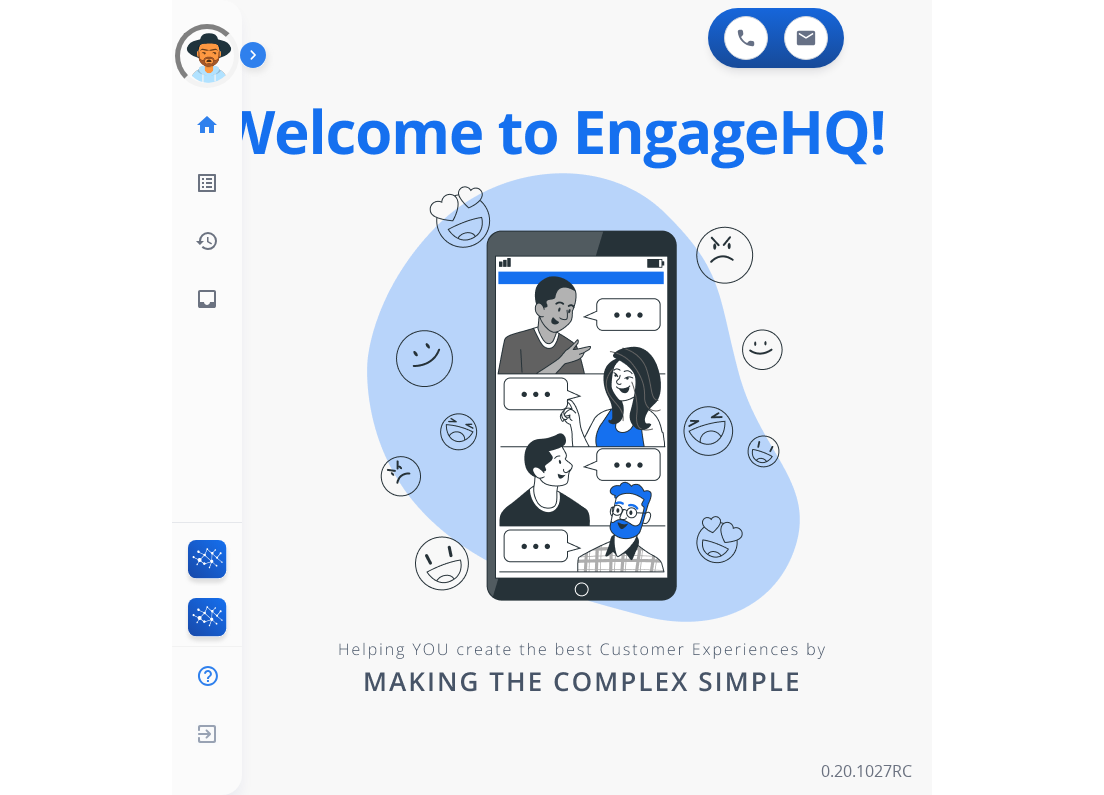 scroll, scrollTop: 0, scrollLeft: 0, axis: both 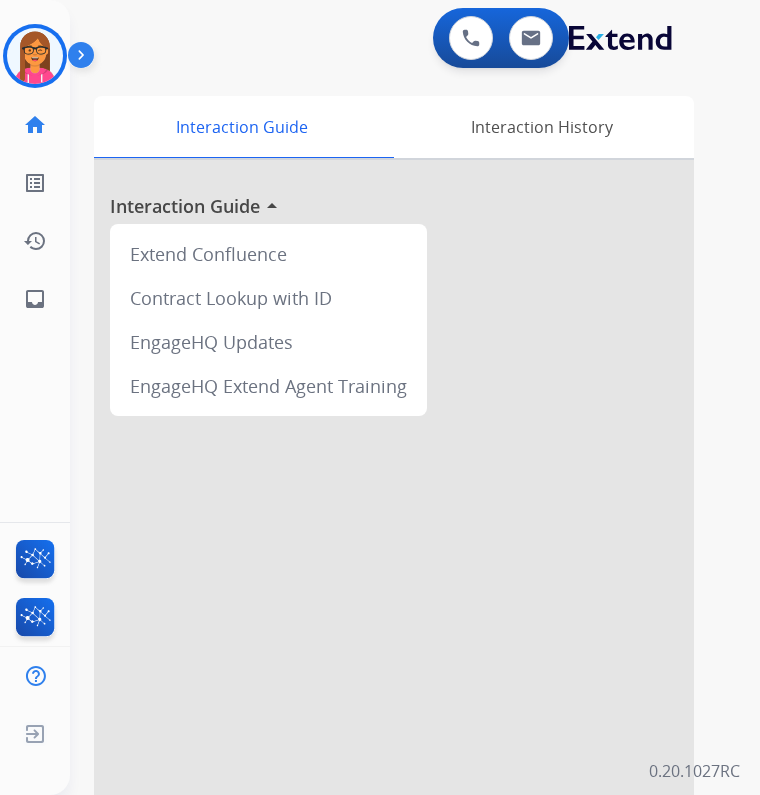 click on "Outbound call Quit Outbound call Quit Schedule interaction + Add to my list  Customer   Date   Duration  ****** ****** ****** ****** ****** ****** Availability  Morning Mid Day Afternoon Customer information Default Phone Default Email Add new + Cancel Schedule  Nataya   Logged In  Edit Avatar  Agent:   Nataya  Routing Profile:  Multi Skill ALL home  Home  Home list_alt  Outbound Leads  Outbound Leads history  Interaction Log  Interaction Log inbox  Emails  Emails  FocalPoints   Interaction Analytics  Help Center  Help Center  Log out  Log out  0 Voice Interactions  0  Email Interactions swap_horiz Break voice bridge close_fullscreen Connect 3-Way Call merge_type Separate 3-Way Call  Interaction Guide   Interaction History  Interaction Guide arrow_drop_up  Extend Confluence   Contract Lookup with ID   EngageHQ Updates   EngageHQ Extend Agent Training  0.20.1027RC" at bounding box center (380, 397) 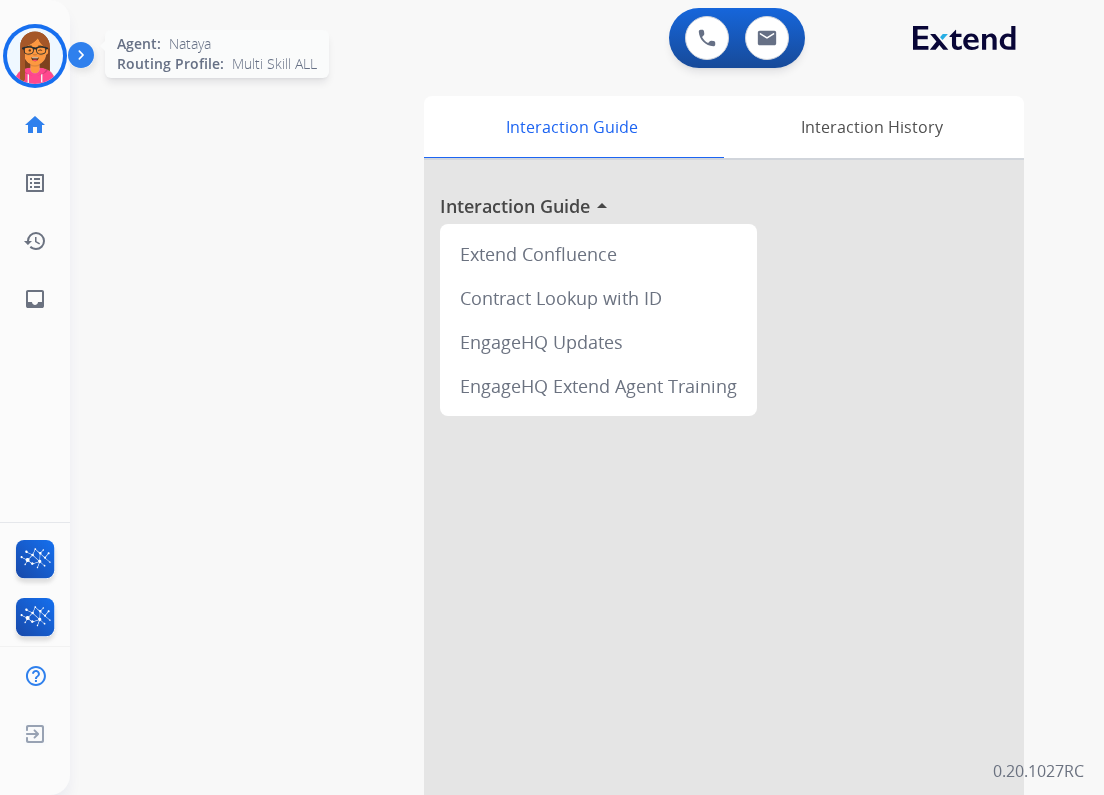click at bounding box center [35, 56] 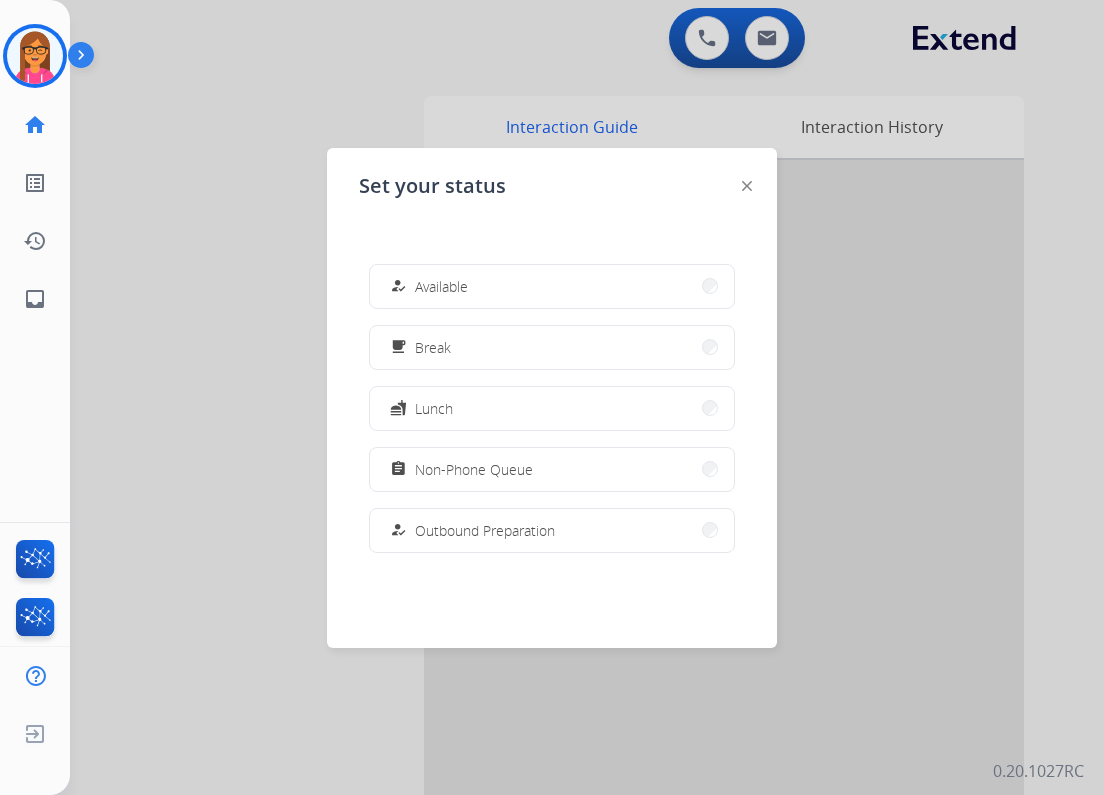 drag, startPoint x: 469, startPoint y: 287, endPoint x: 469, endPoint y: 272, distance: 15 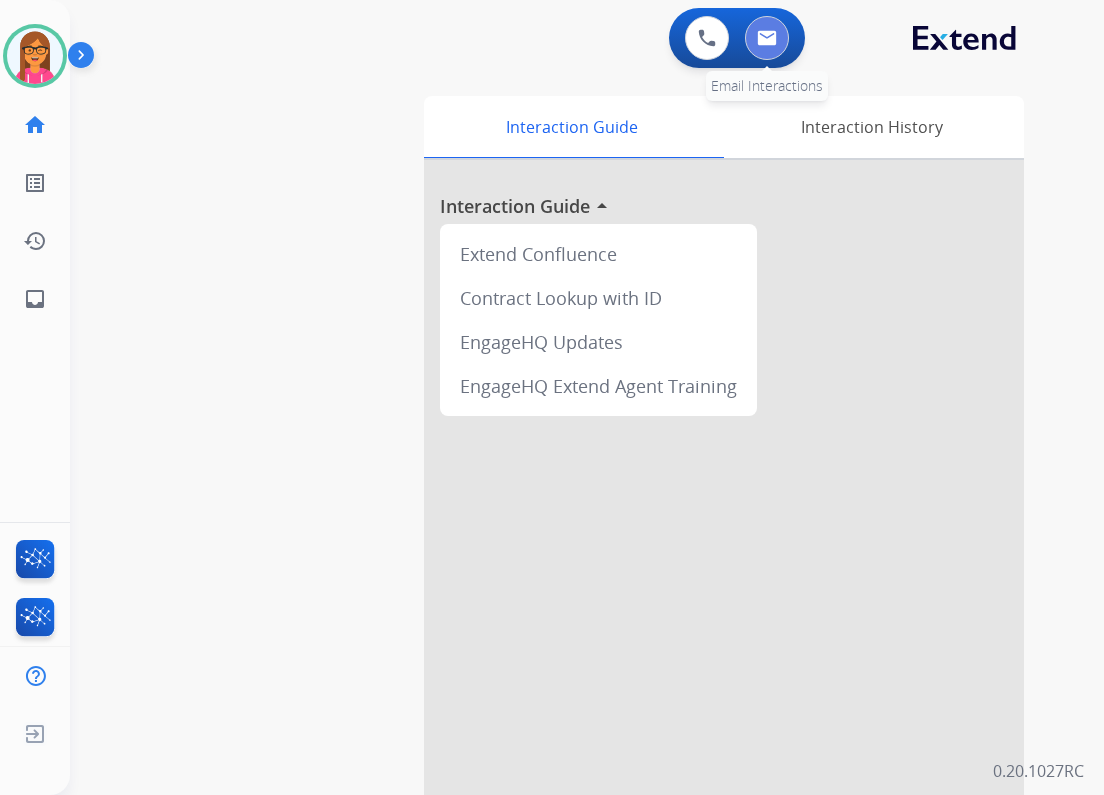 click at bounding box center (767, 38) 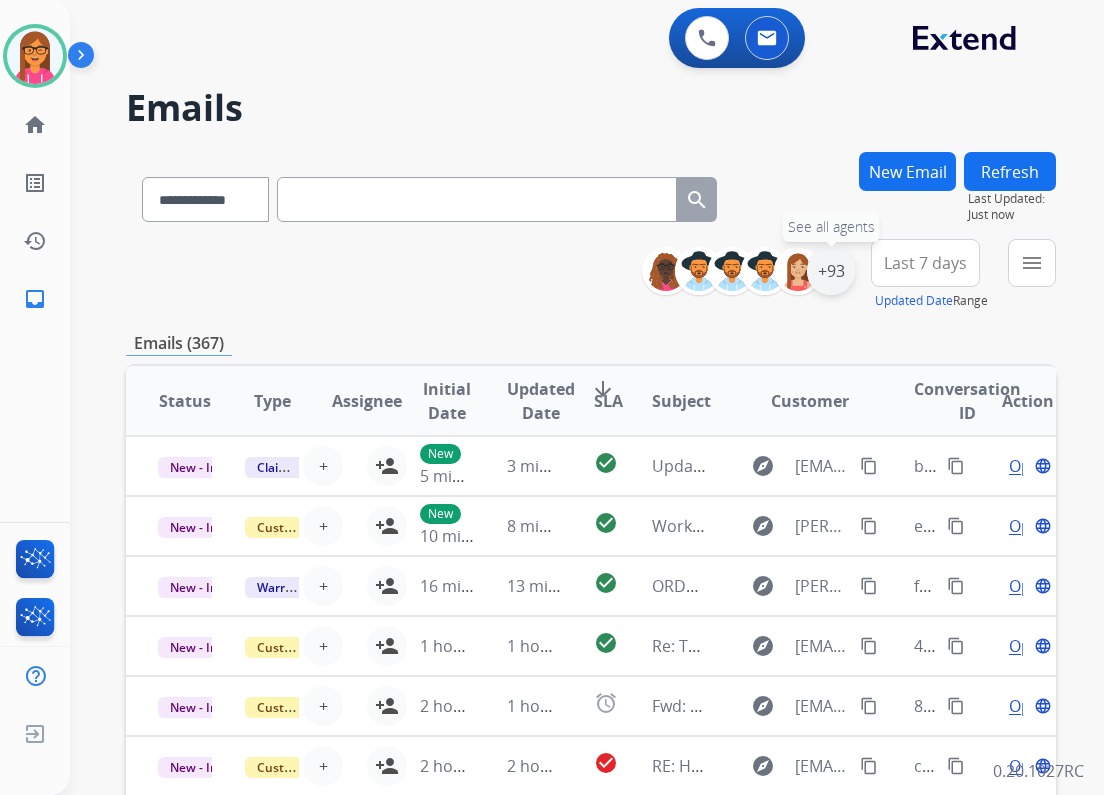 click on "+93" at bounding box center (831, 271) 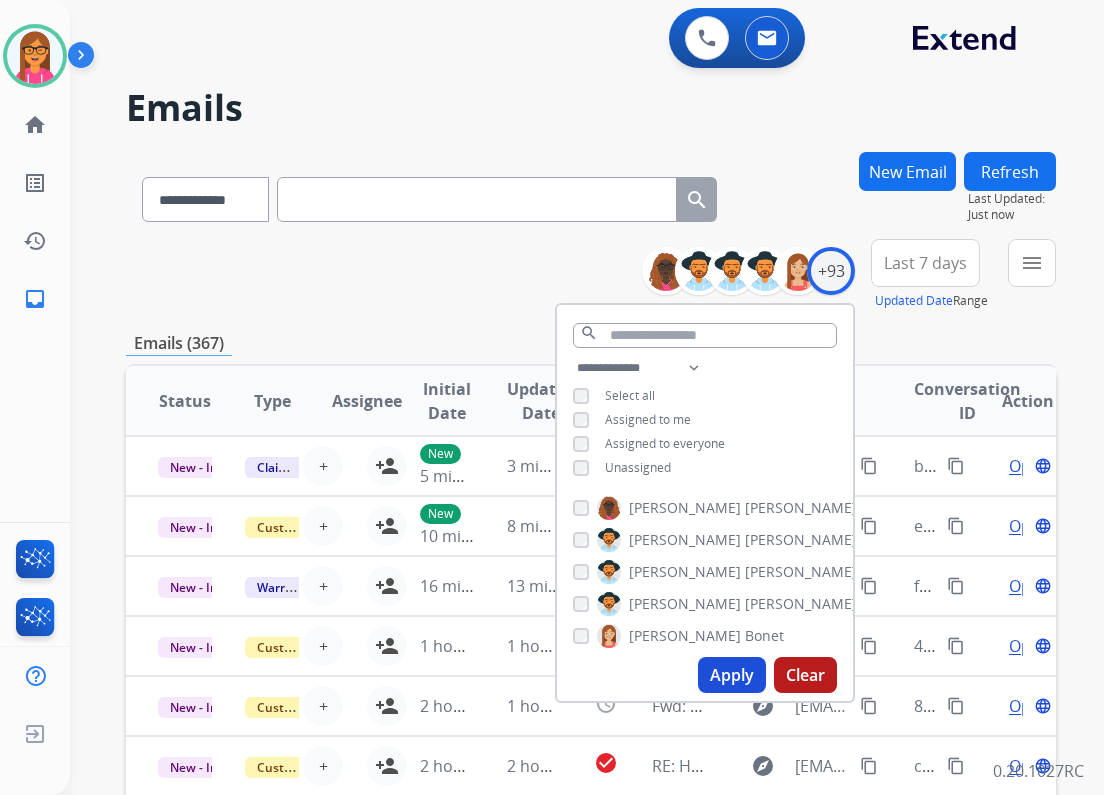 drag, startPoint x: 724, startPoint y: 687, endPoint x: 684, endPoint y: 576, distance: 117.98729 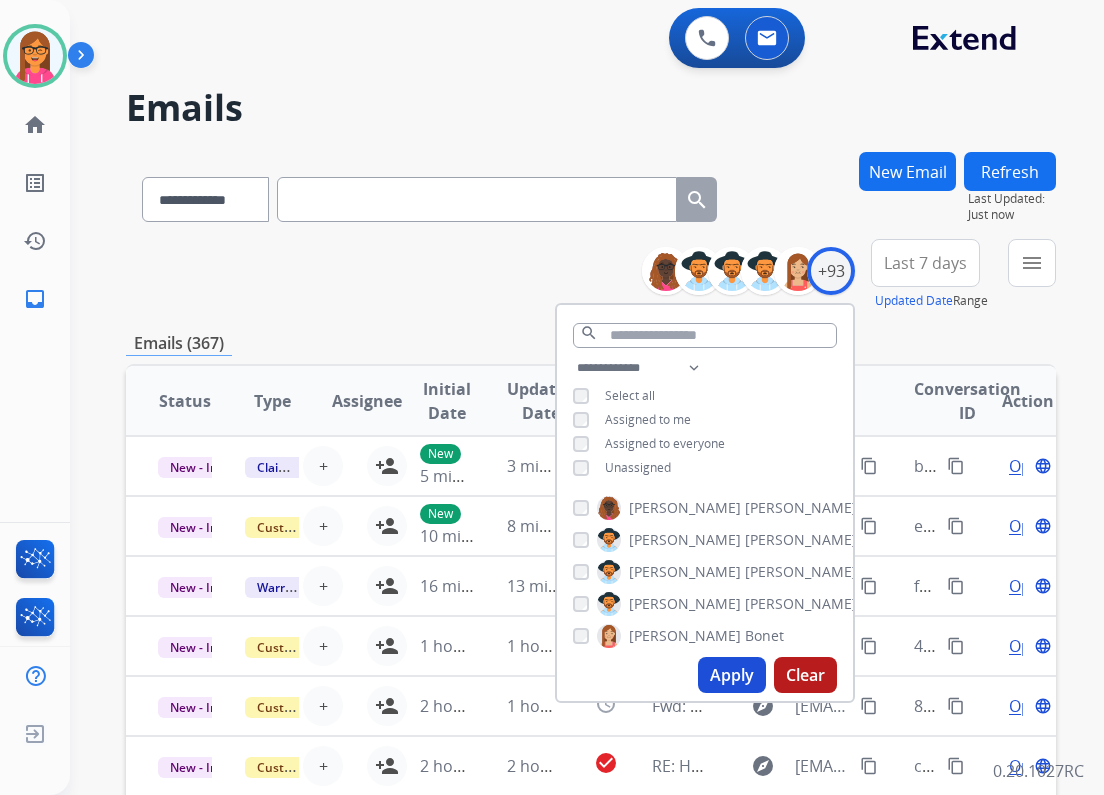 click on "Apply" at bounding box center [732, 675] 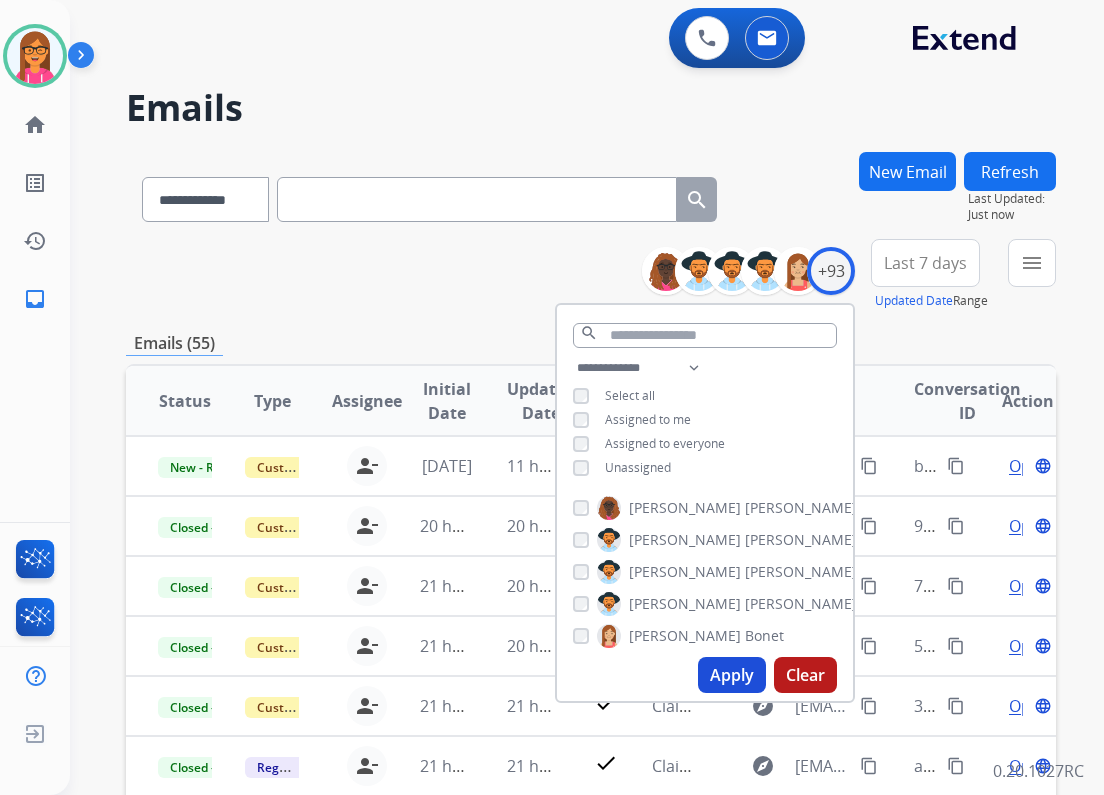 click on "**********" at bounding box center (591, 275) 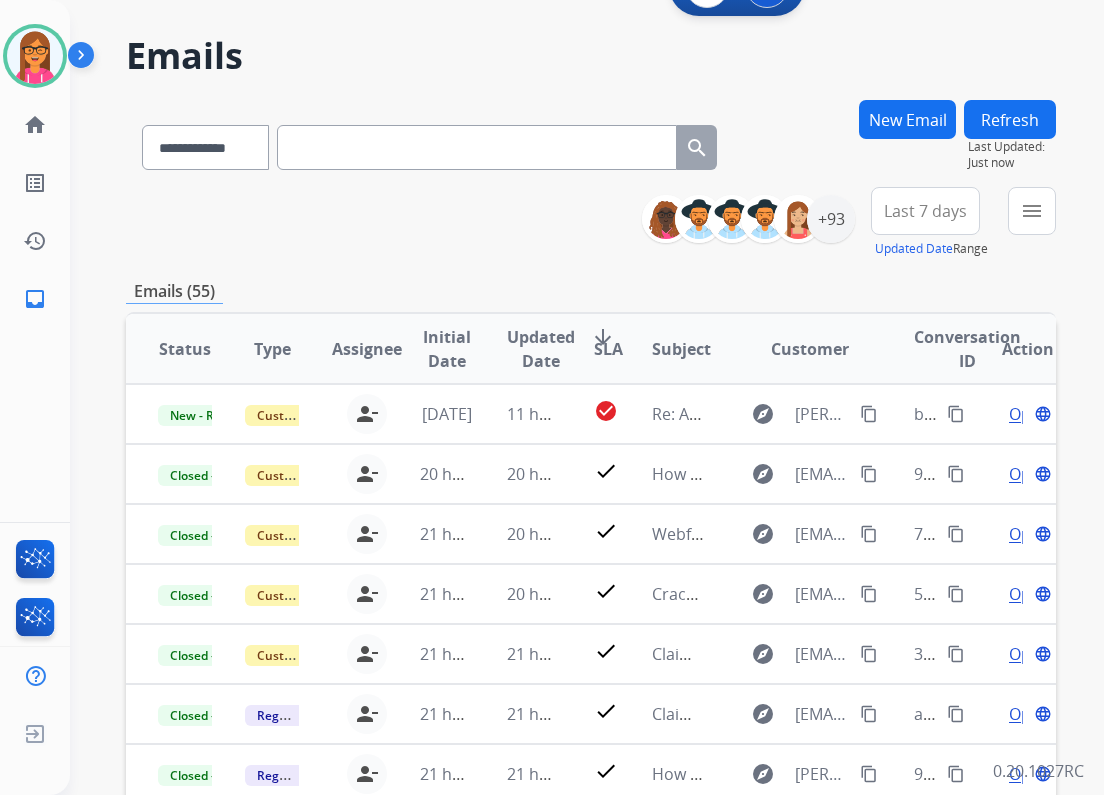 scroll, scrollTop: 80, scrollLeft: 0, axis: vertical 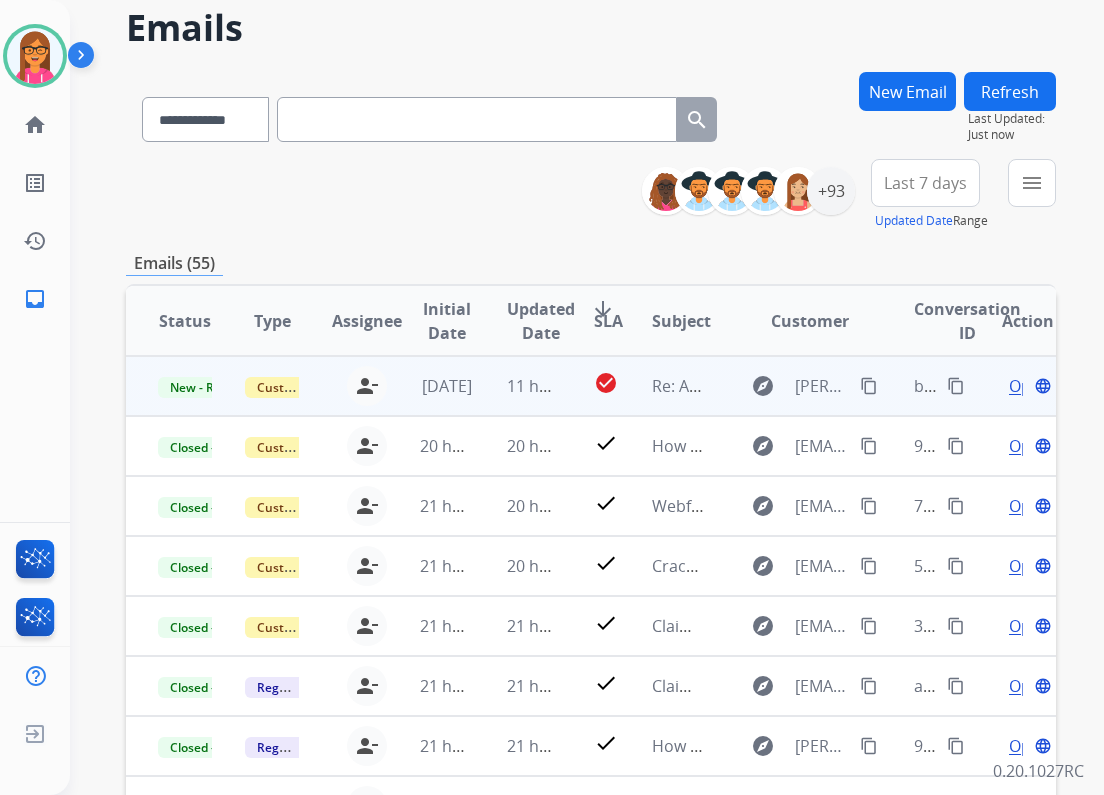 click on "explore [PERSON_NAME][EMAIL_ADDRESS][DOMAIN_NAME] content_copy" at bounding box center (794, 386) 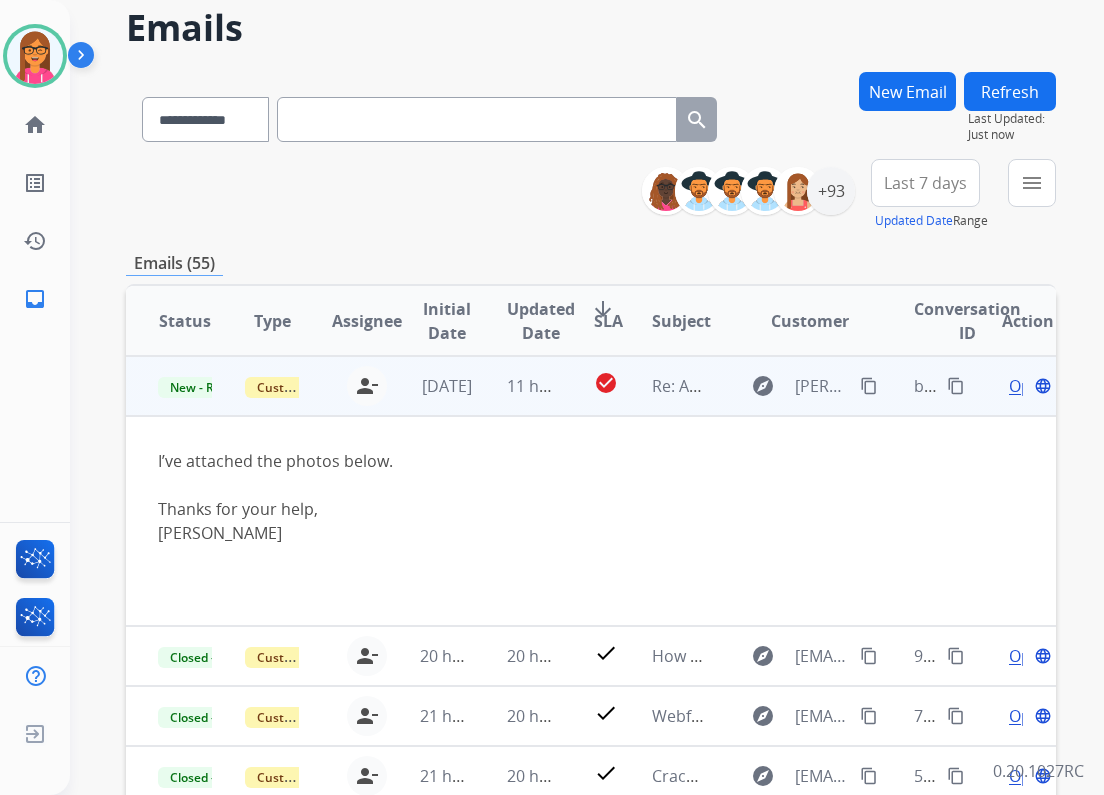 click on "Open" at bounding box center (1029, 386) 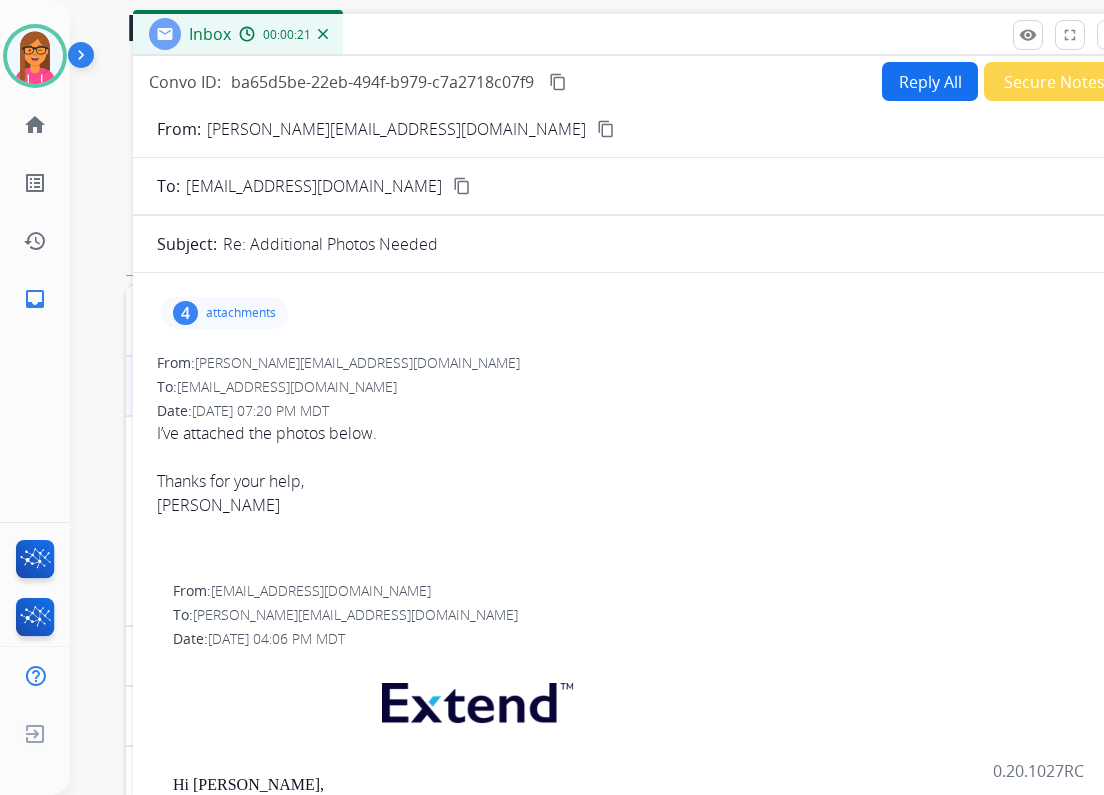 drag, startPoint x: 459, startPoint y: 64, endPoint x: 536, endPoint y: 36, distance: 81.9329 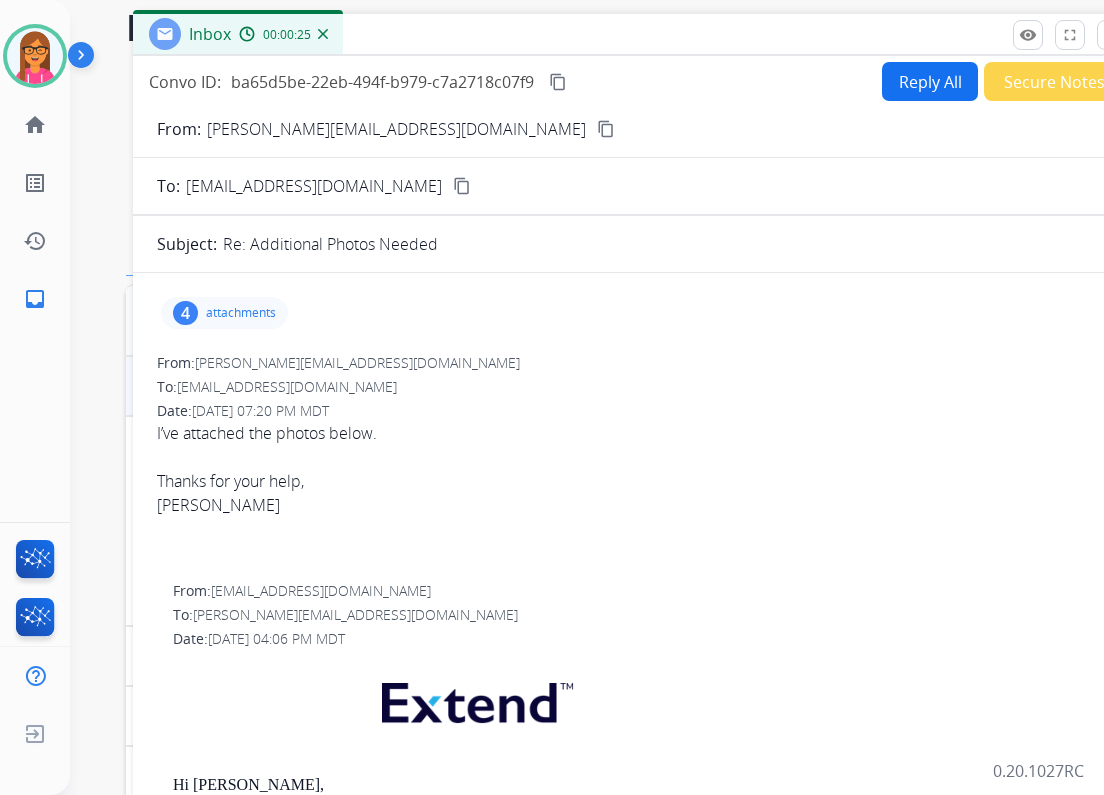 click on "content_copy" at bounding box center (606, 129) 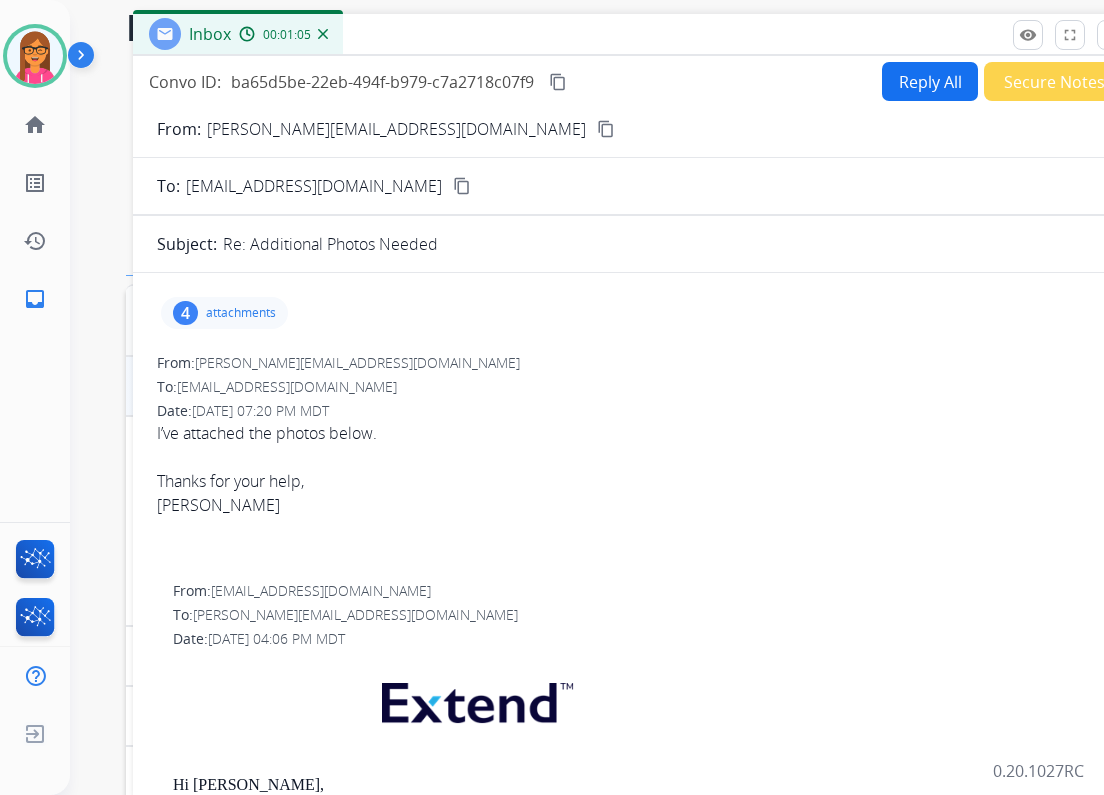 click on "attachments" at bounding box center (241, 313) 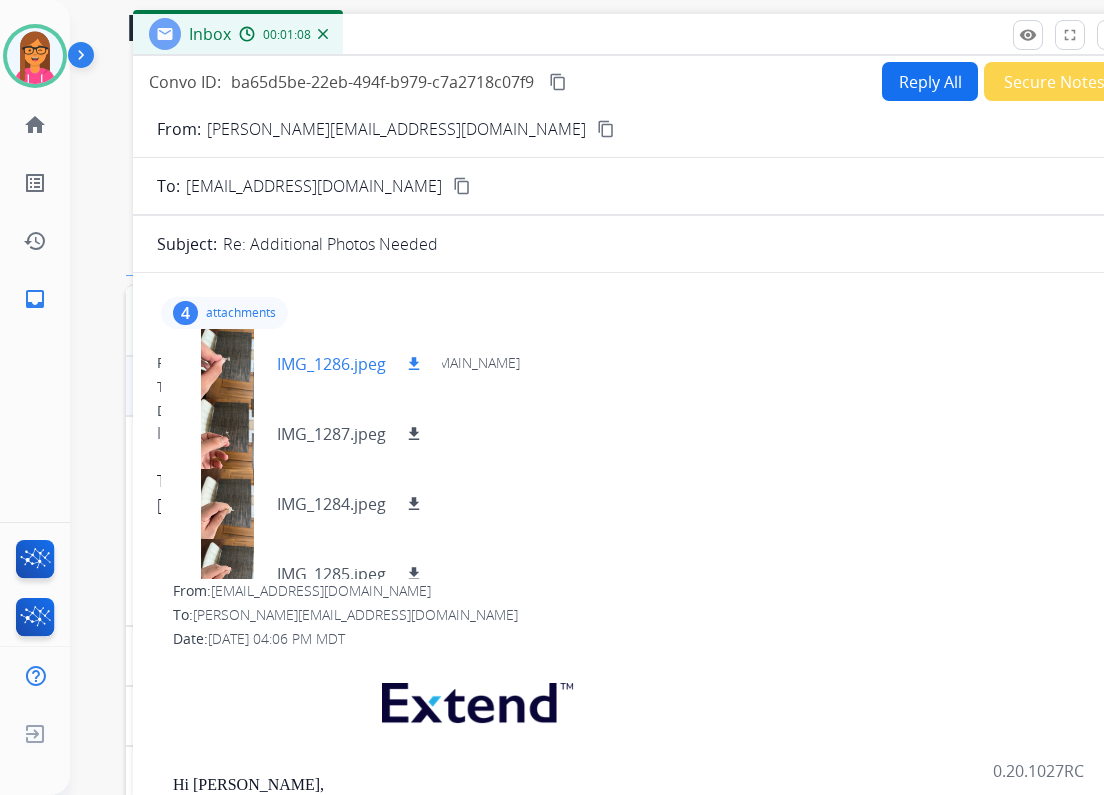 click at bounding box center [227, 364] 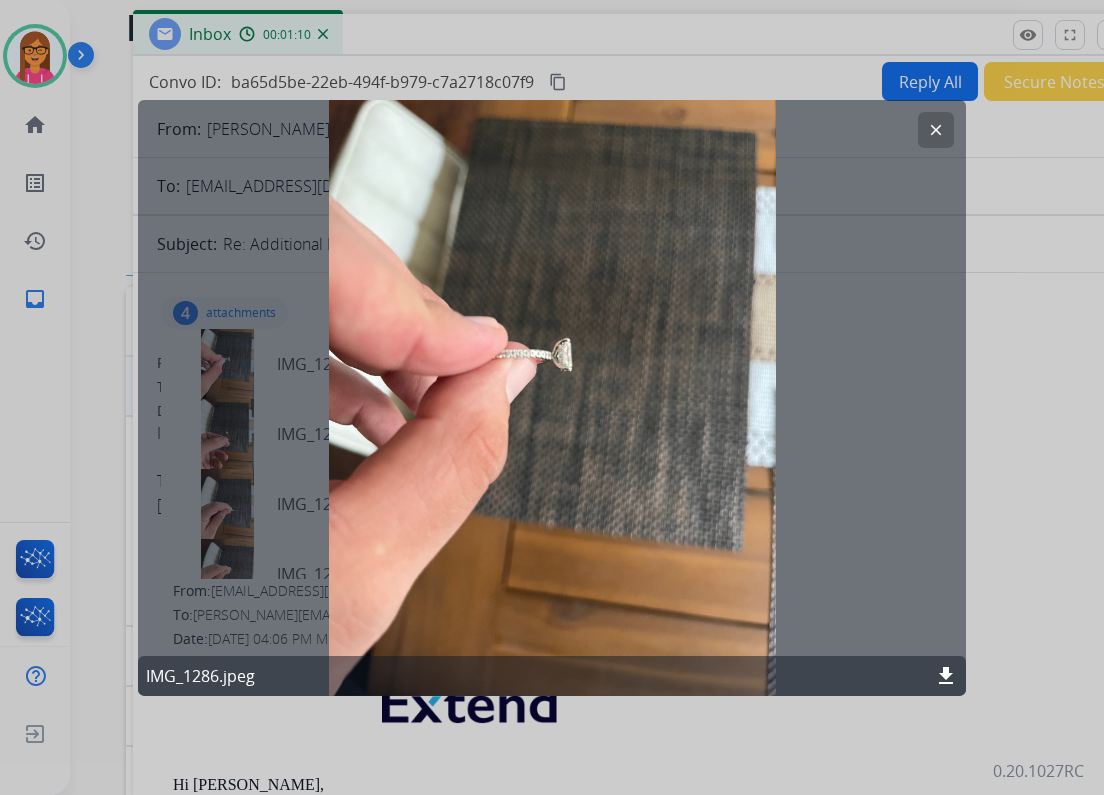 click on "clear" 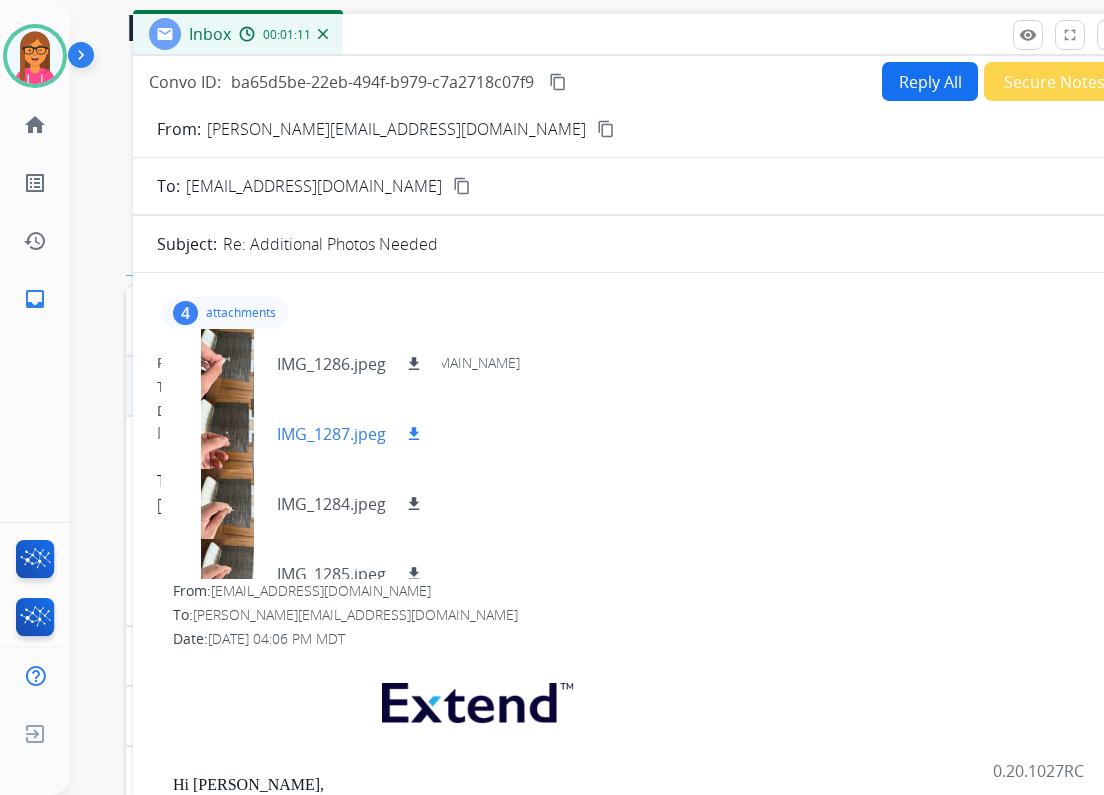 click at bounding box center (227, 434) 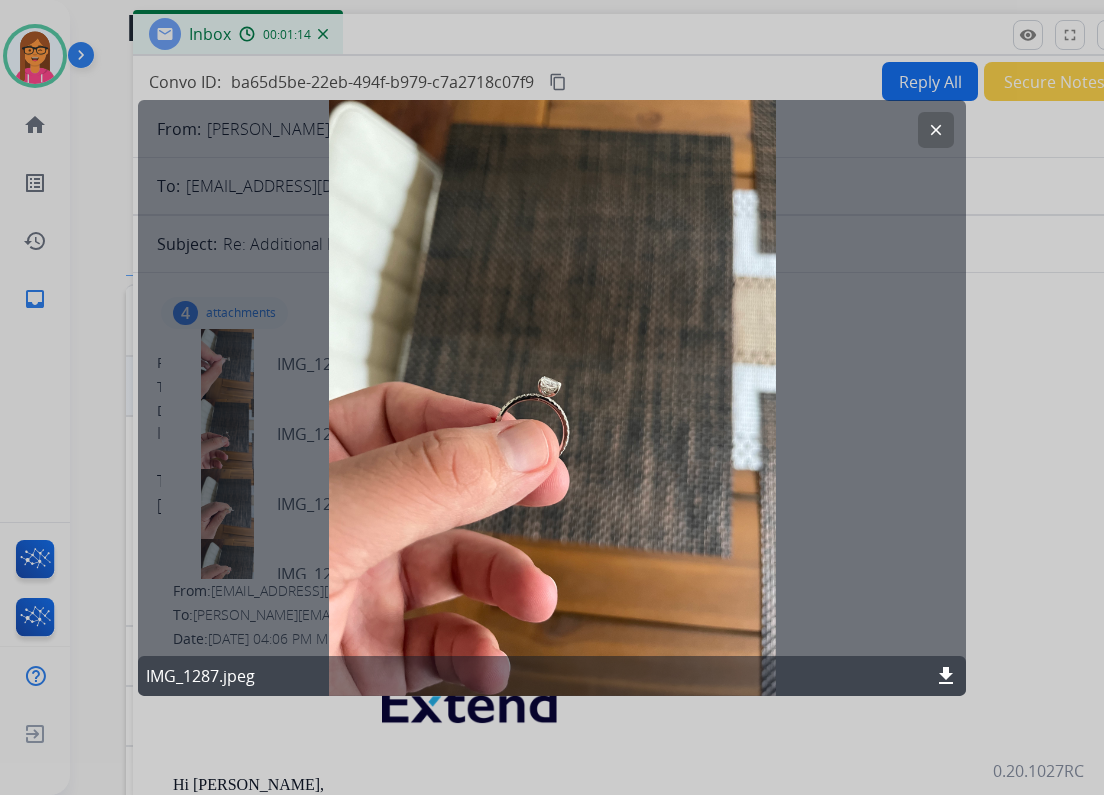 click on "clear" 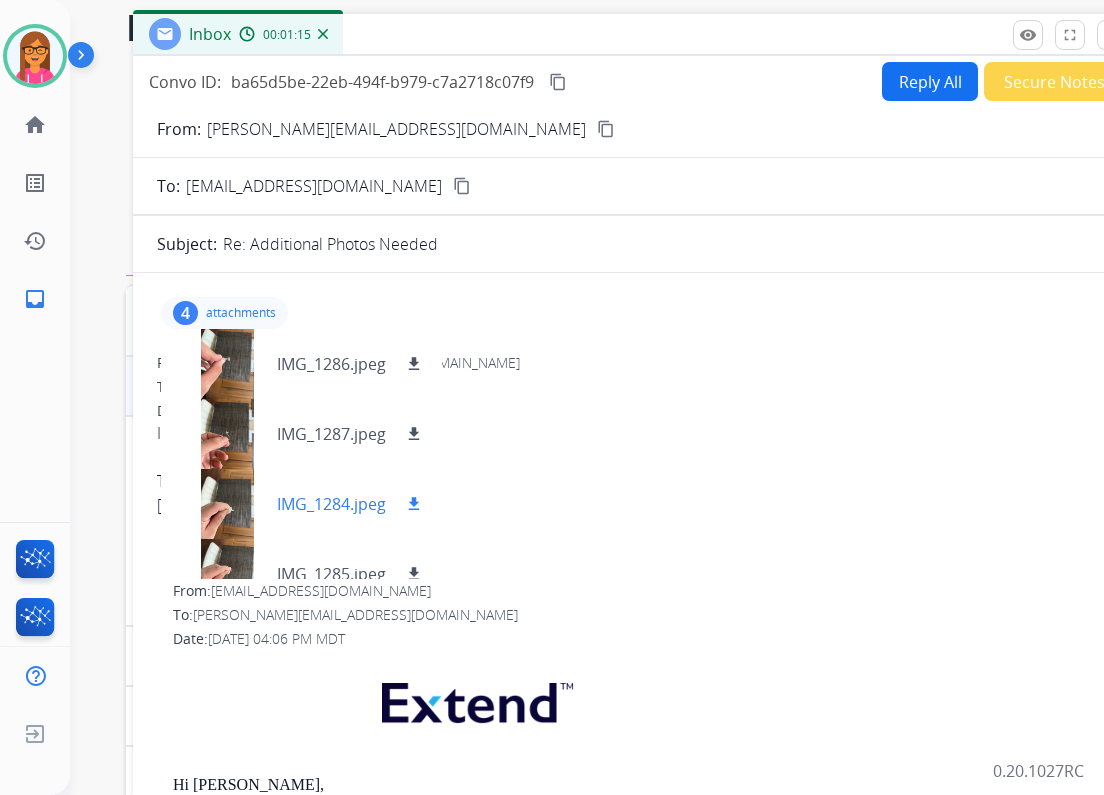 click at bounding box center [227, 504] 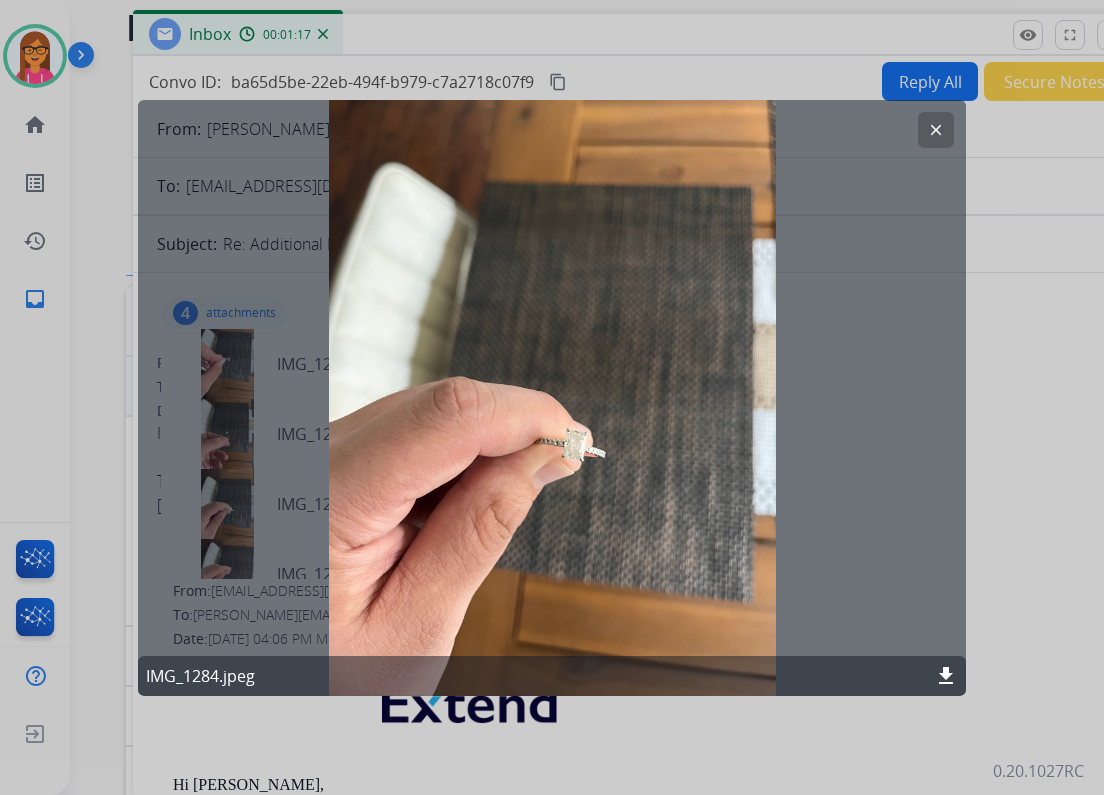click on "clear" 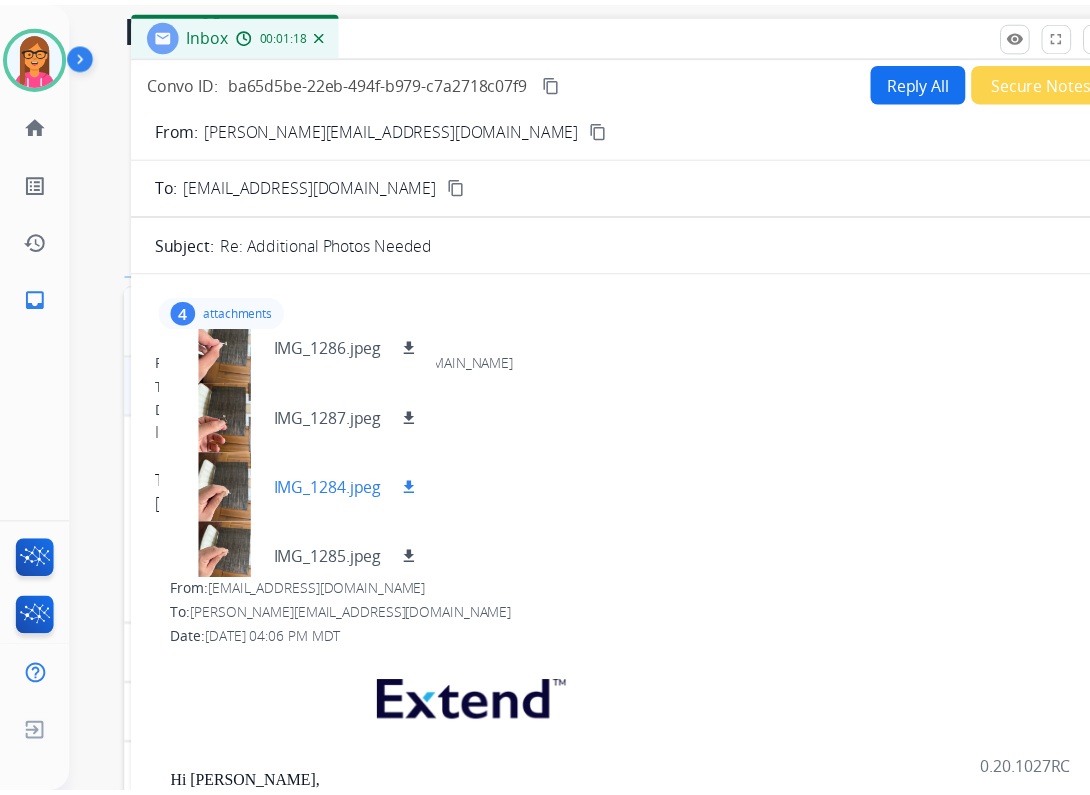 scroll, scrollTop: 29, scrollLeft: 0, axis: vertical 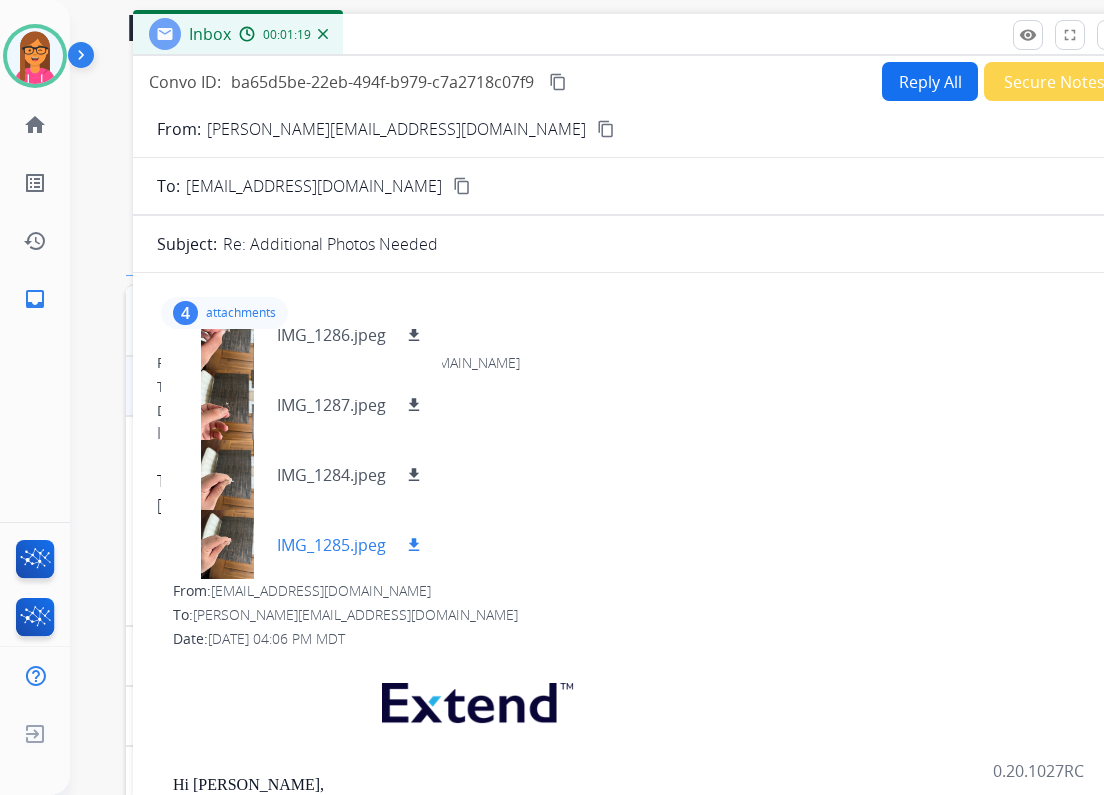 click on "IMG_1285.jpeg  download" at bounding box center [301, 545] 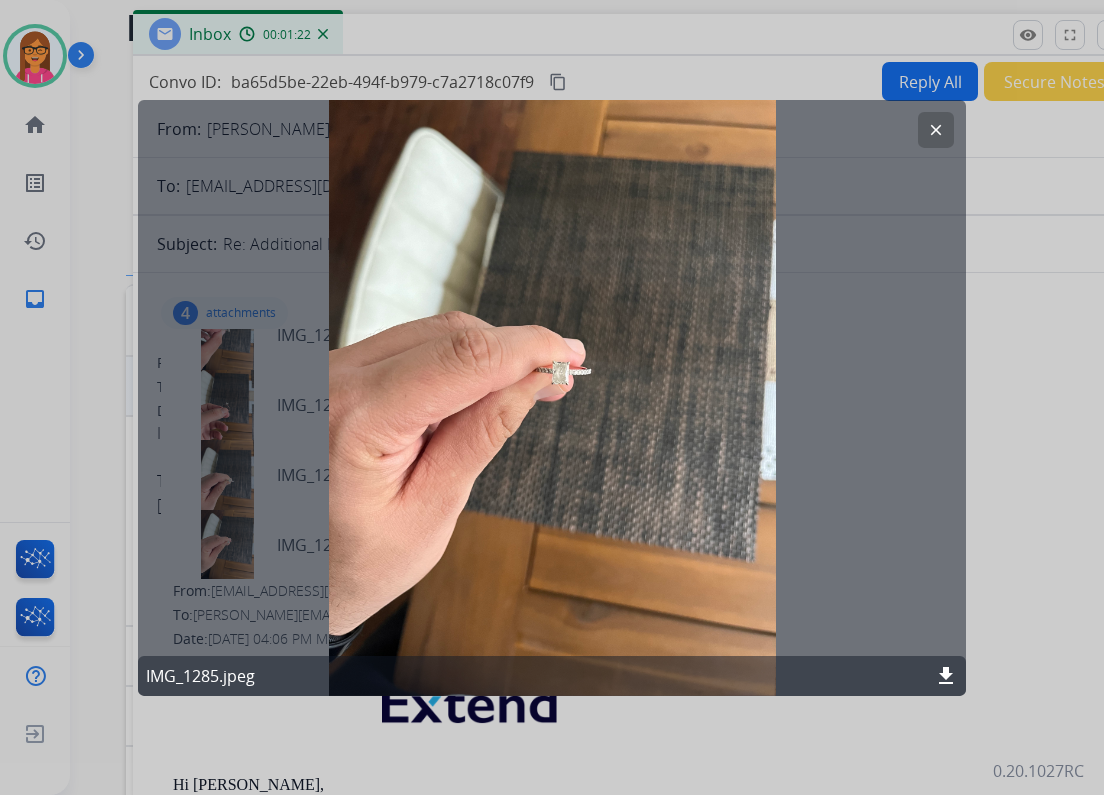 click on "clear" 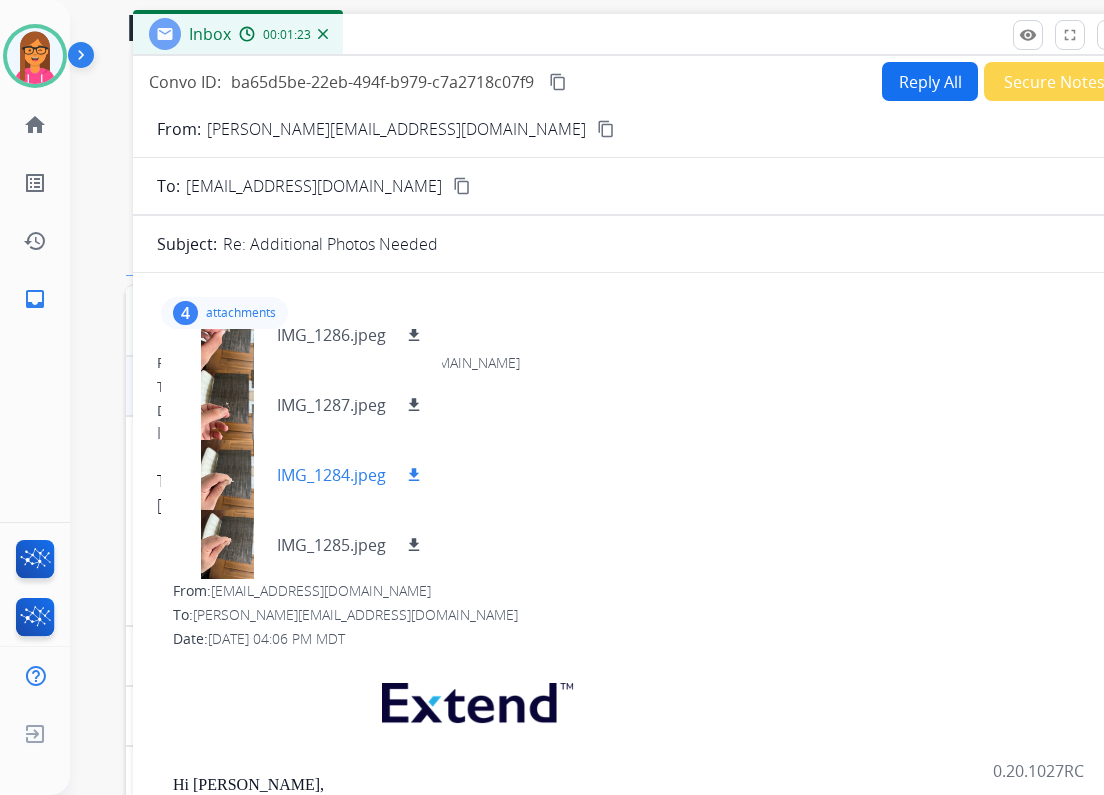 click at bounding box center [227, 475] 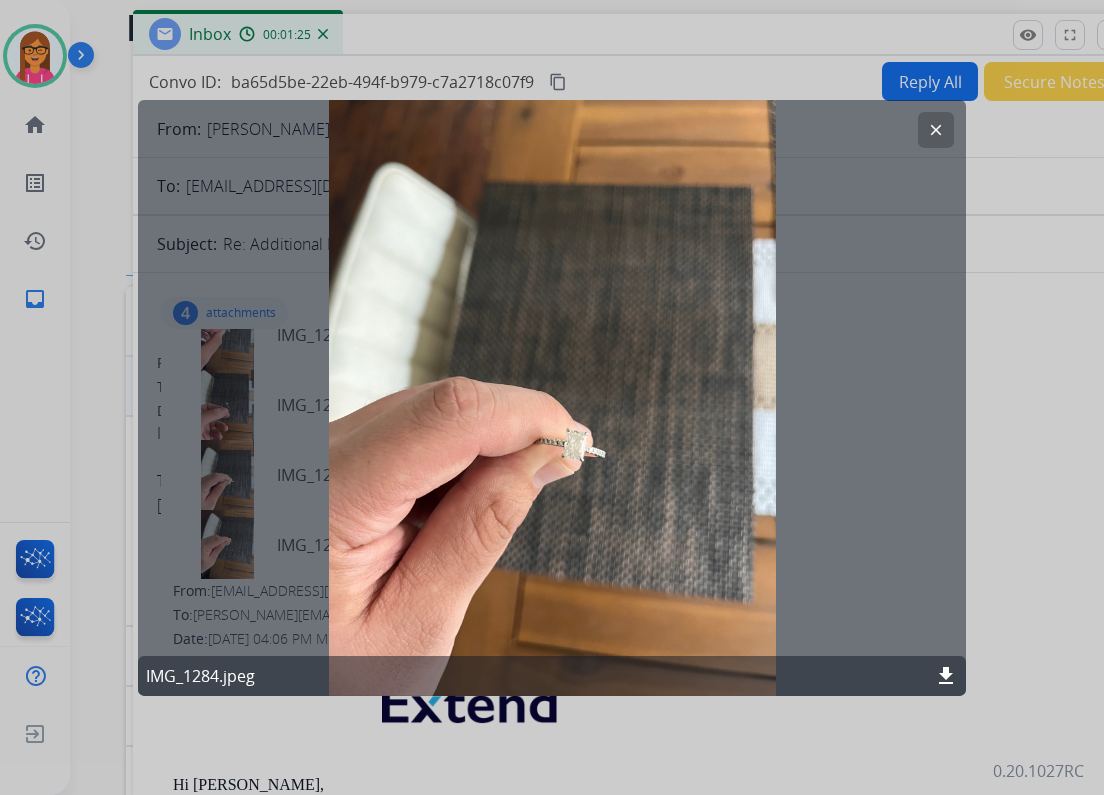 click on "clear" 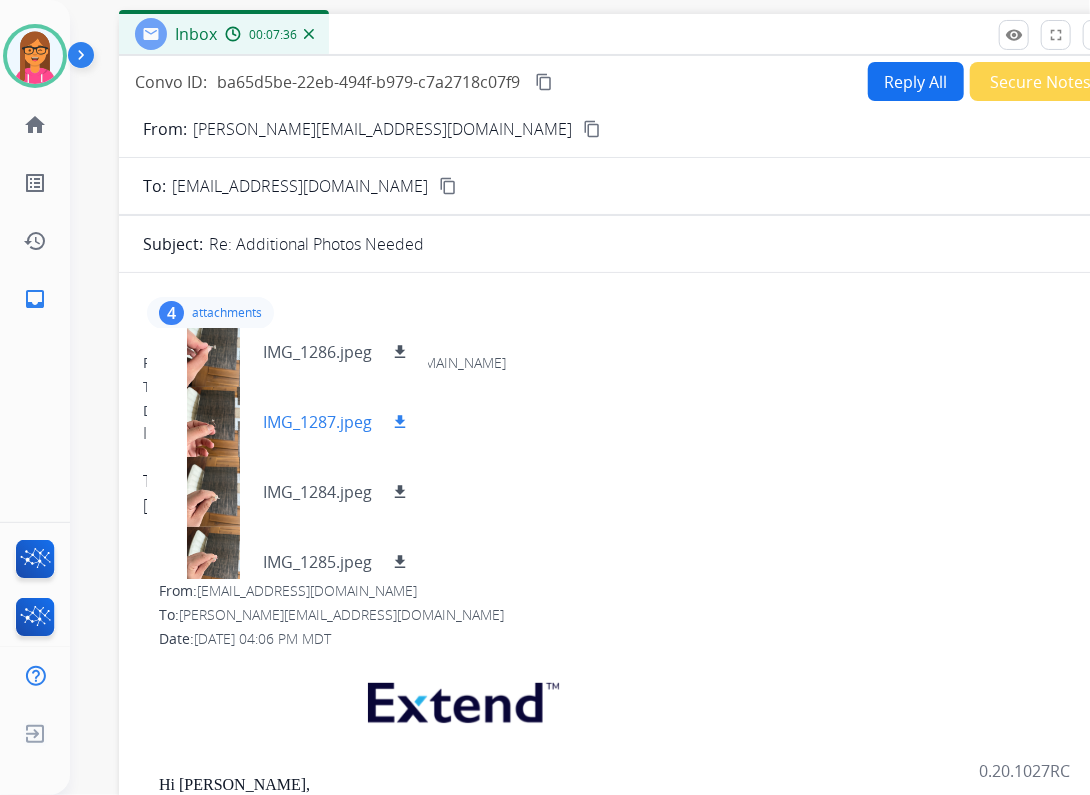 scroll, scrollTop: 0, scrollLeft: 0, axis: both 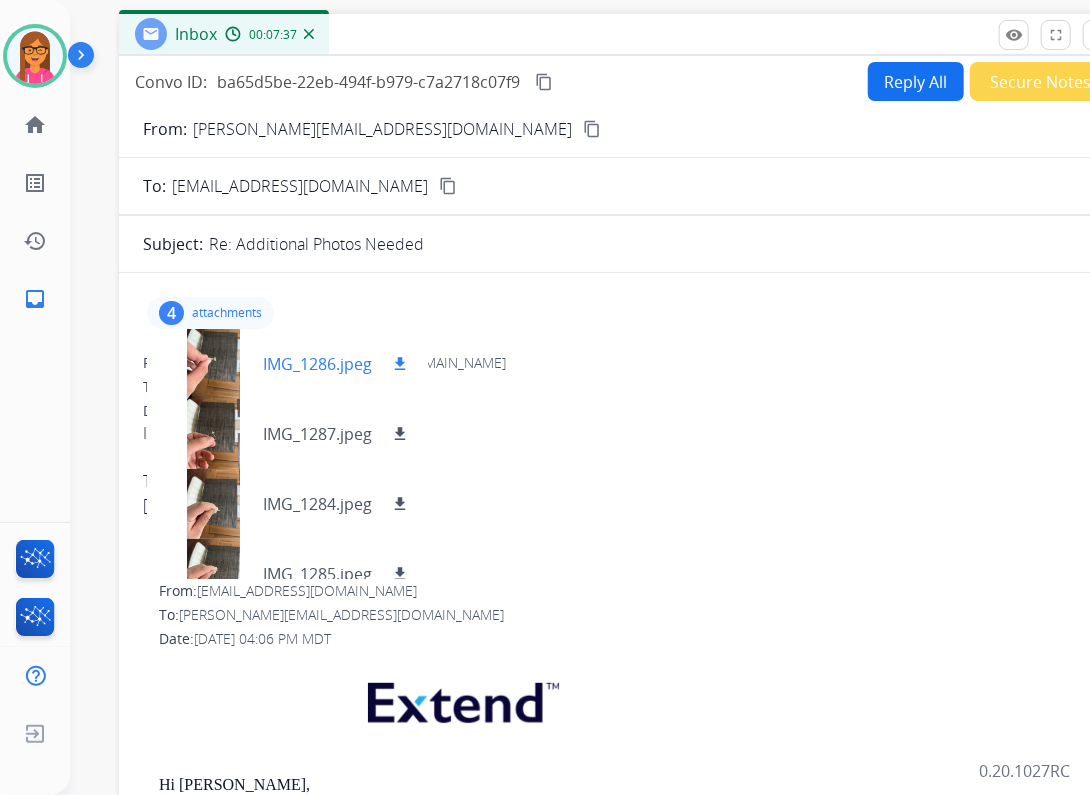 click on "IMG_1286.jpeg" at bounding box center [317, 364] 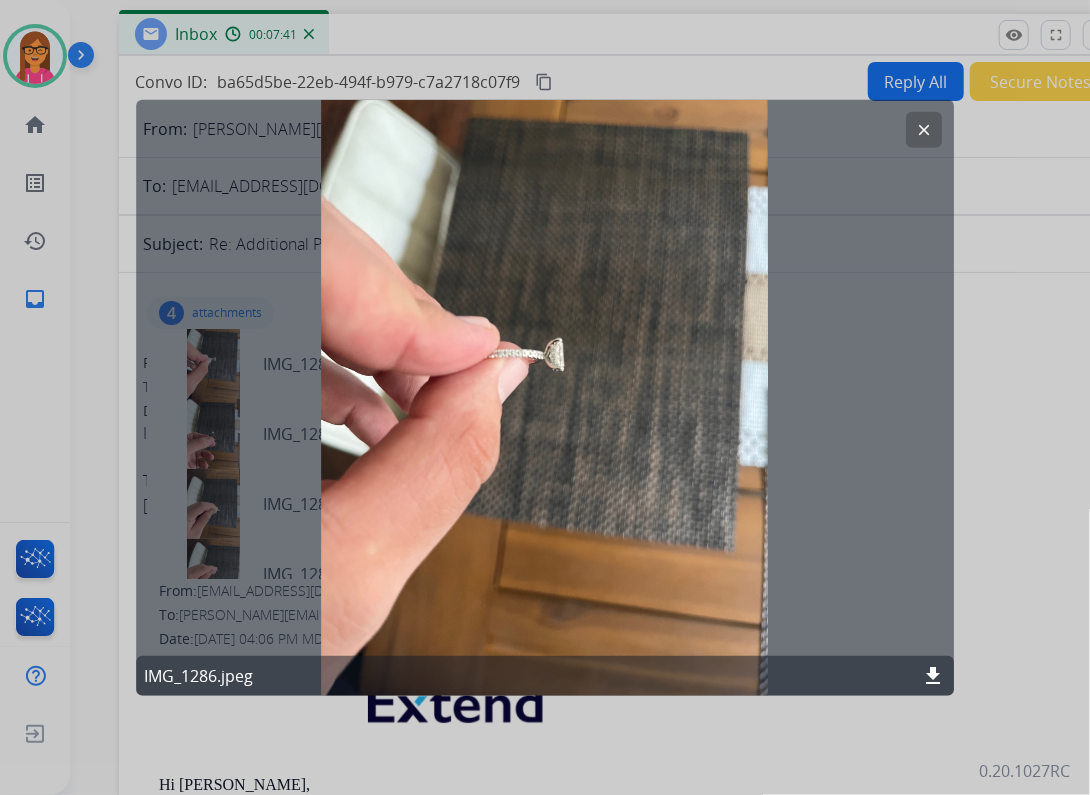 click on "download" 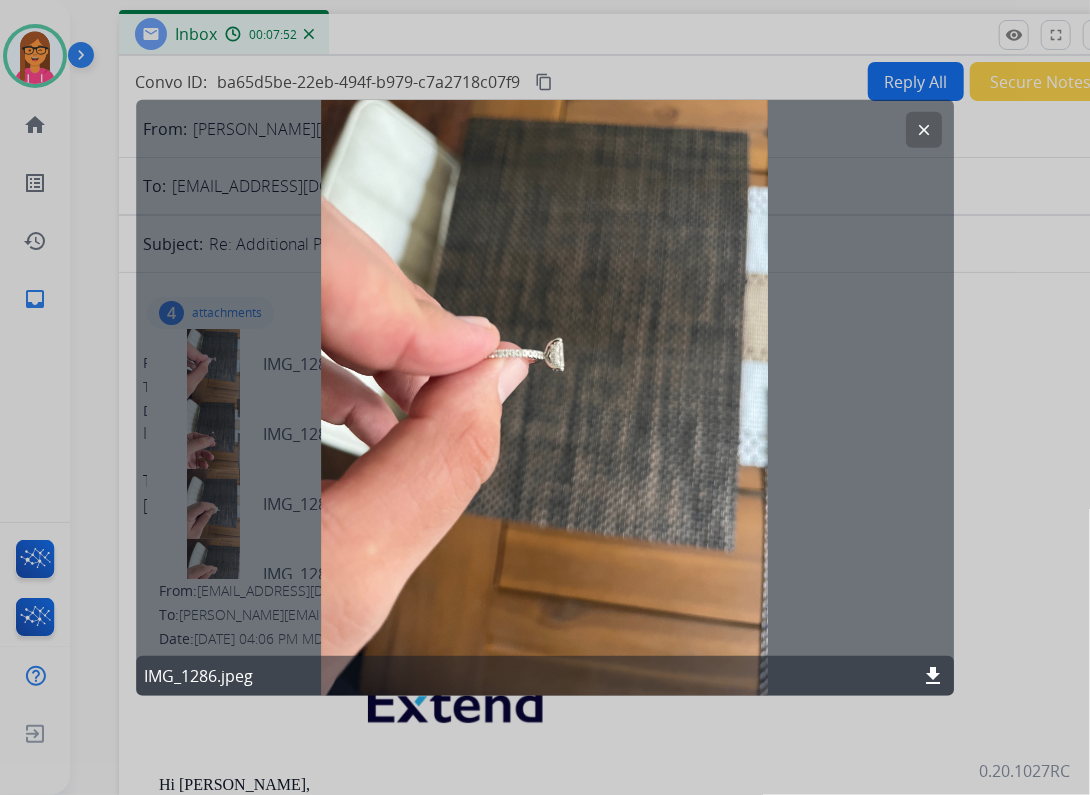 click on "clear" 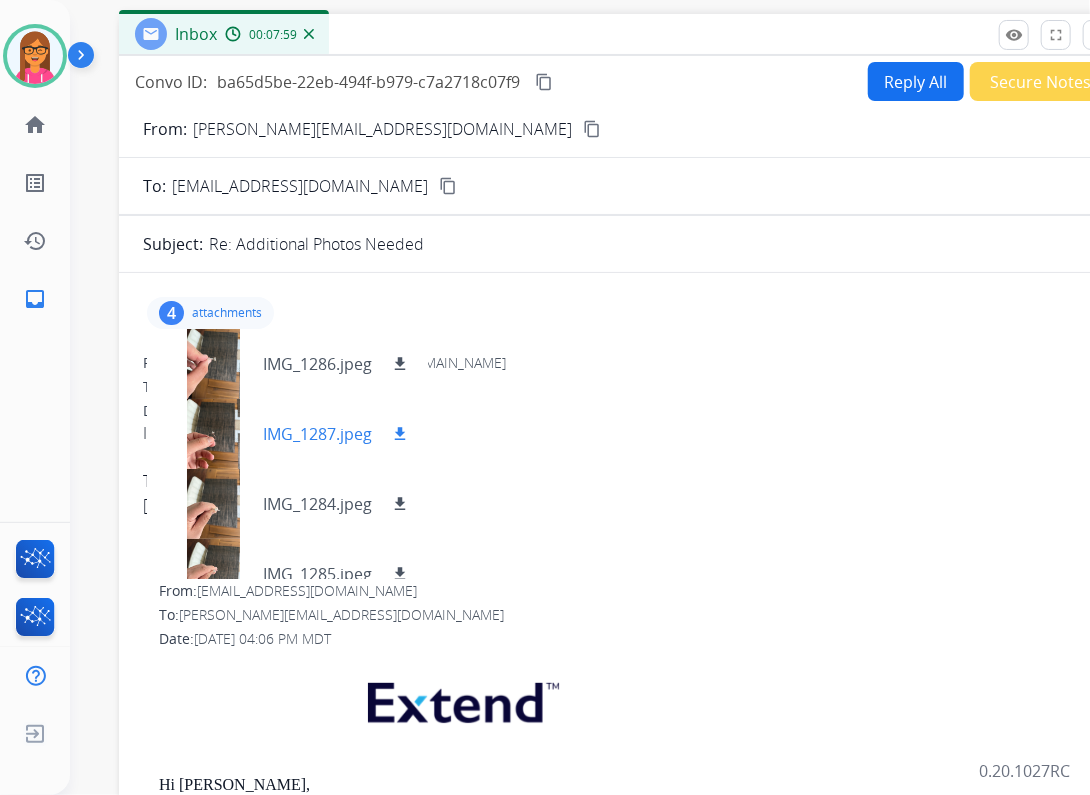 click on "IMG_1287.jpeg" at bounding box center [317, 434] 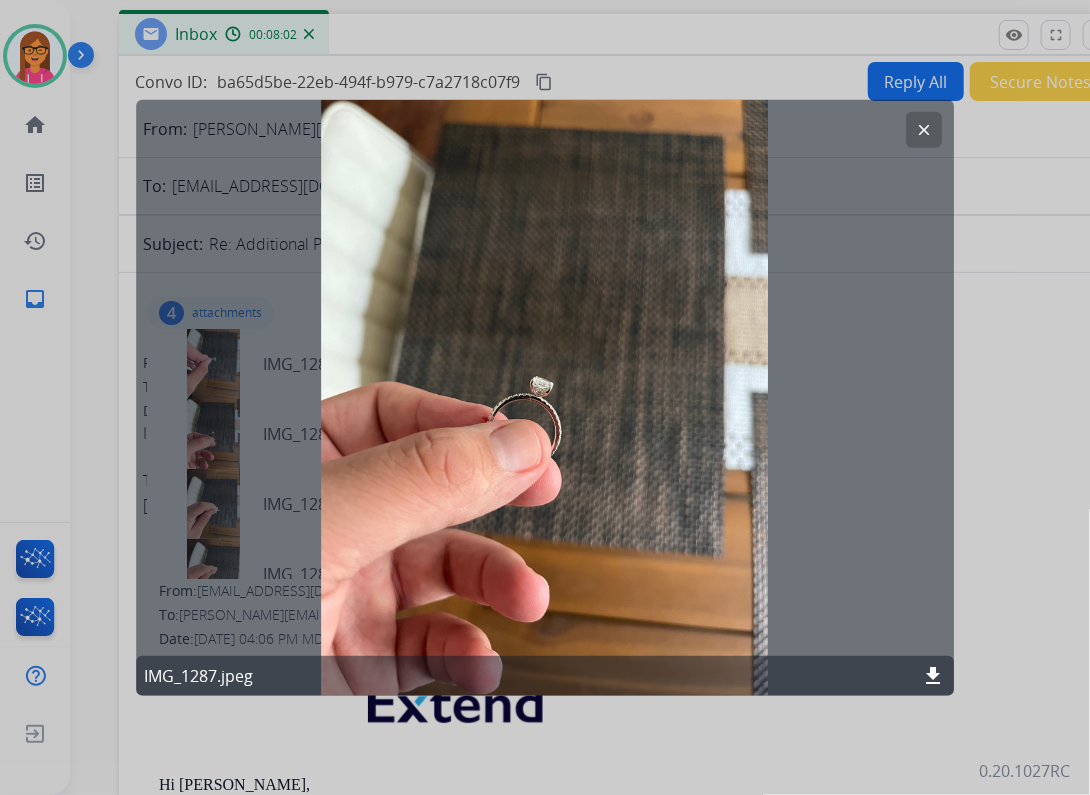 click on "clear" 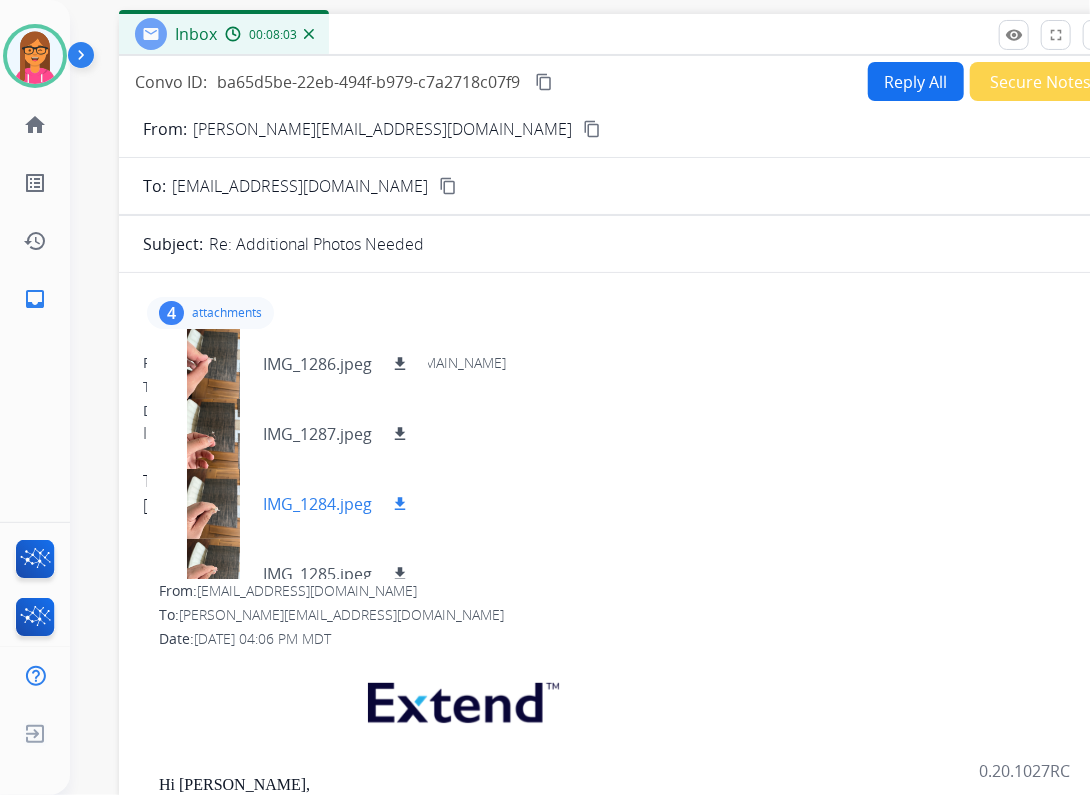 scroll, scrollTop: 29, scrollLeft: 0, axis: vertical 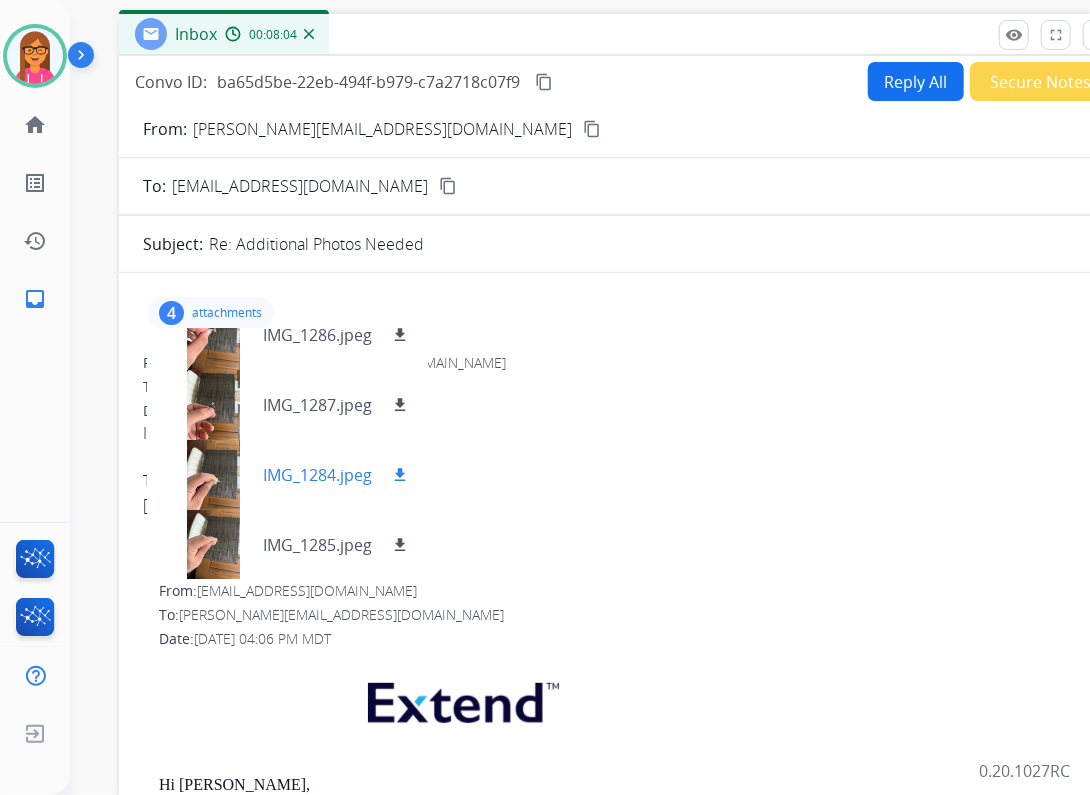 click on "IMG_1284.jpeg  download" at bounding box center [287, 475] 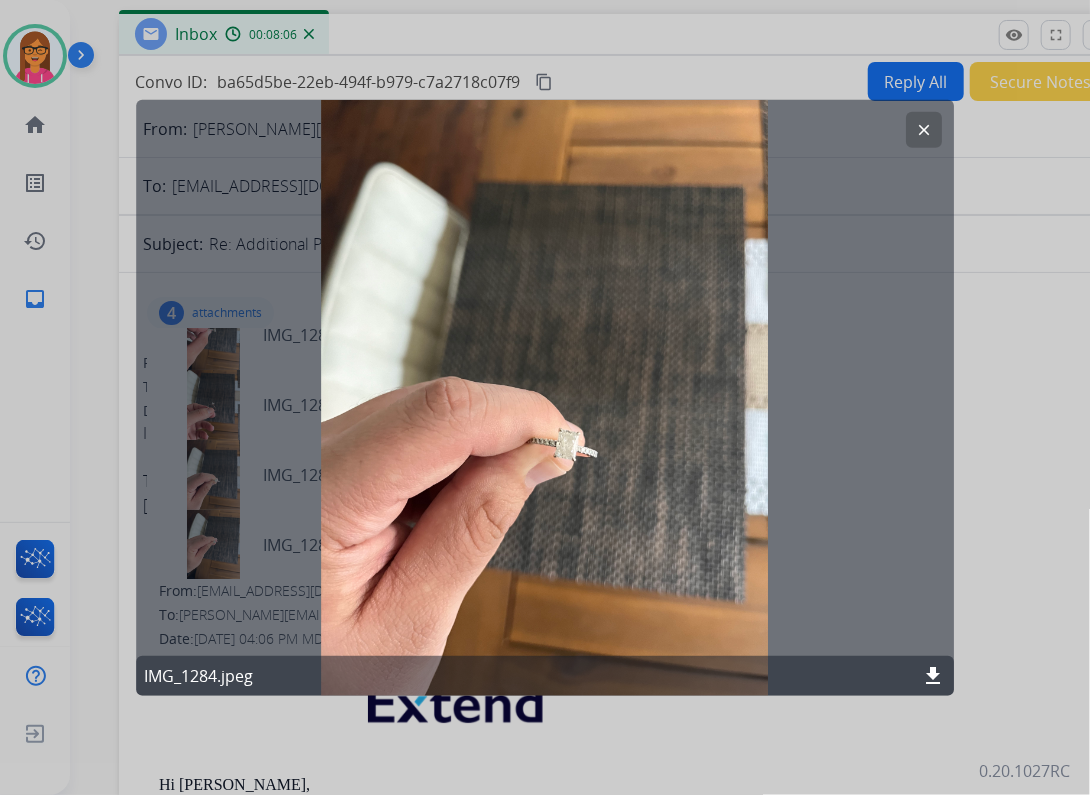 click on "download" 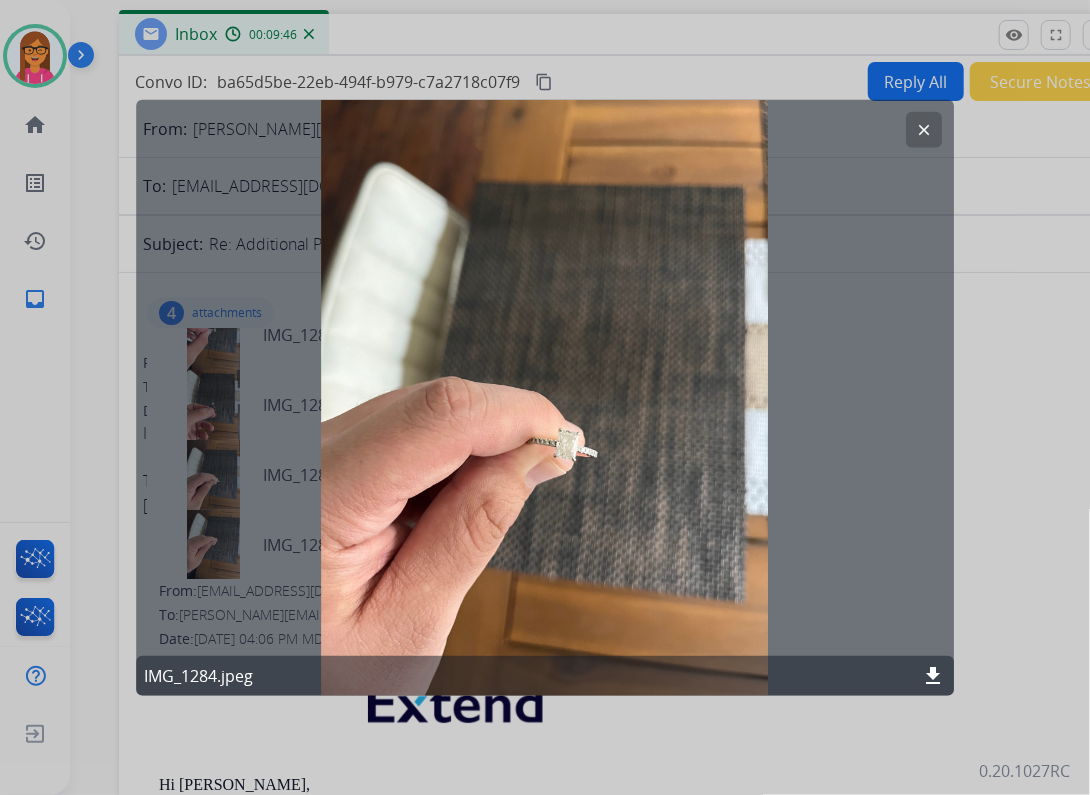 click 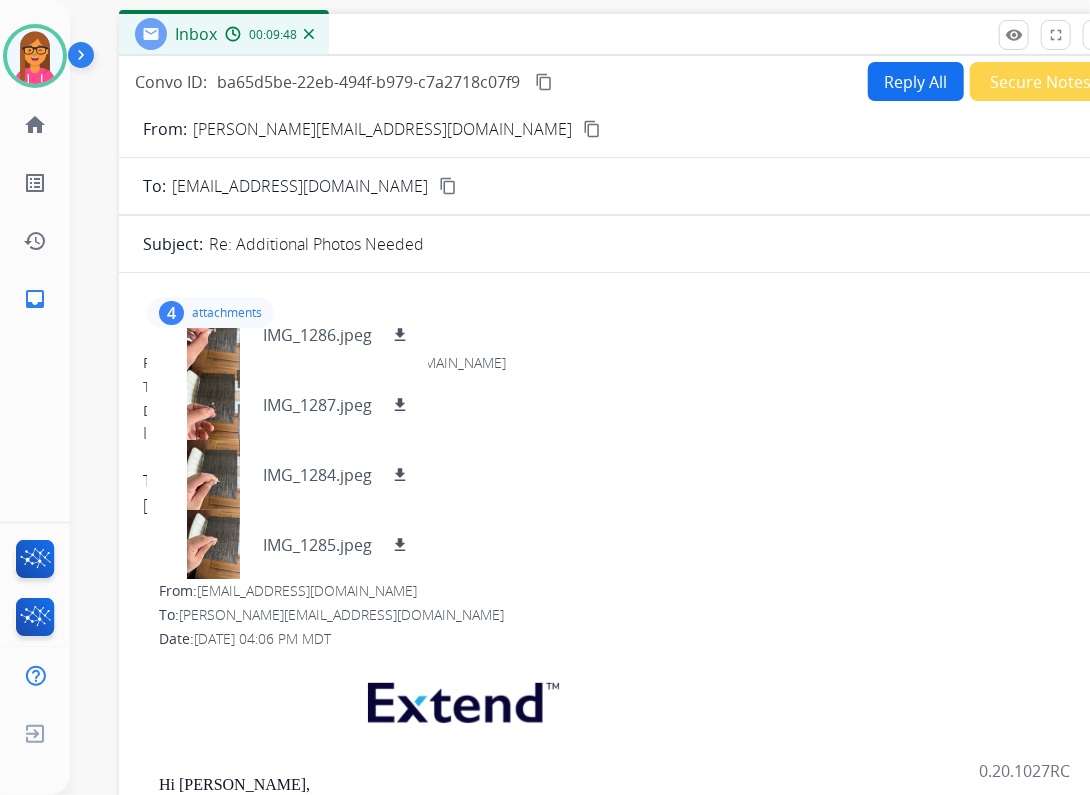 click on "Reply All" at bounding box center [916, 81] 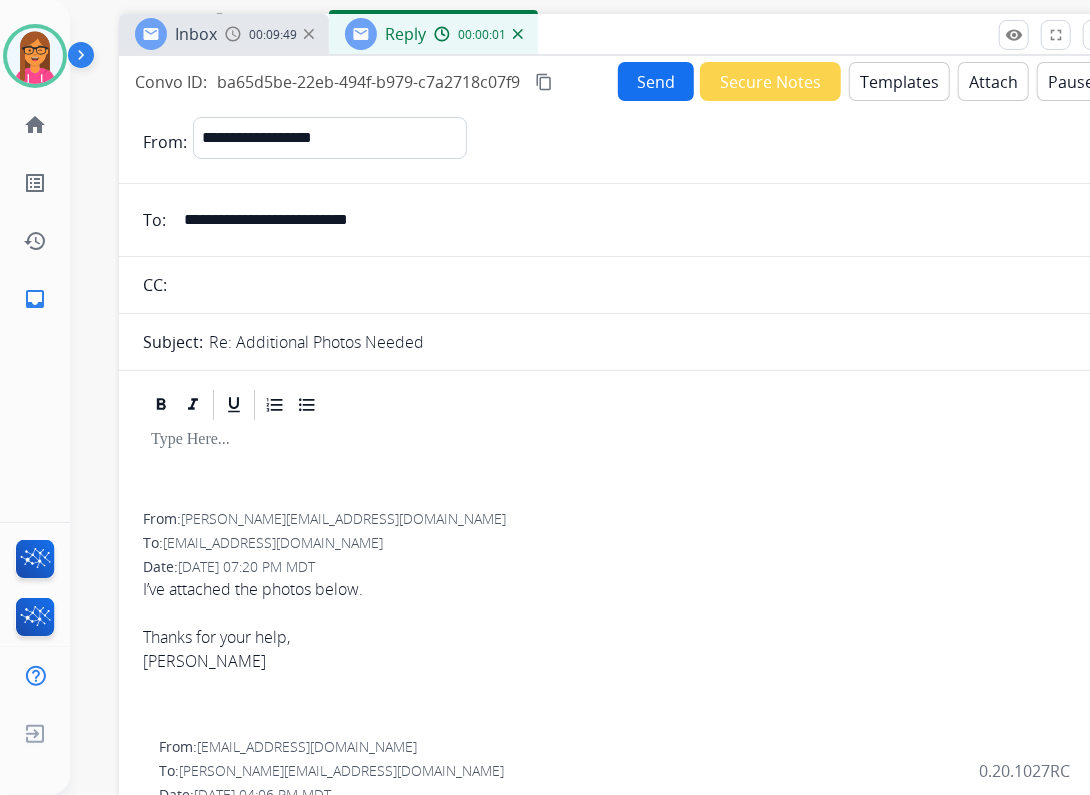 click on "Templates" at bounding box center [899, 81] 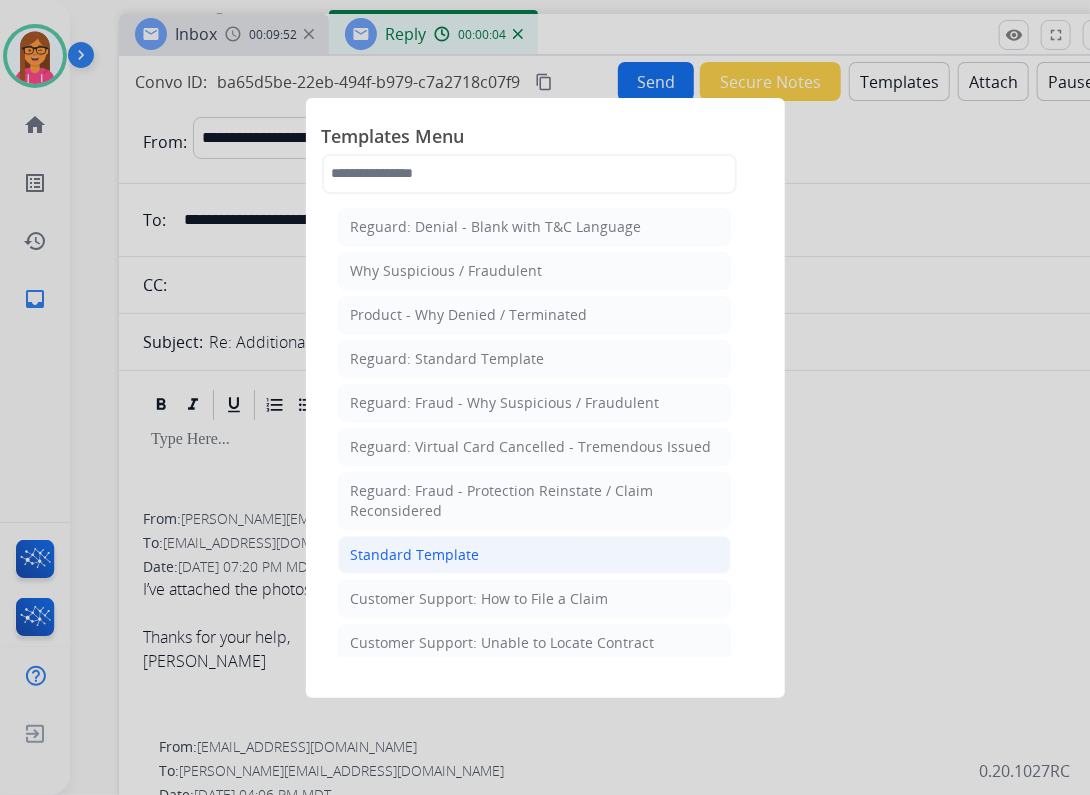 click on "Standard Template" 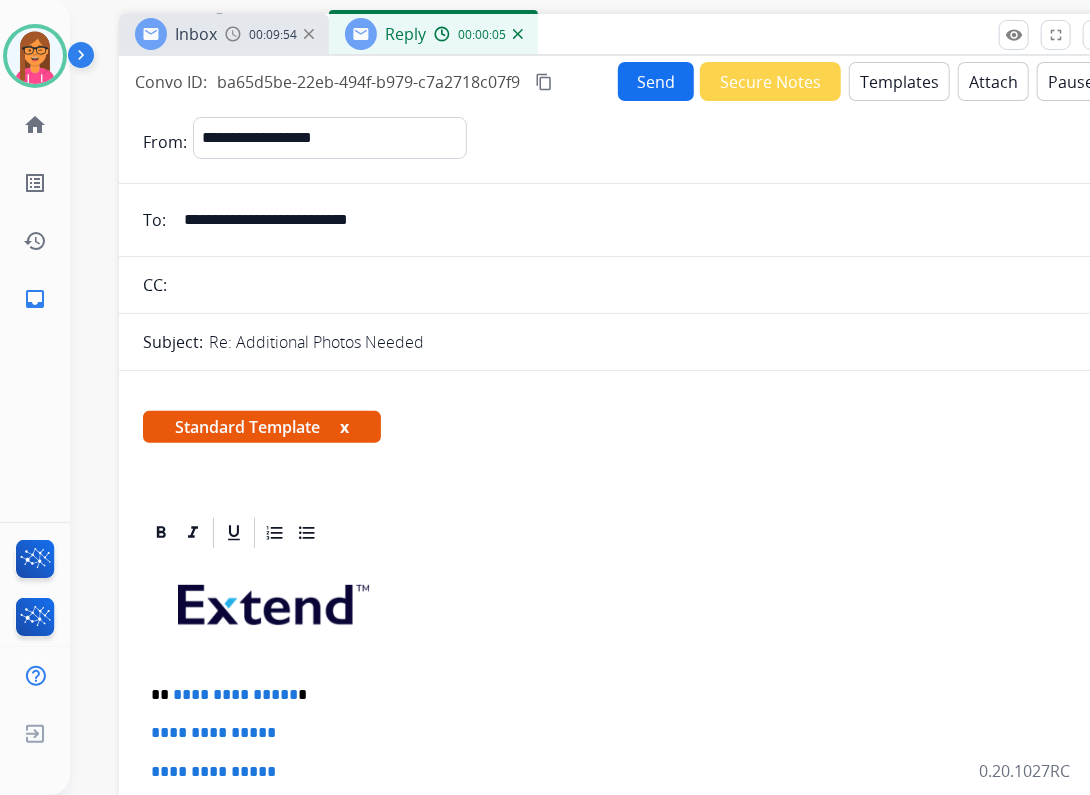 click on "x" at bounding box center [344, 427] 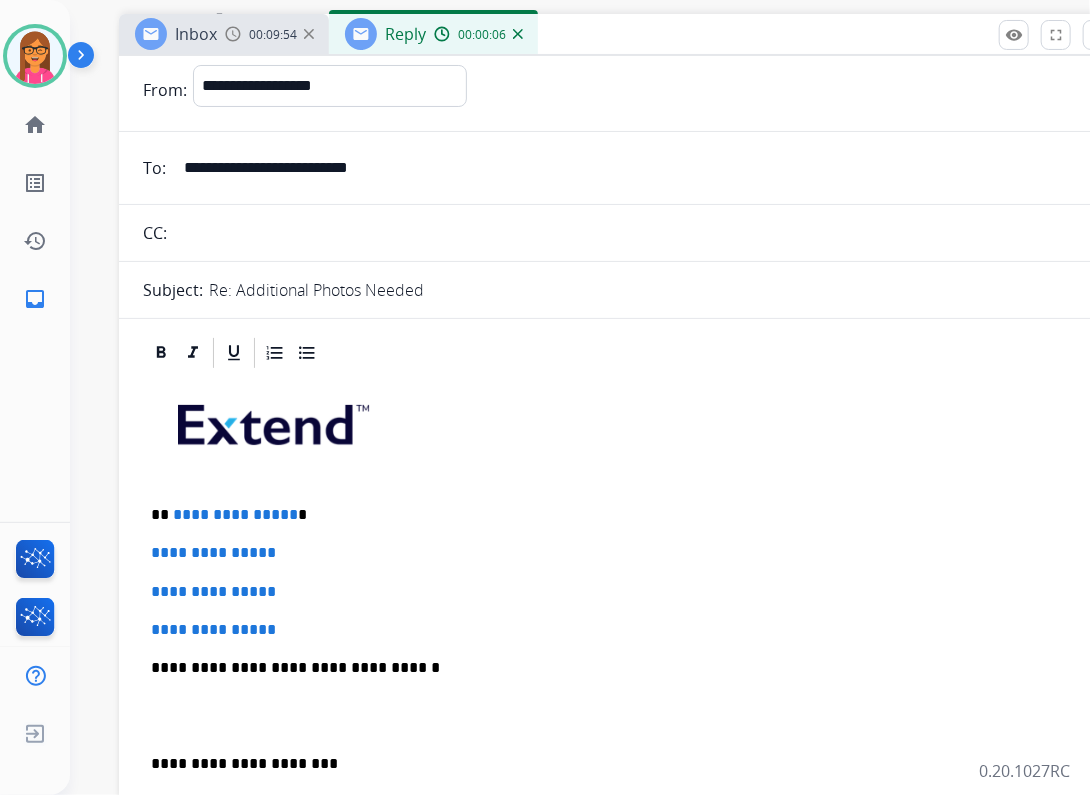 scroll, scrollTop: 80, scrollLeft: 0, axis: vertical 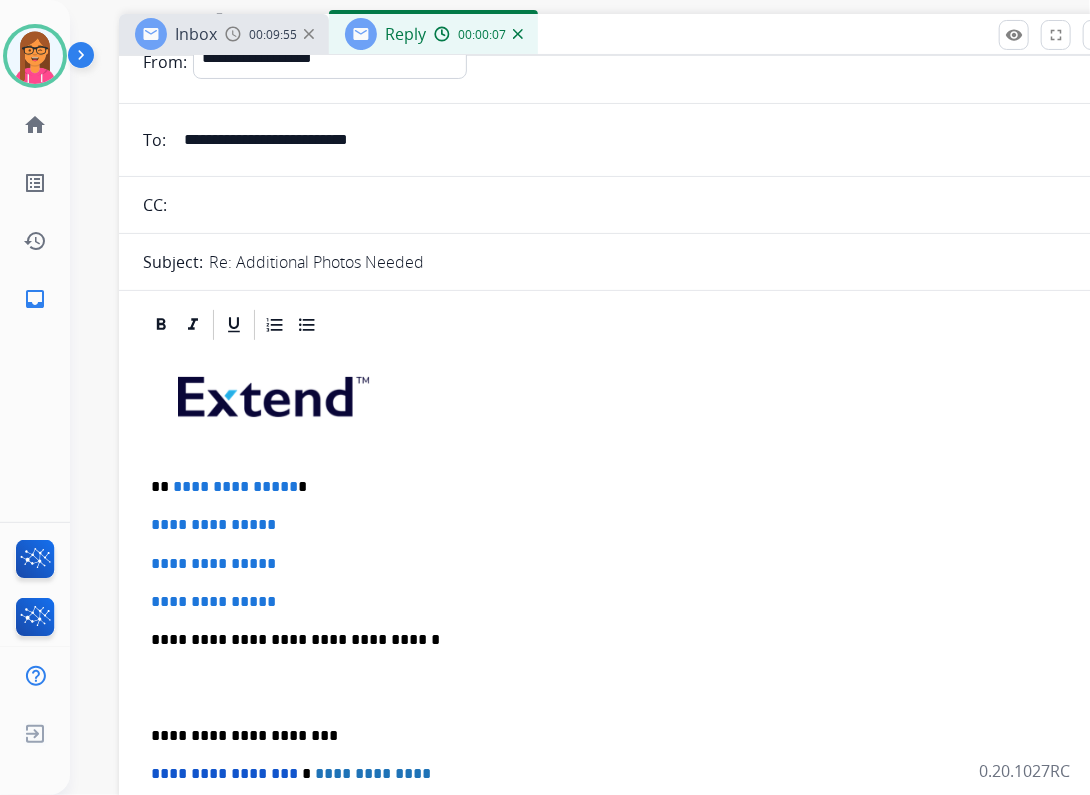 click on "**********" at bounding box center [611, 487] 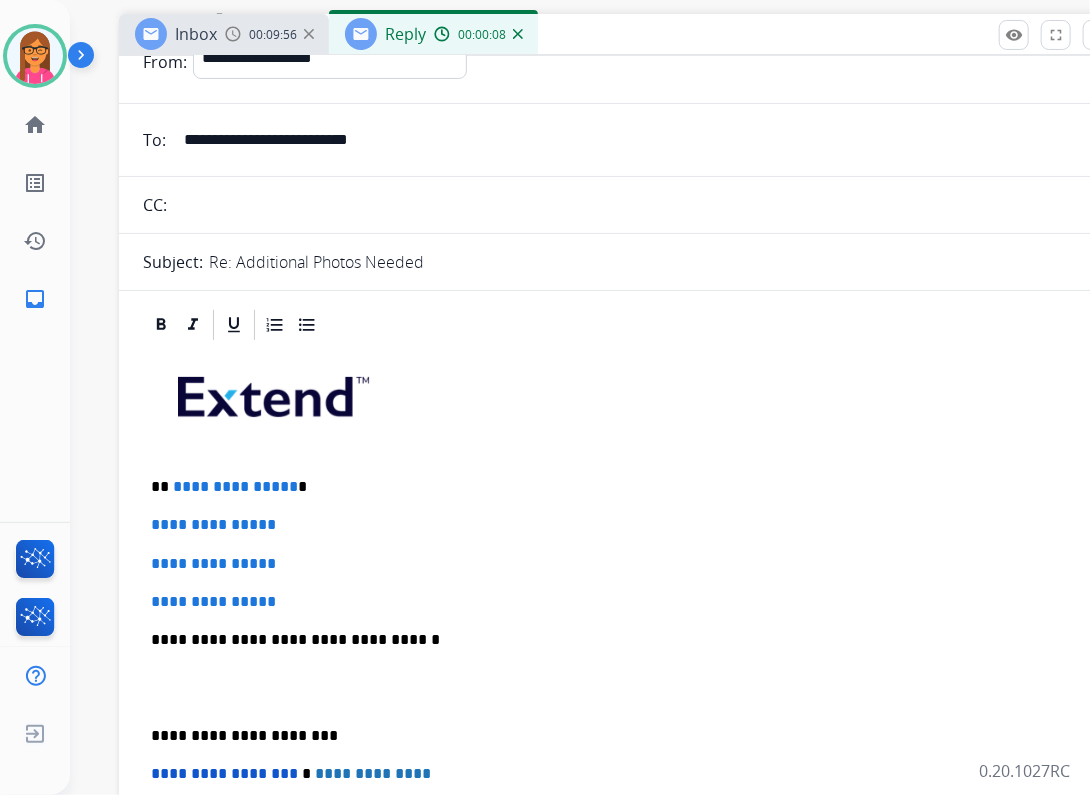 type 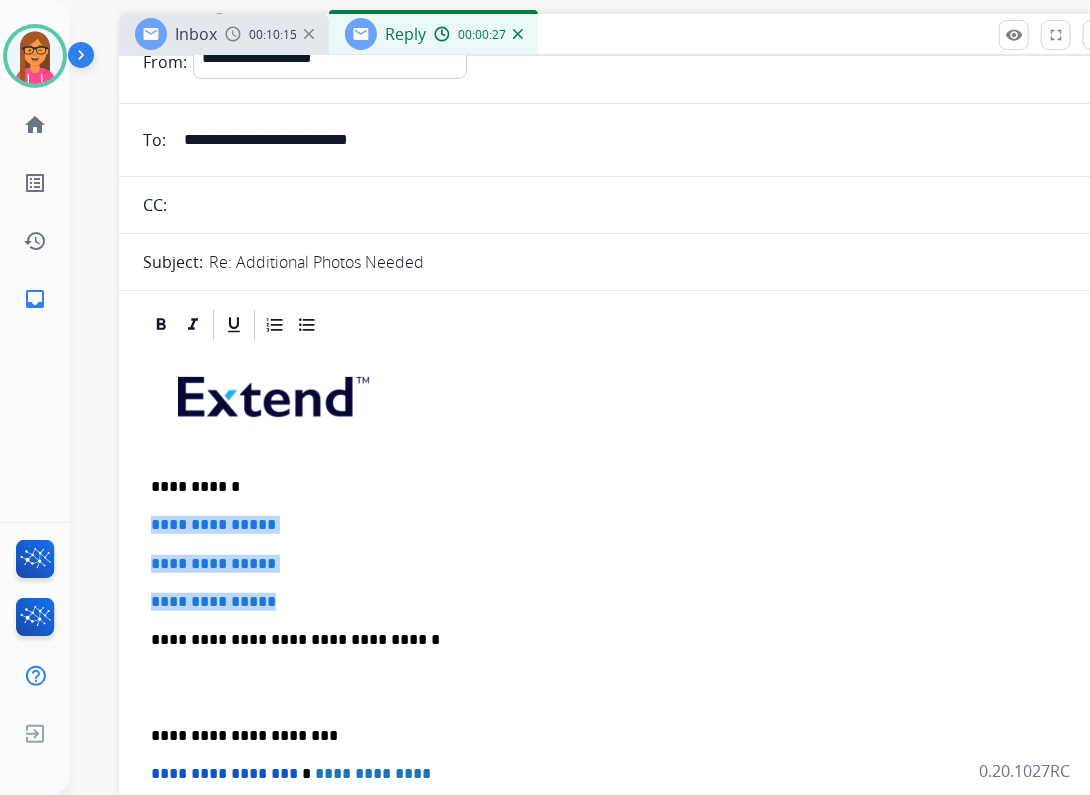 drag, startPoint x: 305, startPoint y: 598, endPoint x: 150, endPoint y: 529, distance: 169.66437 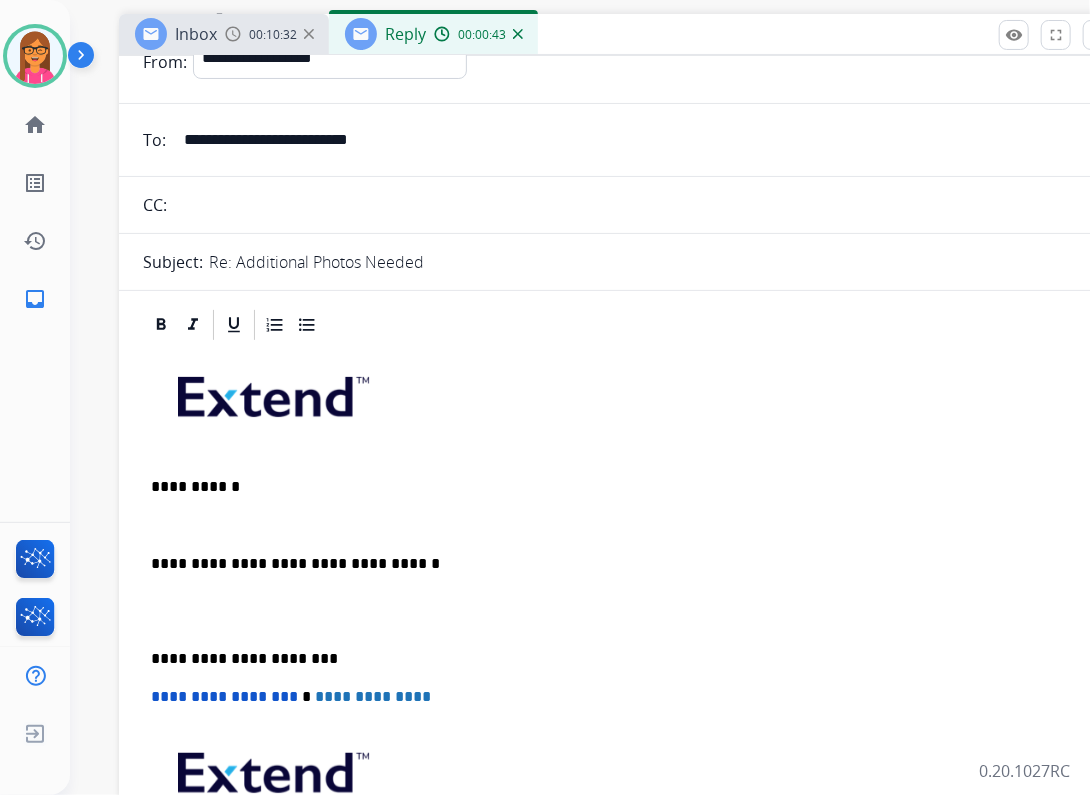 click at bounding box center [619, 525] 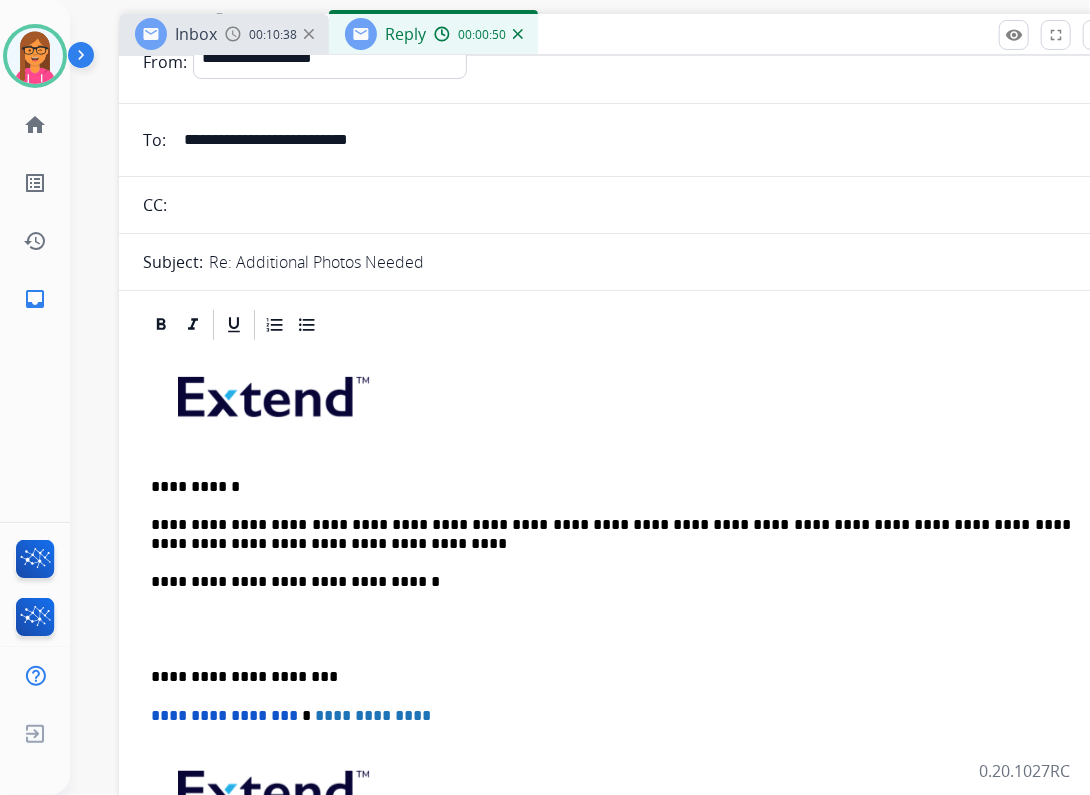 click on "**********" at bounding box center (611, 534) 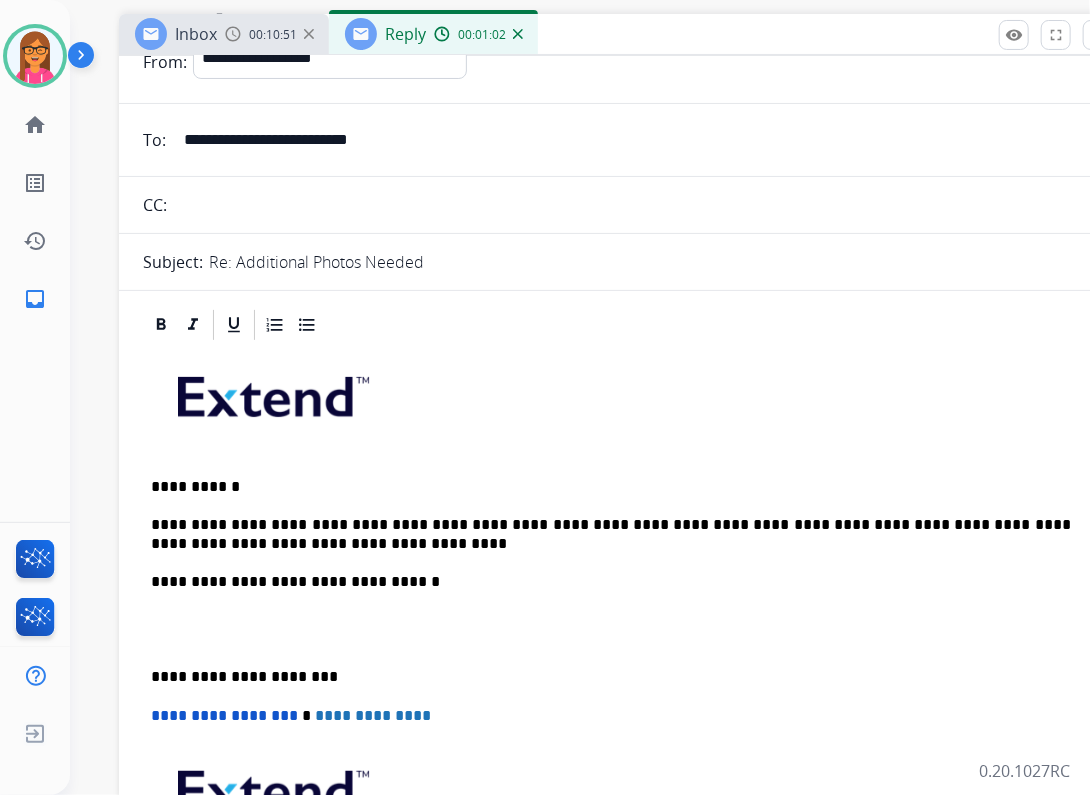 click on "**********" at bounding box center (611, 534) 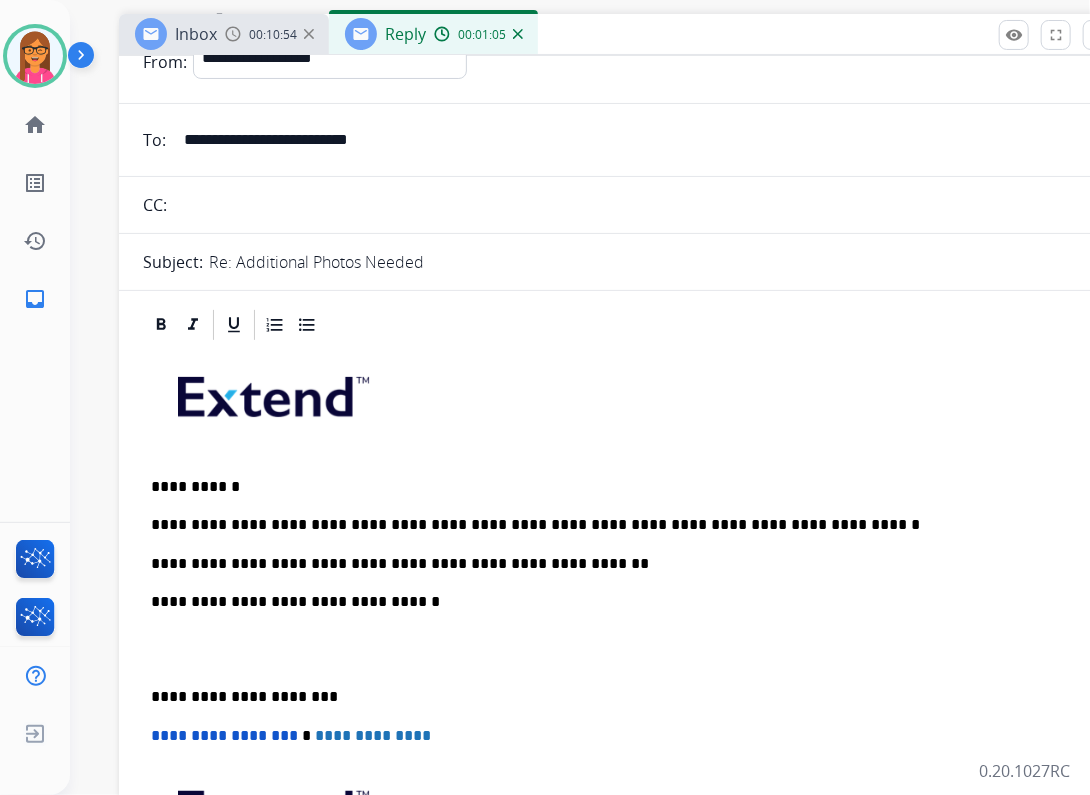 click on "**********" at bounding box center (619, 668) 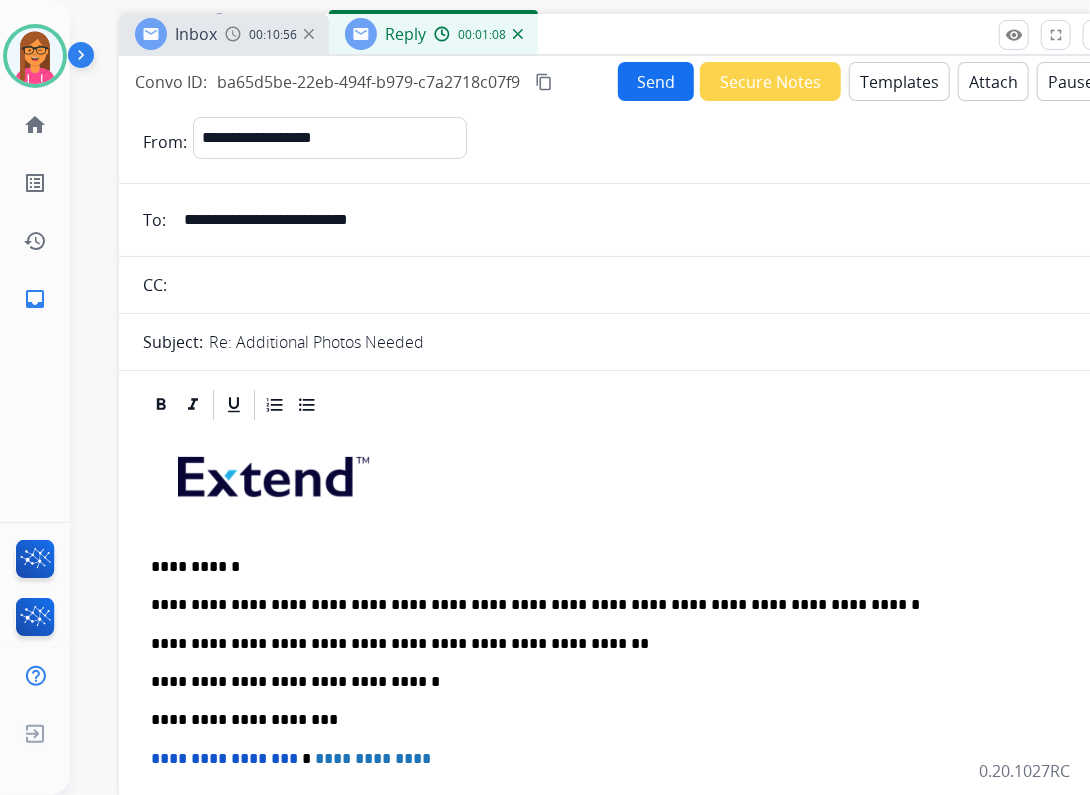 scroll, scrollTop: 0, scrollLeft: 0, axis: both 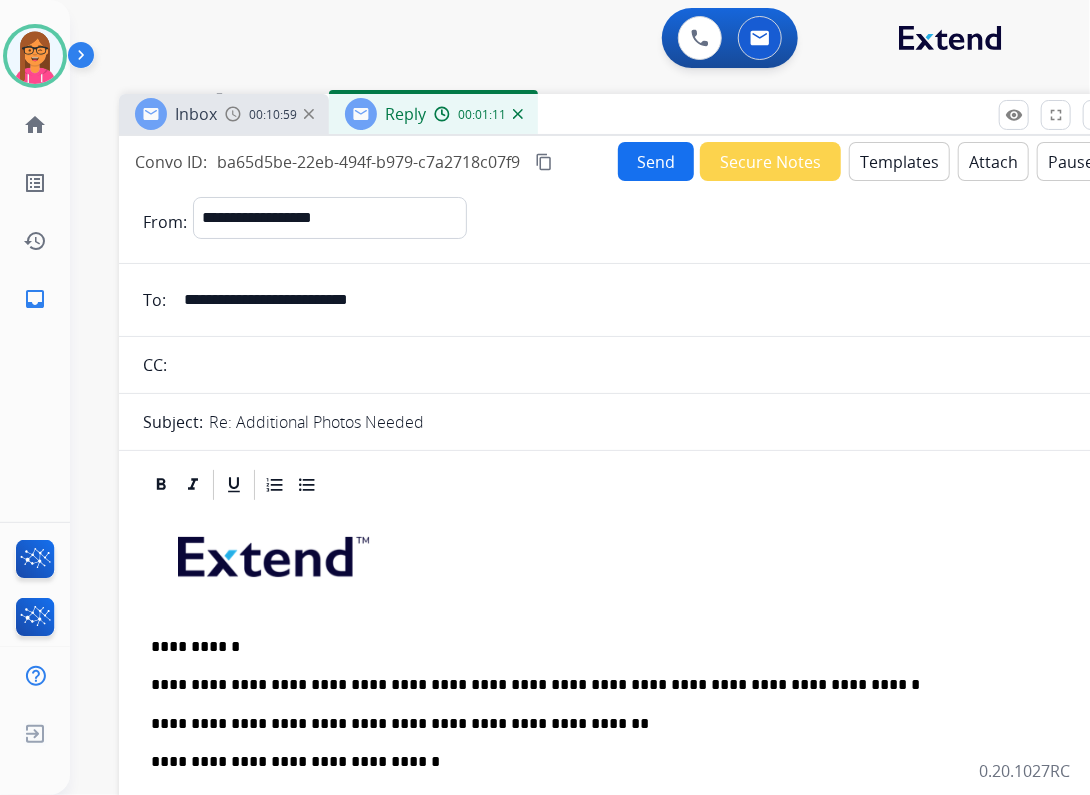 click on "Send" at bounding box center (656, 161) 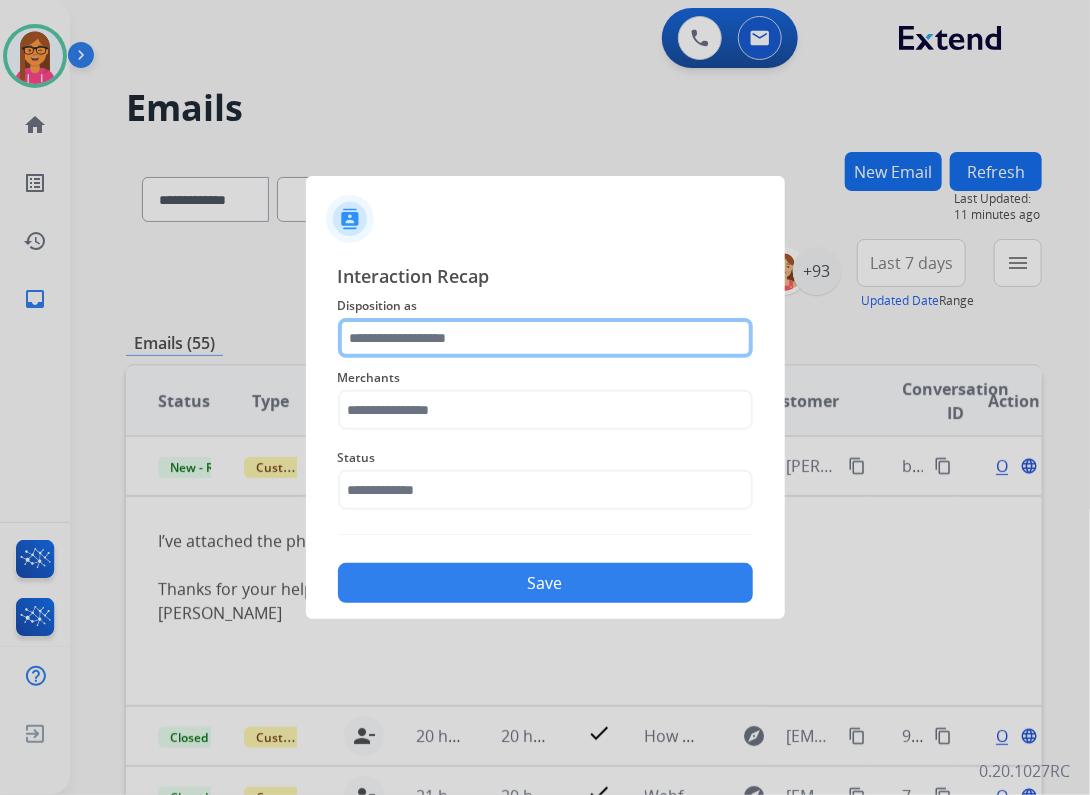 click 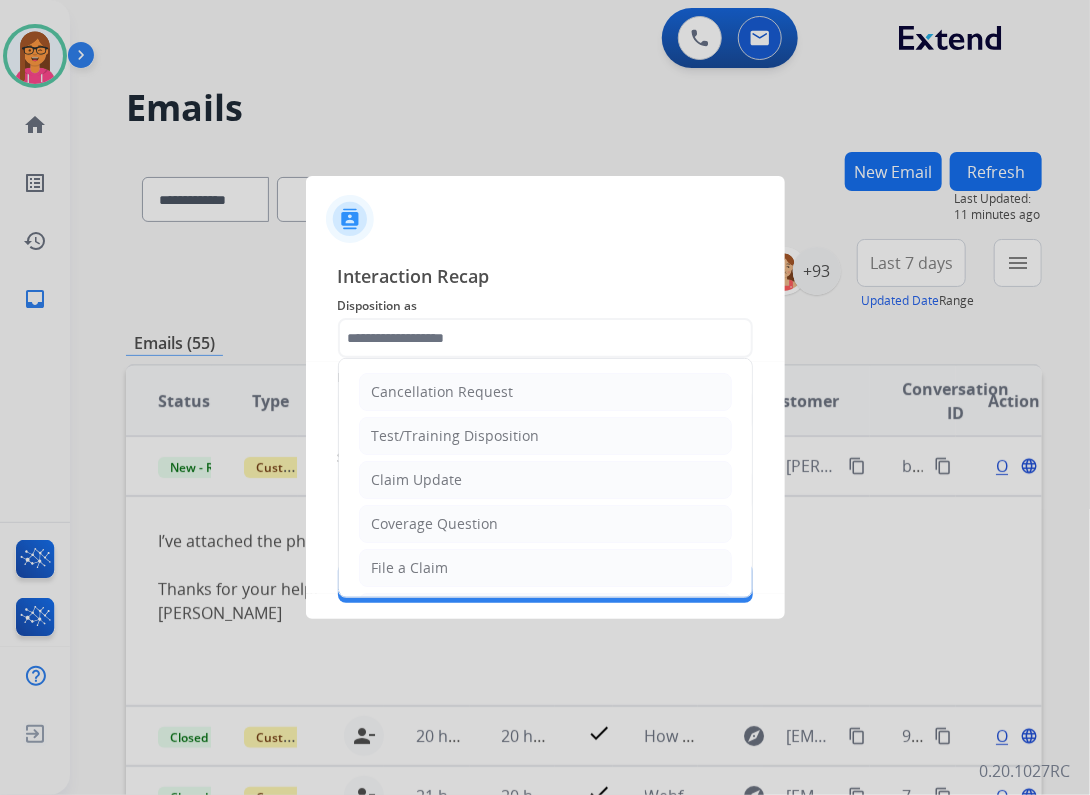 click on "Interaction Recap Disposition as     Cancellation Request   Test/Training Disposition   Claim Update   Coverage Question   File a Claim   MyExtend Support   Virtual or Tremendous Card Support   Inquiring about Fraud   Account Update   Resend Contract or Shipping Label   Other   Service Support  Merchants   Status    Save" 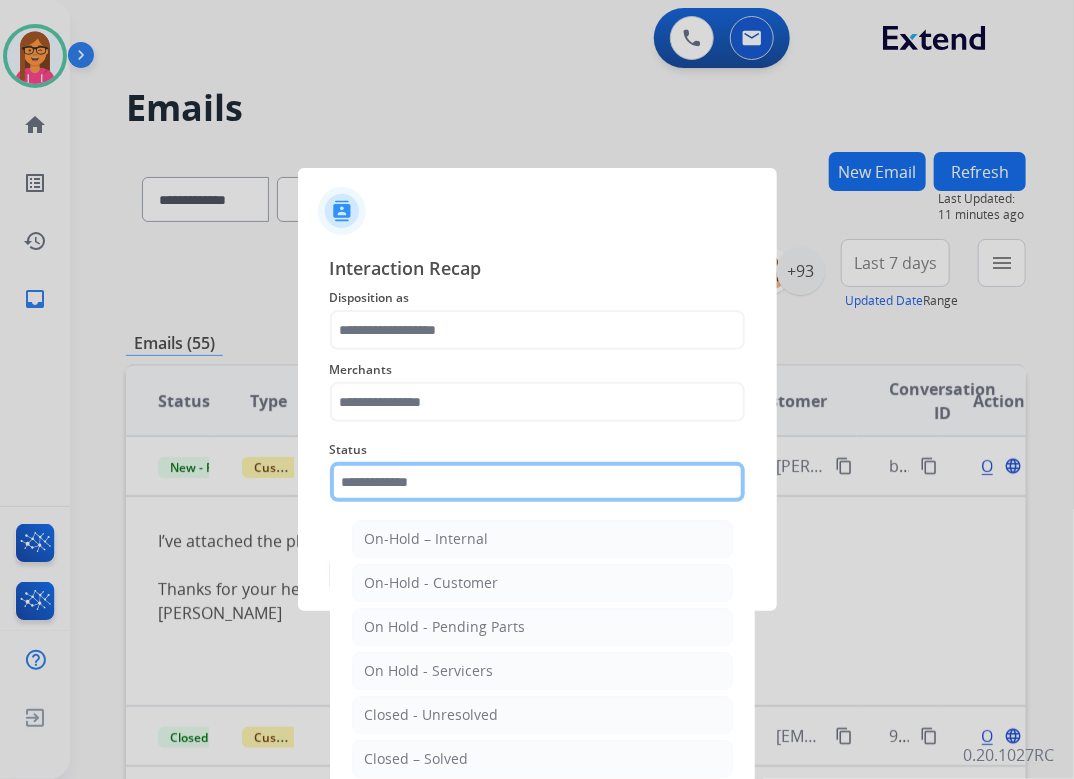 click 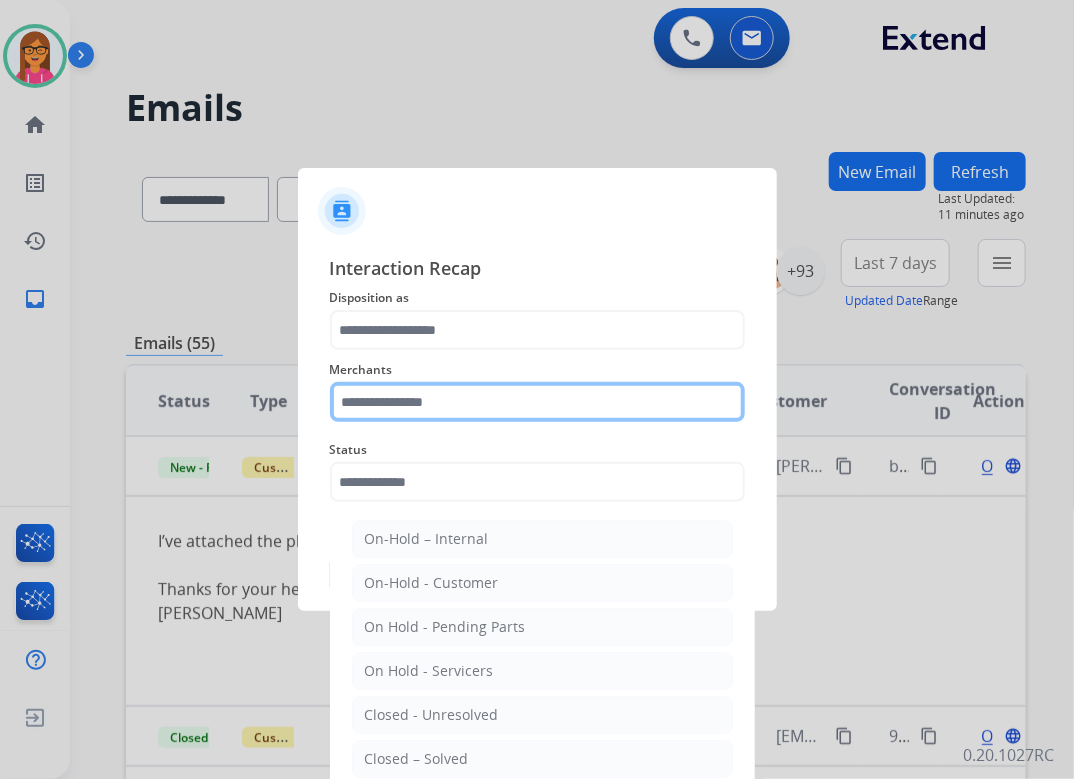 click 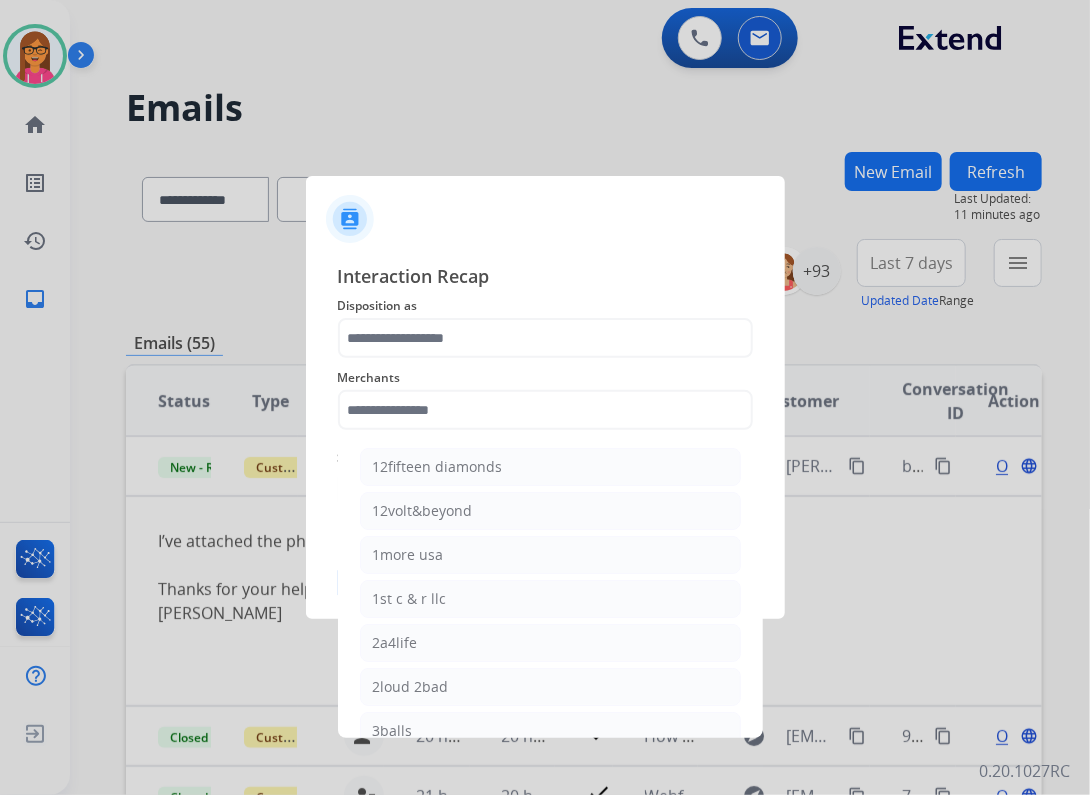 click on "Interaction Recap Disposition as    Merchants    12fifteen diamonds   12volt&beyond   1more usa   1st c & r llc   2a4life   2loud 2bad   3balls   4 state trucks   4moms   [MEDICAL_DATA] spirits   Accessorypartsstore   Action clutch   Active lifestyle store   Addaday   Adorama abs   Adorama business-to-business   [MEDICAL_DATA] offroad outfitters   Ads shocks   Advance auto parts   Aem electronics   Aerishealthinc   Ag solutions group, llc   Aim controllers   Air-relax   Airocide   Airslamit   Airsoft station   Airthereal   Alchemy fine home   Aleko products   [PERSON_NAME] home   All around e-bikes   All electric motion   All things barbecue   [PERSON_NAME]   Allied gaming north america, llc   Allied wheel components   Alta [PERSON_NAME] motors   Alter   Ambient fires   American bass   American cornhole association   American medical sales and rentals   American technologies network   Ameridroid   Amethyst home   Amgair   Ams fireplace   Amscope   Andaaz jewelers   [PERSON_NAME]   Anova   Anytime baseball supply   Anytime sports supply" 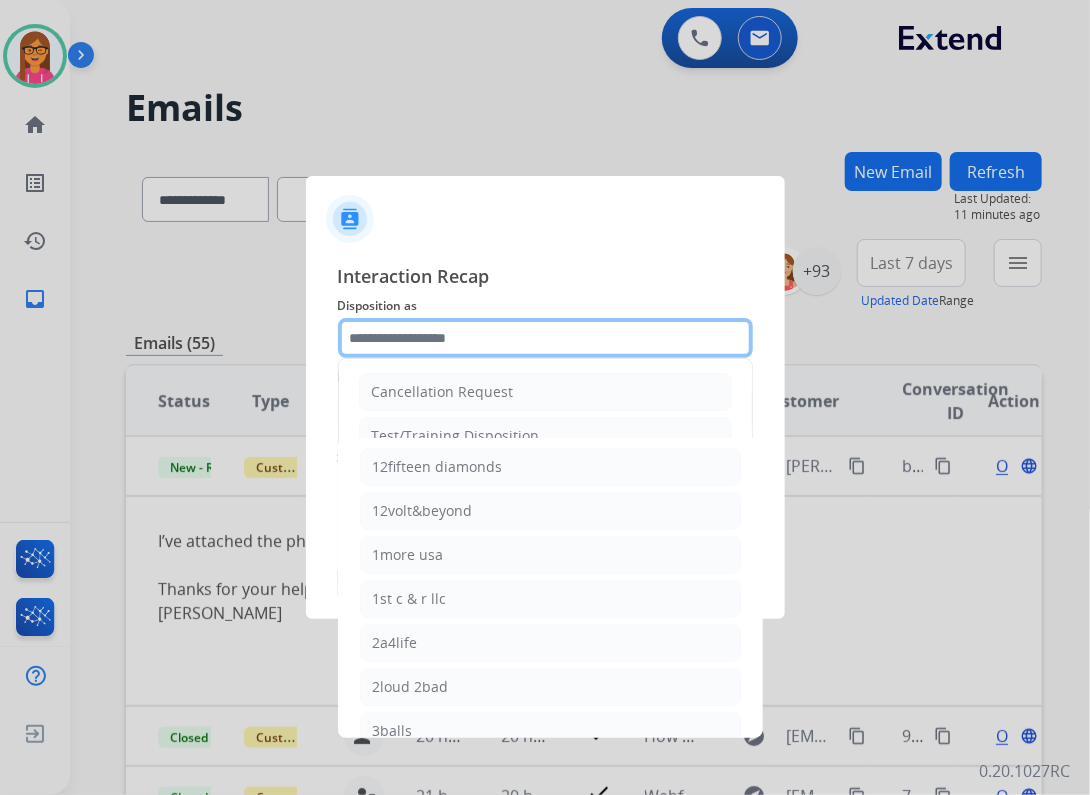 click 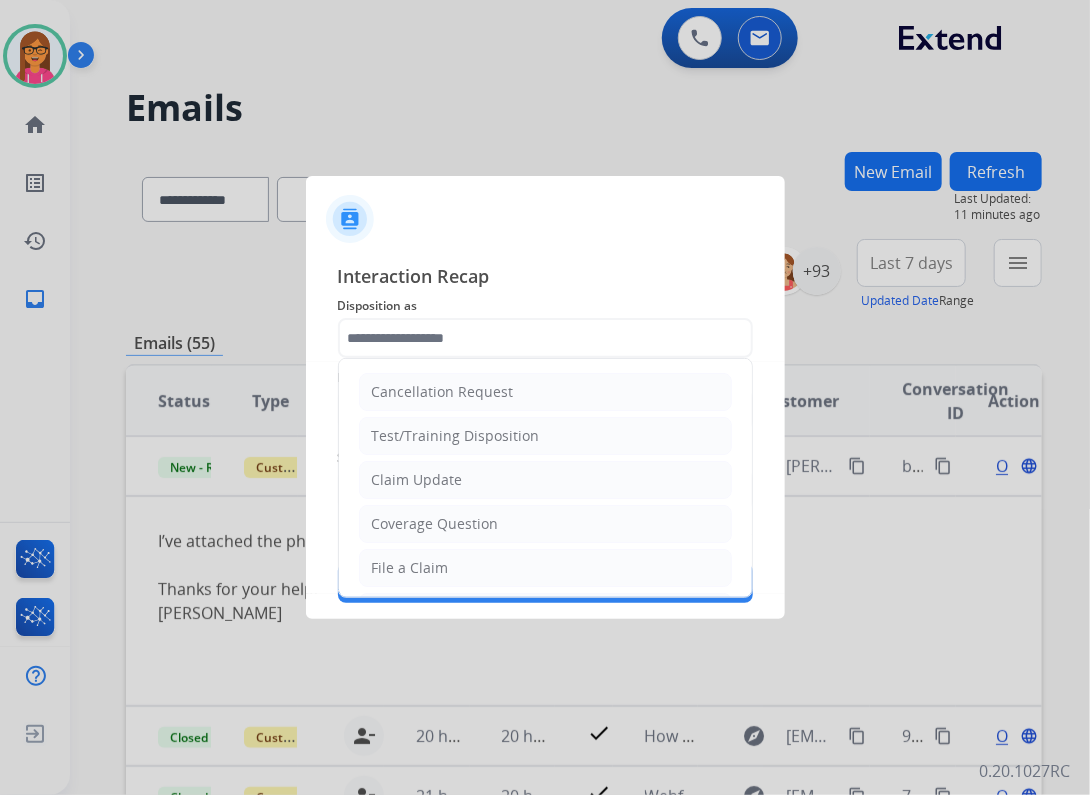 click on "Claim Update" 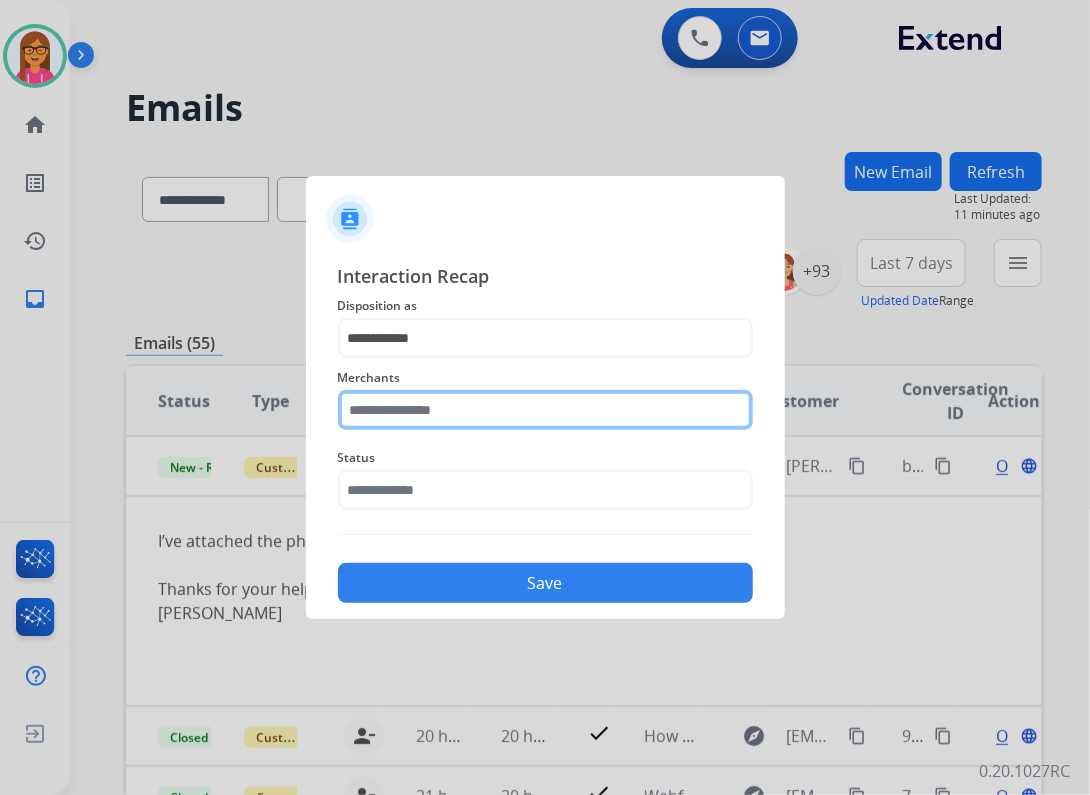 click 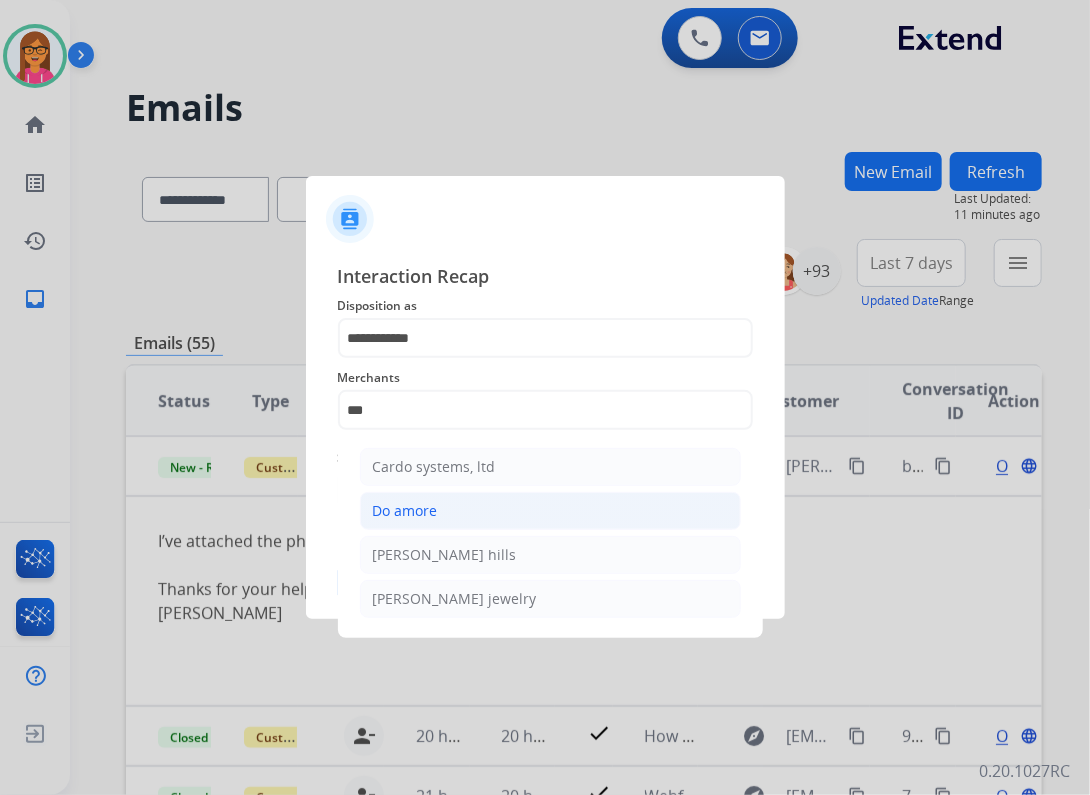 click on "Do amore" 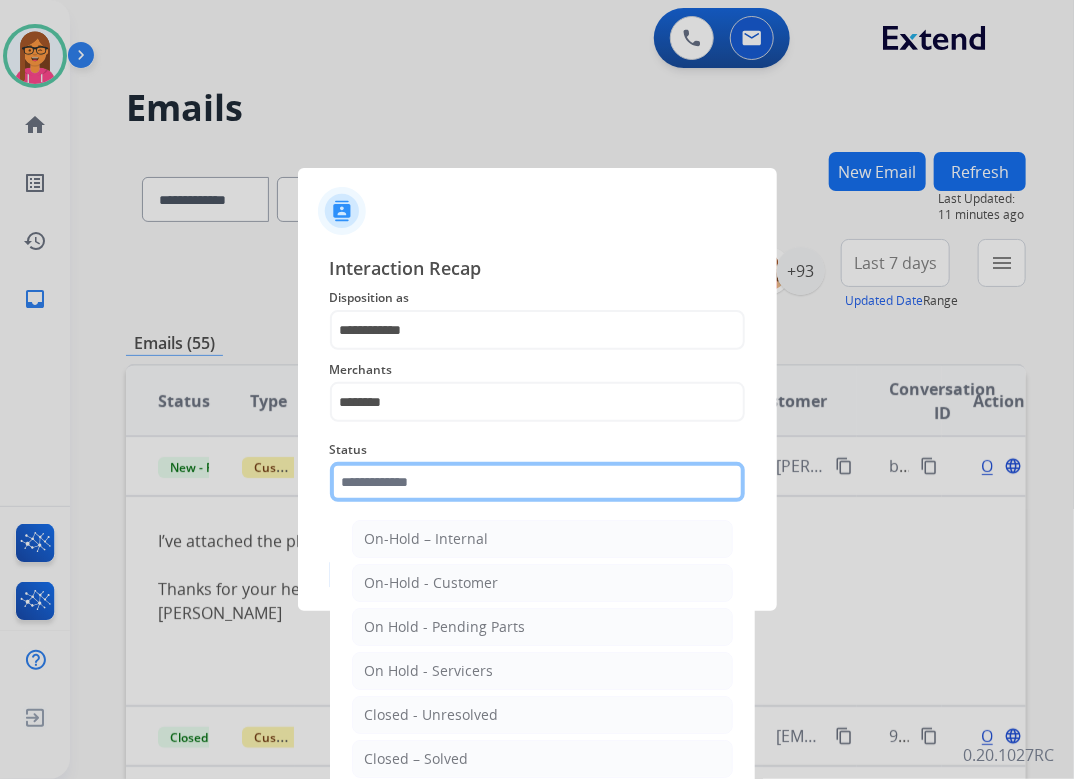 click 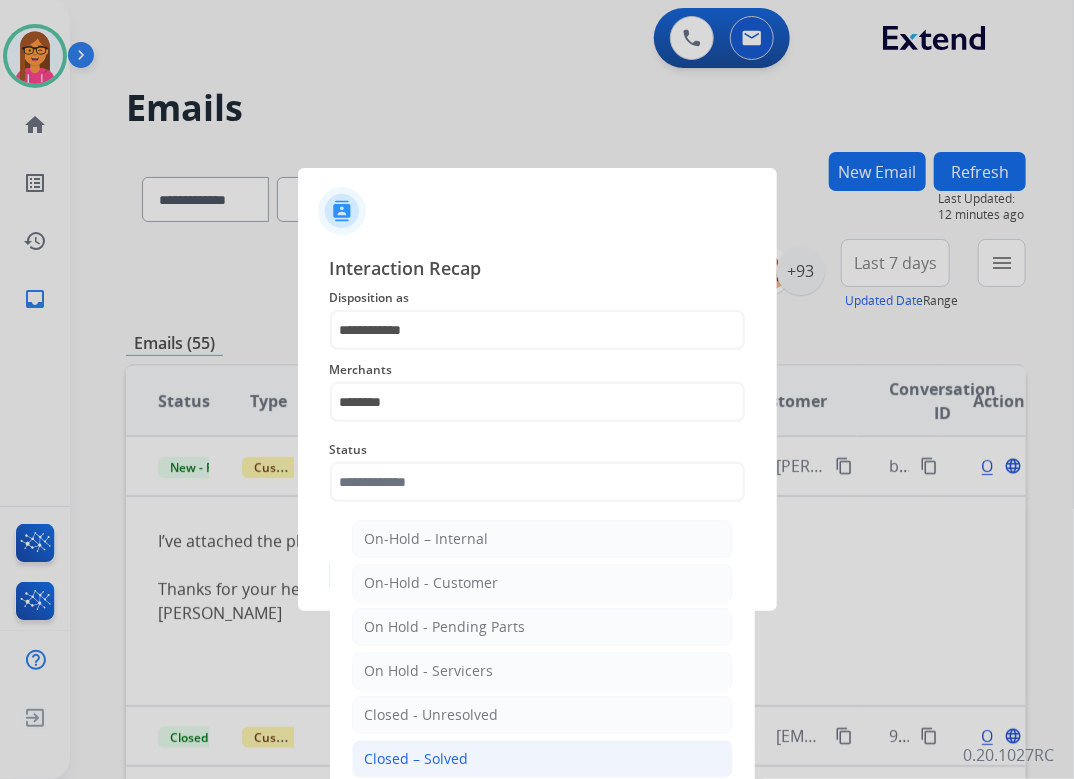 click on "Closed – Solved" 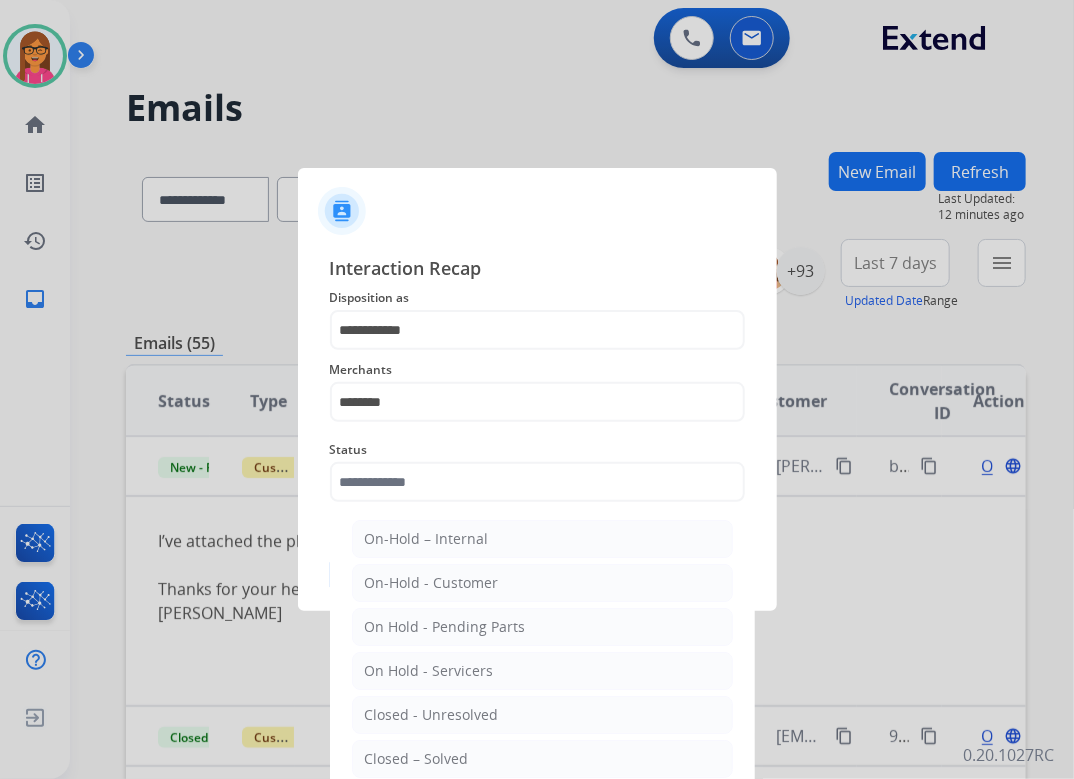 type on "**********" 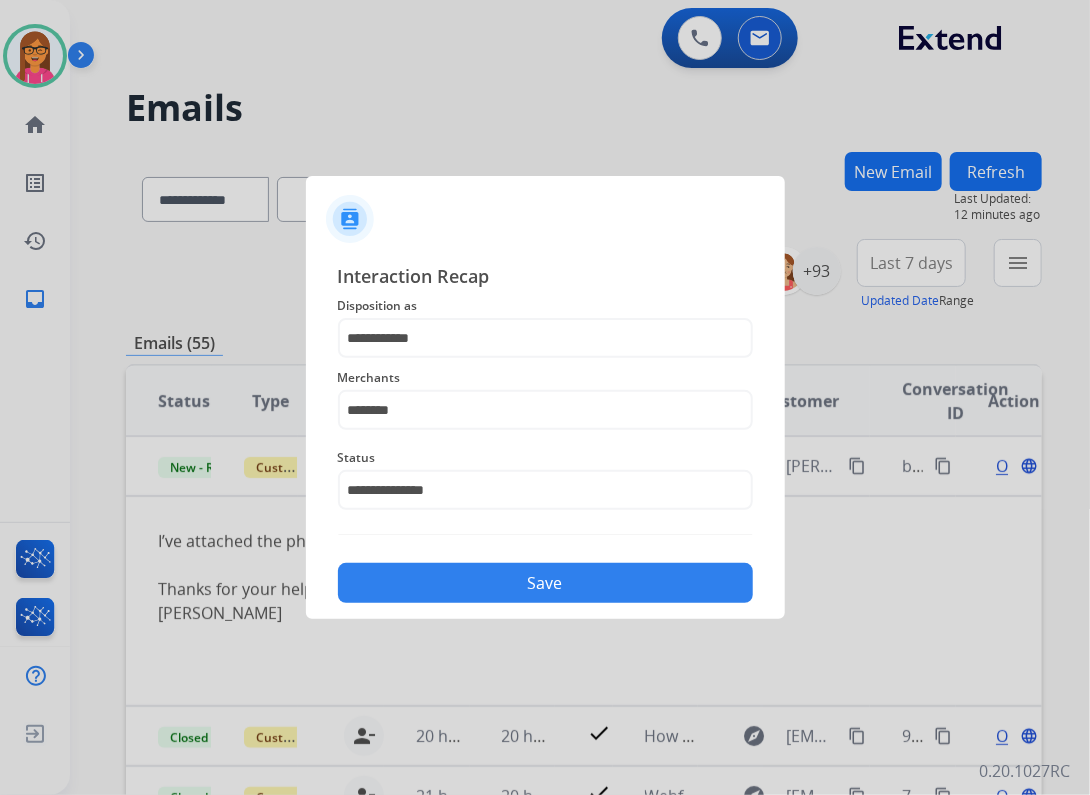click on "Save" 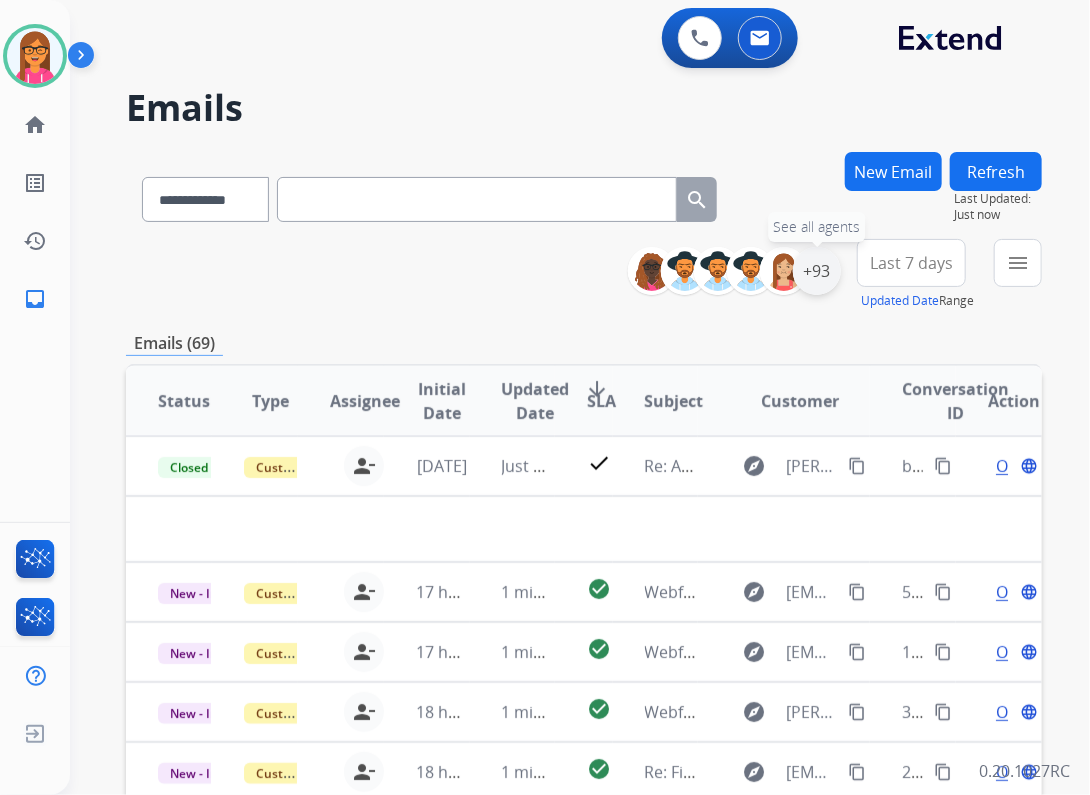 click on "+93" at bounding box center (817, 271) 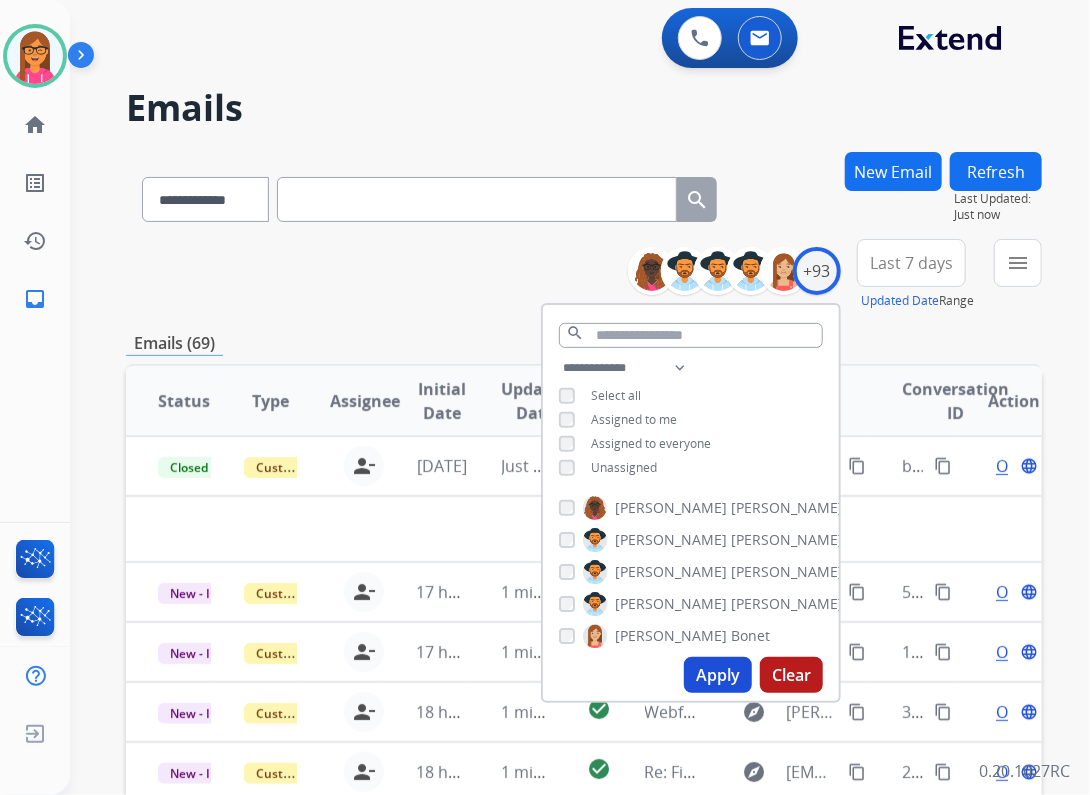 click on "**********" at bounding box center [584, 275] 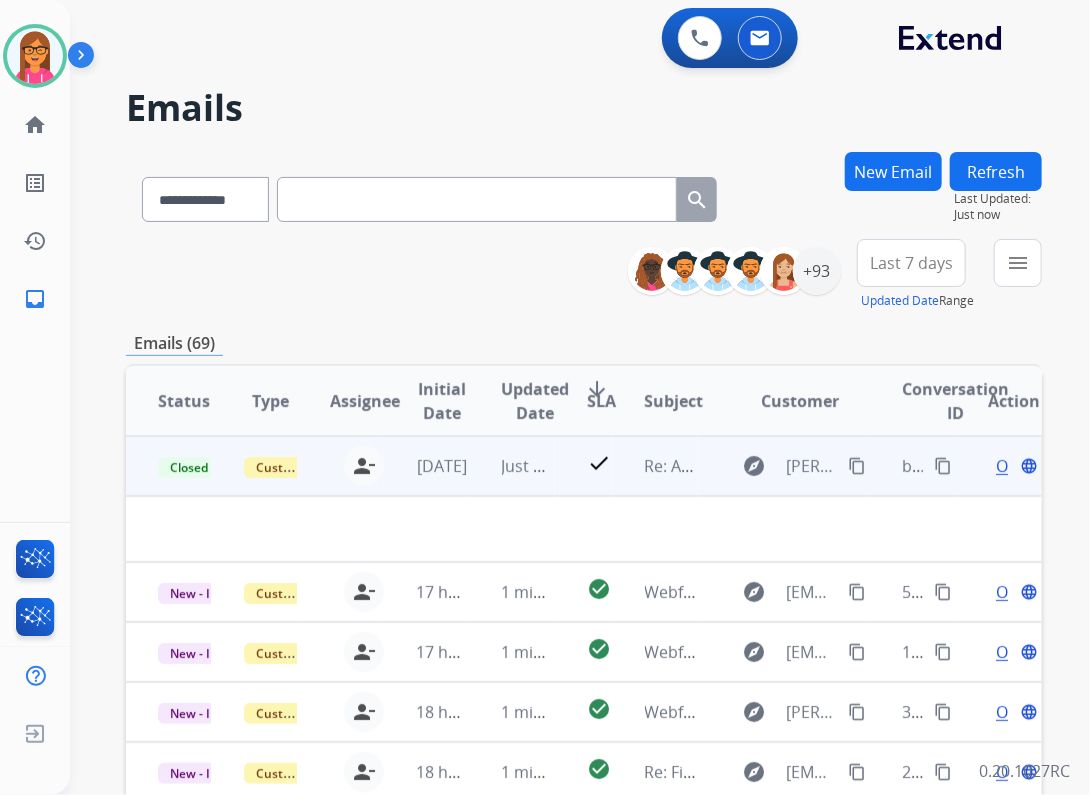 scroll, scrollTop: 67, scrollLeft: 0, axis: vertical 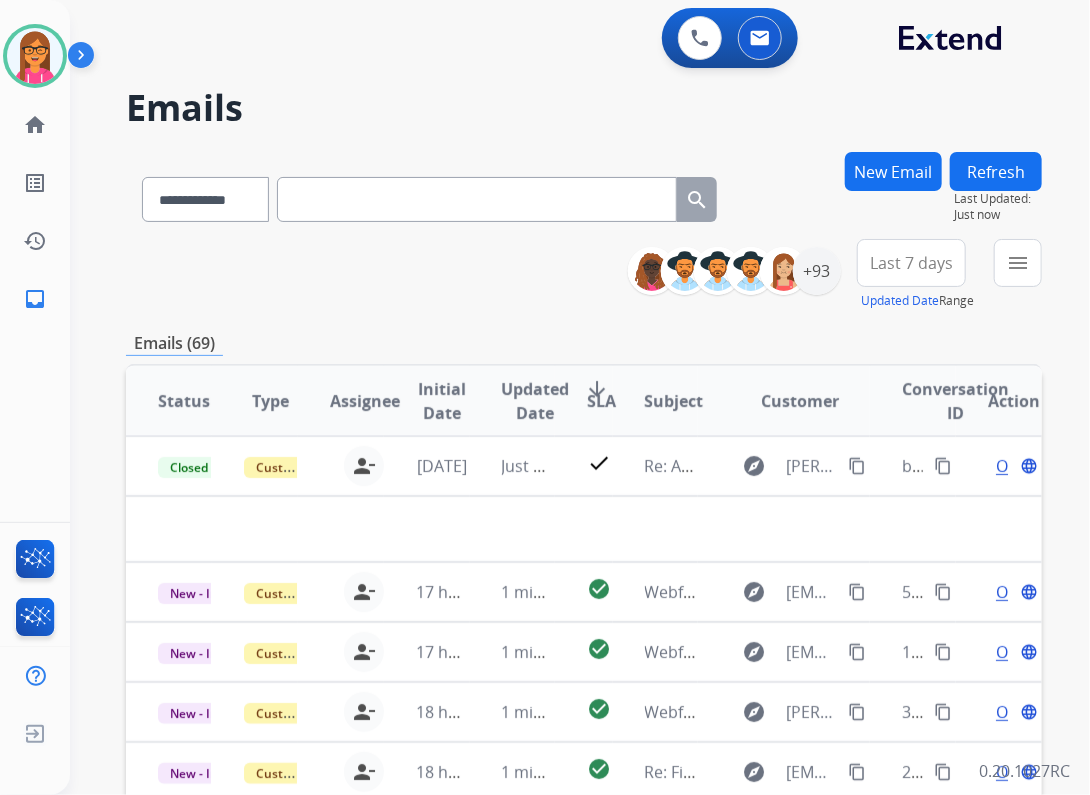 click on "Refresh" at bounding box center [996, 171] 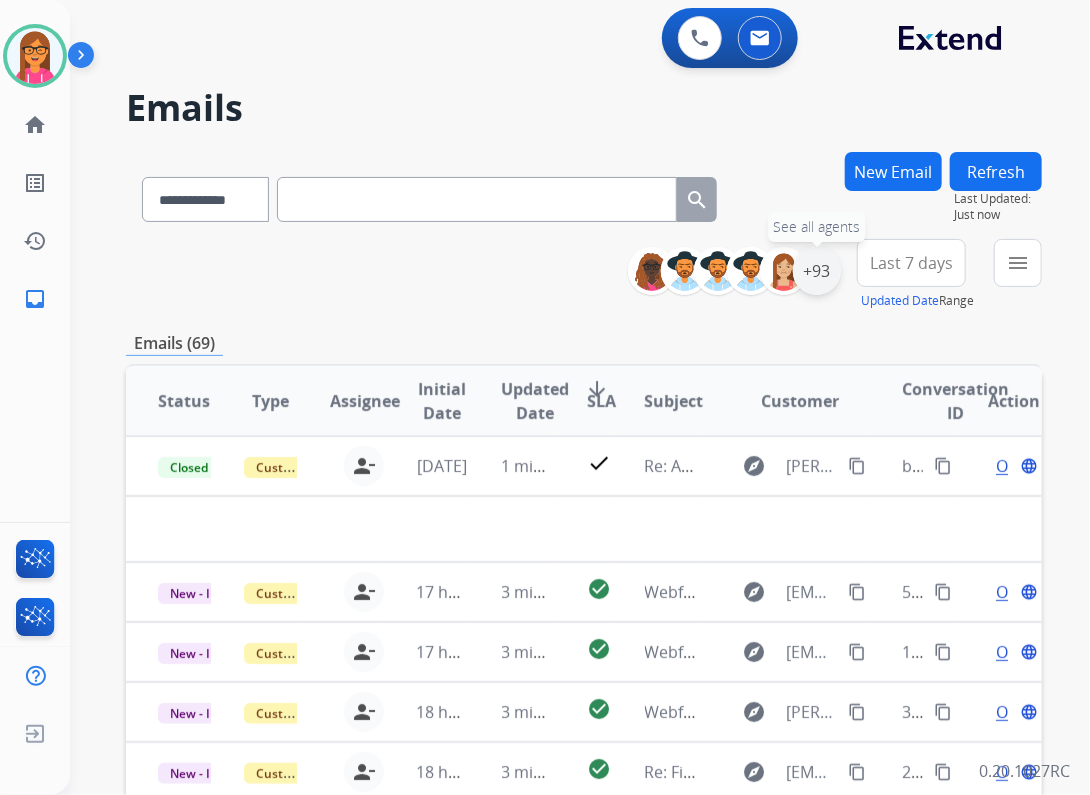 click on "+93" at bounding box center [817, 271] 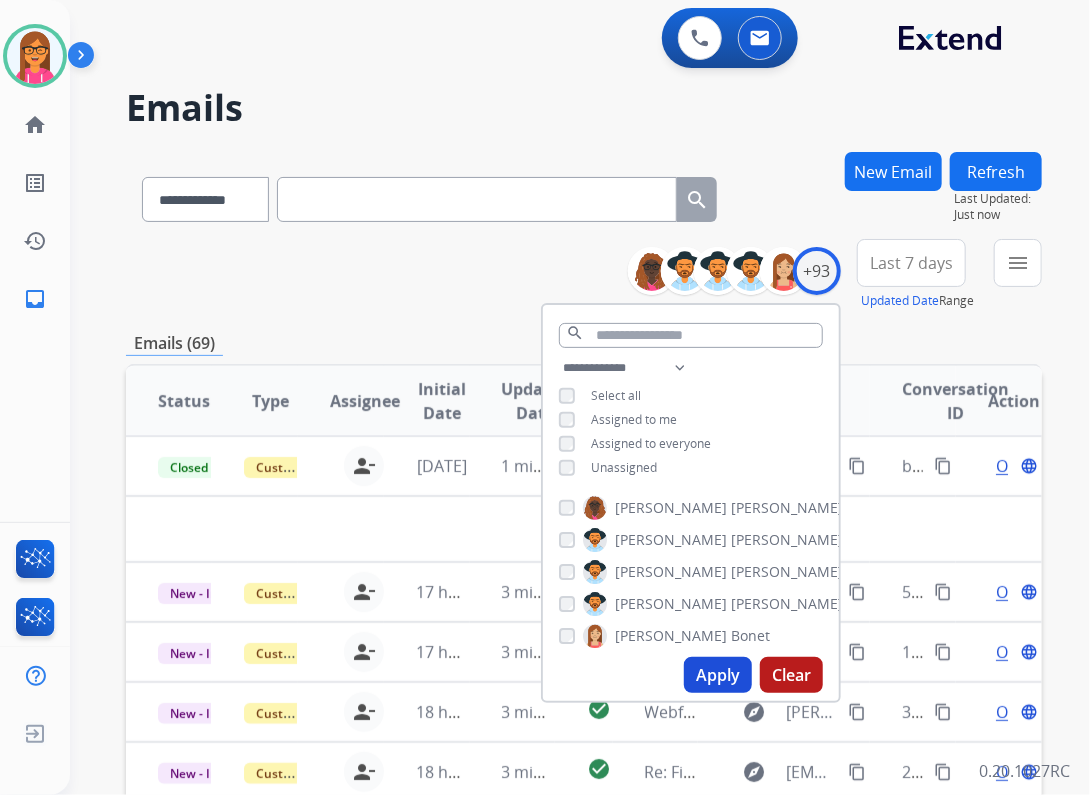 click on "Apply" at bounding box center [718, 675] 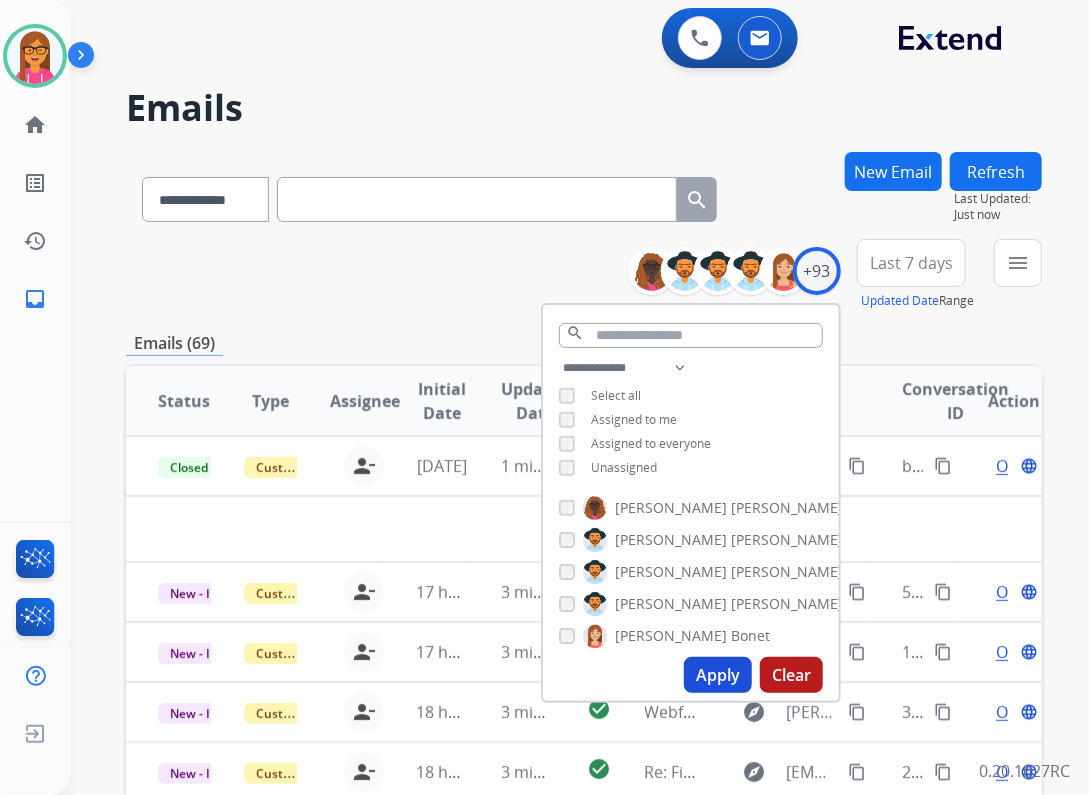 click on "**********" at bounding box center [584, 275] 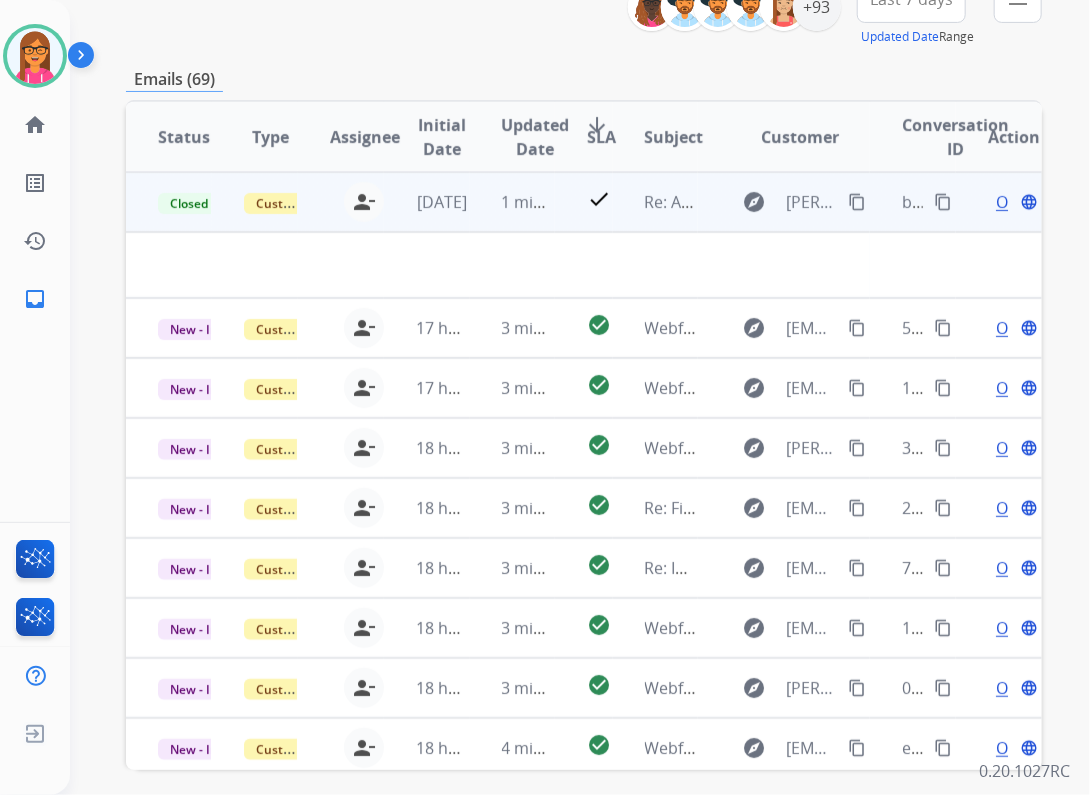 scroll, scrollTop: 342, scrollLeft: 0, axis: vertical 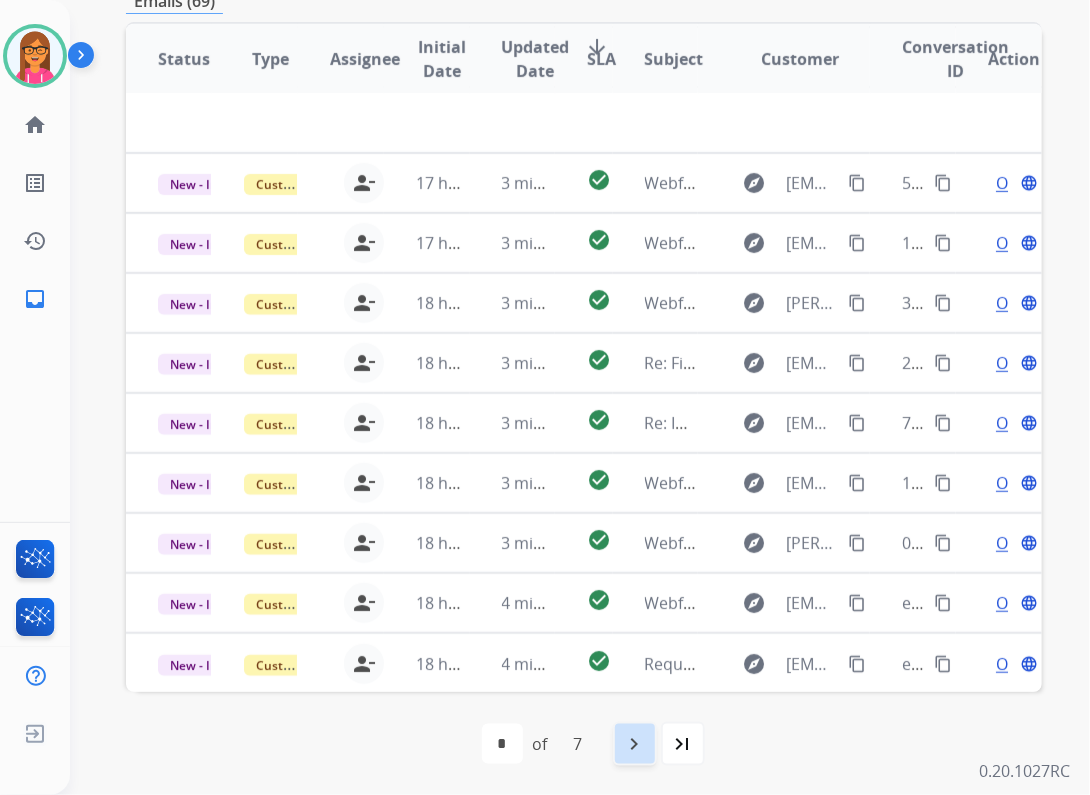 click on "navigate_next" at bounding box center (635, 744) 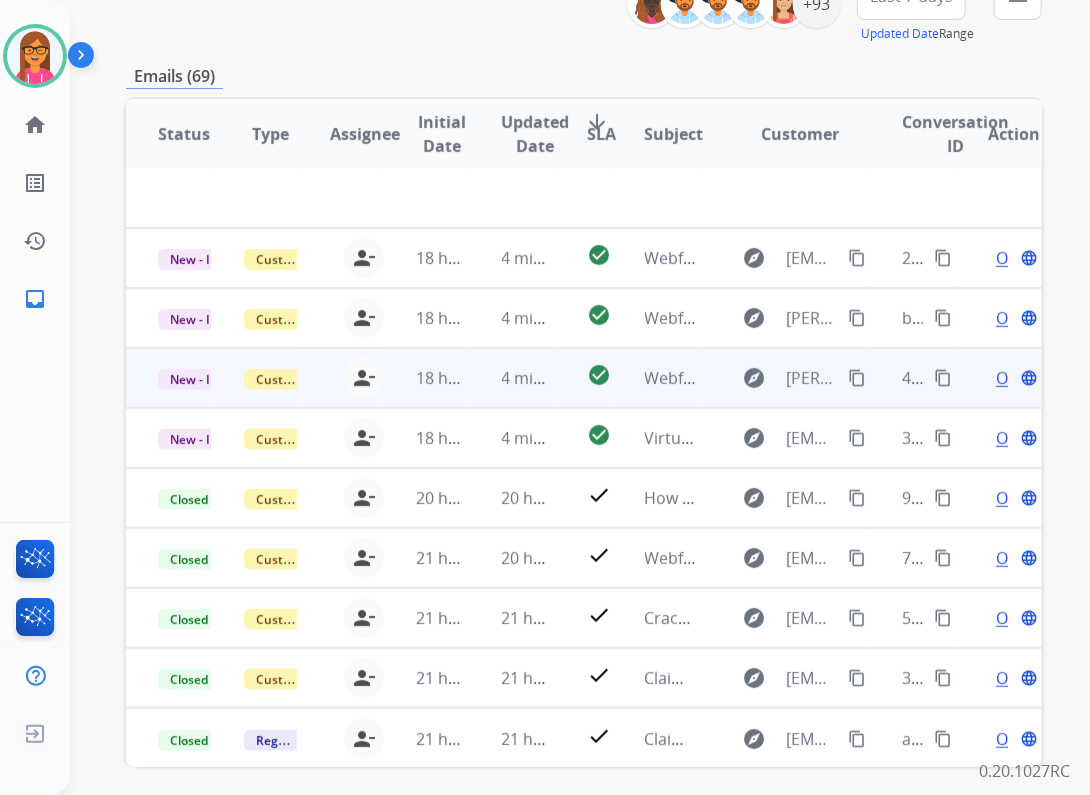 scroll, scrollTop: 342, scrollLeft: 0, axis: vertical 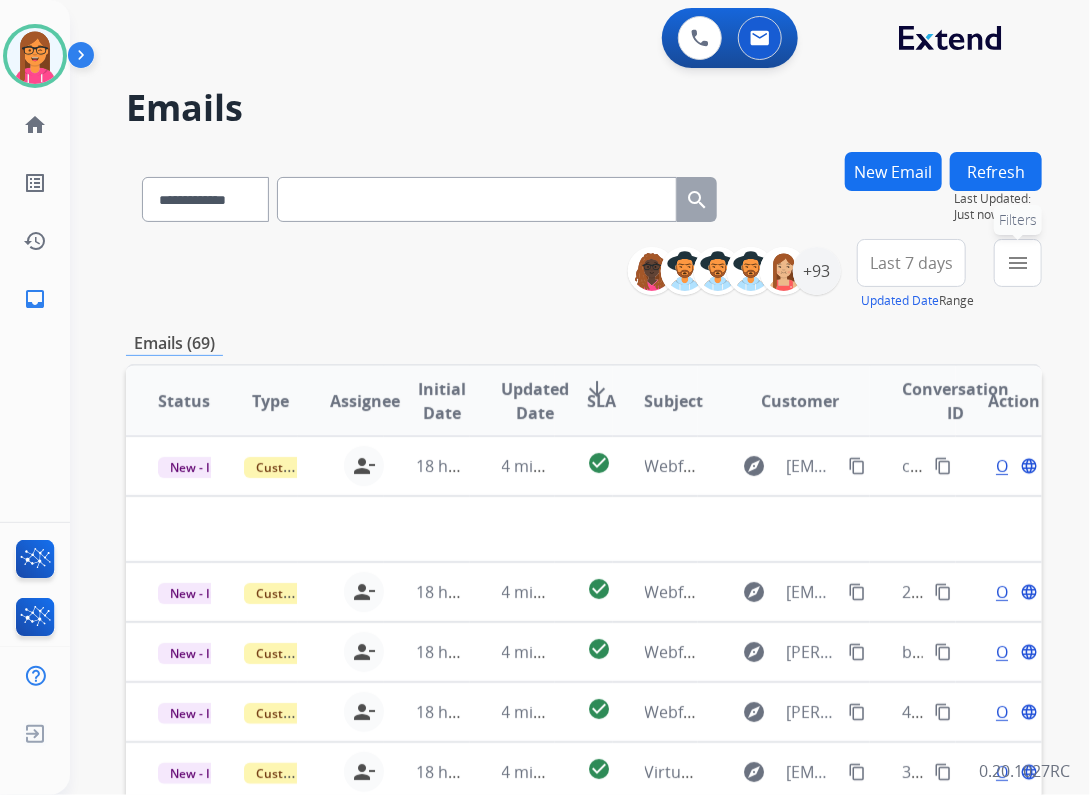 click on "menu  Filters" at bounding box center [1018, 263] 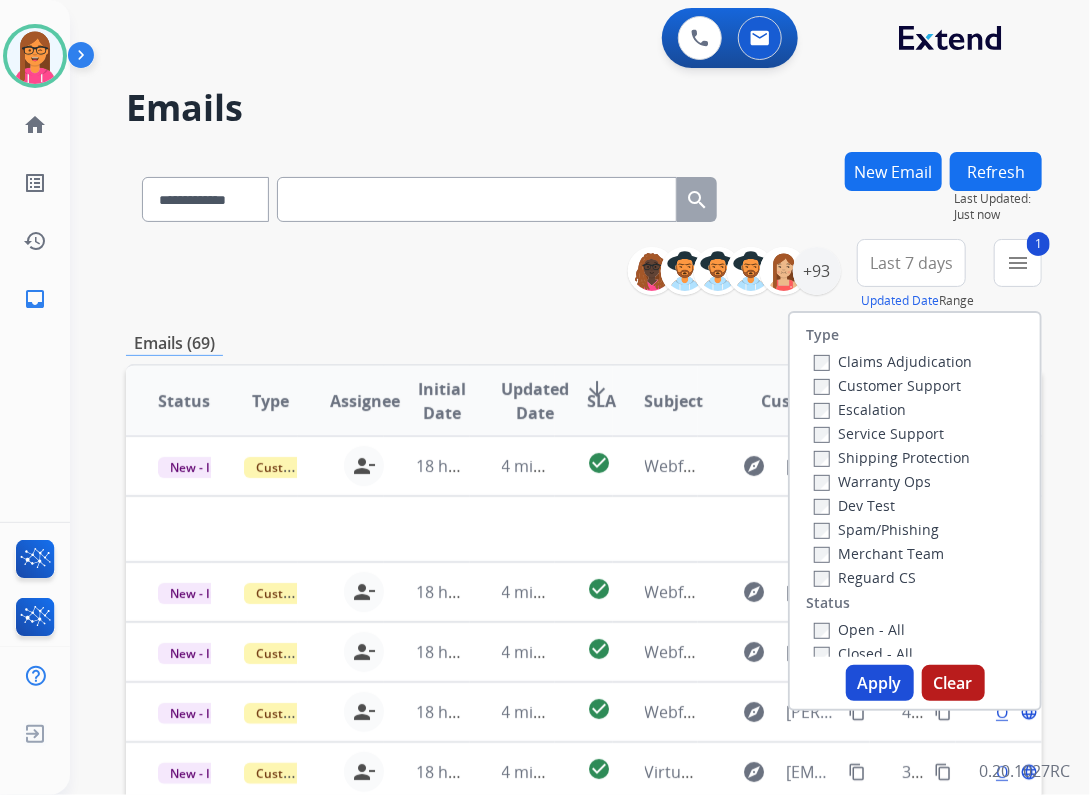 click on "Apply" at bounding box center (880, 683) 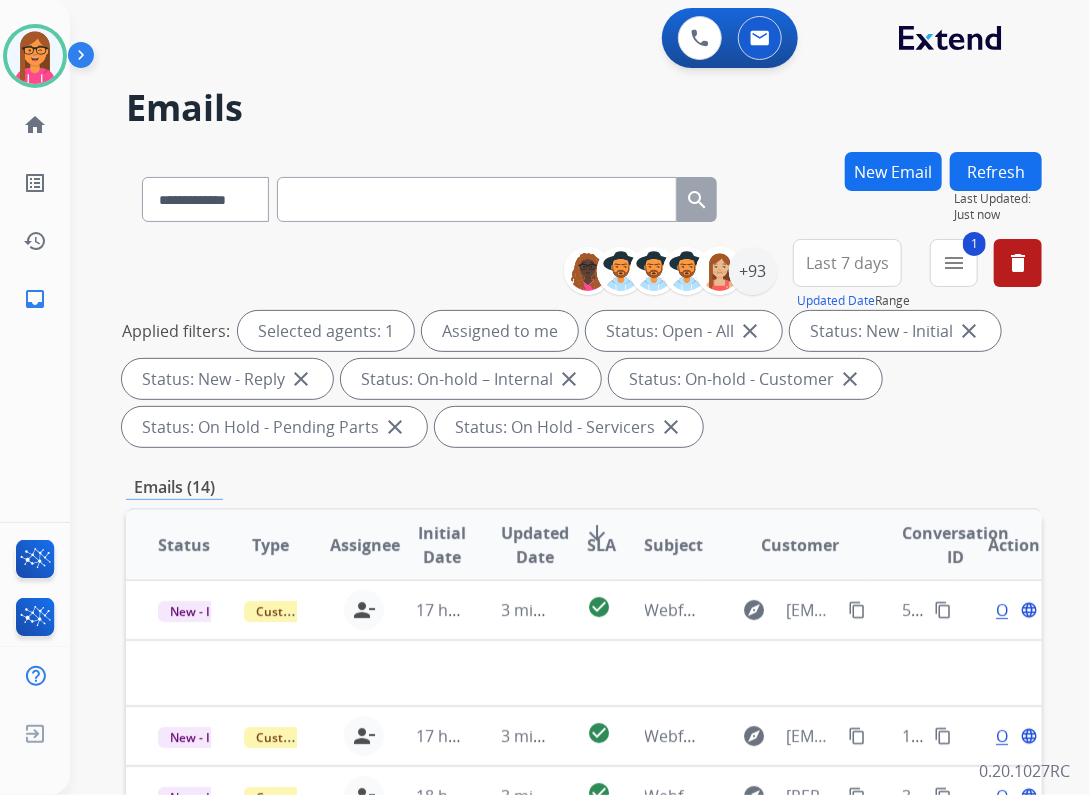 click on "**********" at bounding box center (584, 717) 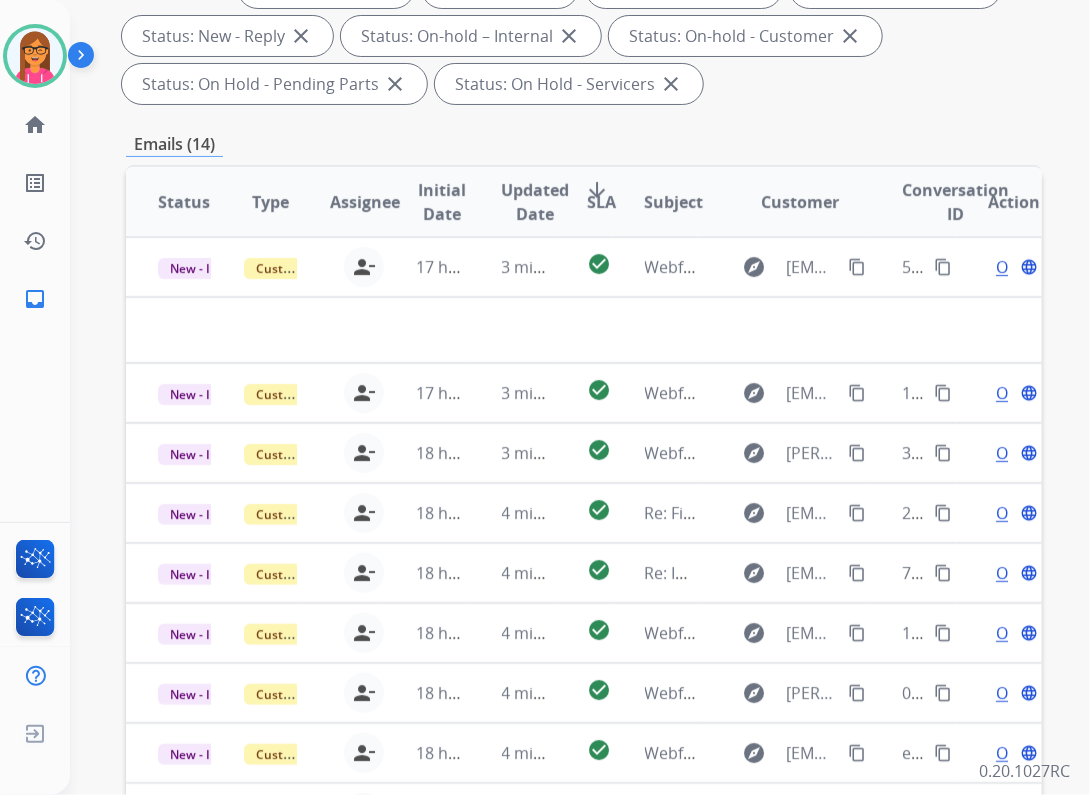 scroll, scrollTop: 486, scrollLeft: 0, axis: vertical 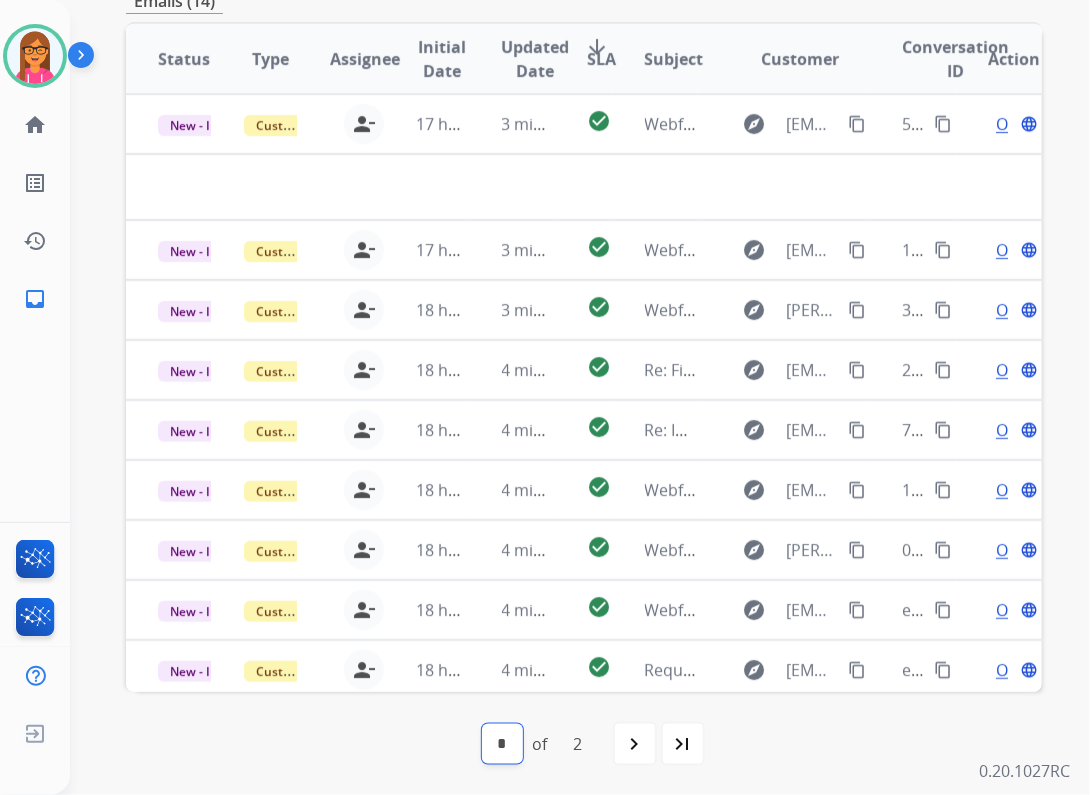 click on "* *" at bounding box center (502, 744) 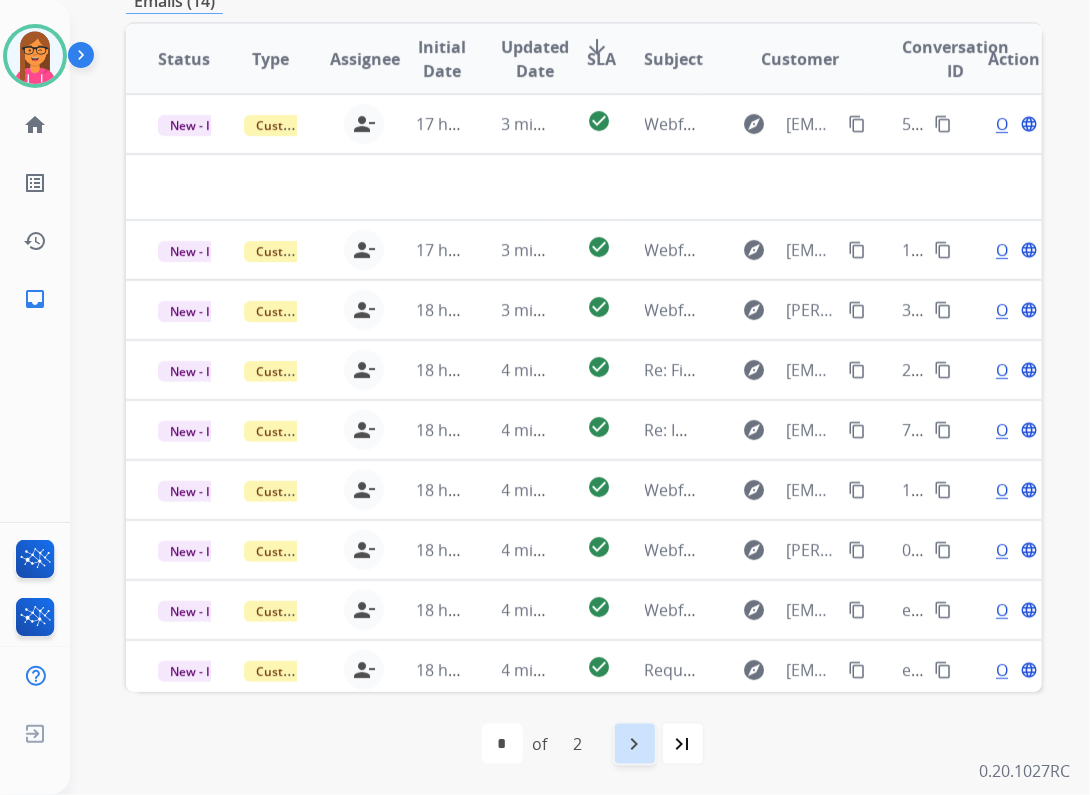 click on "navigate_next" at bounding box center (635, 744) 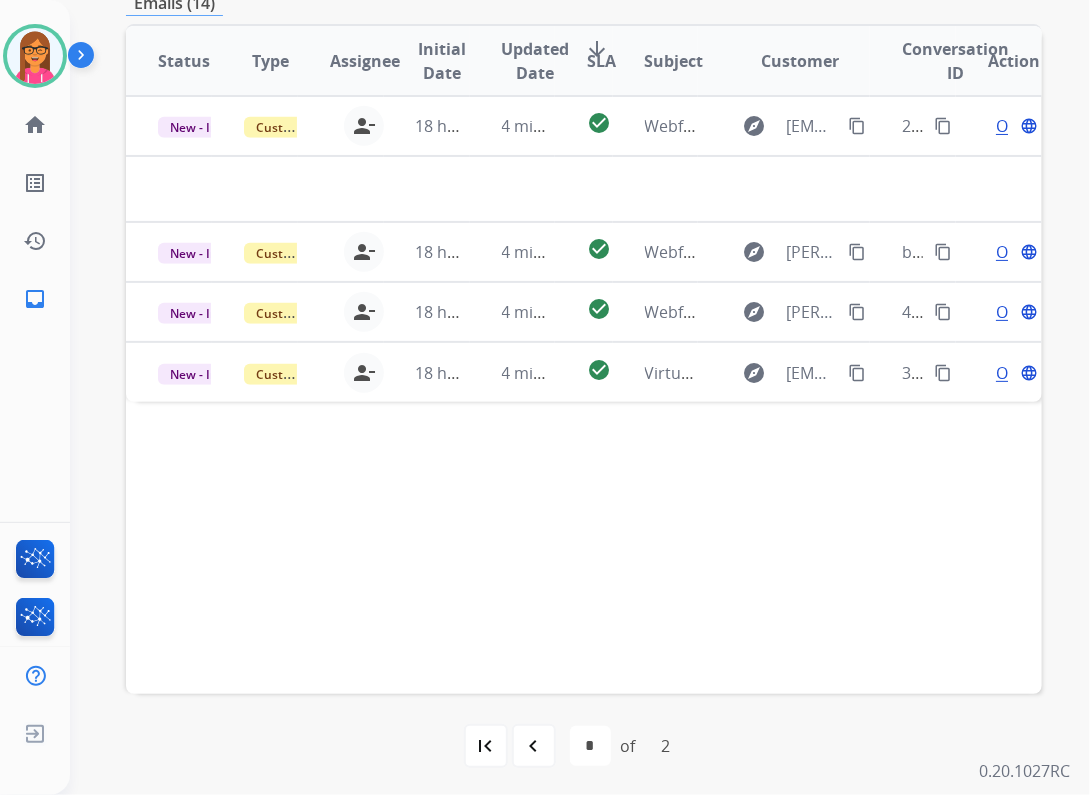 scroll, scrollTop: 486, scrollLeft: 0, axis: vertical 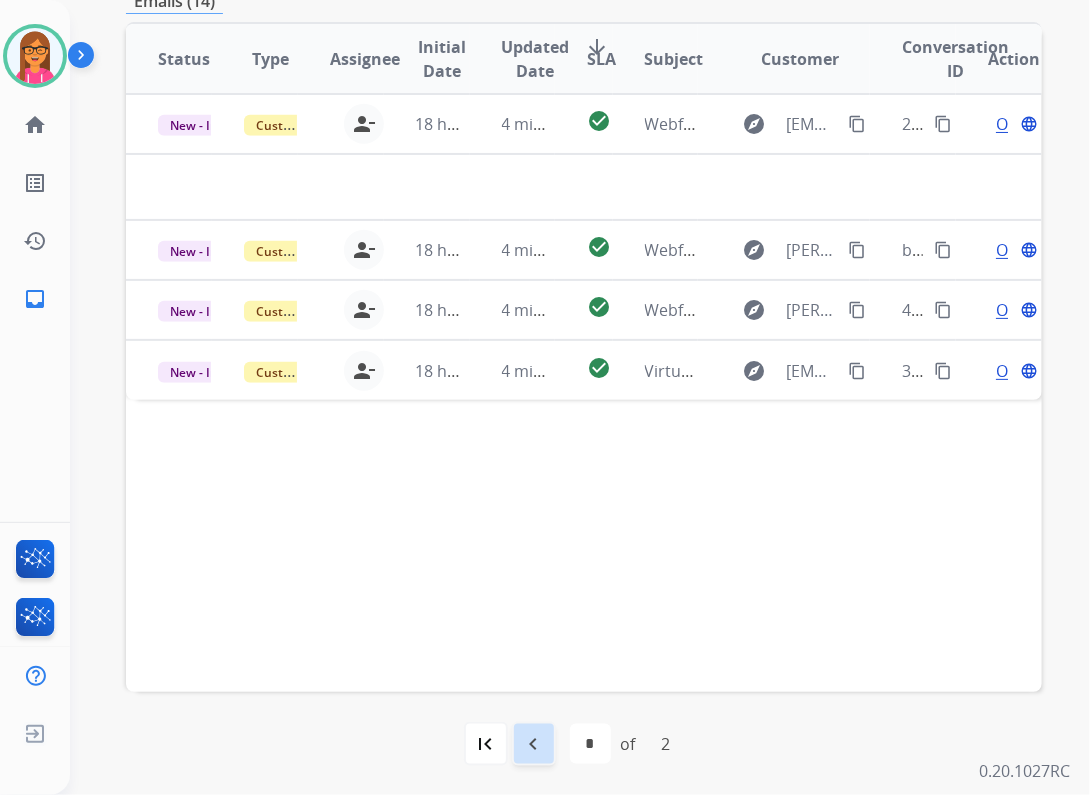 click on "navigate_before" at bounding box center [534, 744] 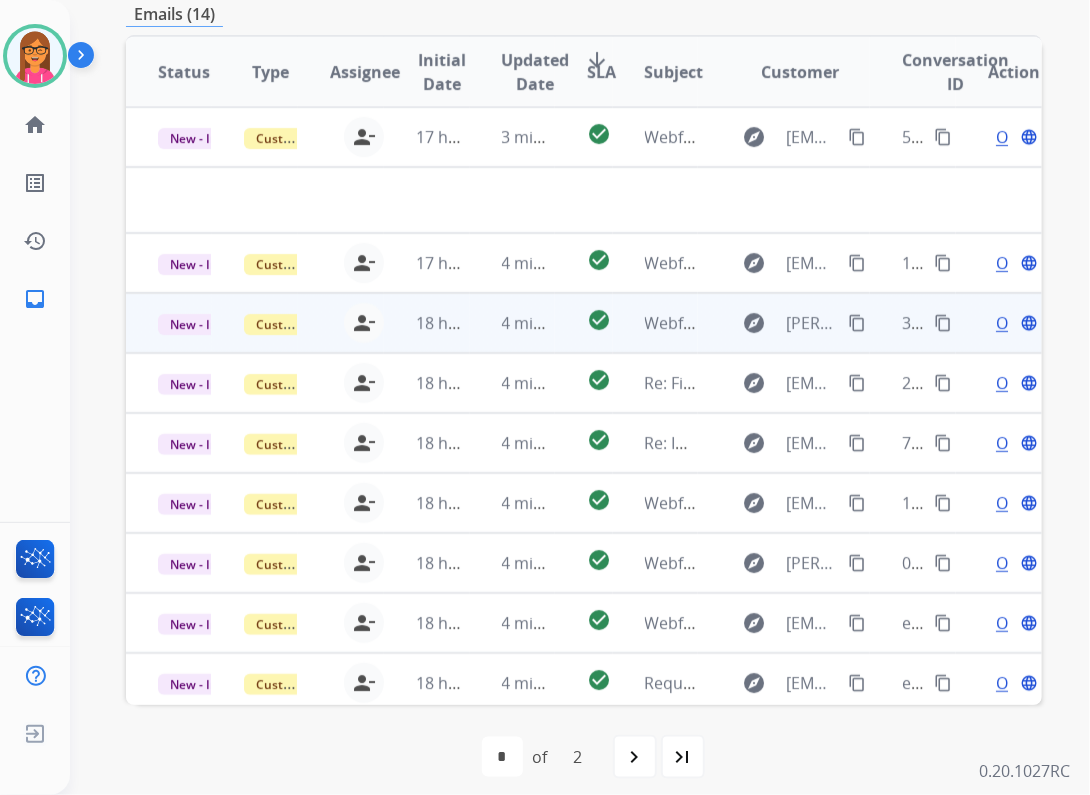 scroll, scrollTop: 480, scrollLeft: 0, axis: vertical 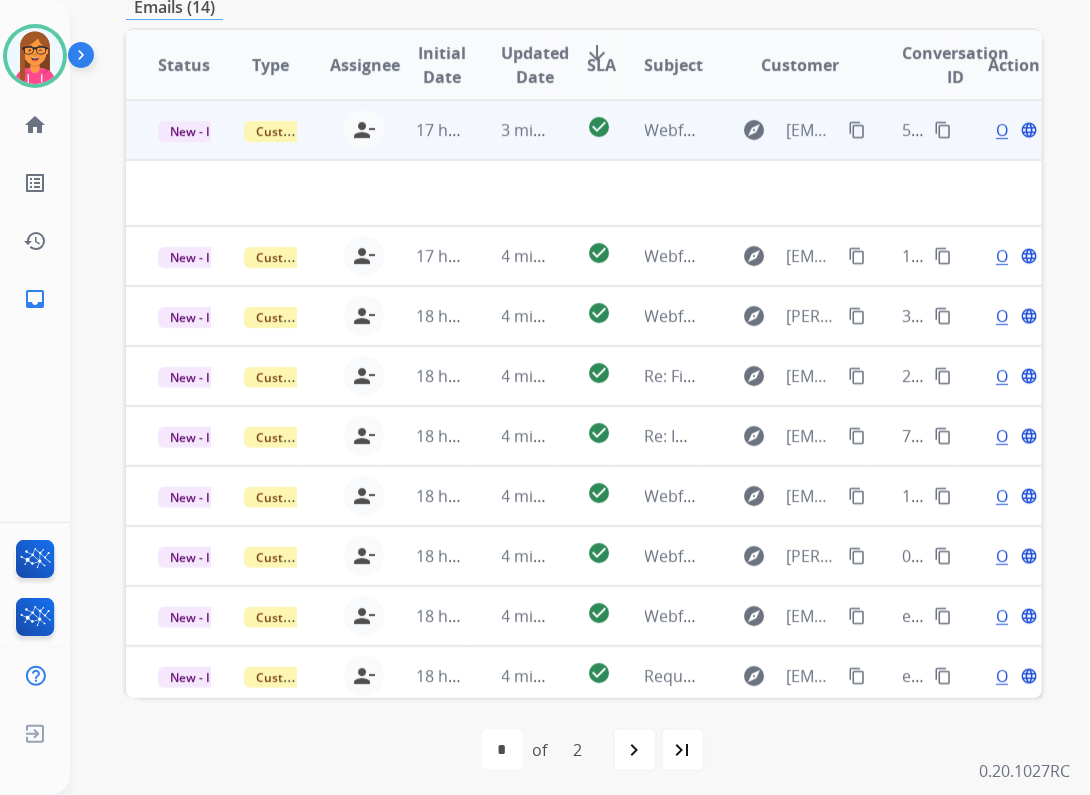 click on "Webform from [EMAIL_ADDRESS][DOMAIN_NAME] on [DATE]" at bounding box center [656, 130] 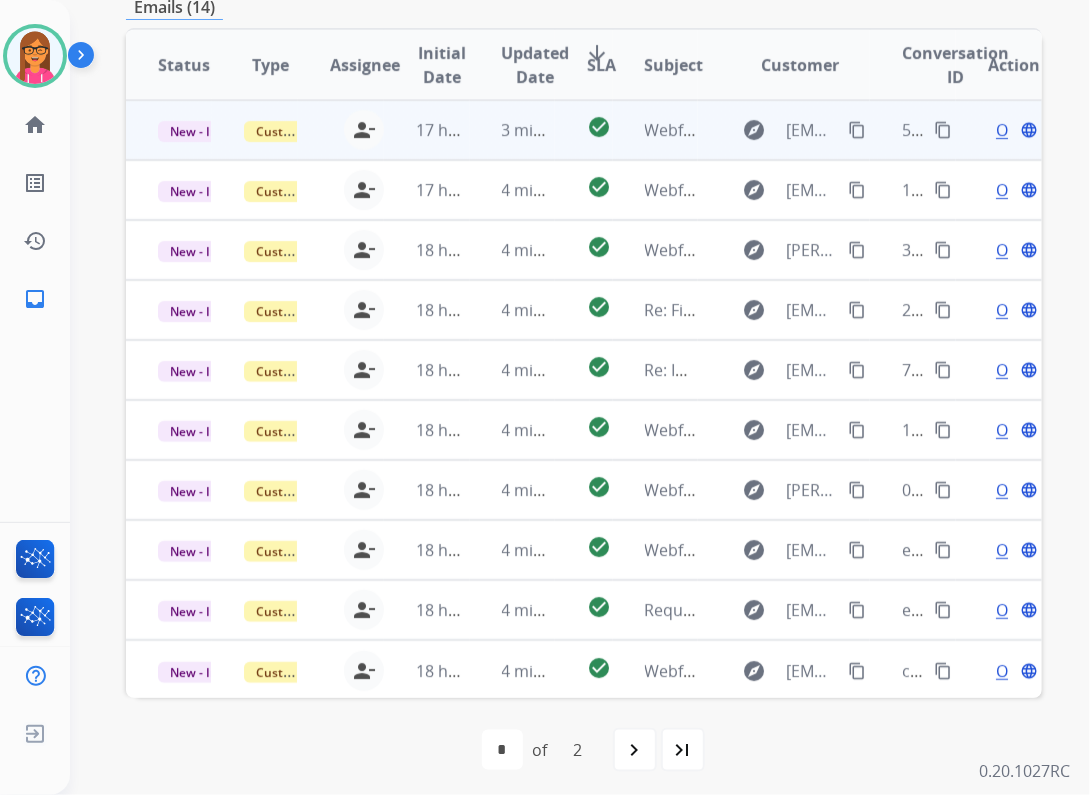 click on "explore [EMAIL_ADDRESS][DOMAIN_NAME] content_copy" at bounding box center [784, 130] 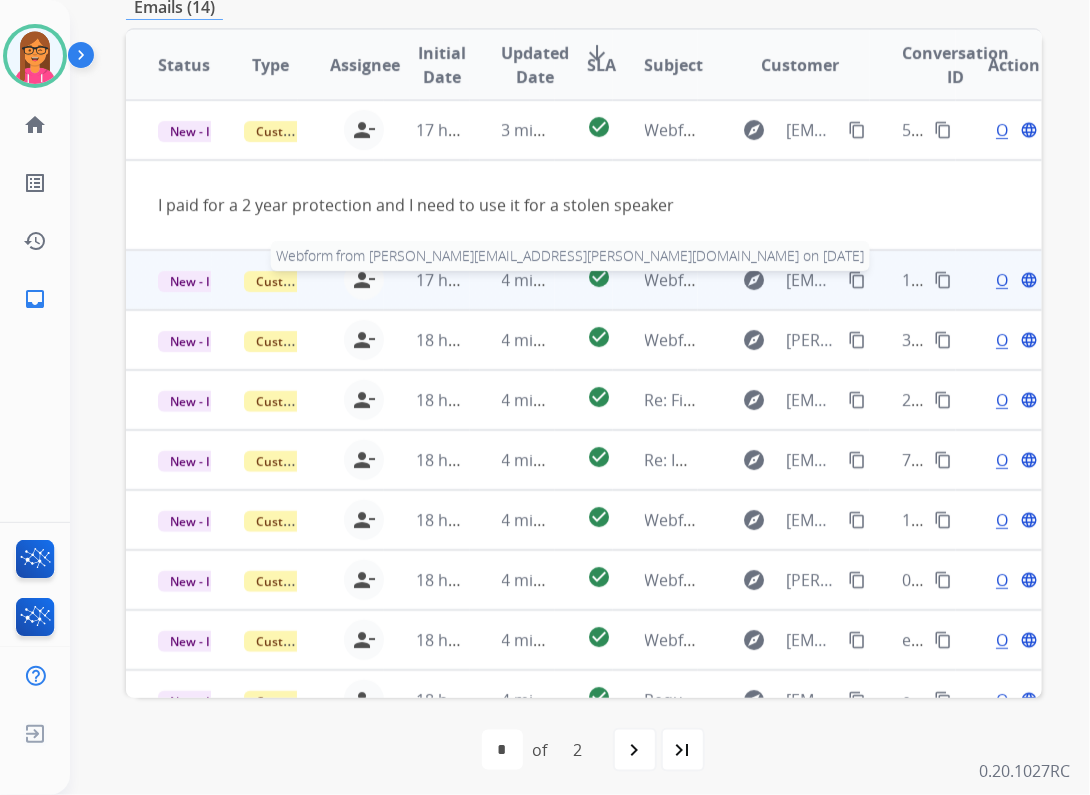 click on "Webform from [PERSON_NAME][EMAIL_ADDRESS][PERSON_NAME][DOMAIN_NAME] on [DATE]" at bounding box center (995, 280) 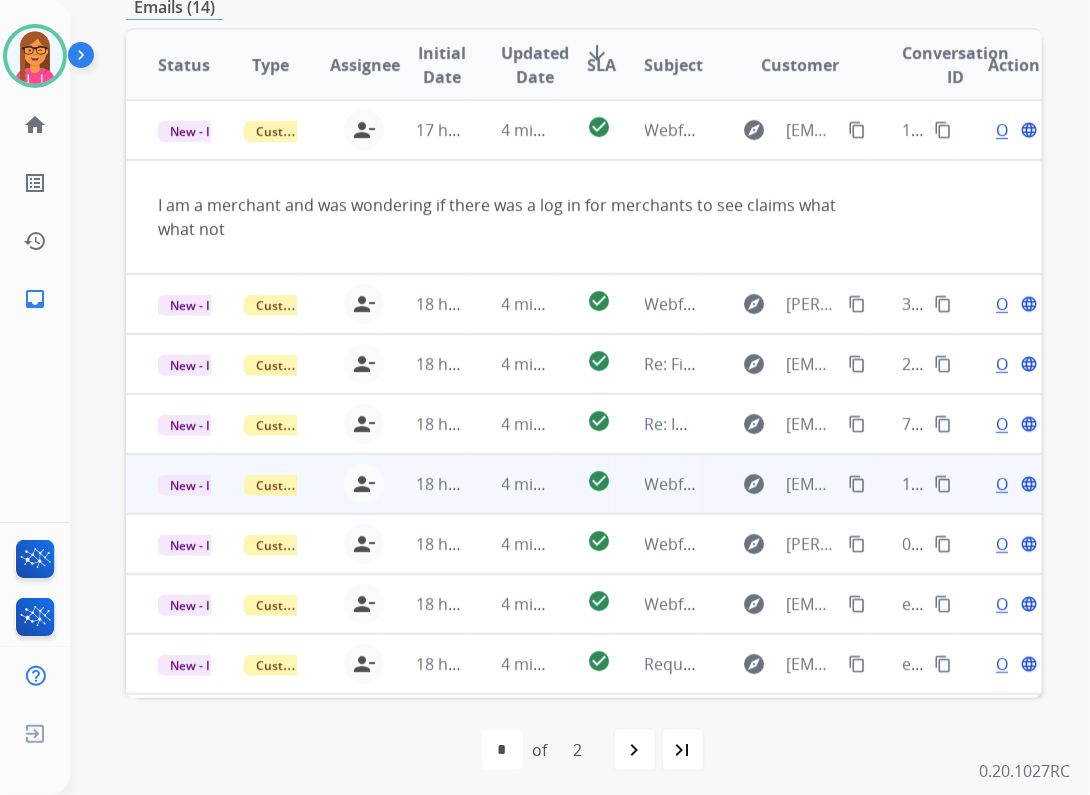 scroll, scrollTop: 0, scrollLeft: 0, axis: both 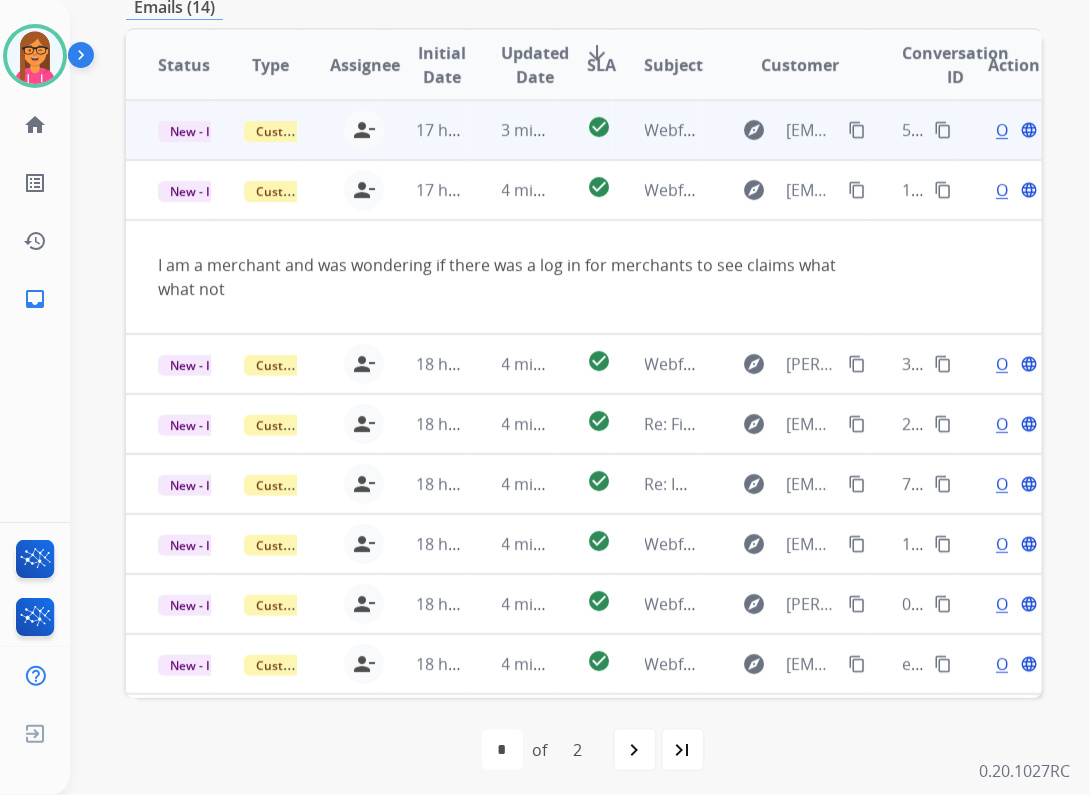 click on "3 minutes ago" at bounding box center [513, 130] 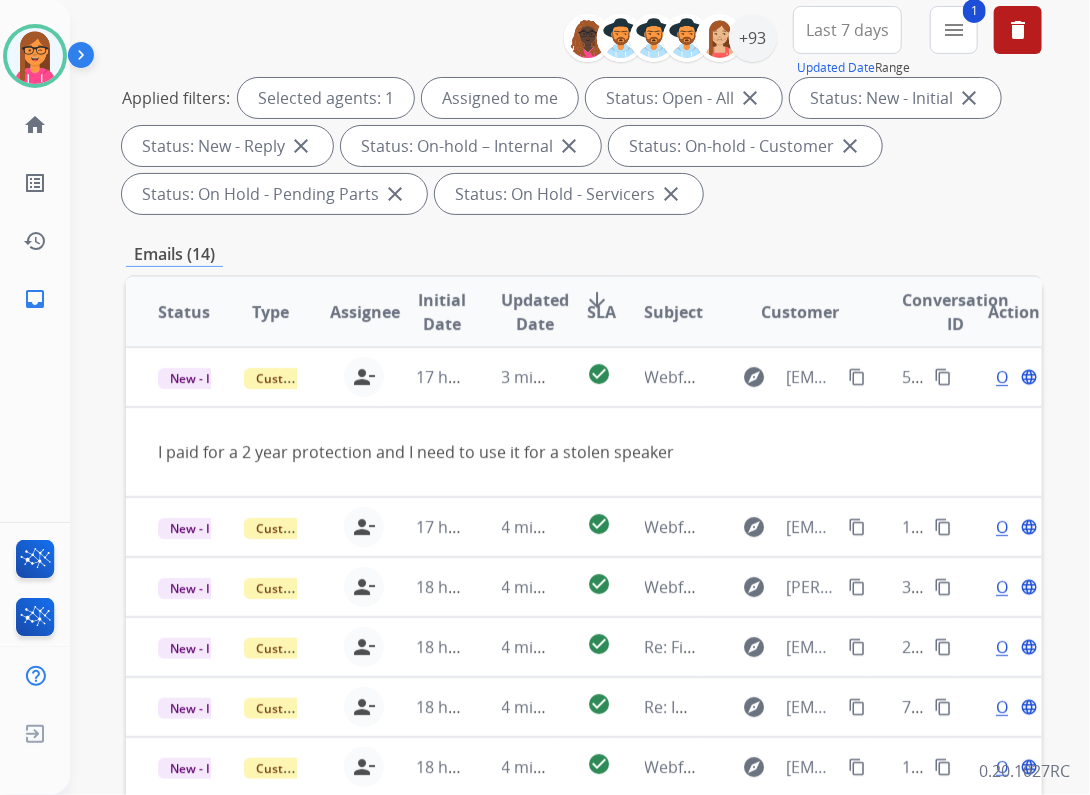 scroll, scrollTop: 320, scrollLeft: 0, axis: vertical 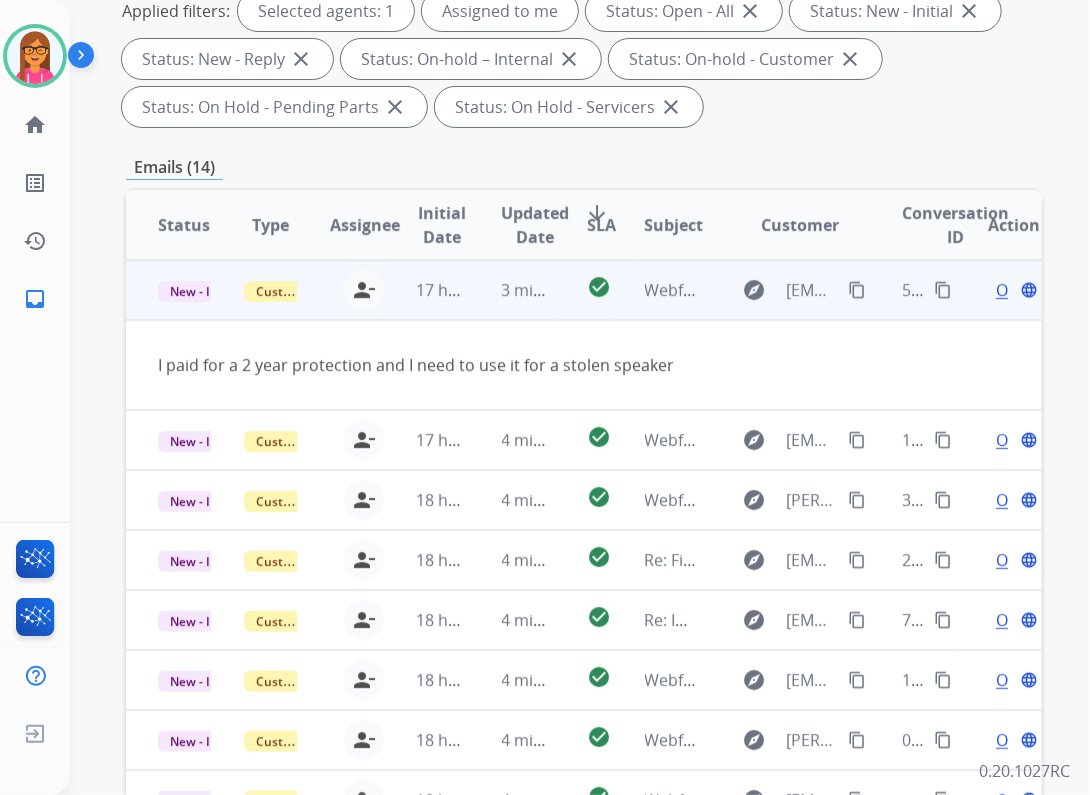 click on "Open language" at bounding box center (1014, 290) 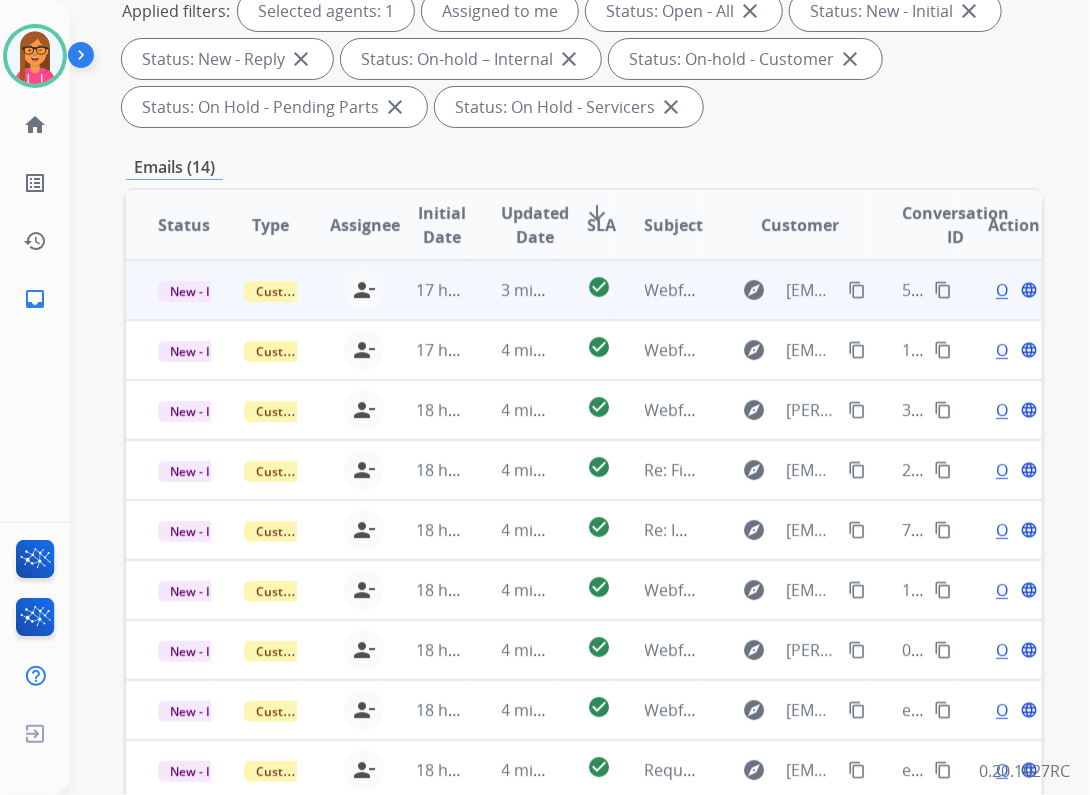 click on "Open" at bounding box center (1016, 290) 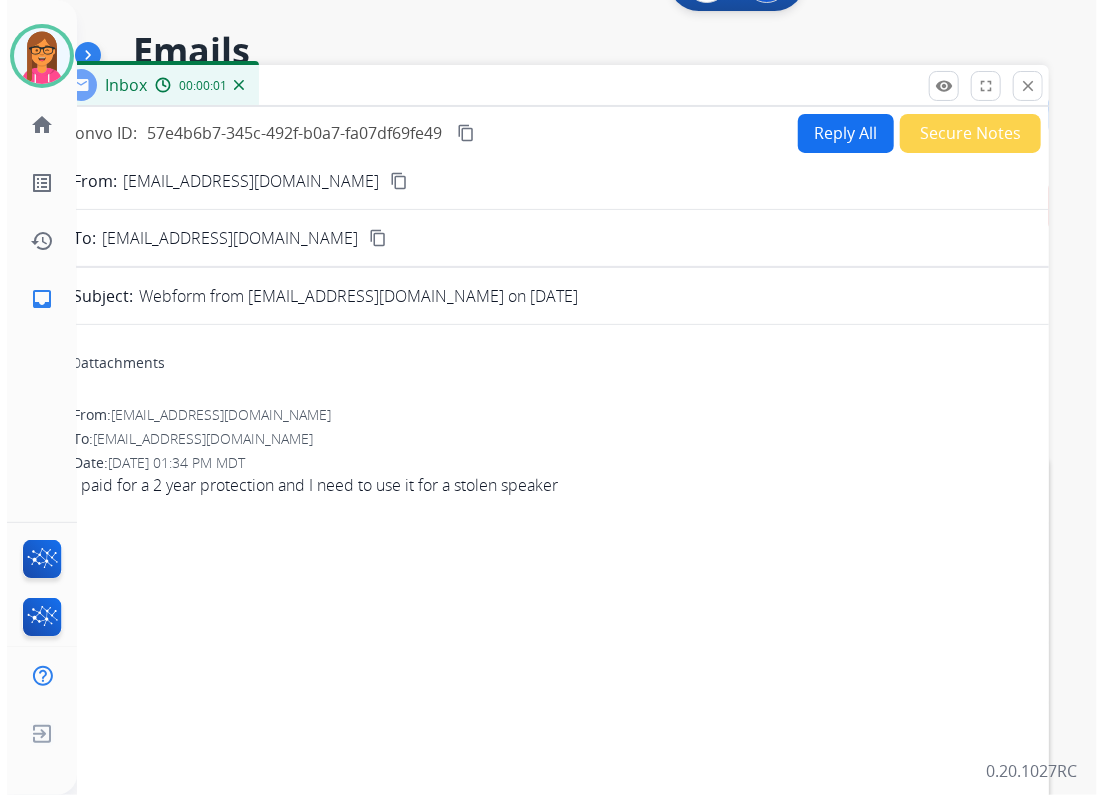 scroll, scrollTop: 0, scrollLeft: 0, axis: both 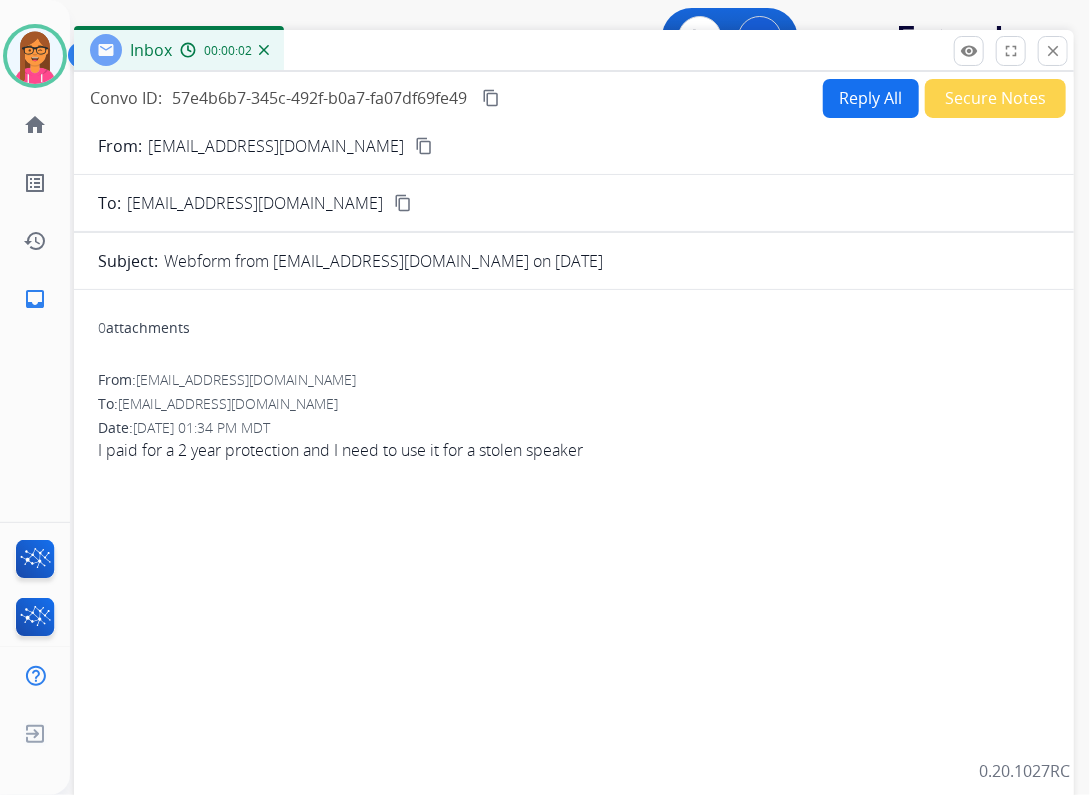 drag, startPoint x: 380, startPoint y: 148, endPoint x: 412, endPoint y: 56, distance: 97.406364 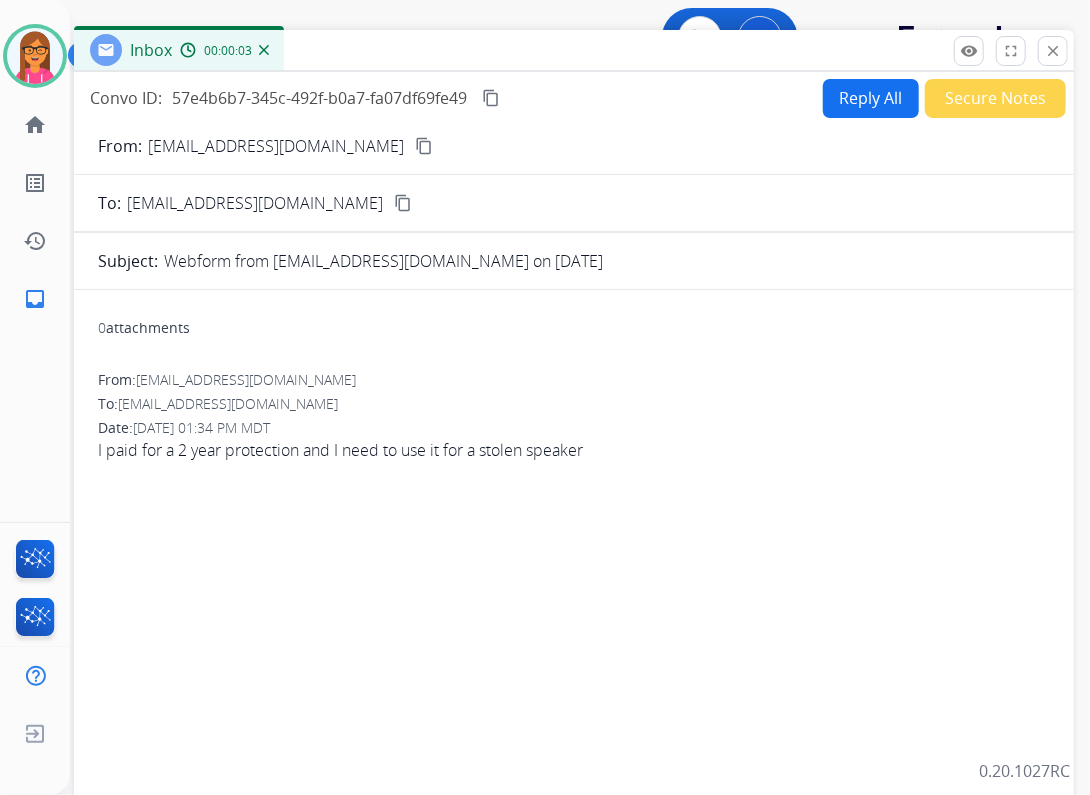 click on "content_copy" at bounding box center [424, 146] 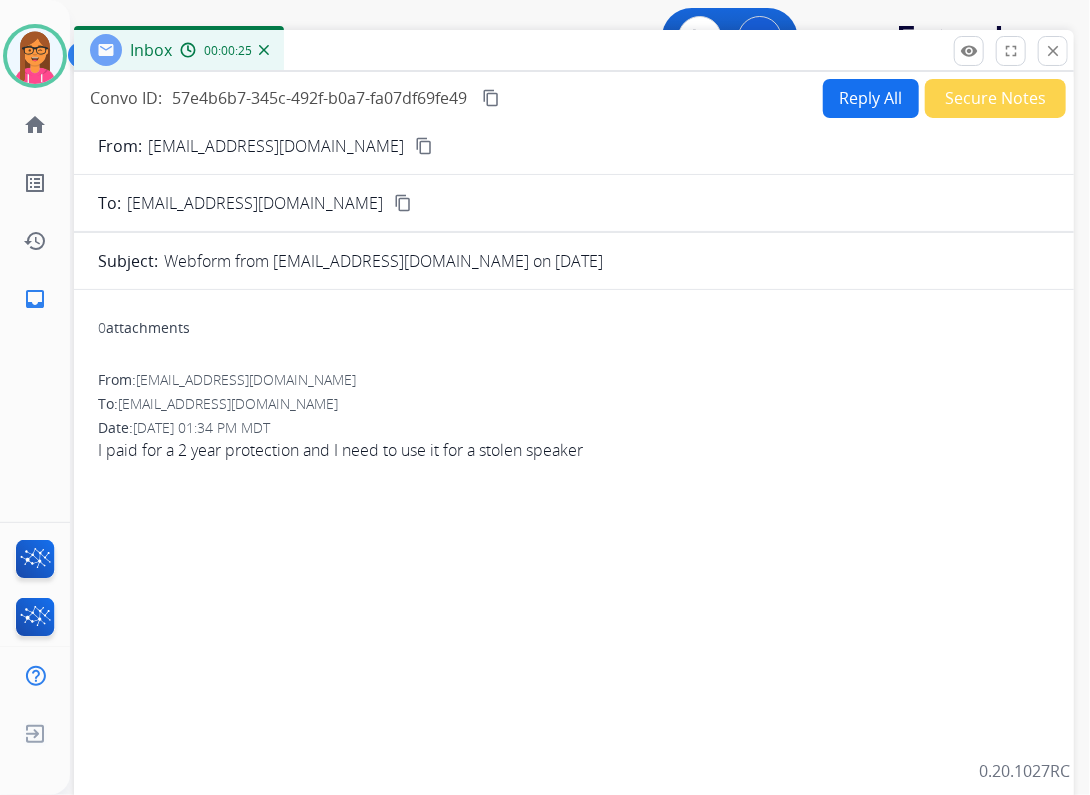 click on "Reply All" at bounding box center [871, 98] 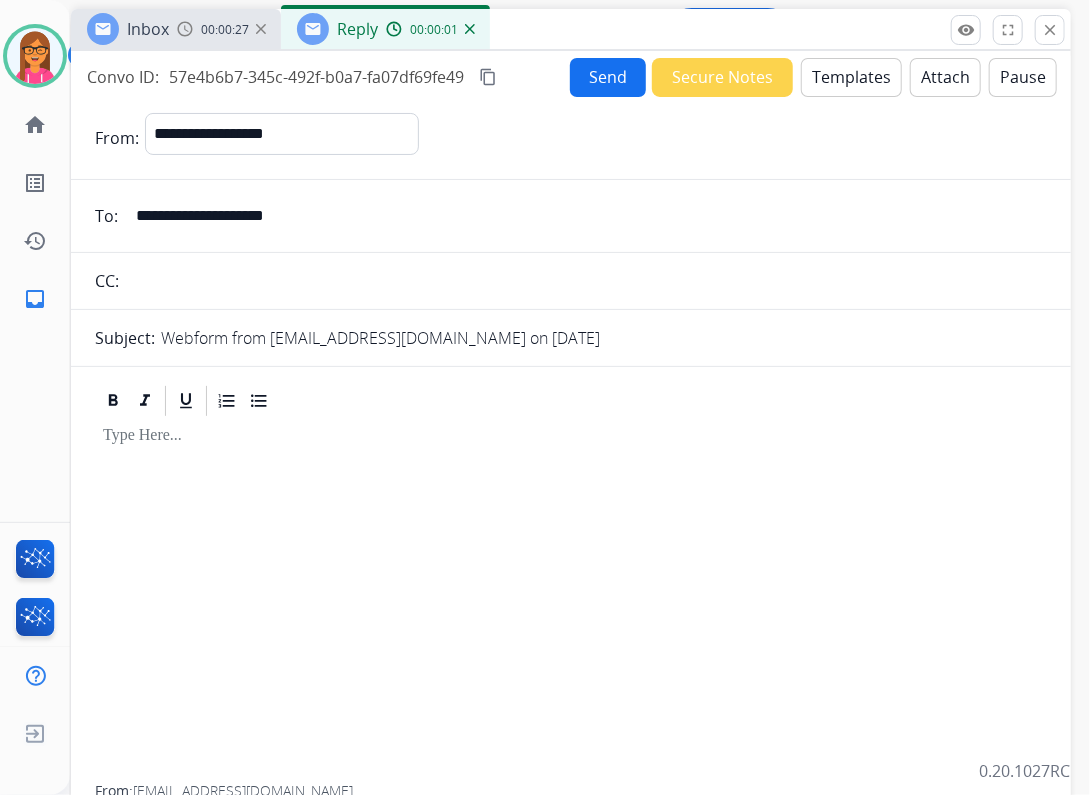 drag, startPoint x: 848, startPoint y: 47, endPoint x: 845, endPoint y: 26, distance: 21.213203 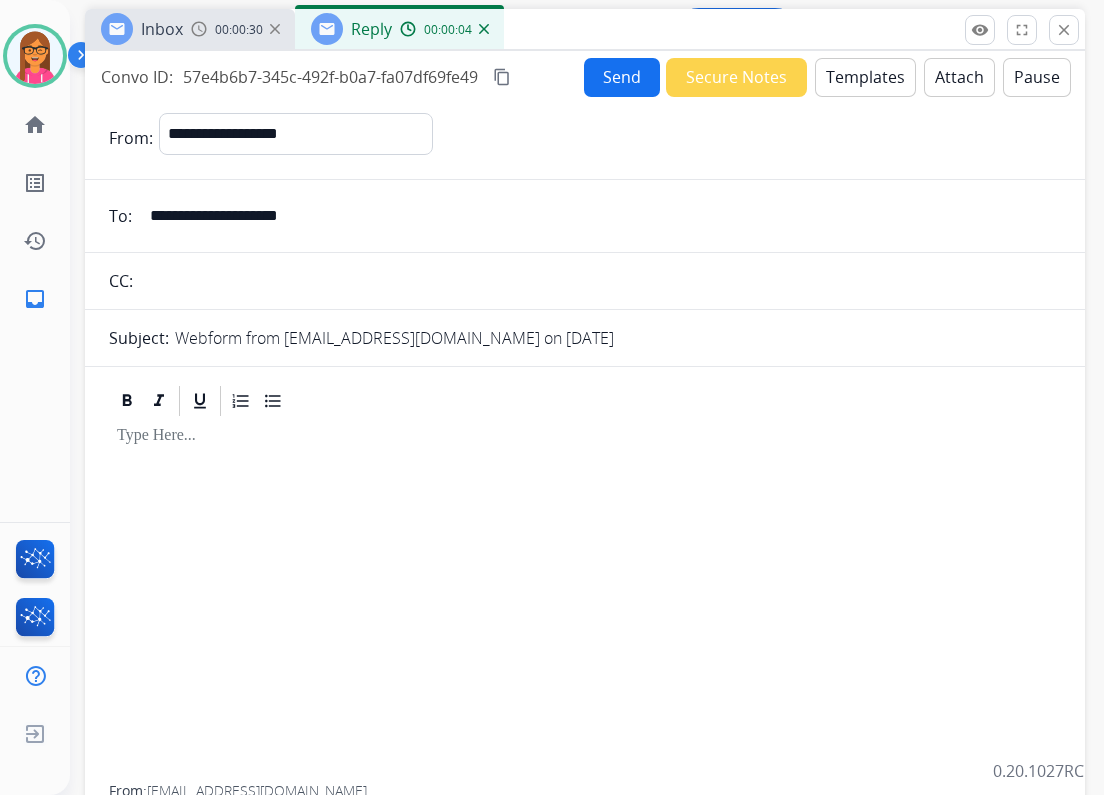 click on "Templates" at bounding box center (865, 77) 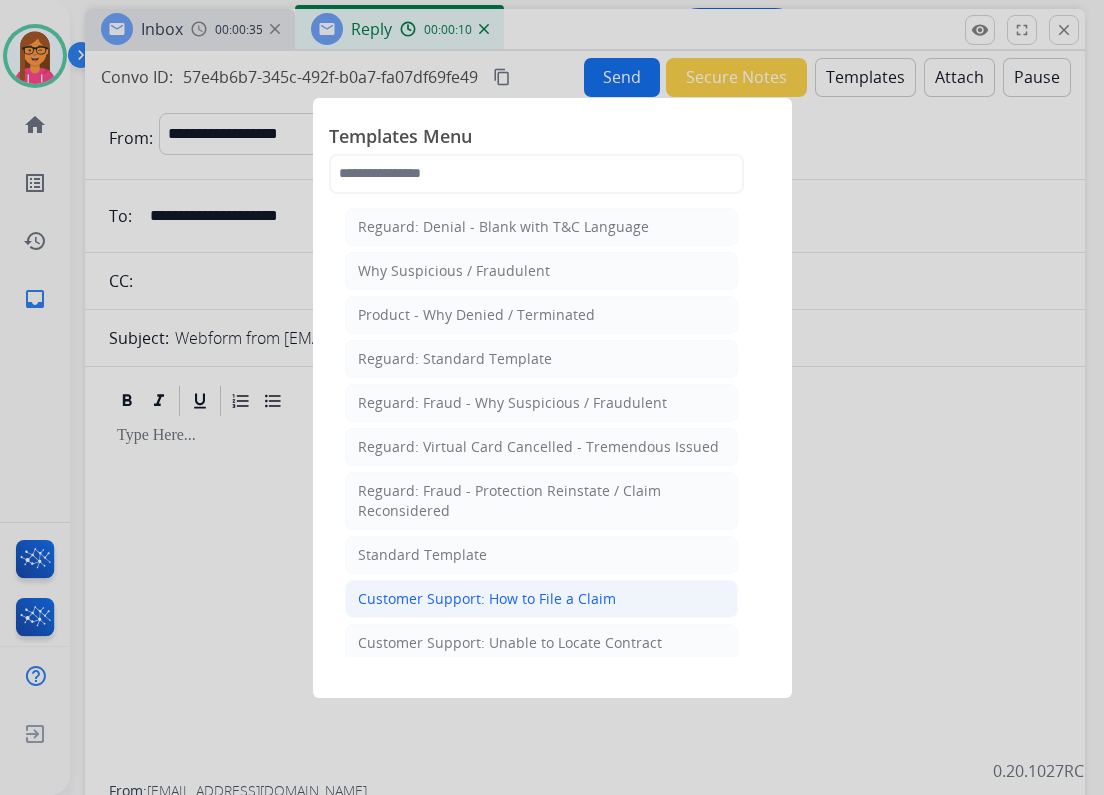 click on "Customer Support: How to File a Claim" 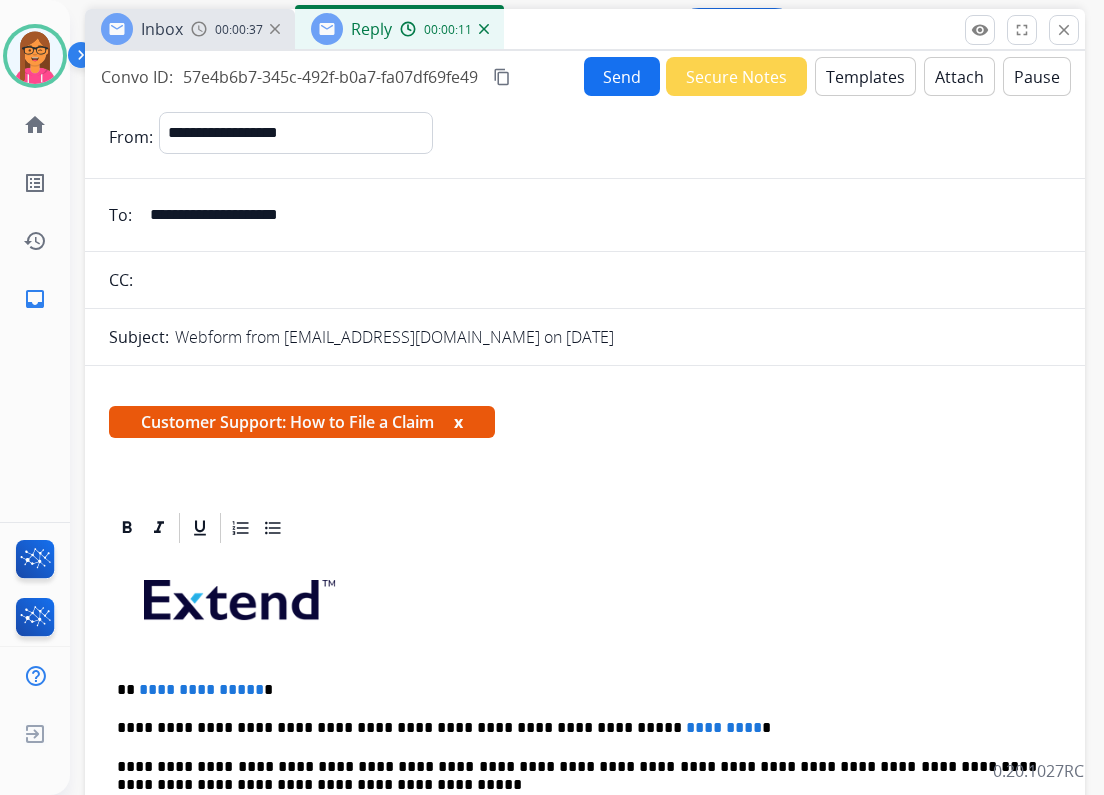 click on "x" at bounding box center [458, 422] 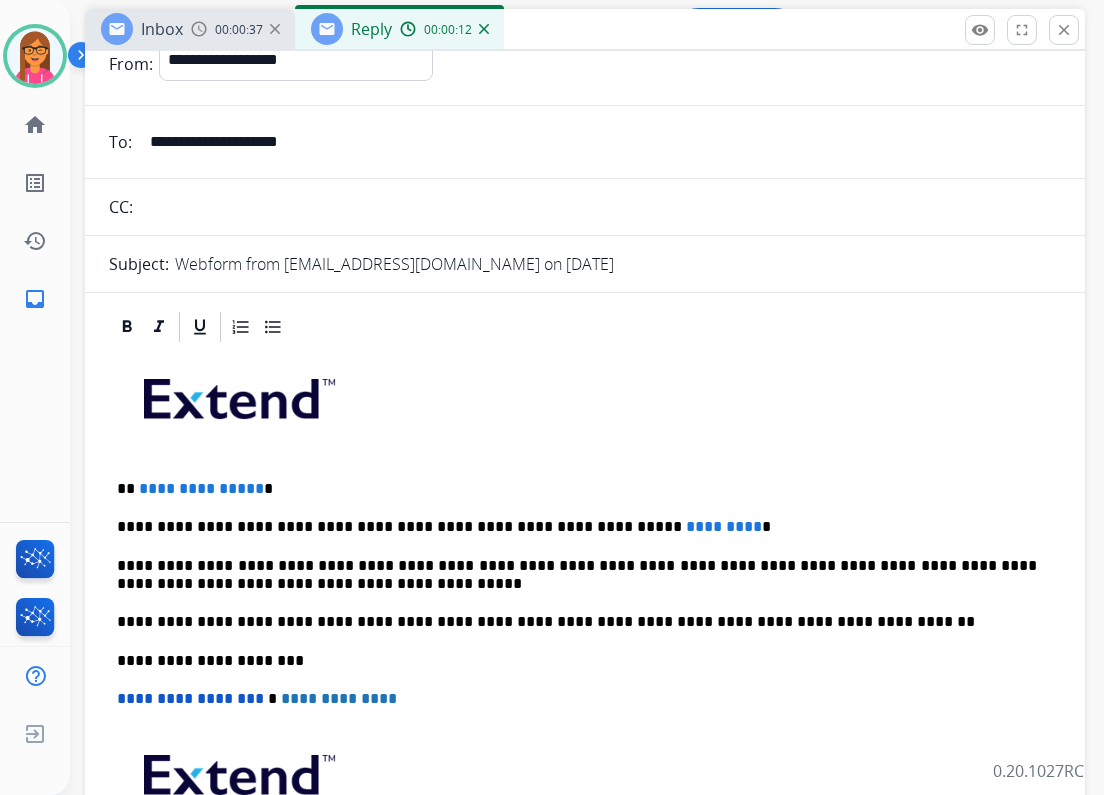 scroll, scrollTop: 160, scrollLeft: 0, axis: vertical 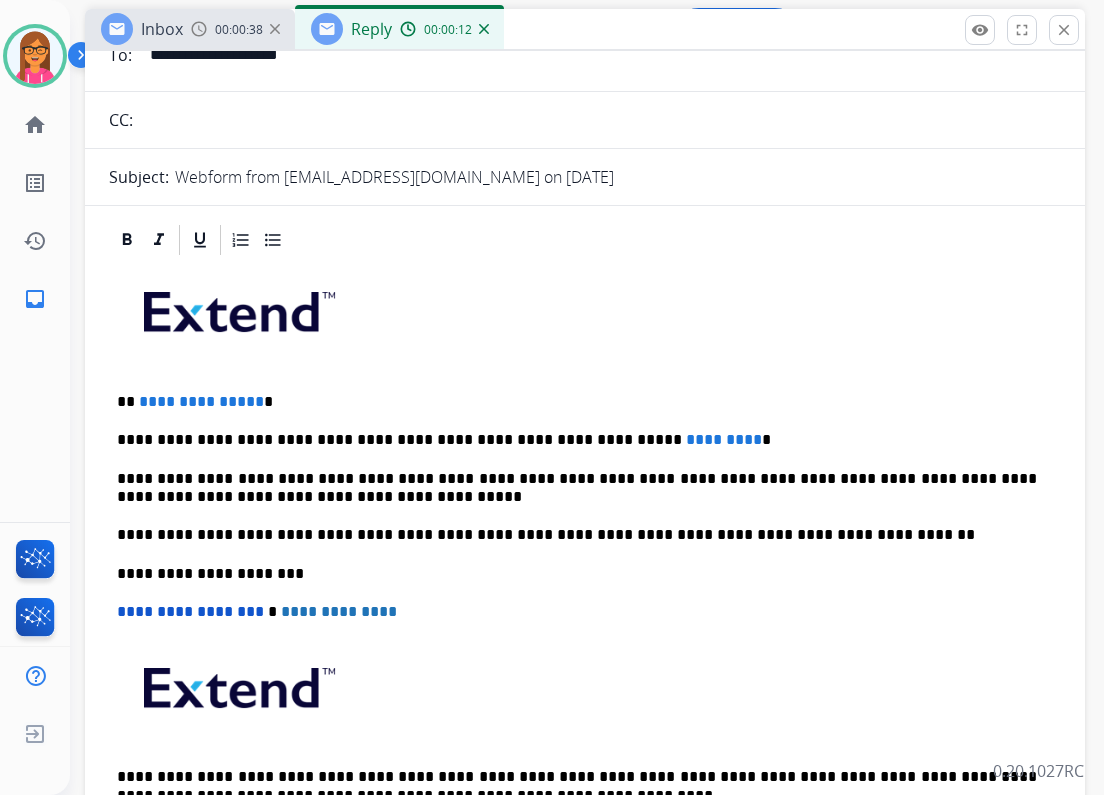 click on "**********" at bounding box center (577, 402) 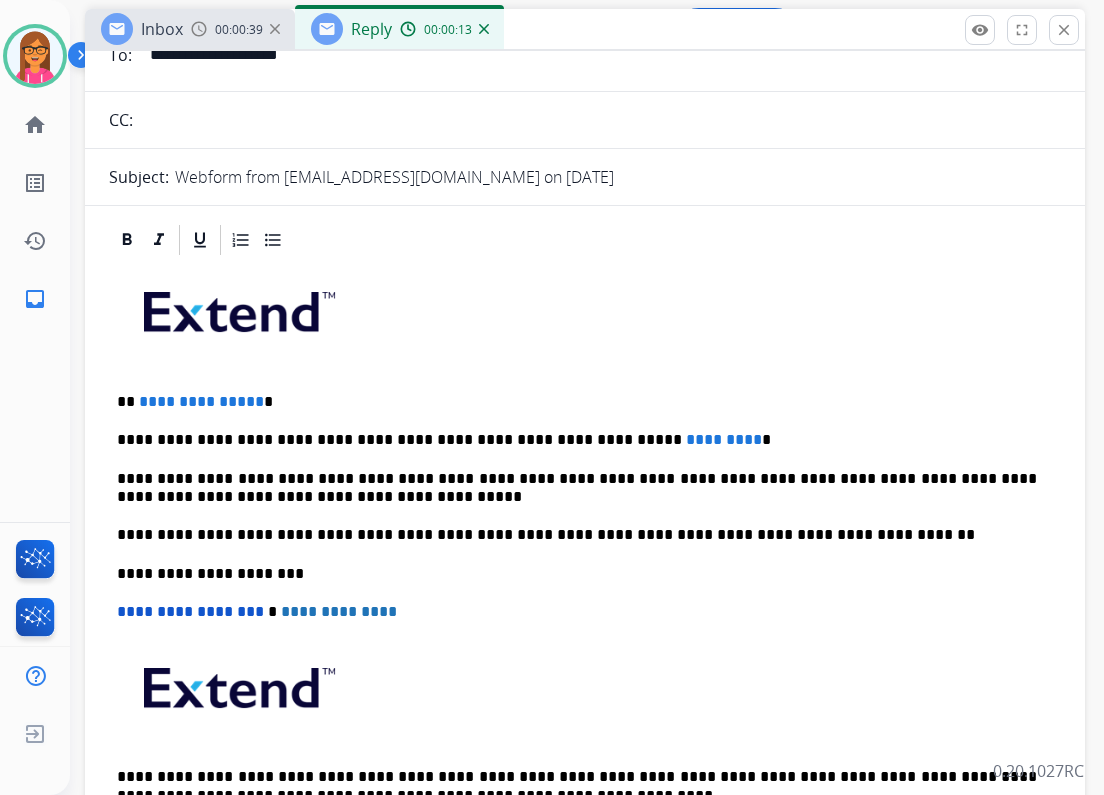 type 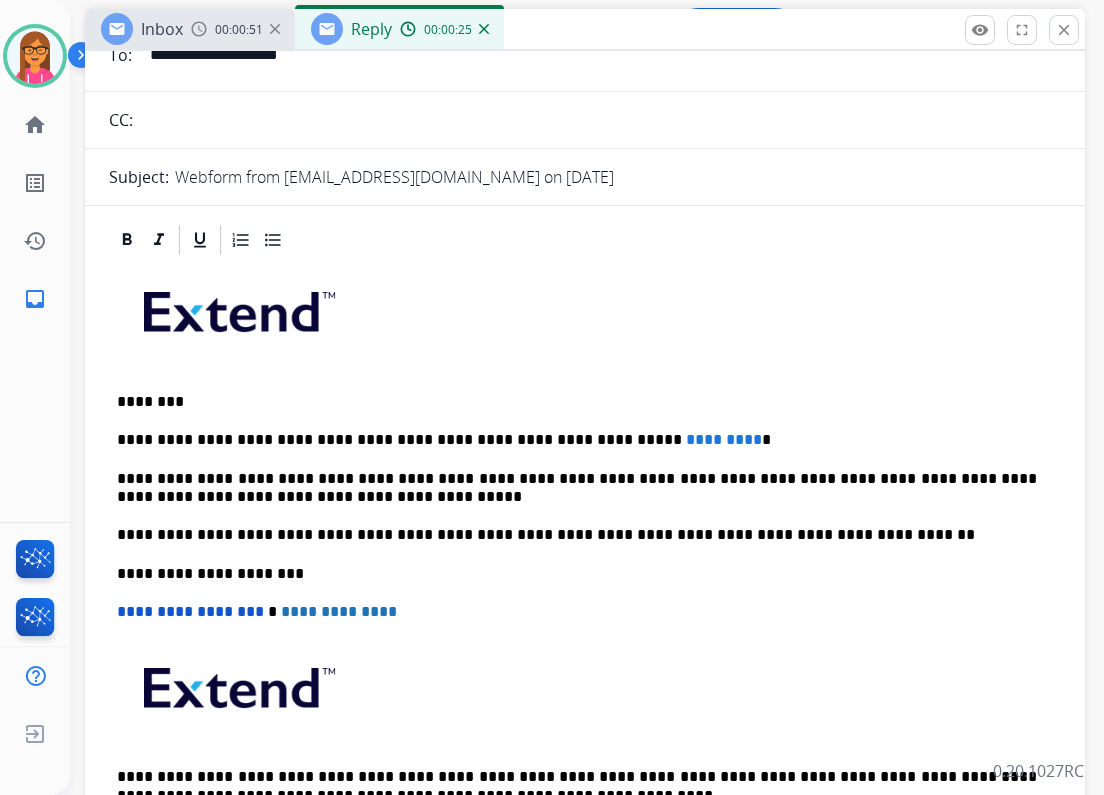 click on "**********" at bounding box center [577, 440] 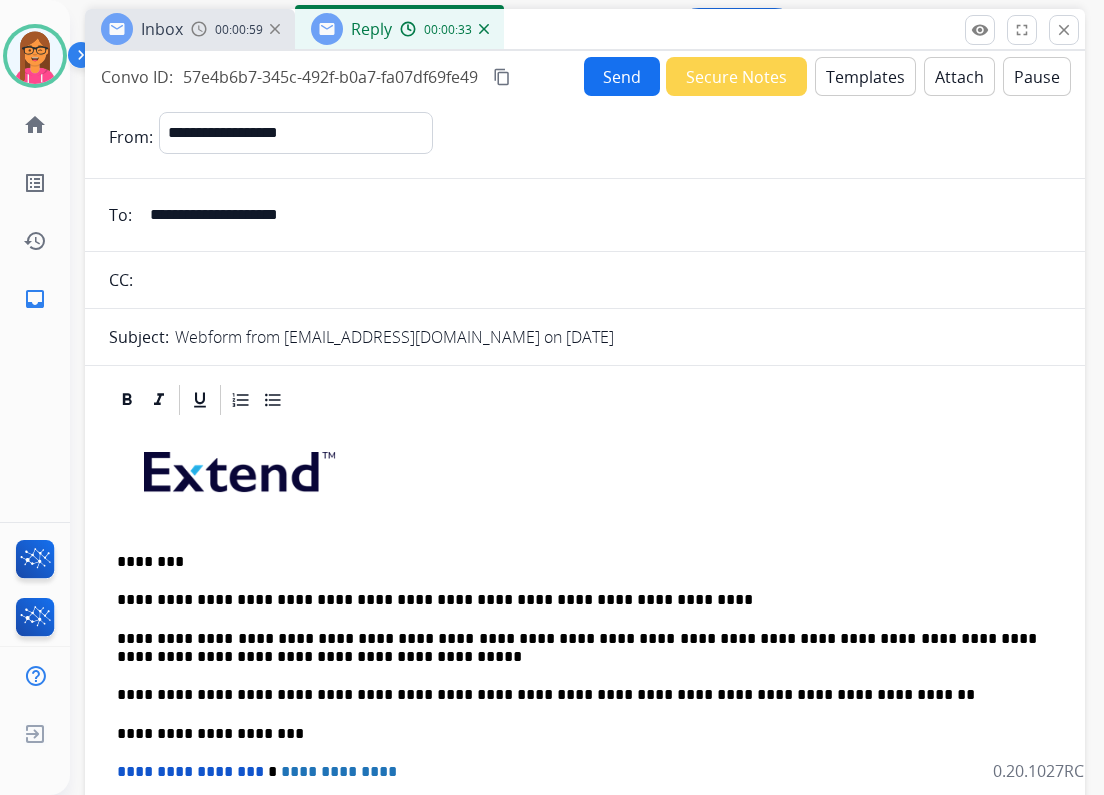 scroll, scrollTop: 0, scrollLeft: 0, axis: both 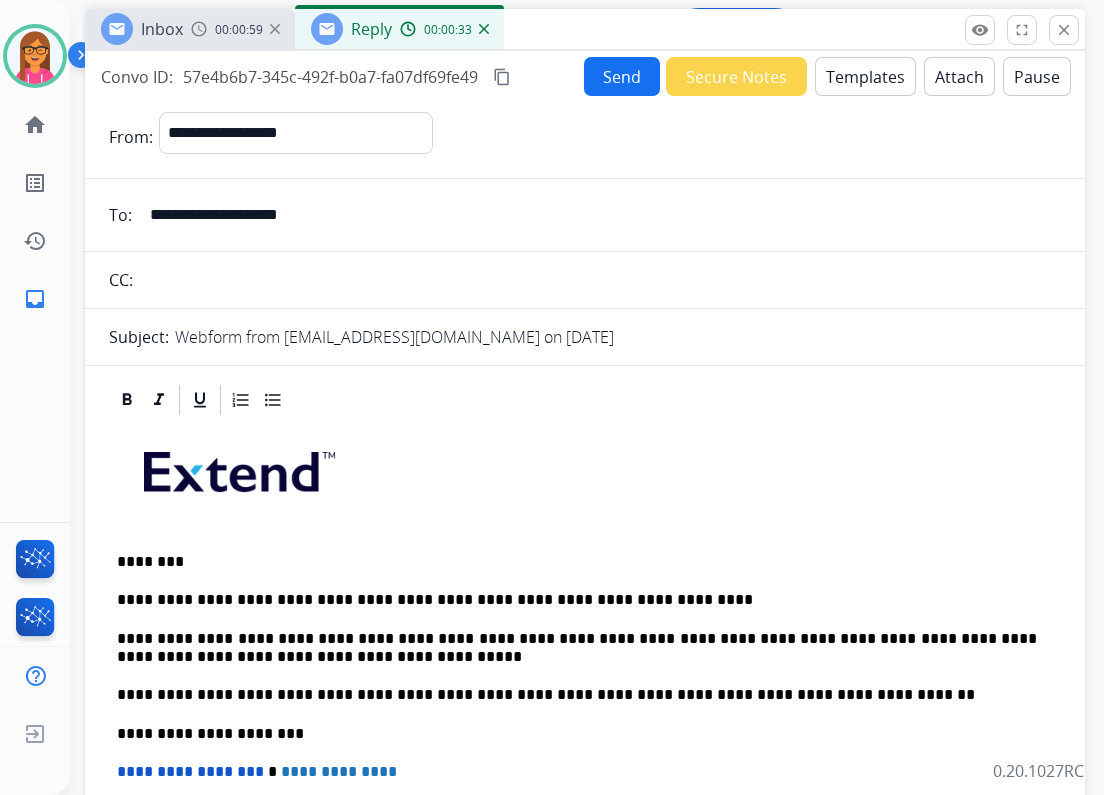 click on "Send" at bounding box center (622, 76) 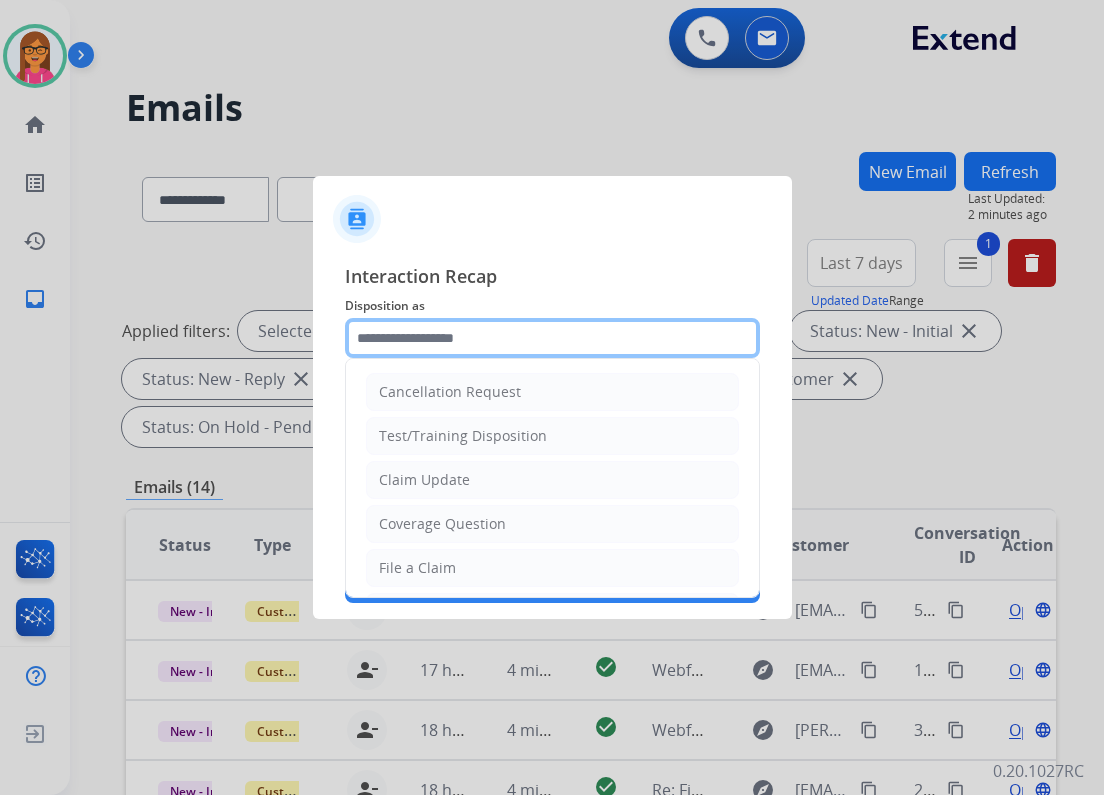 click 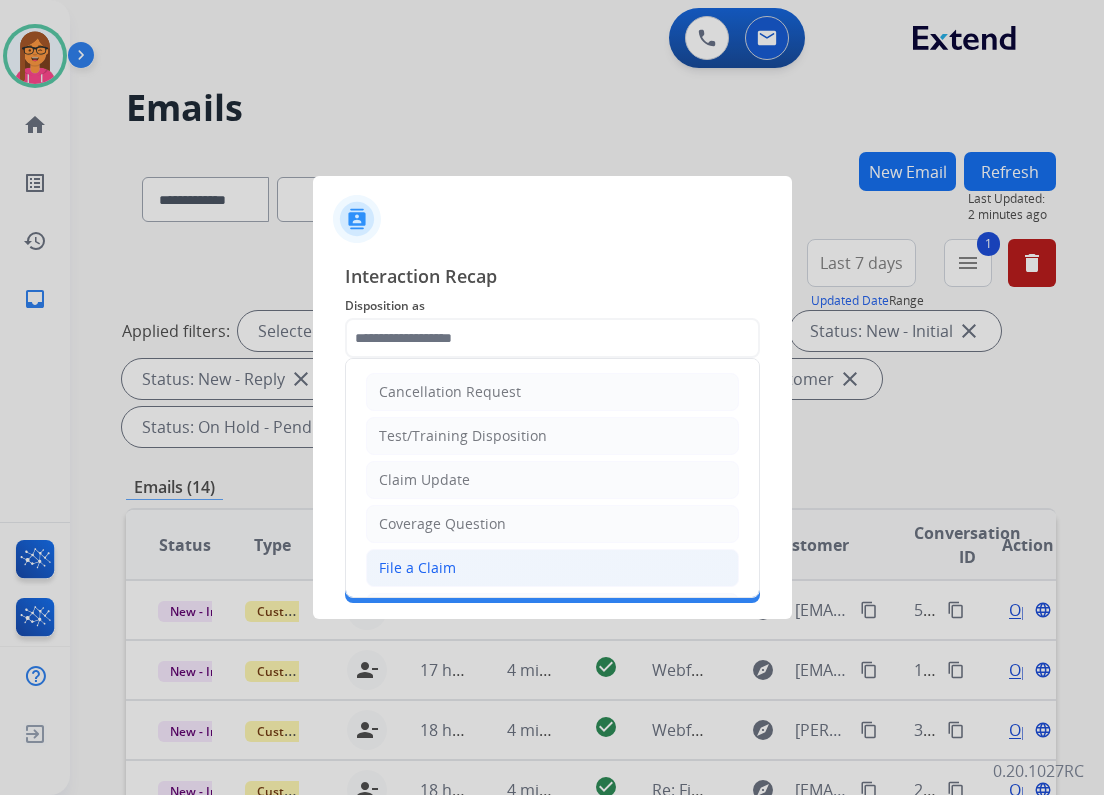 click on "File a Claim" 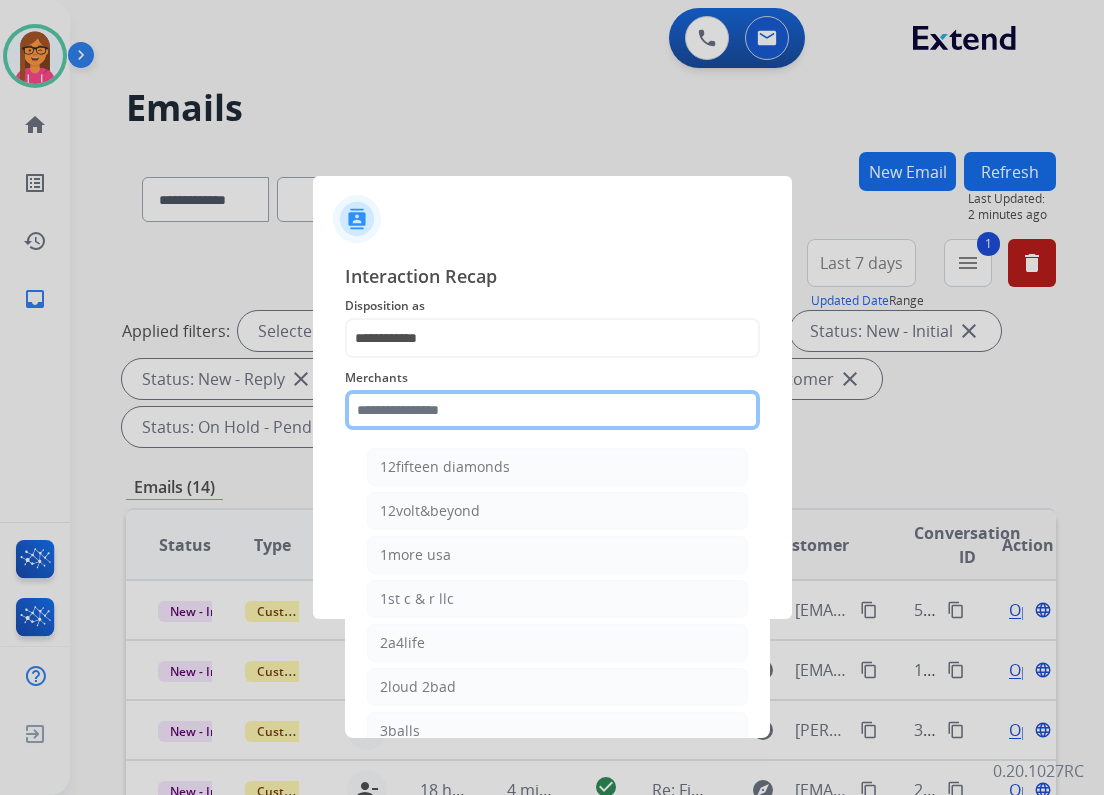 click 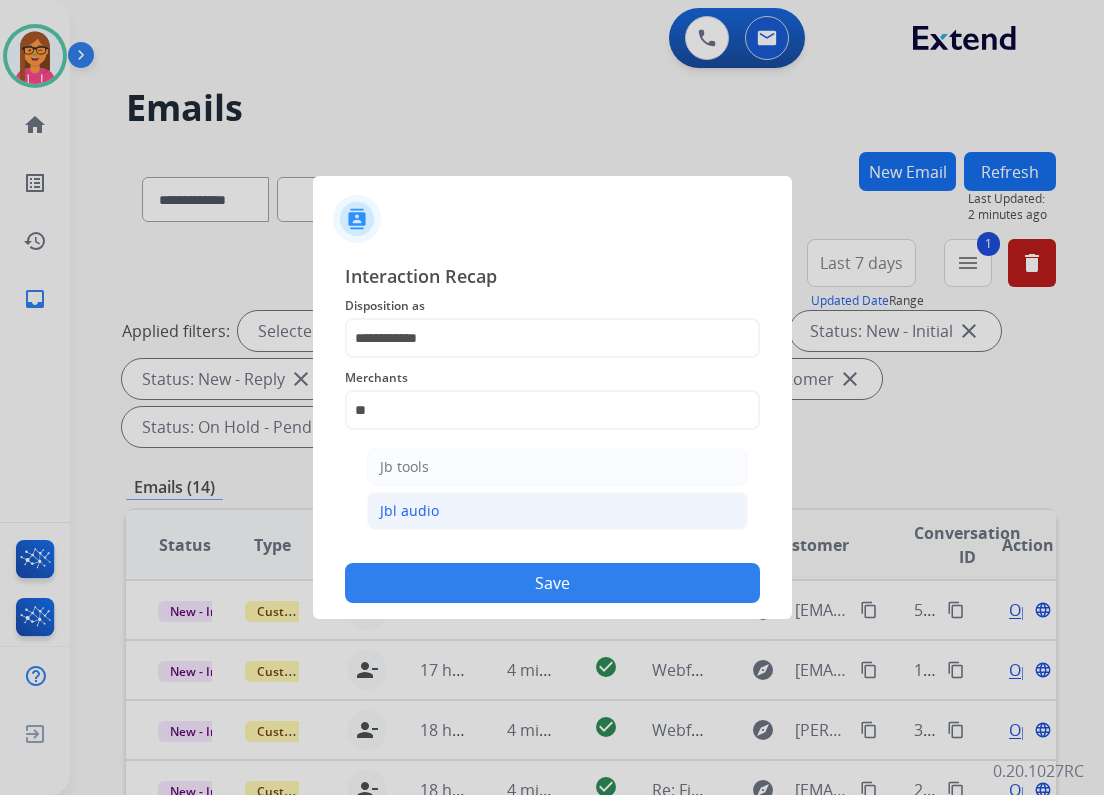 click on "Jbl audio" 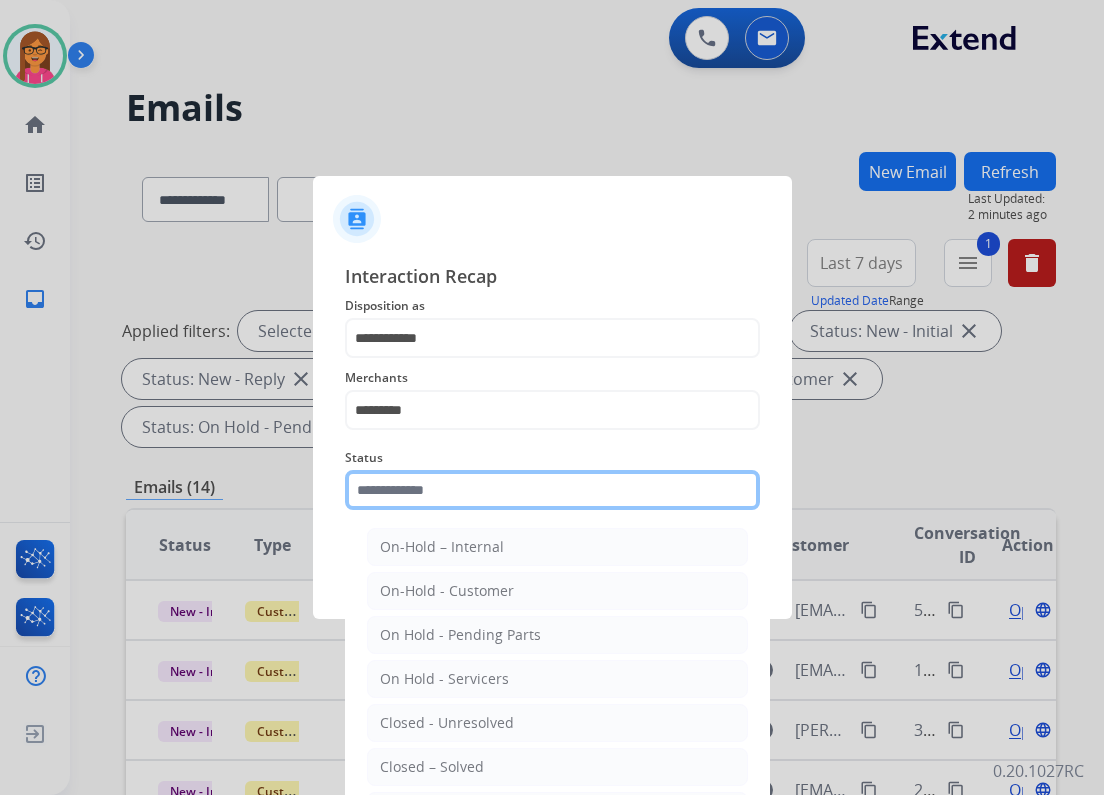click 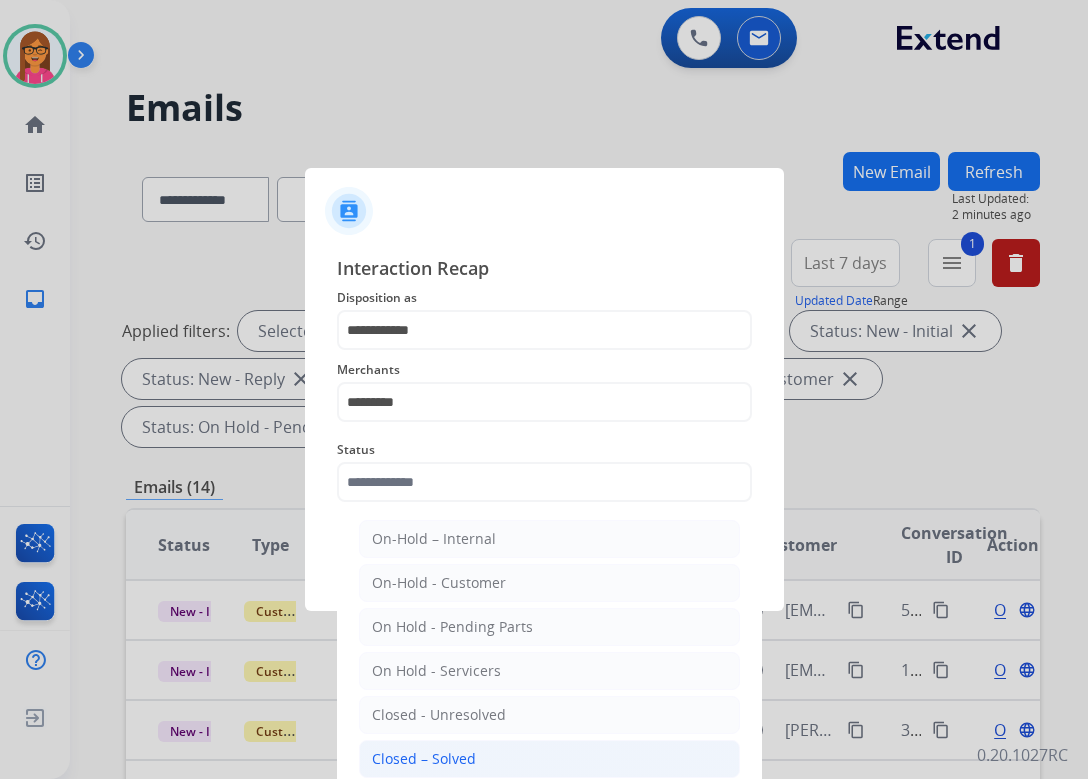 click on "Closed – Solved" 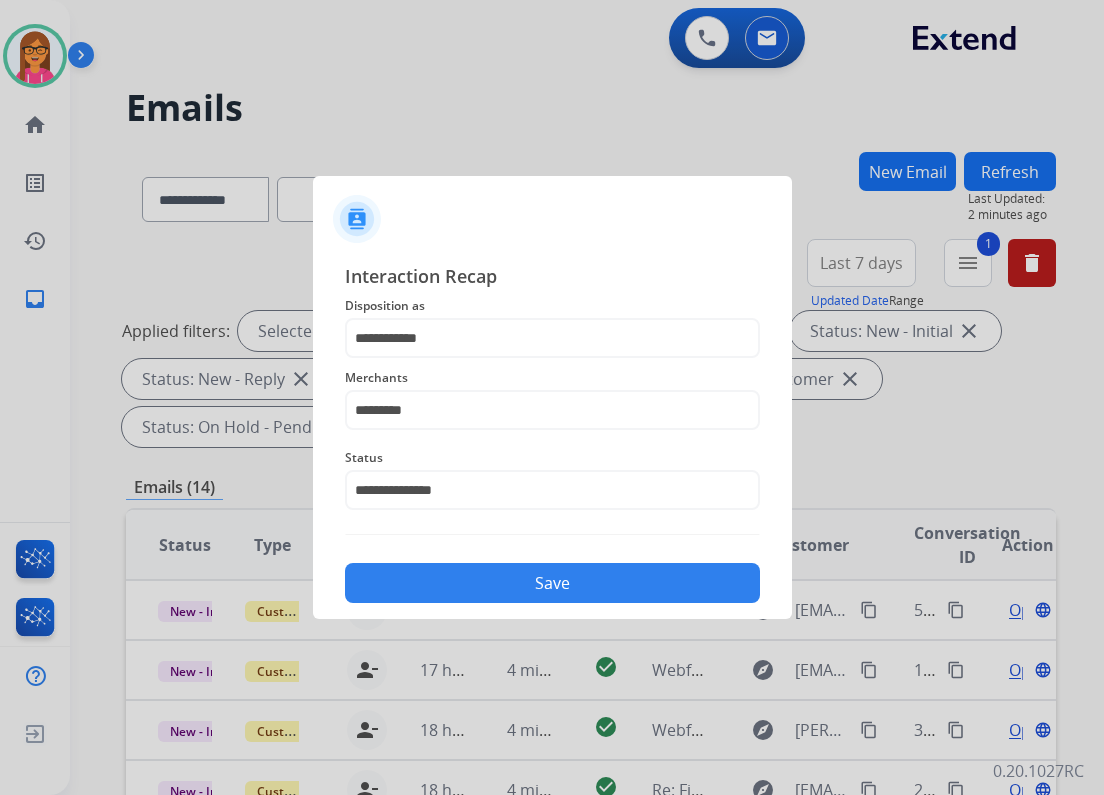 click on "Save" 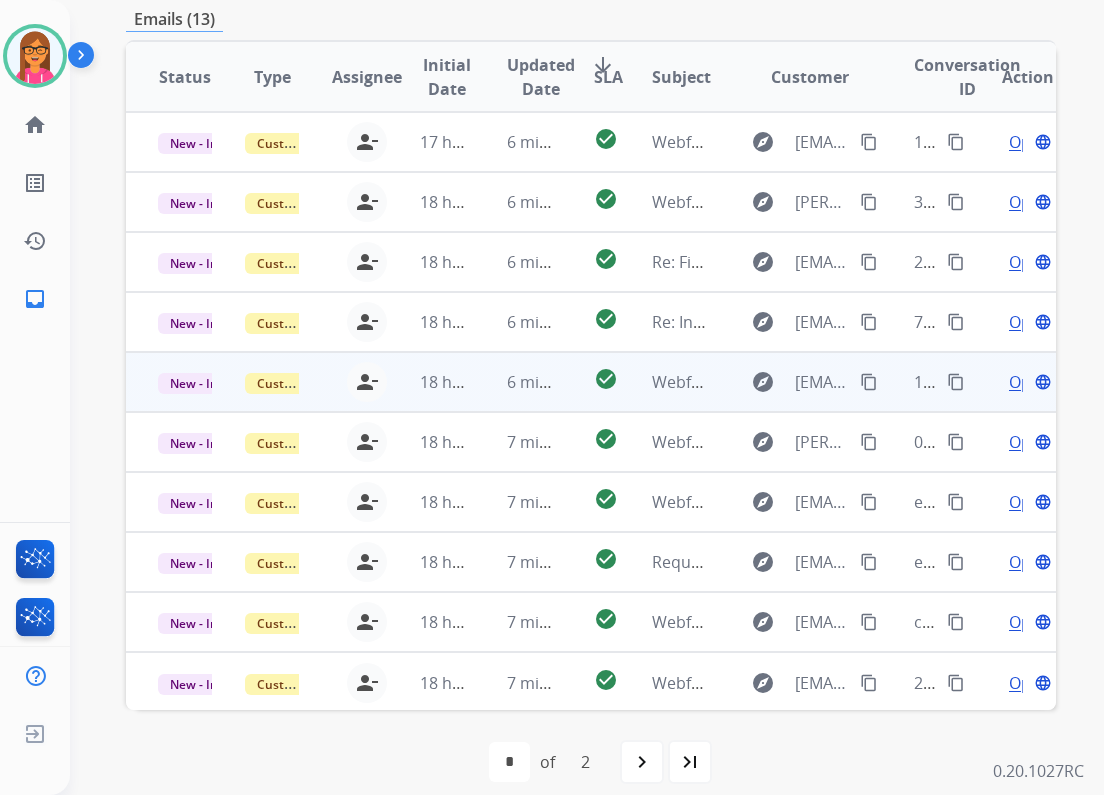 scroll, scrollTop: 486, scrollLeft: 0, axis: vertical 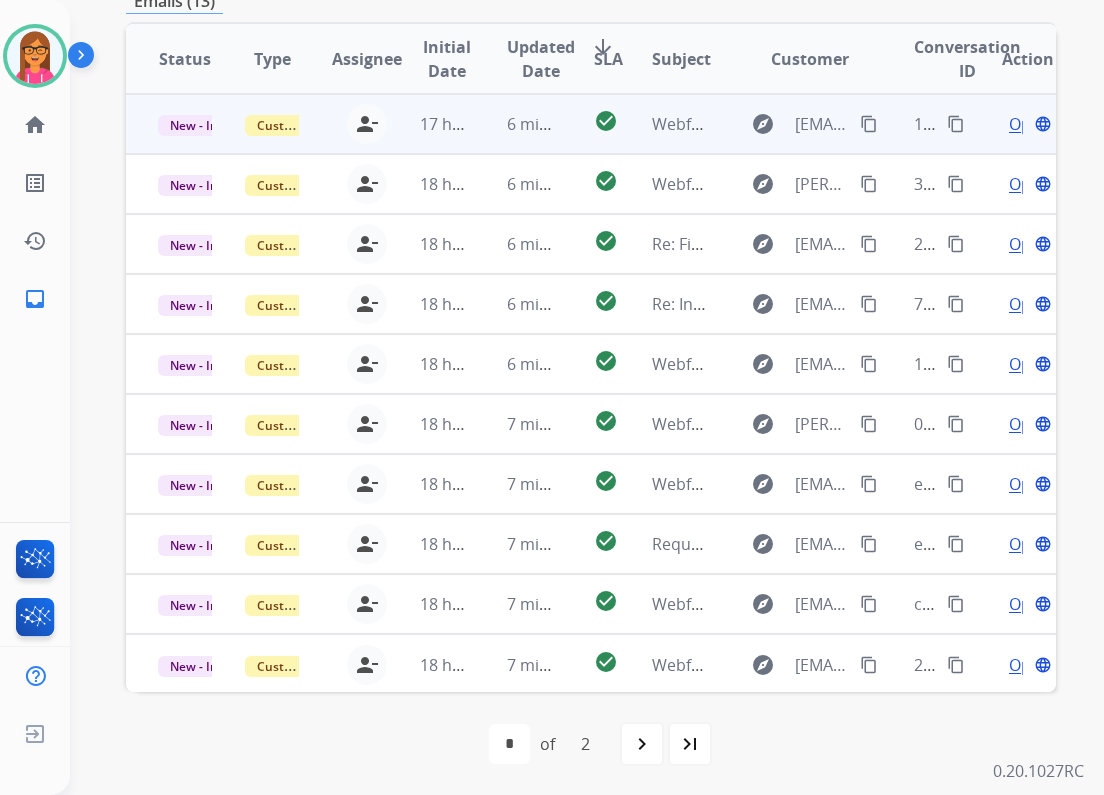 click on "Webform from [PERSON_NAME][EMAIL_ADDRESS][PERSON_NAME][DOMAIN_NAME] on [DATE]" at bounding box center (663, 124) 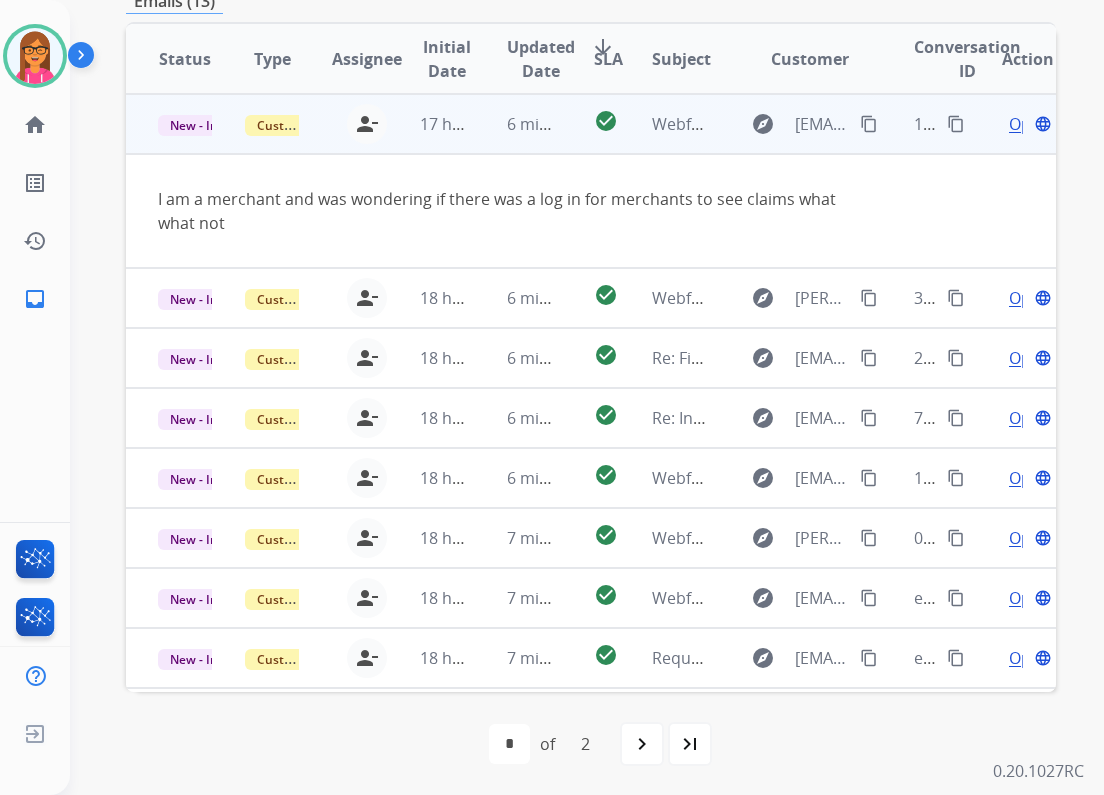 click on "Open" at bounding box center [1029, 124] 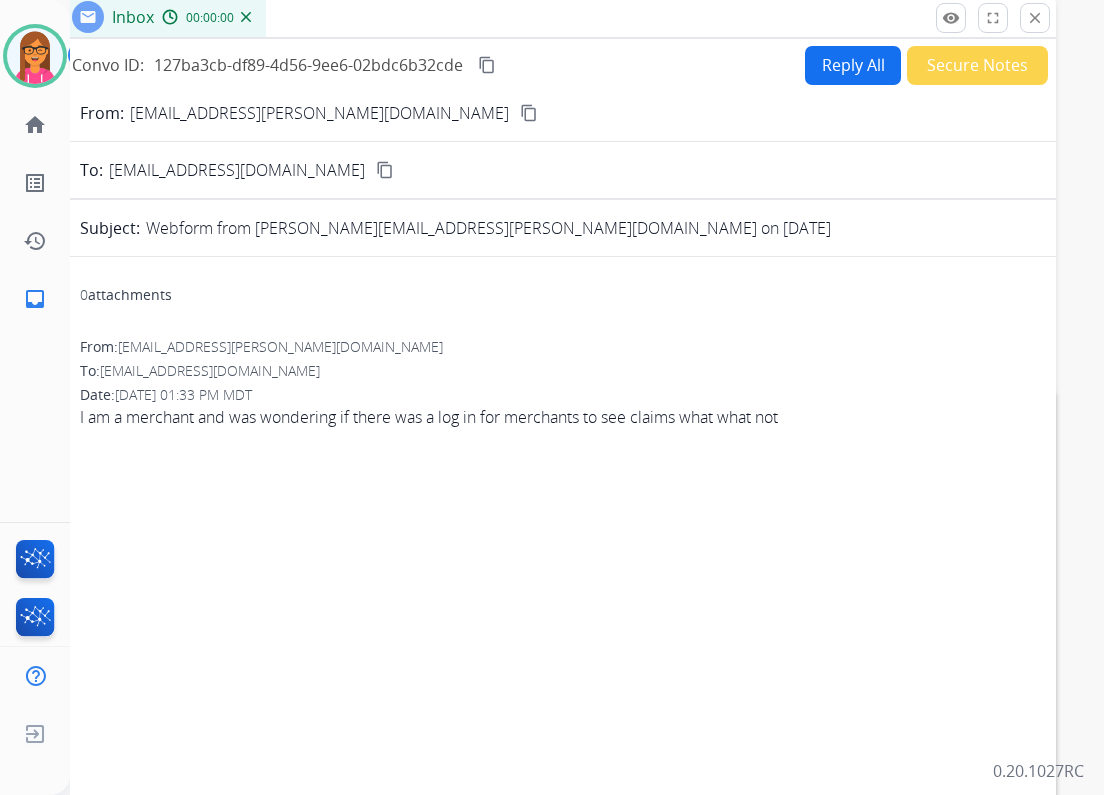 scroll, scrollTop: 86, scrollLeft: 0, axis: vertical 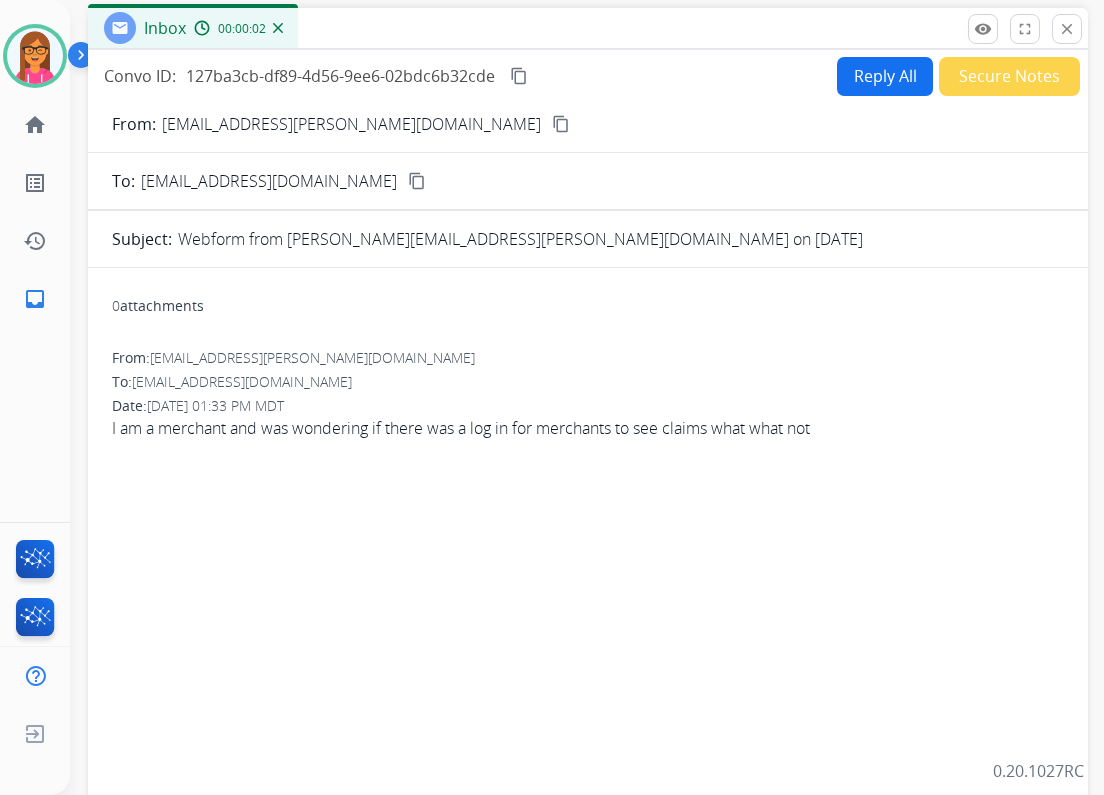 drag, startPoint x: 428, startPoint y: 56, endPoint x: 458, endPoint y: 28, distance: 41.036568 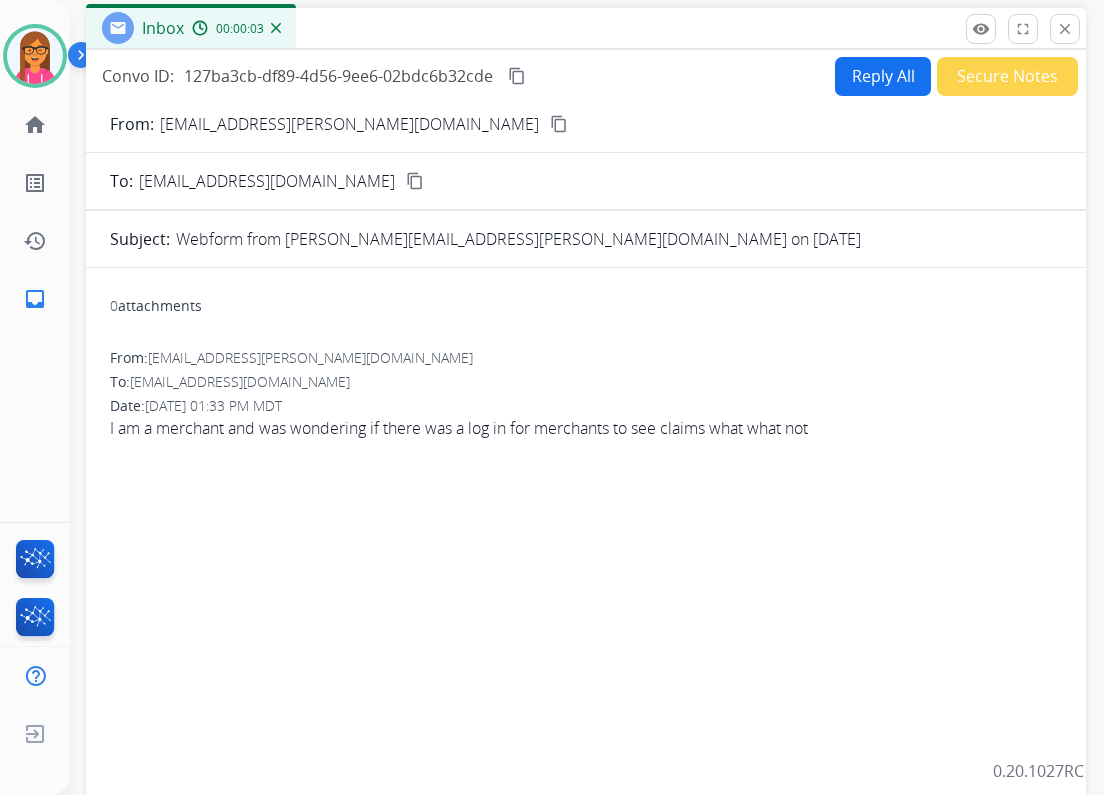 click on "Reply All" at bounding box center (883, 76) 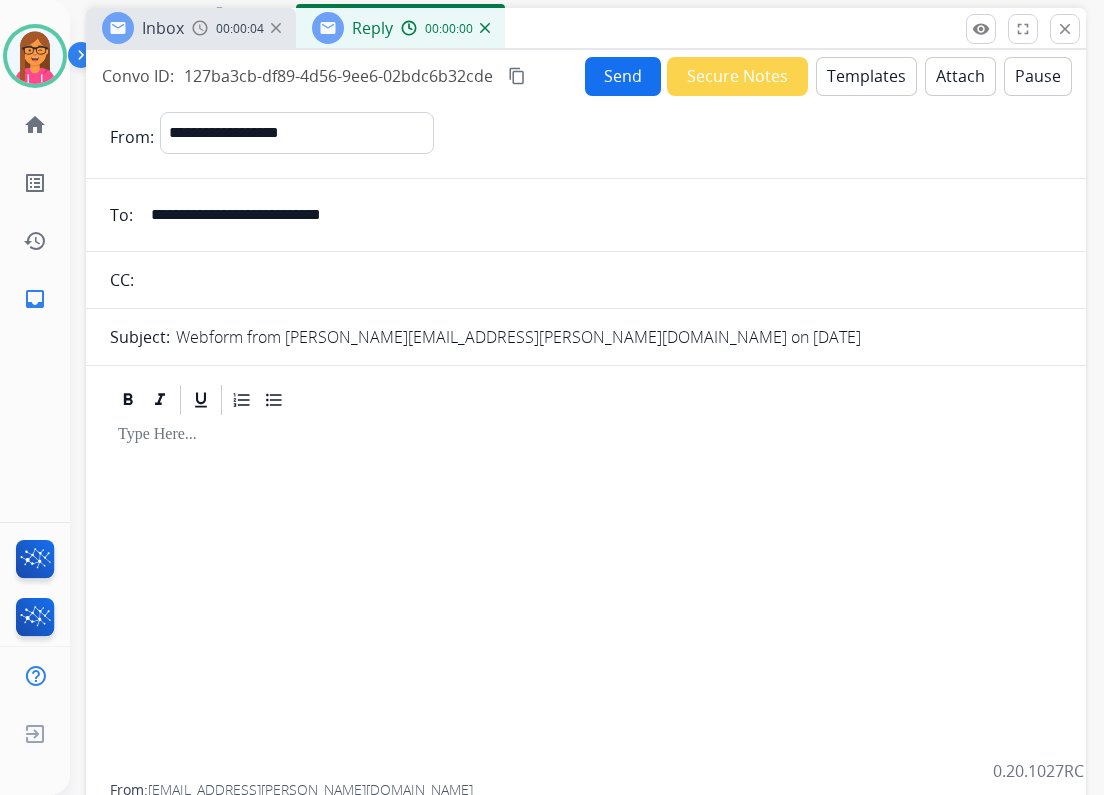 click on "Templates" at bounding box center (866, 76) 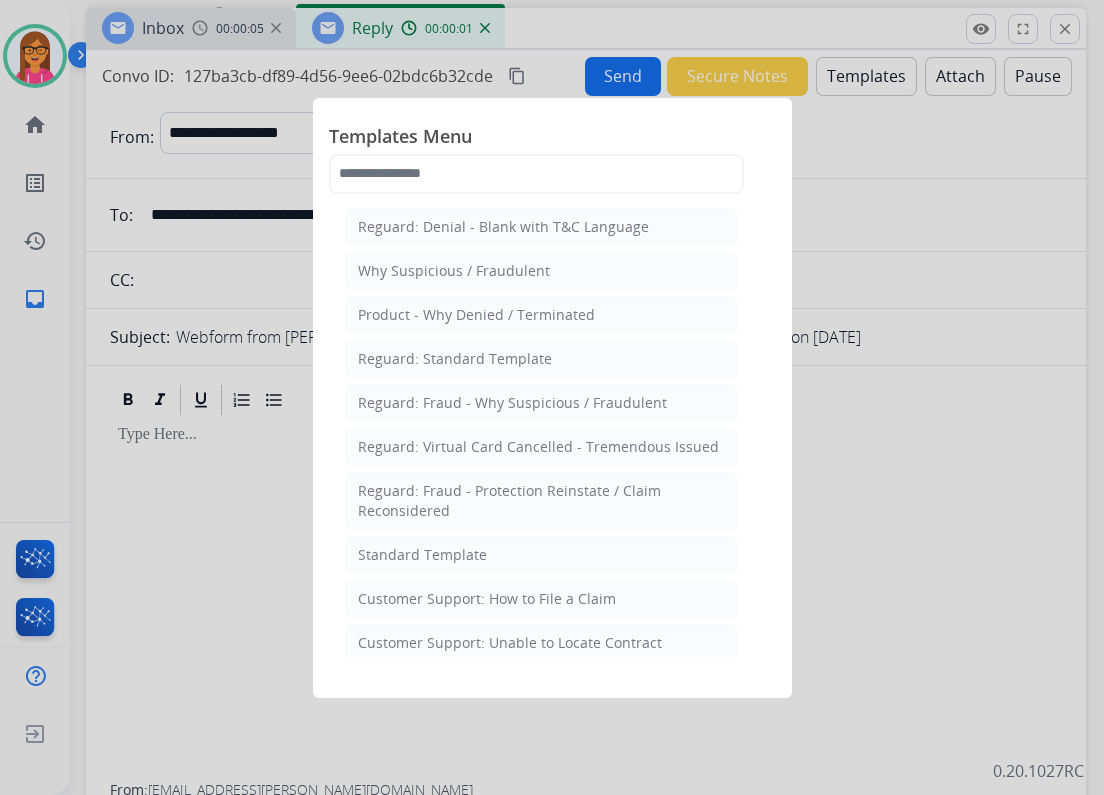 click on "Standard Template" 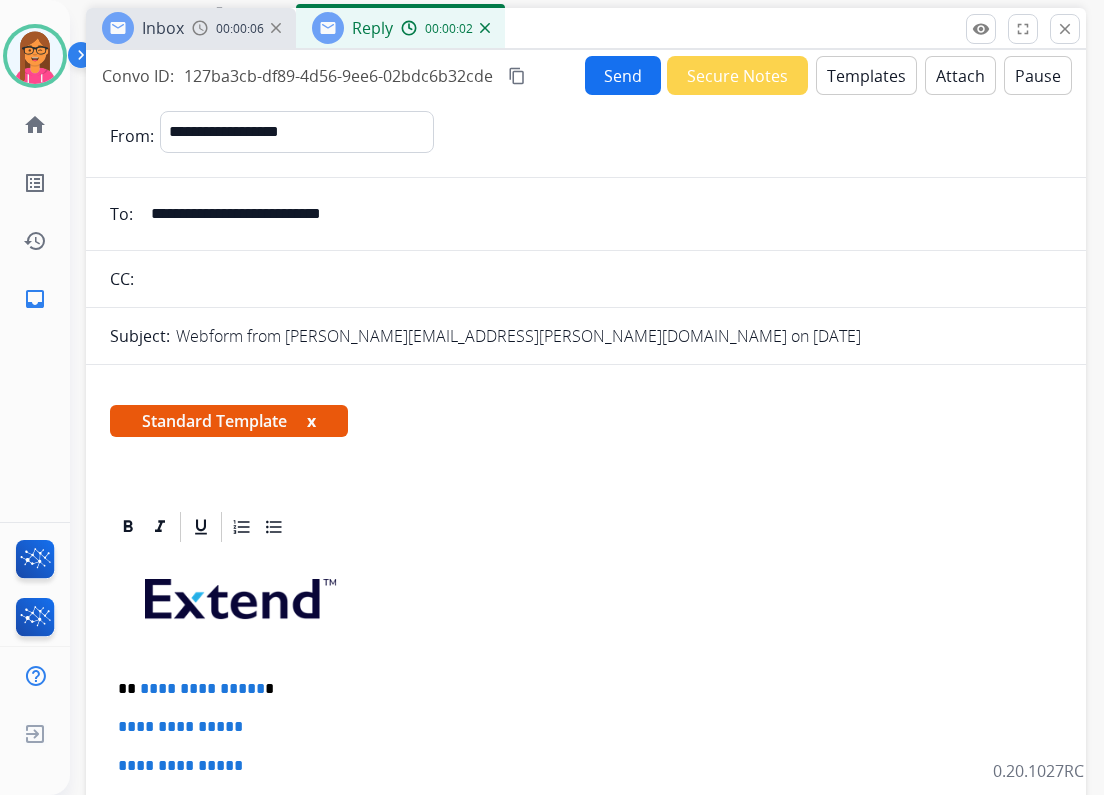 click on "x" at bounding box center [311, 421] 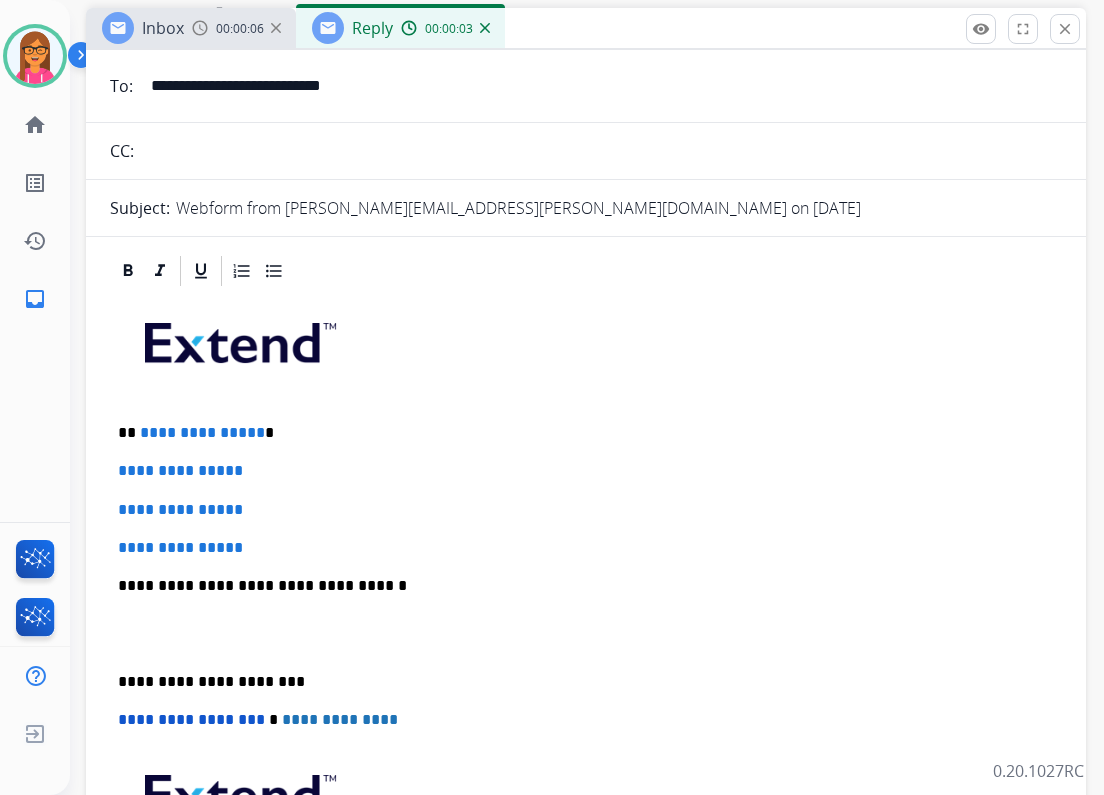 scroll, scrollTop: 160, scrollLeft: 0, axis: vertical 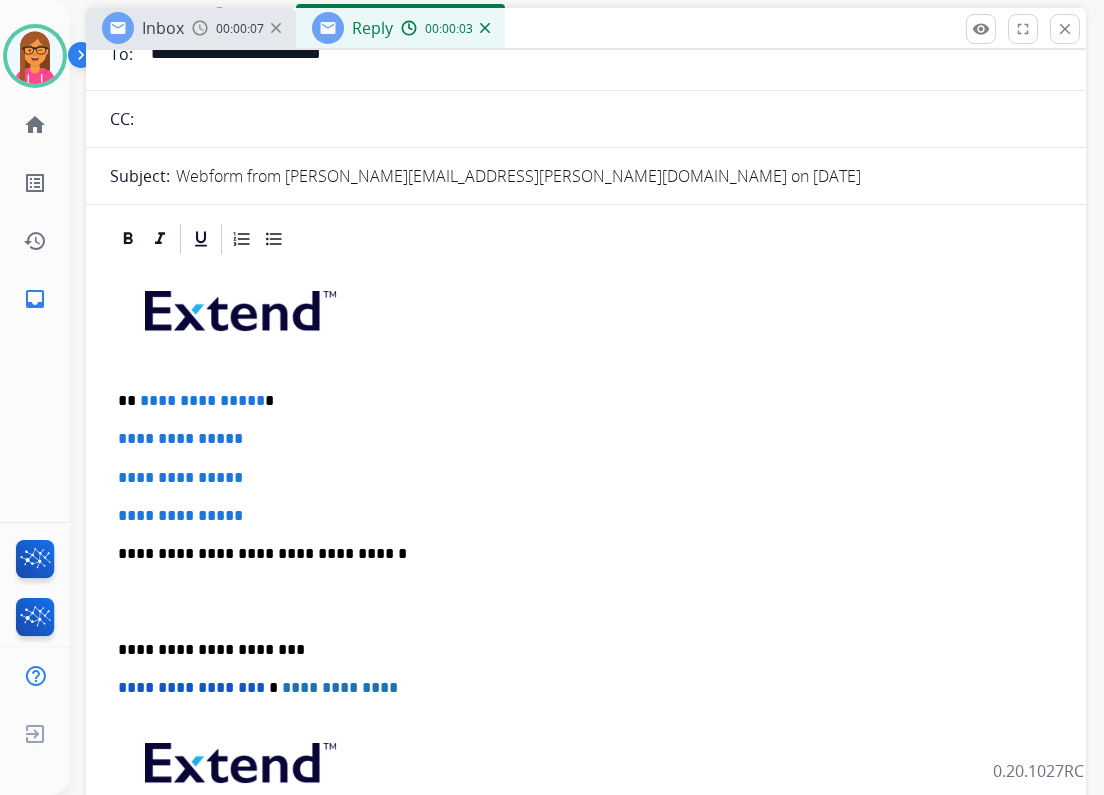 click on "**********" at bounding box center [578, 401] 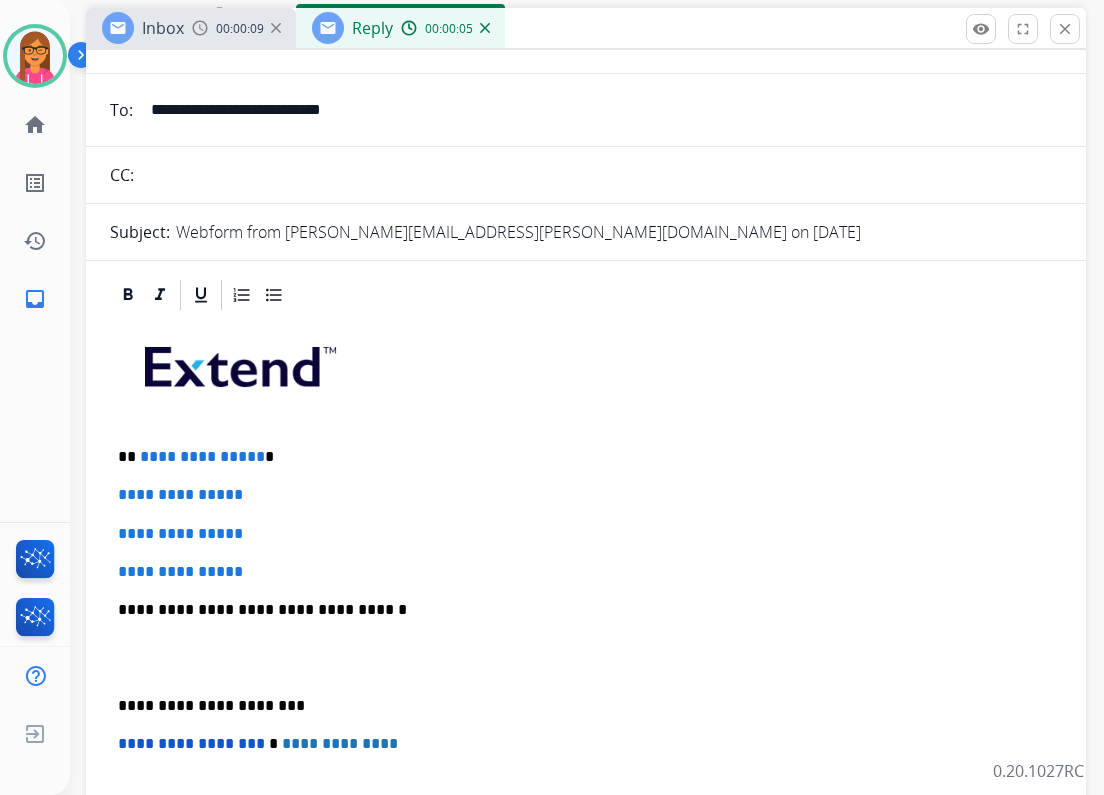scroll, scrollTop: 80, scrollLeft: 0, axis: vertical 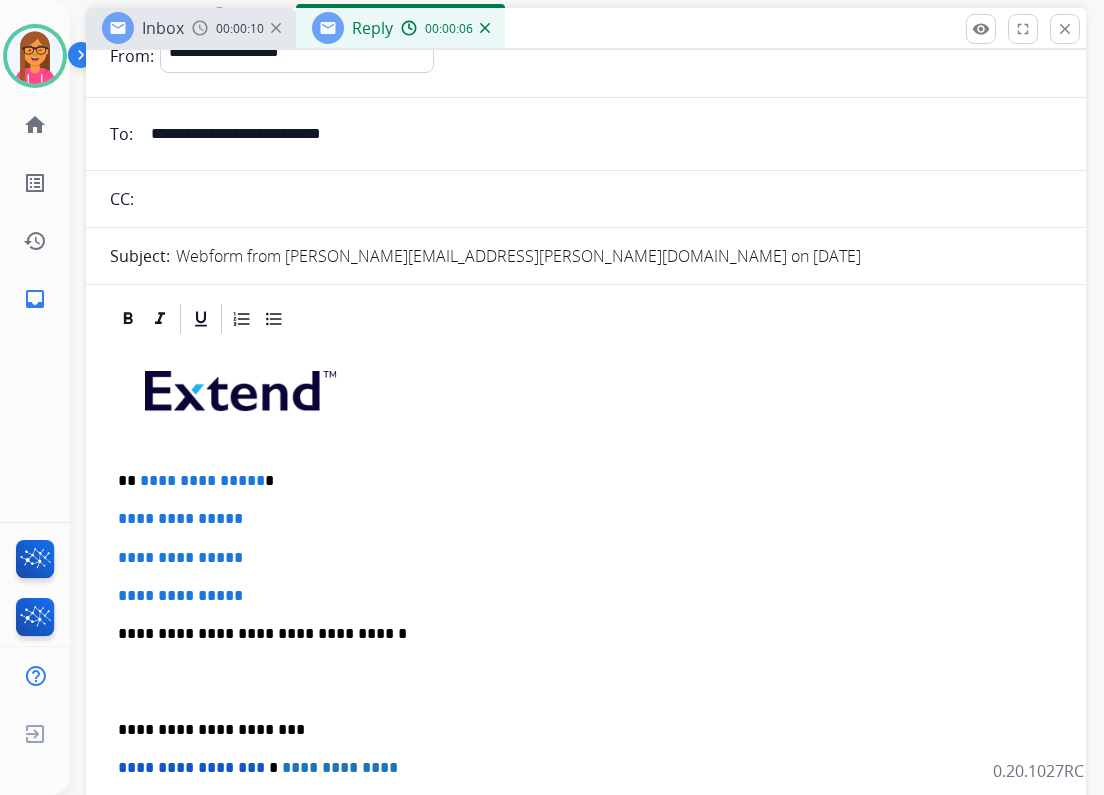 drag, startPoint x: 388, startPoint y: 134, endPoint x: 139, endPoint y: 125, distance: 249.1626 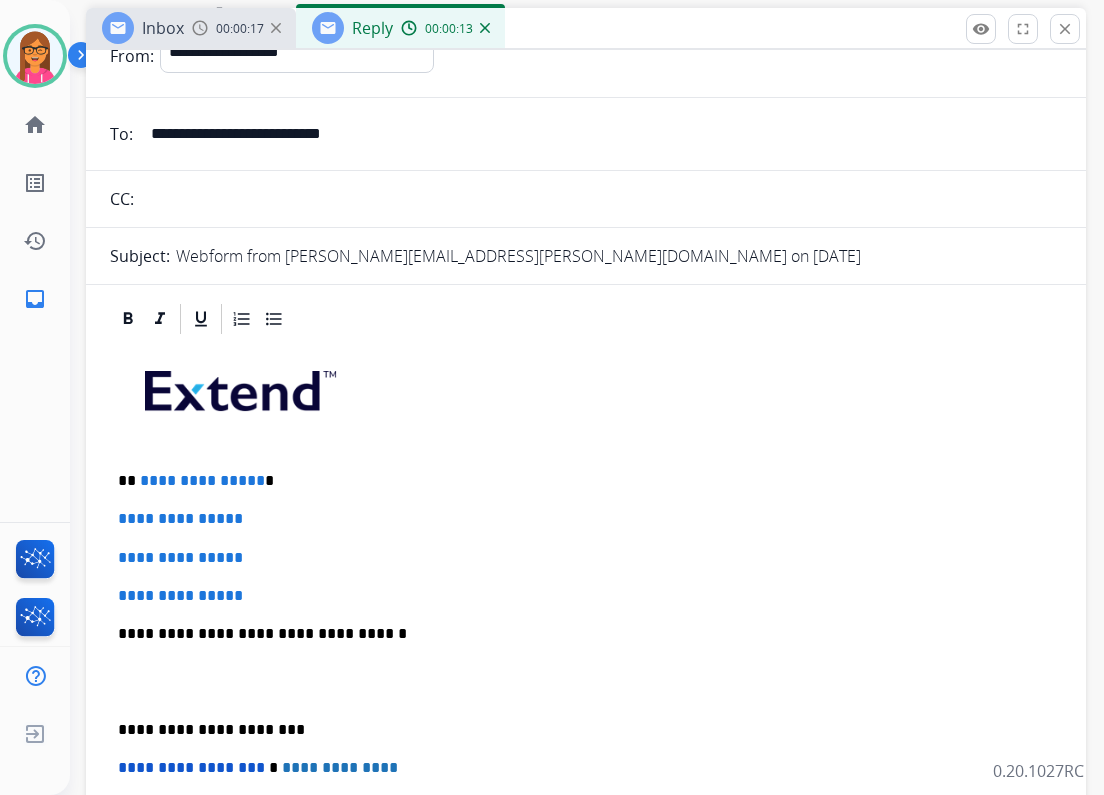 click on "**********" at bounding box center (578, 481) 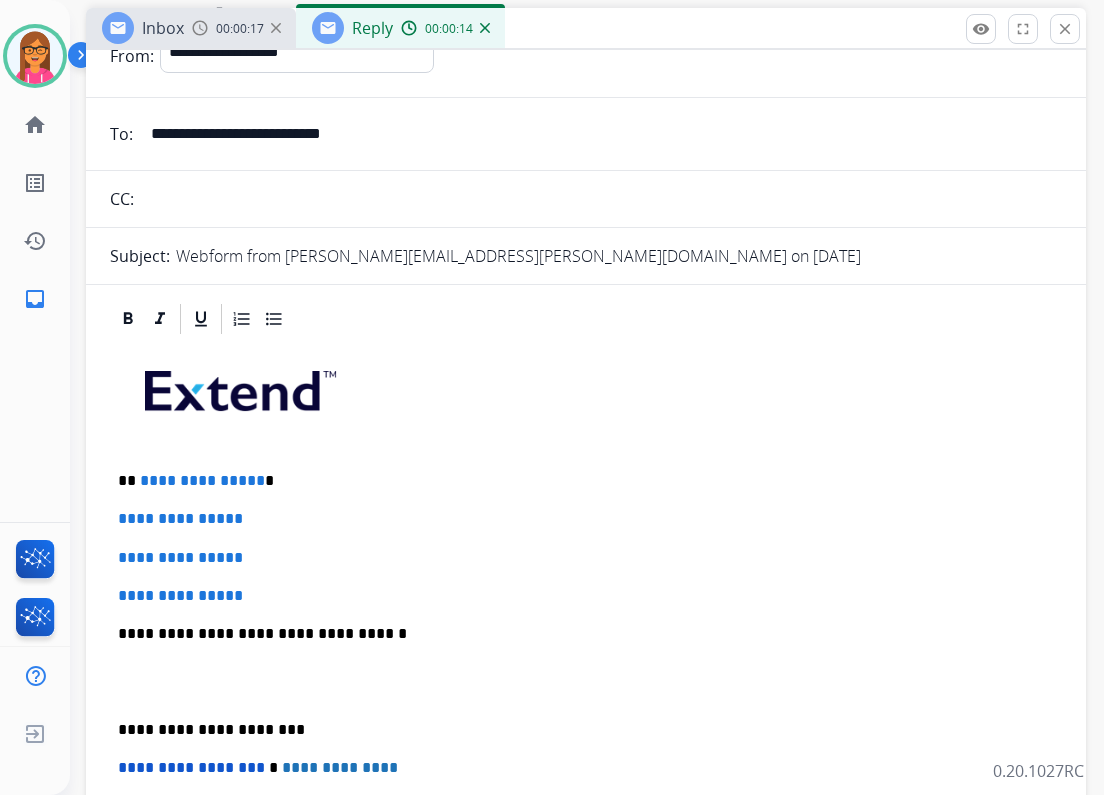 type 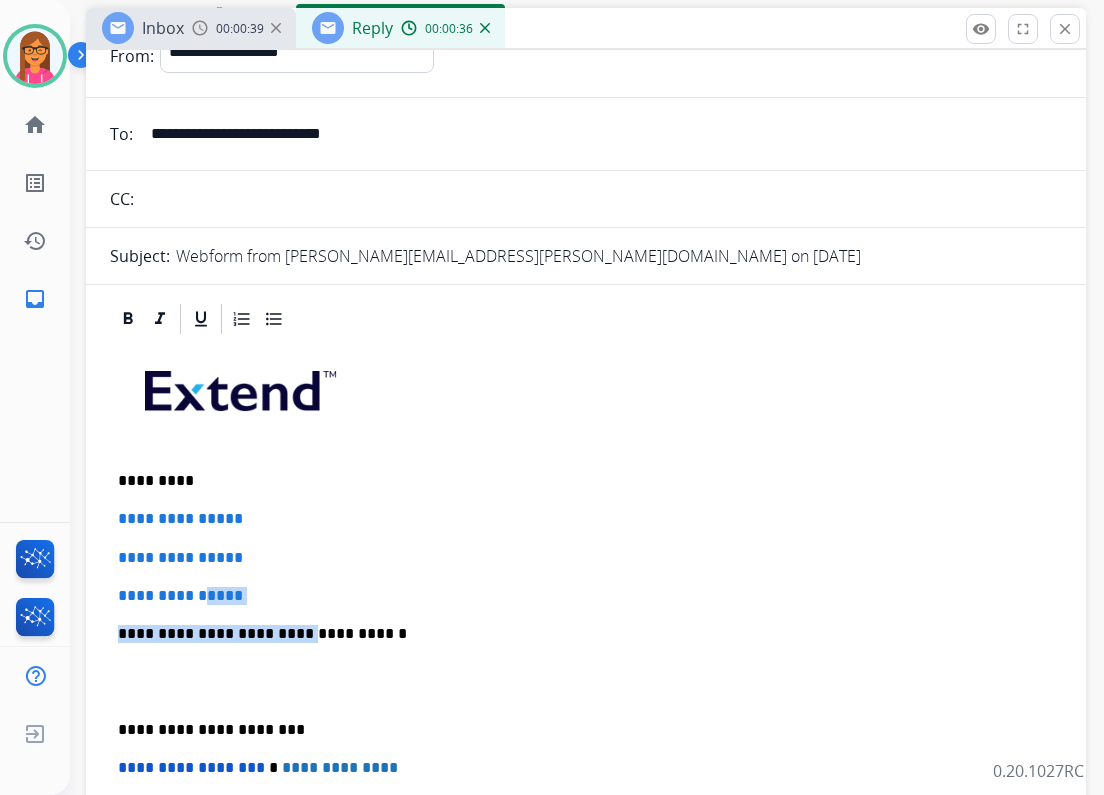 drag, startPoint x: 284, startPoint y: 605, endPoint x: 225, endPoint y: 598, distance: 59.413803 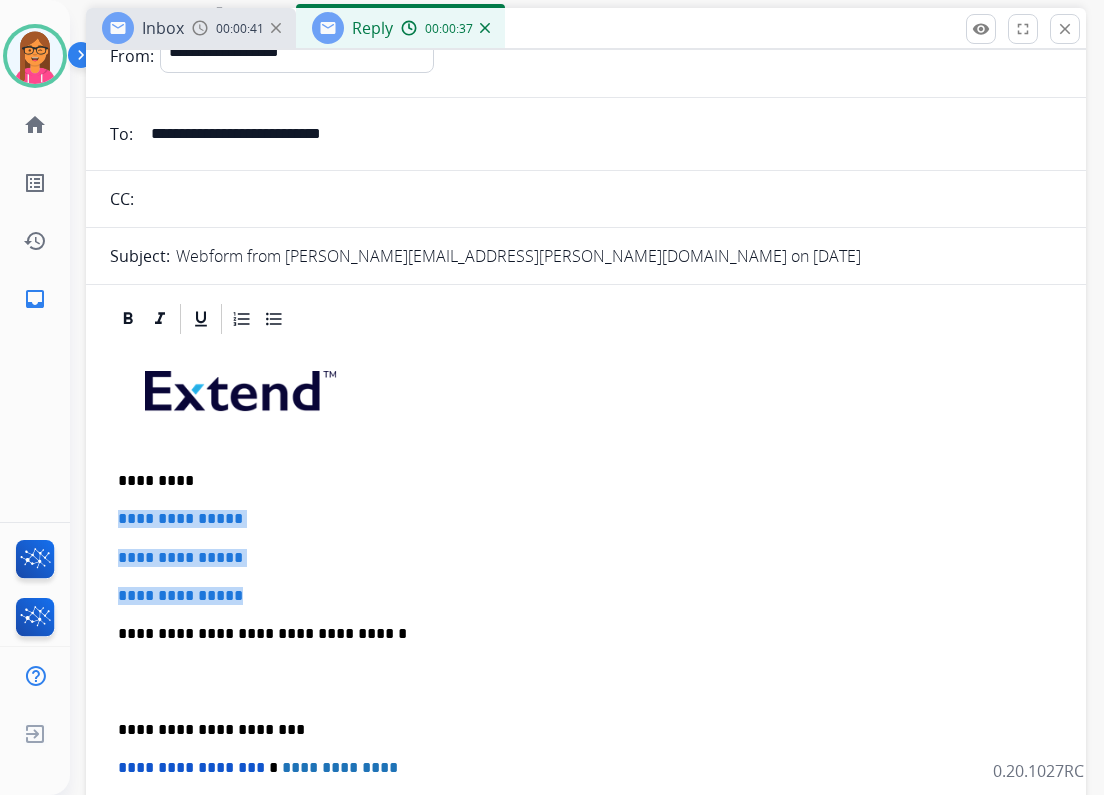 drag, startPoint x: 272, startPoint y: 590, endPoint x: 96, endPoint y: 508, distance: 194.16487 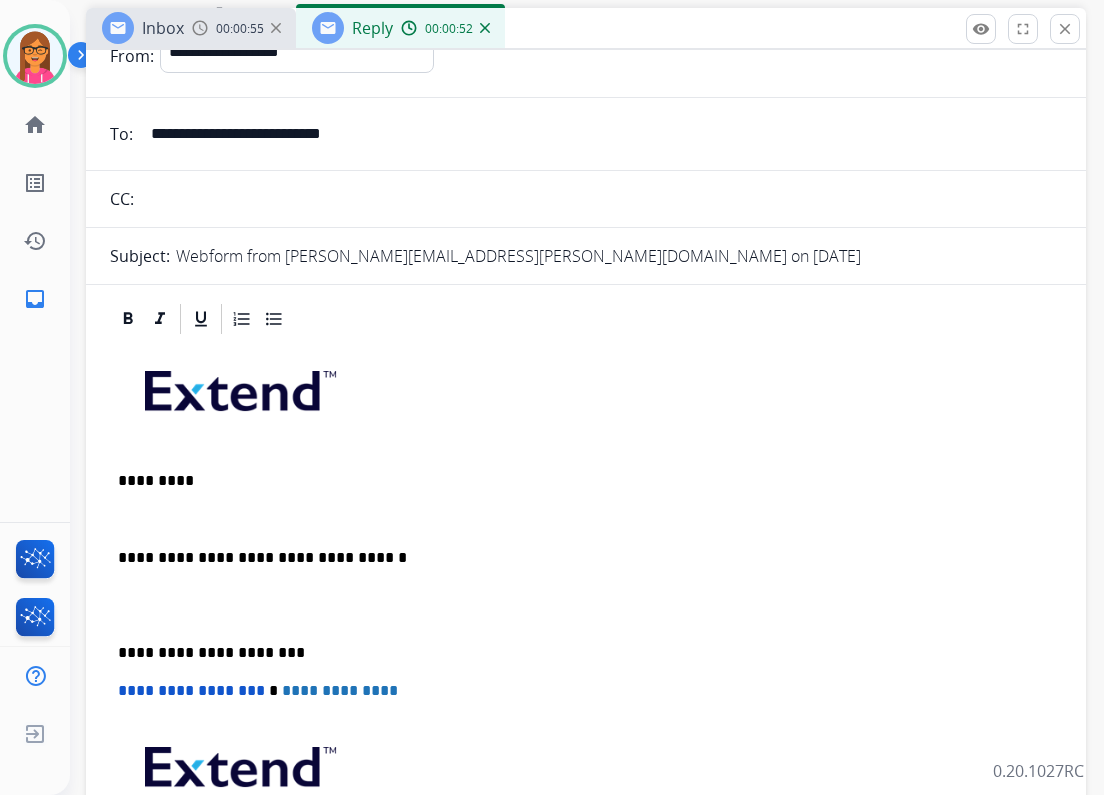click at bounding box center (586, 519) 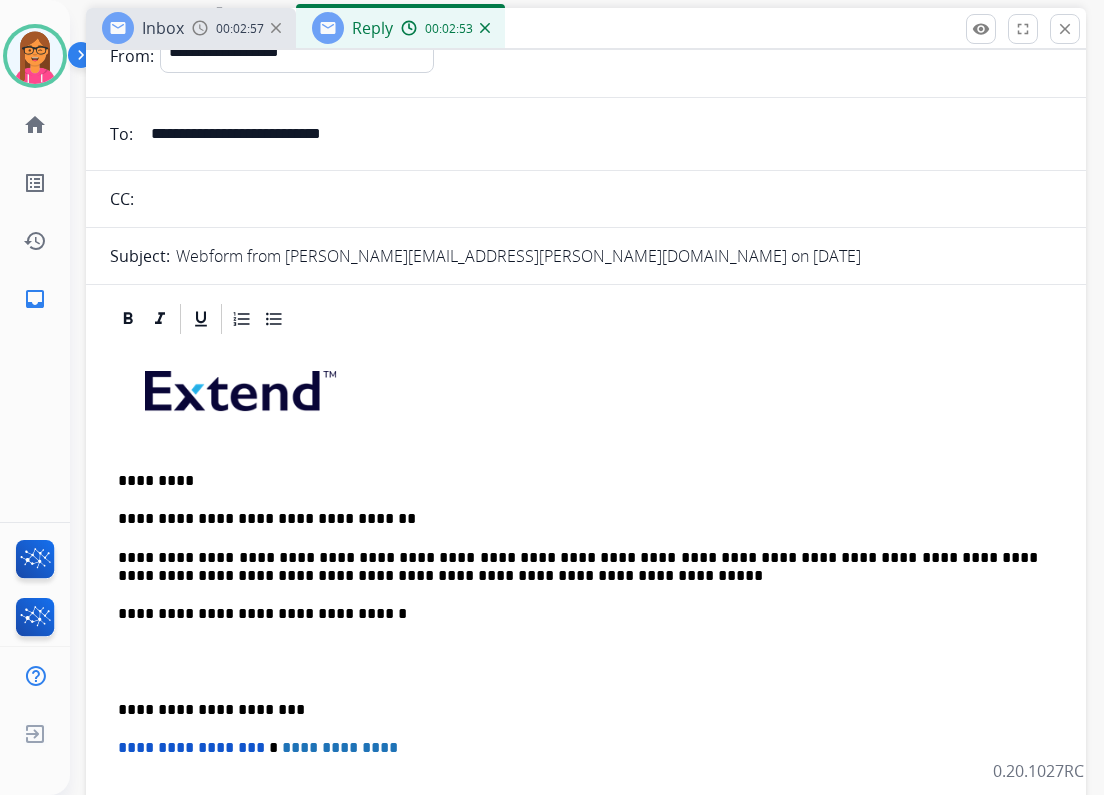 click on "**********" at bounding box center (586, 671) 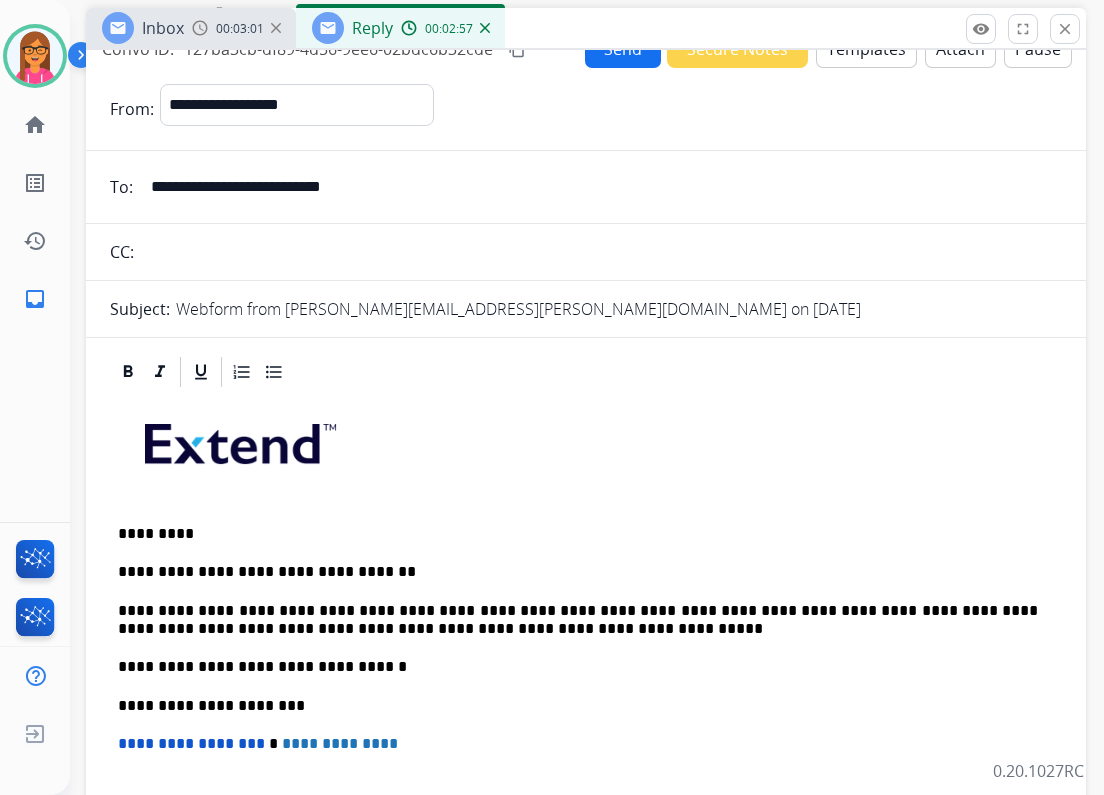 scroll, scrollTop: 0, scrollLeft: 0, axis: both 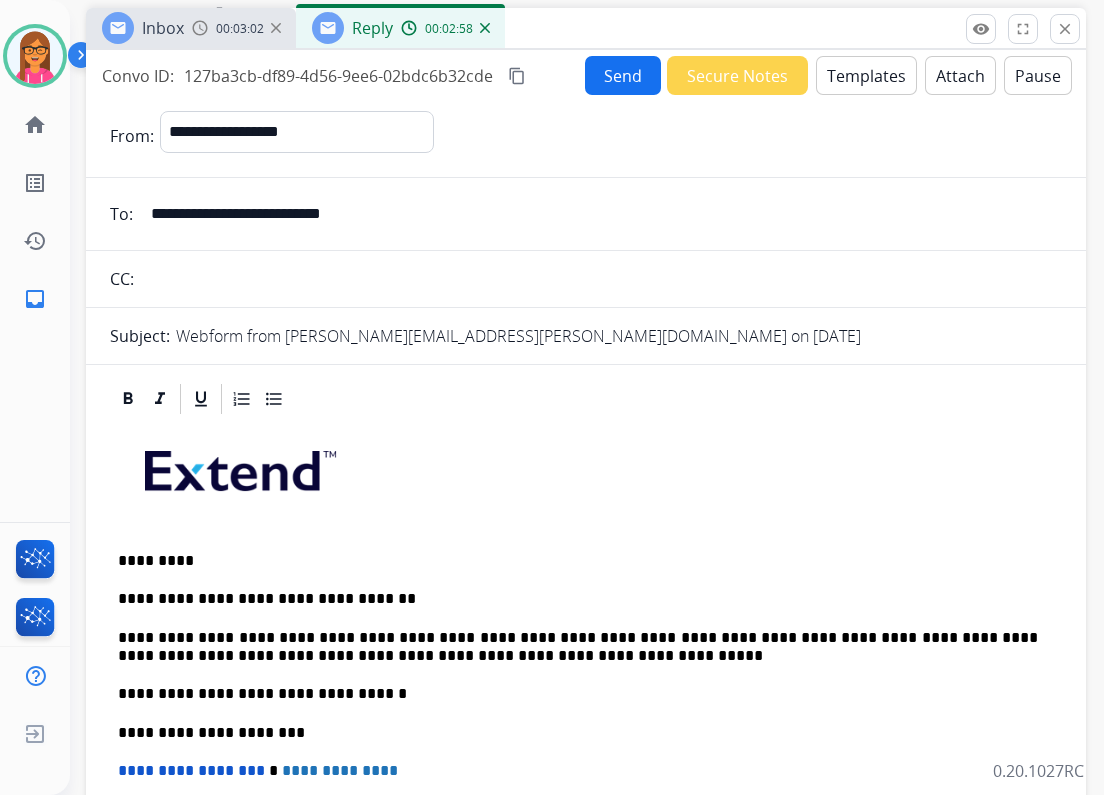 click on "Send" at bounding box center [623, 75] 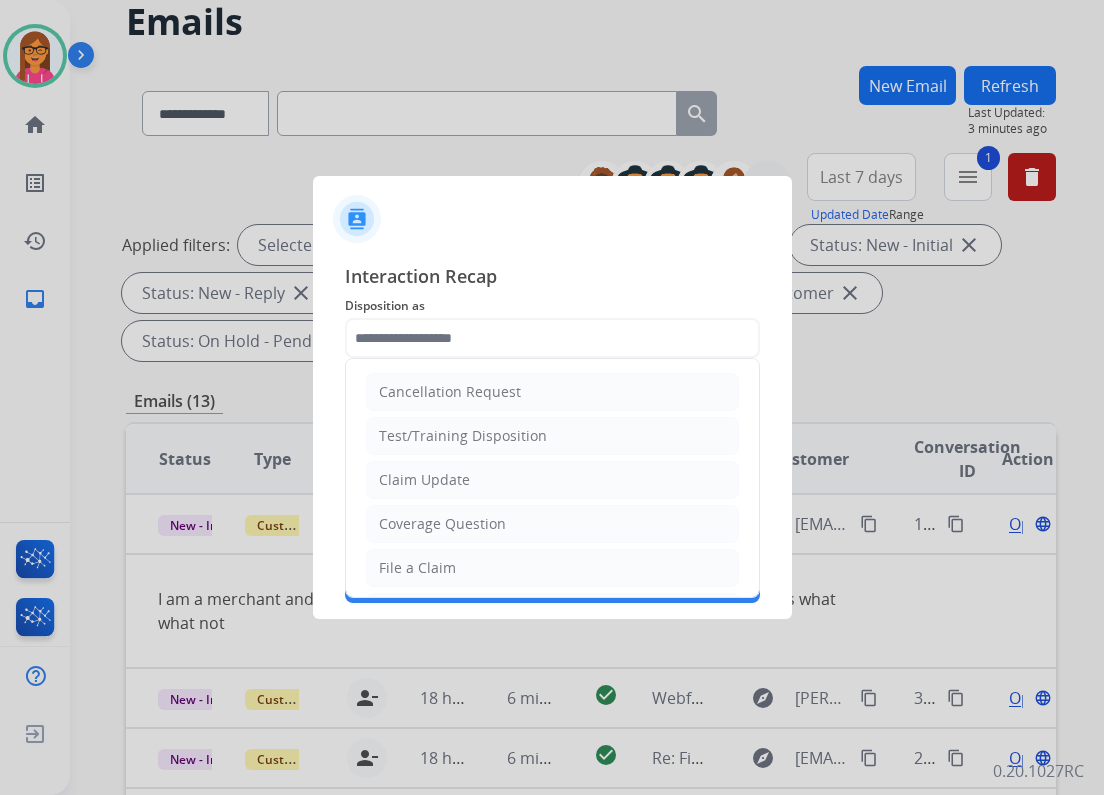 click 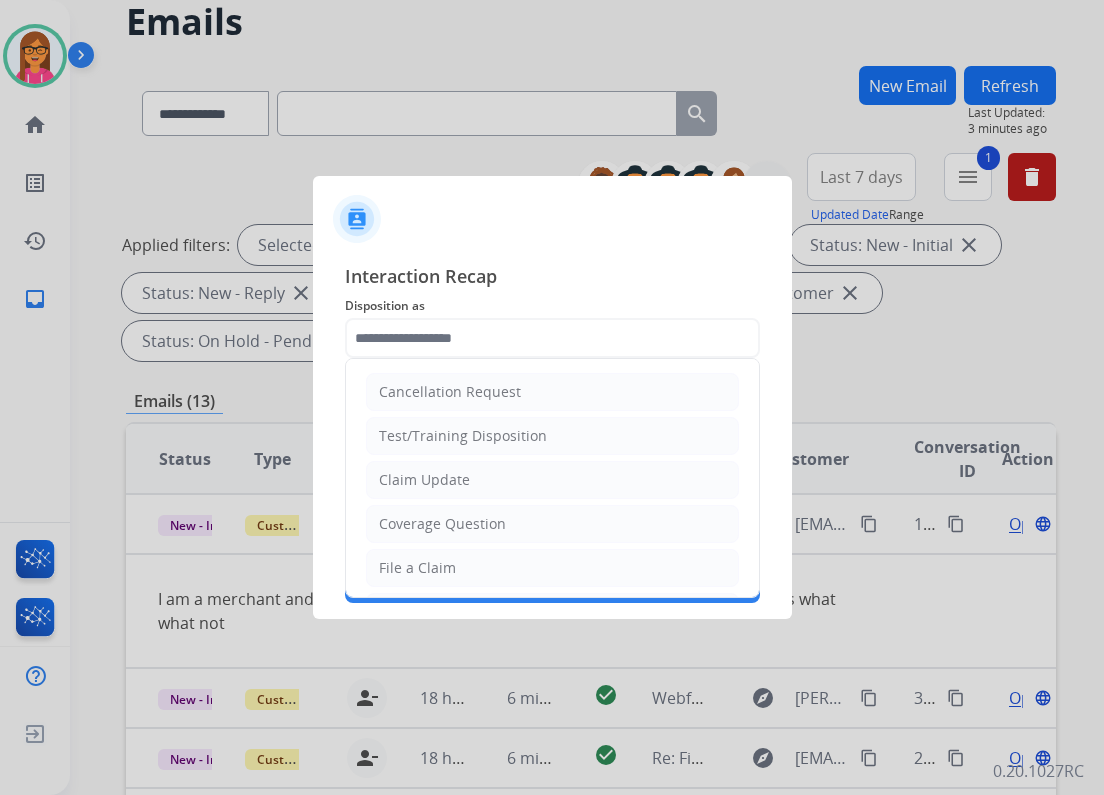 click on "File a Claim" 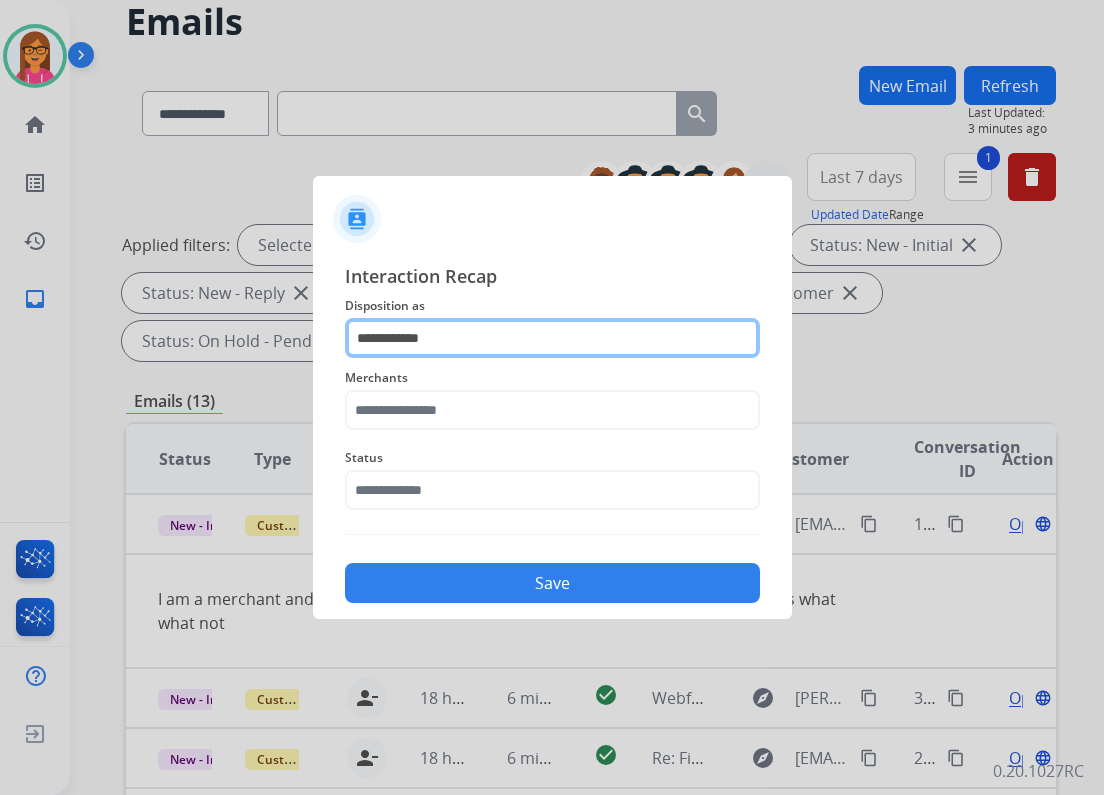 drag, startPoint x: 473, startPoint y: 332, endPoint x: -17, endPoint y: 328, distance: 490.01633 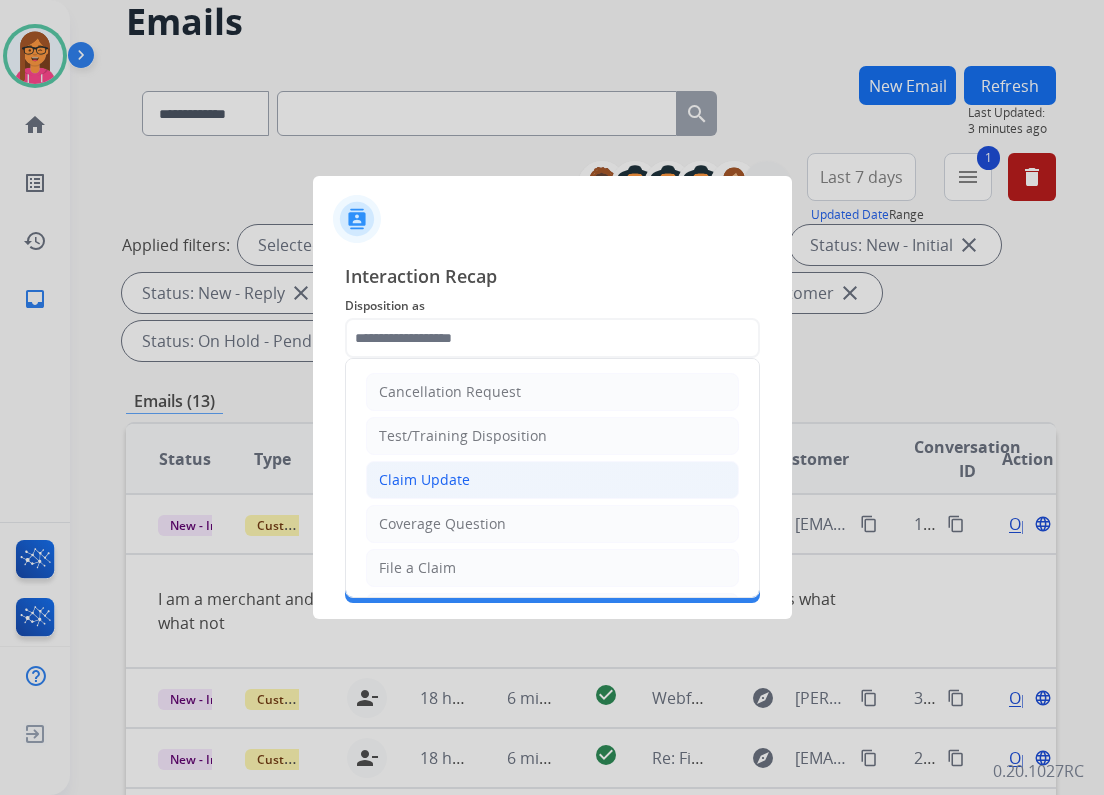 click on "Claim Update" 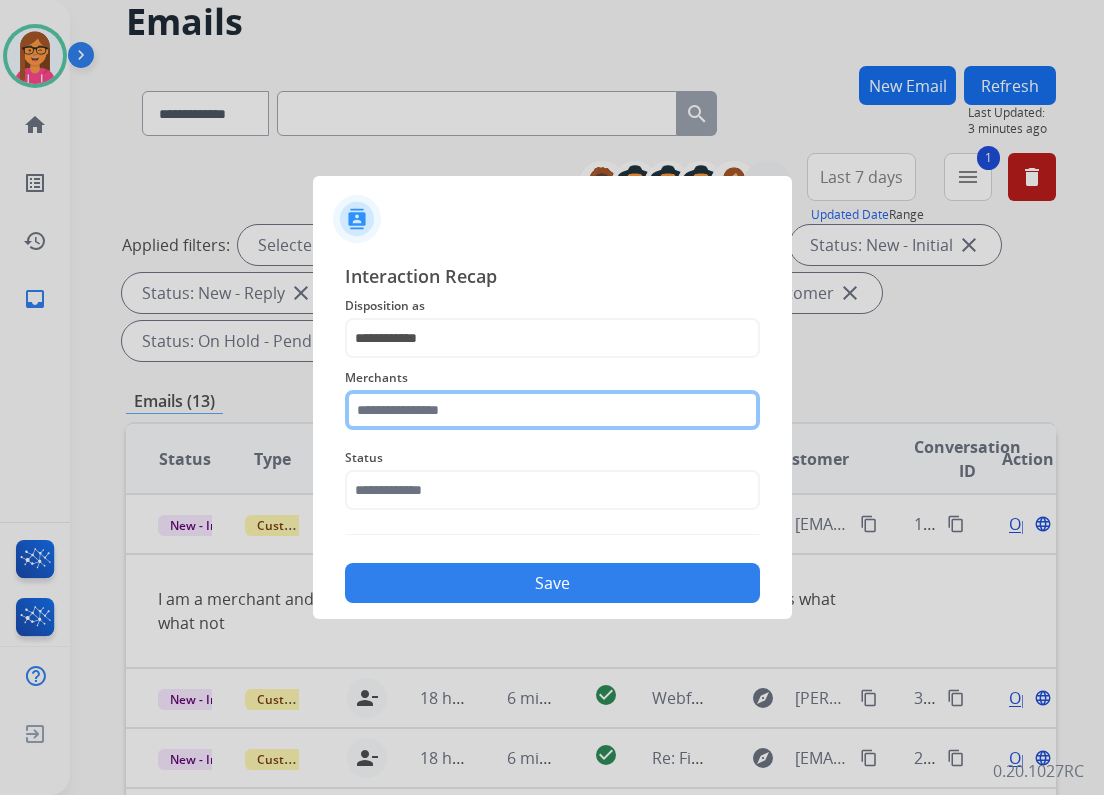 click 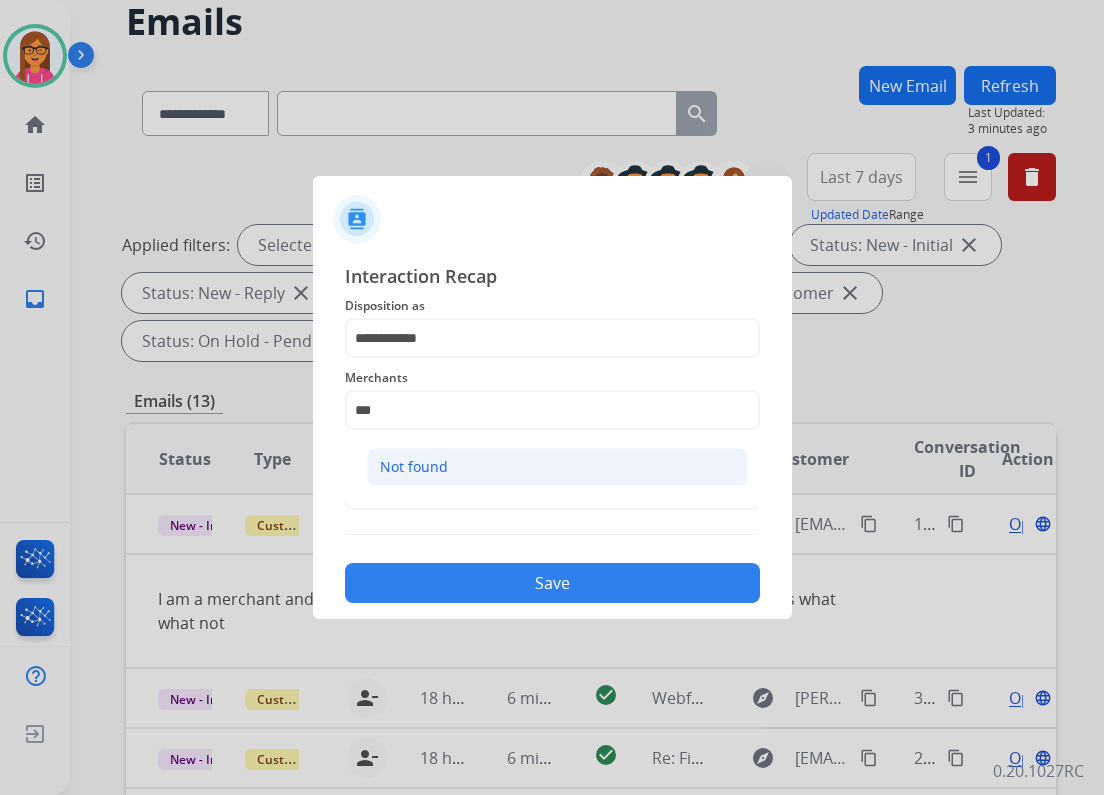 click on "Not found" 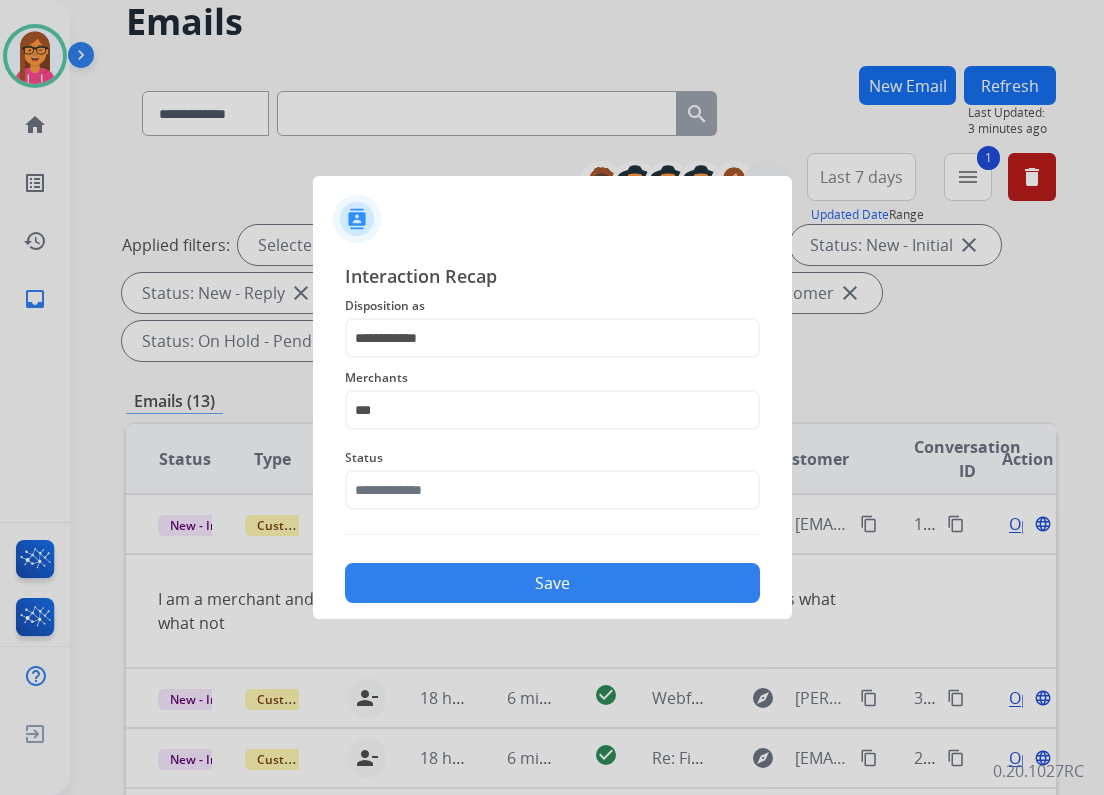 type on "*********" 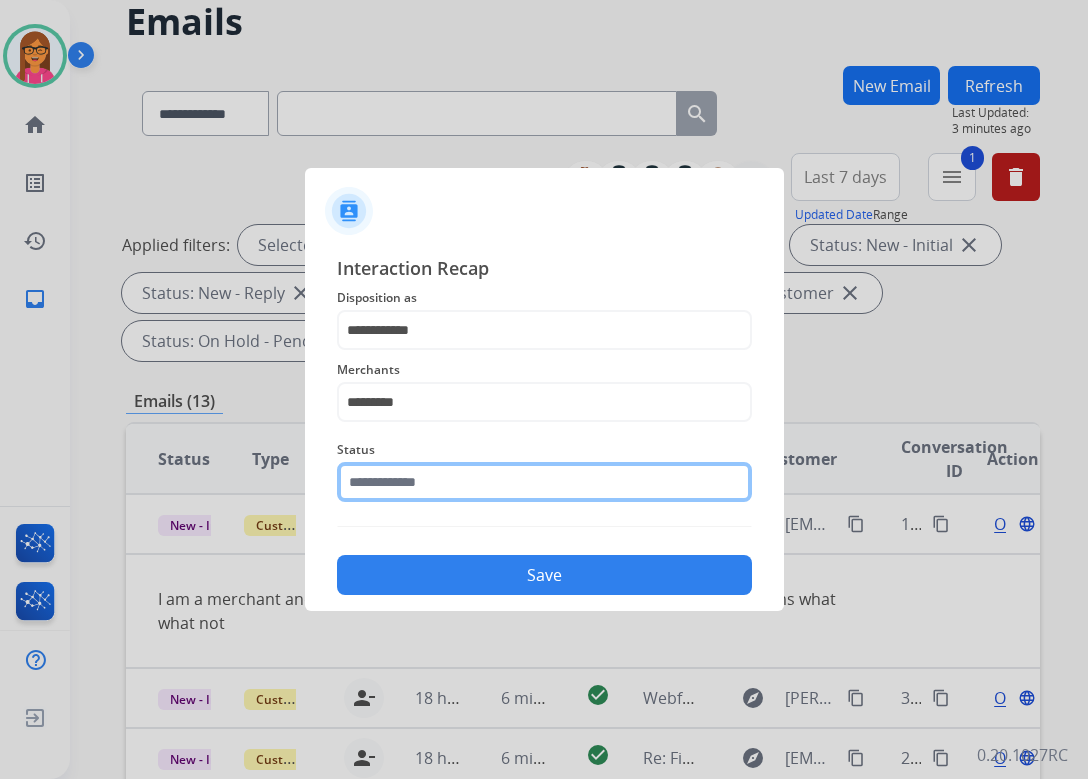 click 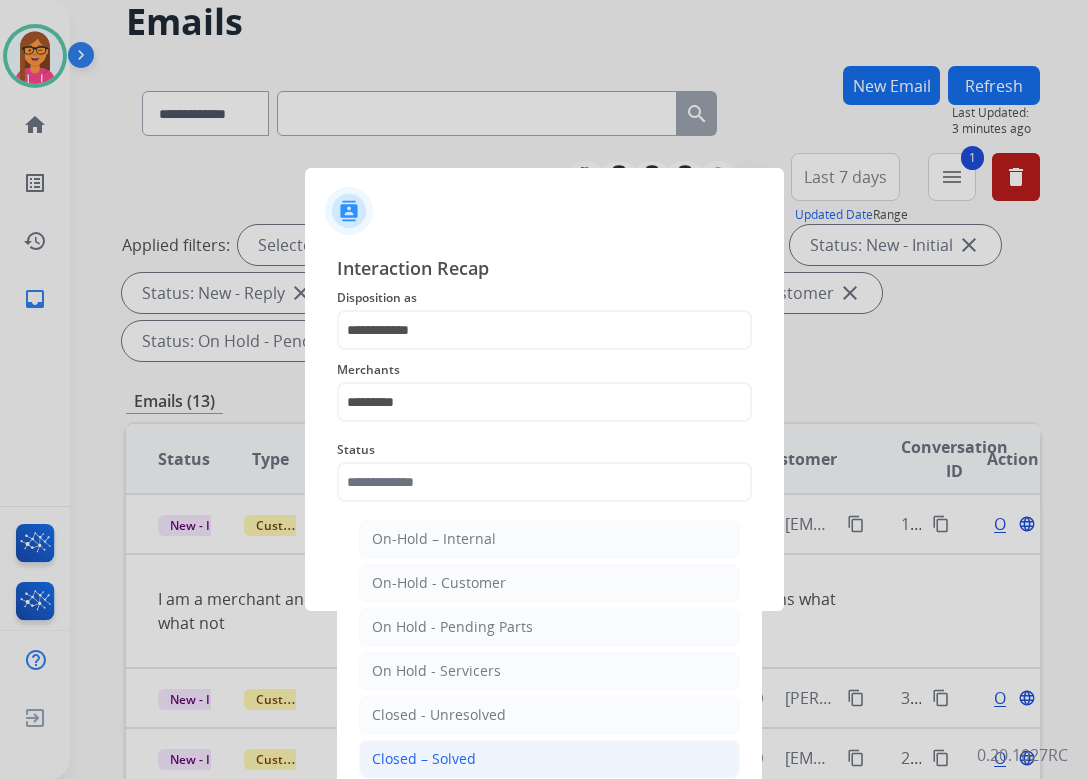click on "Closed – Solved" 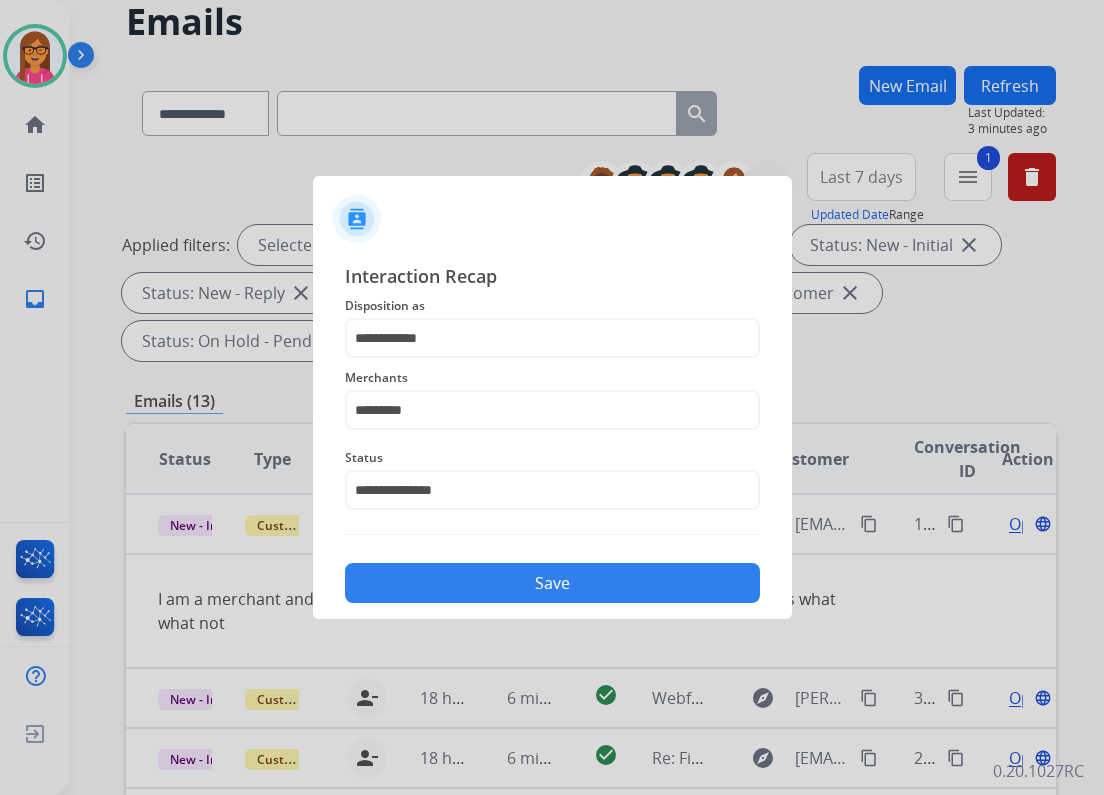 click on "Save" 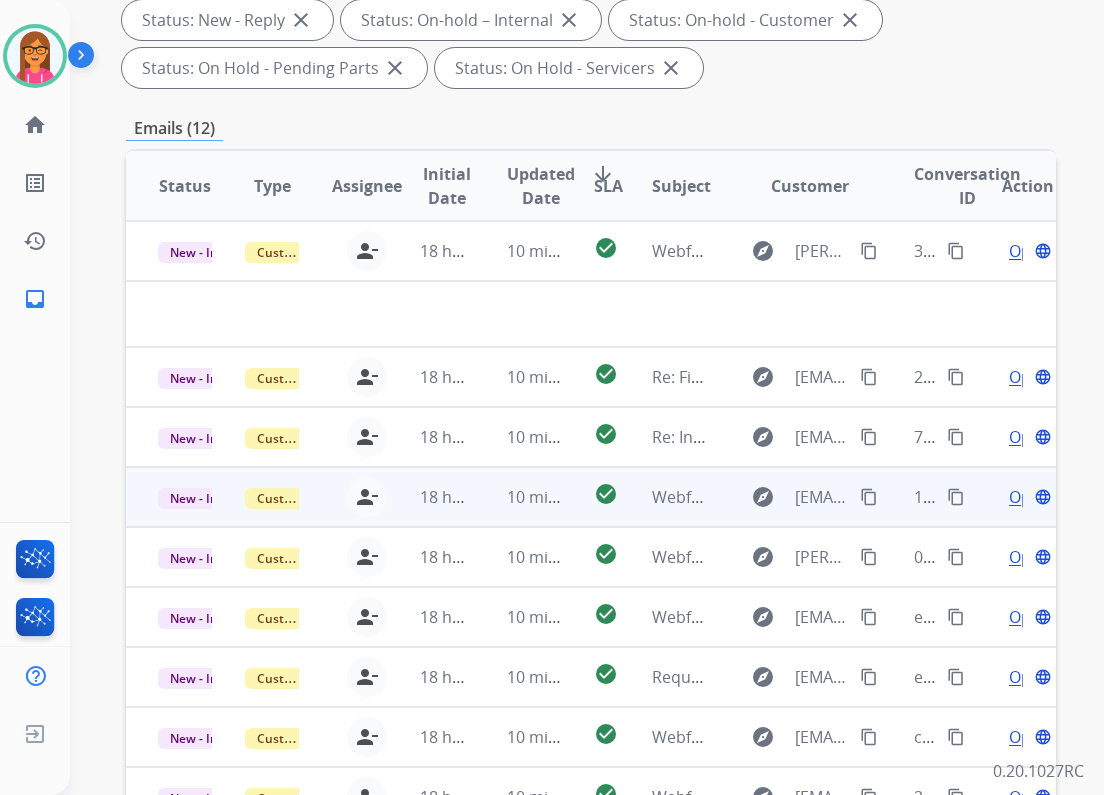 scroll, scrollTop: 320, scrollLeft: 0, axis: vertical 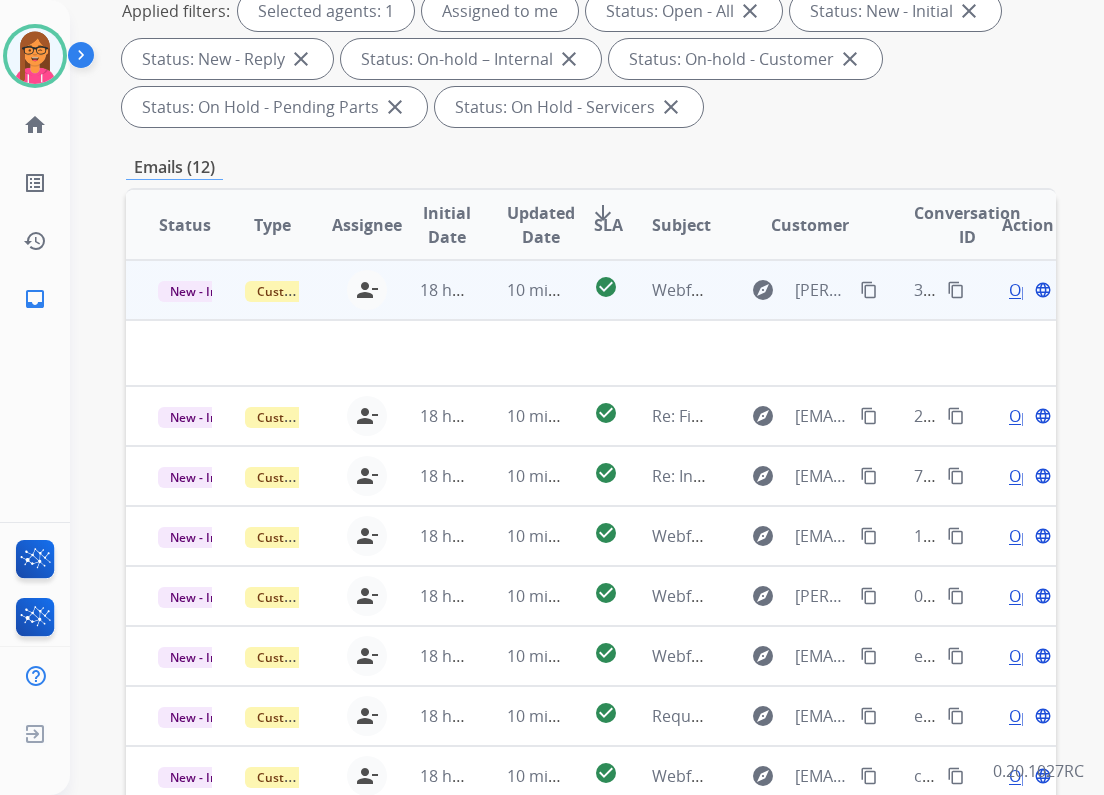 click on "Webform from [PERSON_NAME][EMAIL_ADDRESS][PERSON_NAME][DOMAIN_NAME] on [DATE]" at bounding box center (663, 290) 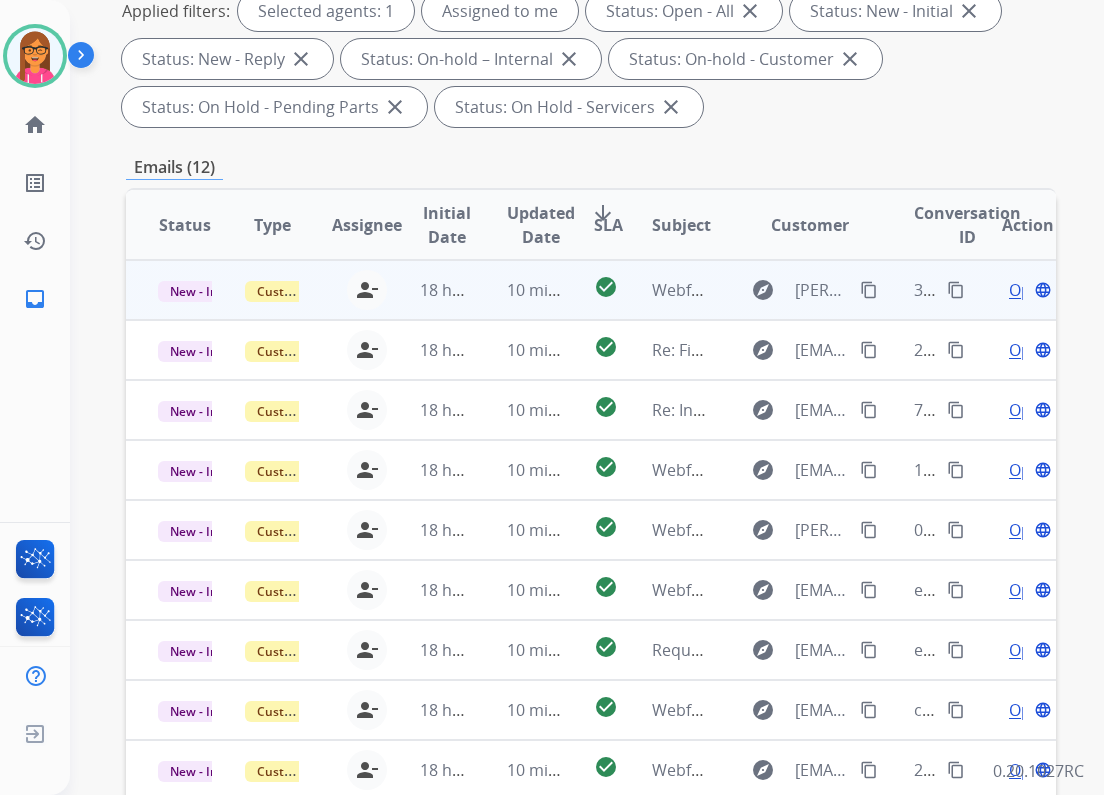 click on "Webform from [PERSON_NAME][EMAIL_ADDRESS][PERSON_NAME][DOMAIN_NAME] on [DATE]" at bounding box center (663, 290) 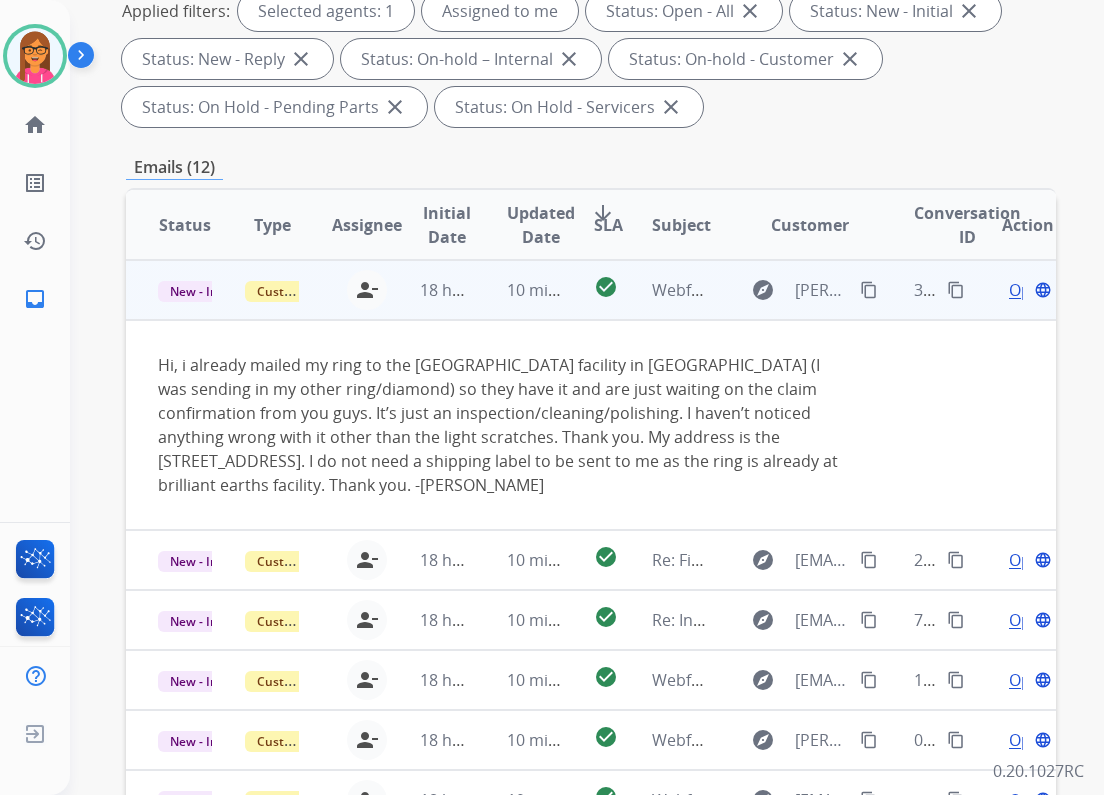 click on "content_copy" at bounding box center [869, 290] 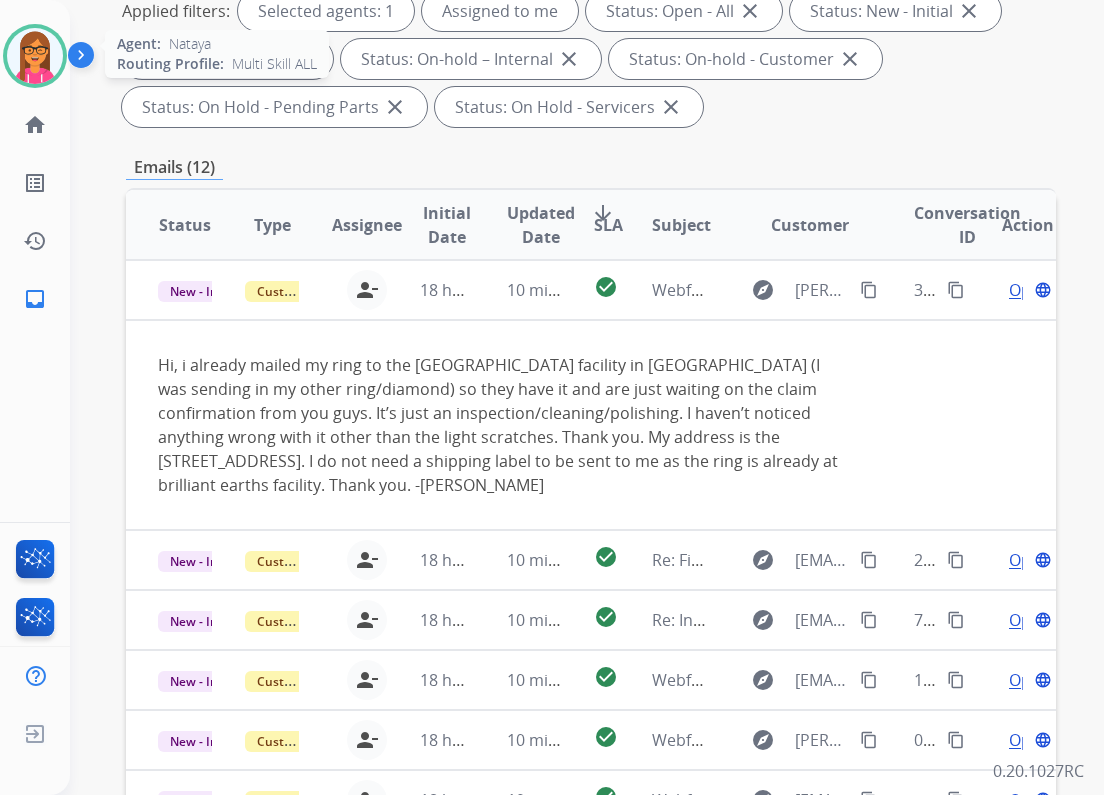click at bounding box center (35, 56) 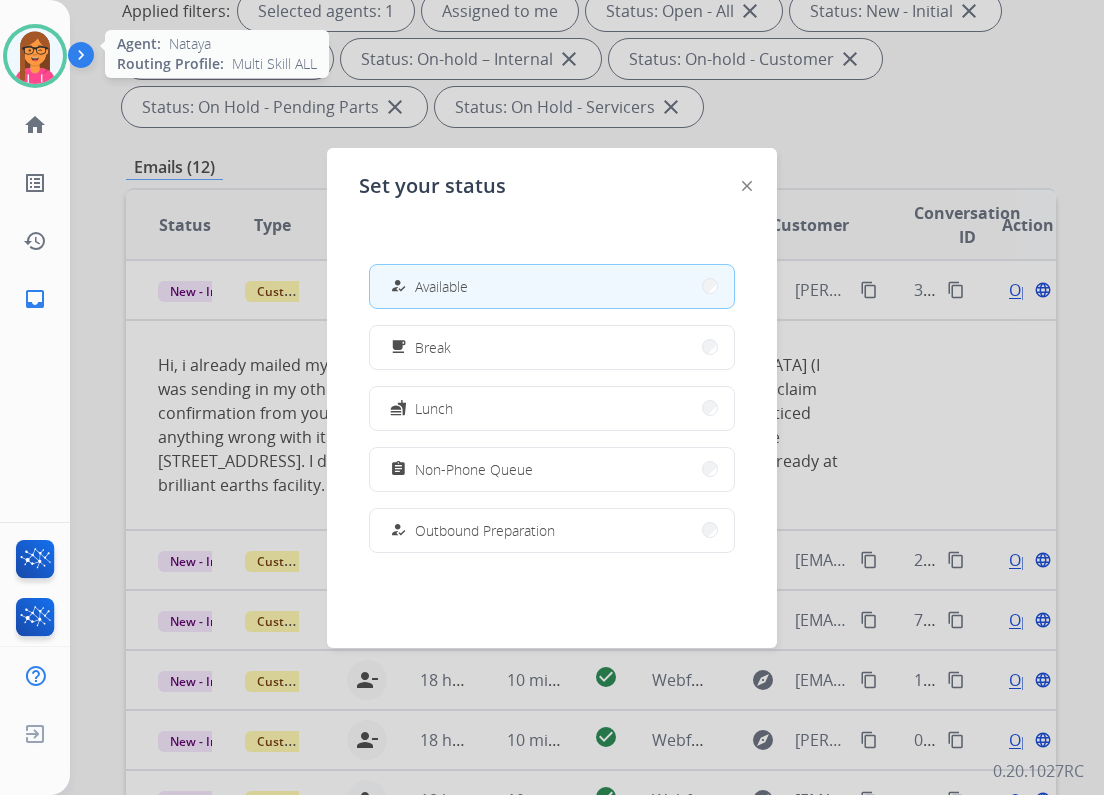 click at bounding box center (35, 56) 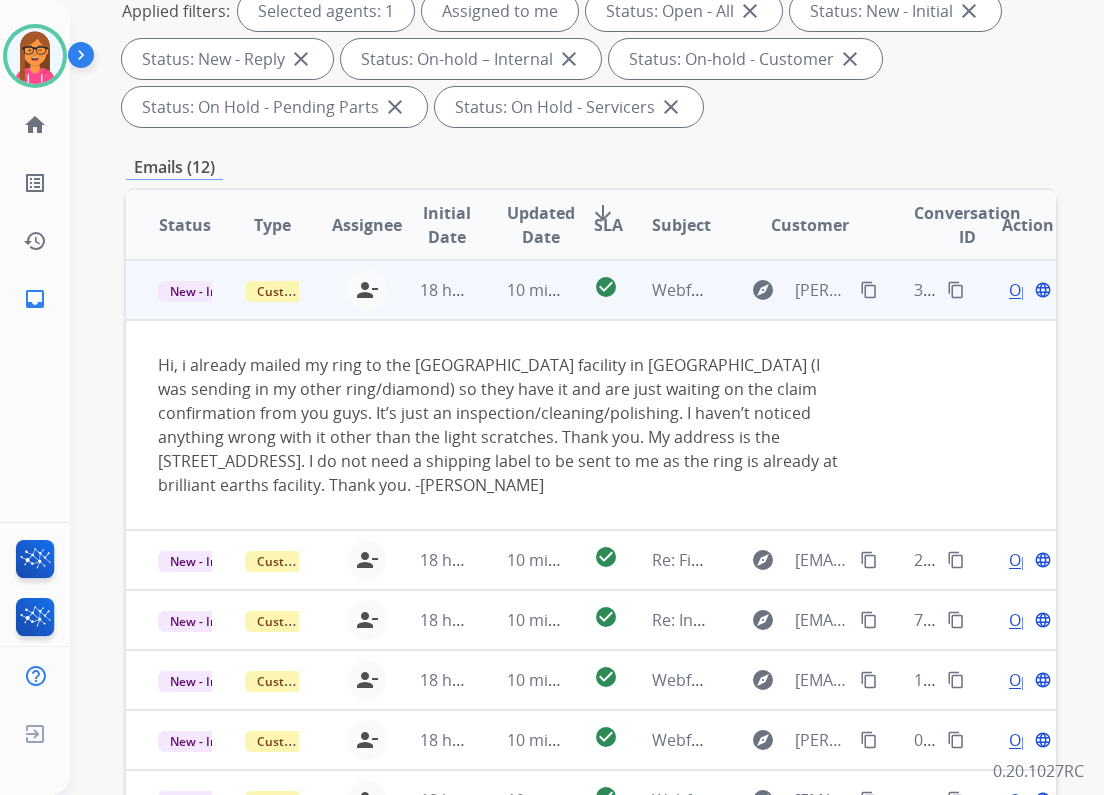 click on "Open" at bounding box center [1029, 290] 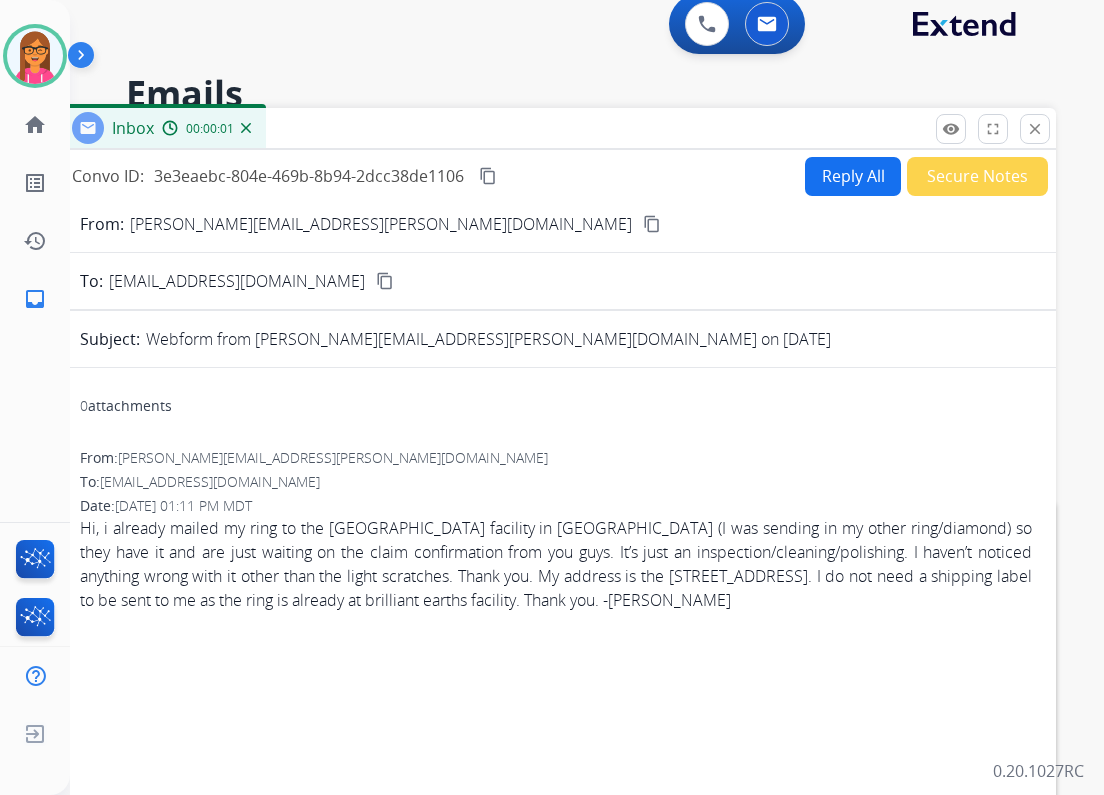 scroll, scrollTop: 0, scrollLeft: 0, axis: both 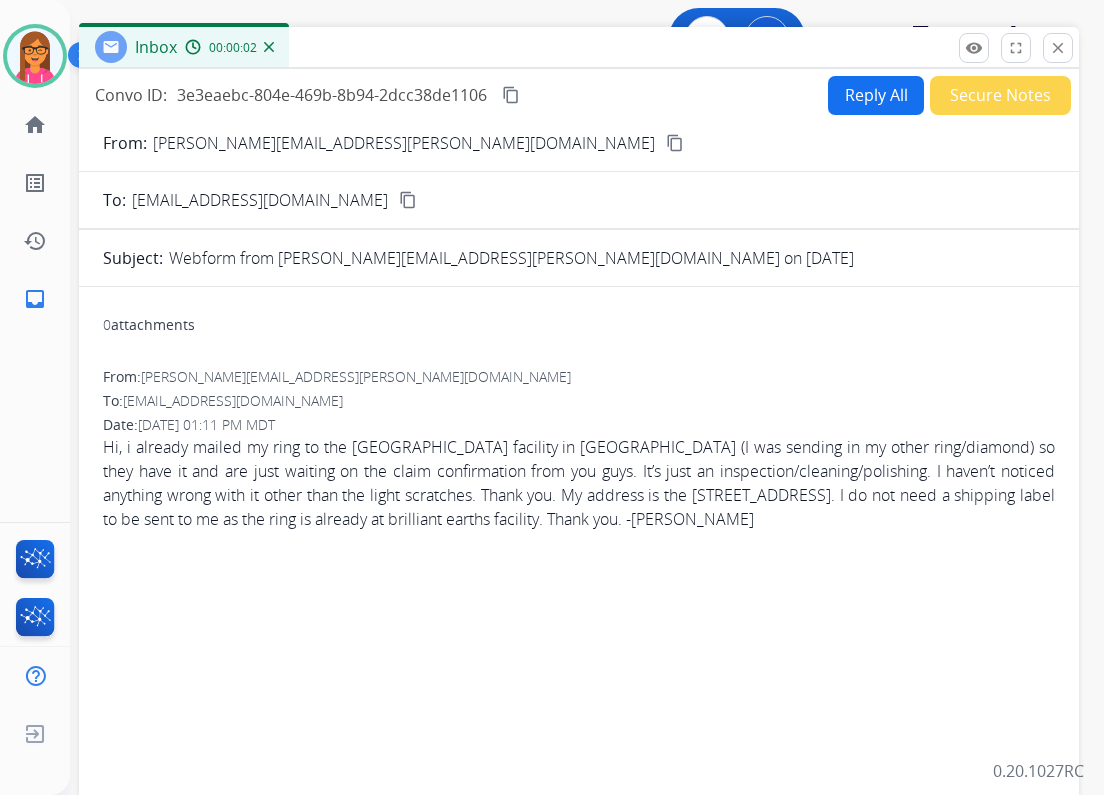 drag, startPoint x: 437, startPoint y: 144, endPoint x: 460, endPoint y: 49, distance: 97.74457 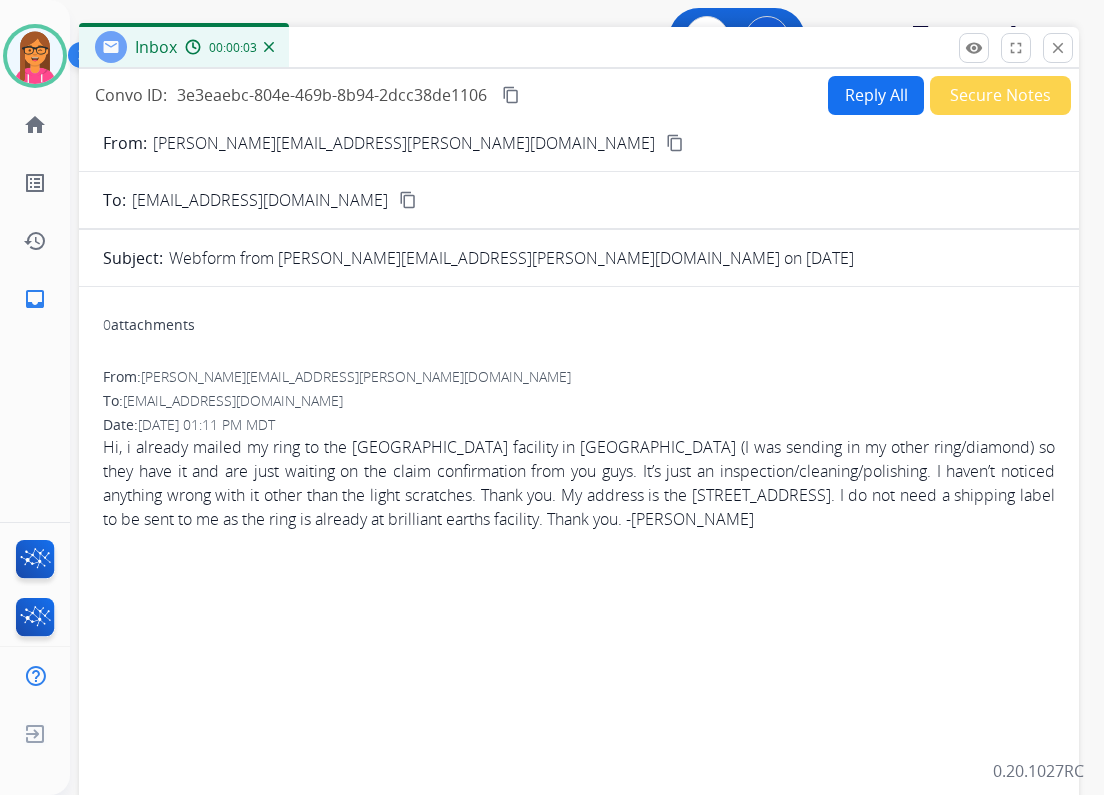 click on "Reply All" at bounding box center (876, 95) 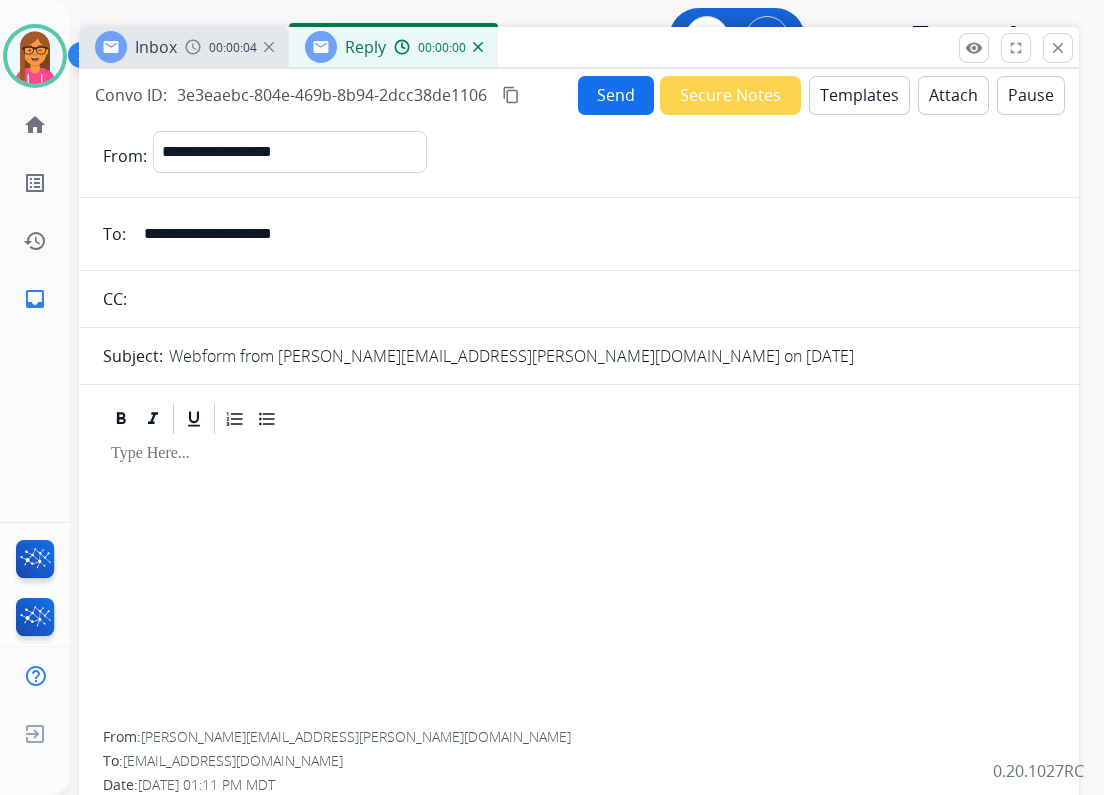 click on "Templates" at bounding box center [859, 95] 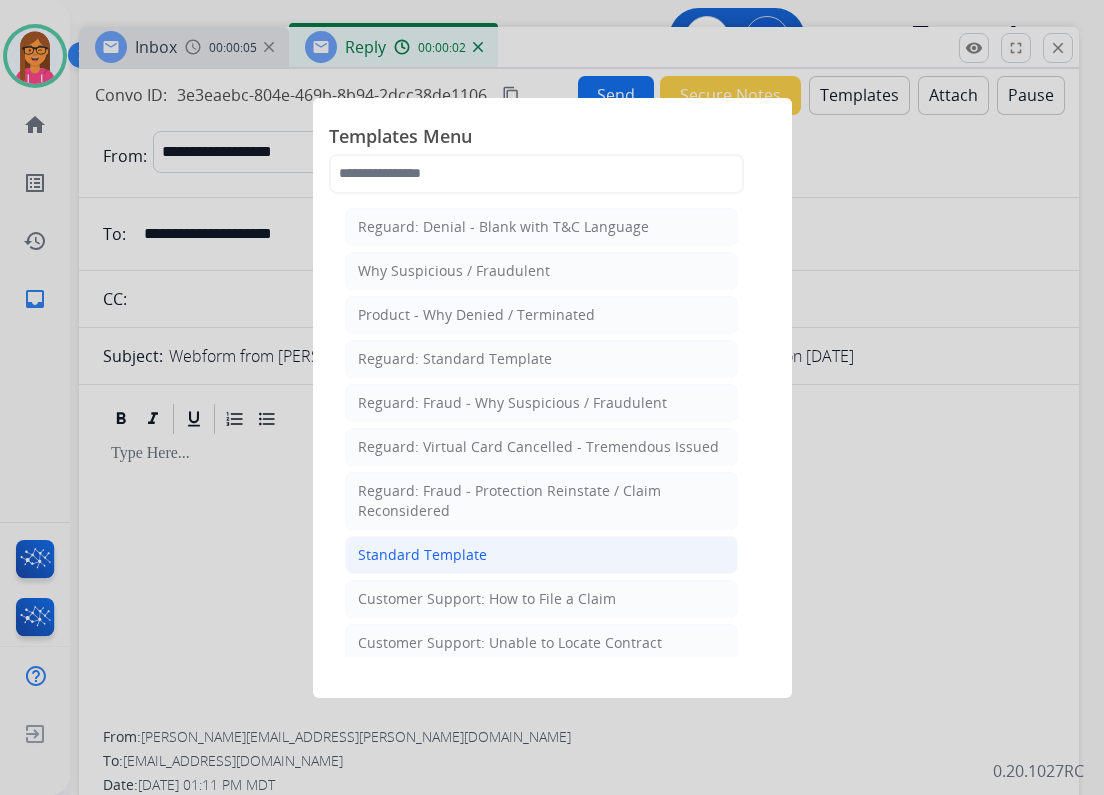 click on "Standard Template" 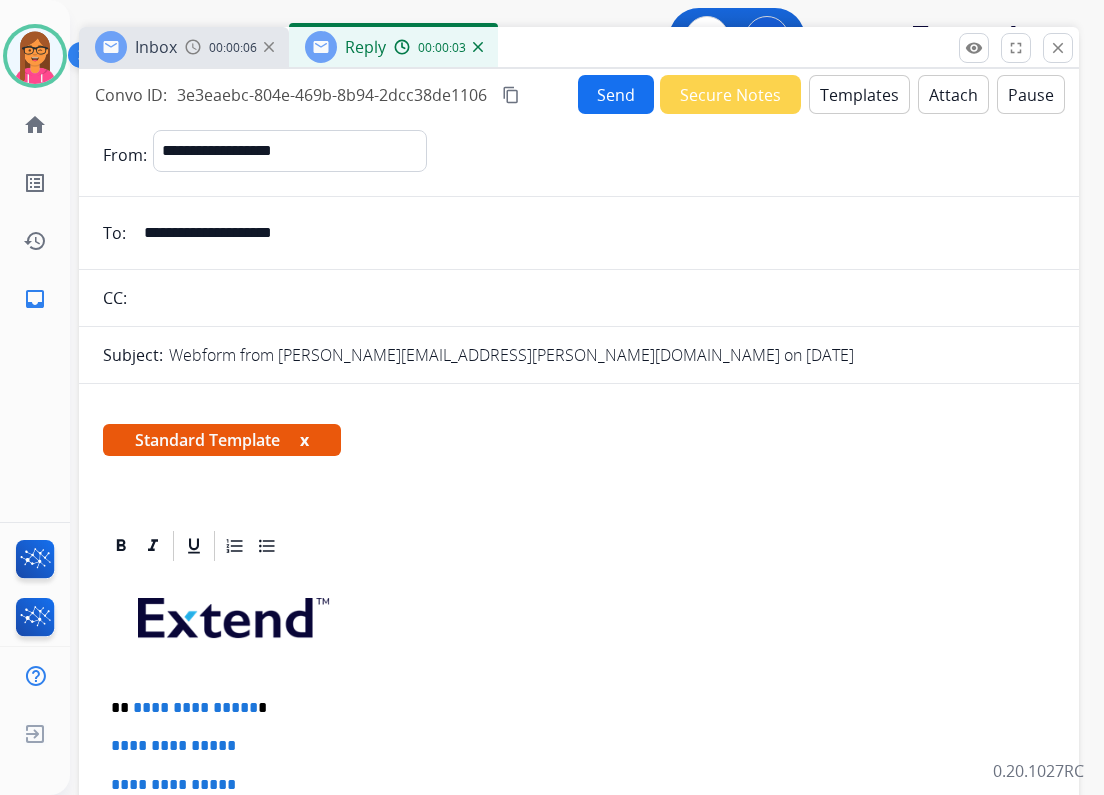 click on "x" at bounding box center (304, 440) 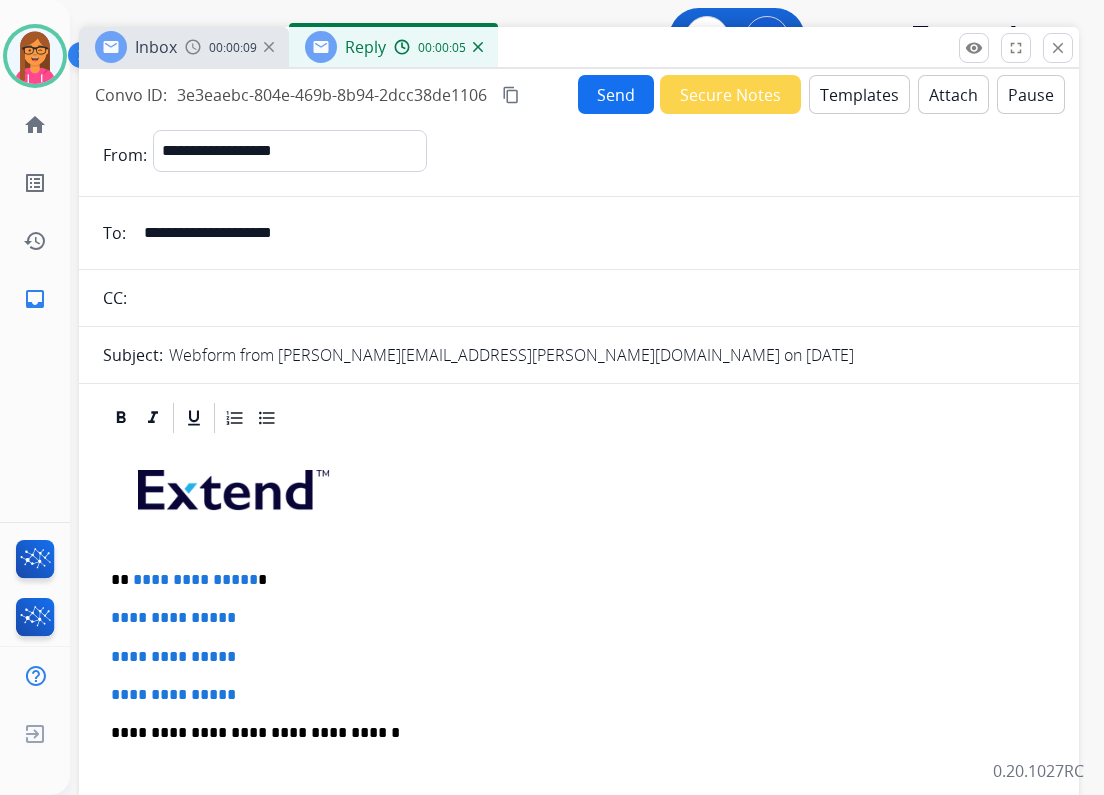 click on "**********" at bounding box center [571, 580] 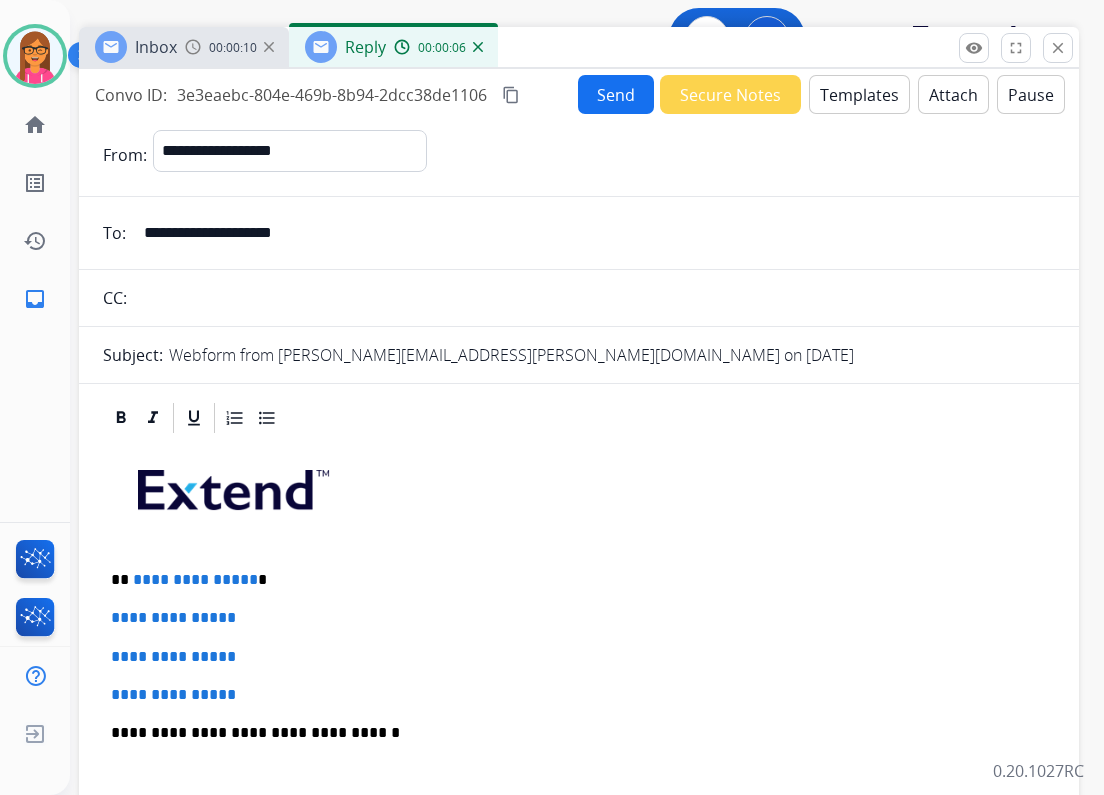 type 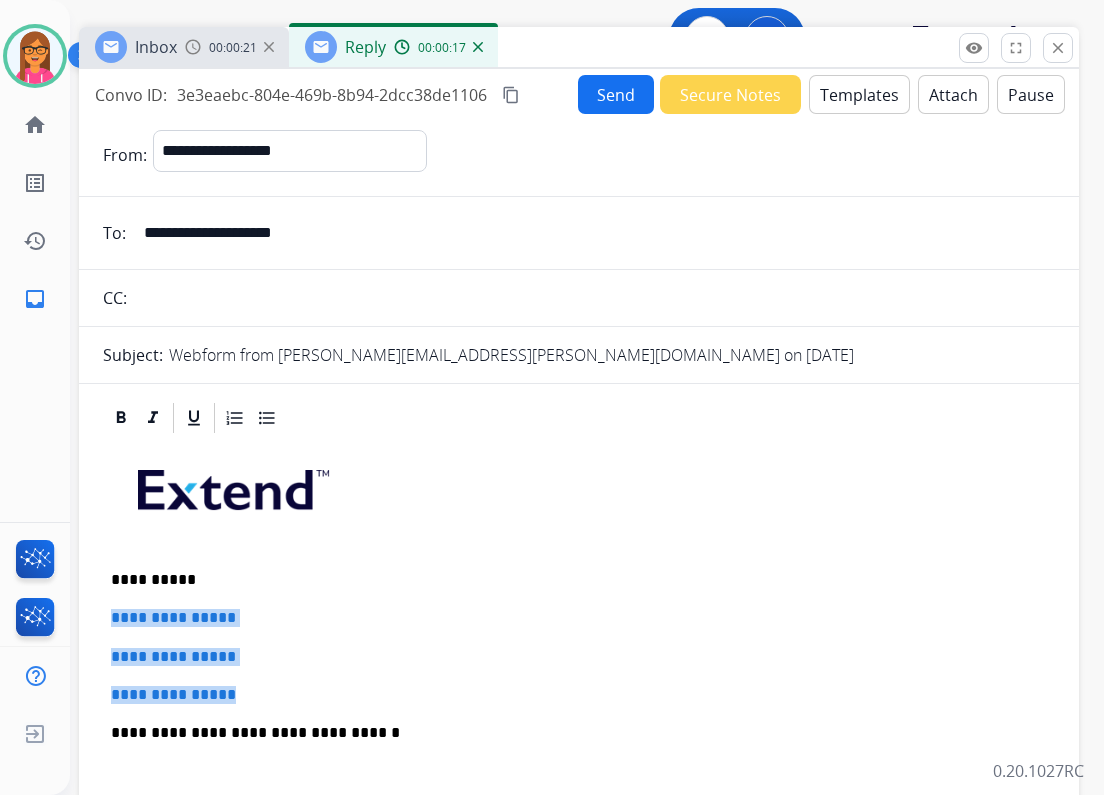 drag, startPoint x: 258, startPoint y: 688, endPoint x: 108, endPoint y: 607, distance: 170.47287 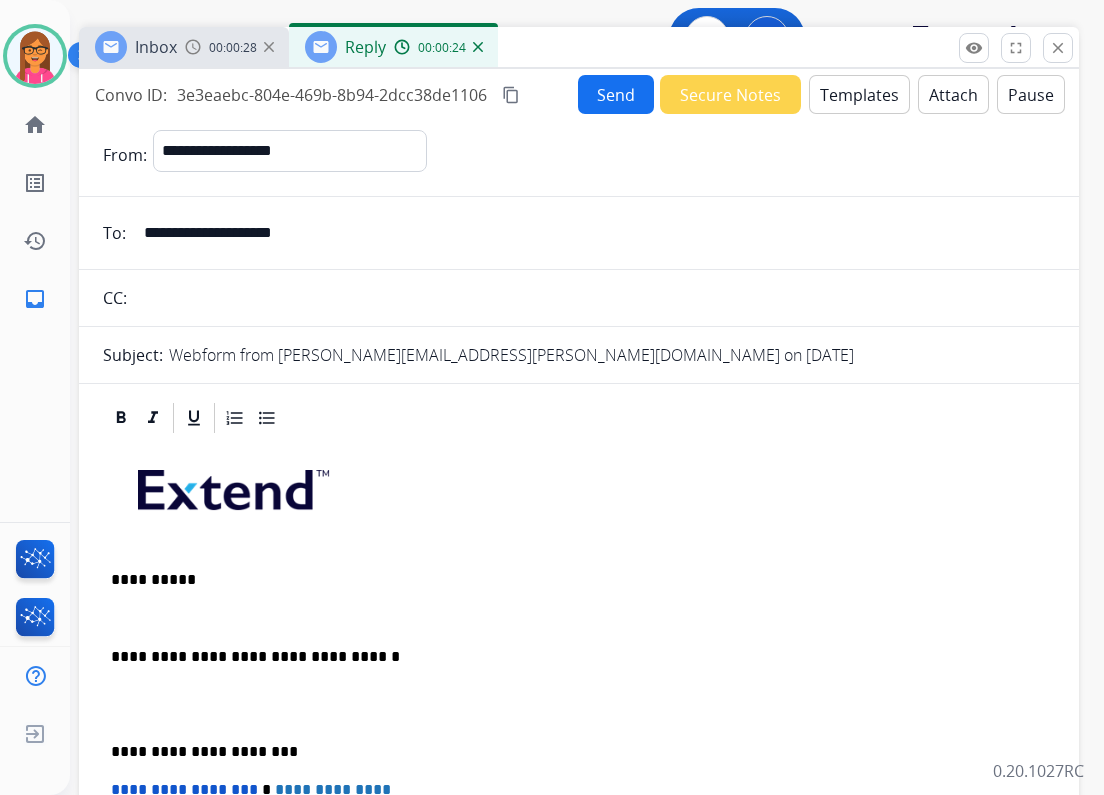 click at bounding box center (579, 618) 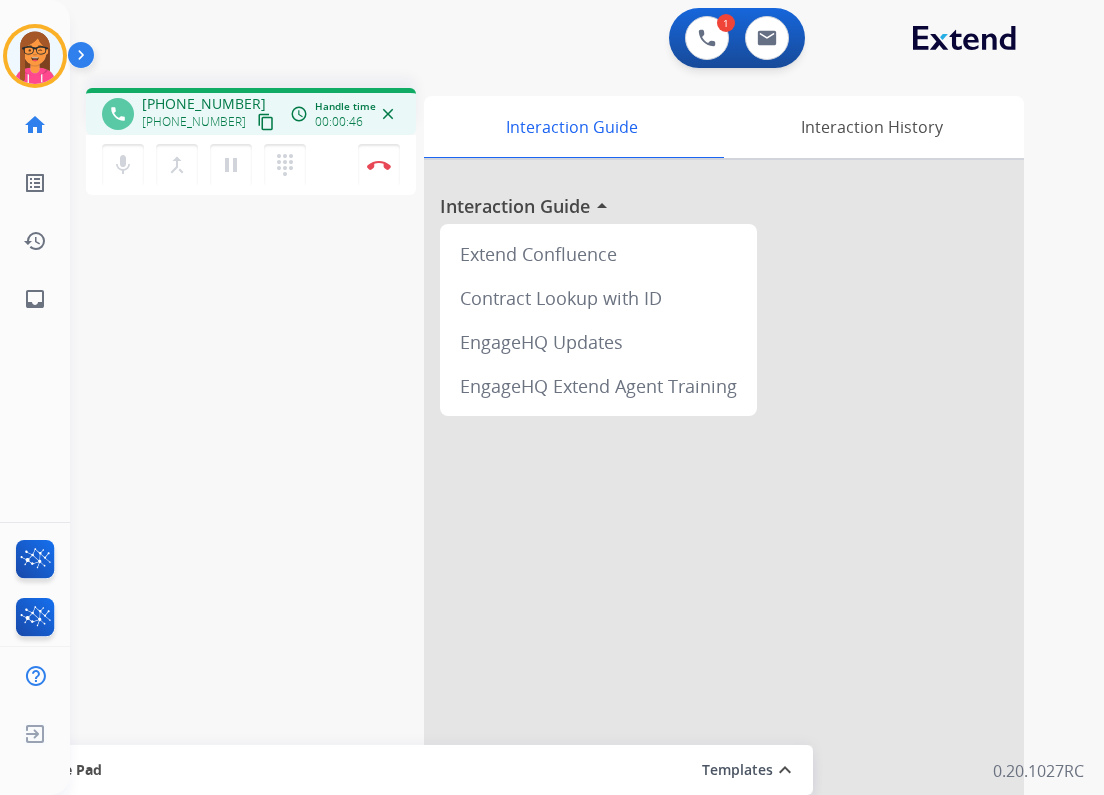 click on "content_copy" at bounding box center [266, 122] 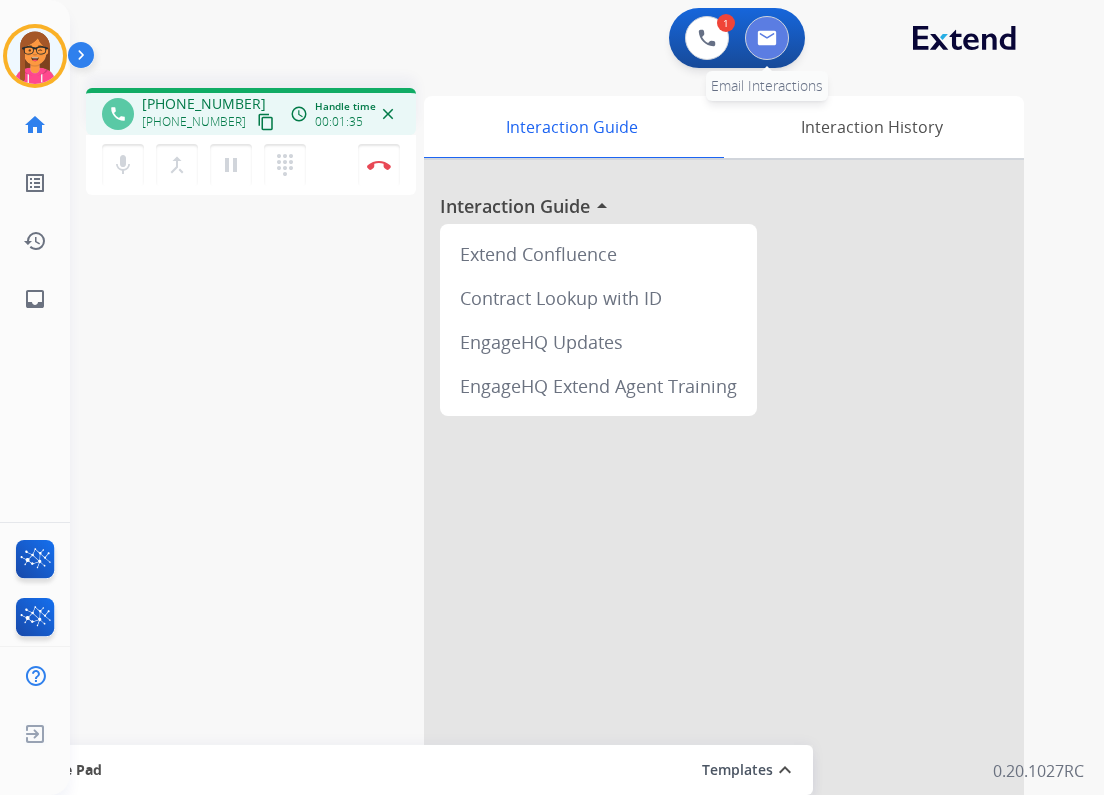 click at bounding box center (767, 38) 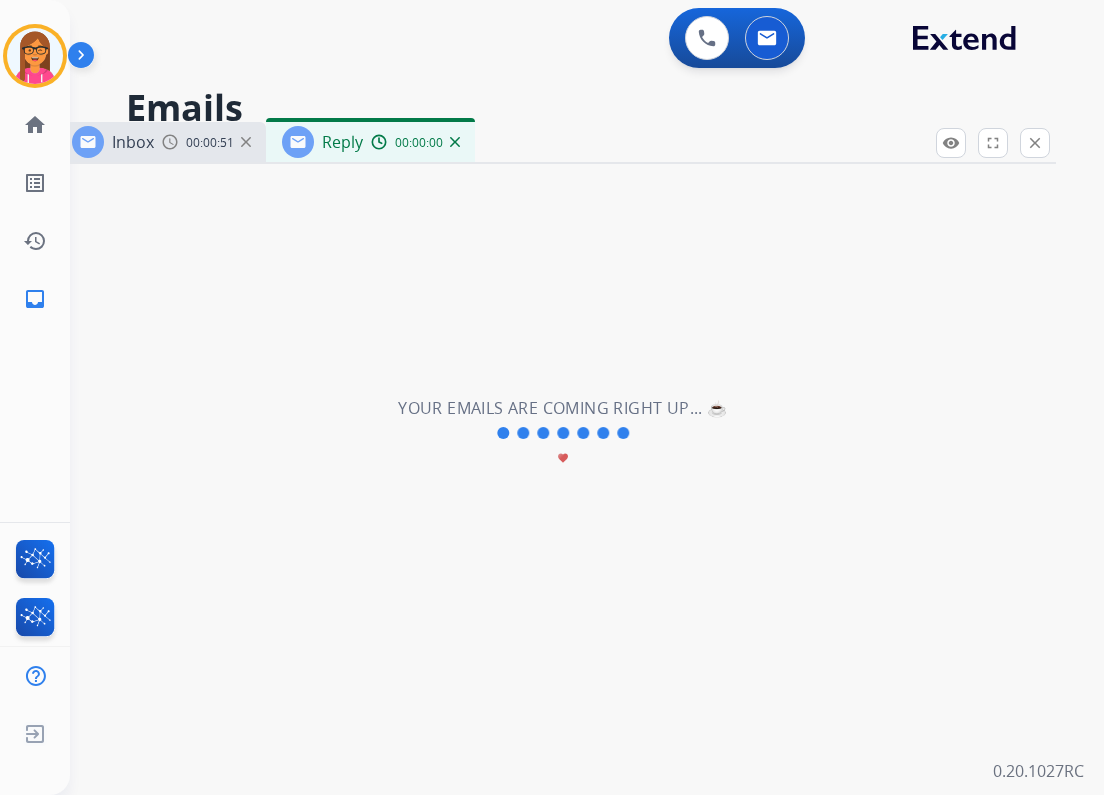select on "**********" 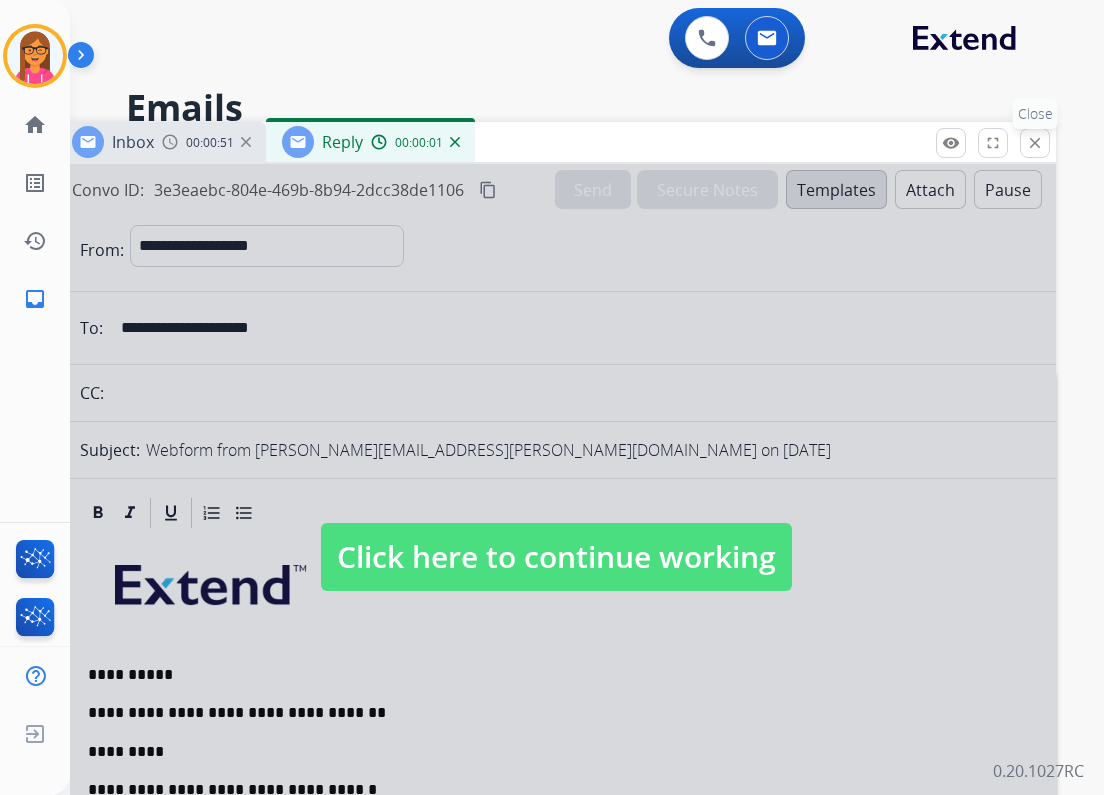 click on "close" at bounding box center [1035, 143] 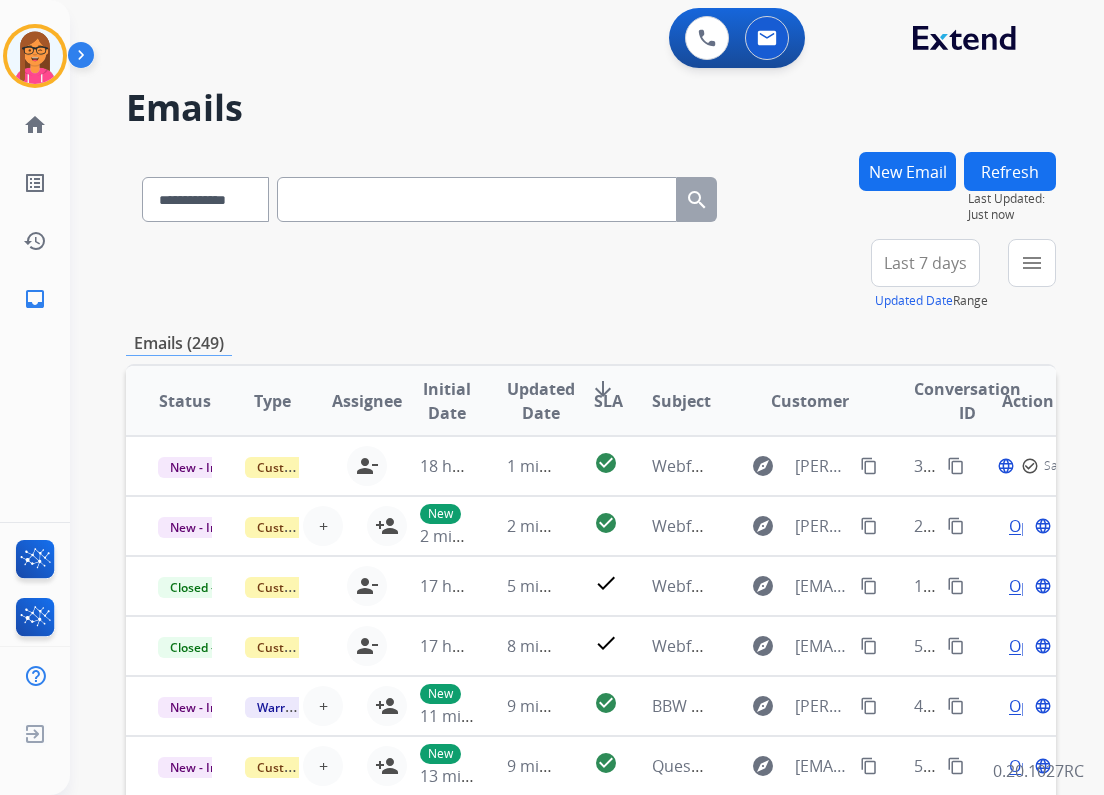 click at bounding box center (477, 199) 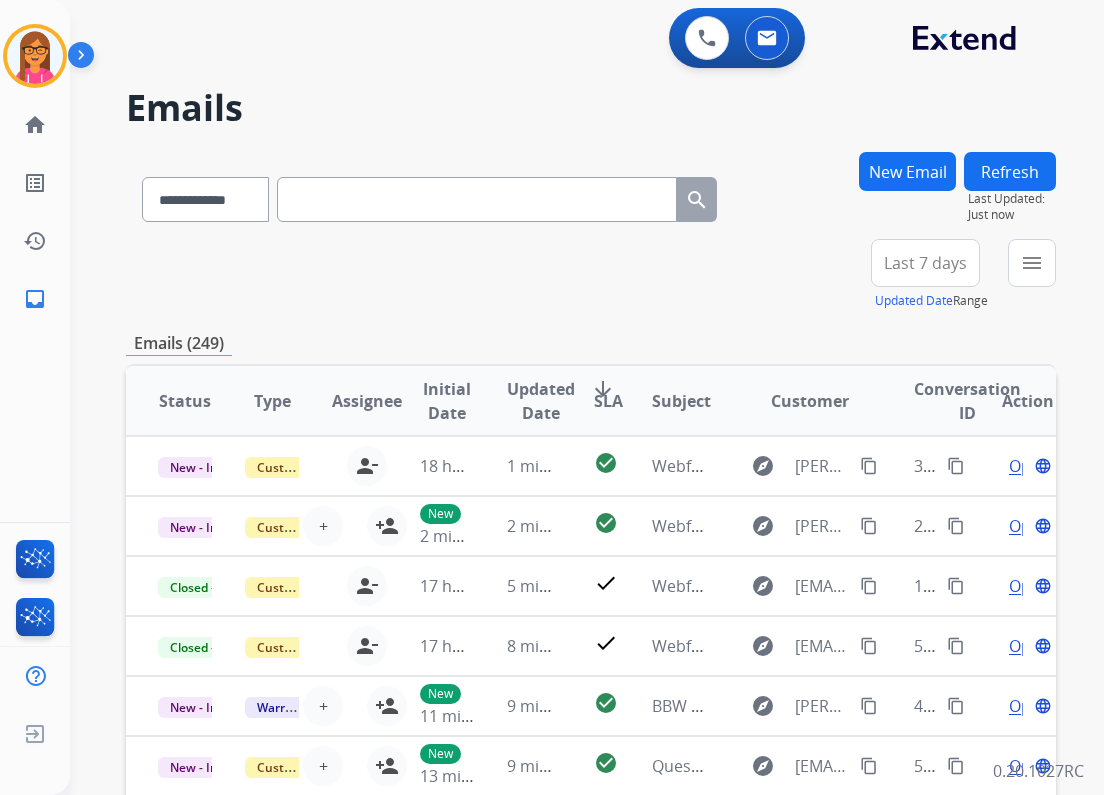 paste on "**********" 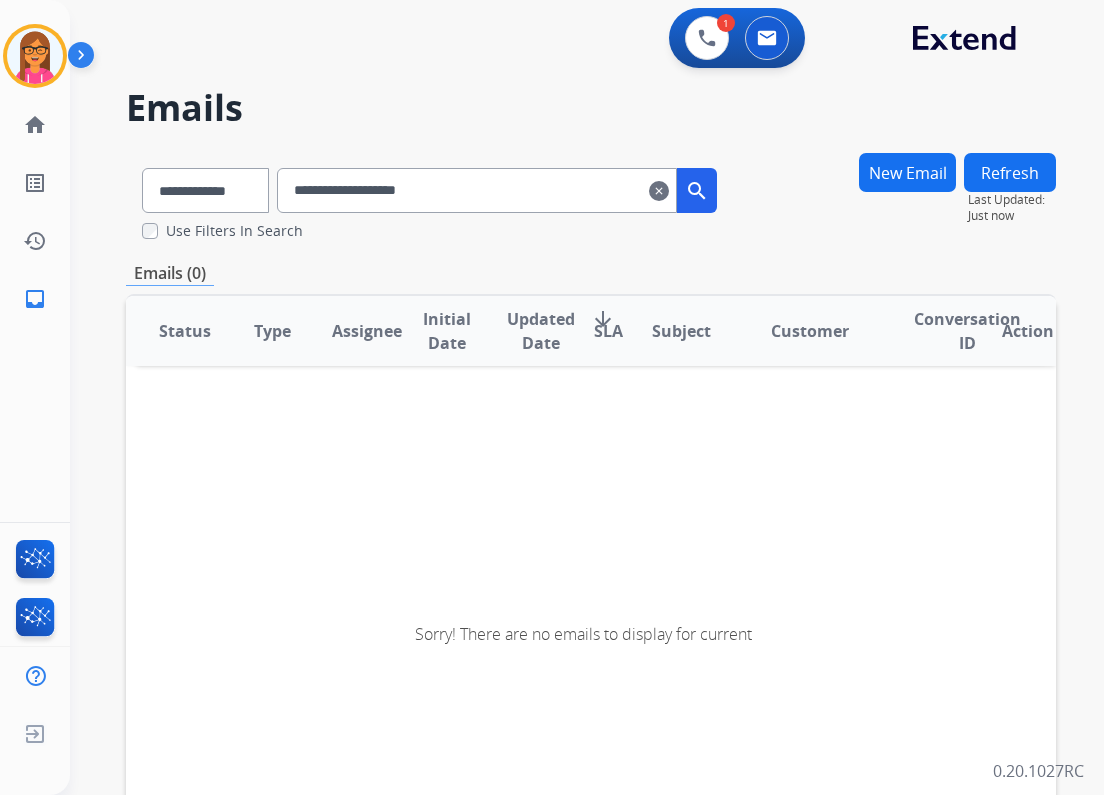 click on "clear" at bounding box center [659, 191] 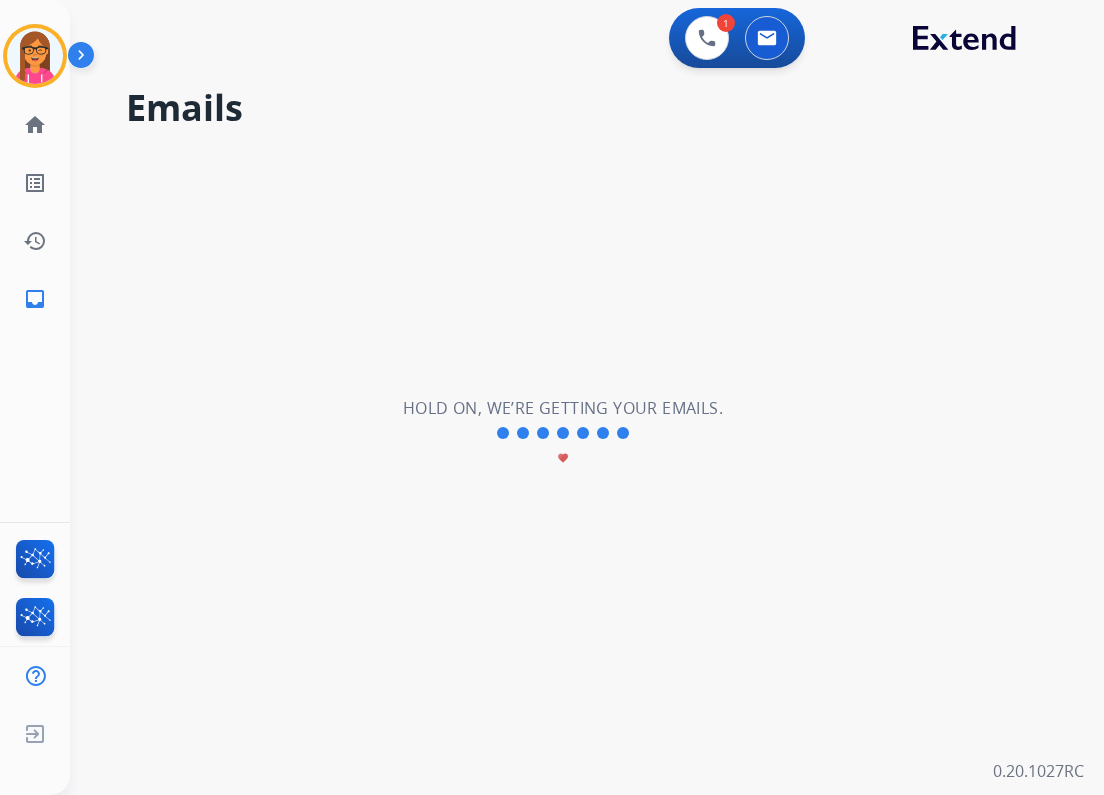 type 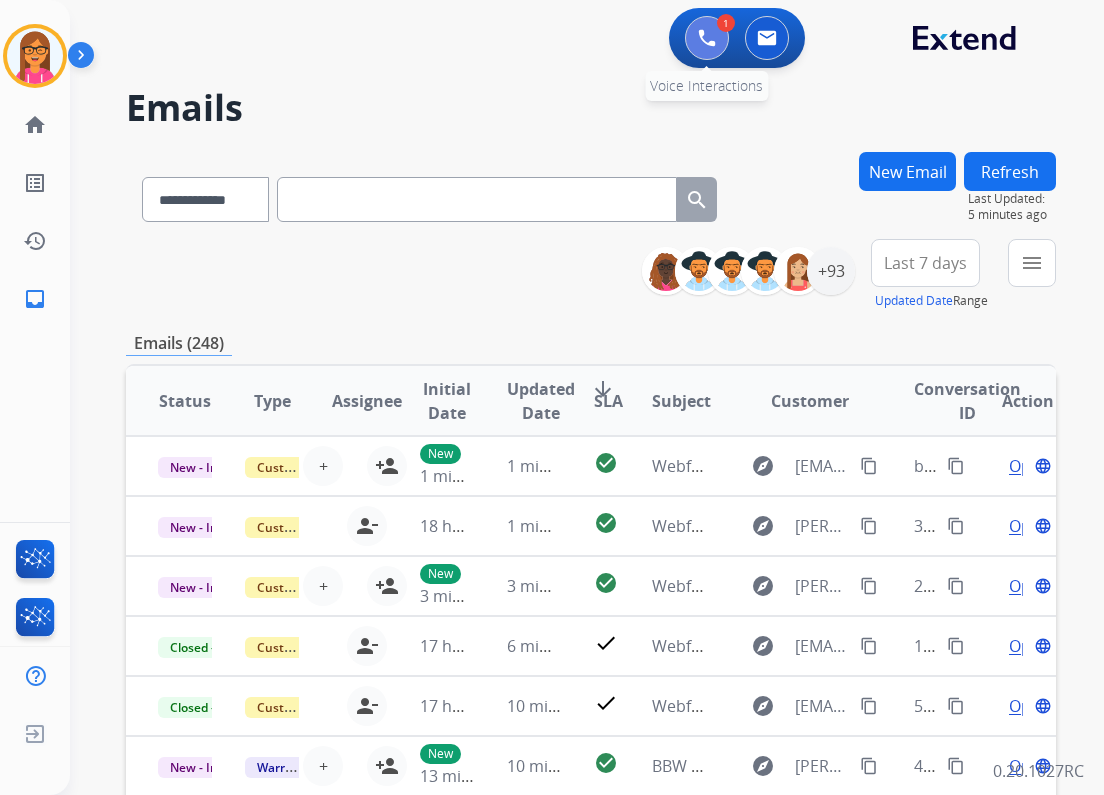 click at bounding box center [707, 38] 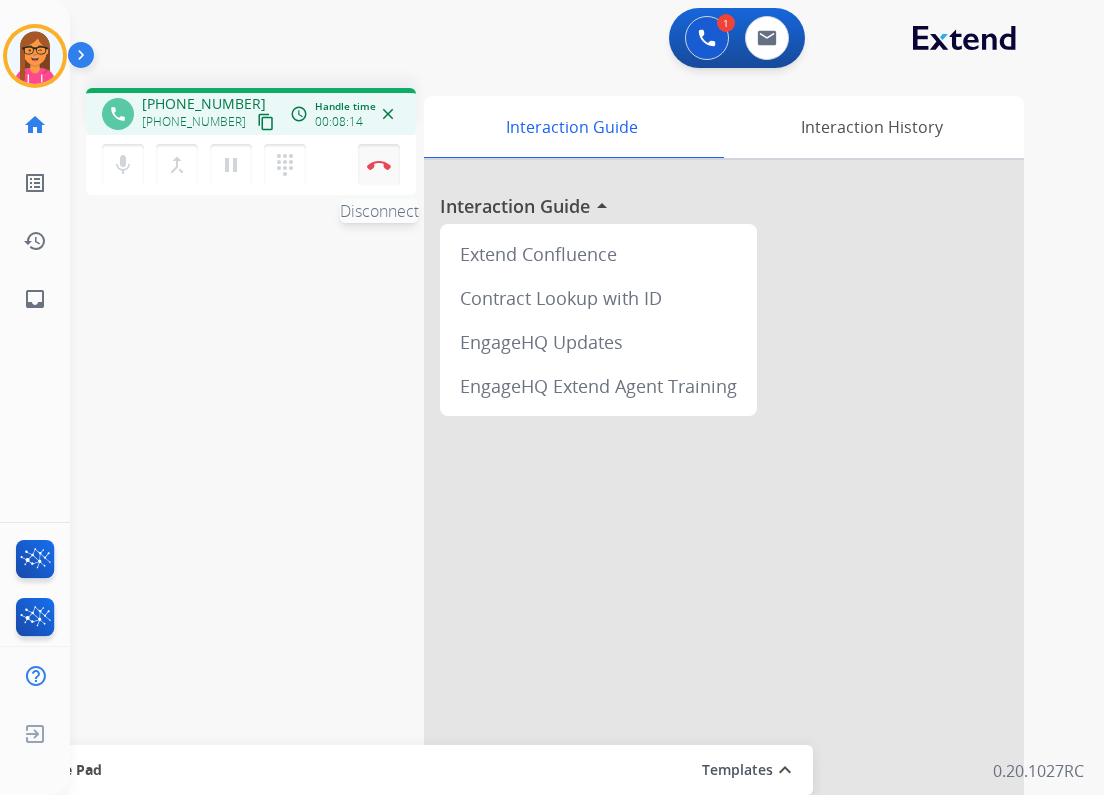 click at bounding box center (379, 165) 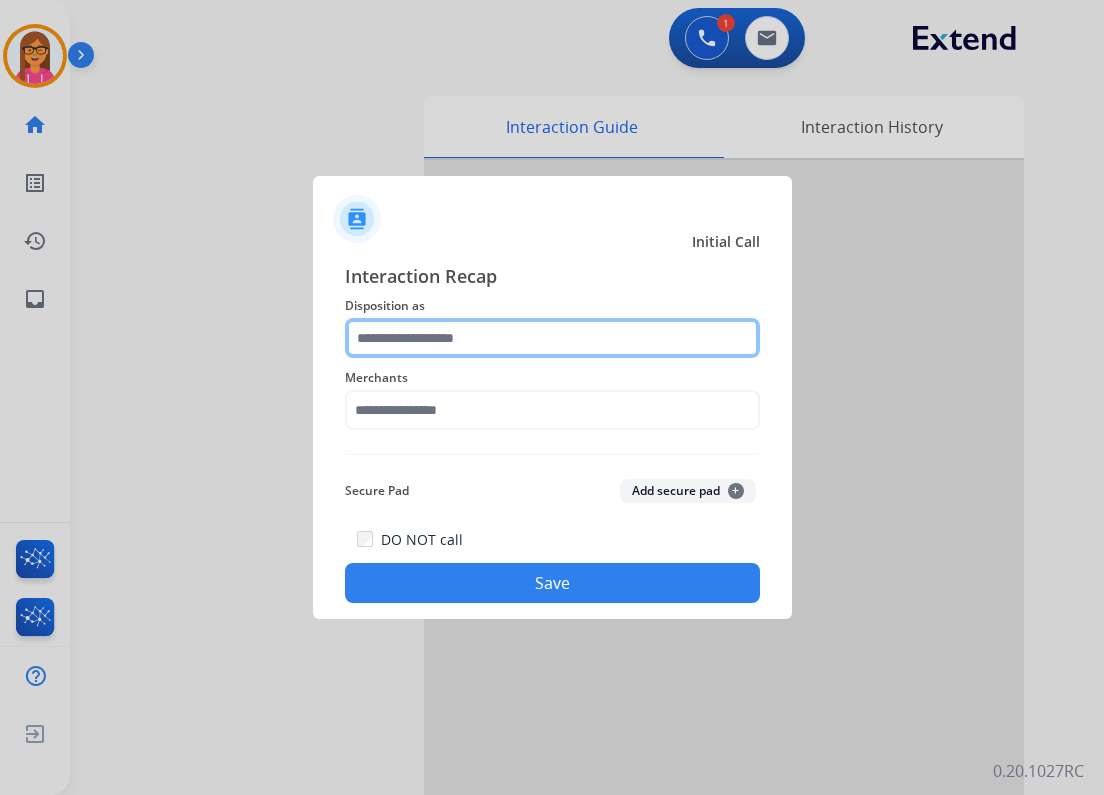 click 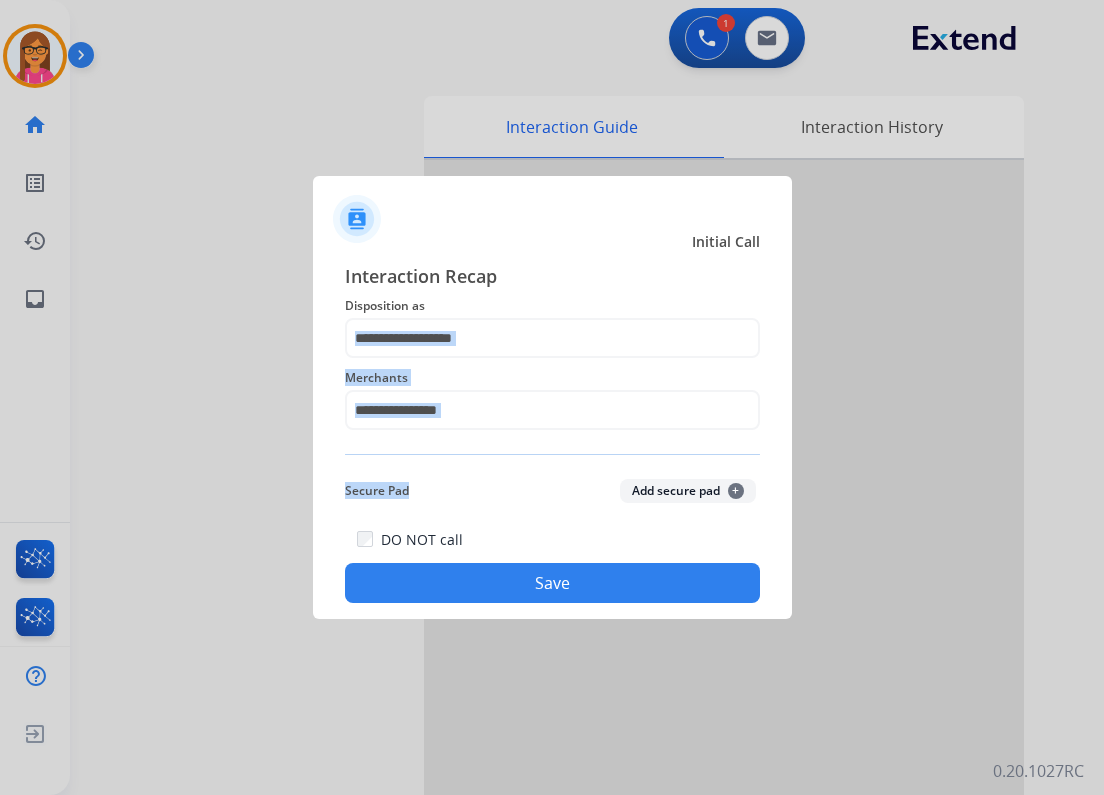 drag, startPoint x: 415, startPoint y: 564, endPoint x: 424, endPoint y: 492, distance: 72.56032 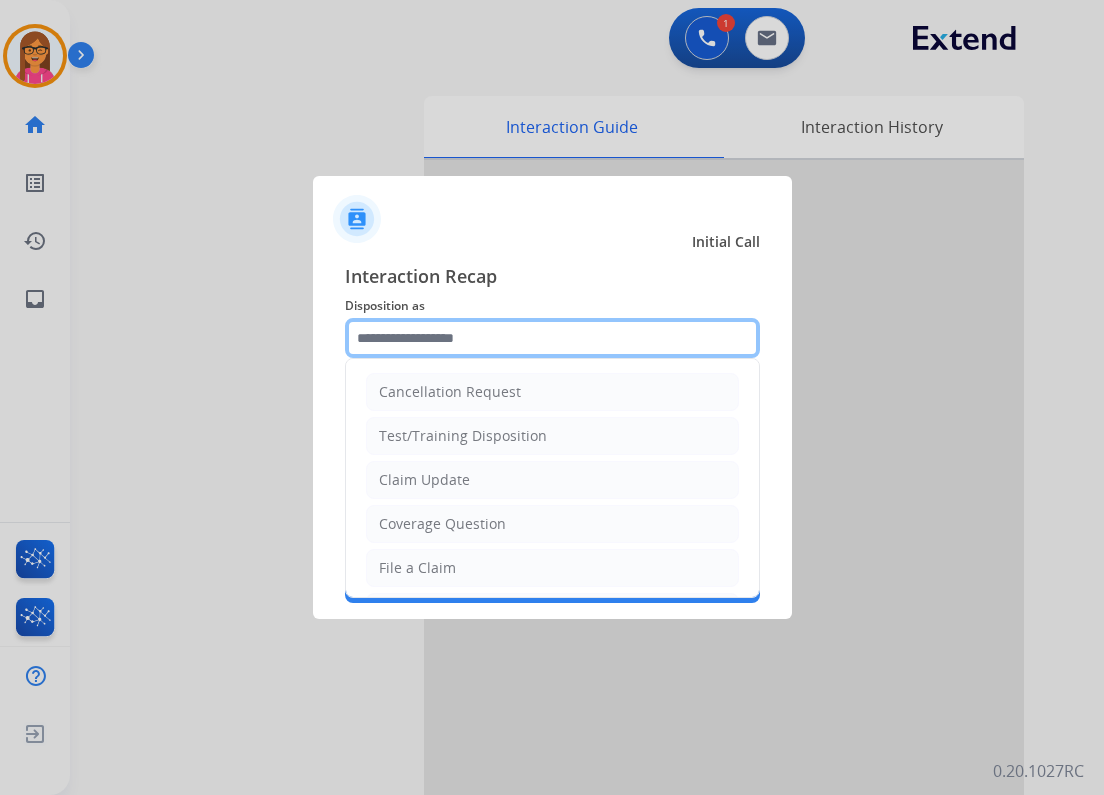 click 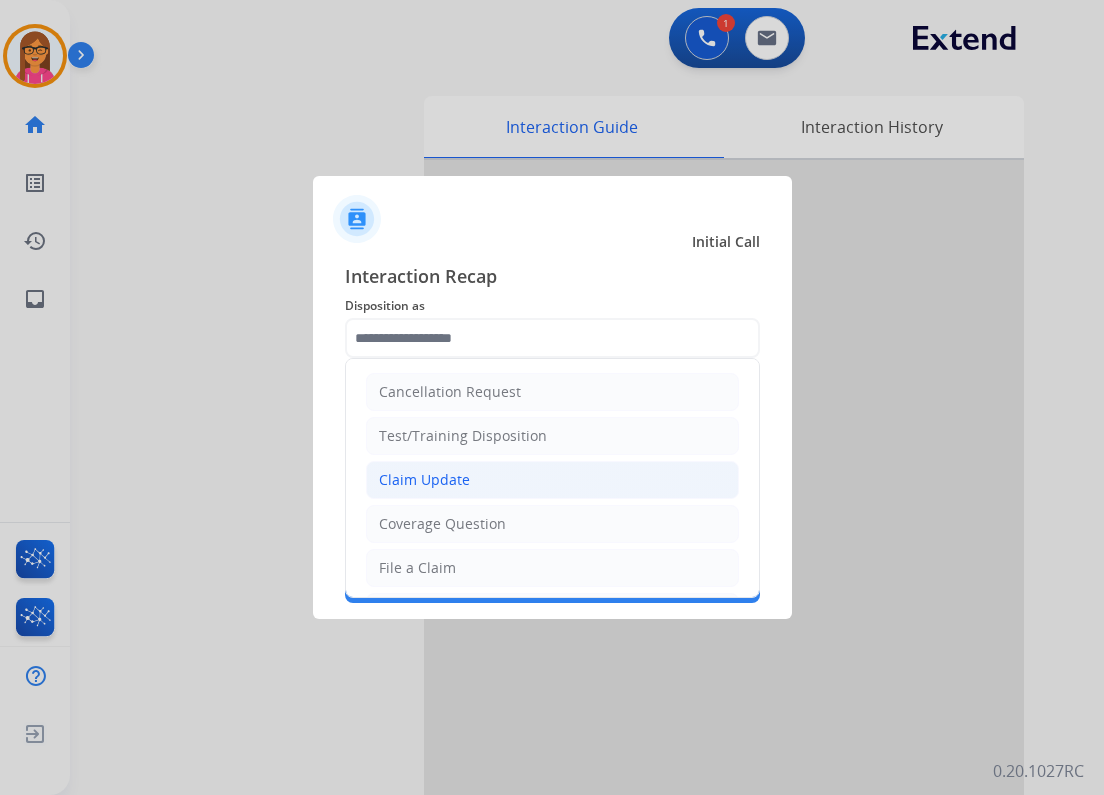 click on "Claim Update" 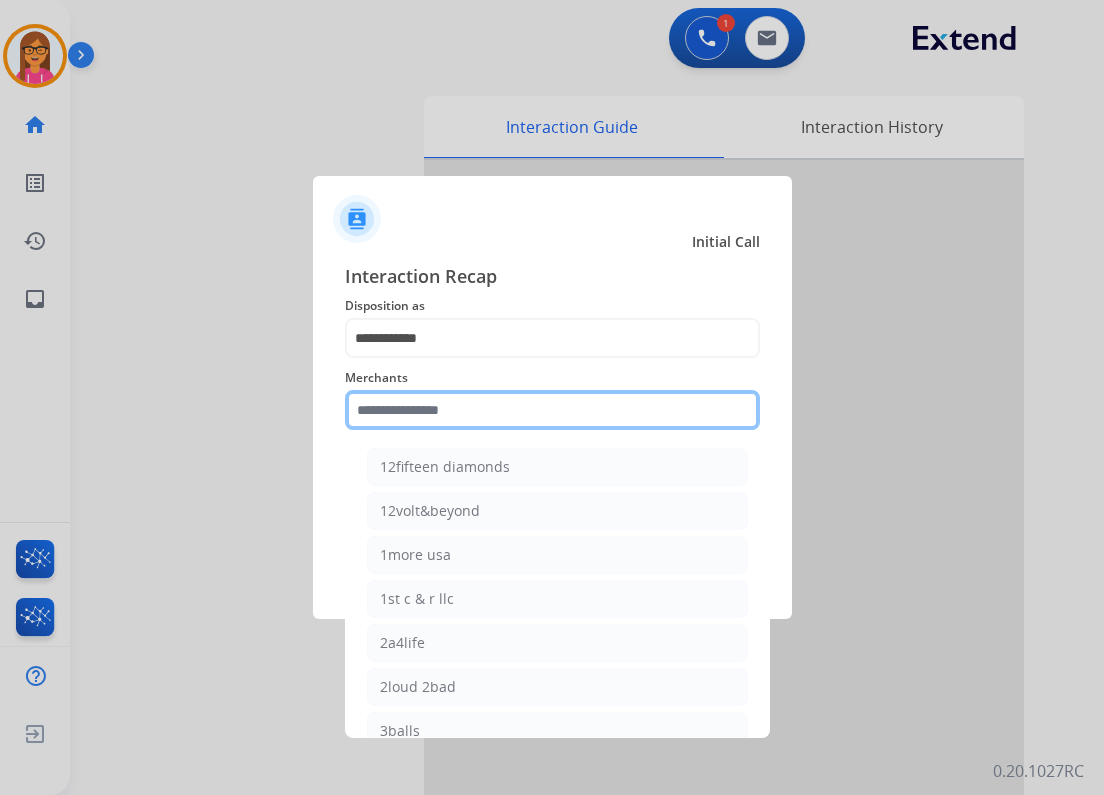 click 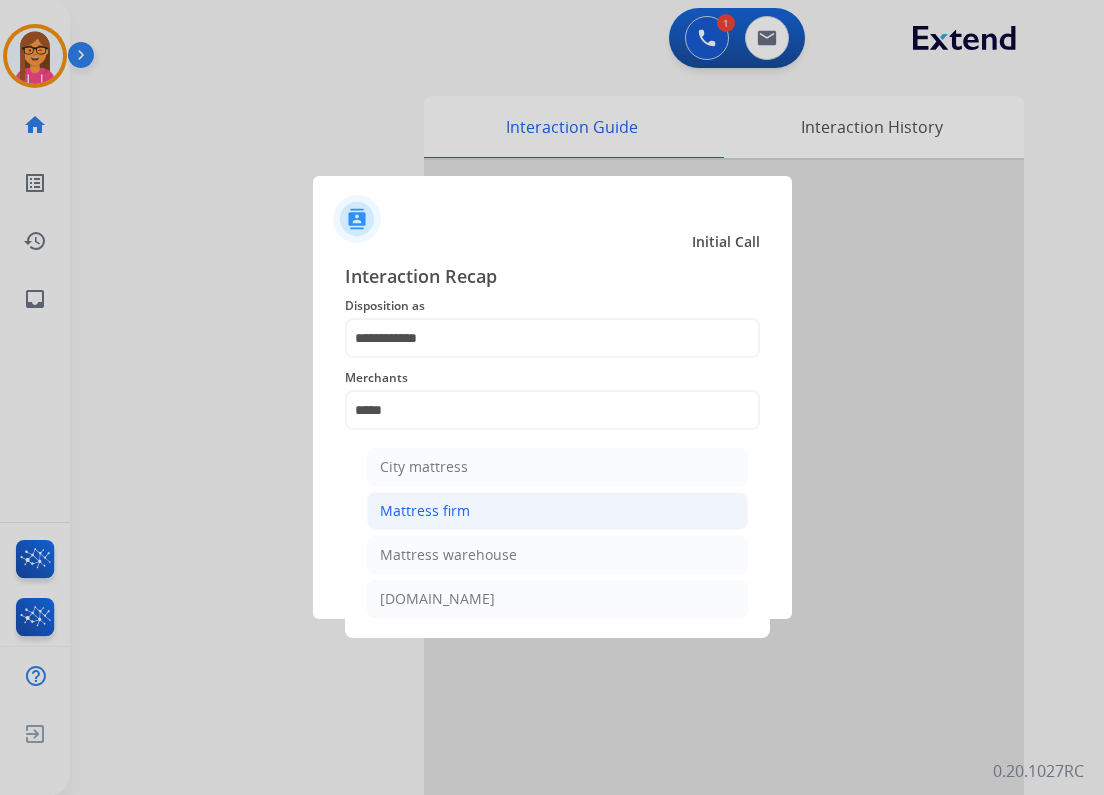 click on "Mattress firm" 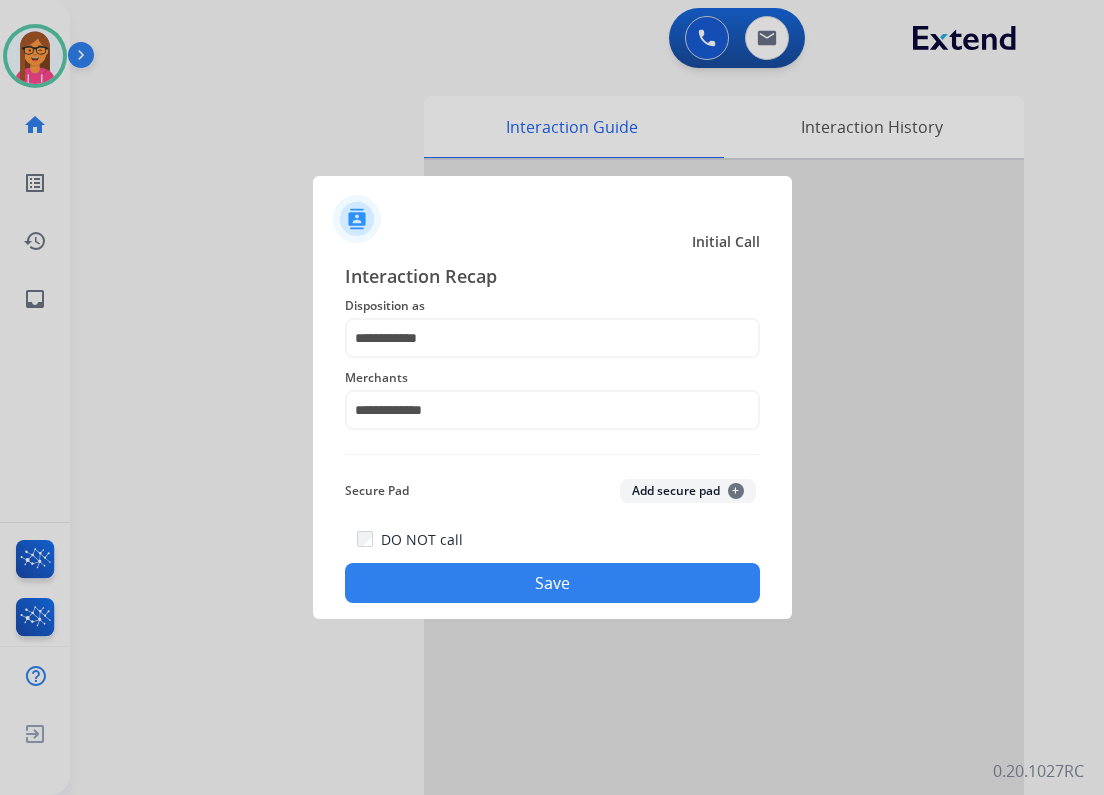 click on "Save" 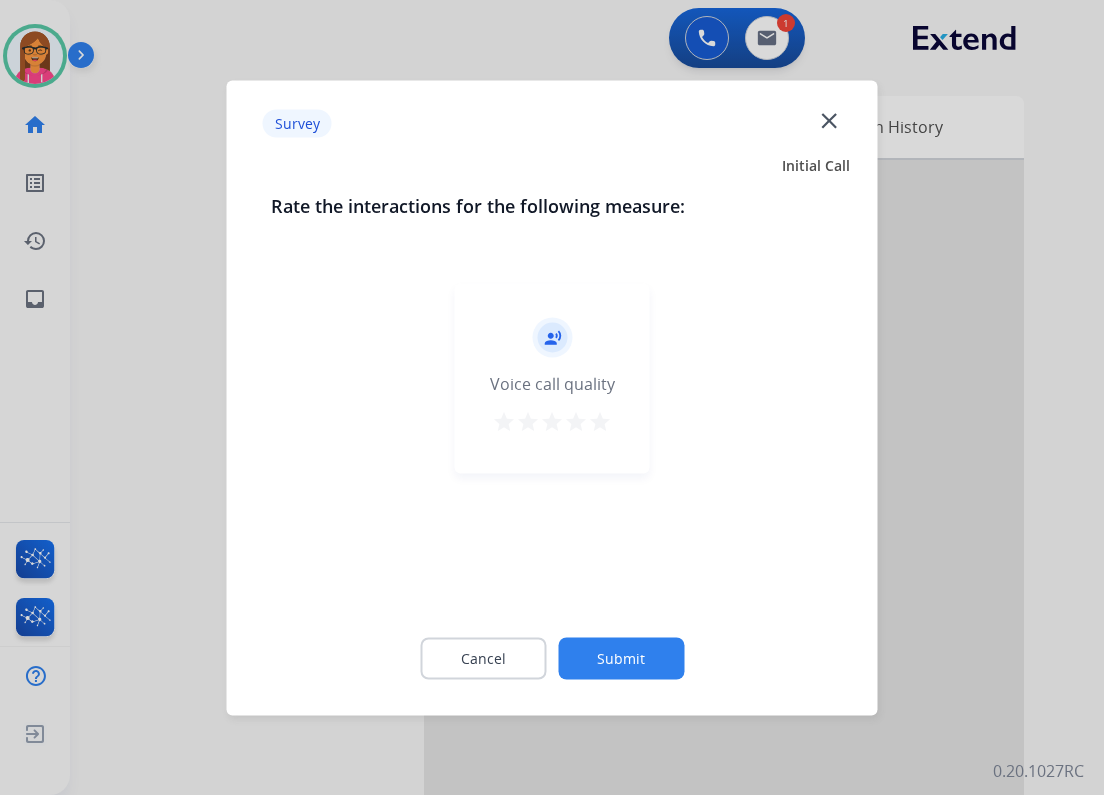 click on "star" at bounding box center [600, 421] 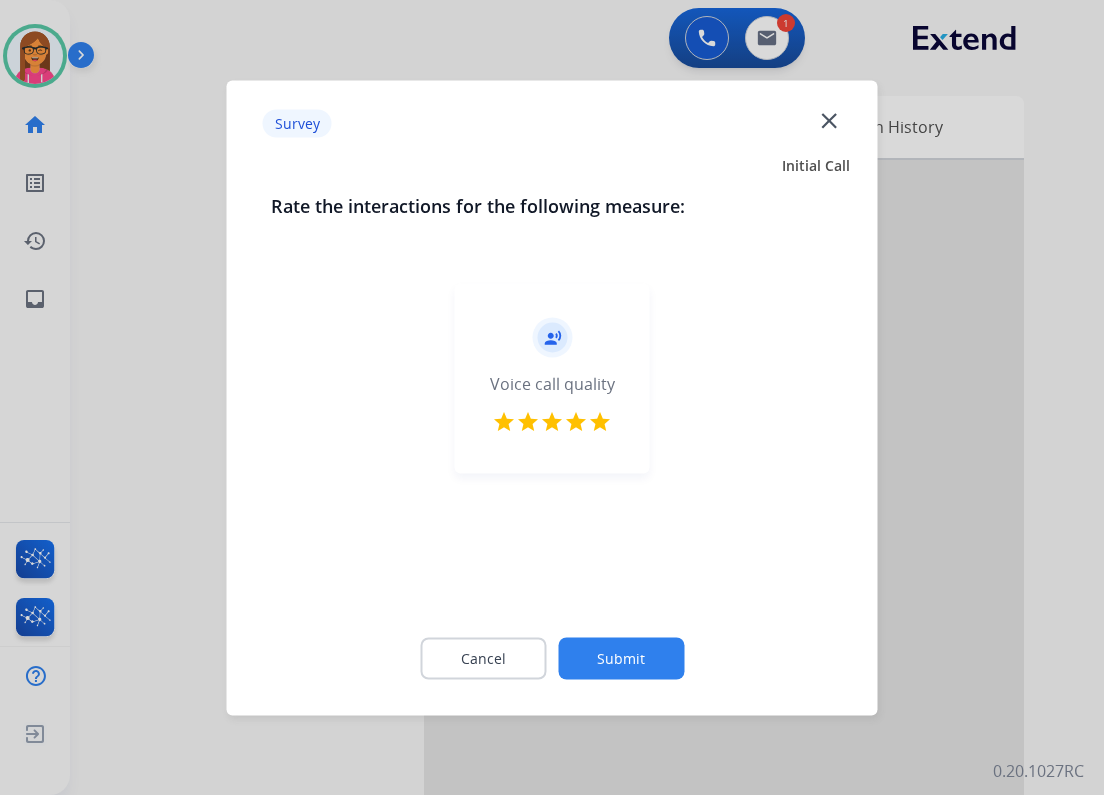 click on "Submit" 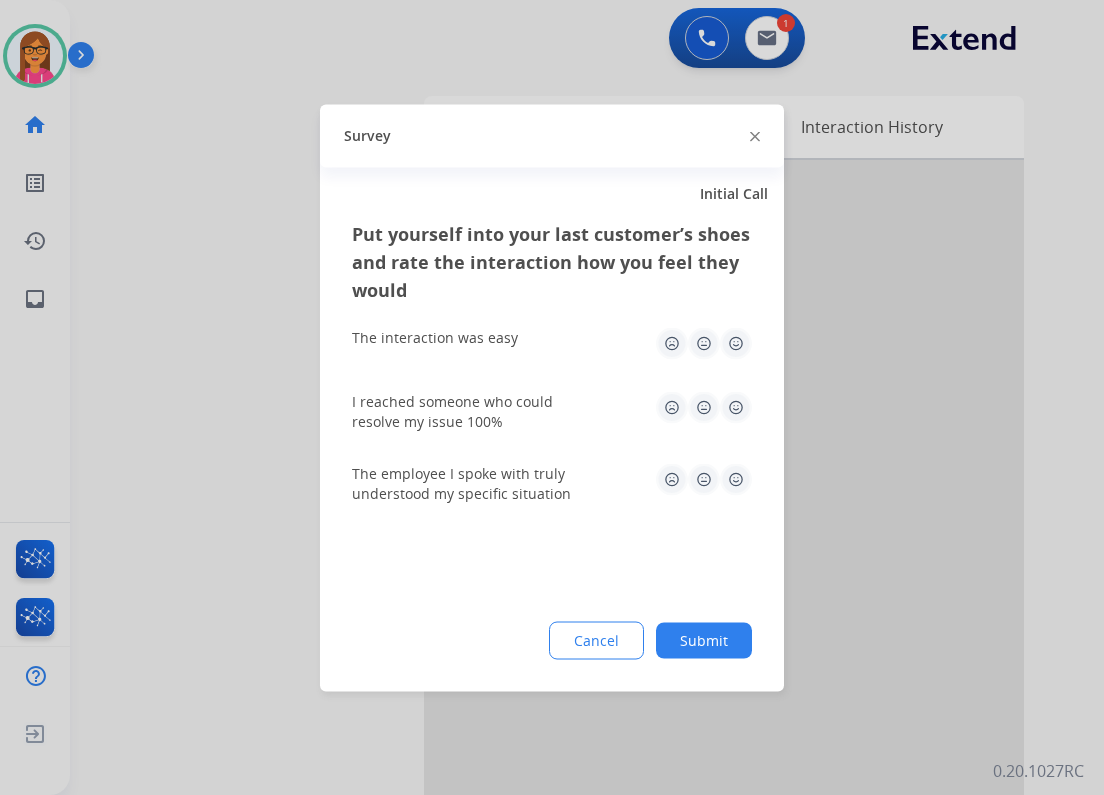 click 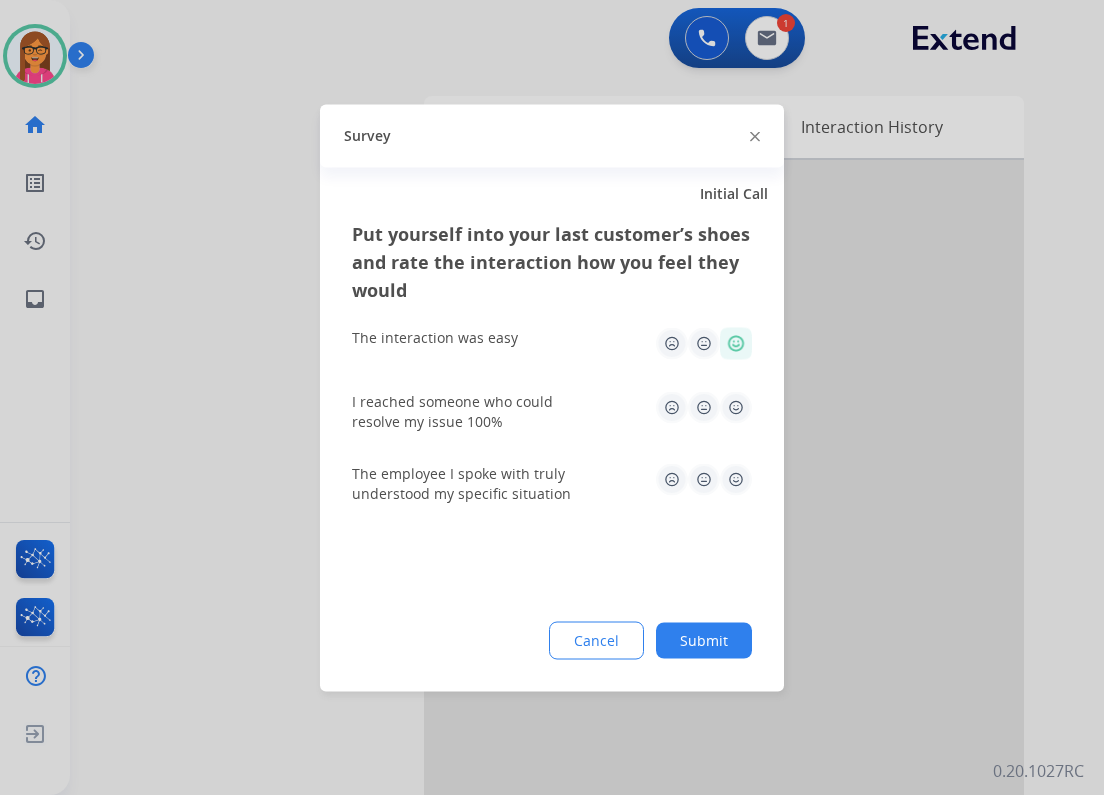 click 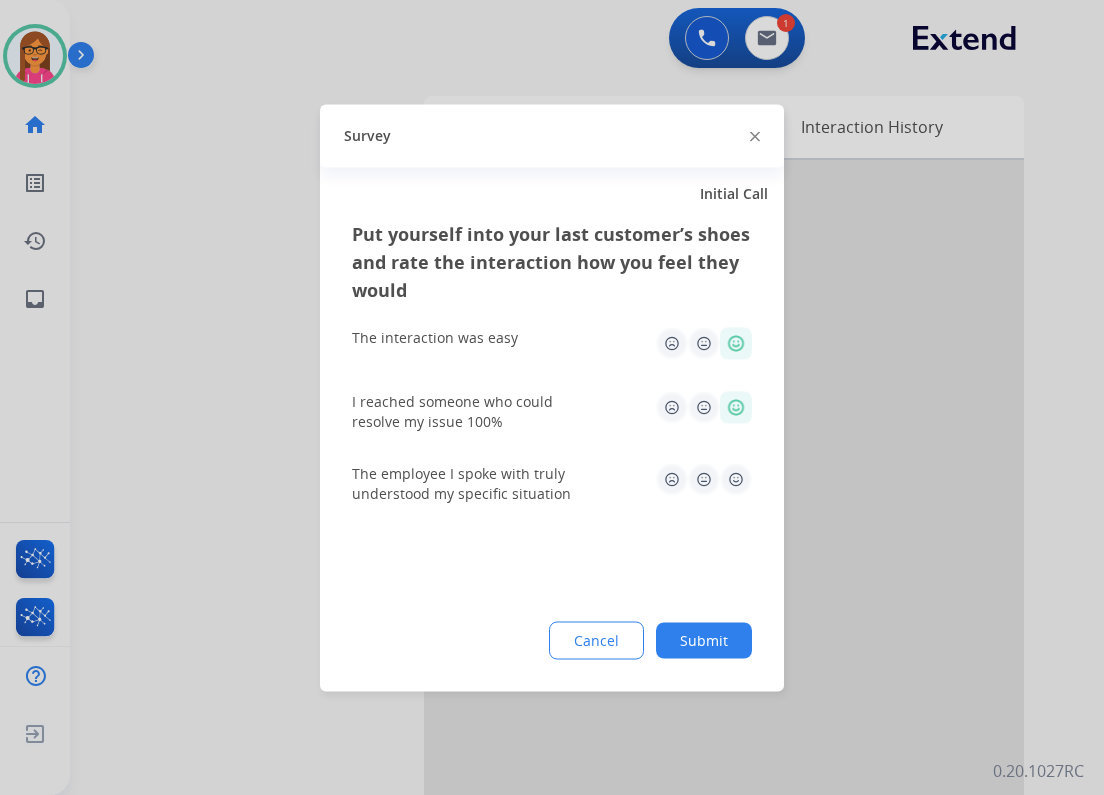 click 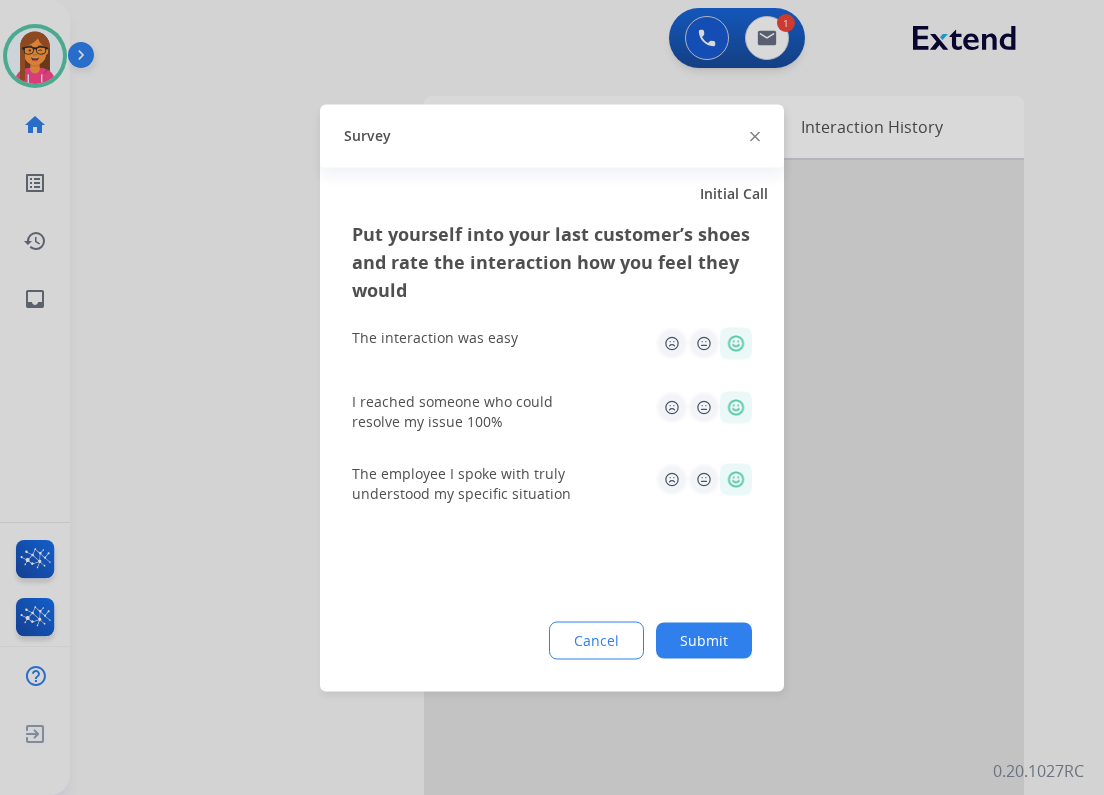 click on "Submit" 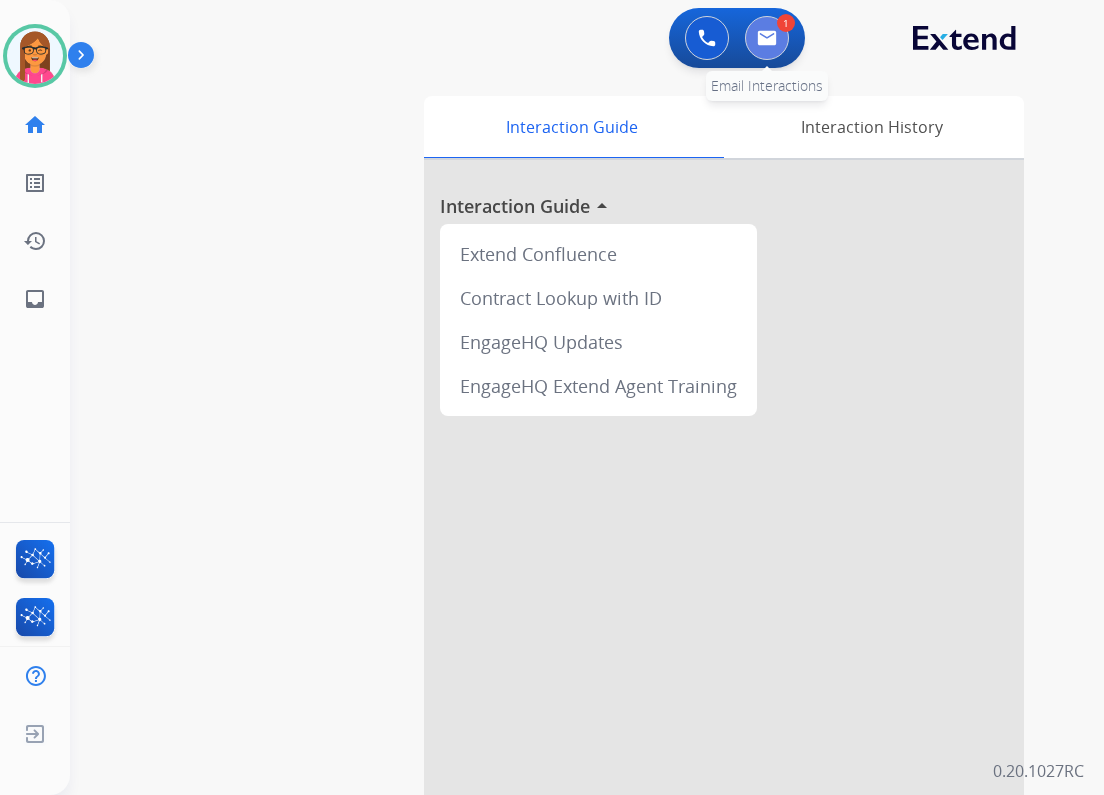 click at bounding box center (767, 38) 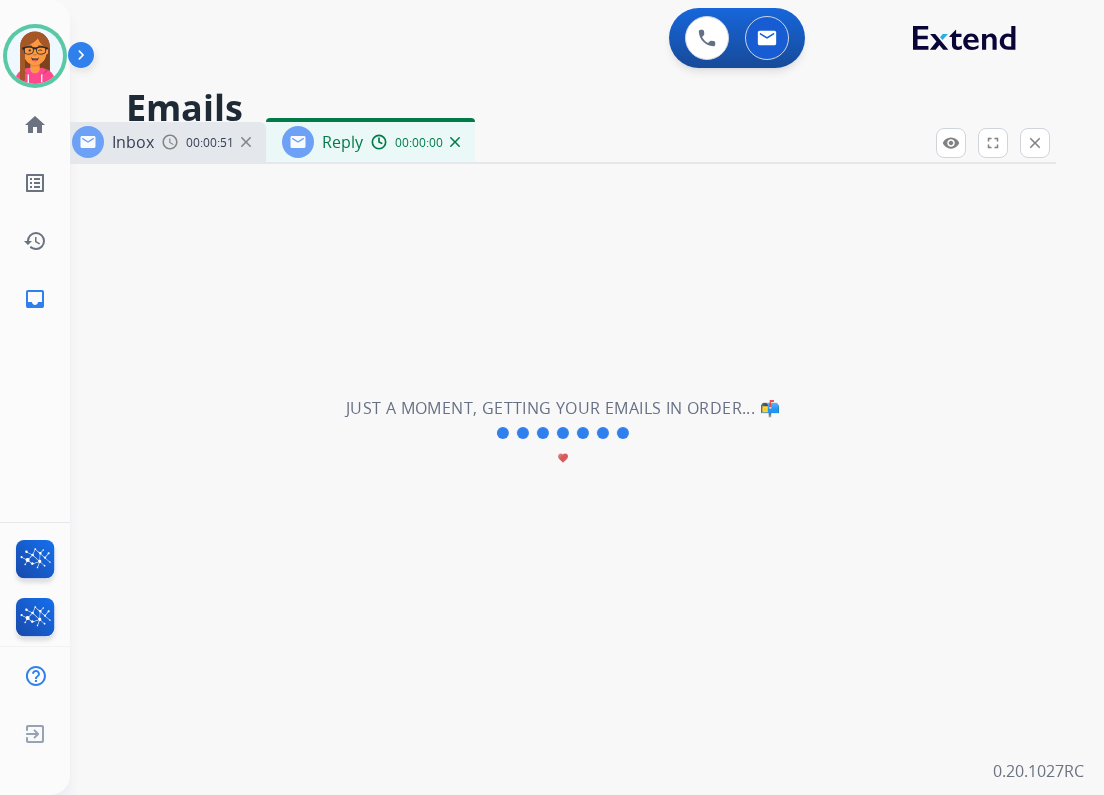 select on "**********" 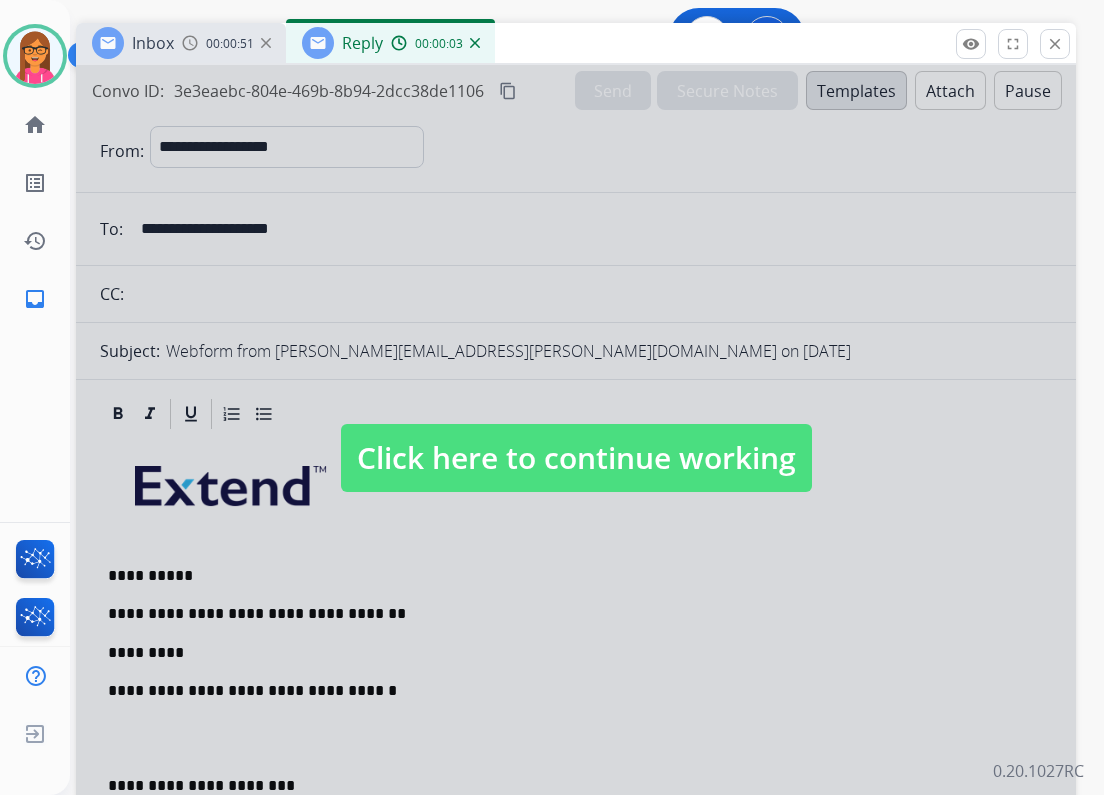 drag, startPoint x: 617, startPoint y: 151, endPoint x: 637, endPoint y: 52, distance: 101 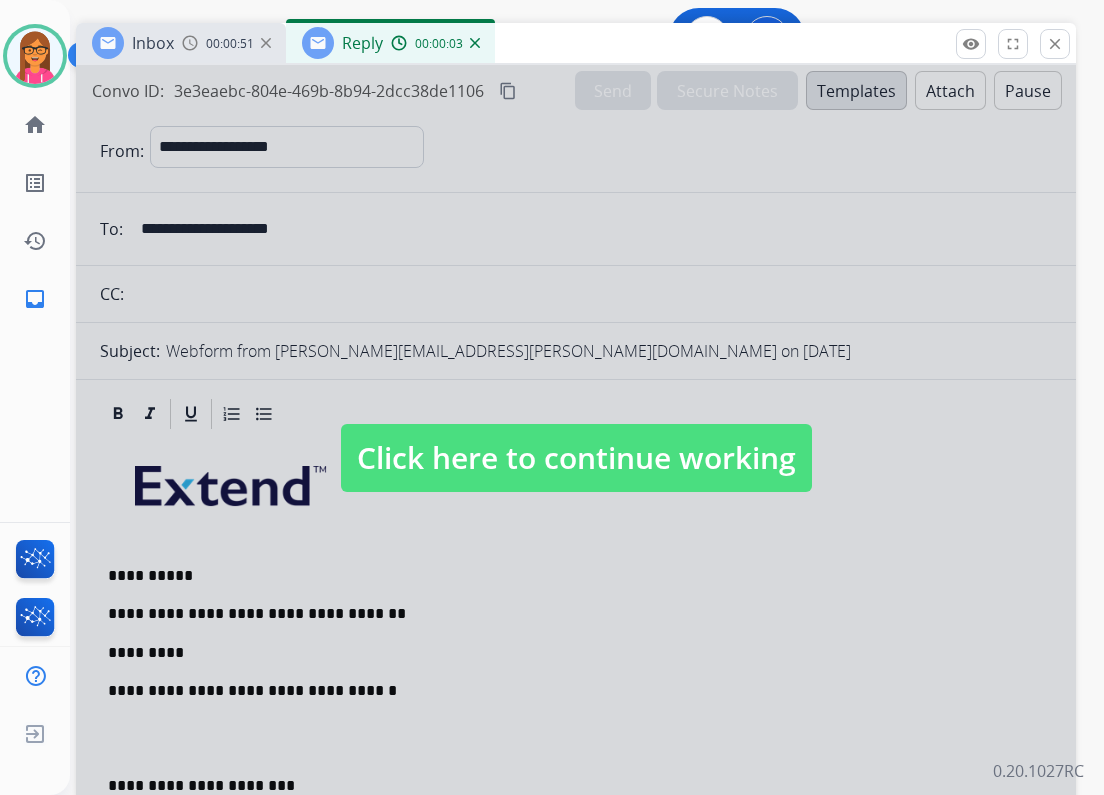 drag, startPoint x: 643, startPoint y: 456, endPoint x: 520, endPoint y: 473, distance: 124.16924 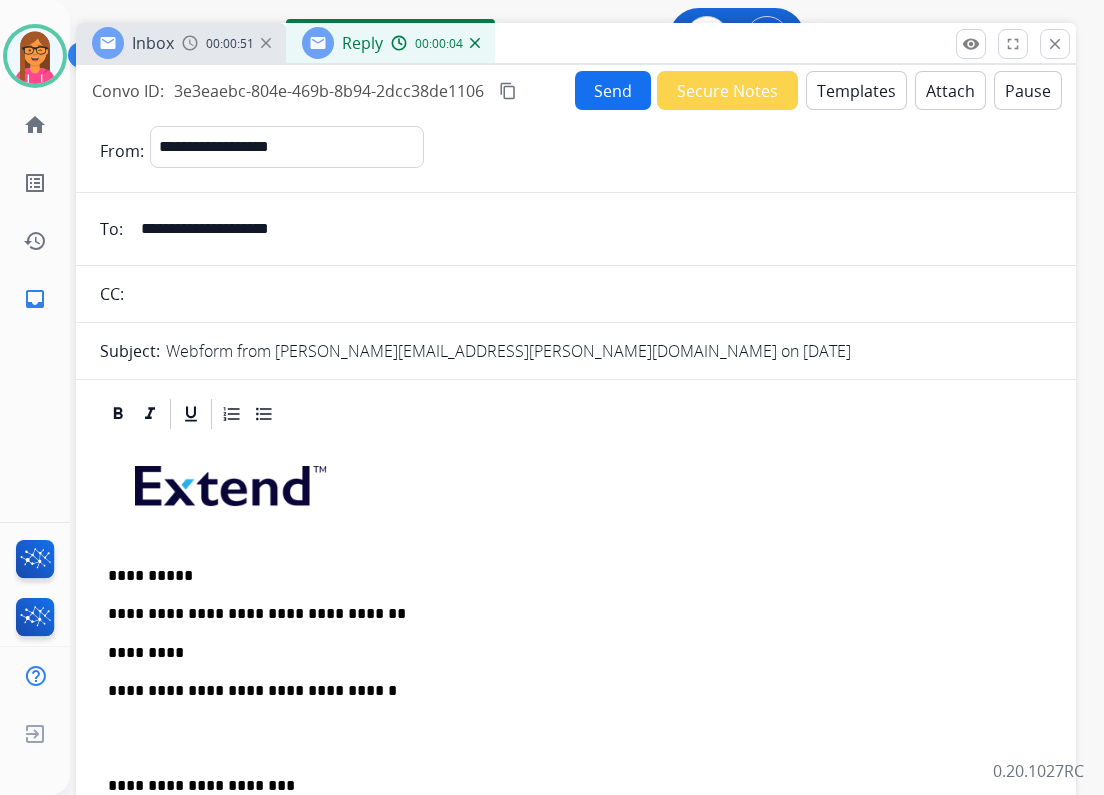 click on "*********" at bounding box center [568, 653] 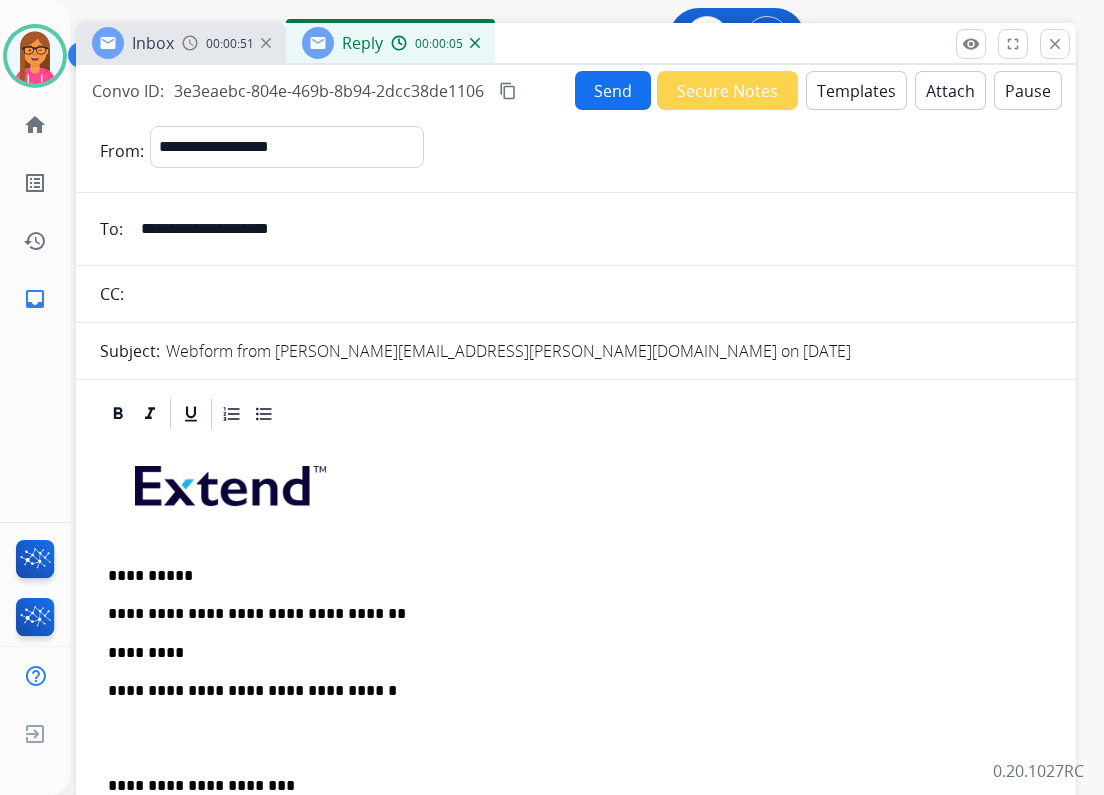 type 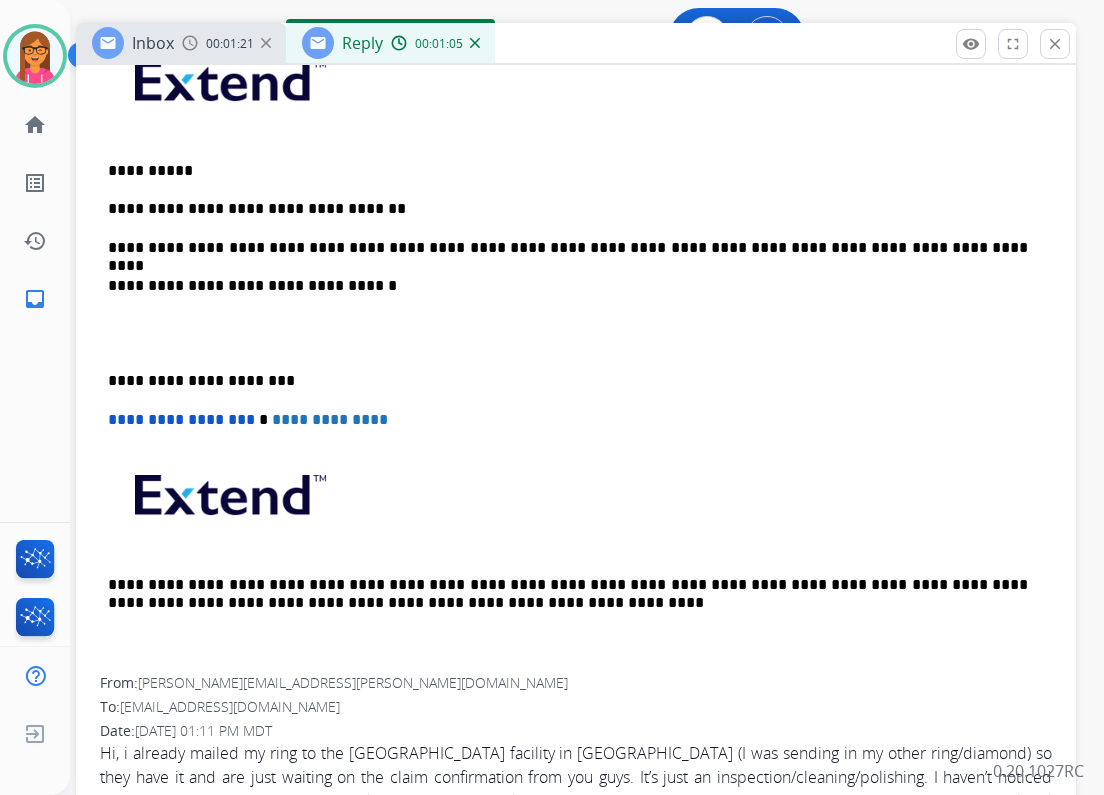 scroll, scrollTop: 377, scrollLeft: 0, axis: vertical 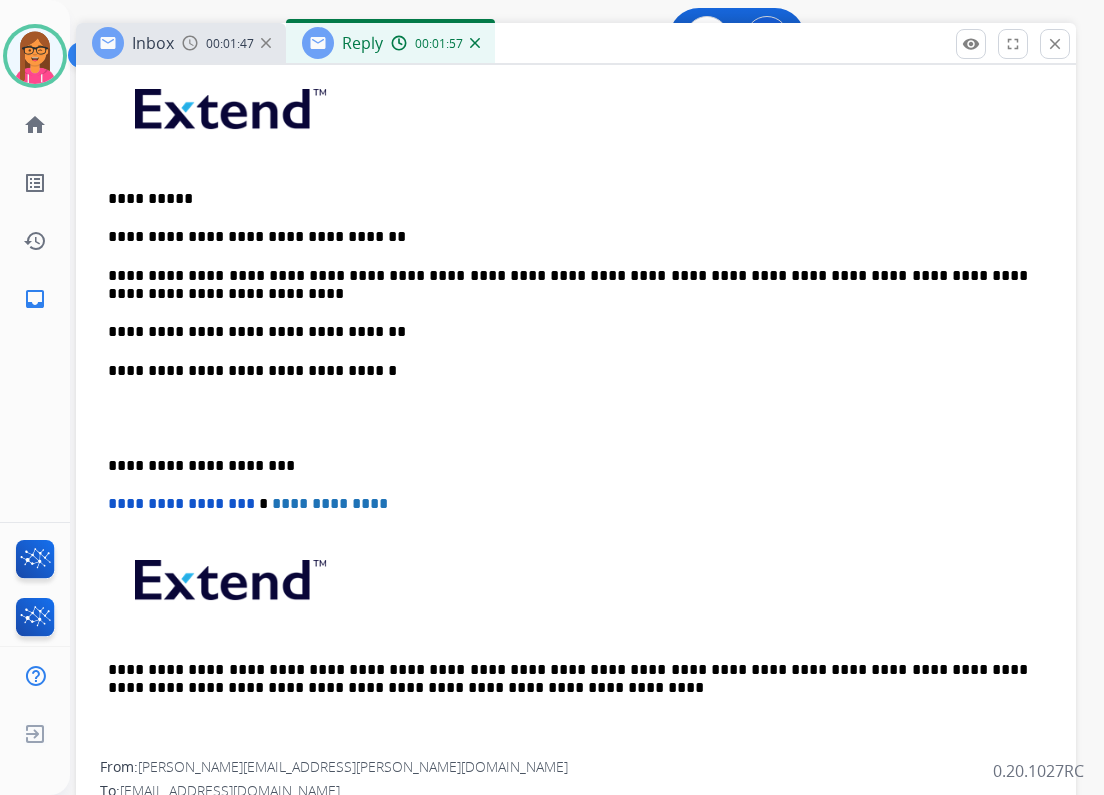 click on "**********" at bounding box center (576, 408) 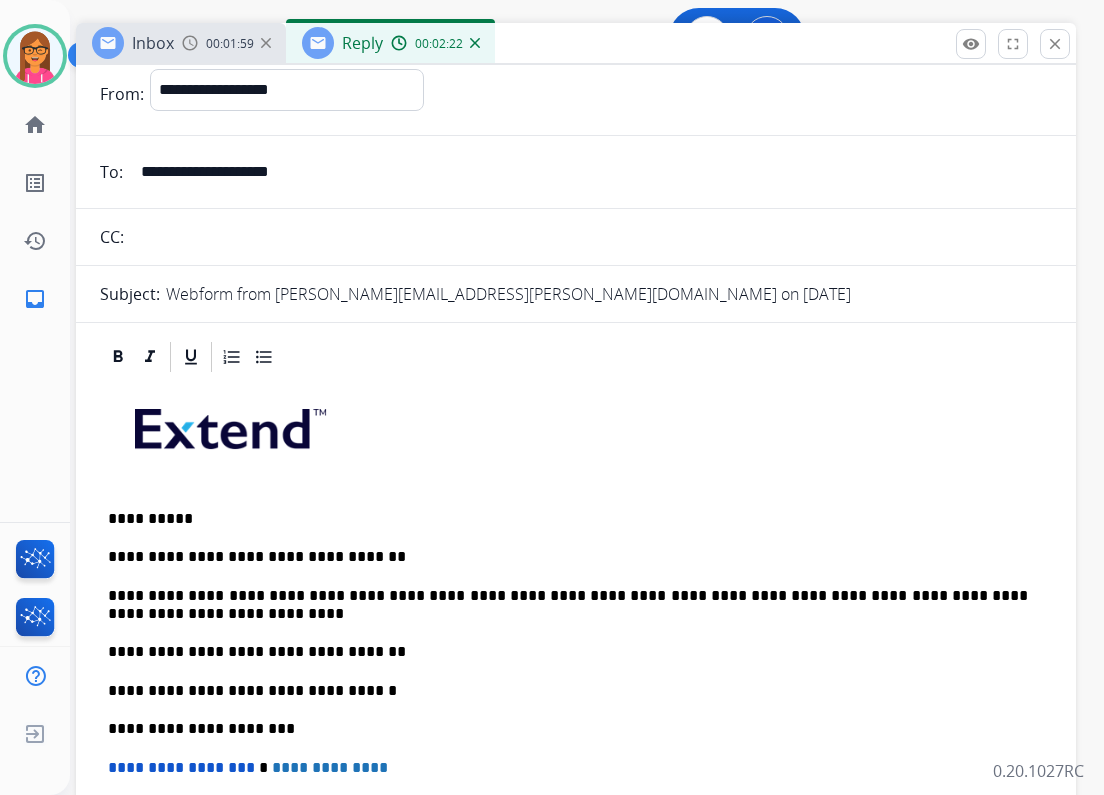 scroll, scrollTop: 0, scrollLeft: 0, axis: both 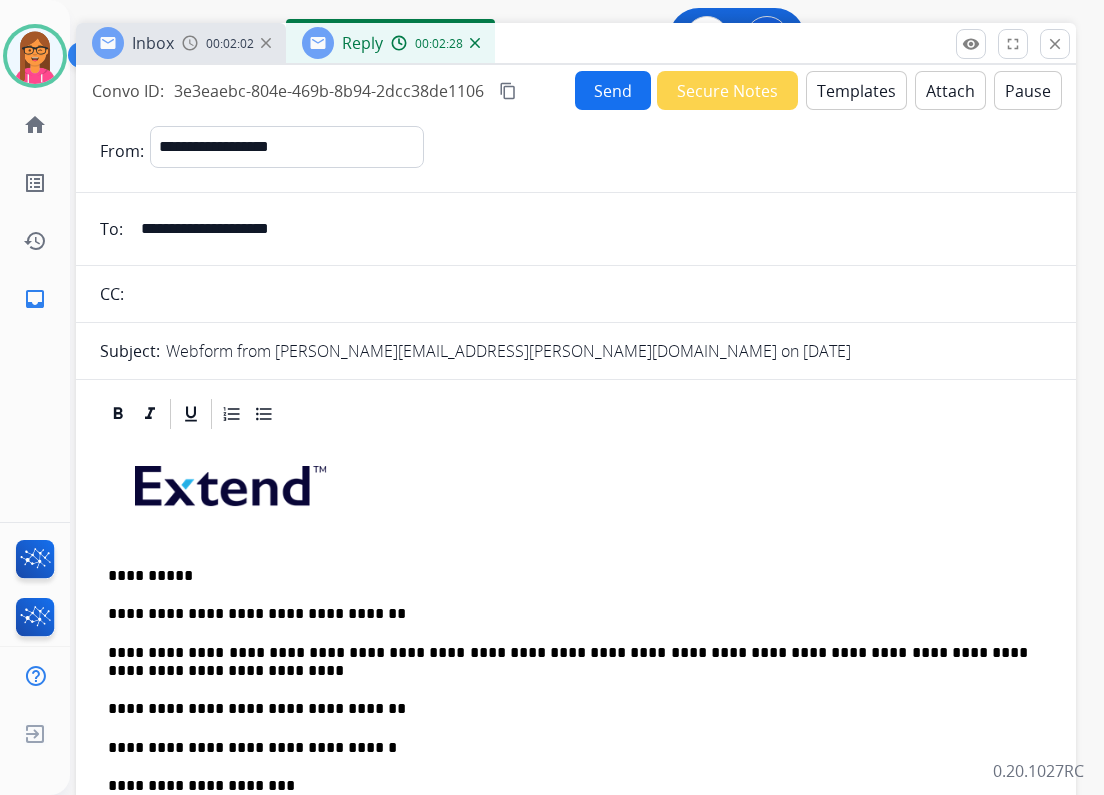 click on "Send" at bounding box center (613, 90) 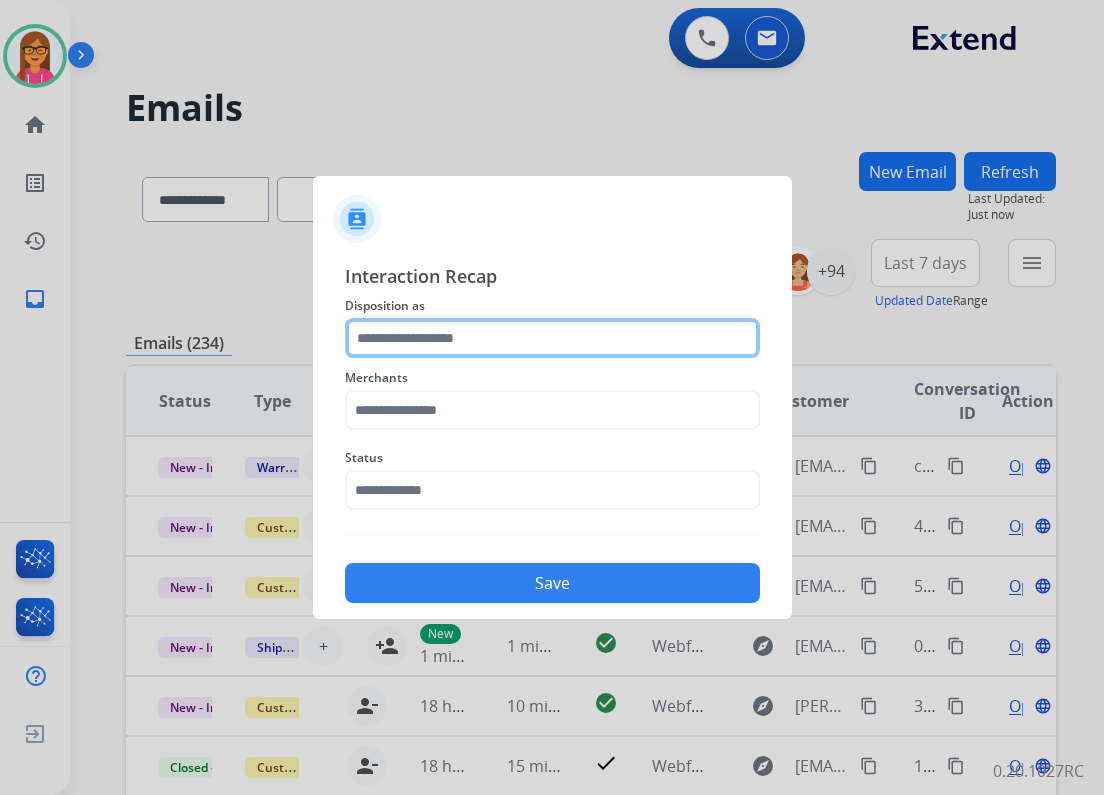 click 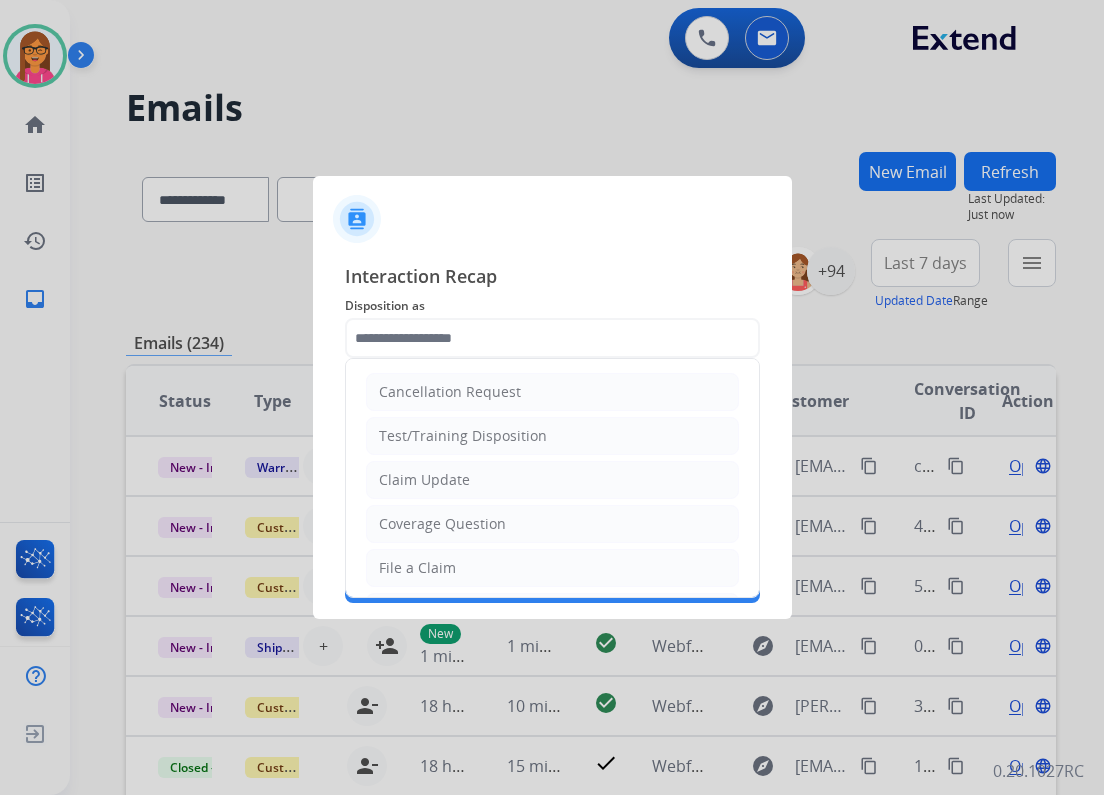click on "Claim Update" 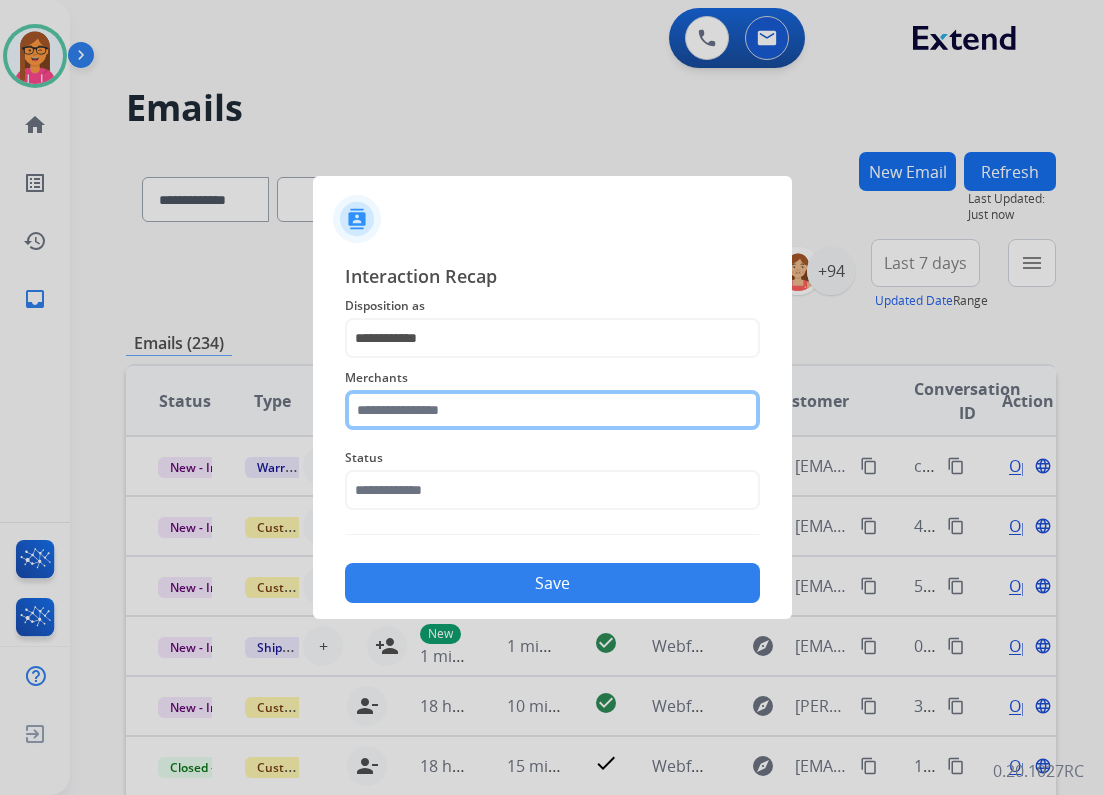 click 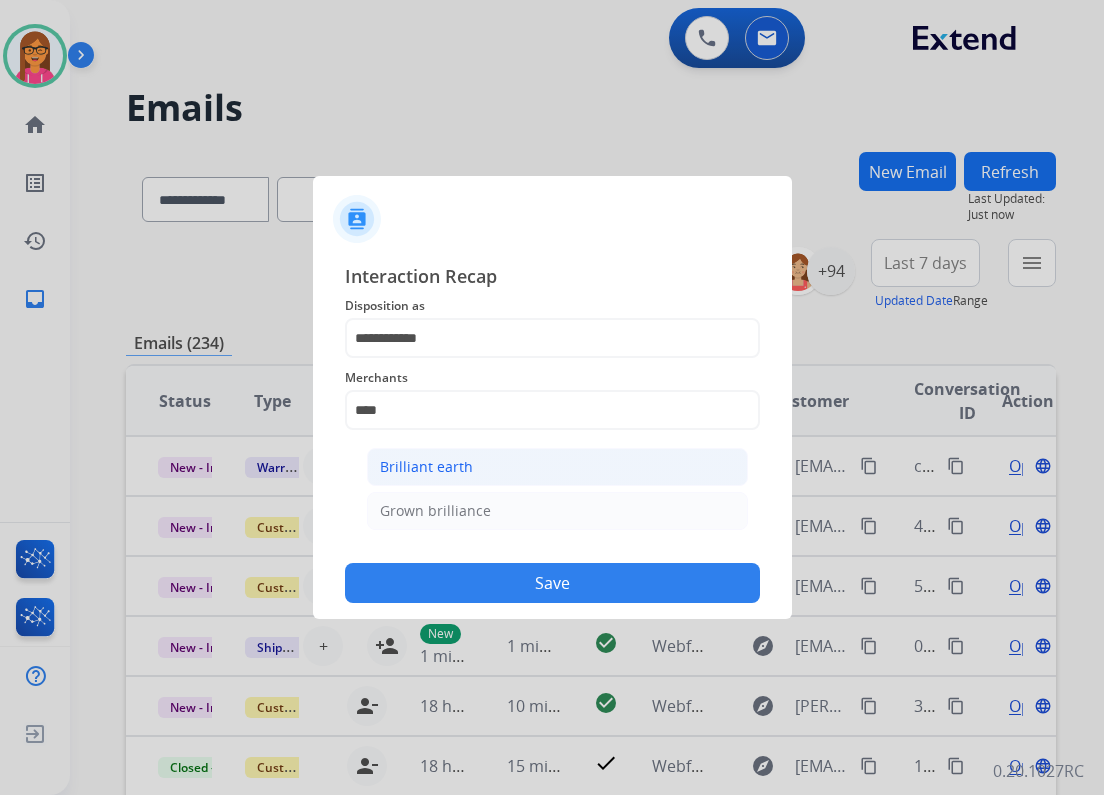 click on "Brilliant earth" 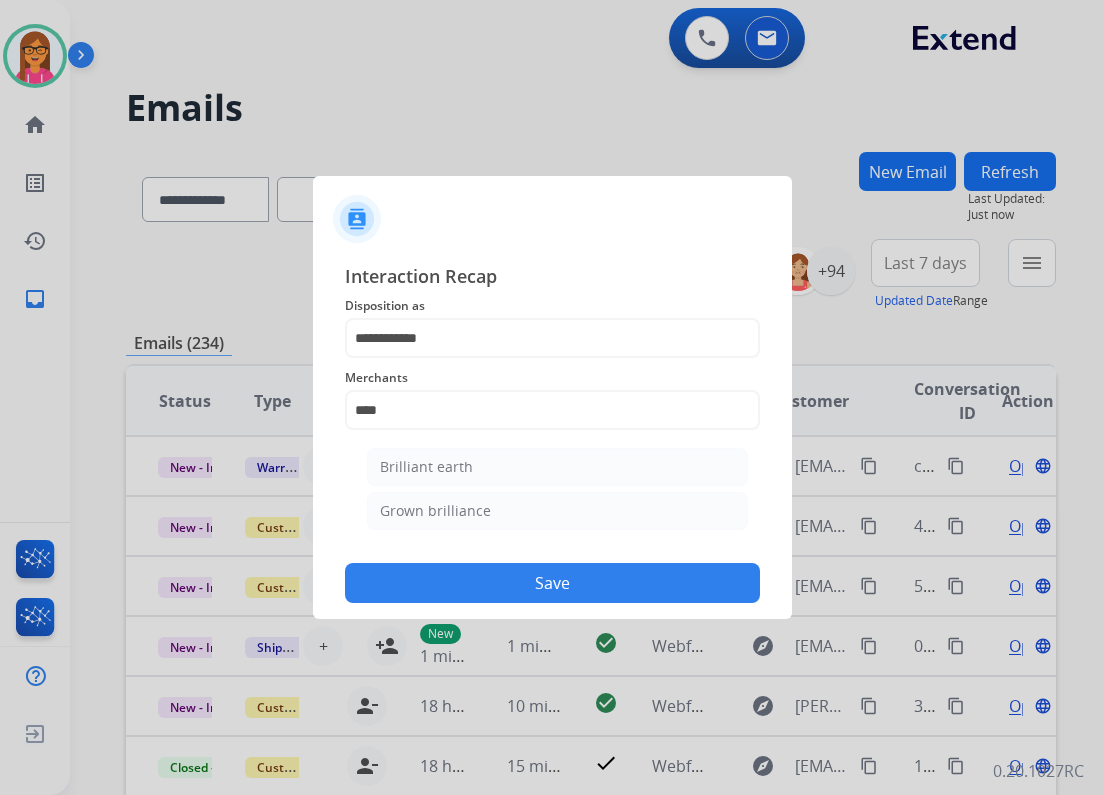 type on "**********" 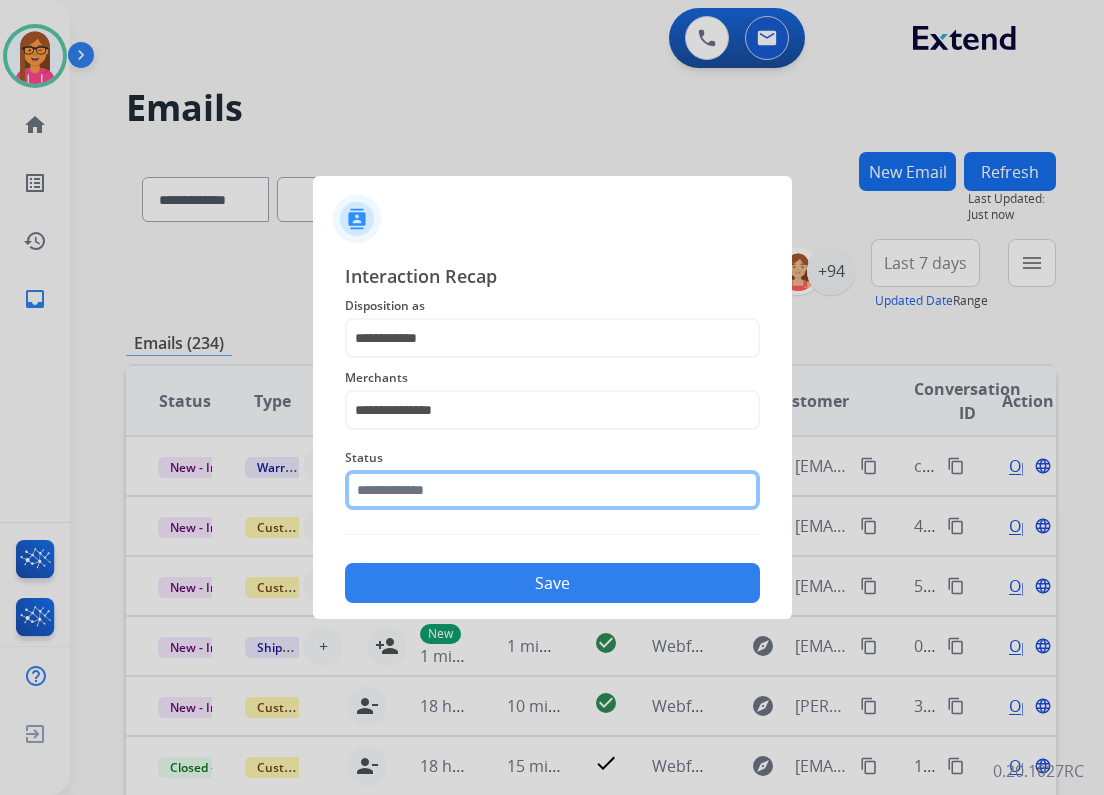 click 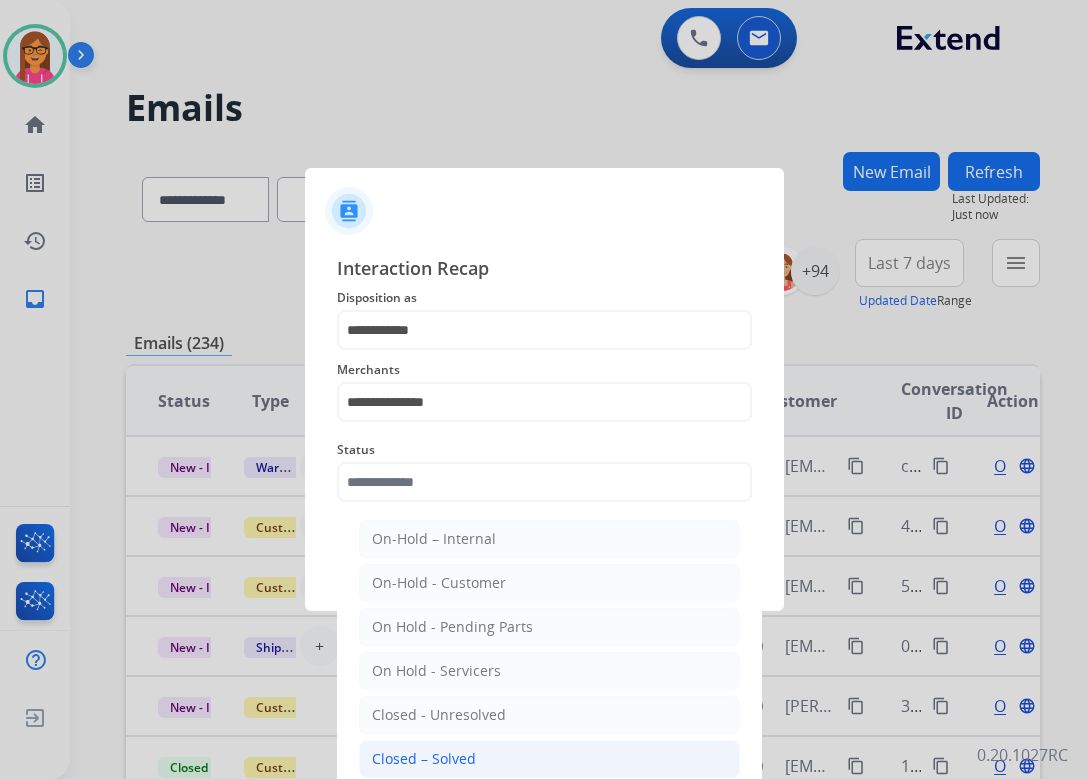 click on "Closed – Solved" 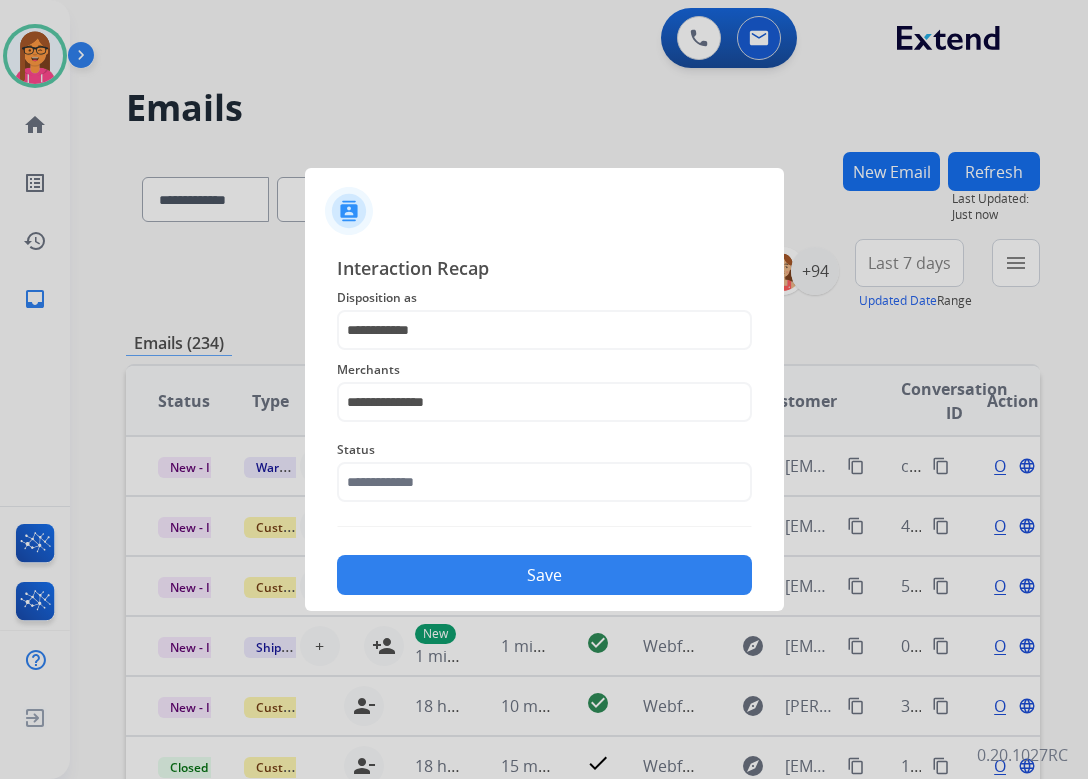 type on "**********" 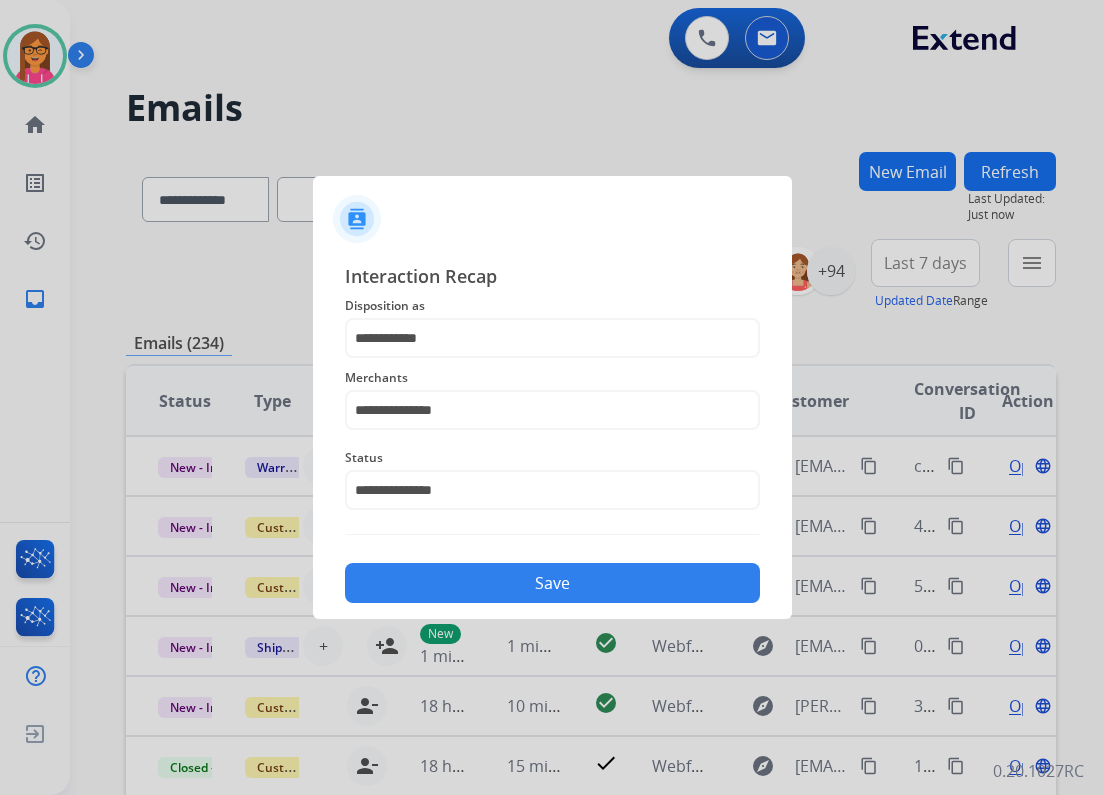 click on "Save" 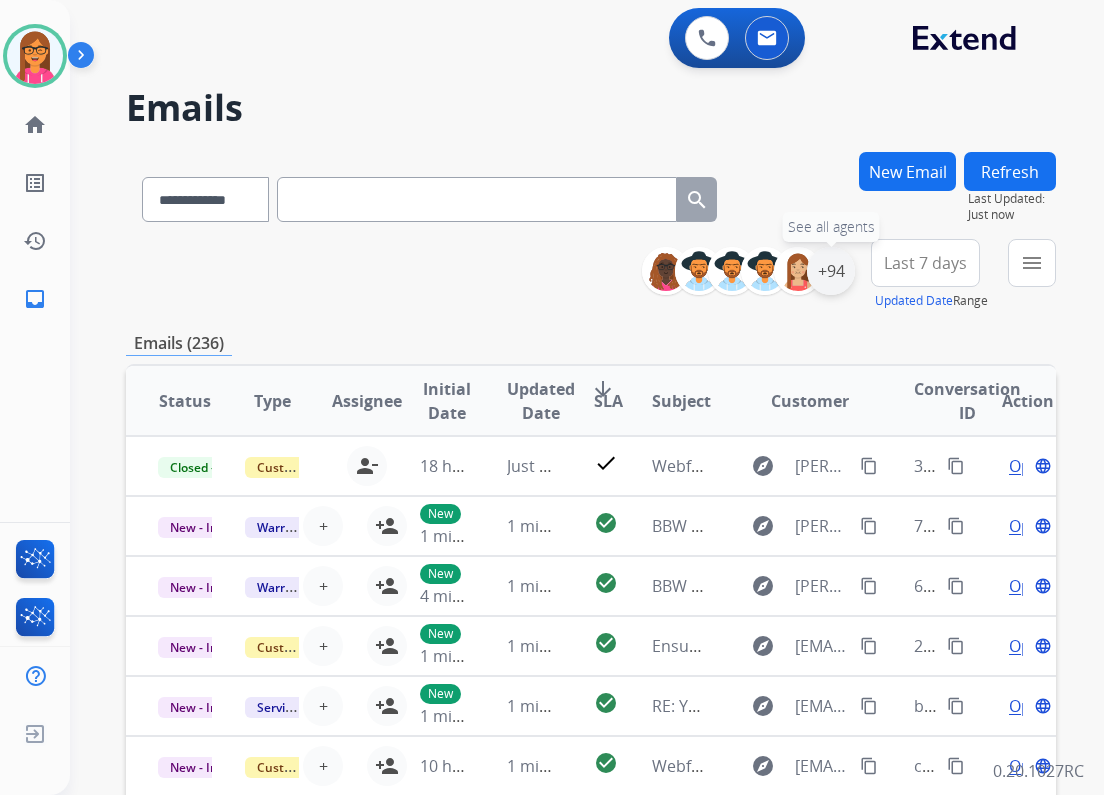 click on "+94" at bounding box center (831, 271) 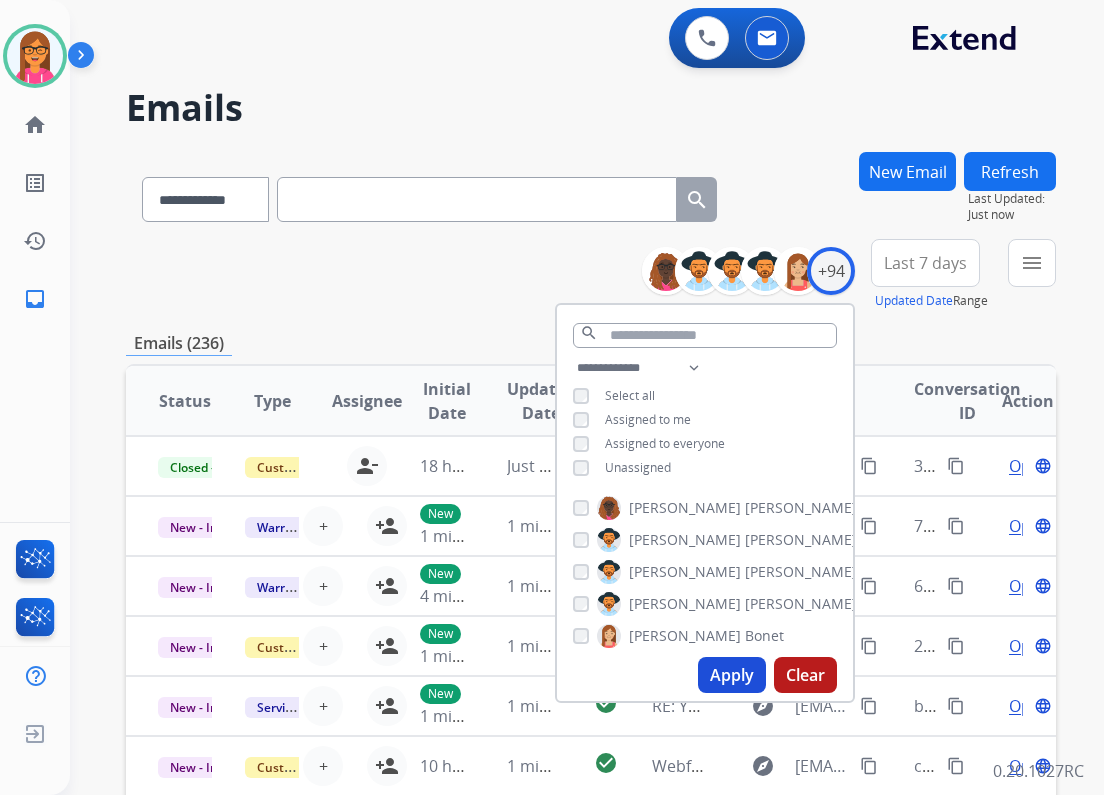 click on "Unassigned" at bounding box center [638, 467] 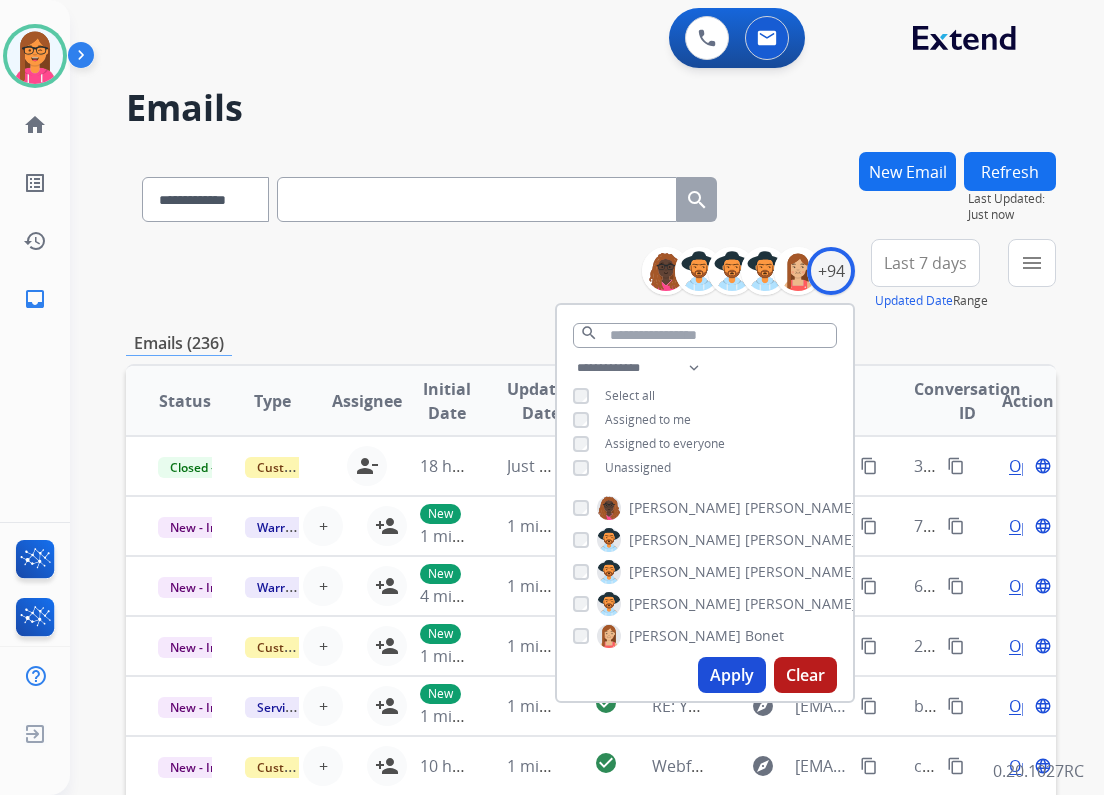 click on "Apply" at bounding box center (732, 675) 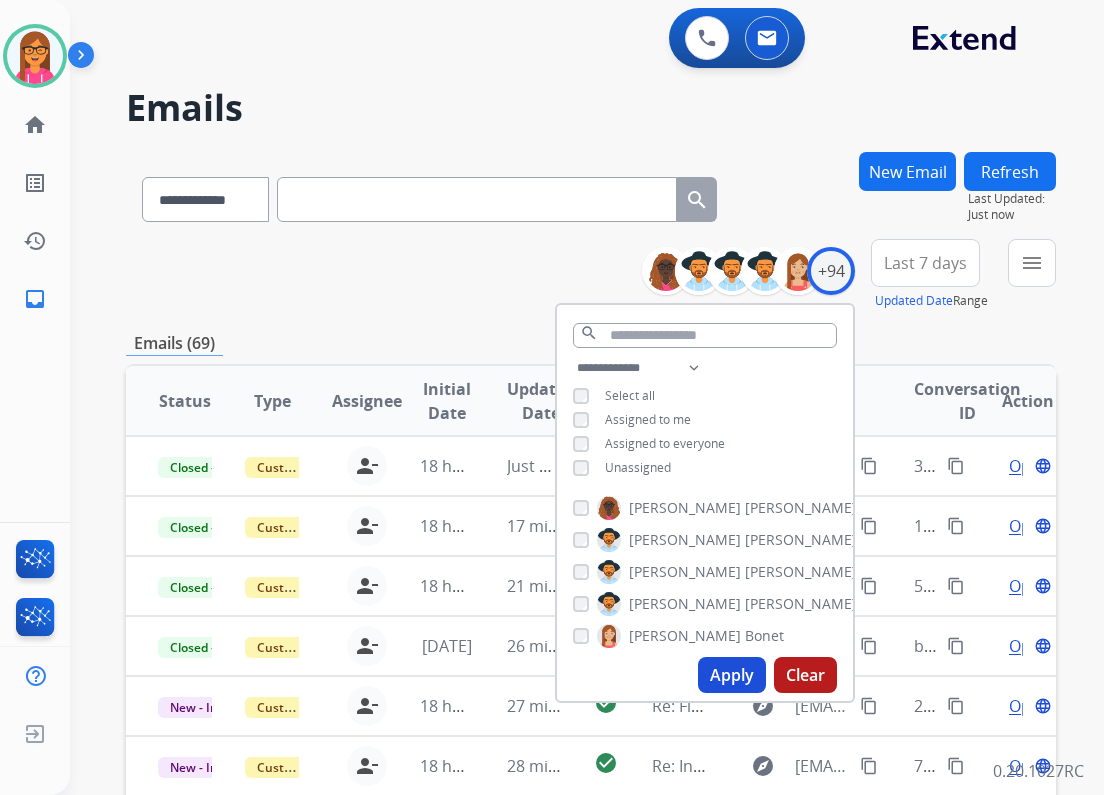 click on "**********" at bounding box center [591, 645] 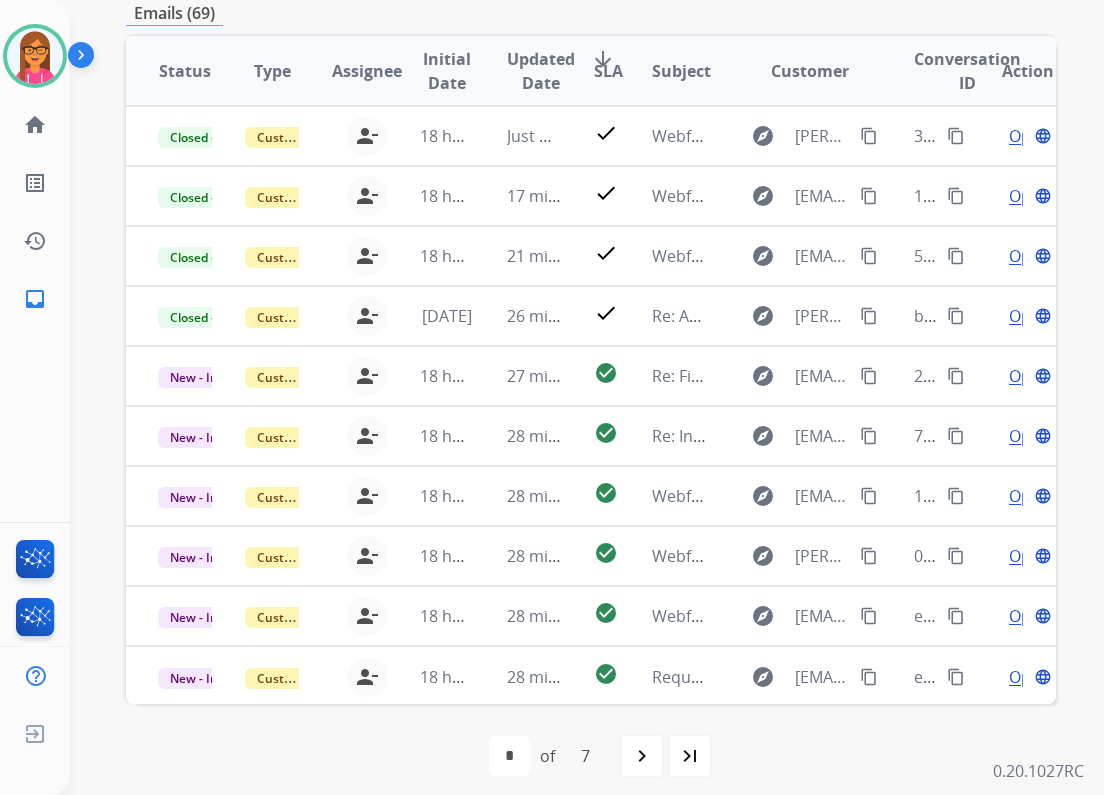 scroll, scrollTop: 342, scrollLeft: 0, axis: vertical 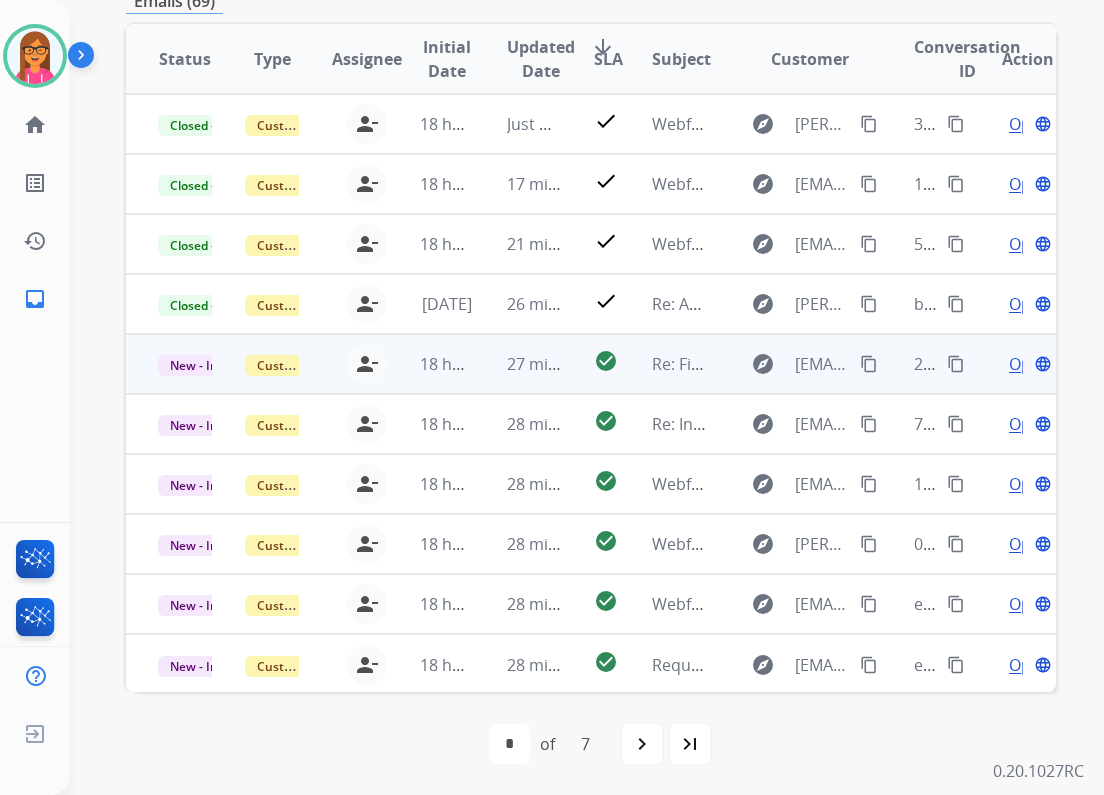 click on "Re: Final Reminder! Send in your product to proceed with your claim" at bounding box center (663, 364) 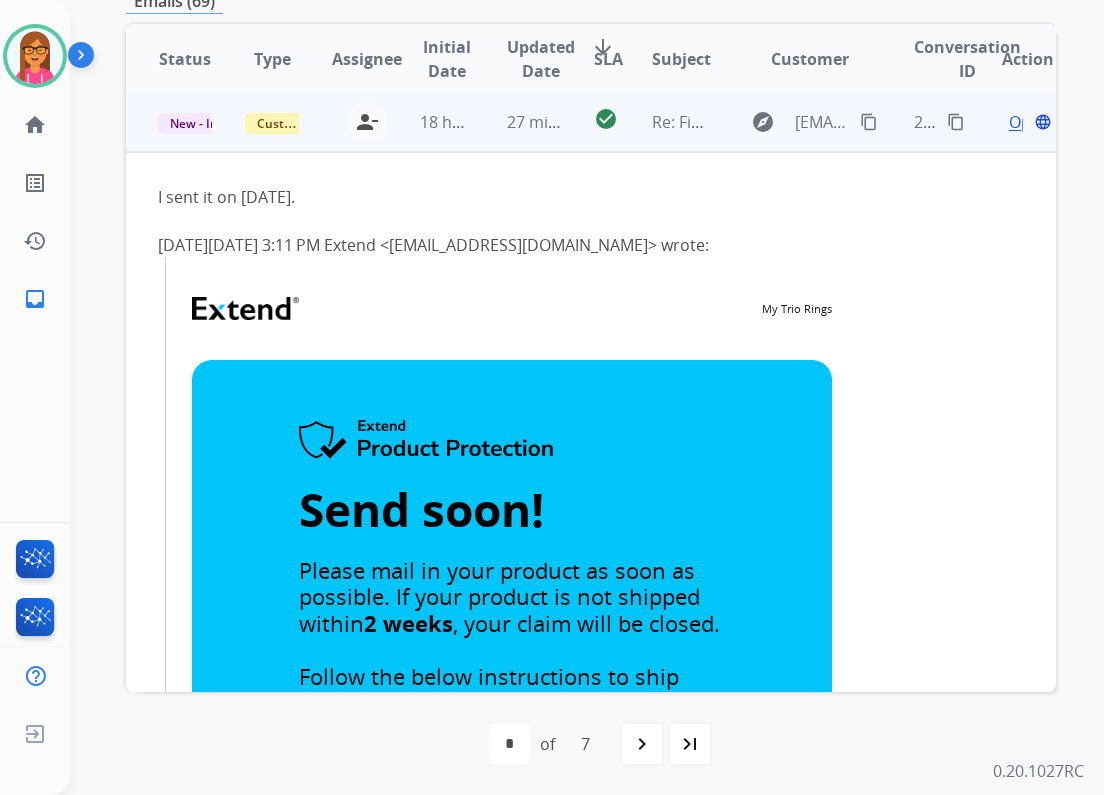 scroll, scrollTop: 240, scrollLeft: 0, axis: vertical 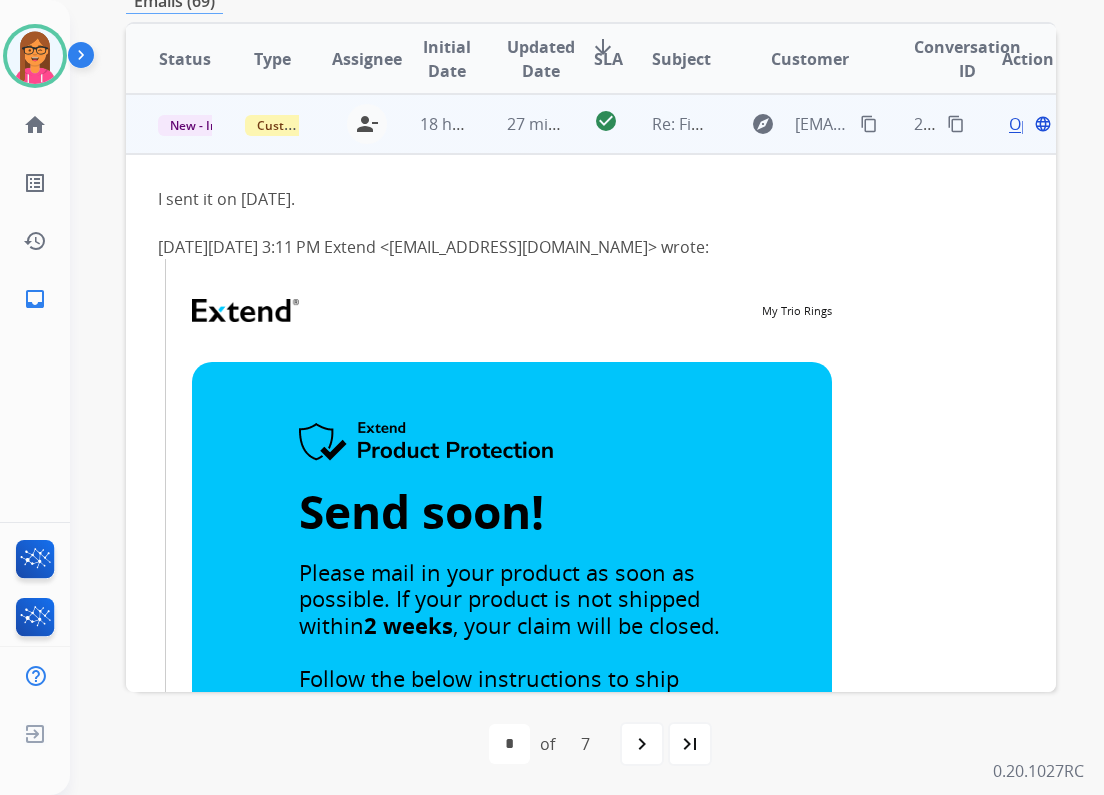click on "Open" at bounding box center (1029, 124) 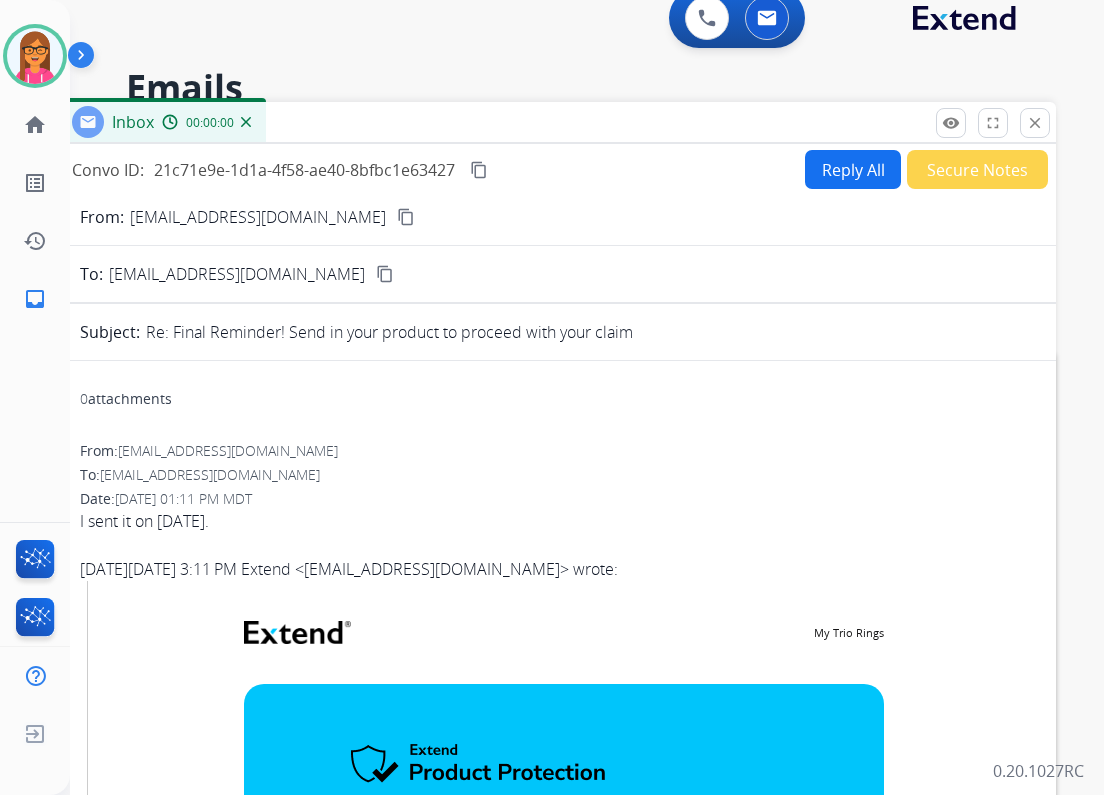 scroll, scrollTop: 0, scrollLeft: 0, axis: both 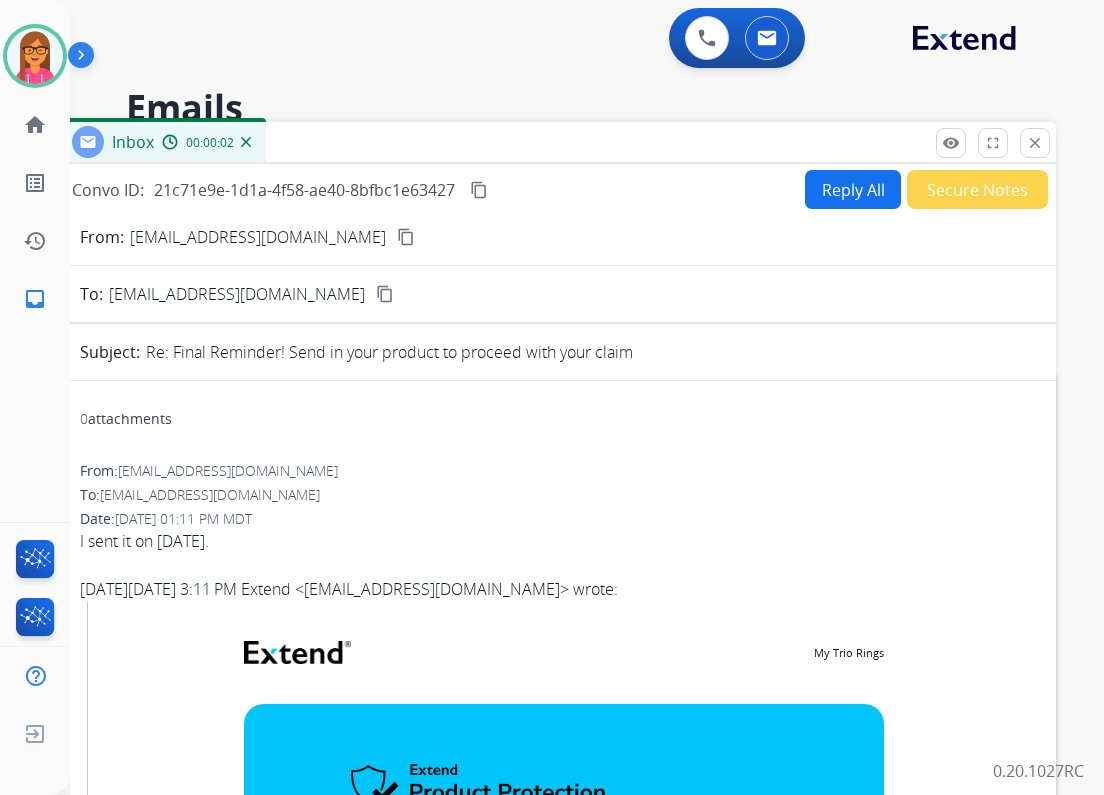 click on "content_copy" at bounding box center (406, 237) 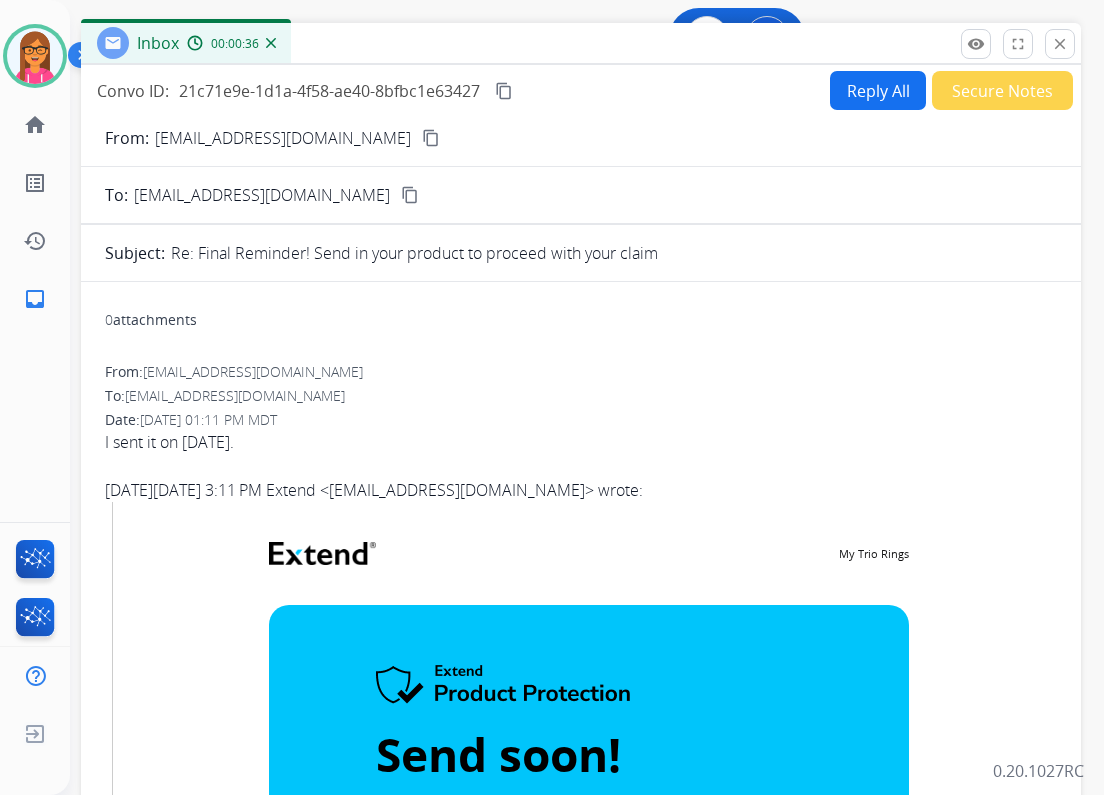 drag, startPoint x: 556, startPoint y: 139, endPoint x: 581, endPoint y: 39, distance: 103.077644 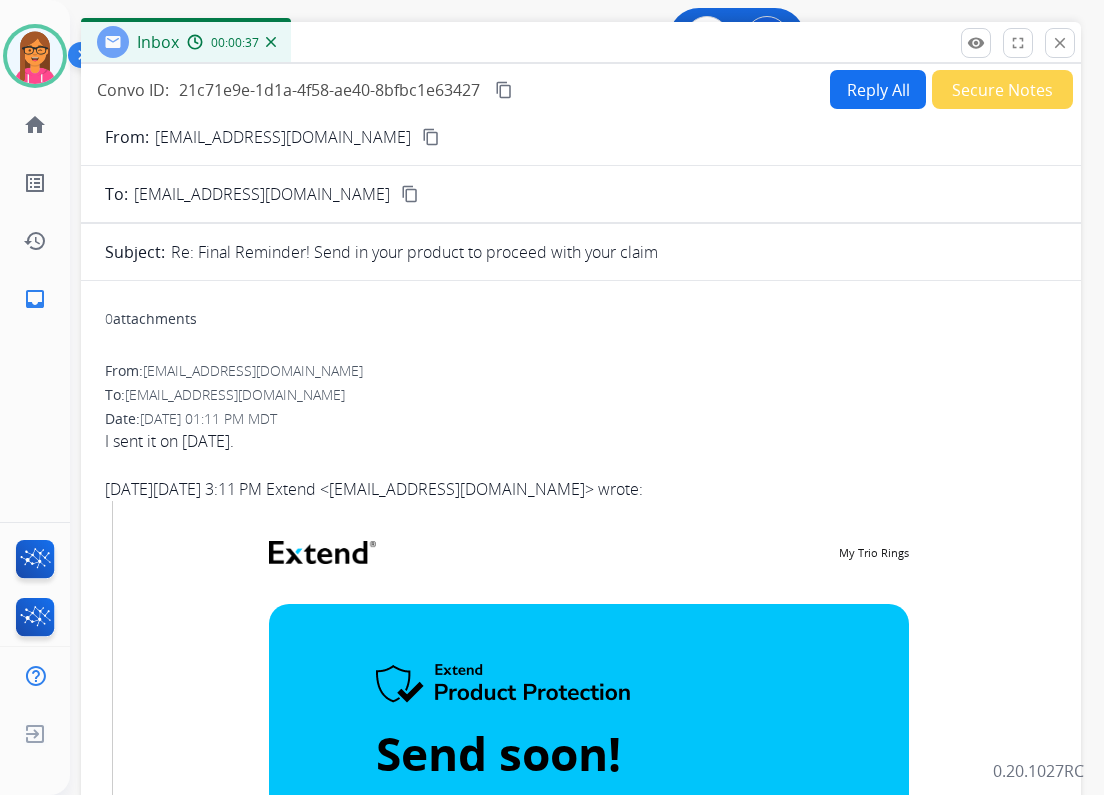 click on "Reply All" at bounding box center (878, 89) 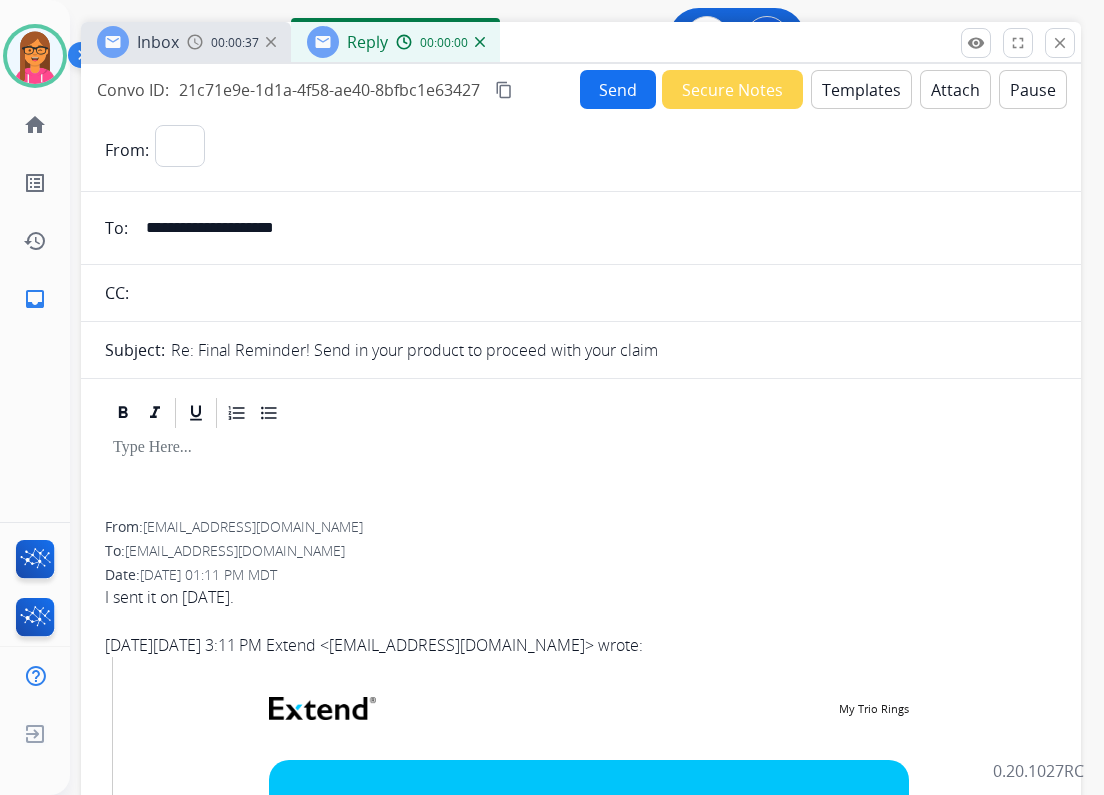 select on "**********" 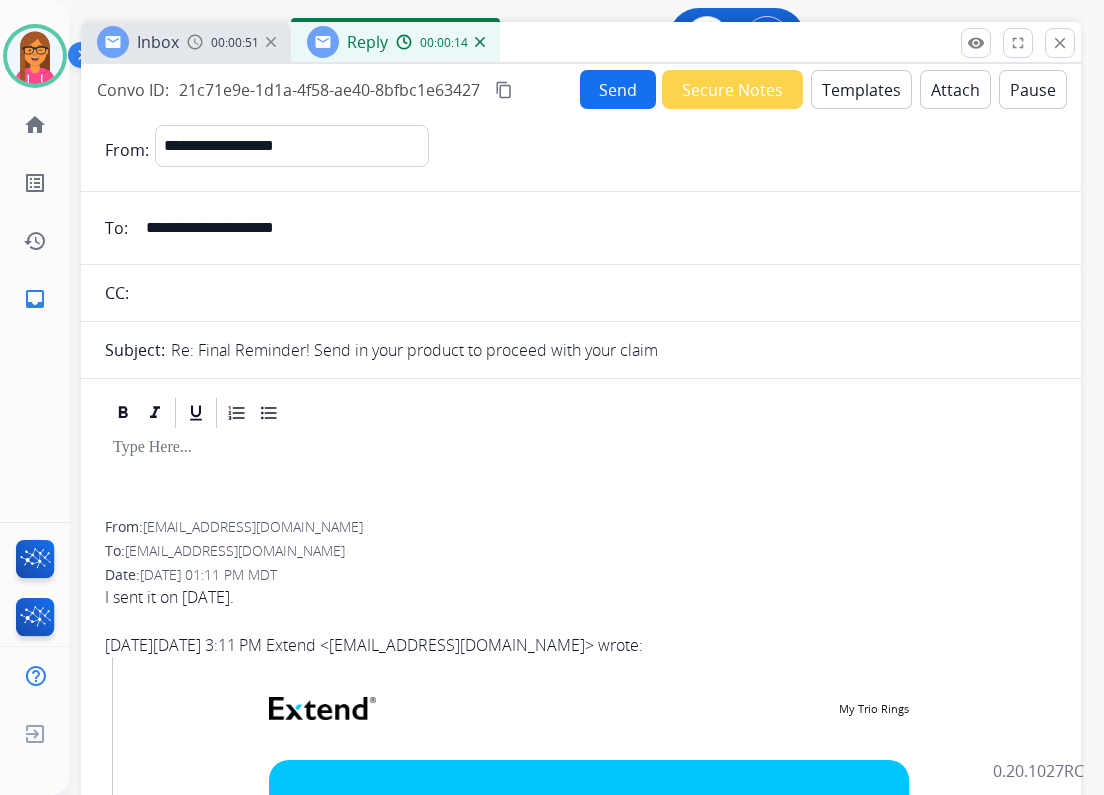 click on "Templates" at bounding box center (861, 89) 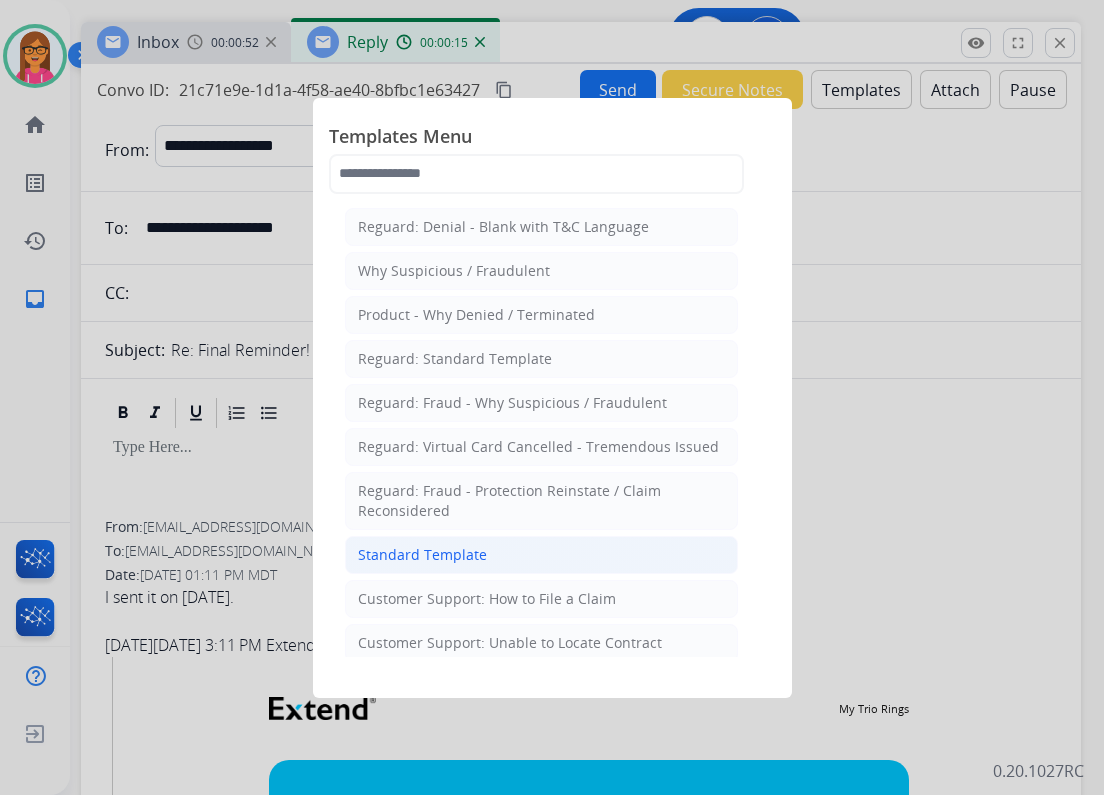 click on "Standard Template" 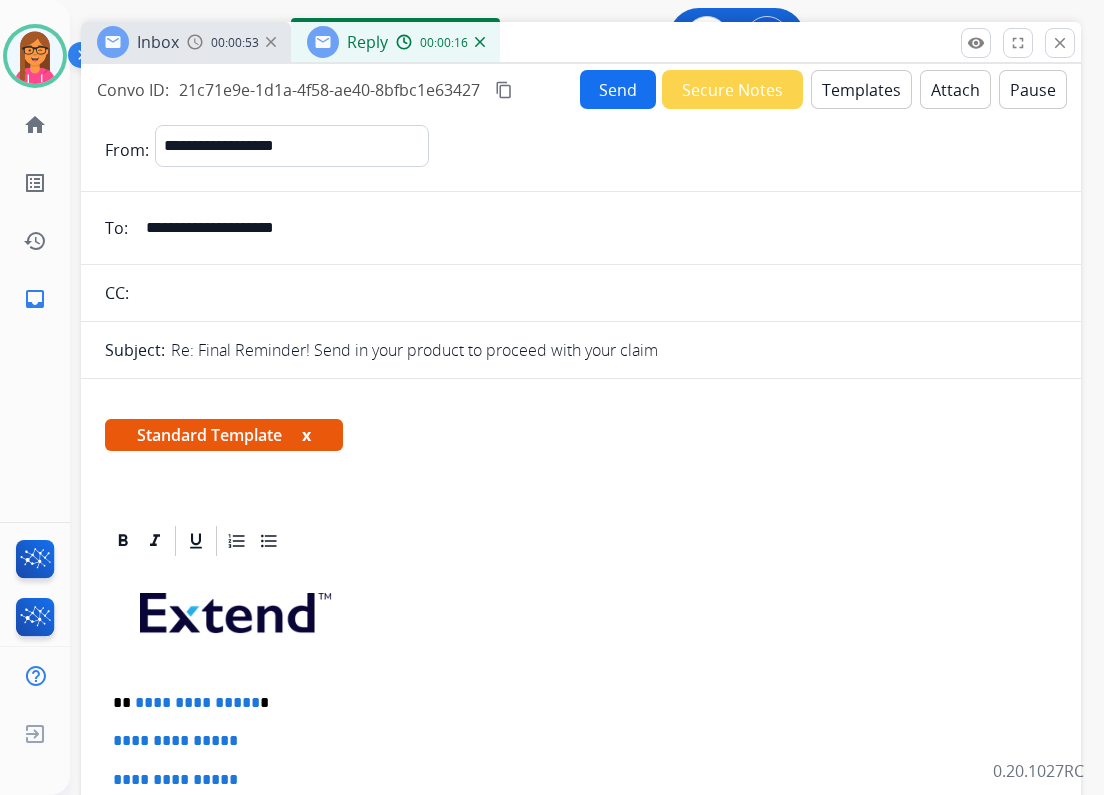 click on "x" at bounding box center (306, 435) 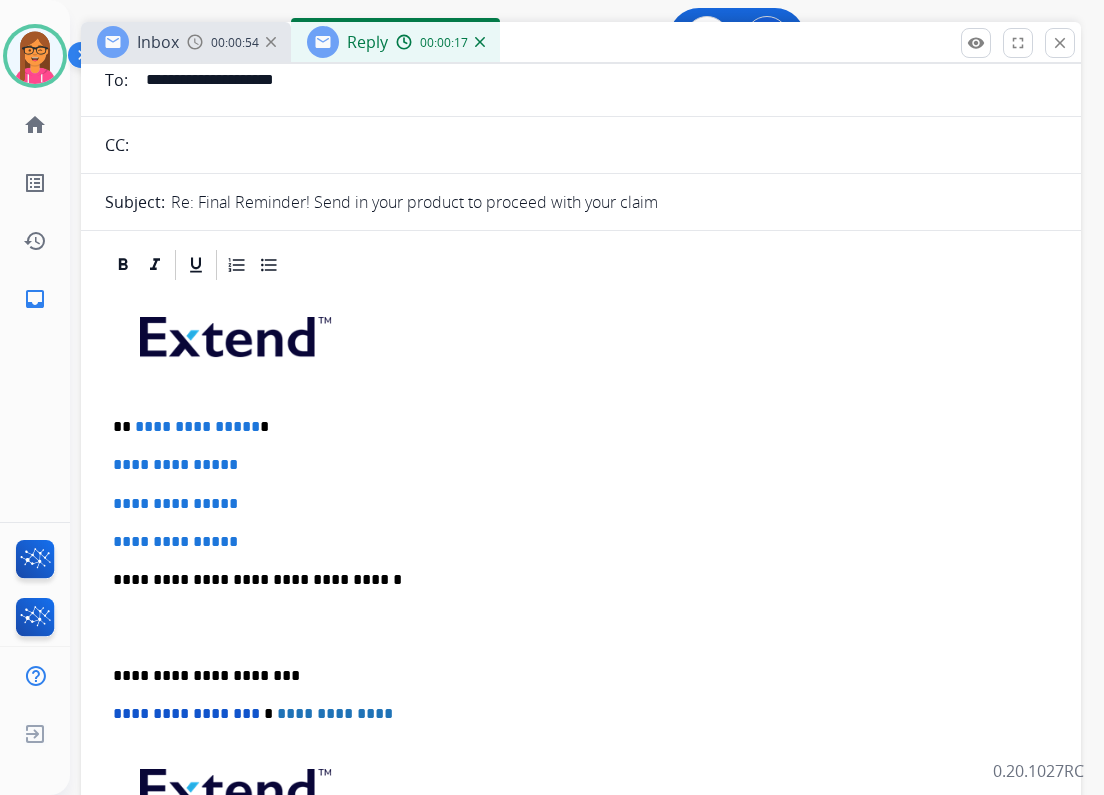 scroll, scrollTop: 160, scrollLeft: 0, axis: vertical 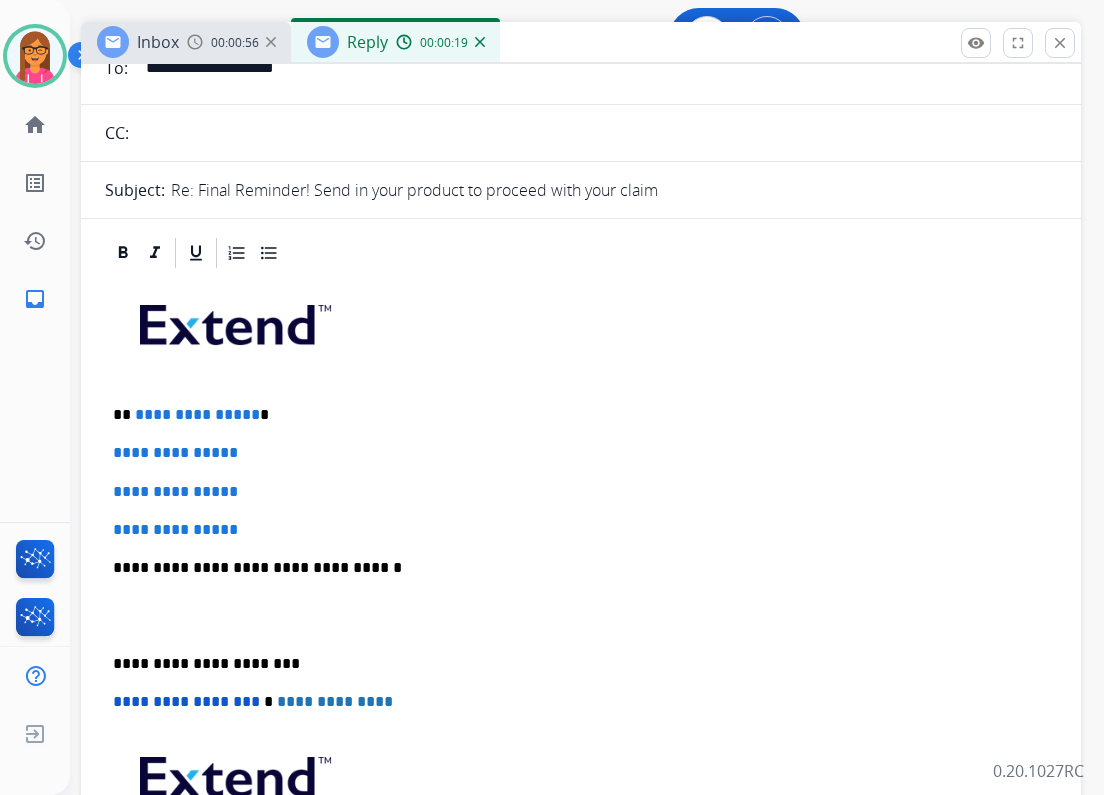 click on "**********" at bounding box center [573, 415] 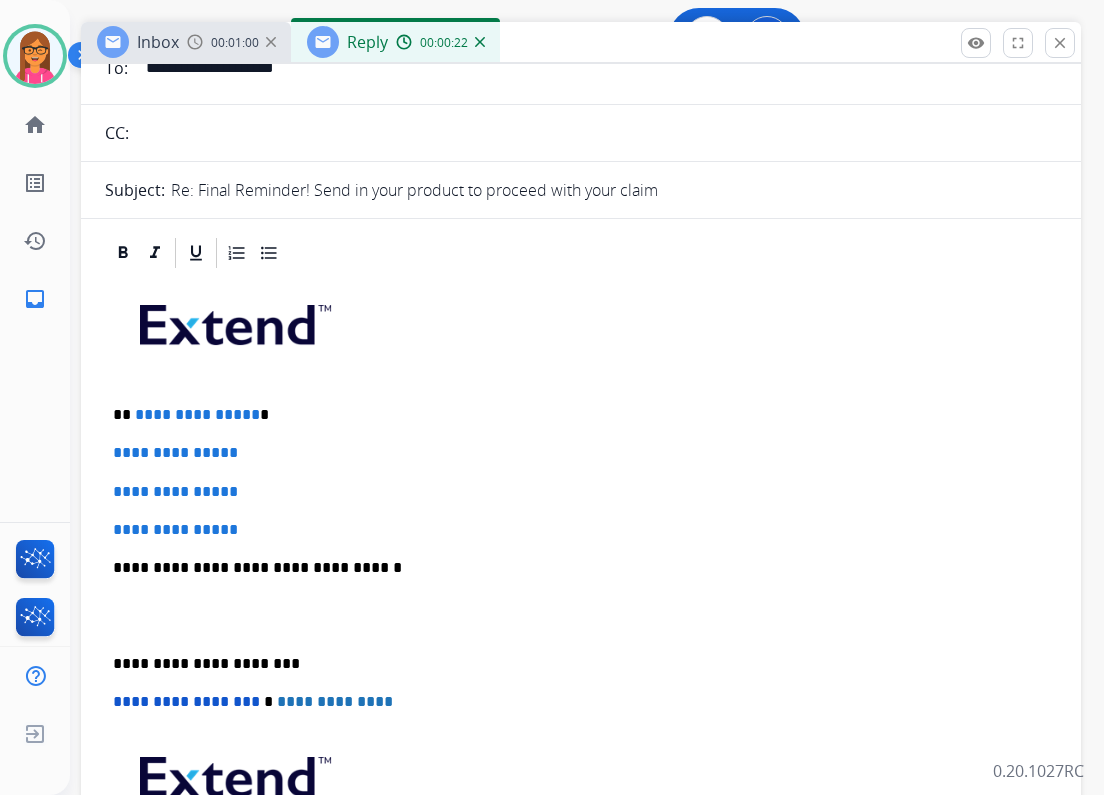 type 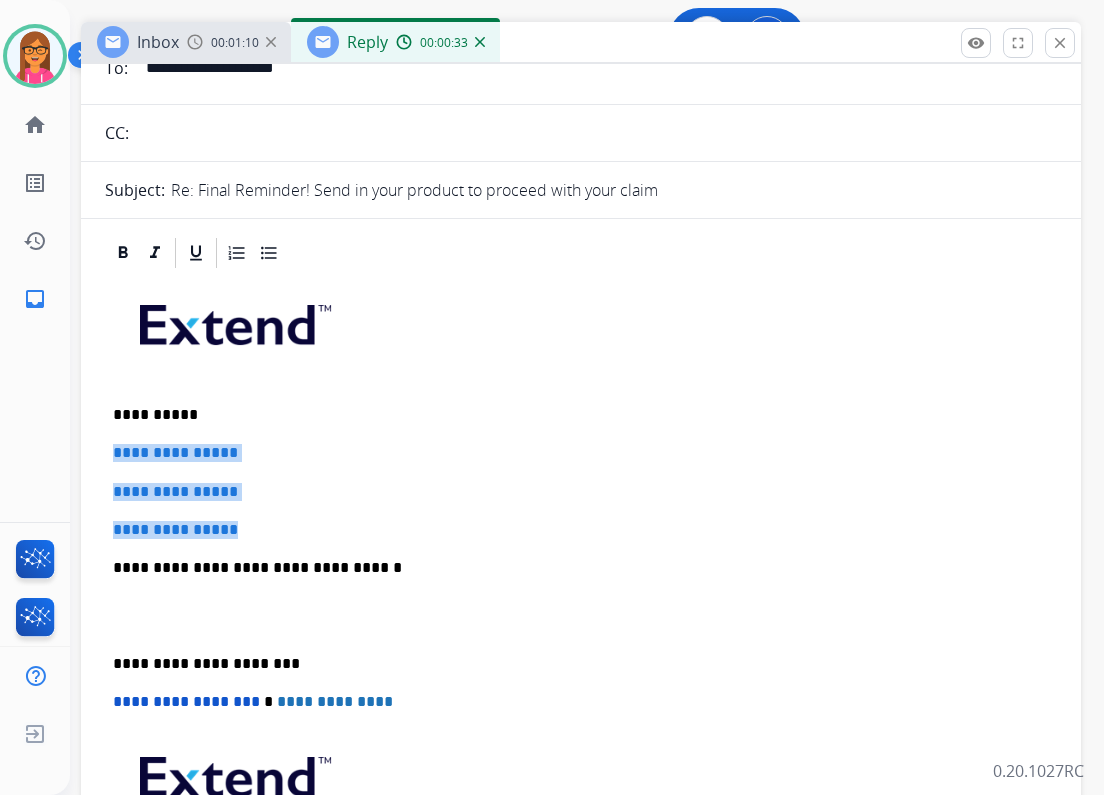 drag, startPoint x: 258, startPoint y: 532, endPoint x: 103, endPoint y: 459, distance: 171.3301 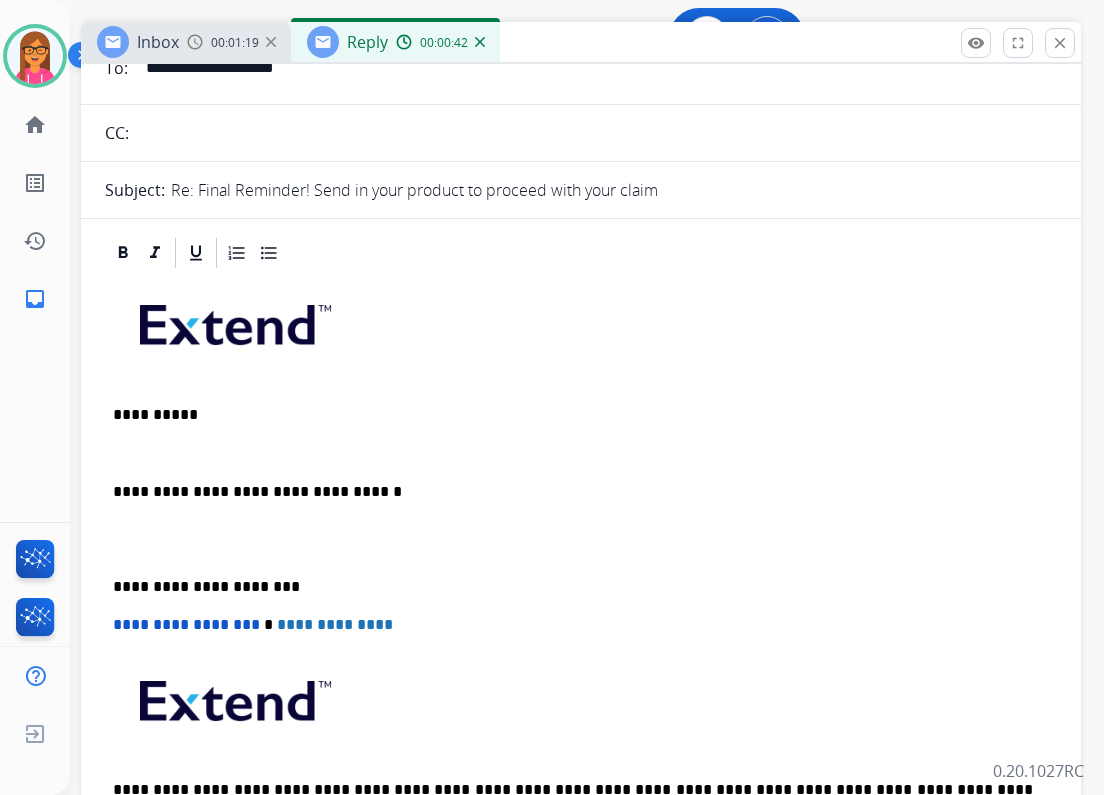click at bounding box center [581, 453] 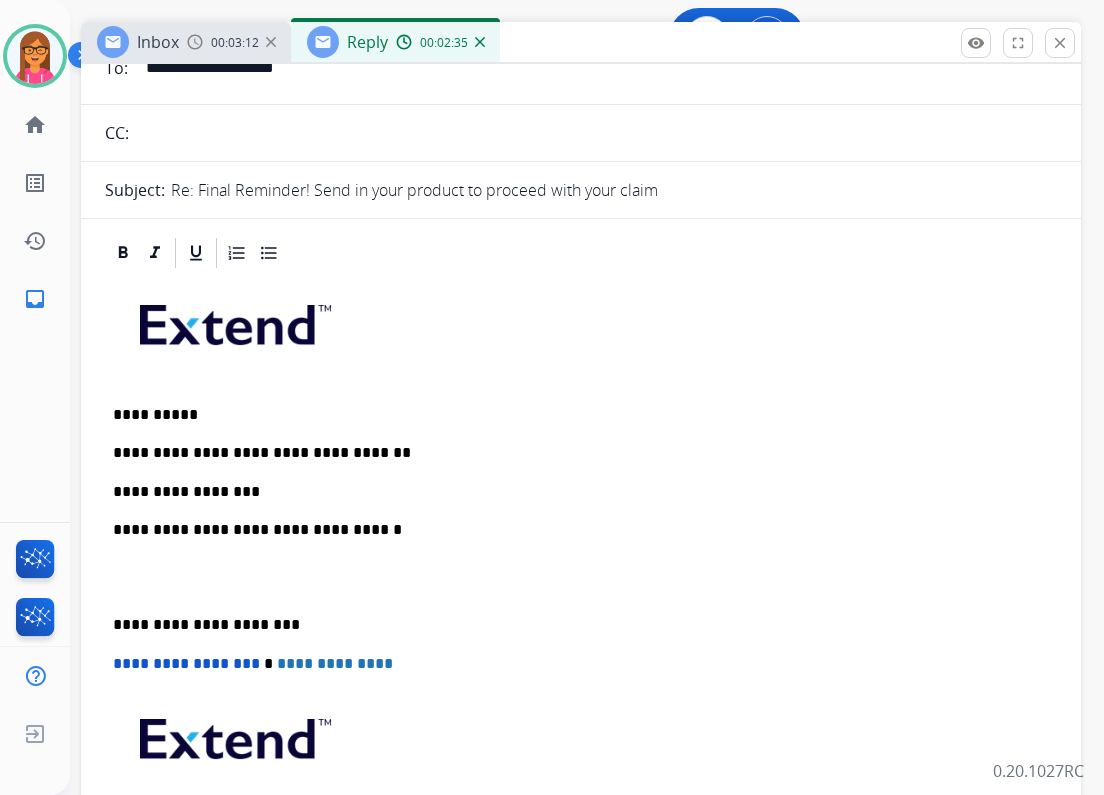 click on "**********" at bounding box center (573, 492) 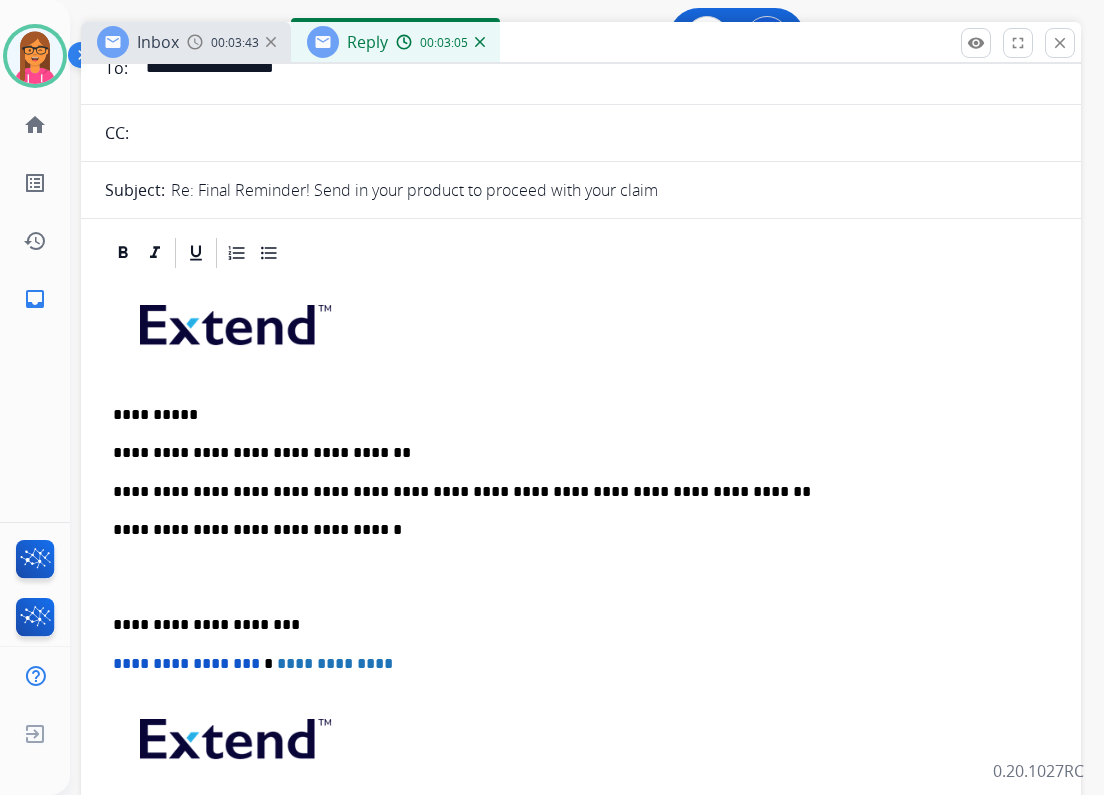 click on "**********" at bounding box center [581, 596] 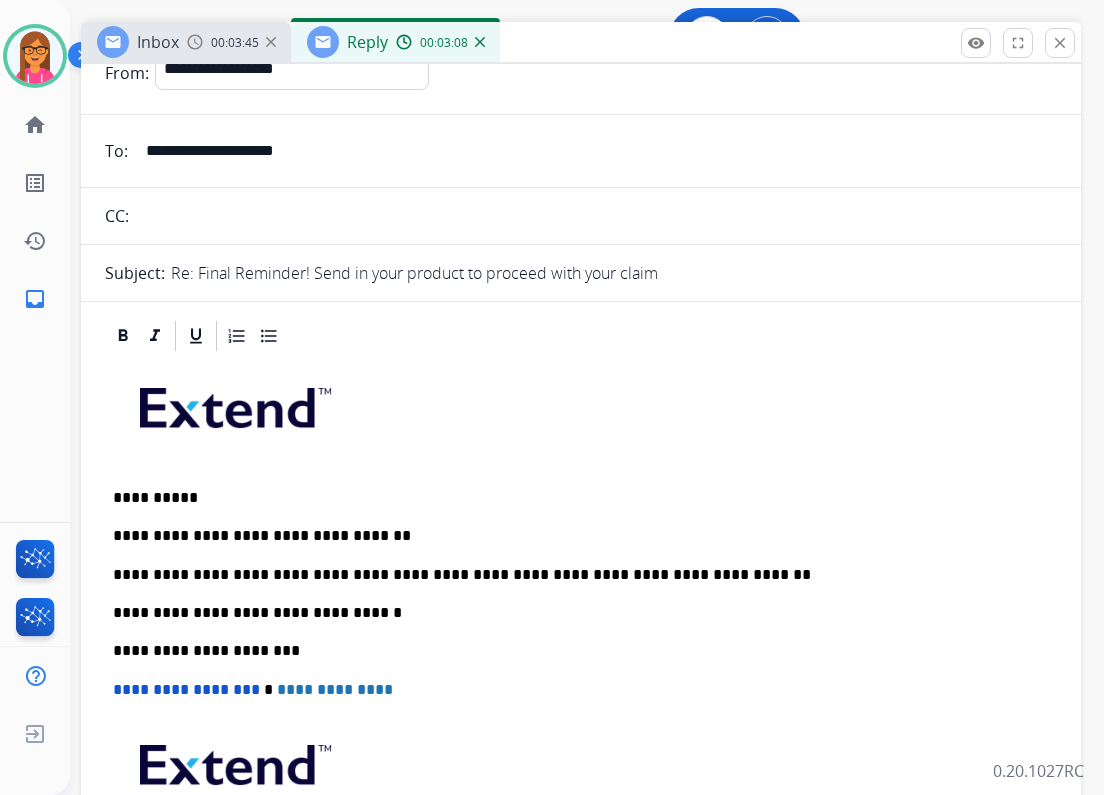 scroll, scrollTop: 0, scrollLeft: 0, axis: both 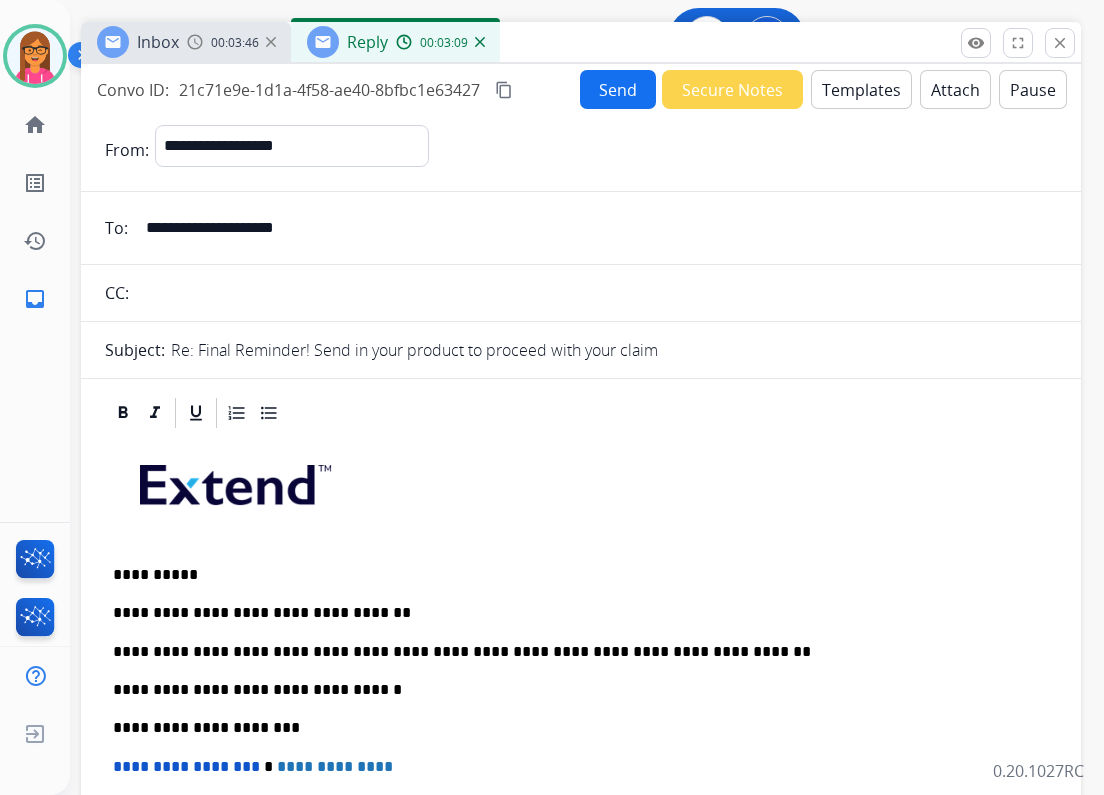 click on "Send" at bounding box center [618, 89] 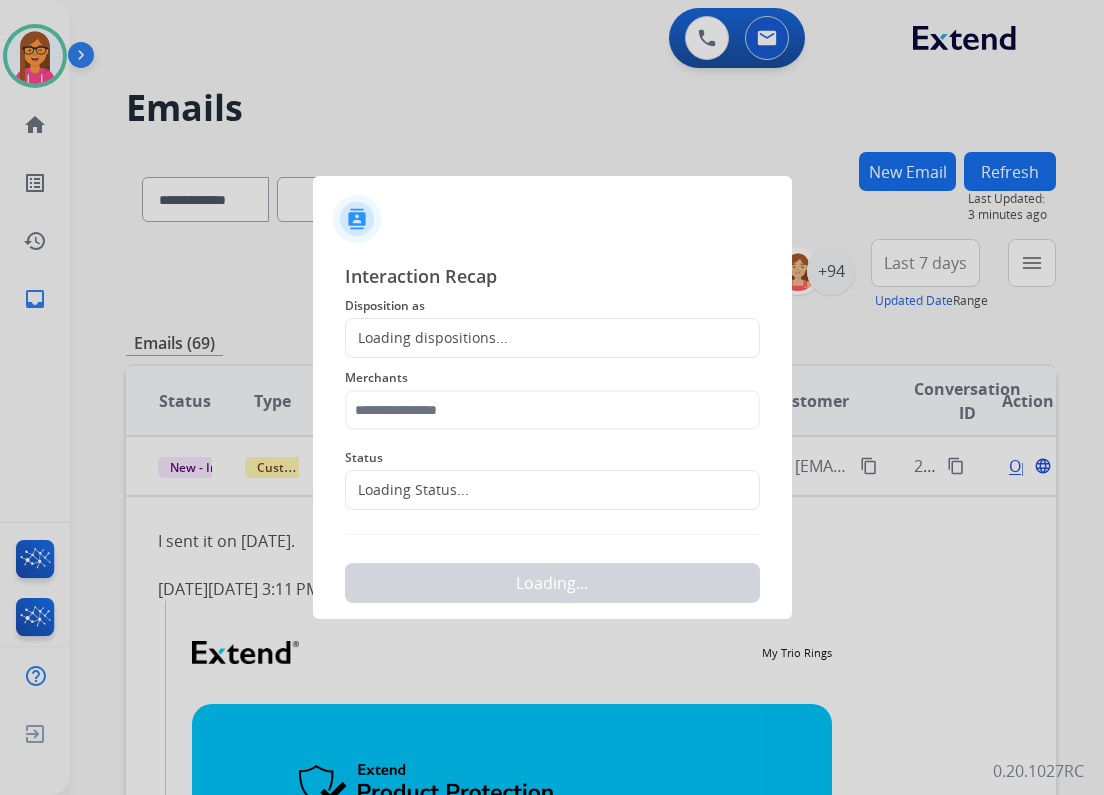 click on "Loading dispositions..." 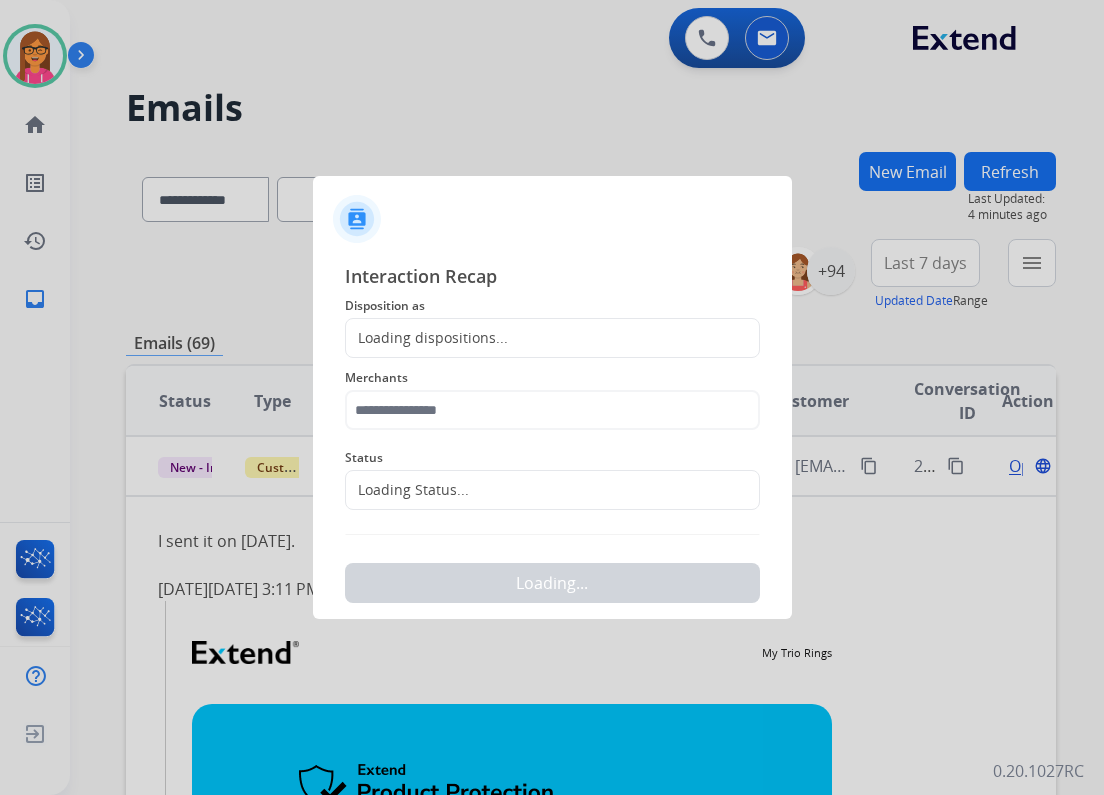 click on "Loading dispositions..." 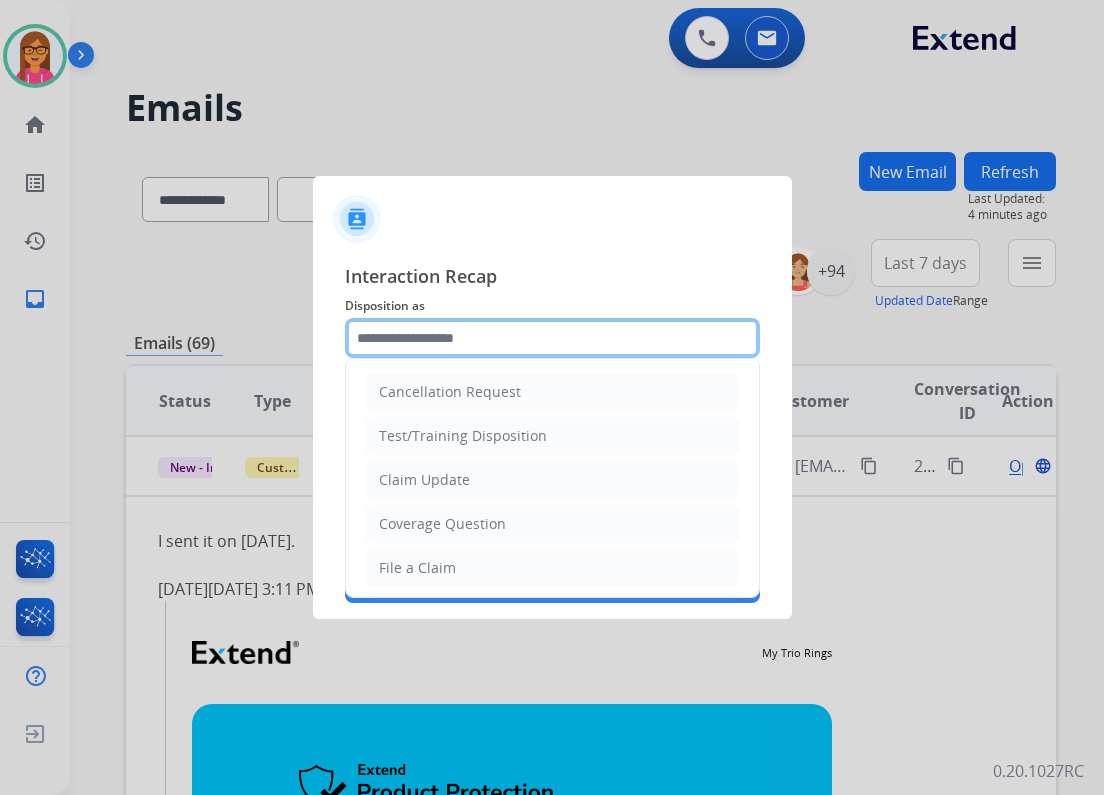 click 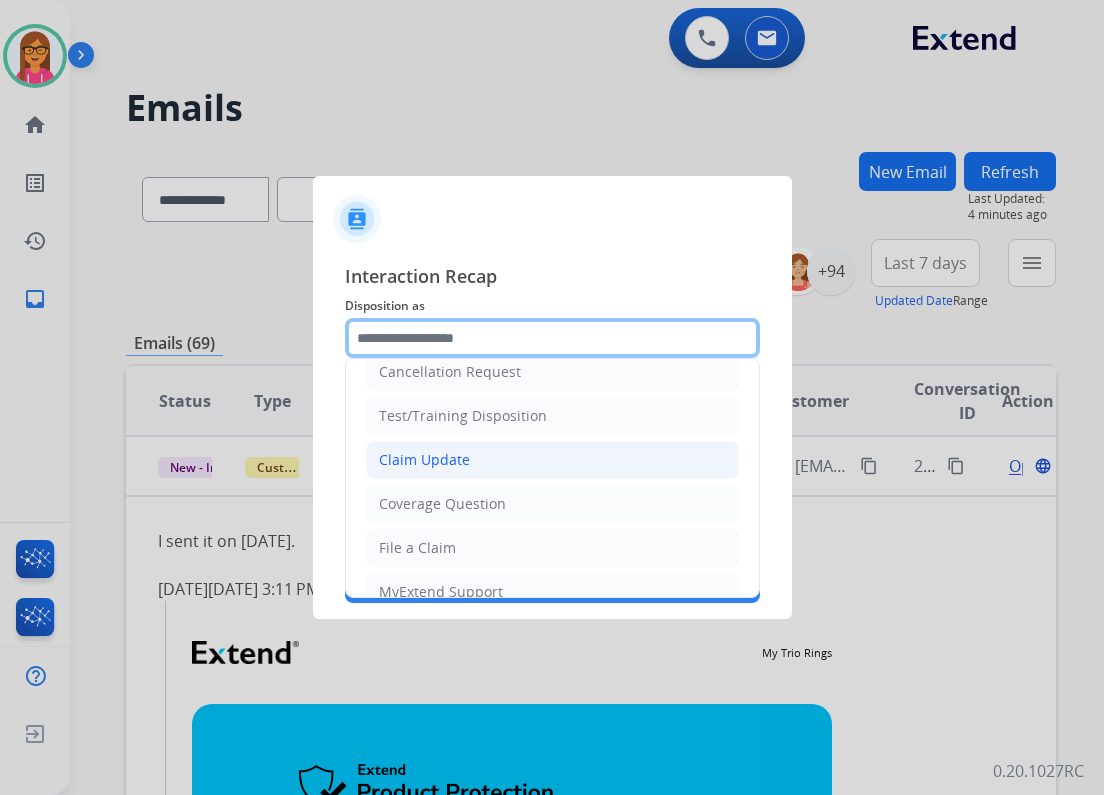 scroll, scrollTop: 0, scrollLeft: 0, axis: both 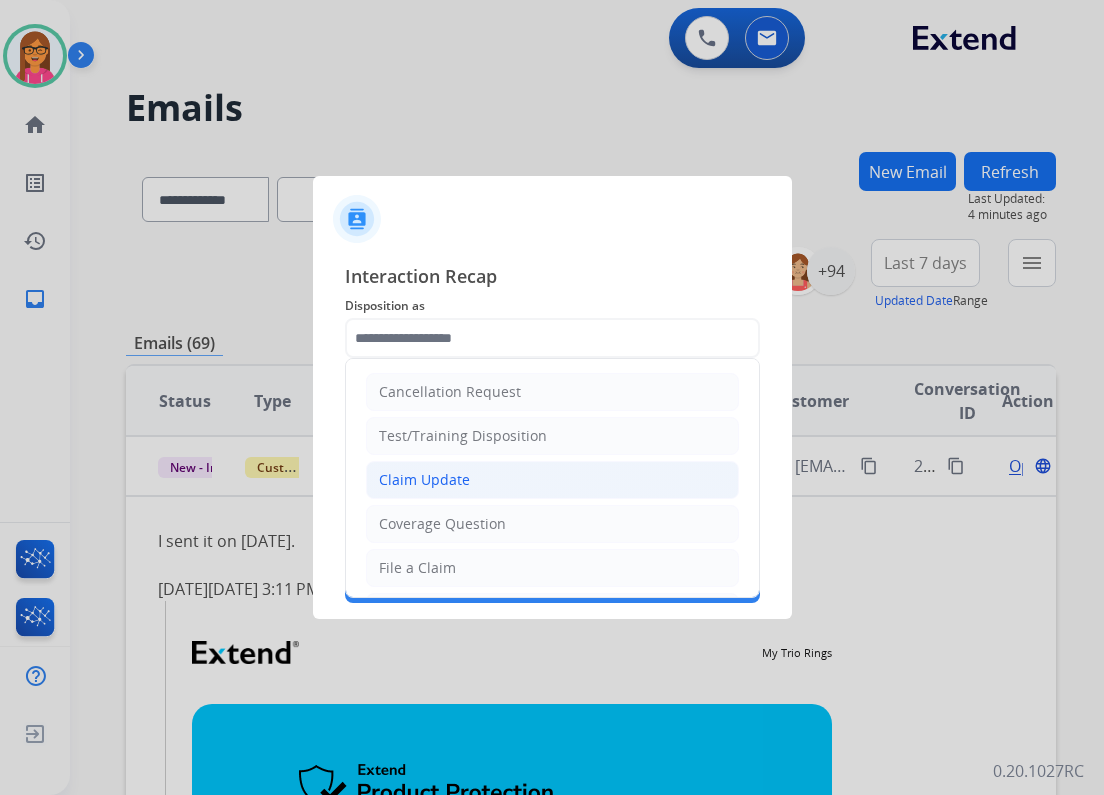 click on "Claim Update" 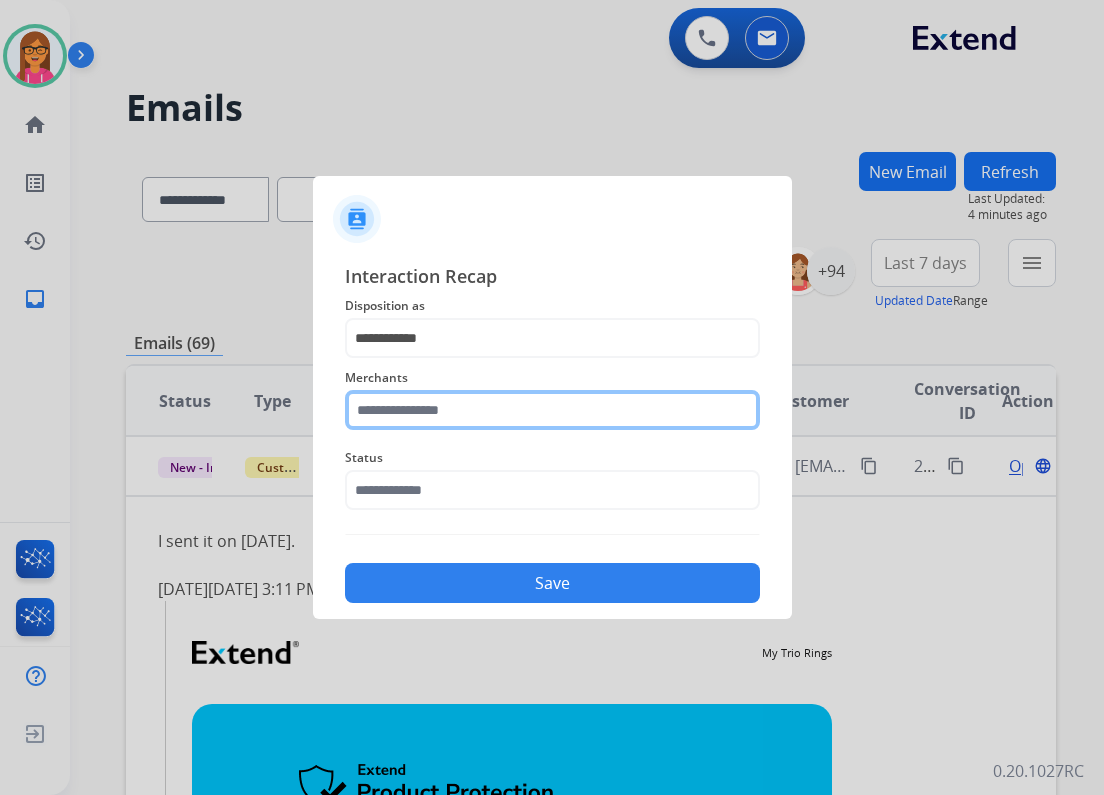 click 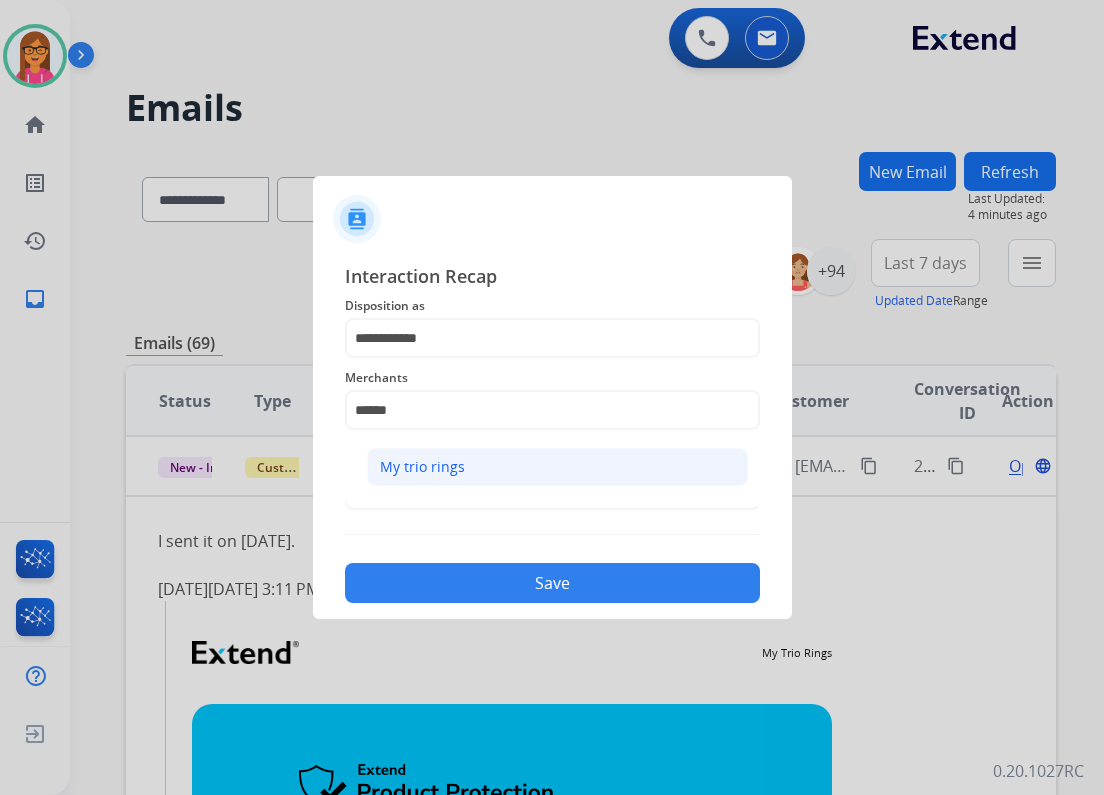 click on "My trio rings" 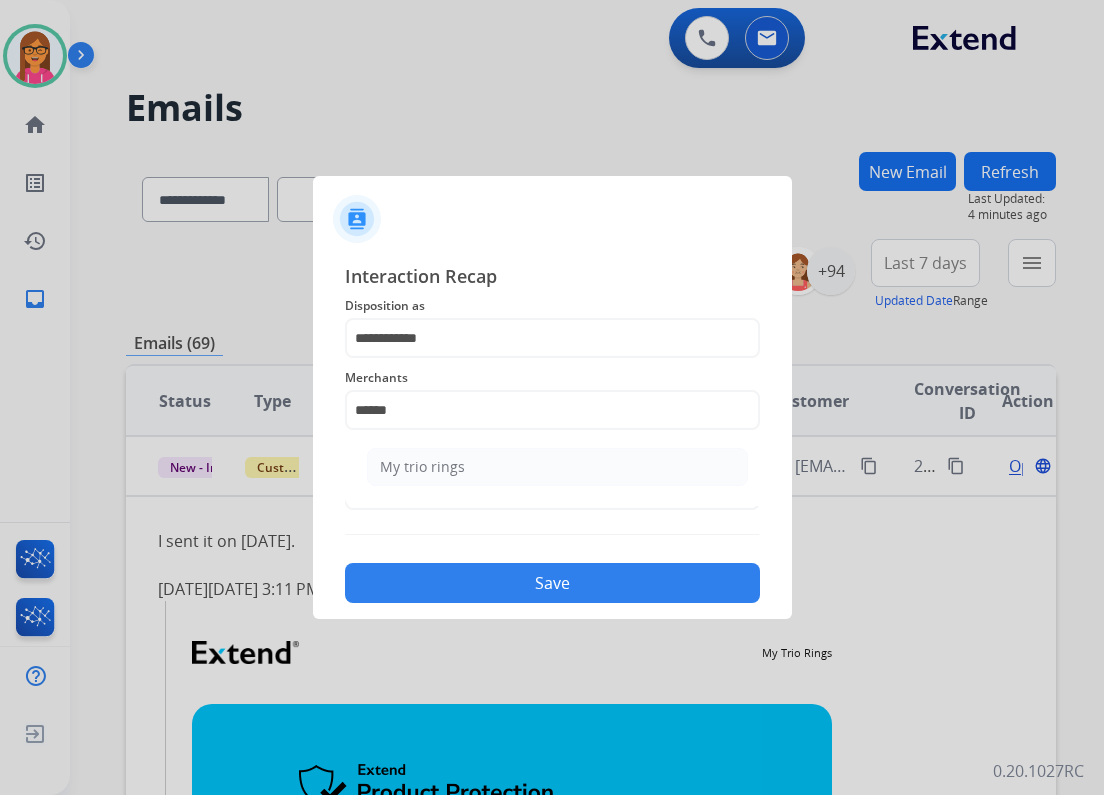 type on "**********" 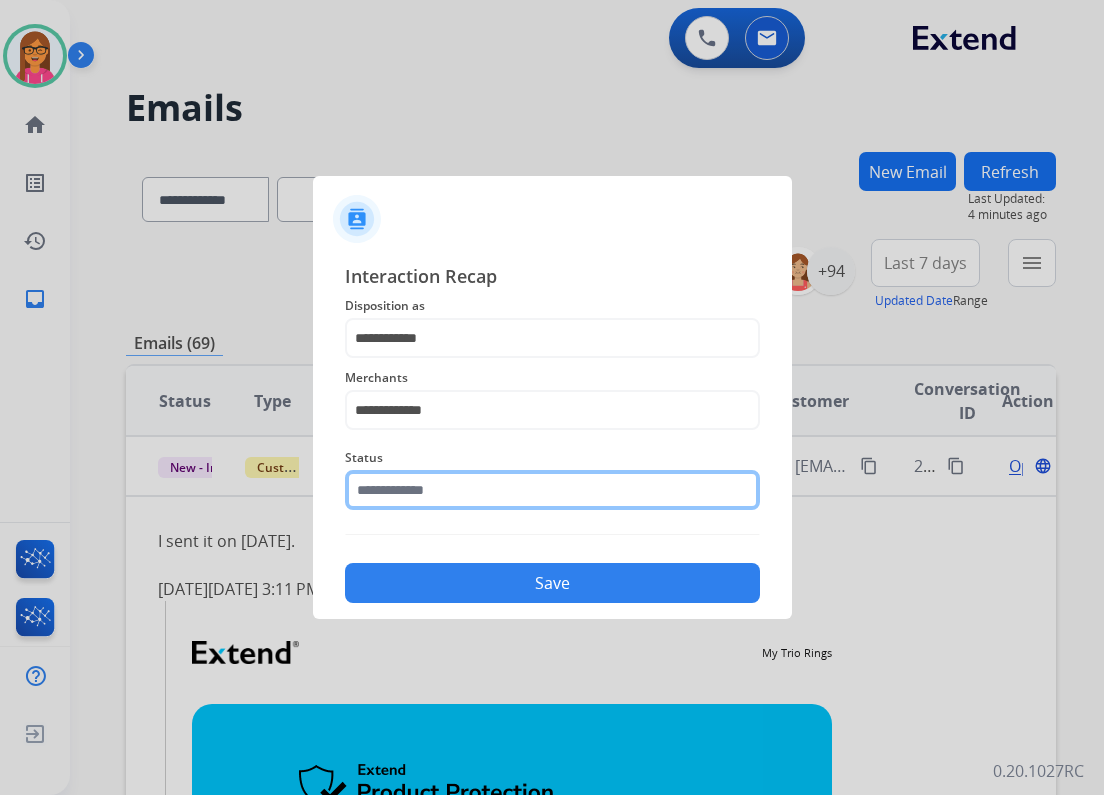 click 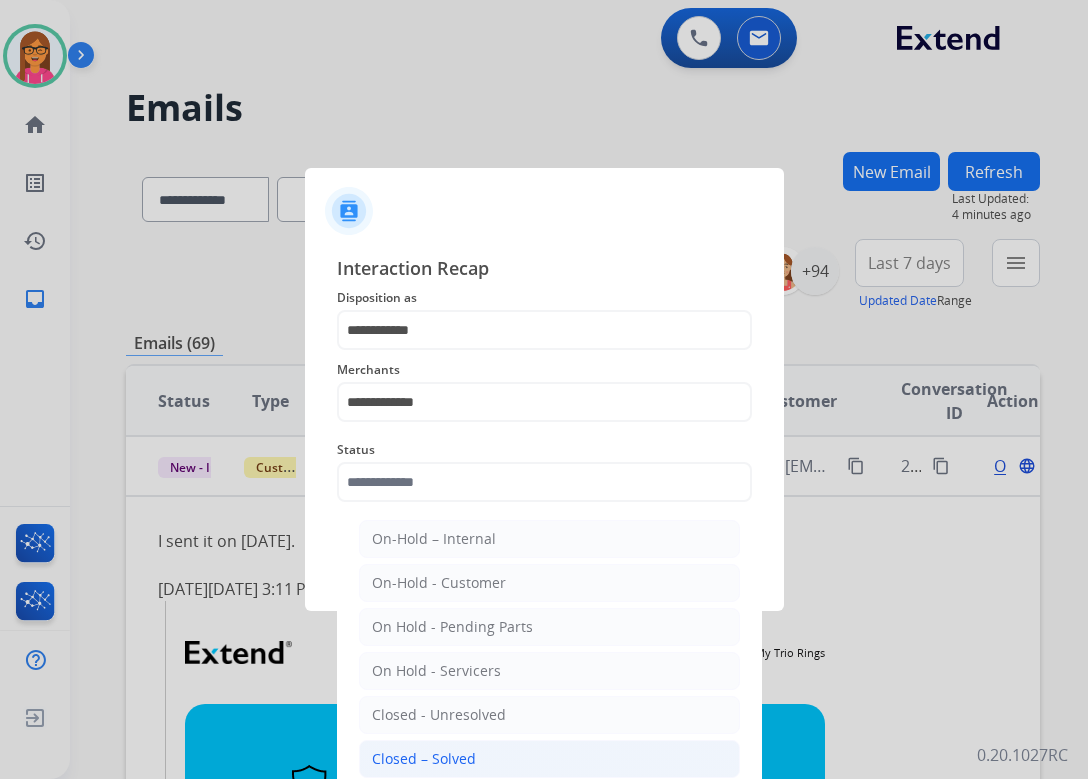 click on "Closed – Solved" 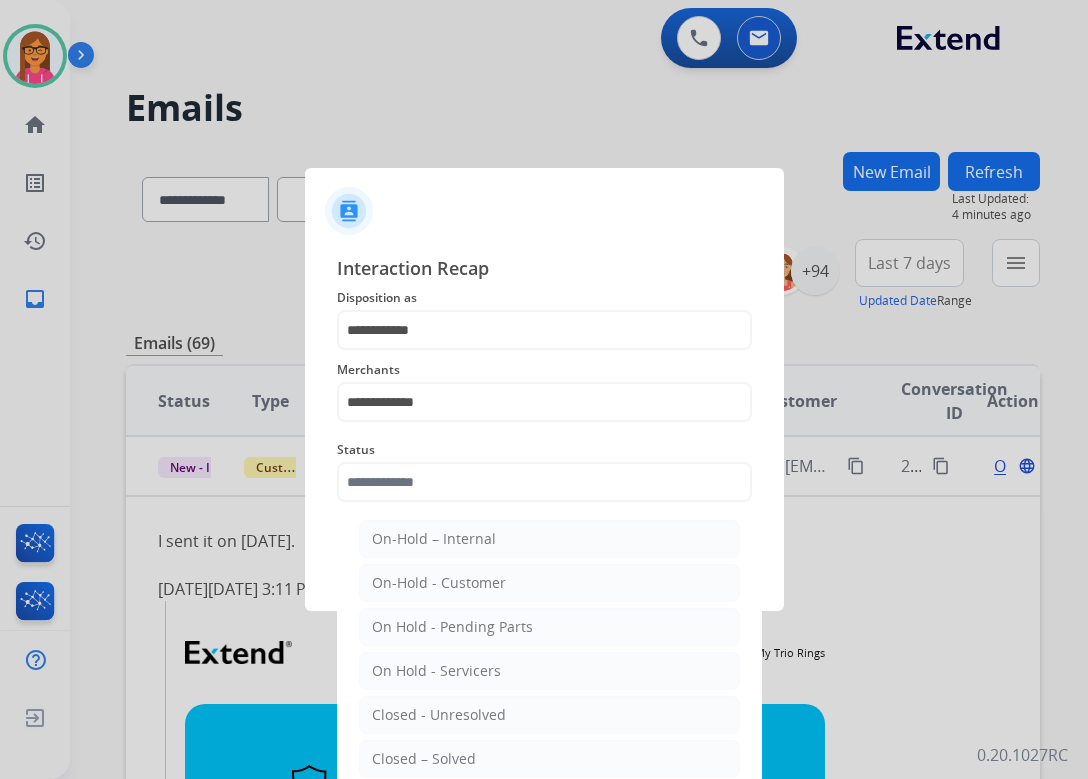 type on "**********" 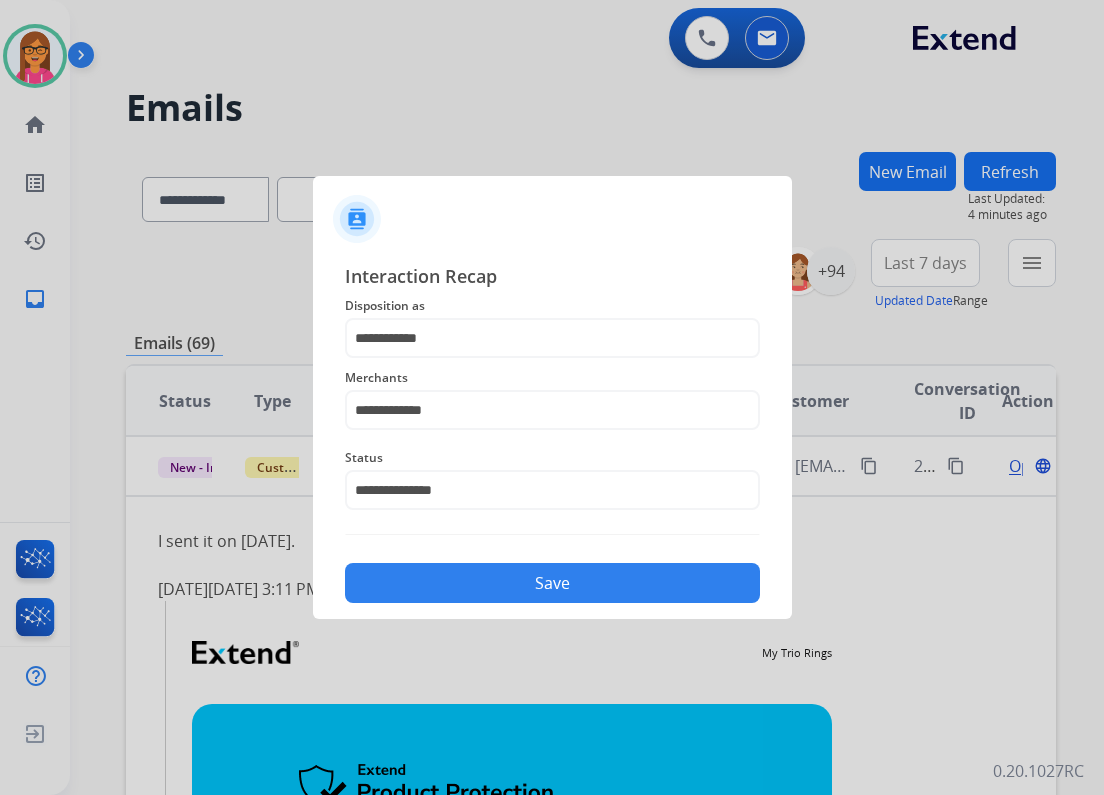 click on "Save" 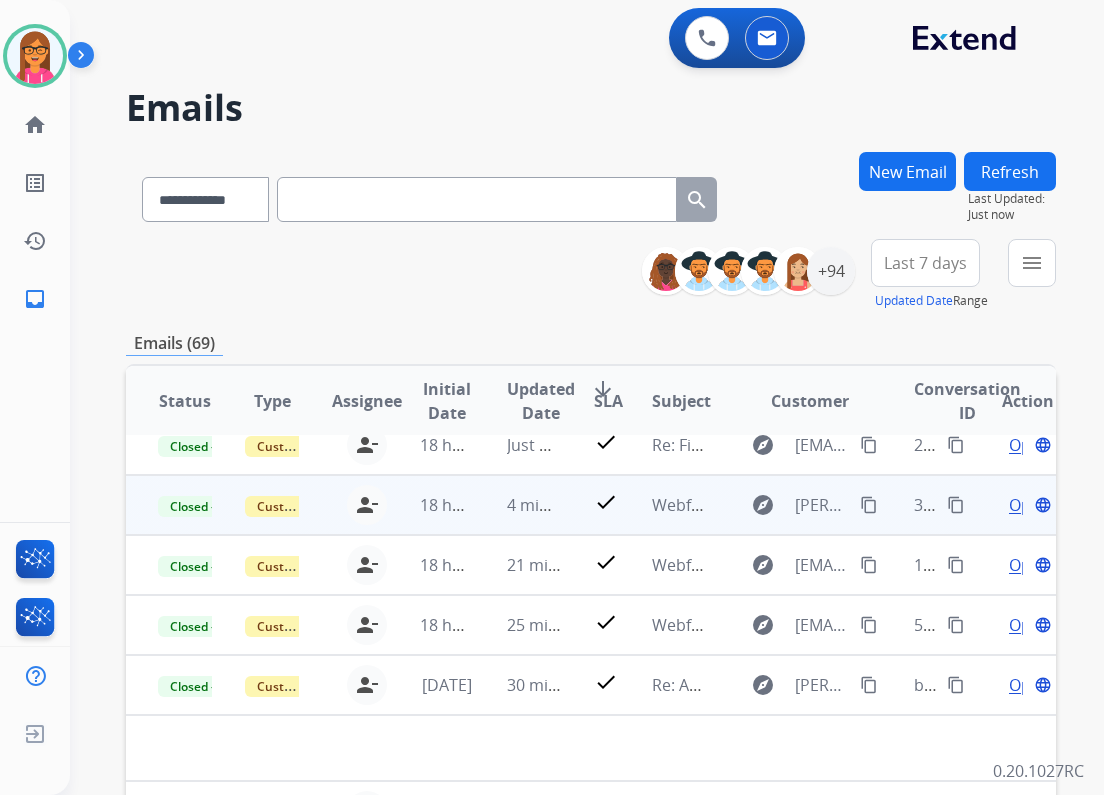 scroll, scrollTop: 0, scrollLeft: 0, axis: both 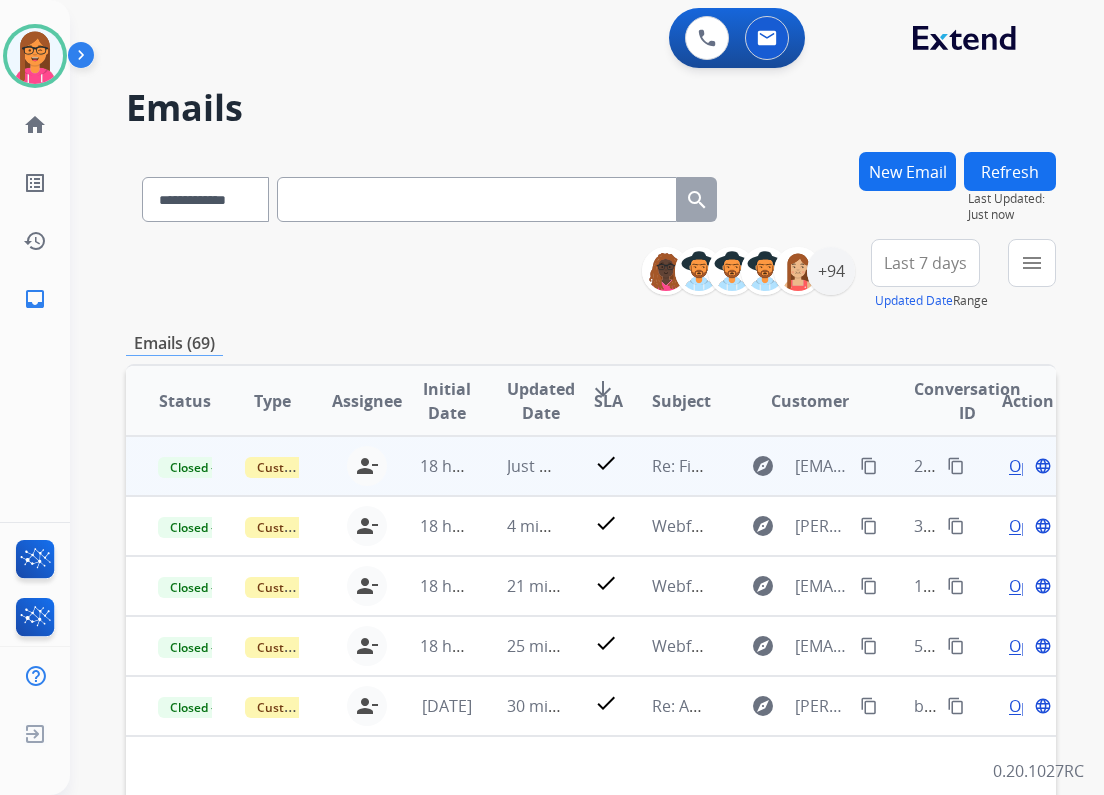 click on "content_copy" at bounding box center (956, 466) 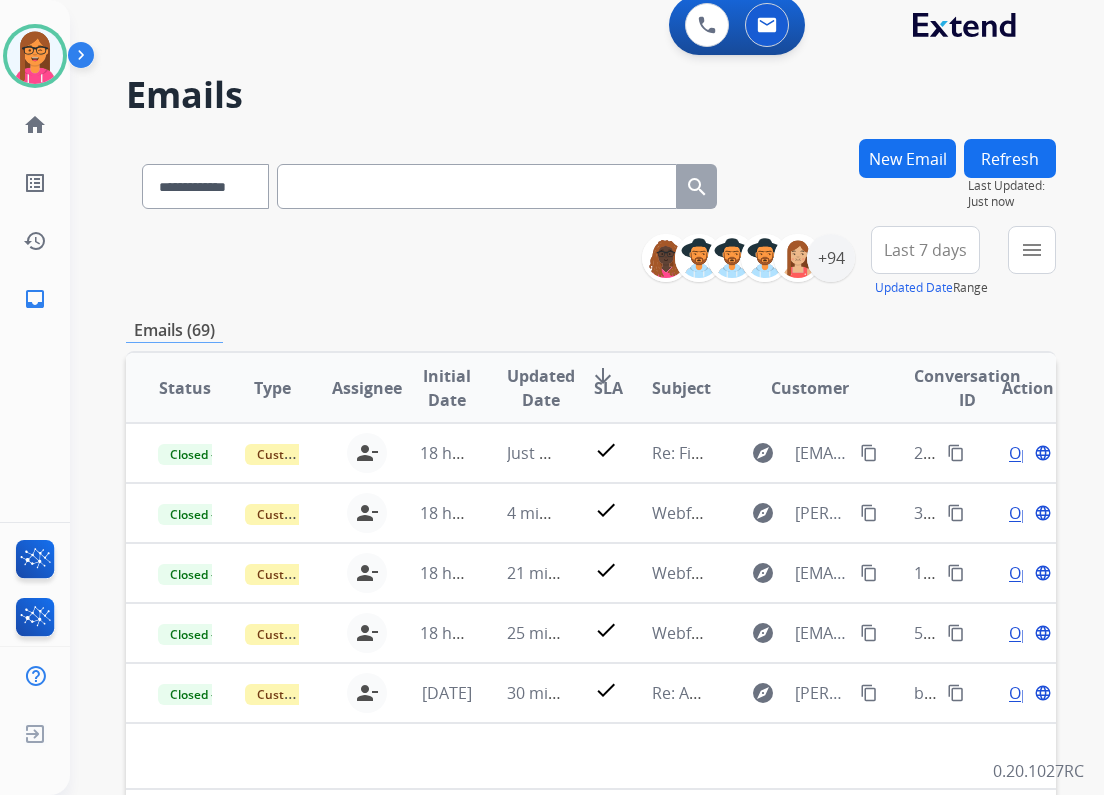 scroll, scrollTop: 0, scrollLeft: 0, axis: both 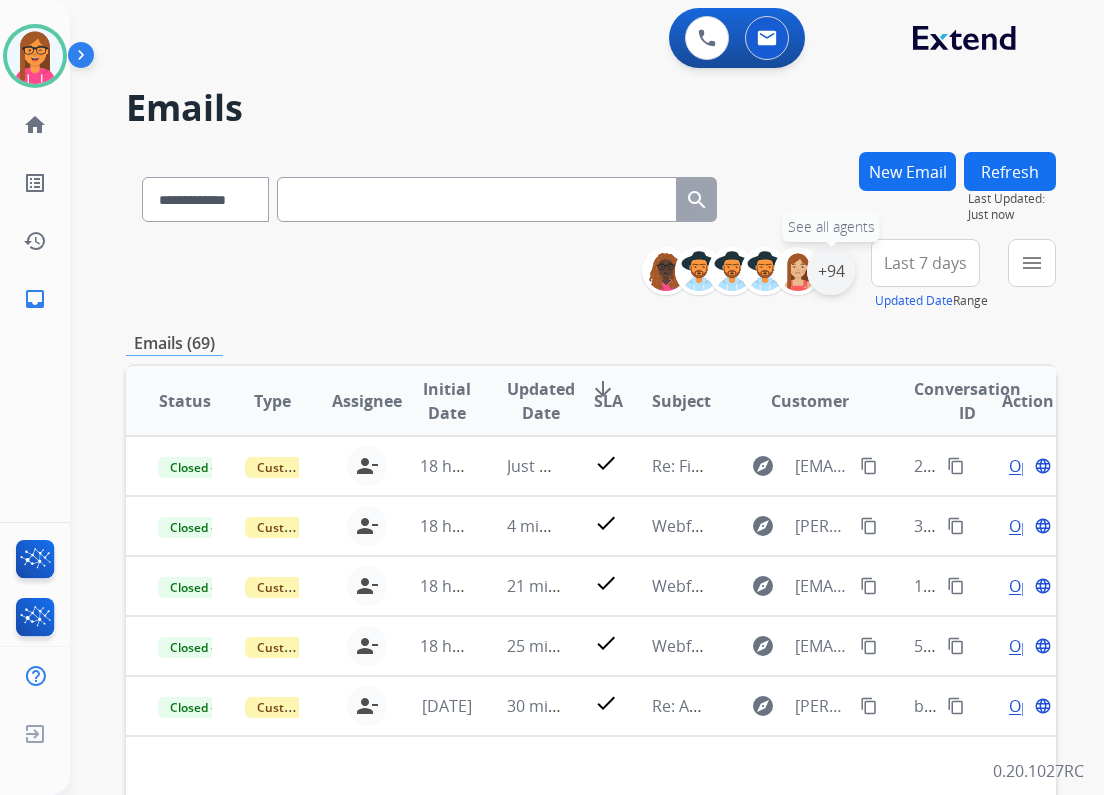 click on "+94" at bounding box center (831, 271) 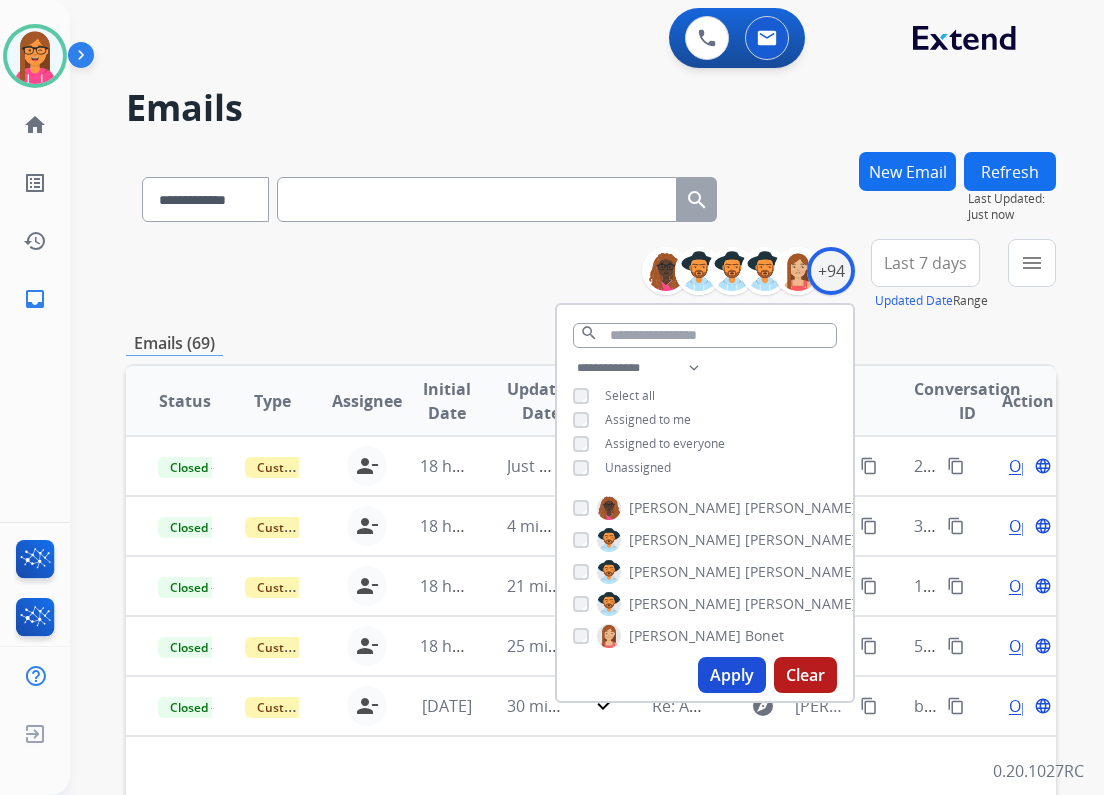 click on "**********" at bounding box center [591, 275] 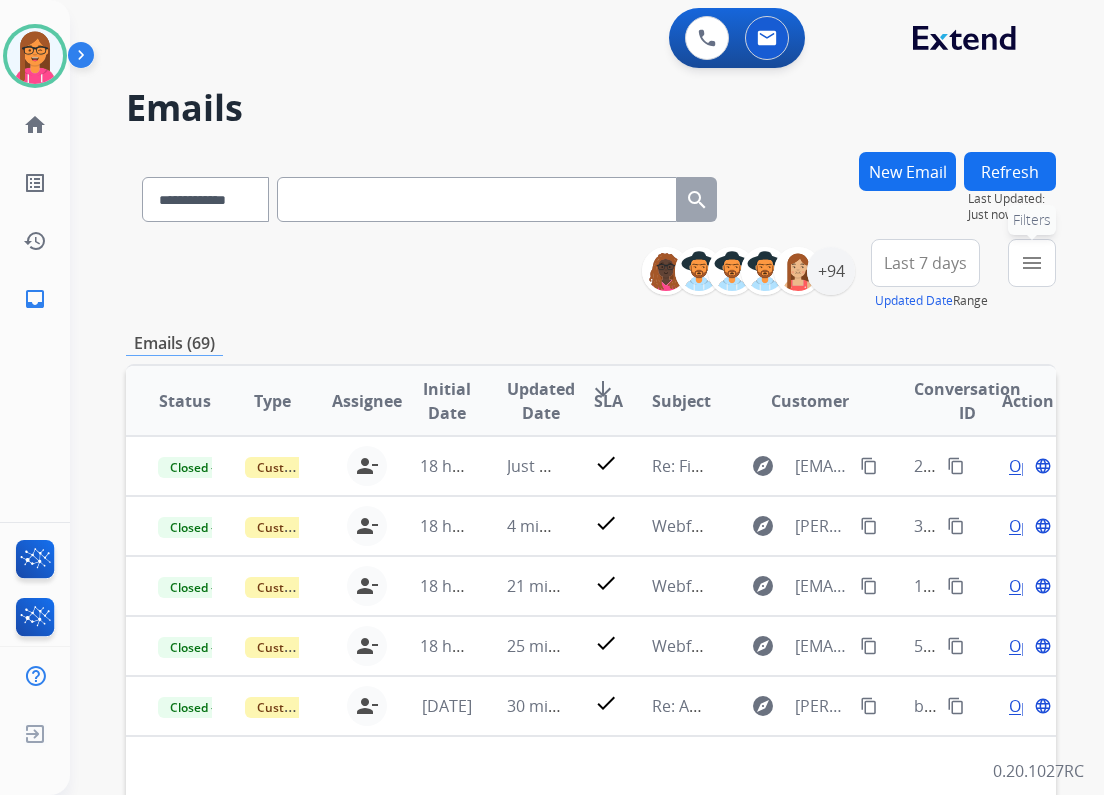 click on "menu  Filters" at bounding box center (1032, 263) 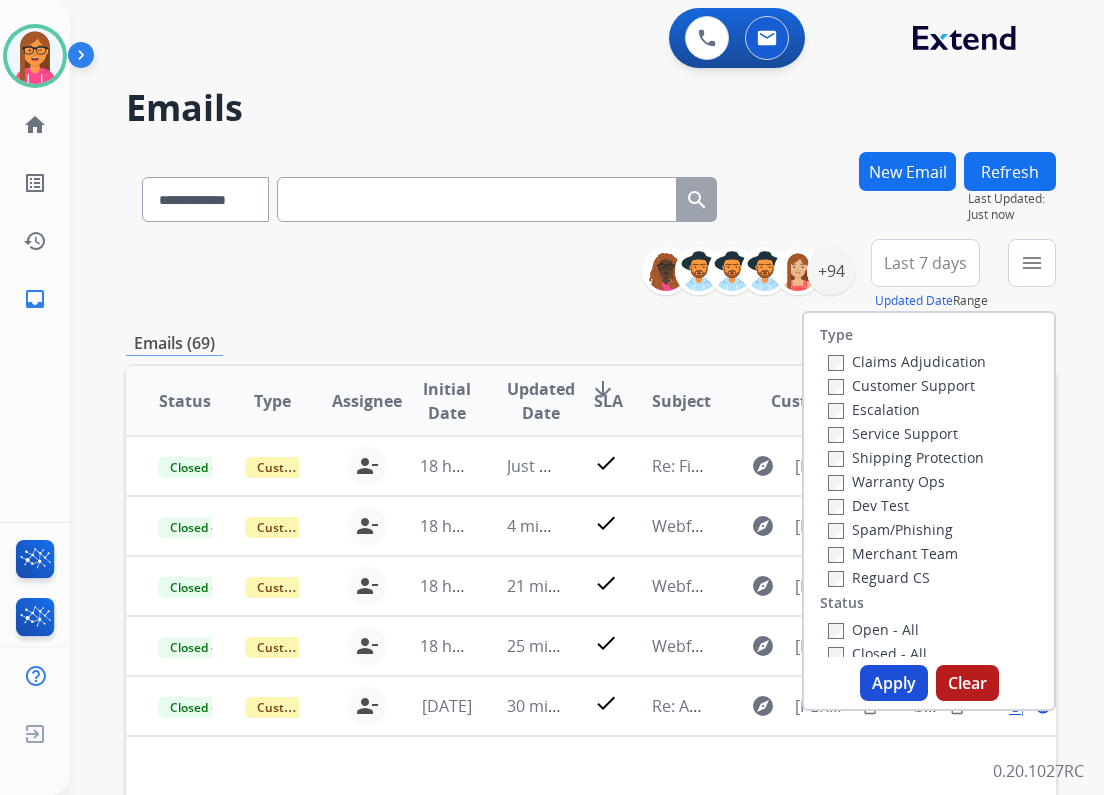 click on "Open - All   Closed - All   New - Initial   New - Reply   On-hold – Internal   On-hold - Customer   On Hold - Pending Parts   On Hold - Servicers   Closed - Unresolved   Closed – Solved   Closed – Merchant Transfer" at bounding box center (929, 749) 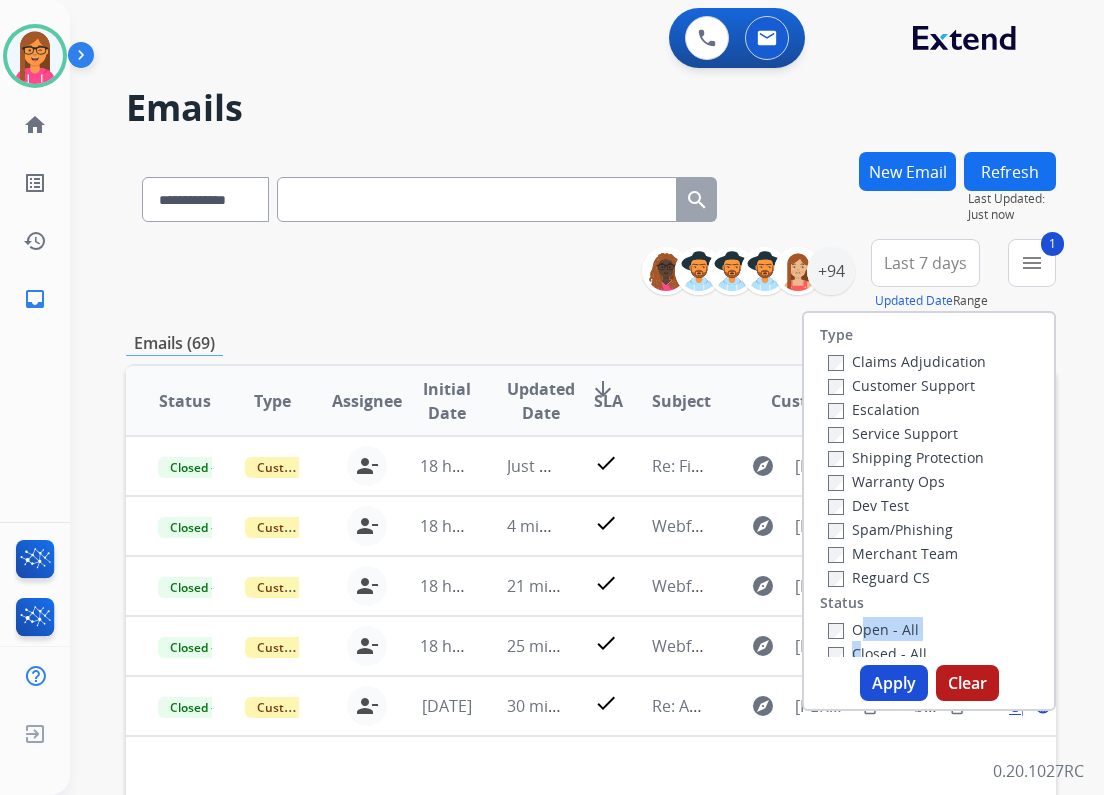 drag, startPoint x: 866, startPoint y: 681, endPoint x: 780, endPoint y: 570, distance: 140.41724 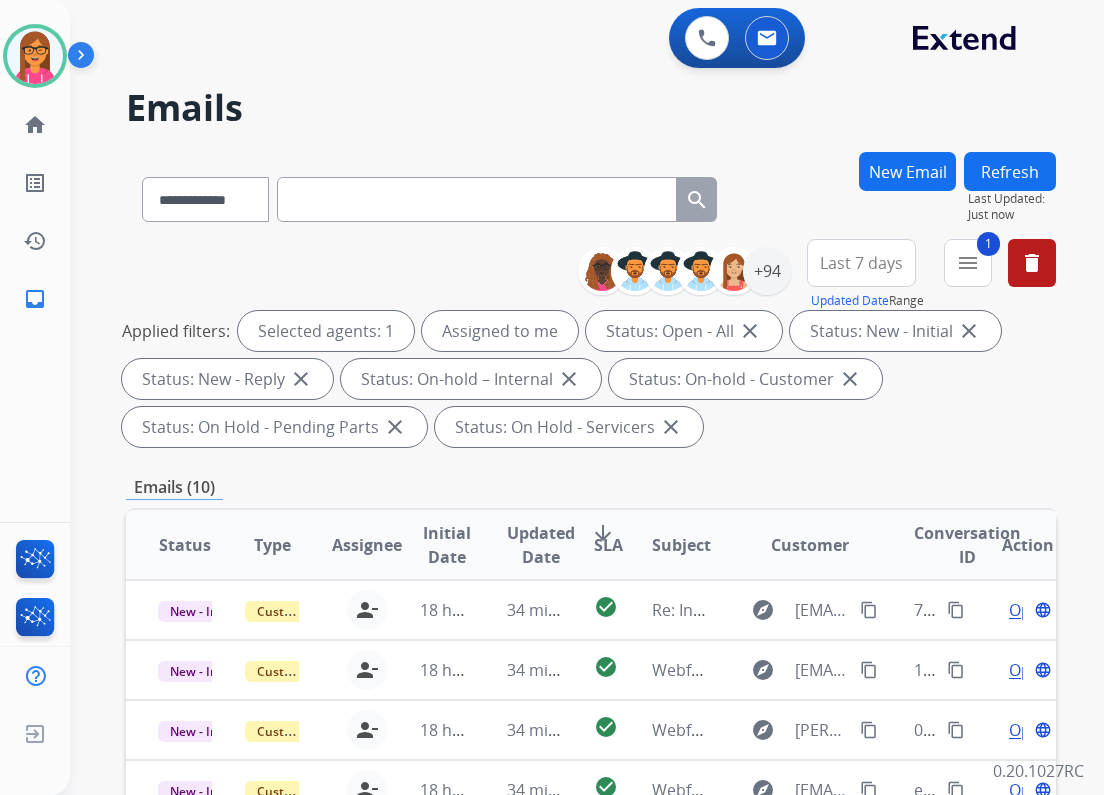 click on "**********" at bounding box center [591, 347] 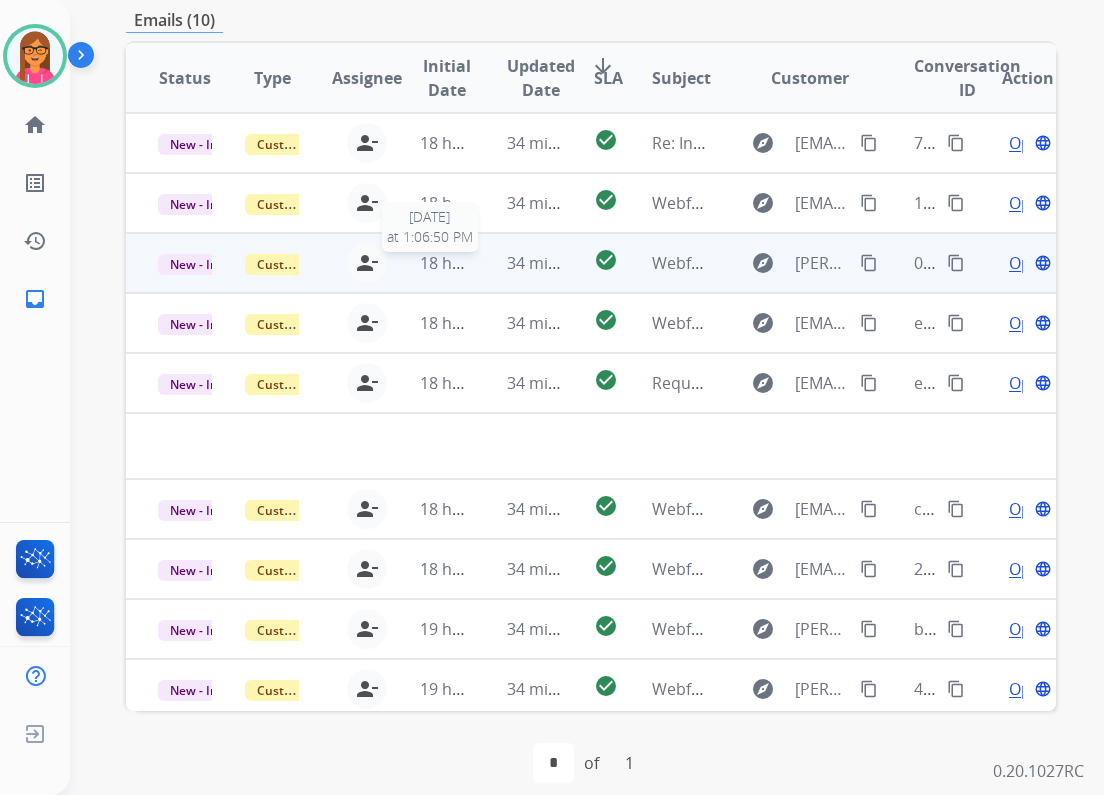 scroll, scrollTop: 486, scrollLeft: 0, axis: vertical 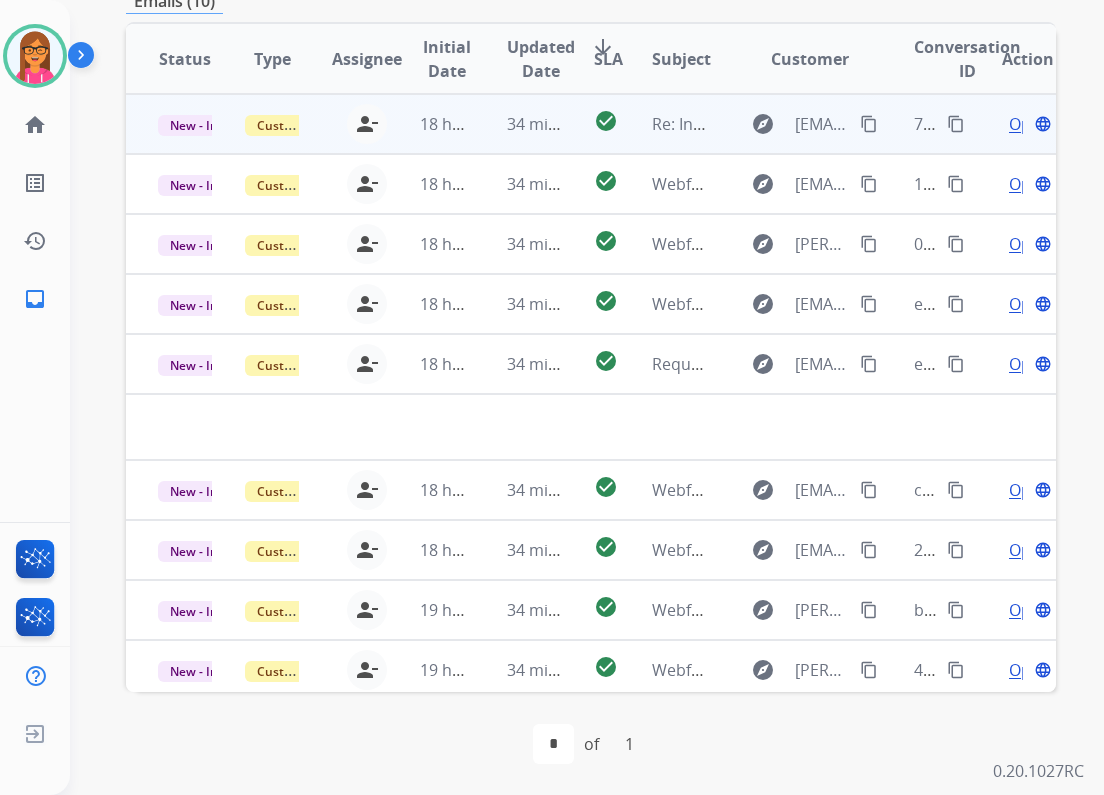 click on "34 minutes ago" at bounding box center (518, 124) 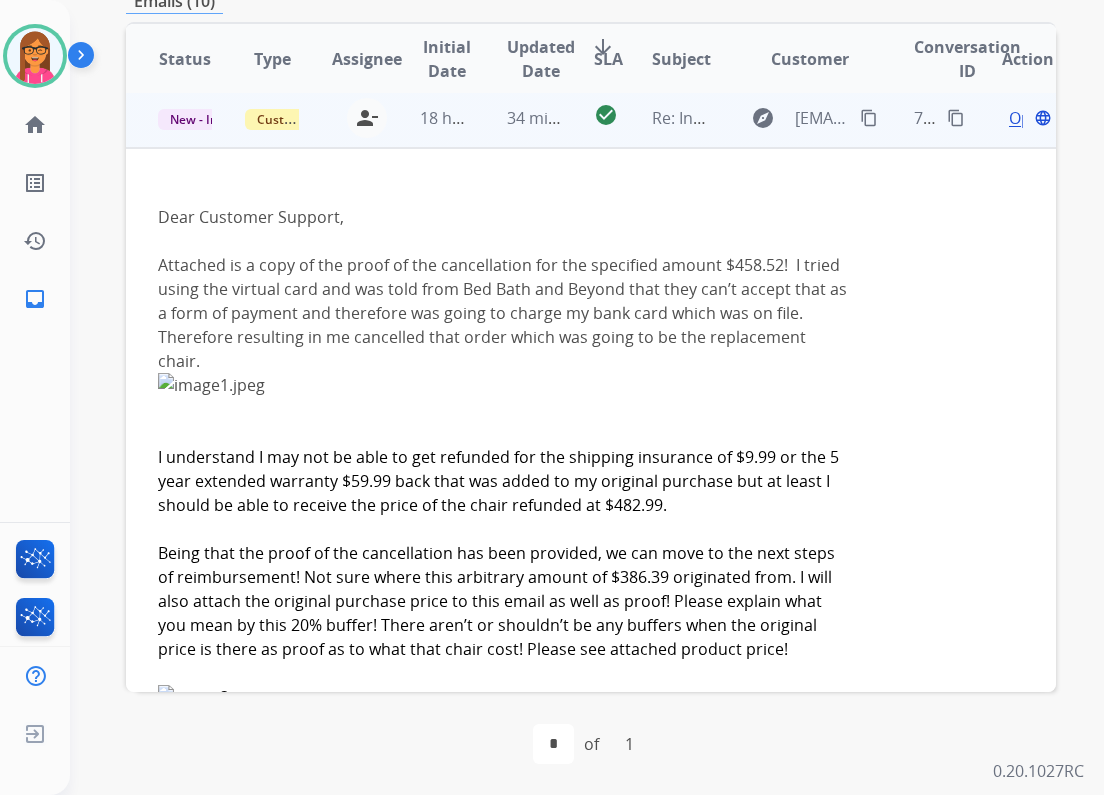 scroll, scrollTop: 0, scrollLeft: 0, axis: both 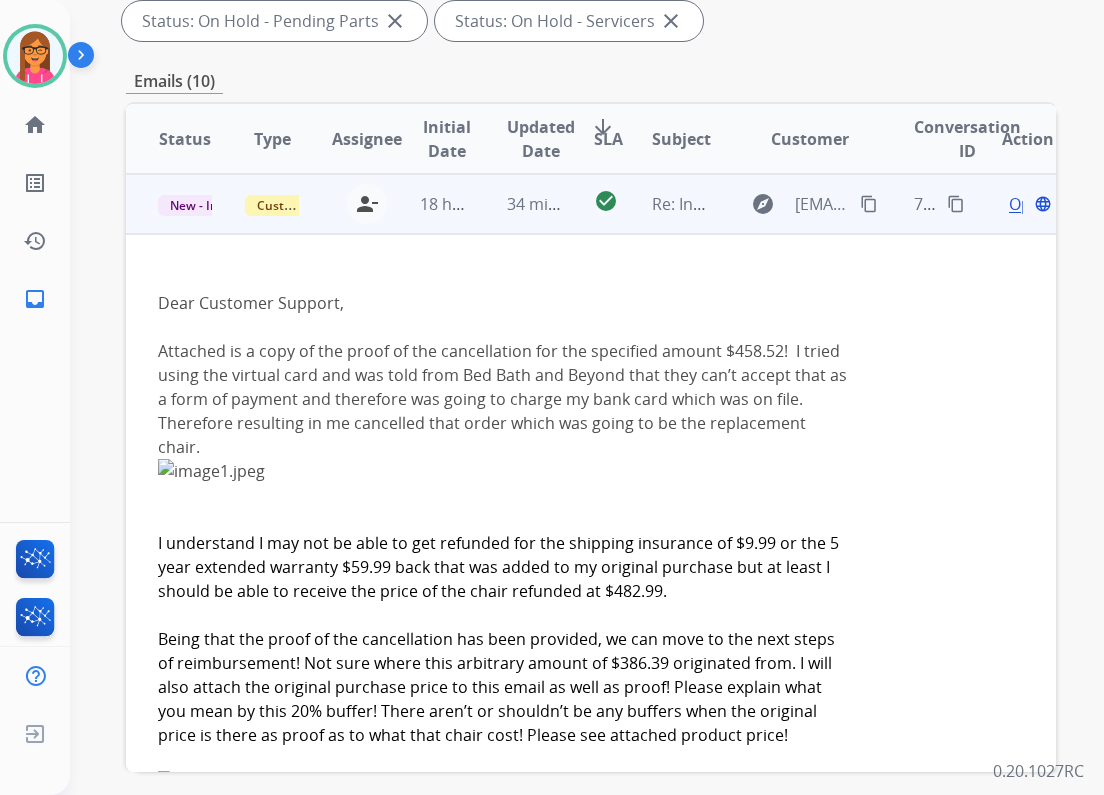 click on "content_copy" at bounding box center (869, 204) 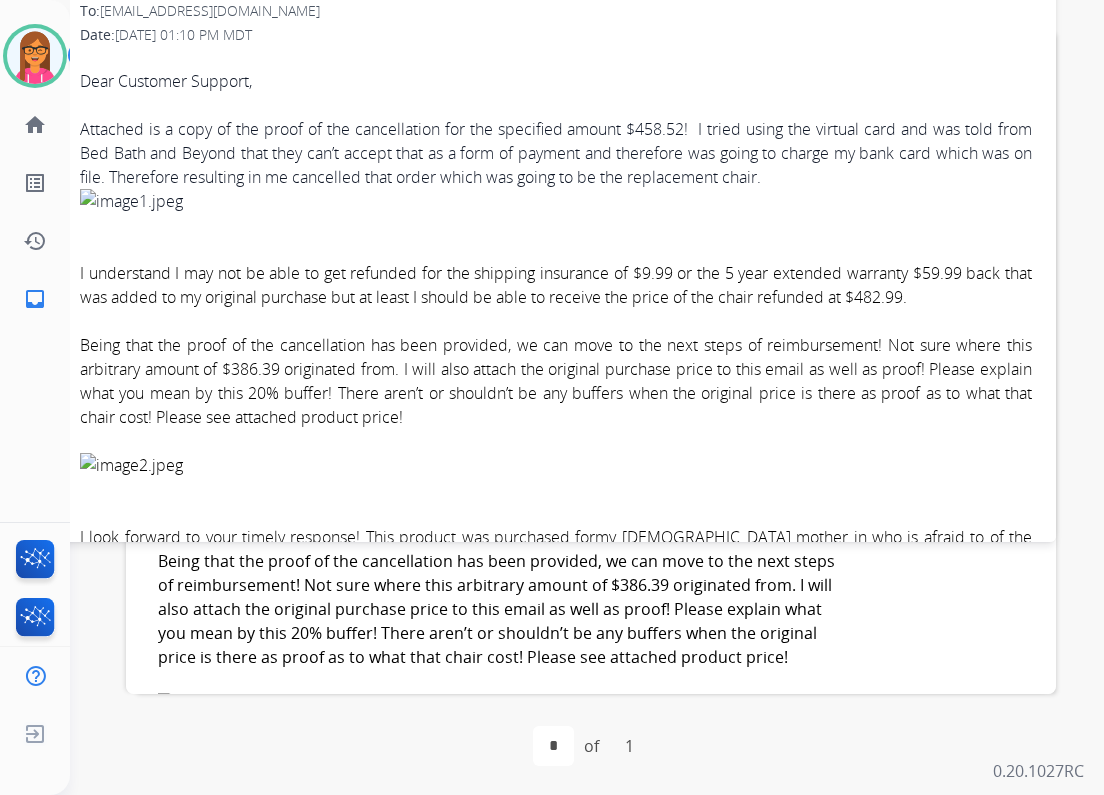 scroll, scrollTop: 486, scrollLeft: 0, axis: vertical 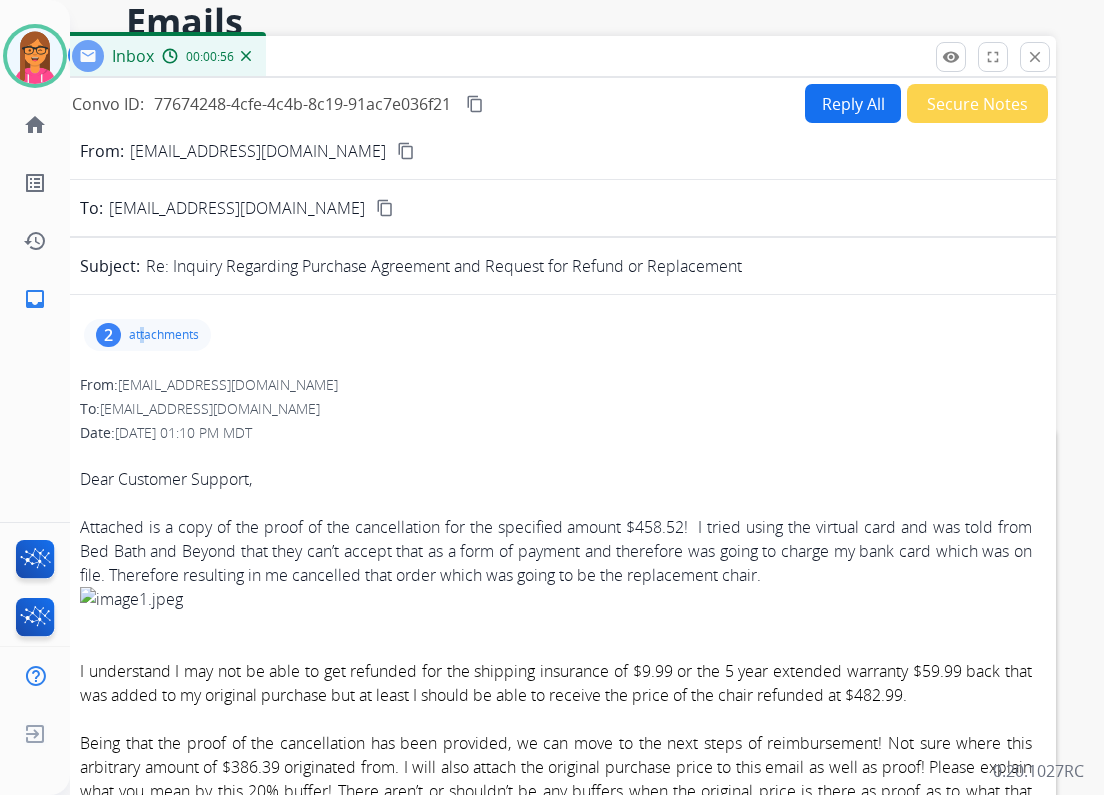 click on "attachments" at bounding box center [164, 335] 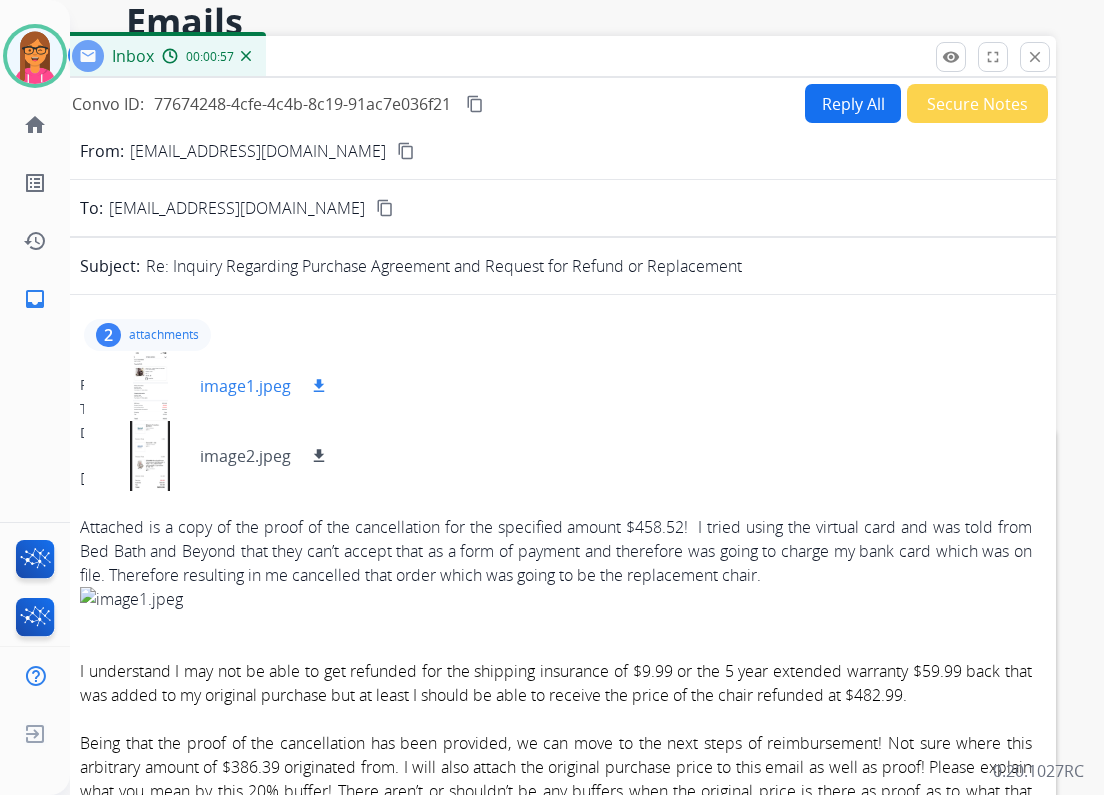 drag, startPoint x: 141, startPoint y: 335, endPoint x: 218, endPoint y: 396, distance: 98.23441 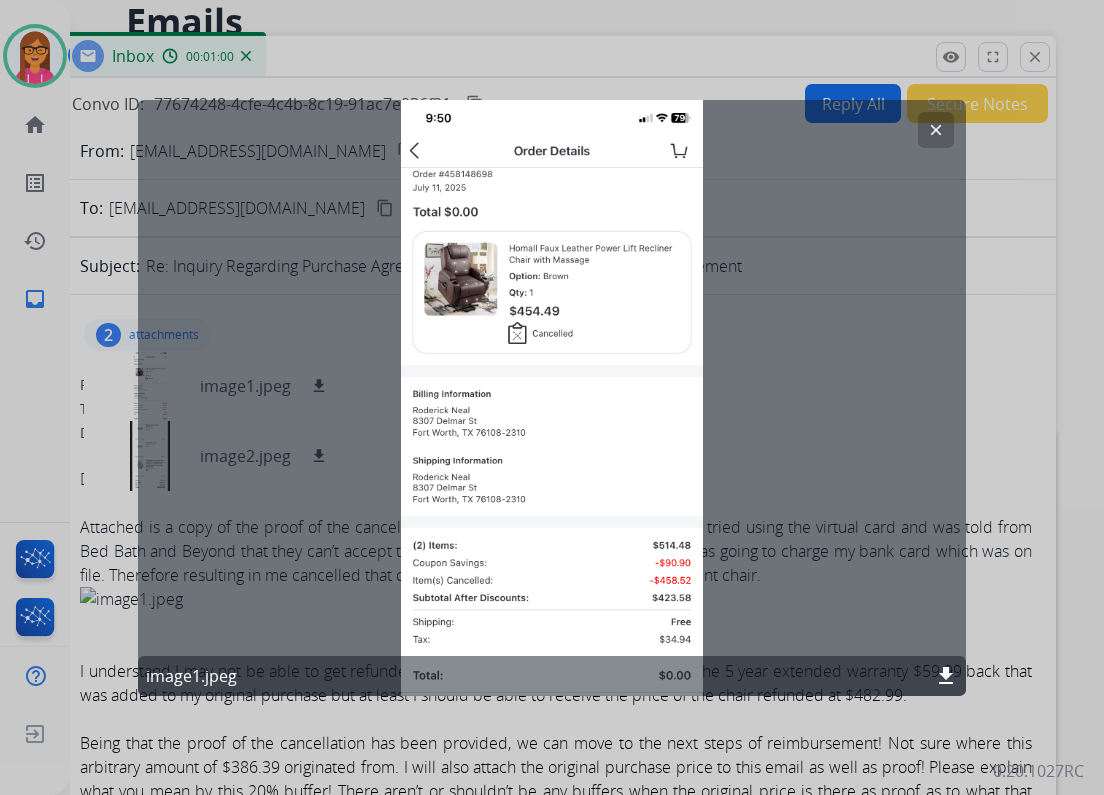 click on "clear" 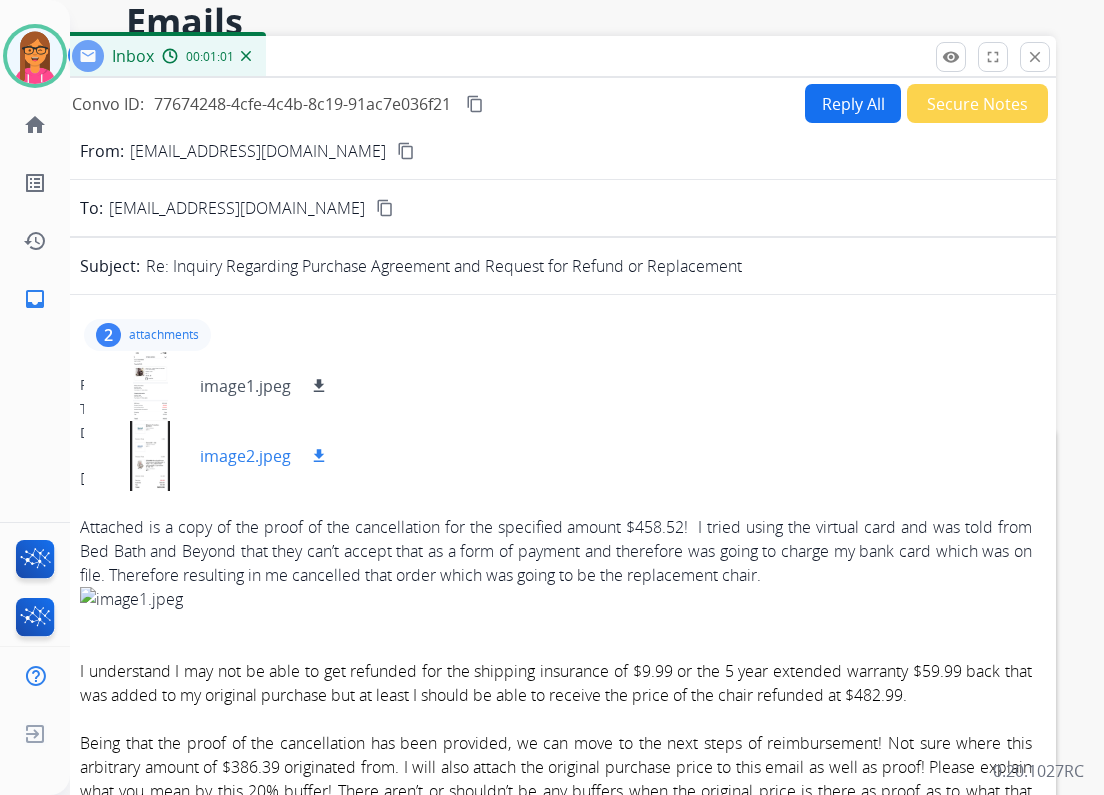 click on "image2.jpeg  download" at bounding box center [215, 456] 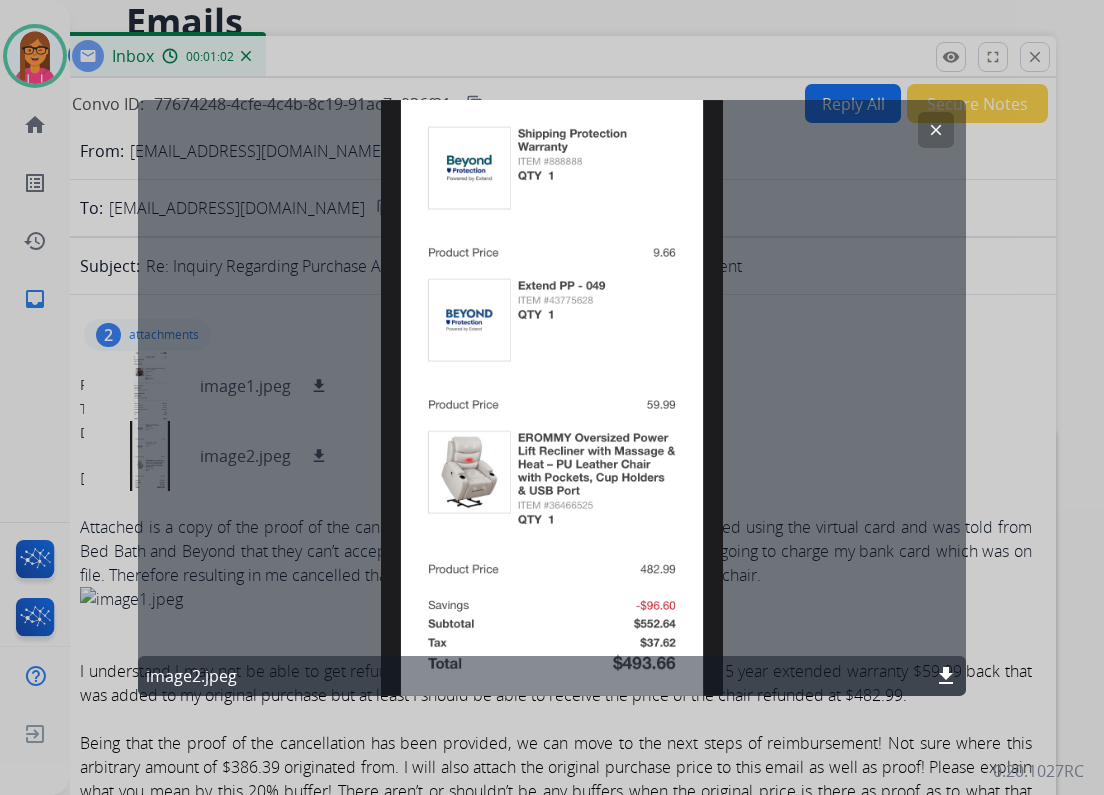 click on "clear" 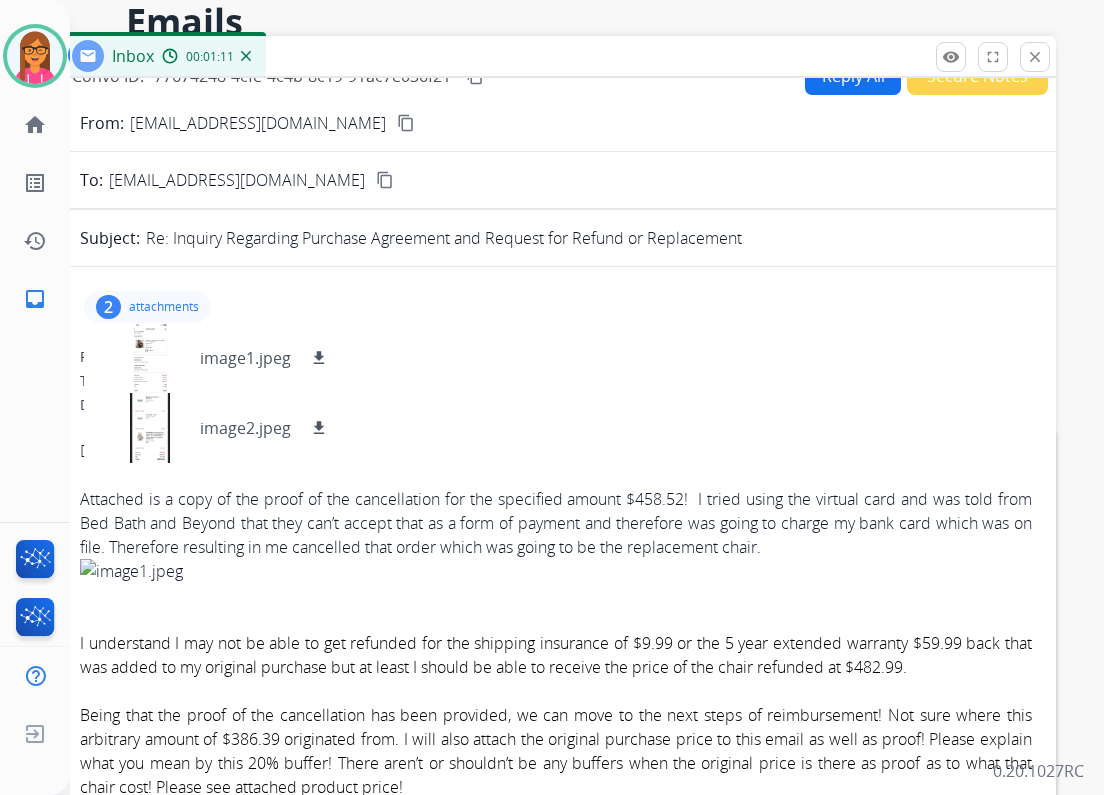 scroll, scrollTop: 0, scrollLeft: 0, axis: both 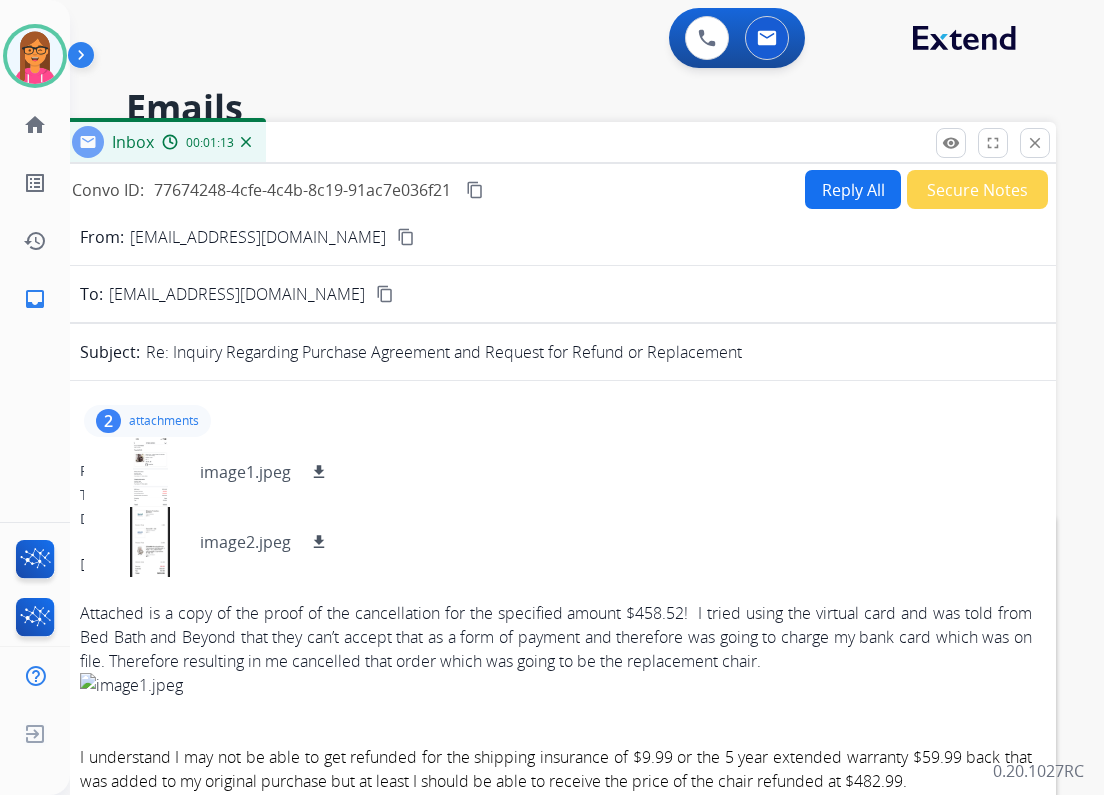 click on "content_copy" at bounding box center (475, 190) 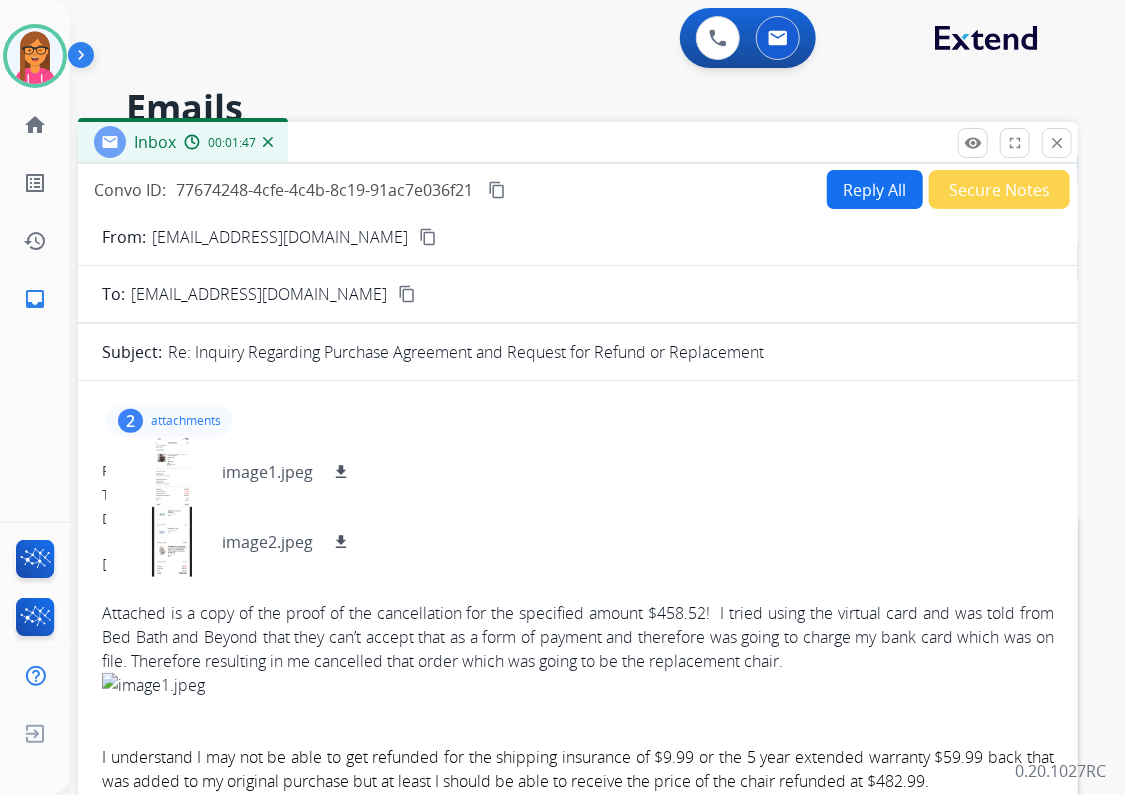 click on "close Close" at bounding box center (1057, 143) 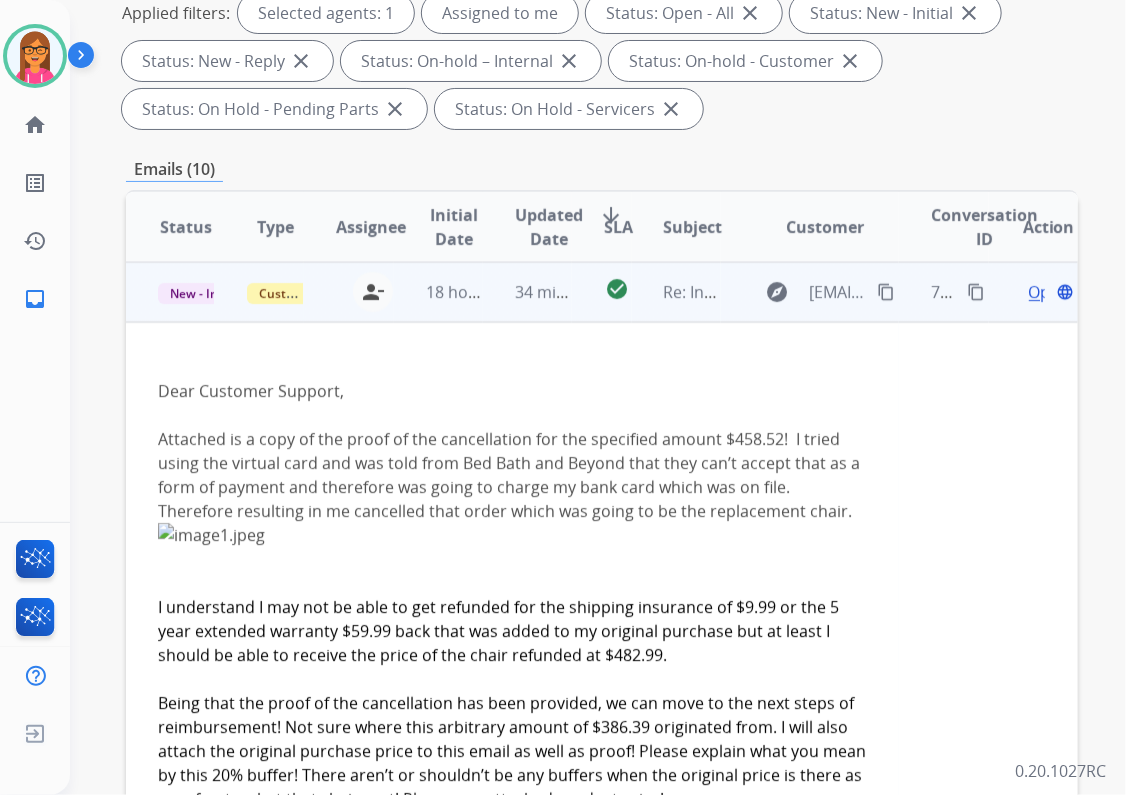 scroll, scrollTop: 486, scrollLeft: 0, axis: vertical 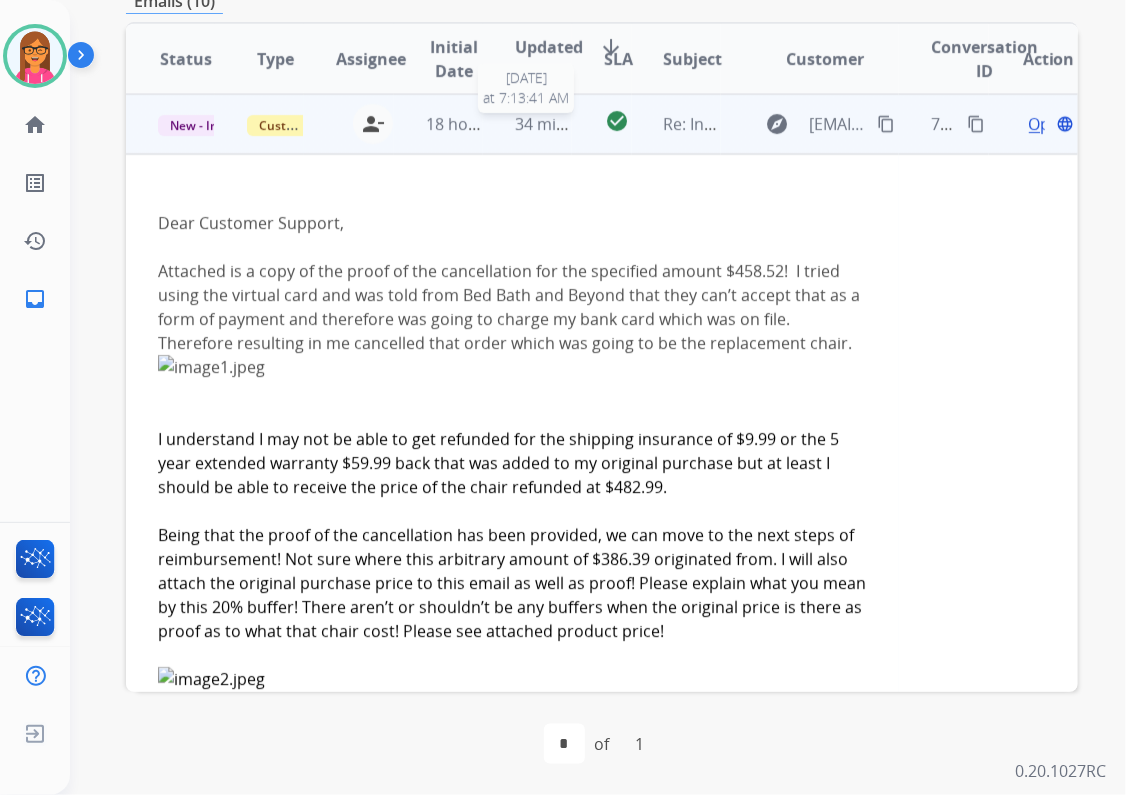click on "34 minutes ago" at bounding box center [573, 124] 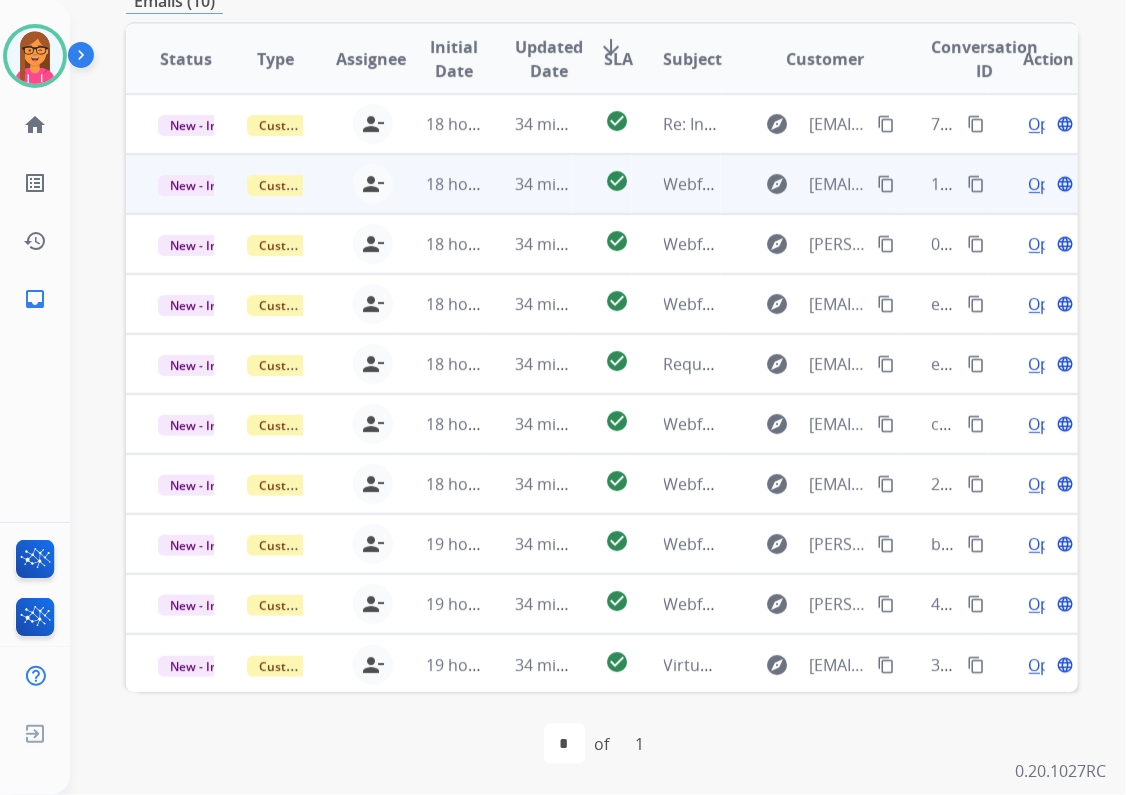 click on "Webform from [EMAIL_ADDRESS][DOMAIN_NAME] on [DATE]" at bounding box center (676, 184) 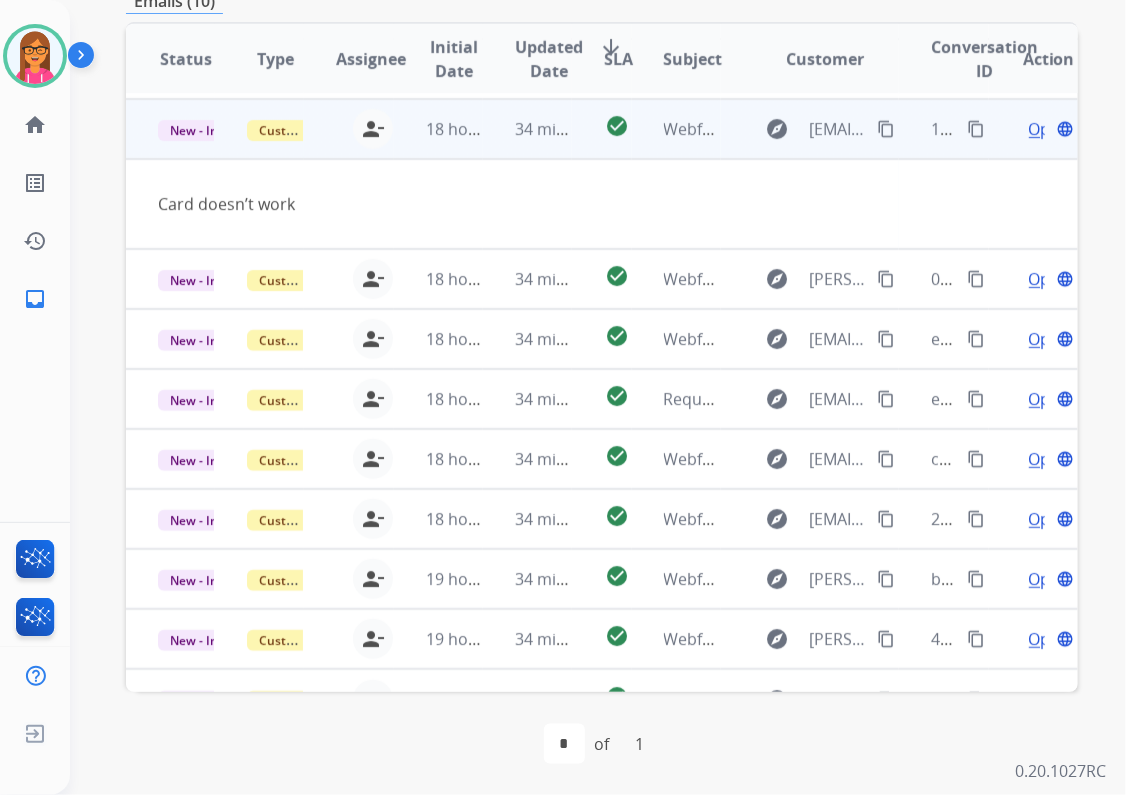 scroll, scrollTop: 60, scrollLeft: 0, axis: vertical 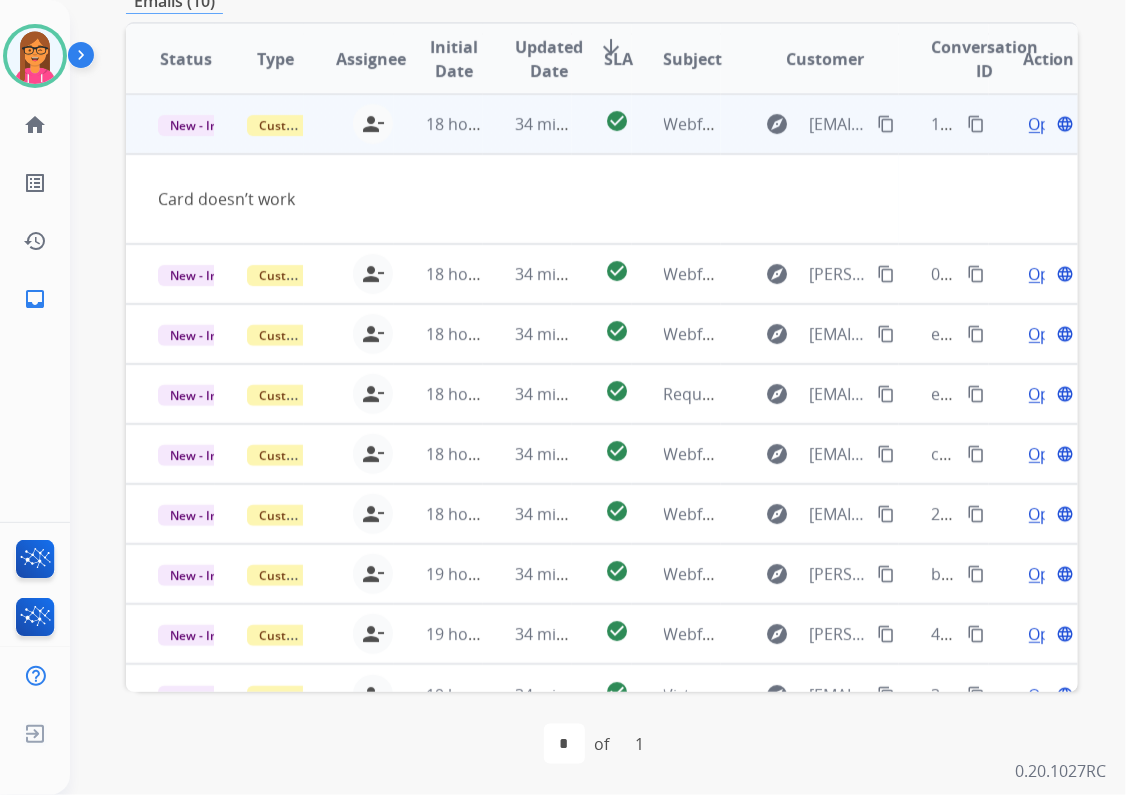 click on "content_copy" at bounding box center (886, 124) 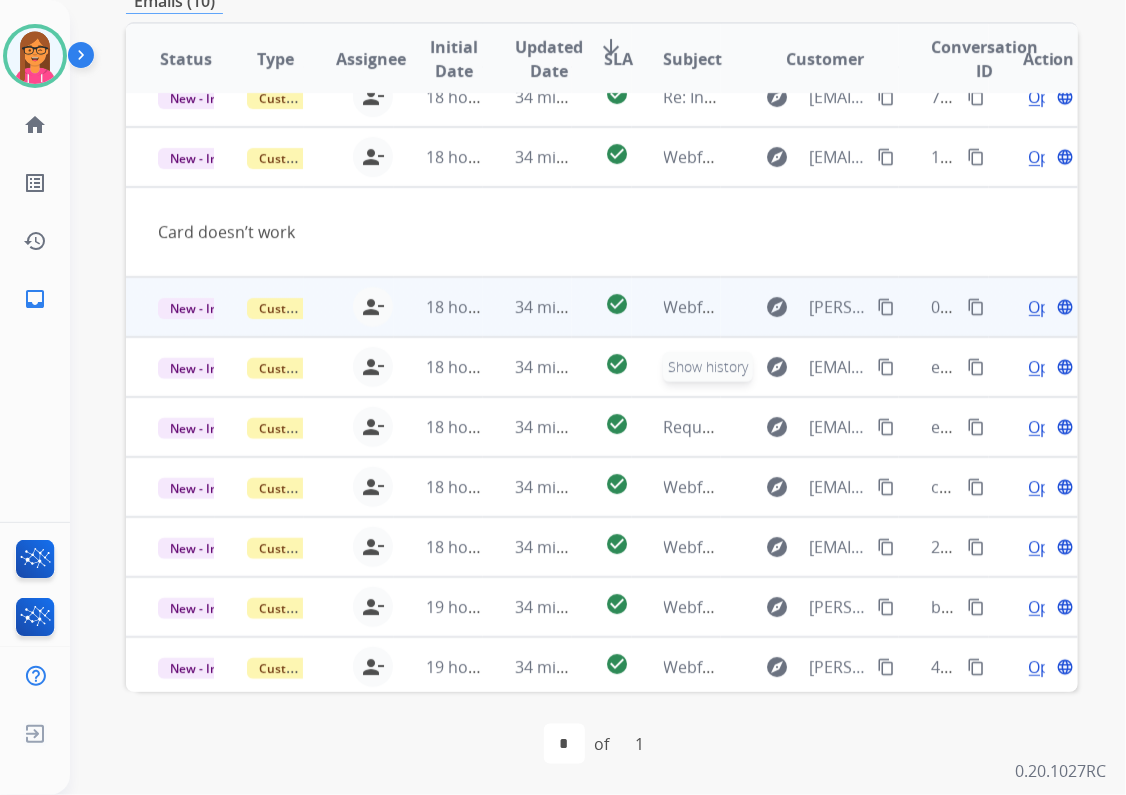 scroll, scrollTop: 0, scrollLeft: 0, axis: both 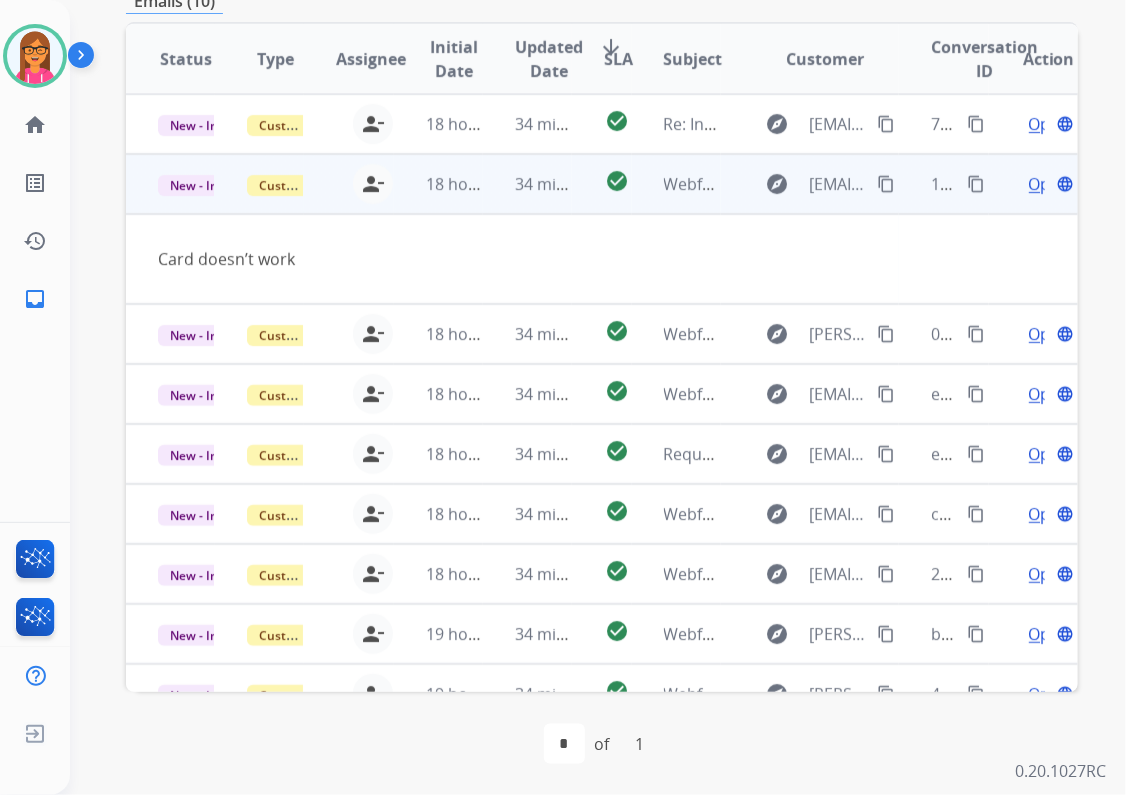 click on "Open" at bounding box center (1049, 184) 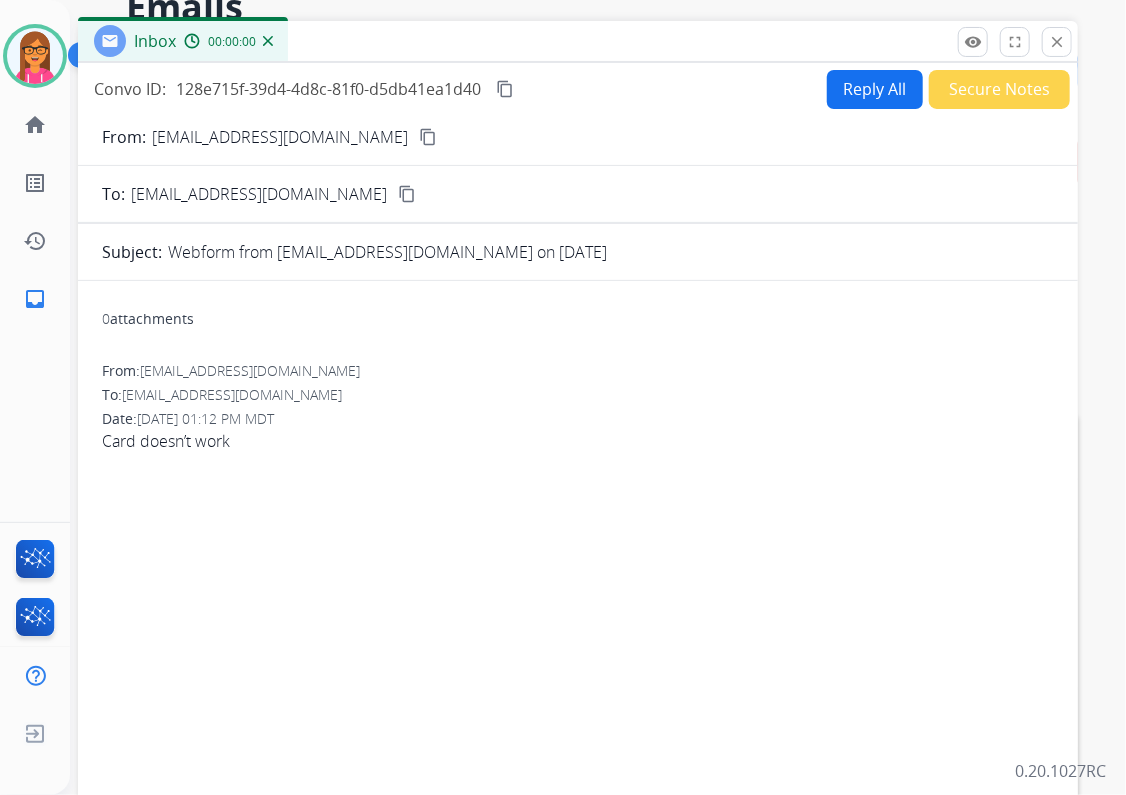 scroll, scrollTop: 86, scrollLeft: 0, axis: vertical 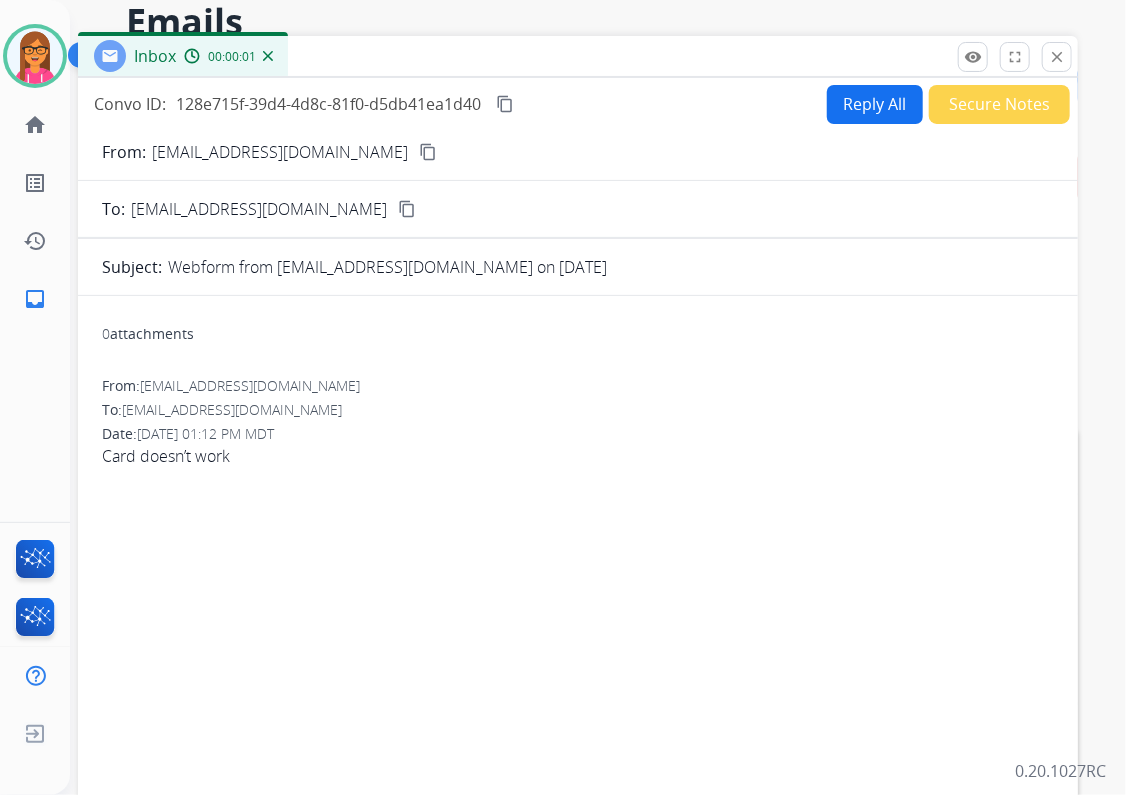 click on "Reply All" at bounding box center (875, 104) 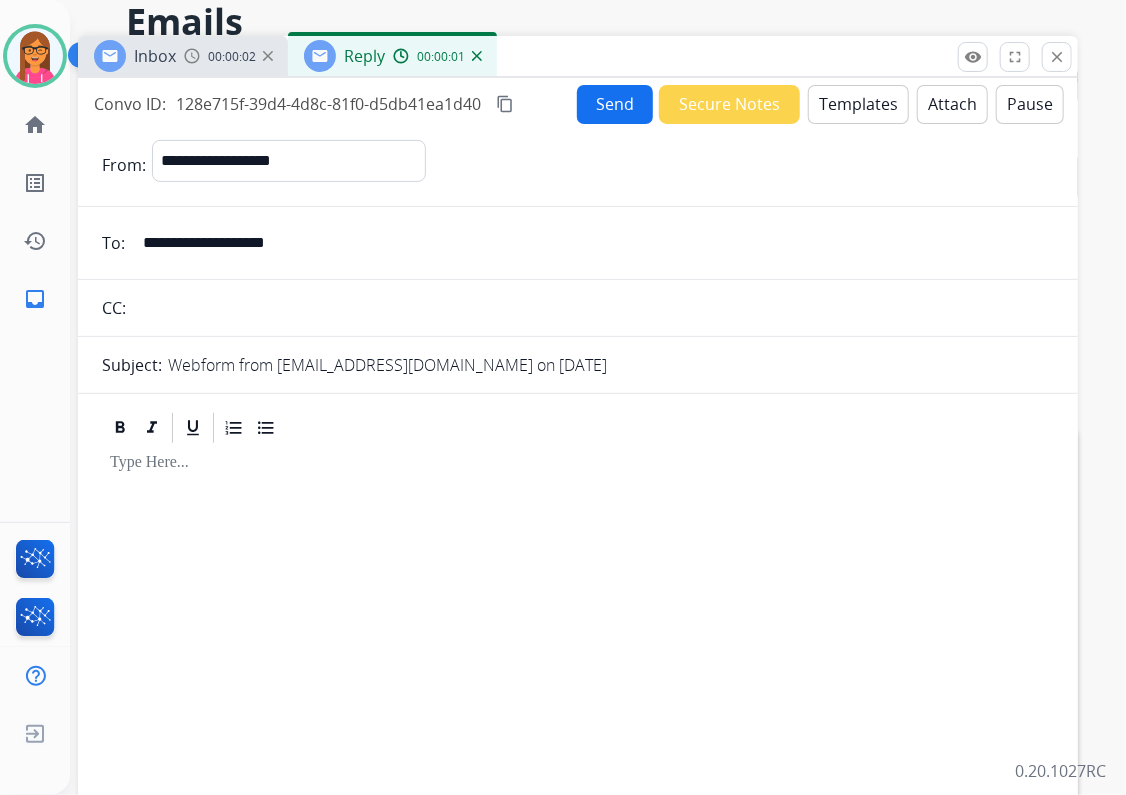 click on "Templates" at bounding box center [858, 104] 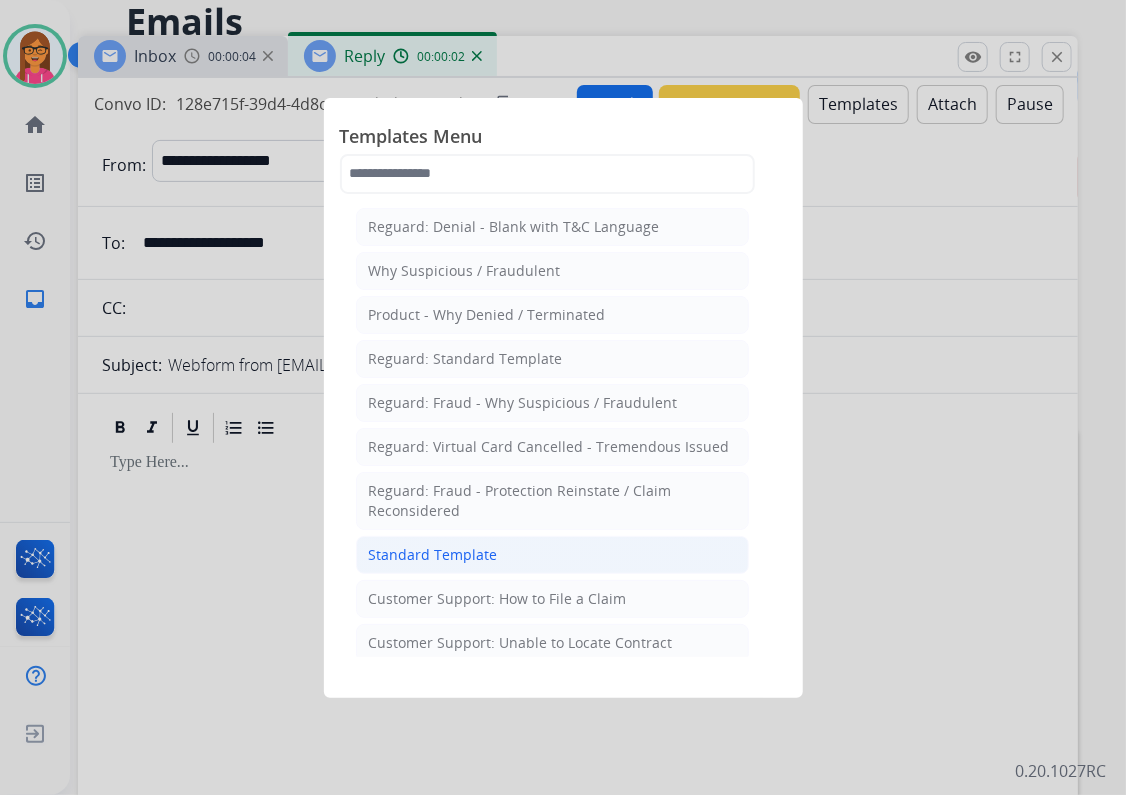 click on "Standard Template" 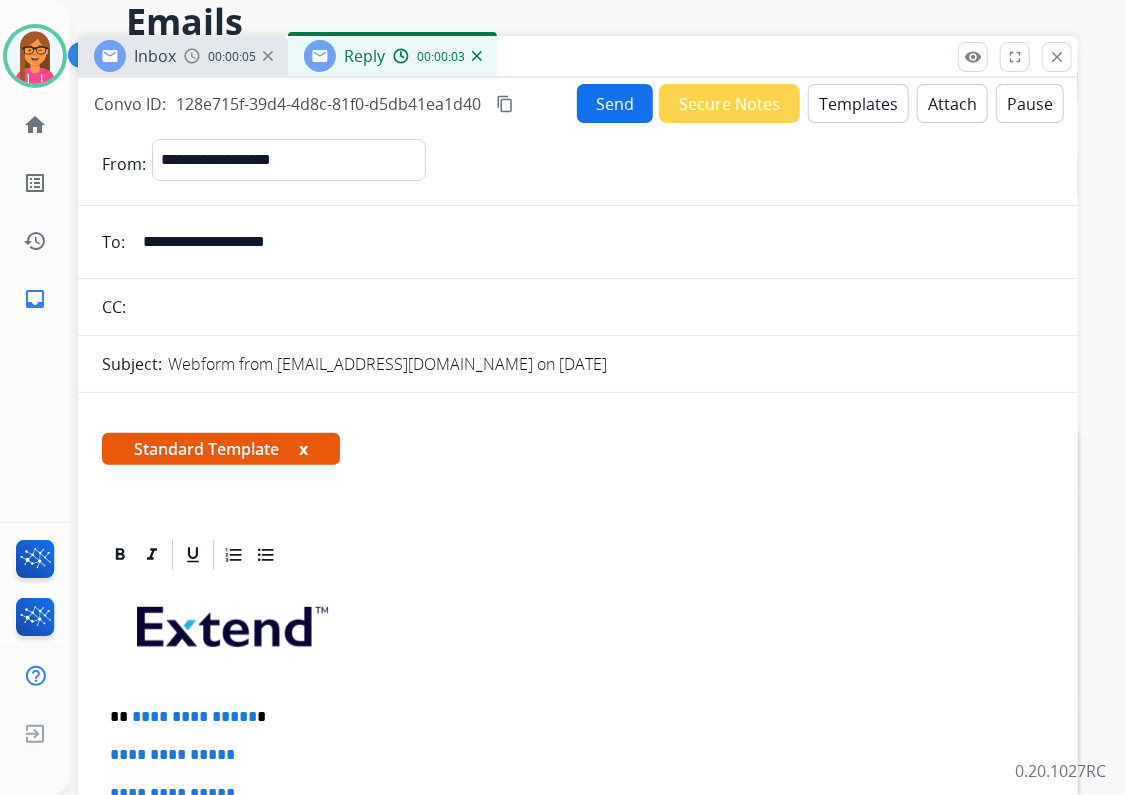 click on "x" at bounding box center (303, 449) 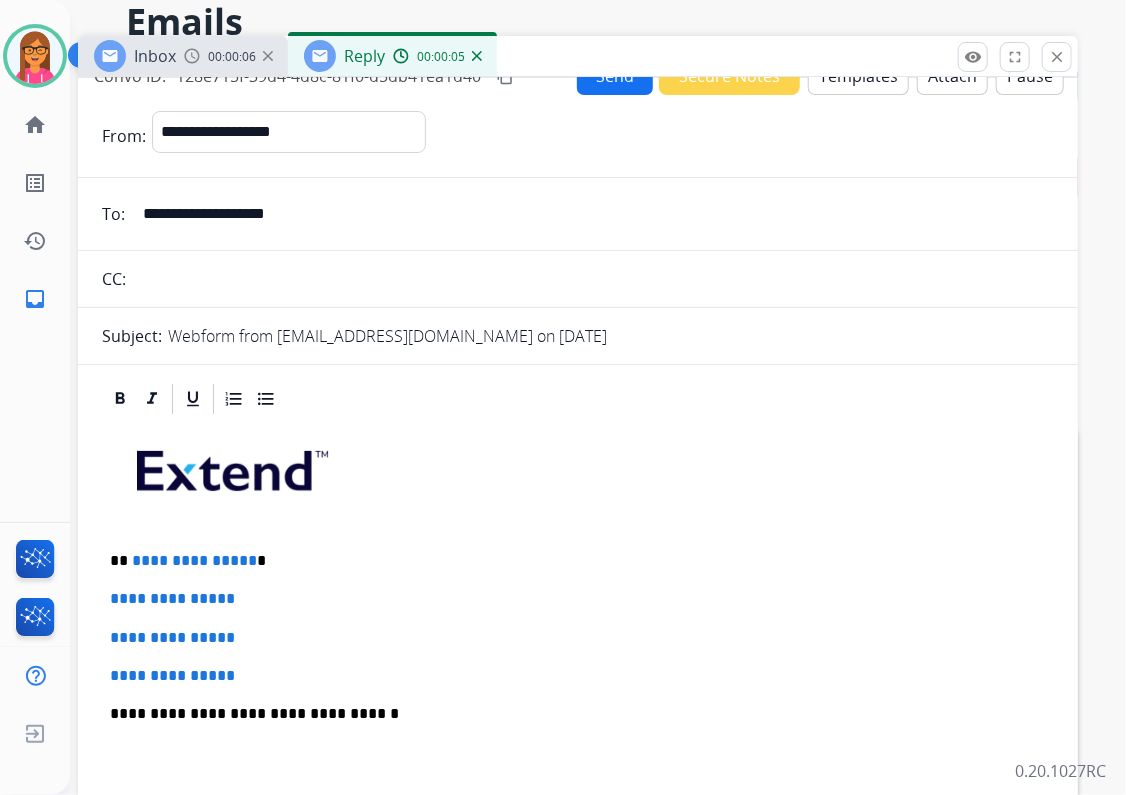 scroll, scrollTop: 0, scrollLeft: 0, axis: both 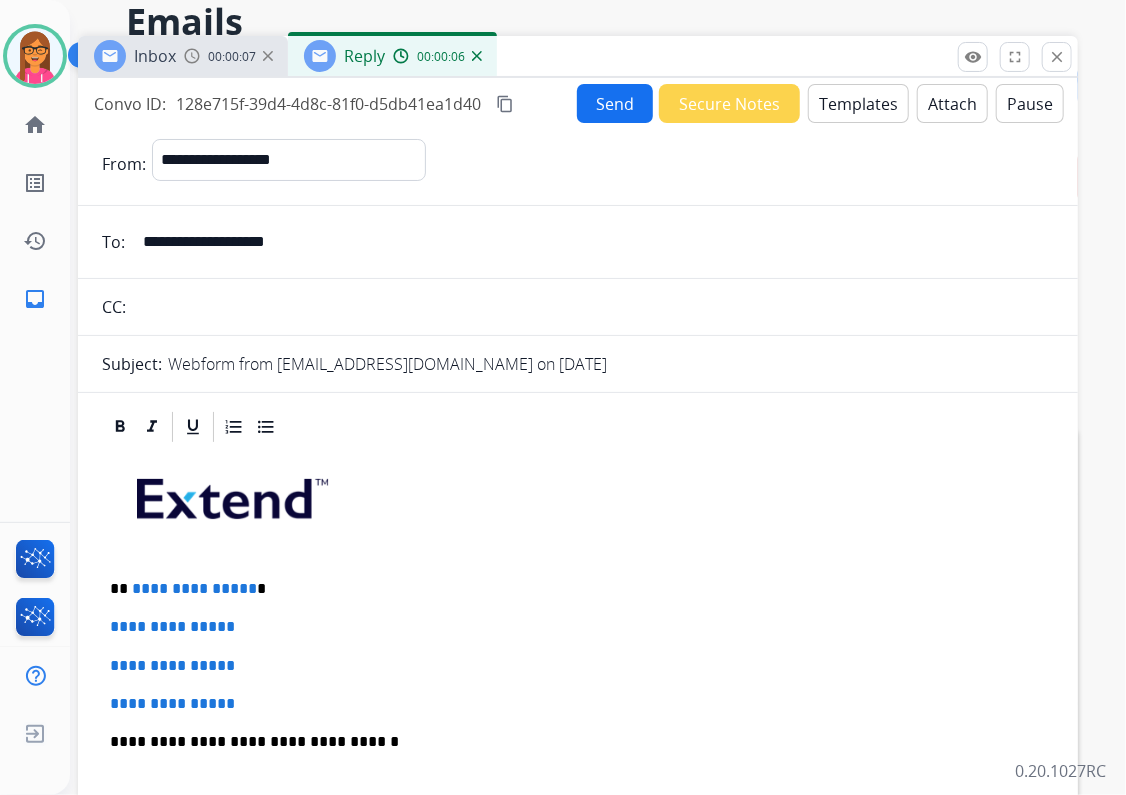 click on "Templates" at bounding box center [858, 103] 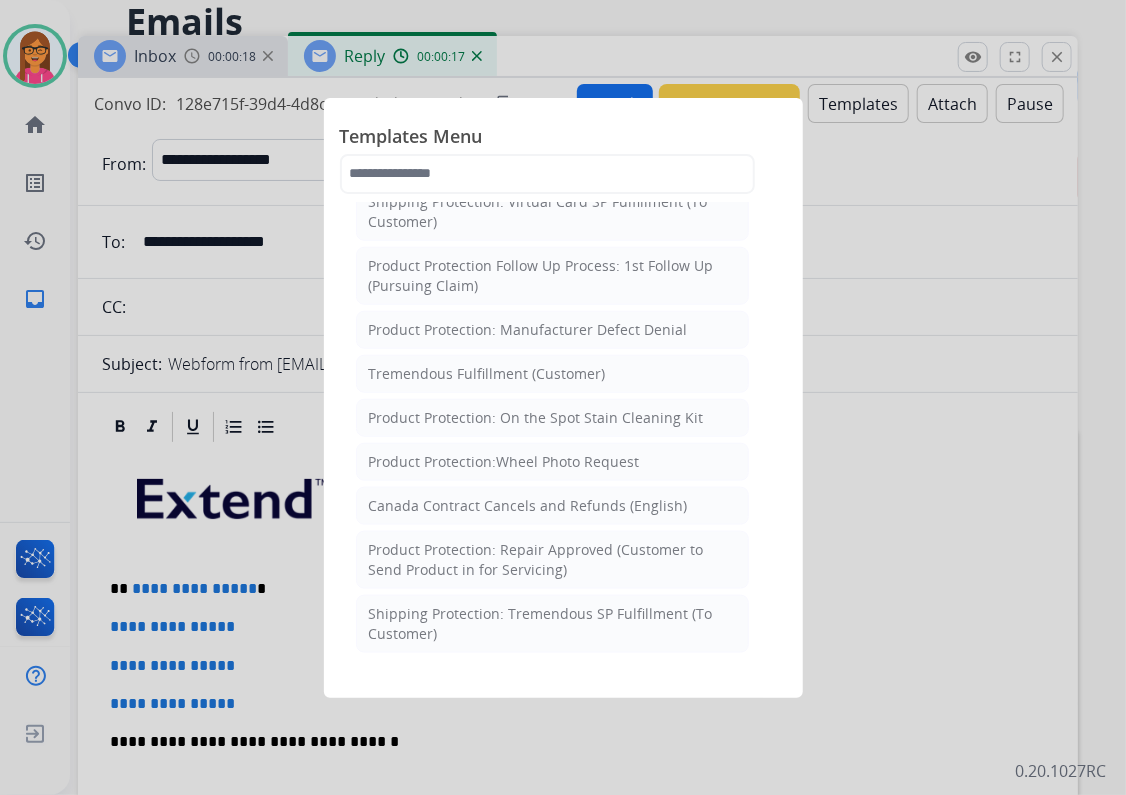 scroll, scrollTop: 320, scrollLeft: 0, axis: vertical 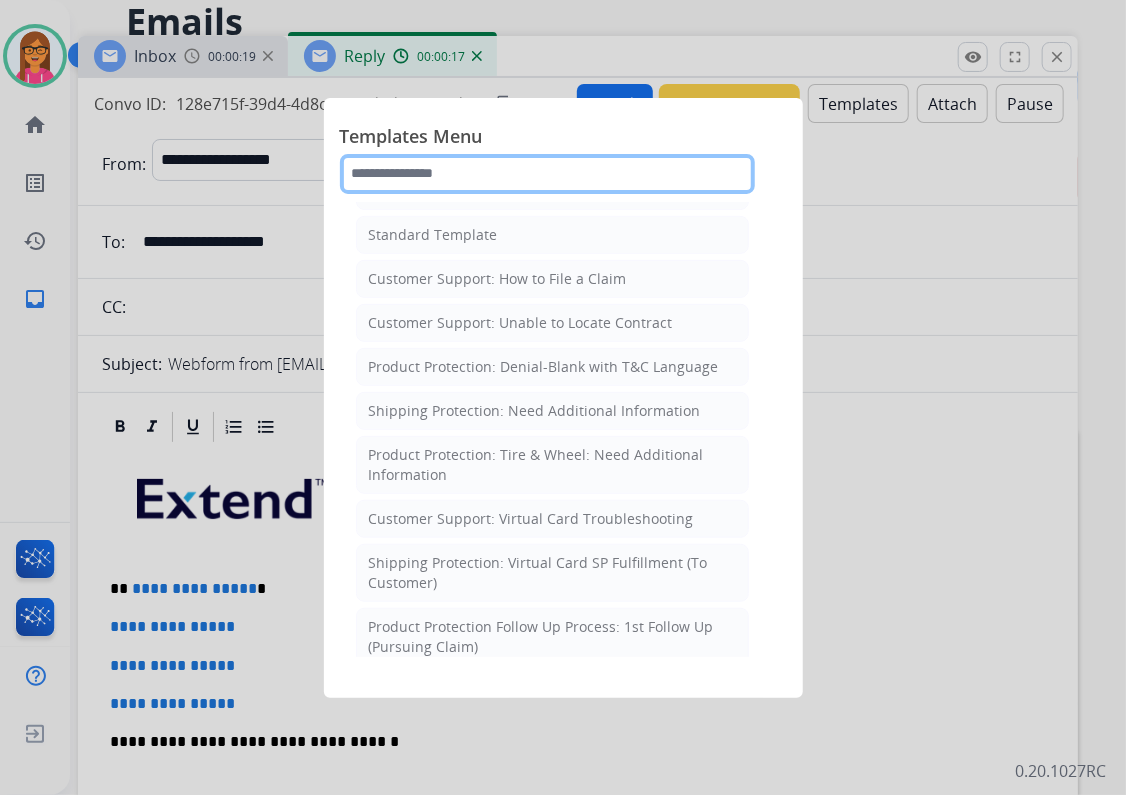 click 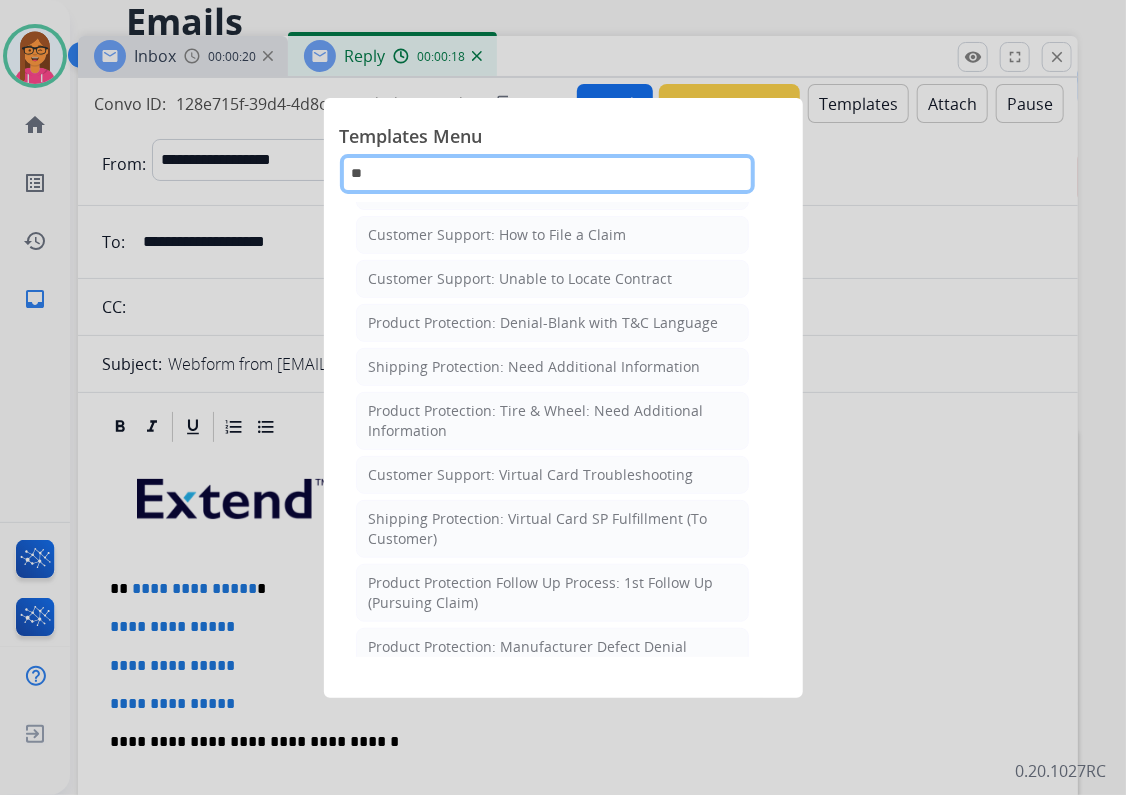 scroll, scrollTop: 0, scrollLeft: 0, axis: both 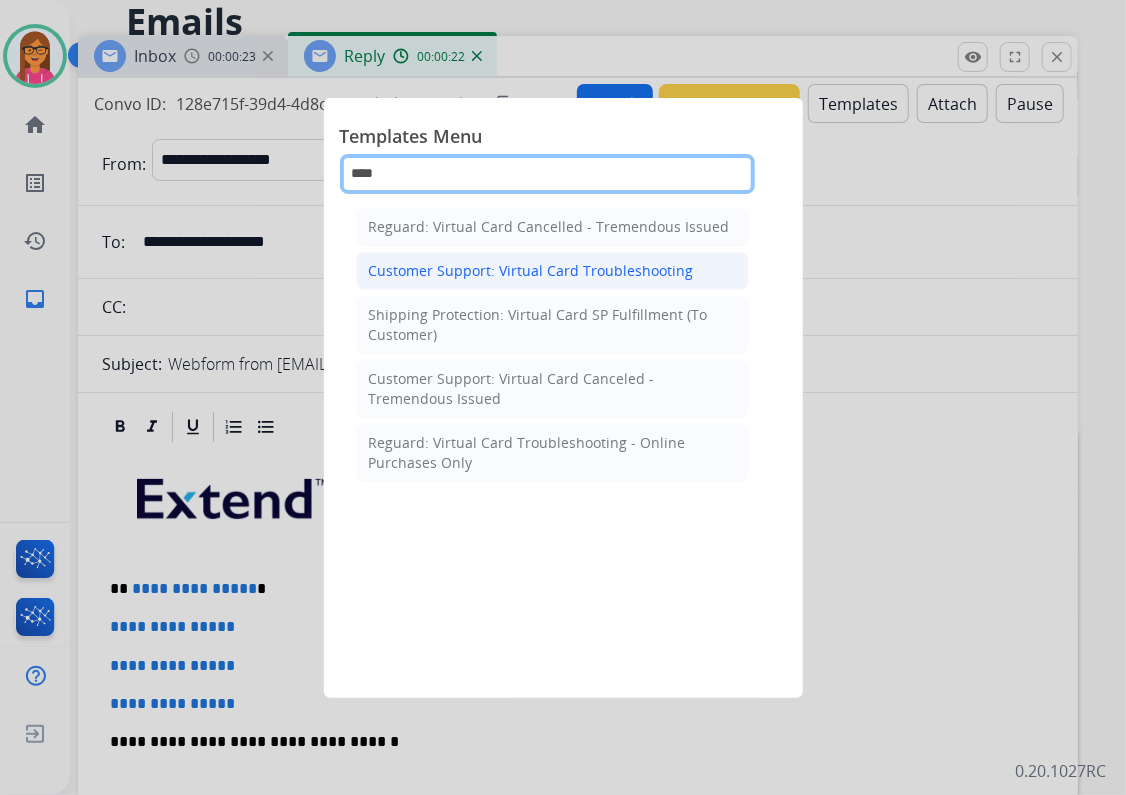 type on "****" 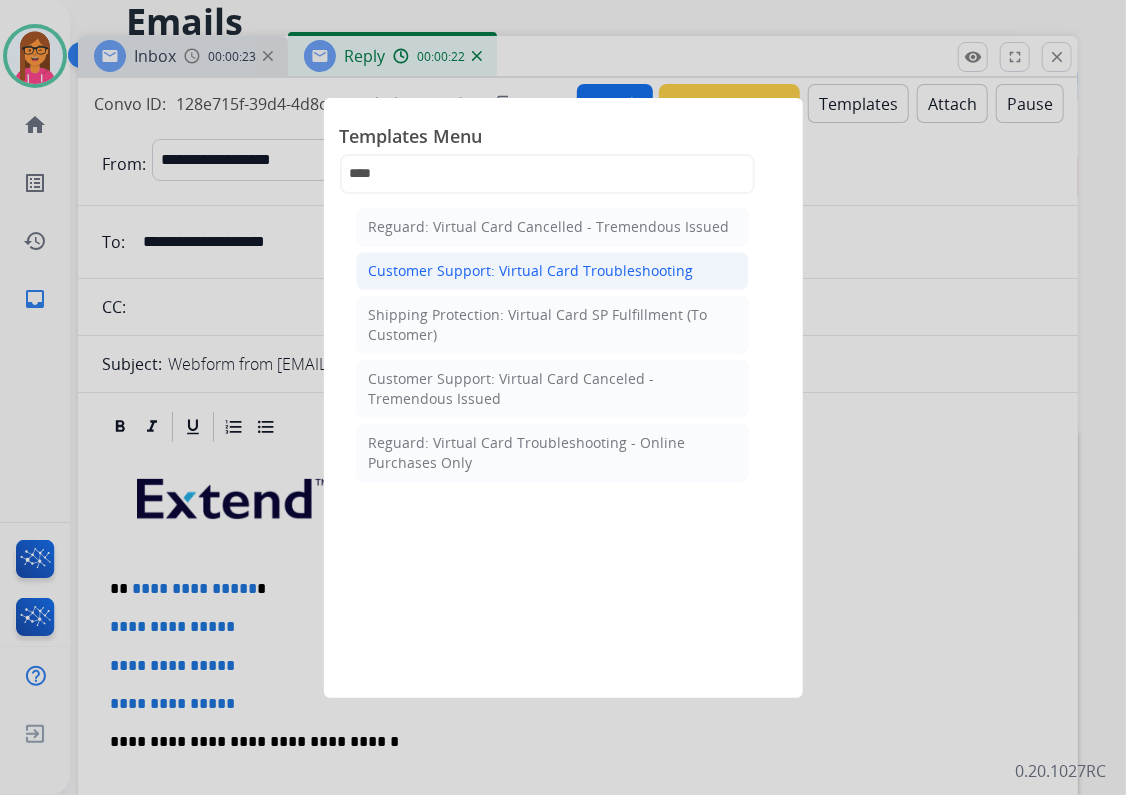 click on "Customer Support: Virtual Card Troubleshooting" 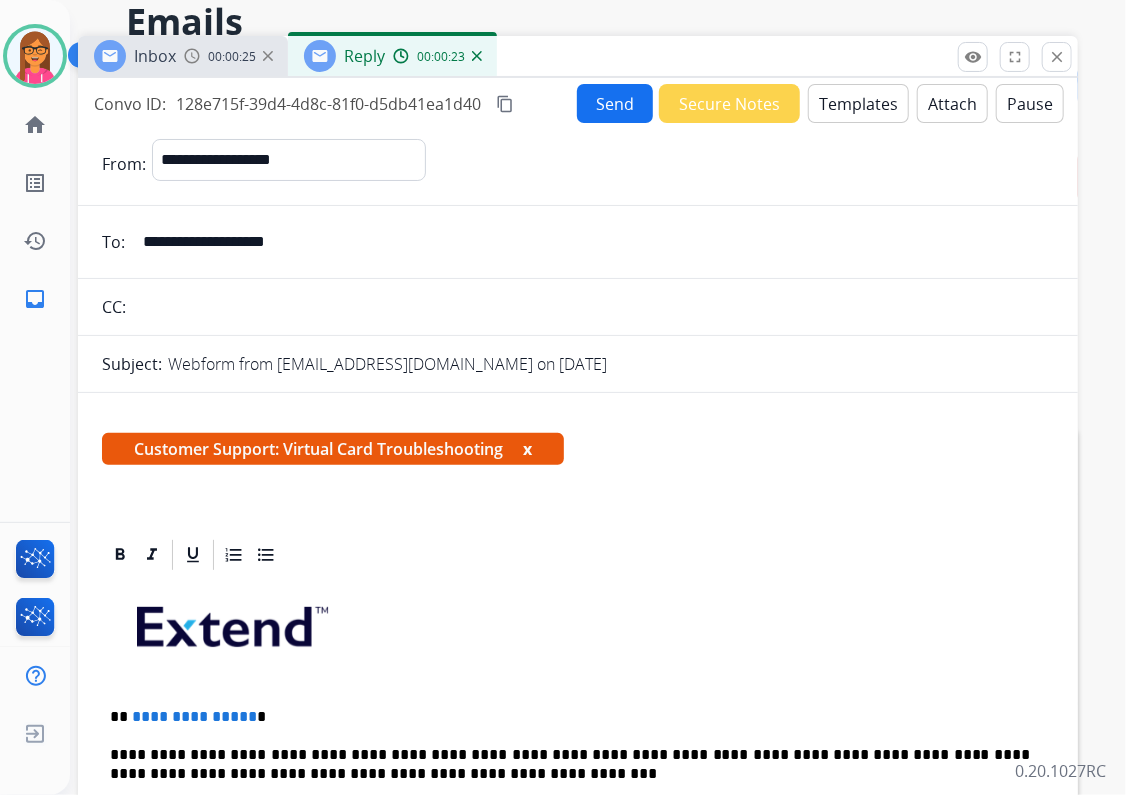 click on "x" at bounding box center [527, 449] 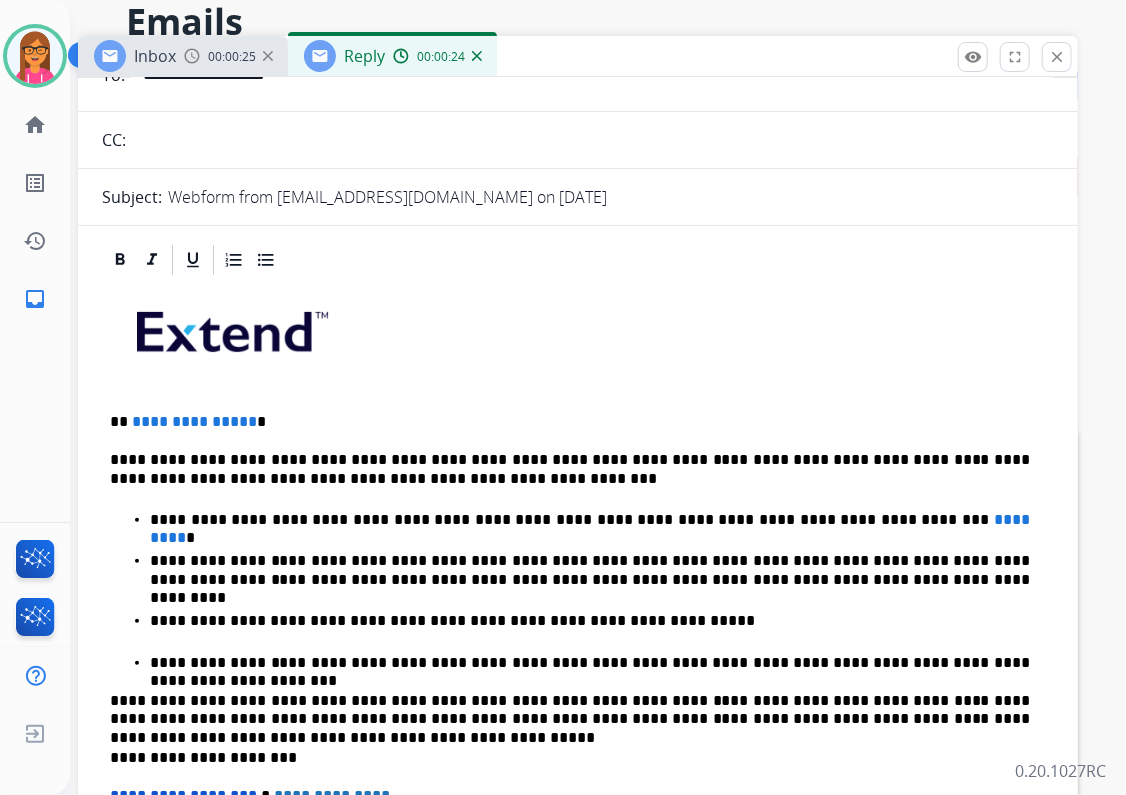 scroll, scrollTop: 240, scrollLeft: 0, axis: vertical 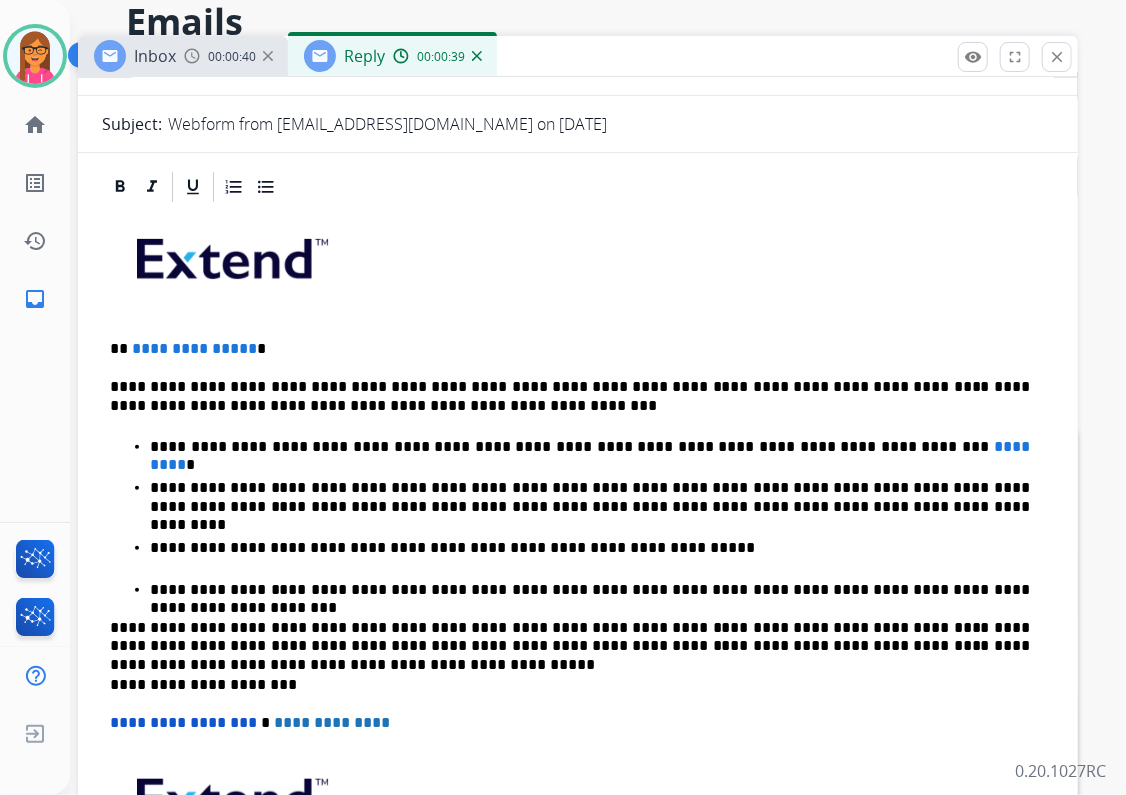 click on "**********" at bounding box center (570, 349) 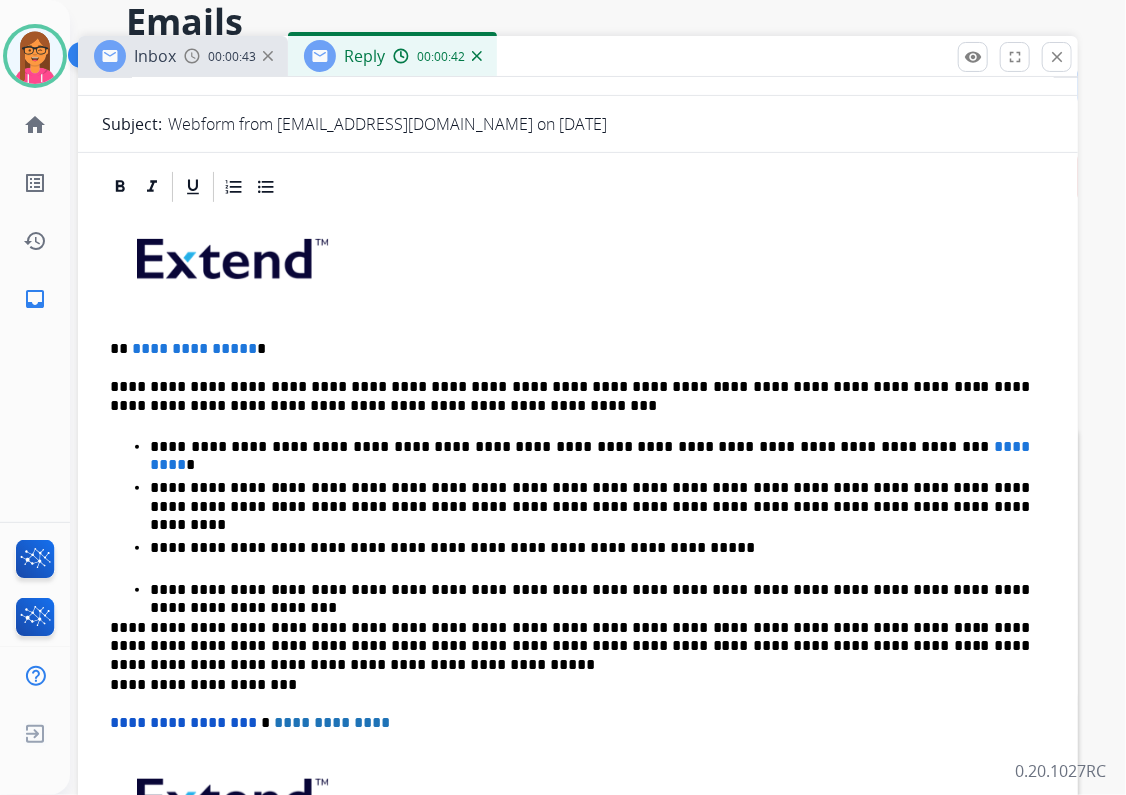 type 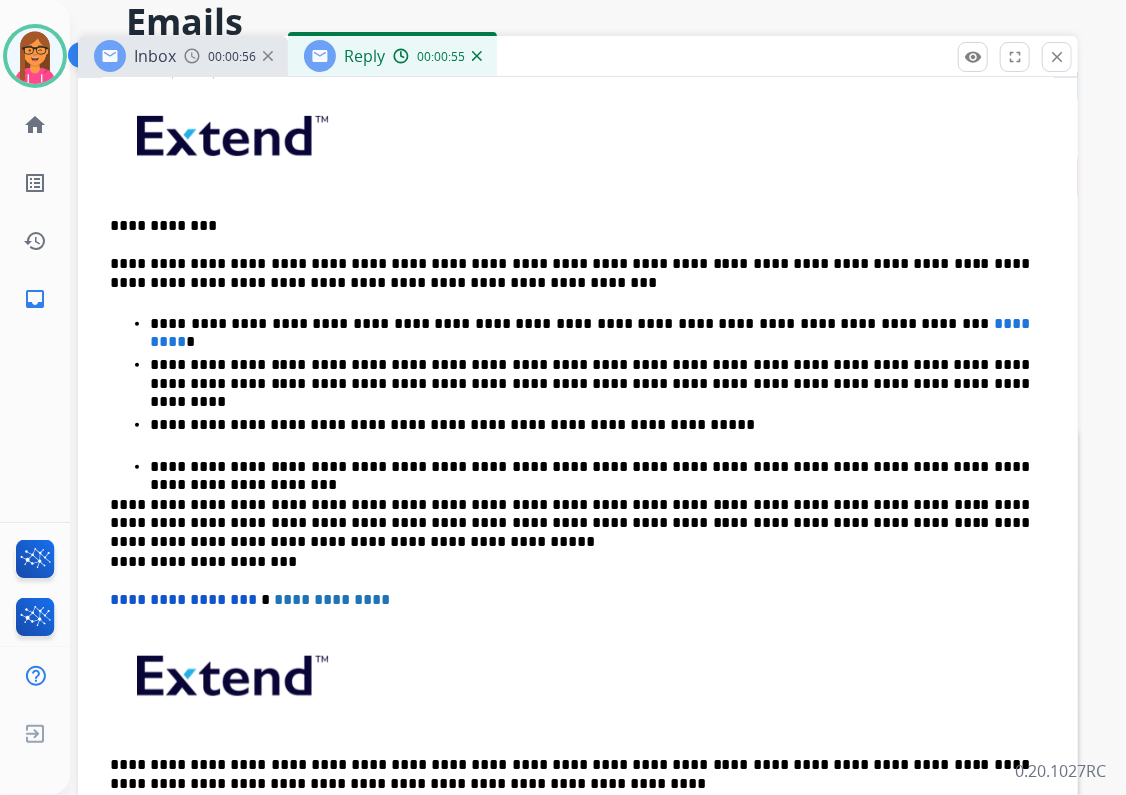 scroll, scrollTop: 396, scrollLeft: 0, axis: vertical 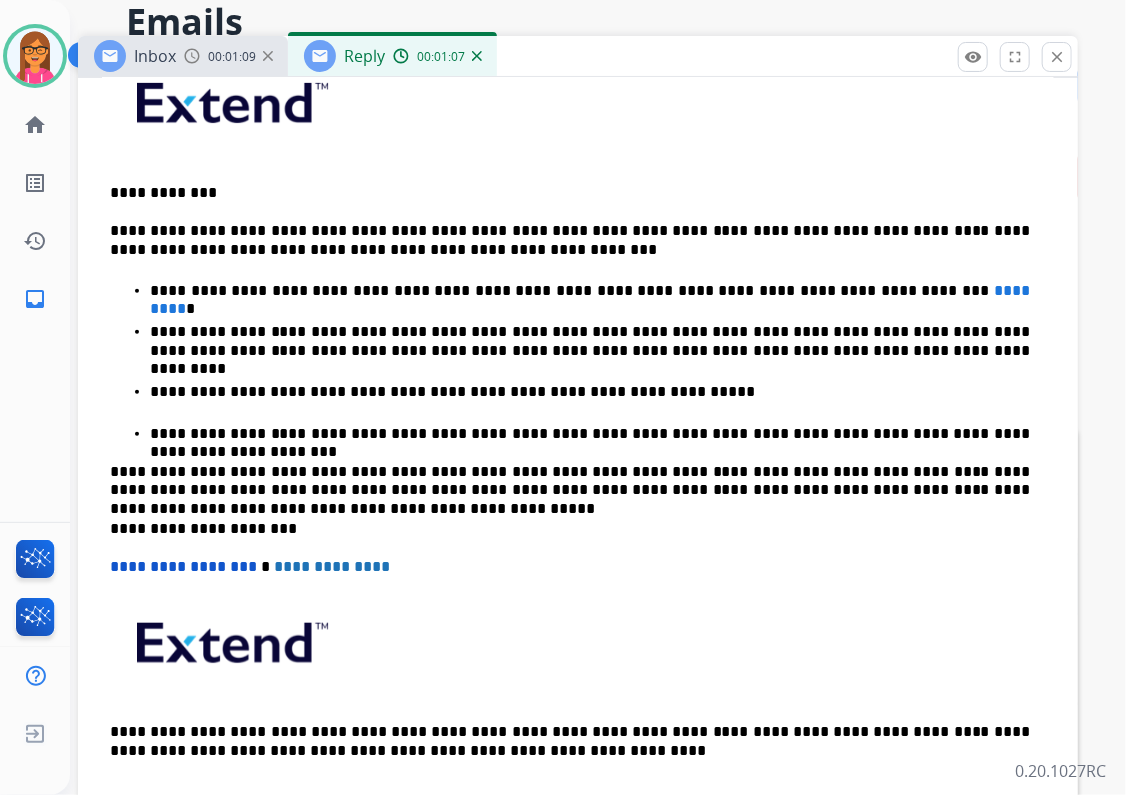 click on "**********" at bounding box center [590, 291] 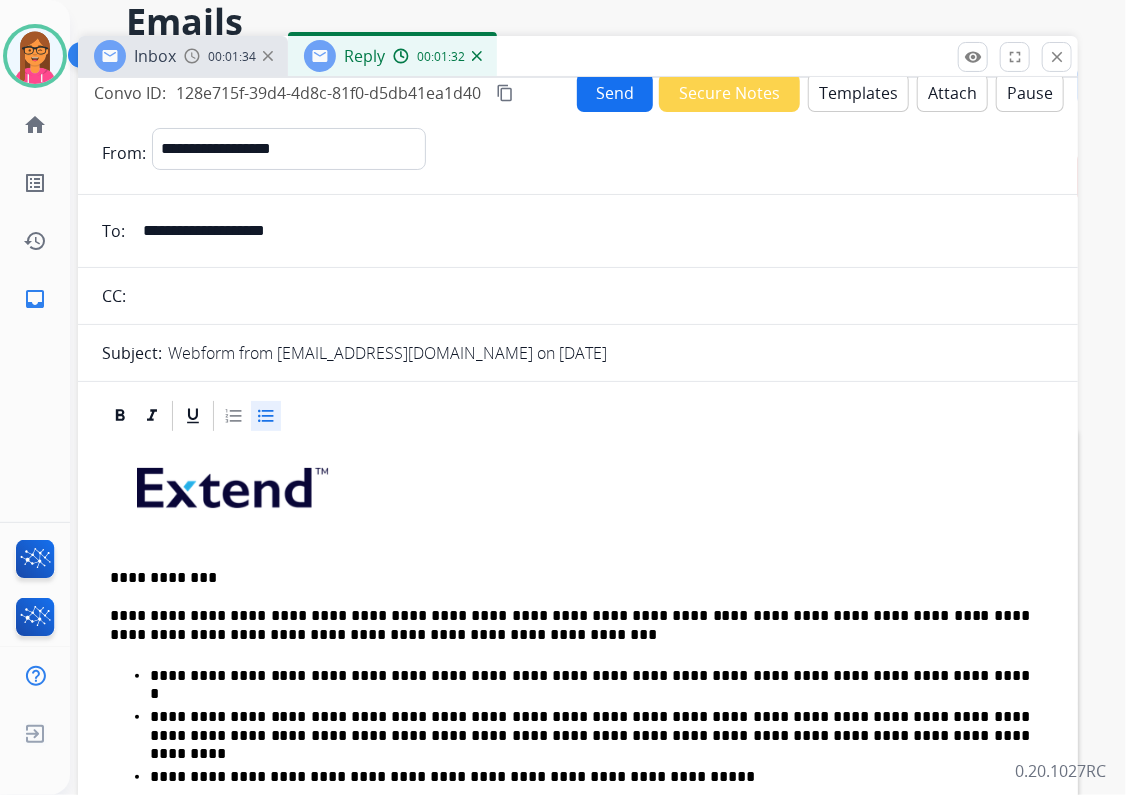 scroll, scrollTop: 0, scrollLeft: 0, axis: both 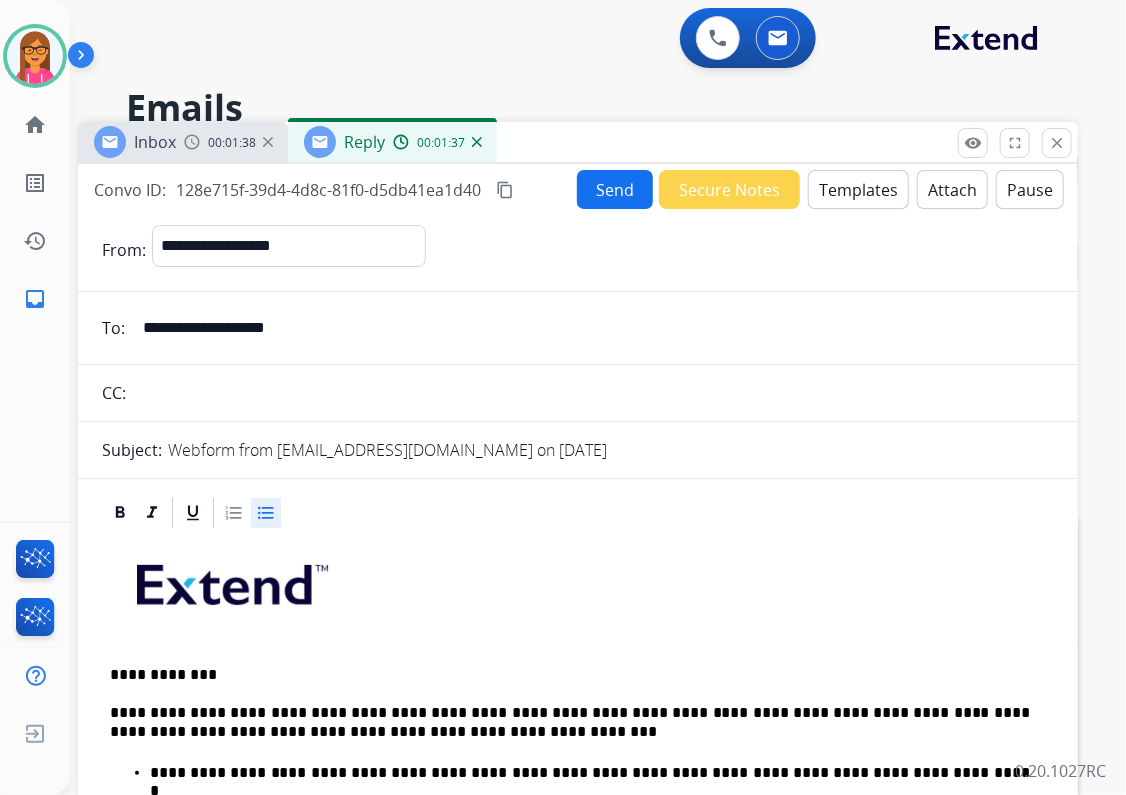 click on "Send" at bounding box center (615, 189) 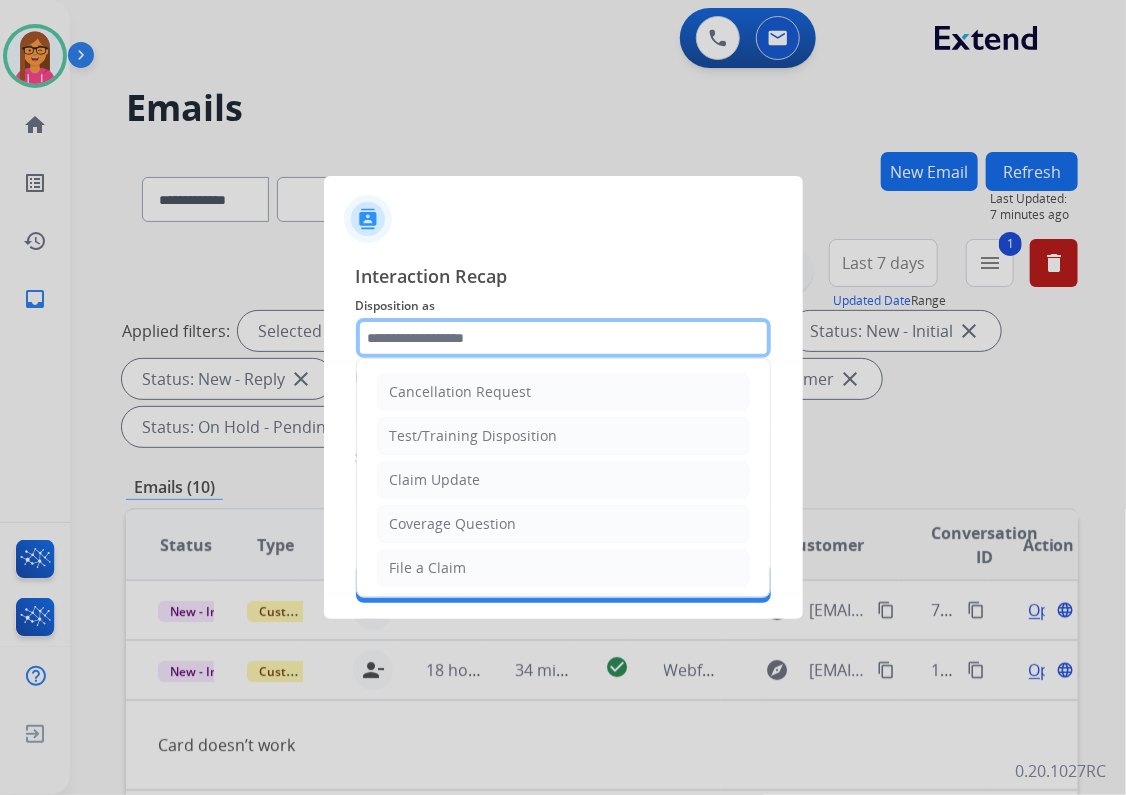 click 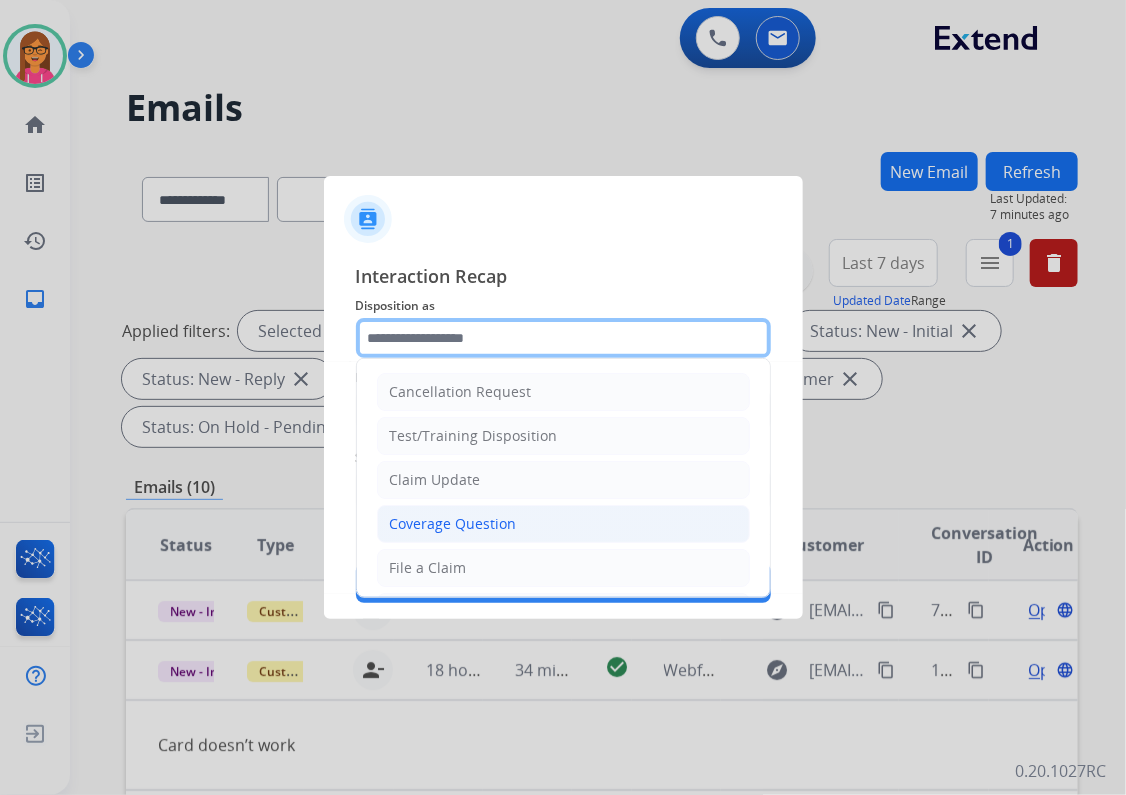 scroll, scrollTop: 160, scrollLeft: 0, axis: vertical 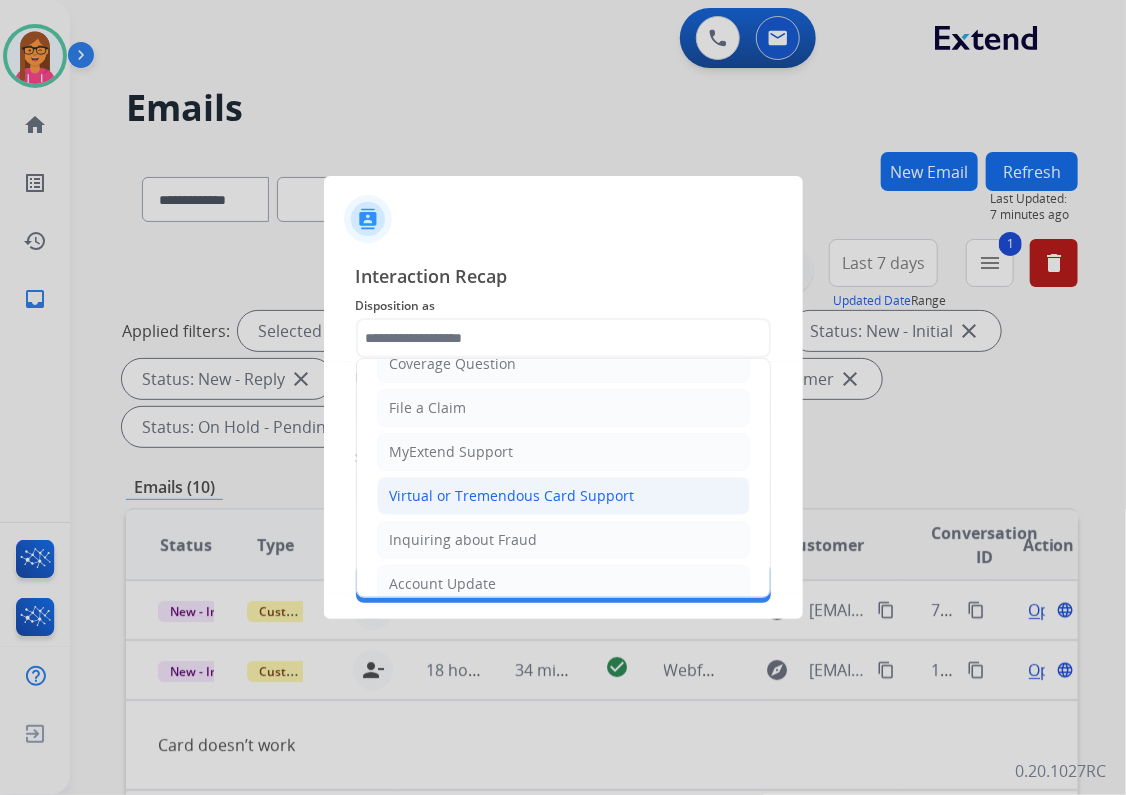 click on "Virtual or Tremendous Card Support" 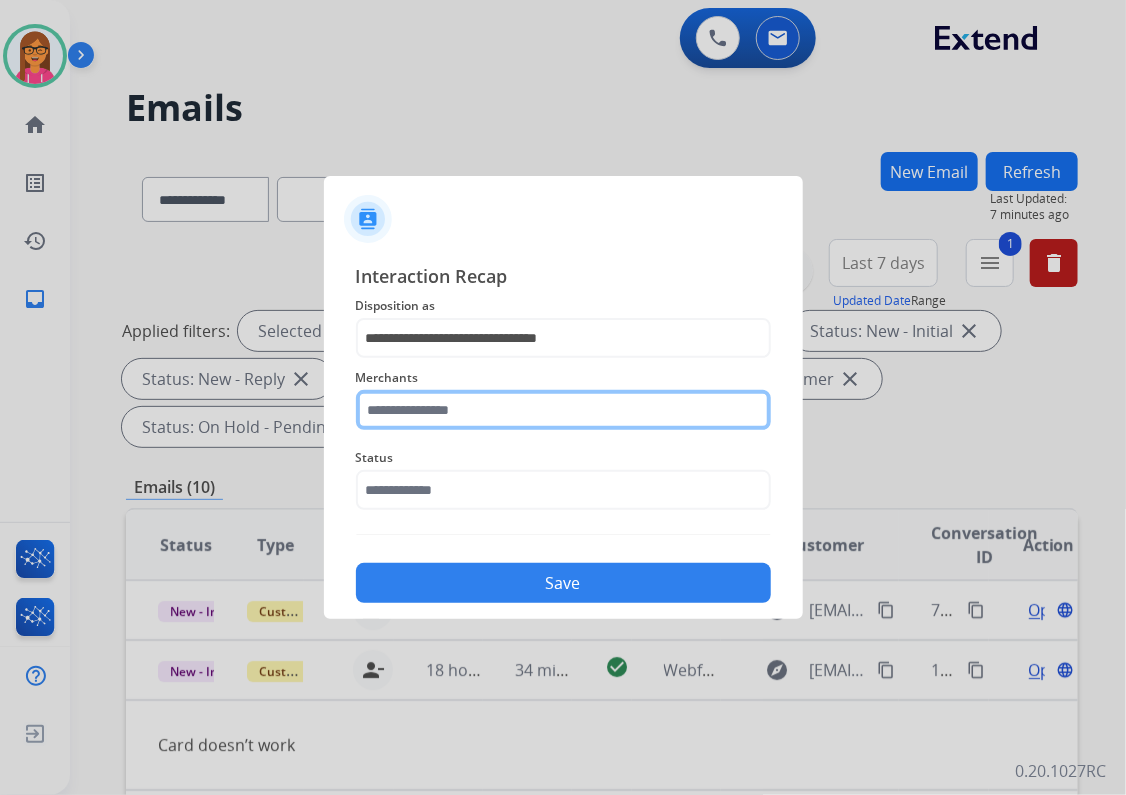 click 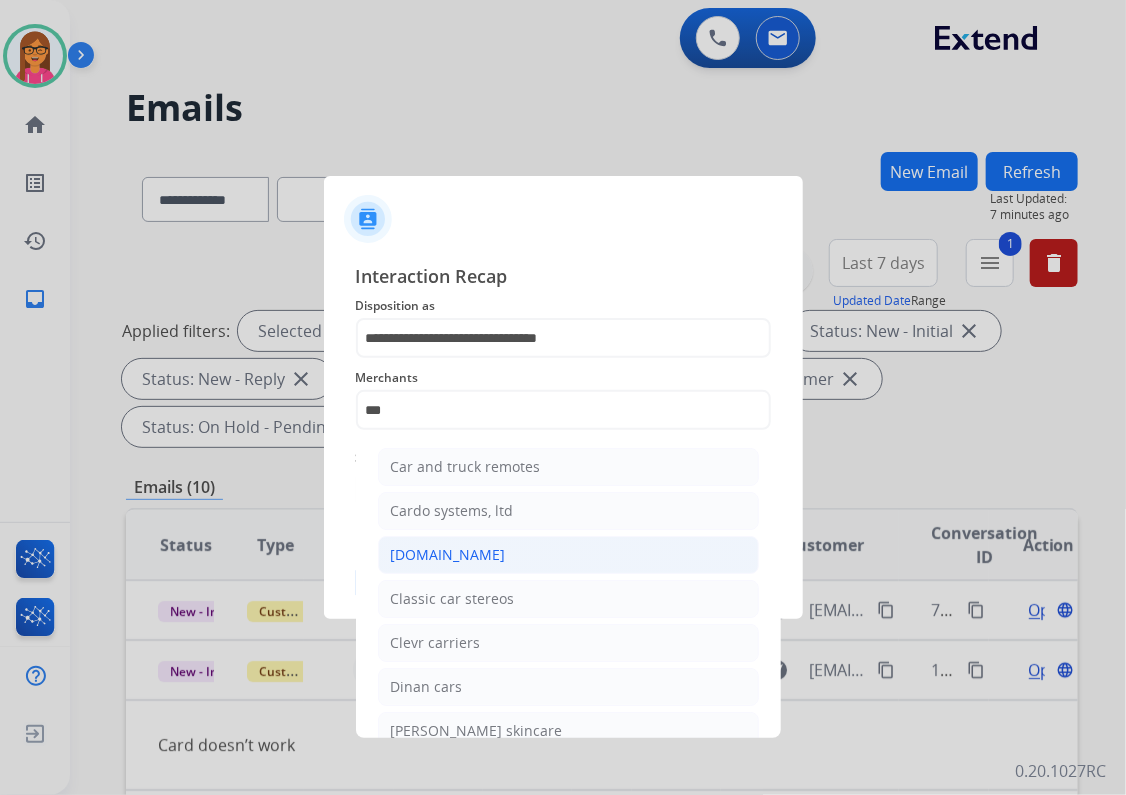 click on "[DOMAIN_NAME]" 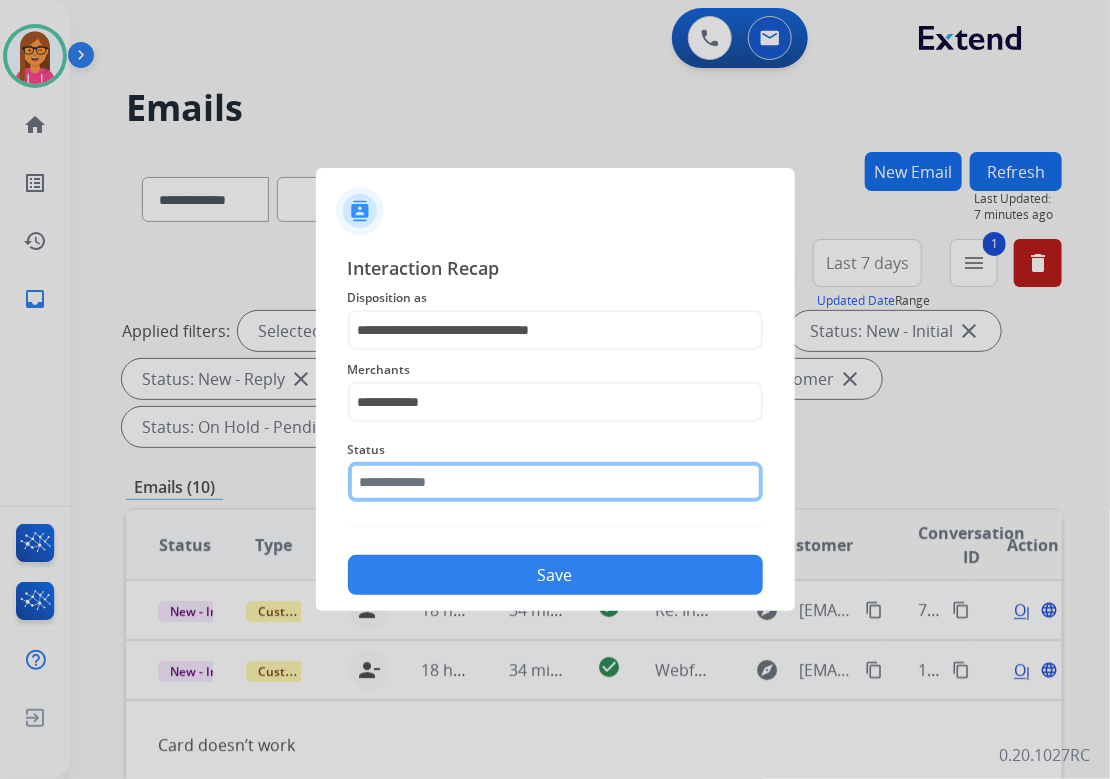 click 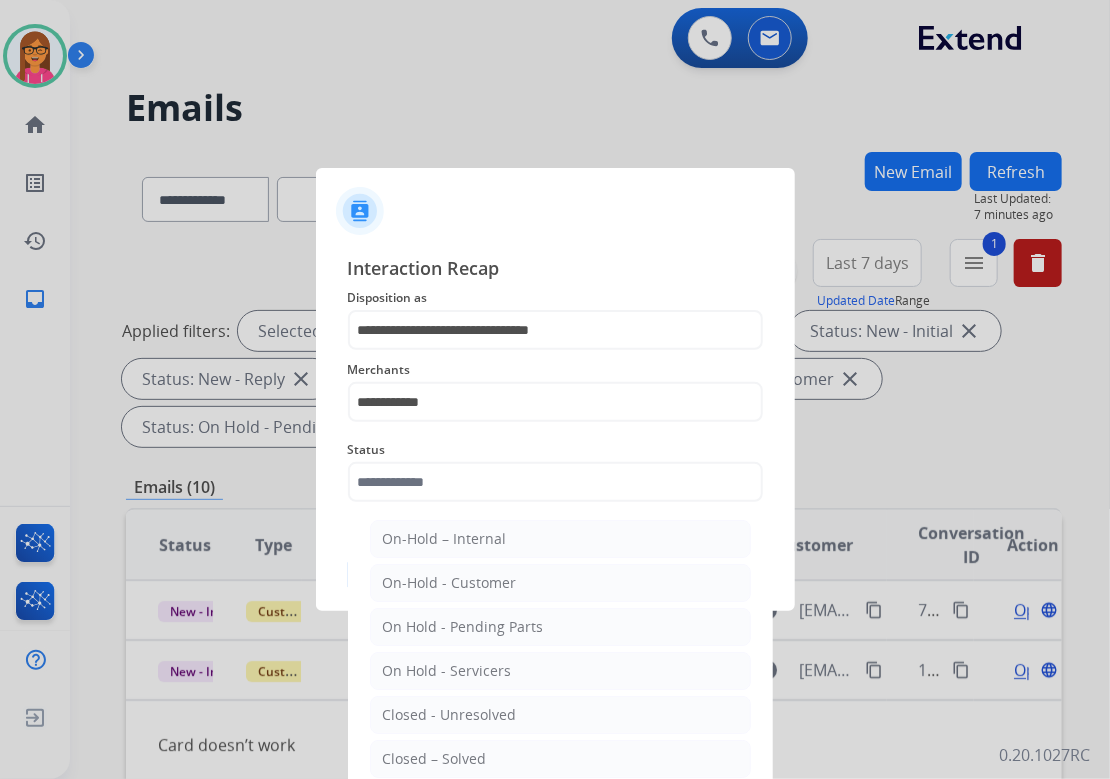 drag, startPoint x: 448, startPoint y: 758, endPoint x: 432, endPoint y: 720, distance: 41.231056 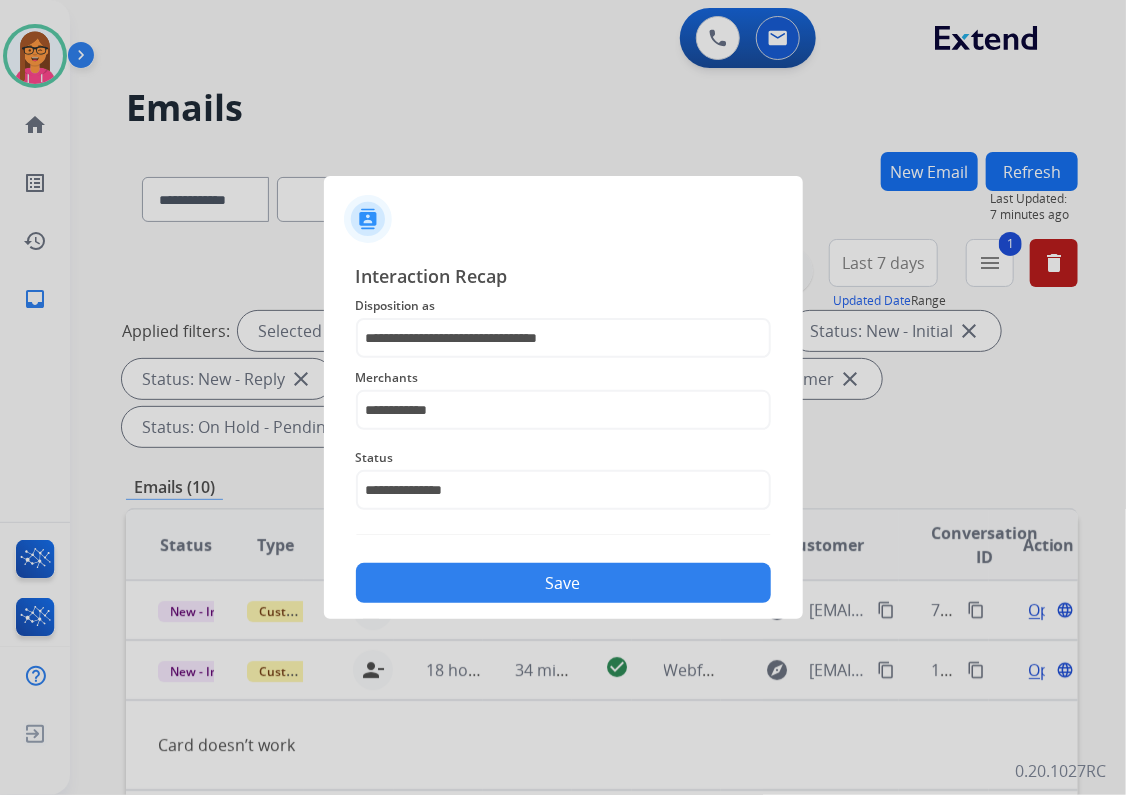 click on "Save" 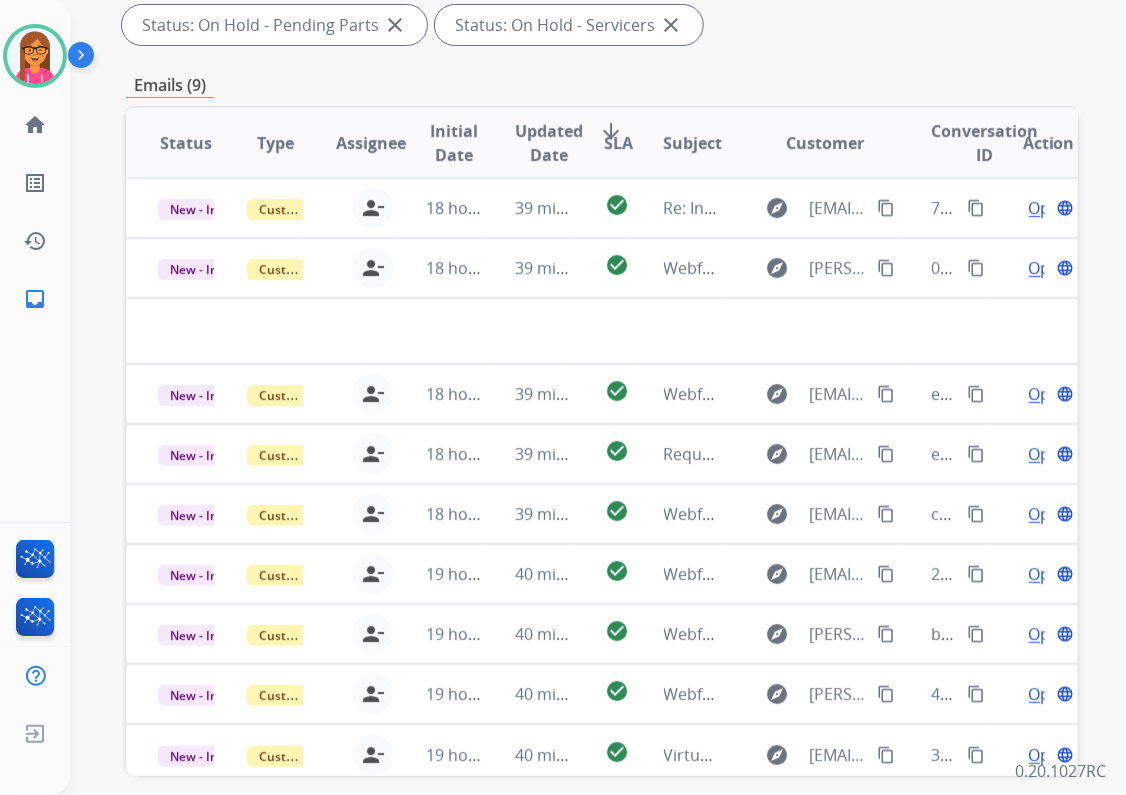 scroll, scrollTop: 406, scrollLeft: 0, axis: vertical 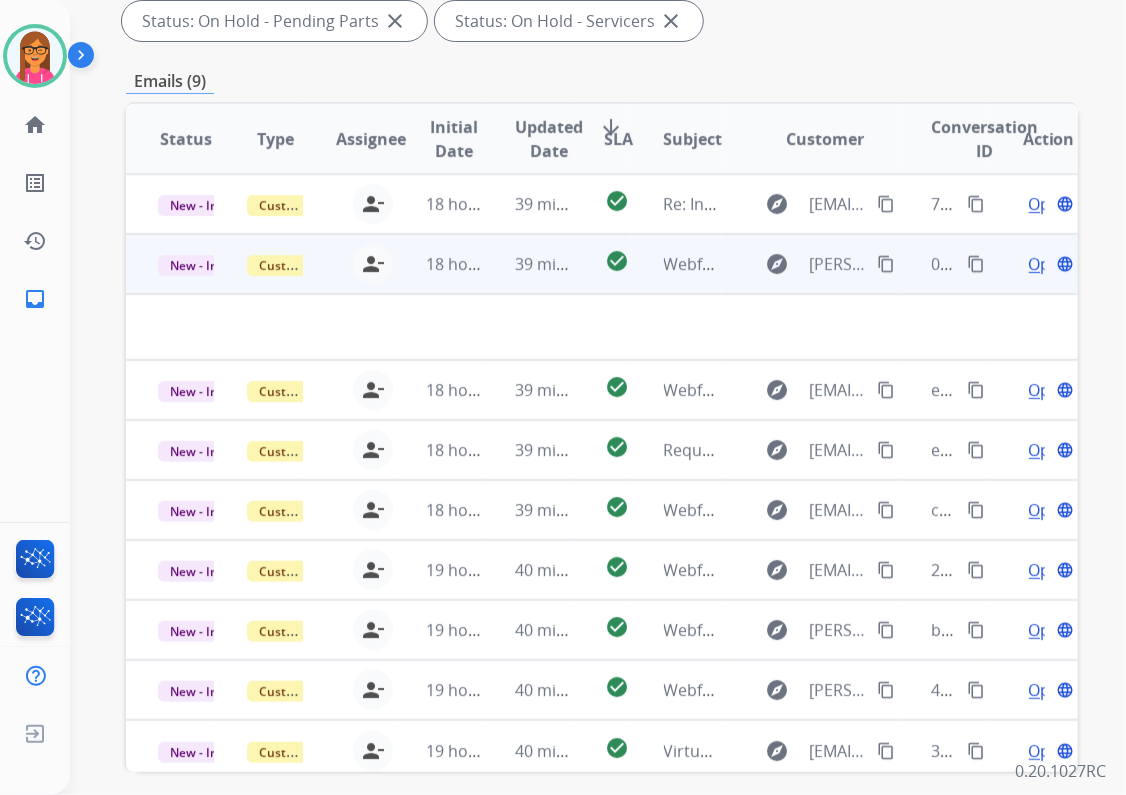 click on "Webform from [PERSON_NAME][EMAIL_ADDRESS][DOMAIN_NAME] on [DATE]" at bounding box center [676, 264] 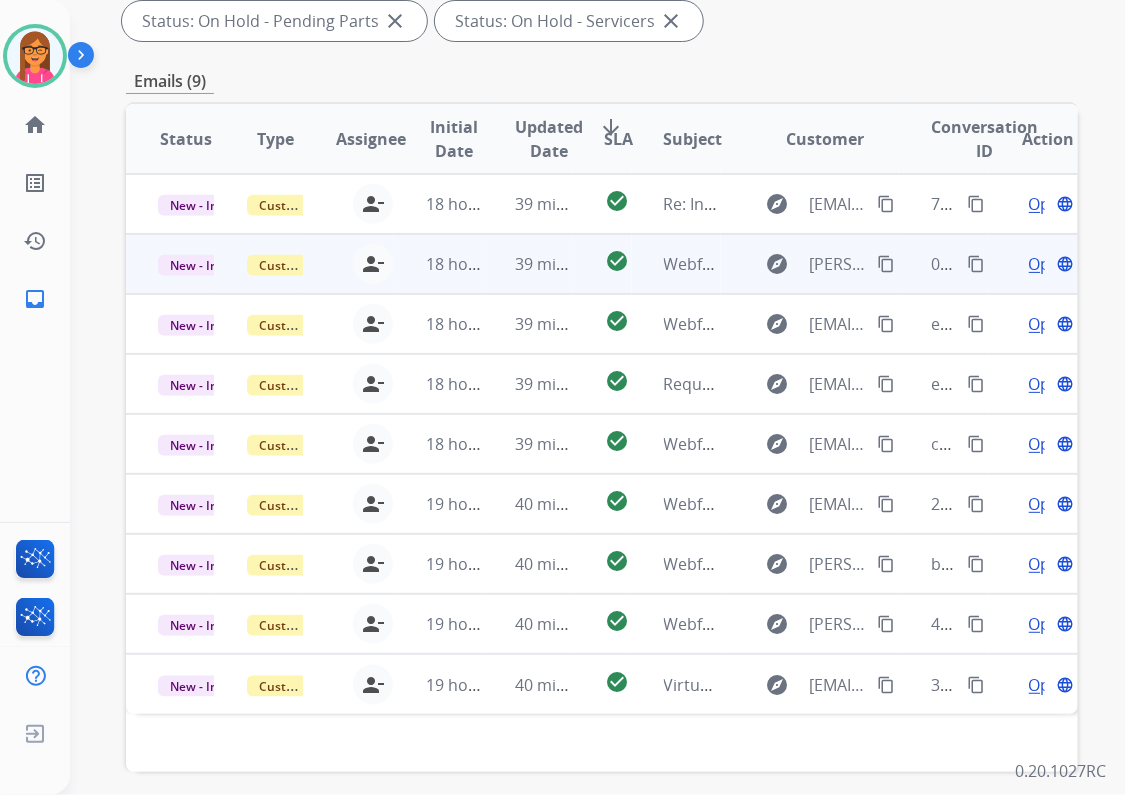 click on "Webform from [PERSON_NAME][EMAIL_ADDRESS][DOMAIN_NAME] on [DATE]" at bounding box center [676, 264] 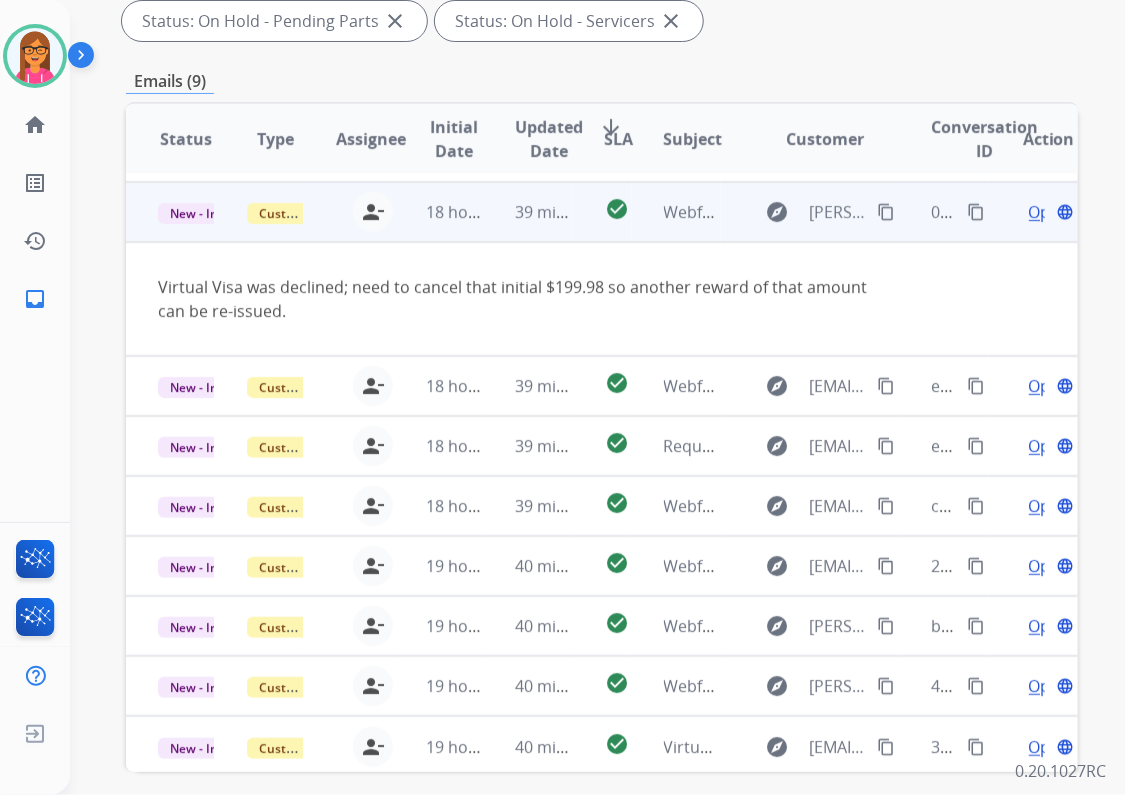 scroll, scrollTop: 55, scrollLeft: 0, axis: vertical 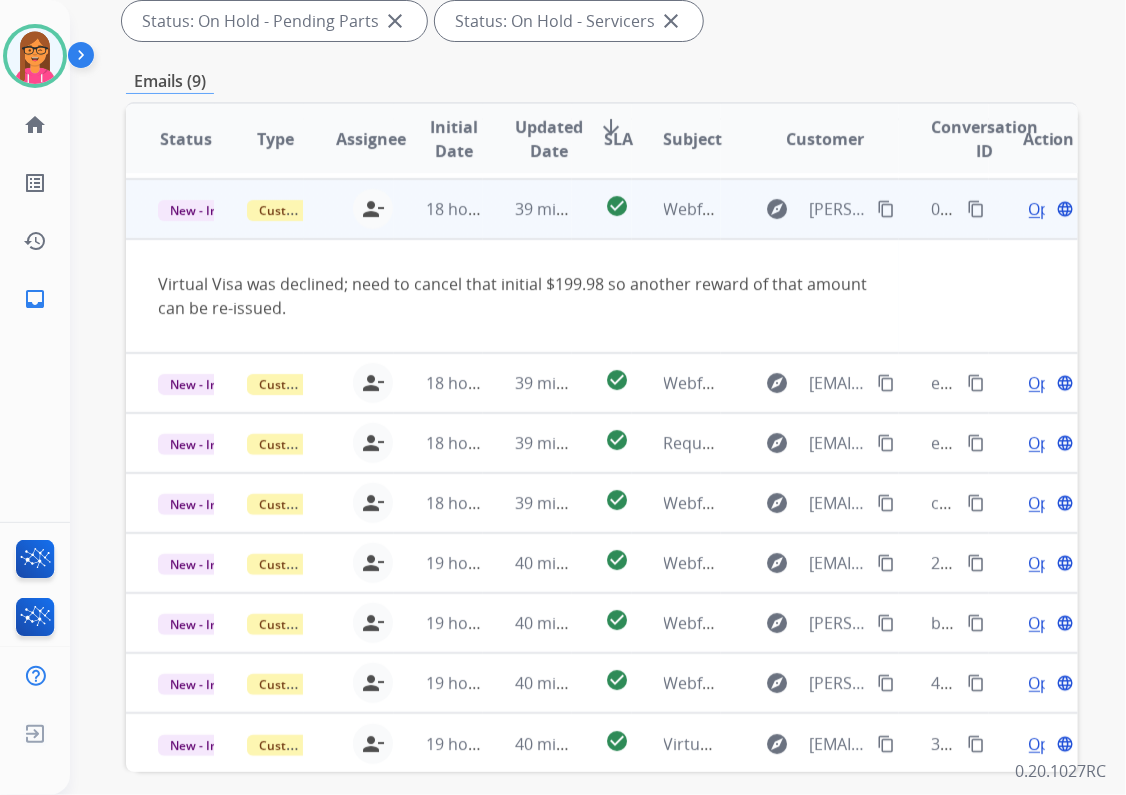 click on "Open" at bounding box center [1049, 209] 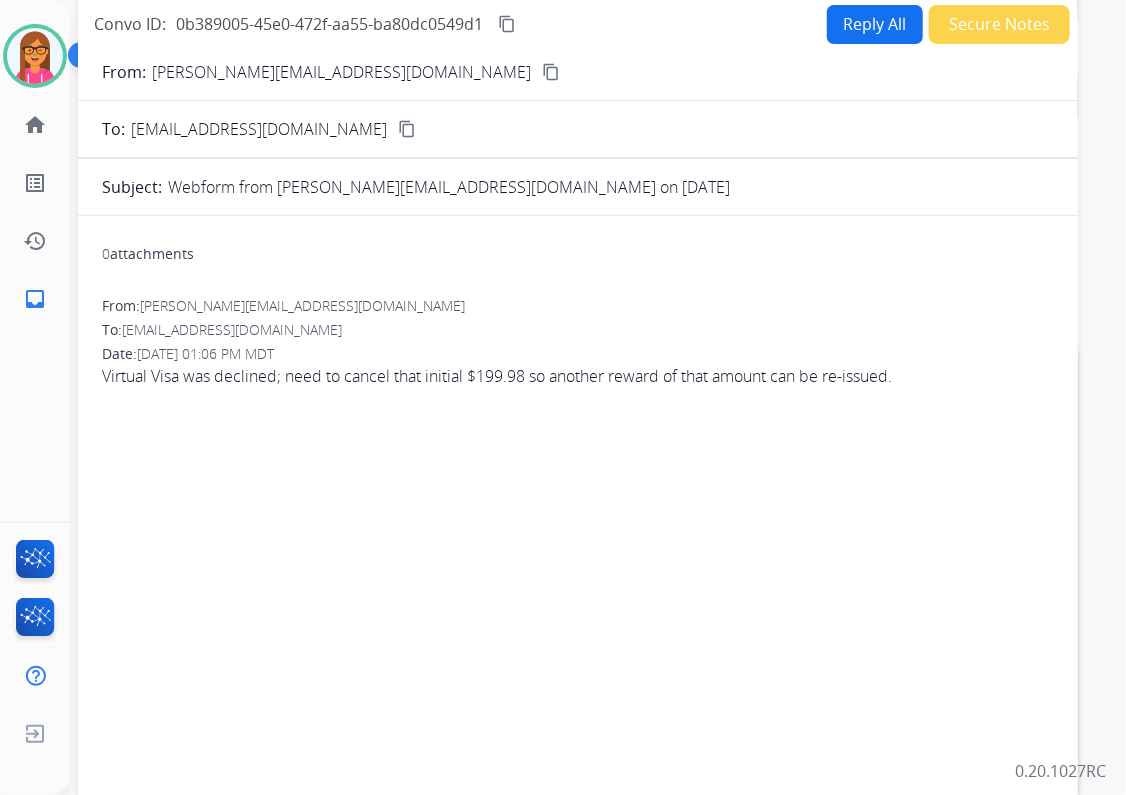 scroll, scrollTop: 86, scrollLeft: 0, axis: vertical 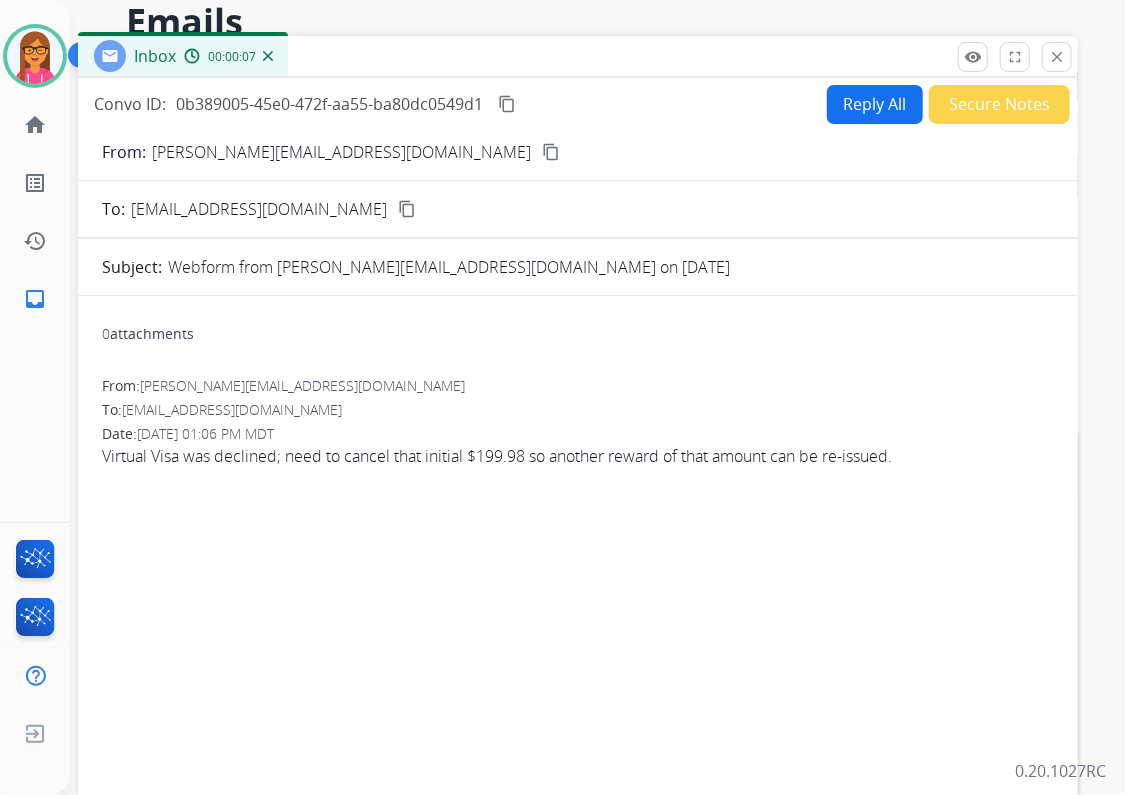 click on "content_copy" at bounding box center [551, 152] 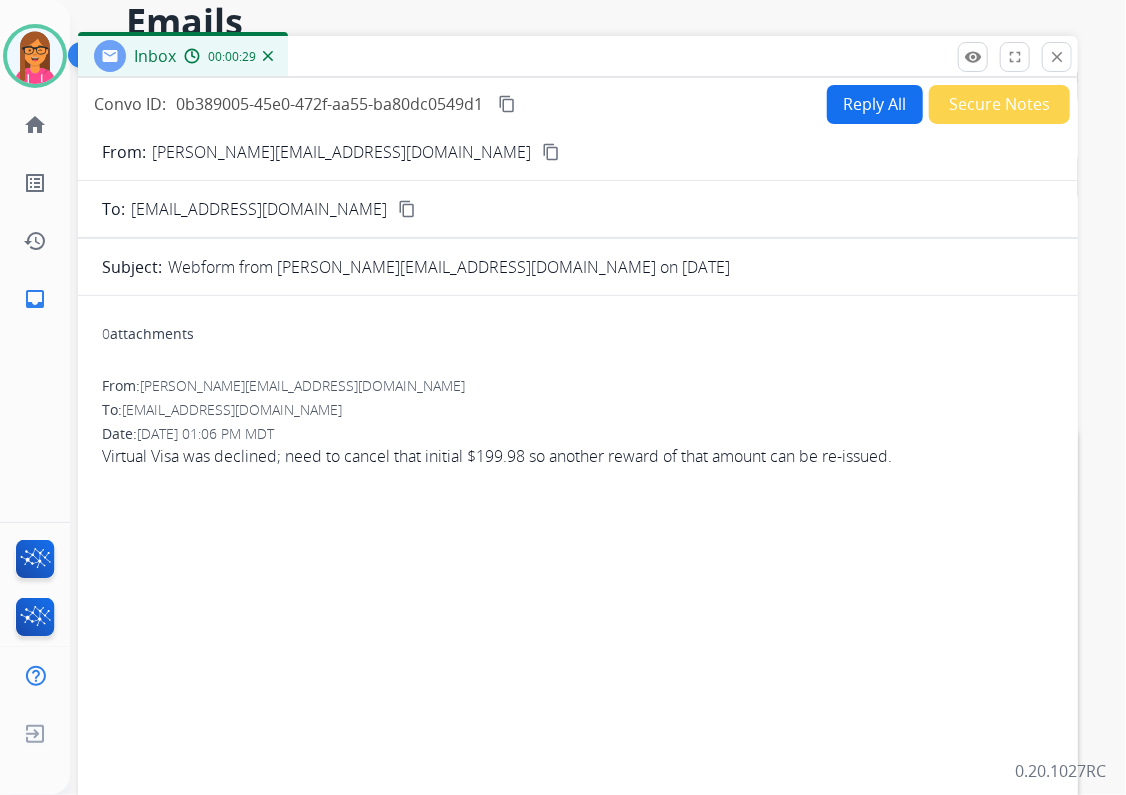 click on "Reply All" at bounding box center (875, 104) 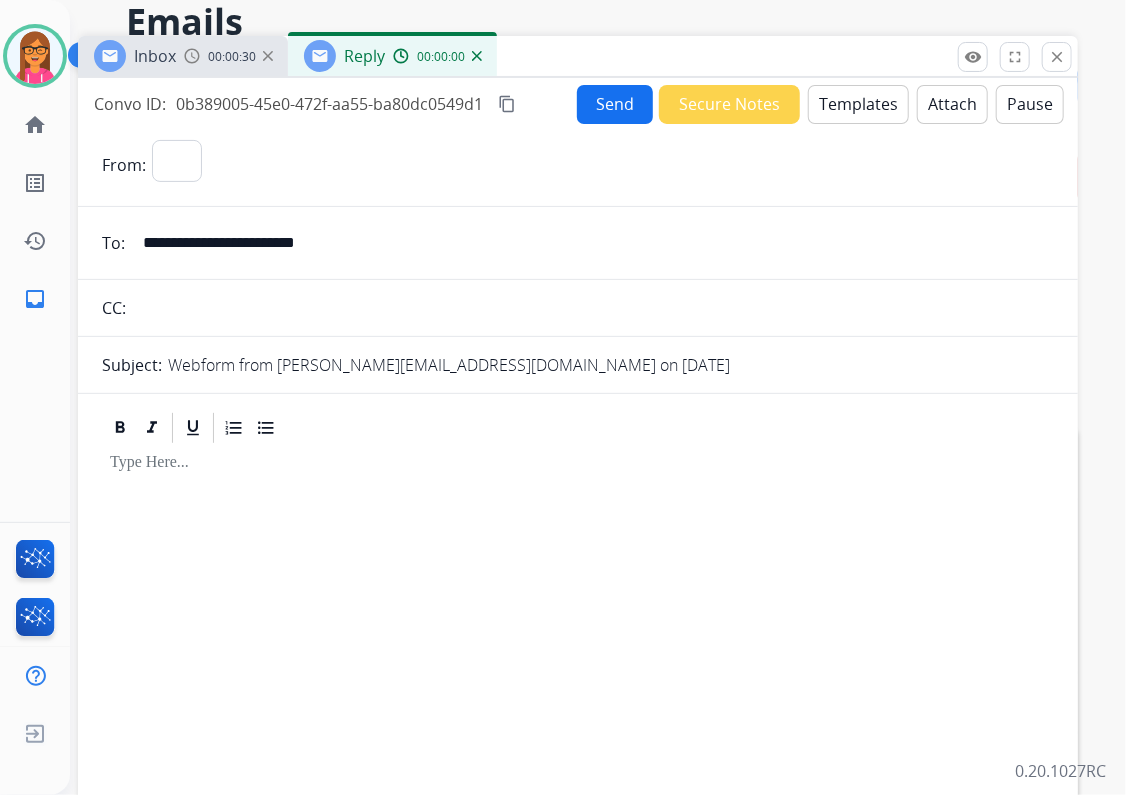 select on "**********" 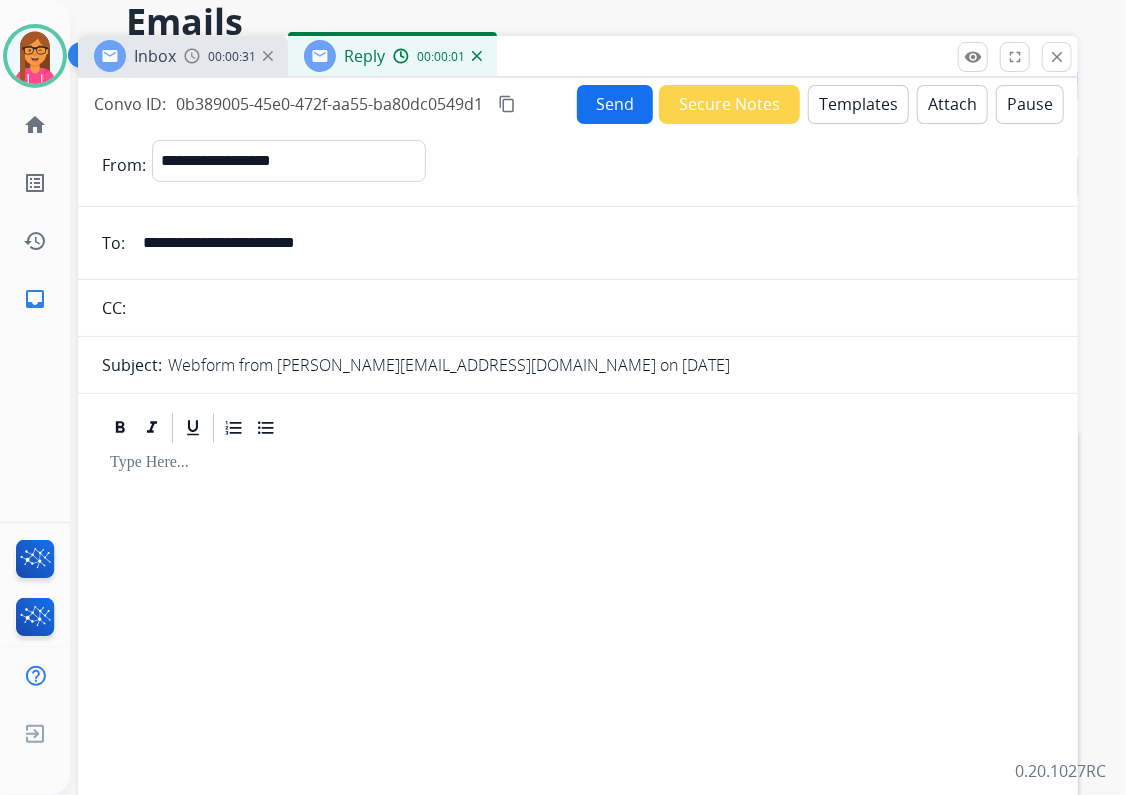 click on "Templates" at bounding box center [858, 104] 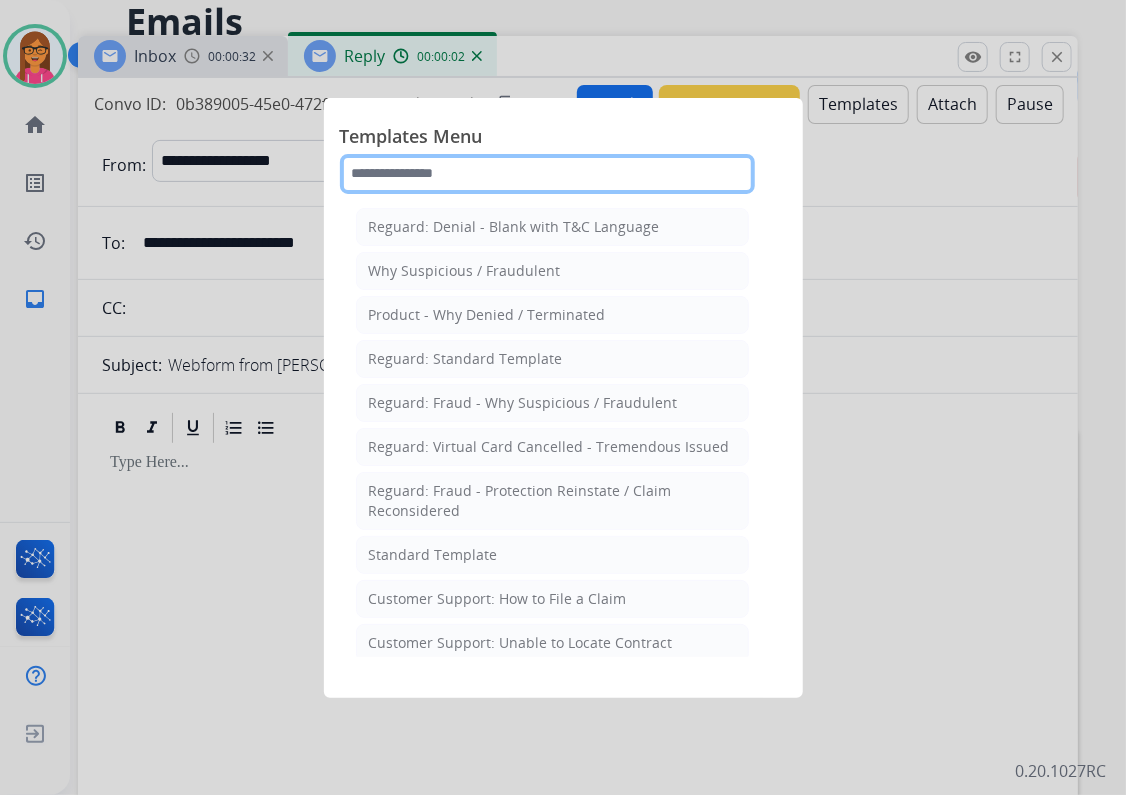 click 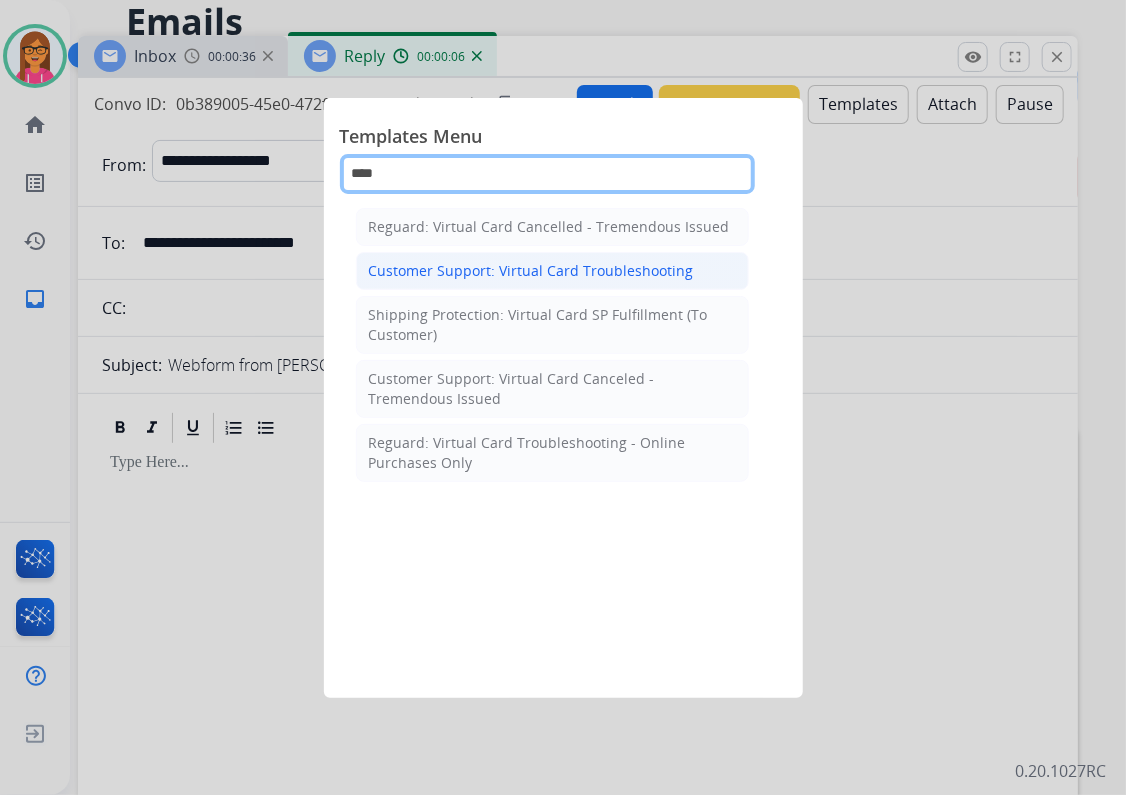type on "****" 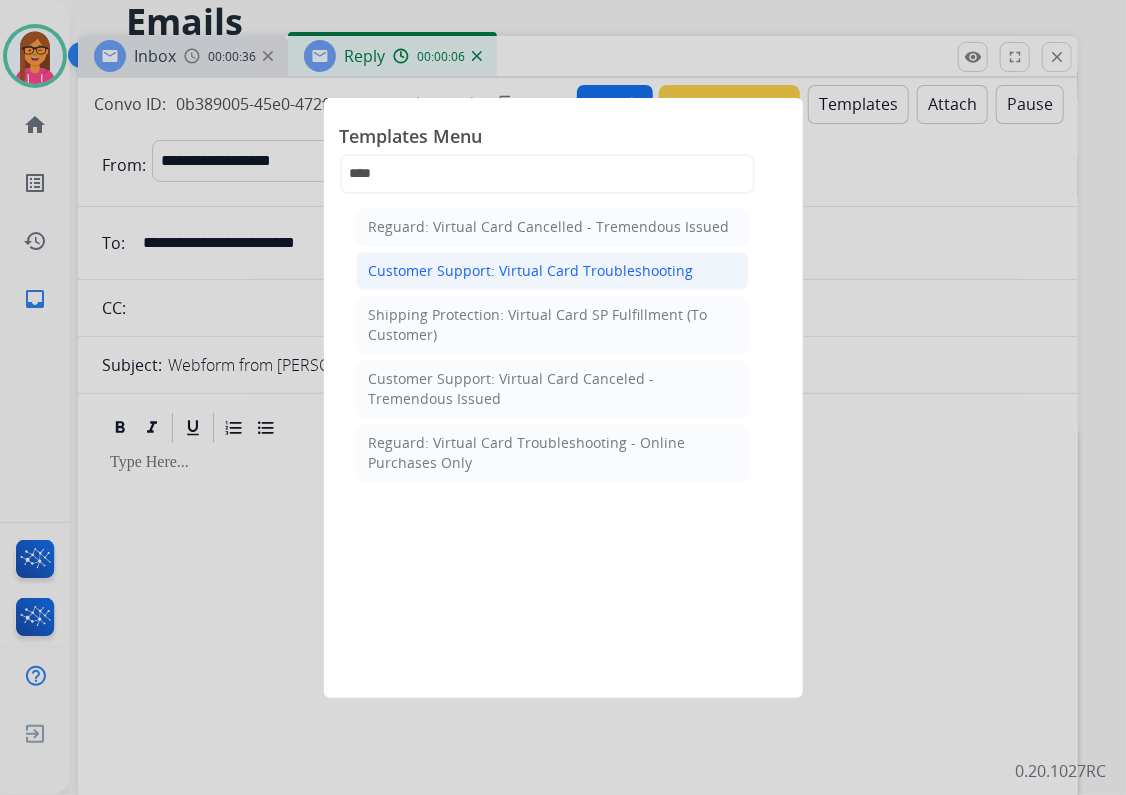 click on "Customer Support: Virtual Card Troubleshooting" 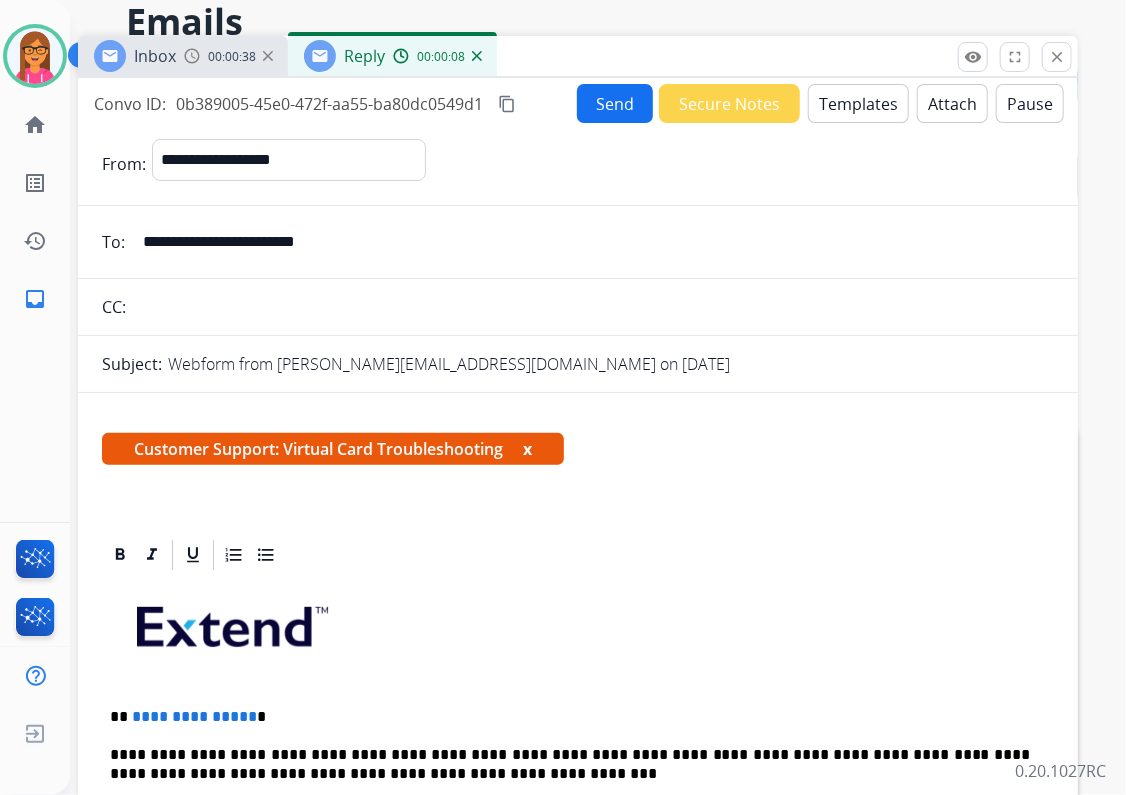 click on "x" at bounding box center (527, 449) 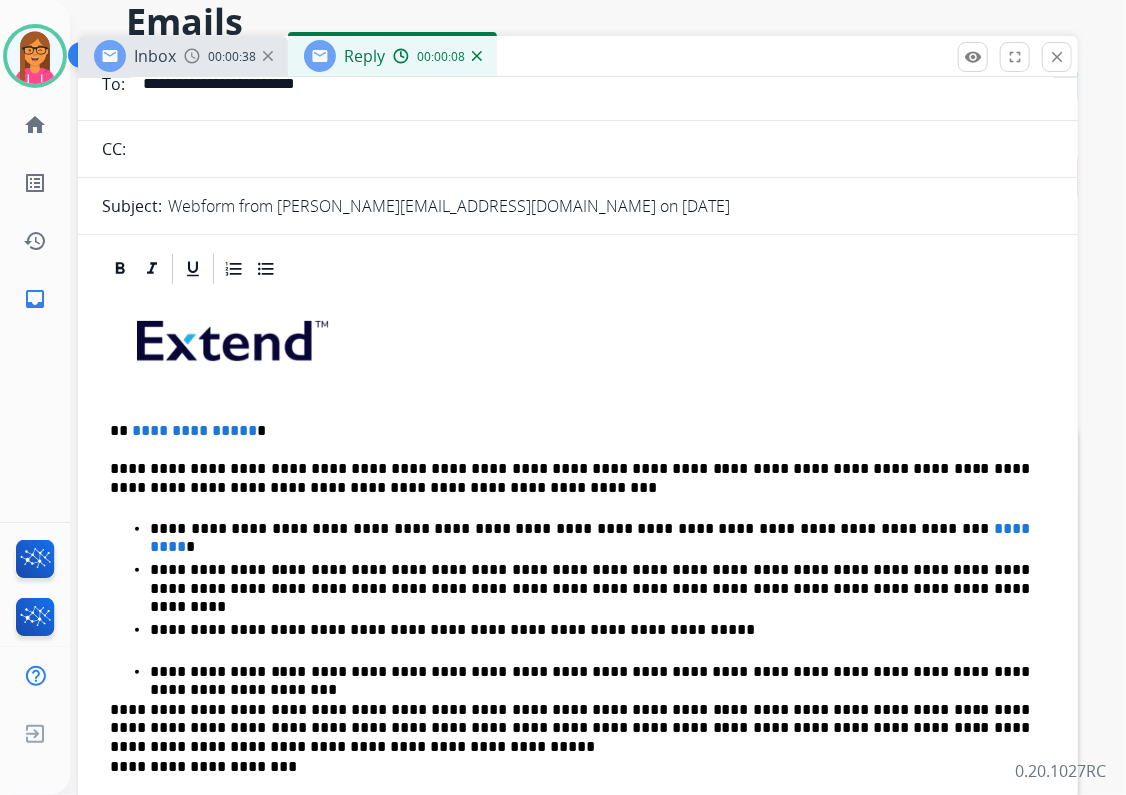 scroll, scrollTop: 160, scrollLeft: 0, axis: vertical 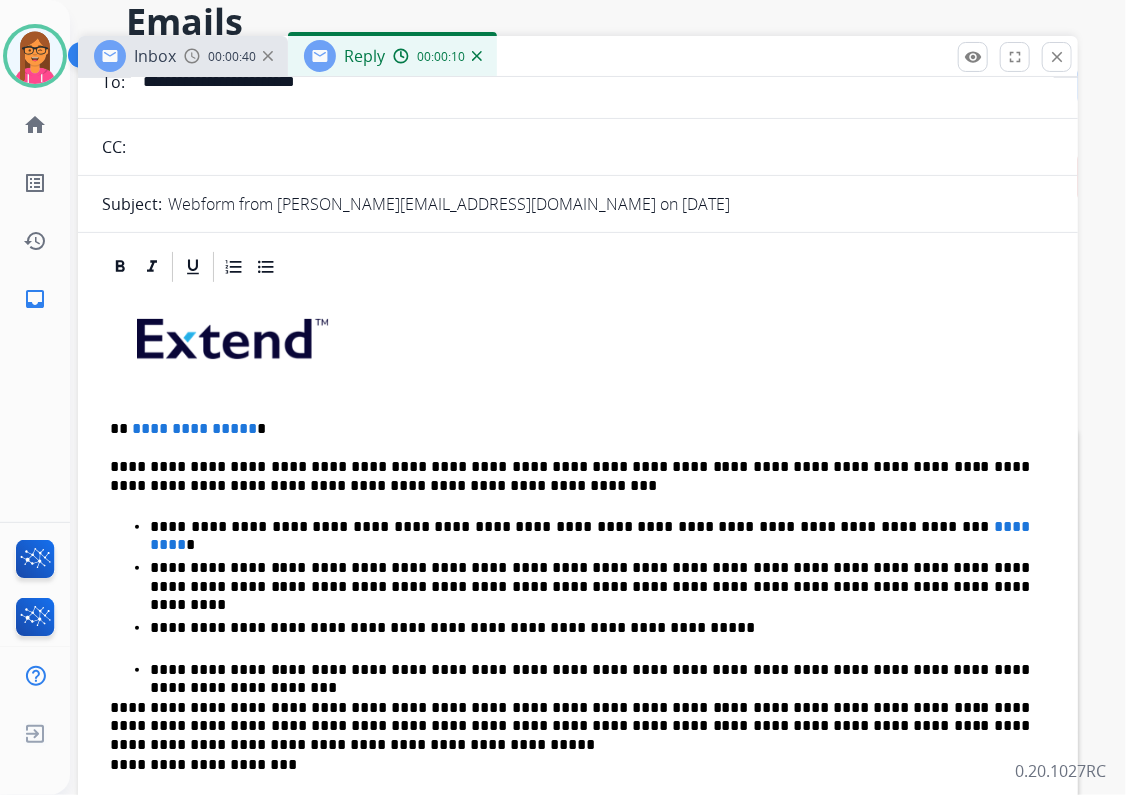click on "**********" at bounding box center [570, 429] 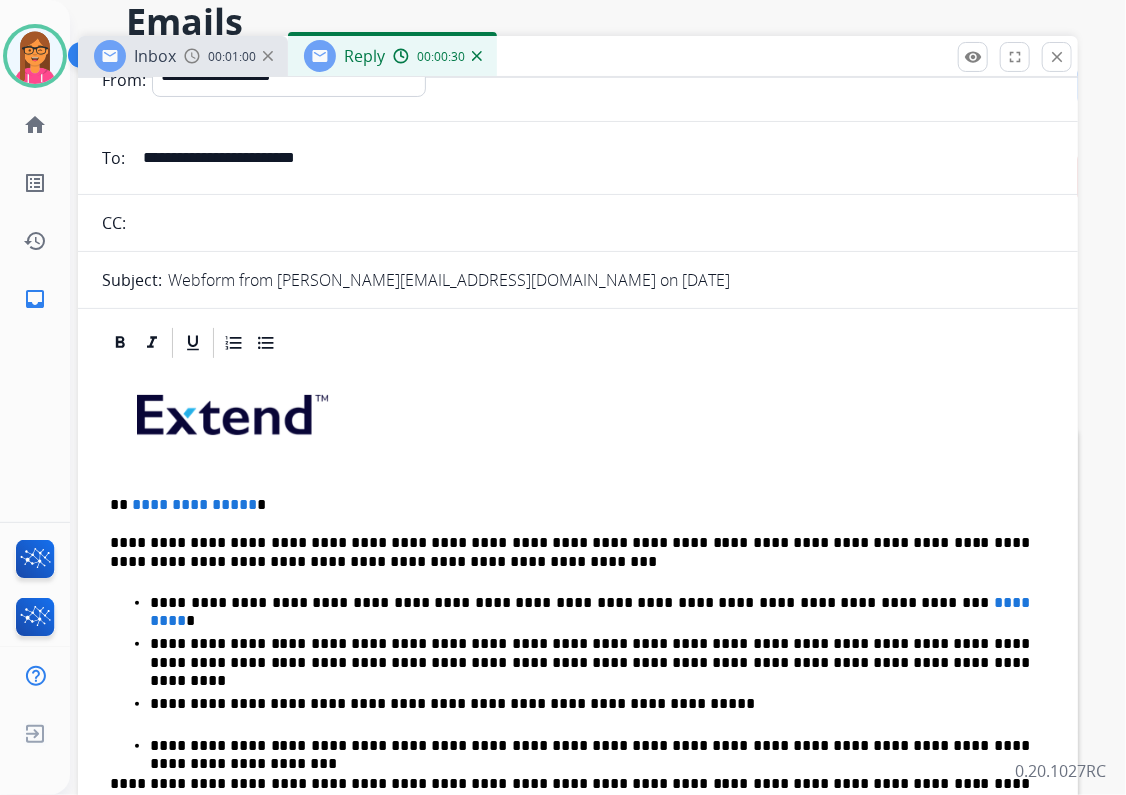 scroll, scrollTop: 0, scrollLeft: 0, axis: both 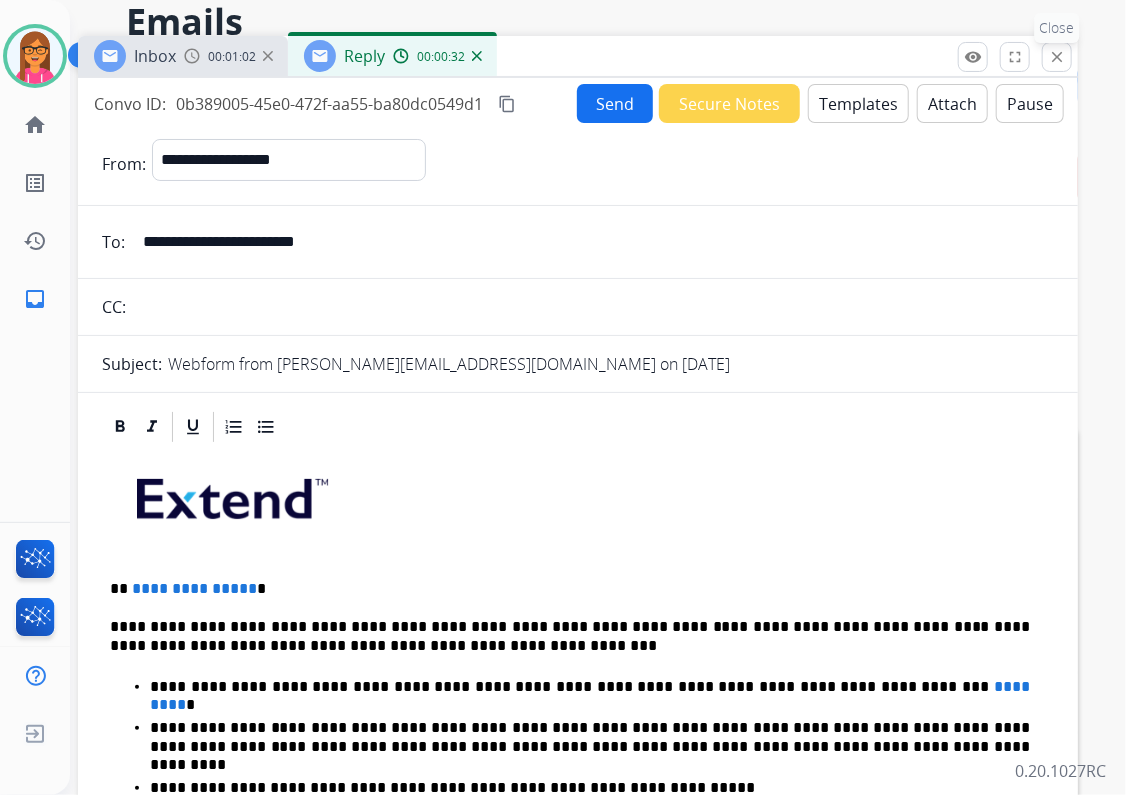 click on "close Close" at bounding box center [1057, 57] 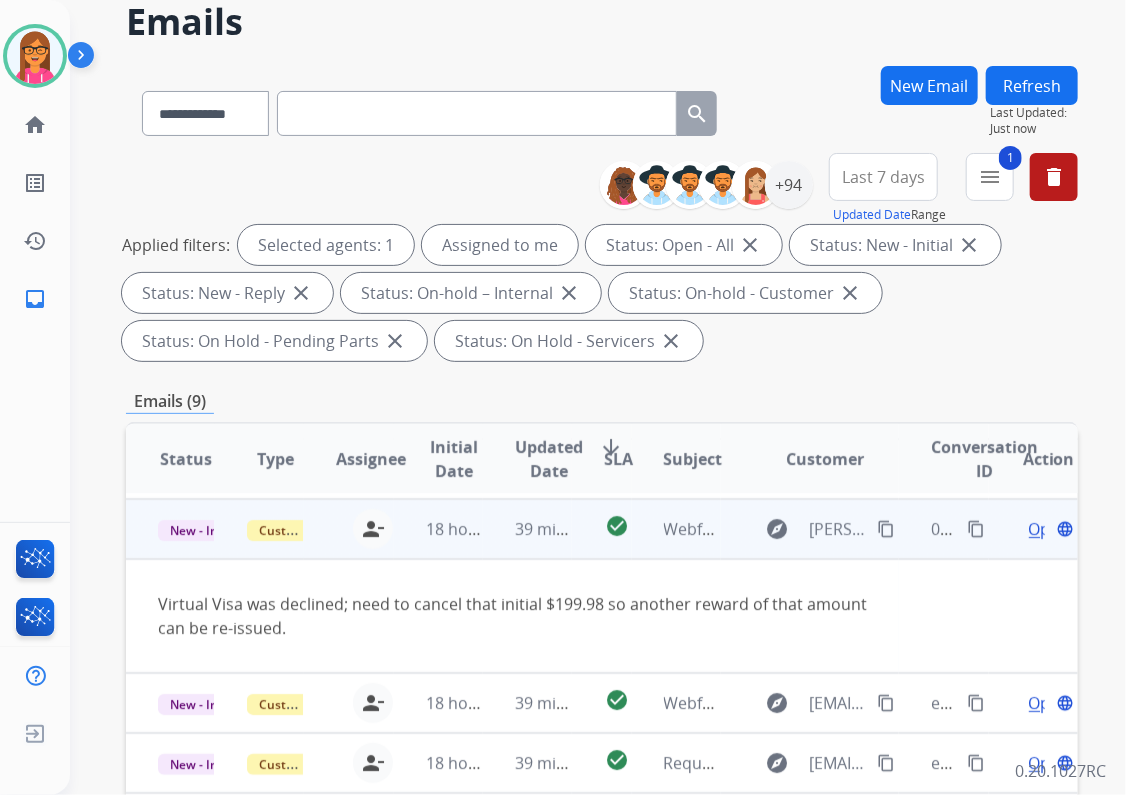 click on "Open" at bounding box center [1049, 529] 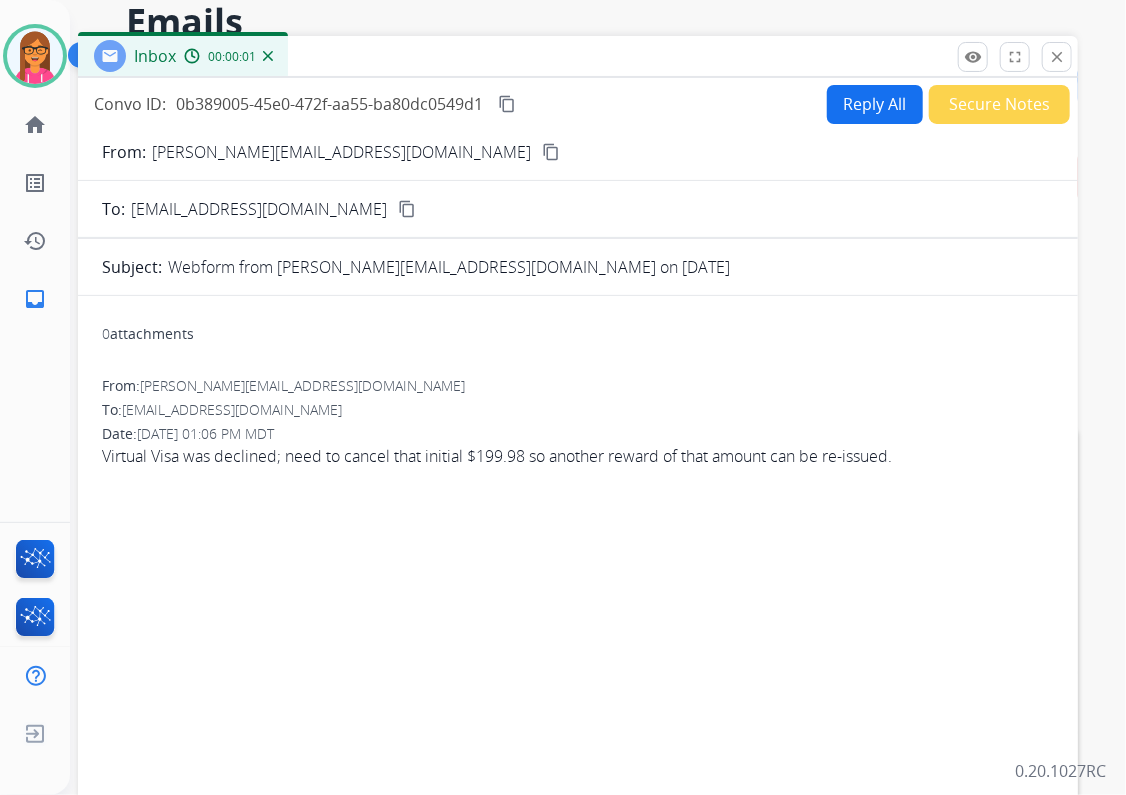 click on "Reply All" at bounding box center (875, 104) 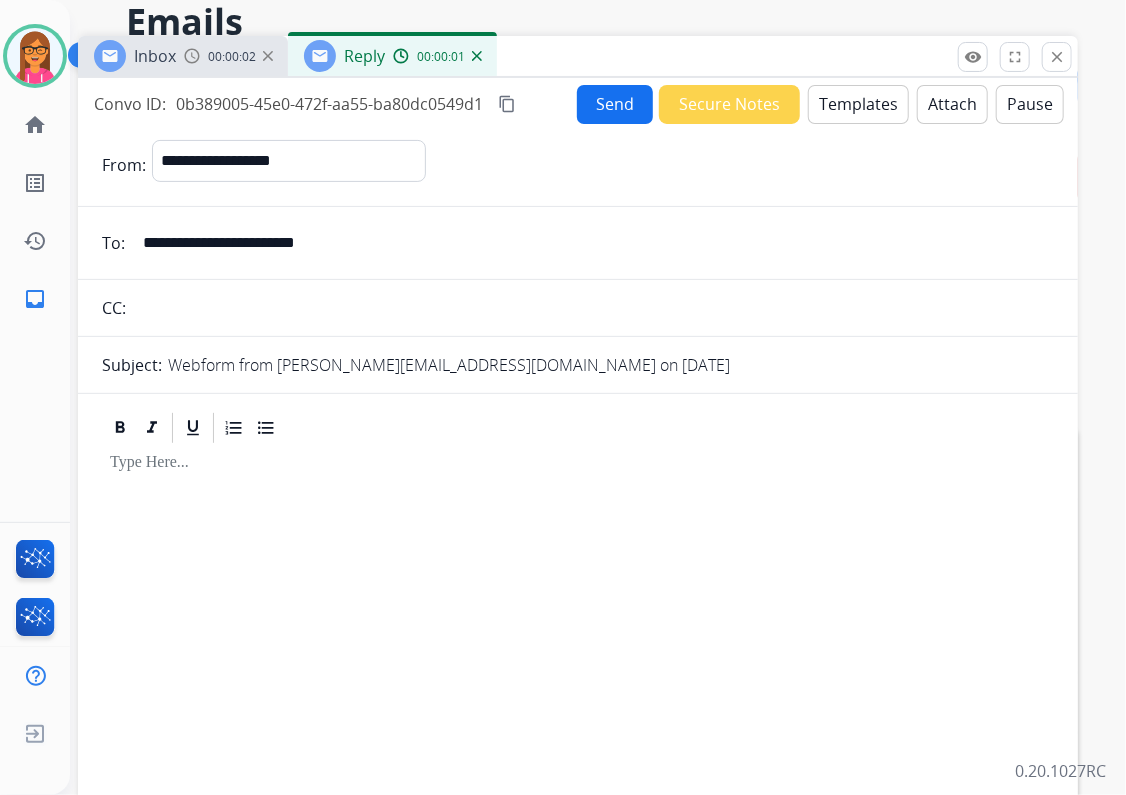 click on "Templates" at bounding box center [858, 104] 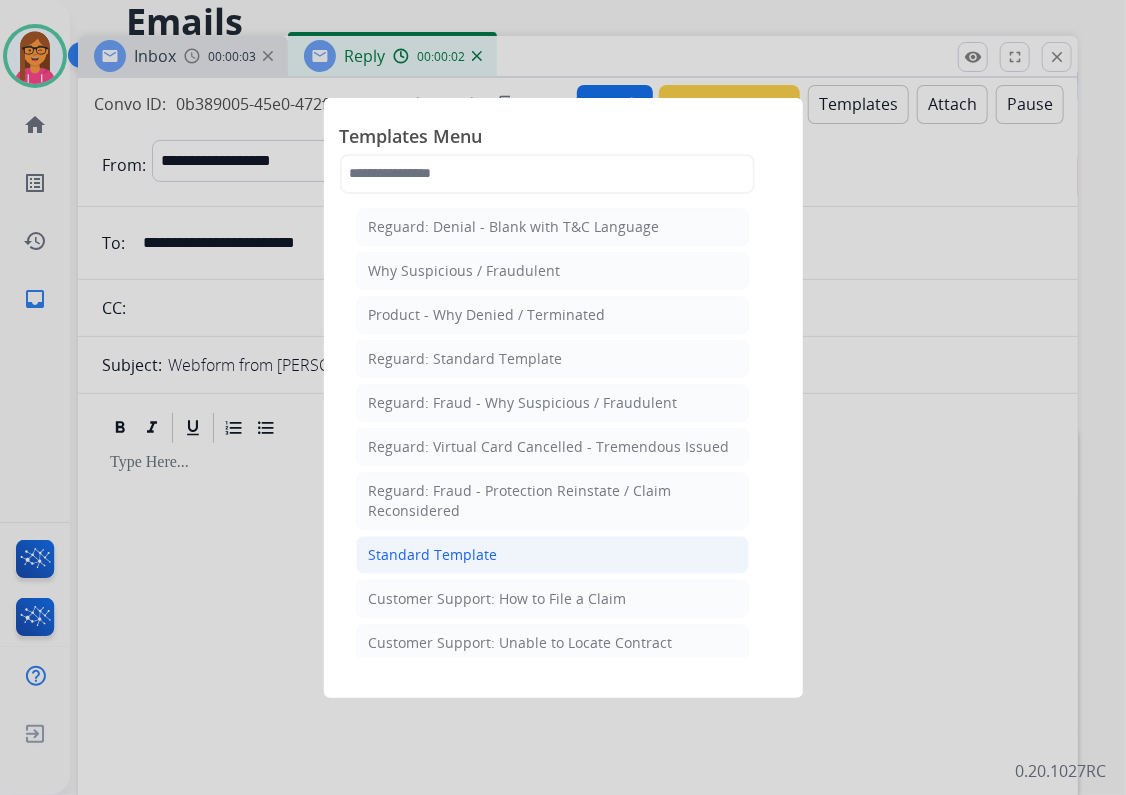 click on "Standard Template" 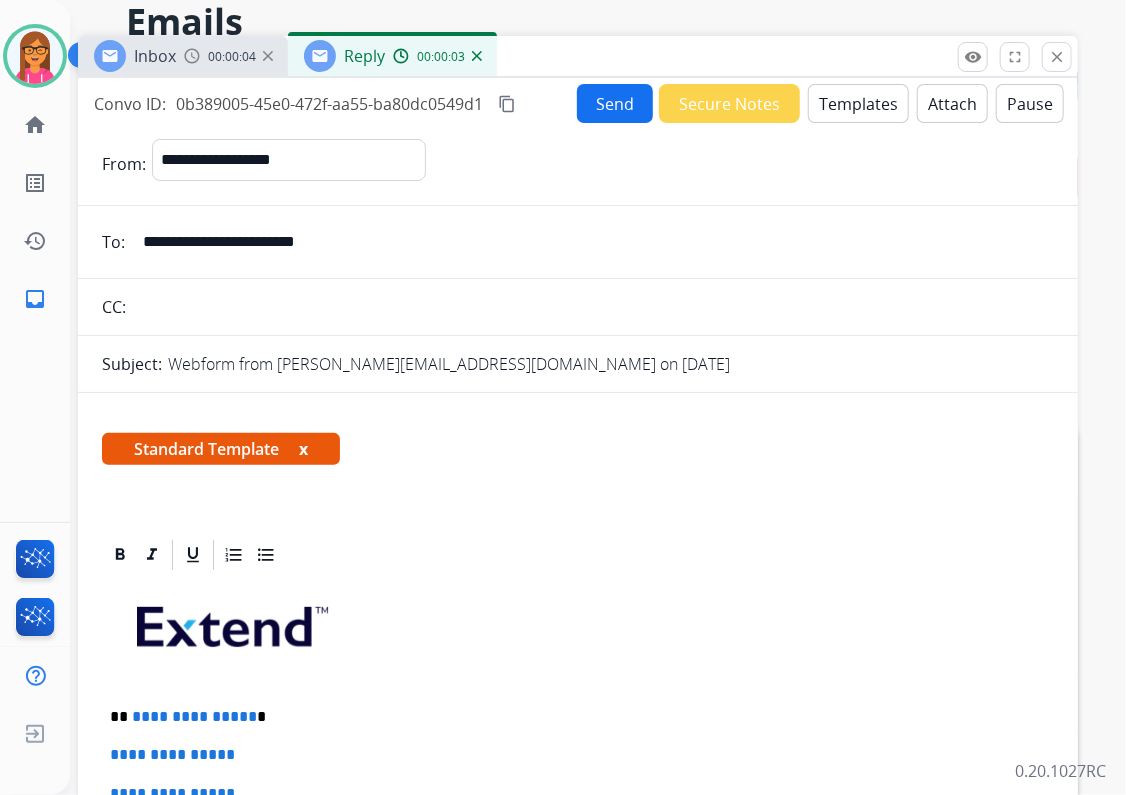 click on "x" at bounding box center [303, 449] 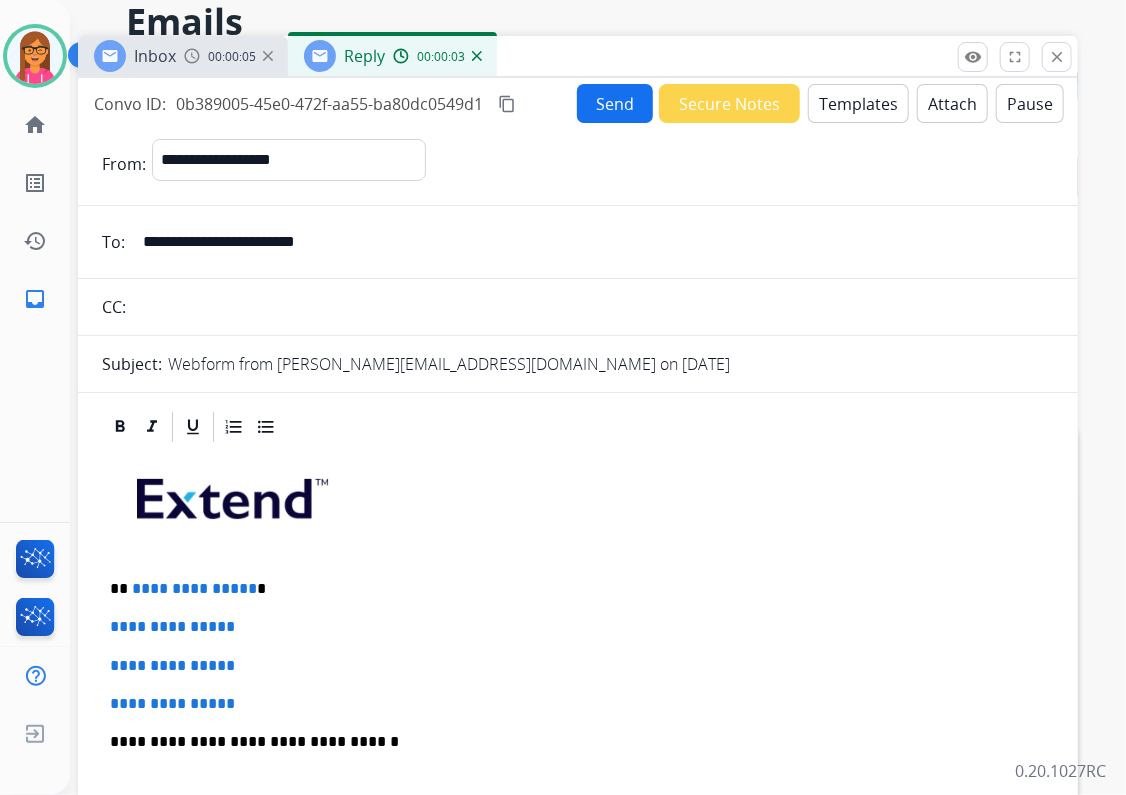 scroll, scrollTop: 160, scrollLeft: 0, axis: vertical 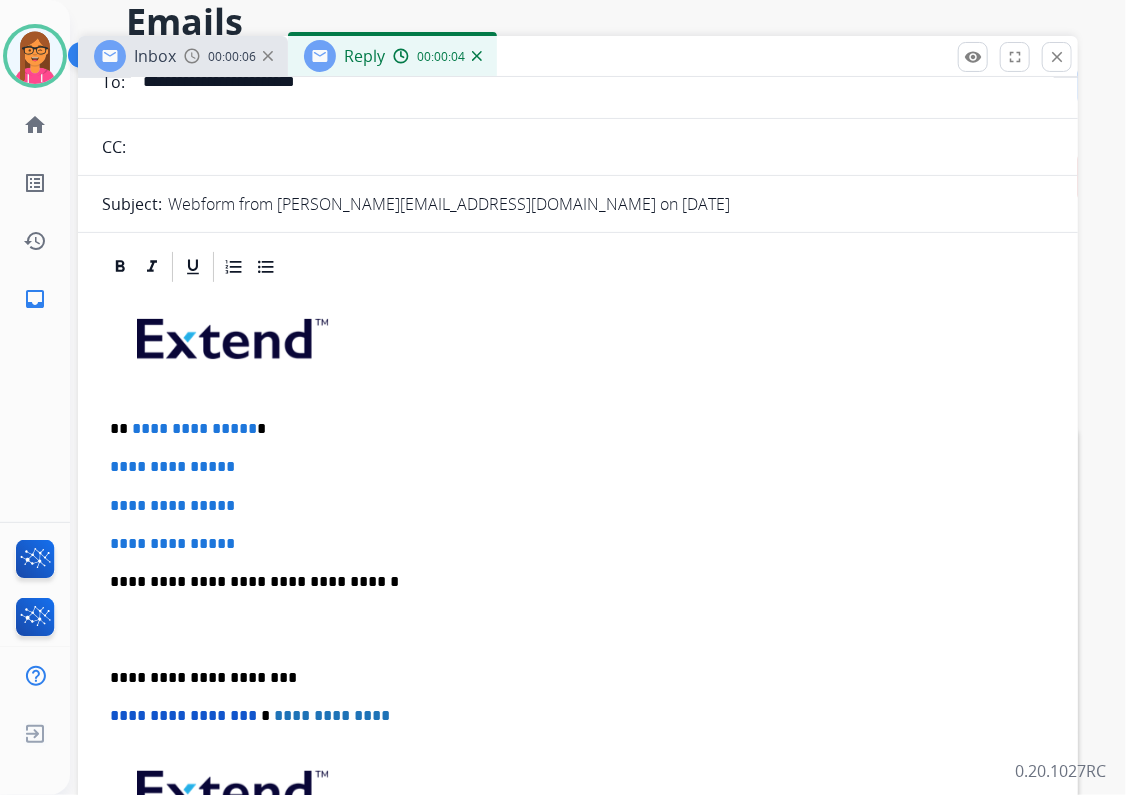 click on "**********" at bounding box center [570, 429] 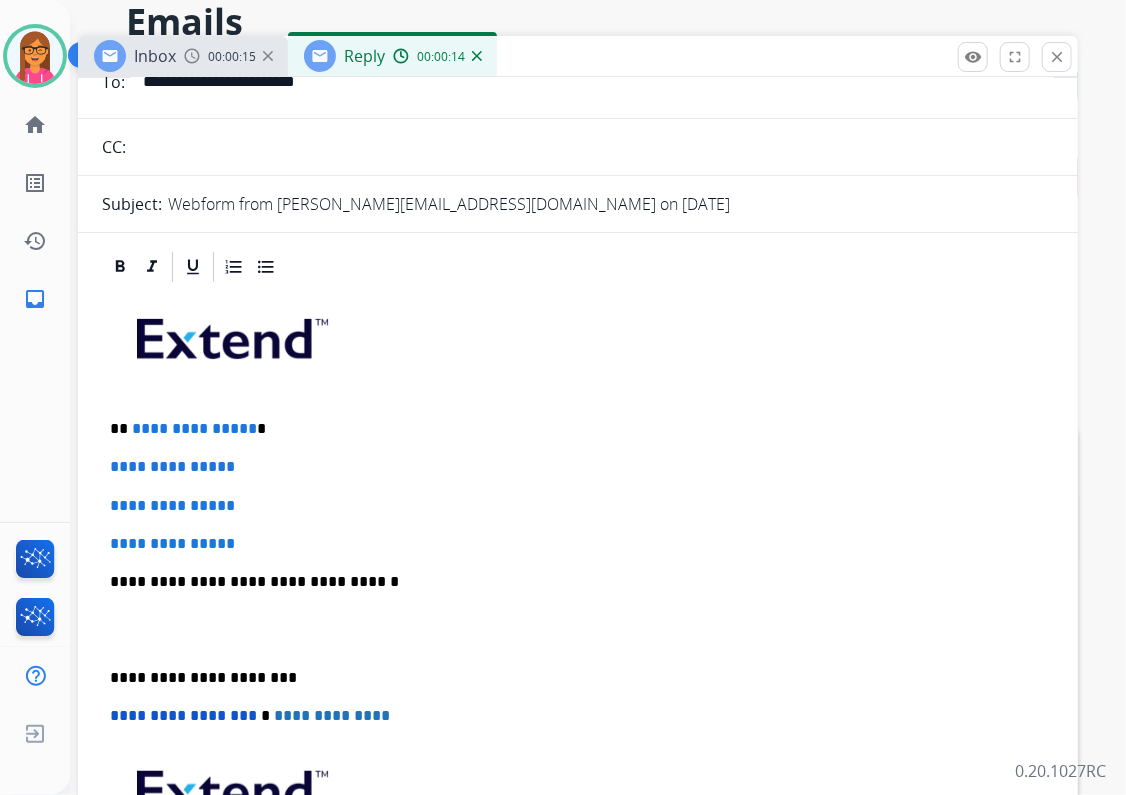 click on "**********" at bounding box center (570, 429) 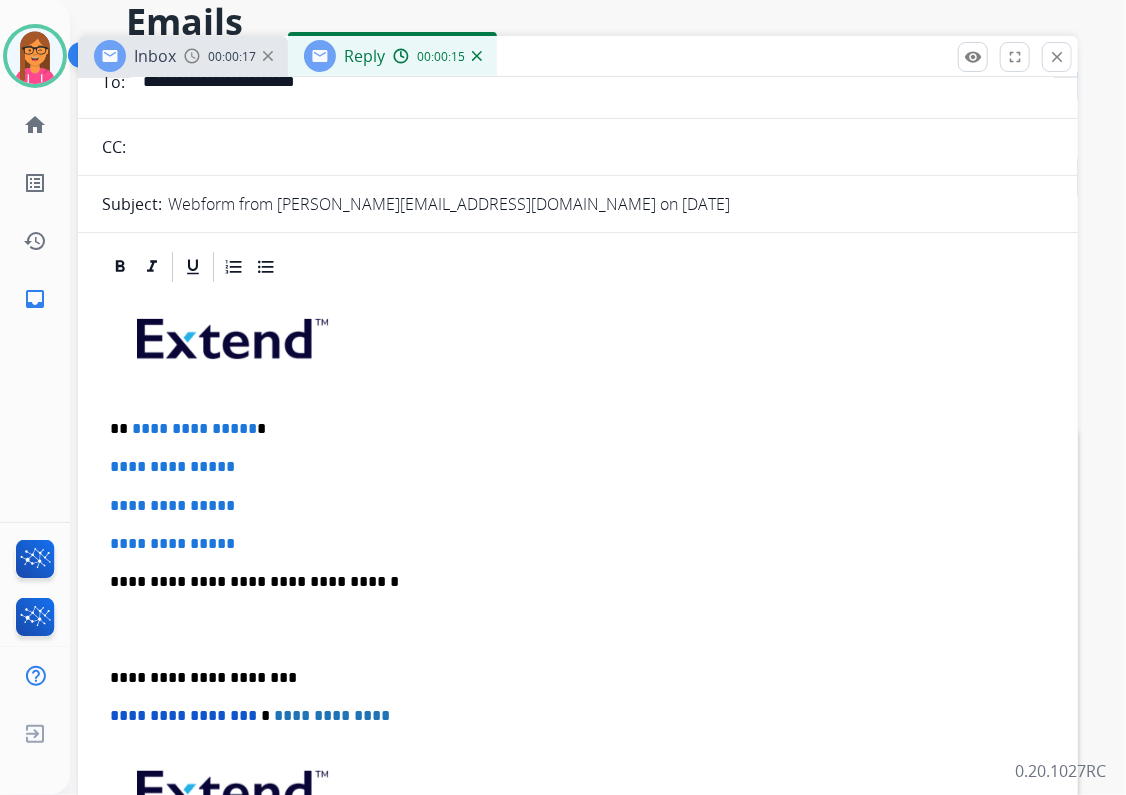 type 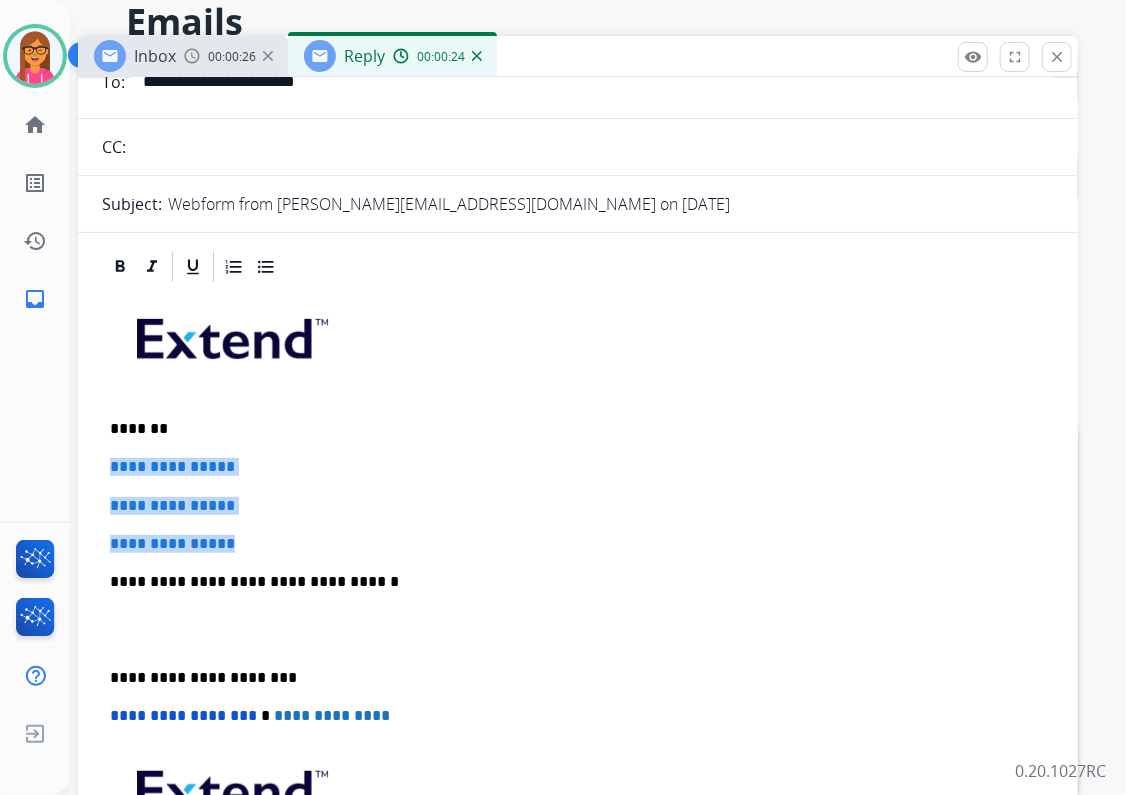 drag, startPoint x: 263, startPoint y: 539, endPoint x: 108, endPoint y: 460, distance: 173.97127 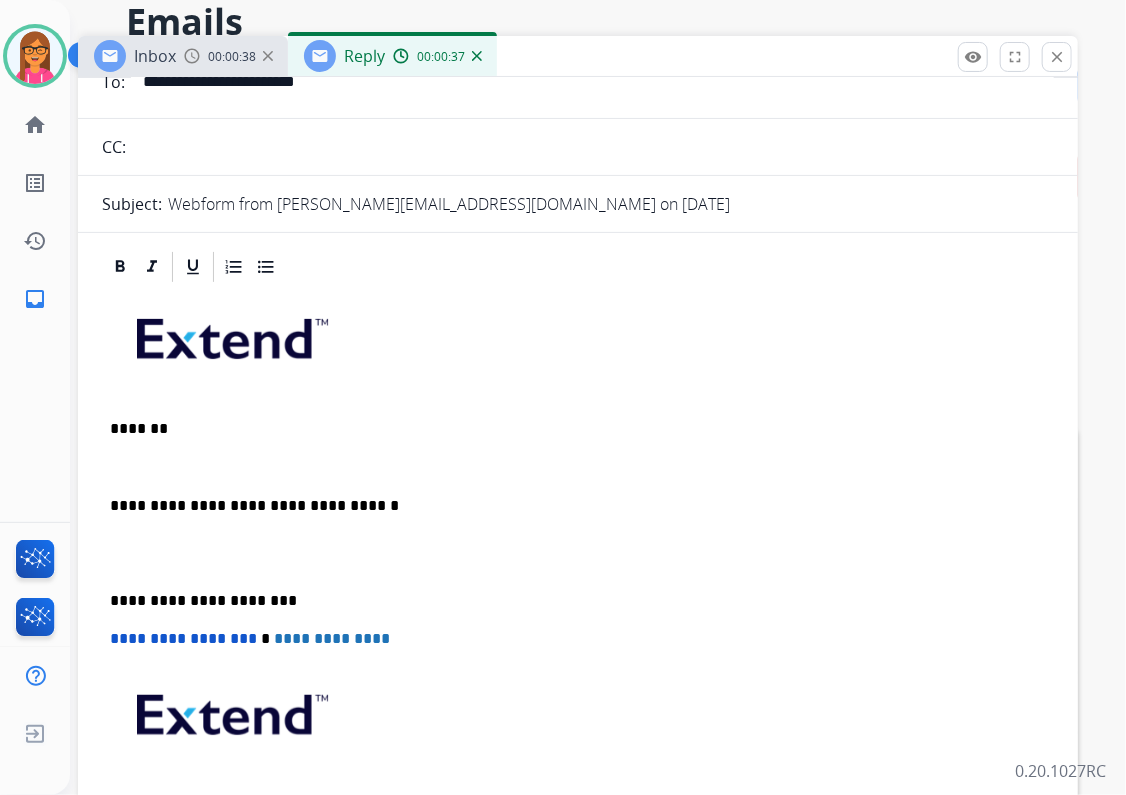 click at bounding box center (578, 467) 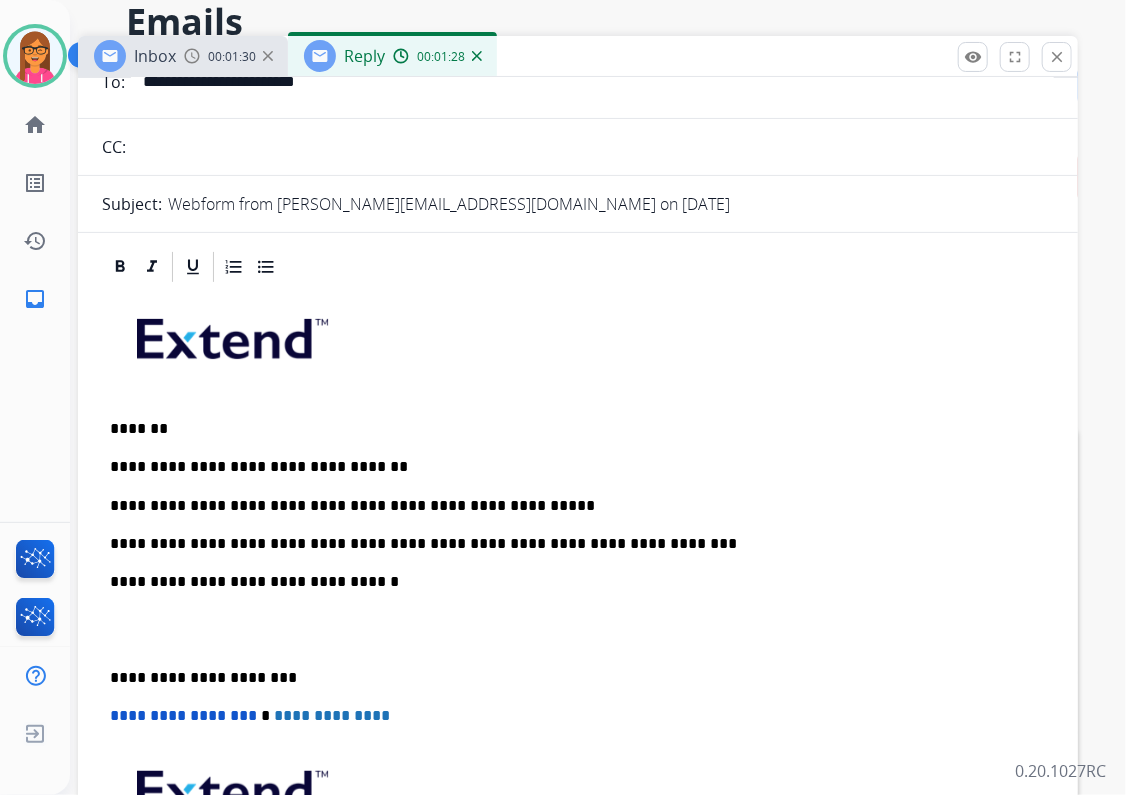 click on "**********" at bounding box center [570, 544] 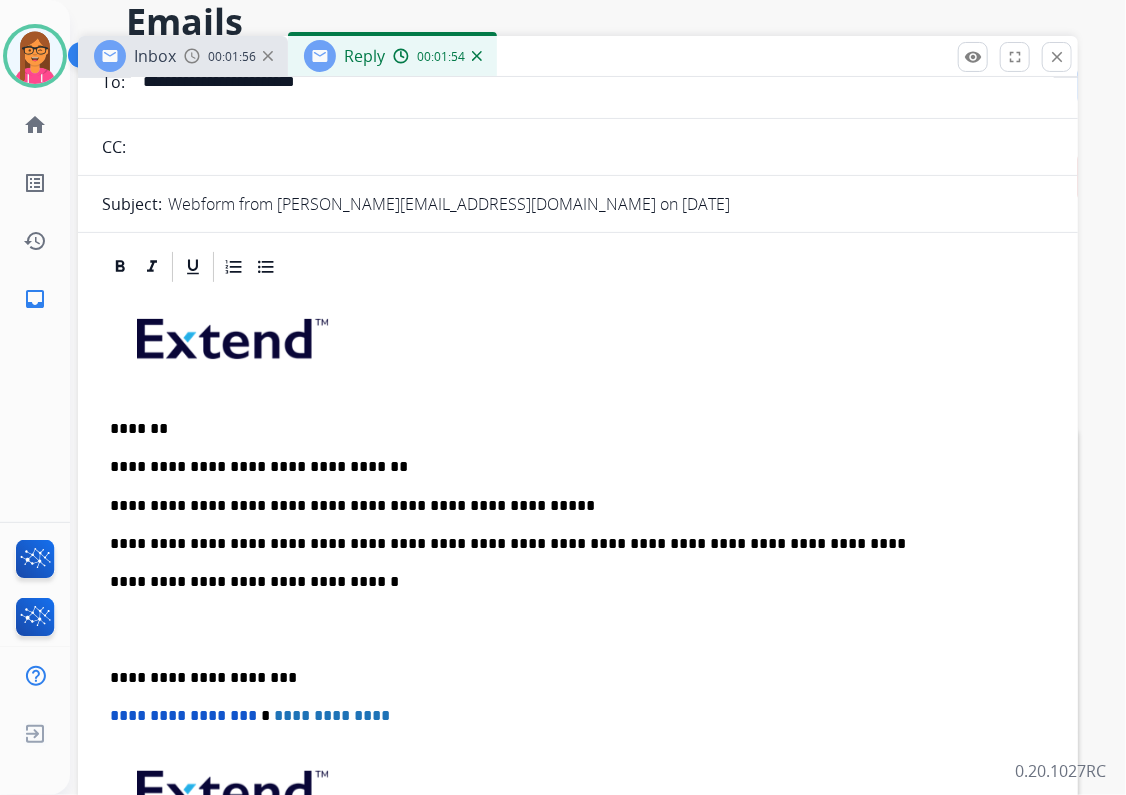 click on "**********" at bounding box center (570, 678) 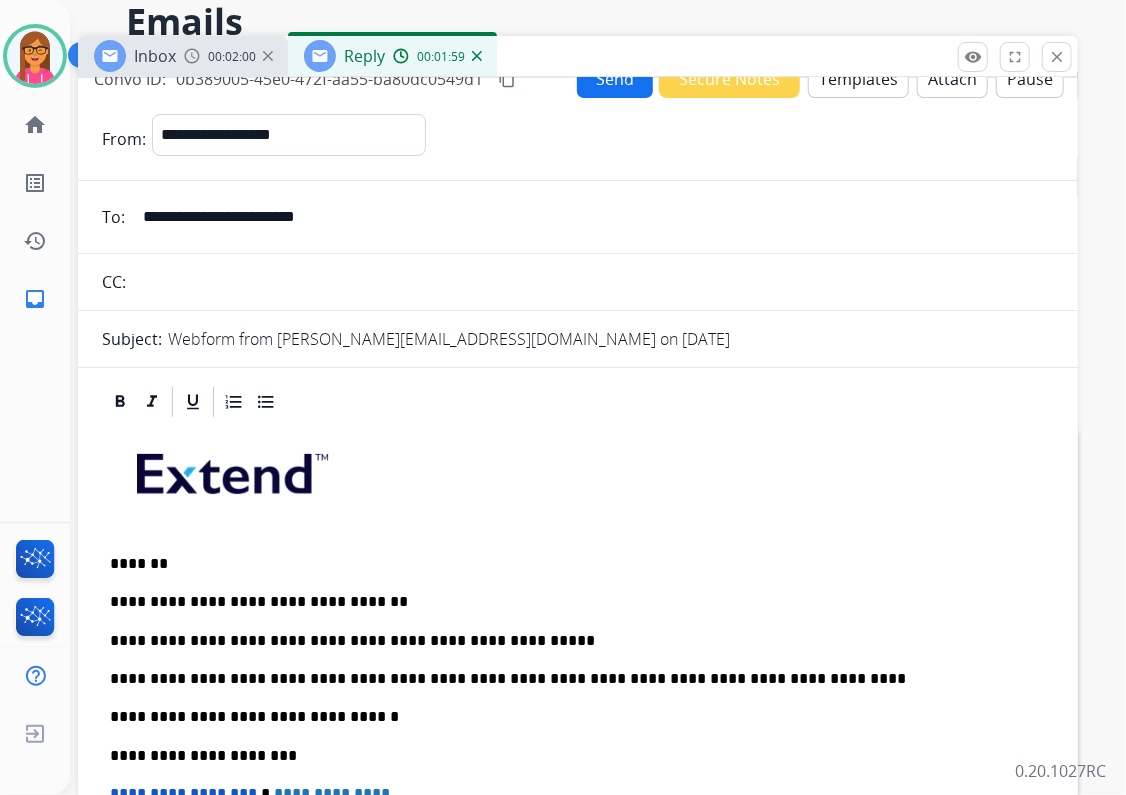 scroll, scrollTop: 0, scrollLeft: 0, axis: both 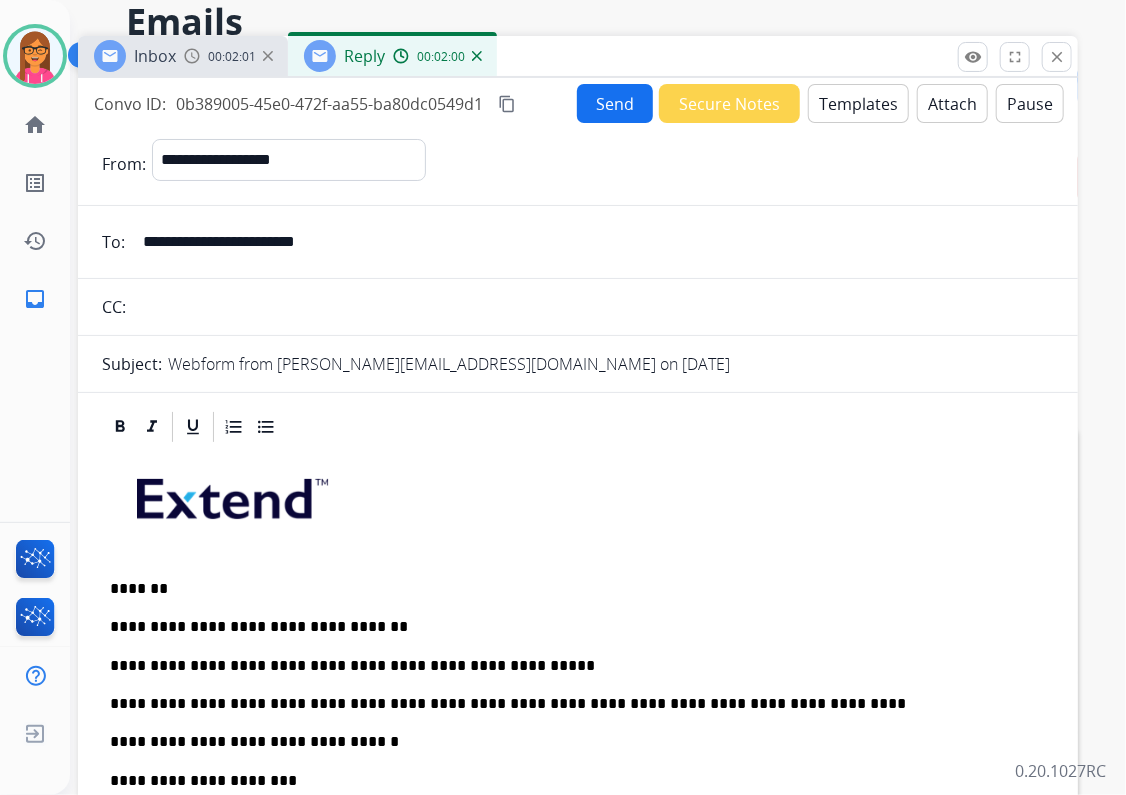 click on "Send" at bounding box center [615, 103] 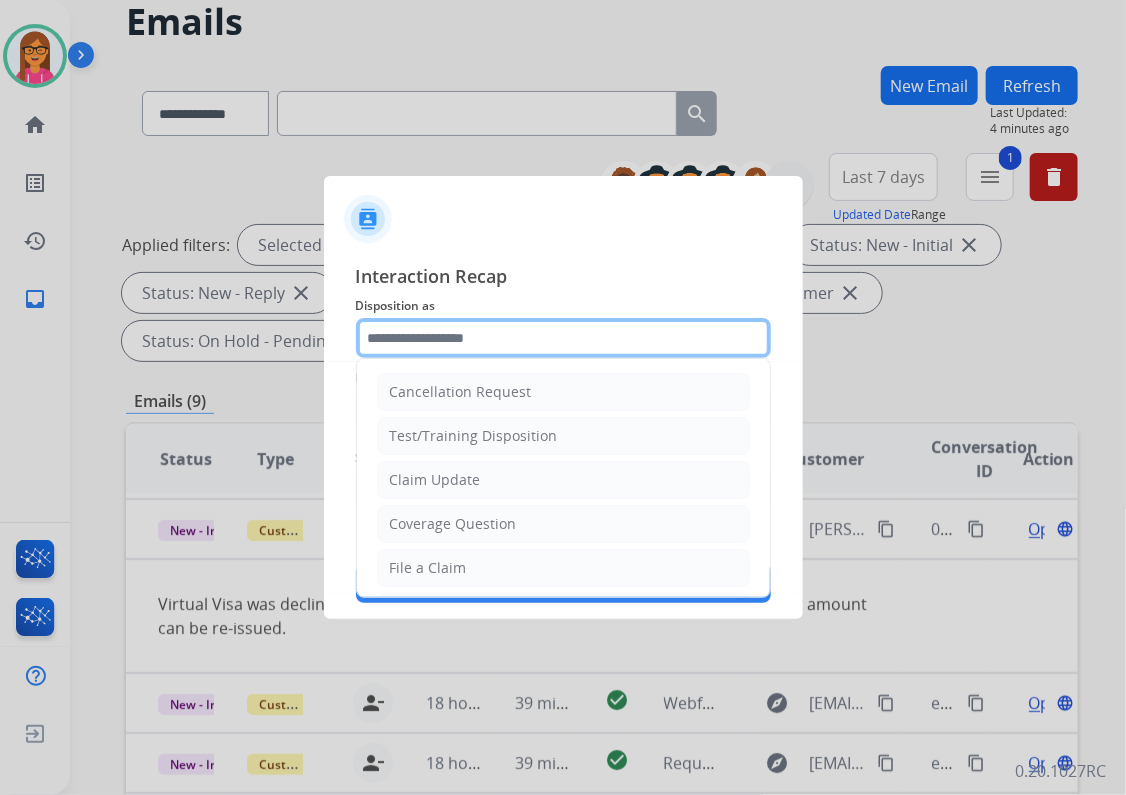 click 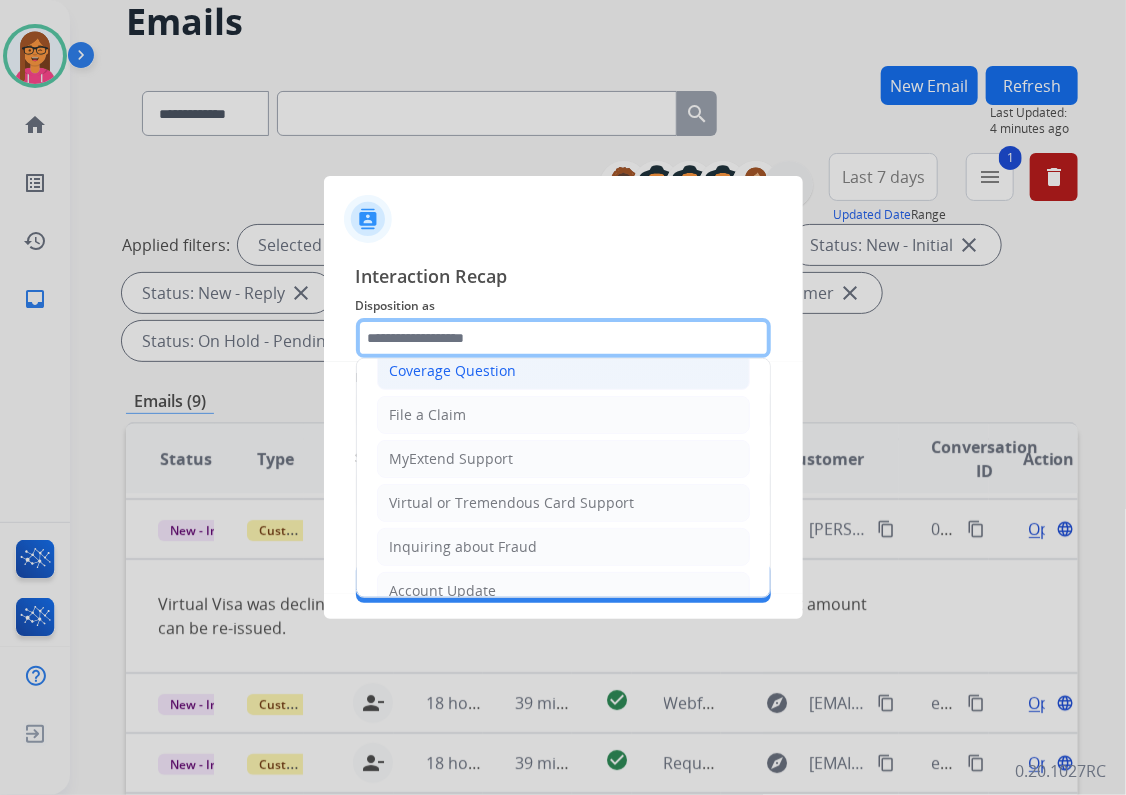 scroll, scrollTop: 160, scrollLeft: 0, axis: vertical 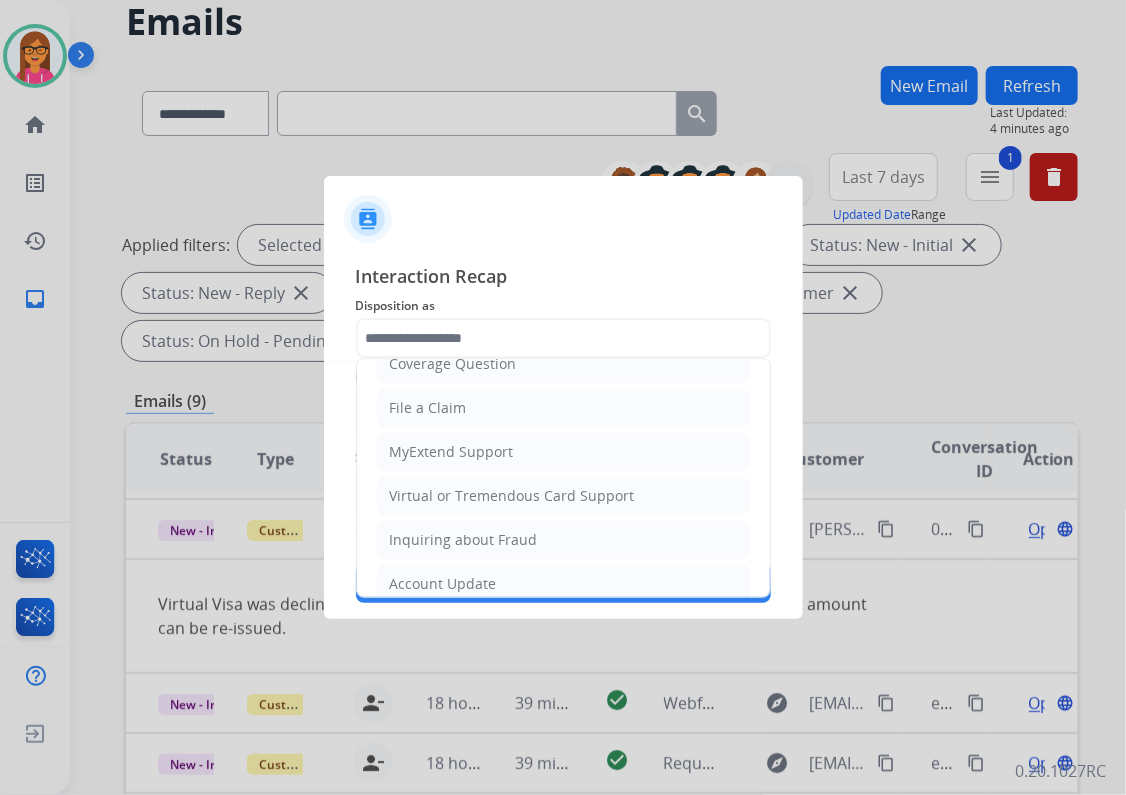 click on "Virtual or Tremendous Card Support" 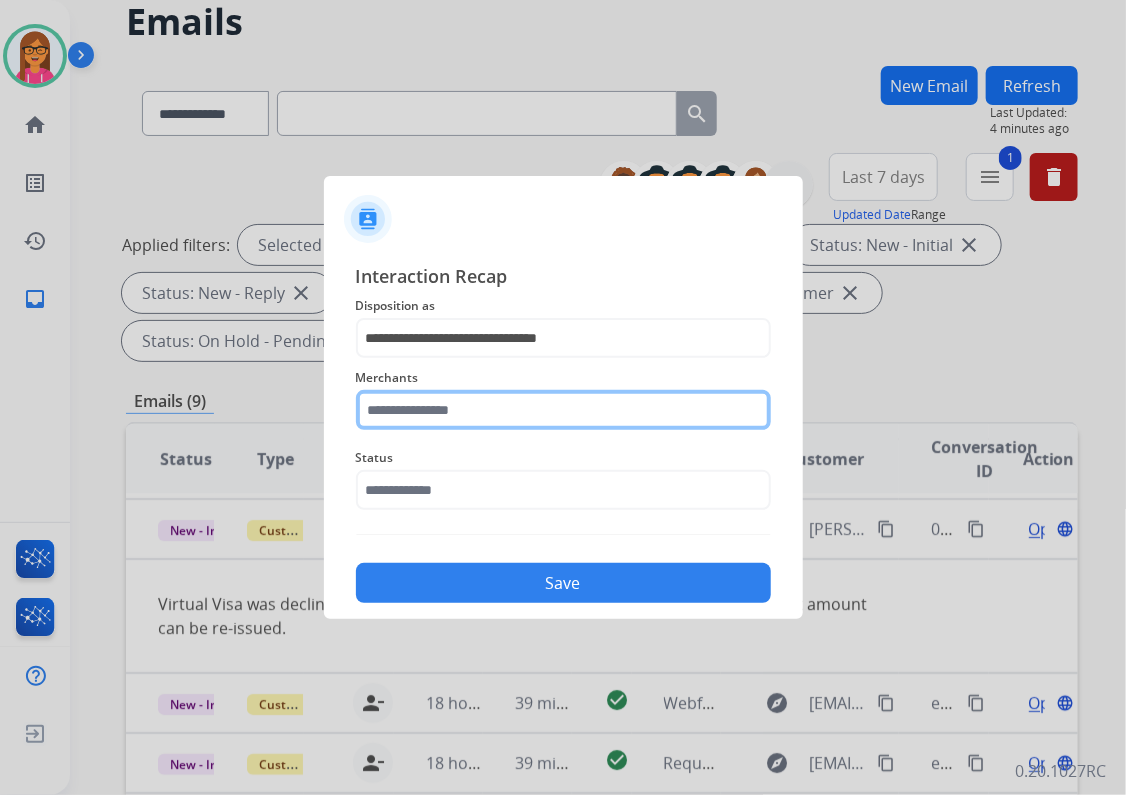 click 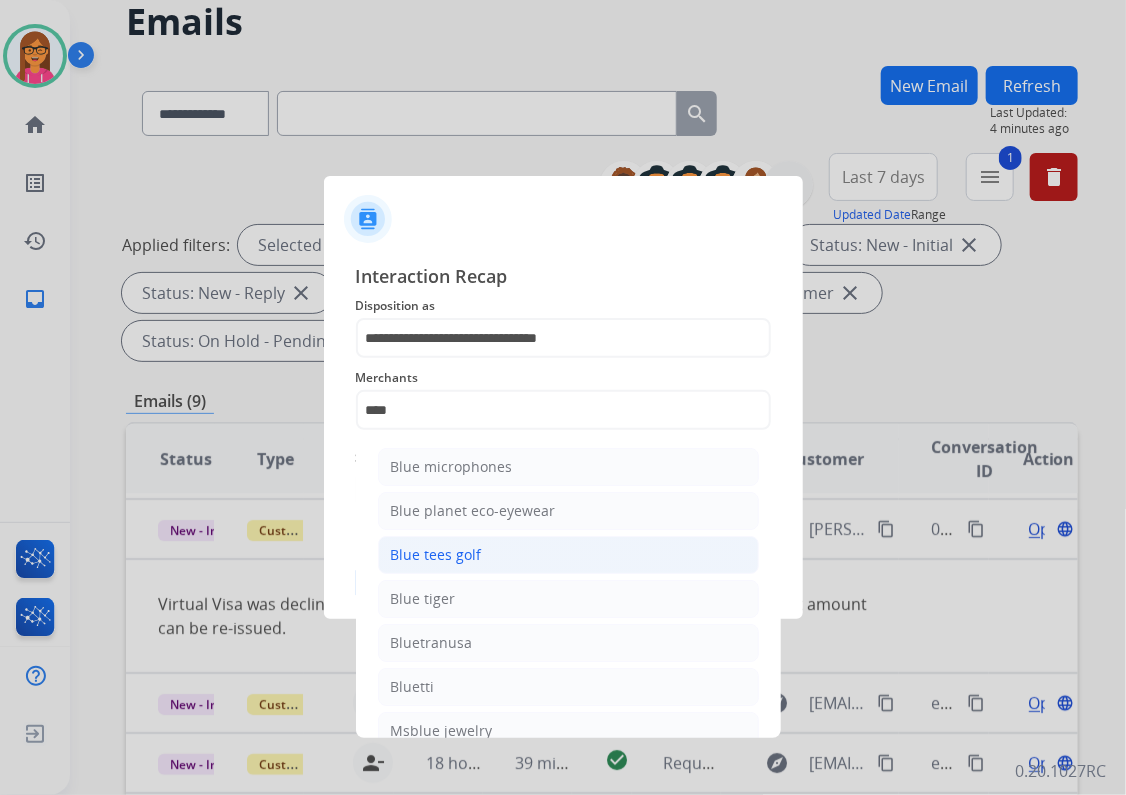 click on "Blue tees golf" 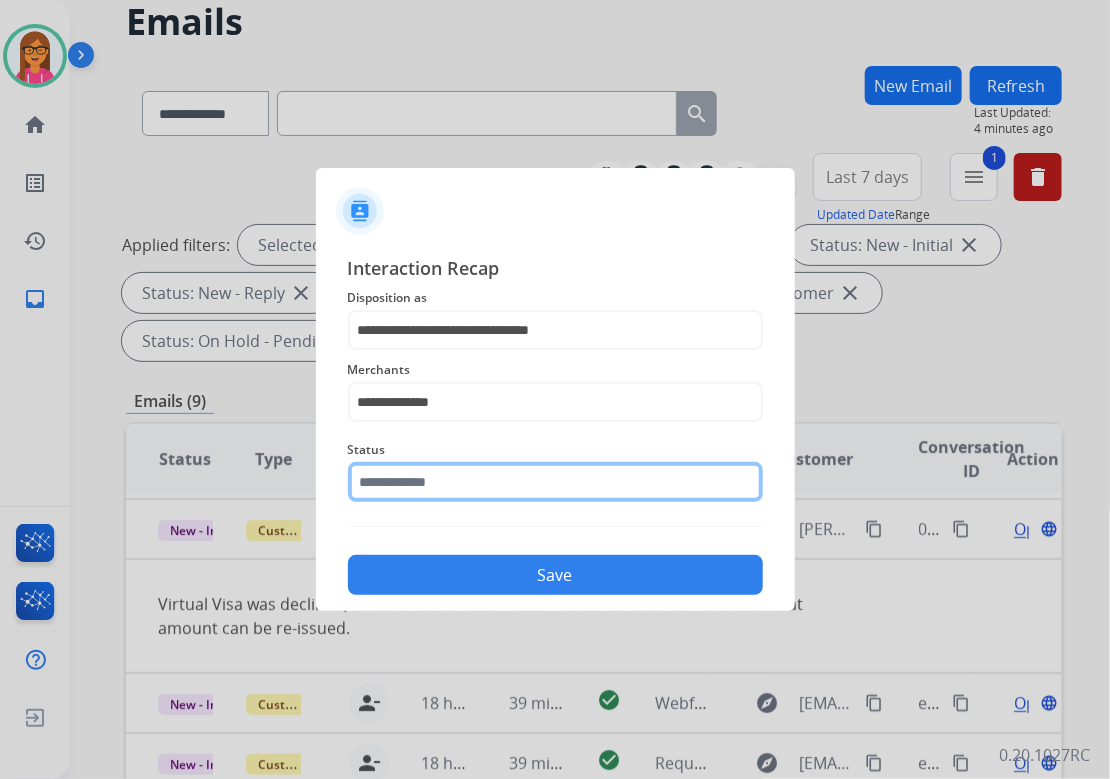 click 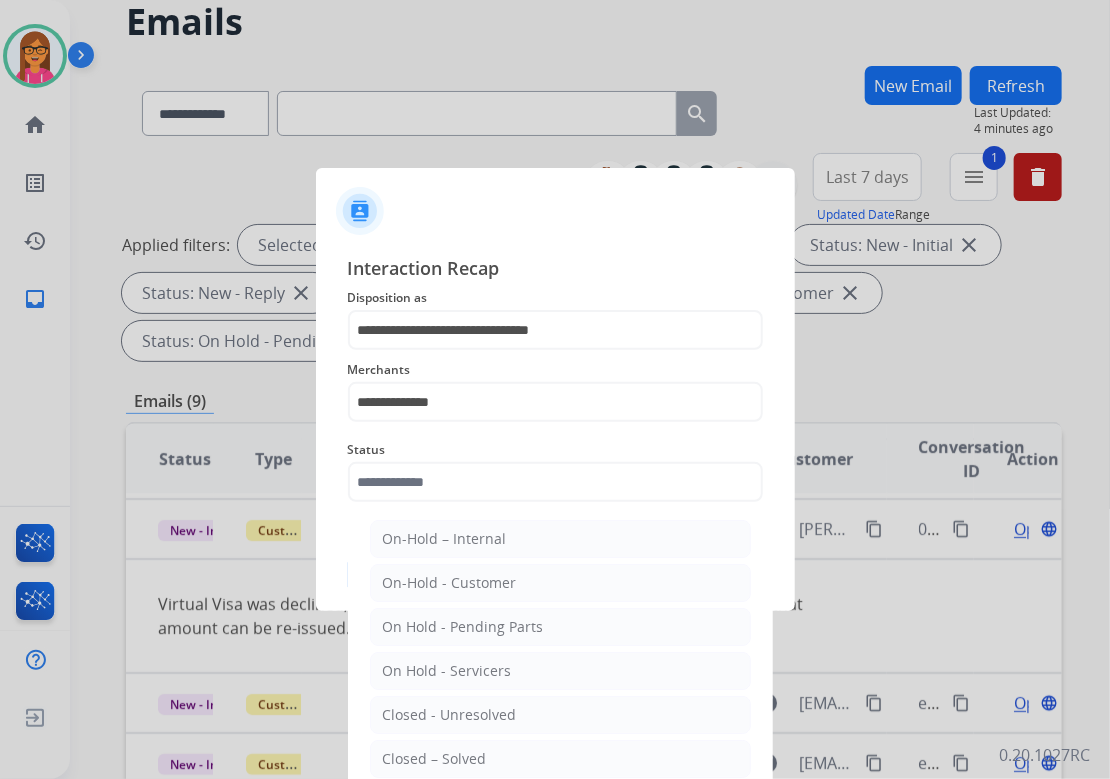 drag, startPoint x: 443, startPoint y: 752, endPoint x: 440, endPoint y: 652, distance: 100.04499 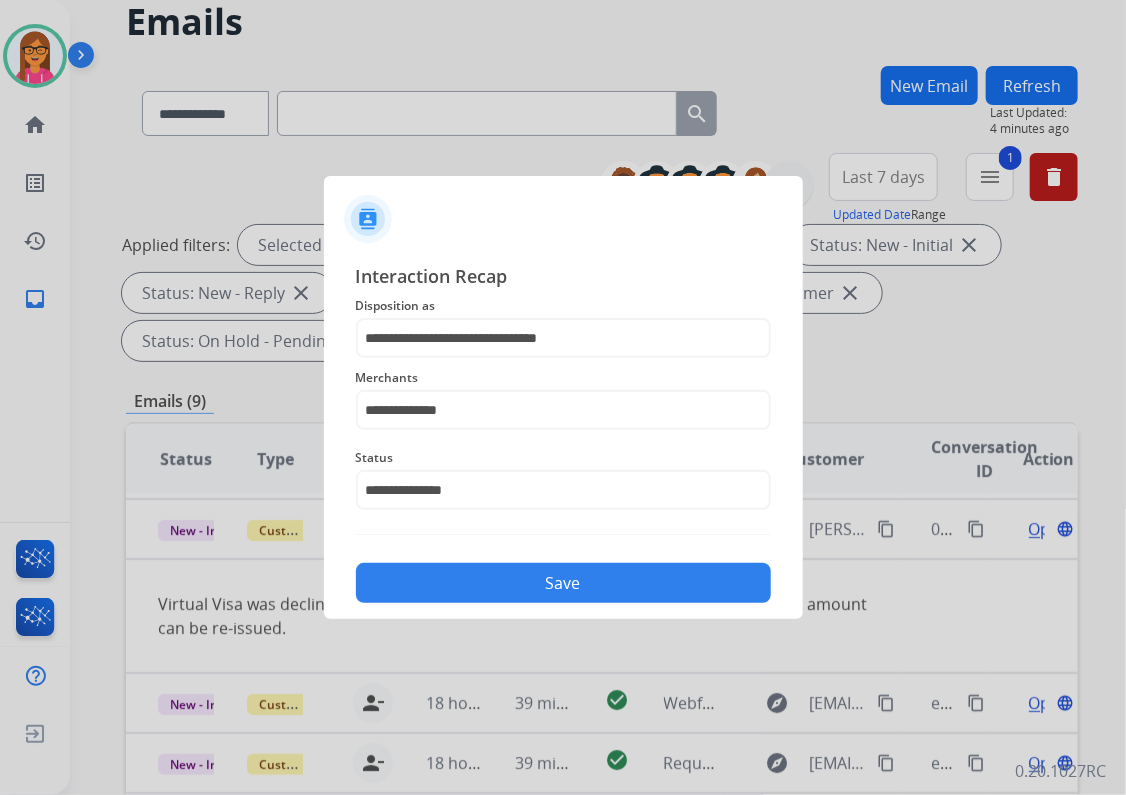 click on "Save" 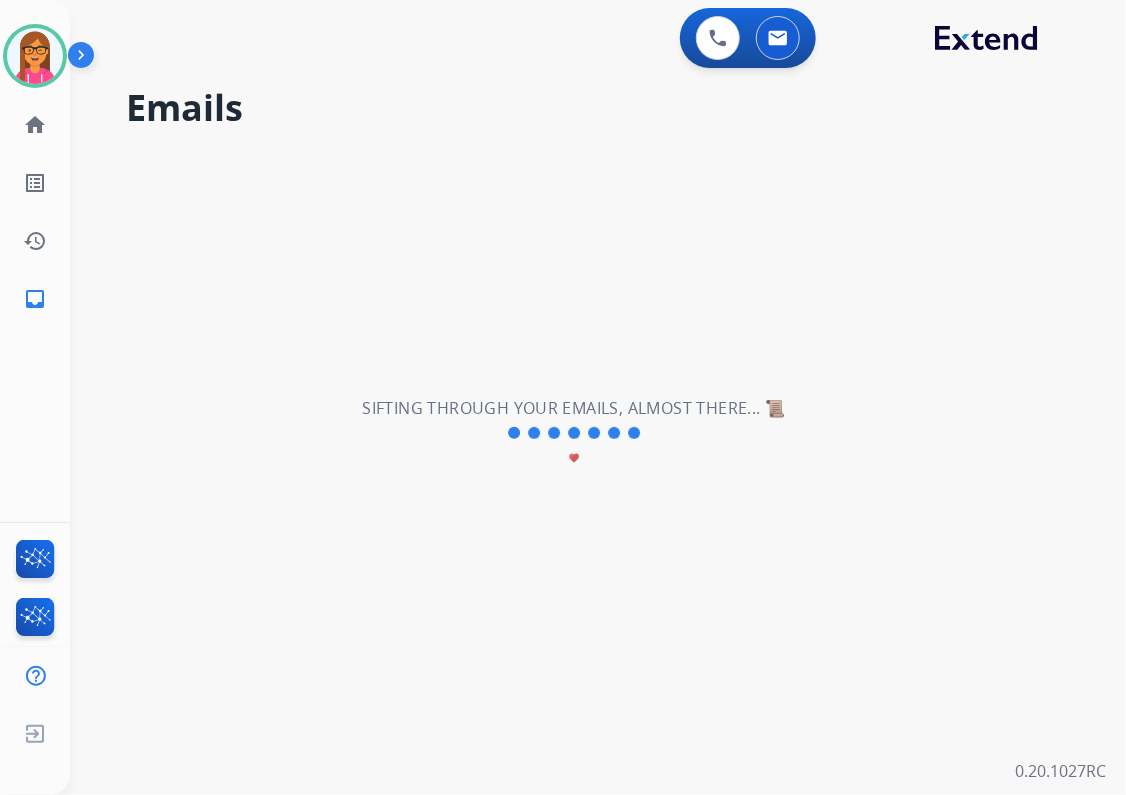 scroll, scrollTop: 0, scrollLeft: 0, axis: both 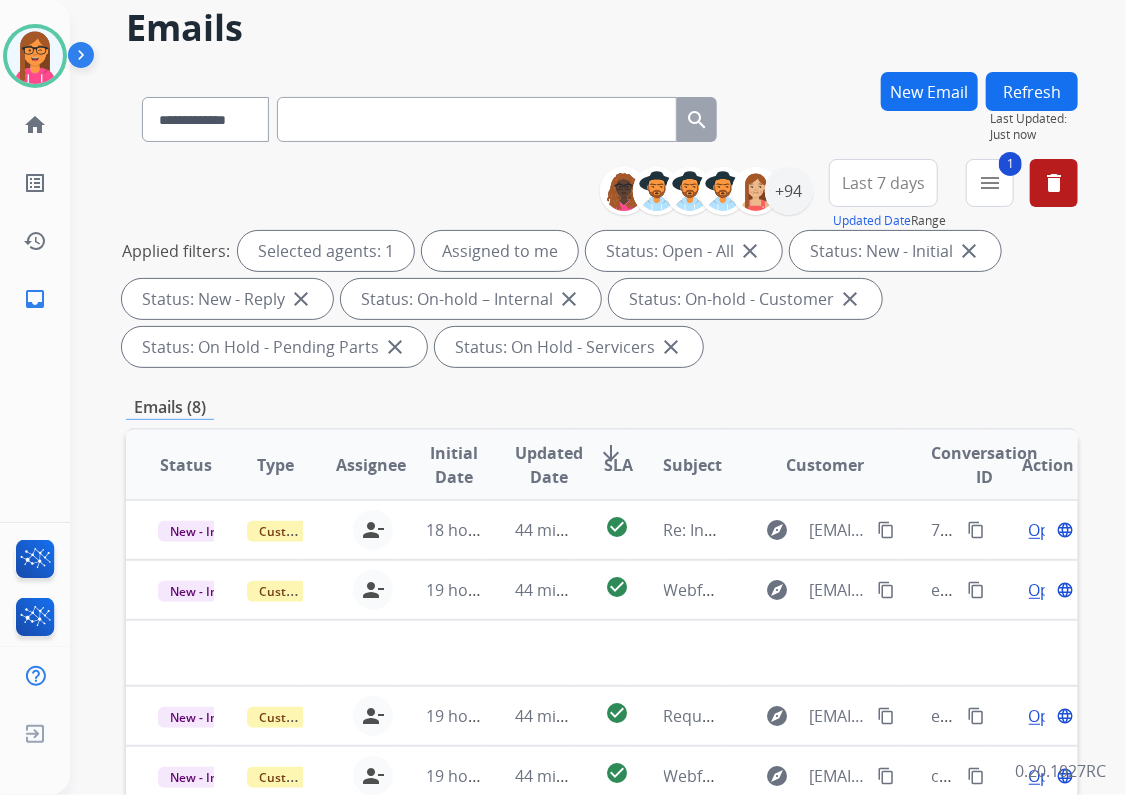 click on "**********" at bounding box center (846, 195) 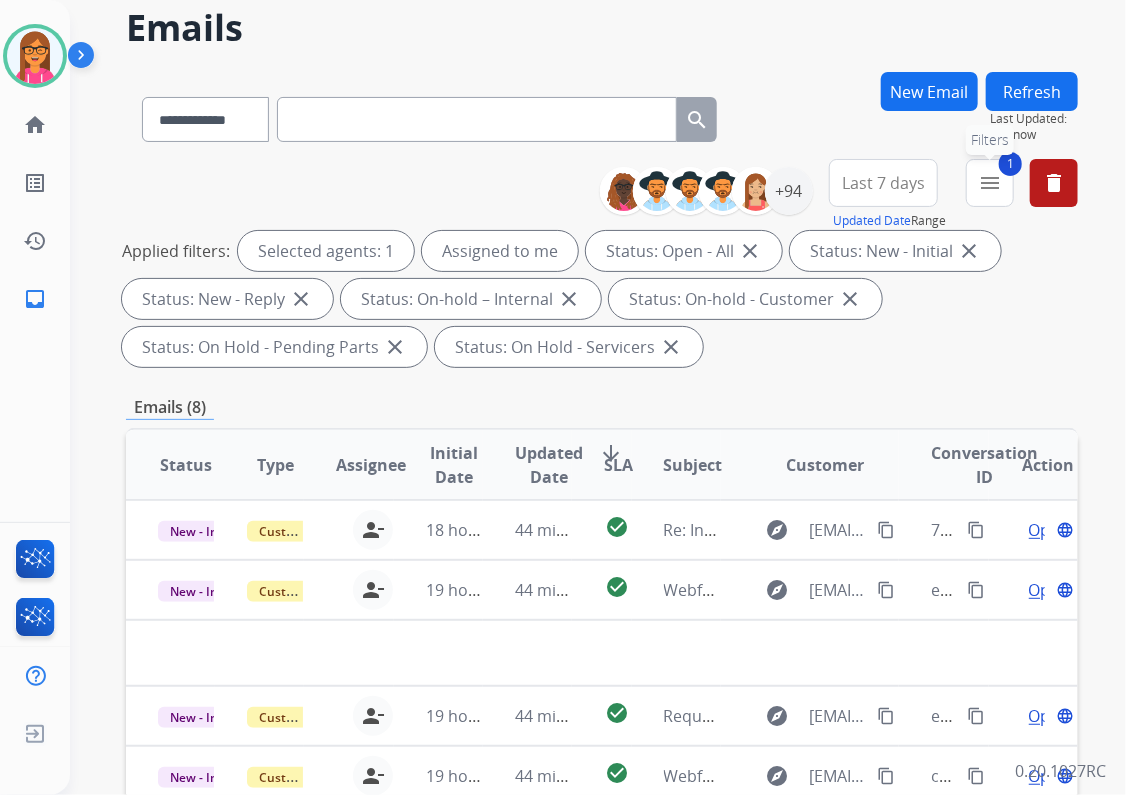 click on "1 menu  Filters" at bounding box center (990, 183) 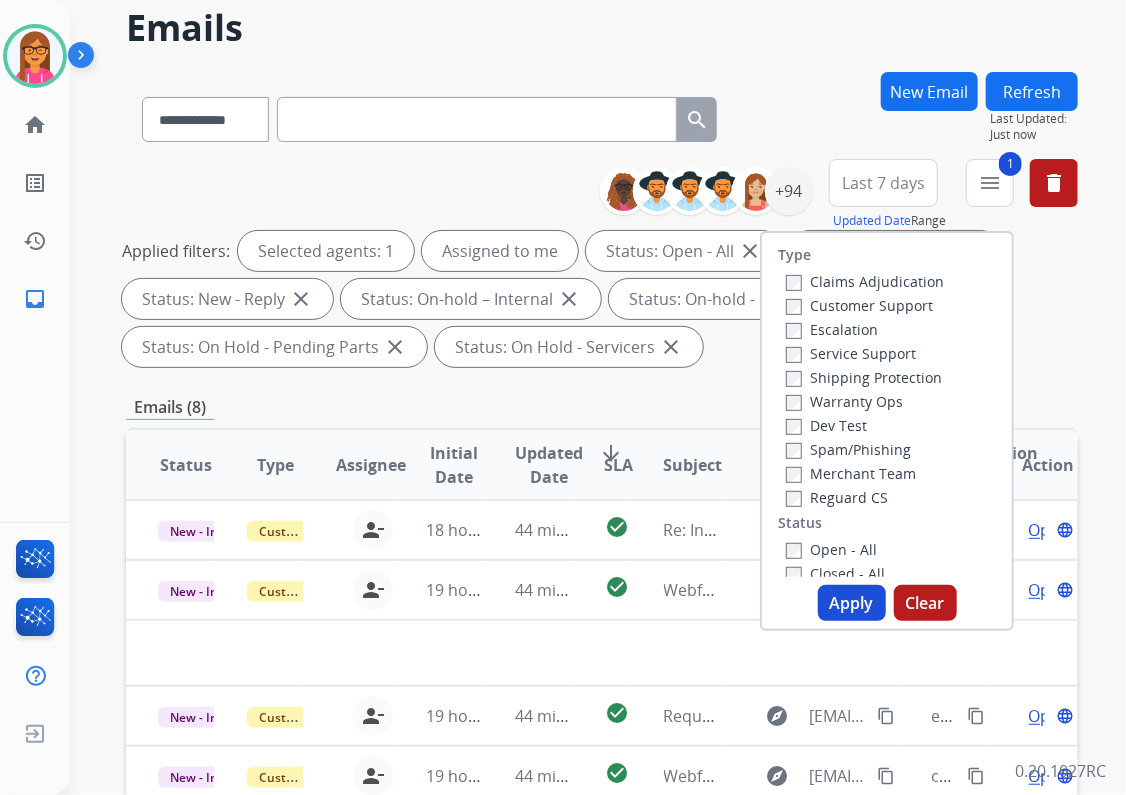 click on "Closed - All" at bounding box center (835, 573) 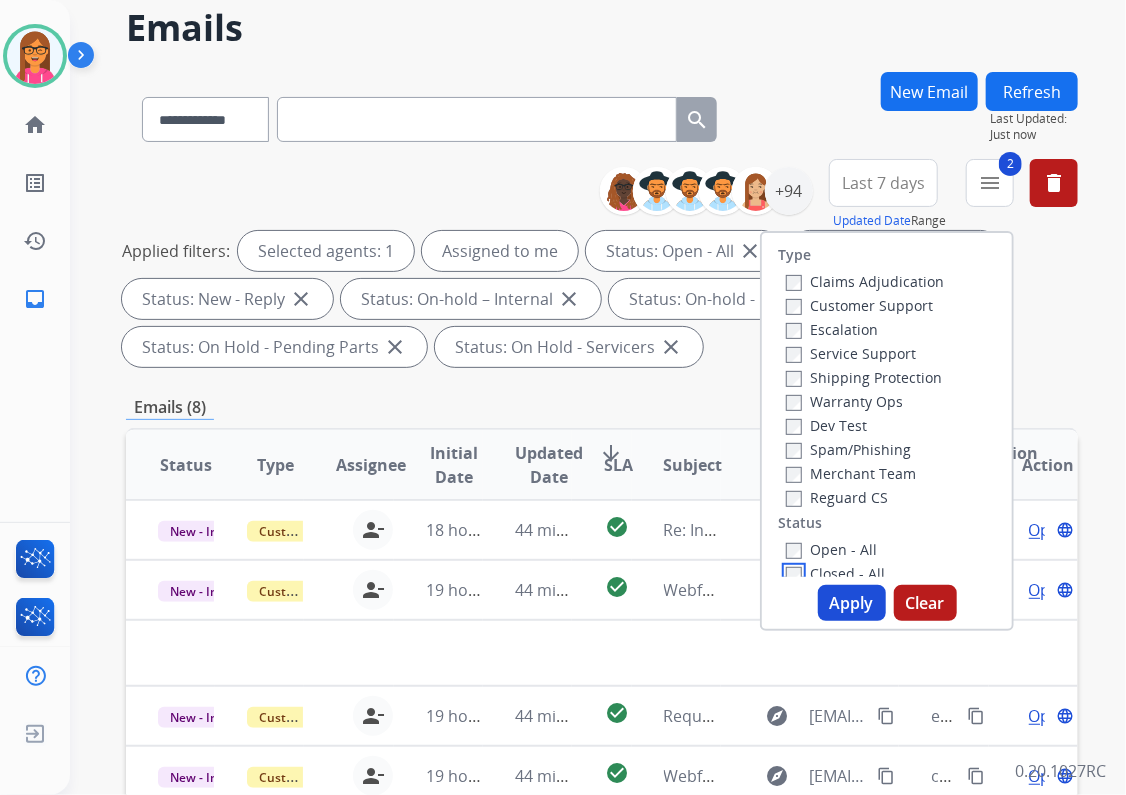 scroll, scrollTop: 4, scrollLeft: 0, axis: vertical 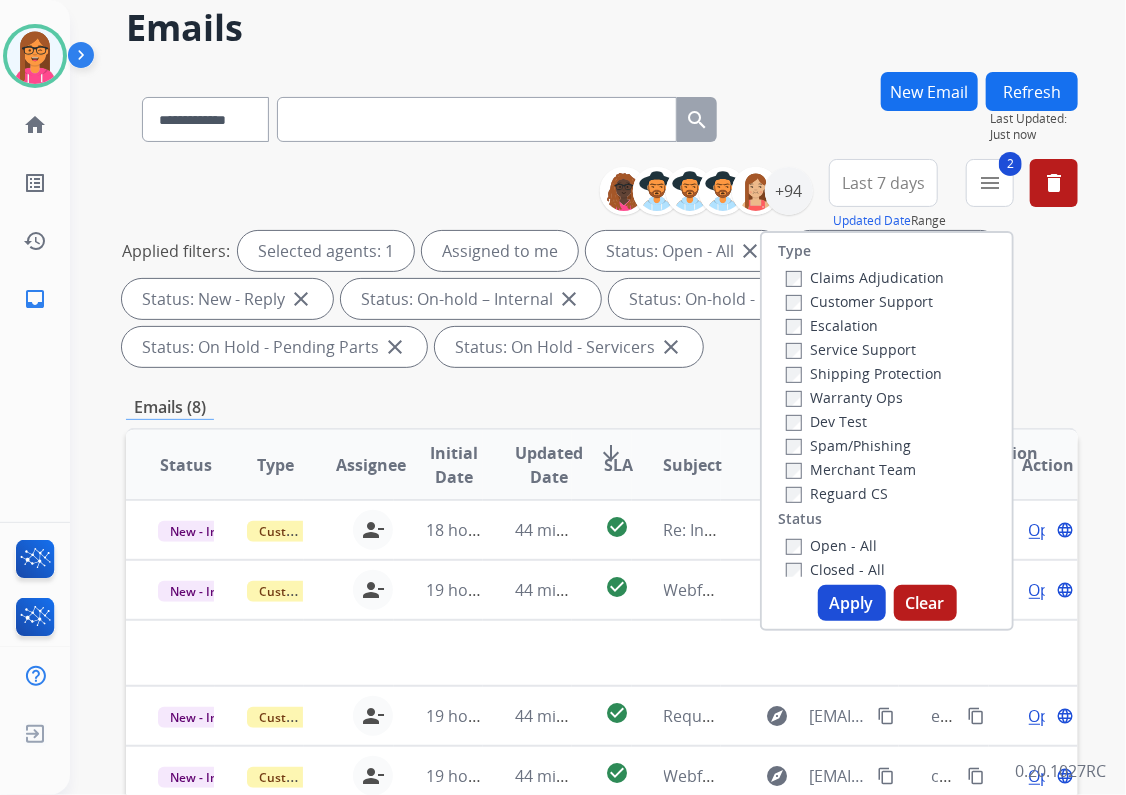 click on "Apply" at bounding box center (852, 603) 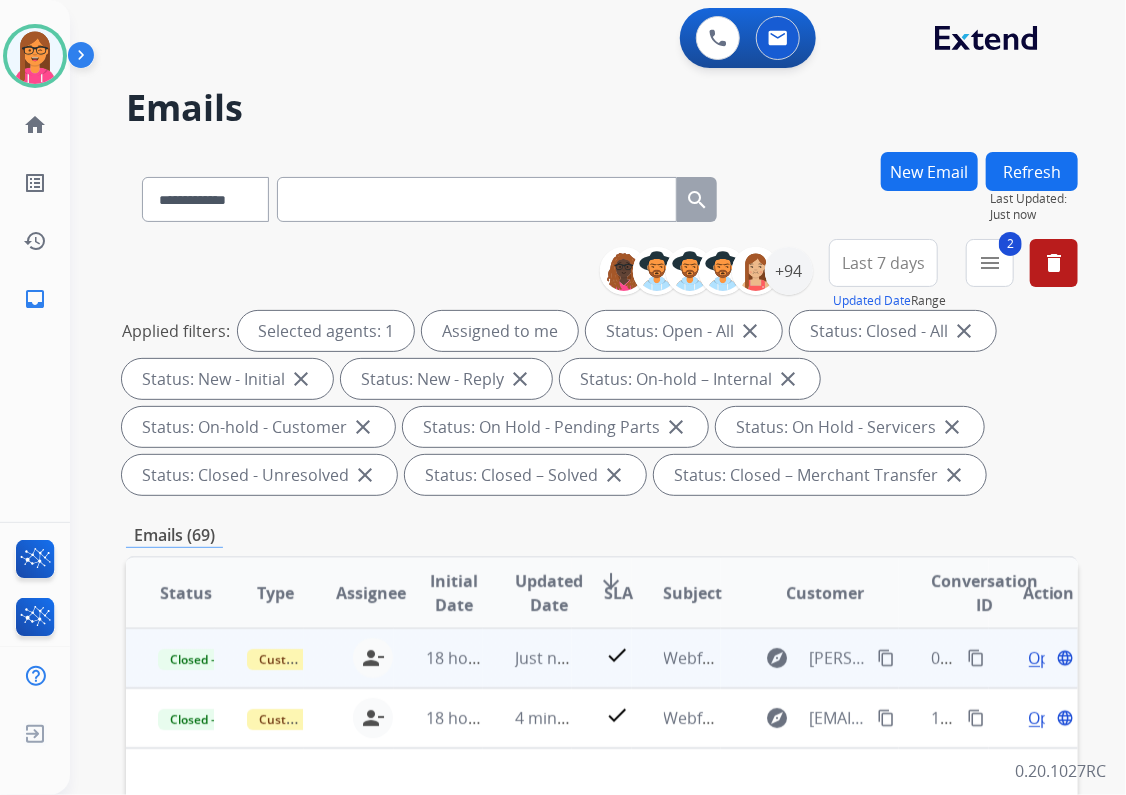 click on "content_copy" at bounding box center (976, 658) 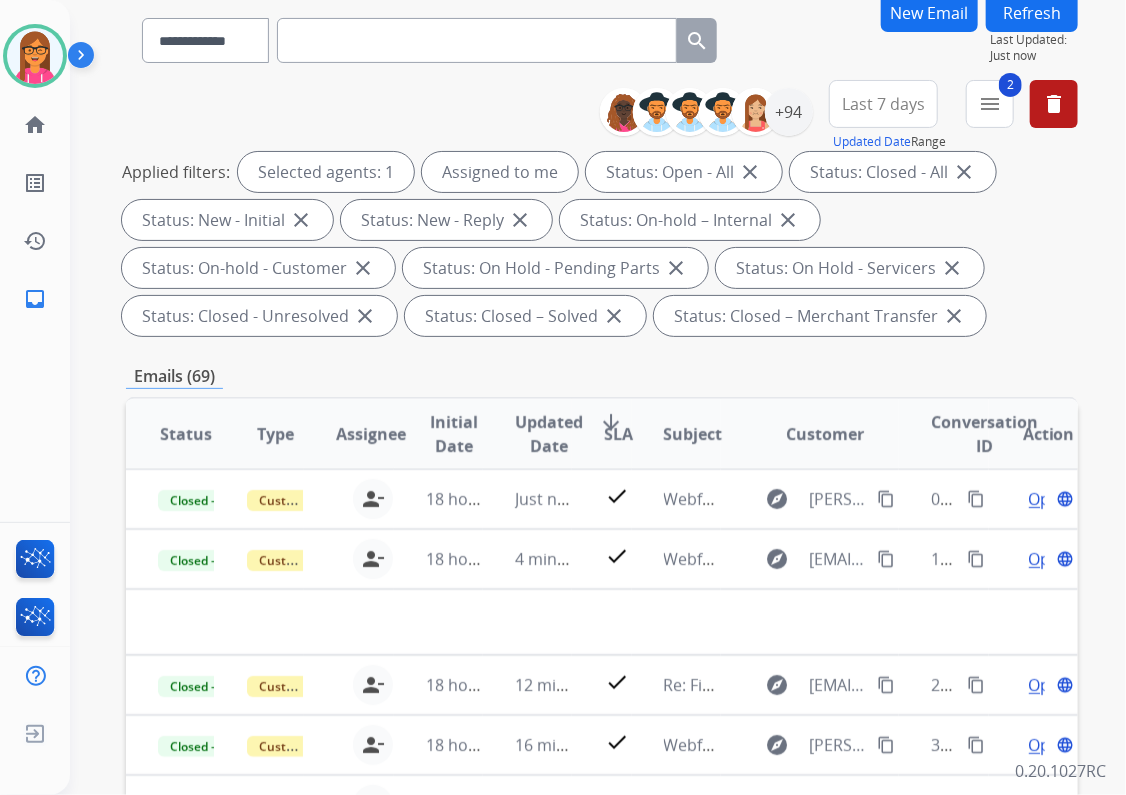 scroll, scrollTop: 160, scrollLeft: 0, axis: vertical 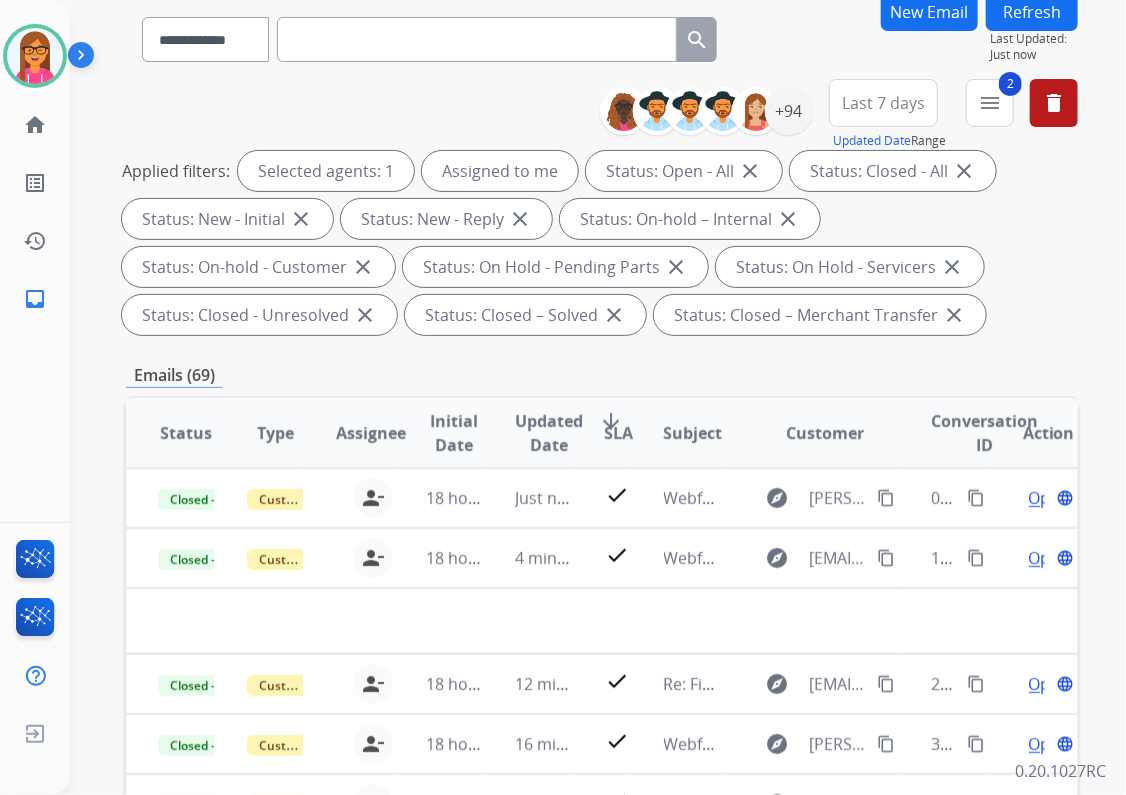 click on "close" at bounding box center (964, 171) 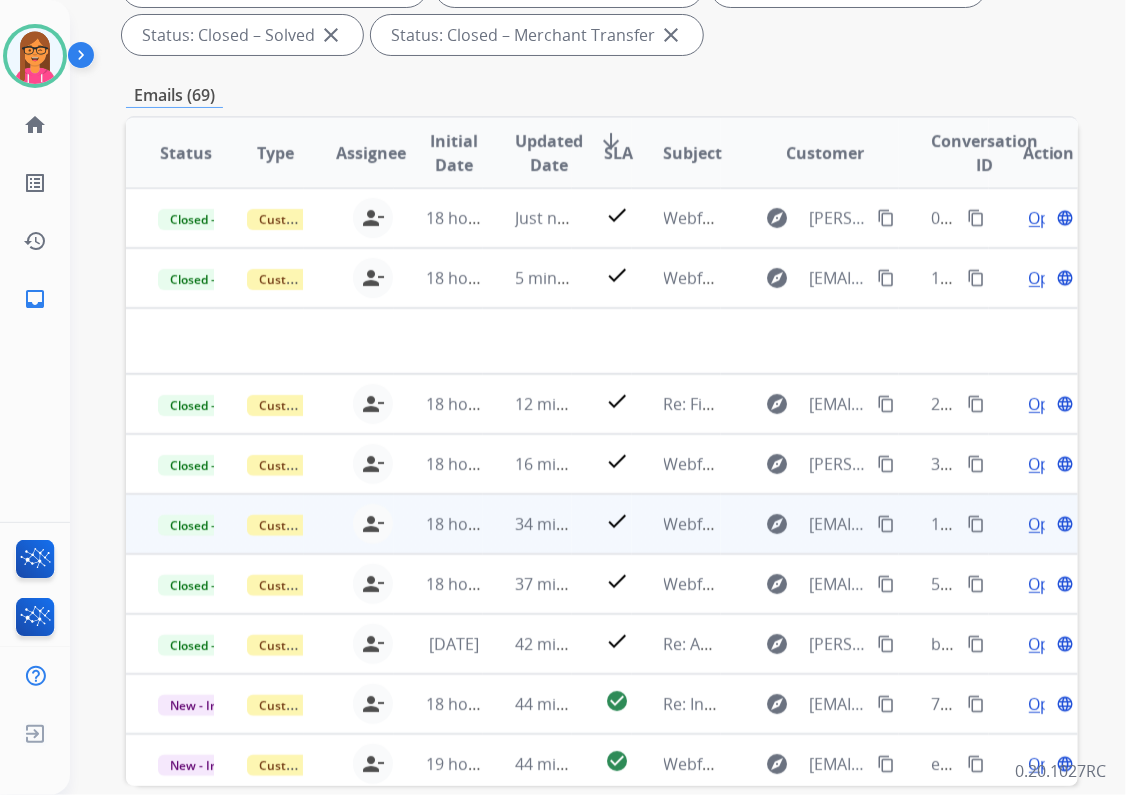 scroll, scrollTop: 480, scrollLeft: 0, axis: vertical 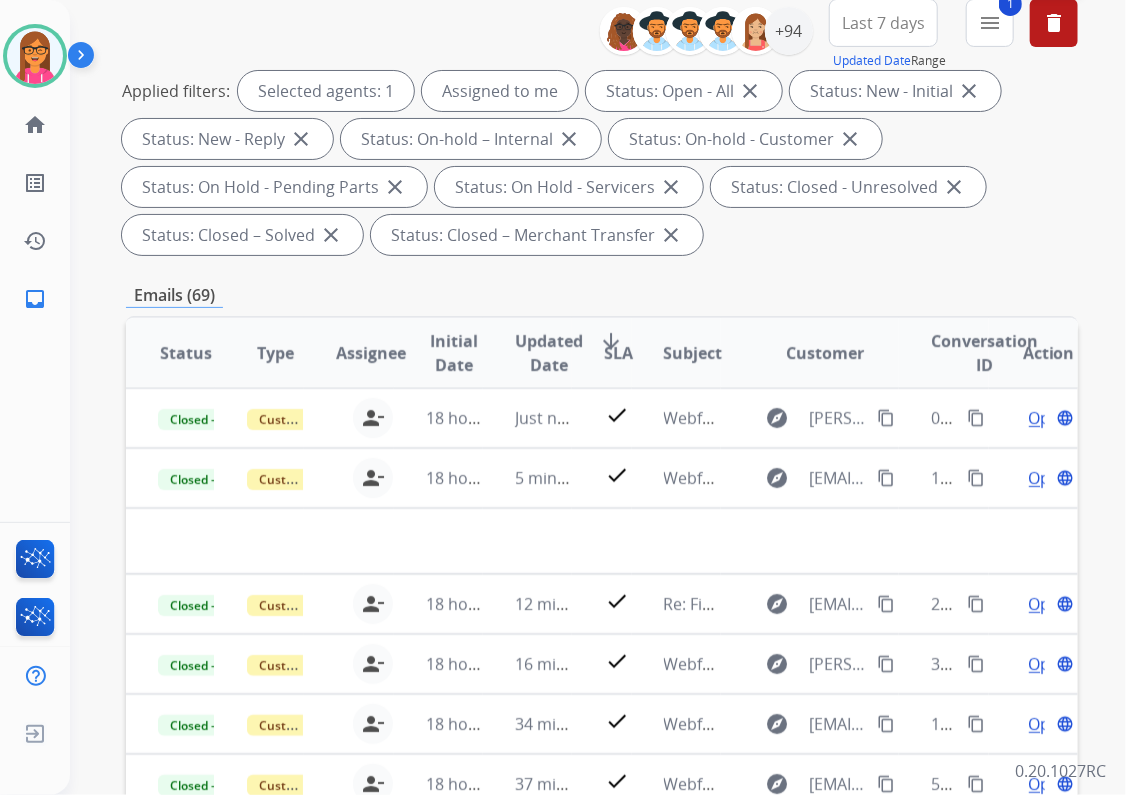 click on "delete  Clear All" at bounding box center [1054, 23] 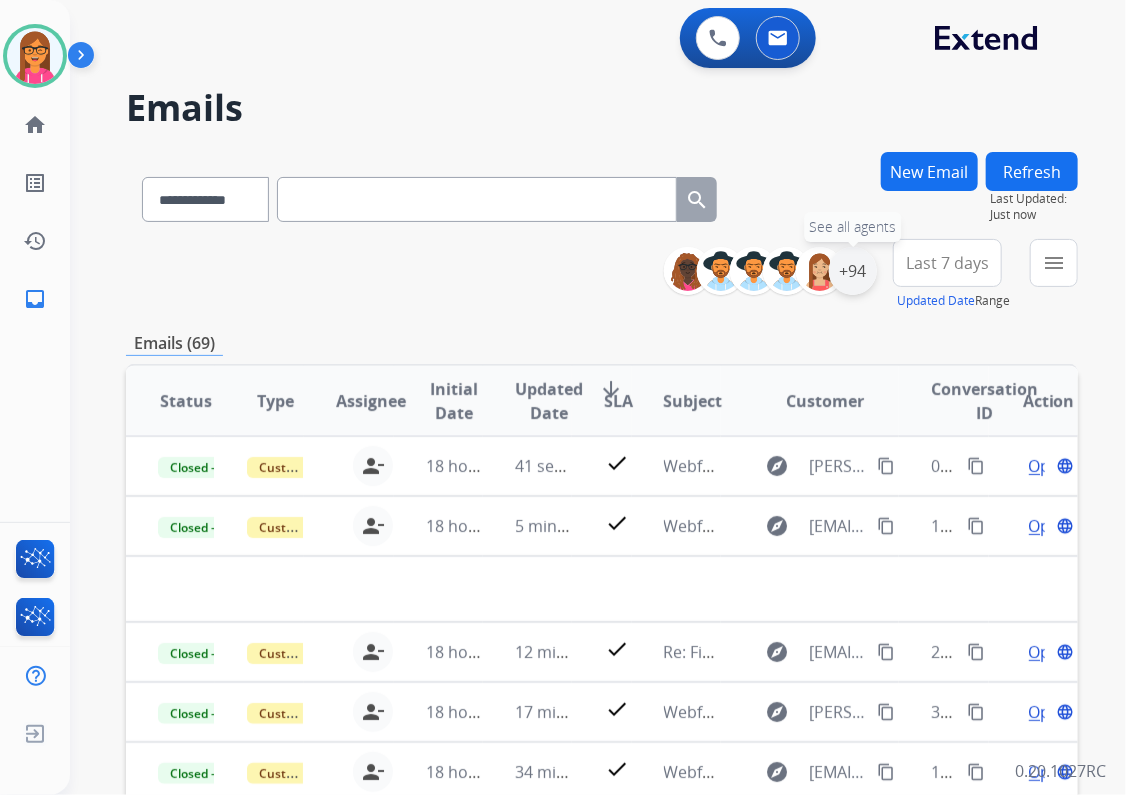 click on "+94" at bounding box center (853, 271) 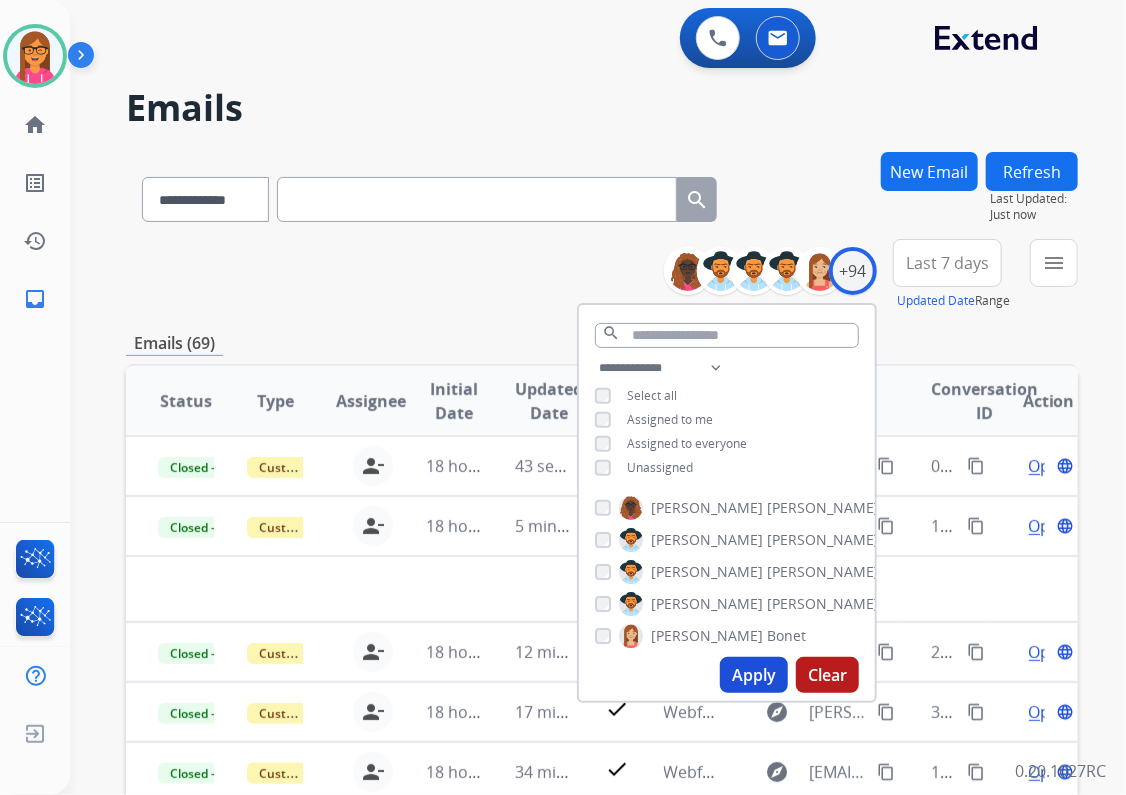 click on "Apply" at bounding box center [754, 675] 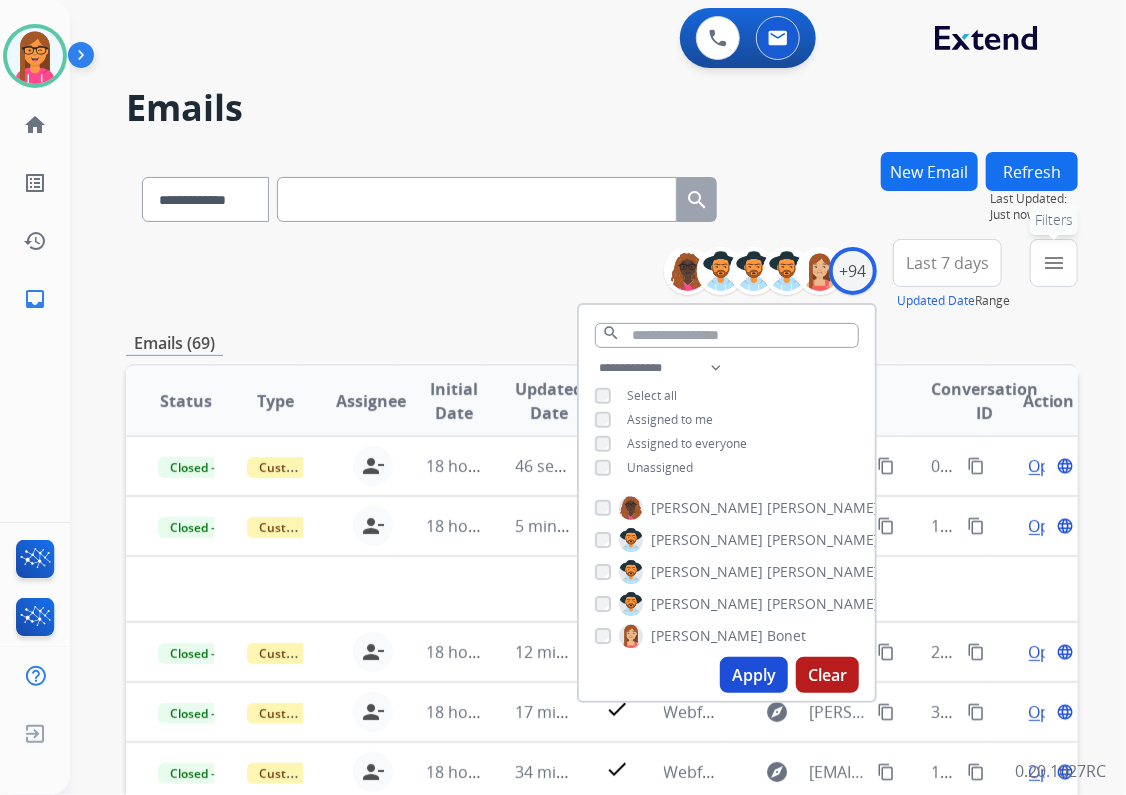 click on "menu" at bounding box center [1054, 263] 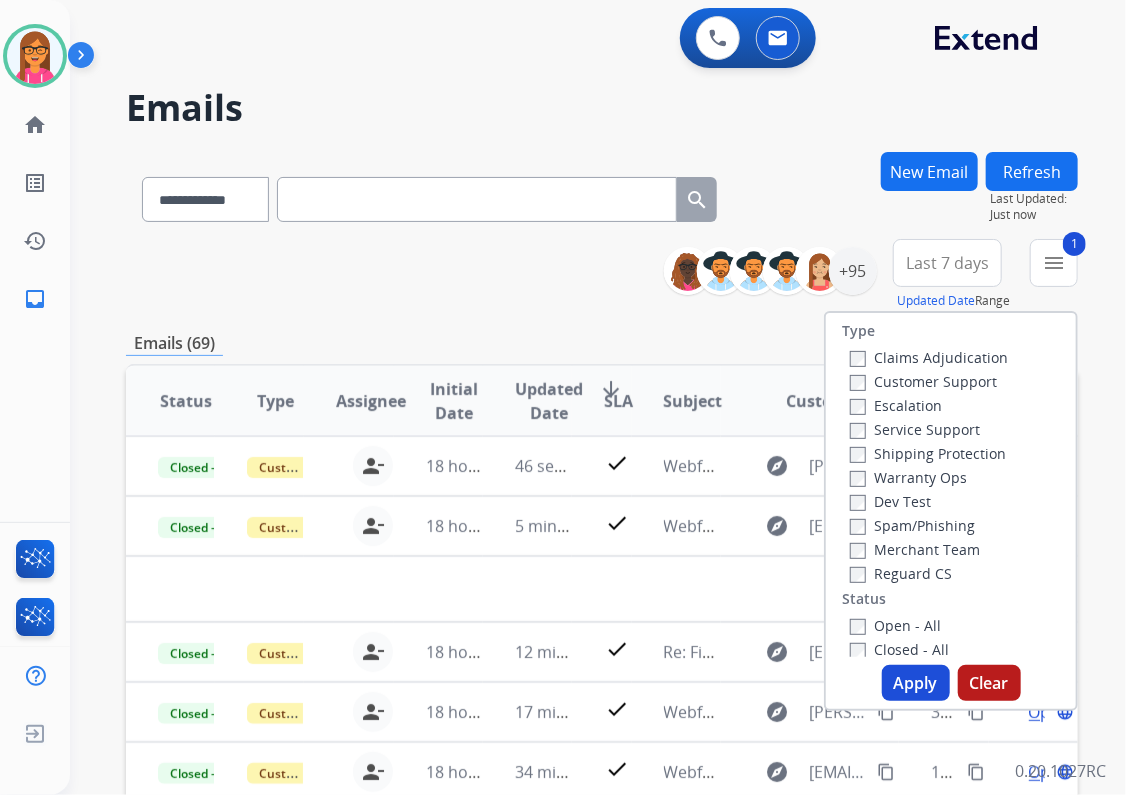 click on "Apply" at bounding box center (916, 683) 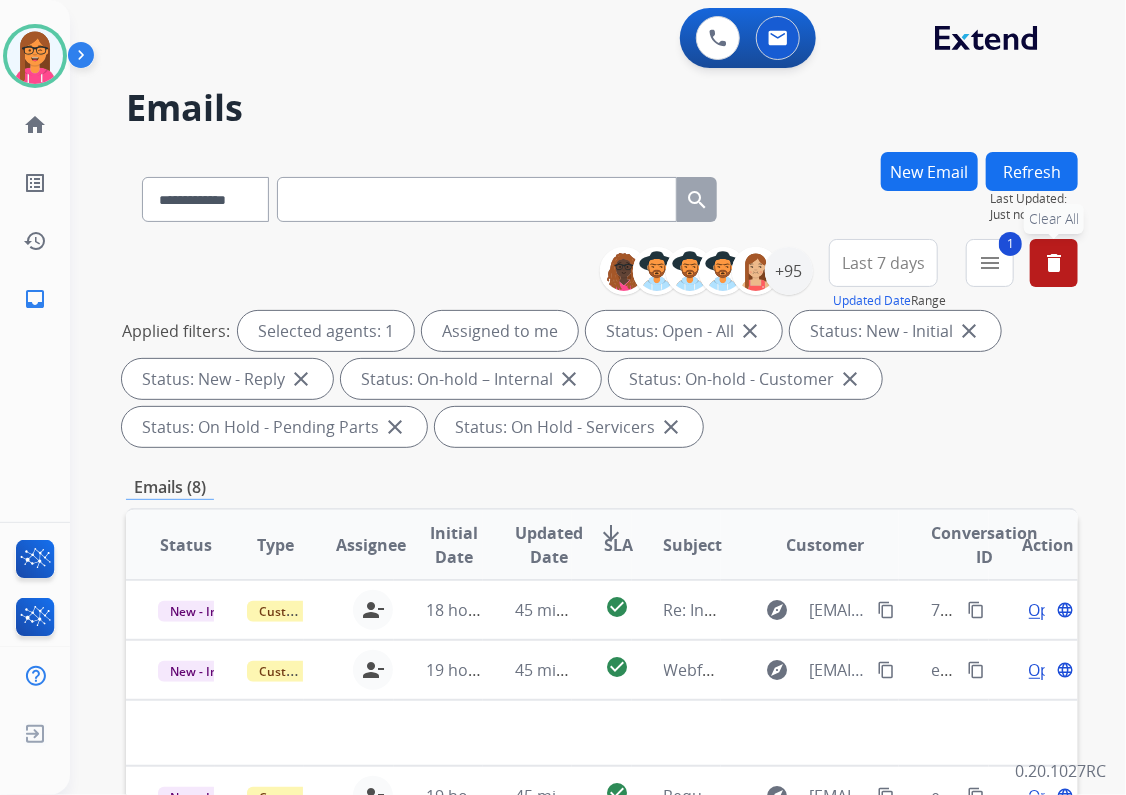 click on "**********" at bounding box center [602, 347] 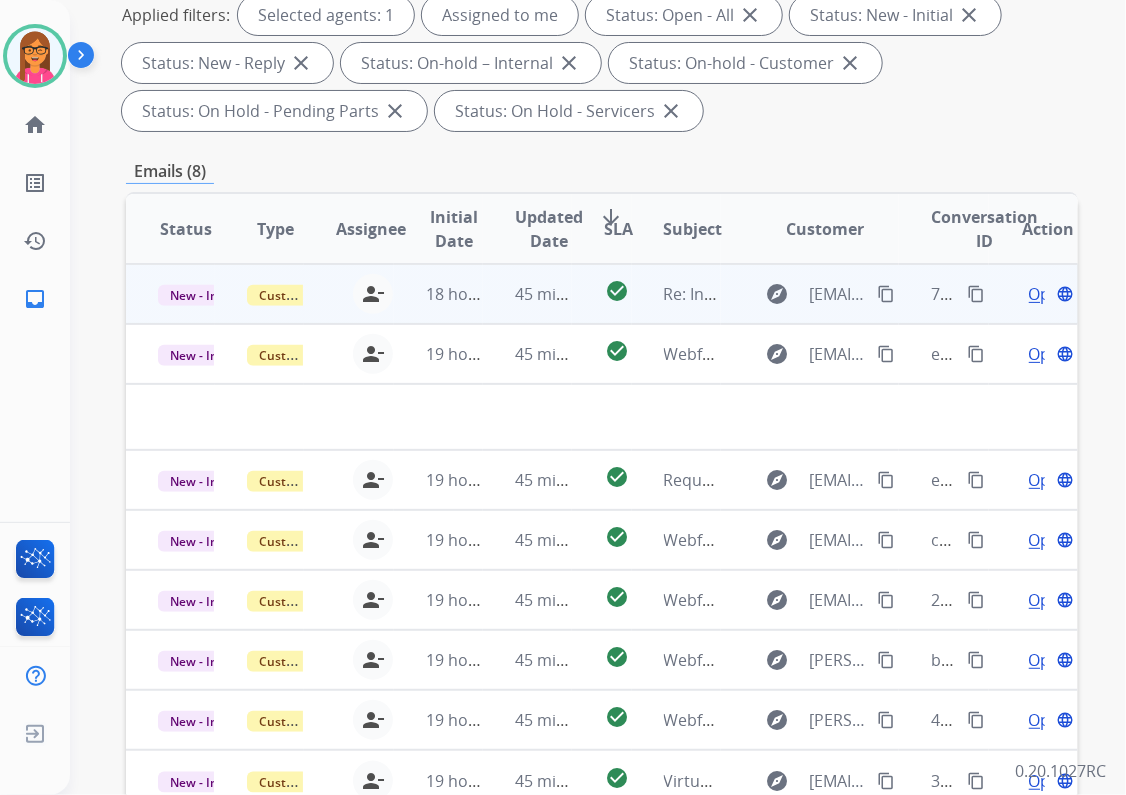 scroll, scrollTop: 320, scrollLeft: 0, axis: vertical 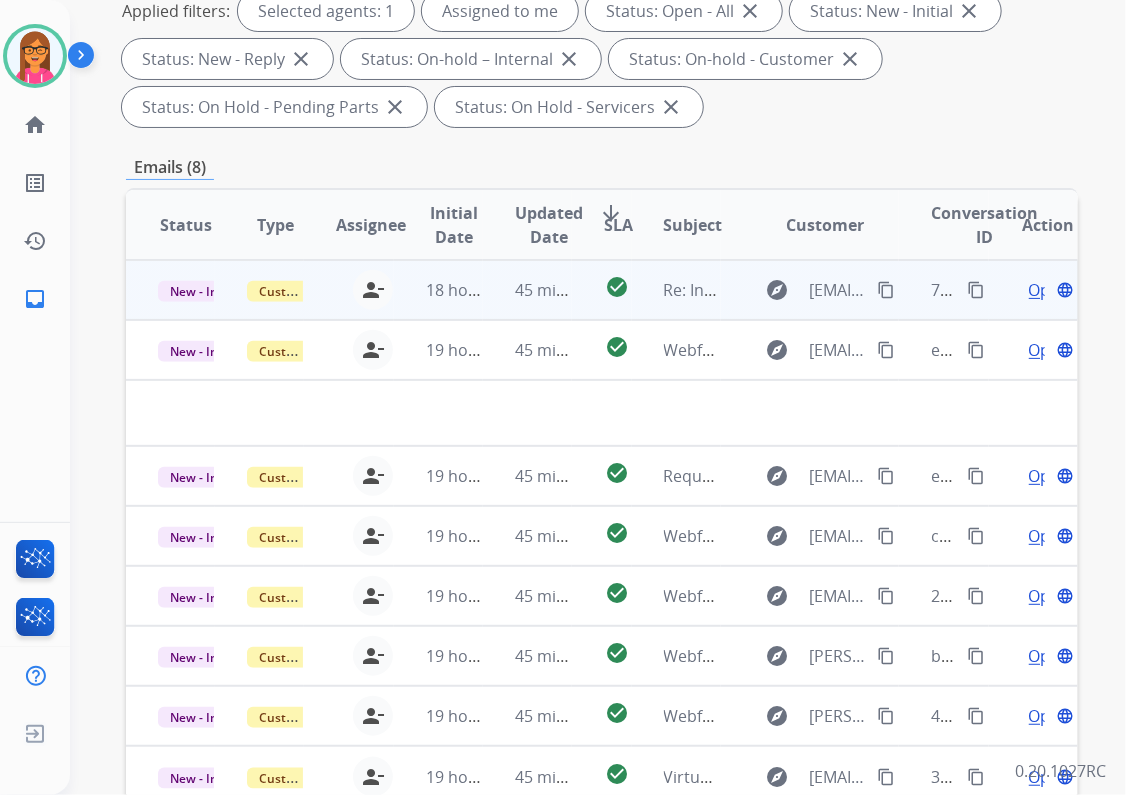 click on "Re: Inquiry Regarding Purchase Agreement and Request for Refund or Replacement" at bounding box center [676, 290] 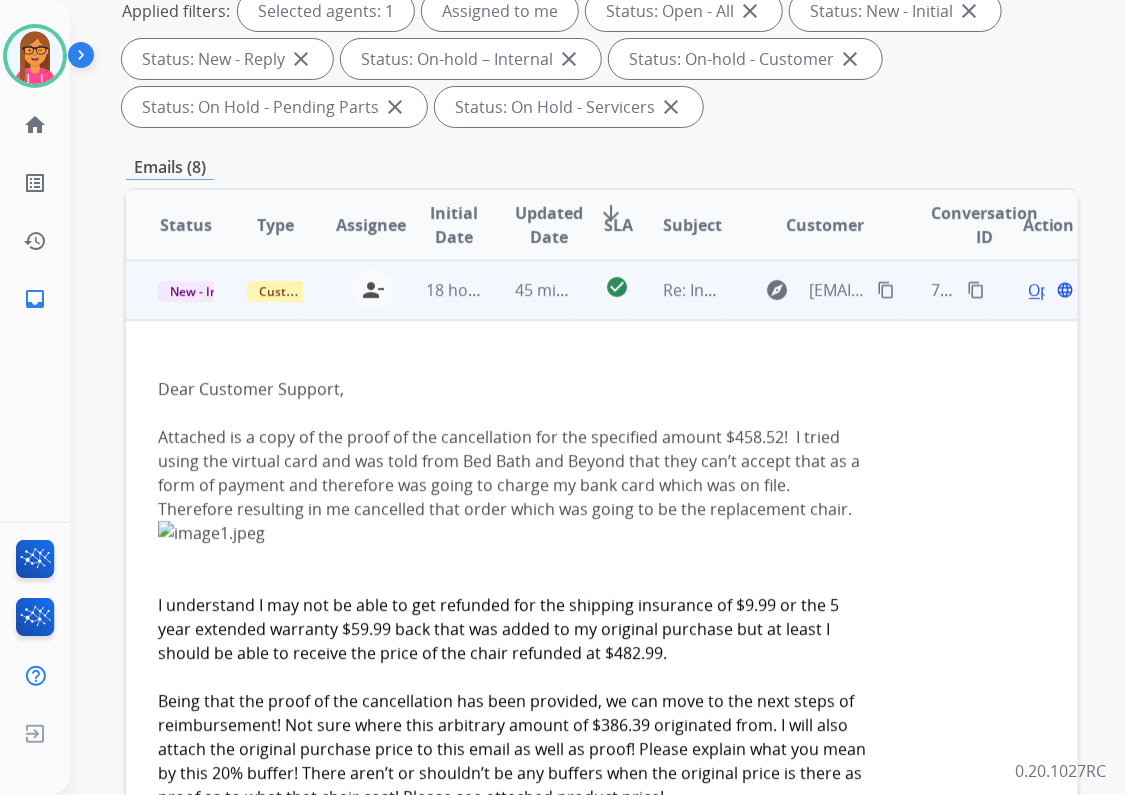 click on "Re: Inquiry Regarding Purchase Agreement and Request for Refund or Replacement" at bounding box center (676, 290) 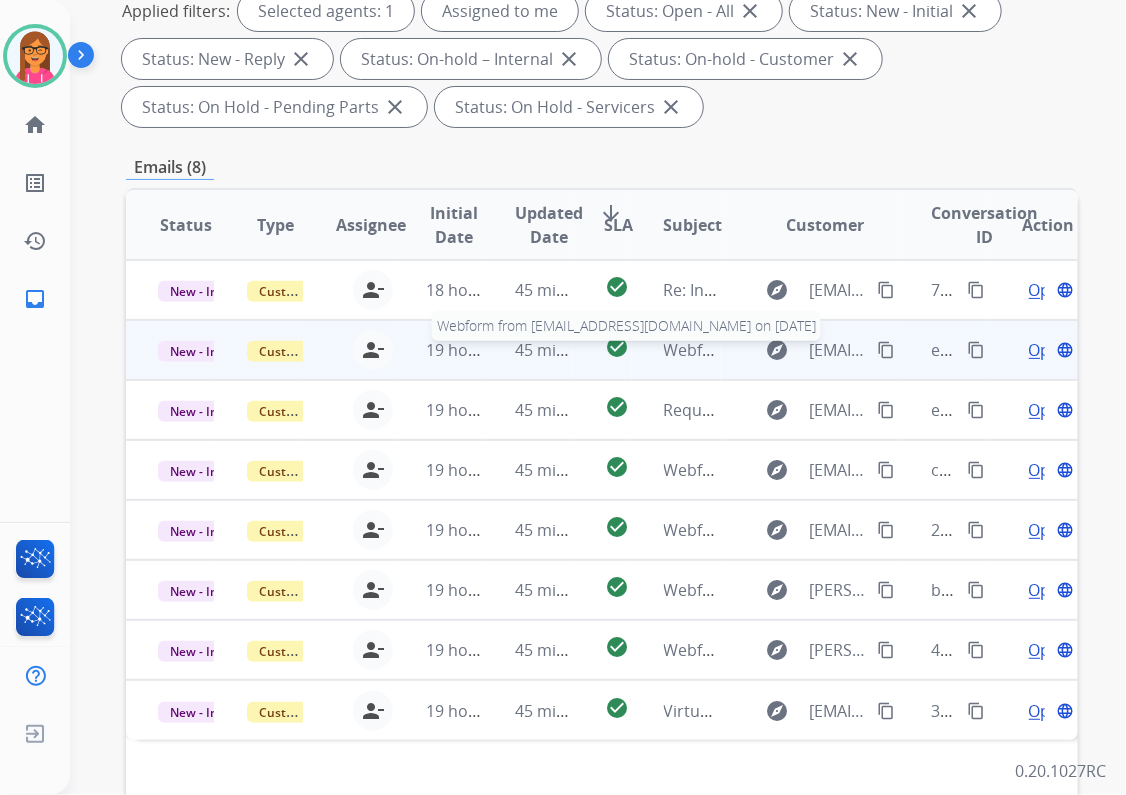 click on "Webform from [EMAIL_ADDRESS][DOMAIN_NAME] on [DATE]" at bounding box center [692, 350] 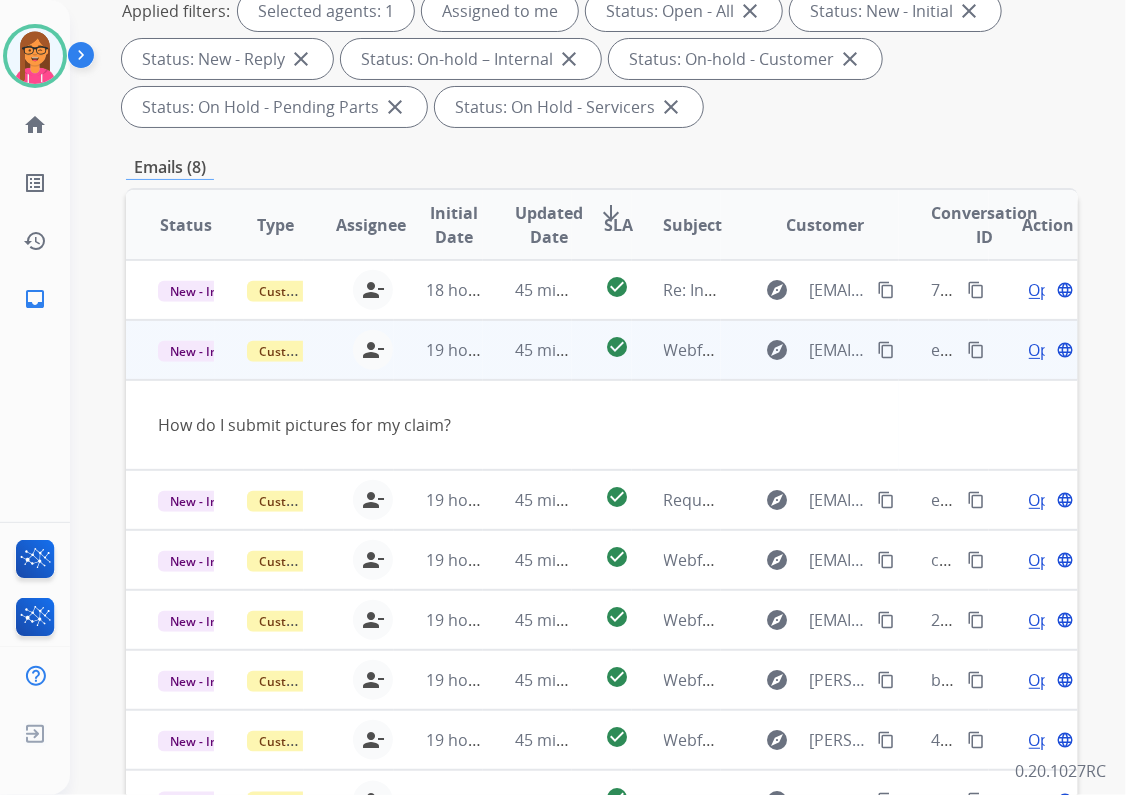 click on "Open" at bounding box center (1049, 350) 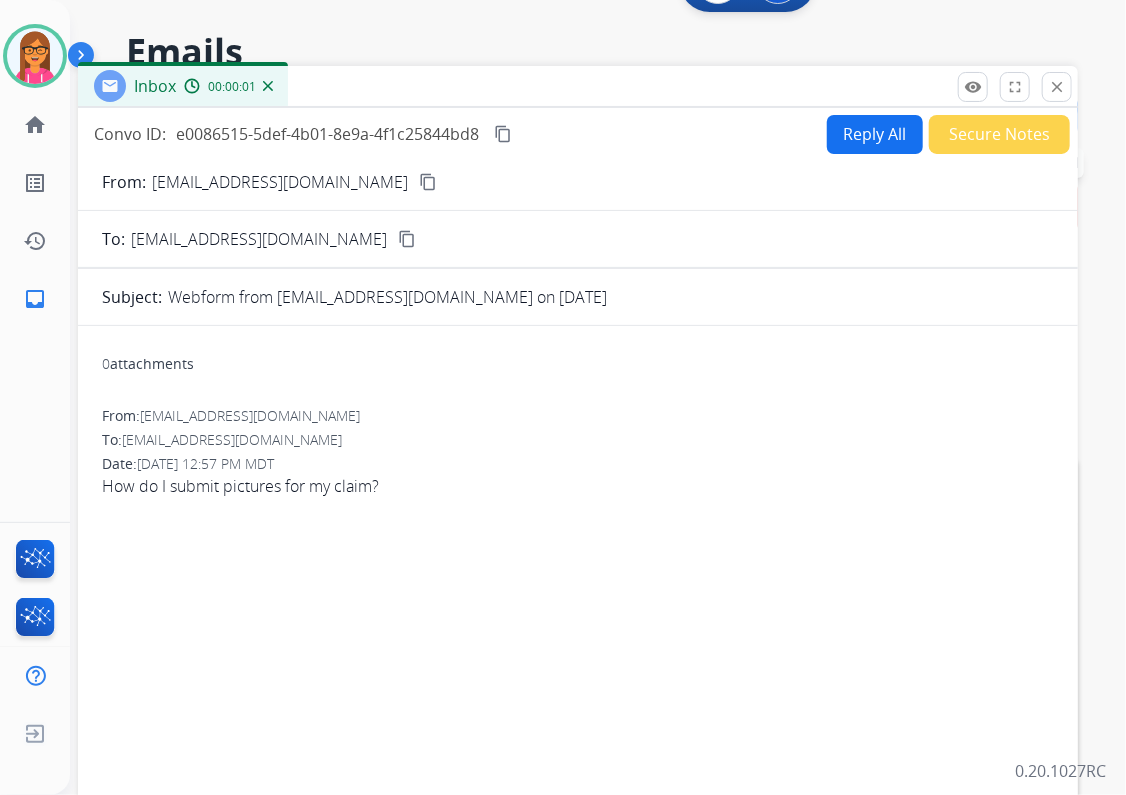 scroll, scrollTop: 0, scrollLeft: 0, axis: both 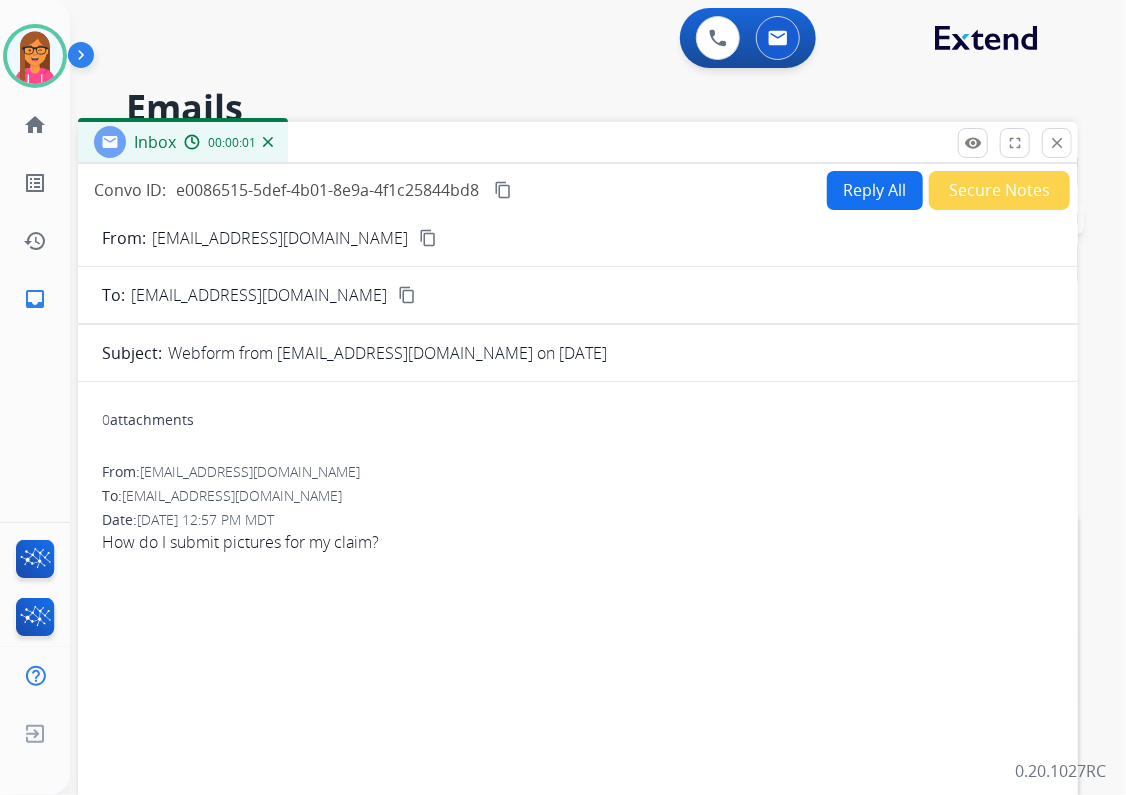 click on "Reply All" at bounding box center [875, 190] 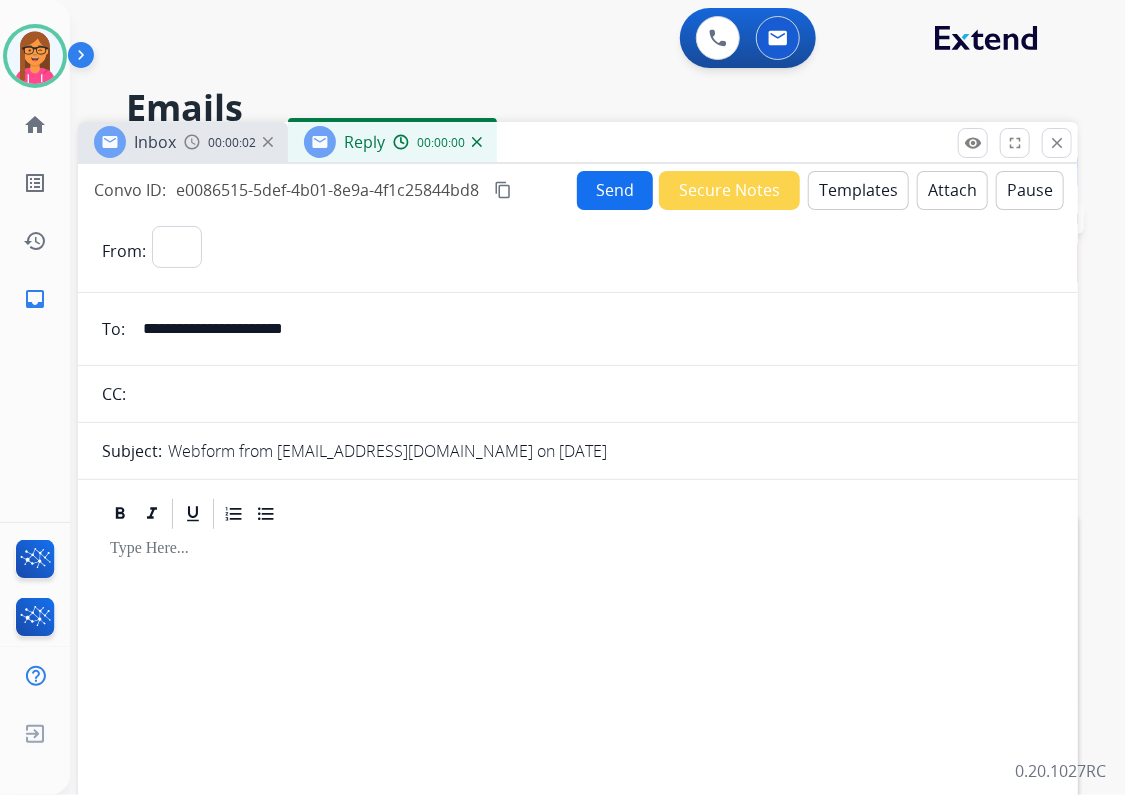 select on "**********" 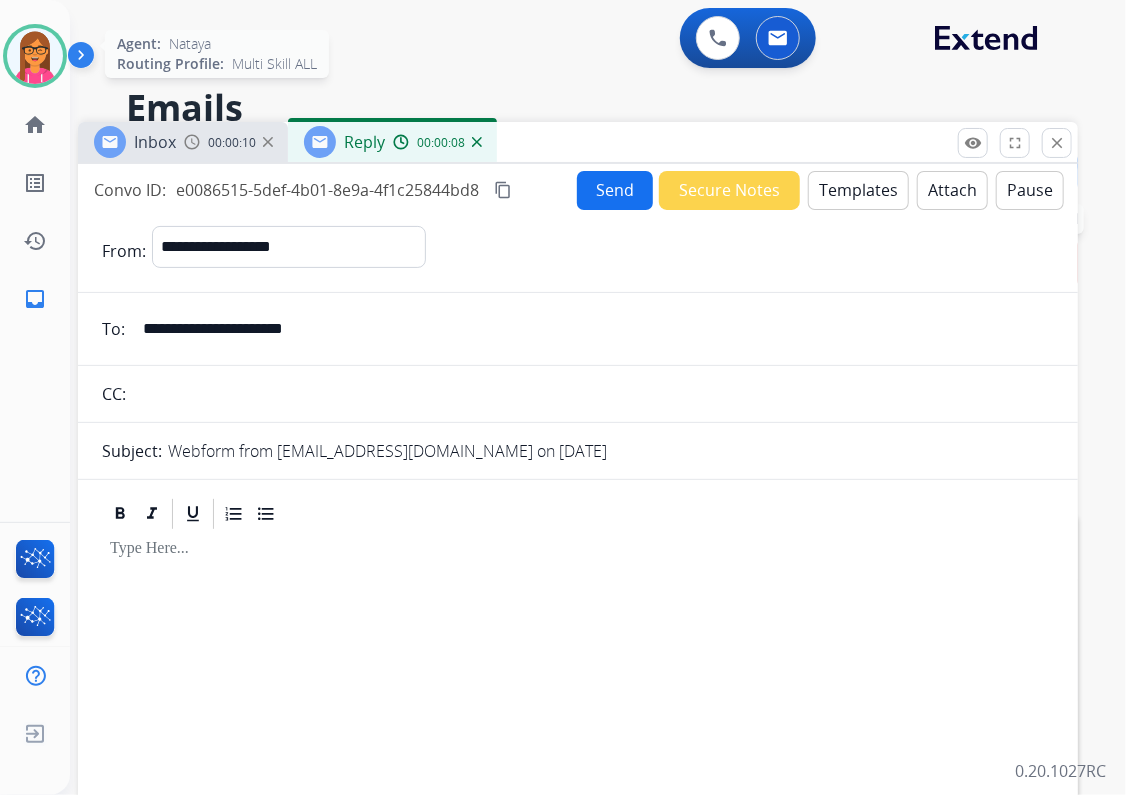 click at bounding box center (35, 56) 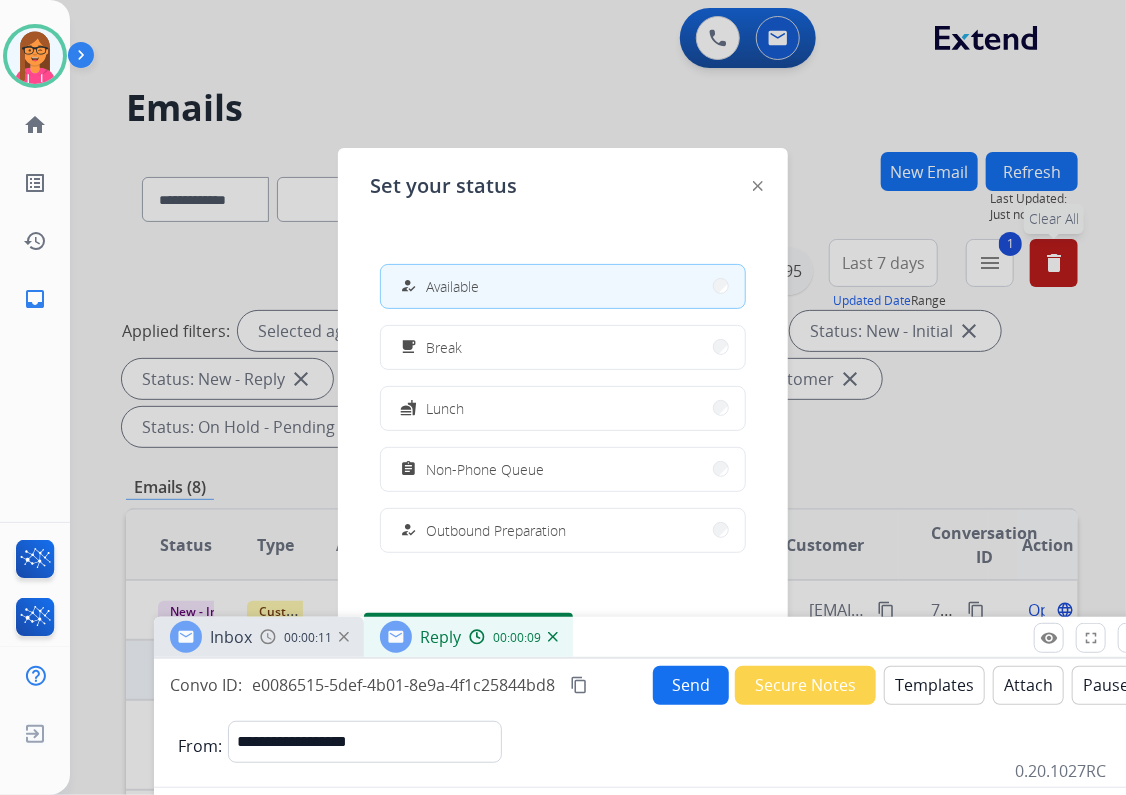 drag, startPoint x: 525, startPoint y: 153, endPoint x: 592, endPoint y: 688, distance: 539.179 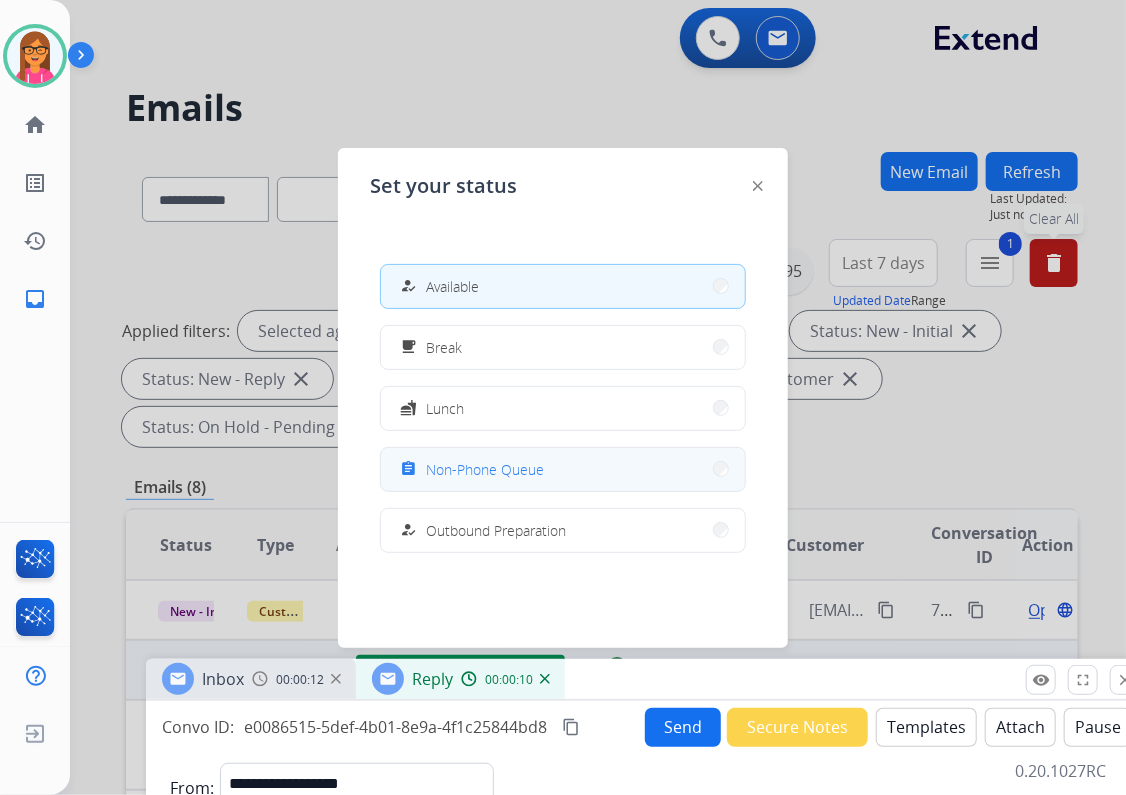 click on "assignment Non-Phone Queue" at bounding box center [563, 469] 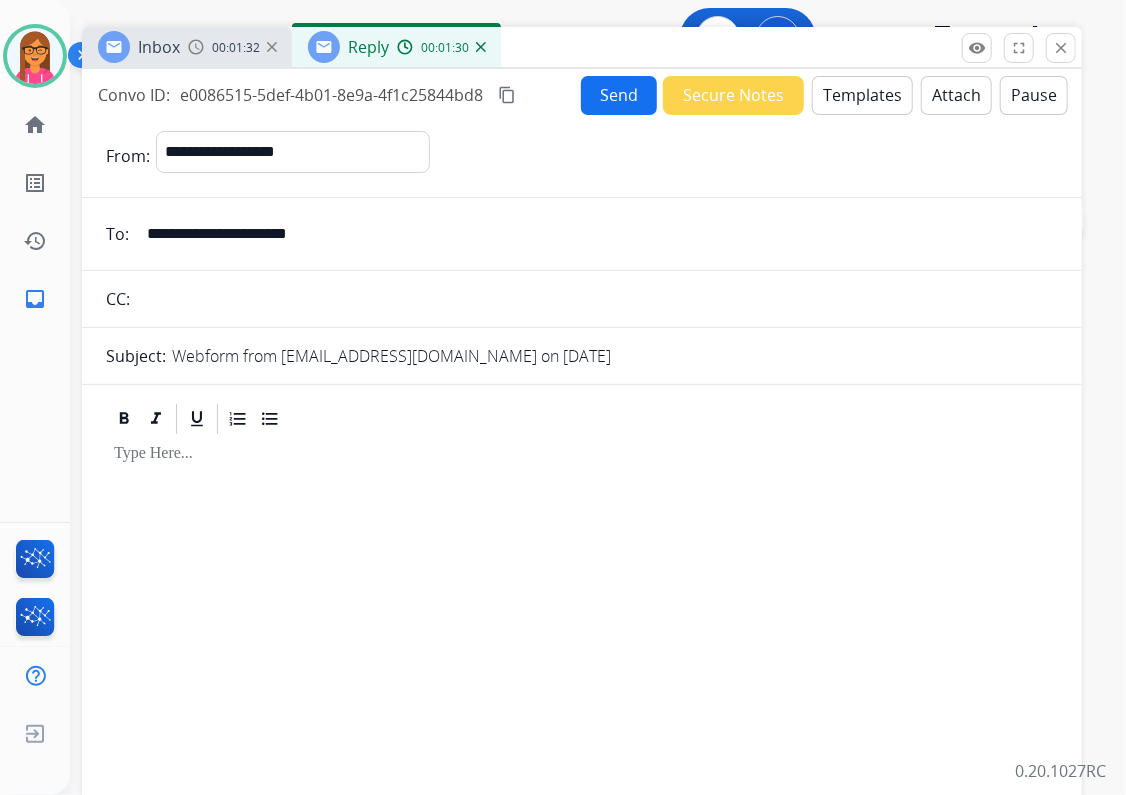 drag, startPoint x: 665, startPoint y: 675, endPoint x: 604, endPoint y: 31, distance: 646.8825 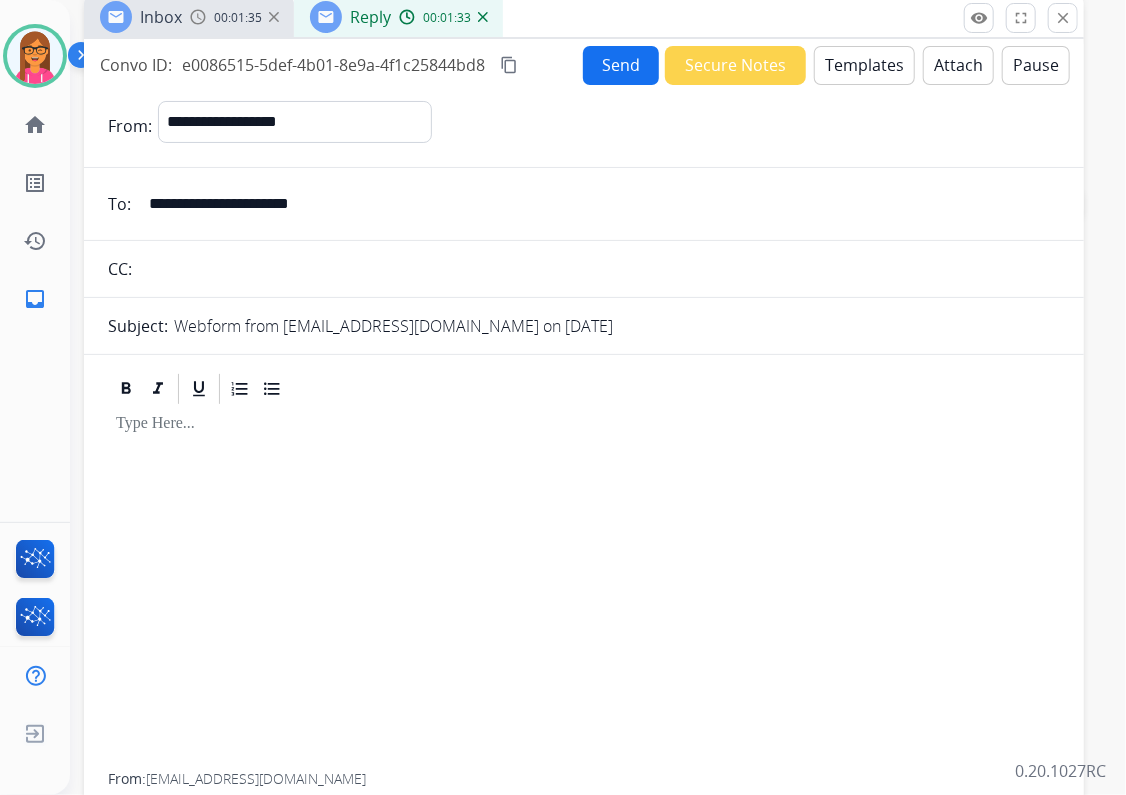 scroll, scrollTop: 0, scrollLeft: 0, axis: both 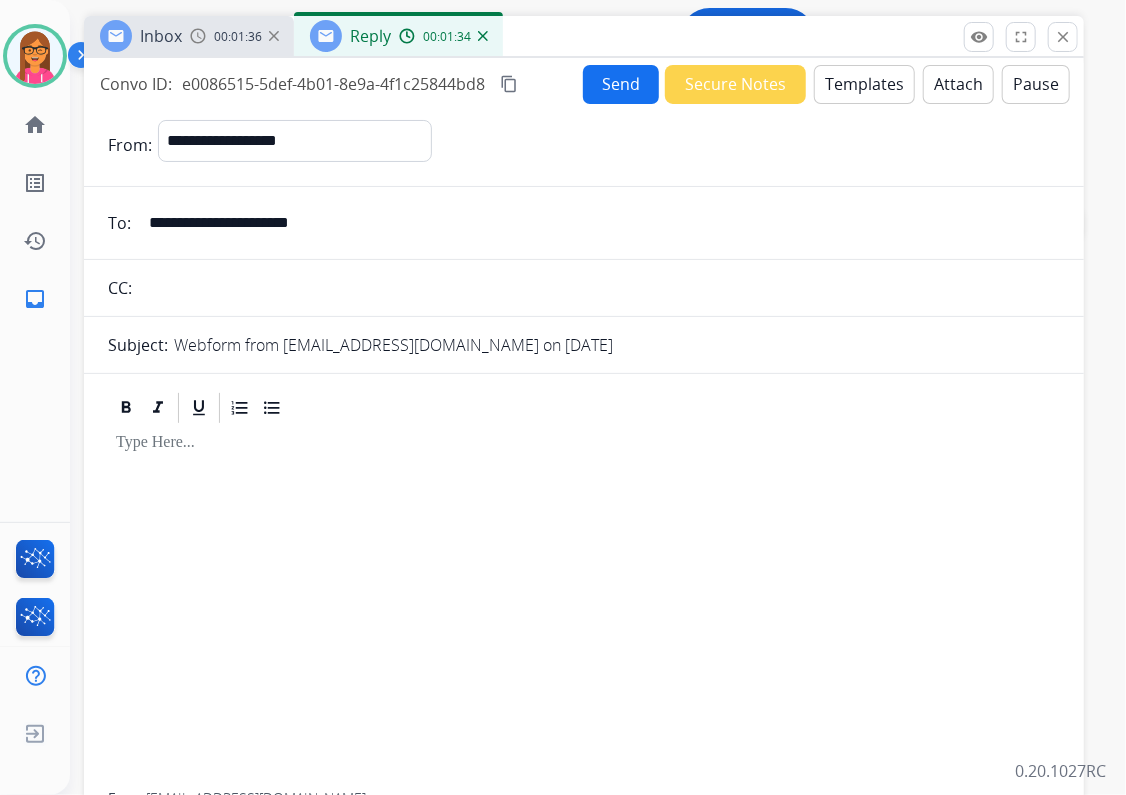 click on "Templates" at bounding box center (864, 84) 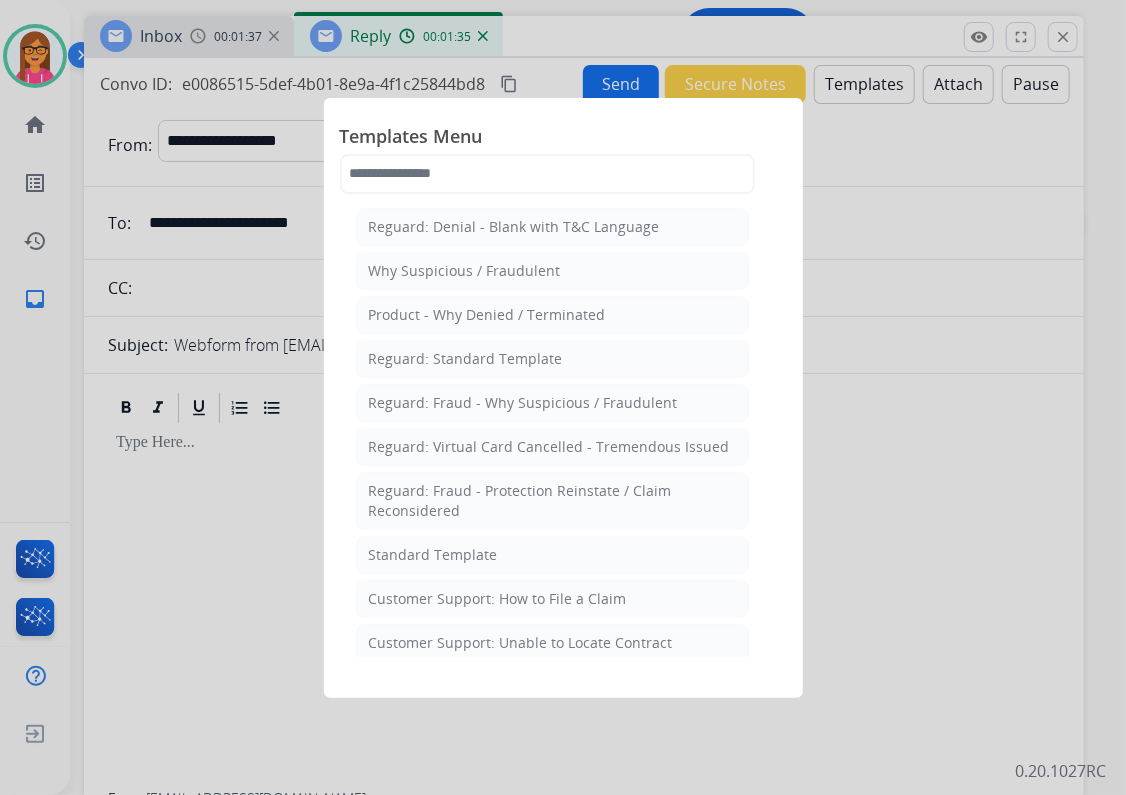 click on "Standard Template" 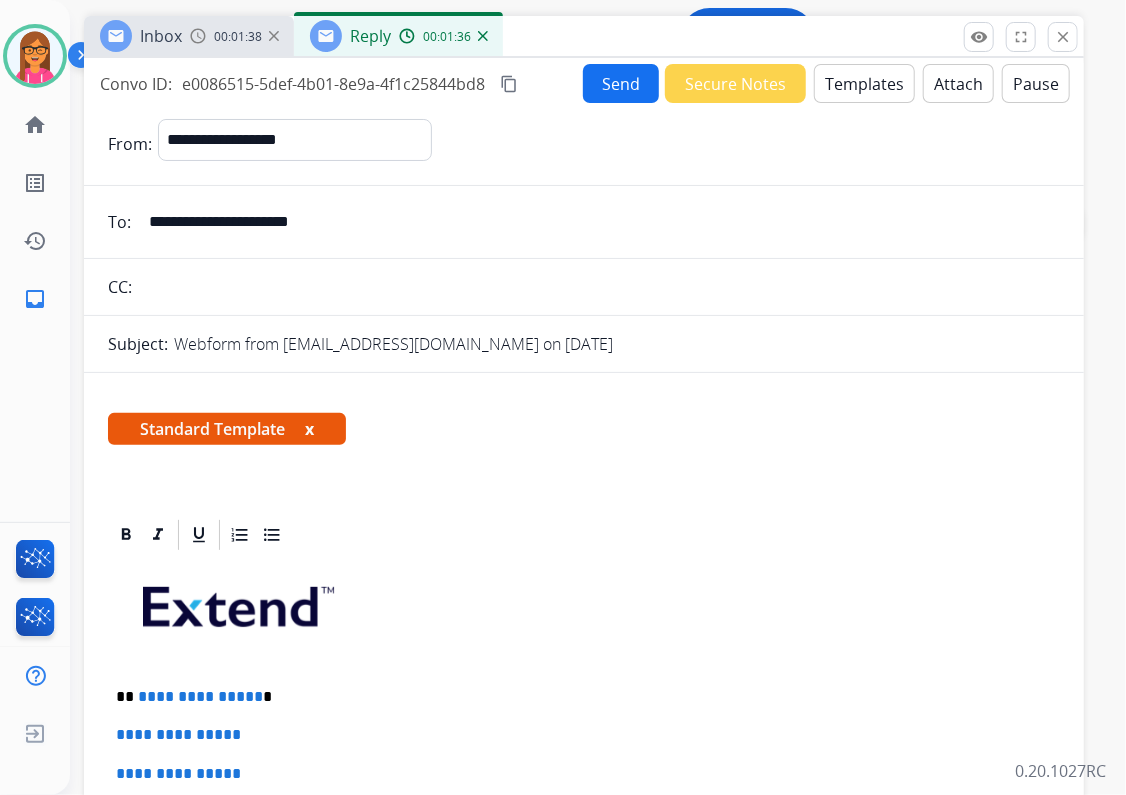 click on "x" at bounding box center [309, 429] 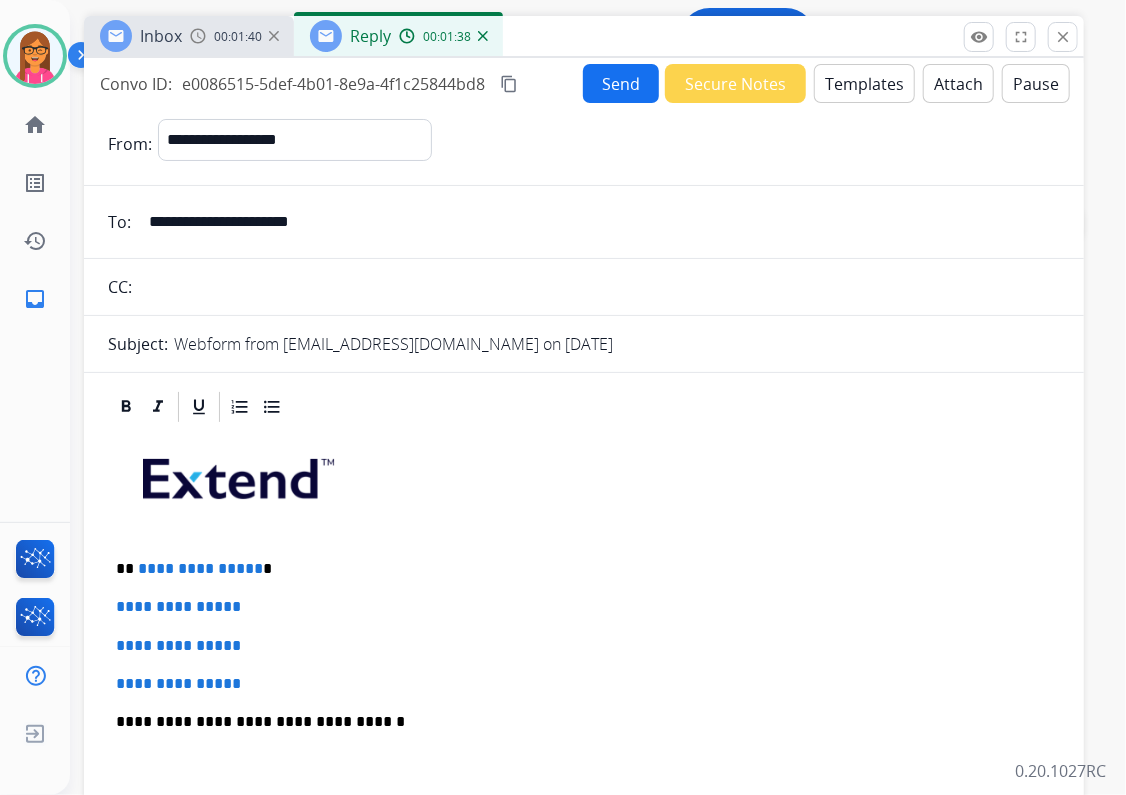 drag, startPoint x: 391, startPoint y: 220, endPoint x: 144, endPoint y: 243, distance: 248.06854 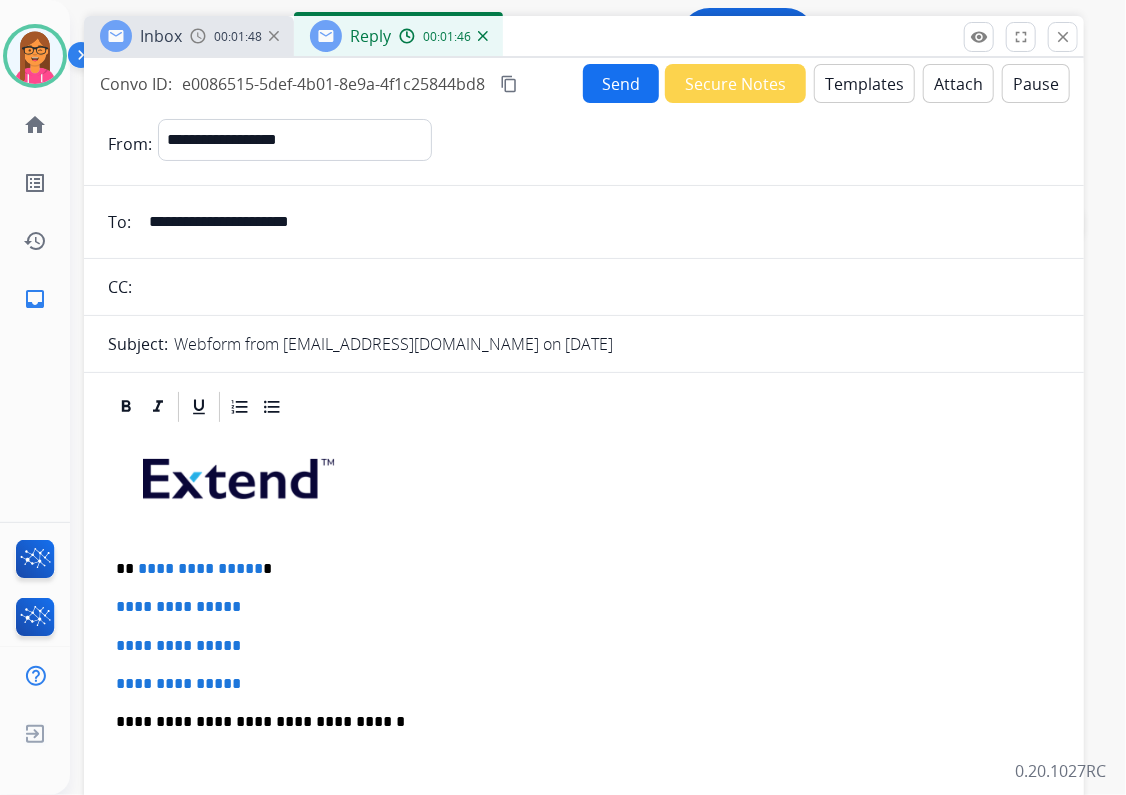 click on "**********" at bounding box center [576, 569] 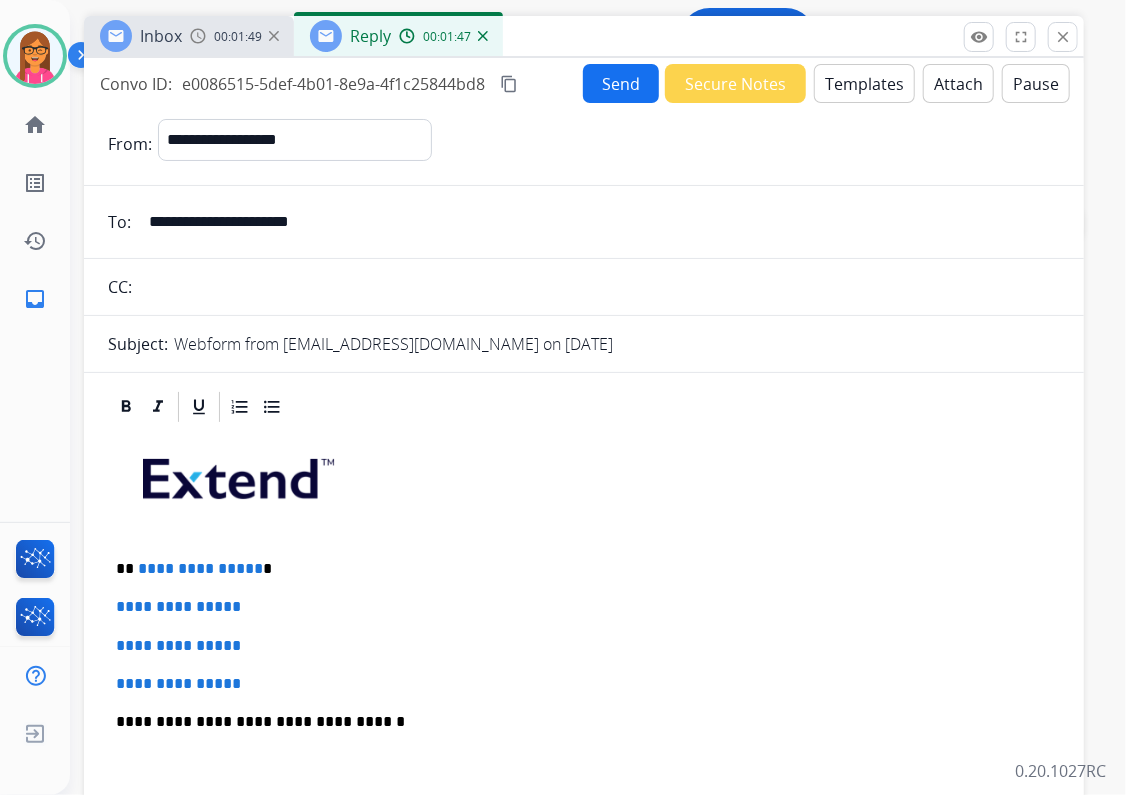 type 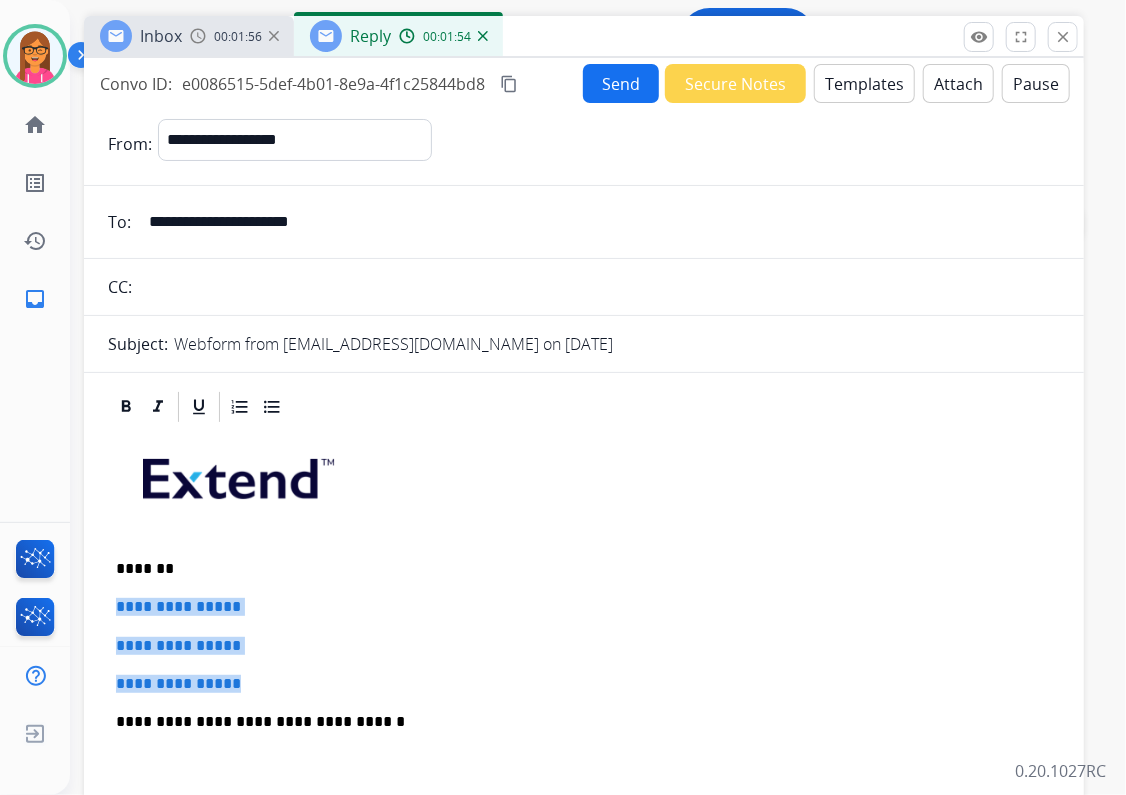 drag, startPoint x: 268, startPoint y: 682, endPoint x: 112, endPoint y: 608, distance: 172.66151 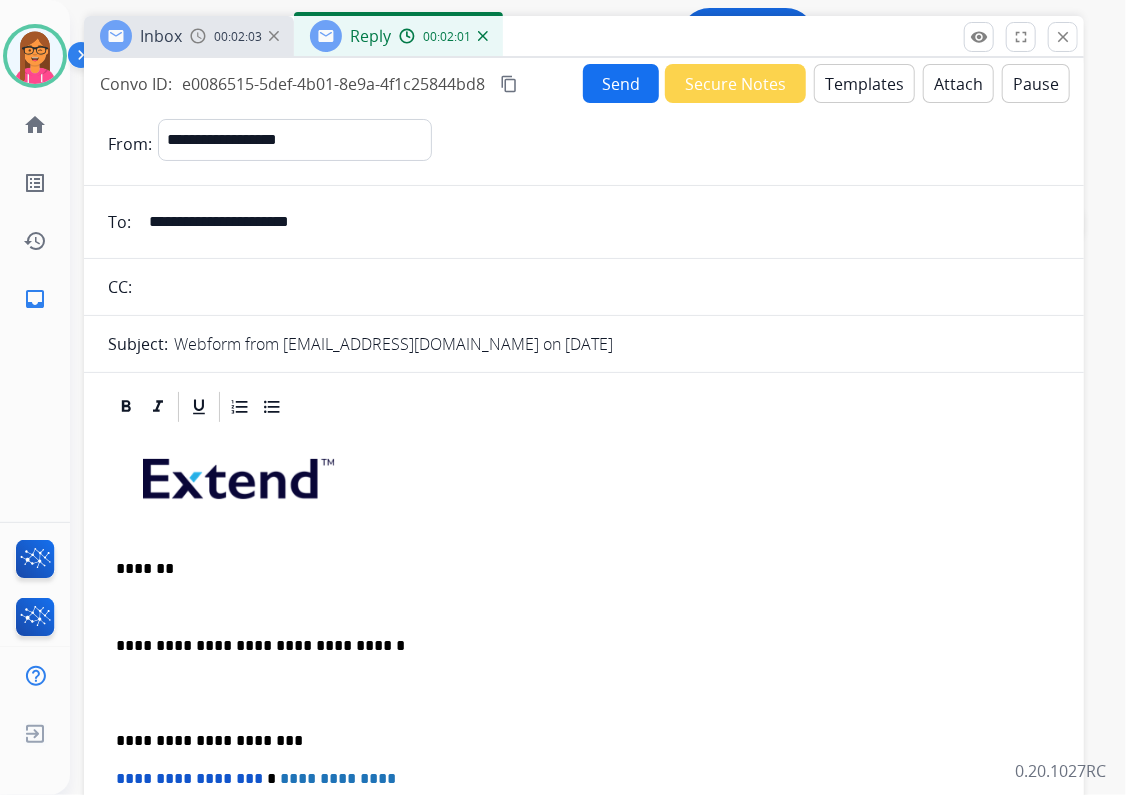 click at bounding box center [584, 607] 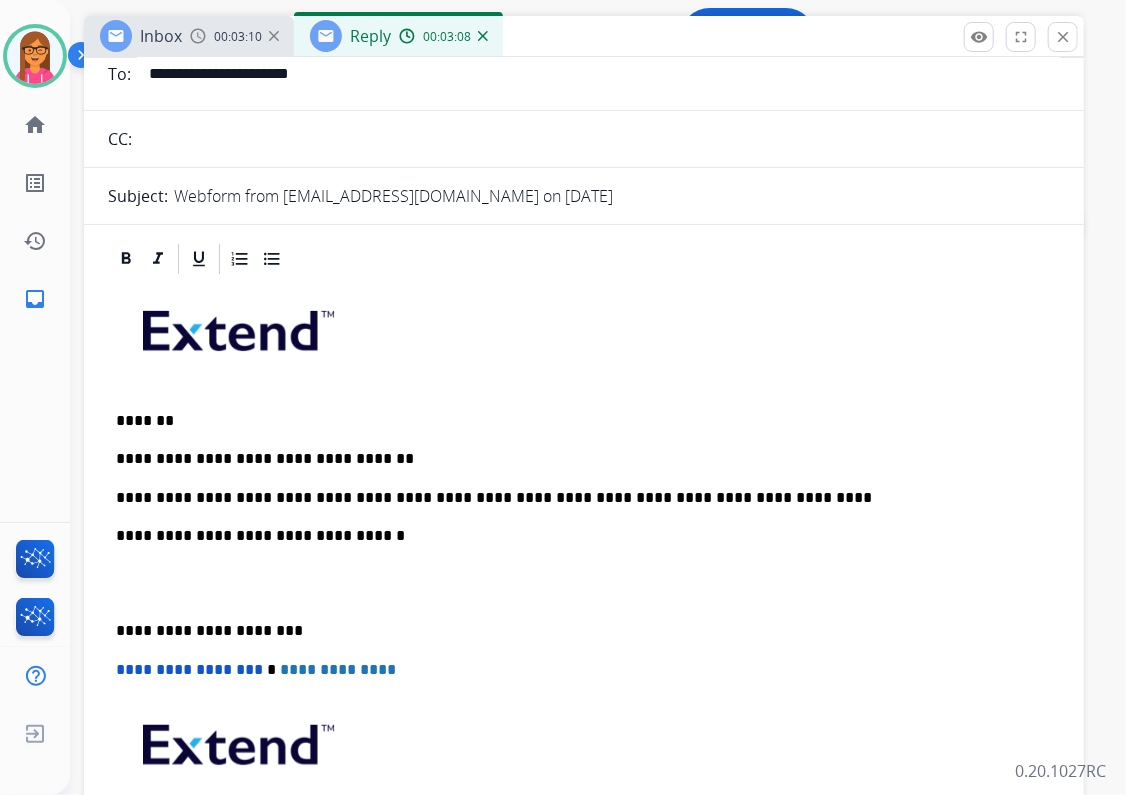 scroll, scrollTop: 160, scrollLeft: 0, axis: vertical 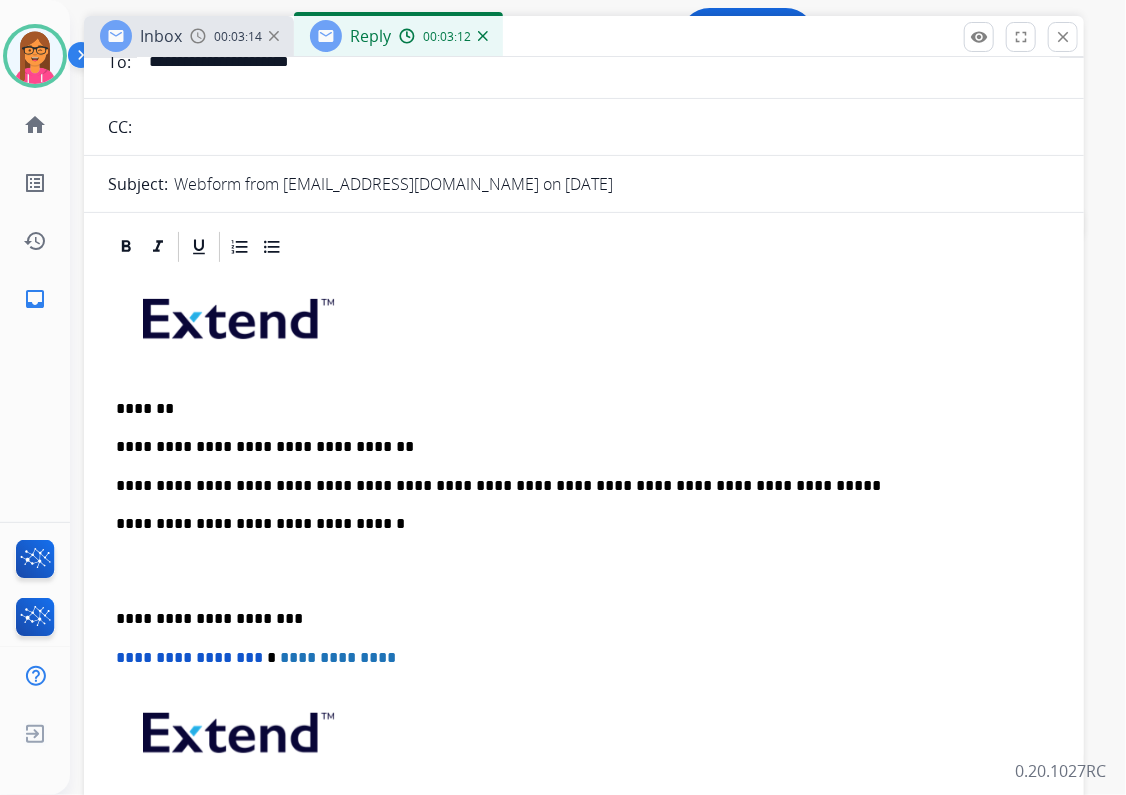 click on "**********" at bounding box center [584, 590] 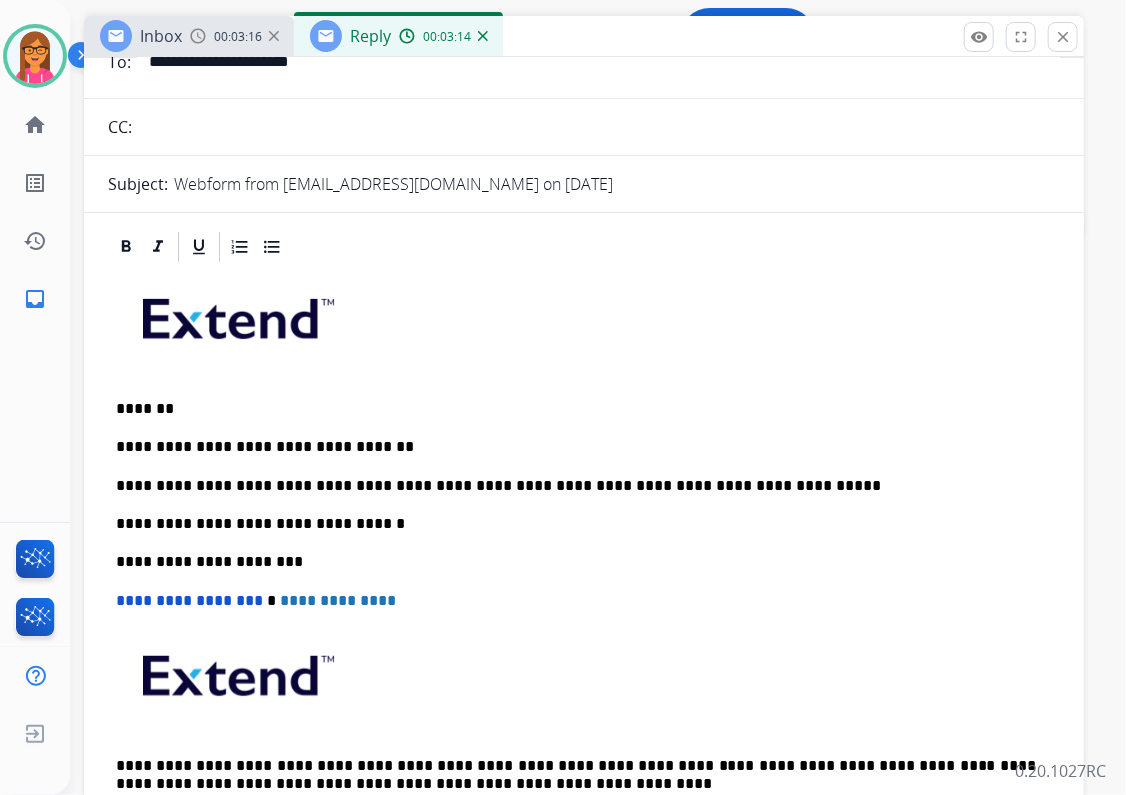 scroll, scrollTop: 0, scrollLeft: 0, axis: both 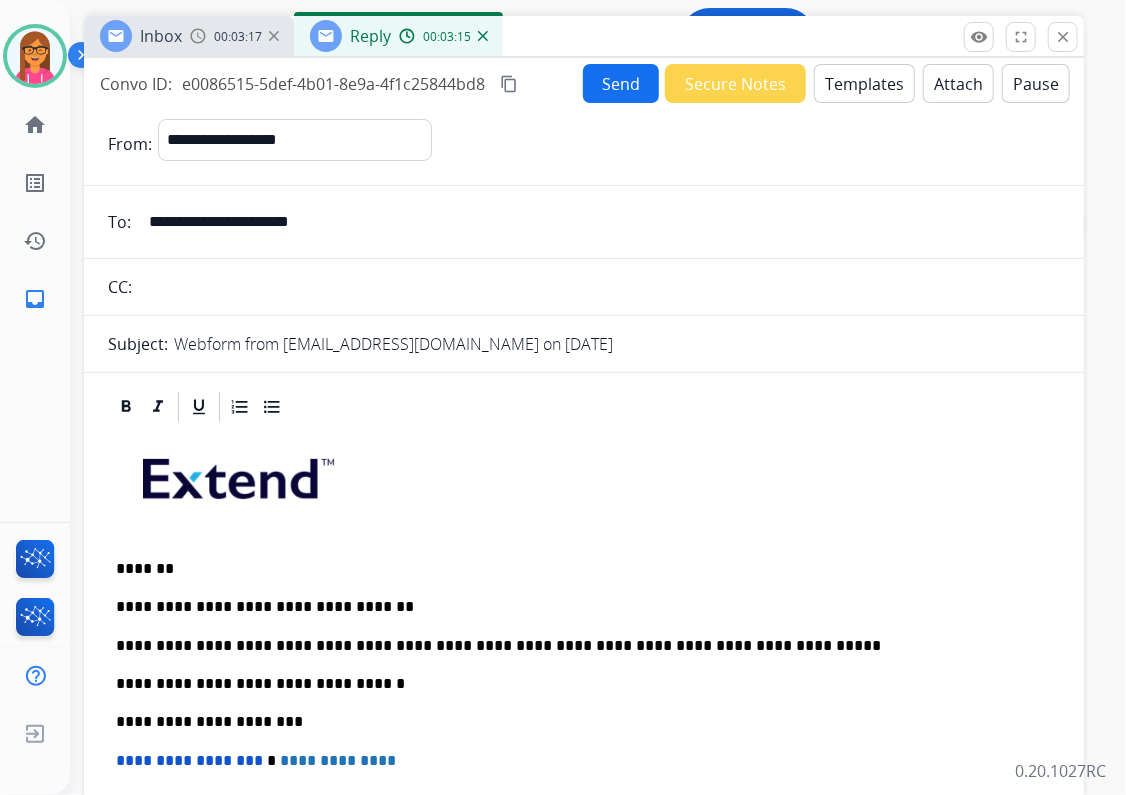 click on "Send" at bounding box center [621, 83] 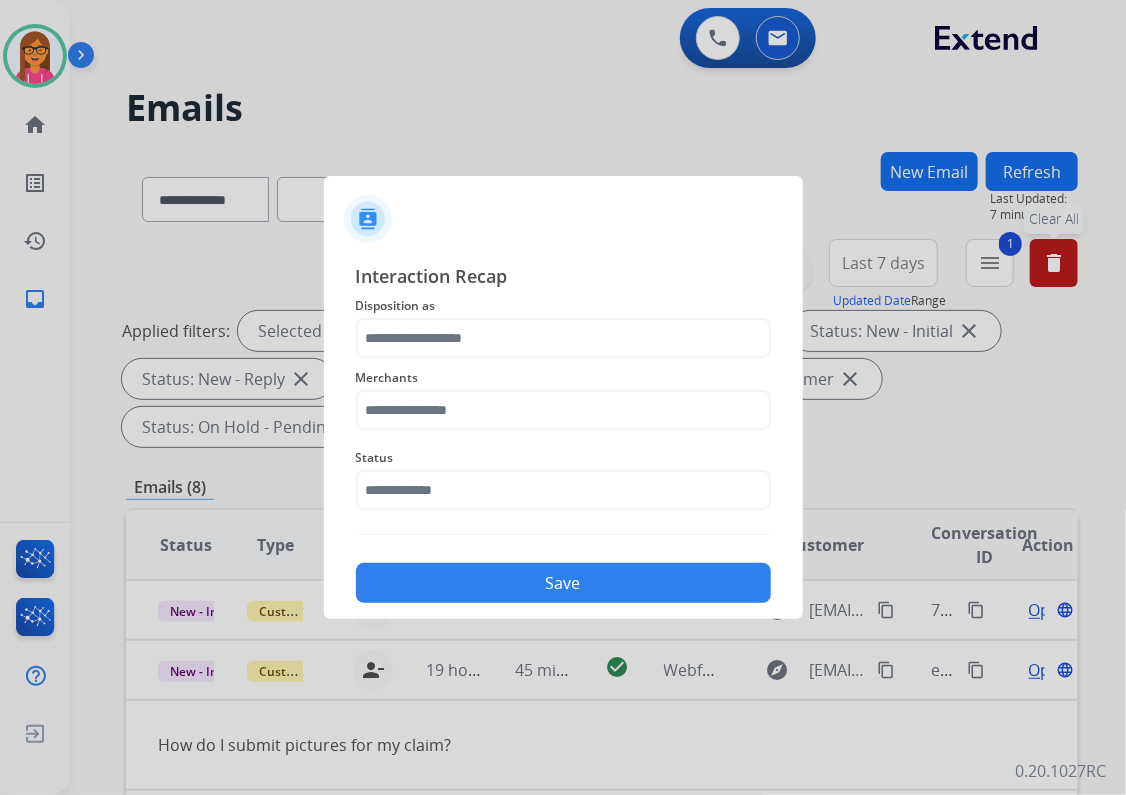 click on "Disposition as" 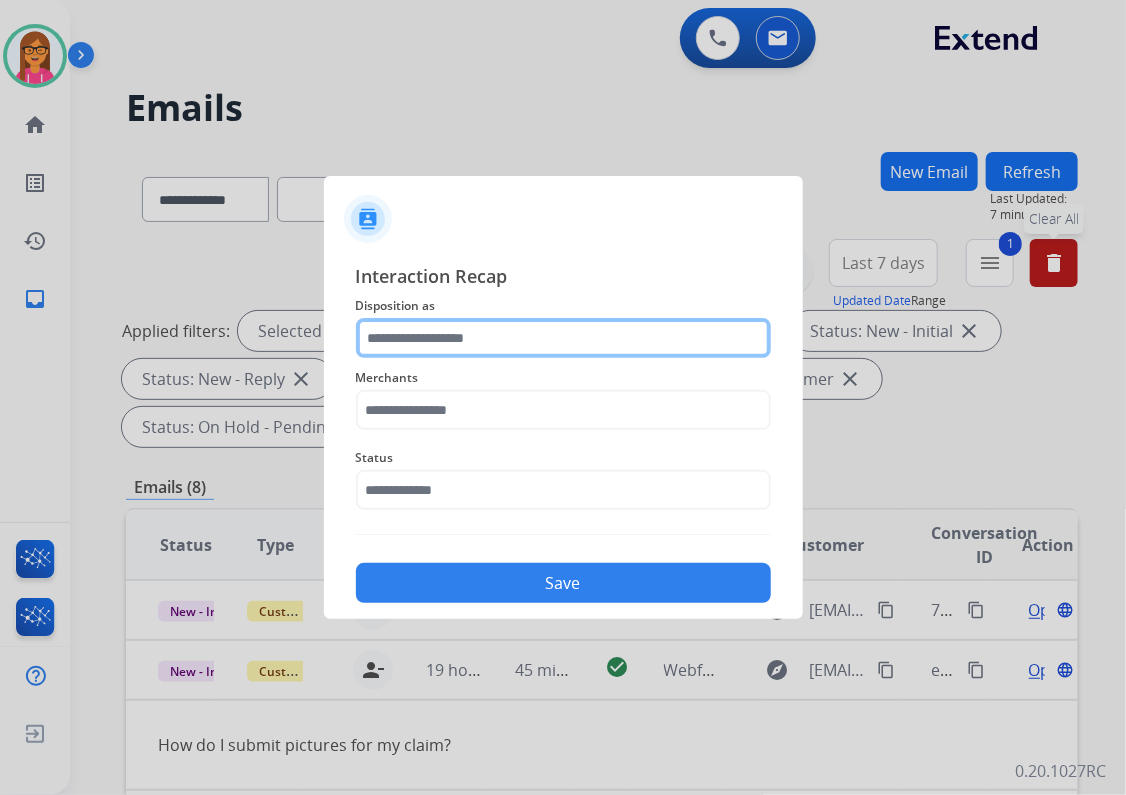 click 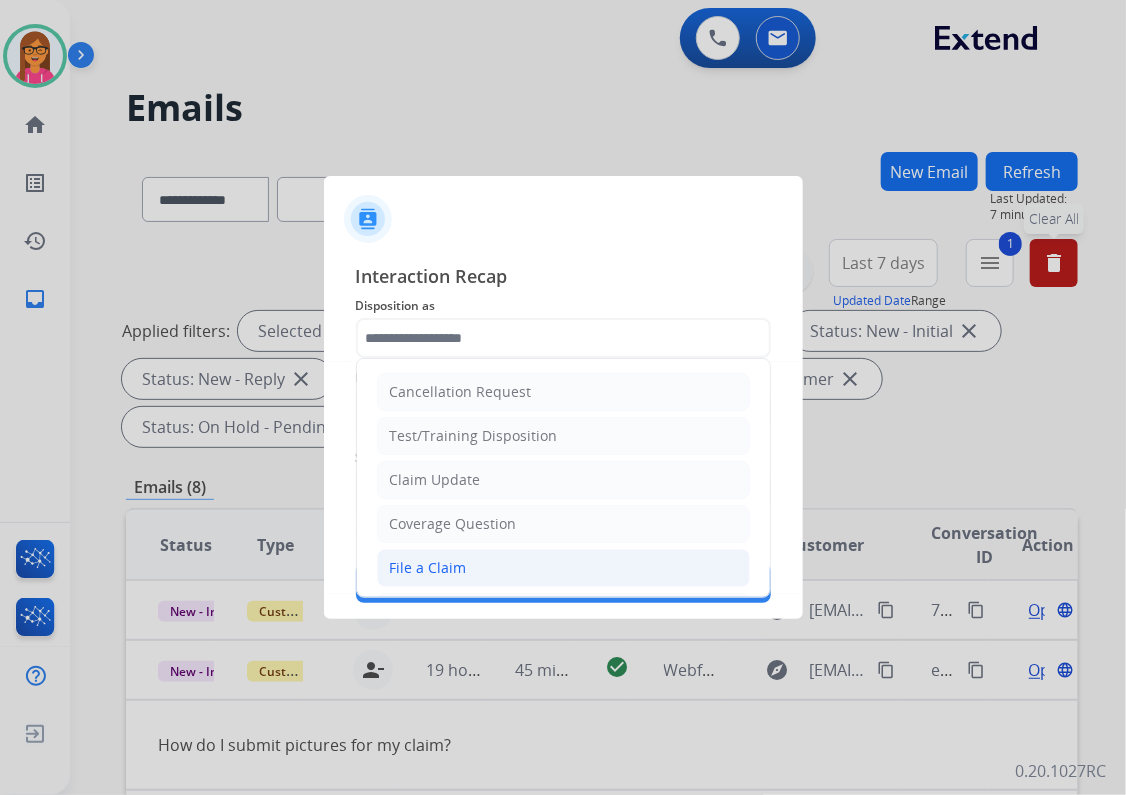 click on "File a Claim" 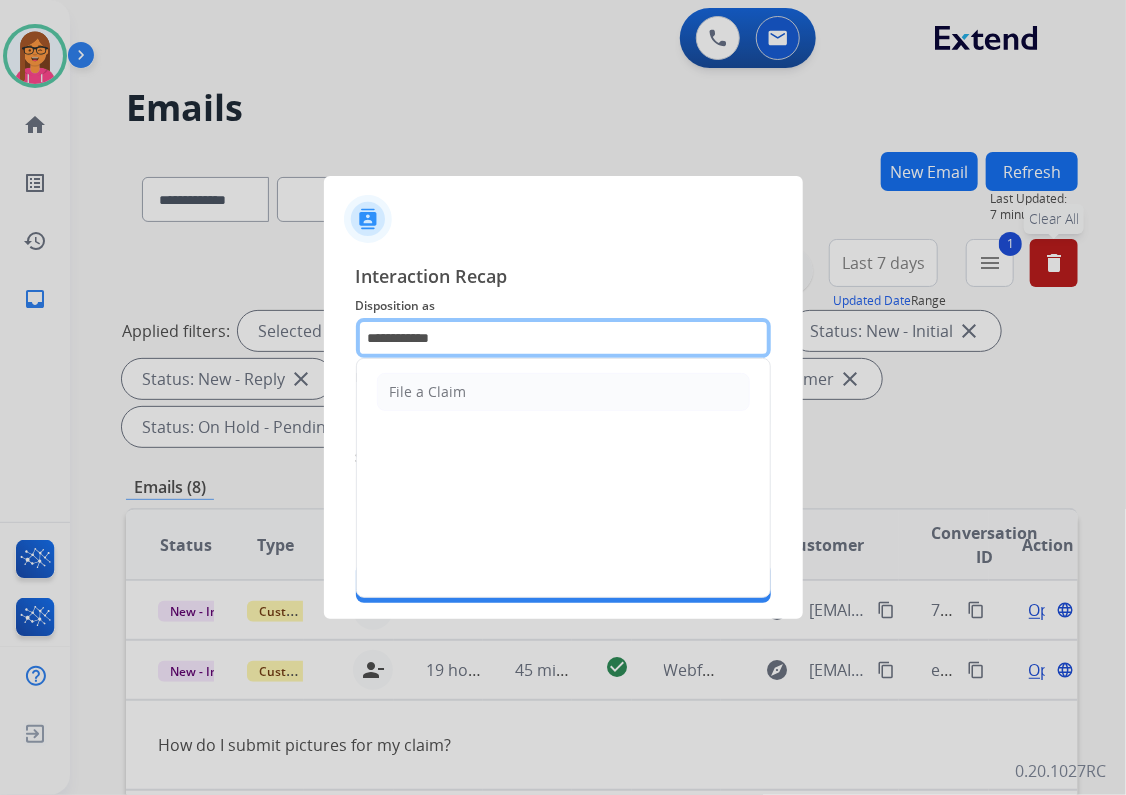 drag, startPoint x: 468, startPoint y: 324, endPoint x: -67, endPoint y: 285, distance: 536.4196 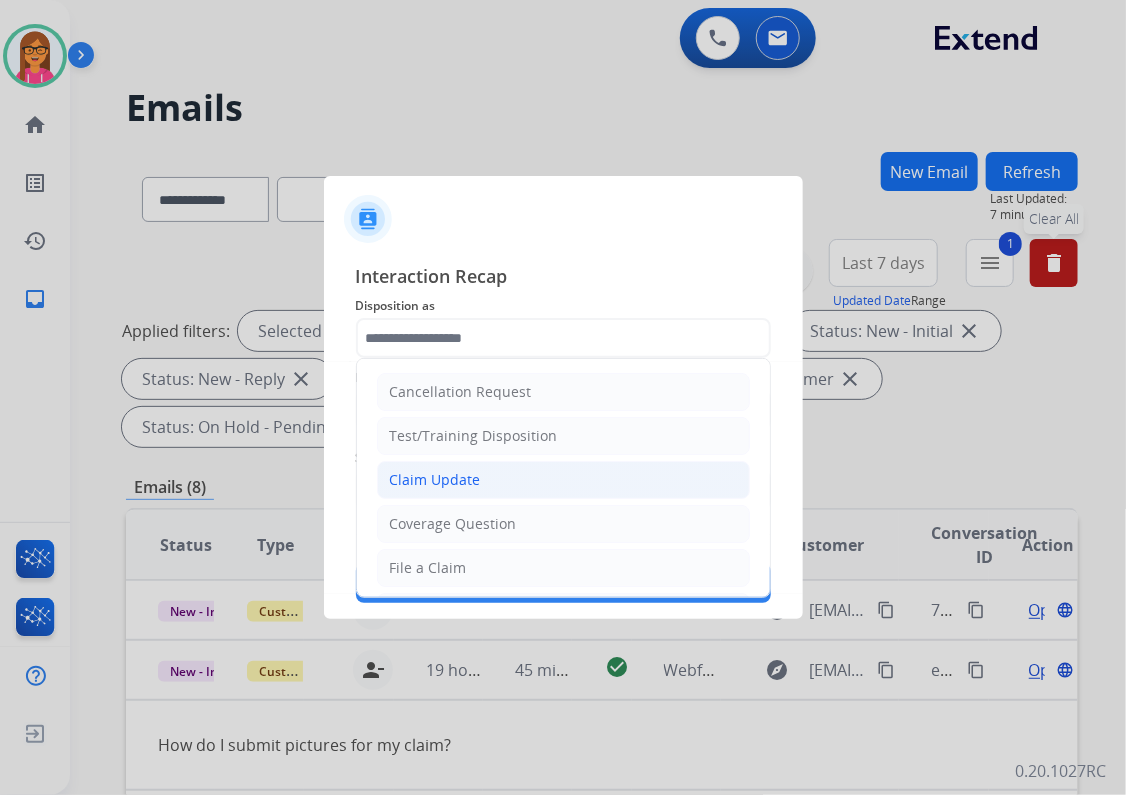 click on "Claim Update" 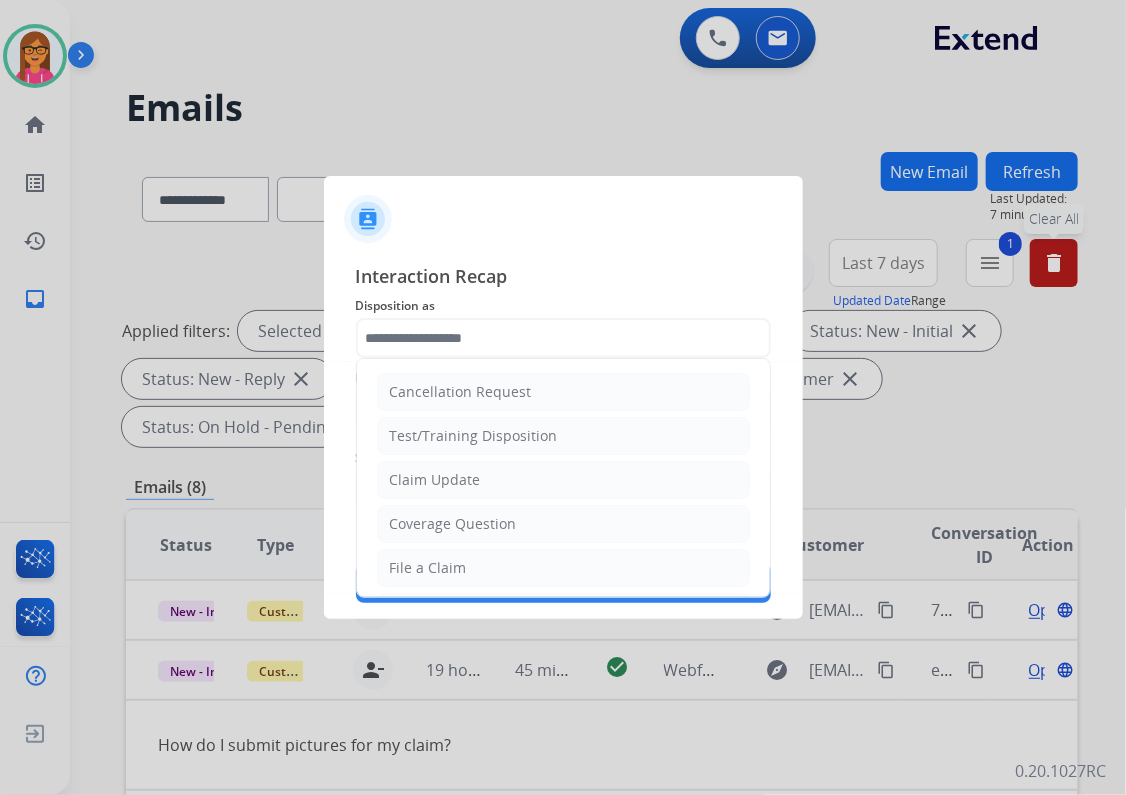 type on "**********" 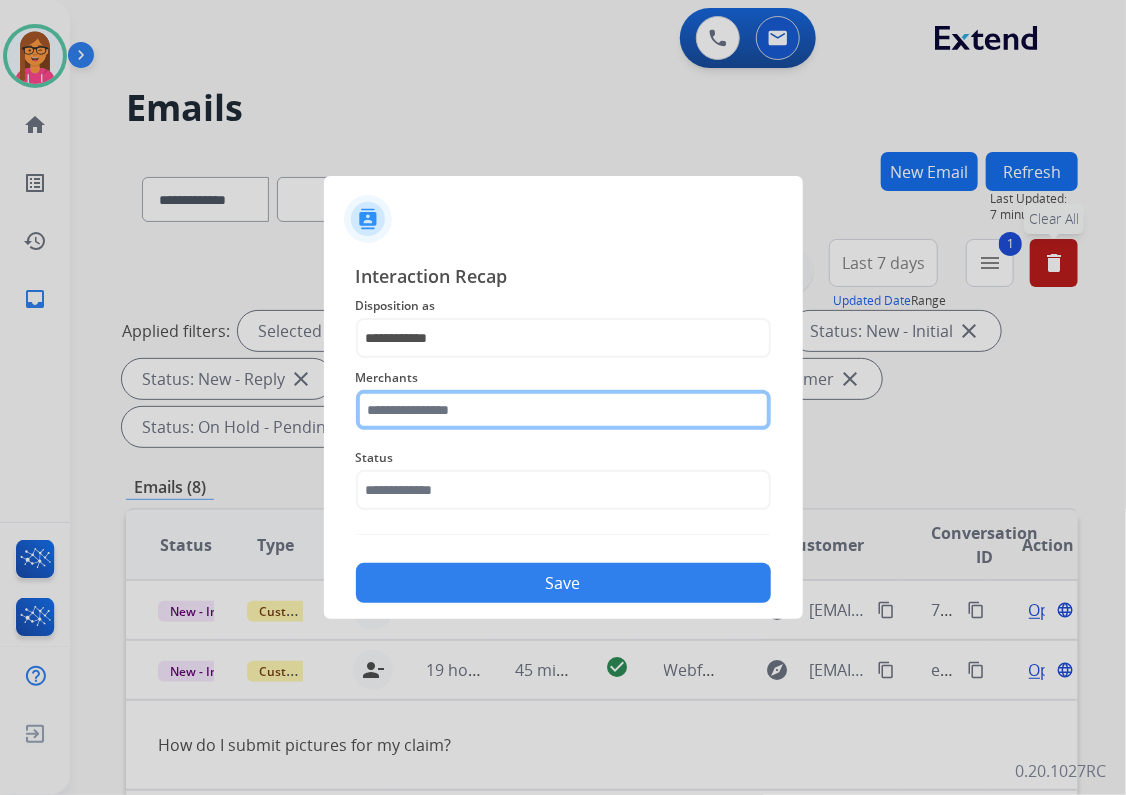 click 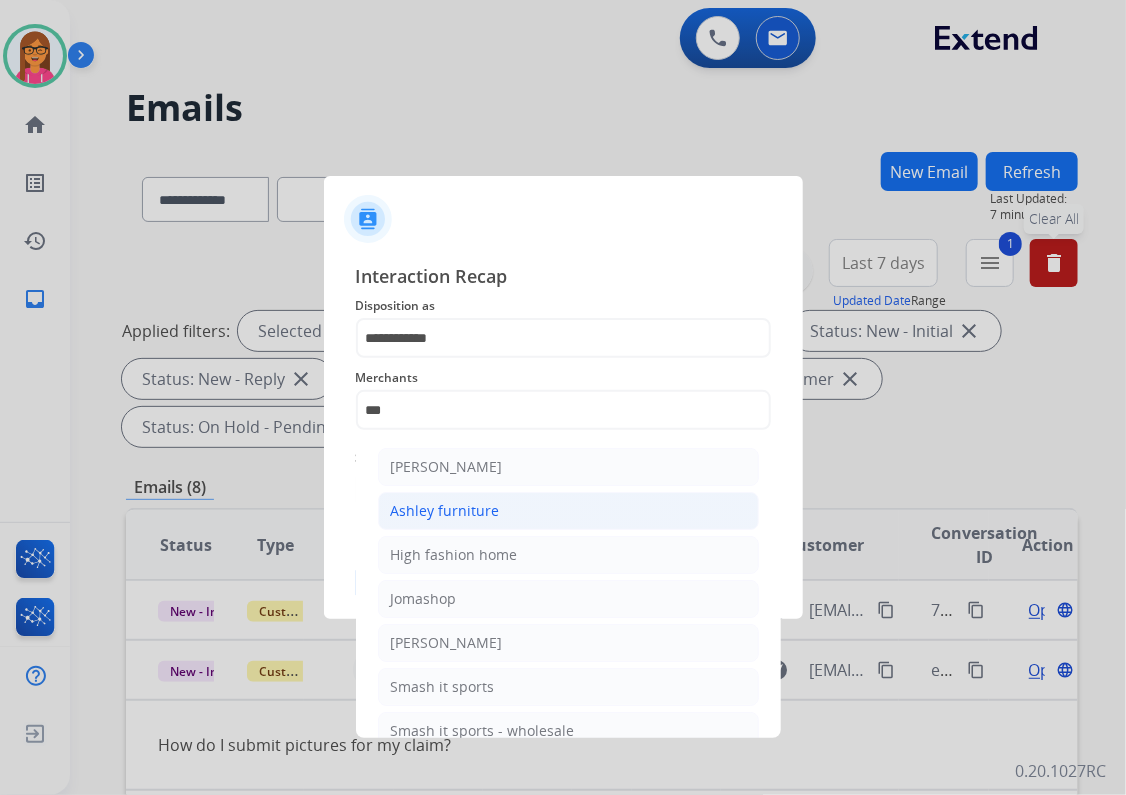 click on "Ashley furniture" 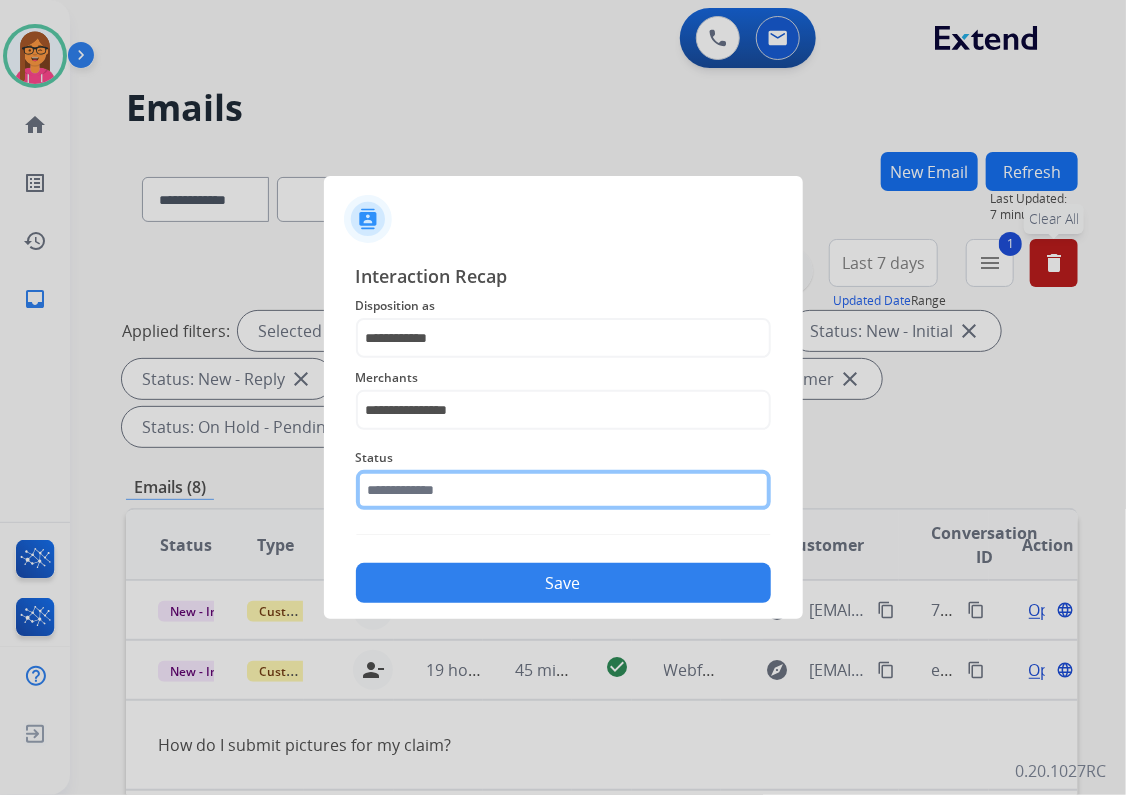 click on "Status" 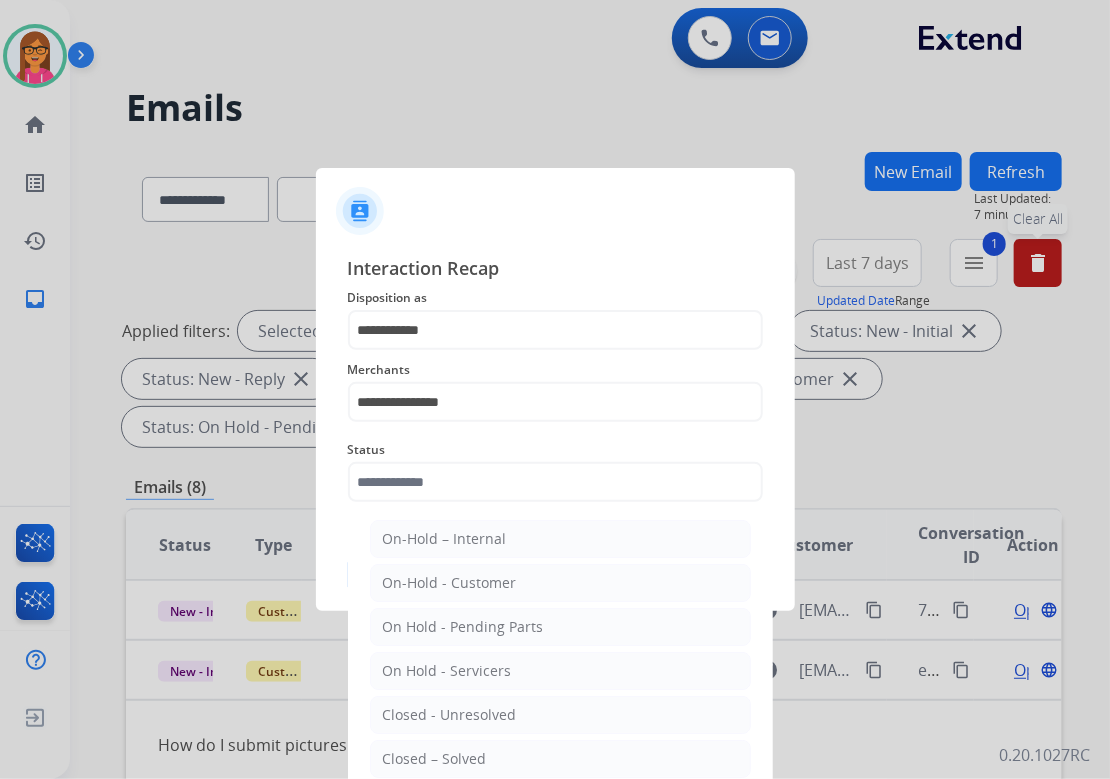 drag, startPoint x: 520, startPoint y: 740, endPoint x: 517, endPoint y: 726, distance: 14.3178215 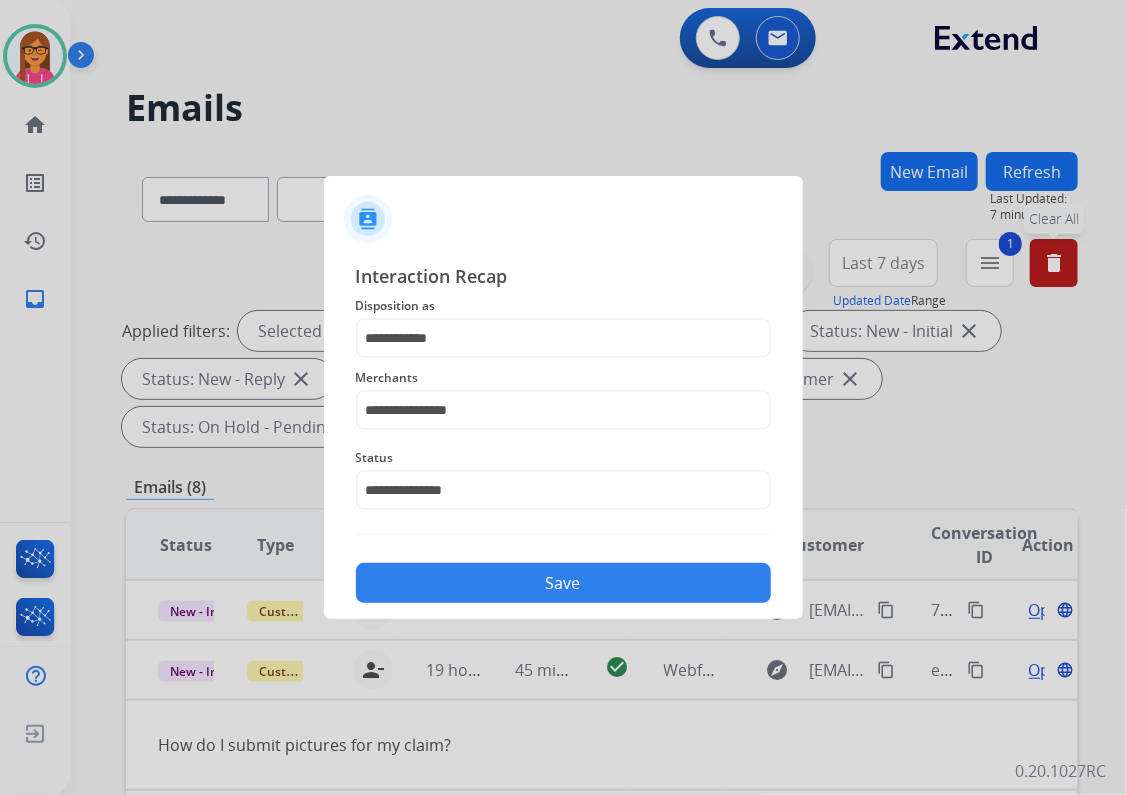 click on "Save" 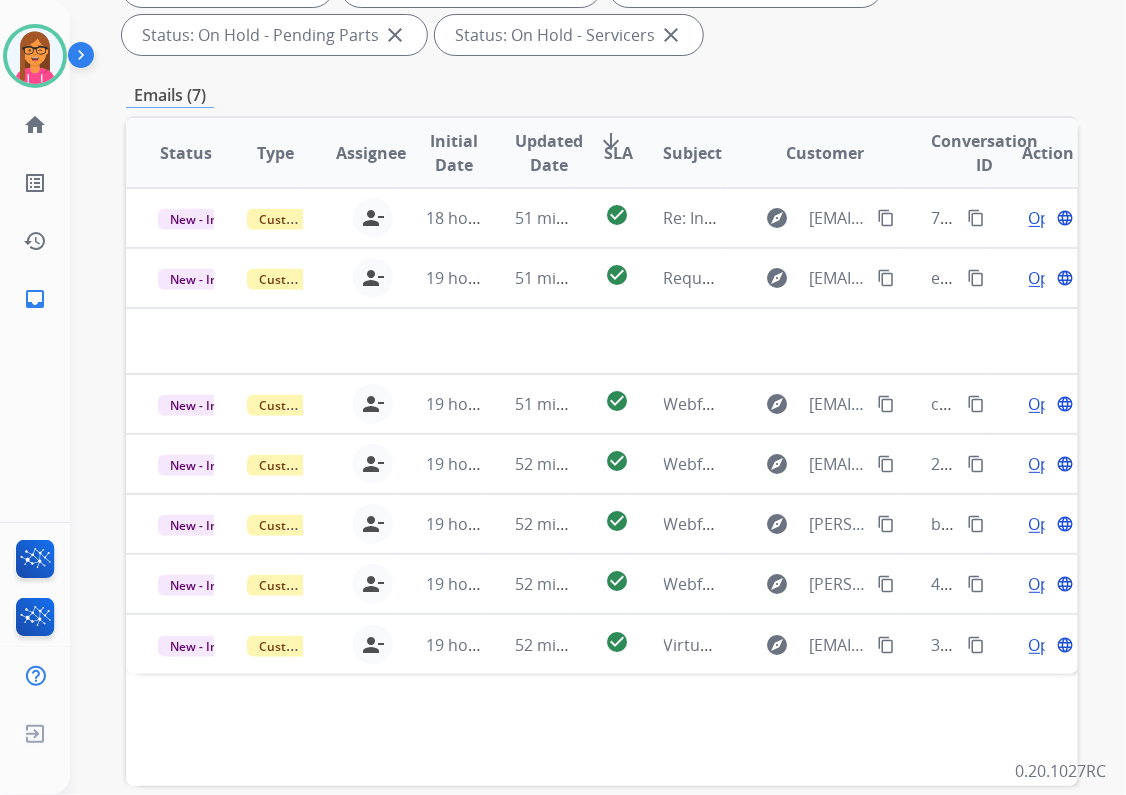 scroll, scrollTop: 400, scrollLeft: 0, axis: vertical 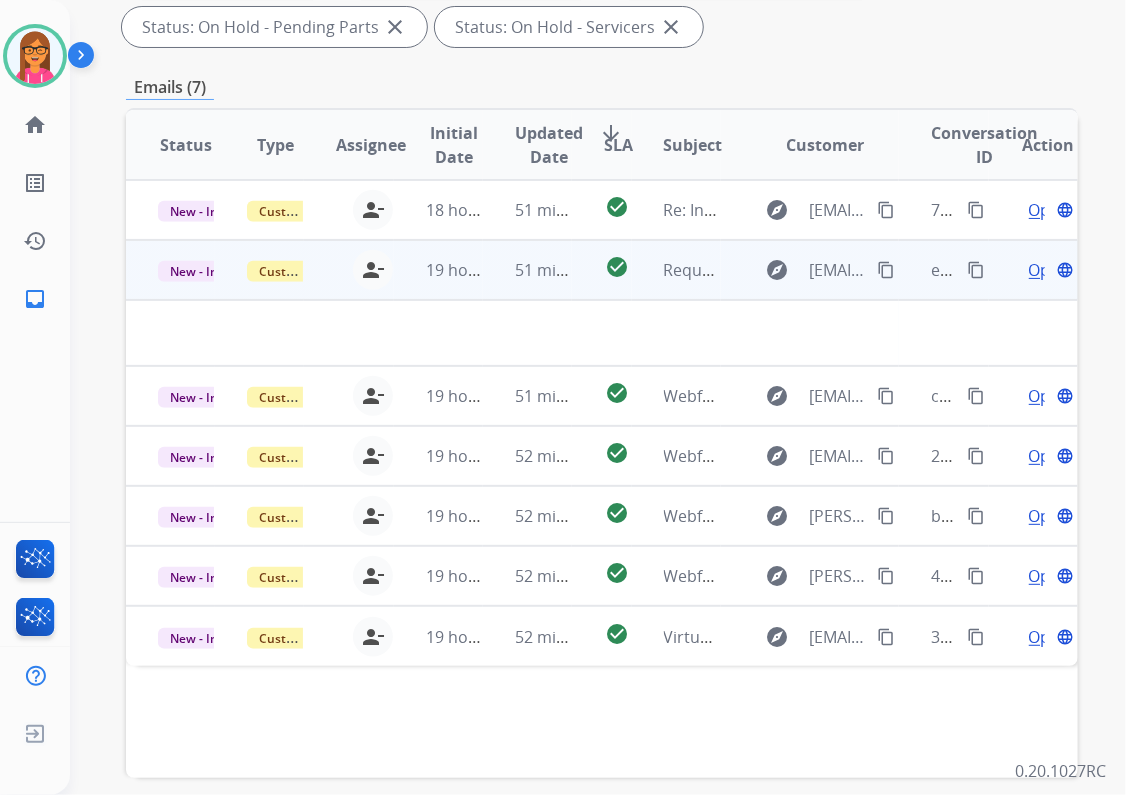 click on "51 minutes ago" at bounding box center [527, 270] 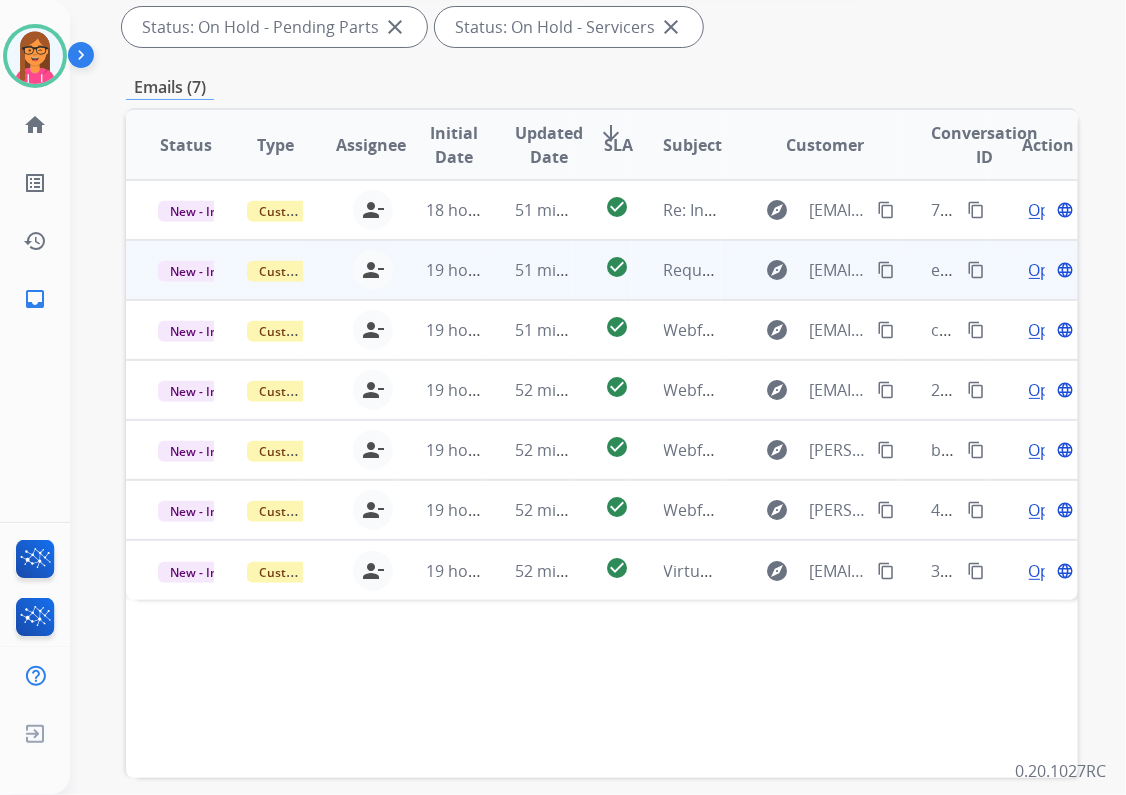 click on "51 minutes ago" at bounding box center (527, 270) 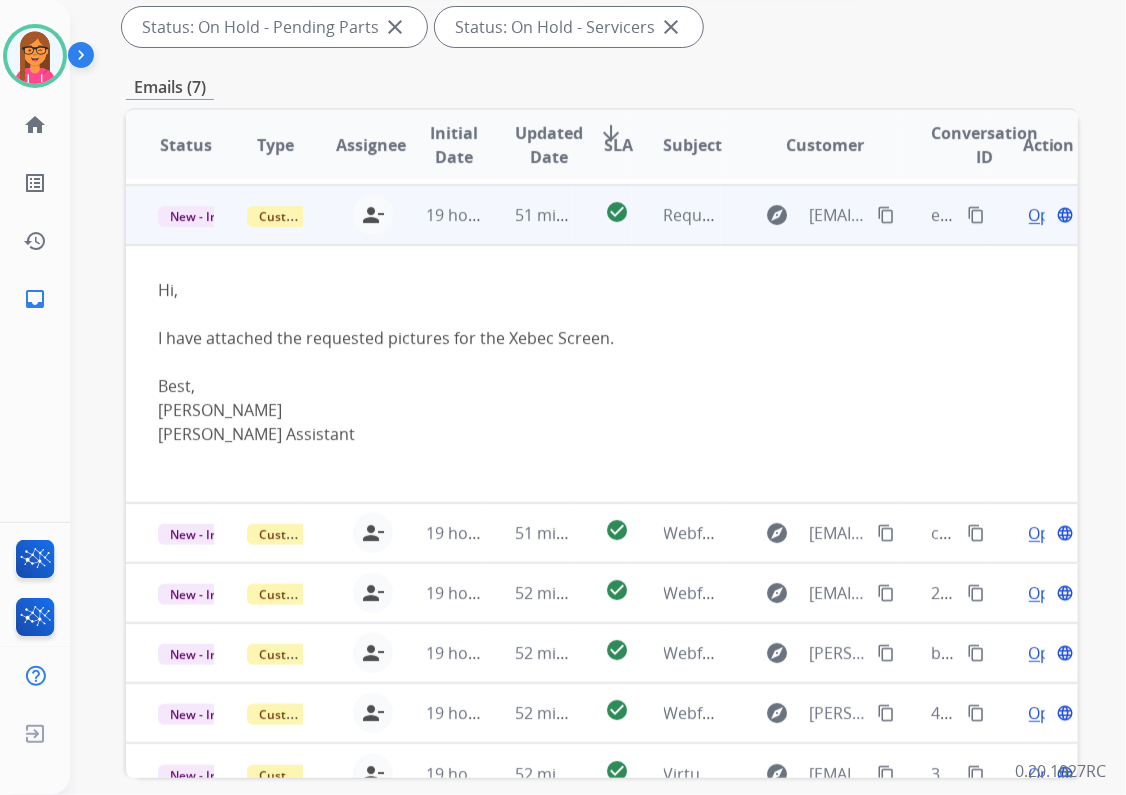 scroll, scrollTop: 60, scrollLeft: 0, axis: vertical 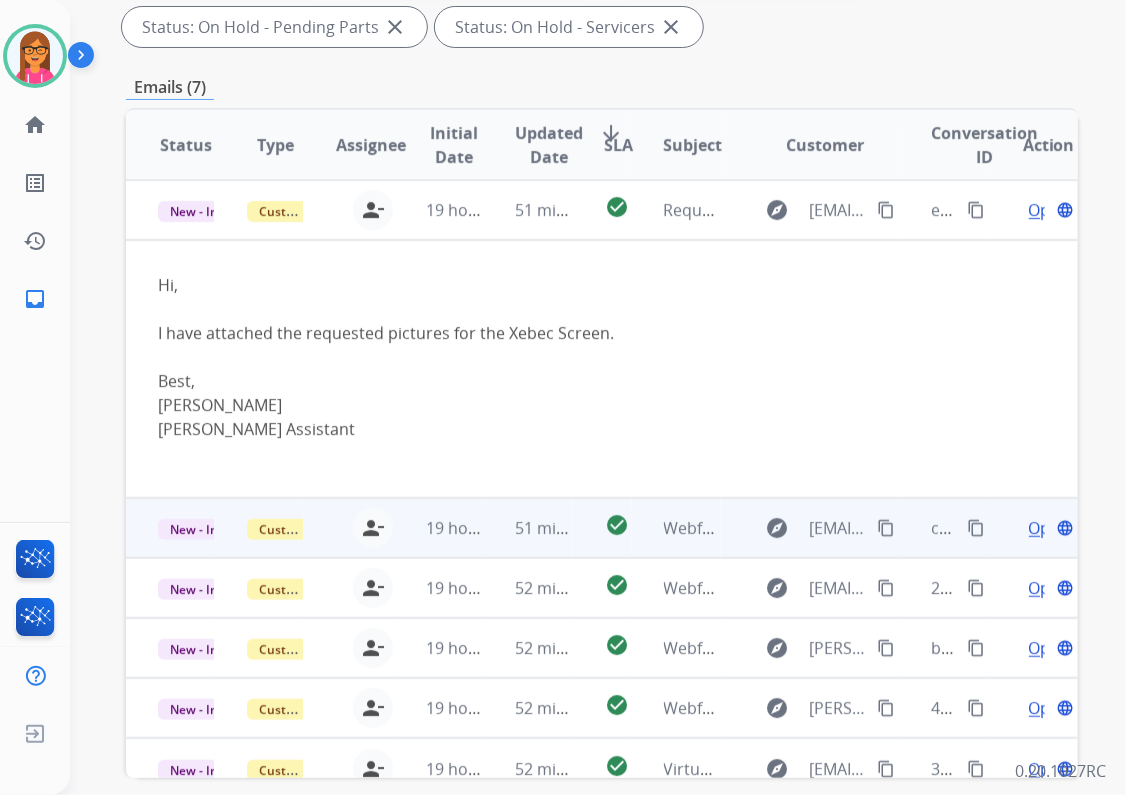 click on "51 minutes ago" at bounding box center (527, 528) 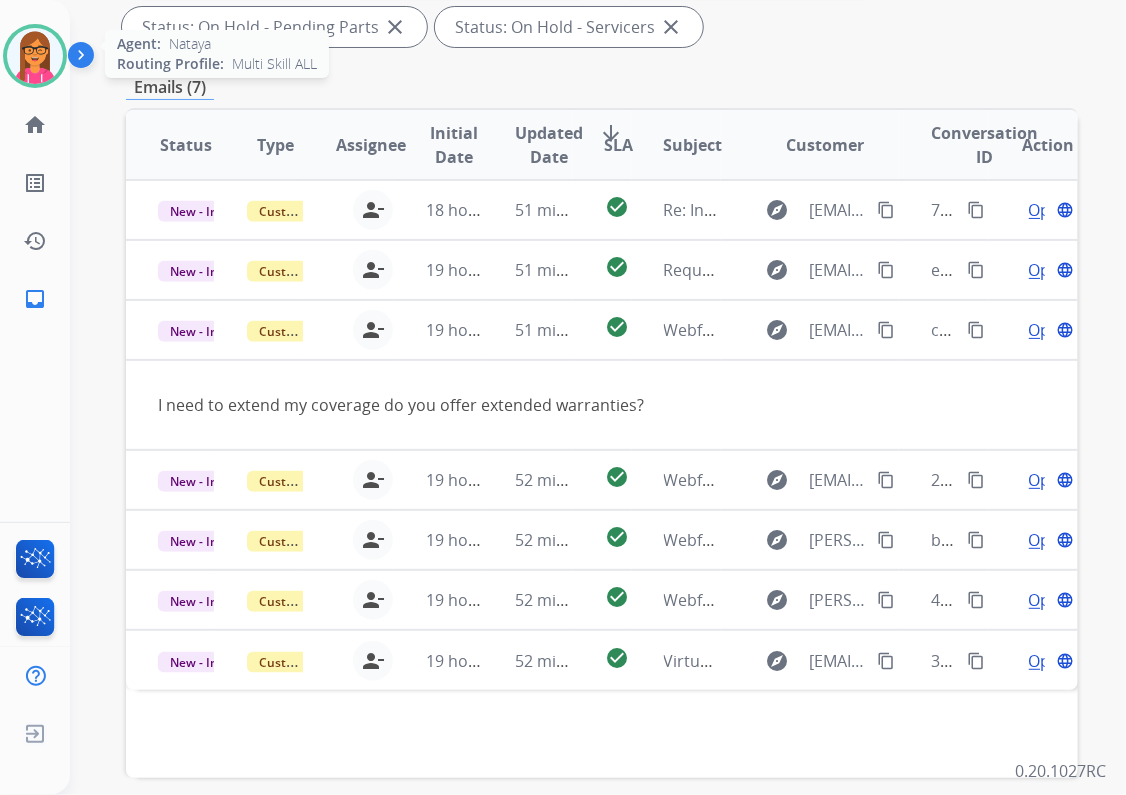 click at bounding box center (35, 56) 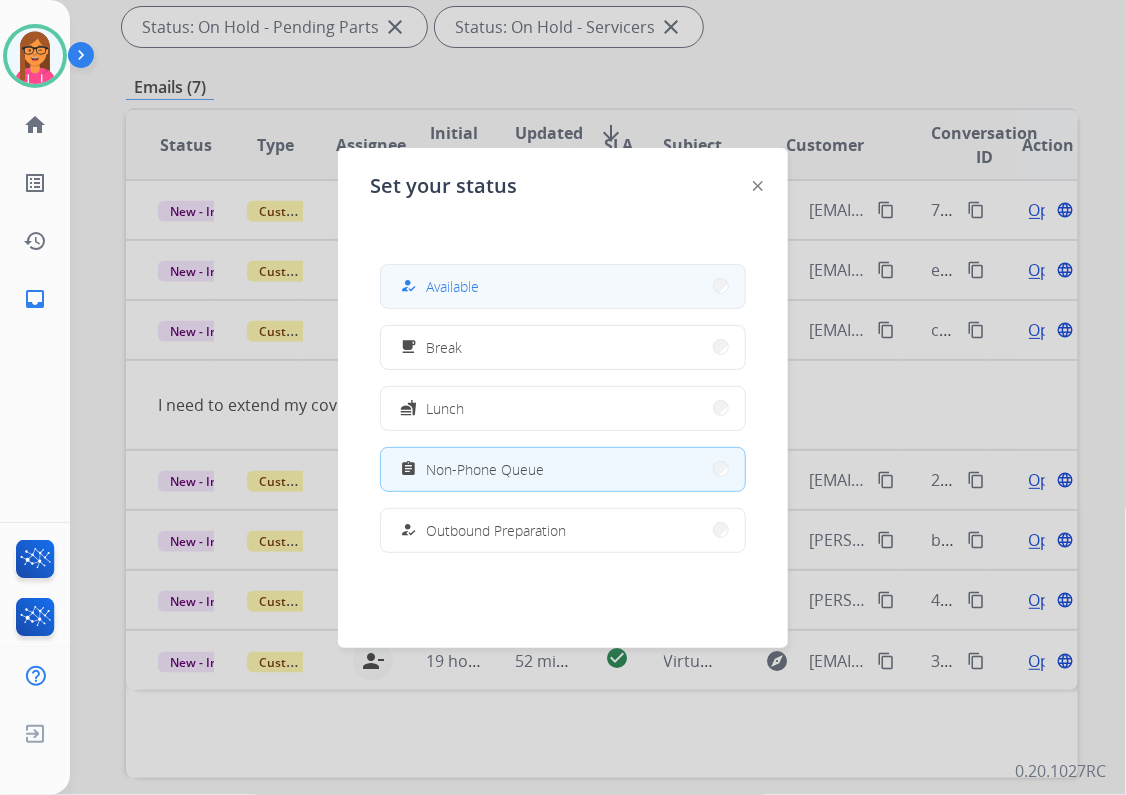click on "how_to_reg Available" at bounding box center [563, 286] 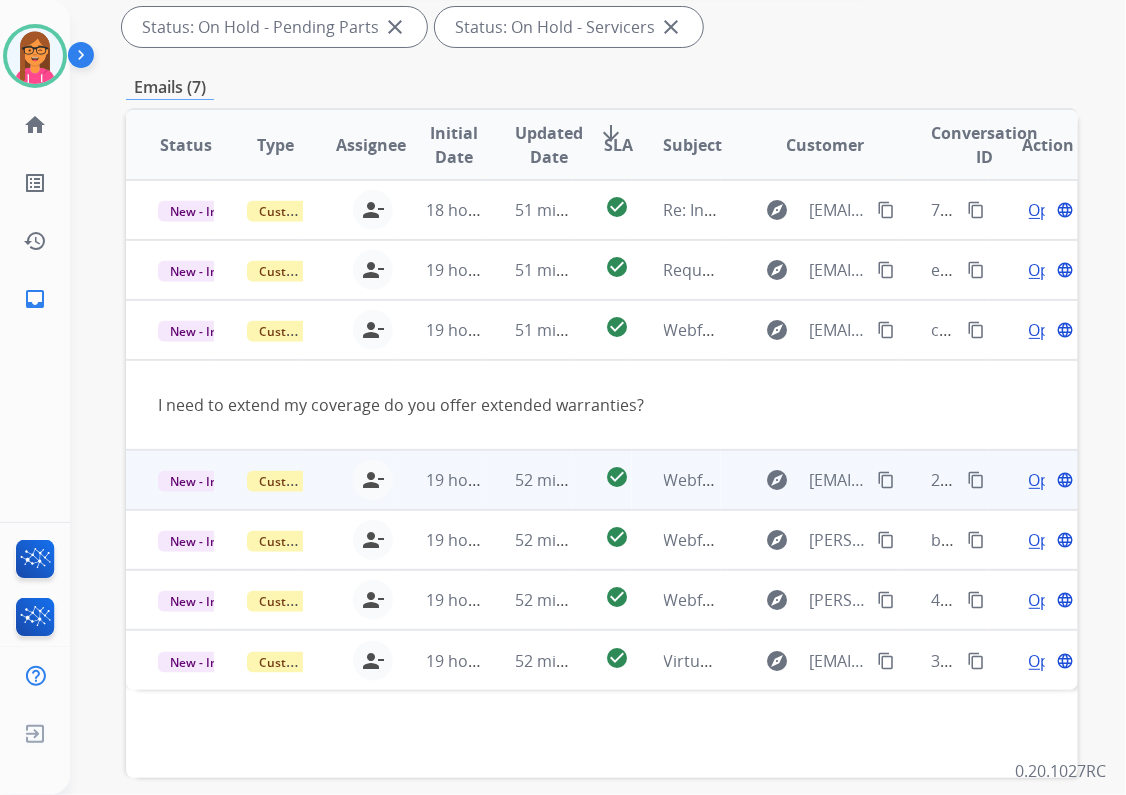 click on "52 minutes ago" at bounding box center [527, 480] 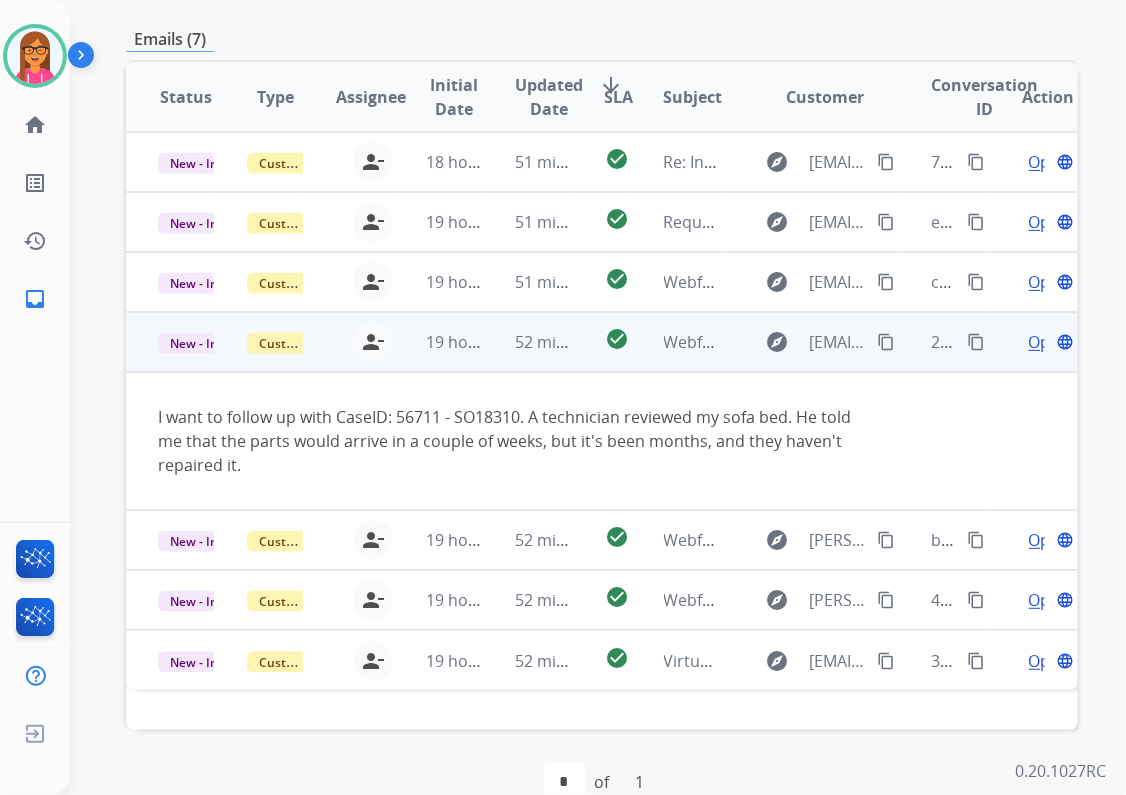 scroll, scrollTop: 486, scrollLeft: 0, axis: vertical 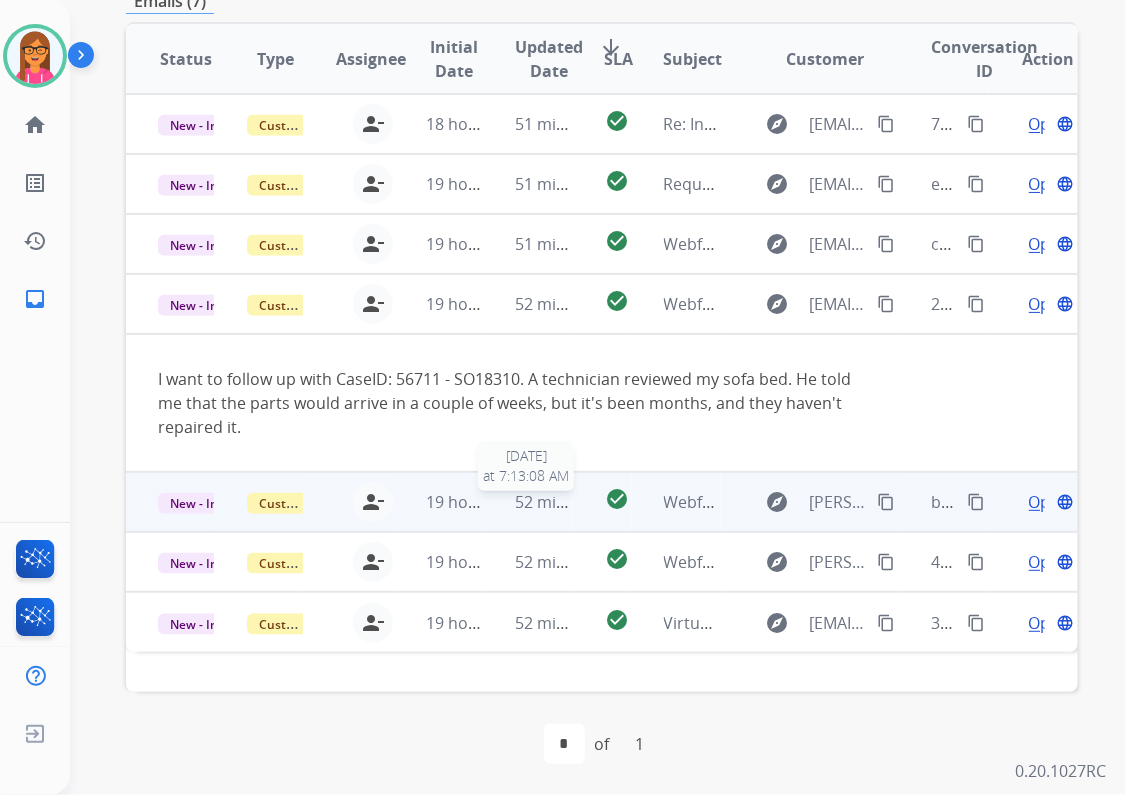 click on "52 minutes ago" at bounding box center (573, 502) 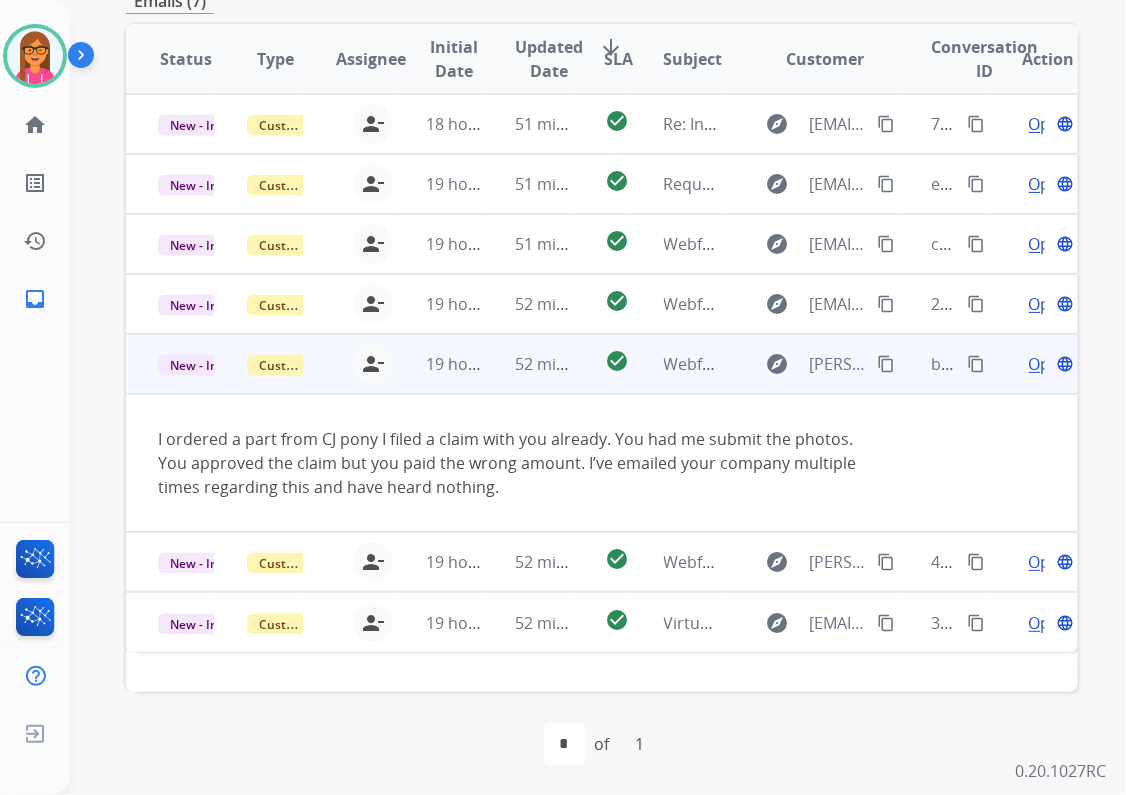 click on "52 minutes ago" at bounding box center (527, 364) 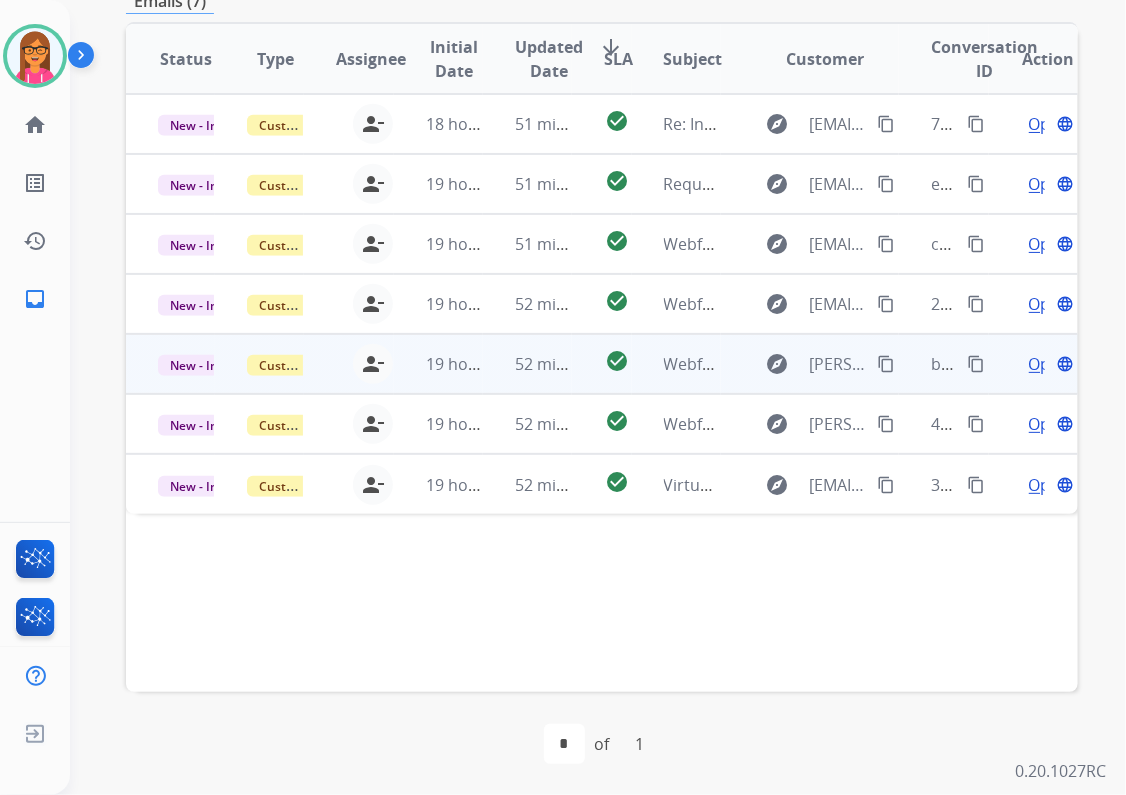 click on "52 minutes ago" at bounding box center (527, 364) 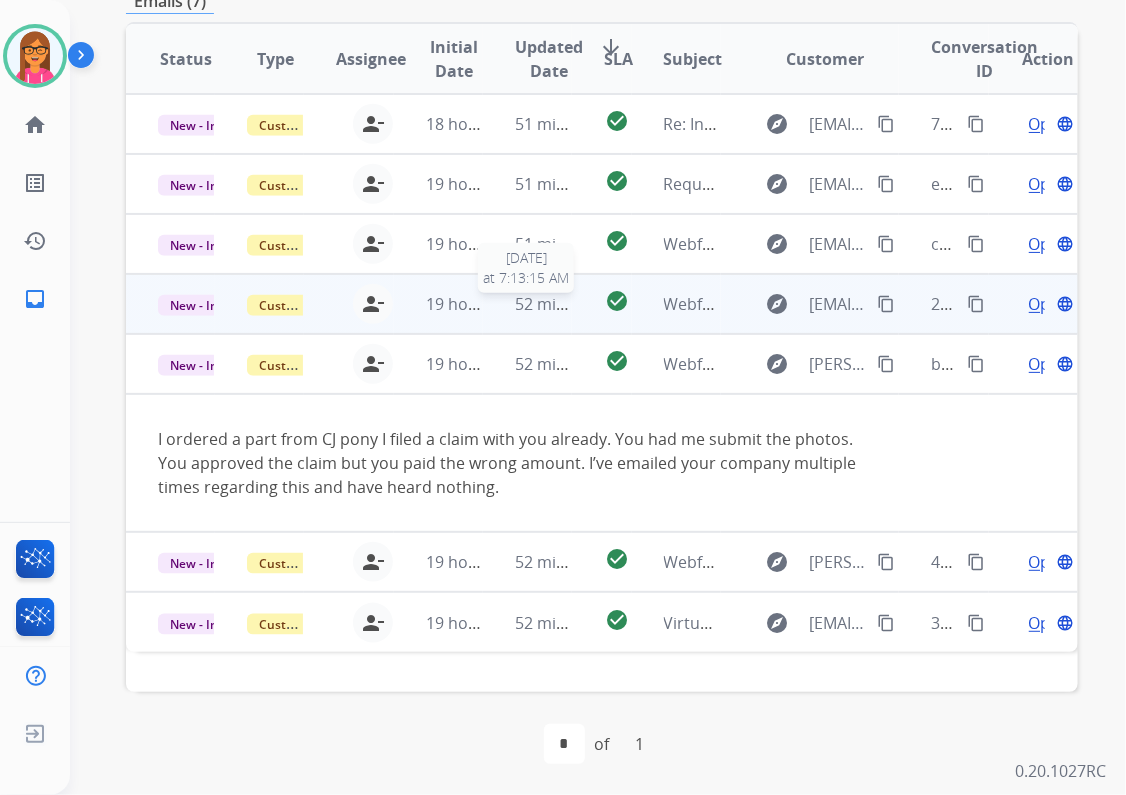 click on "52 minutes ago" at bounding box center [573, 304] 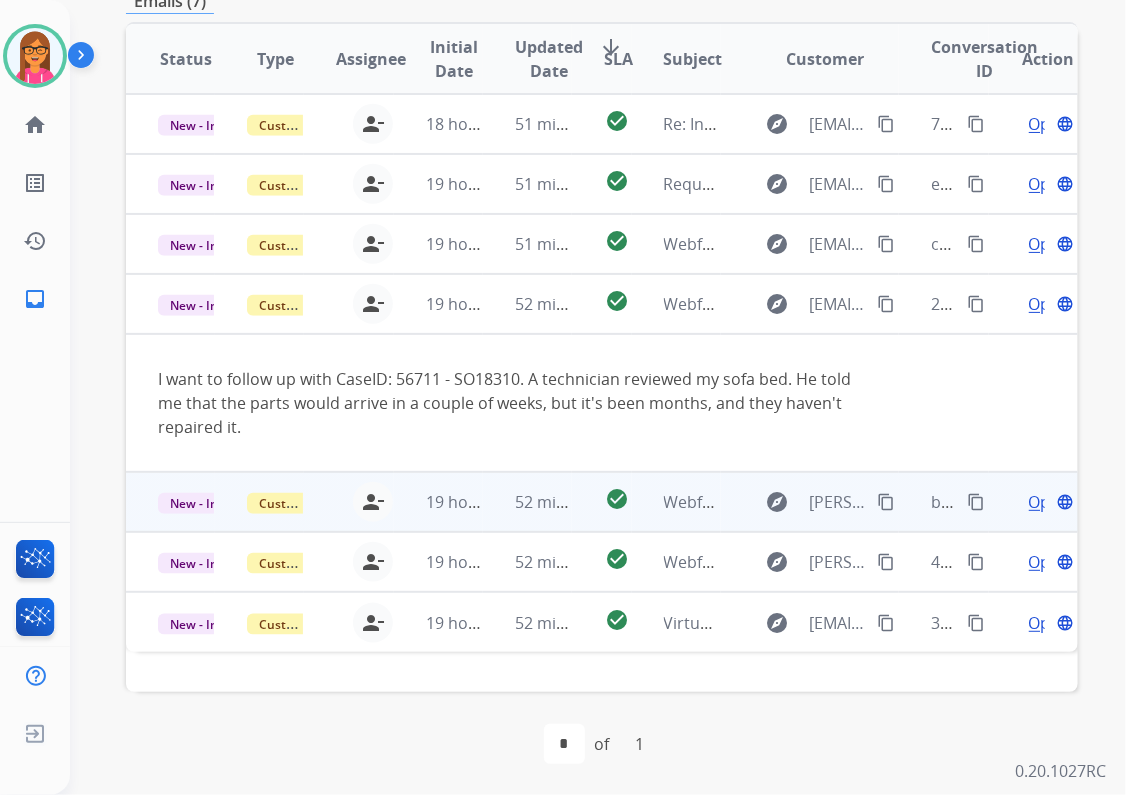 click on "52 minutes ago" at bounding box center (527, 502) 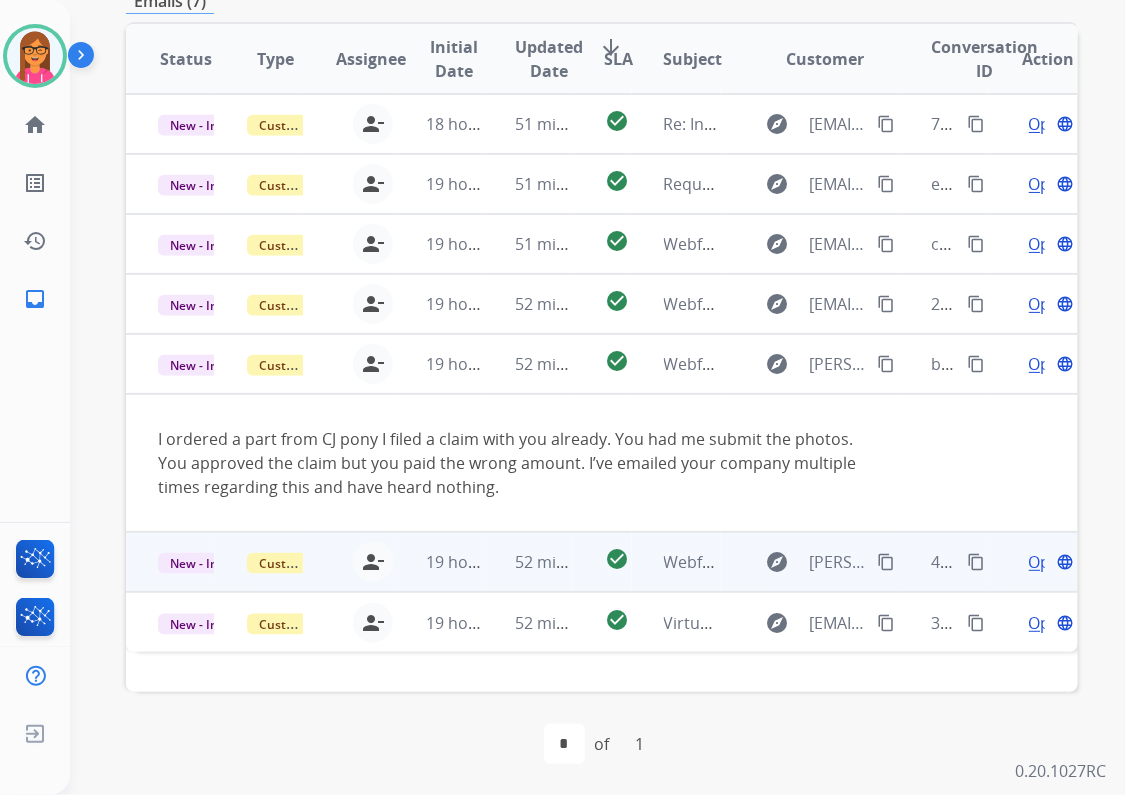 click on "52 minutes ago" at bounding box center (527, 562) 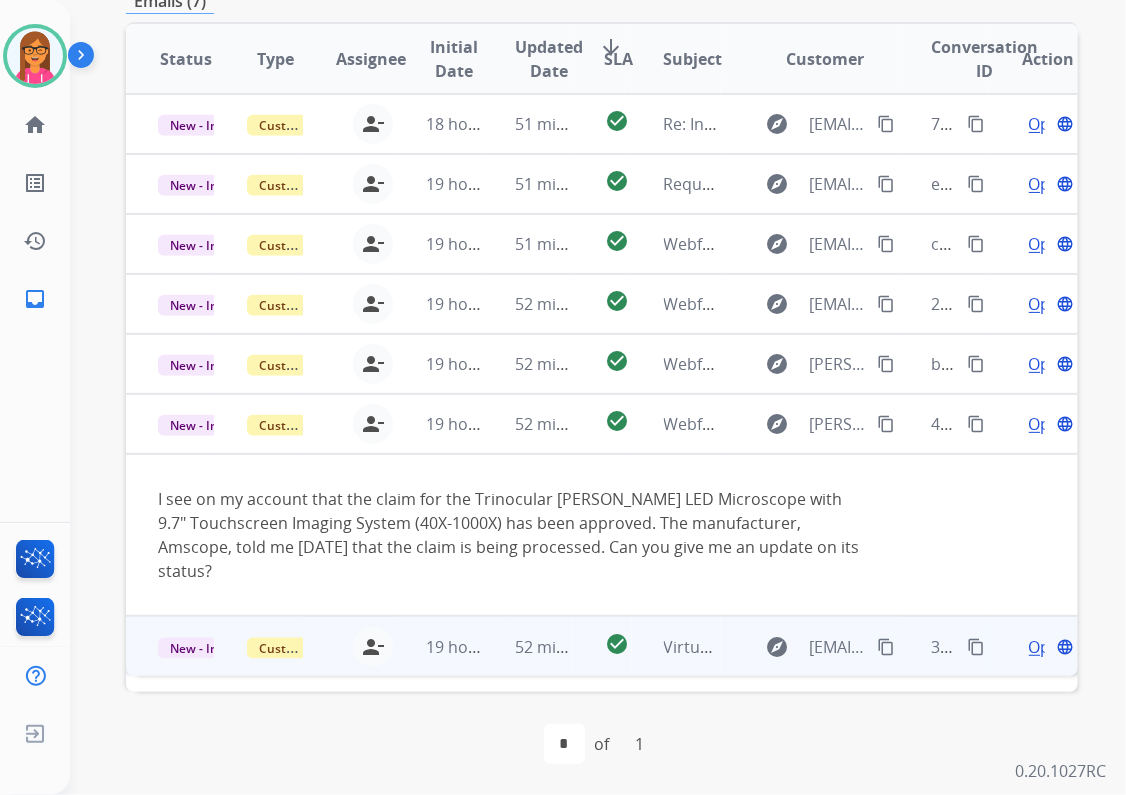 click on "52 minutes ago" at bounding box center [527, 646] 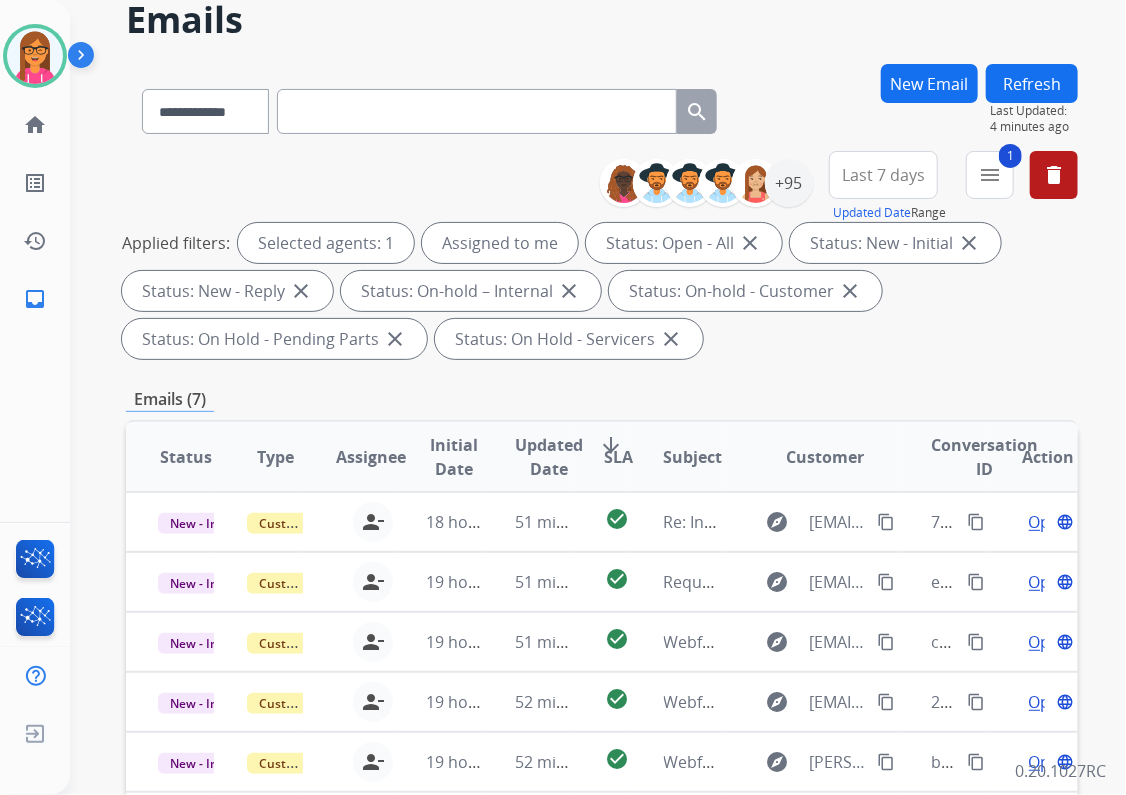 scroll, scrollTop: 166, scrollLeft: 0, axis: vertical 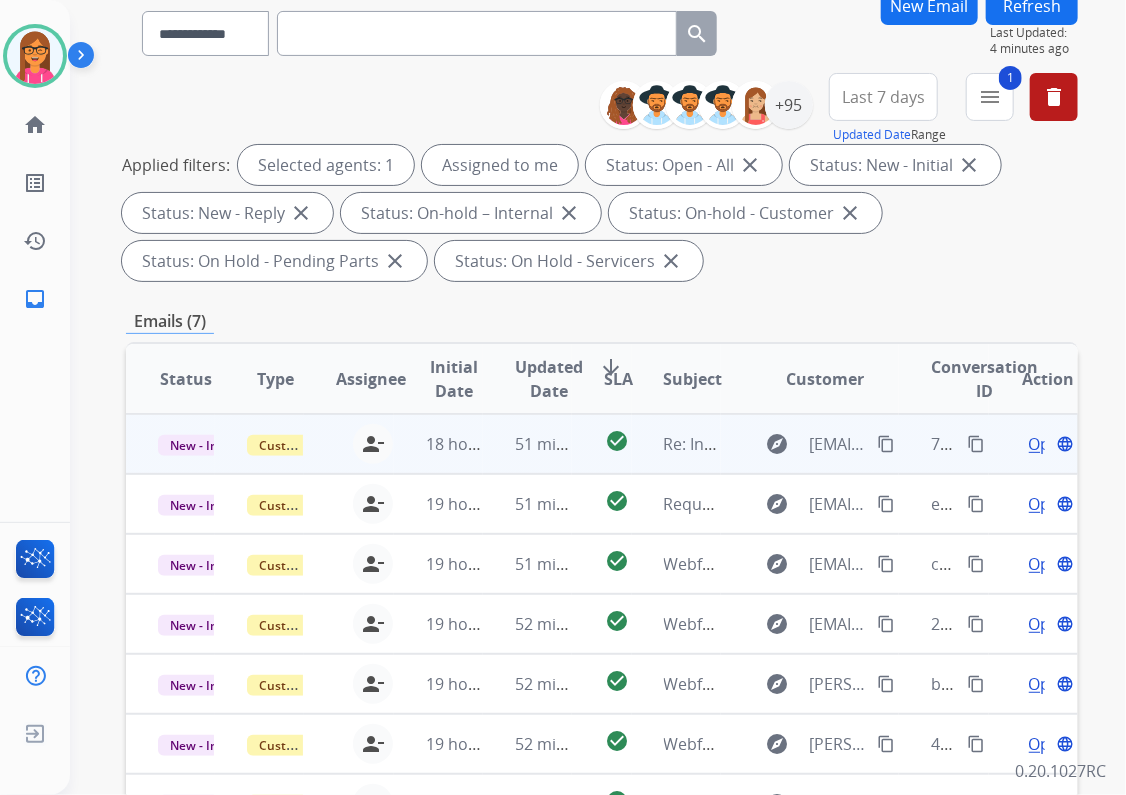 click on "51 minutes ago" at bounding box center (527, 444) 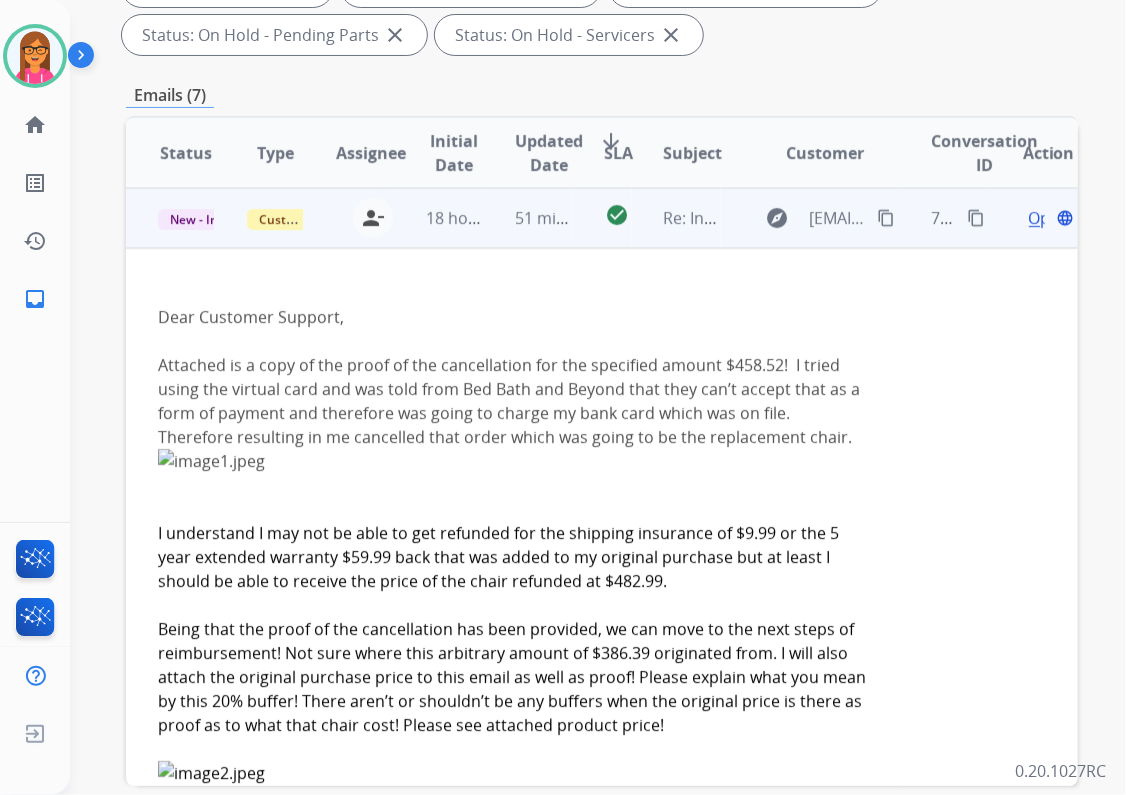 scroll, scrollTop: 406, scrollLeft: 0, axis: vertical 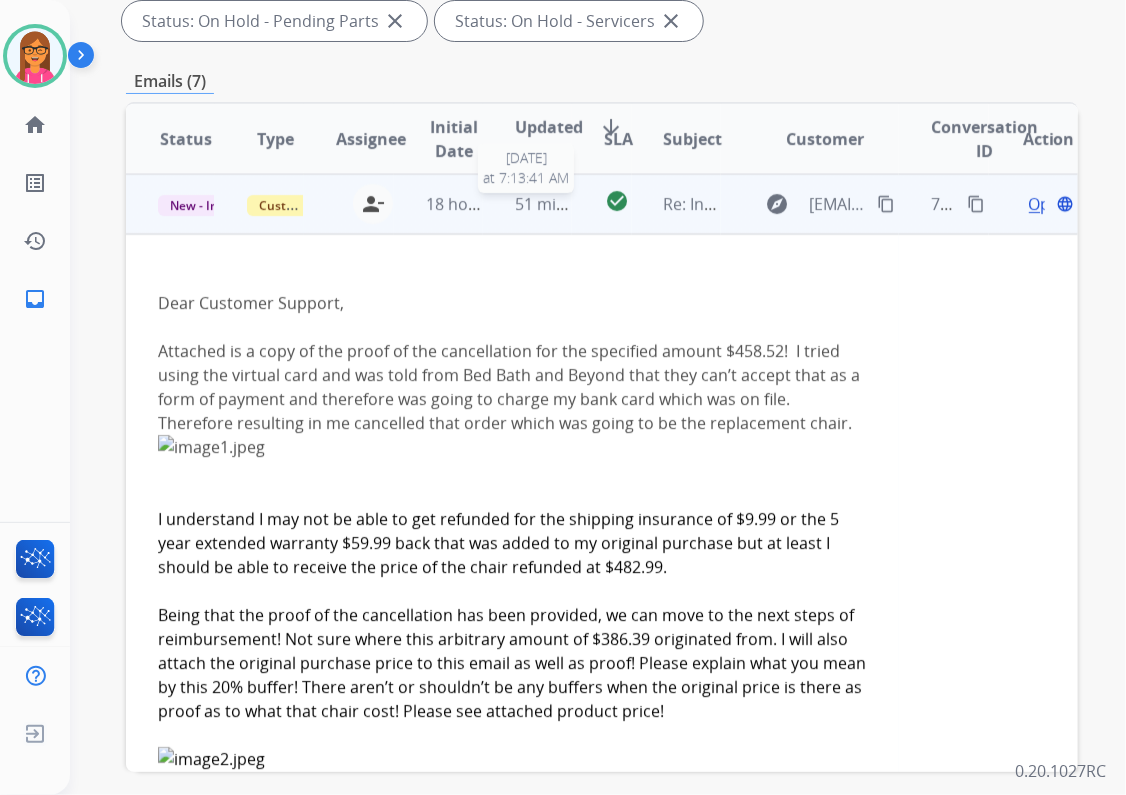 click on "51 minutes ago" at bounding box center [573, 204] 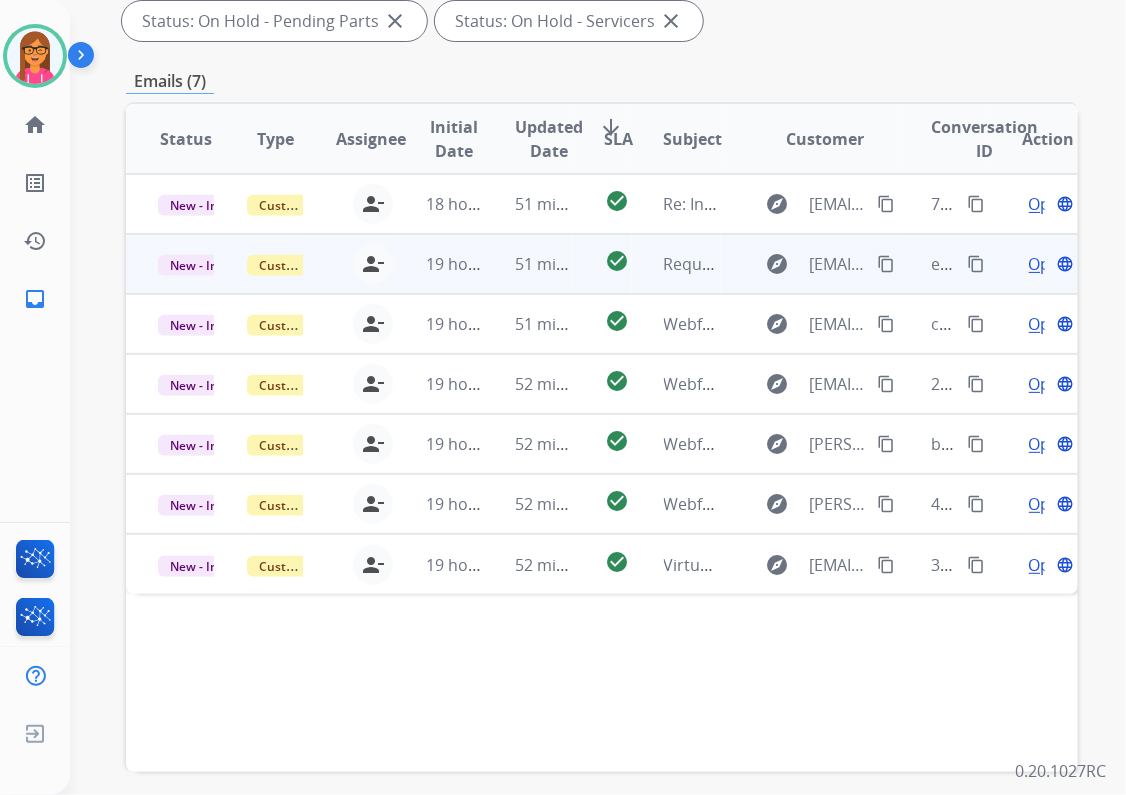 click on "51 minutes ago" at bounding box center [527, 264] 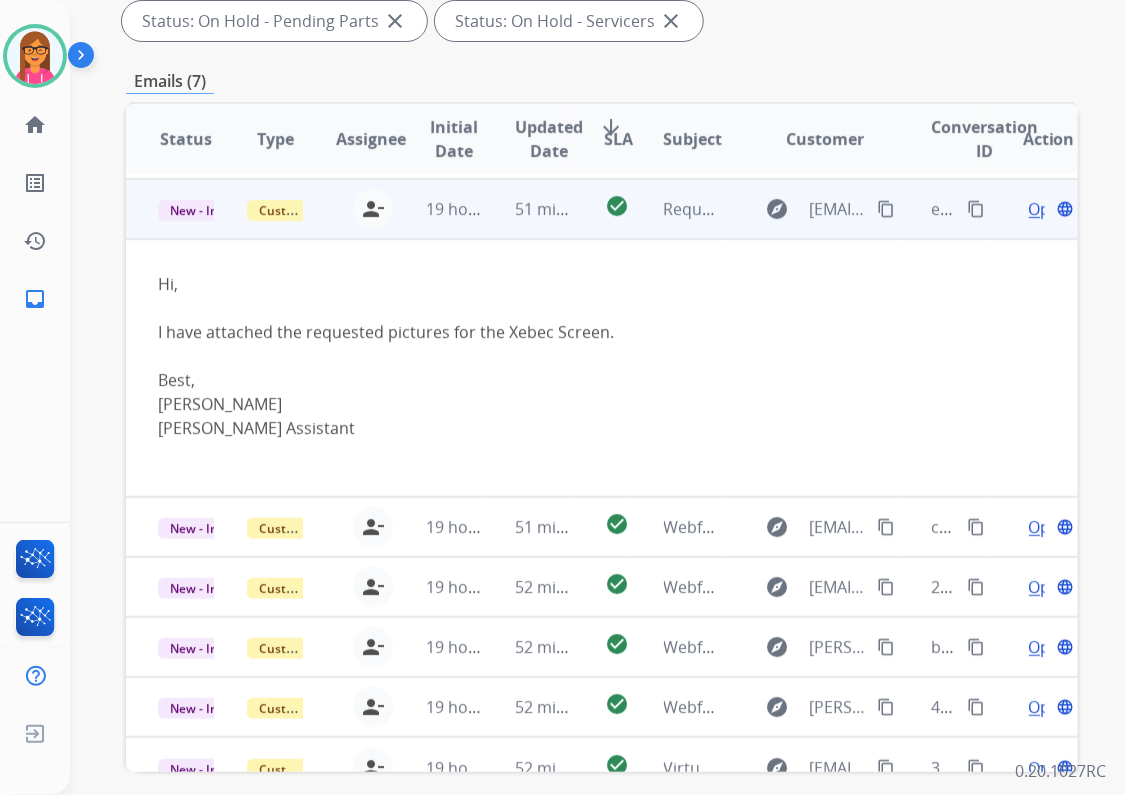 scroll, scrollTop: 60, scrollLeft: 0, axis: vertical 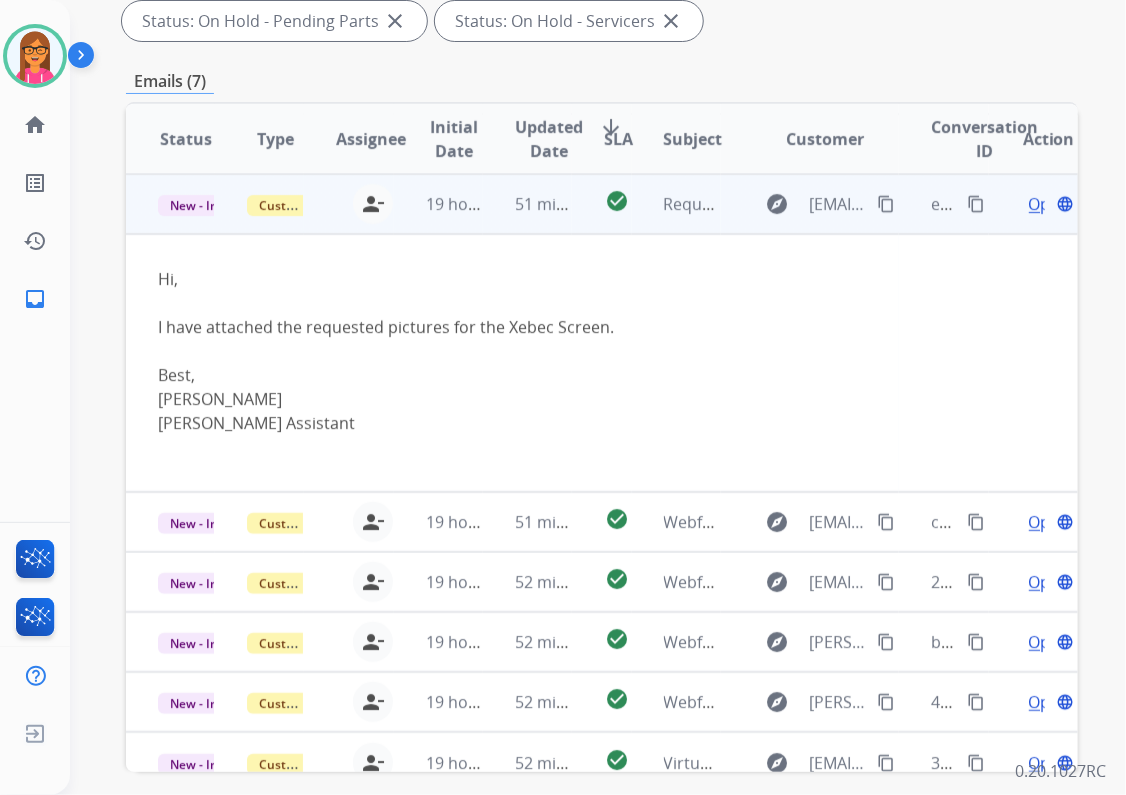 click on "Open" at bounding box center (1049, 204) 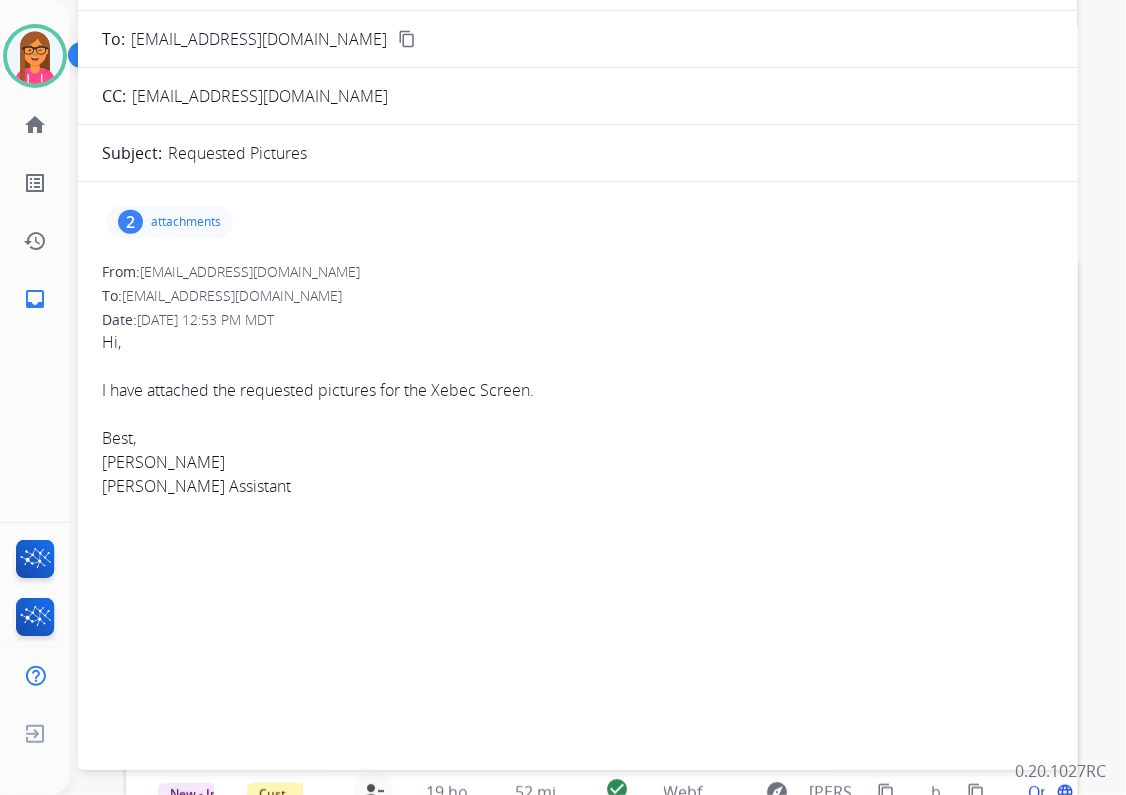 scroll, scrollTop: 86, scrollLeft: 0, axis: vertical 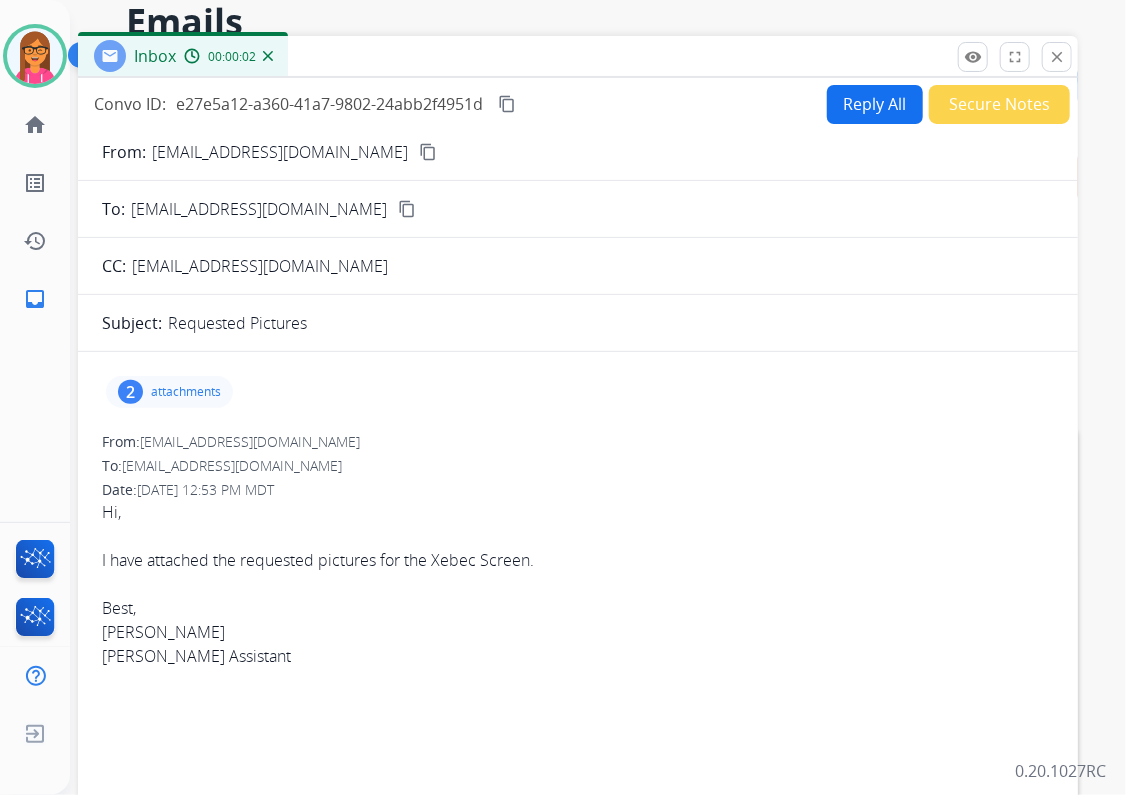 click on "content_copy" at bounding box center [428, 152] 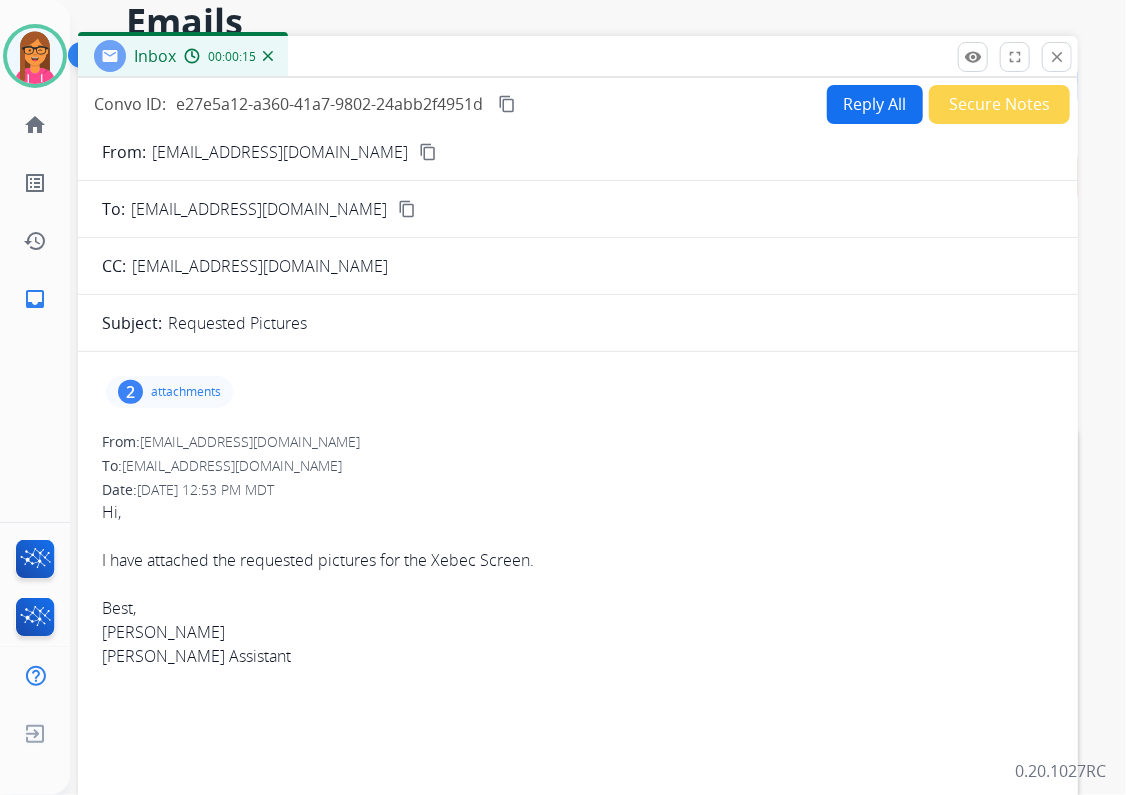 click on "2 attachments" at bounding box center [169, 392] 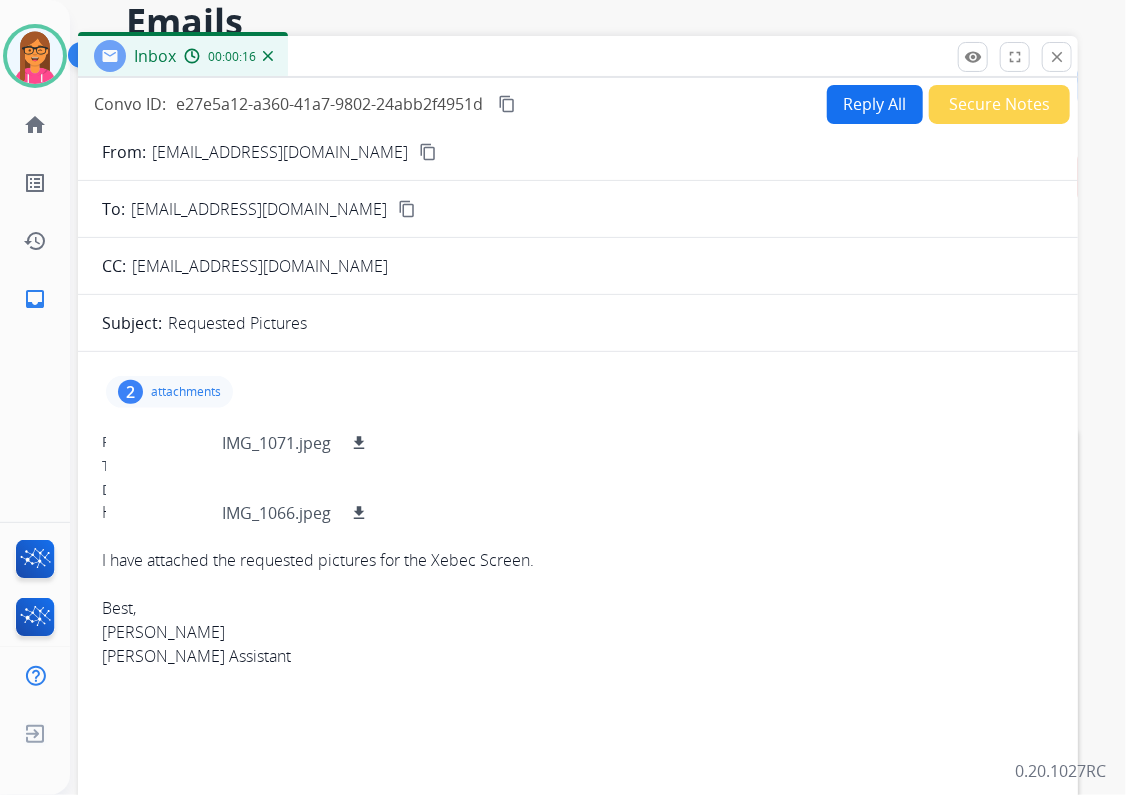 click on "Hi, I have attached the requested pictures for the Xebec Screen.  Best, [PERSON_NAME] [PERSON_NAME] Assistant" at bounding box center [578, 596] 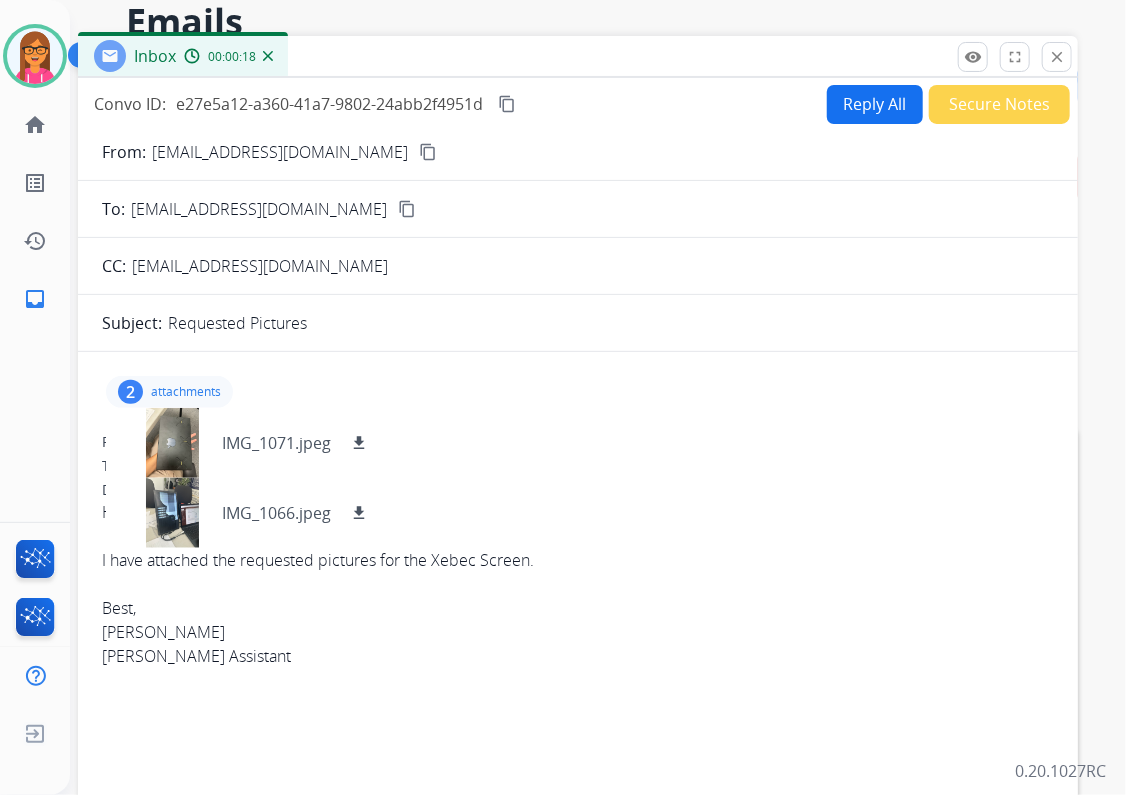 click on "attachments" at bounding box center (186, 392) 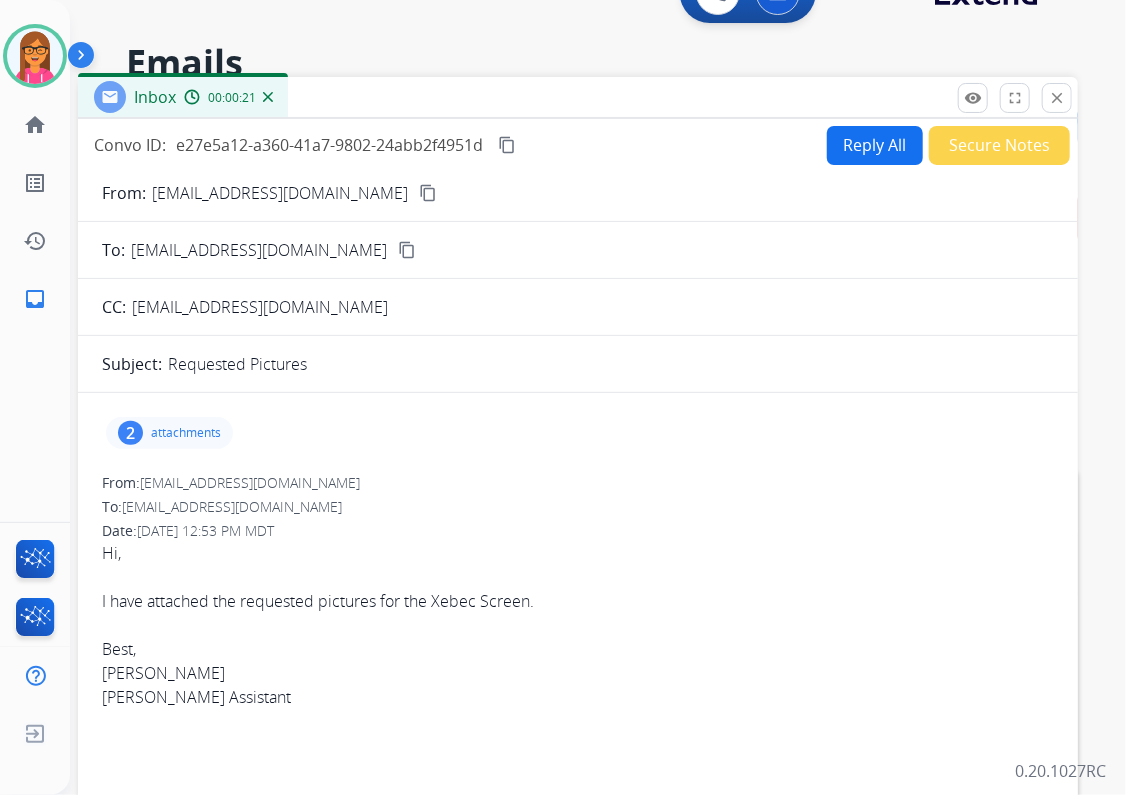 scroll, scrollTop: 0, scrollLeft: 0, axis: both 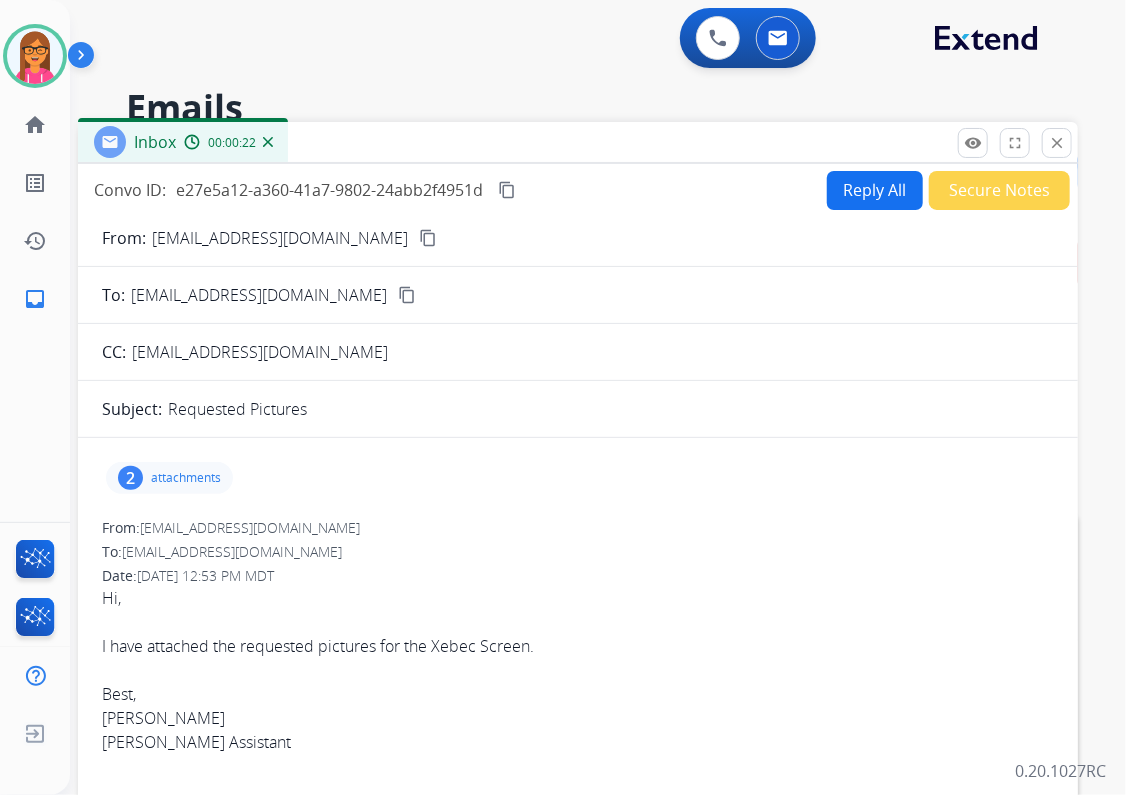 click on "Reply All" at bounding box center [875, 190] 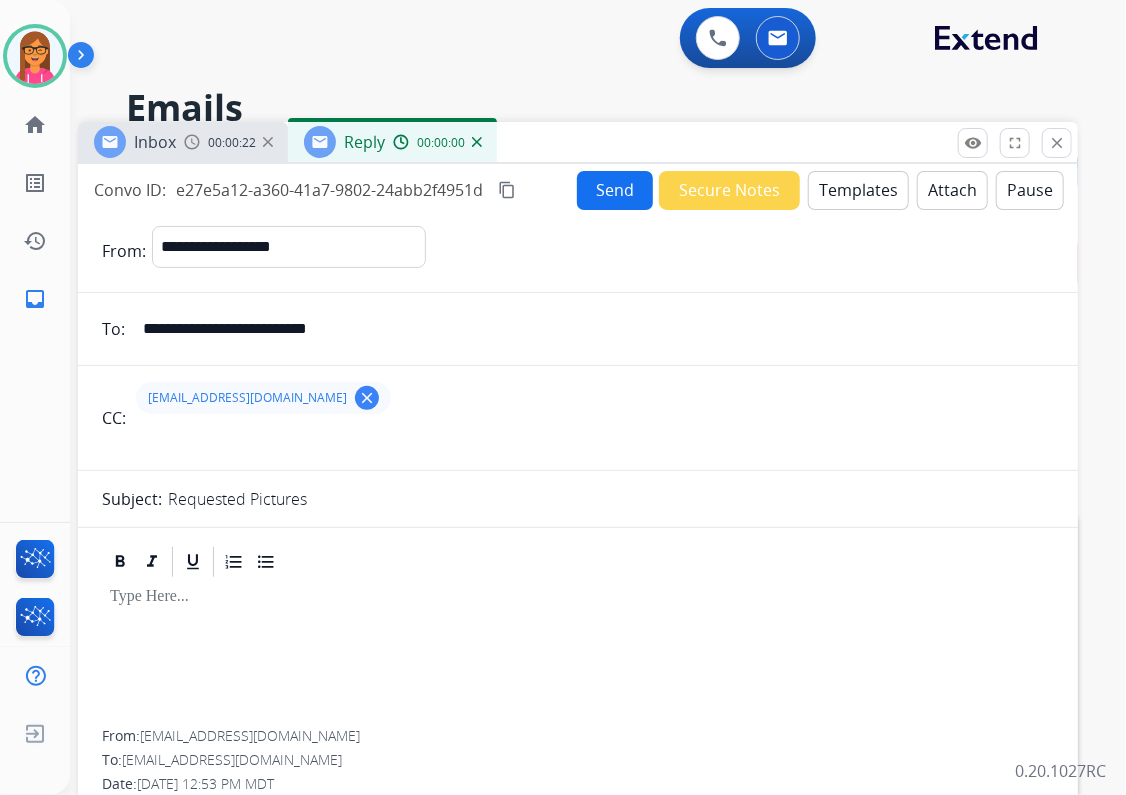click on "Templates" at bounding box center (858, 190) 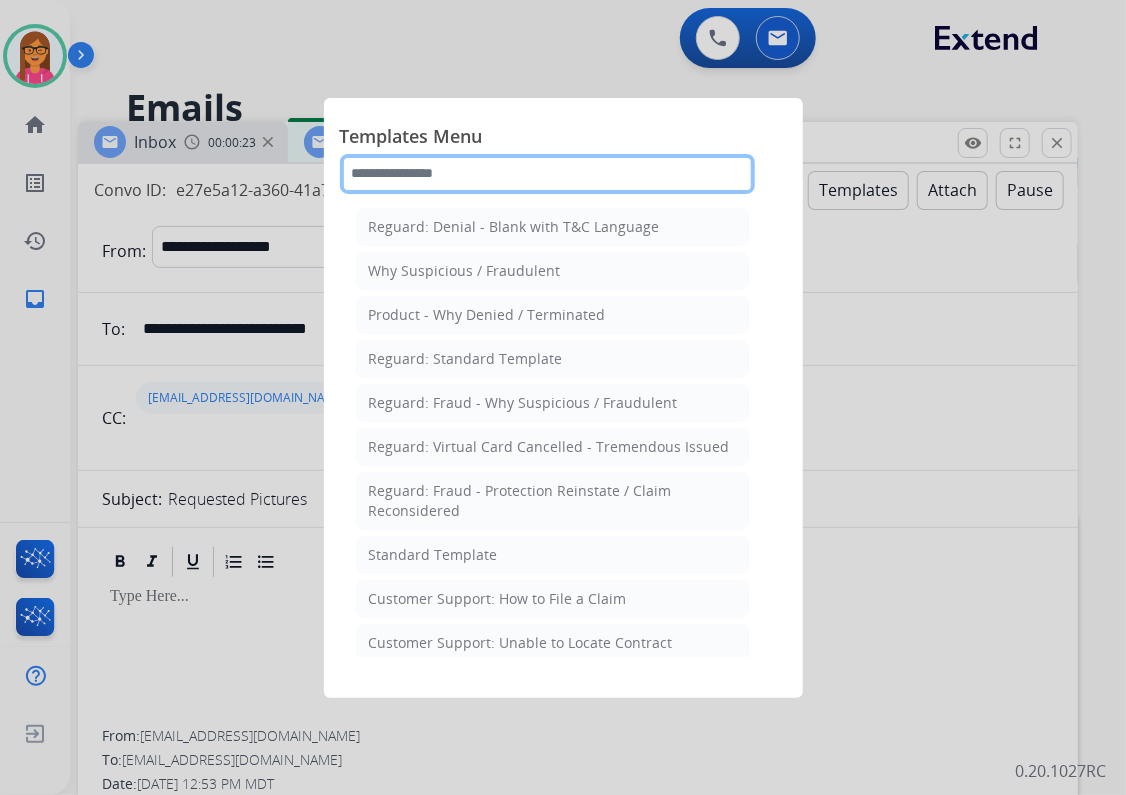 click 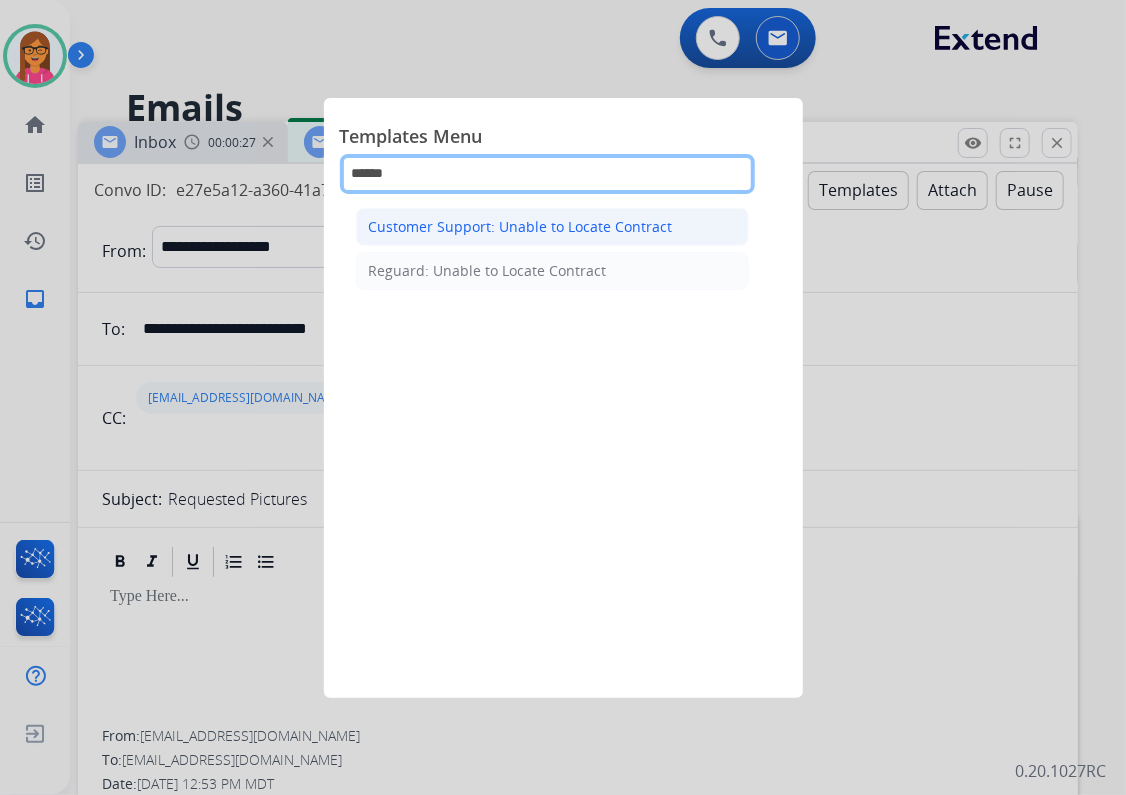 type on "******" 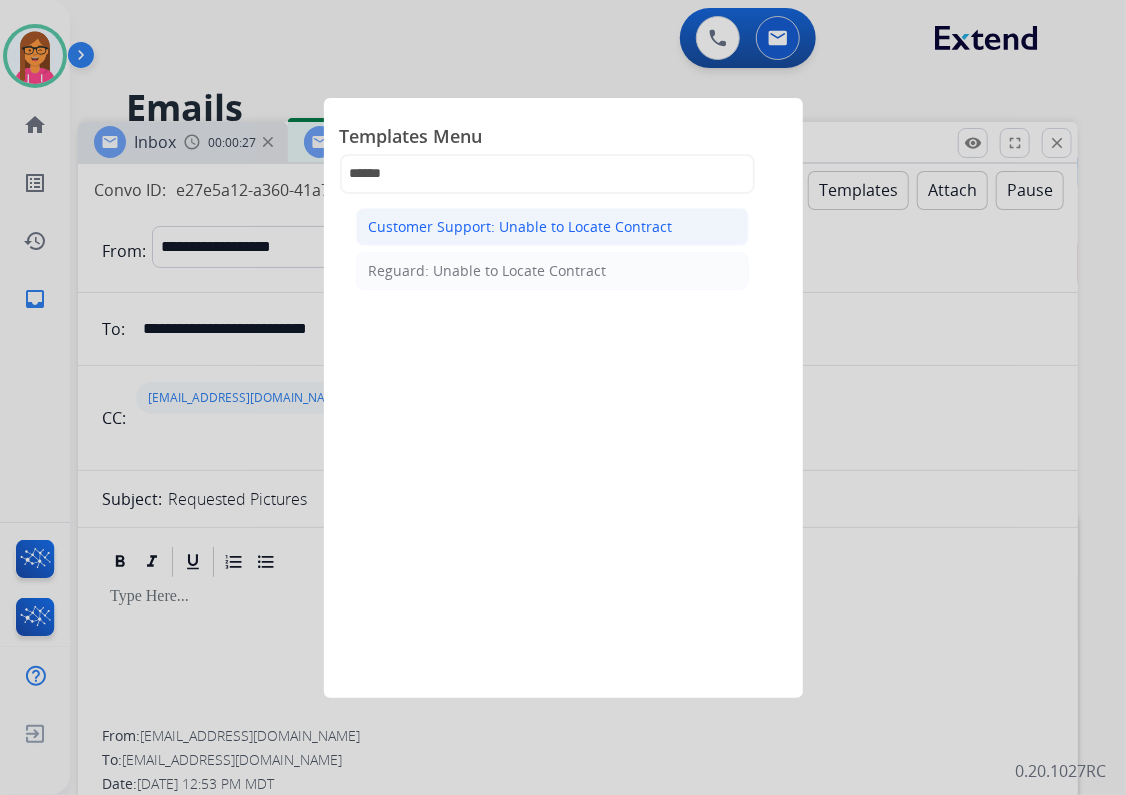 click on "Customer Support: Unable to Locate Contract" 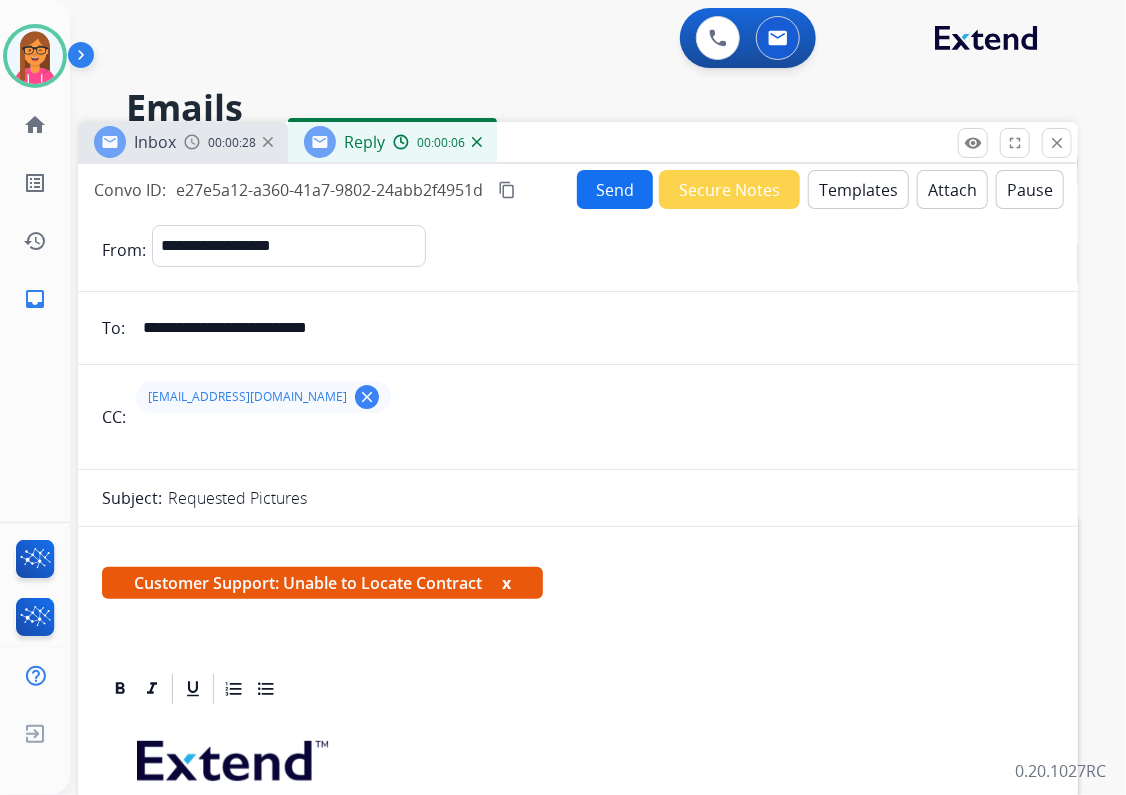 click on "x" at bounding box center (506, 583) 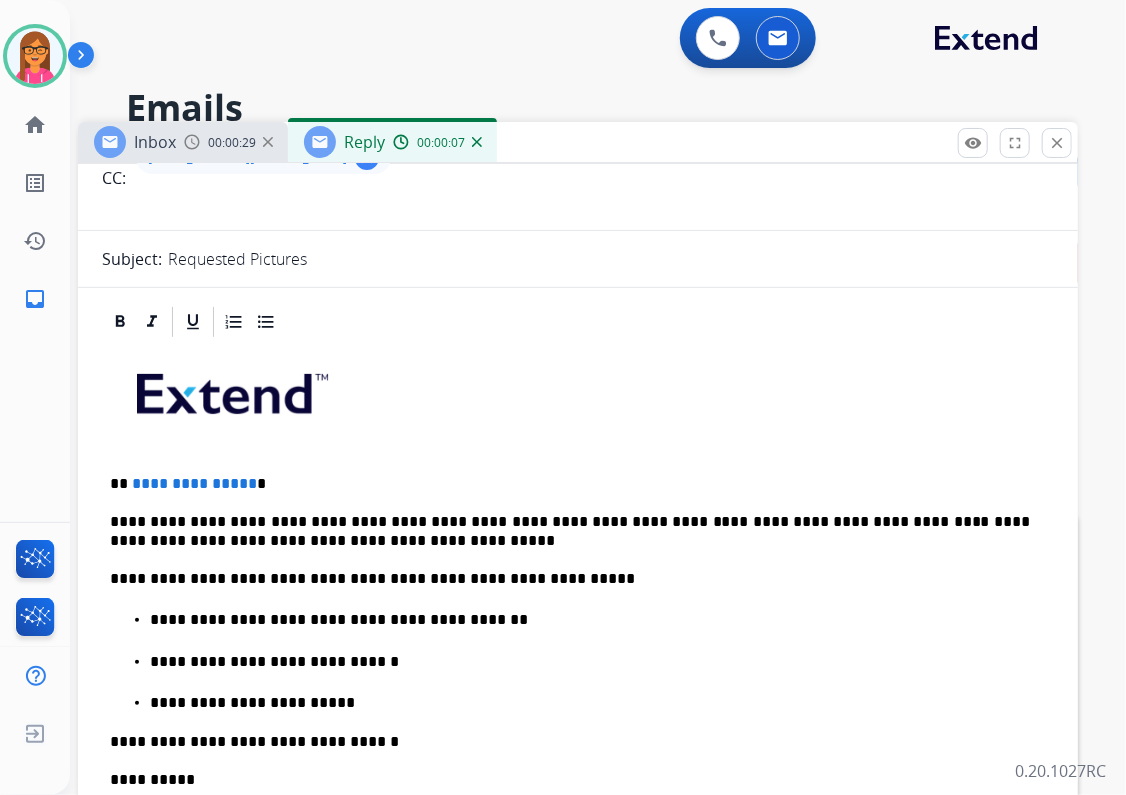 scroll, scrollTop: 240, scrollLeft: 0, axis: vertical 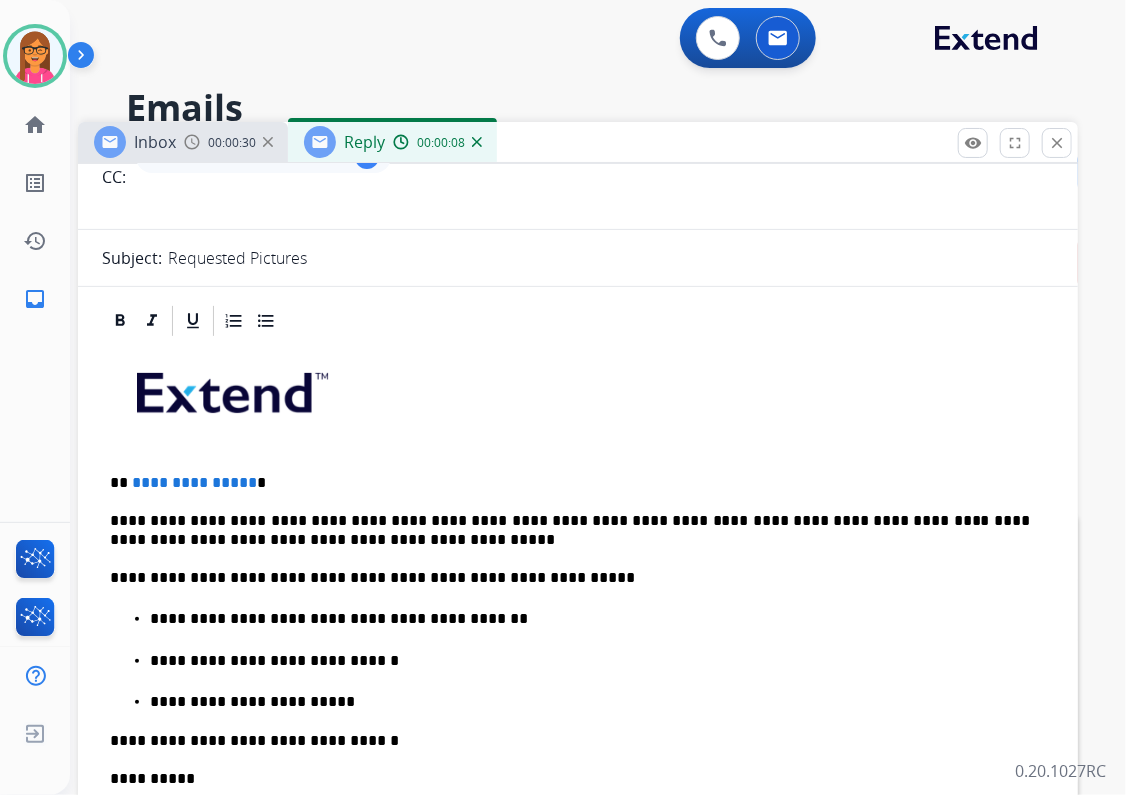click on "**********" at bounding box center [194, 482] 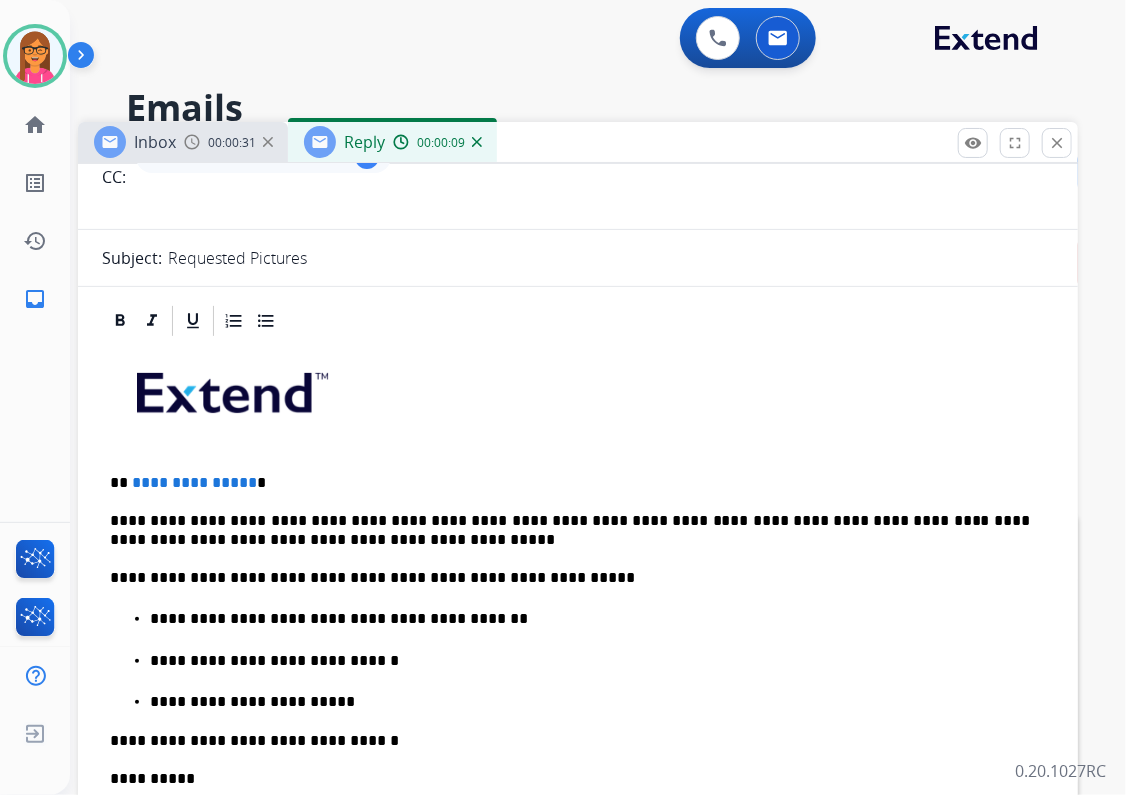type 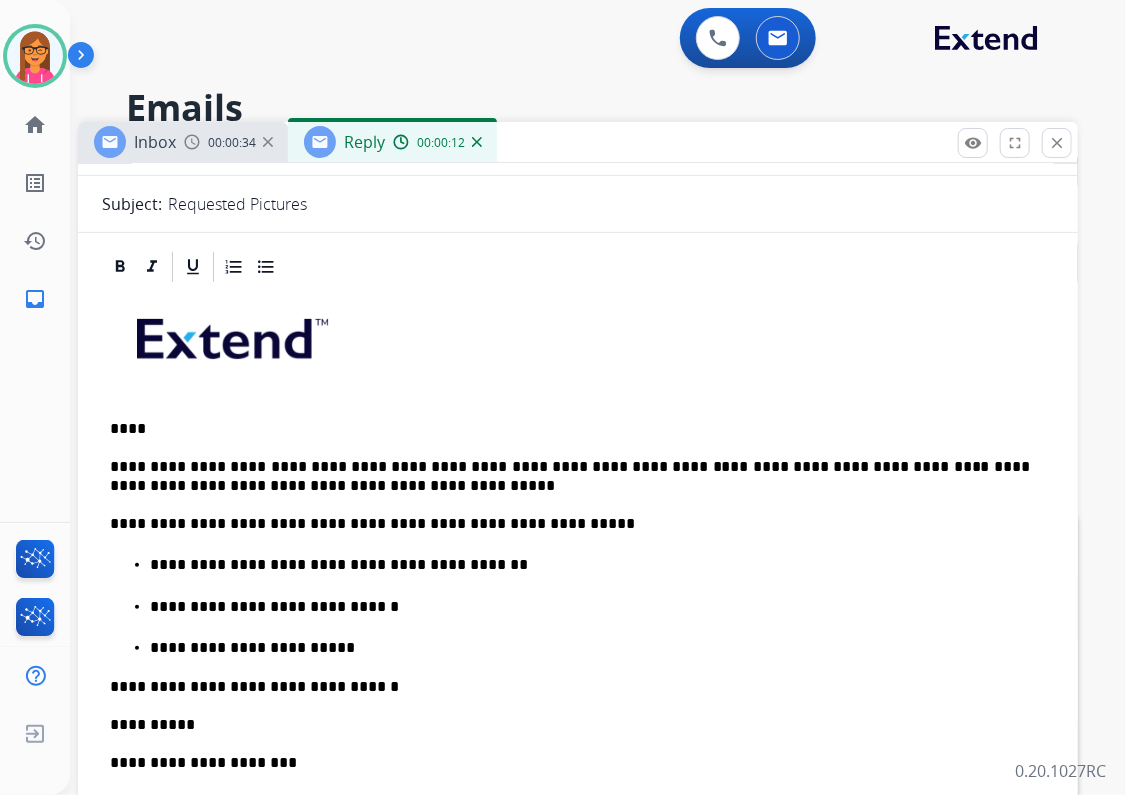 scroll, scrollTop: 611, scrollLeft: 0, axis: vertical 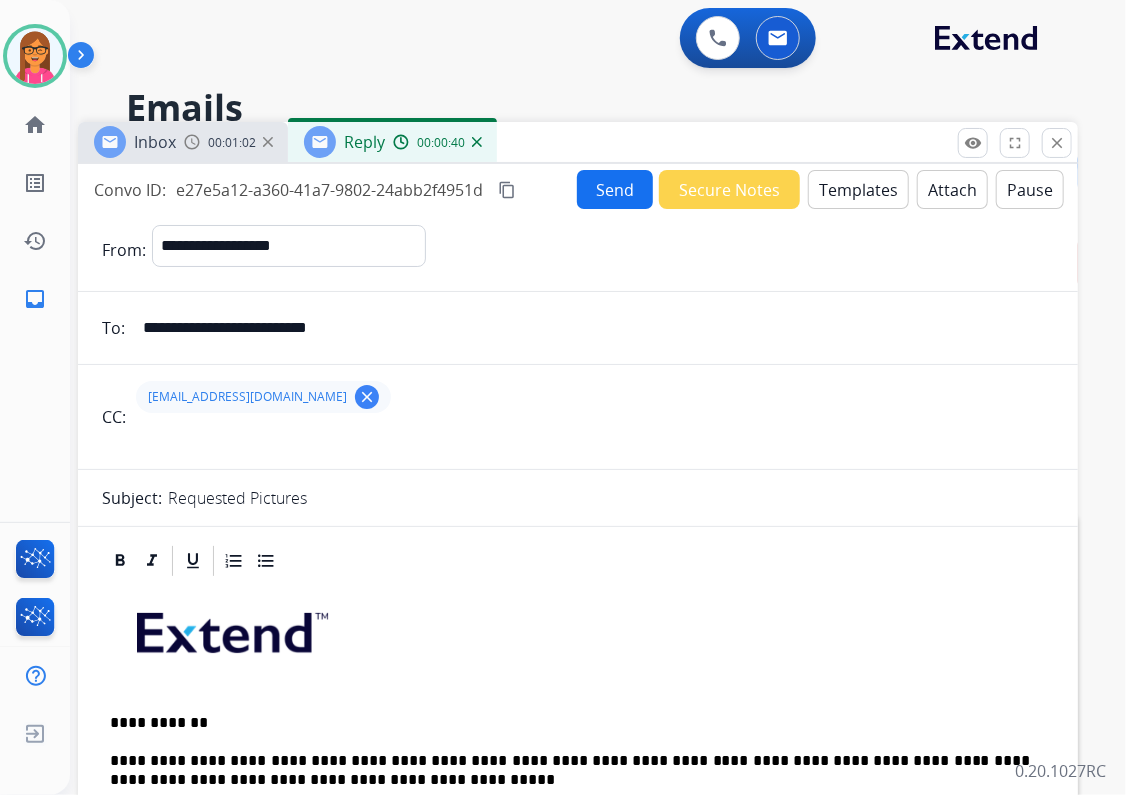 click on "Send" at bounding box center [615, 189] 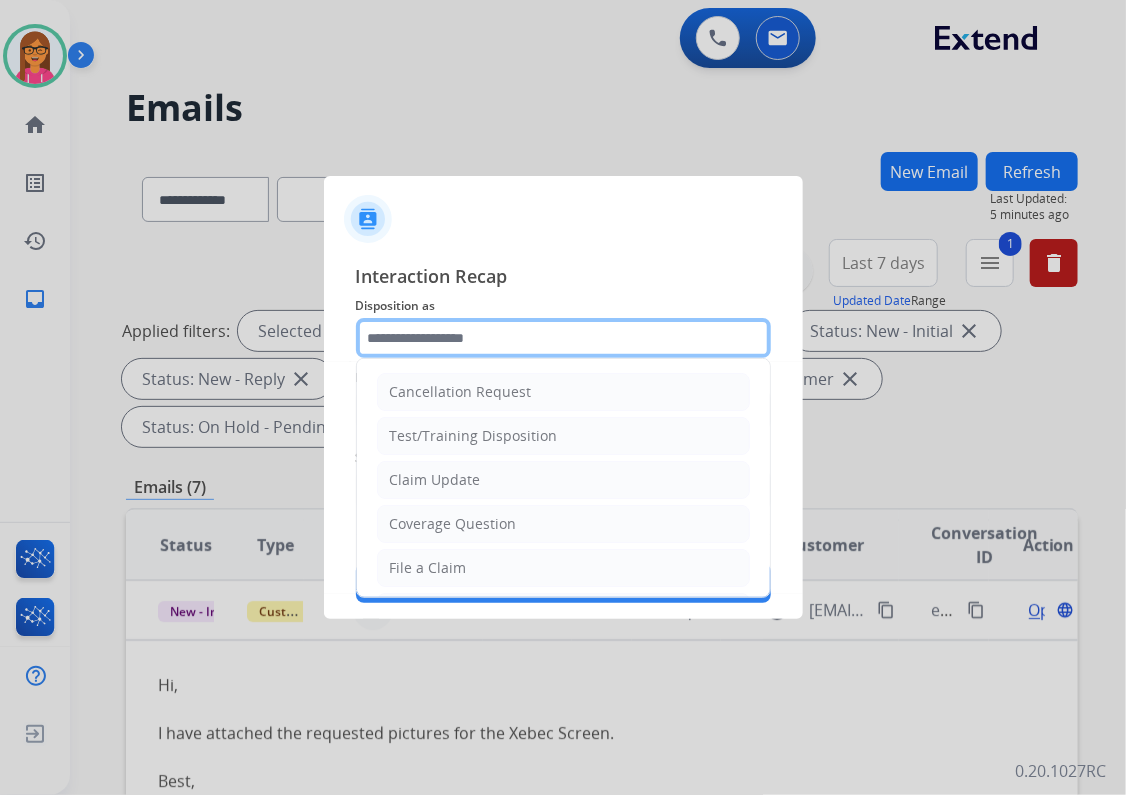 click 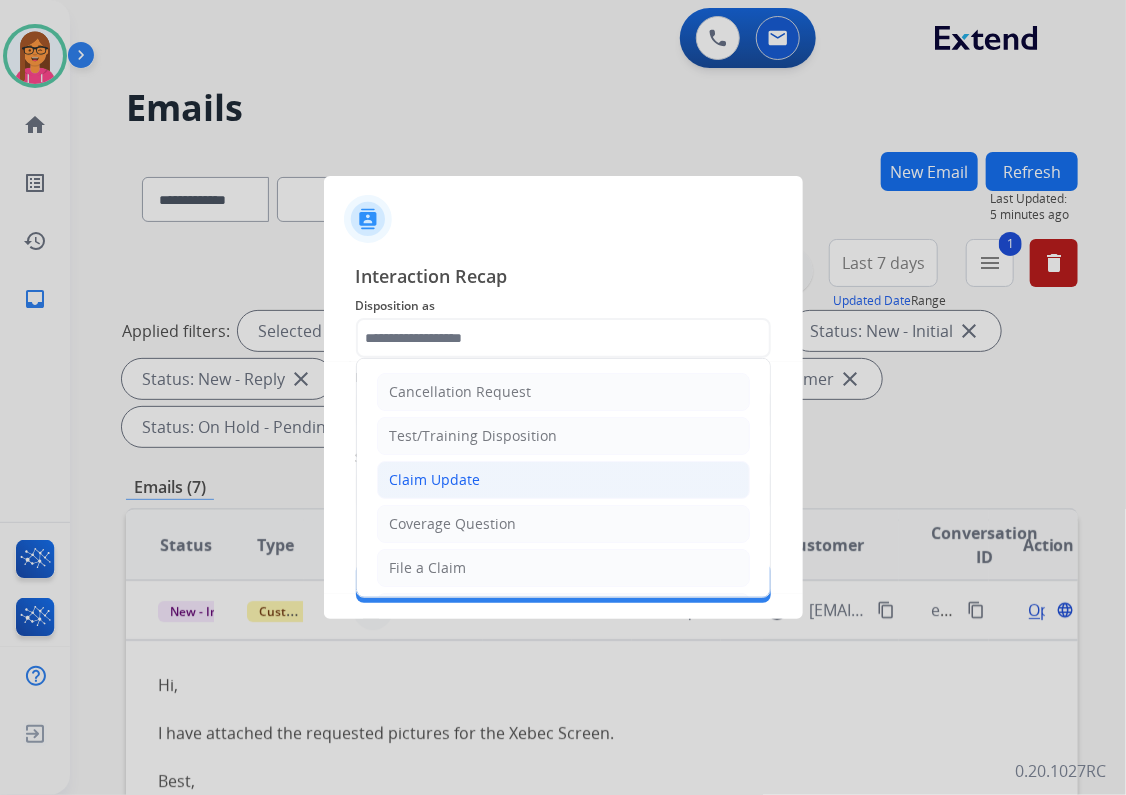 click on "Claim Update" 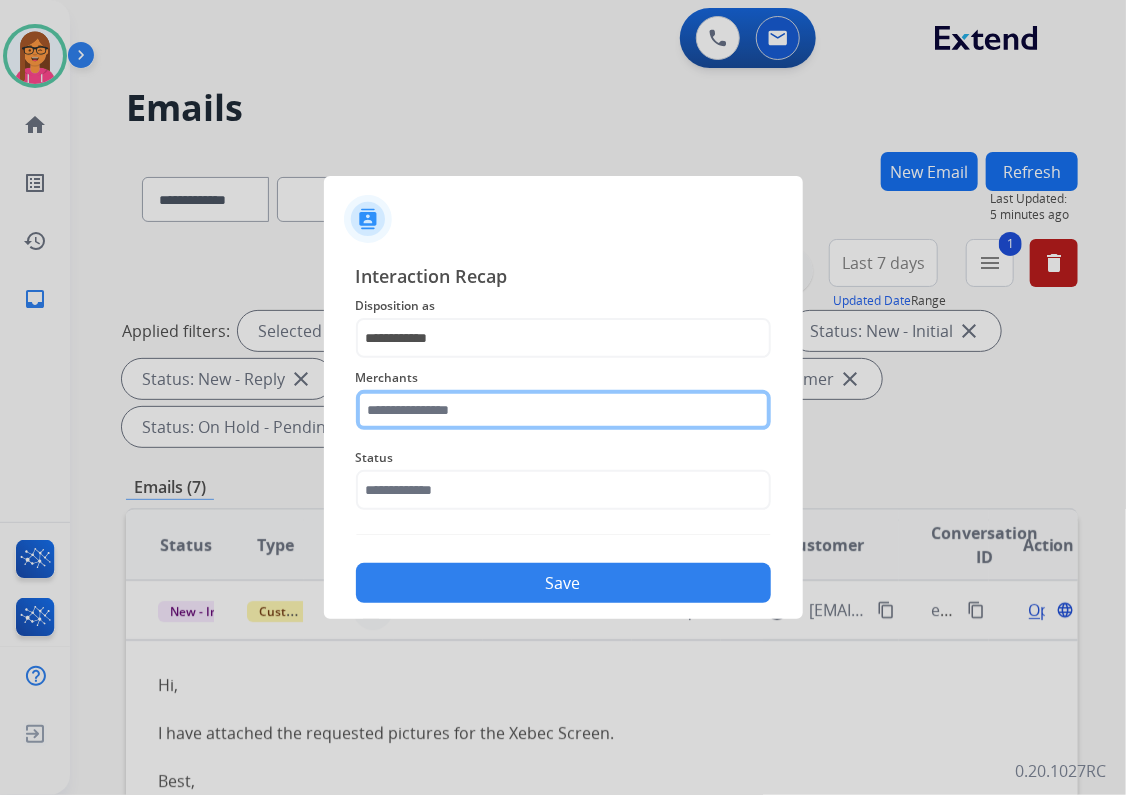 click 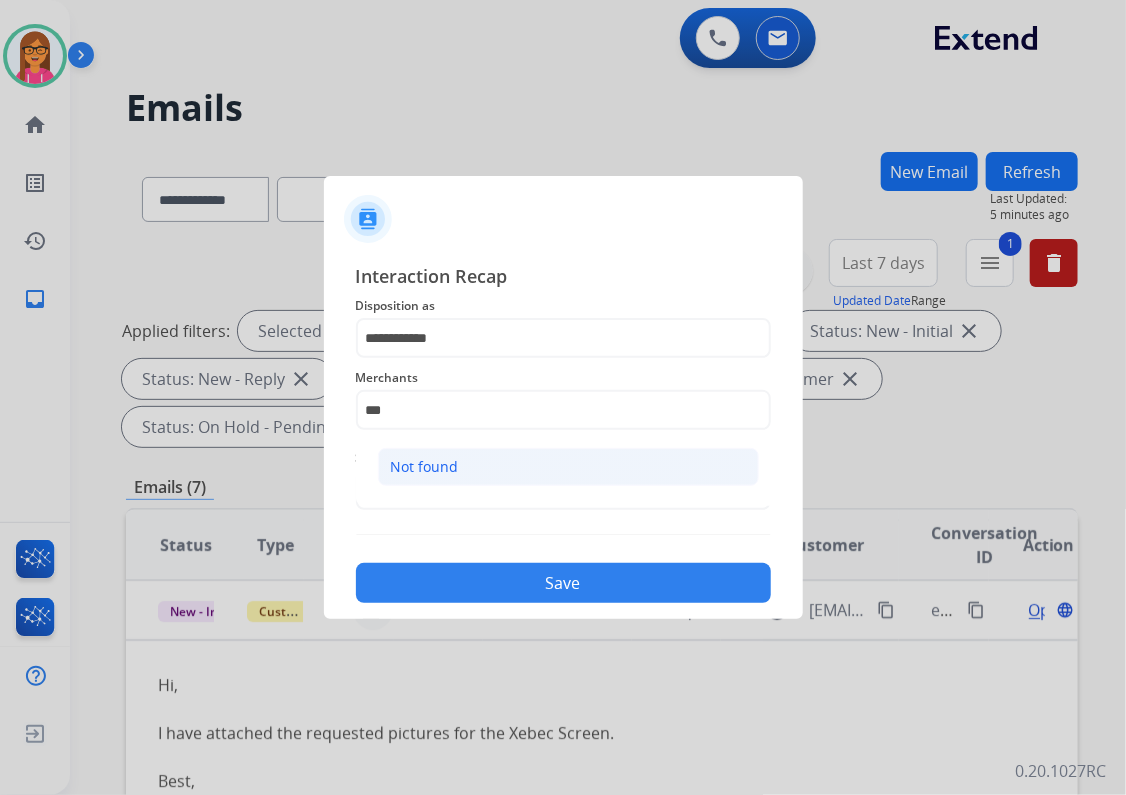 click on "Not found" 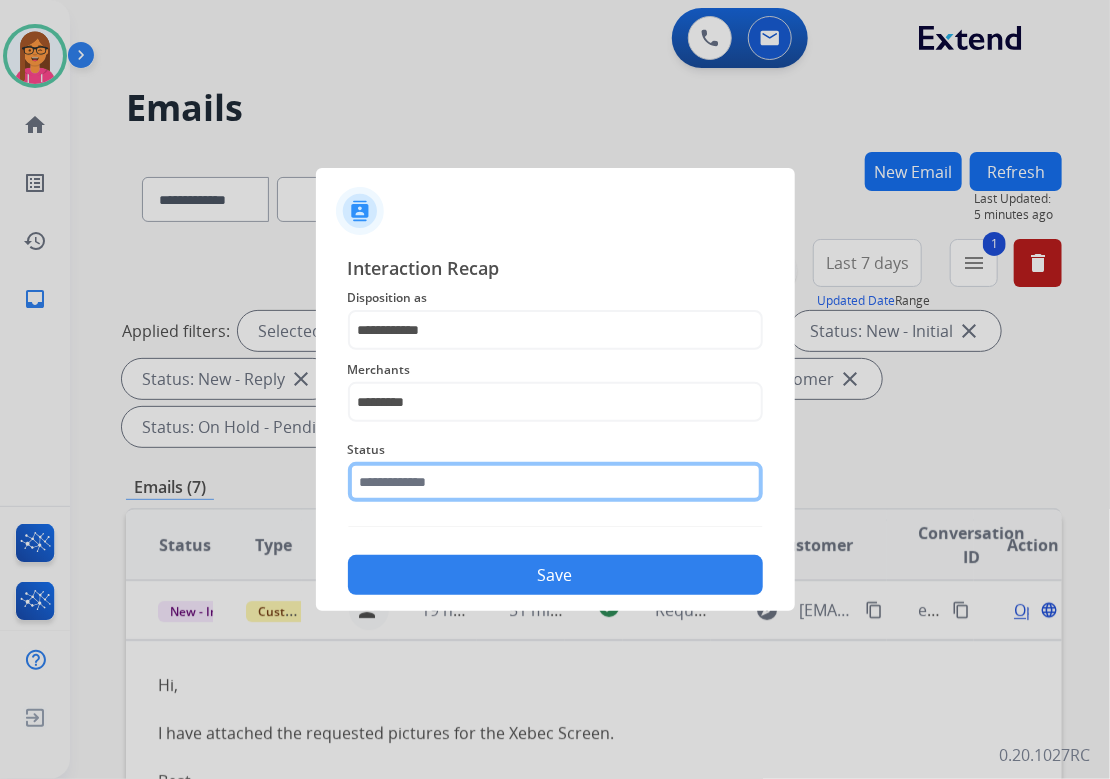 click 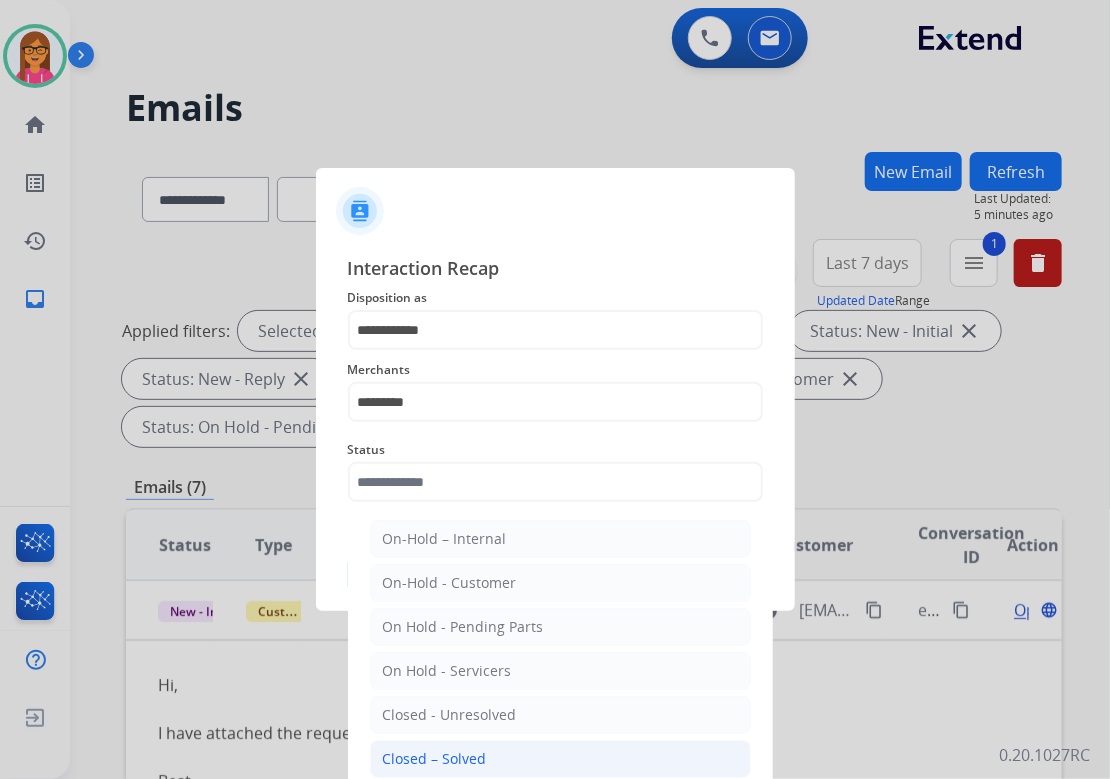 click on "Closed – Solved" 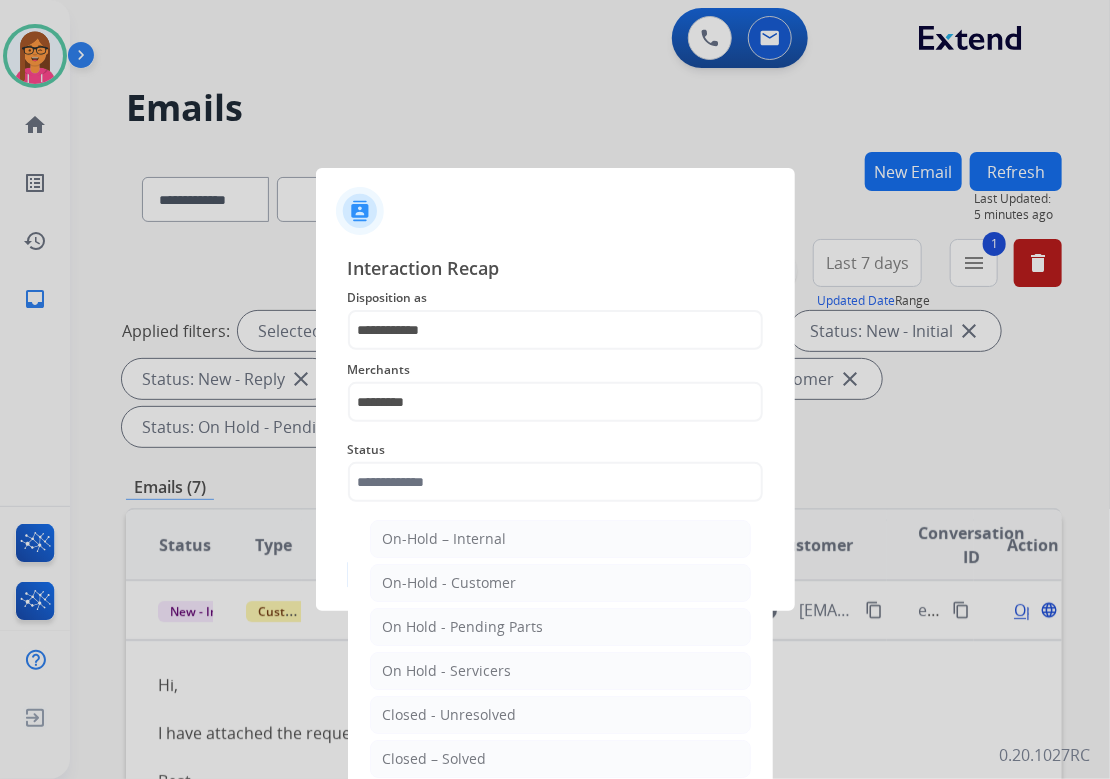 type on "**********" 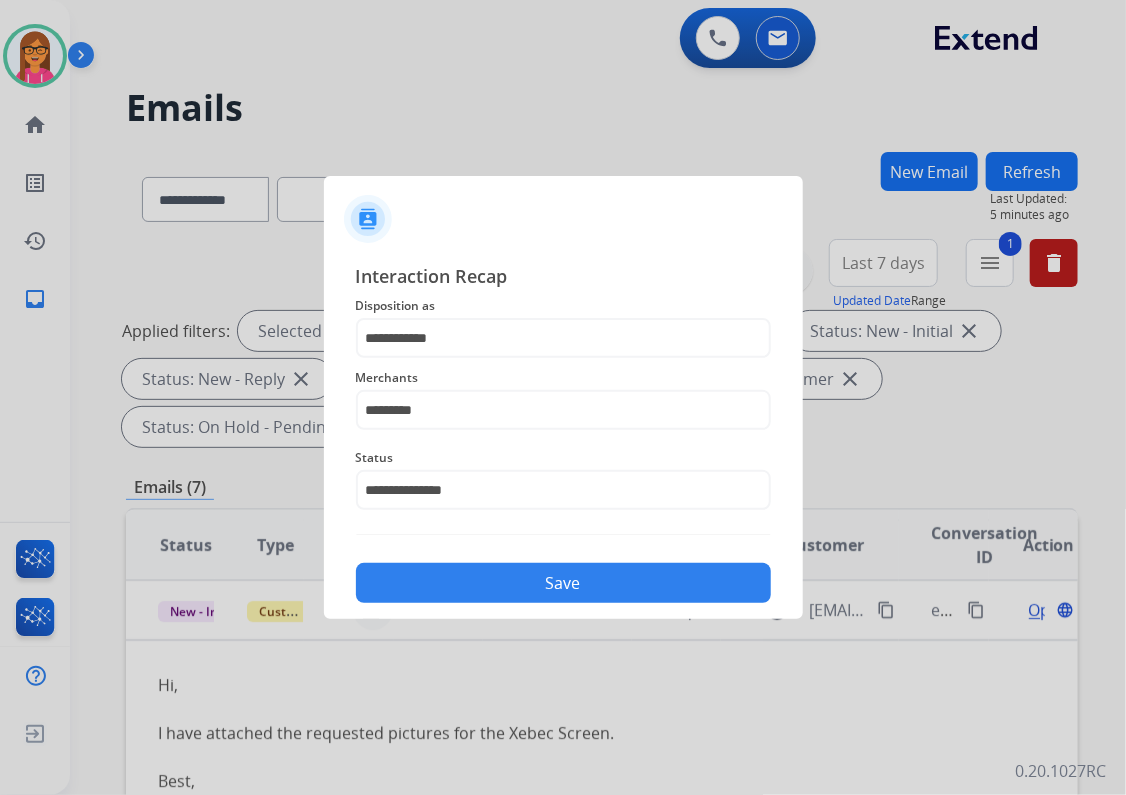 click on "Save" 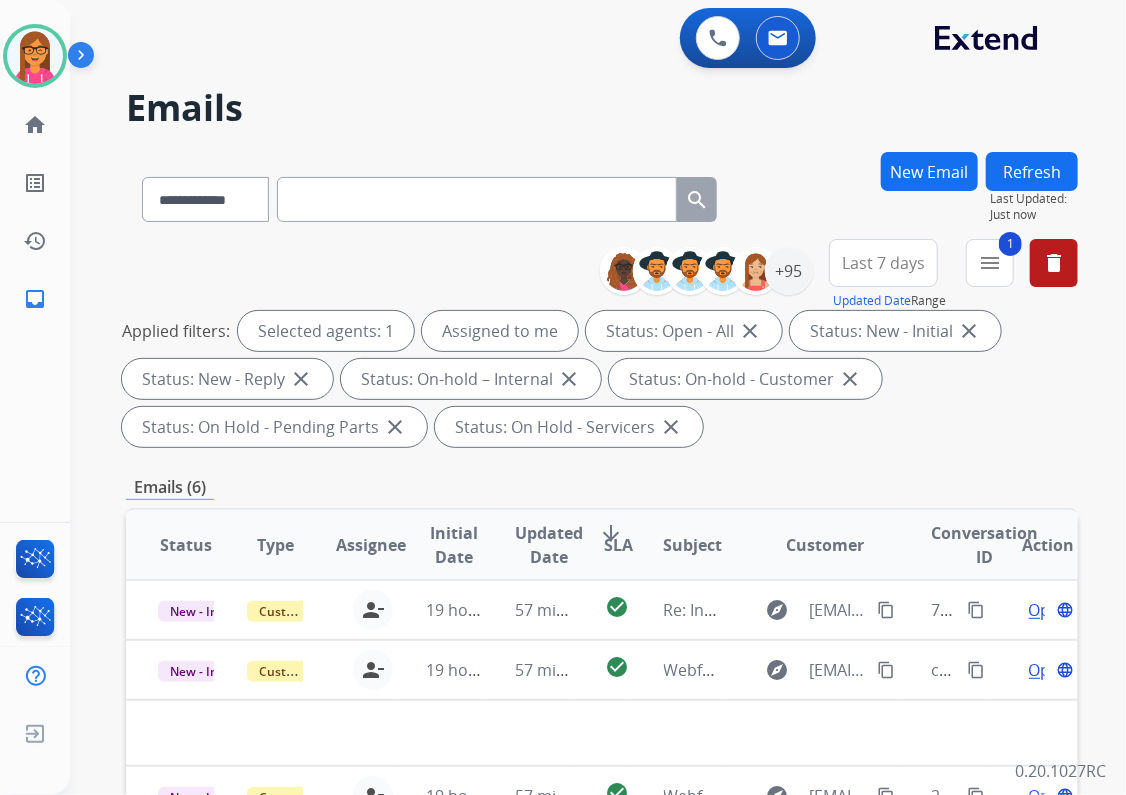 scroll, scrollTop: 0, scrollLeft: 0, axis: both 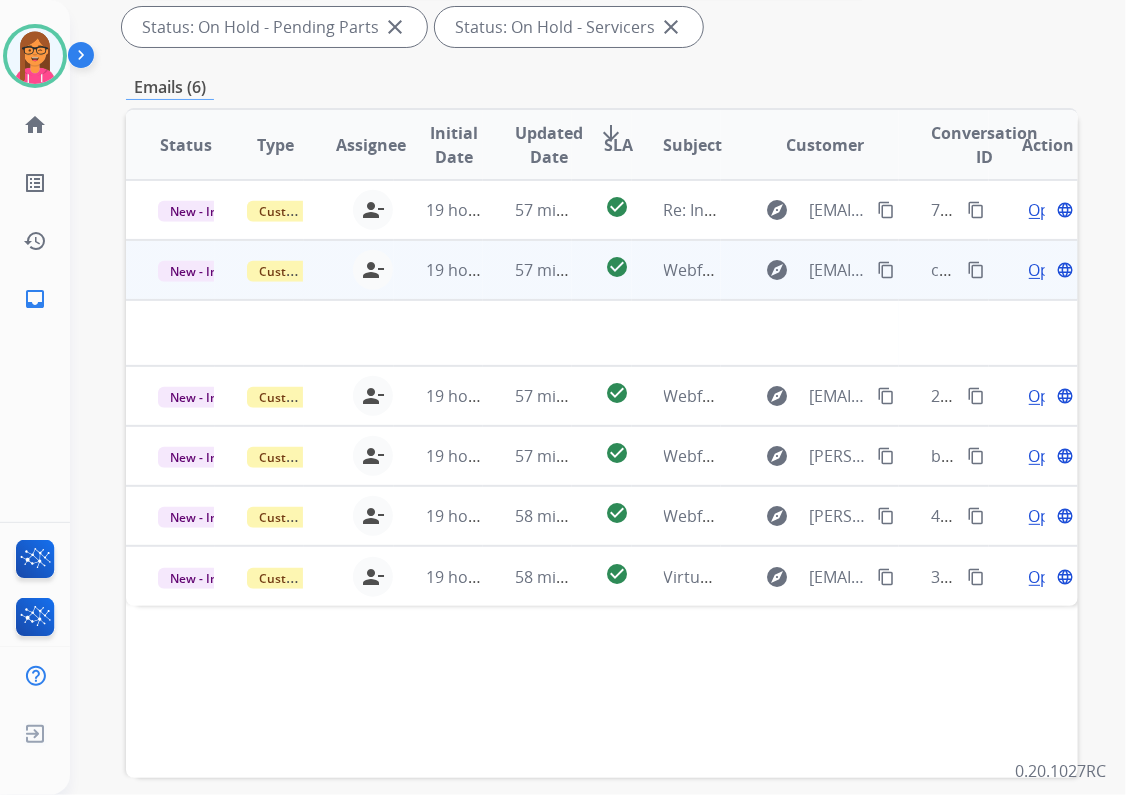 click on "explore [EMAIL_ADDRESS][DOMAIN_NAME] content_copy" at bounding box center [810, 270] 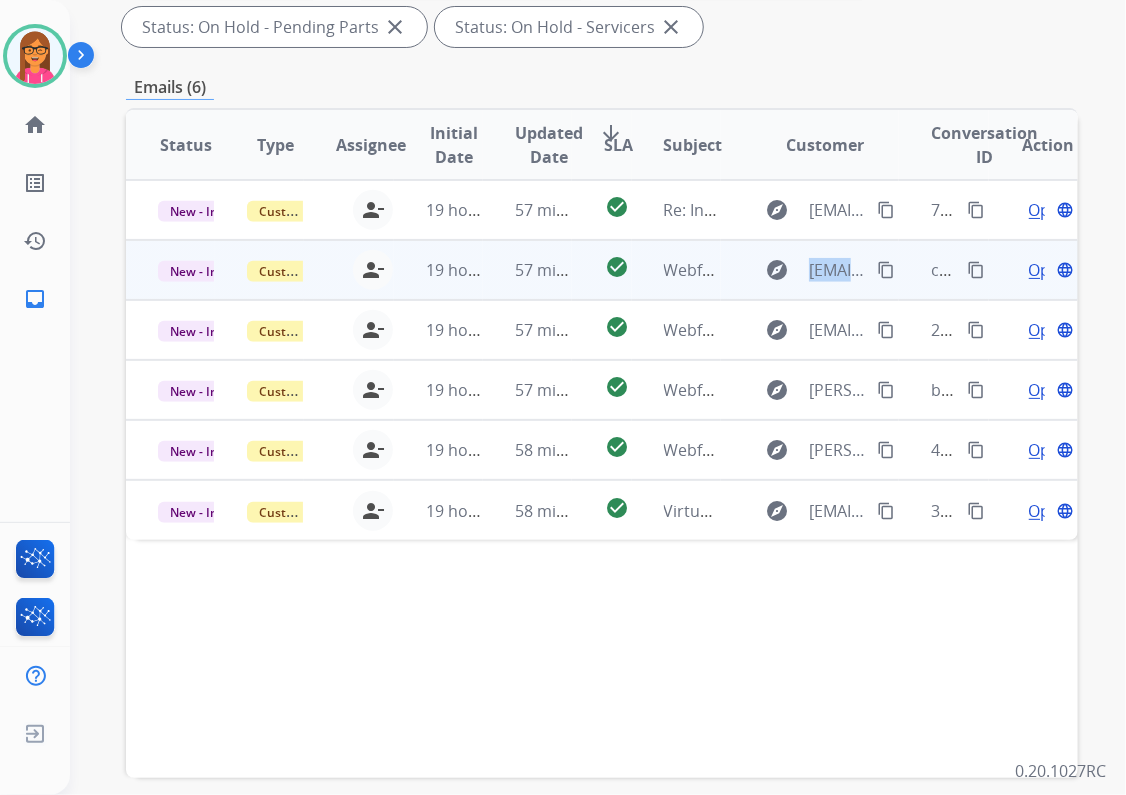 click on "explore [EMAIL_ADDRESS][DOMAIN_NAME] content_copy" at bounding box center (810, 270) 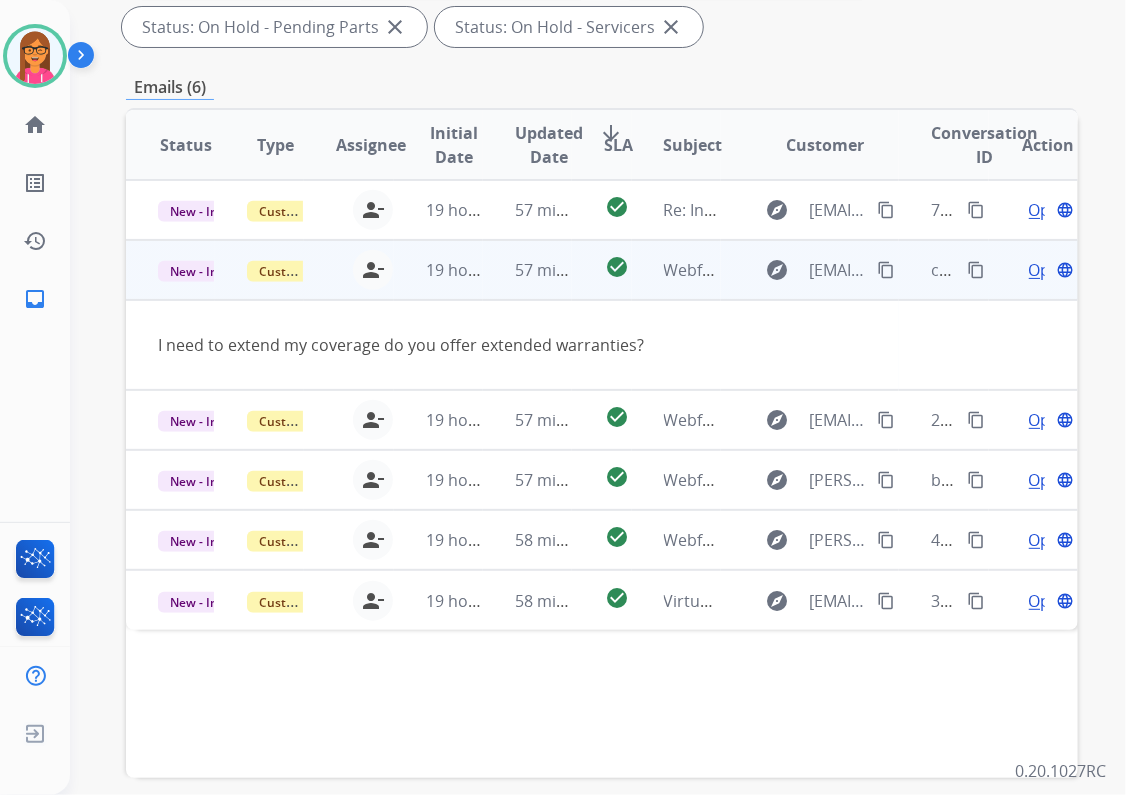 click on "Open" at bounding box center [1049, 270] 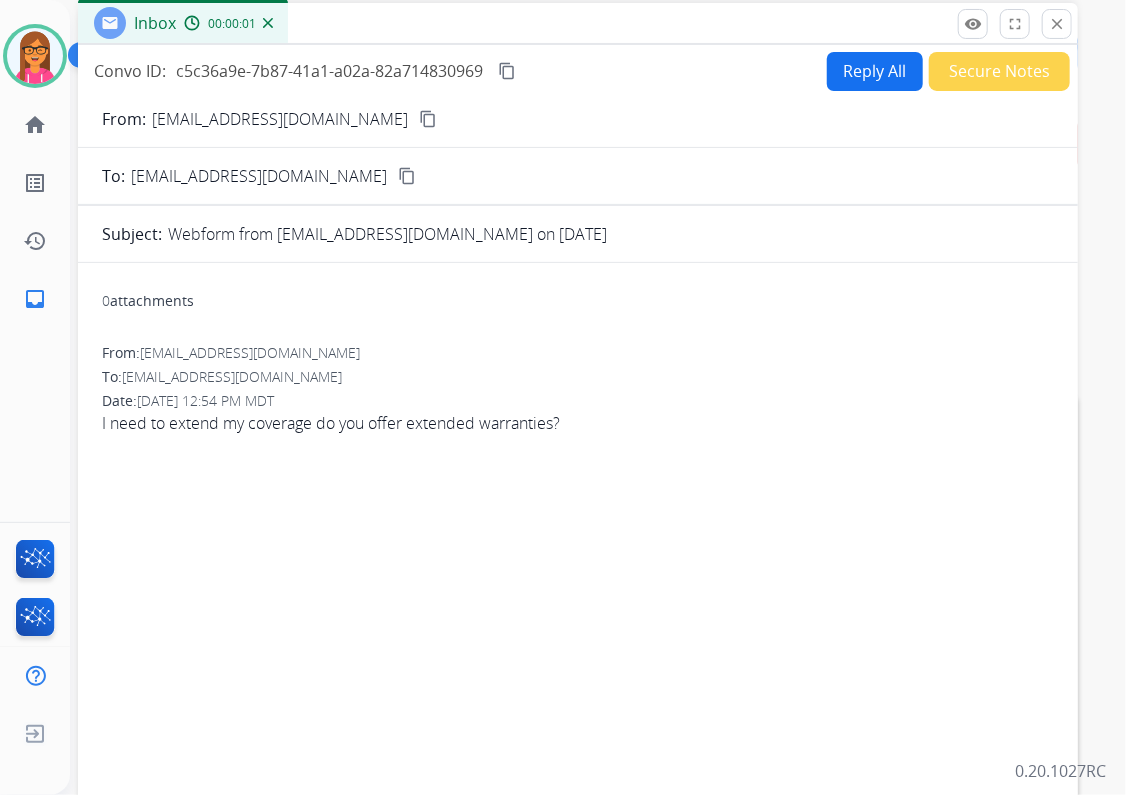 scroll, scrollTop: 80, scrollLeft: 0, axis: vertical 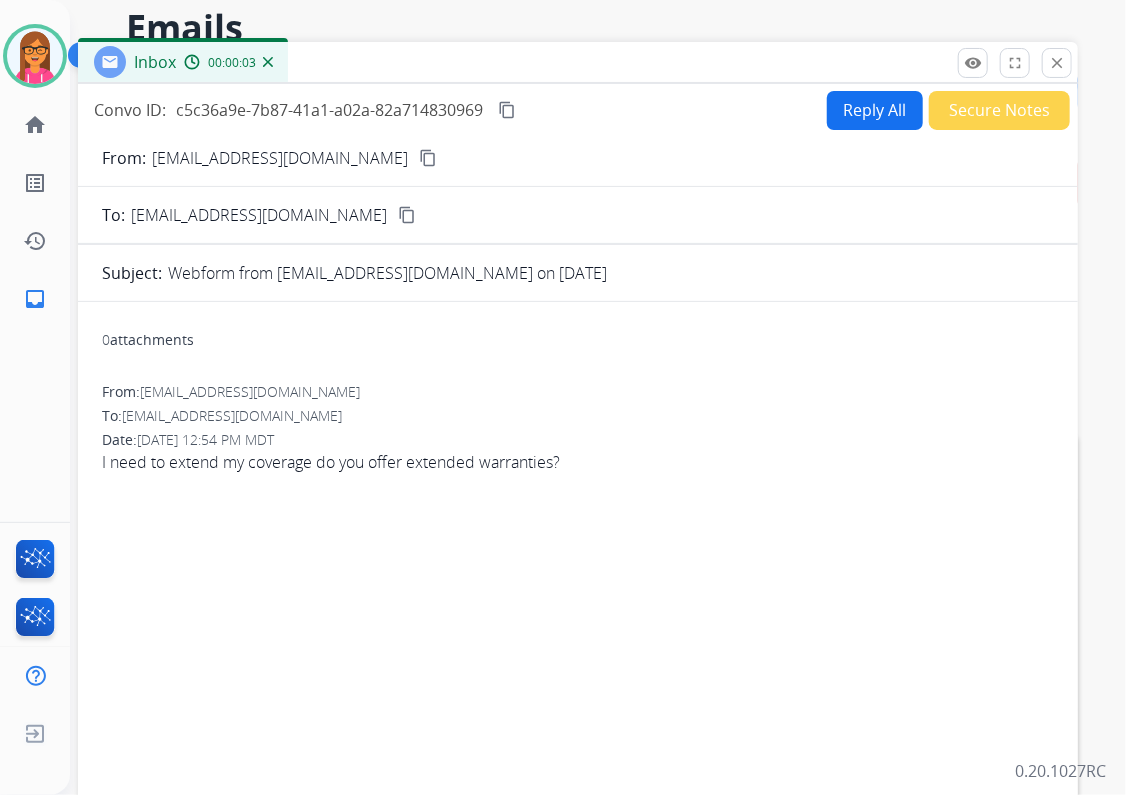 click on "content_copy" at bounding box center [428, 158] 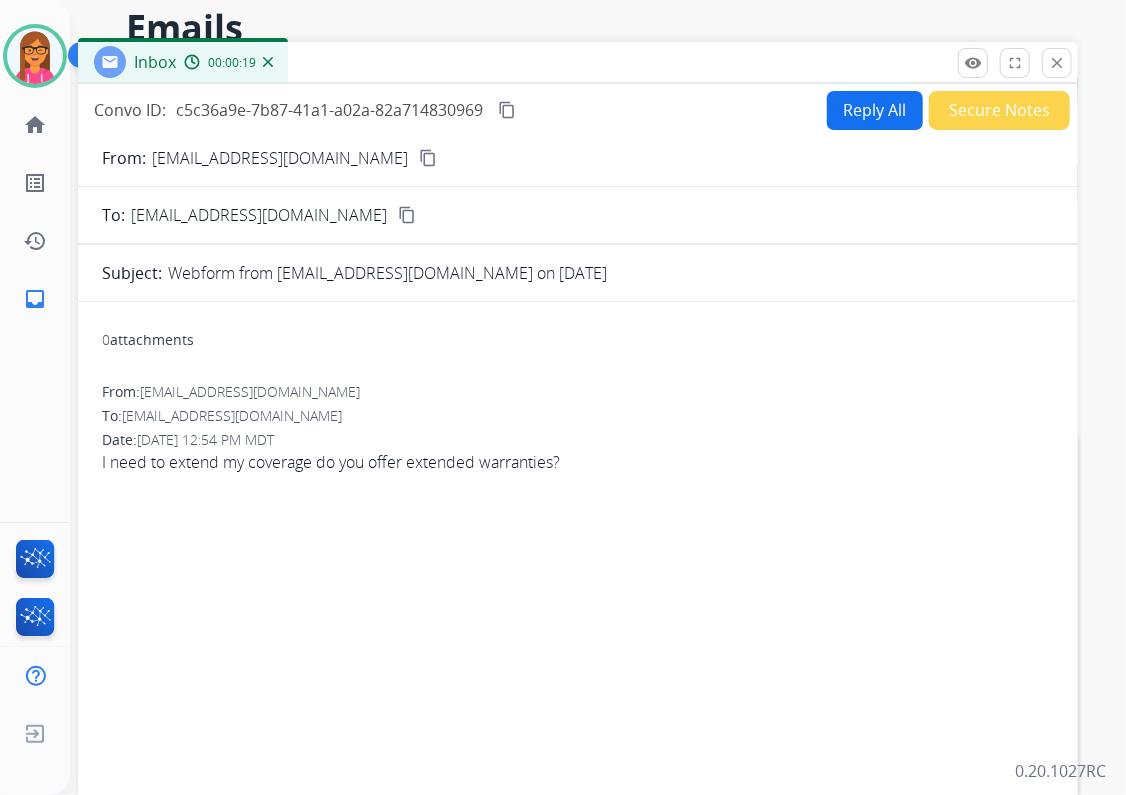 click on "Reply All" at bounding box center (875, 110) 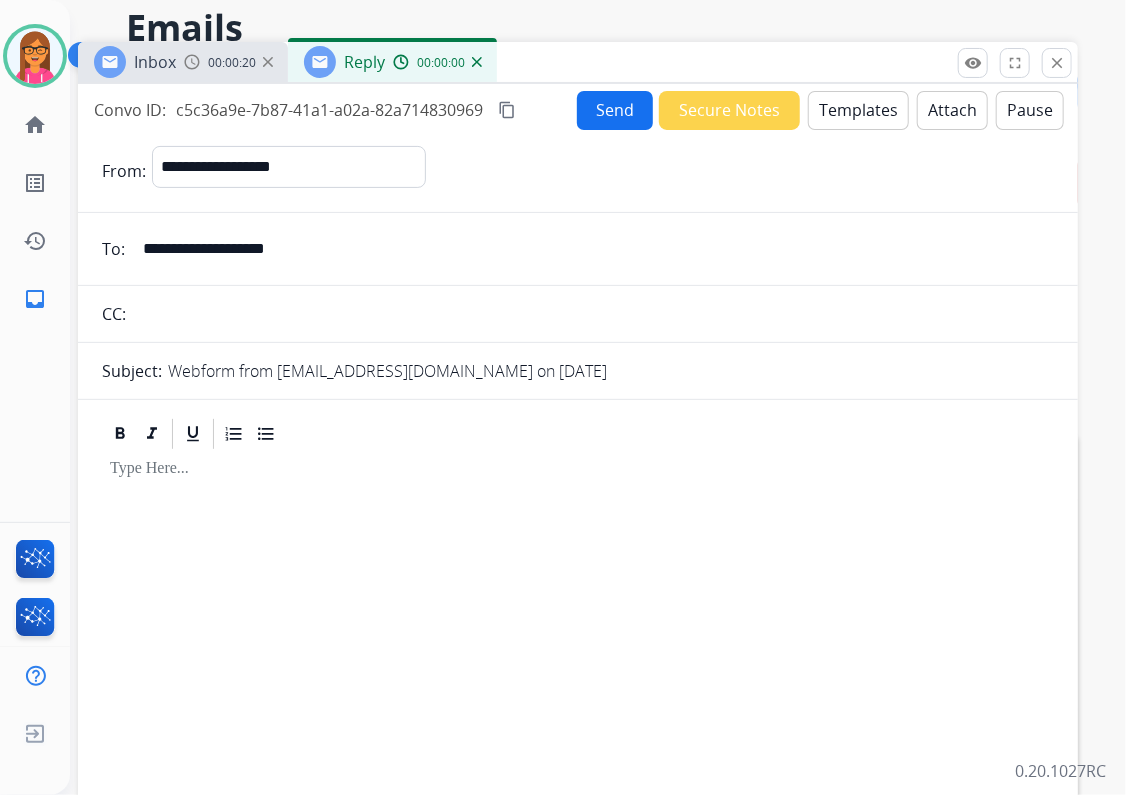 click on "Templates" at bounding box center [858, 110] 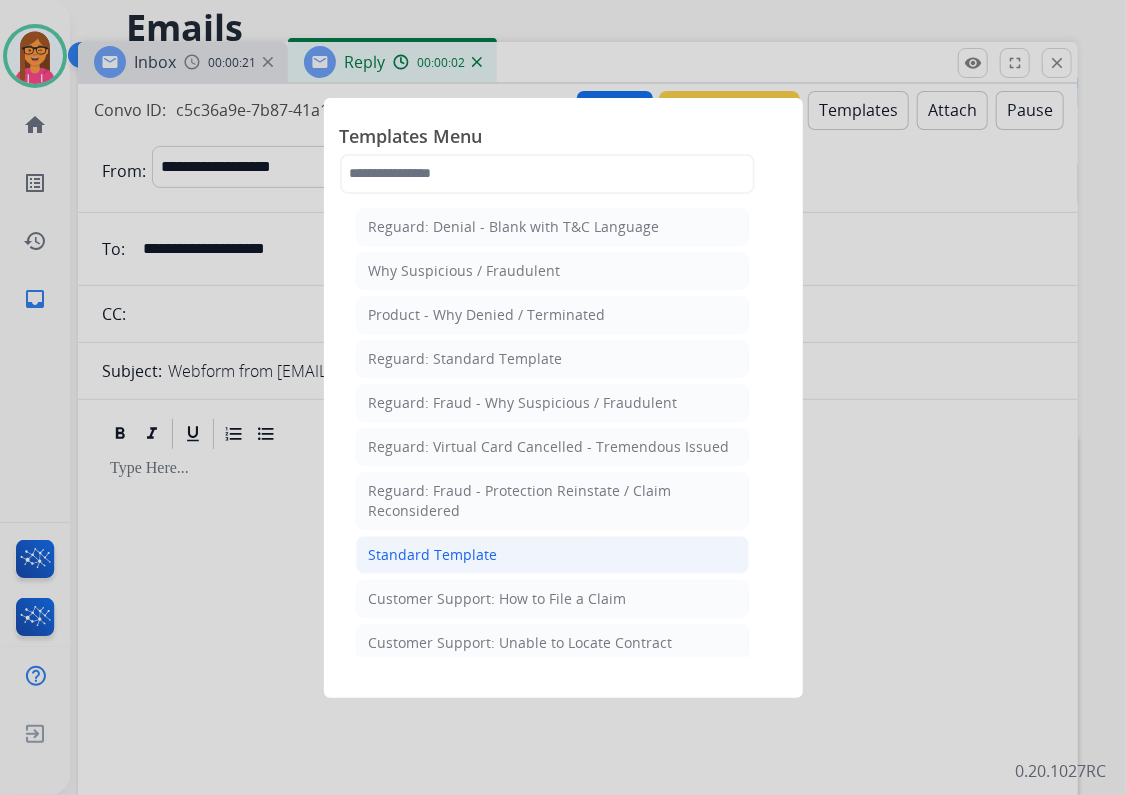 click on "Standard Template" 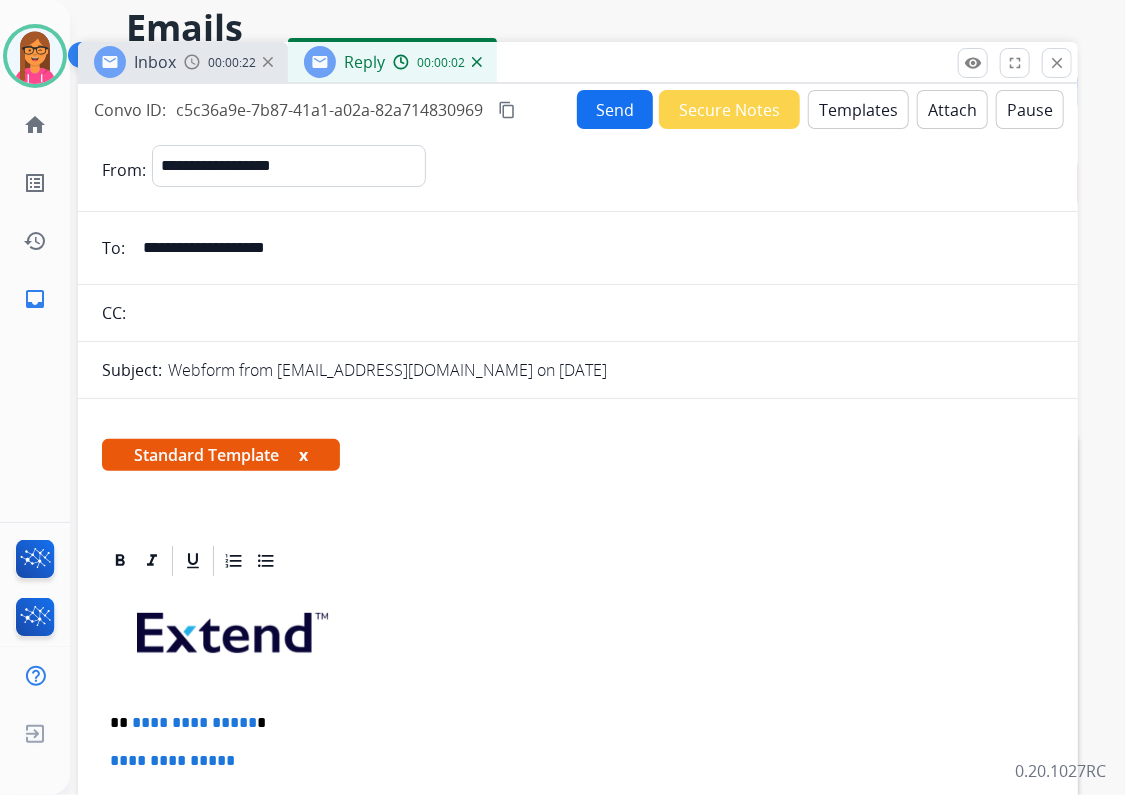 click on "x" at bounding box center (303, 455) 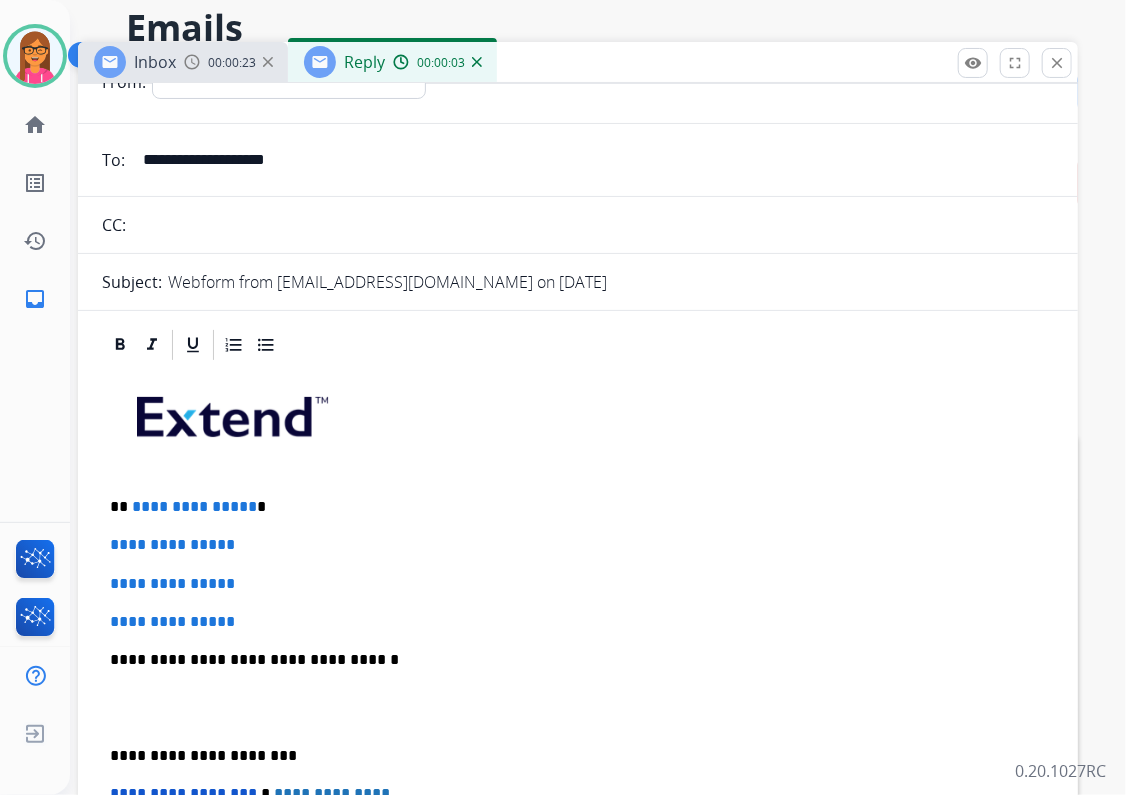 scroll, scrollTop: 160, scrollLeft: 0, axis: vertical 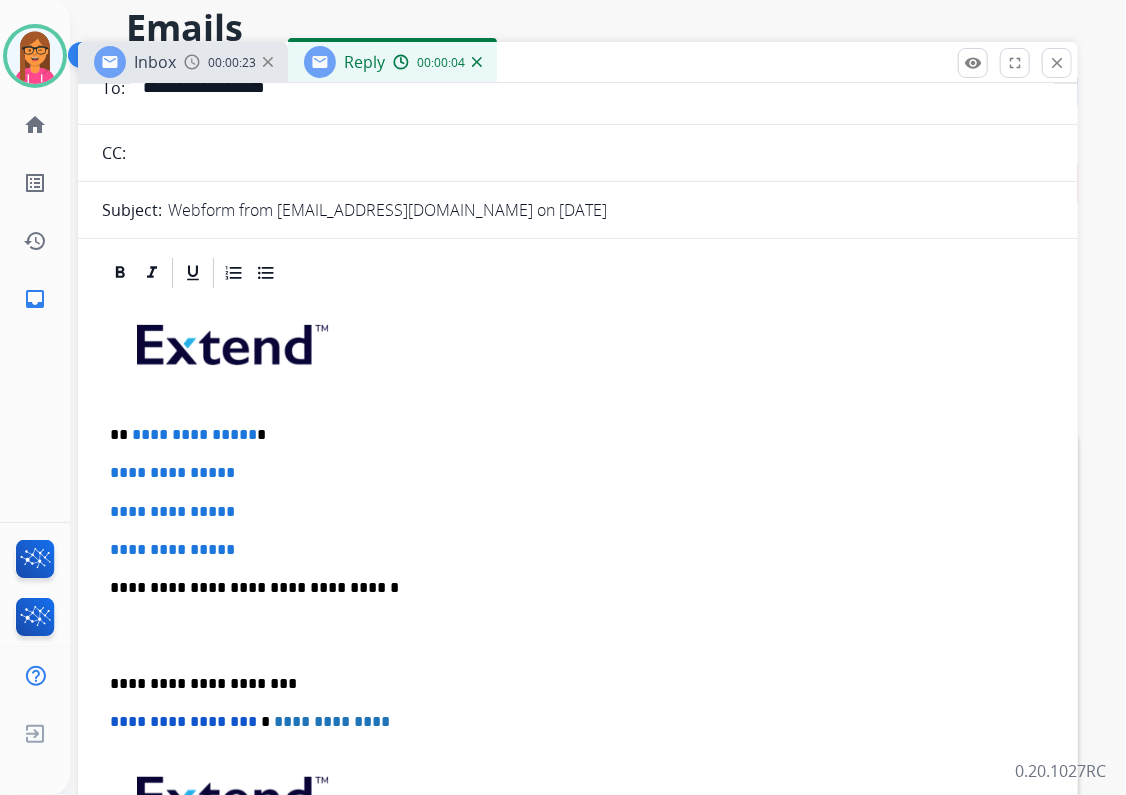 click on "**********" at bounding box center (570, 435) 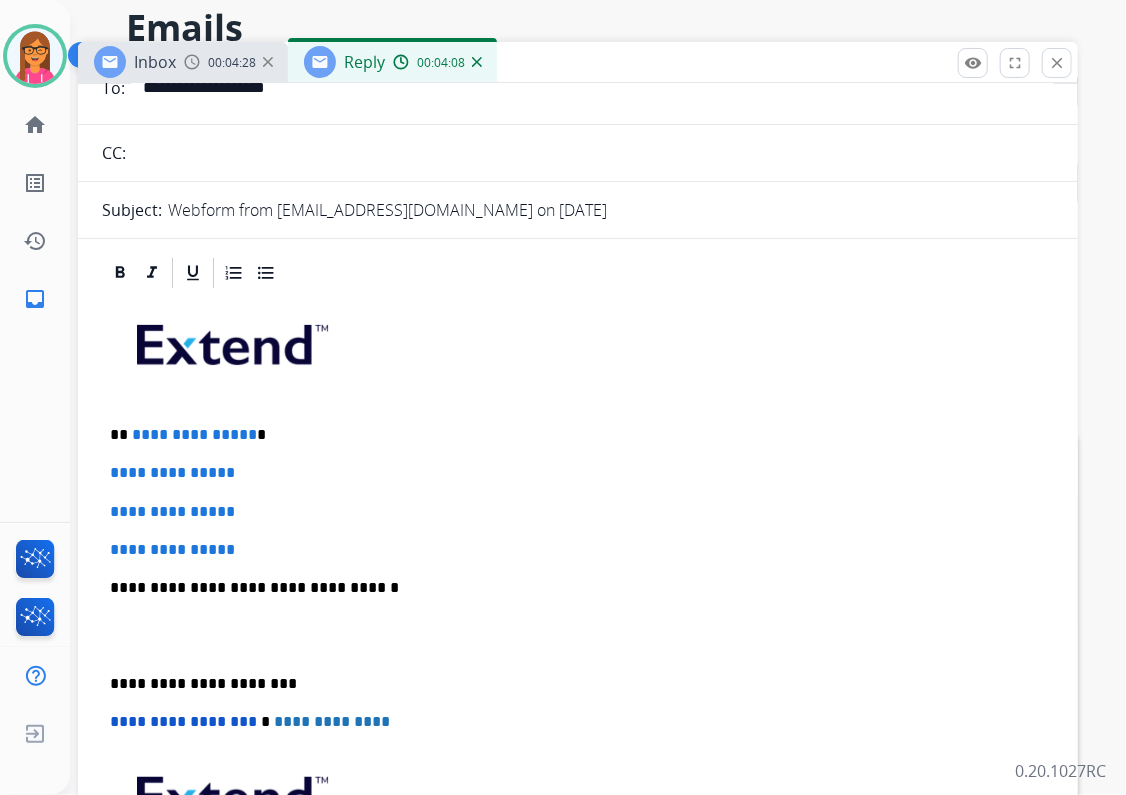 type 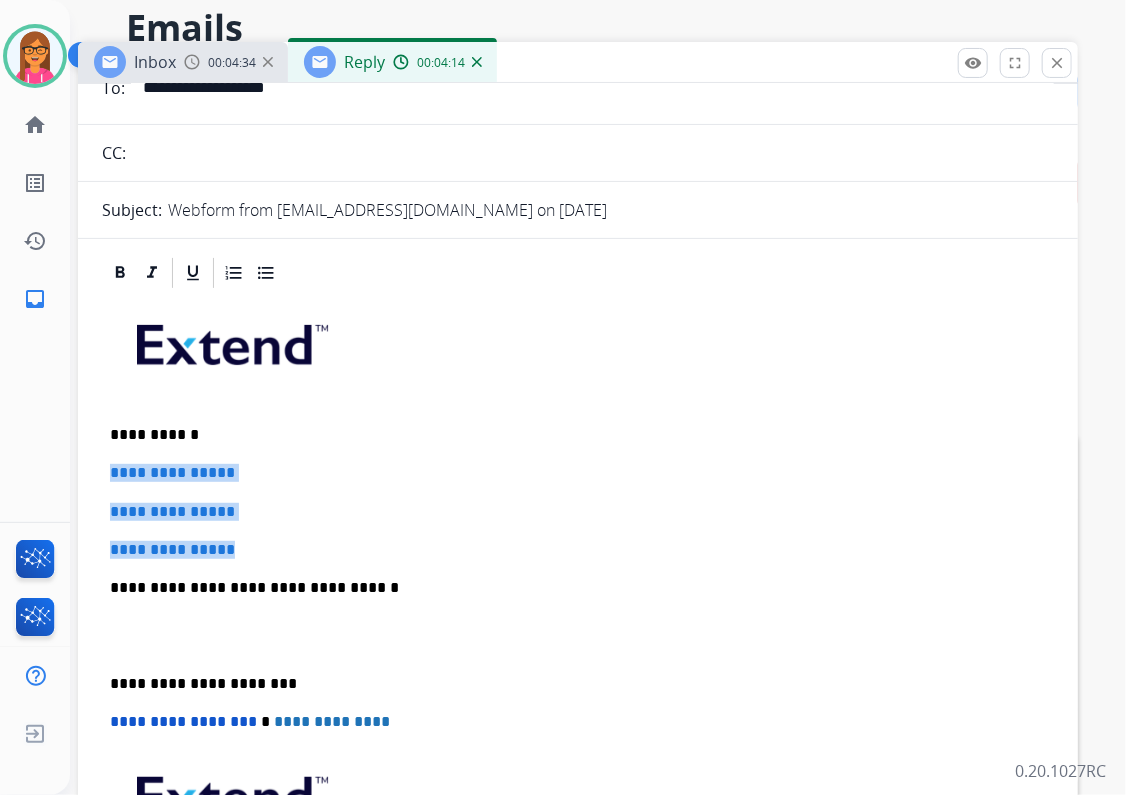 drag, startPoint x: 257, startPoint y: 550, endPoint x: 104, endPoint y: 468, distance: 173.5886 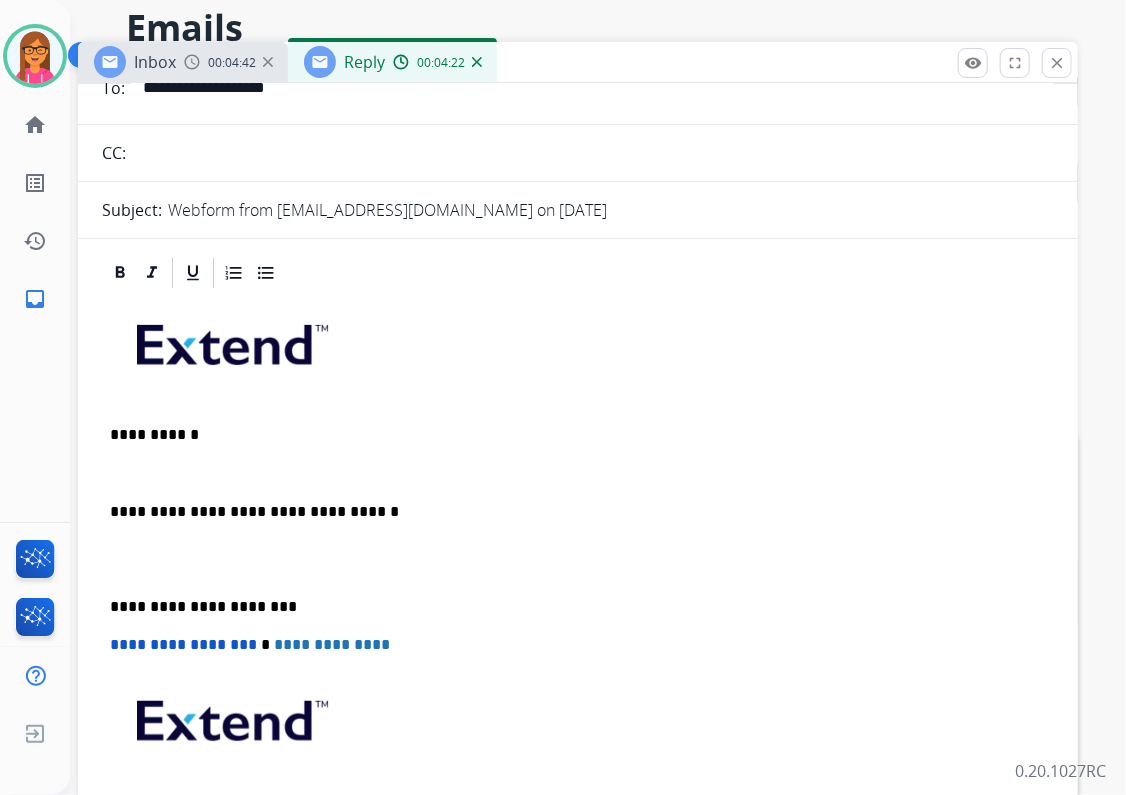 click at bounding box center [578, 473] 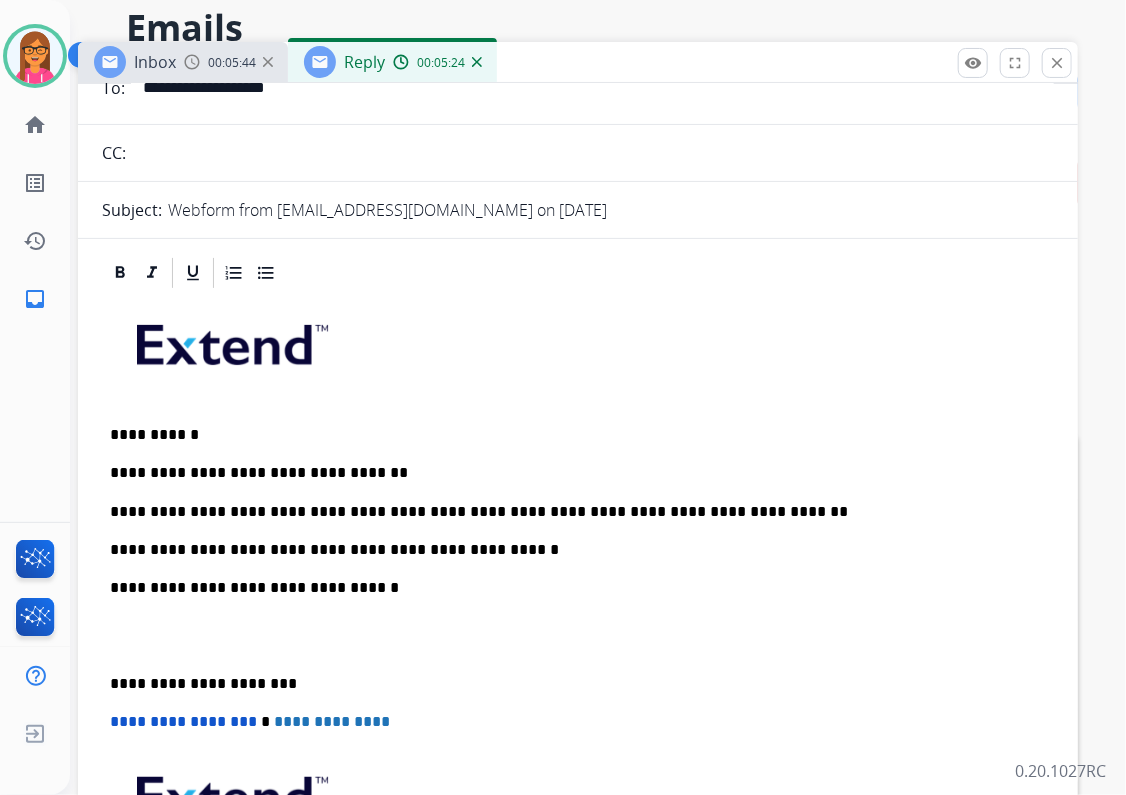 click on "**********" at bounding box center (570, 550) 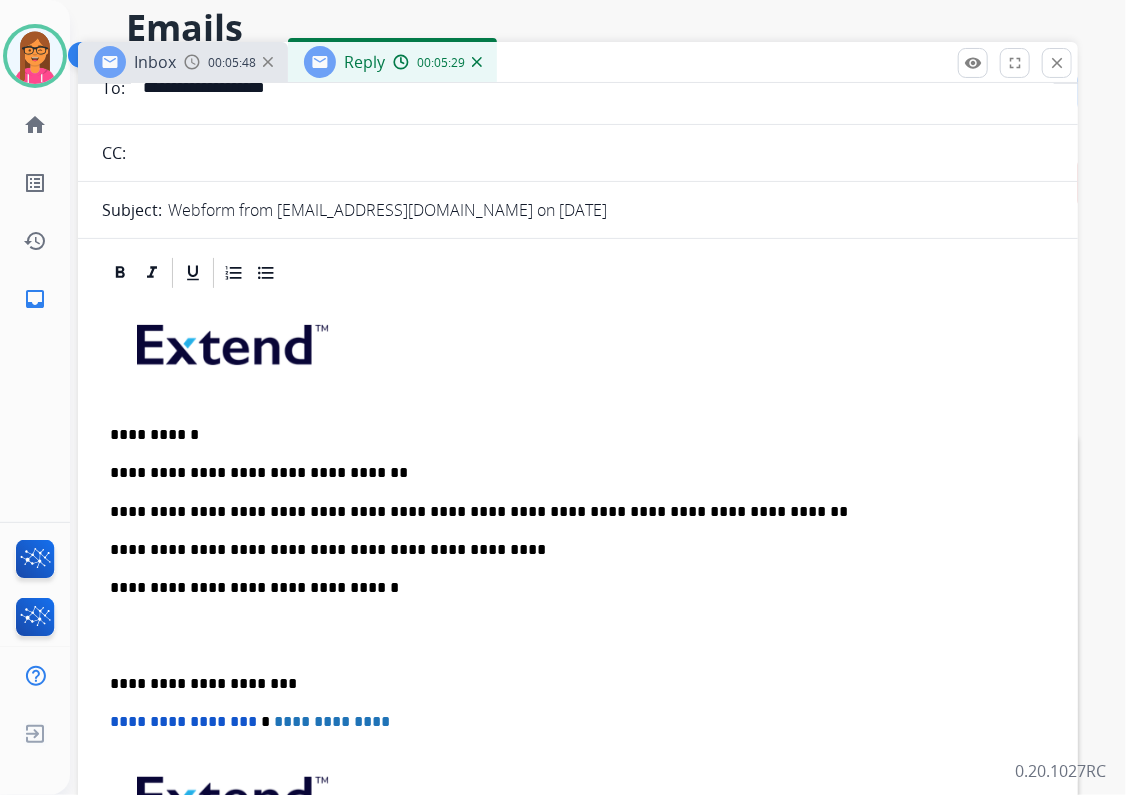 click on "**********" at bounding box center [578, 635] 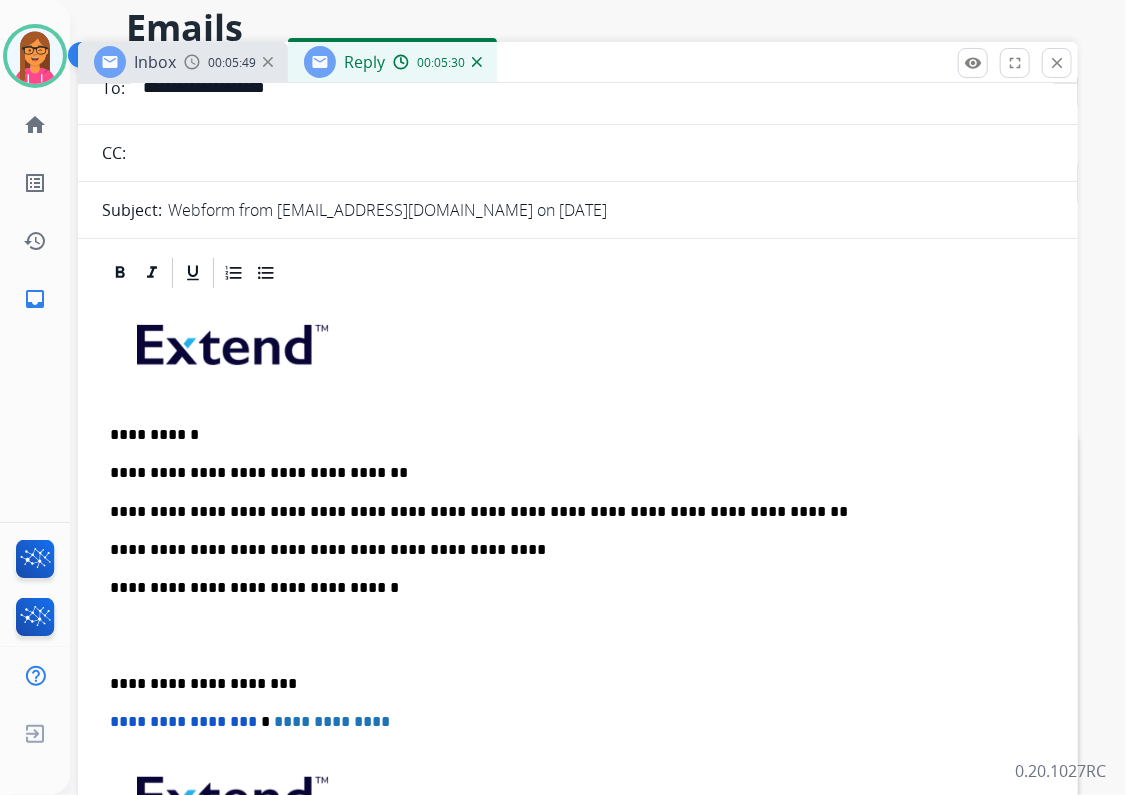 click on "**********" at bounding box center (578, 635) 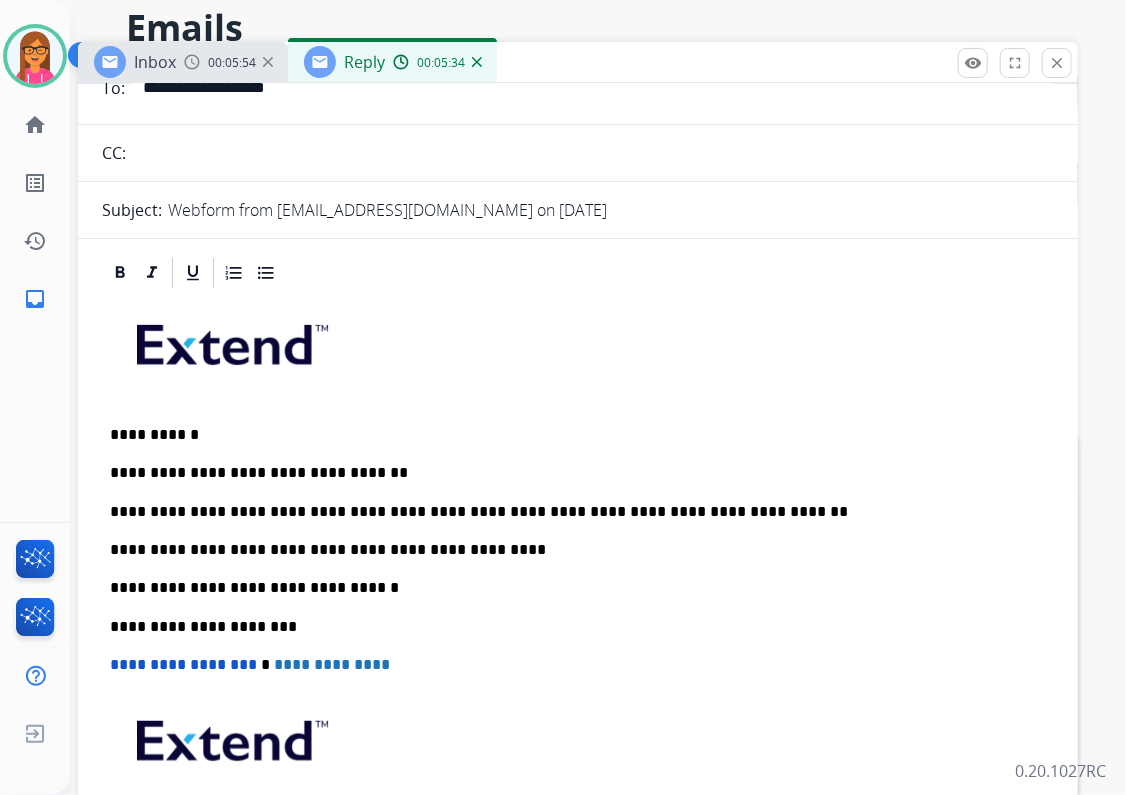 click on "**********" at bounding box center [570, 550] 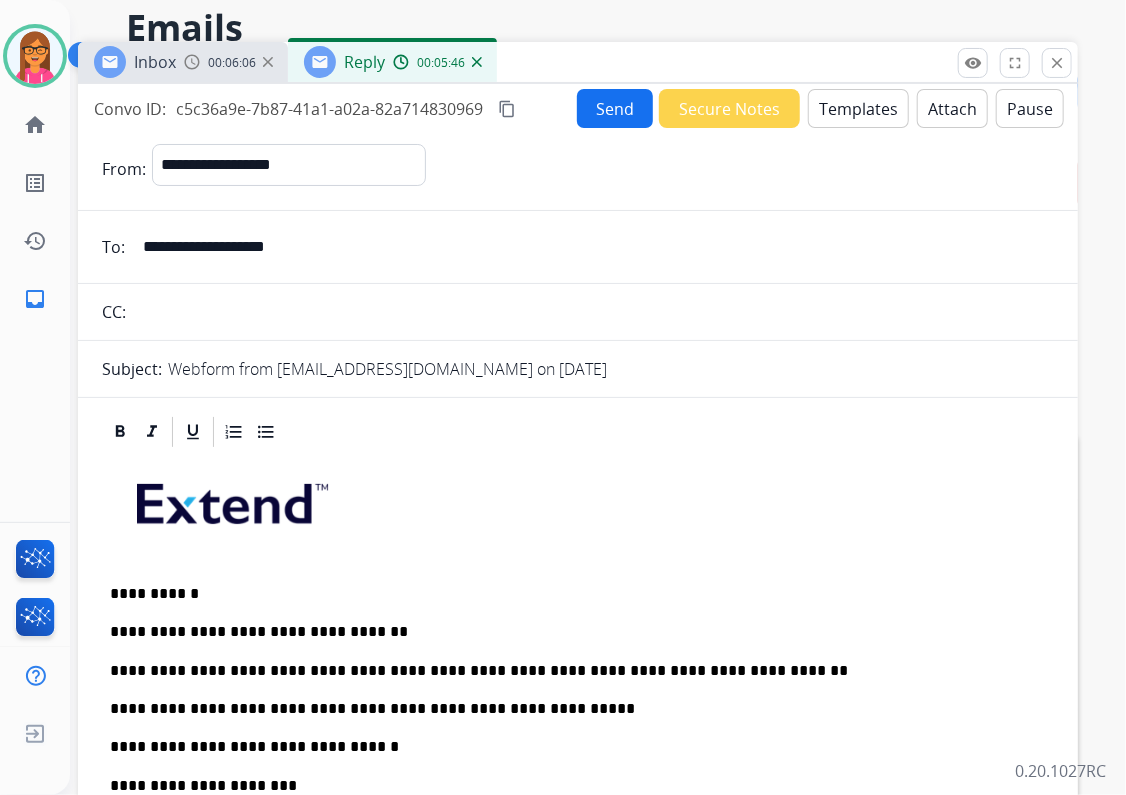 scroll, scrollTop: 0, scrollLeft: 0, axis: both 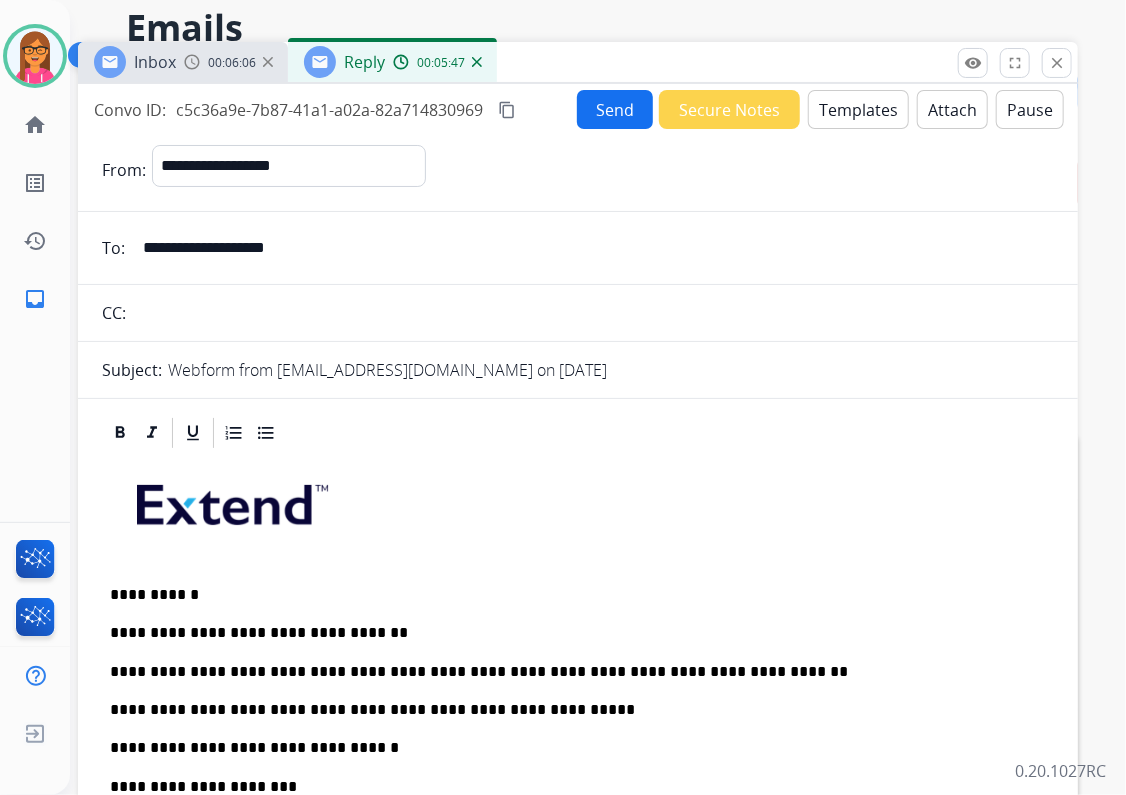 click on "Send" at bounding box center [615, 109] 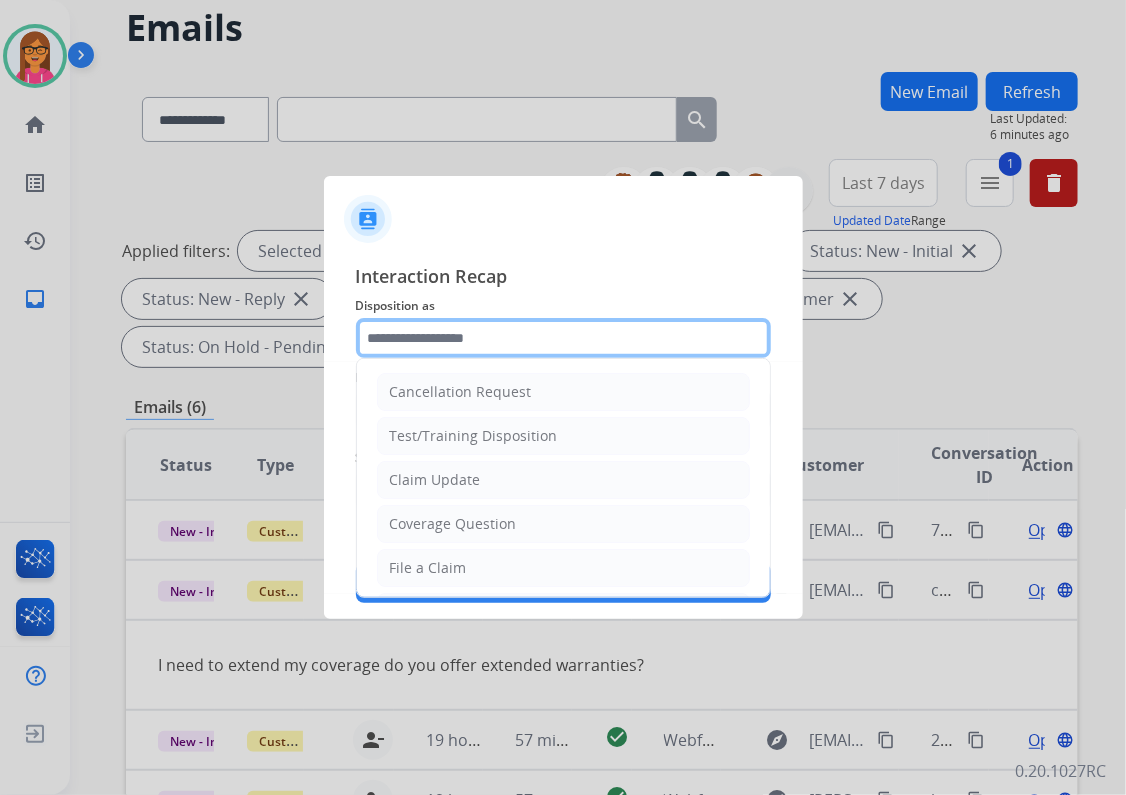 click 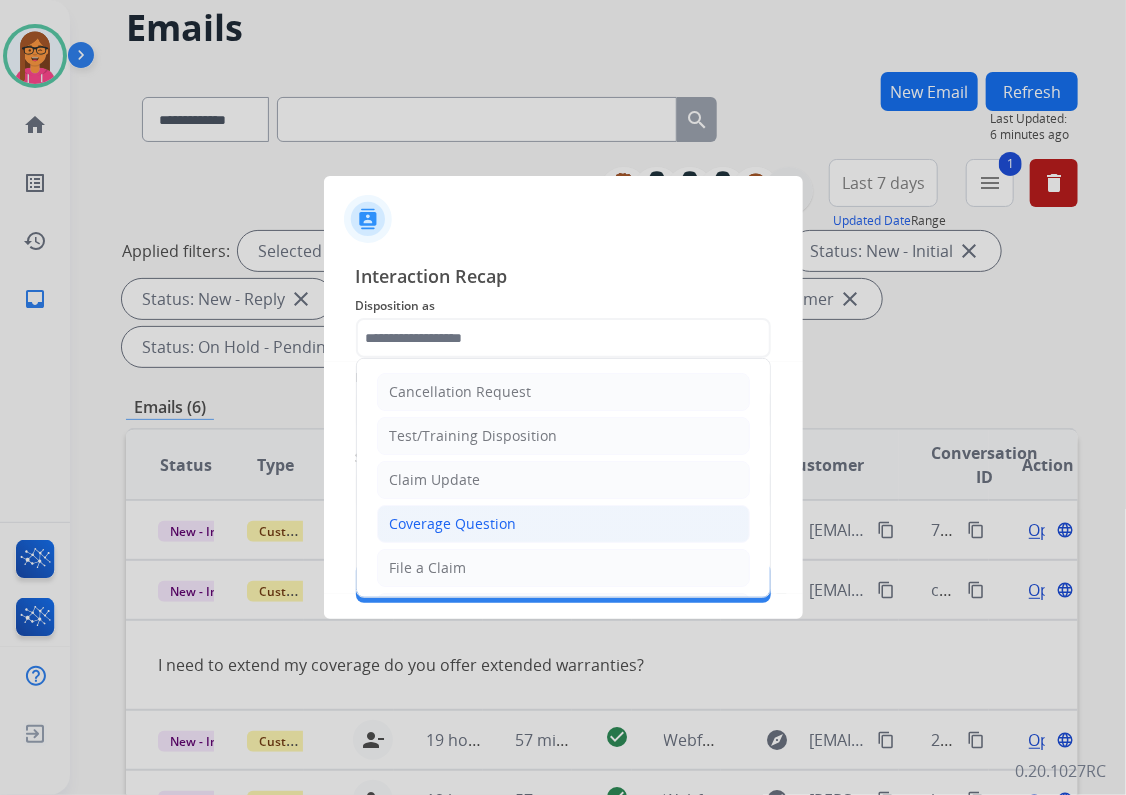 click on "Coverage Question" 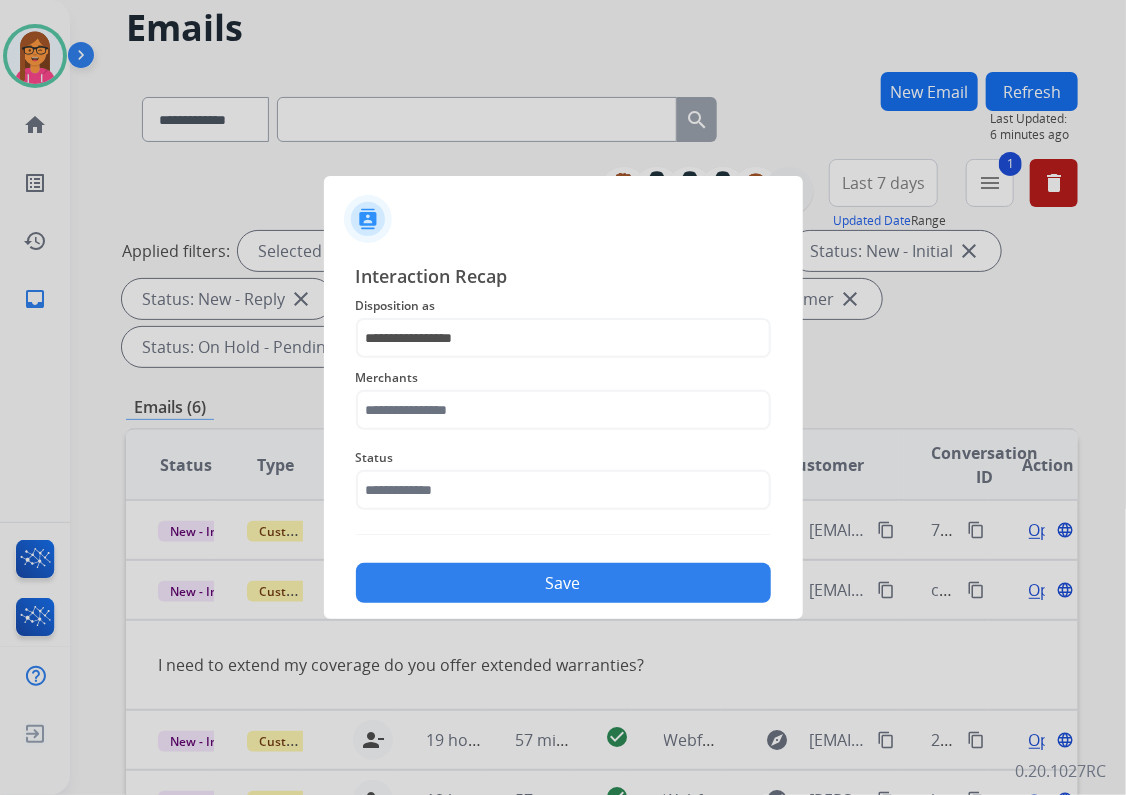 click on "Merchants" 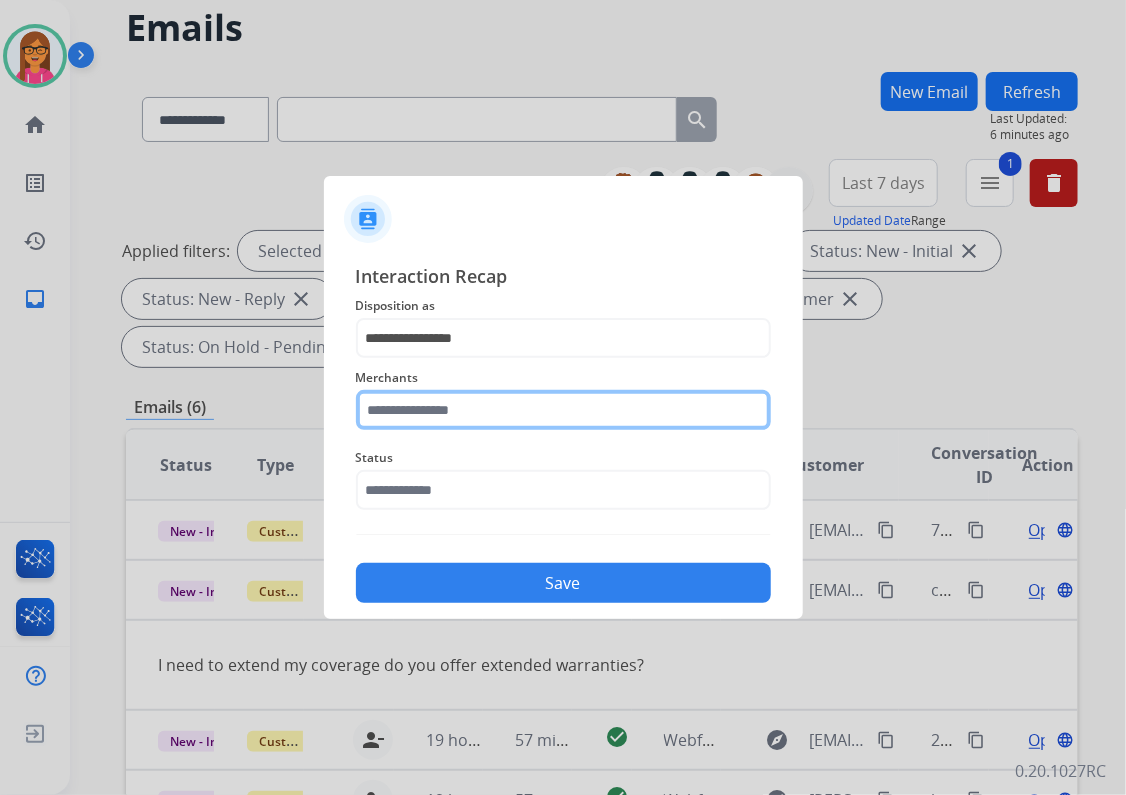 click 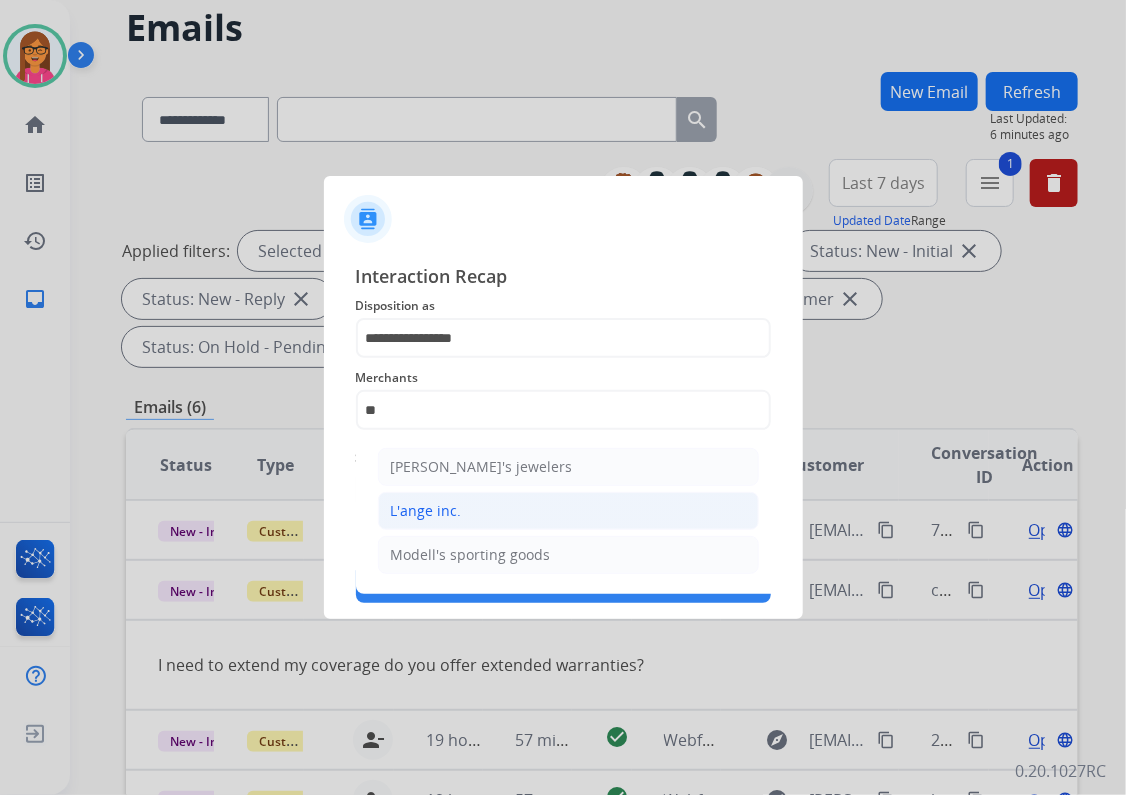 click on "L'ange inc." 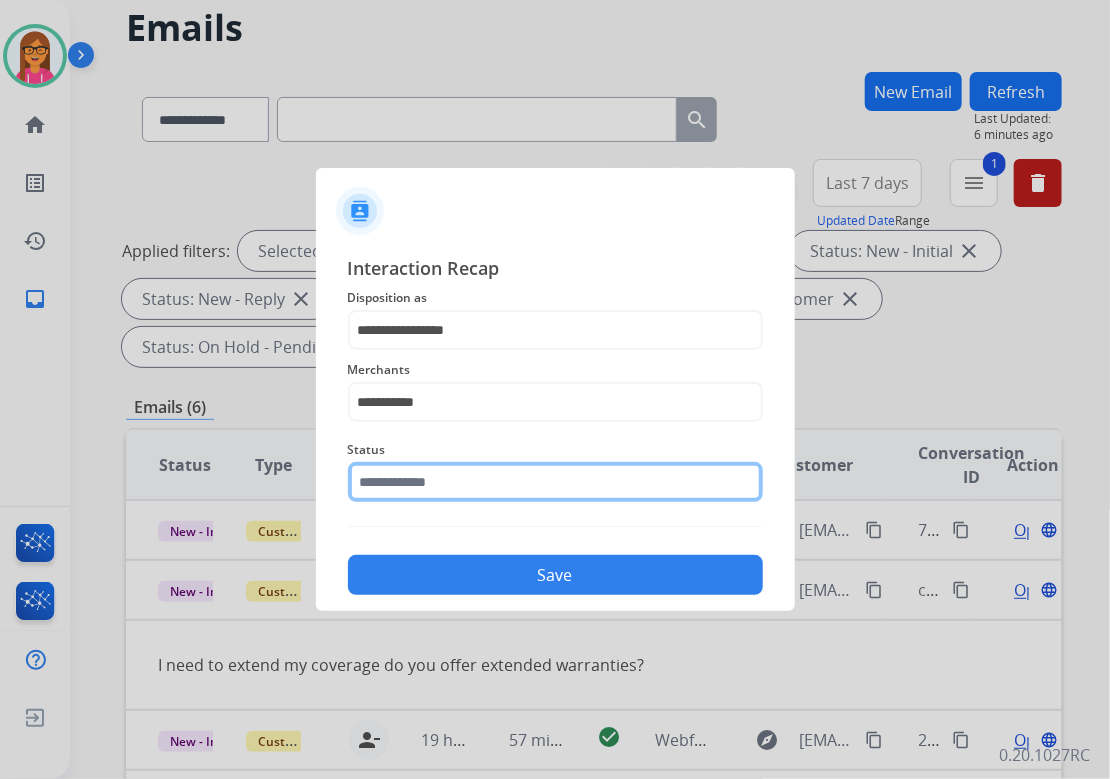 click 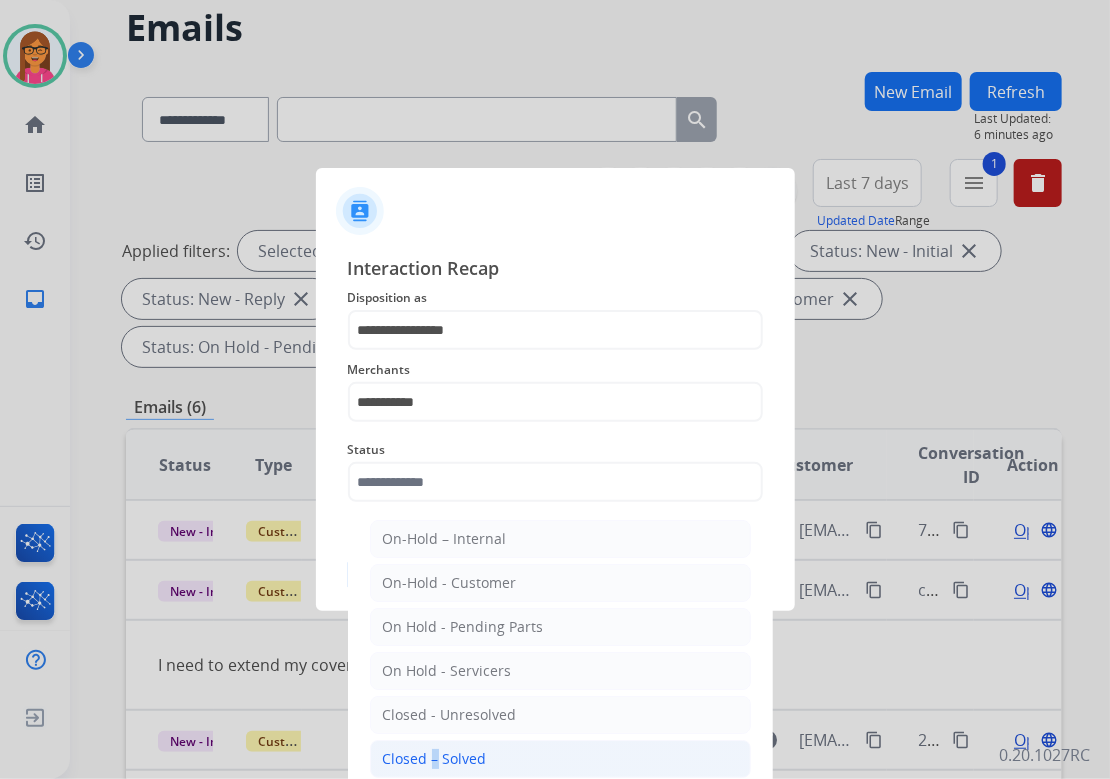 drag, startPoint x: 428, startPoint y: 756, endPoint x: 429, endPoint y: 699, distance: 57.00877 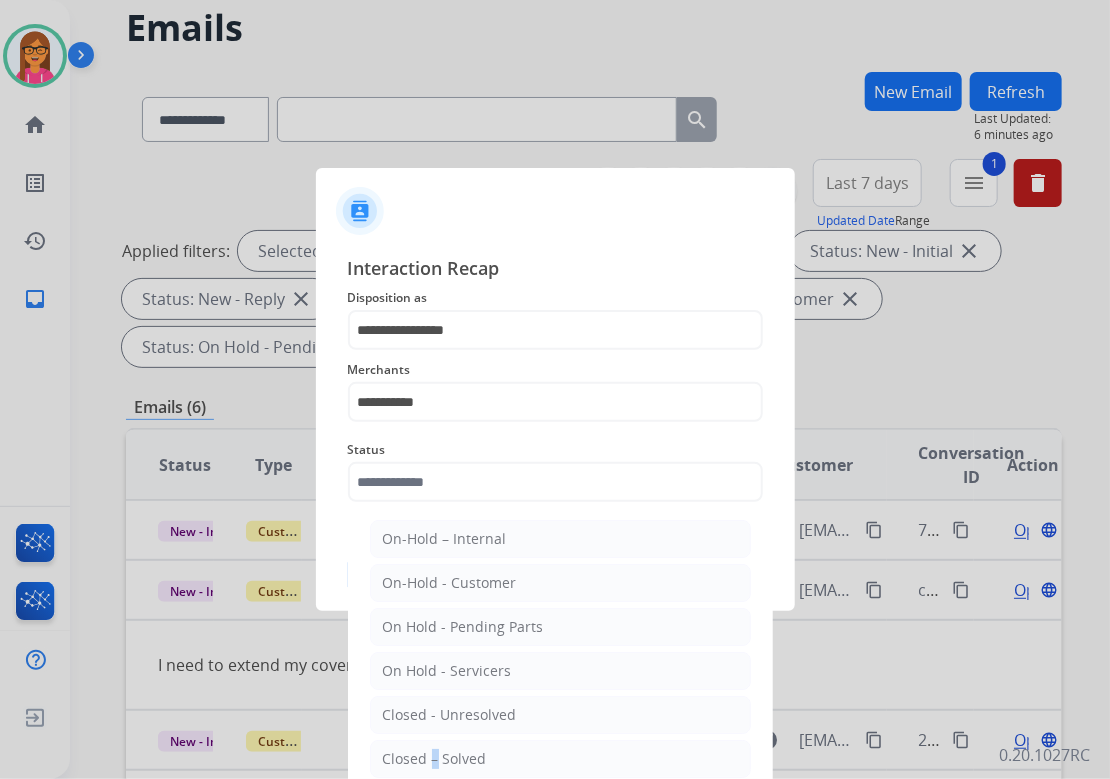 click on "Closed – Solved" 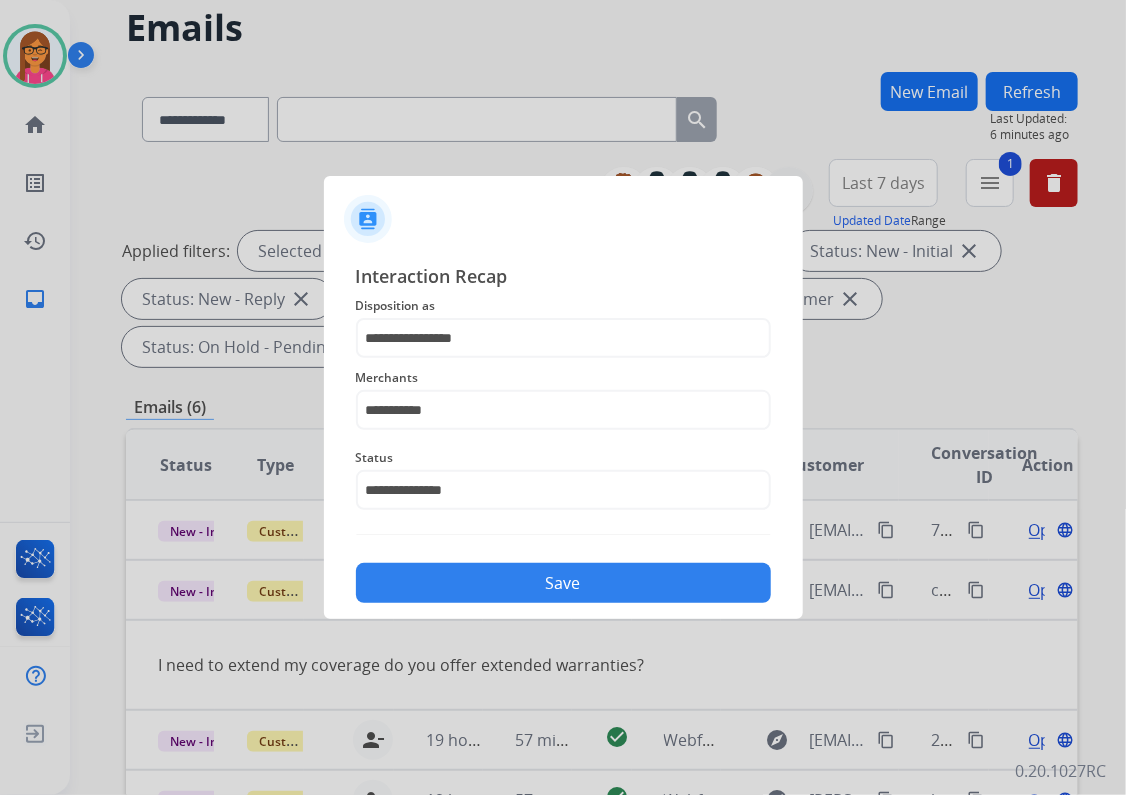 click on "Save" 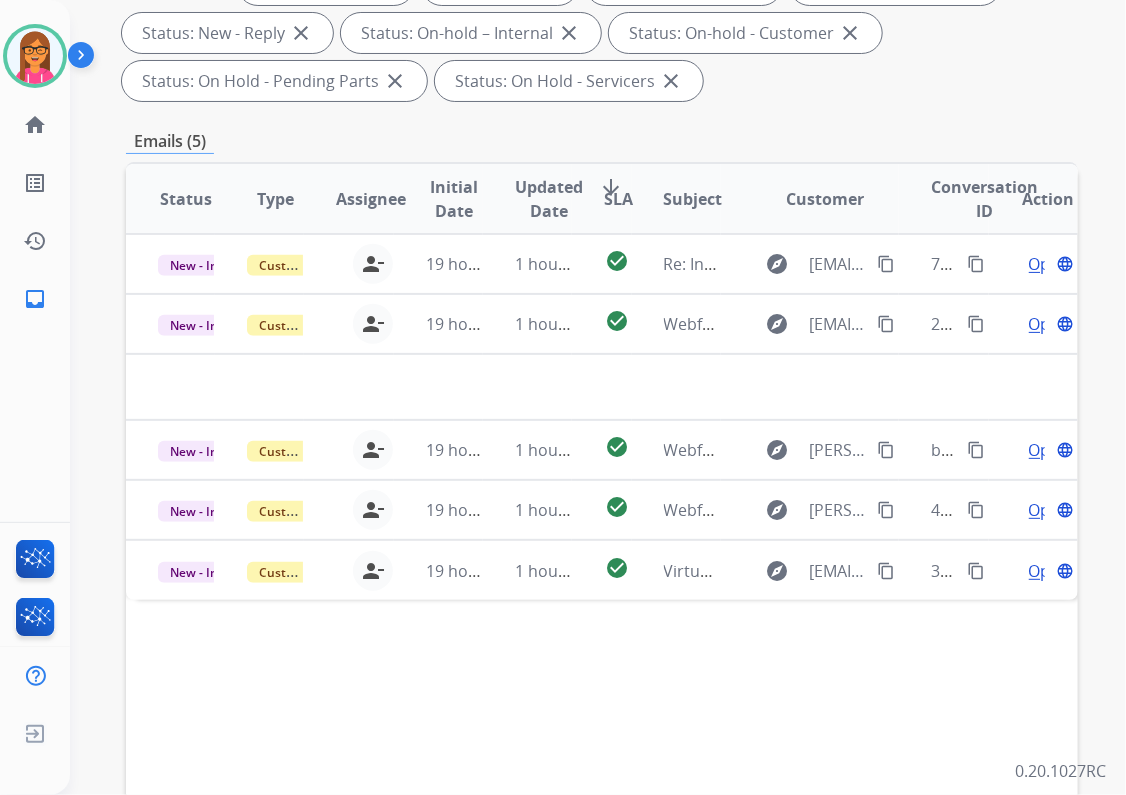scroll, scrollTop: 400, scrollLeft: 0, axis: vertical 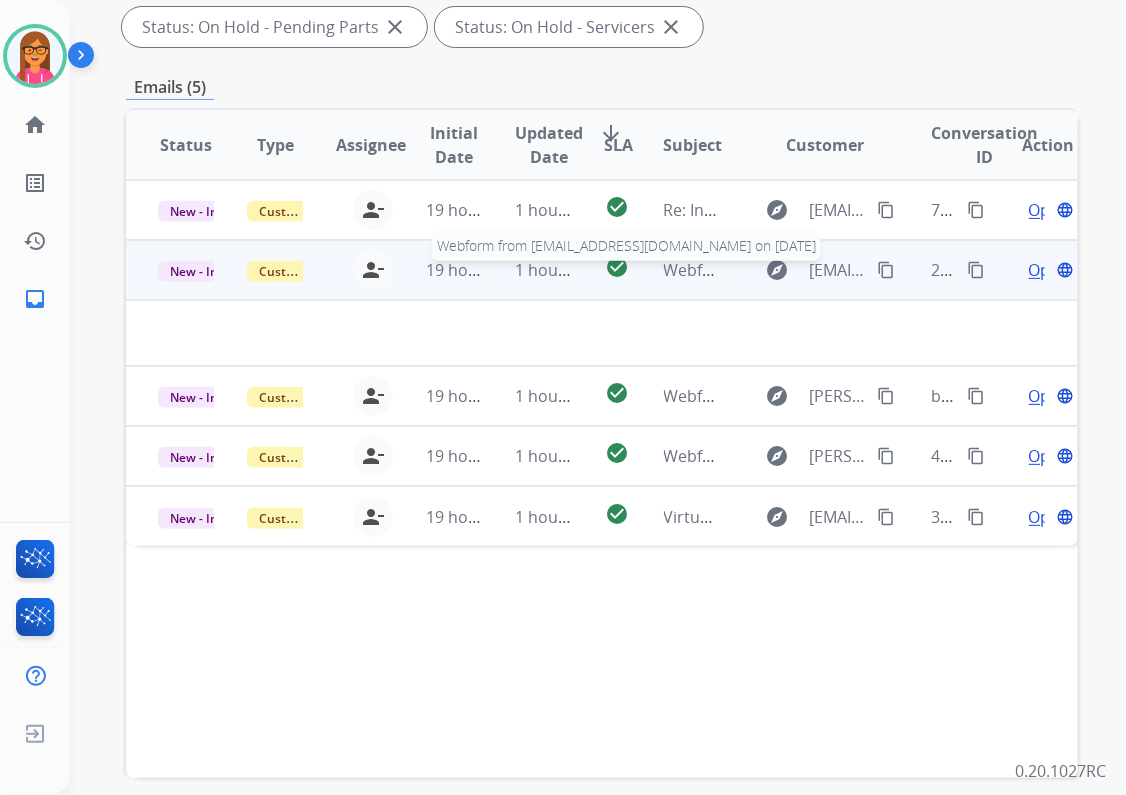 click on "Webform from [EMAIL_ADDRESS][DOMAIN_NAME] on [DATE]" at bounding box center [890, 270] 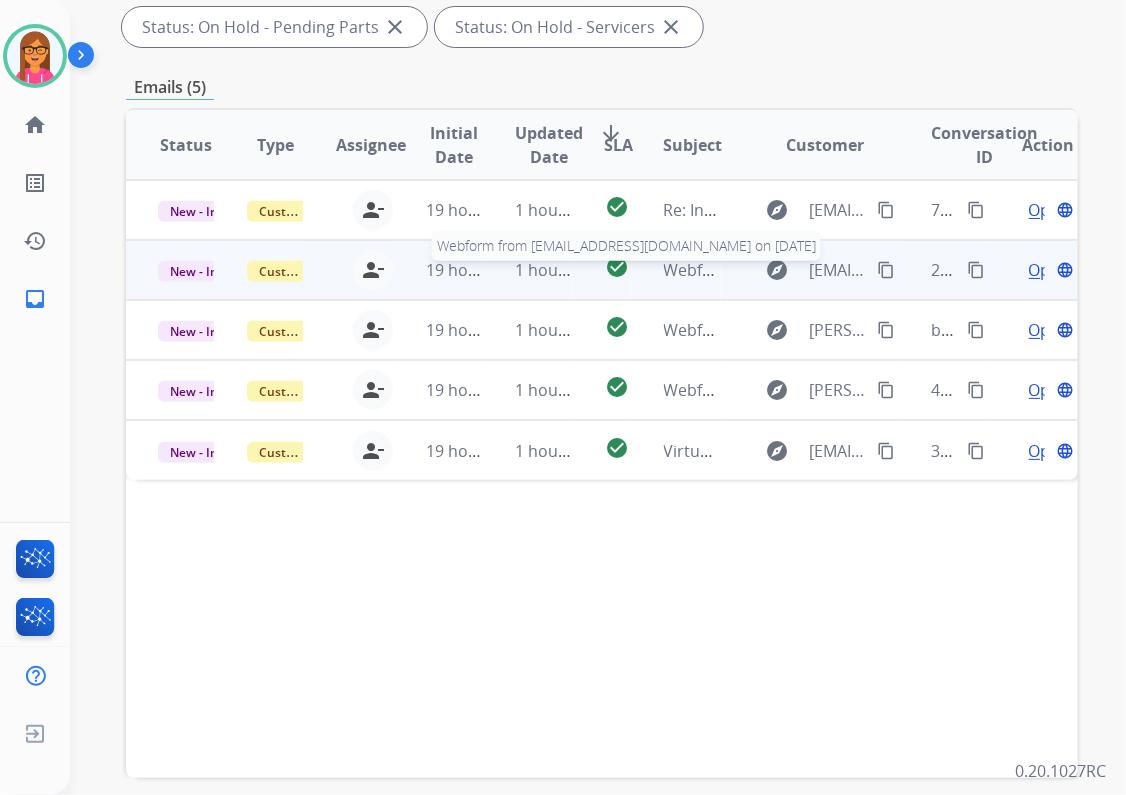 click on "Webform from [EMAIL_ADDRESS][DOMAIN_NAME] on [DATE]" at bounding box center (890, 270) 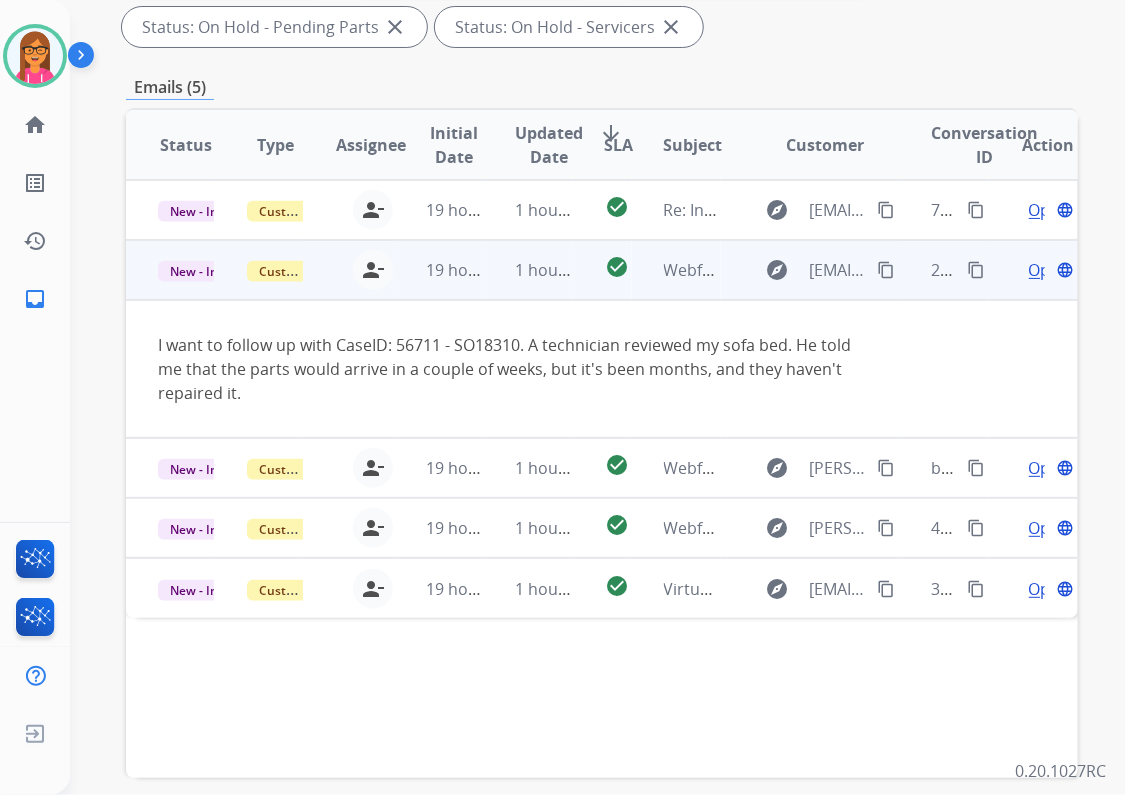 click on "Open" at bounding box center [1049, 270] 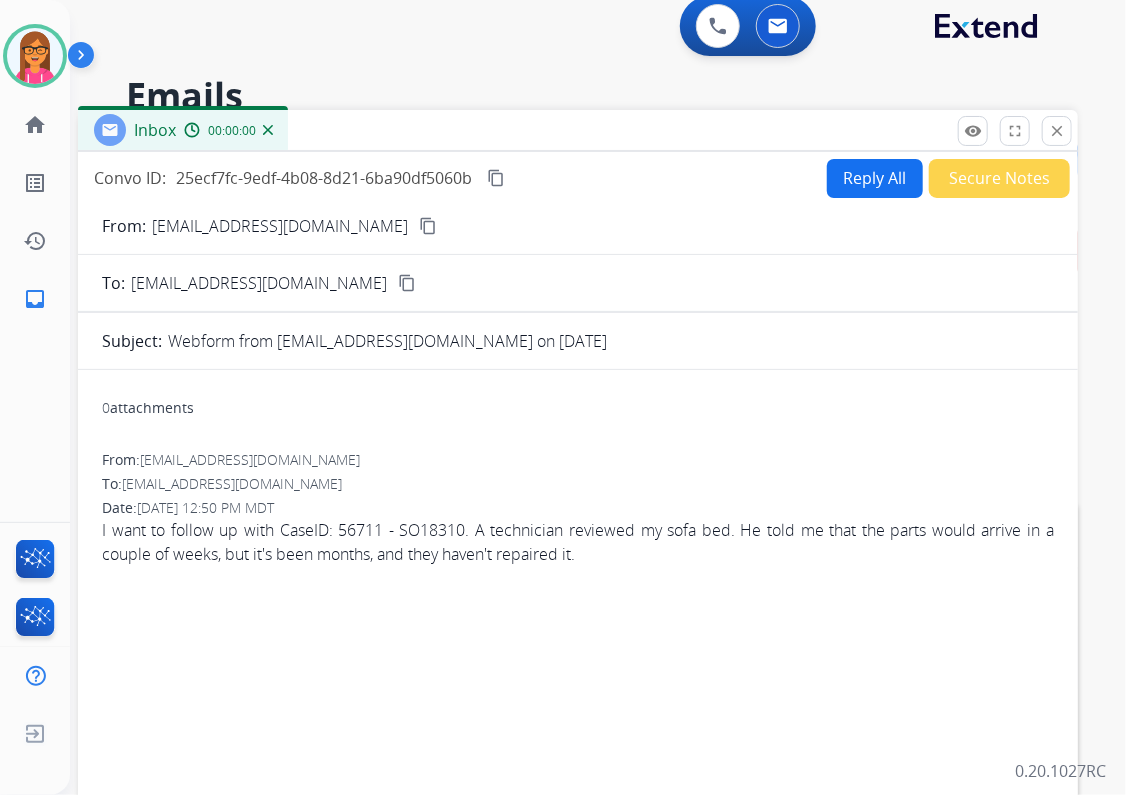 scroll, scrollTop: 0, scrollLeft: 0, axis: both 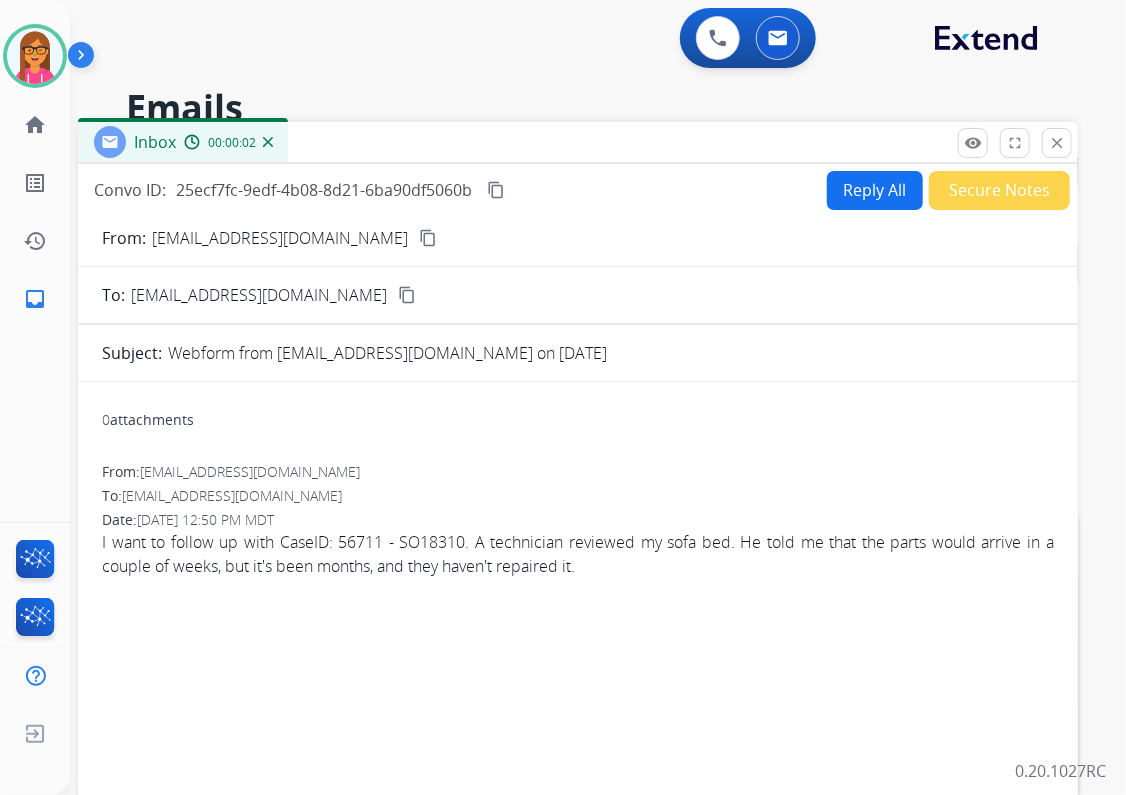 click on "content_copy" at bounding box center (428, 238) 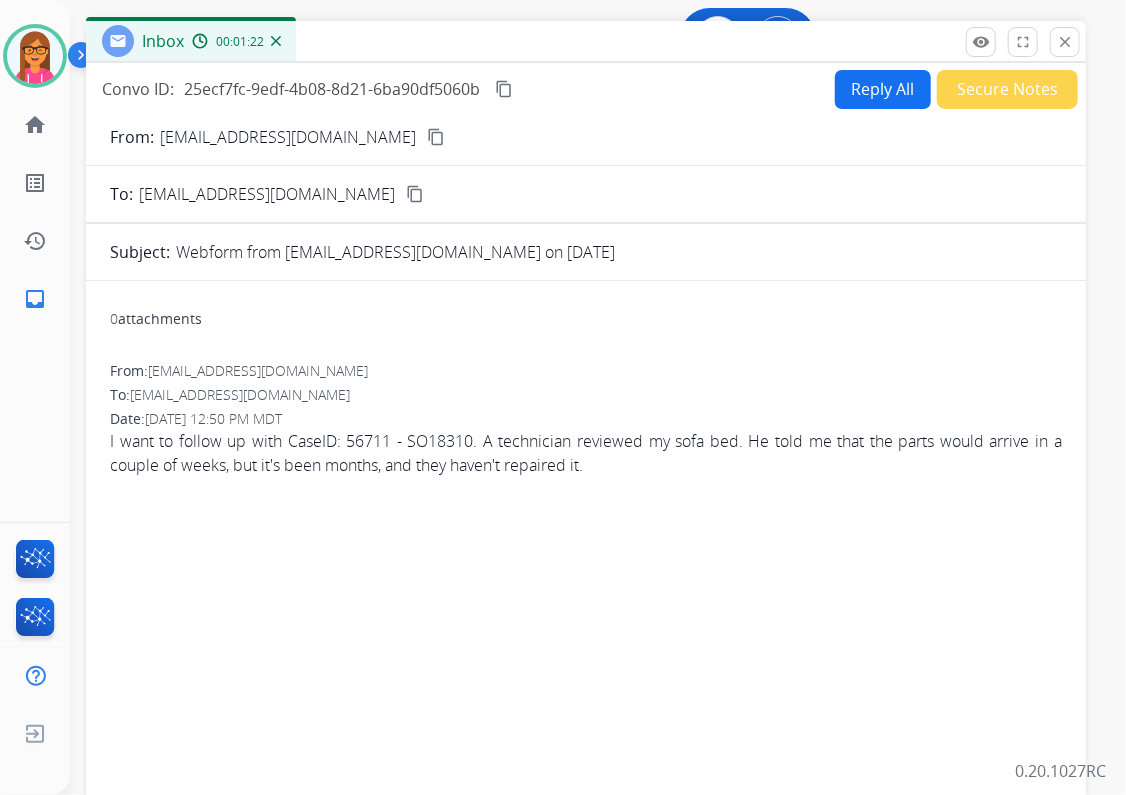 drag, startPoint x: 520, startPoint y: 150, endPoint x: 528, endPoint y: 49, distance: 101.31634 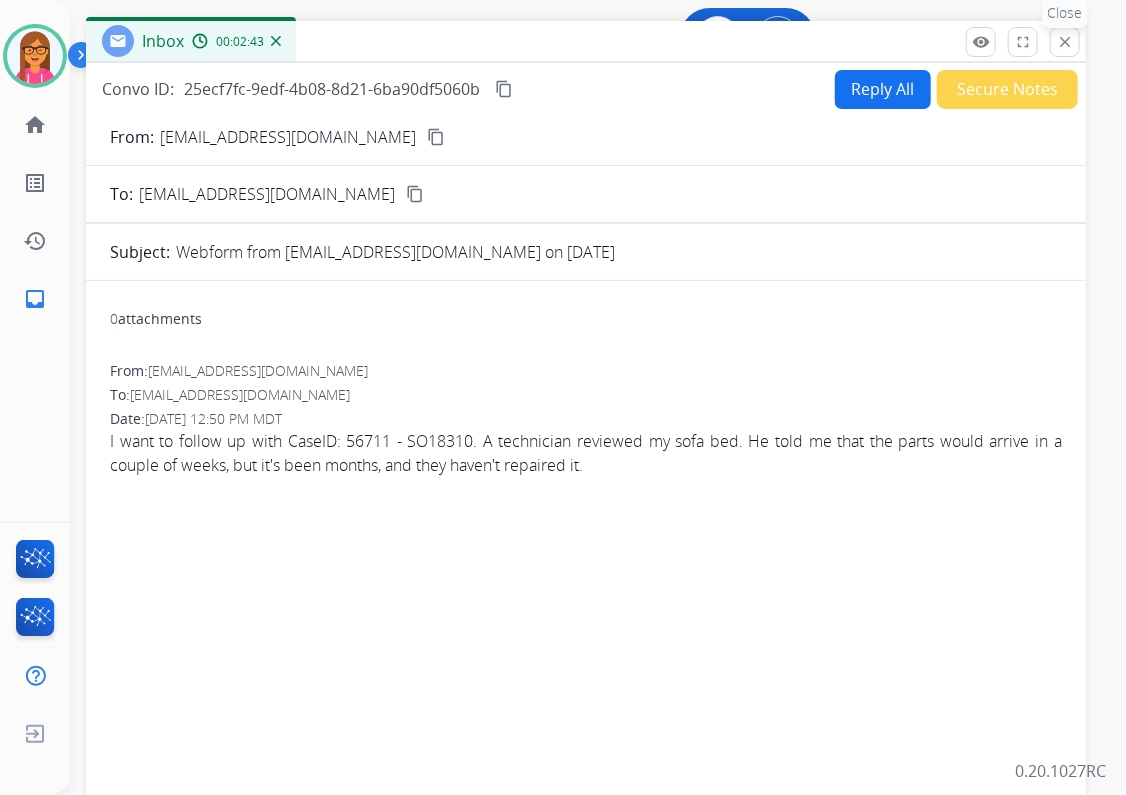 click on "close" at bounding box center (1065, 42) 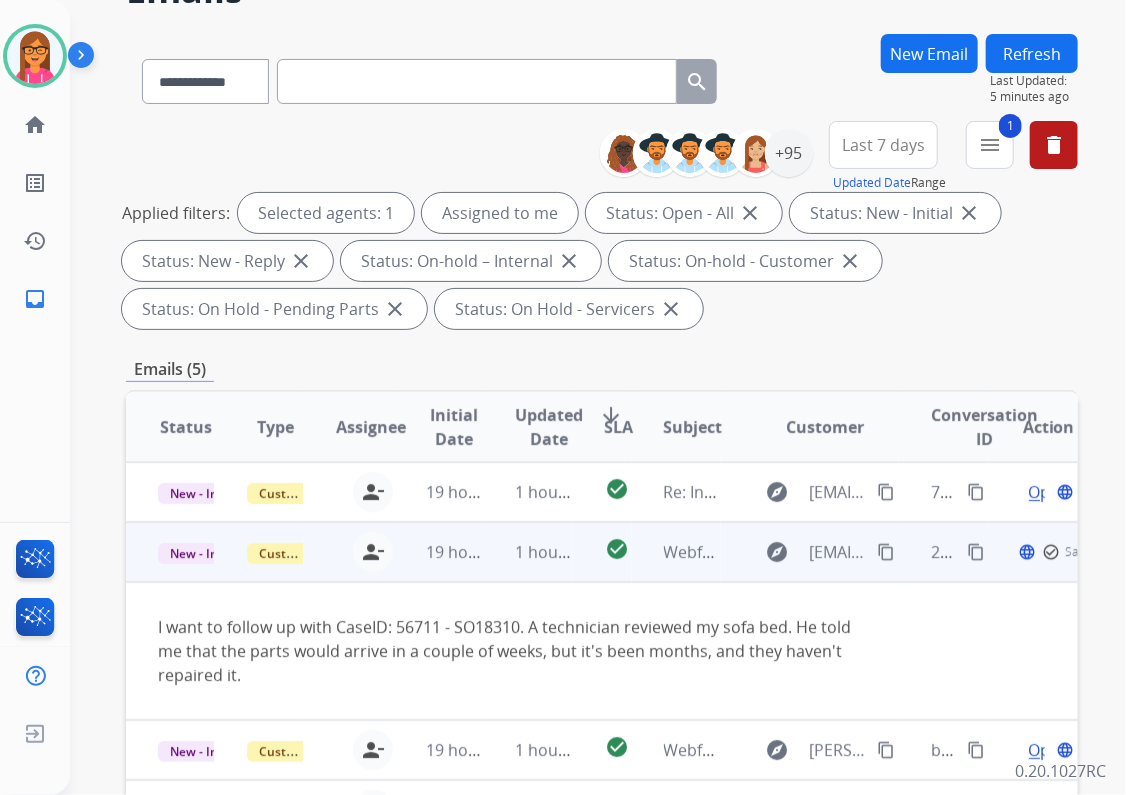 scroll, scrollTop: 320, scrollLeft: 0, axis: vertical 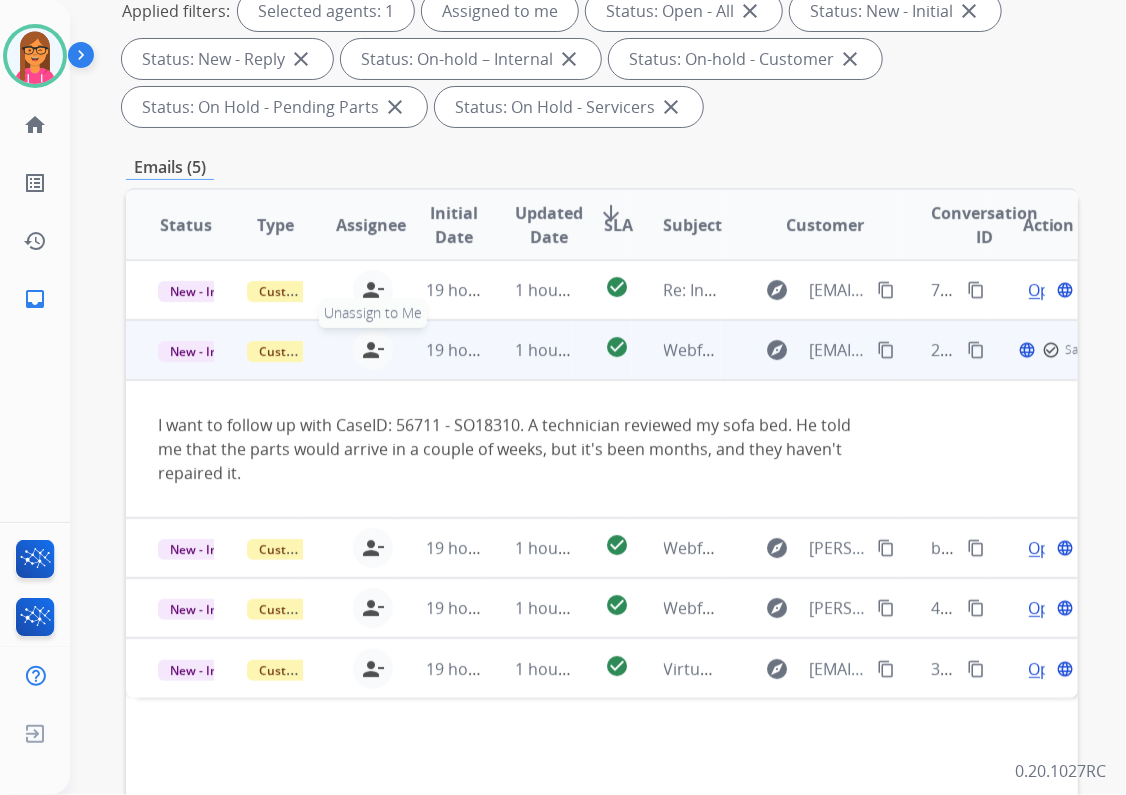 click on "person_remove" at bounding box center [373, 350] 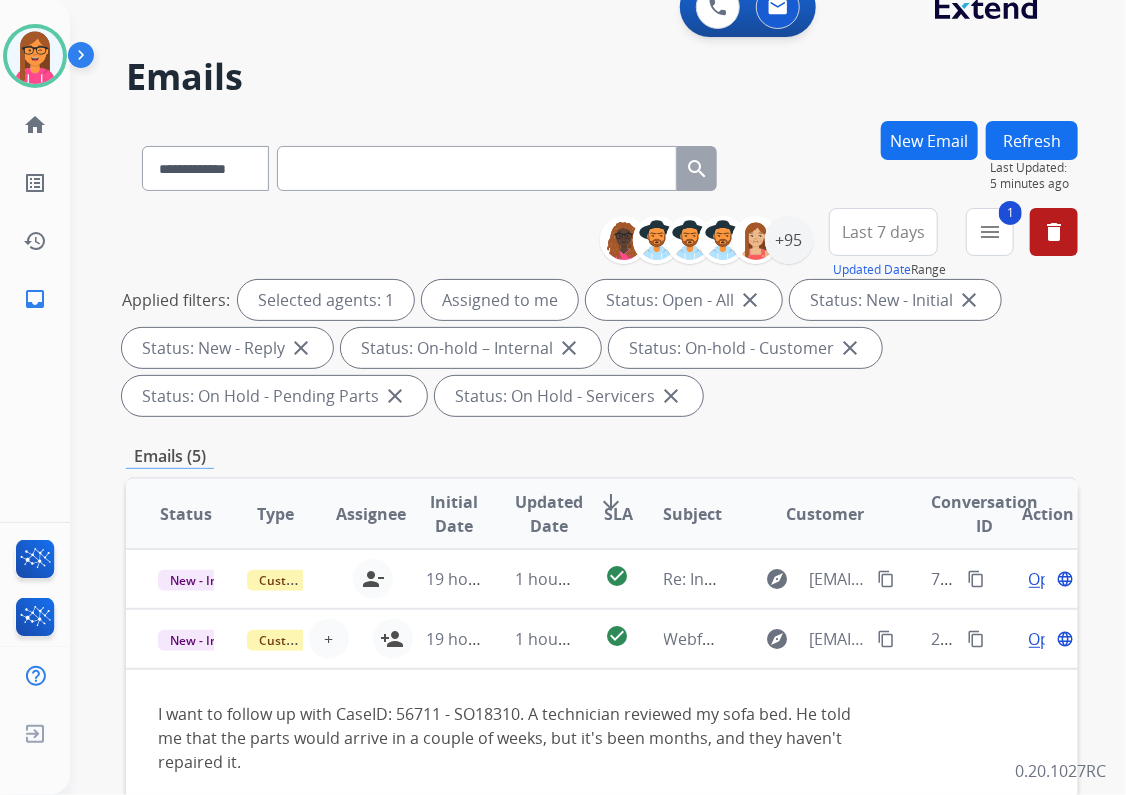scroll, scrollTop: 0, scrollLeft: 0, axis: both 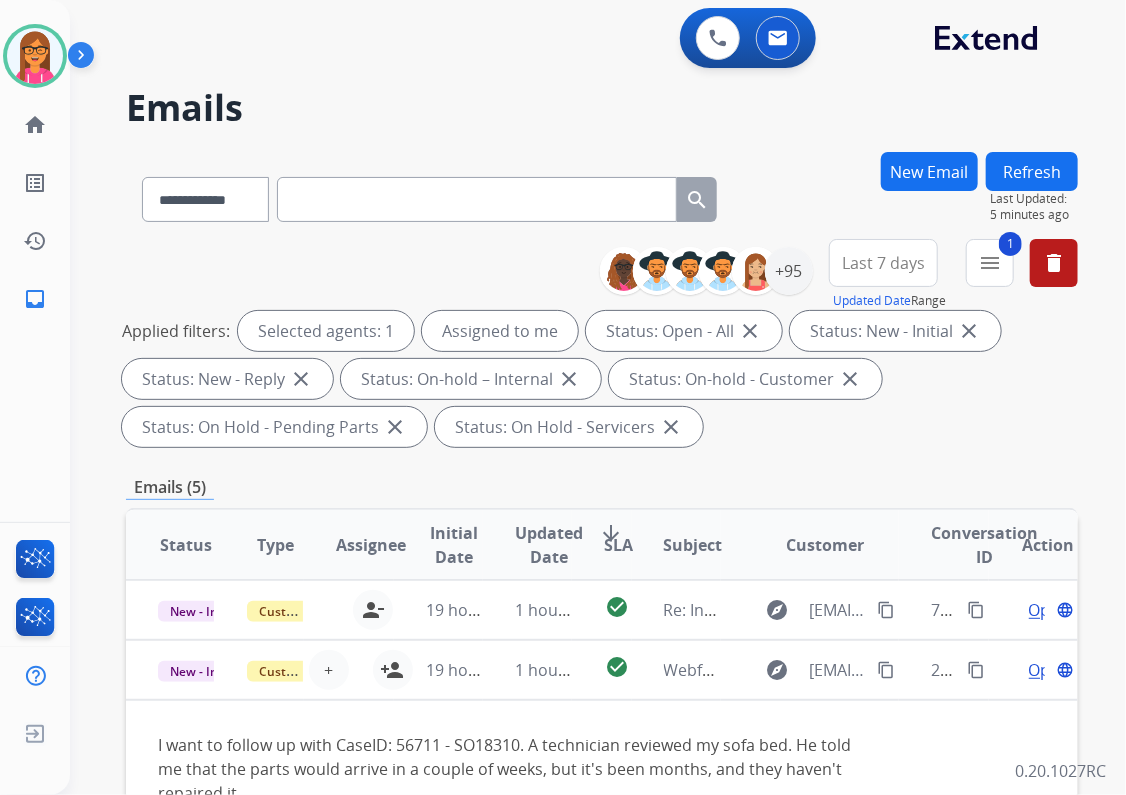 click on "Refresh" at bounding box center [1032, 171] 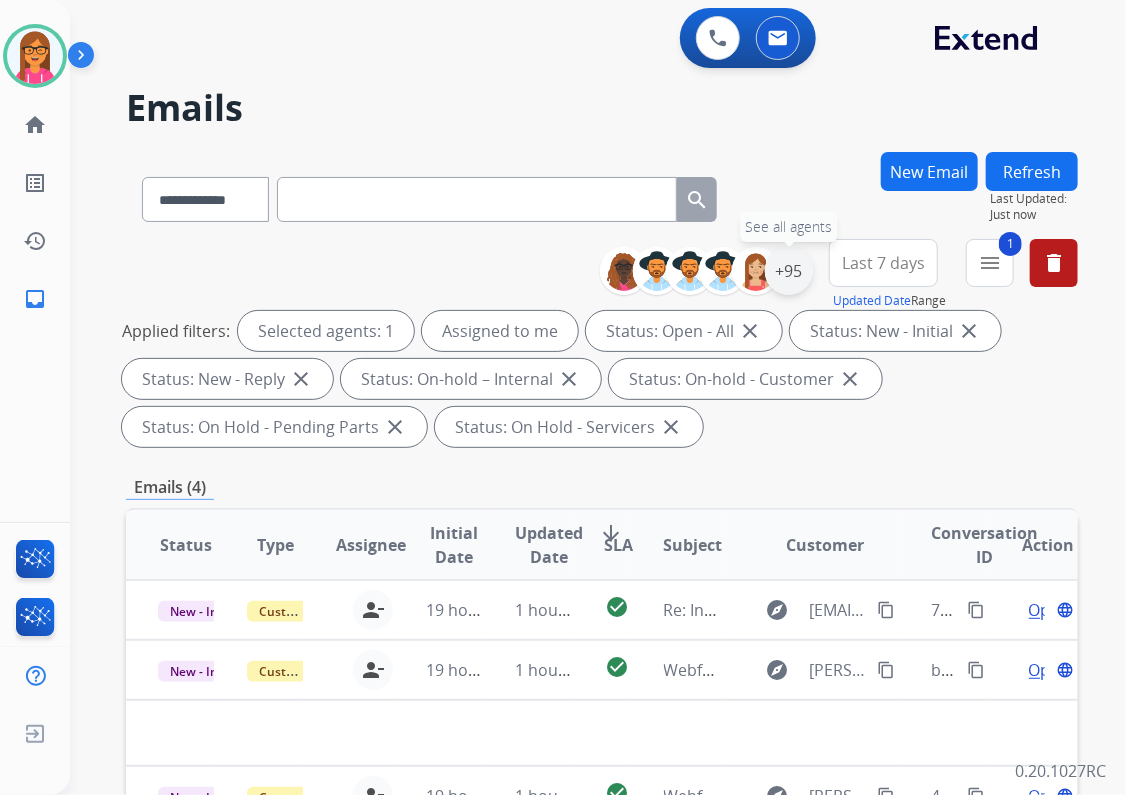 click on "+95" at bounding box center (789, 271) 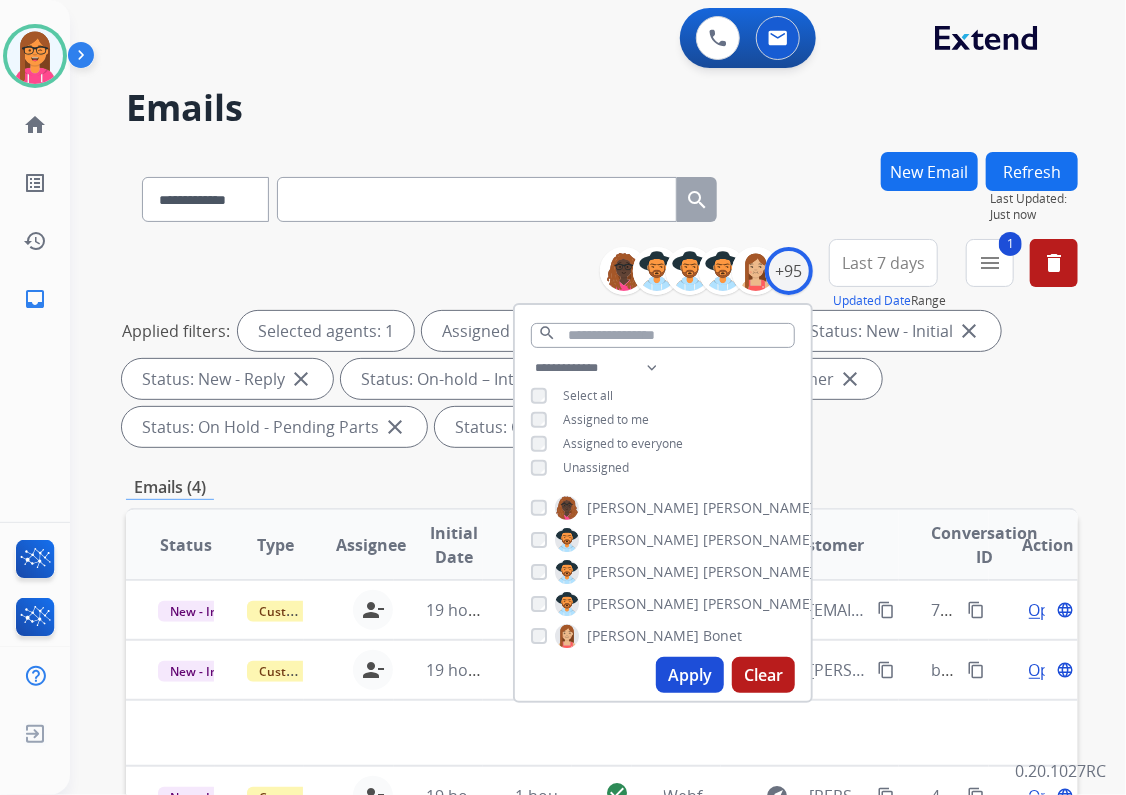 click on "Unassigned" at bounding box center [596, 467] 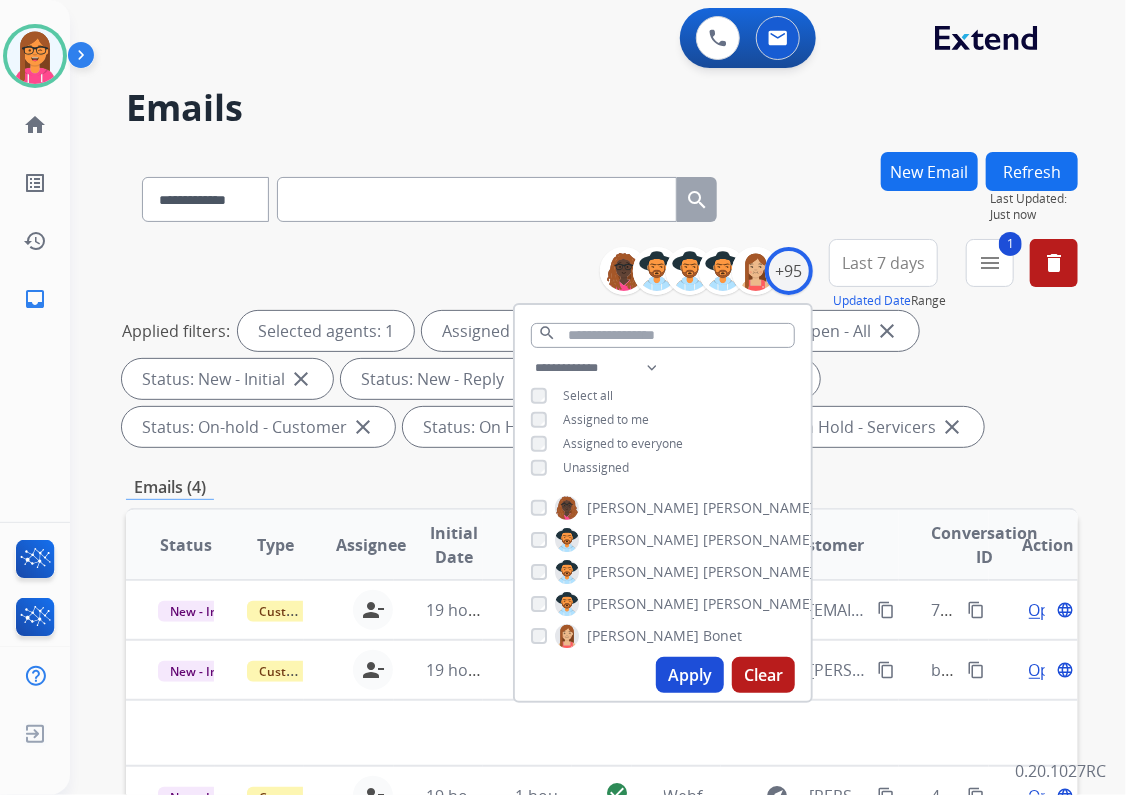 click on "Assigned to me" at bounding box center [606, 419] 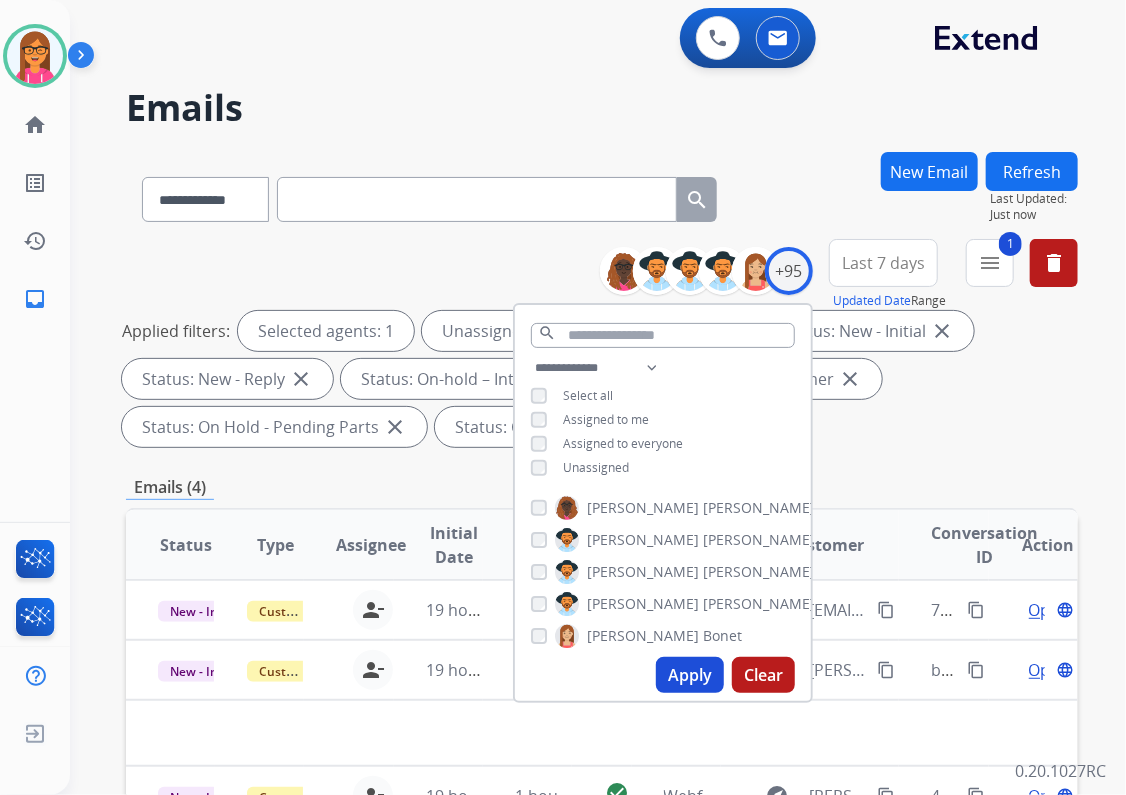 drag, startPoint x: 694, startPoint y: 682, endPoint x: 938, endPoint y: 348, distance: 413.6327 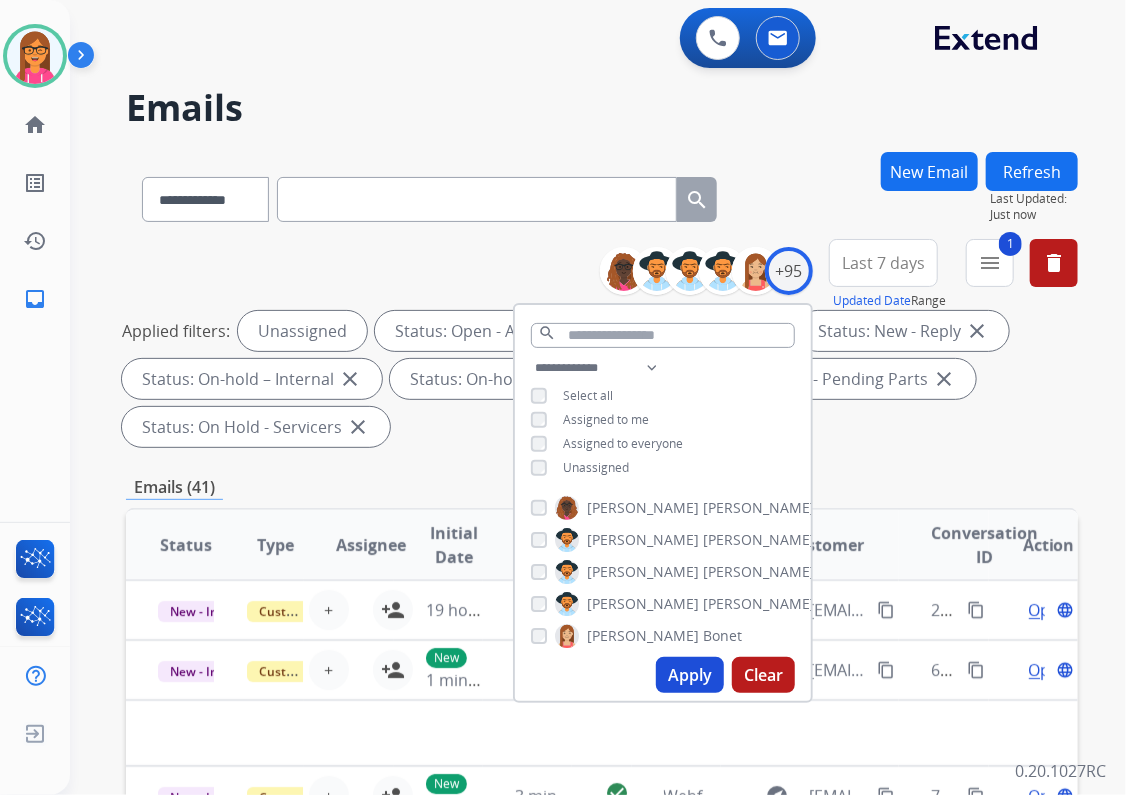 click on "Applied filters: Unassigned  Status: Open - All  close  Status: New - Initial  close  Status: New - Reply  close  Status: On-hold – Internal  close  Status: On-hold - Customer  close  Status: On Hold - Pending Parts  close  Status: On Hold - Servicers  close" at bounding box center (598, 379) 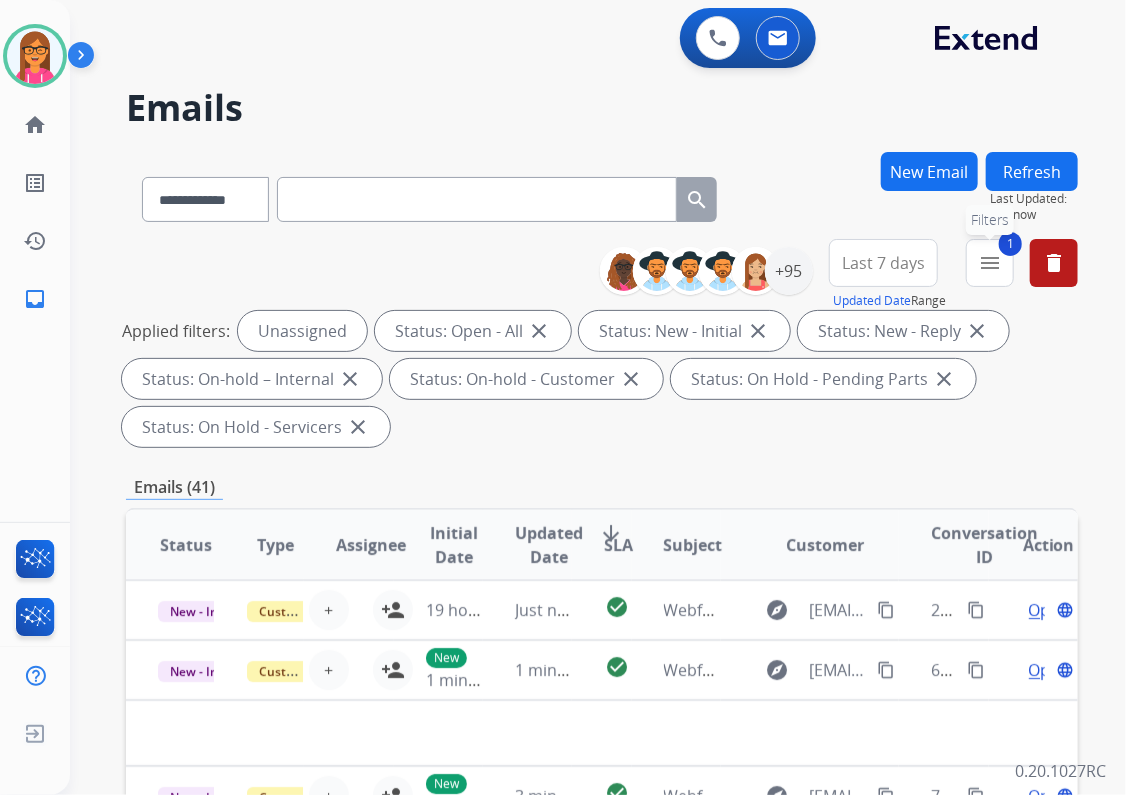 click on "menu" at bounding box center [990, 263] 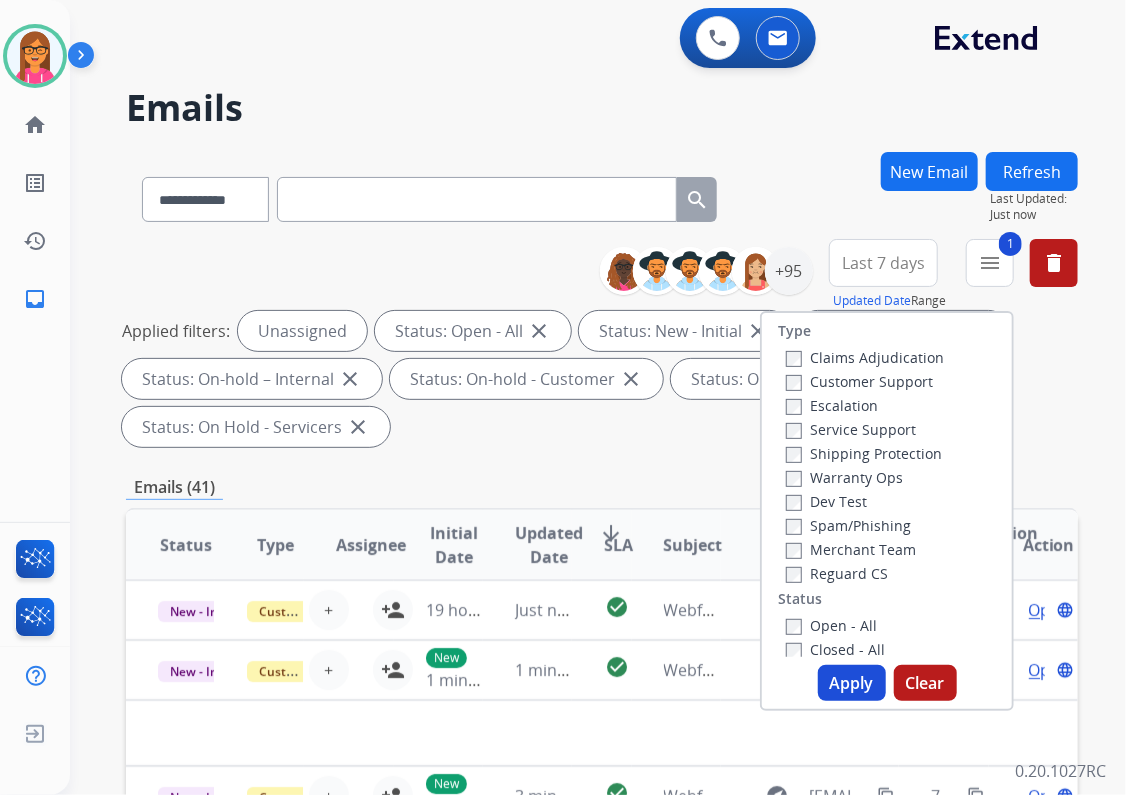 click on "Claims Adjudication" at bounding box center [865, 357] 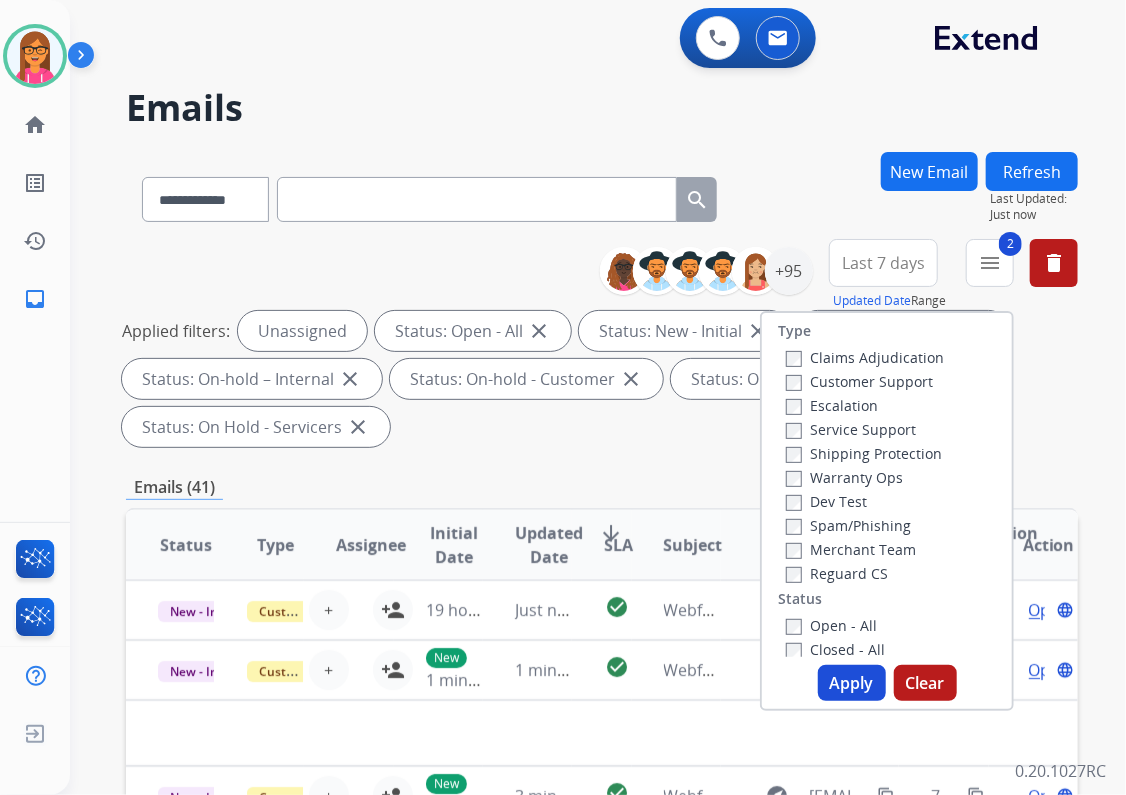 click on "Claims Adjudication" at bounding box center [865, 357] 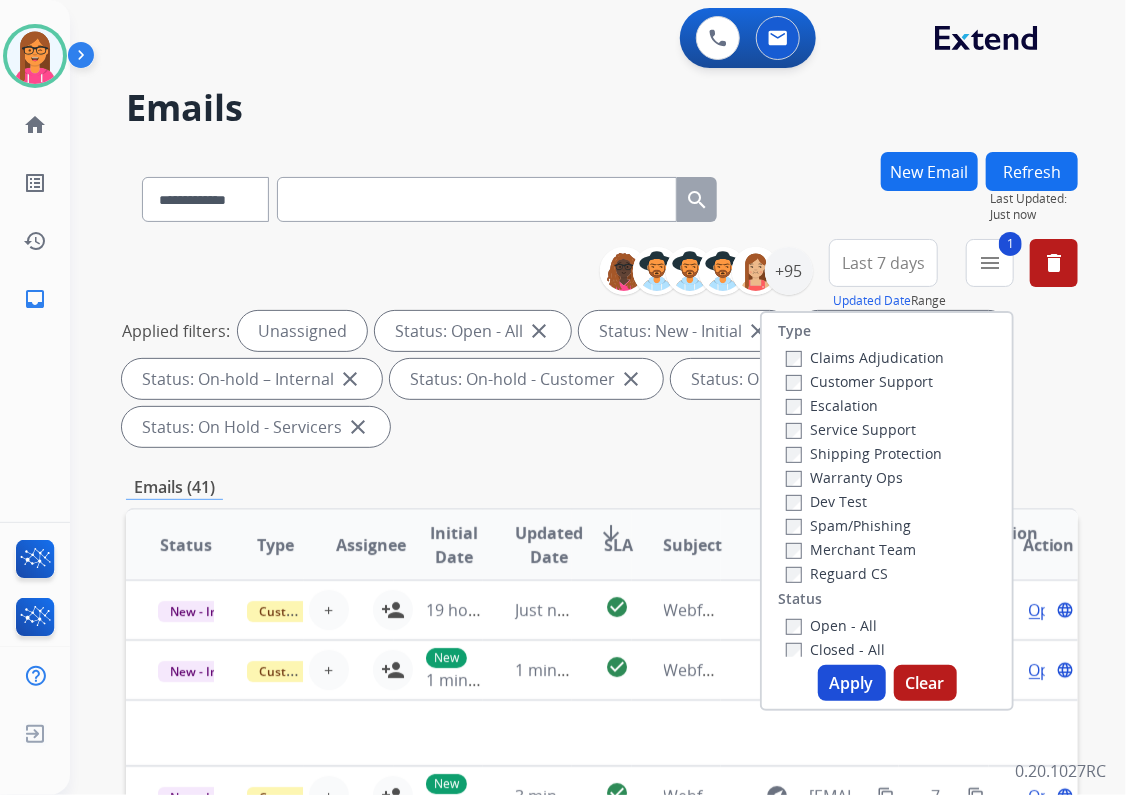 click on "Customer Support" at bounding box center [859, 381] 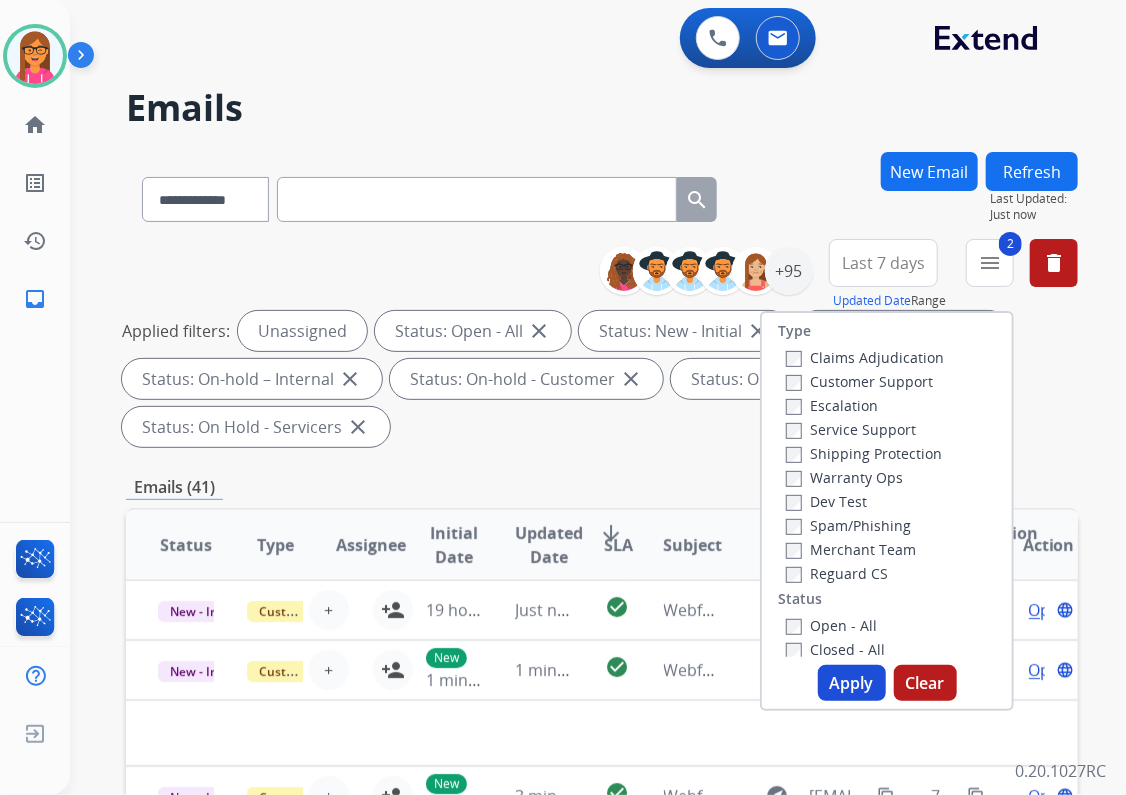click on "Shipping Protection" at bounding box center (864, 453) 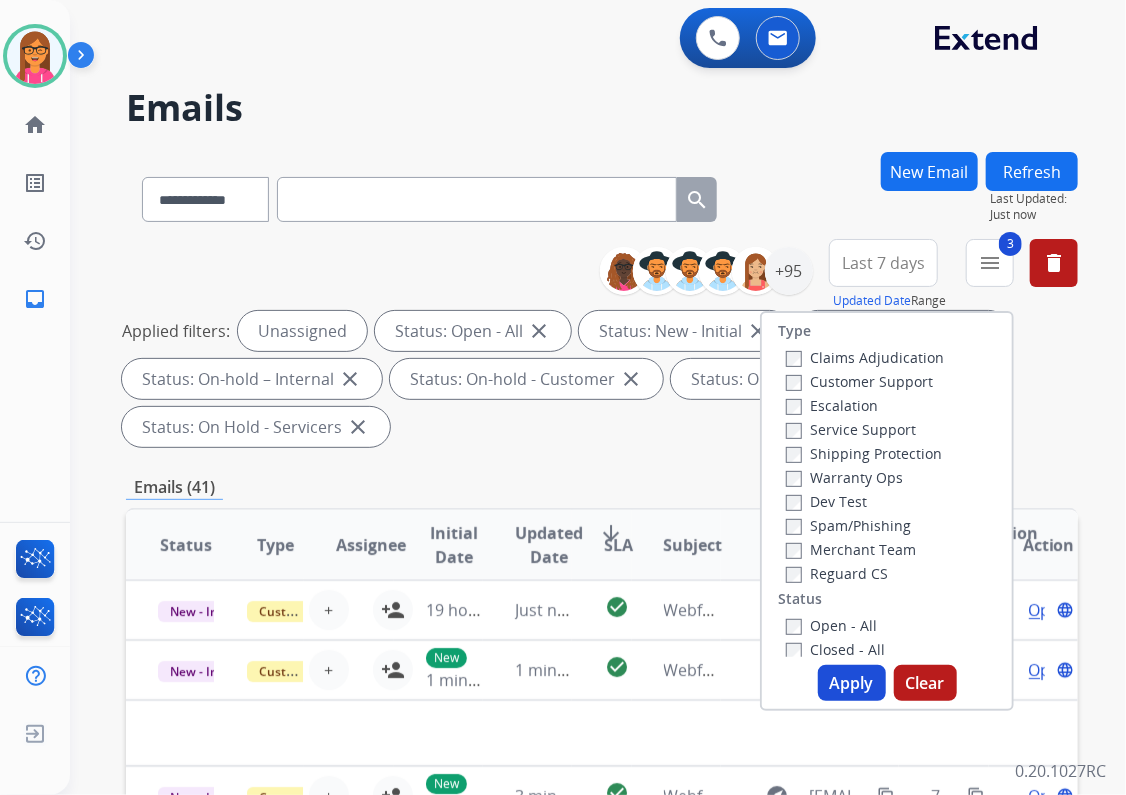 click on "Reguard CS" at bounding box center (837, 573) 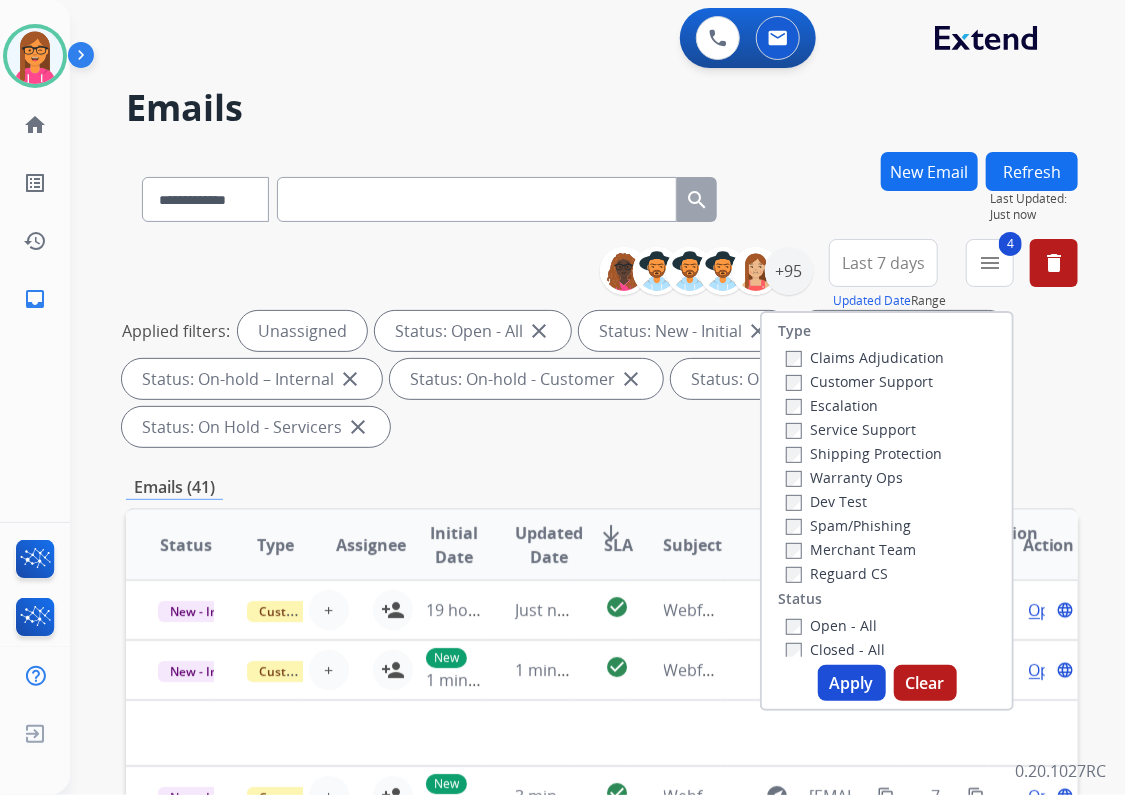 click on "Apply" at bounding box center (852, 683) 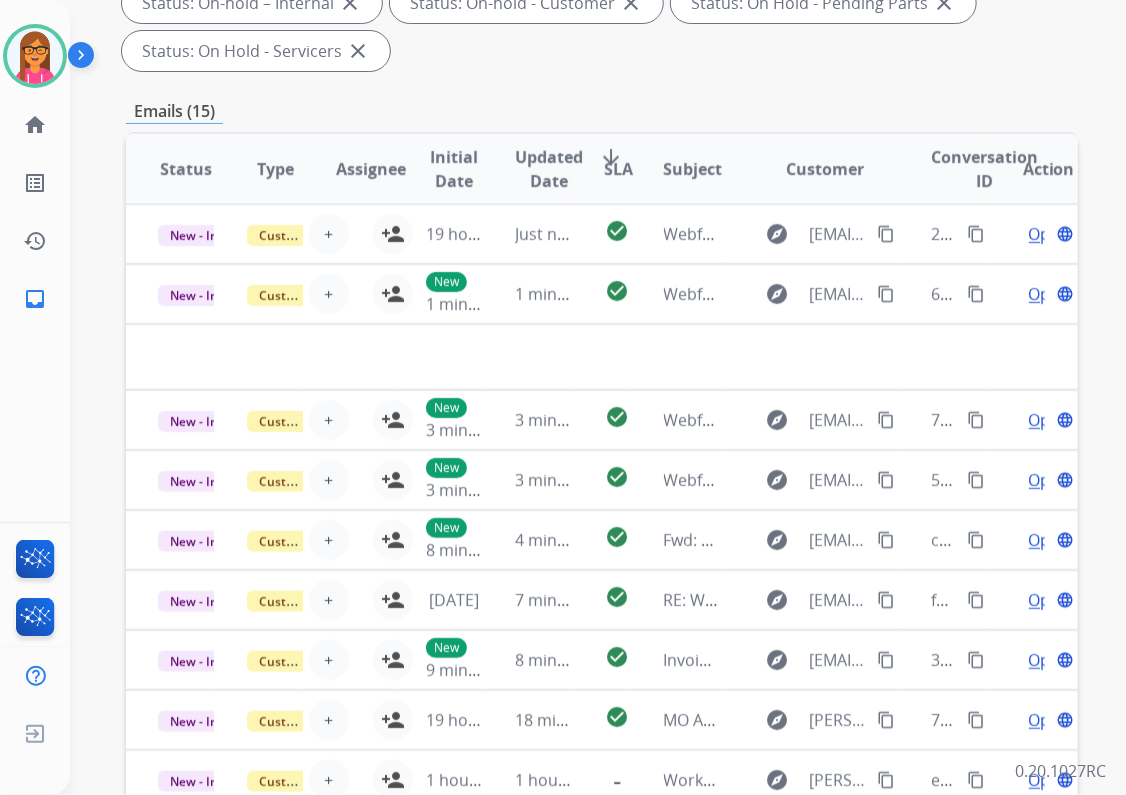scroll, scrollTop: 534, scrollLeft: 0, axis: vertical 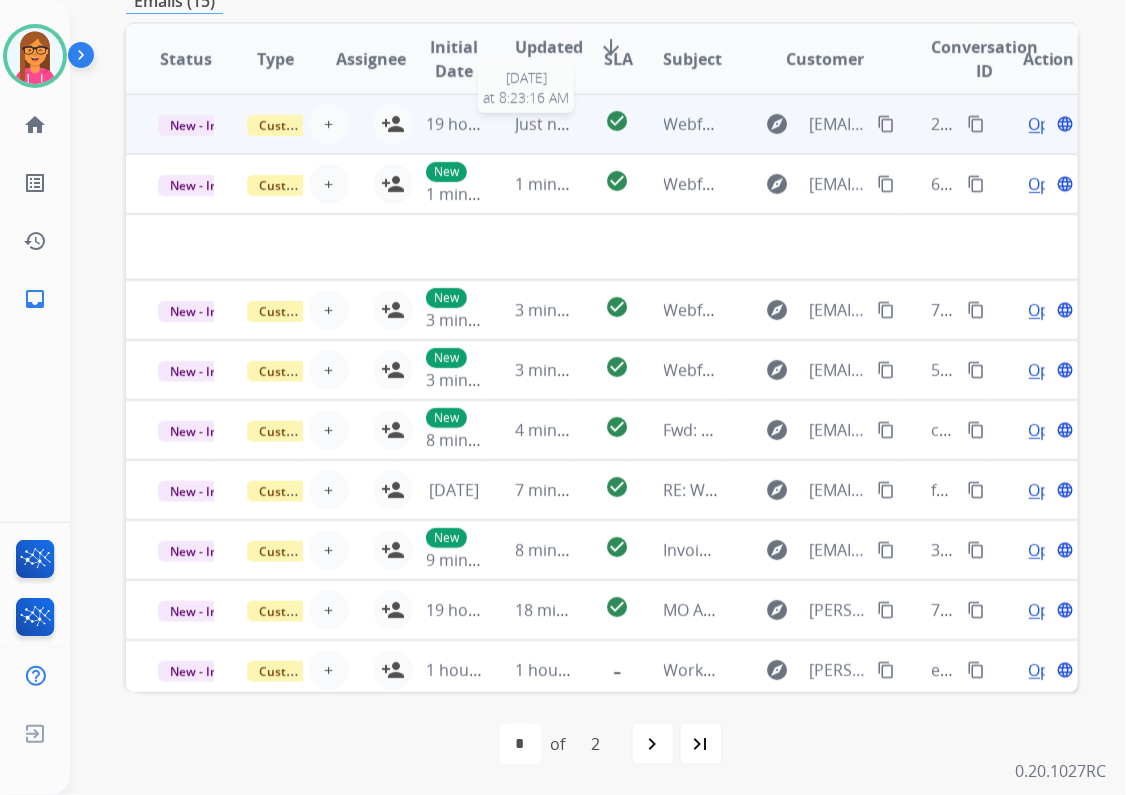 click on "Just now" at bounding box center (547, 124) 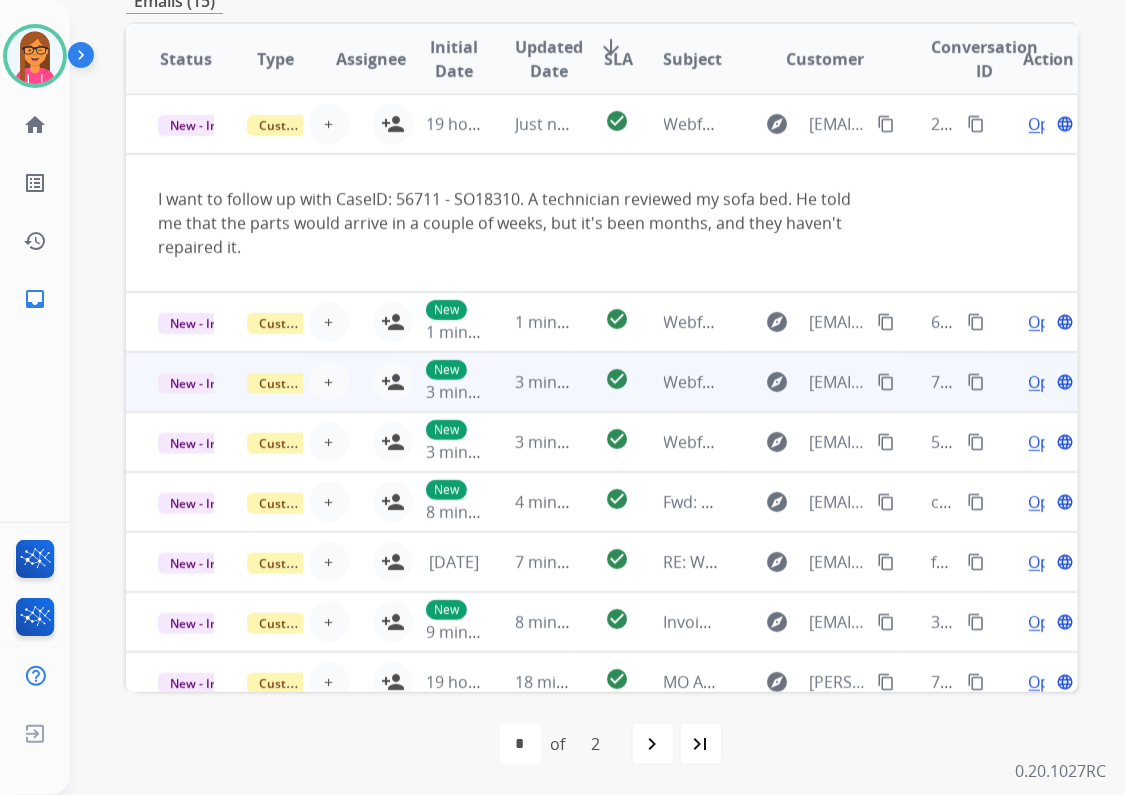 click on "1 minute ago" at bounding box center [527, 322] 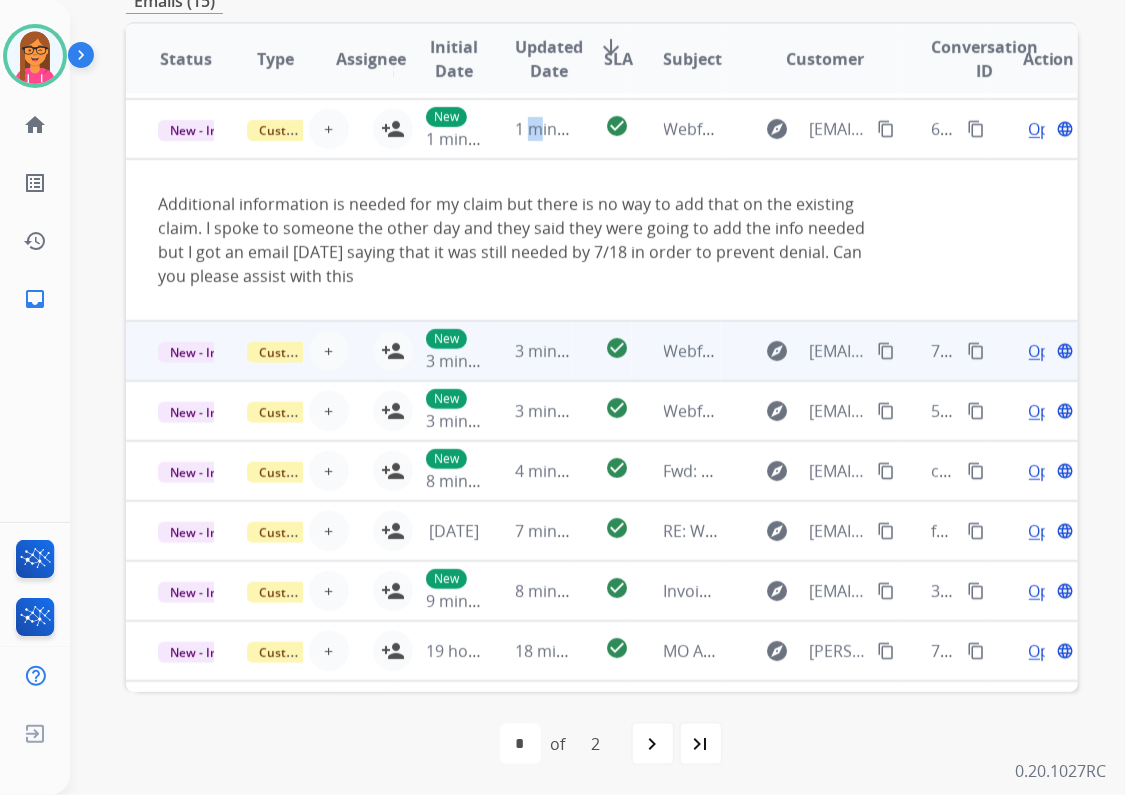 scroll, scrollTop: 60, scrollLeft: 0, axis: vertical 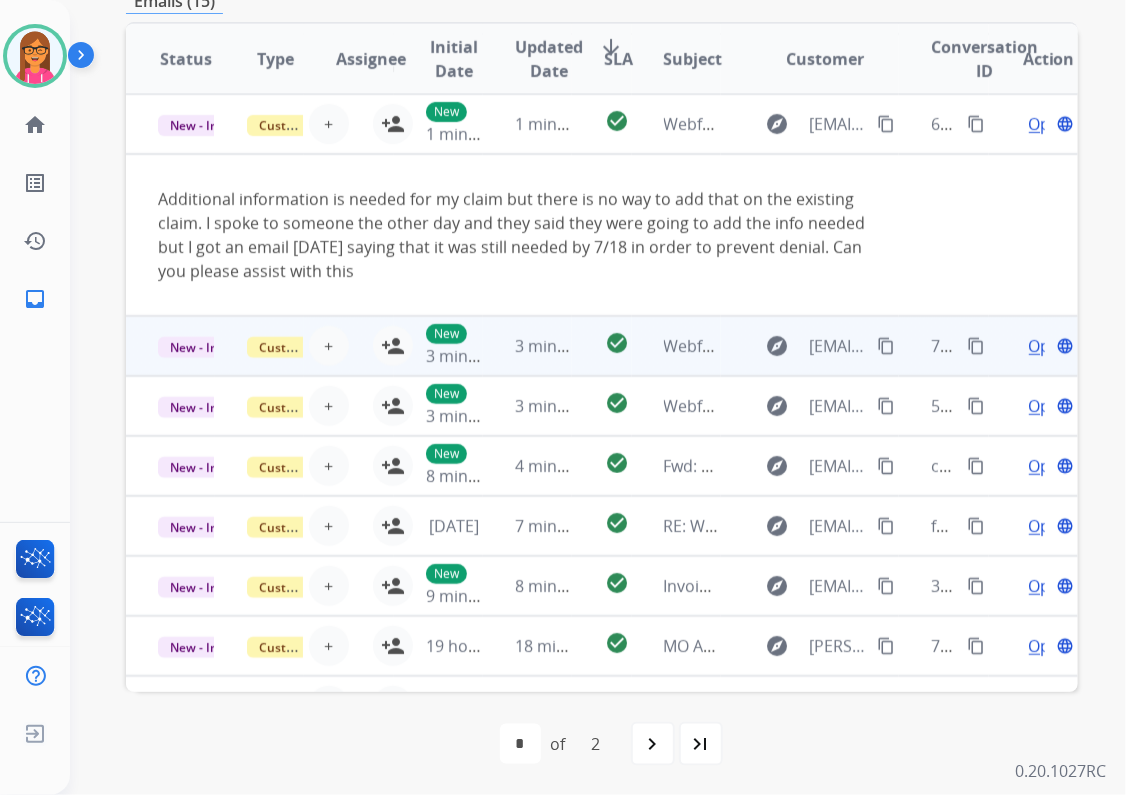 click on "3 minutes ago" at bounding box center [527, 346] 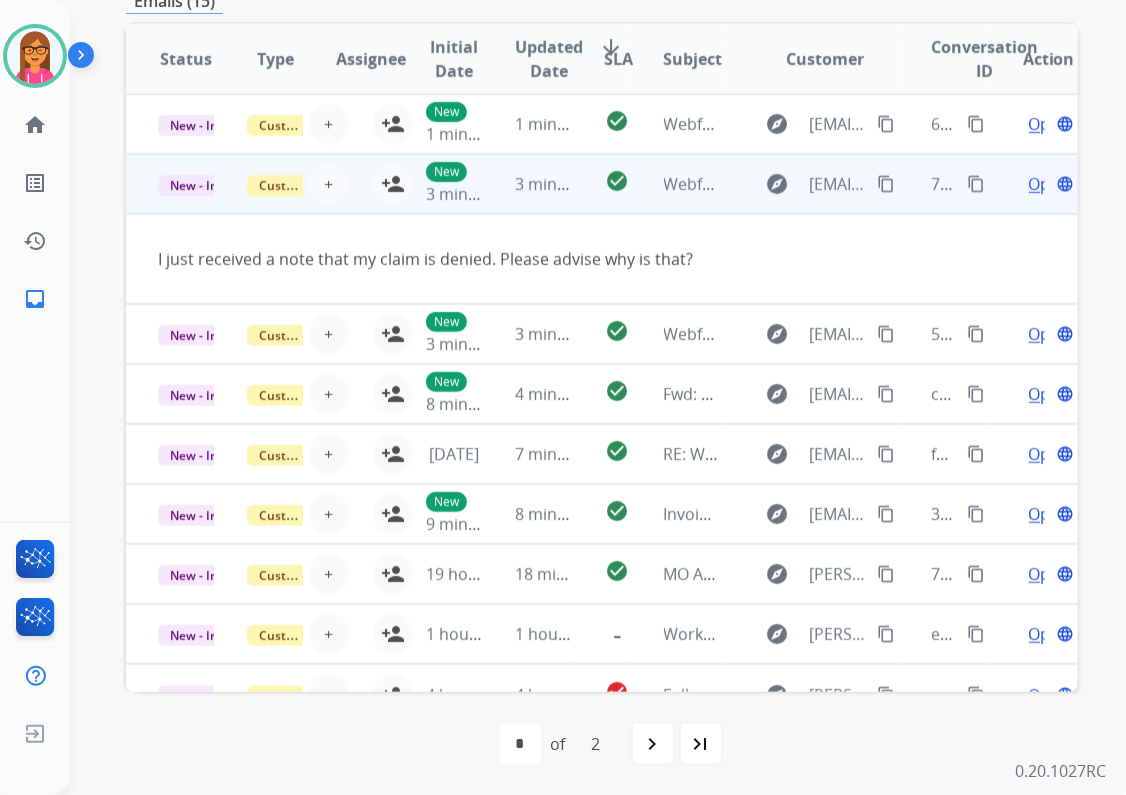 scroll, scrollTop: 91, scrollLeft: 0, axis: vertical 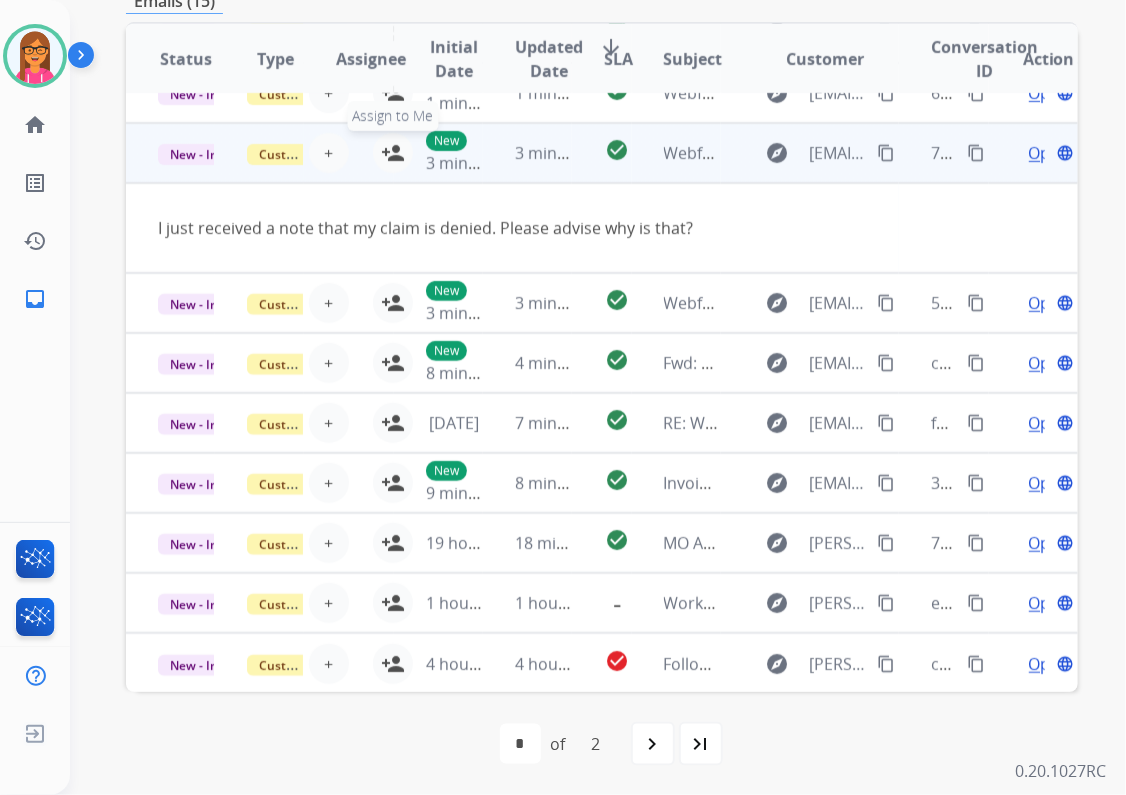 click on "person_add" at bounding box center (393, 153) 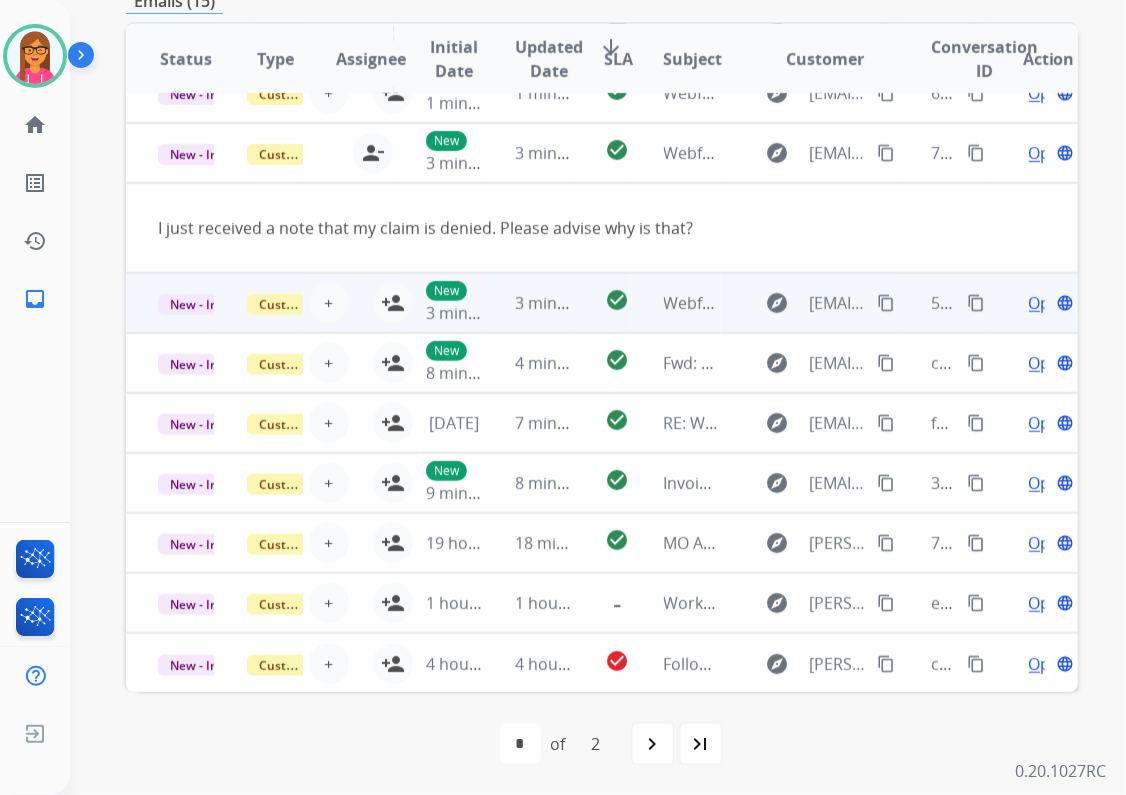 scroll, scrollTop: 0, scrollLeft: 0, axis: both 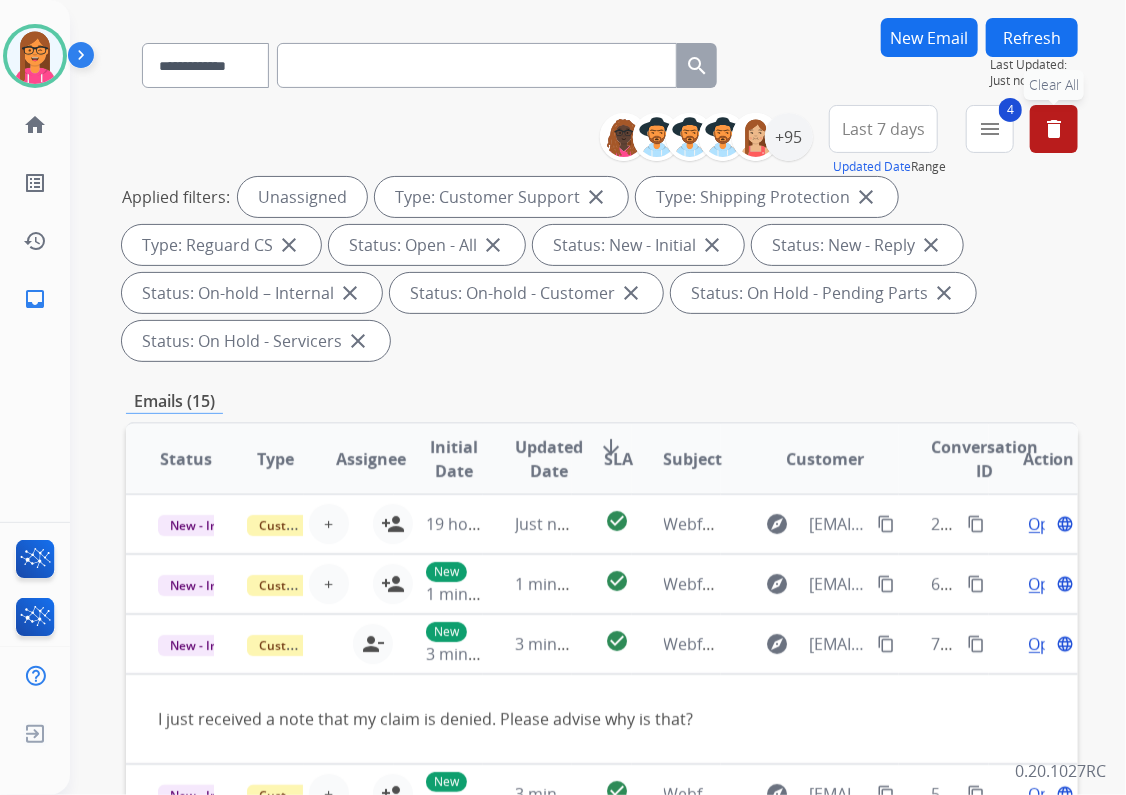 click on "delete" at bounding box center (1054, 129) 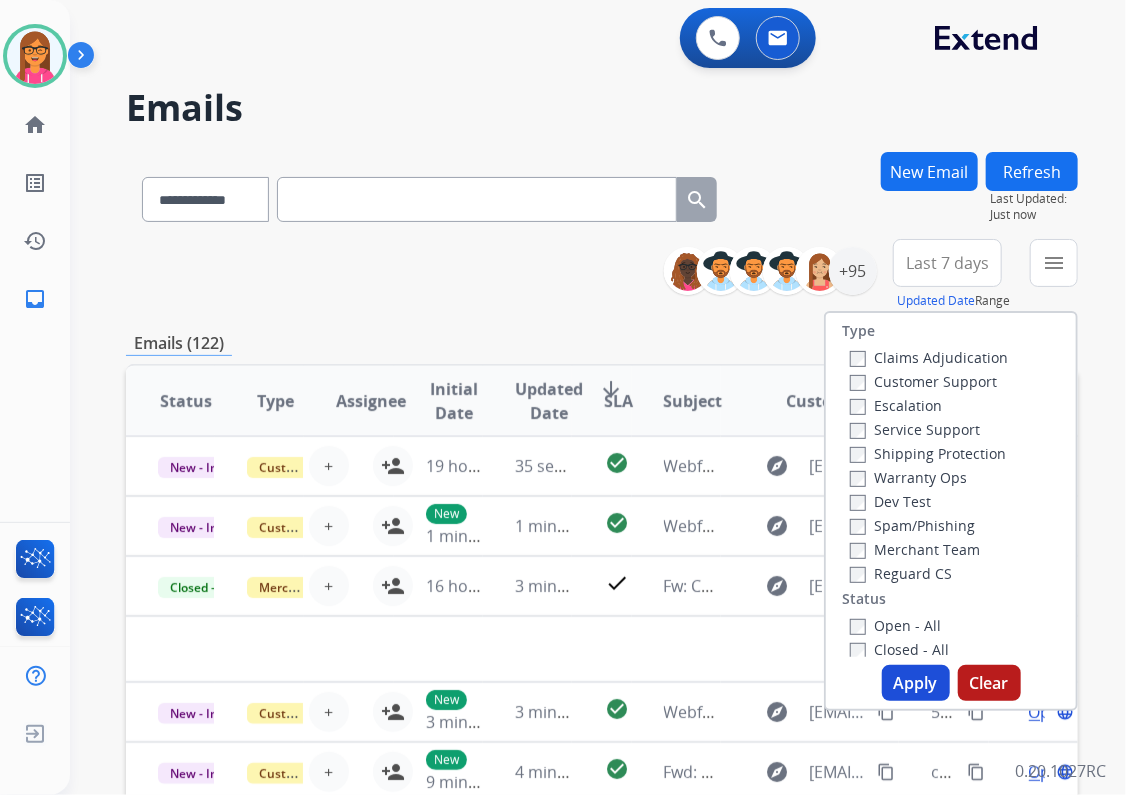 click on "**********" at bounding box center (602, 275) 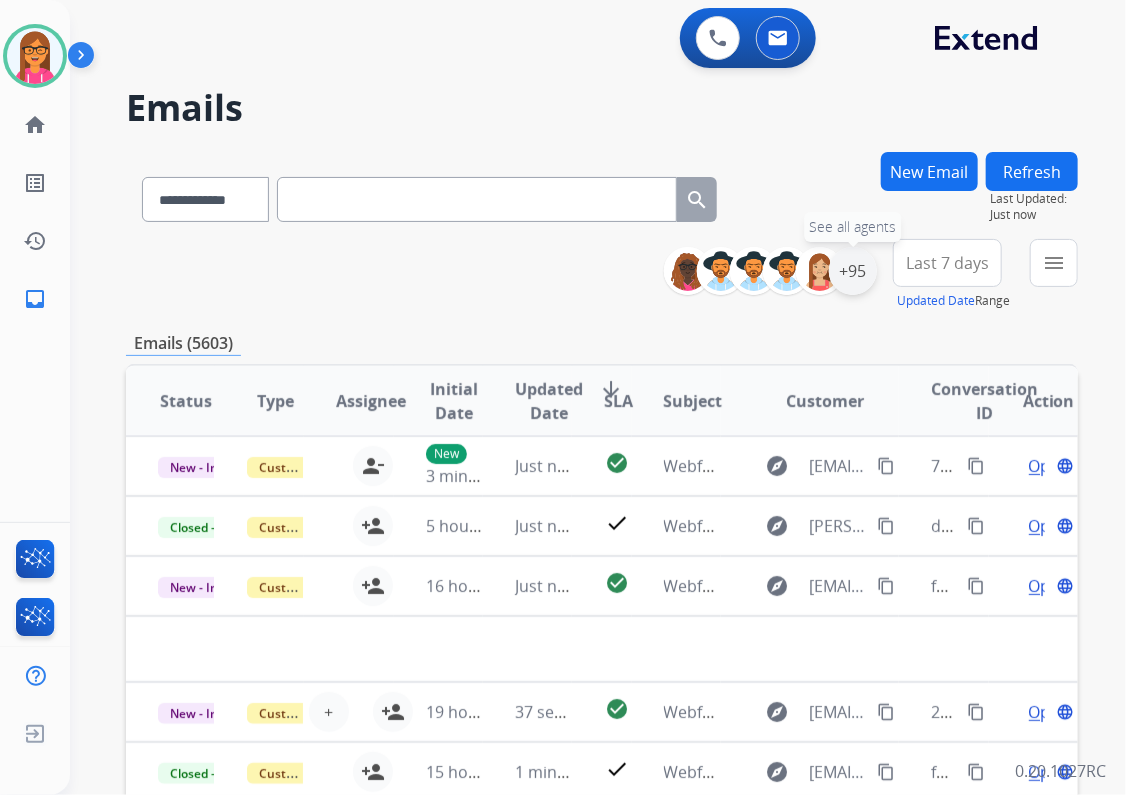 click on "+95" at bounding box center [853, 271] 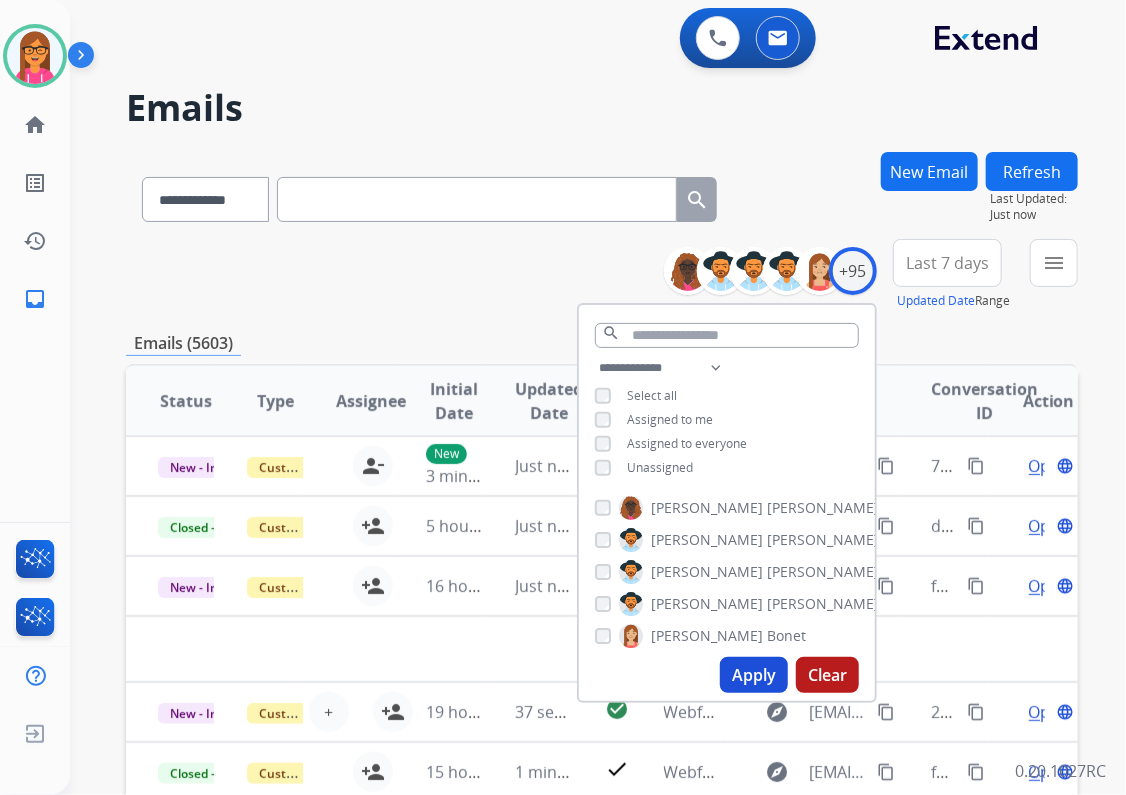 click on "Assigned to me" at bounding box center (670, 419) 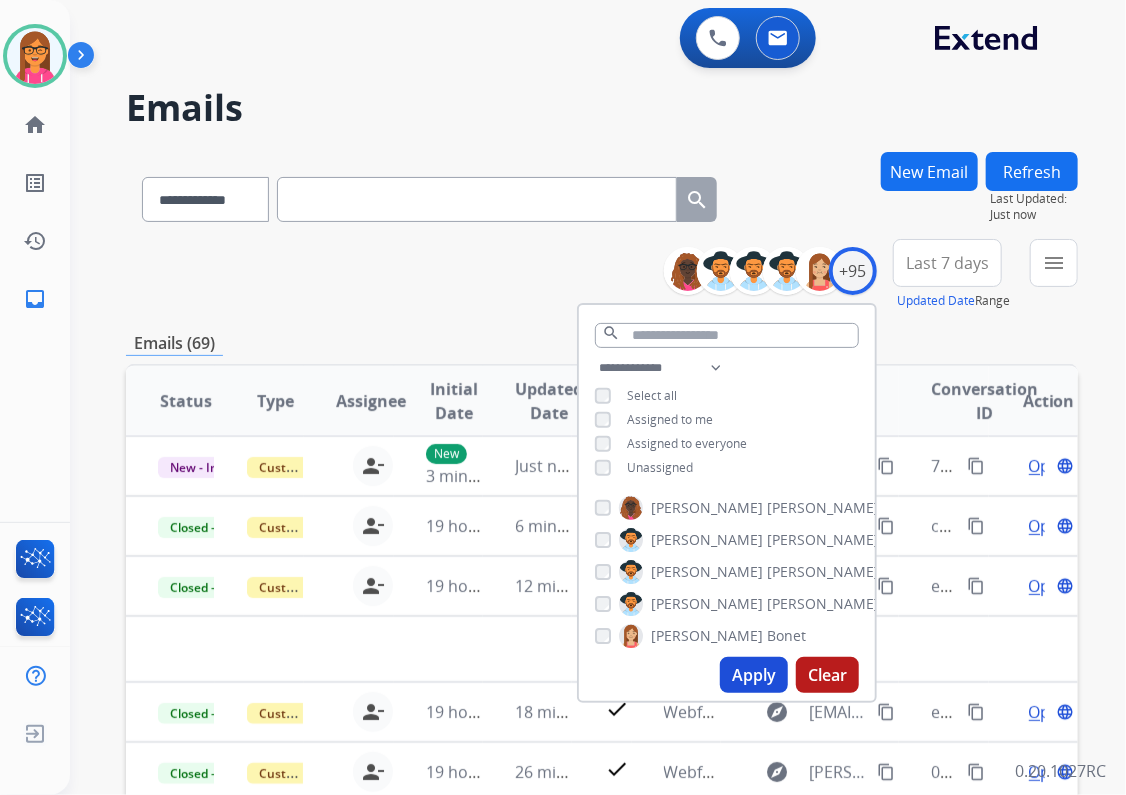 click on "**********" at bounding box center (602, 645) 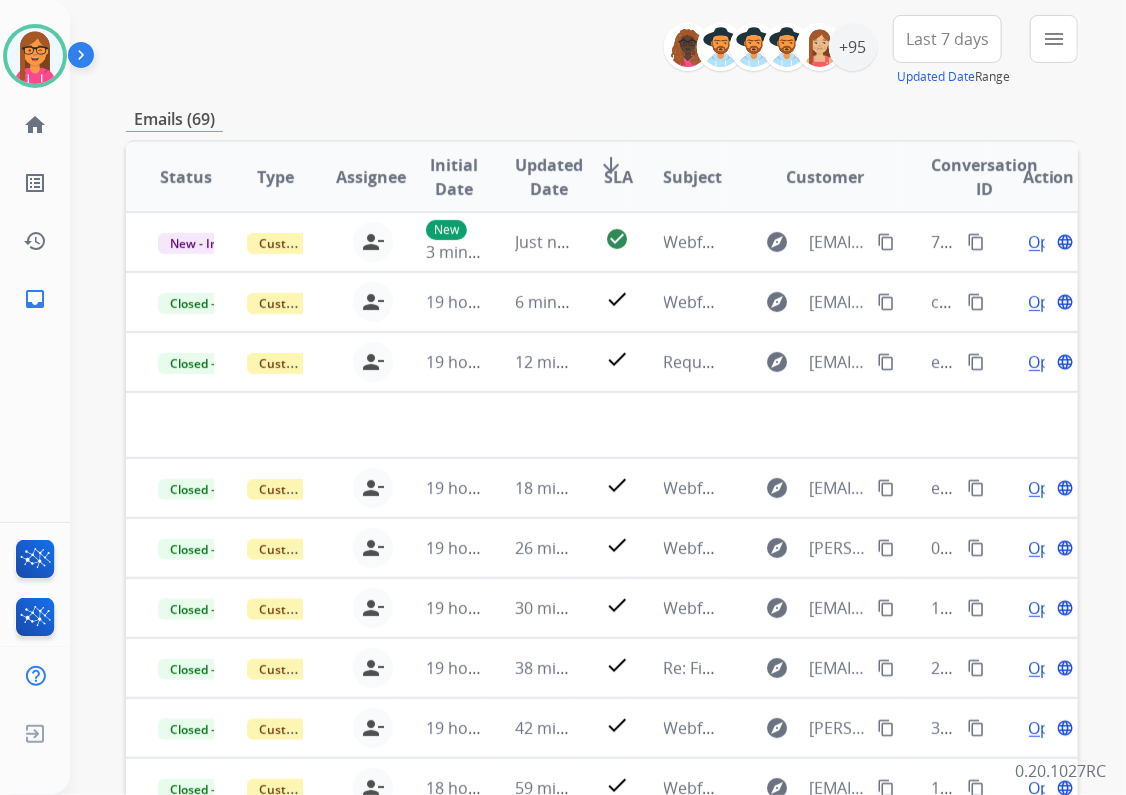 scroll, scrollTop: 320, scrollLeft: 0, axis: vertical 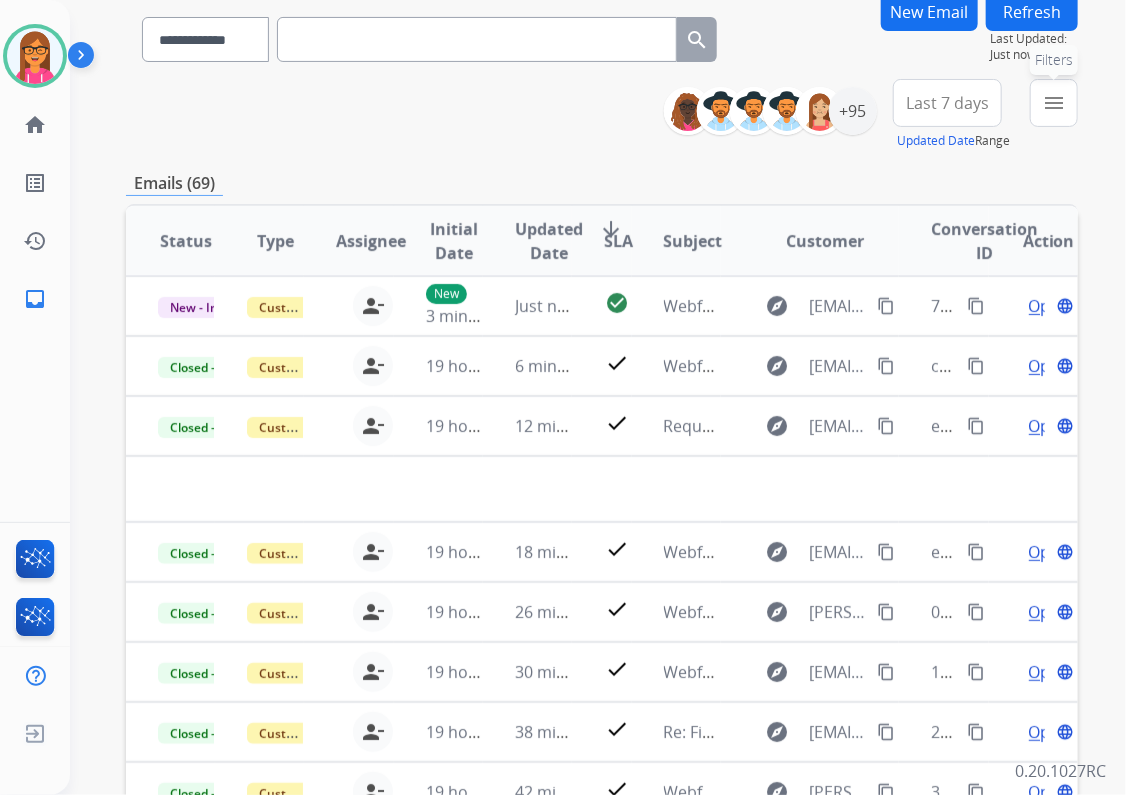 click on "menu" at bounding box center (1054, 103) 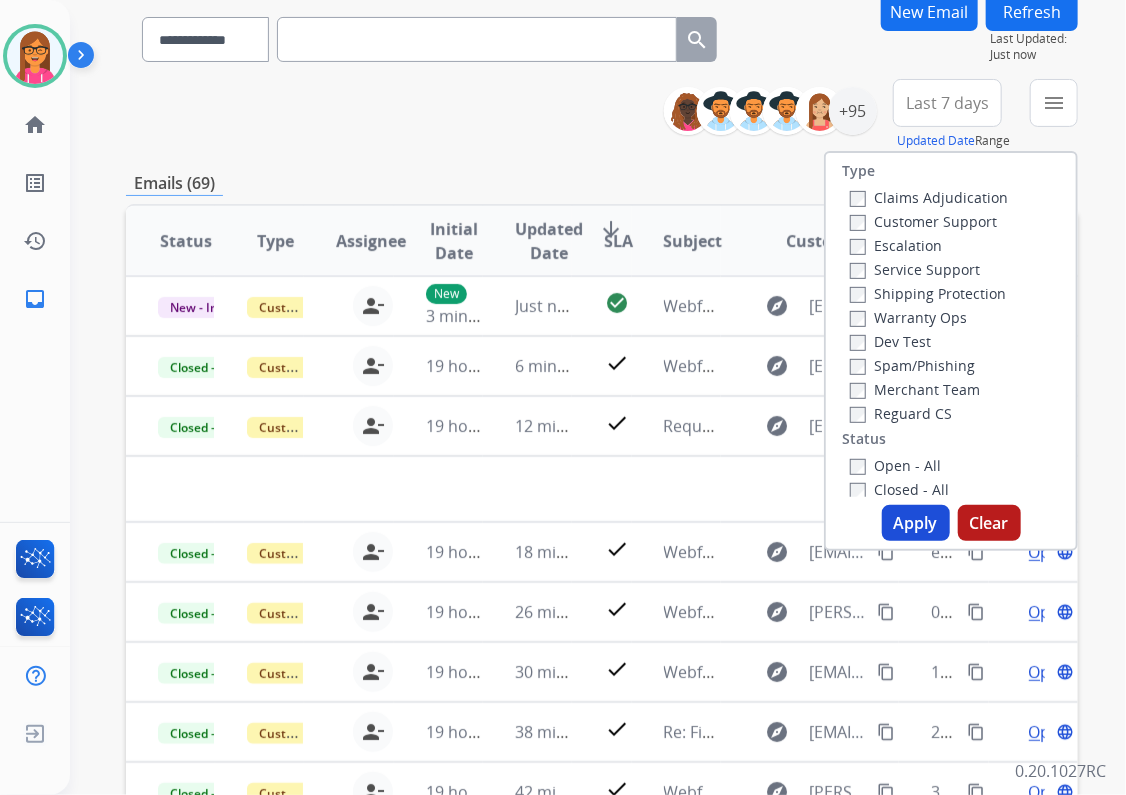 click on "Open - All" at bounding box center [895, 465] 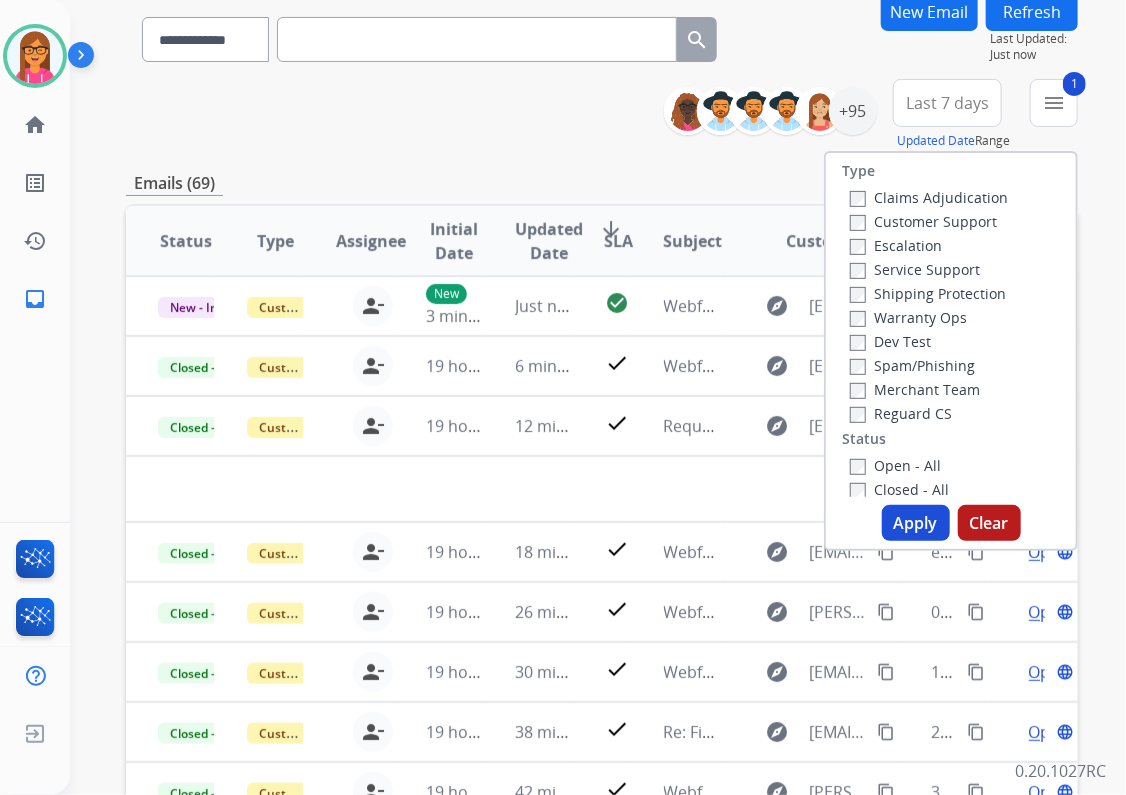 click on "Apply" at bounding box center [916, 523] 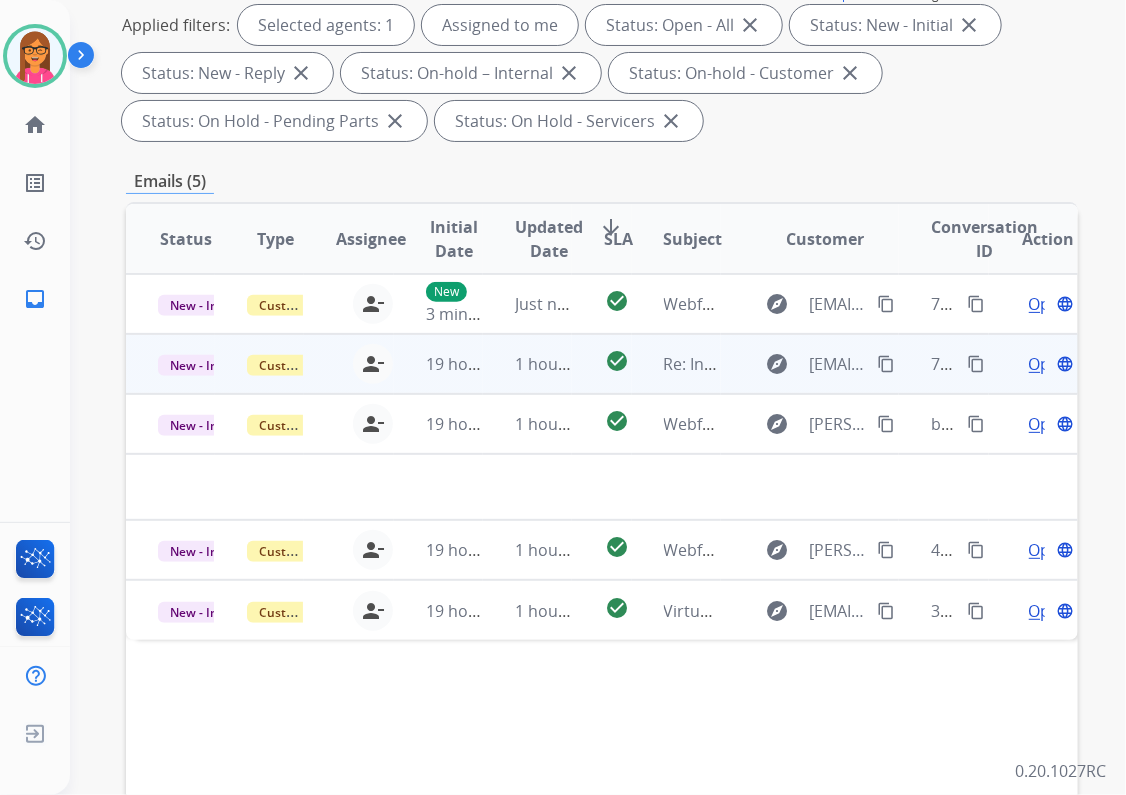 scroll, scrollTop: 320, scrollLeft: 0, axis: vertical 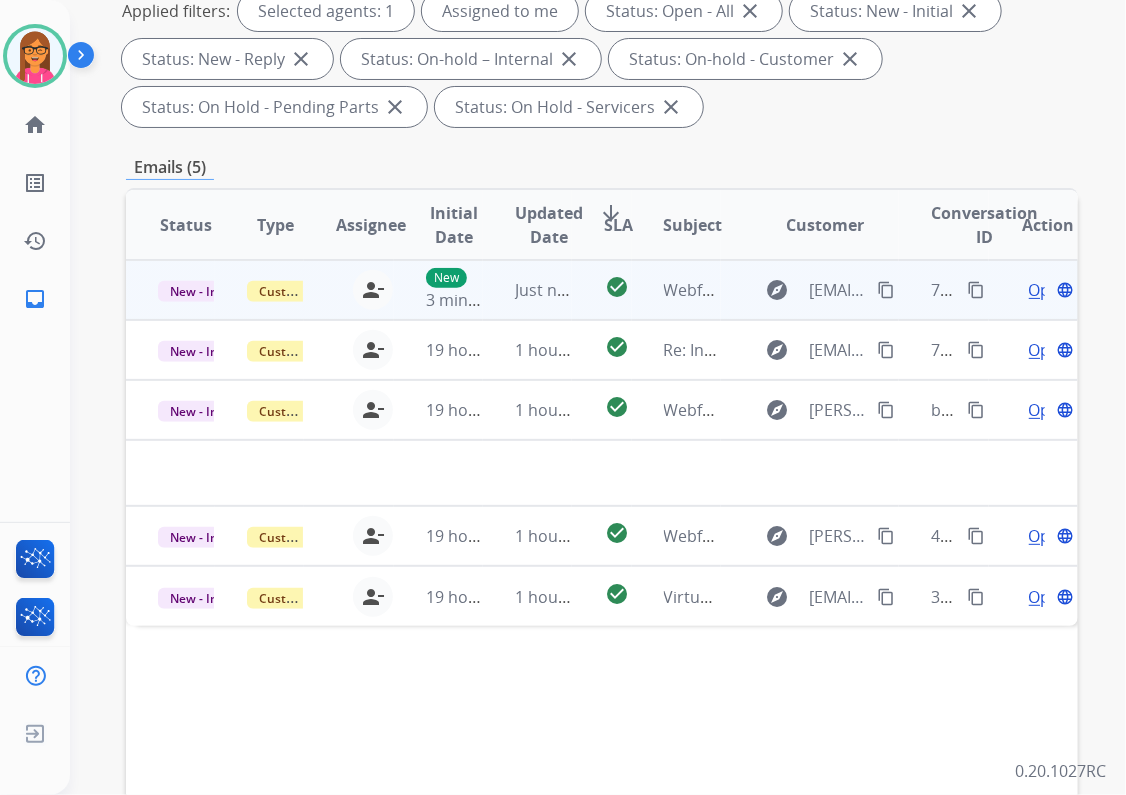 click on "Webform from [EMAIL_ADDRESS][DOMAIN_NAME] on [DATE]" at bounding box center [676, 290] 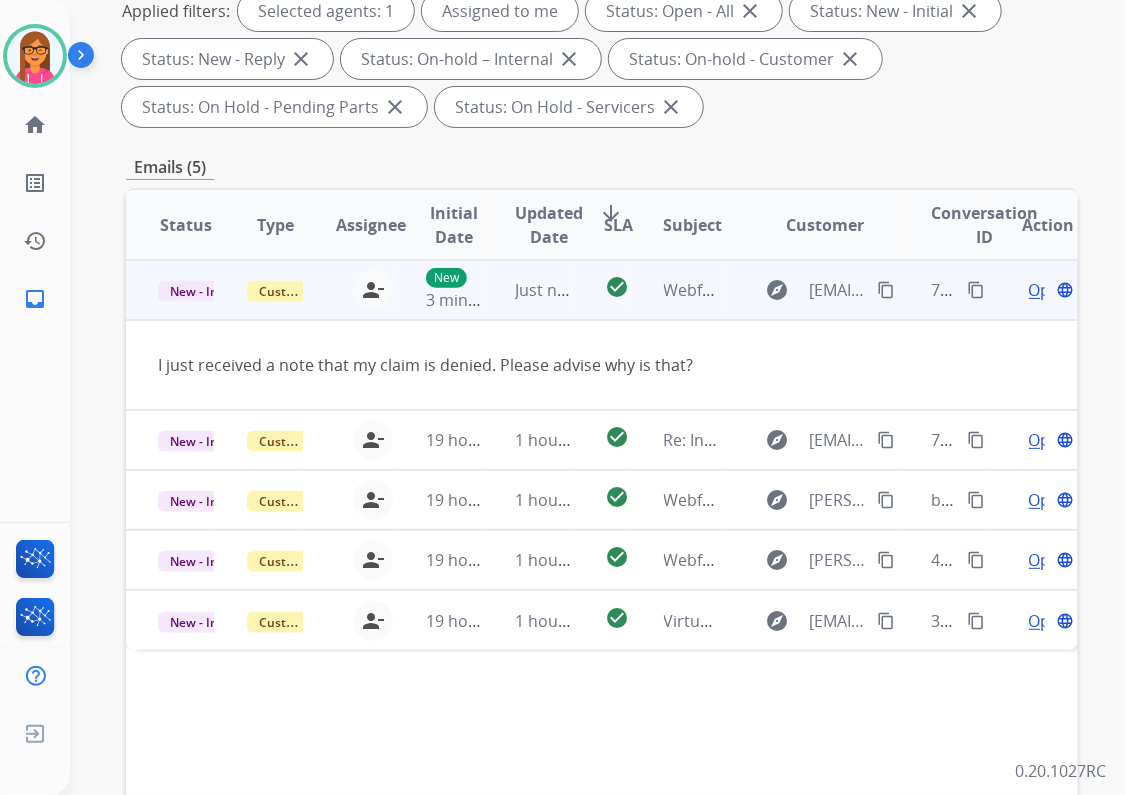 click on "content_copy" at bounding box center [886, 290] 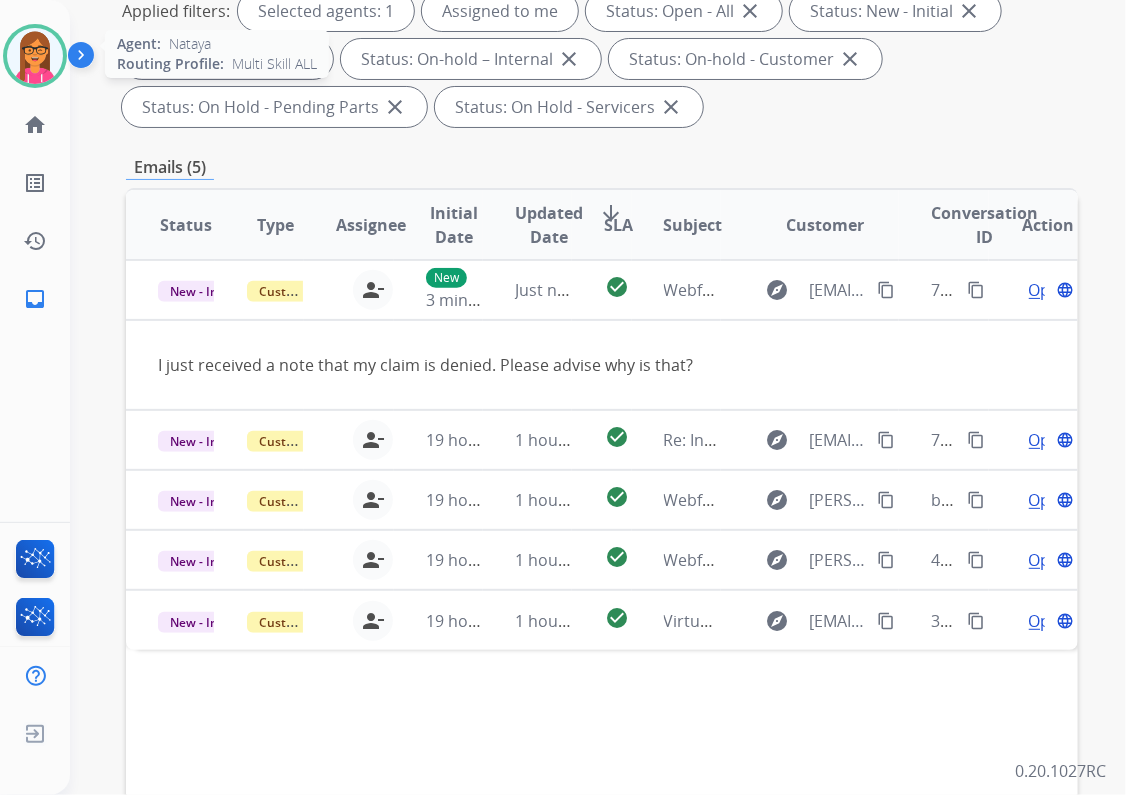 click at bounding box center [35, 56] 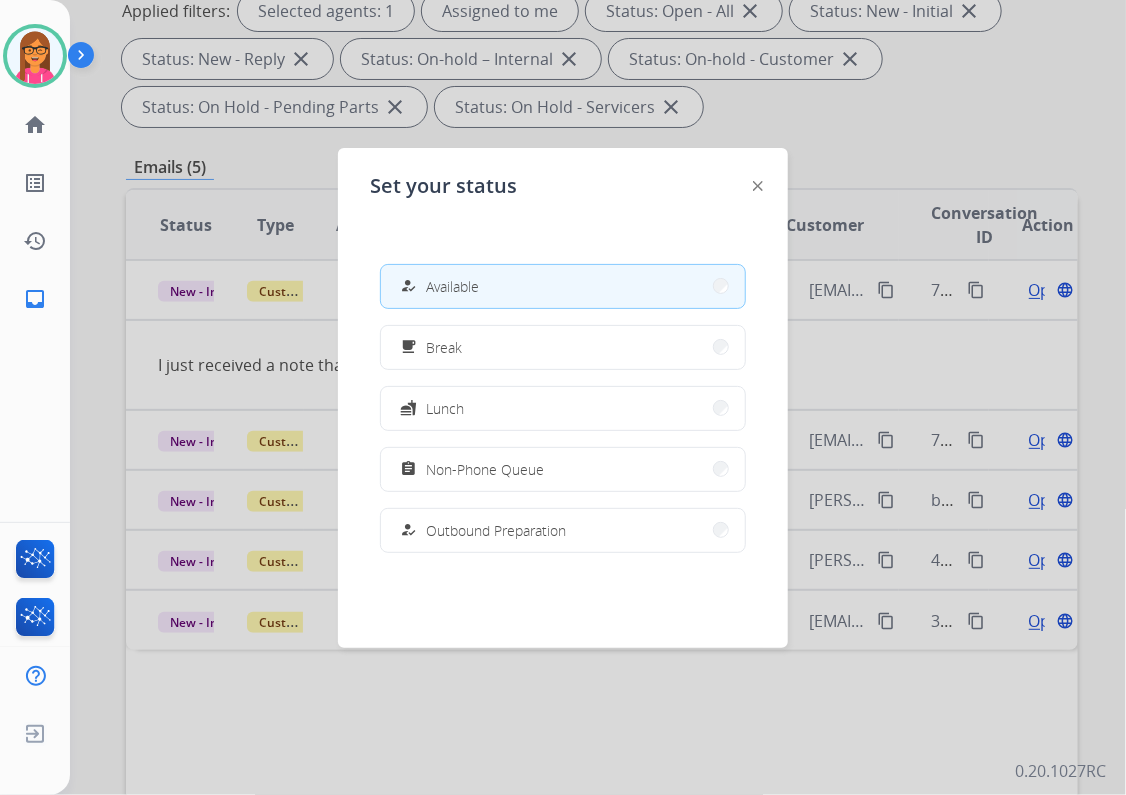 click 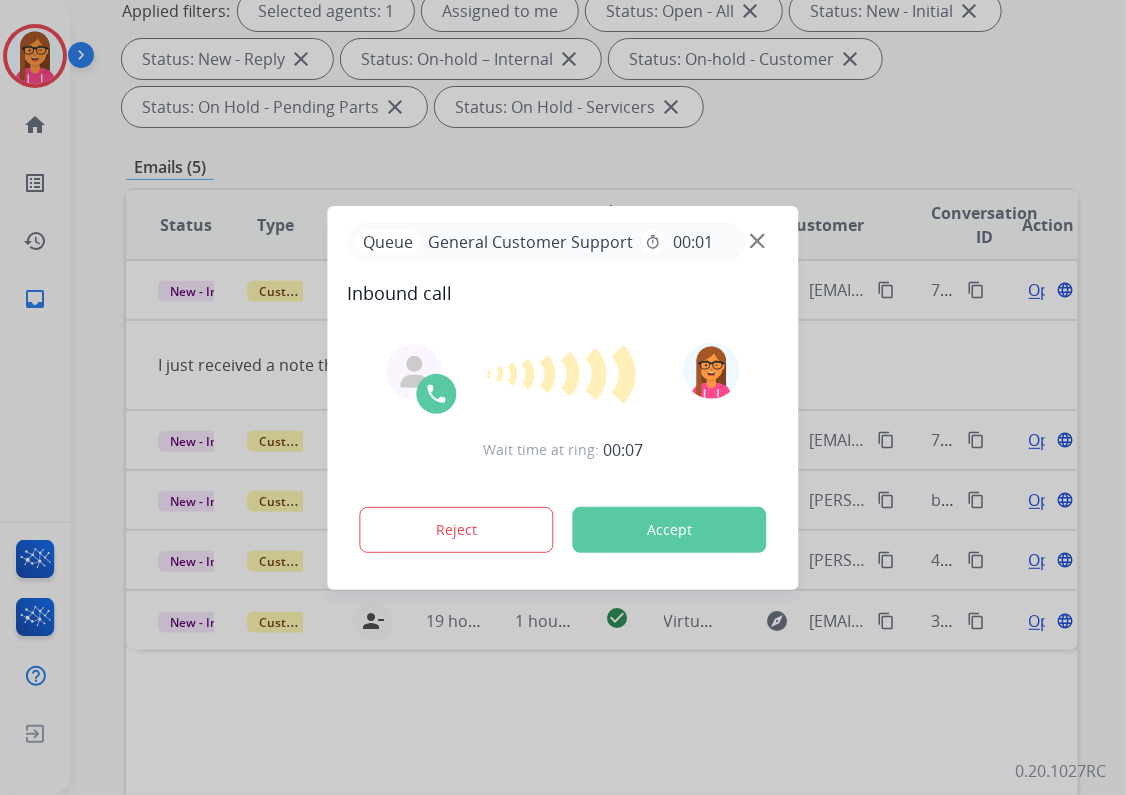click on "Accept" at bounding box center (670, 530) 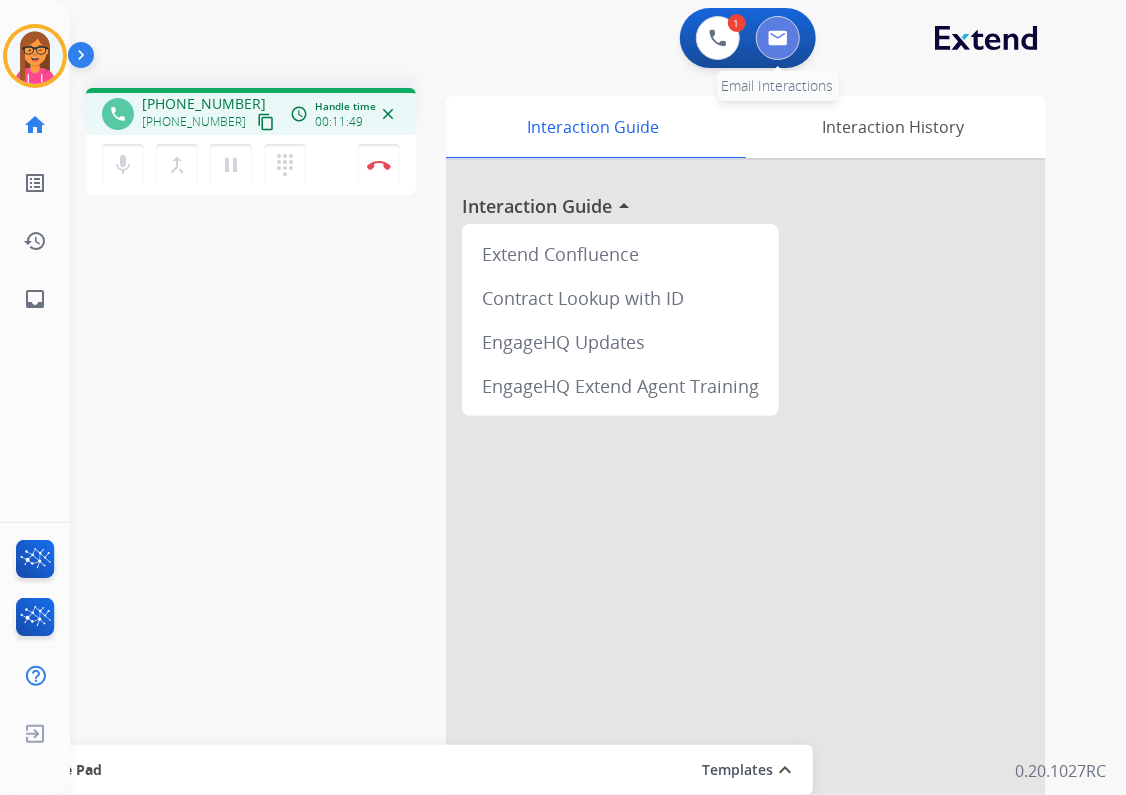 click at bounding box center [778, 38] 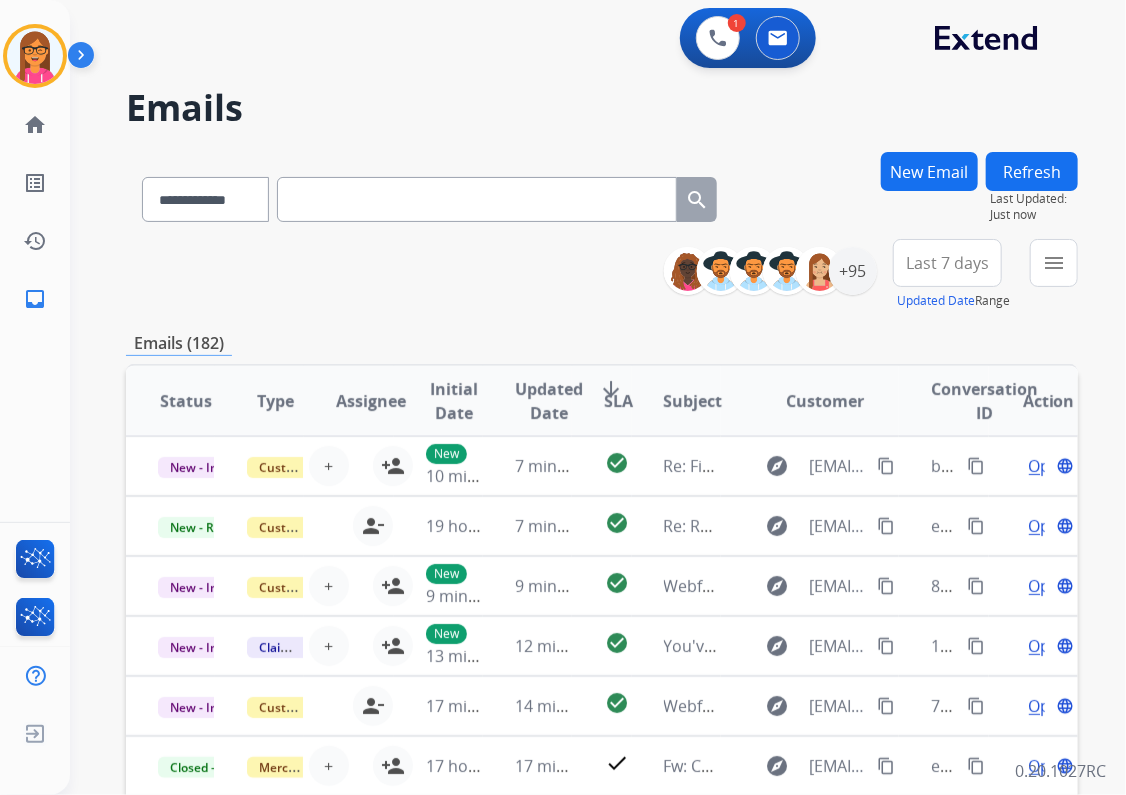 click at bounding box center (477, 199) 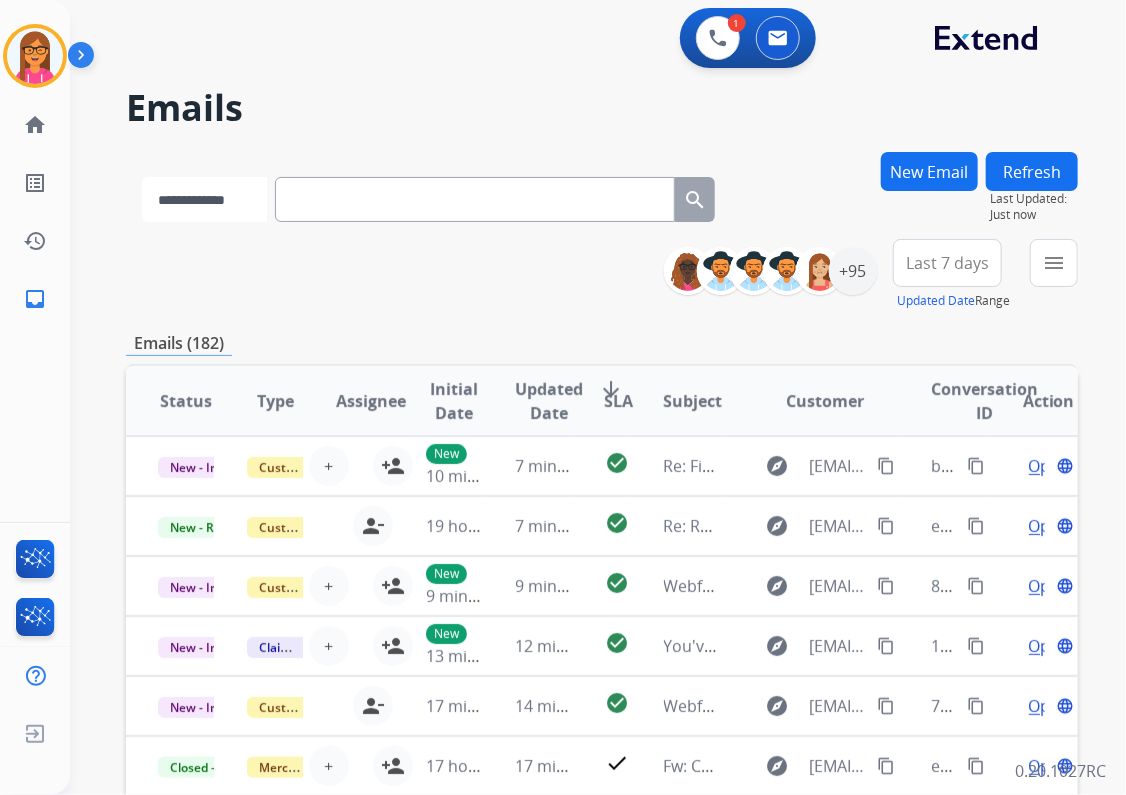 click on "**********" at bounding box center (204, 199) 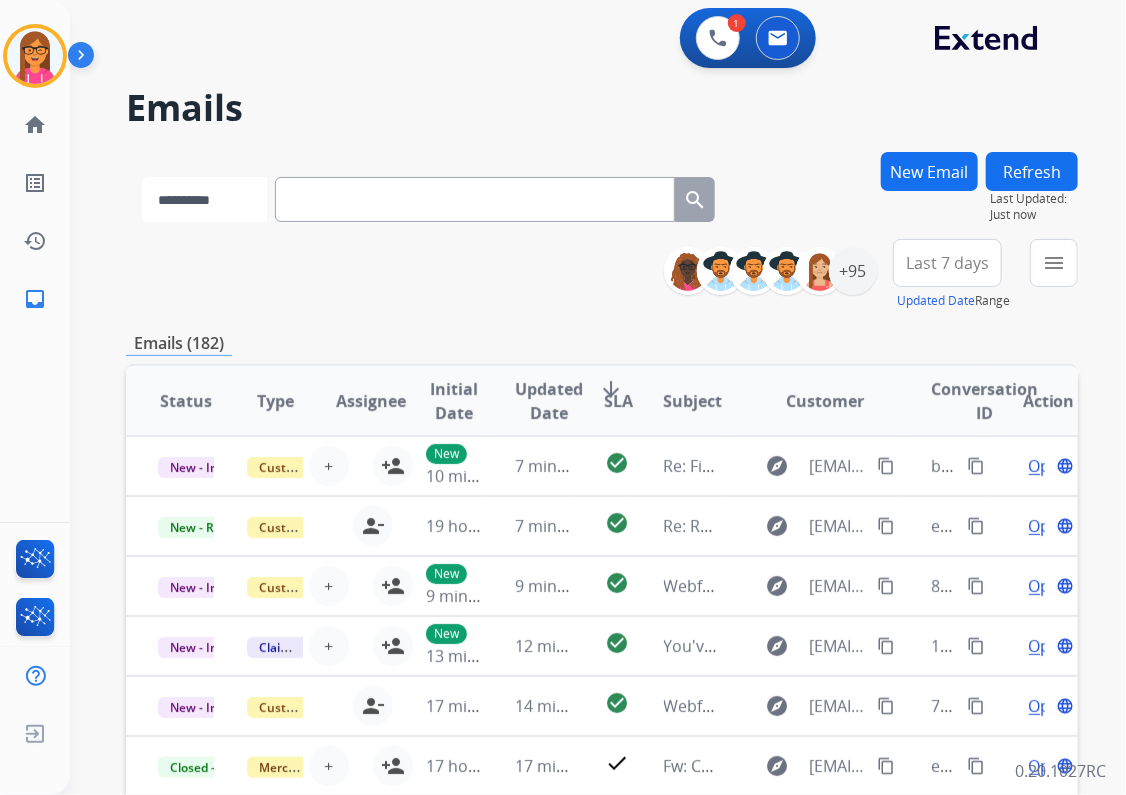 click on "**********" at bounding box center (204, 199) 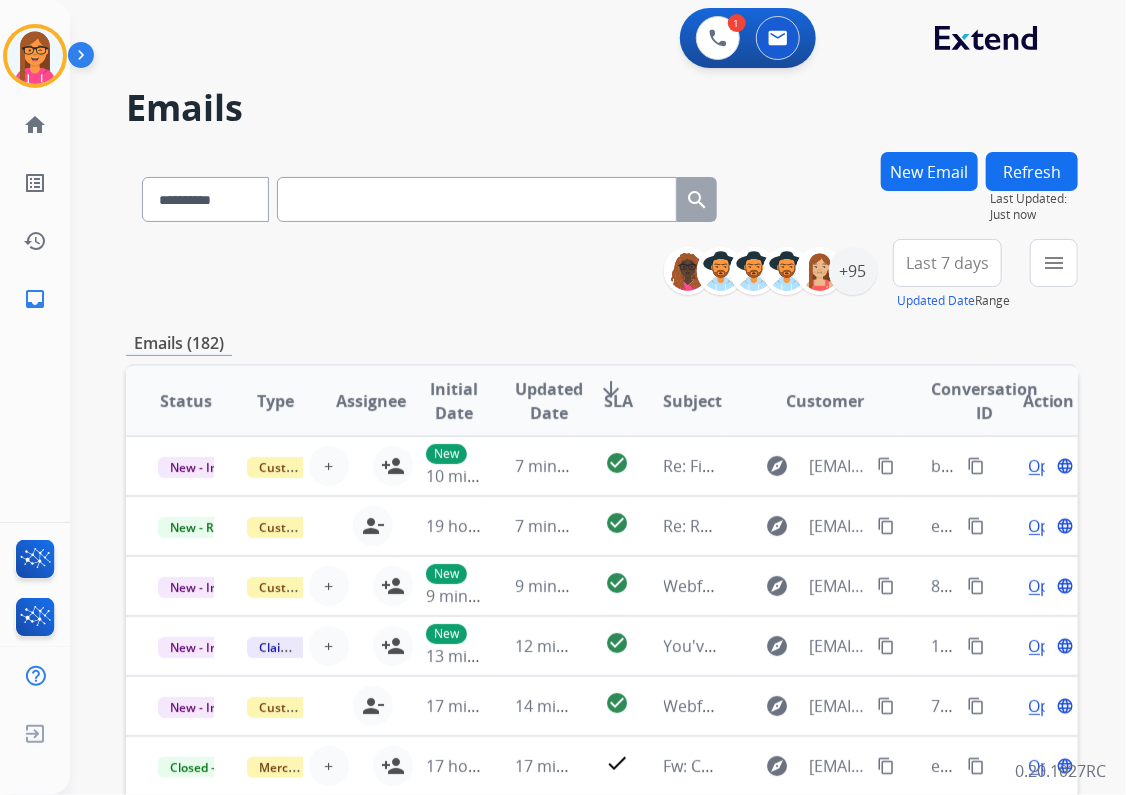 click at bounding box center [477, 199] 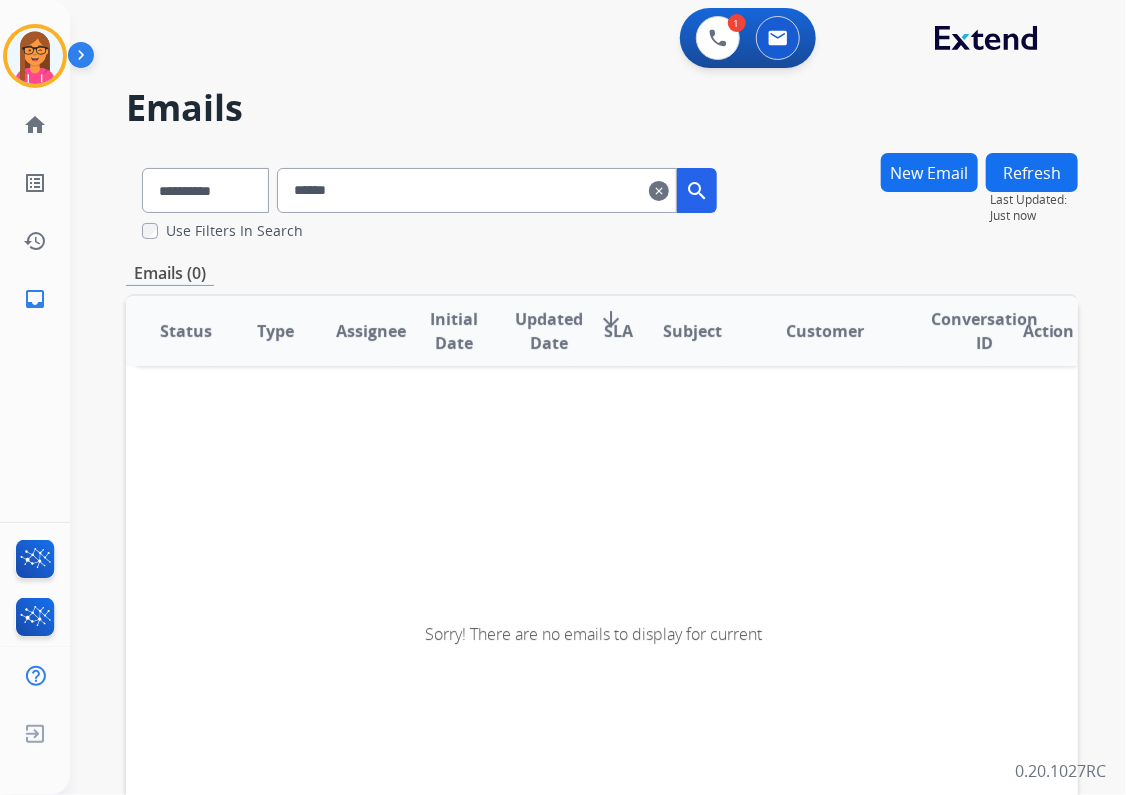 click on "******" at bounding box center [477, 190] 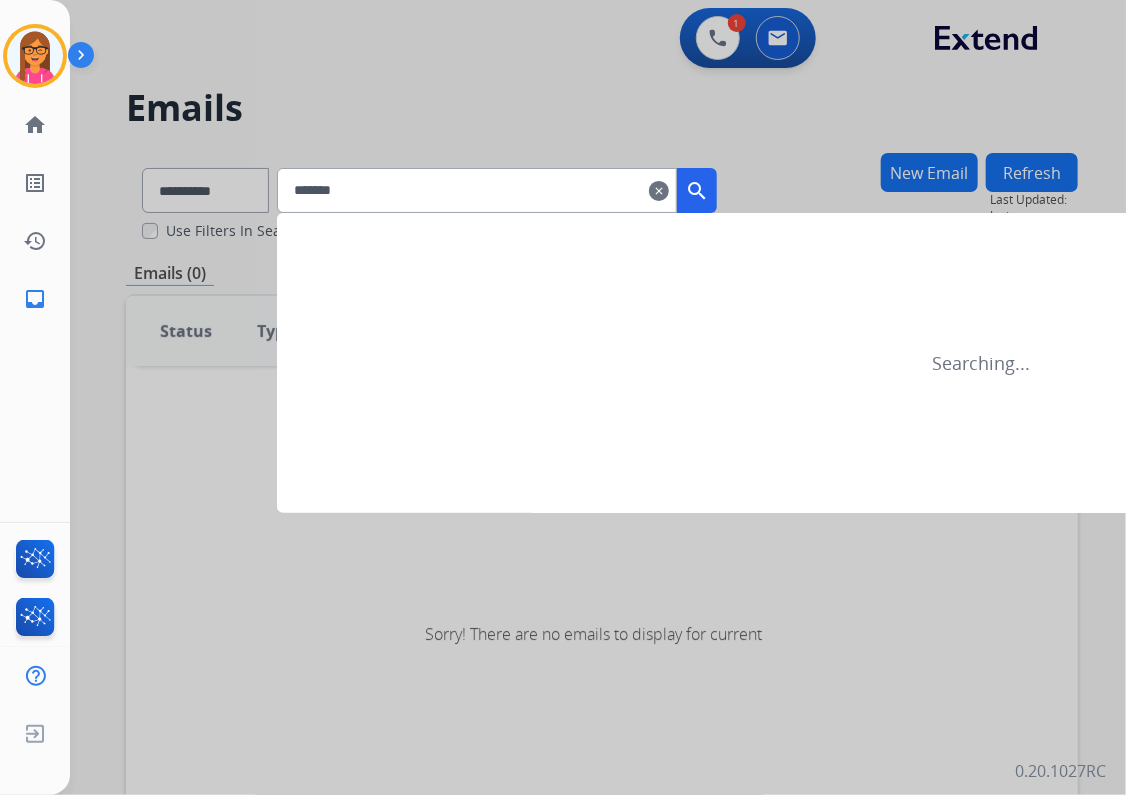 type on "*******" 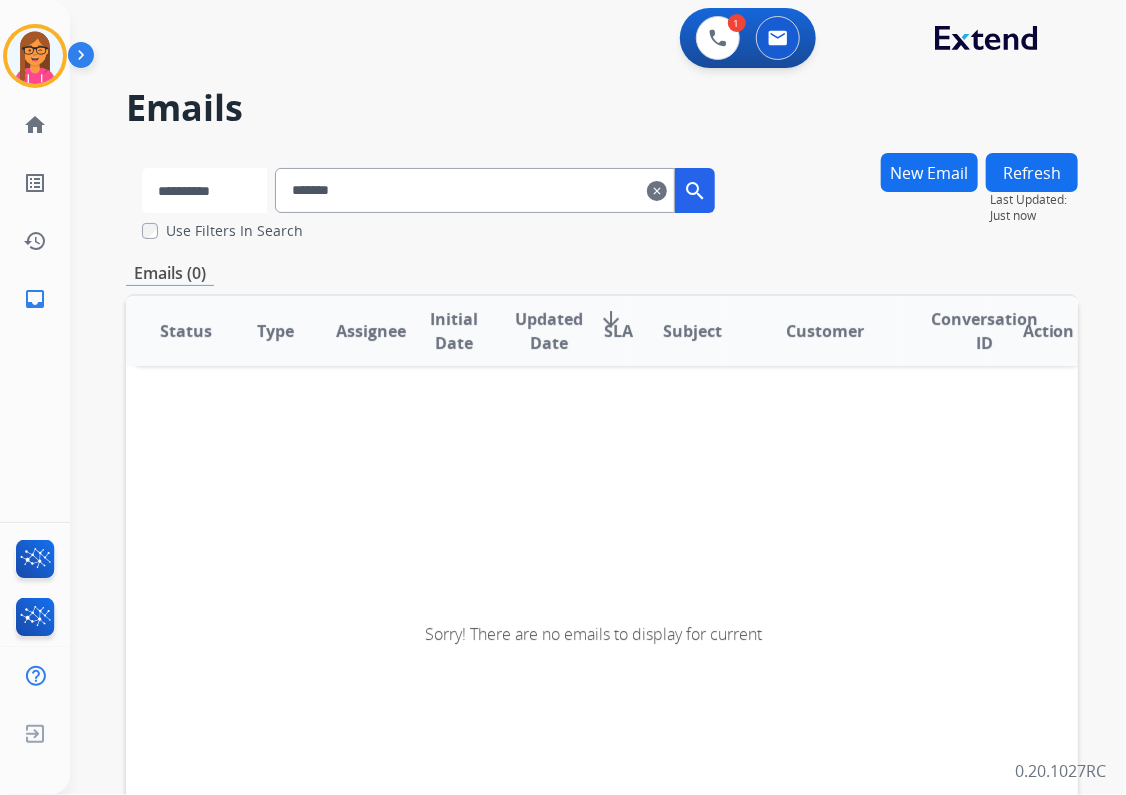 click on "**********" at bounding box center [204, 190] 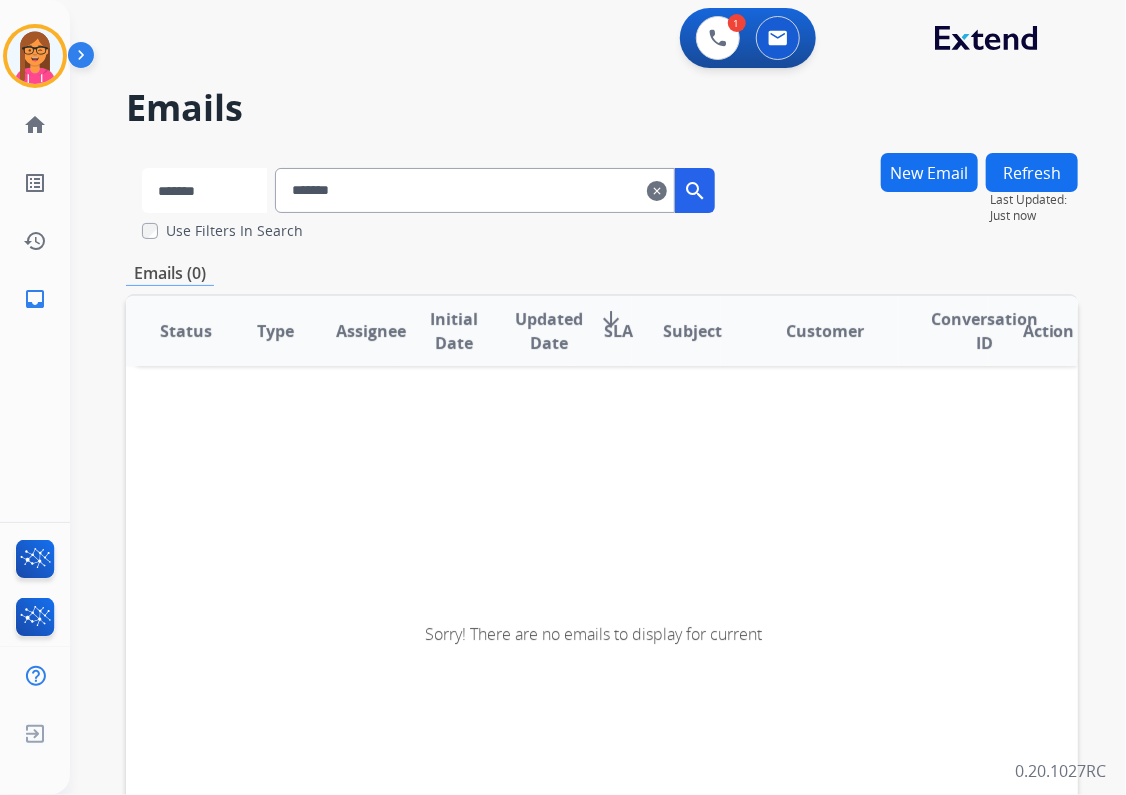 click on "**********" at bounding box center [204, 190] 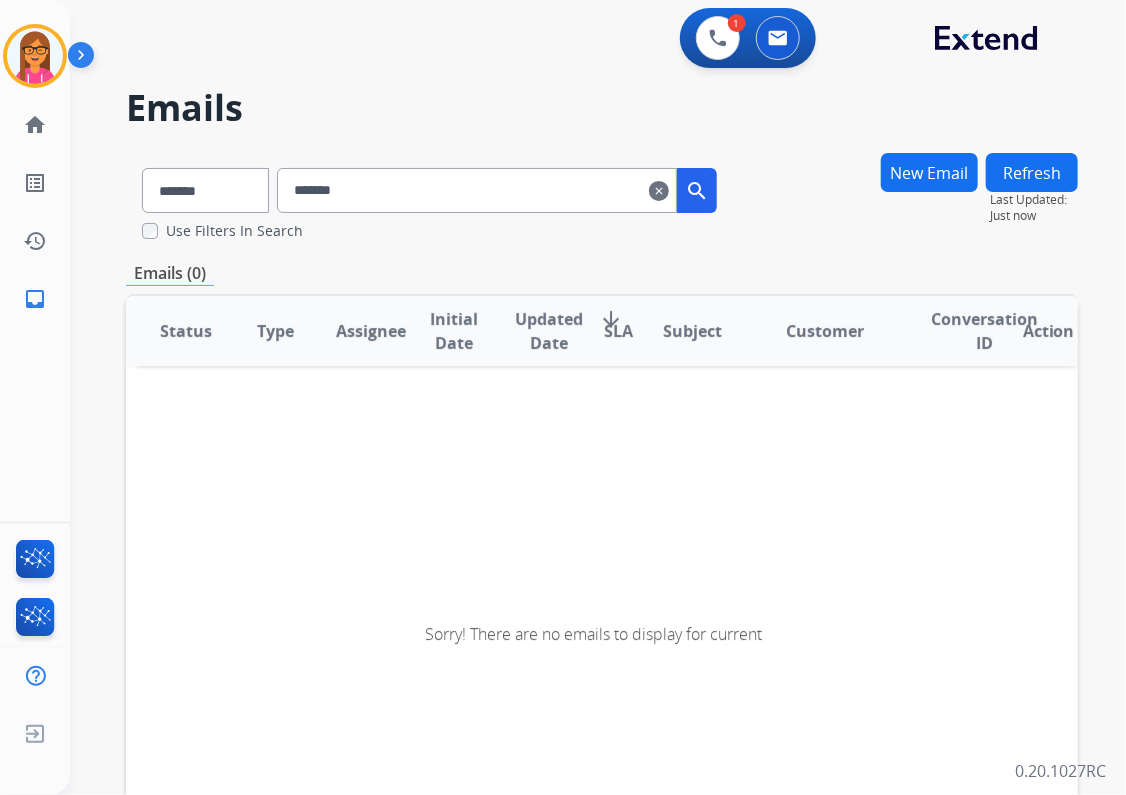 click on "*******" at bounding box center [477, 190] 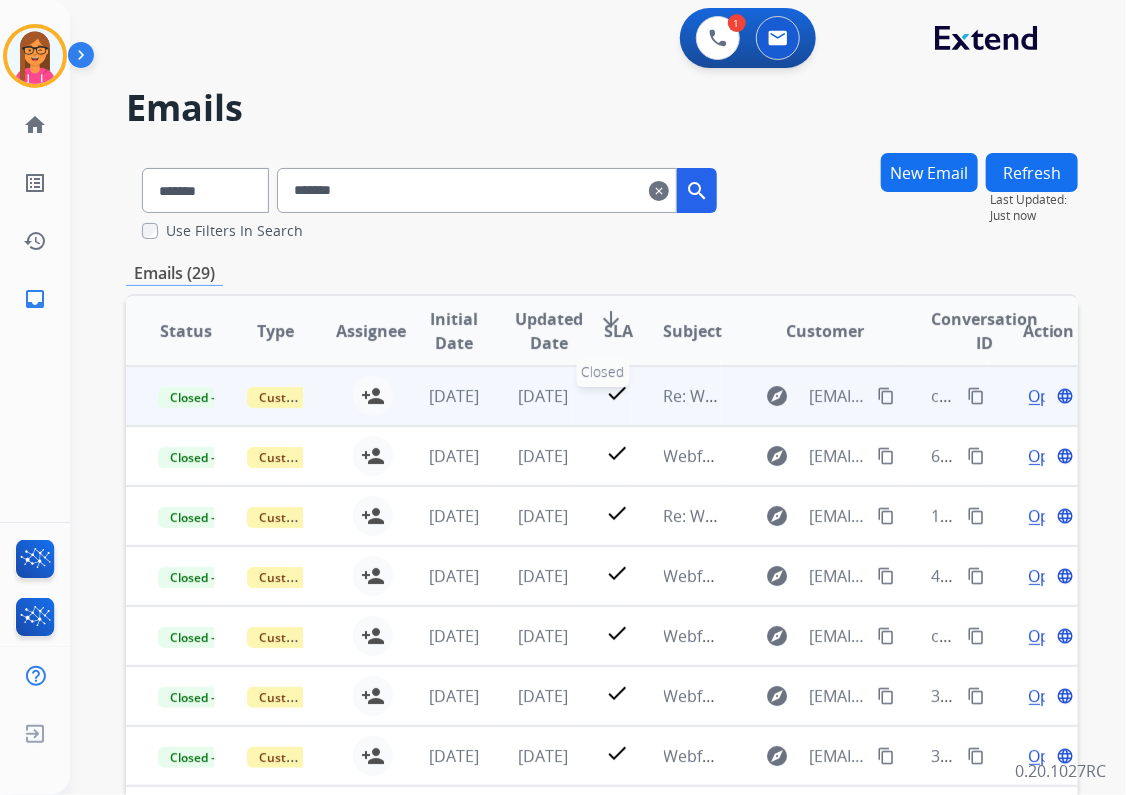 scroll, scrollTop: 1, scrollLeft: 0, axis: vertical 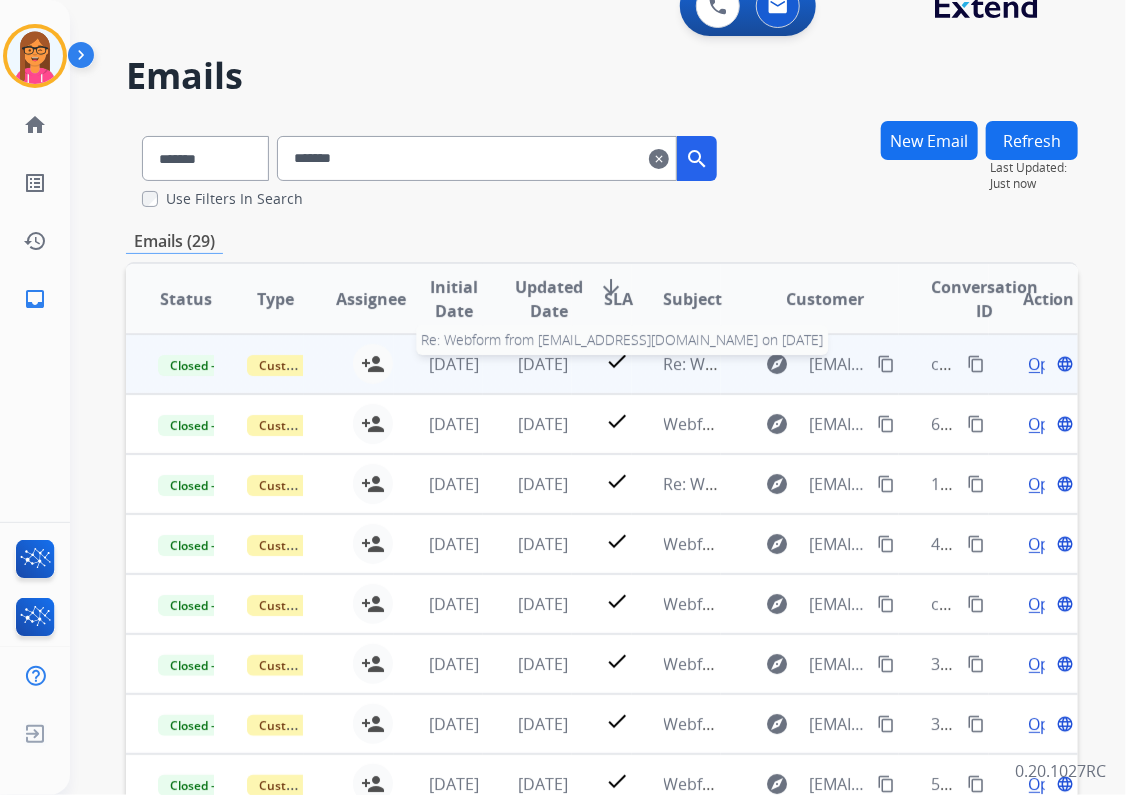 click on "Re: Webform from [EMAIL_ADDRESS][DOMAIN_NAME] on [DATE]" at bounding box center [904, 364] 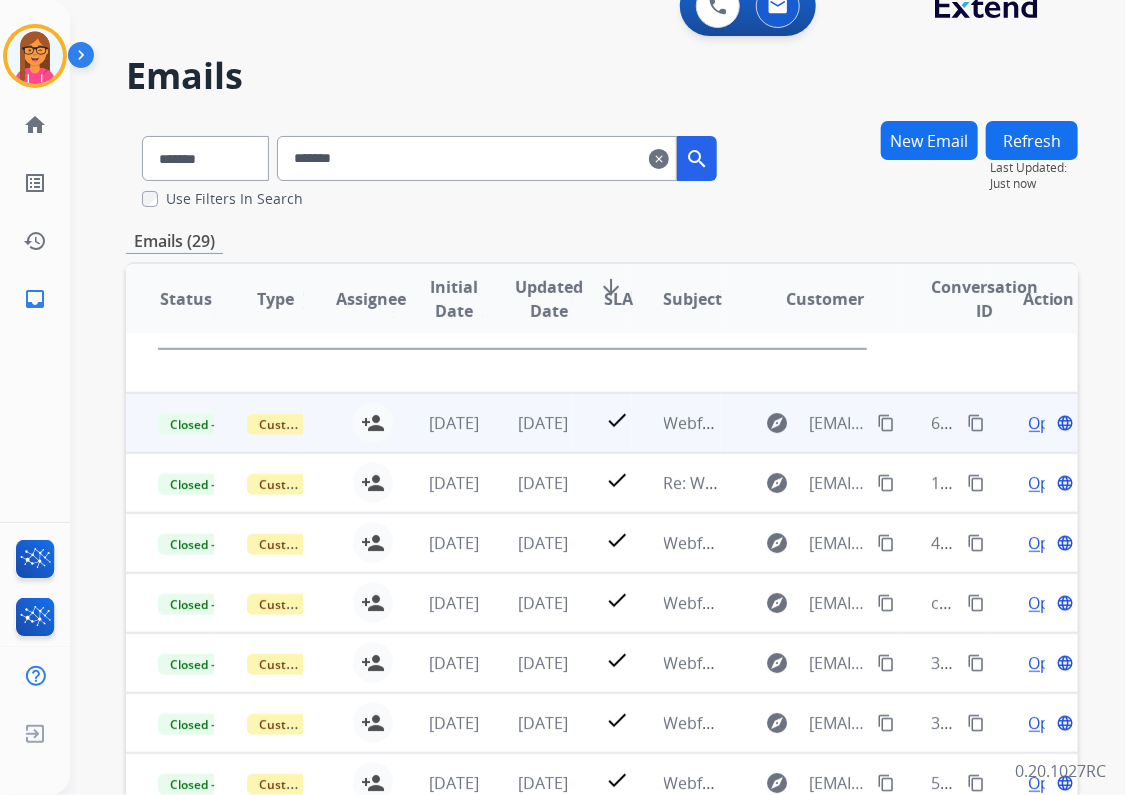 click on "Webform from [EMAIL_ADDRESS][DOMAIN_NAME] on [DATE]" at bounding box center [676, 423] 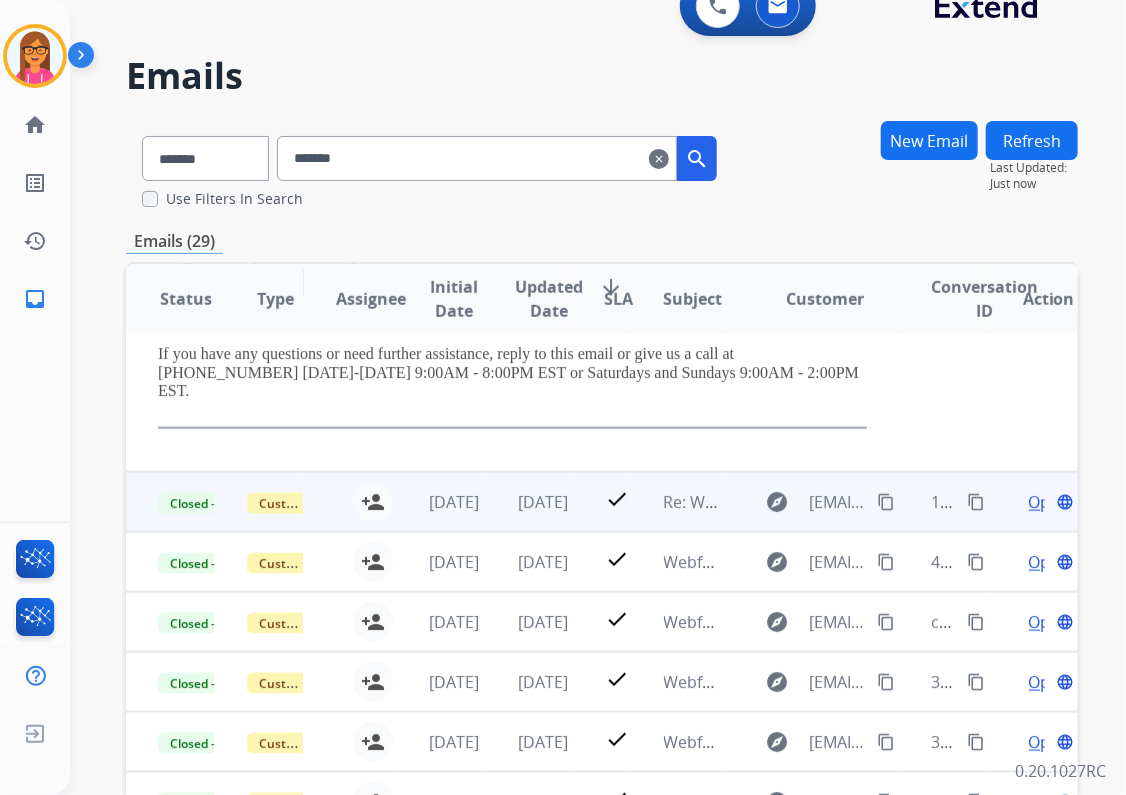 click on "explore [EMAIL_ADDRESS][DOMAIN_NAME] content_copy" at bounding box center [810, 502] 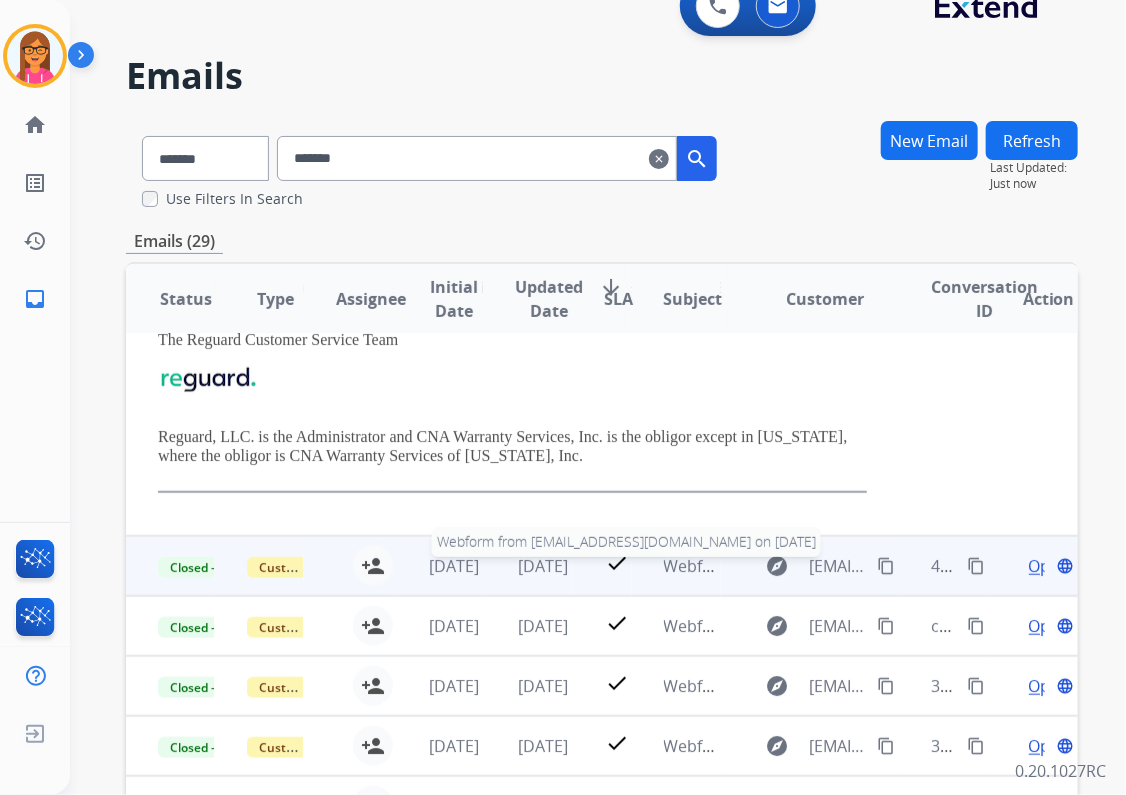 click on "Webform from [EMAIL_ADDRESS][DOMAIN_NAME] on [DATE]" at bounding box center (890, 566) 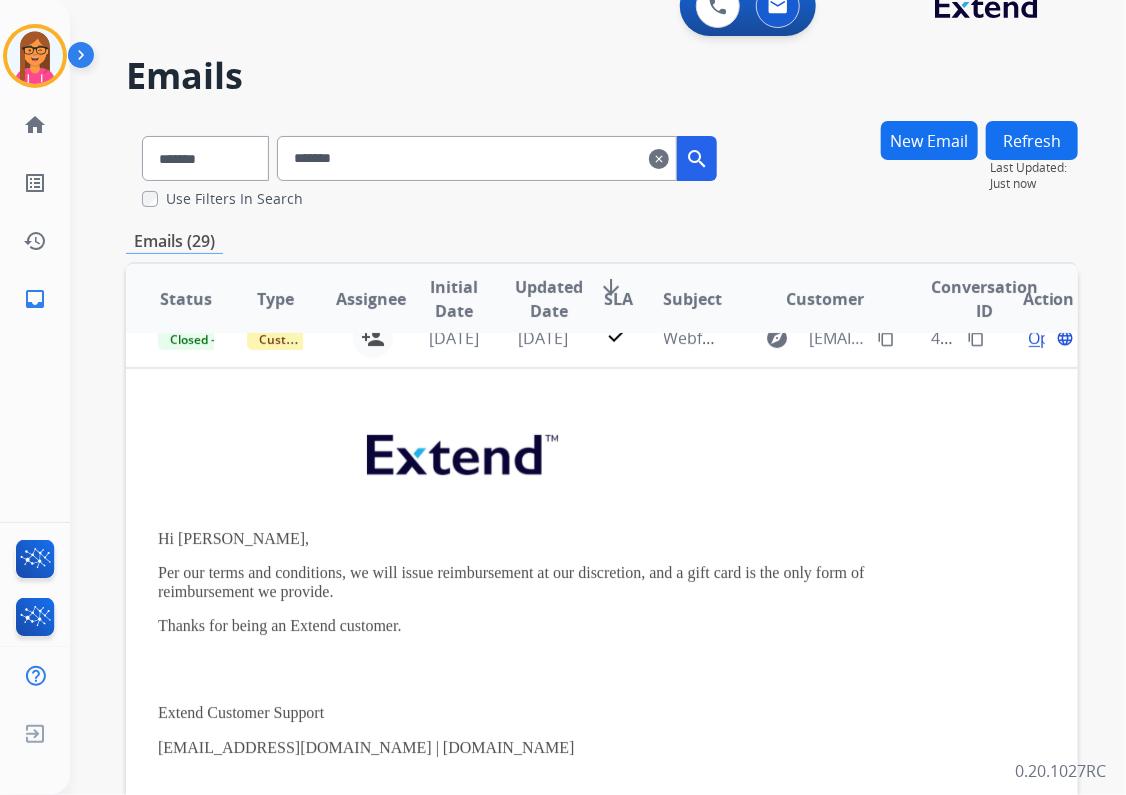 scroll, scrollTop: 180, scrollLeft: 0, axis: vertical 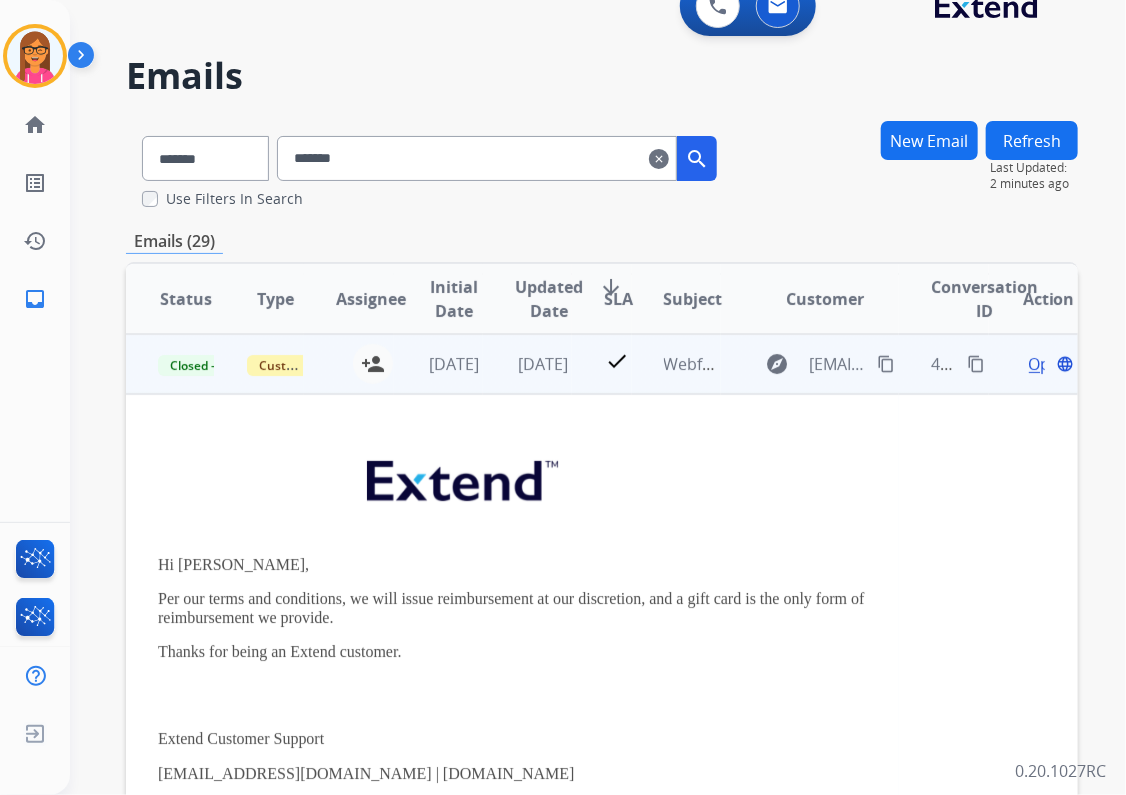 click on "Webform from [EMAIL_ADDRESS][DOMAIN_NAME] on [DATE]" at bounding box center (676, 364) 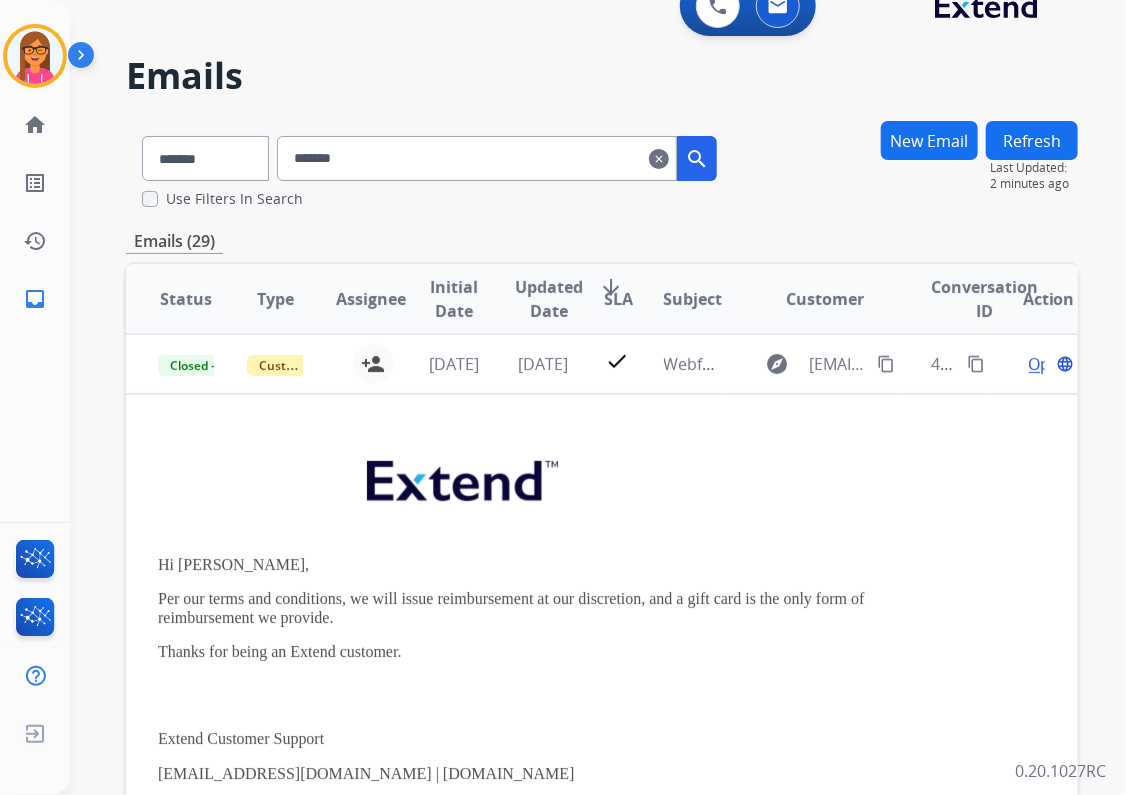 scroll, scrollTop: 1, scrollLeft: 0, axis: vertical 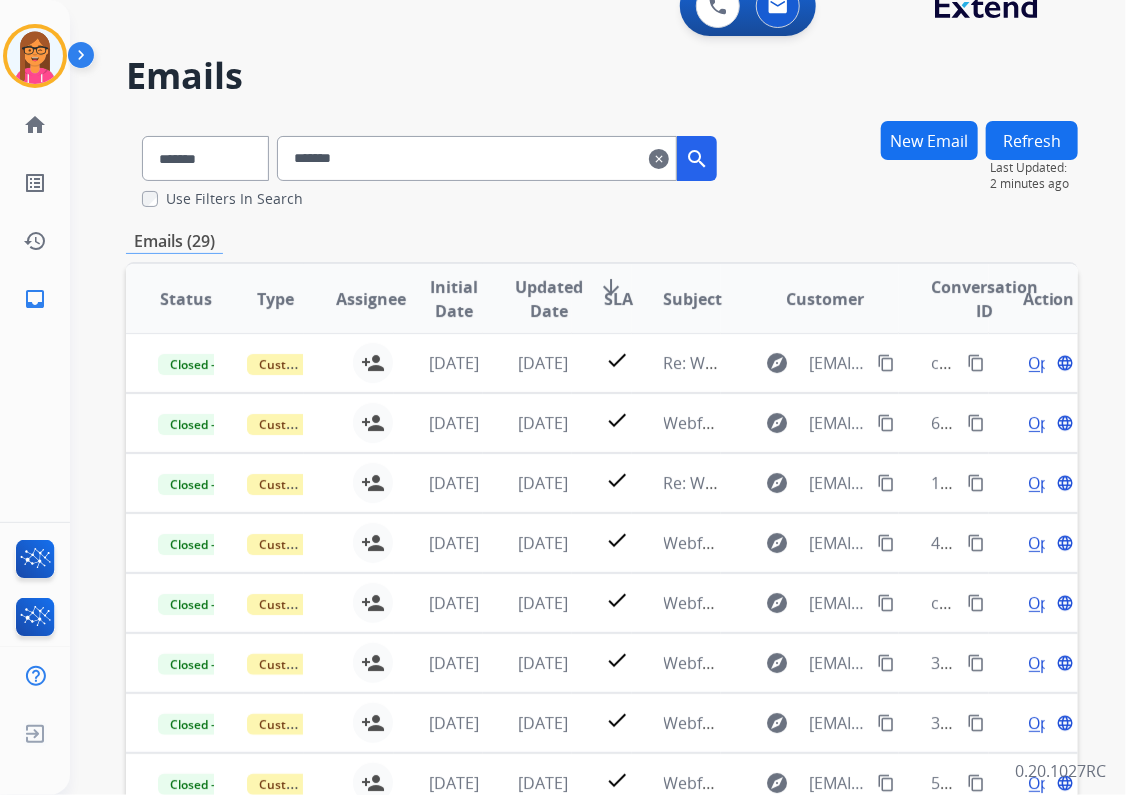click on "*******" at bounding box center (477, 158) 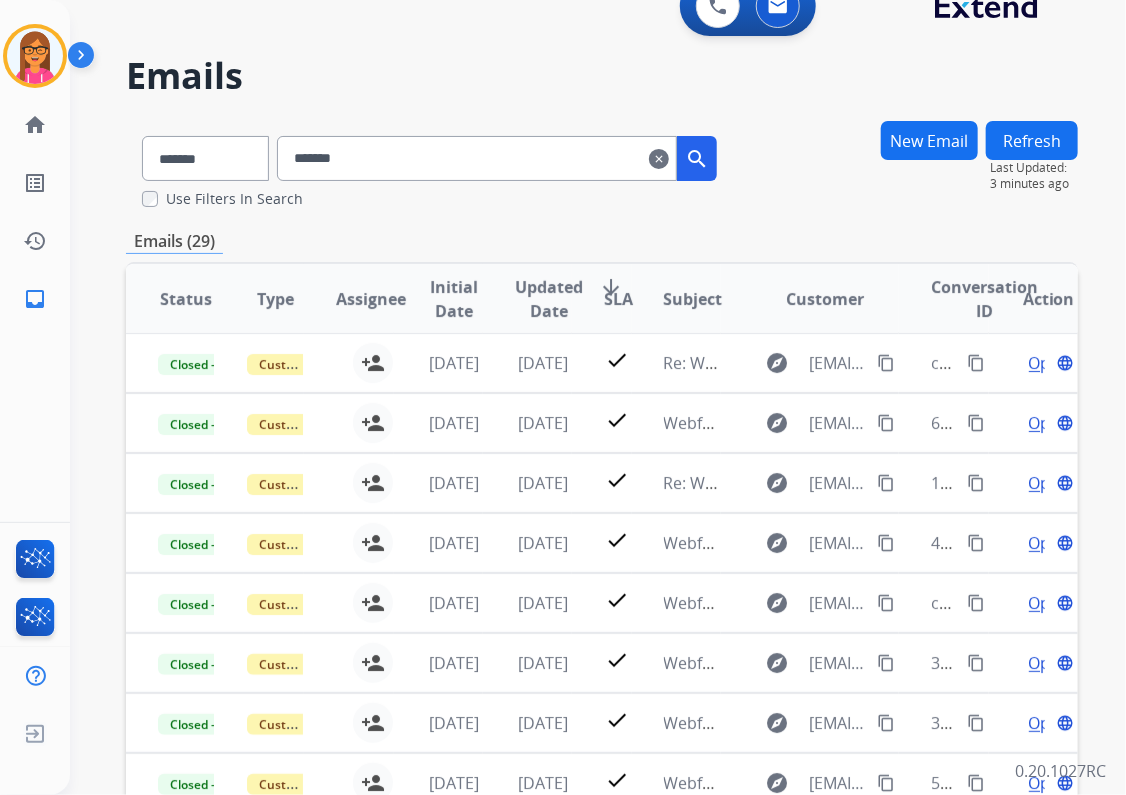 click on "clear" at bounding box center [659, 159] 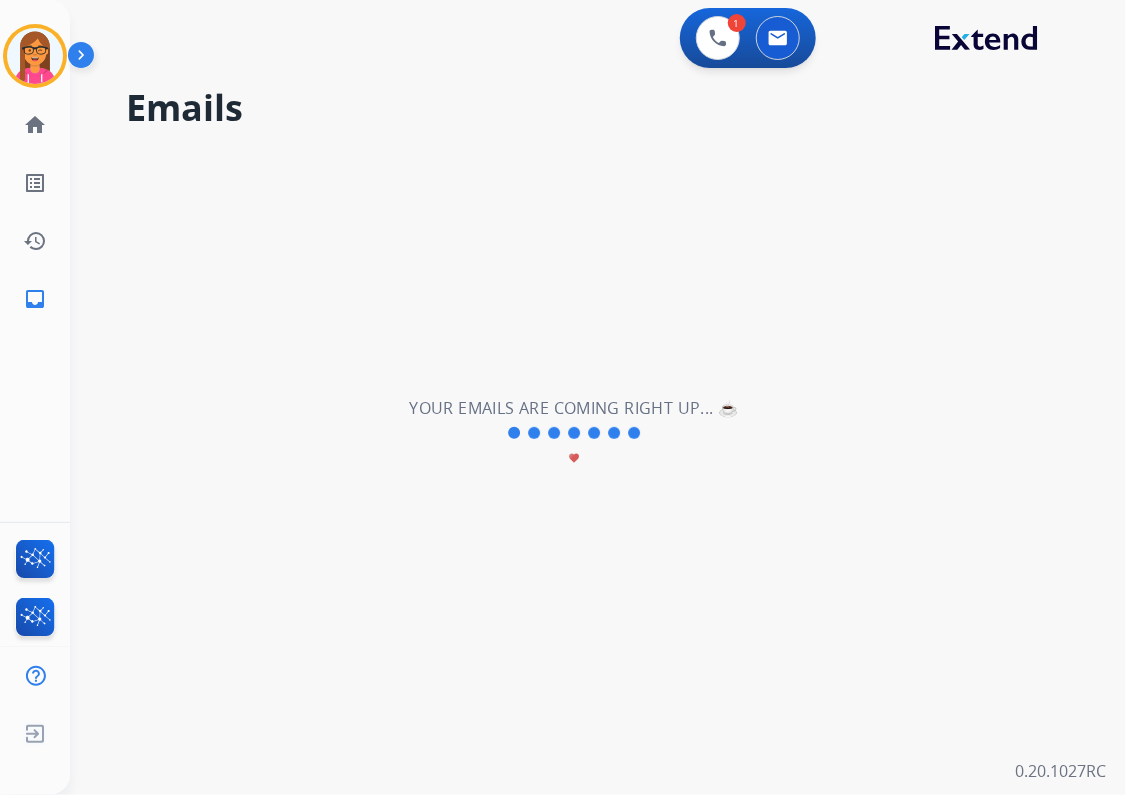select on "**********" 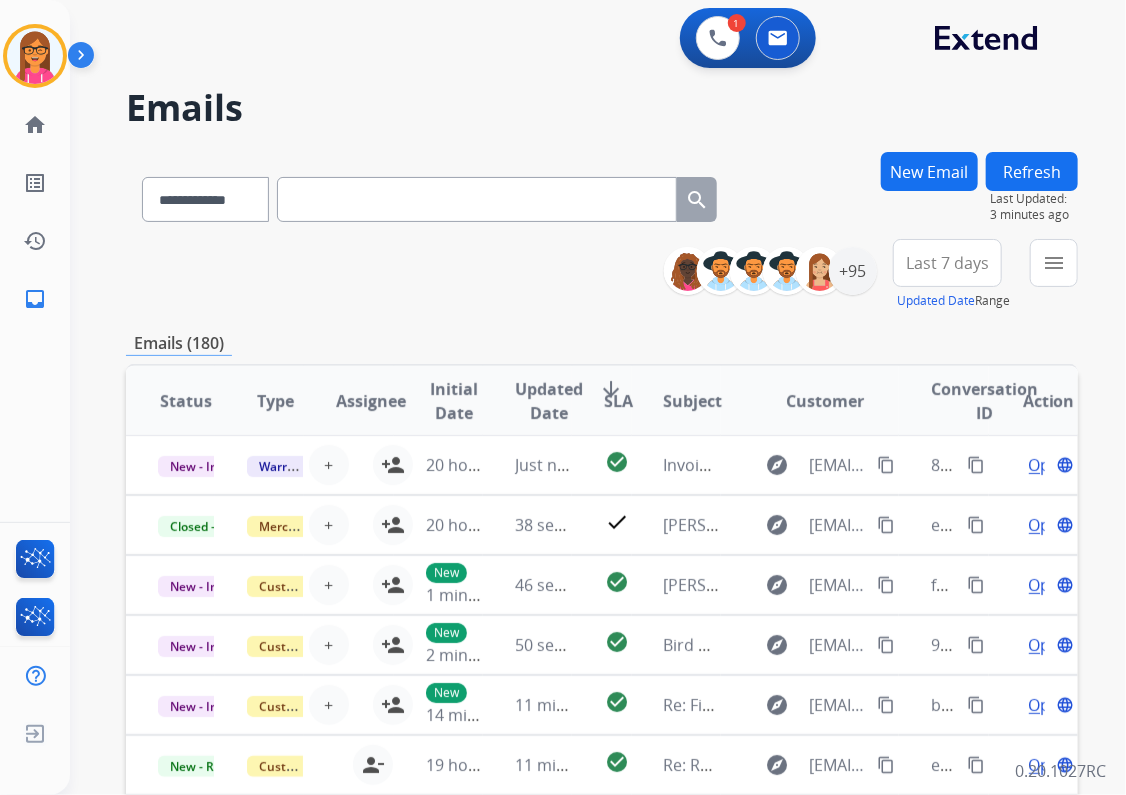 click at bounding box center (477, 199) 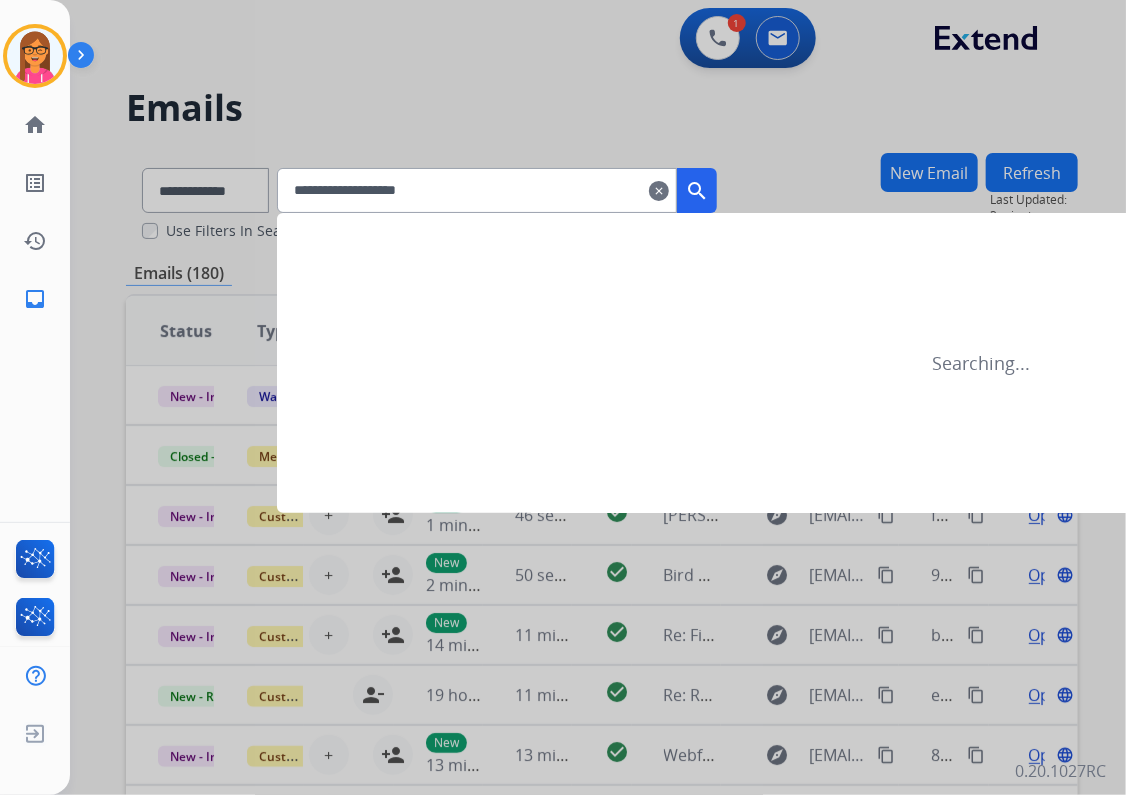 type on "**********" 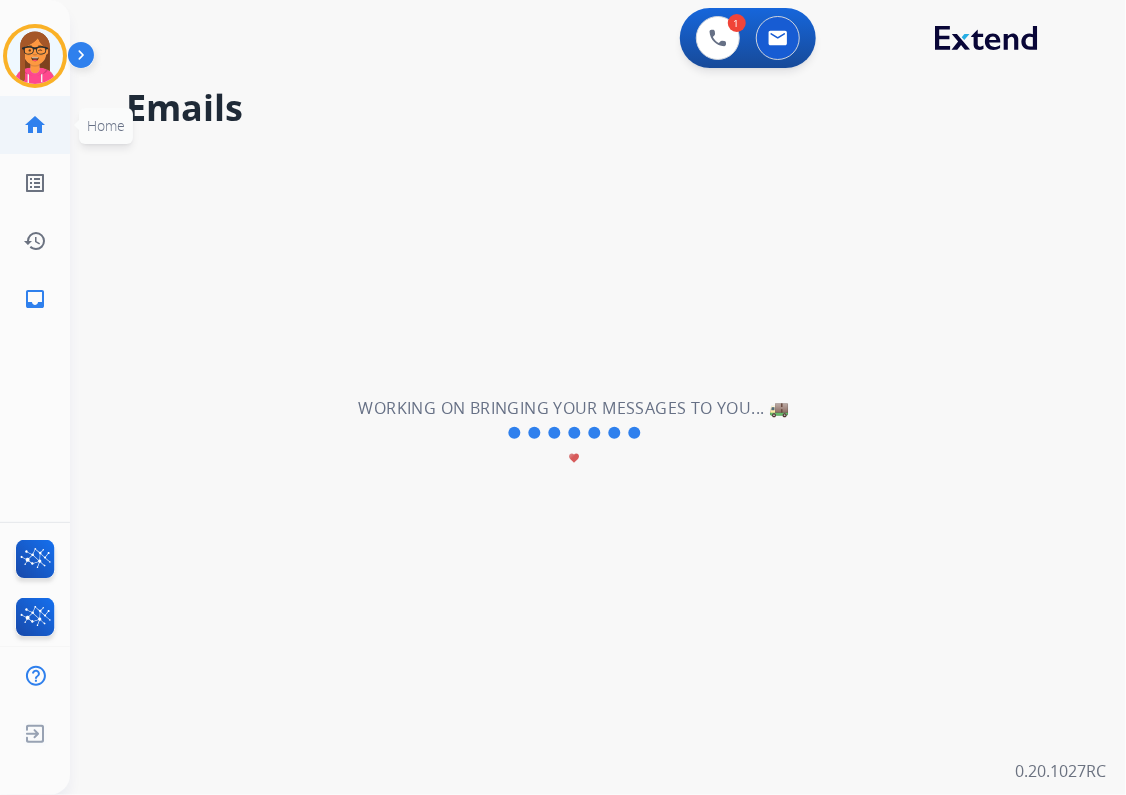 click on "home" 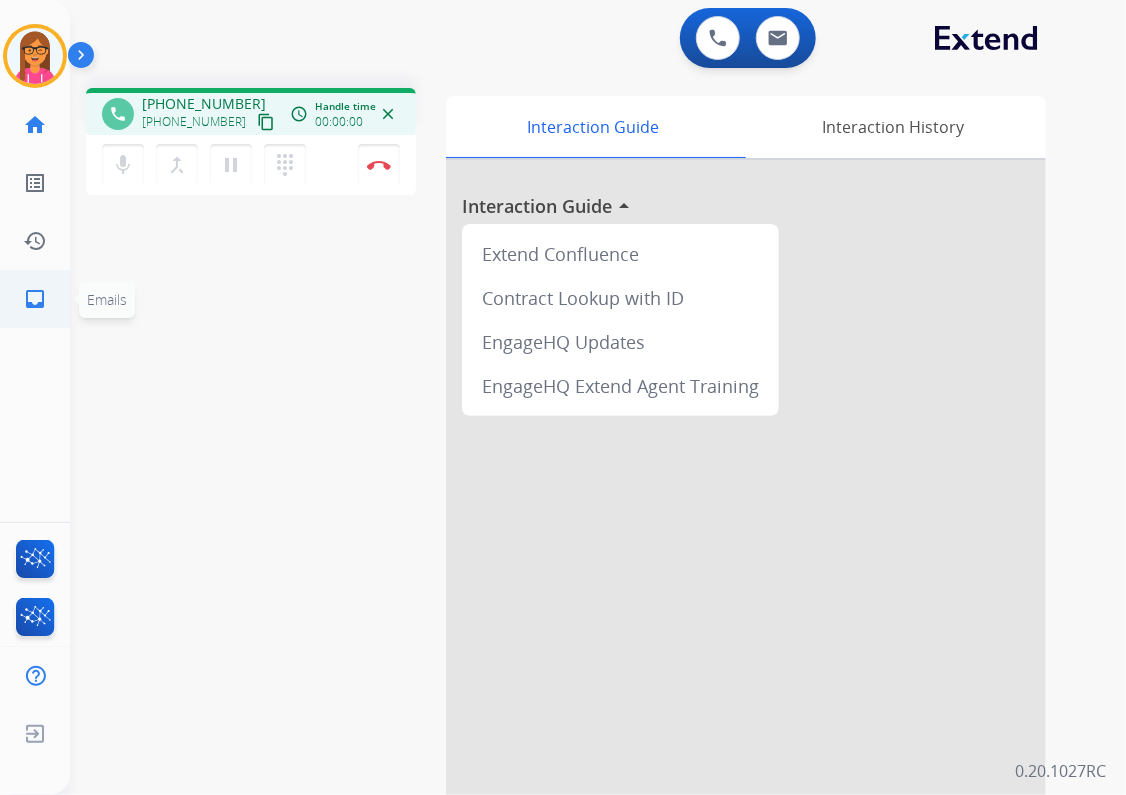 click on "inbox  Emails" 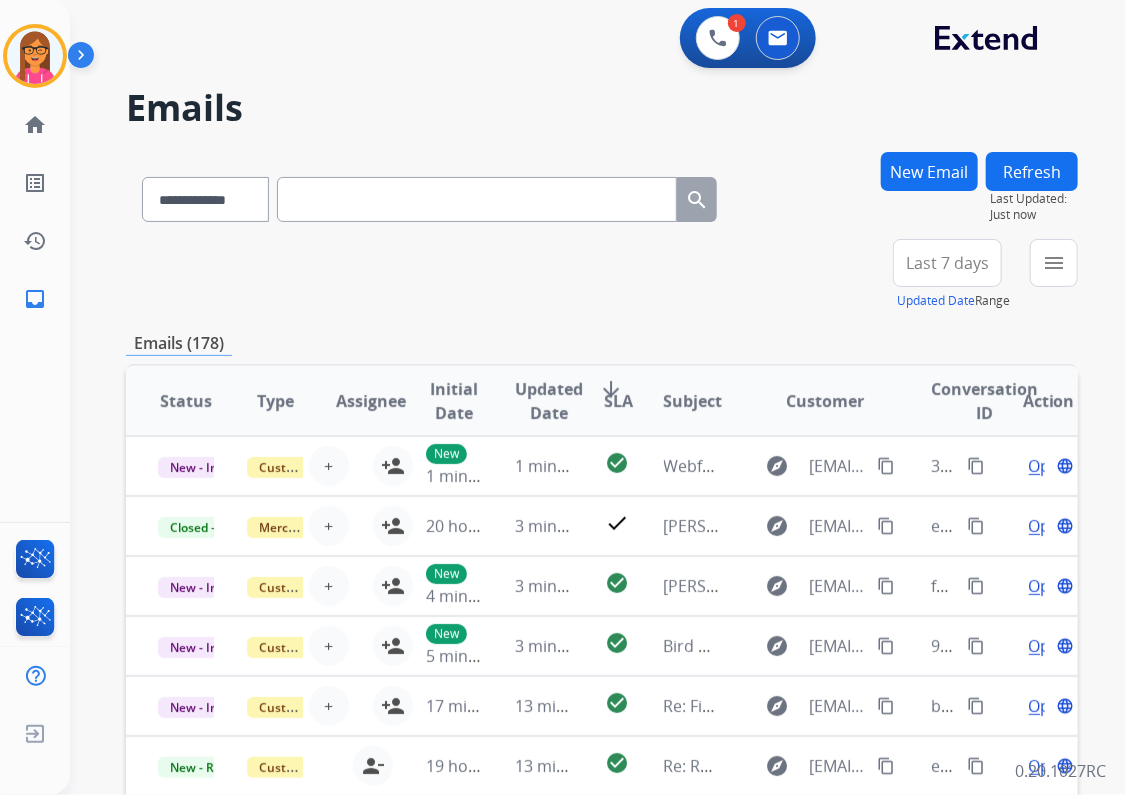 click at bounding box center (477, 199) 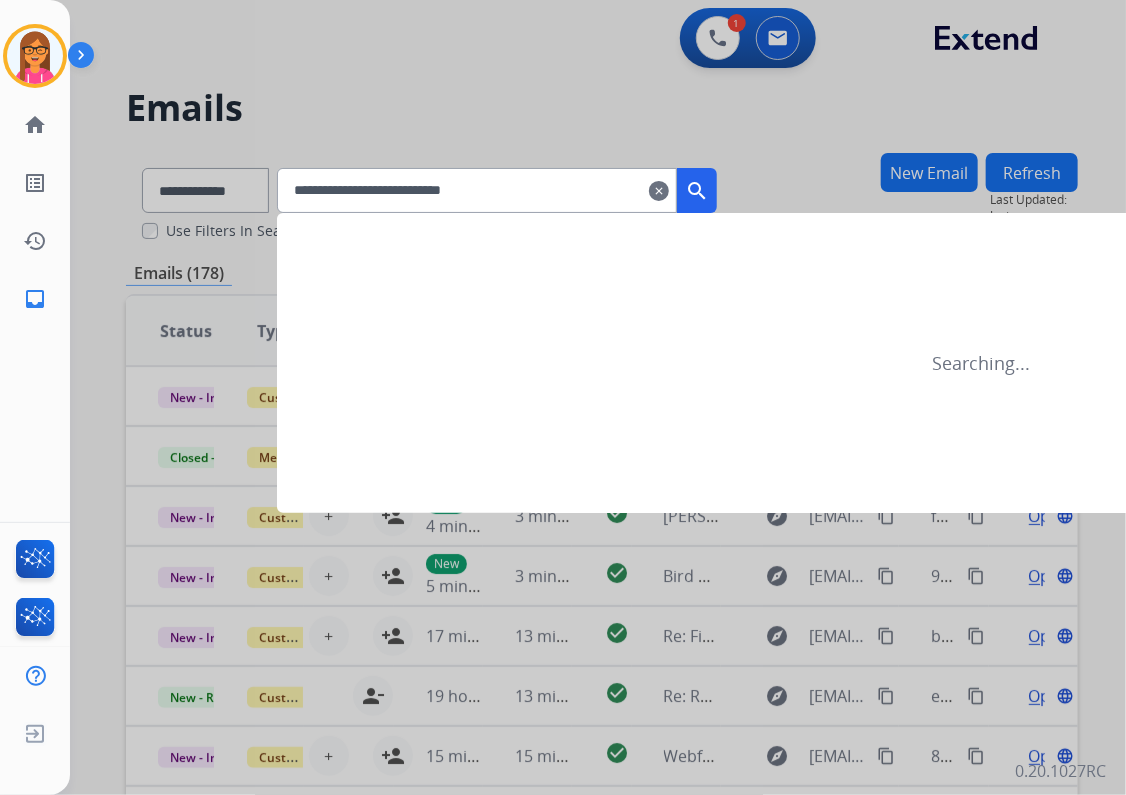 type on "**********" 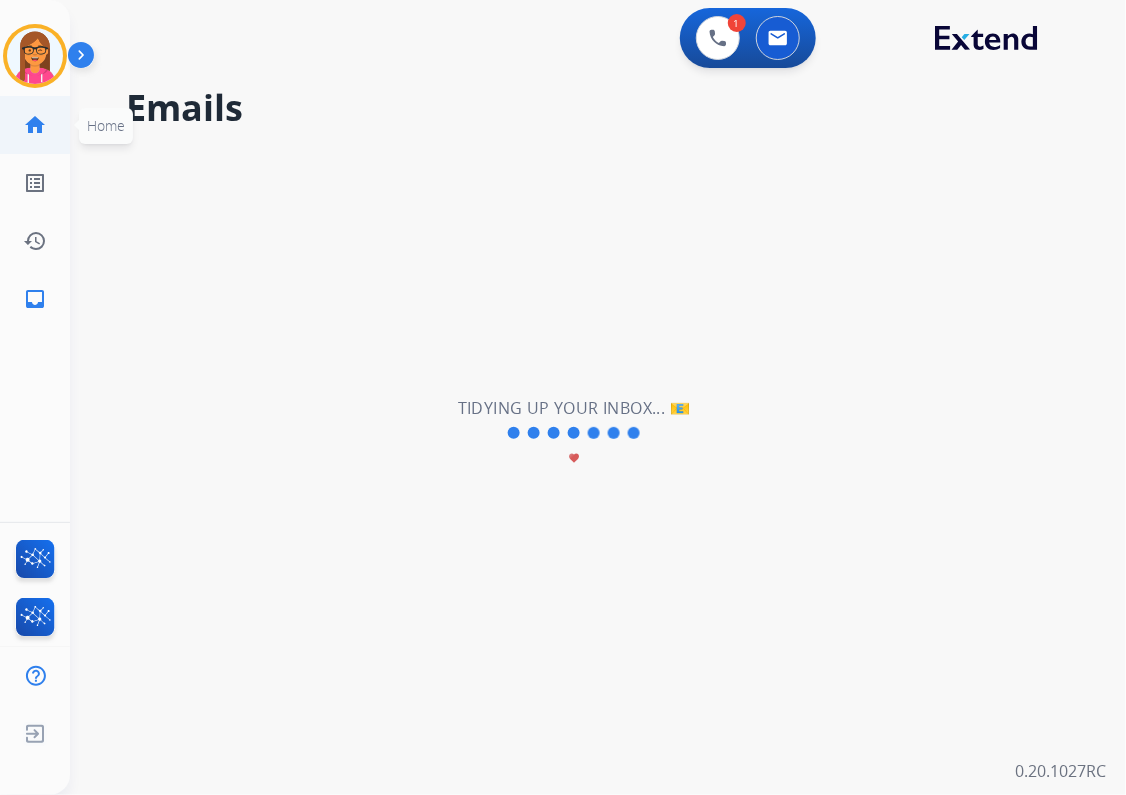 click on "home  Home" 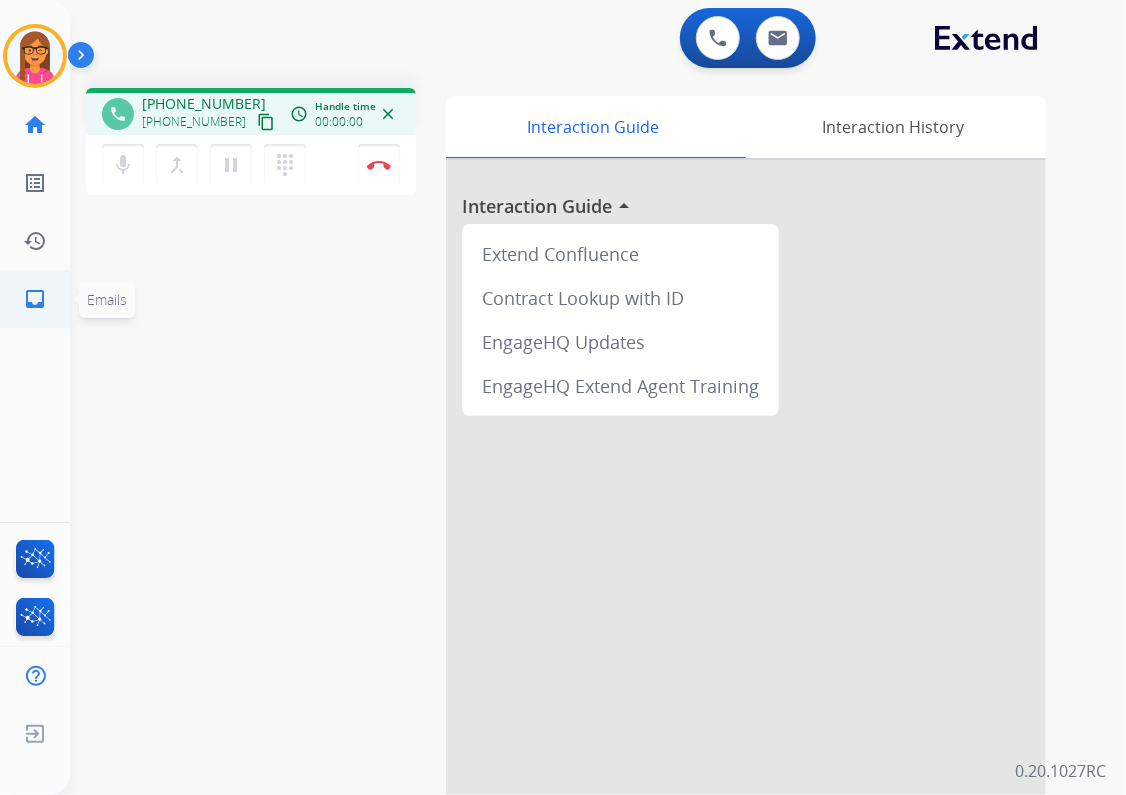 click on "inbox" 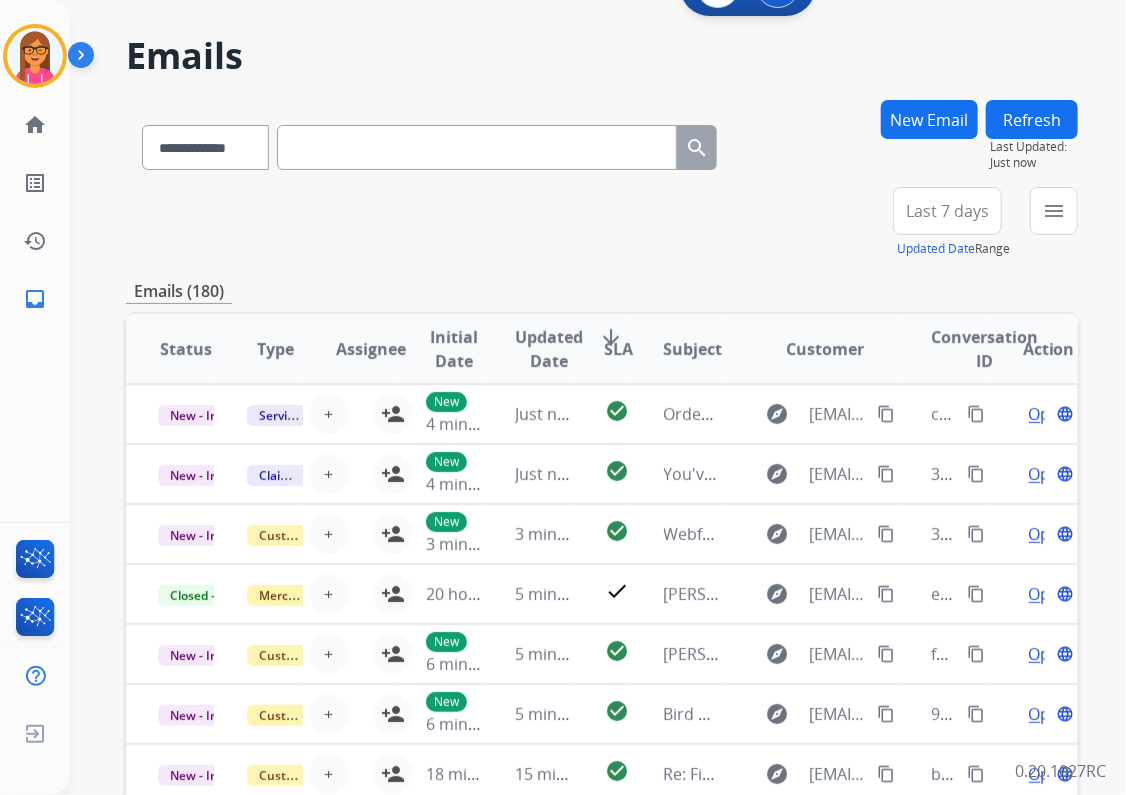scroll, scrollTop: 80, scrollLeft: 0, axis: vertical 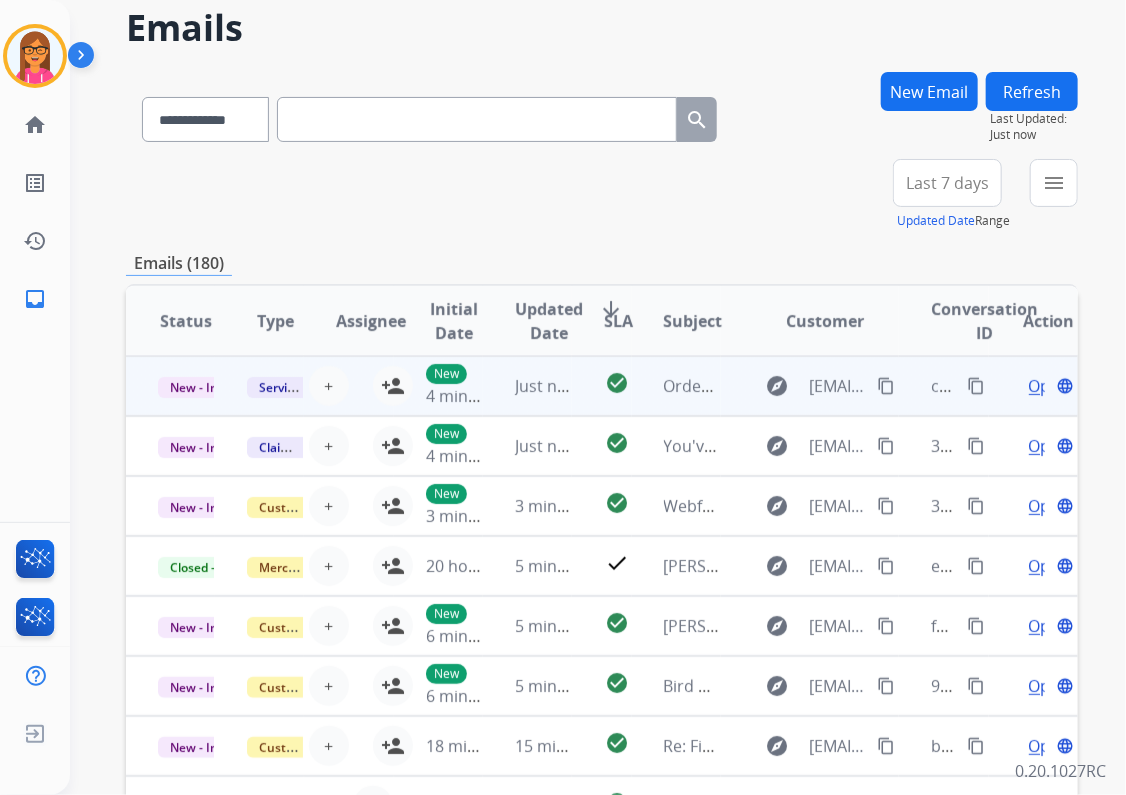 click on "explore [EMAIL_ADDRESS][DOMAIN_NAME] content_copy" at bounding box center (810, 386) 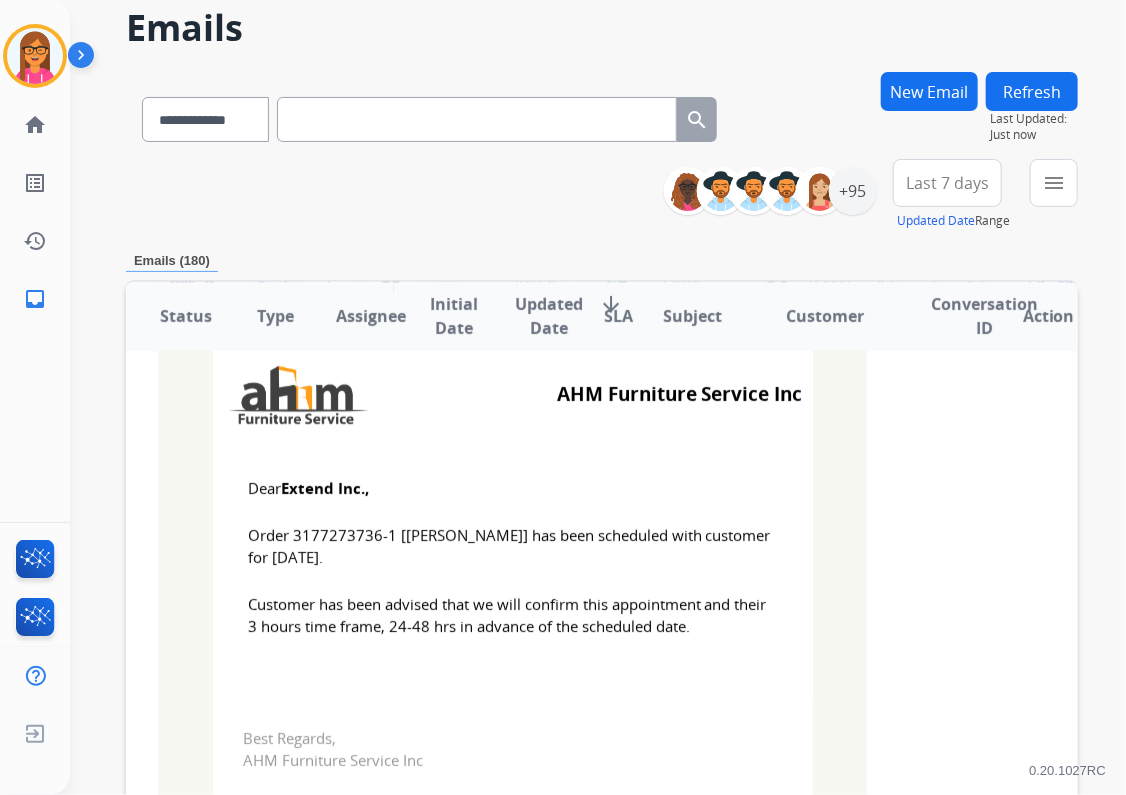 scroll, scrollTop: 0, scrollLeft: 0, axis: both 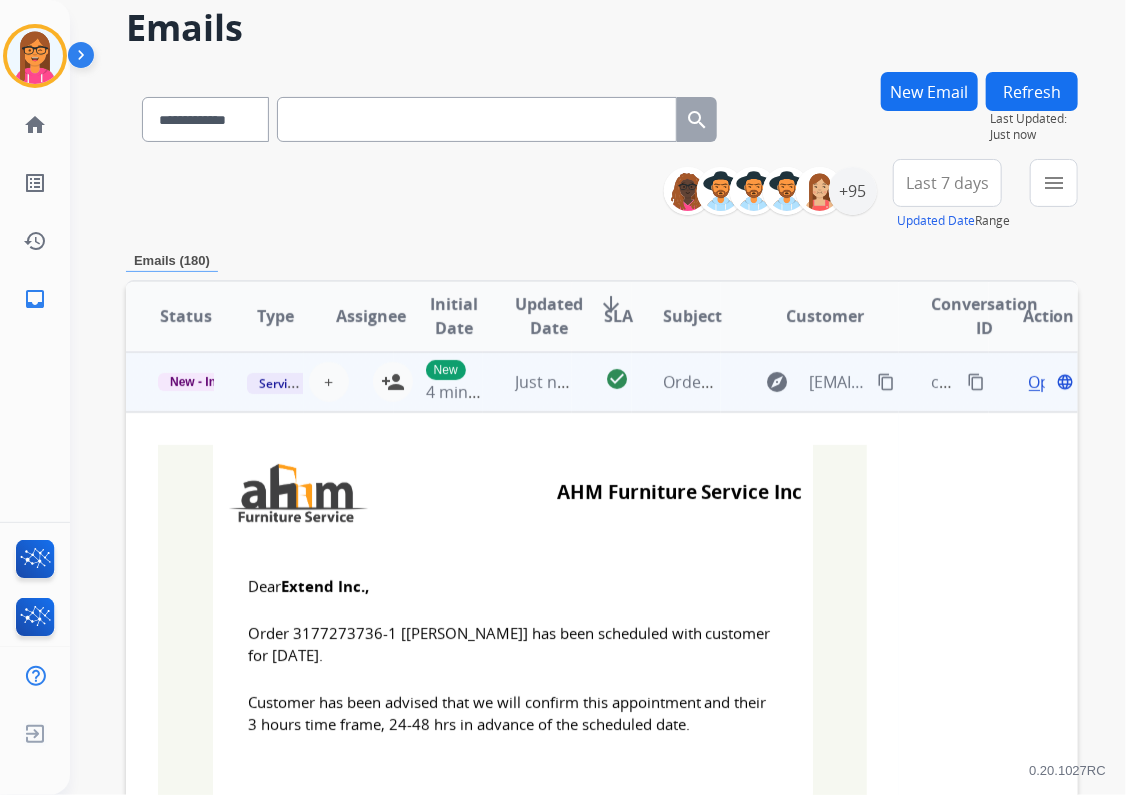click on "explore" at bounding box center (777, 382) 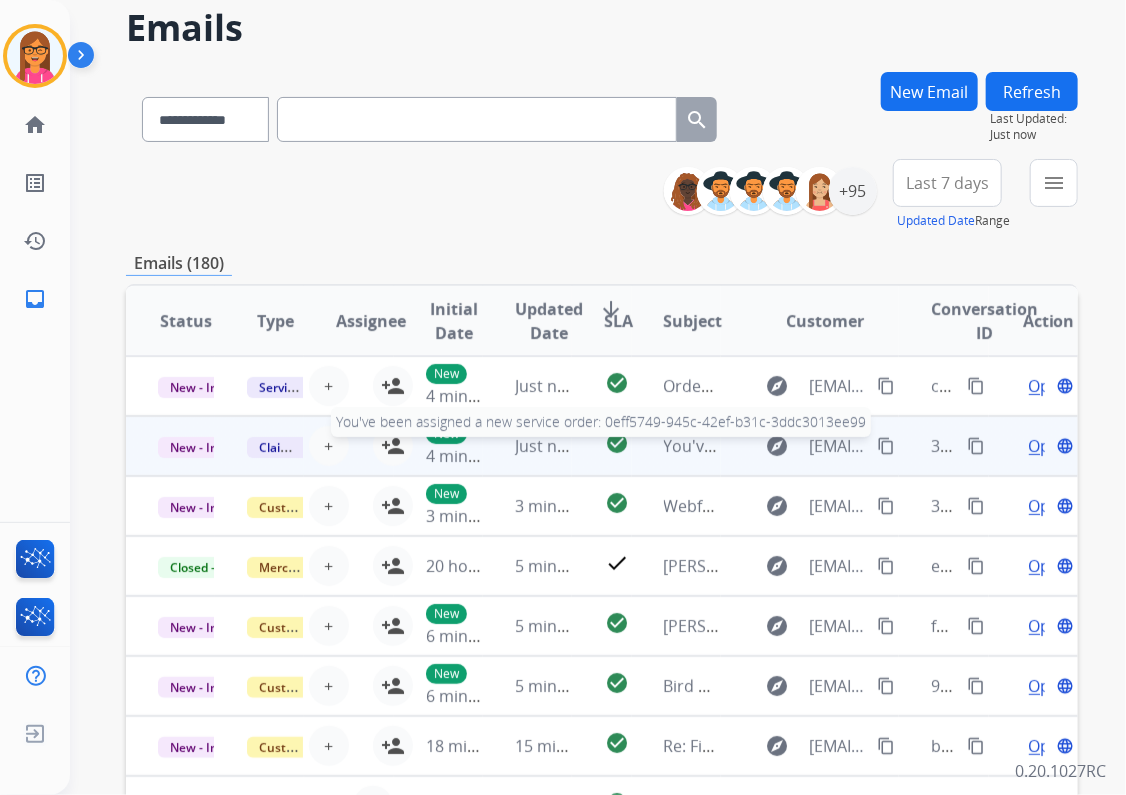 click on "You've been assigned a new service order: 0eff5749-945c-42ef-b31c-3ddc3013ee99" at bounding box center (692, 446) 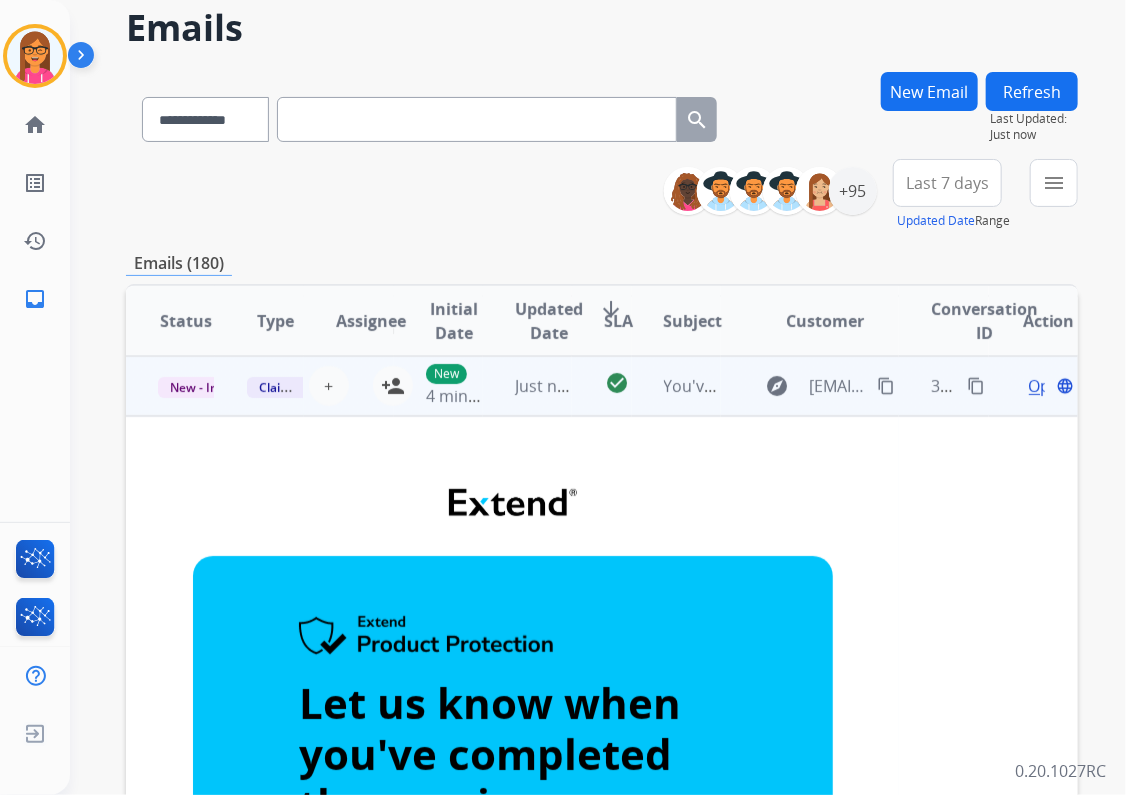 click on "You've been assigned a new service order: 0eff5749-945c-42ef-b31c-3ddc3013ee99" at bounding box center (676, 386) 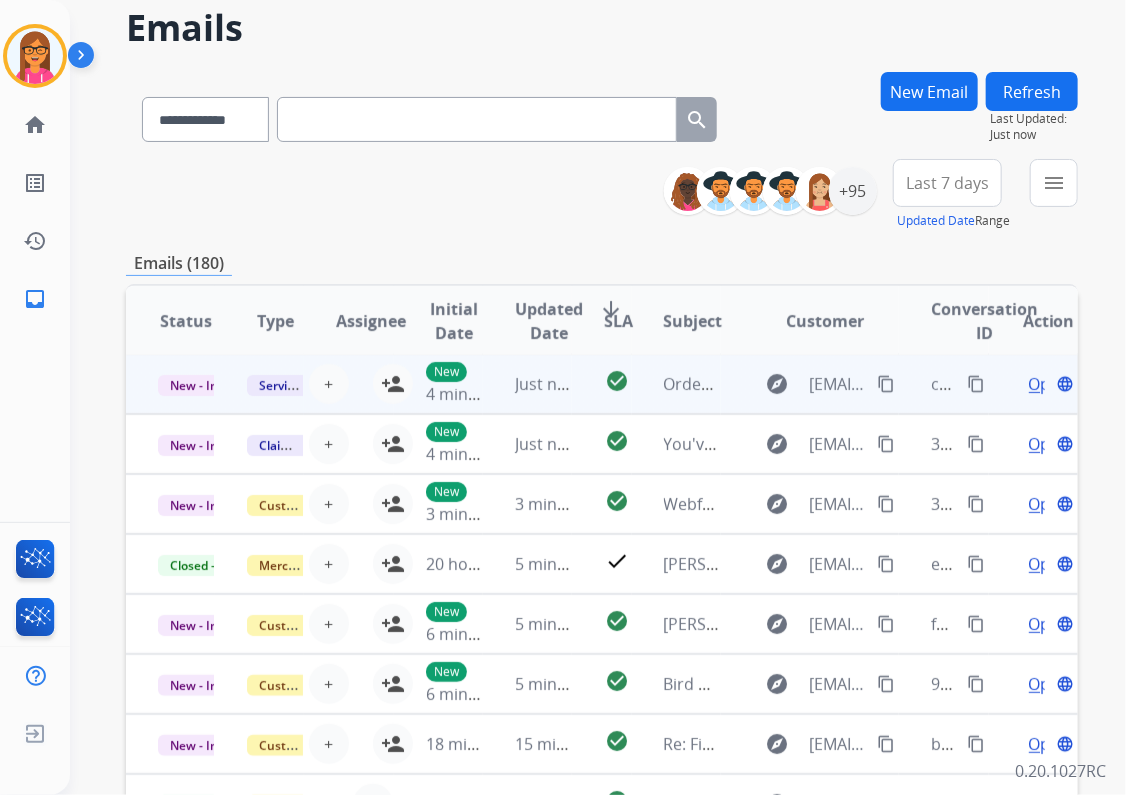 scroll, scrollTop: 1, scrollLeft: 0, axis: vertical 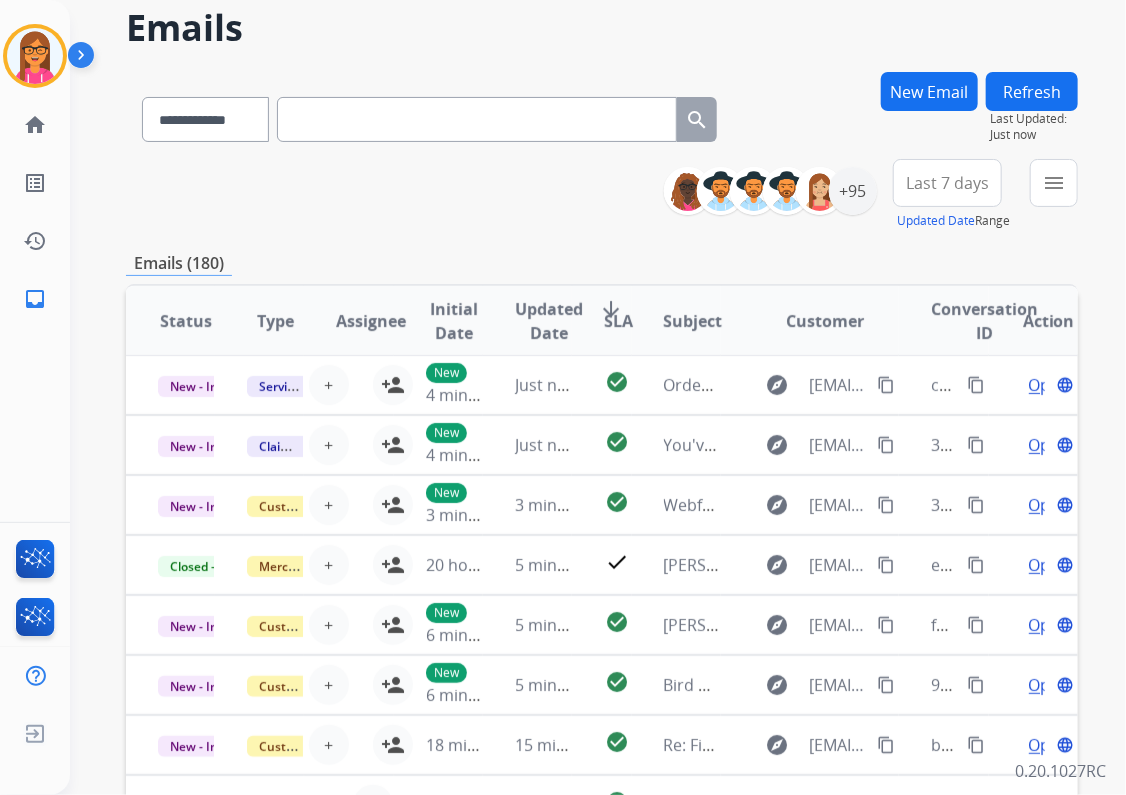 drag, startPoint x: 1019, startPoint y: 101, endPoint x: 982, endPoint y: 122, distance: 42.544094 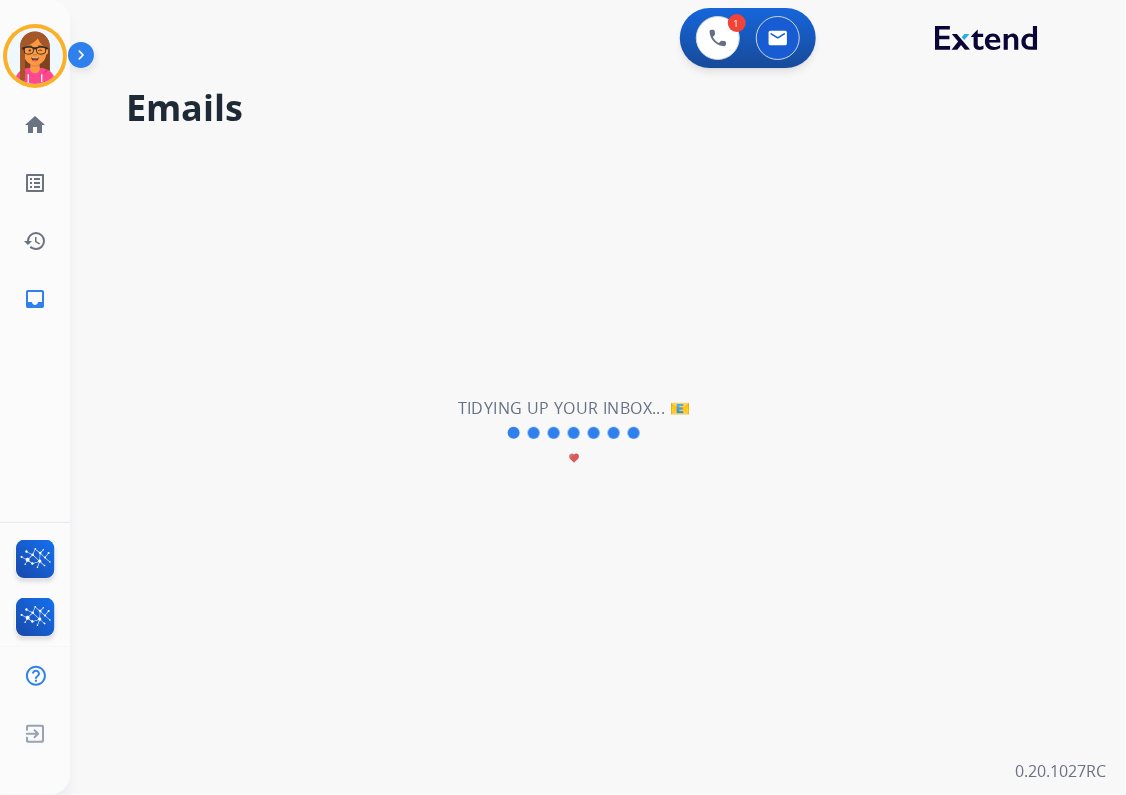scroll, scrollTop: 0, scrollLeft: 0, axis: both 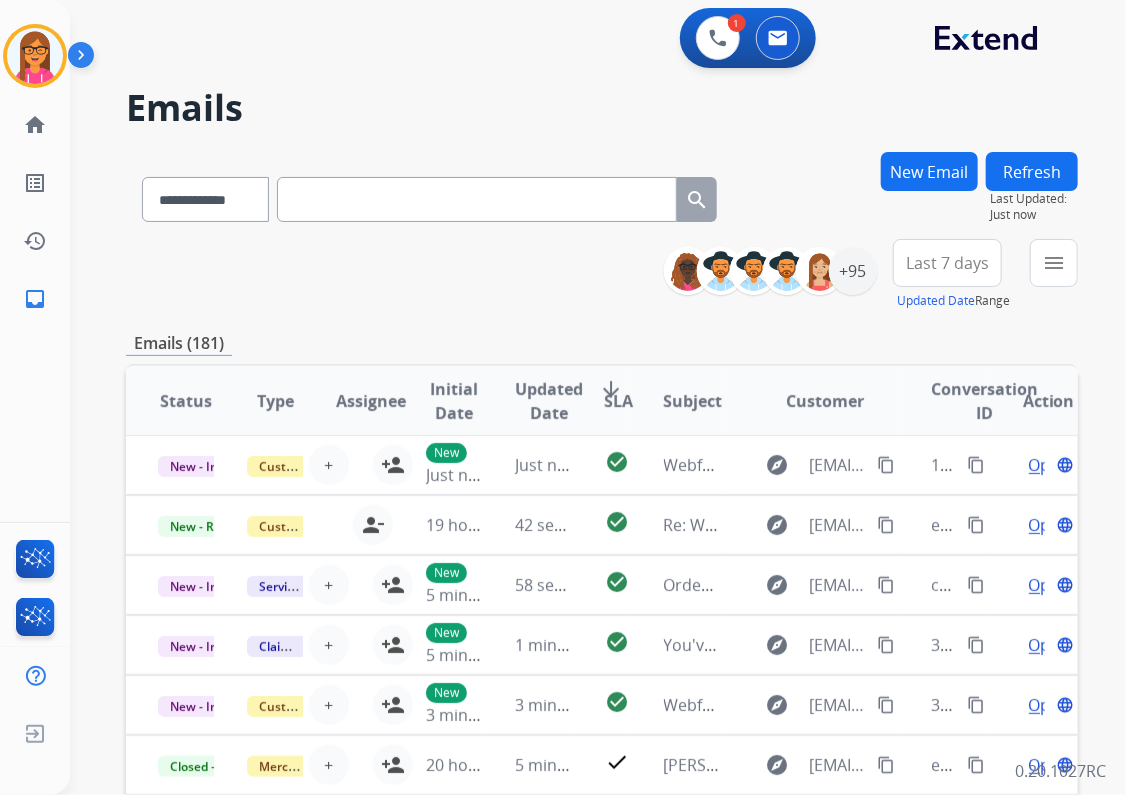 click at bounding box center (477, 199) 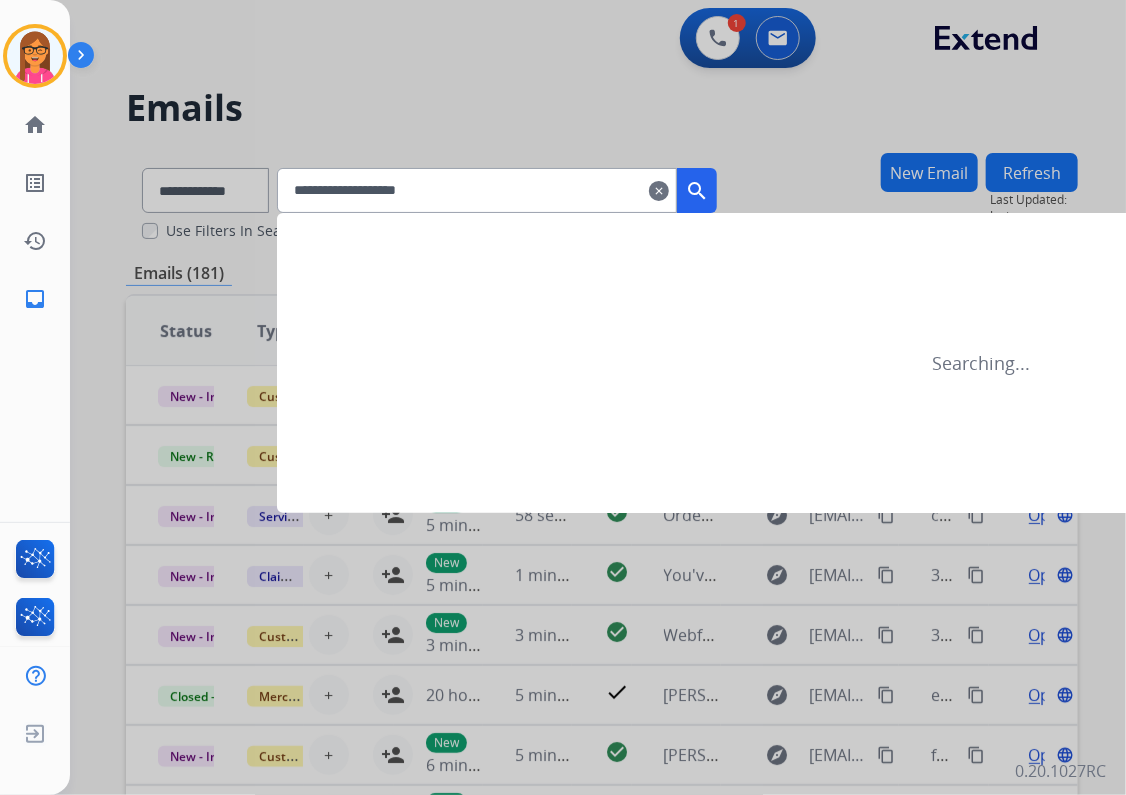 type on "**********" 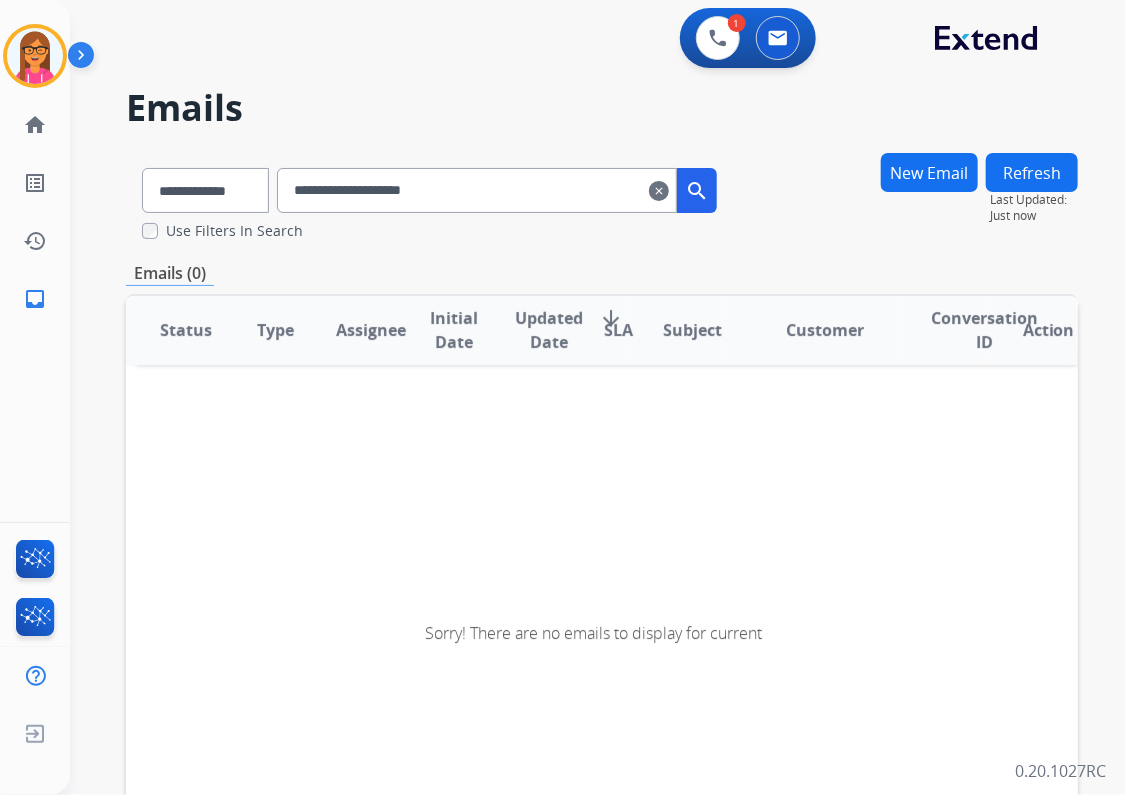 click on "Refresh" at bounding box center (1032, 172) 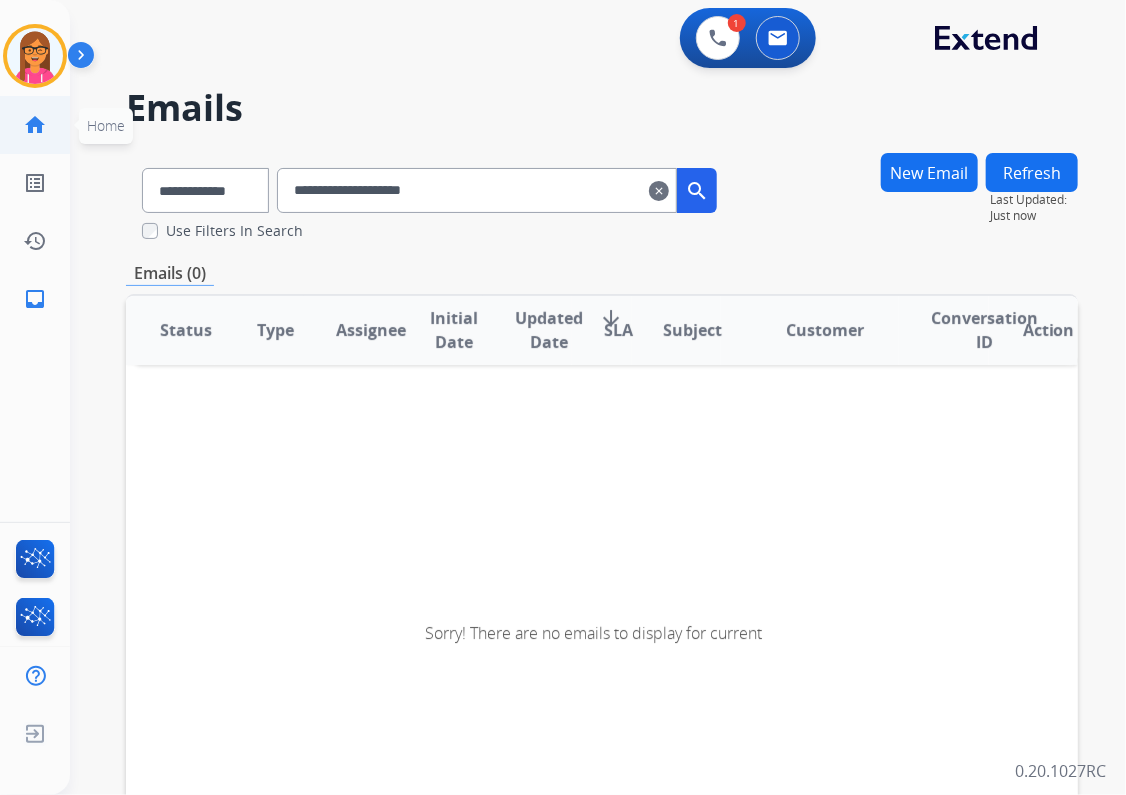 click on "home" 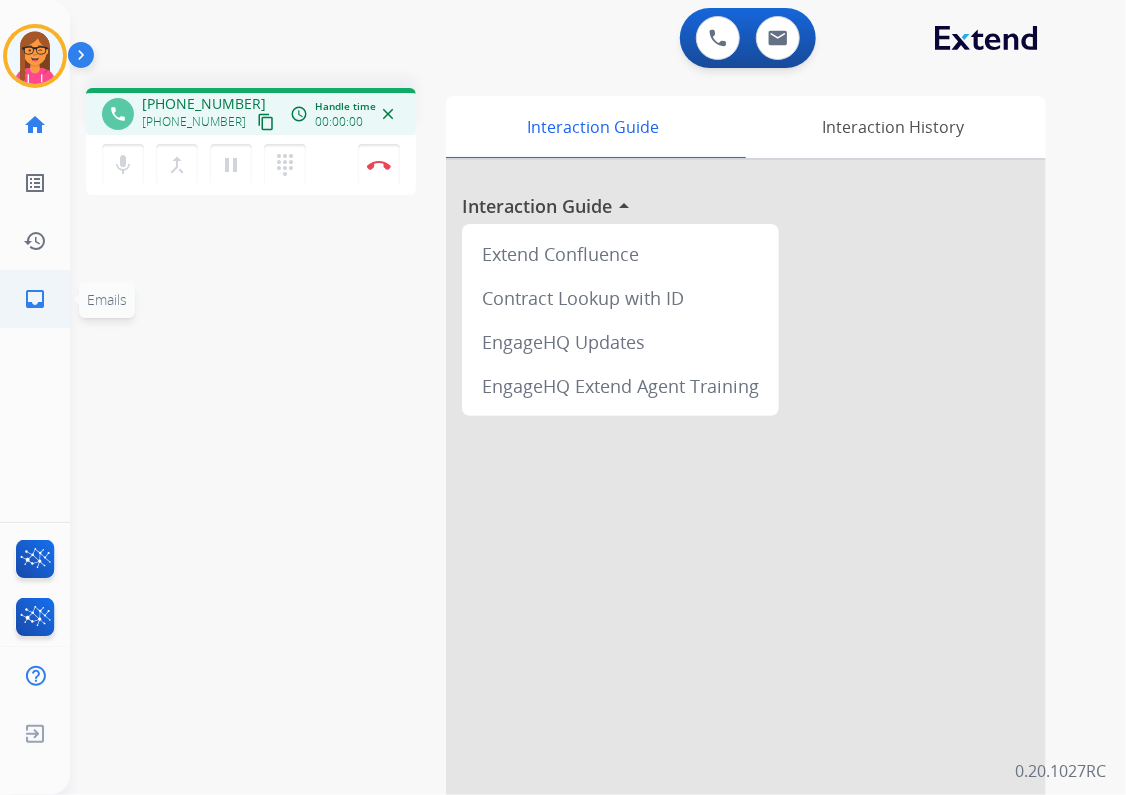 click on "inbox" 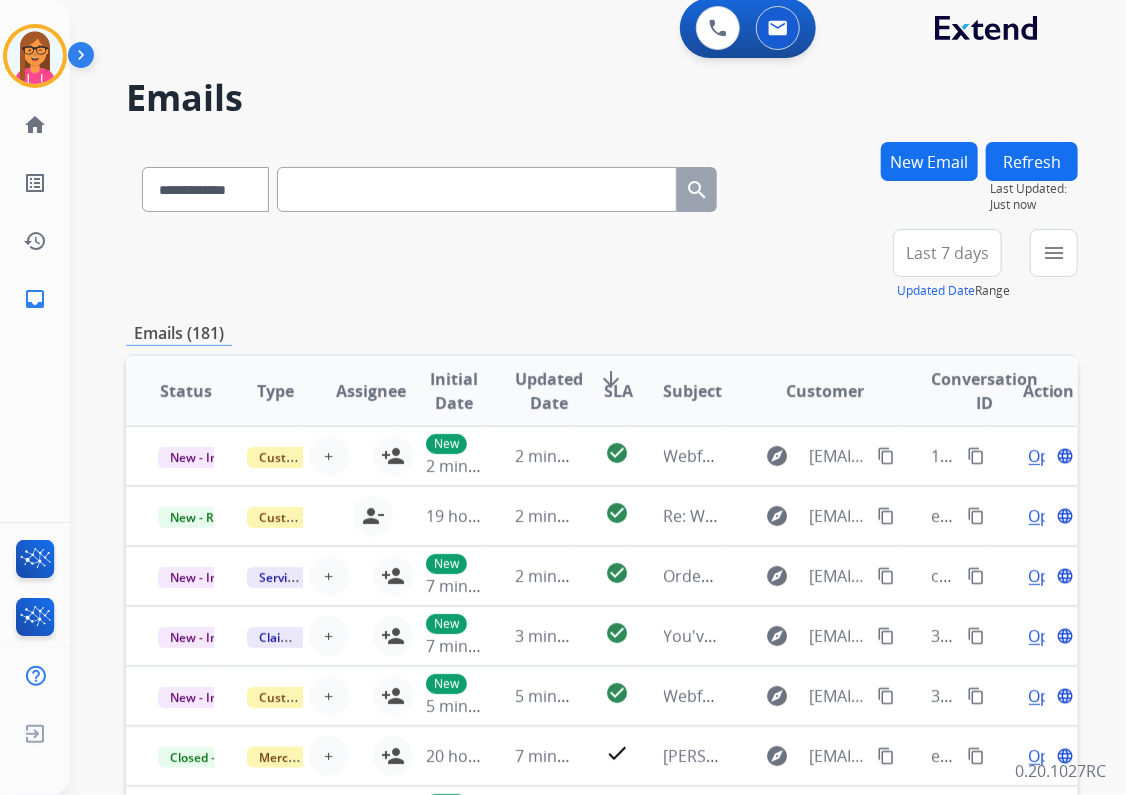 scroll, scrollTop: 0, scrollLeft: 0, axis: both 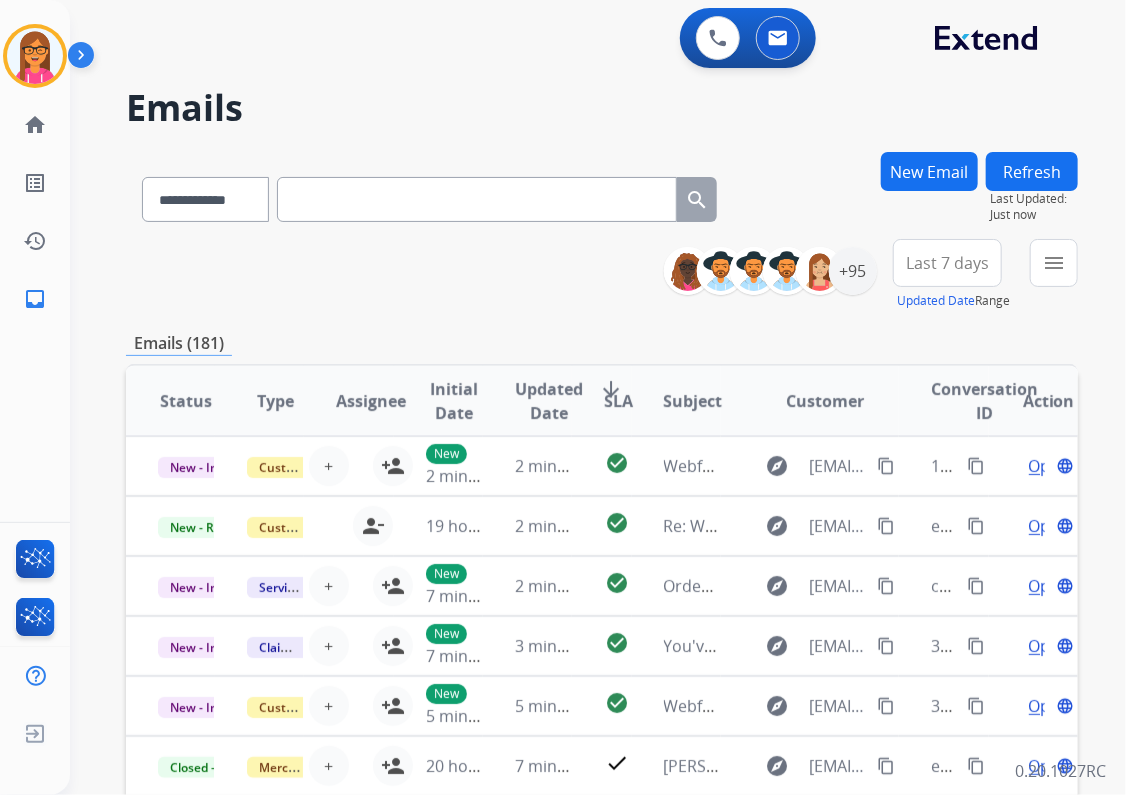 click on "Refresh" at bounding box center [1032, 171] 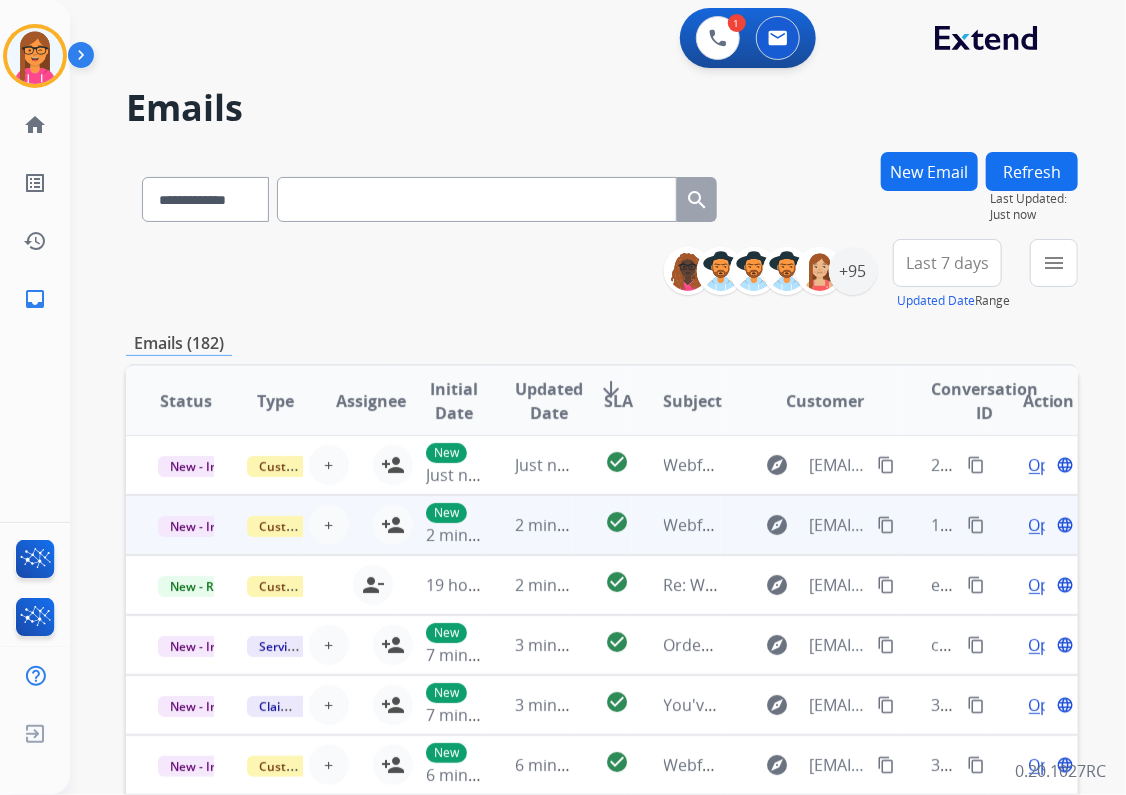 scroll, scrollTop: 0, scrollLeft: 0, axis: both 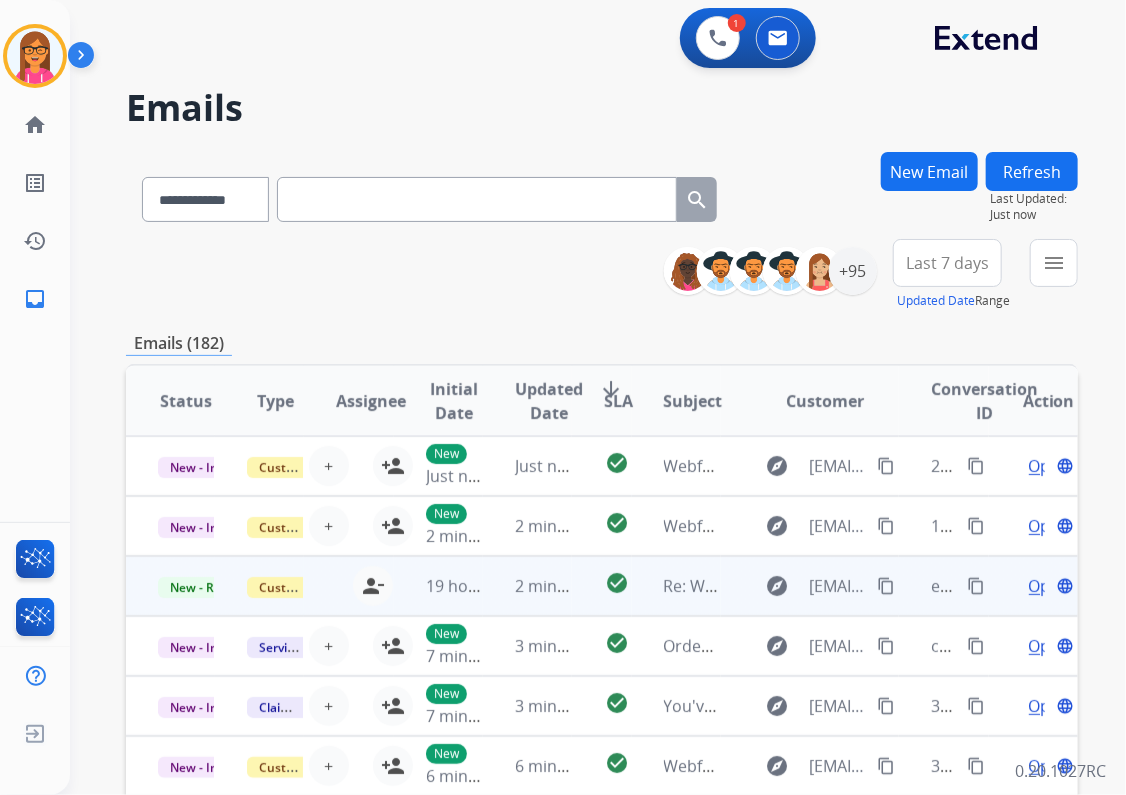 click on "explore [EMAIL_ADDRESS][DOMAIN_NAME] content_copy" at bounding box center (810, 586) 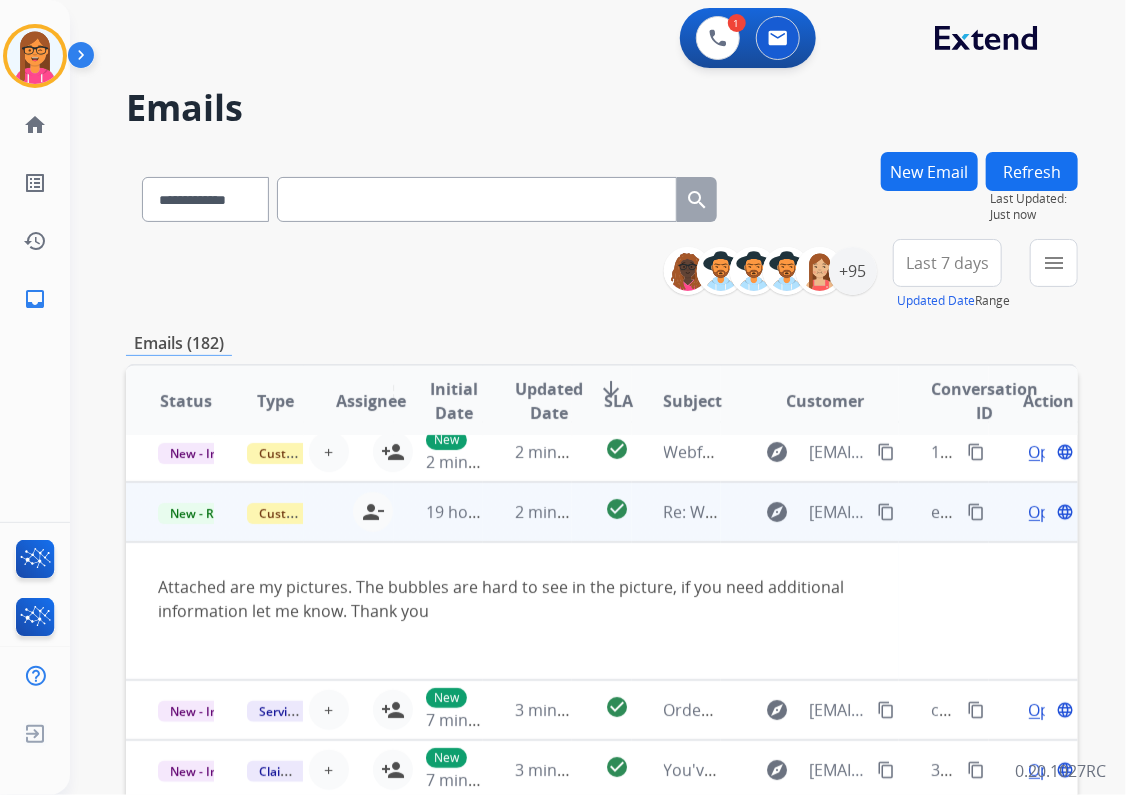 scroll, scrollTop: 120, scrollLeft: 0, axis: vertical 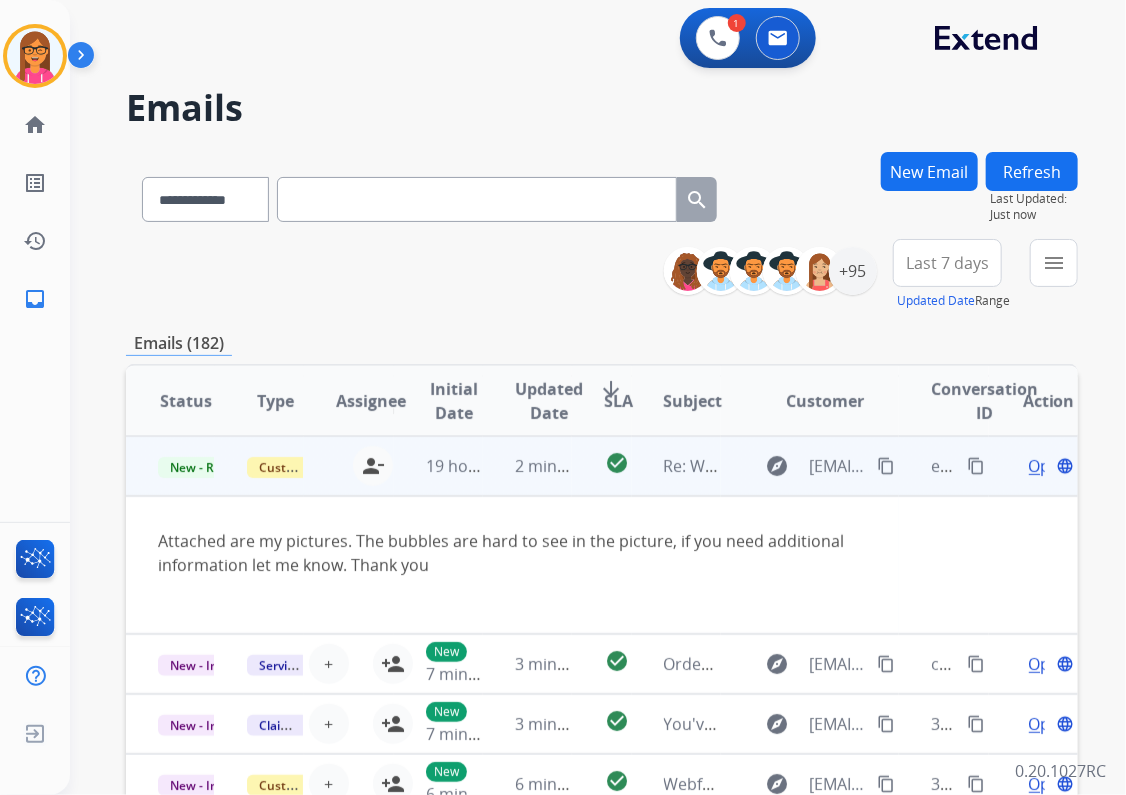 click on "explore [EMAIL_ADDRESS][DOMAIN_NAME] content_copy" at bounding box center (810, 466) 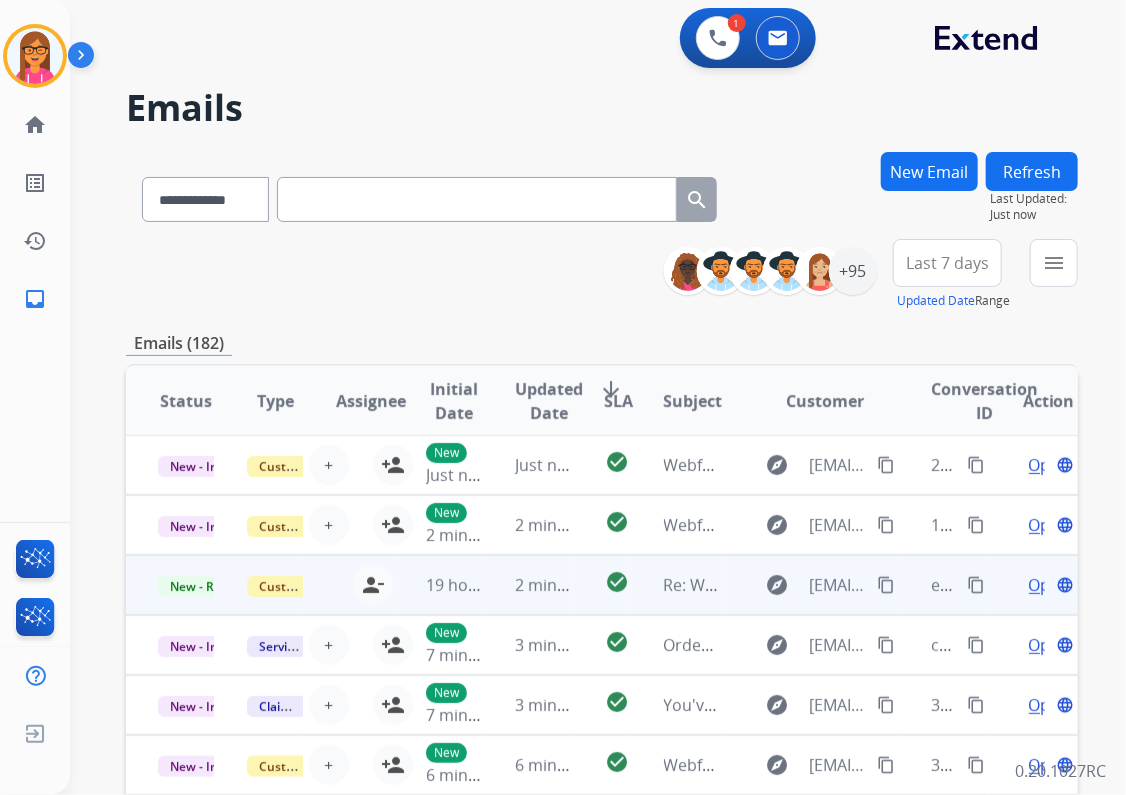 scroll, scrollTop: 0, scrollLeft: 0, axis: both 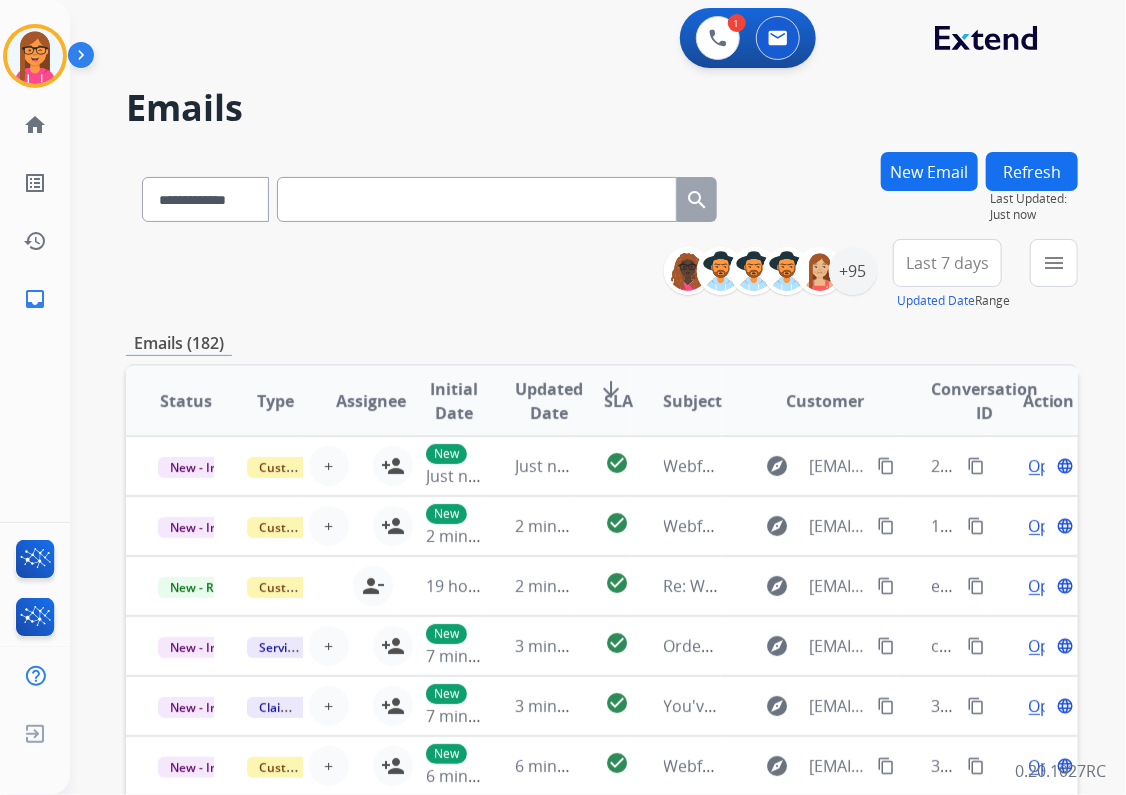 click on "Refresh" at bounding box center (1032, 171) 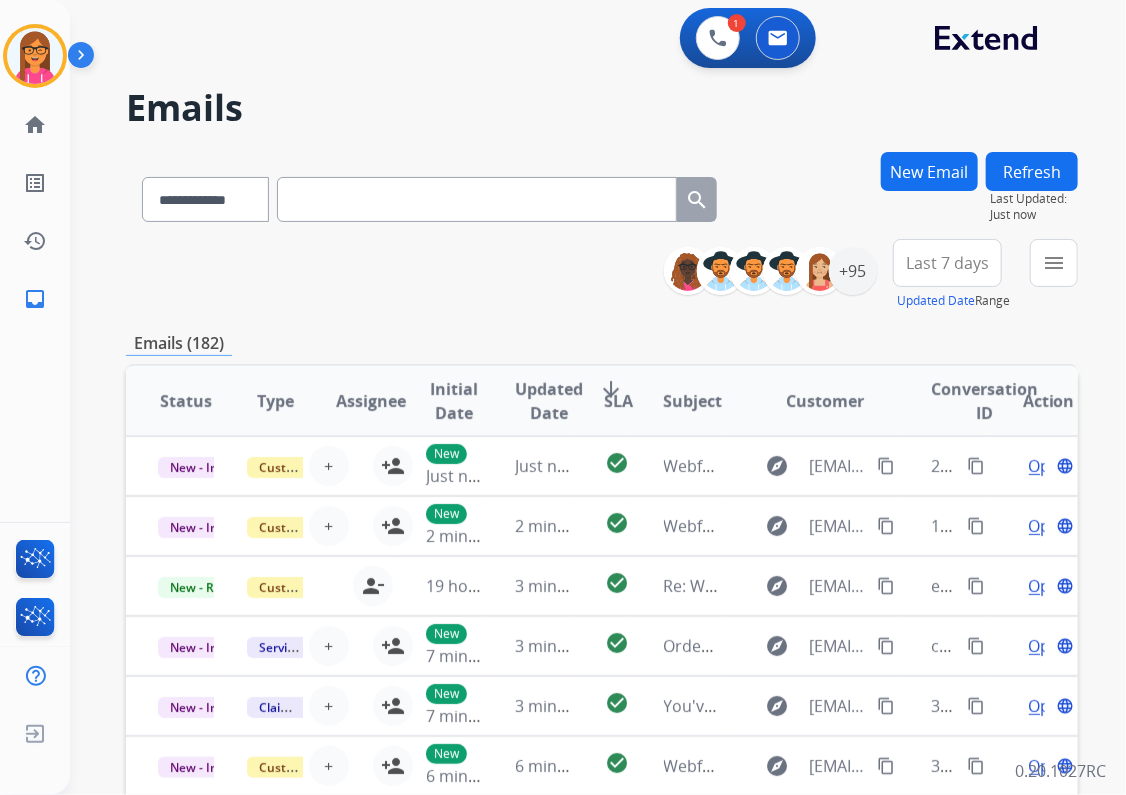 click at bounding box center [477, 199] 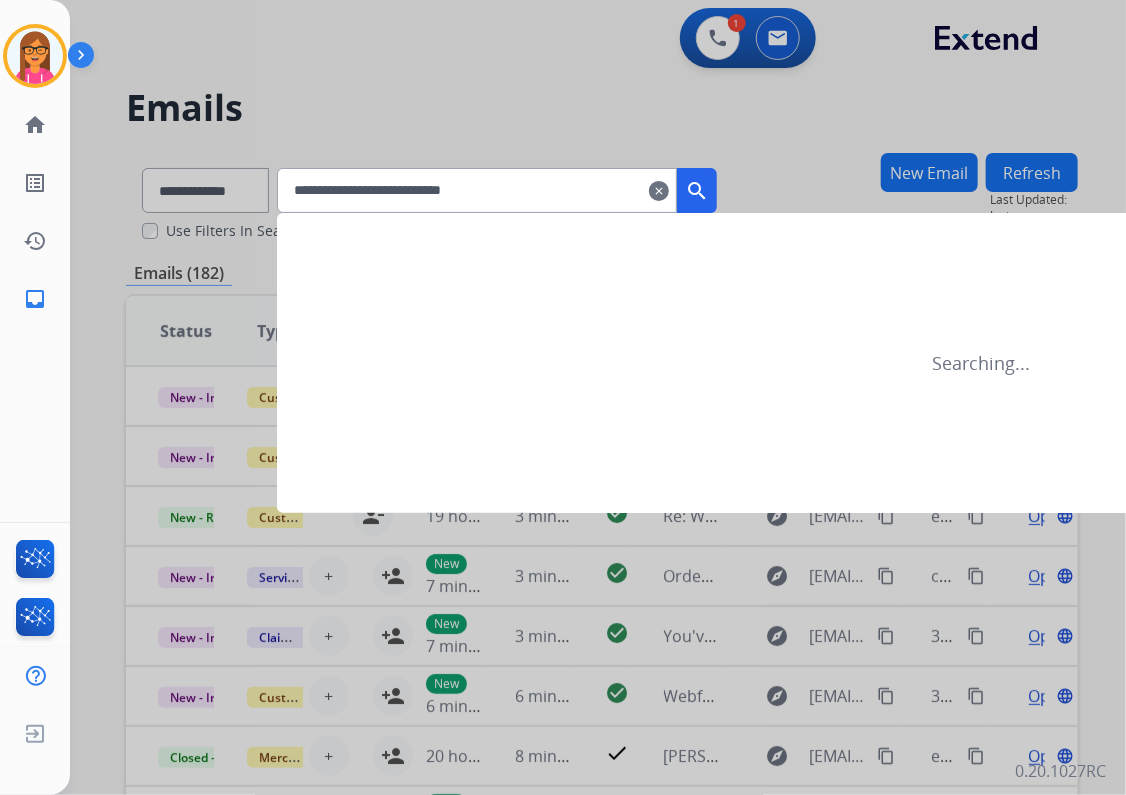 type on "**********" 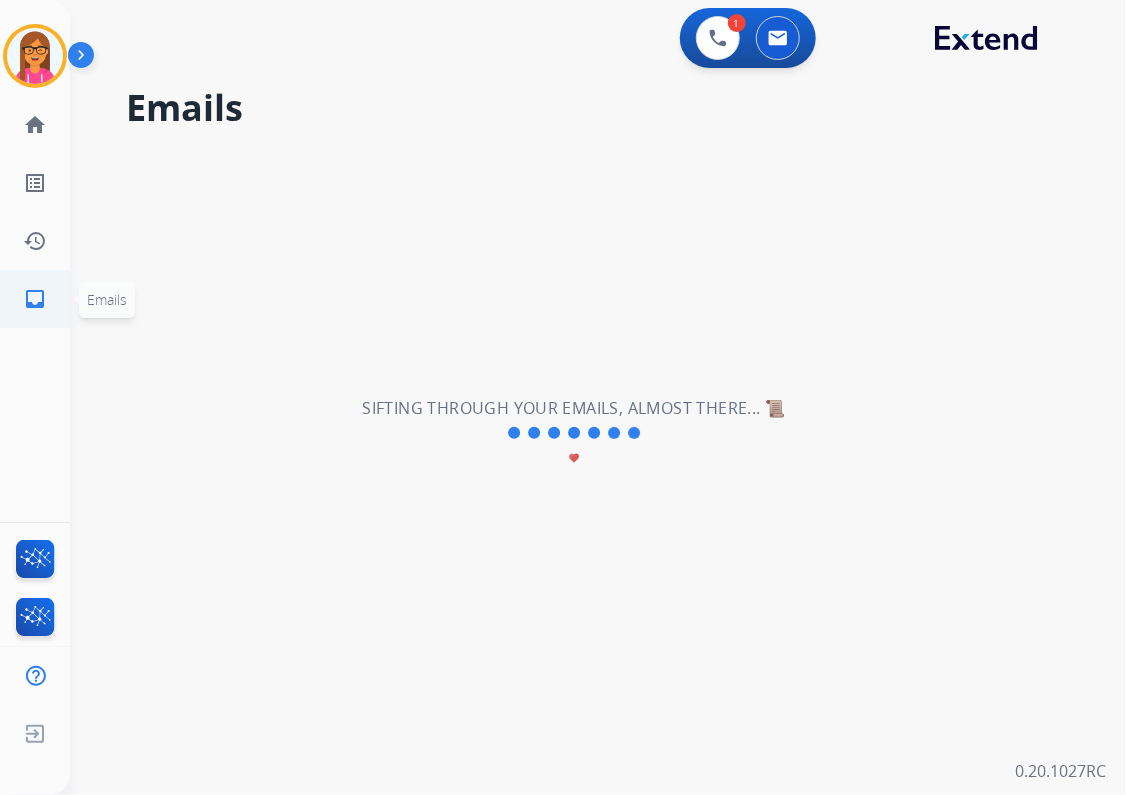 click on "inbox" 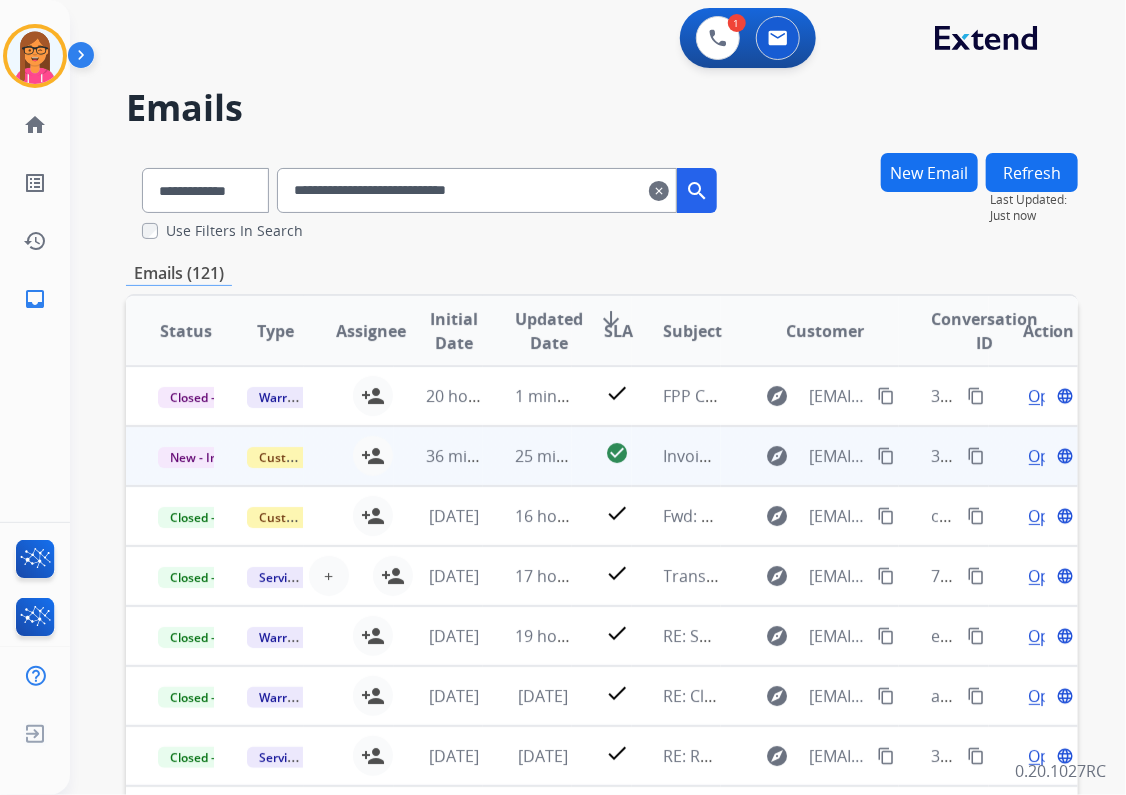 click on "explore [EMAIL_ADDRESS][DOMAIN_NAME] content_copy" at bounding box center [810, 456] 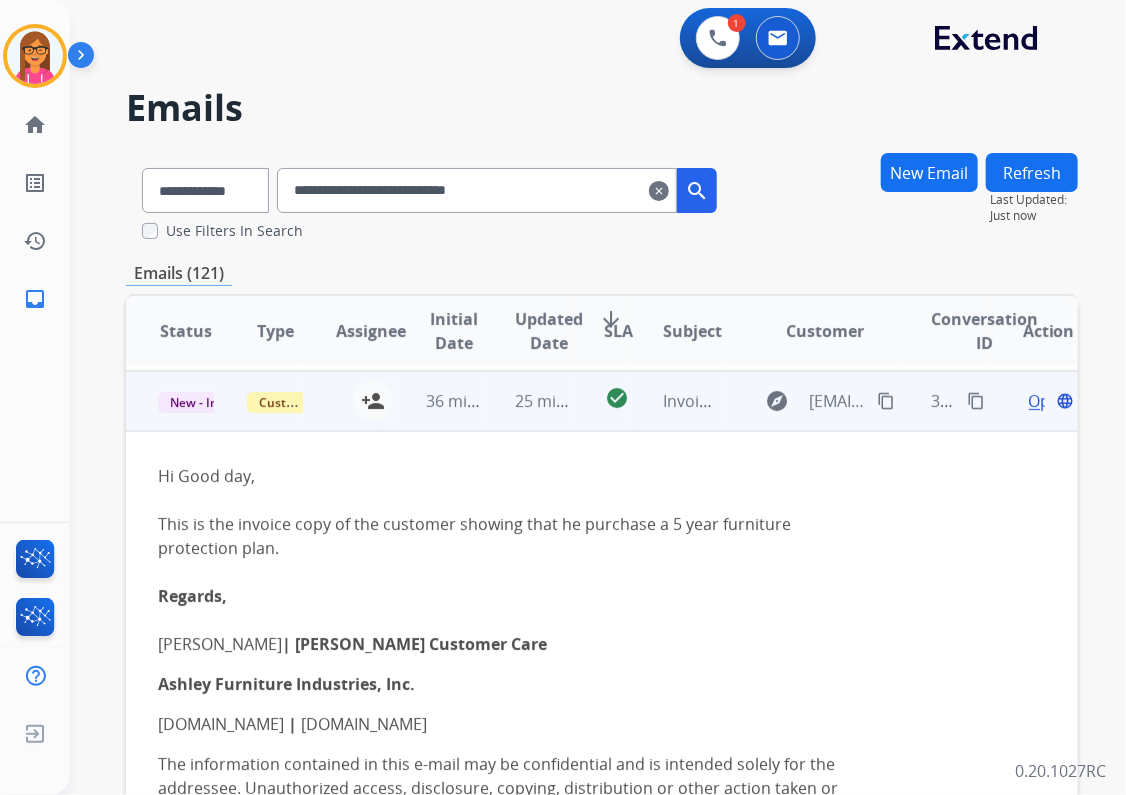 scroll, scrollTop: 60, scrollLeft: 0, axis: vertical 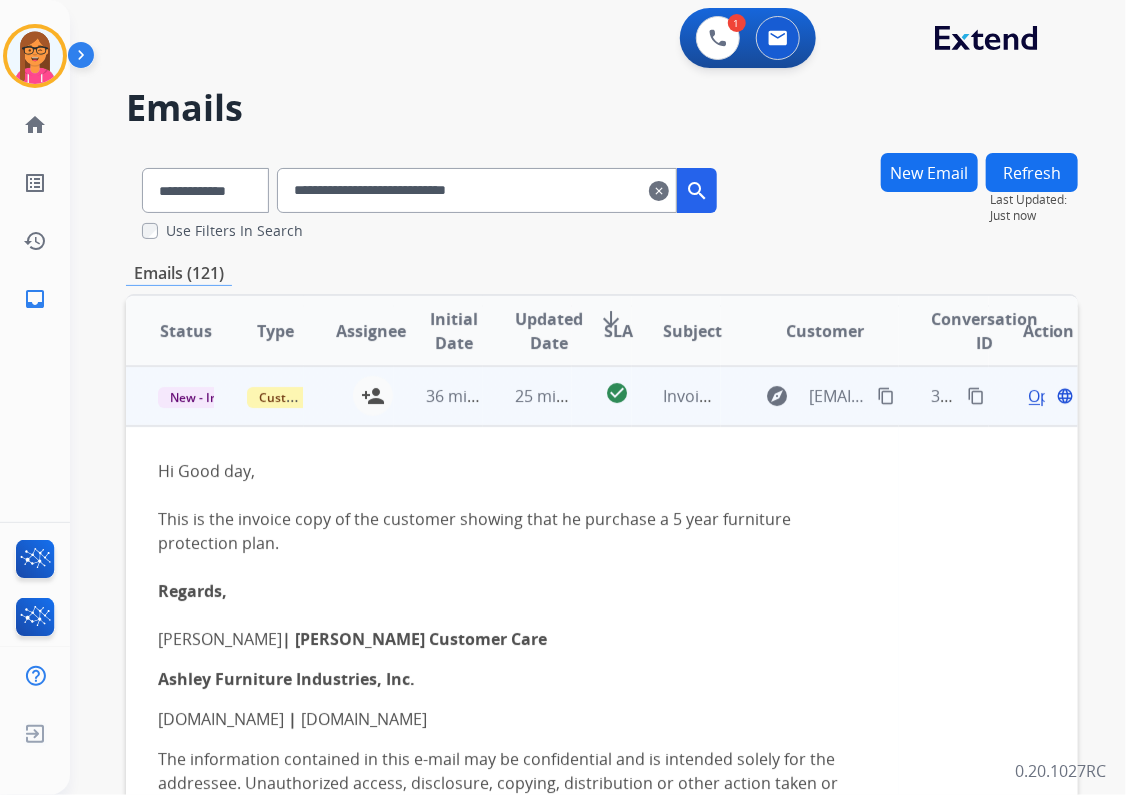 click on "Open" at bounding box center (1049, 396) 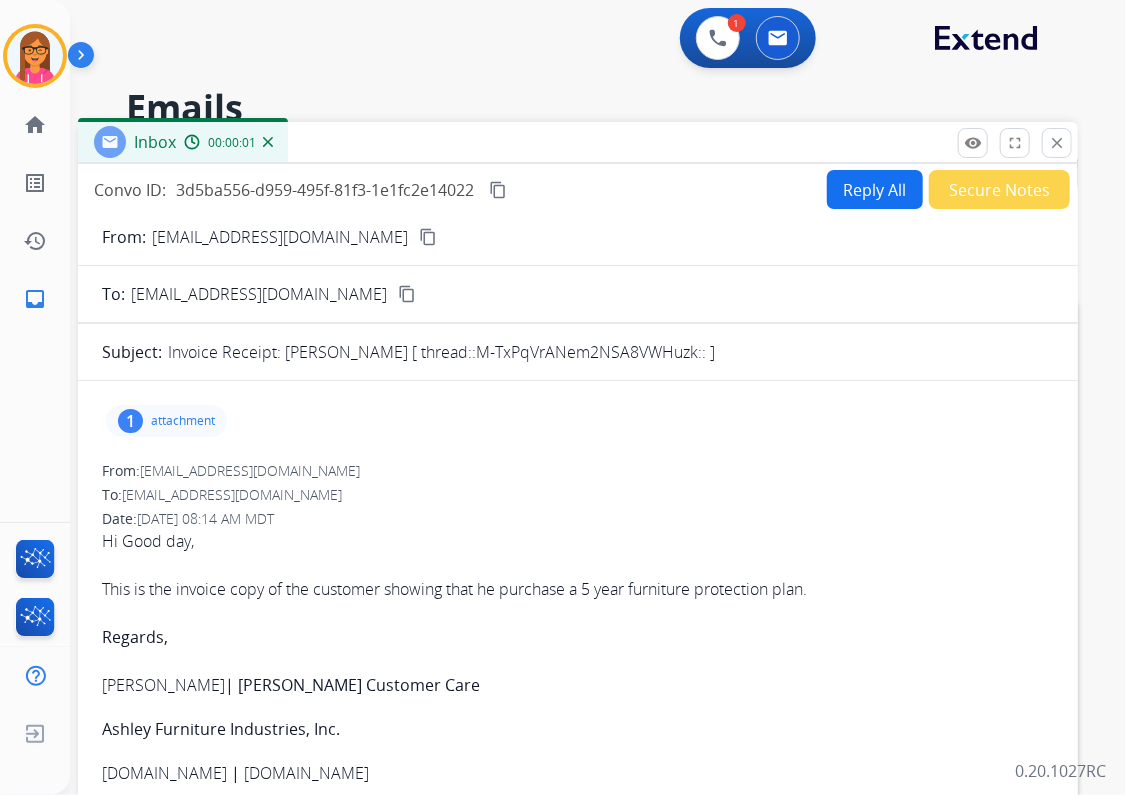 click on "1 attachment" at bounding box center (166, 421) 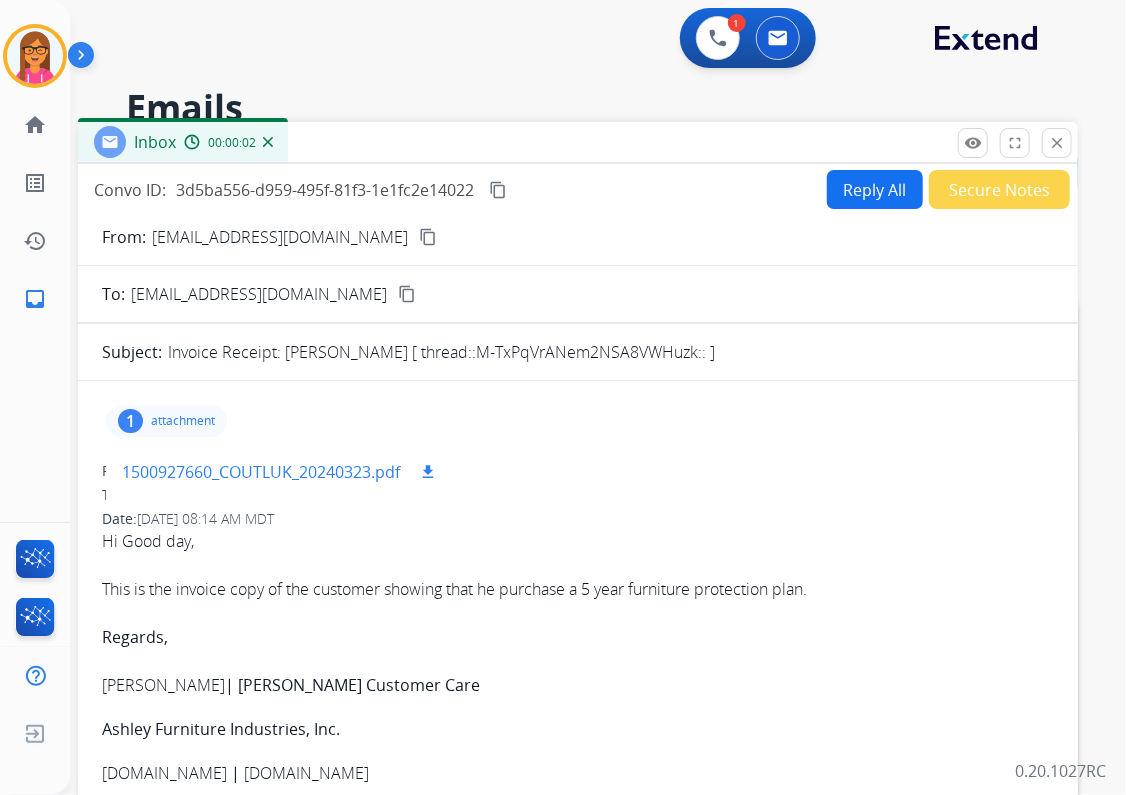 click on "1500927660_COUTLUK_20240323.pdf" at bounding box center (261, 472) 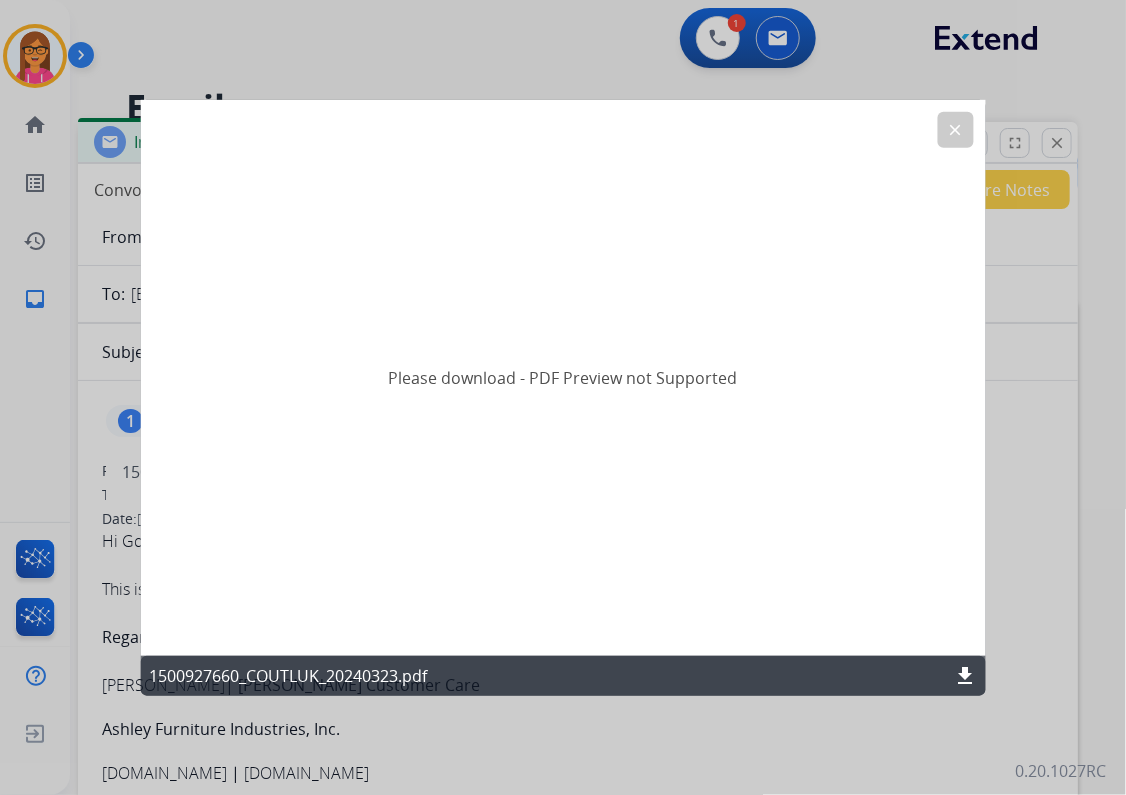 click on "download" 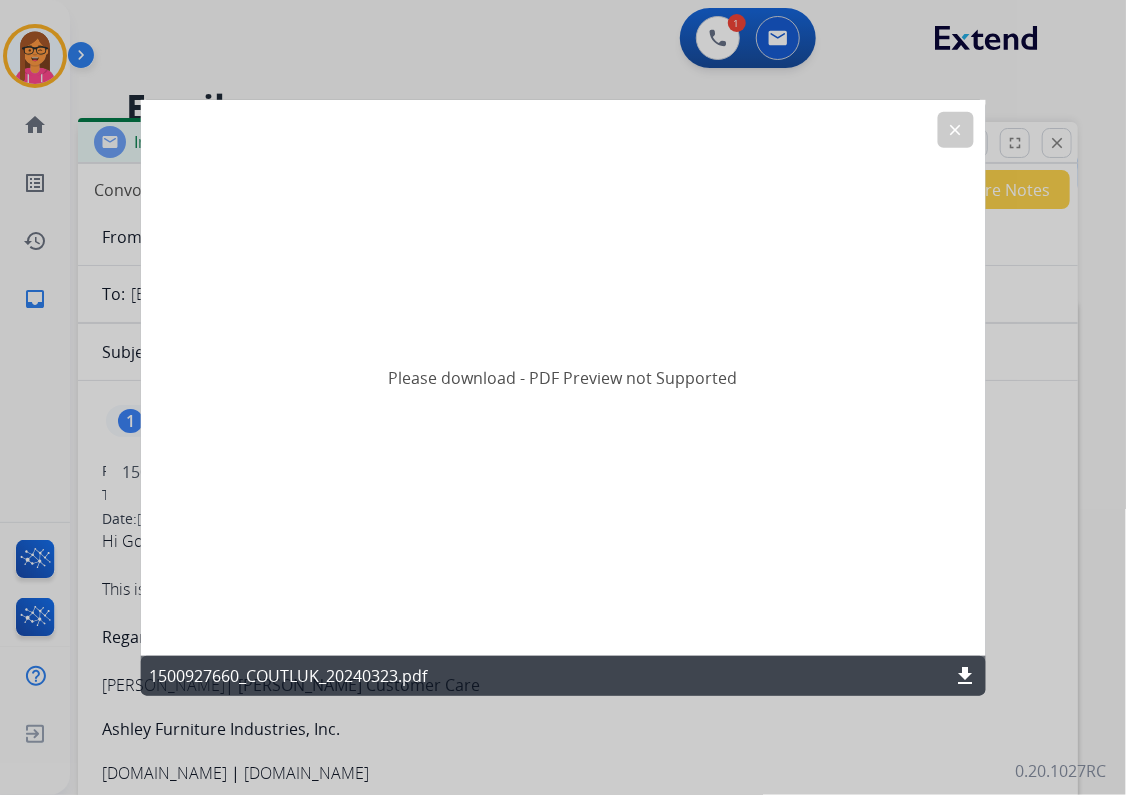 click on "clear" 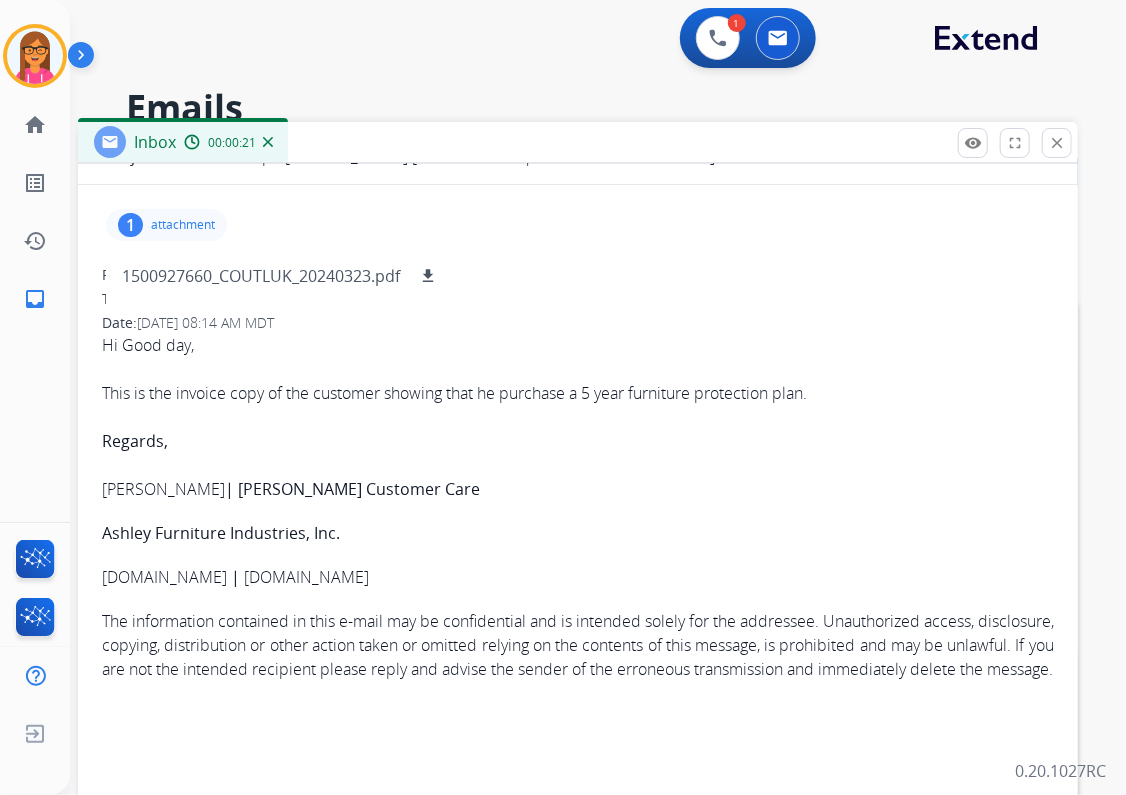scroll, scrollTop: 0, scrollLeft: 0, axis: both 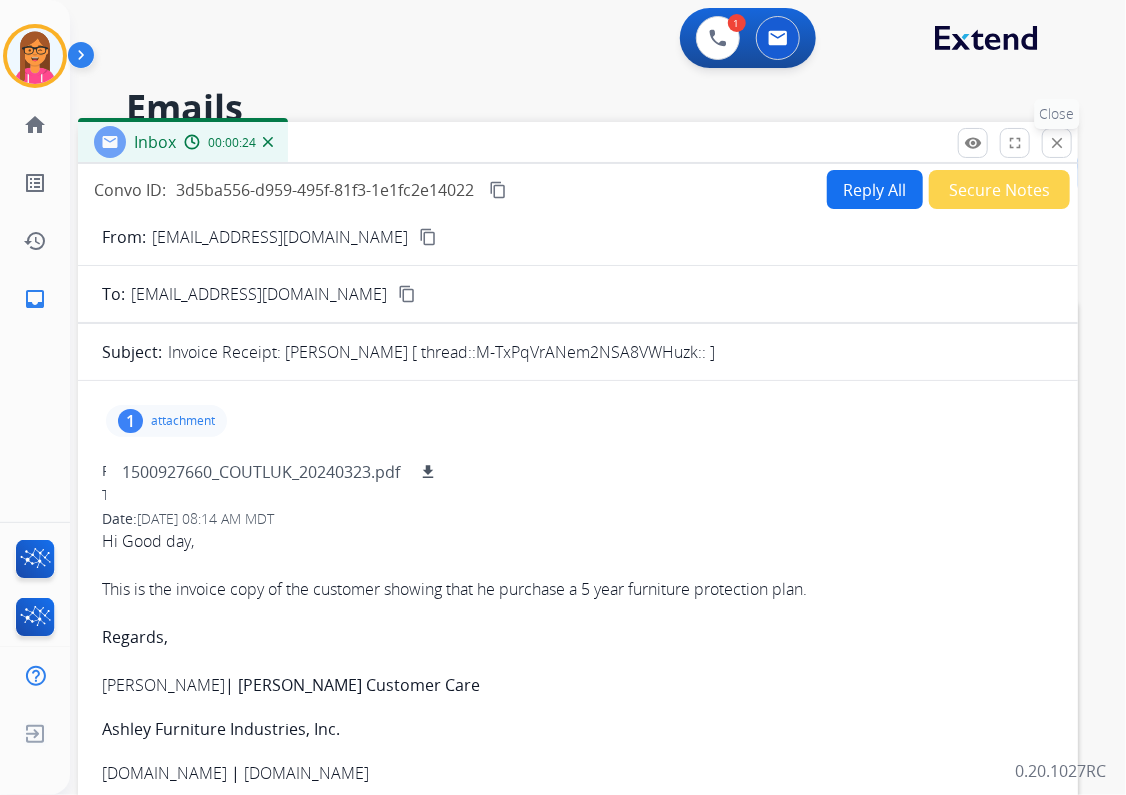 click on "close" at bounding box center [1057, 143] 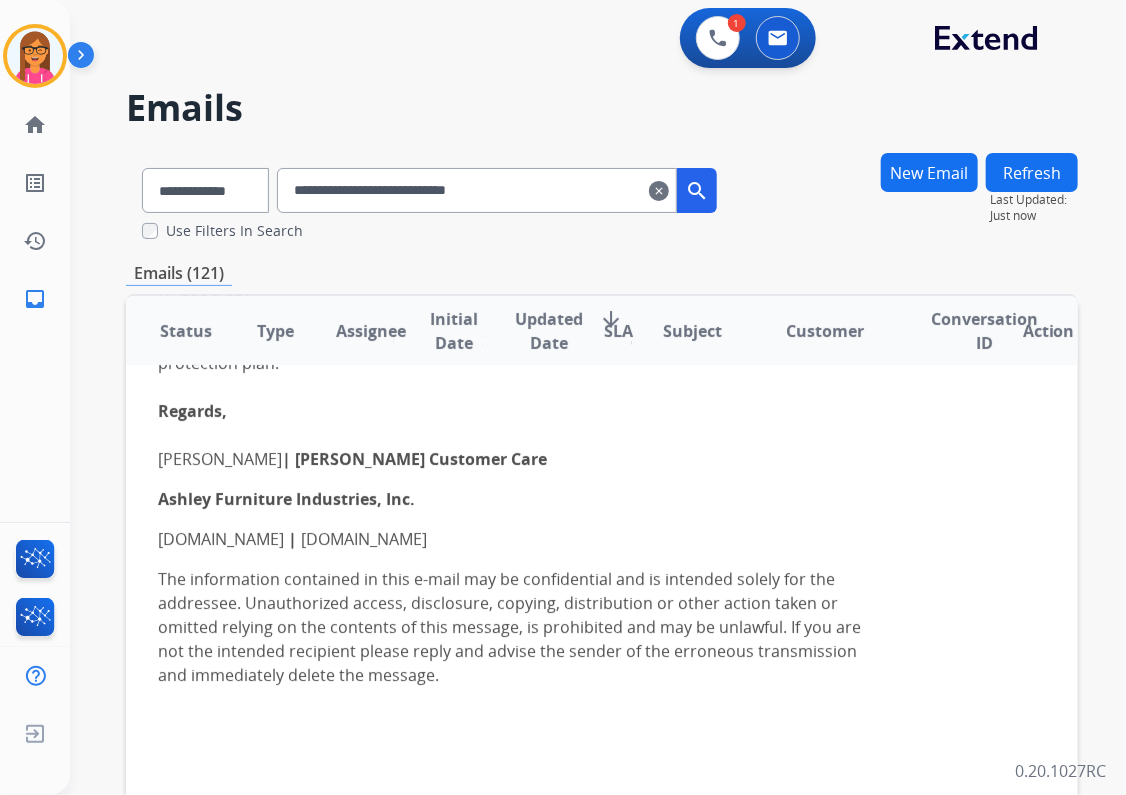 scroll, scrollTop: 320, scrollLeft: 0, axis: vertical 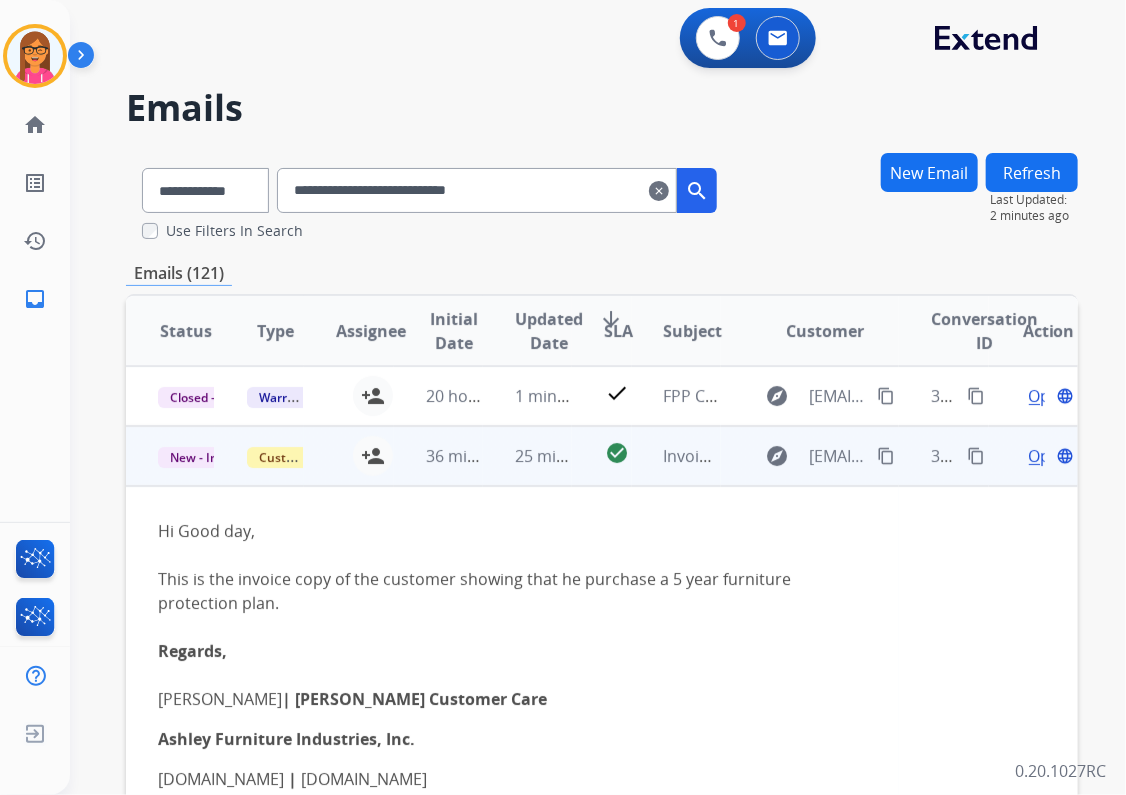 click on "explore [EMAIL_ADDRESS][DOMAIN_NAME] content_copy" at bounding box center [810, 456] 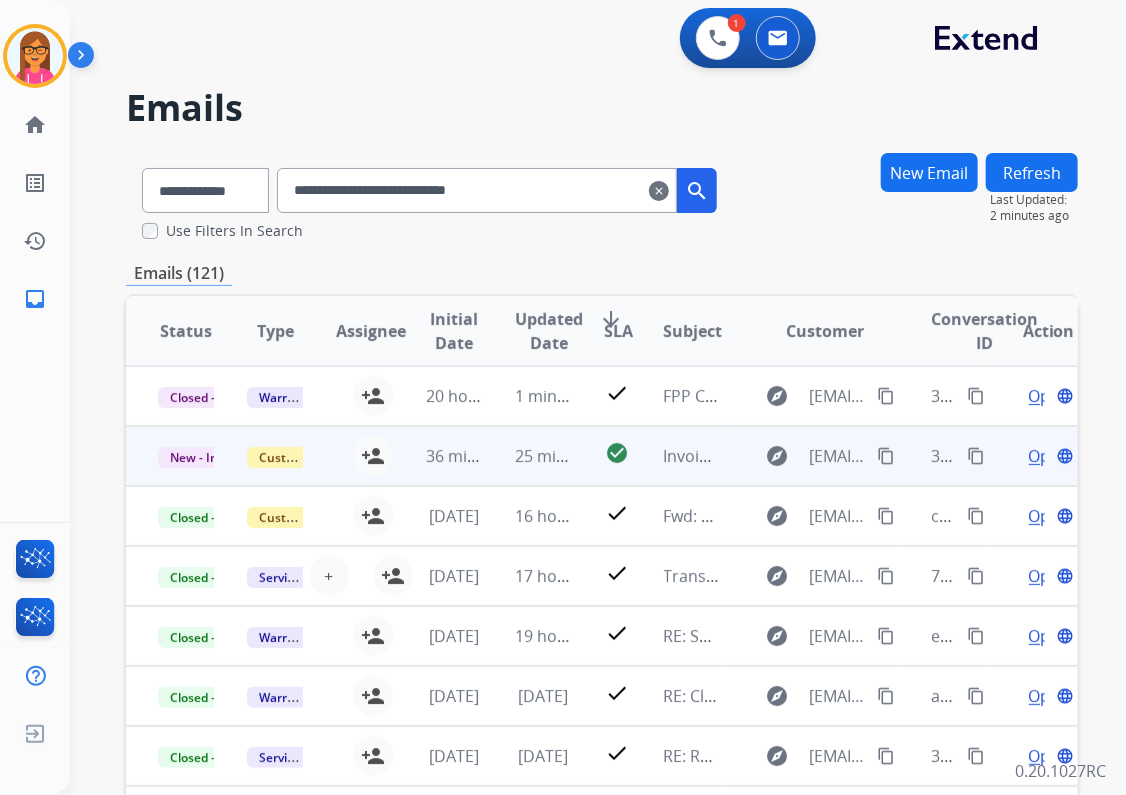 click on "Invoice Receipt: [PERSON_NAME] [ thread::M-TxPqVrANem2NSA8VWHuzk:: ]" at bounding box center (676, 456) 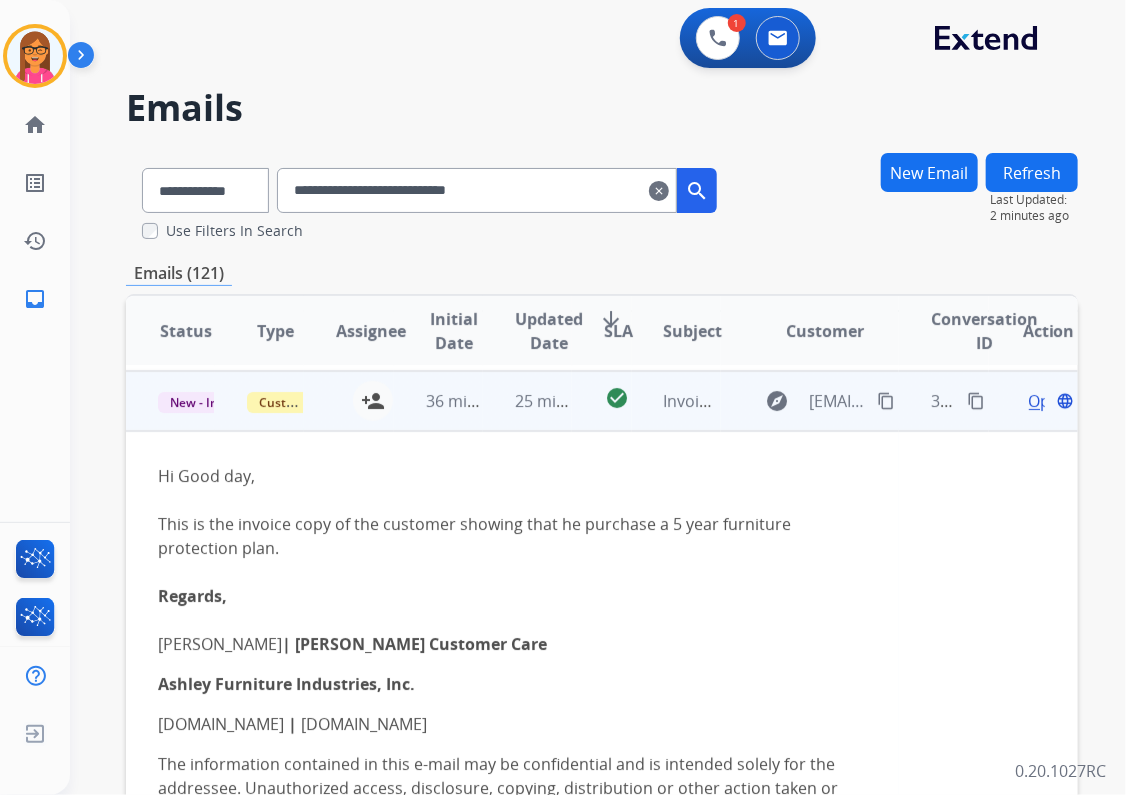 scroll, scrollTop: 60, scrollLeft: 0, axis: vertical 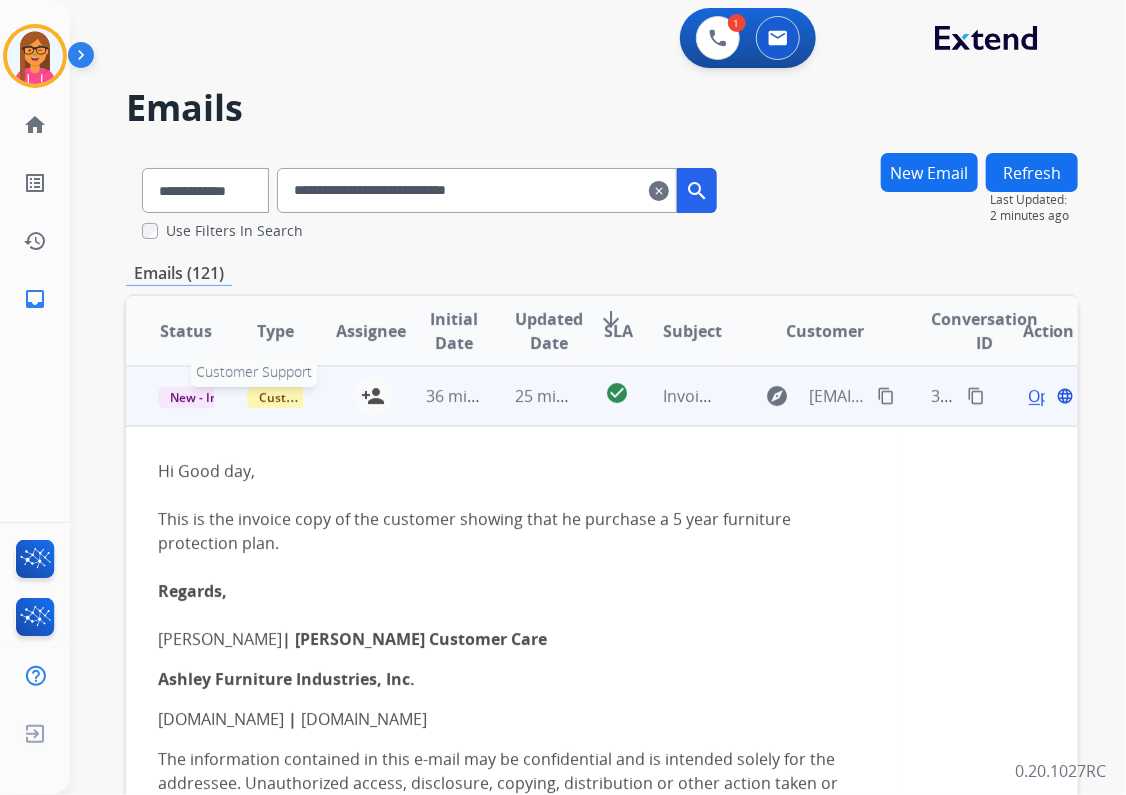click on "Customer Support" at bounding box center [312, 397] 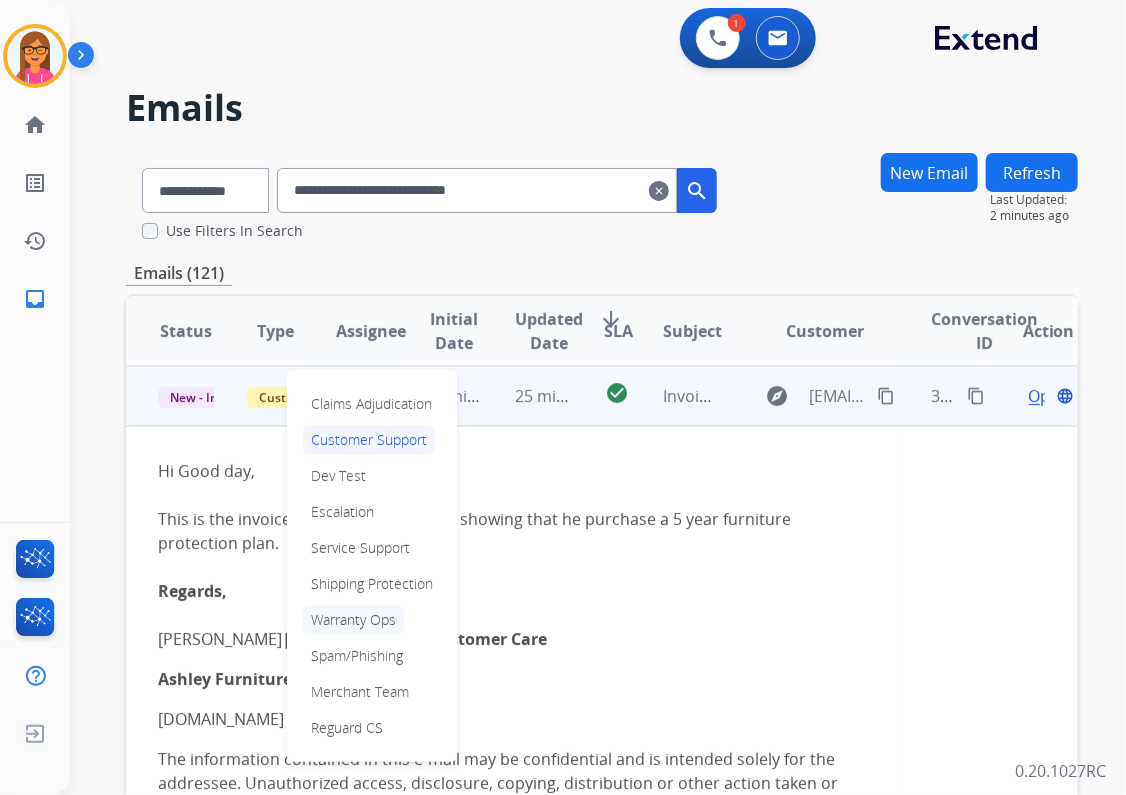 click on "Warranty Ops" at bounding box center (353, 620) 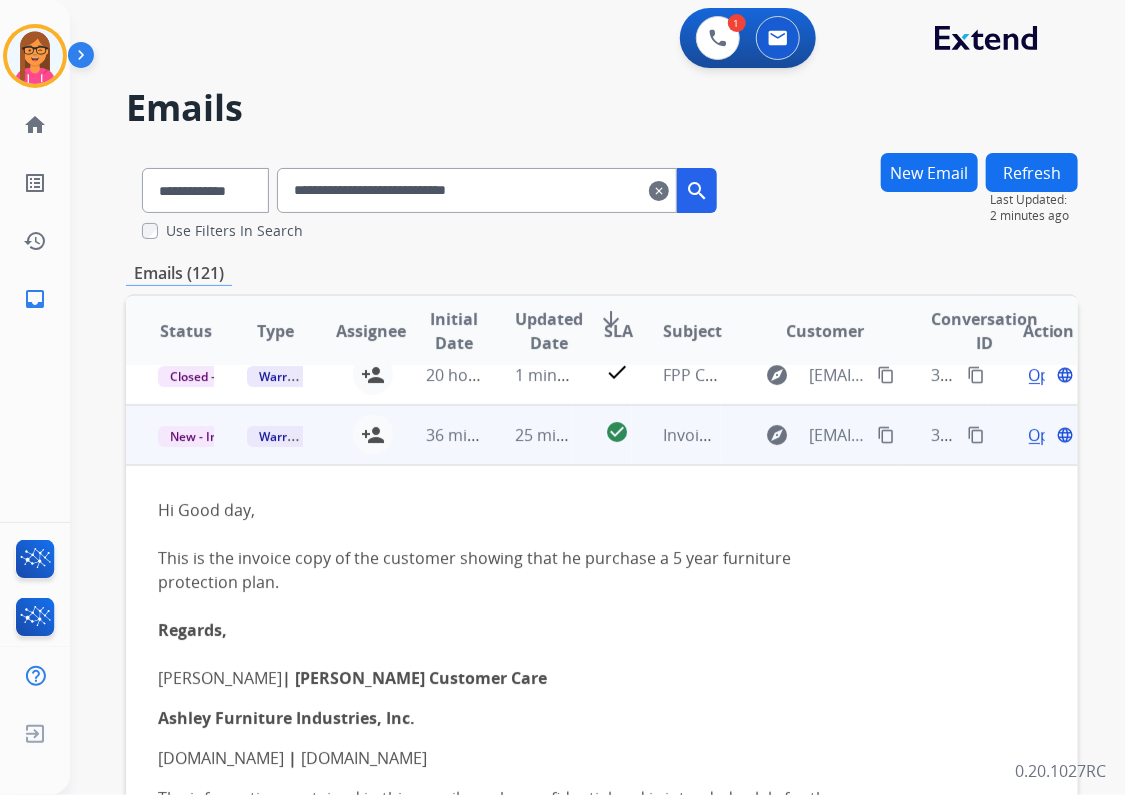 scroll, scrollTop: 0, scrollLeft: 0, axis: both 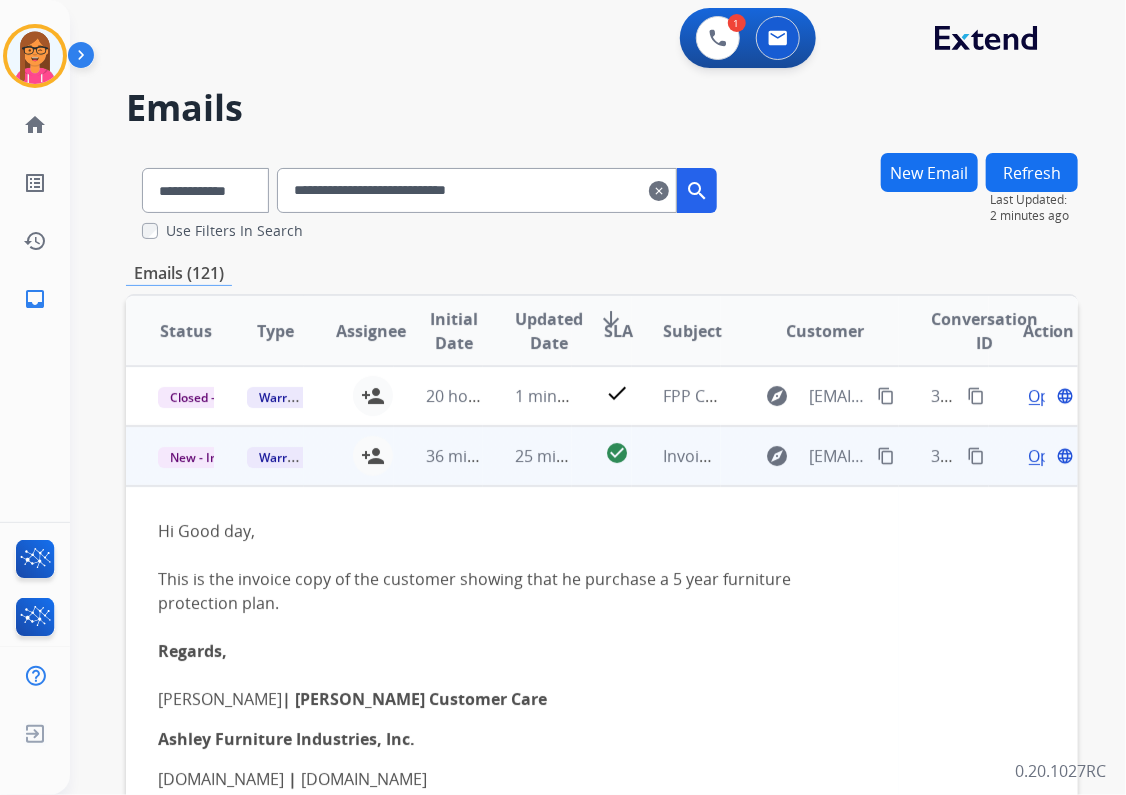 click on "Refresh" at bounding box center (1032, 172) 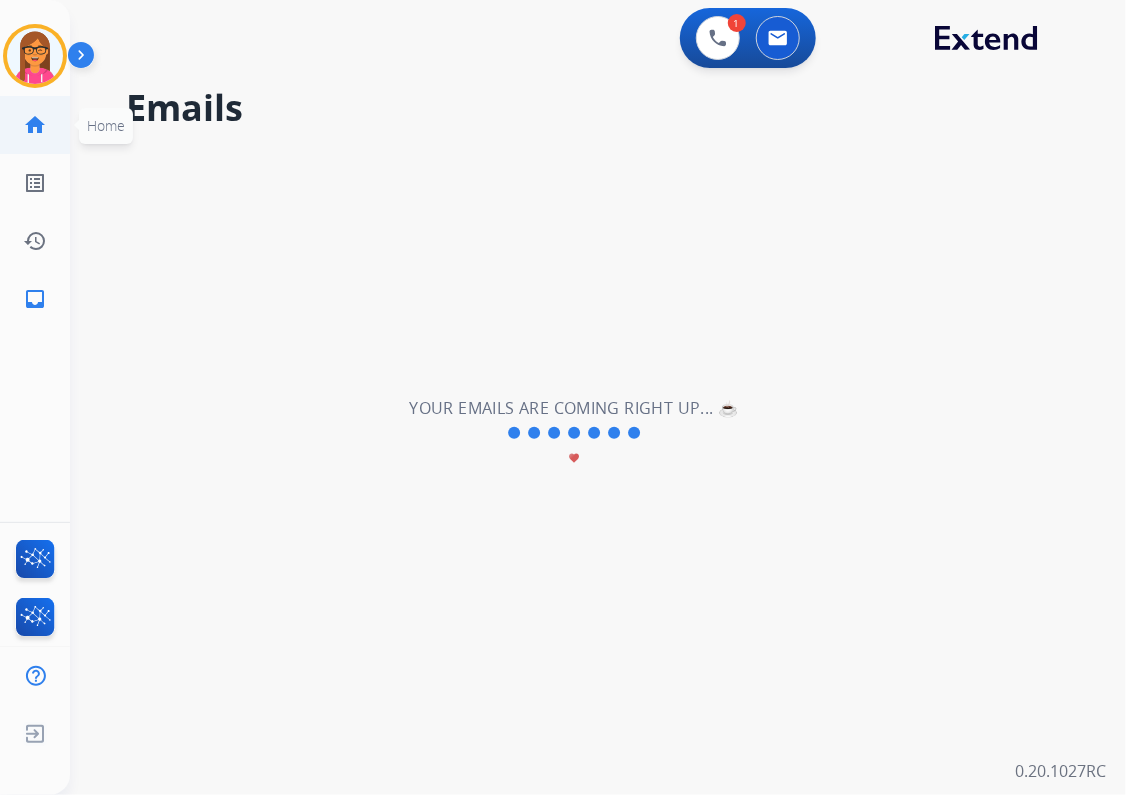 click on "home  Home" 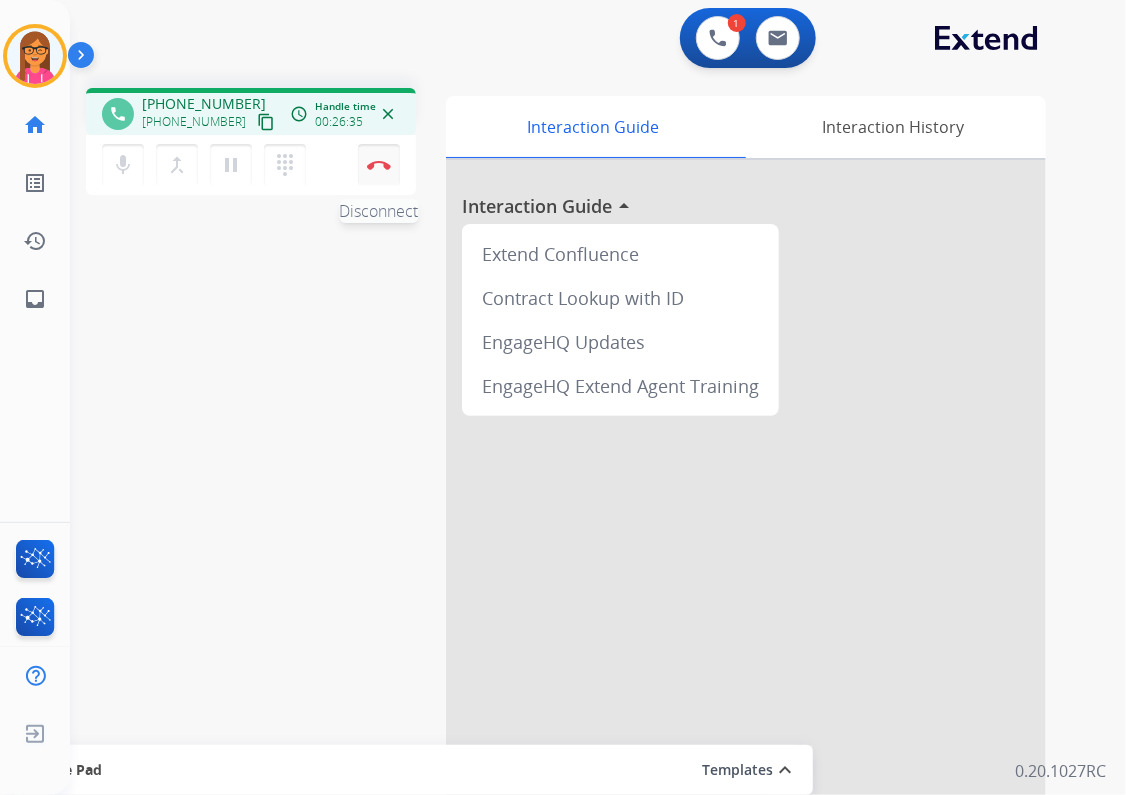 click on "Disconnect" at bounding box center (379, 165) 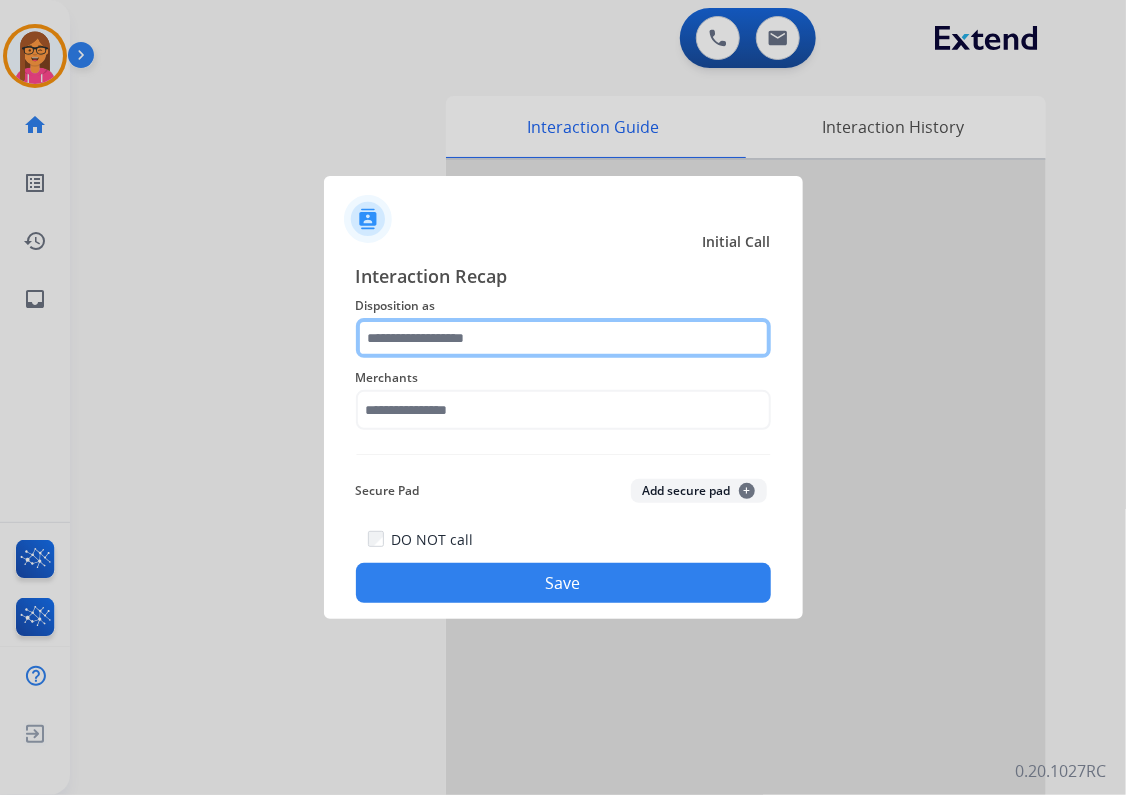 click 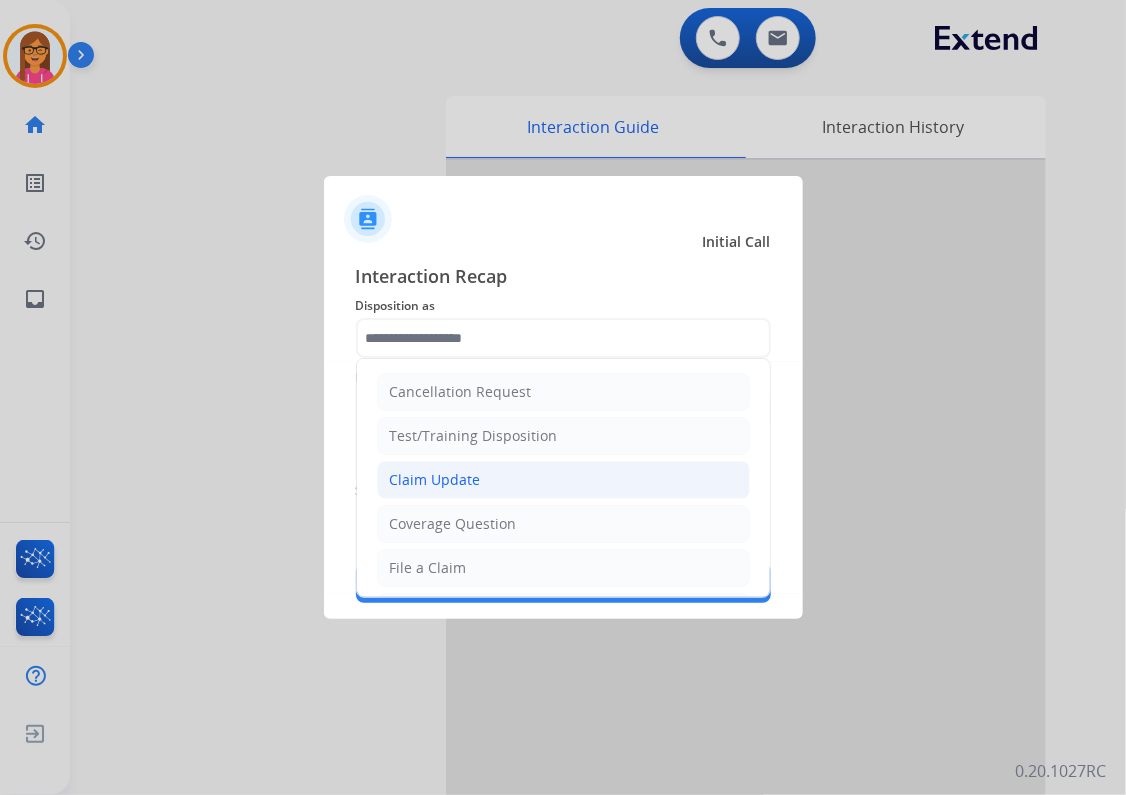 click on "Claim Update" 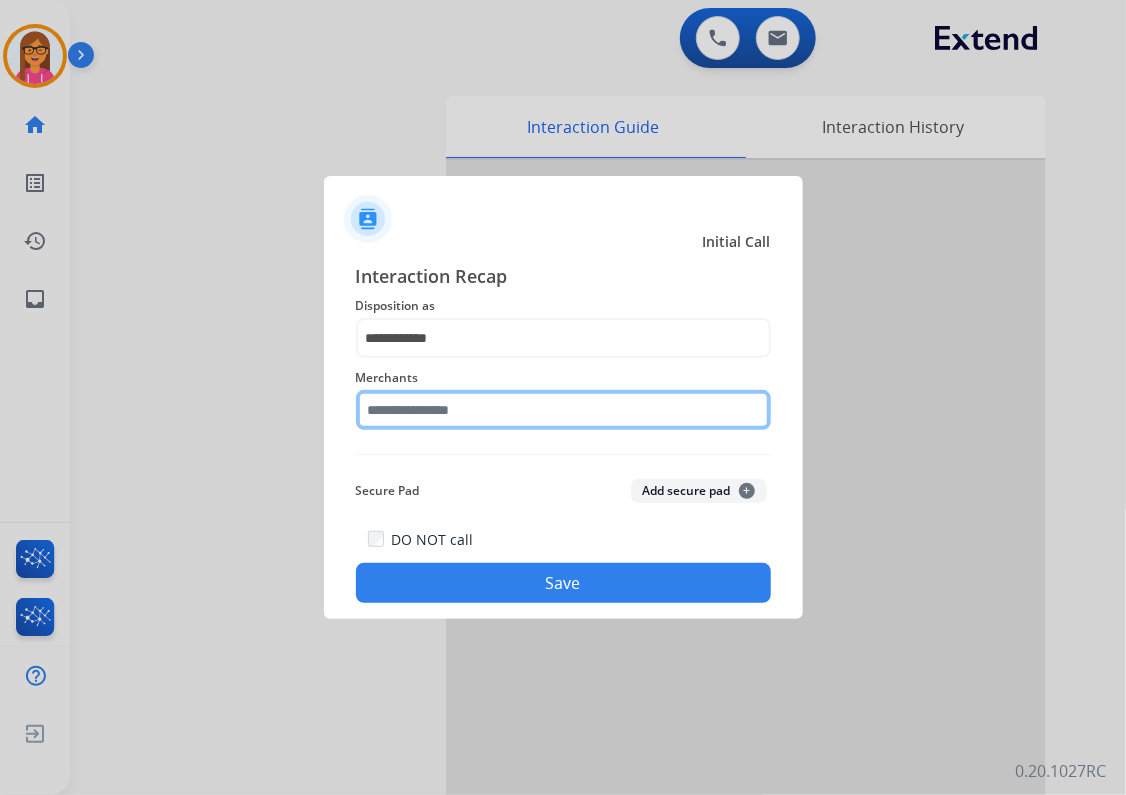 click 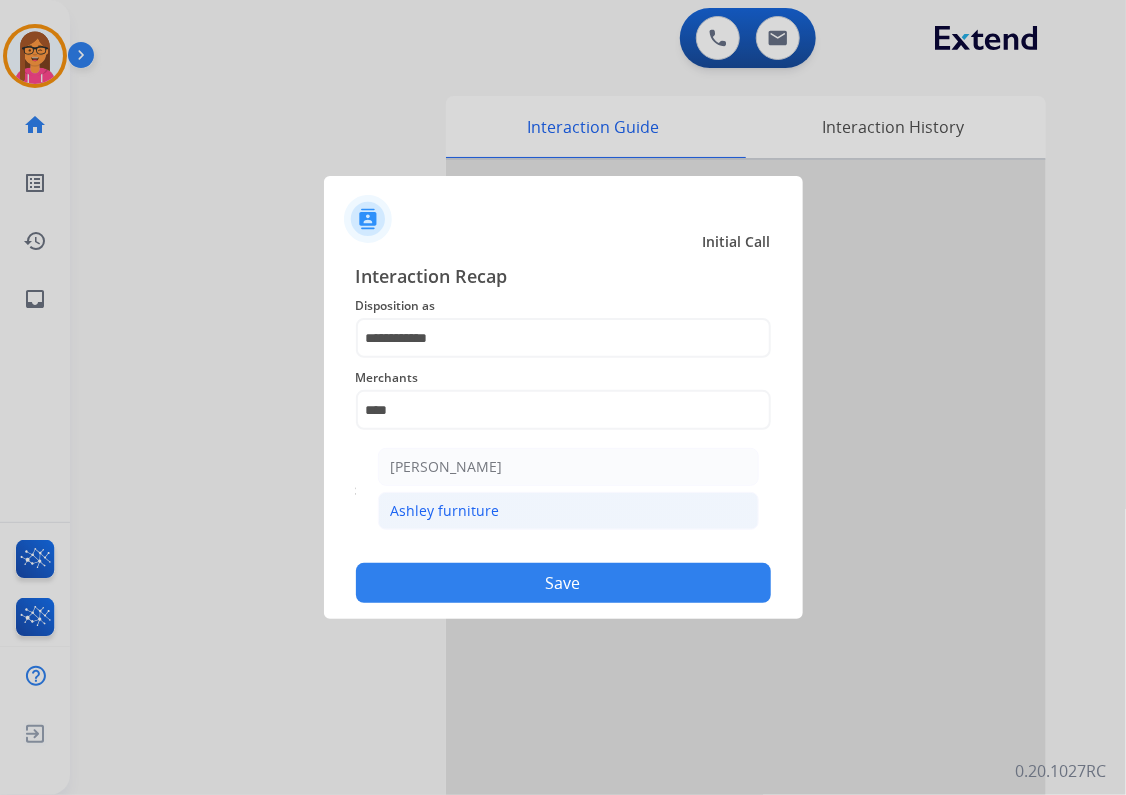click on "Ashley furniture" 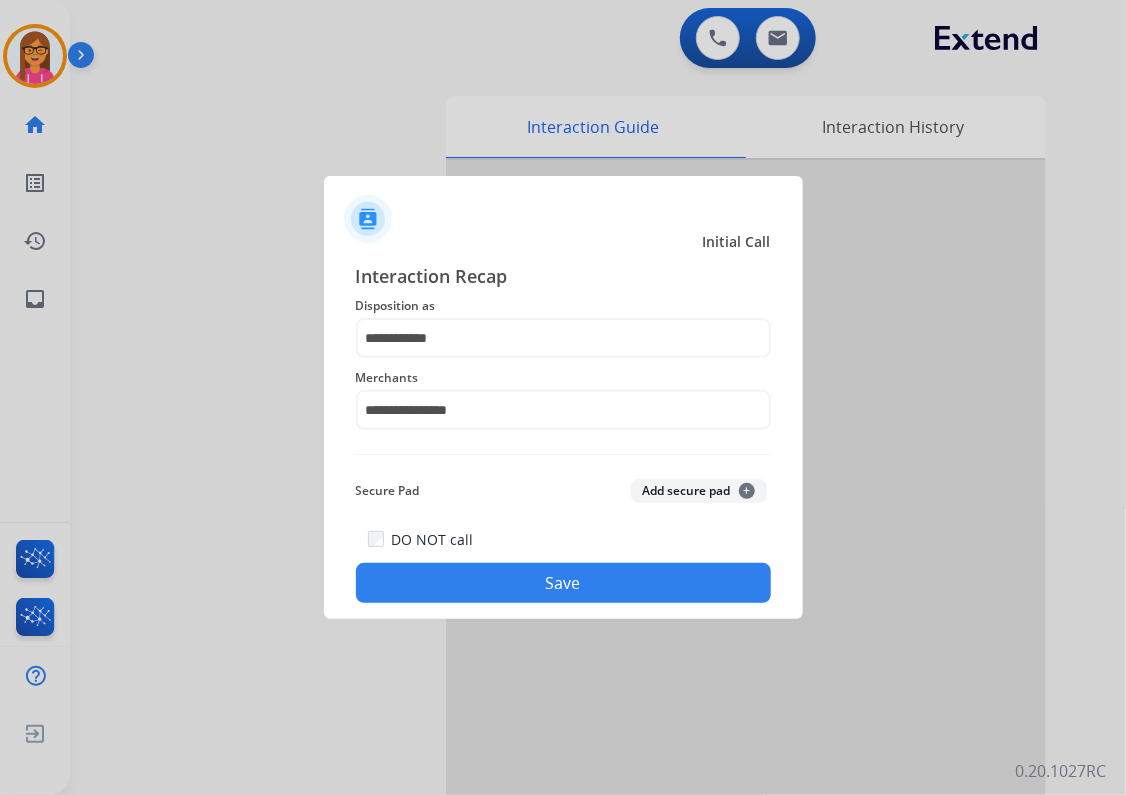 click on "Save" 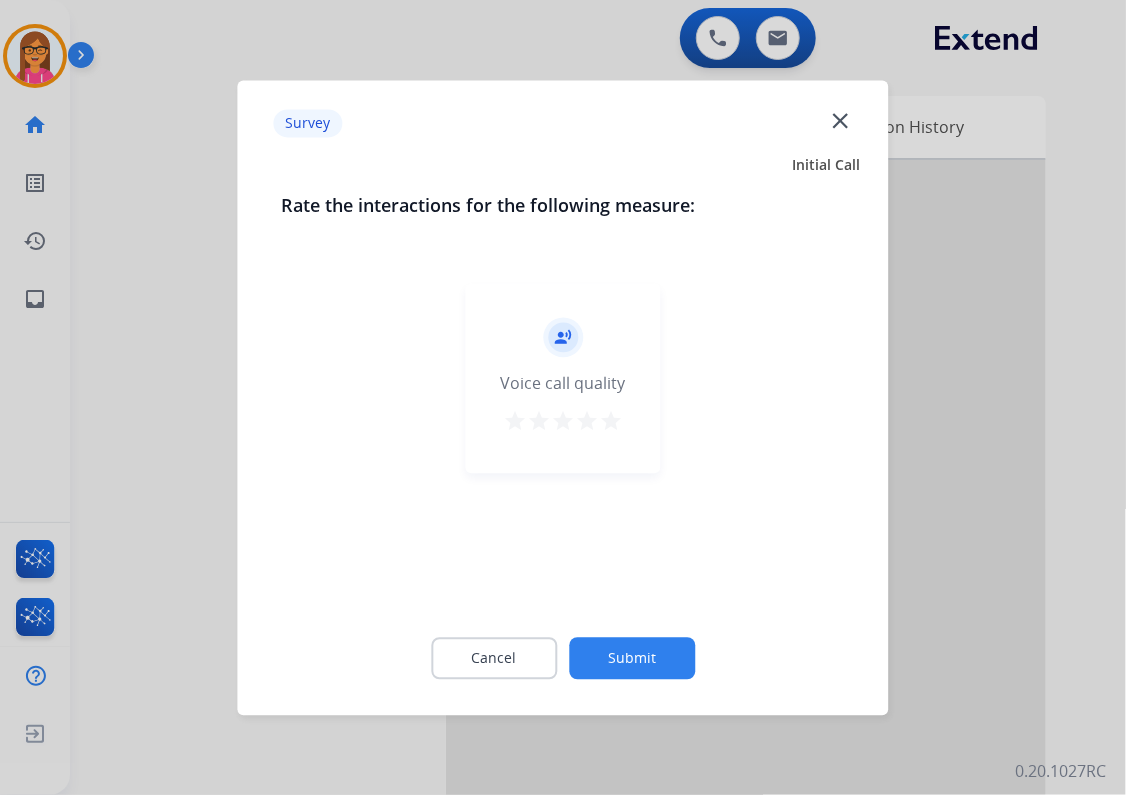 click on "star" at bounding box center (611, 421) 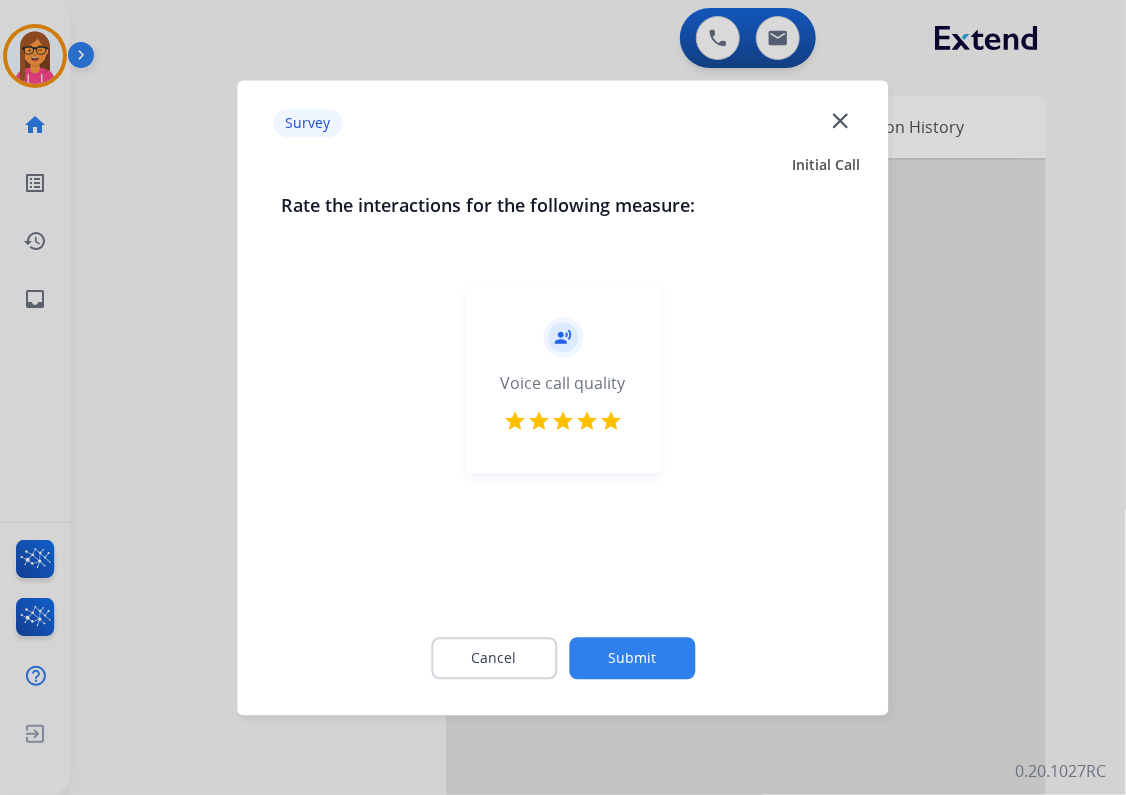 click on "Submit" 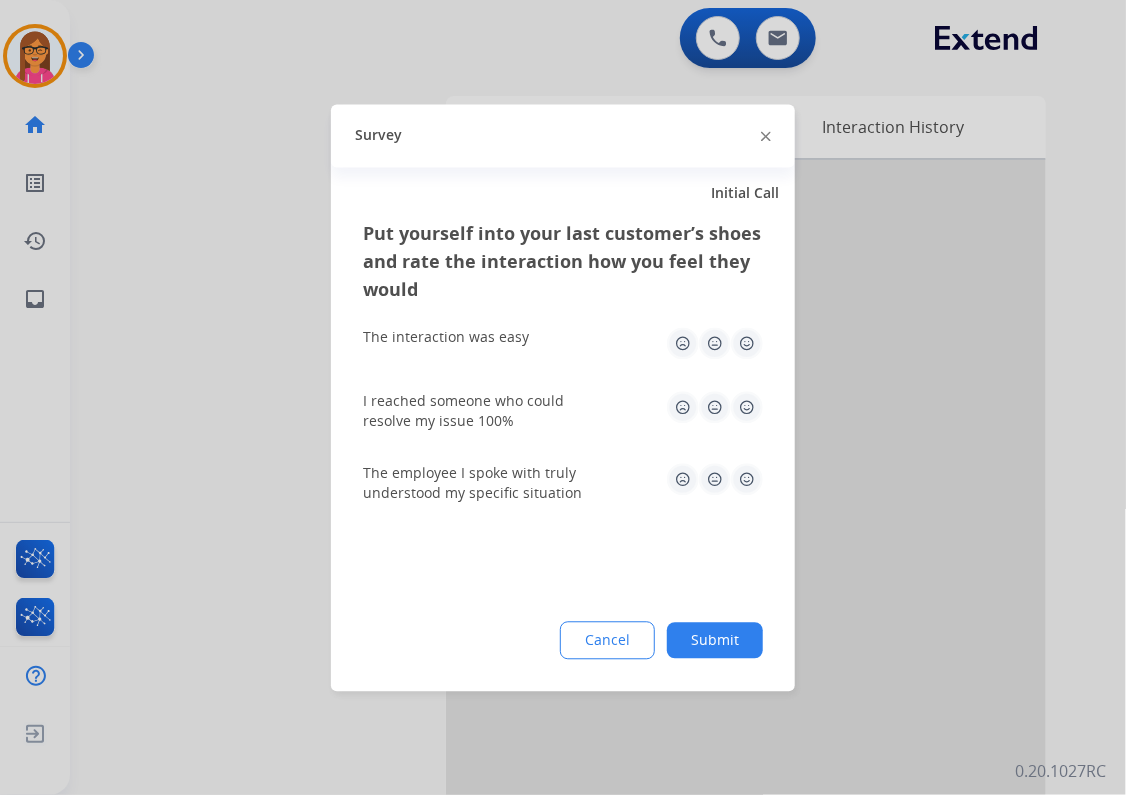 click 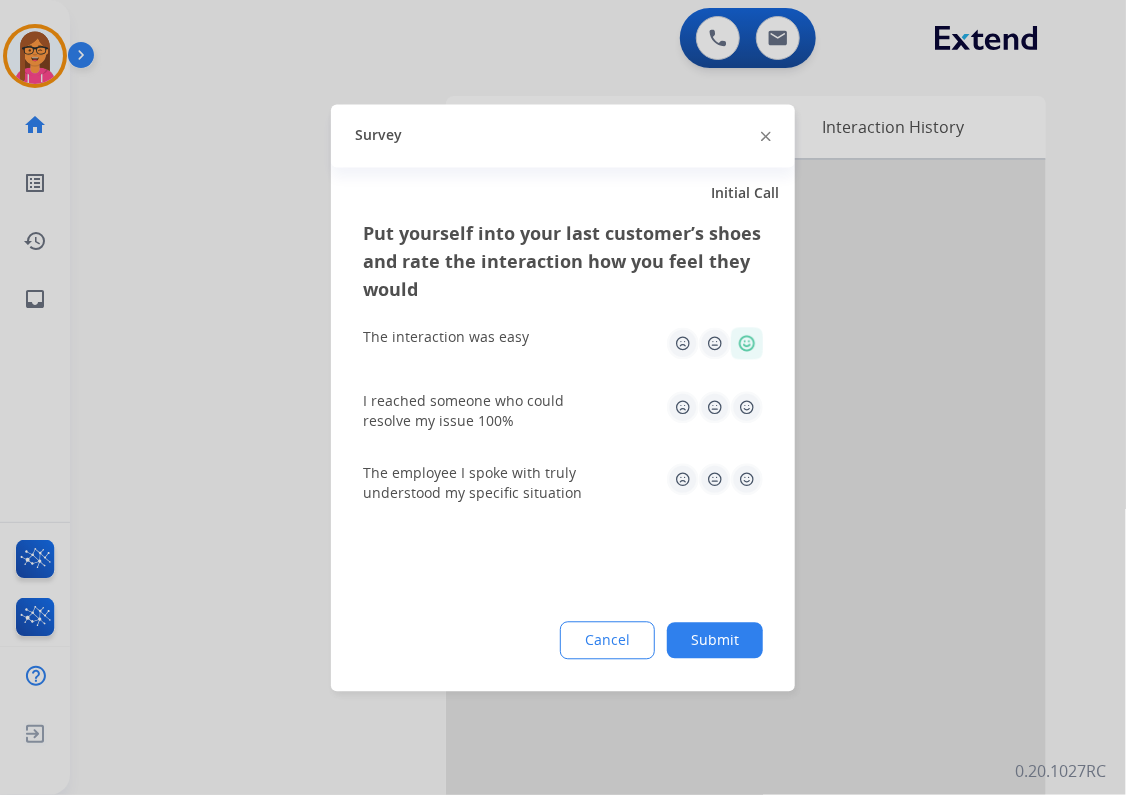click 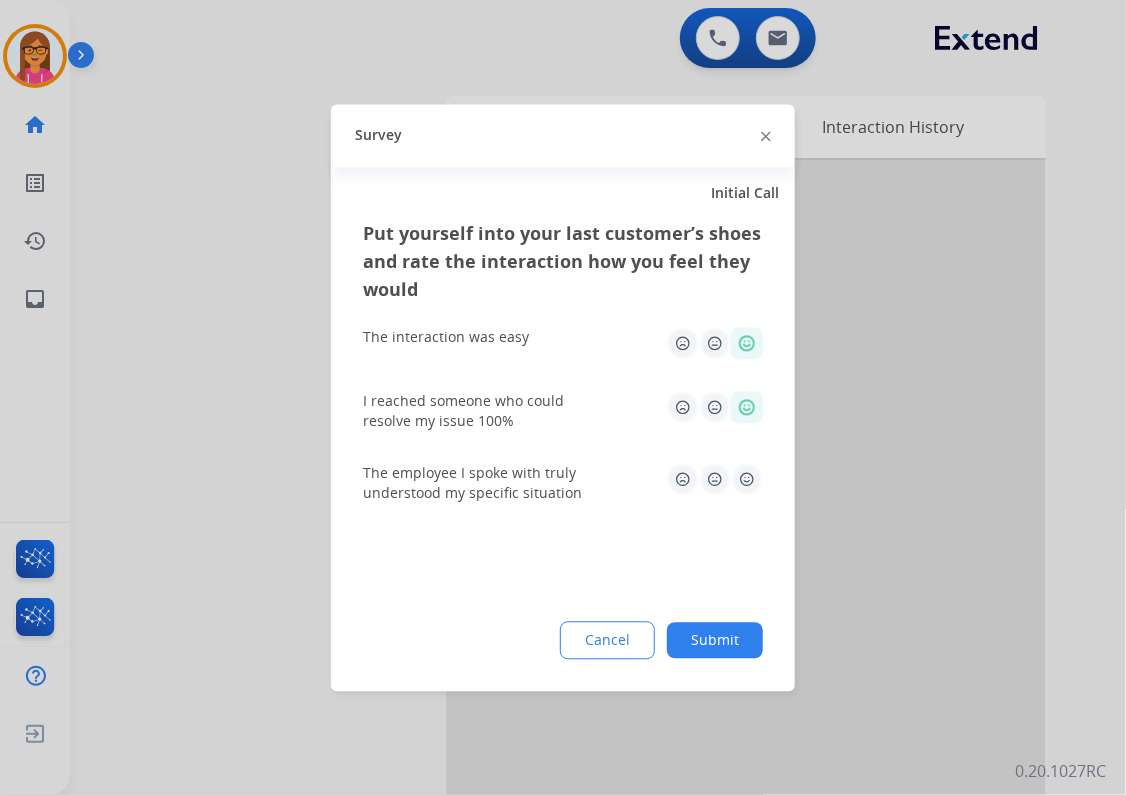 drag, startPoint x: 727, startPoint y: 512, endPoint x: 757, endPoint y: 492, distance: 36.05551 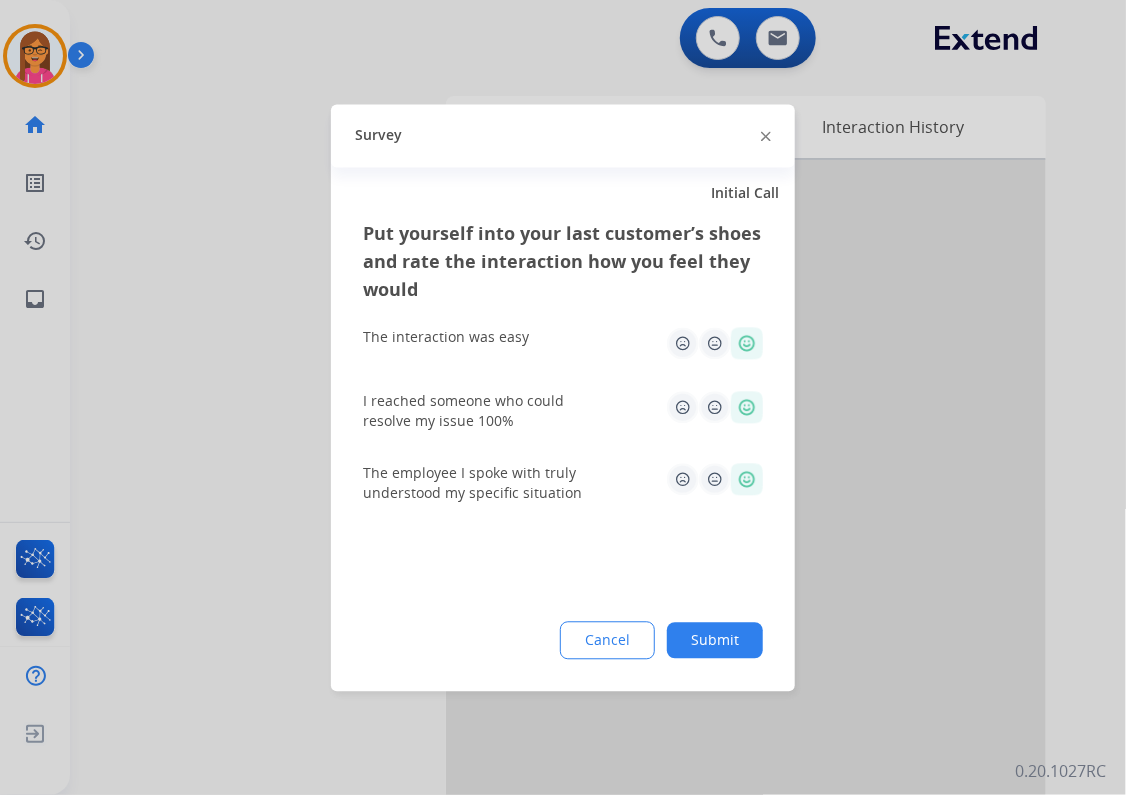 click on "Submit" 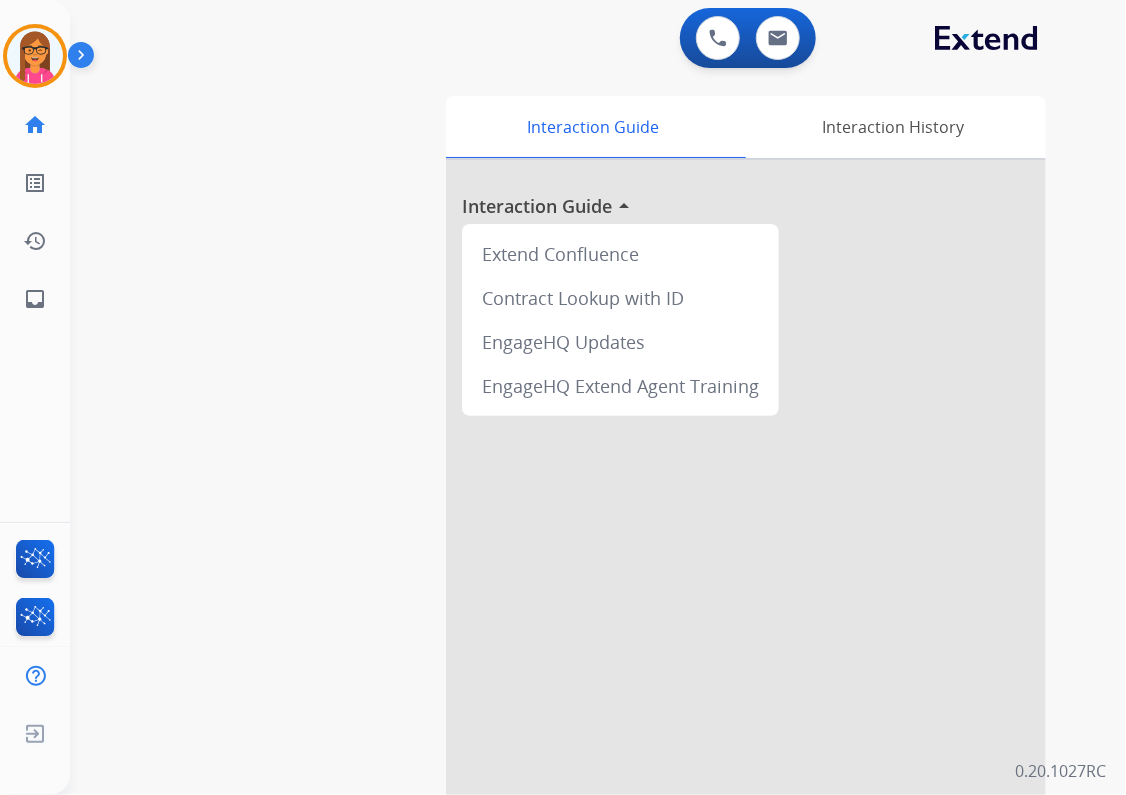 click on "0 Voice Interactions  0  Email Interactions" at bounding box center [748, 38] 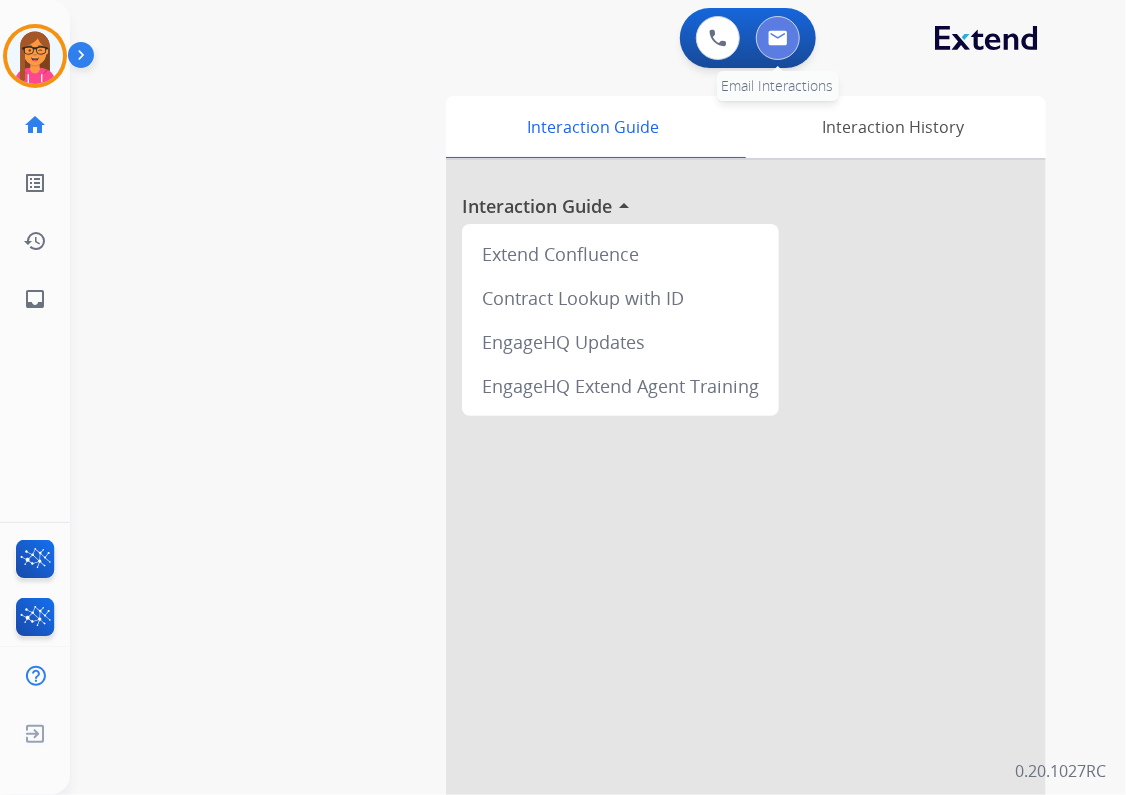 click at bounding box center (778, 38) 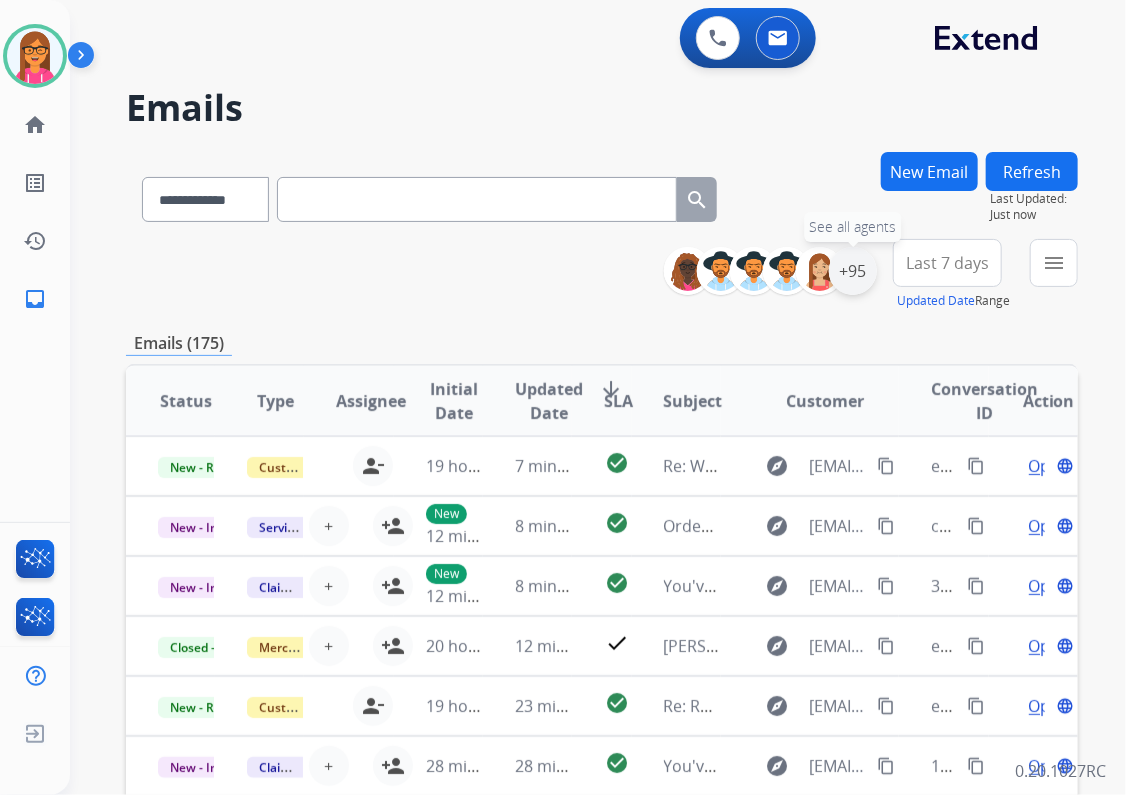 click on "+95" at bounding box center (853, 271) 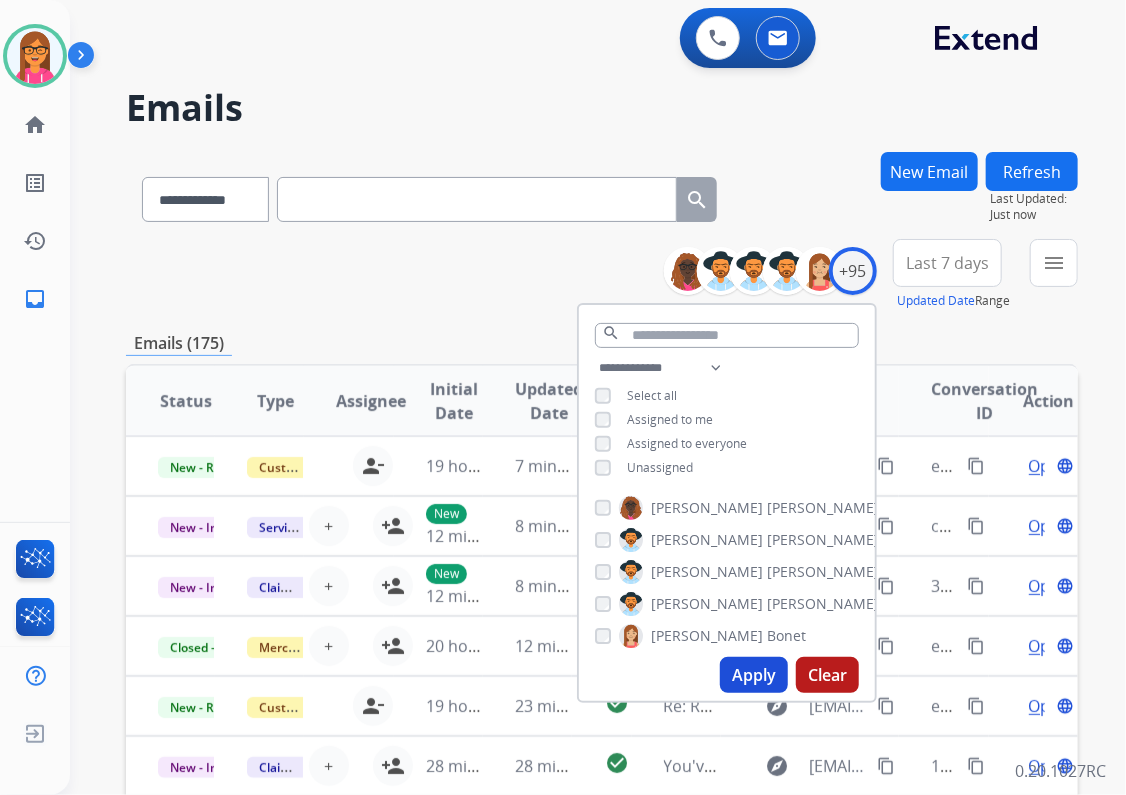 click on "Unassigned" at bounding box center (660, 467) 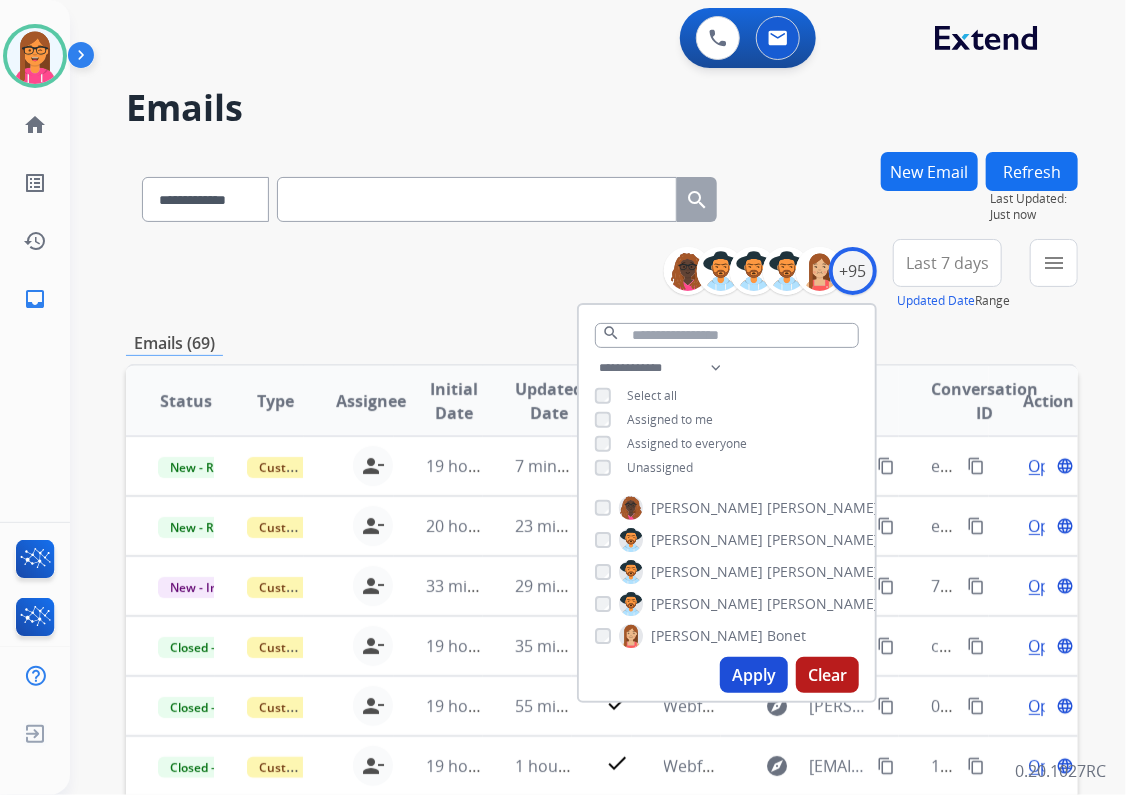 click on "**********" at bounding box center (602, 275) 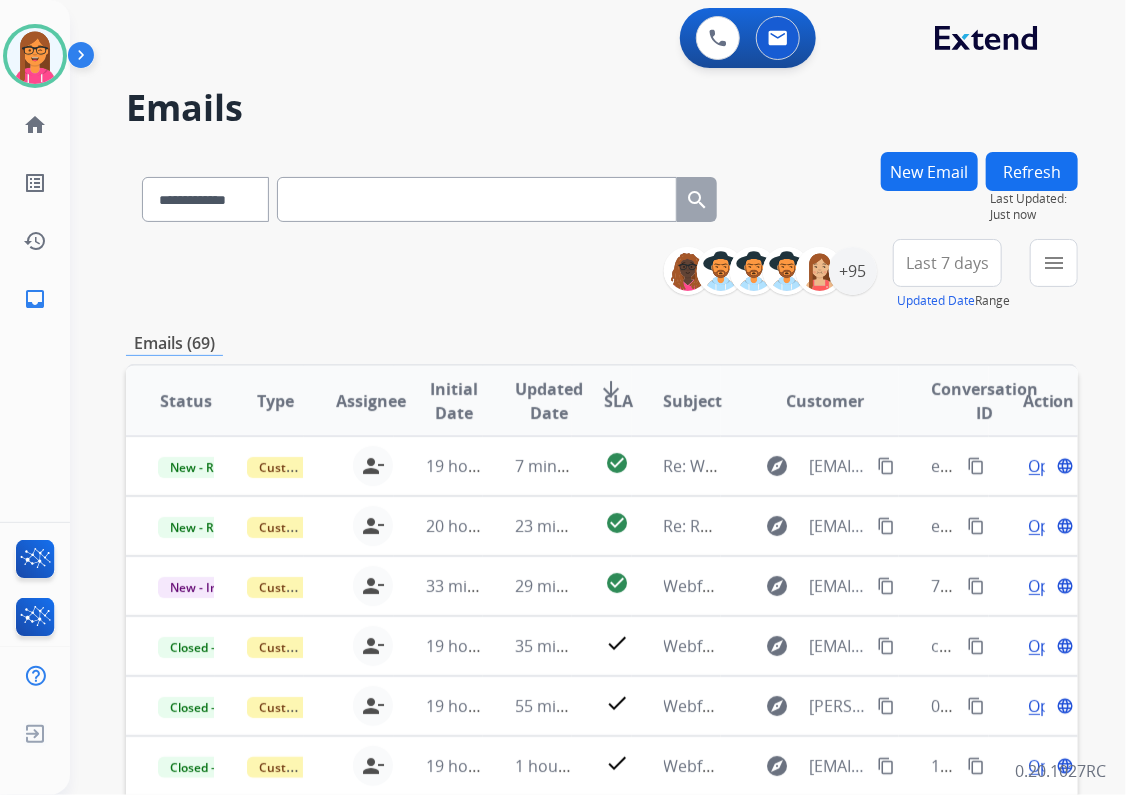 scroll, scrollTop: 1, scrollLeft: 0, axis: vertical 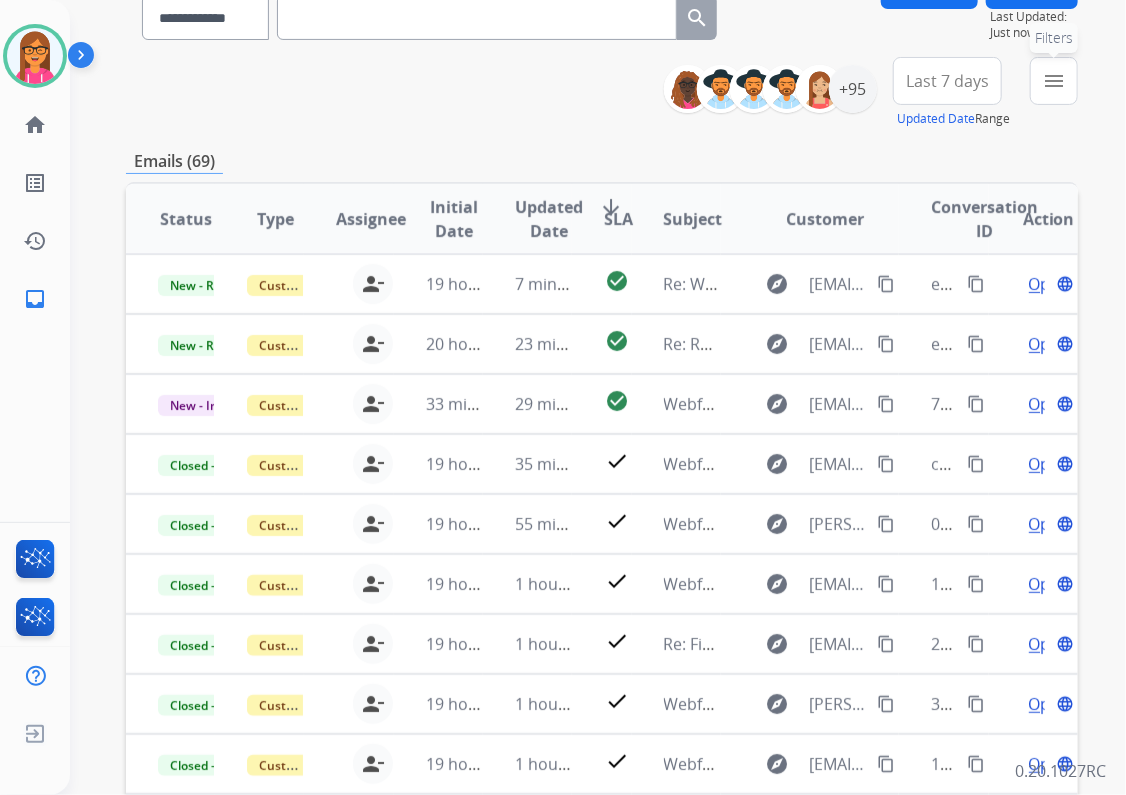 click on "menu" at bounding box center (1054, 81) 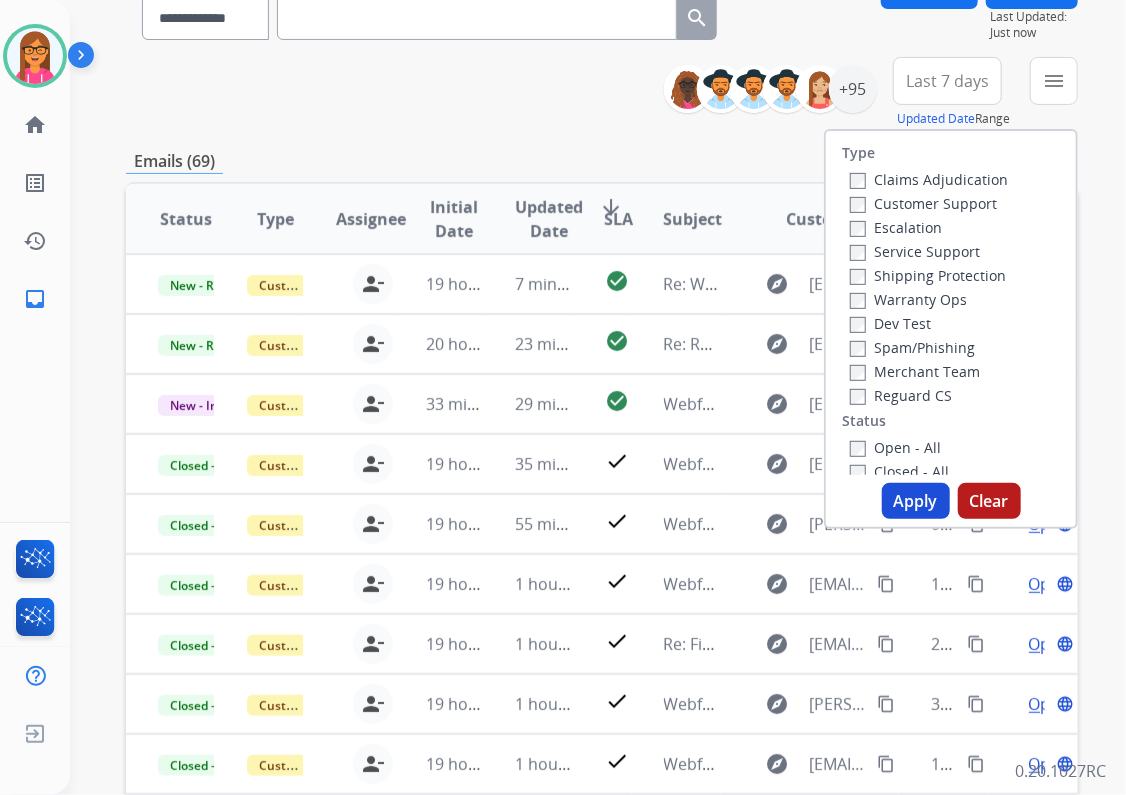 click on "Open - All" at bounding box center [895, 447] 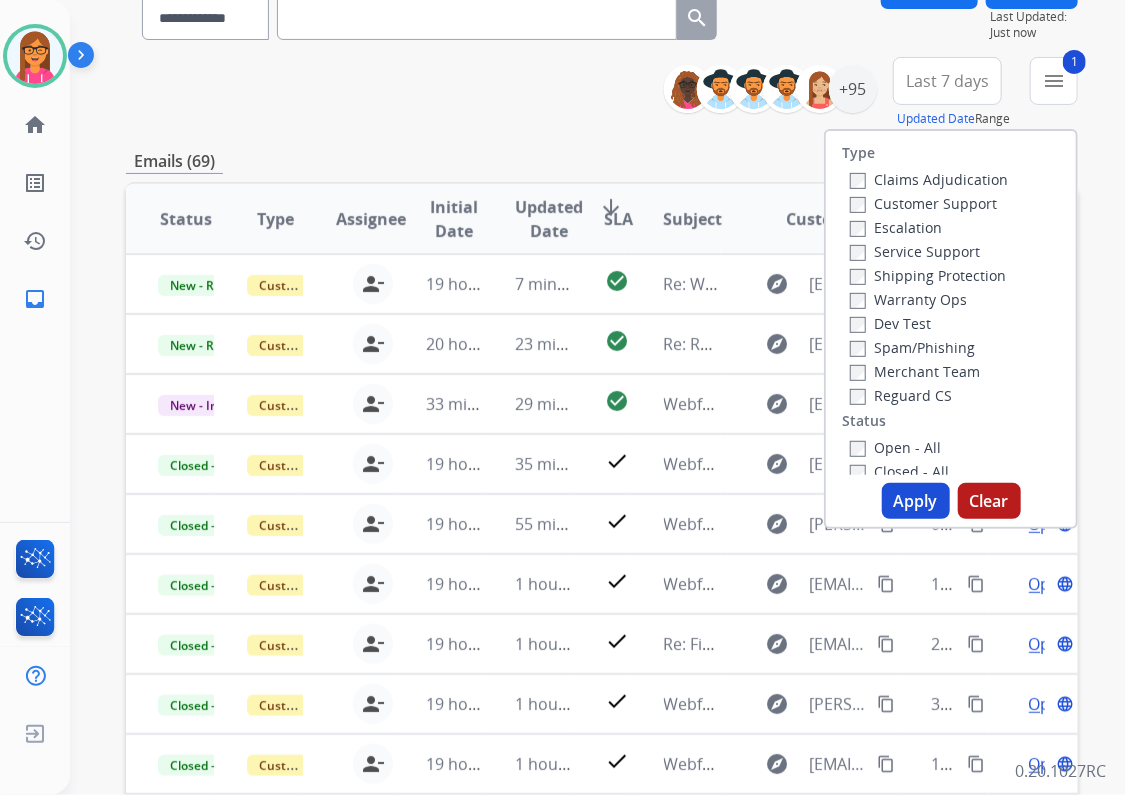 click on "Apply" at bounding box center (916, 501) 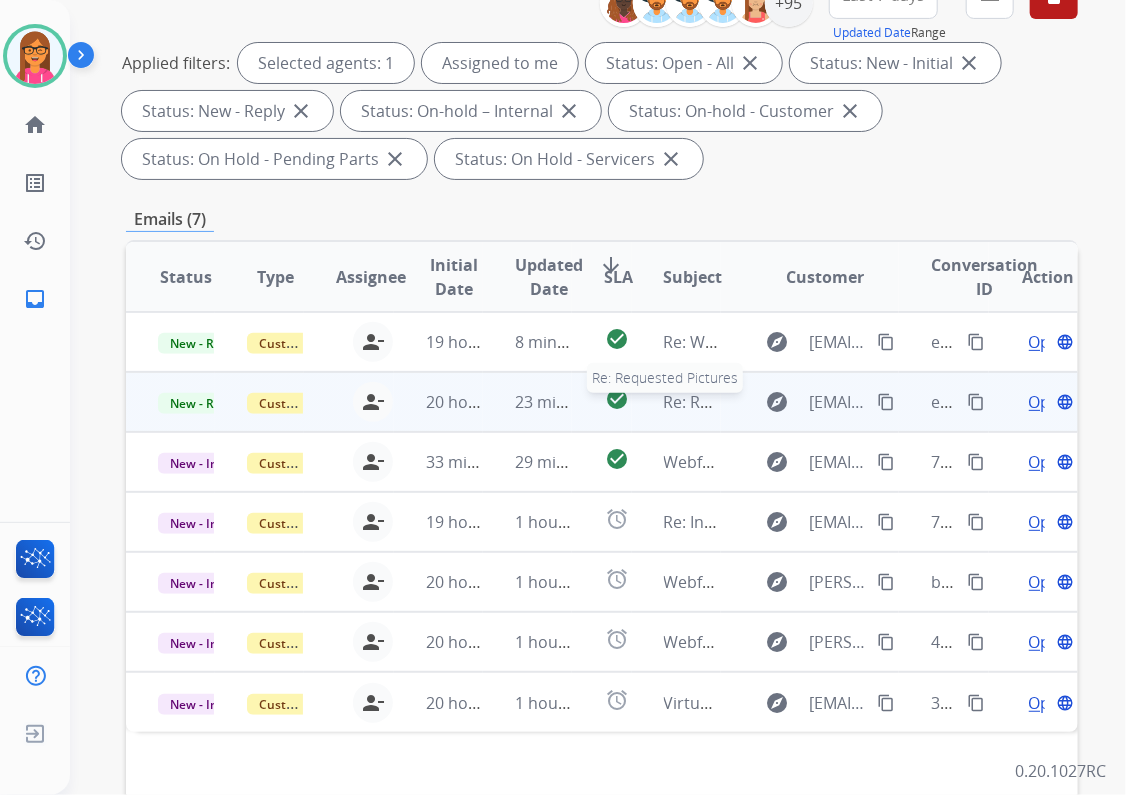 scroll, scrollTop: 246, scrollLeft: 0, axis: vertical 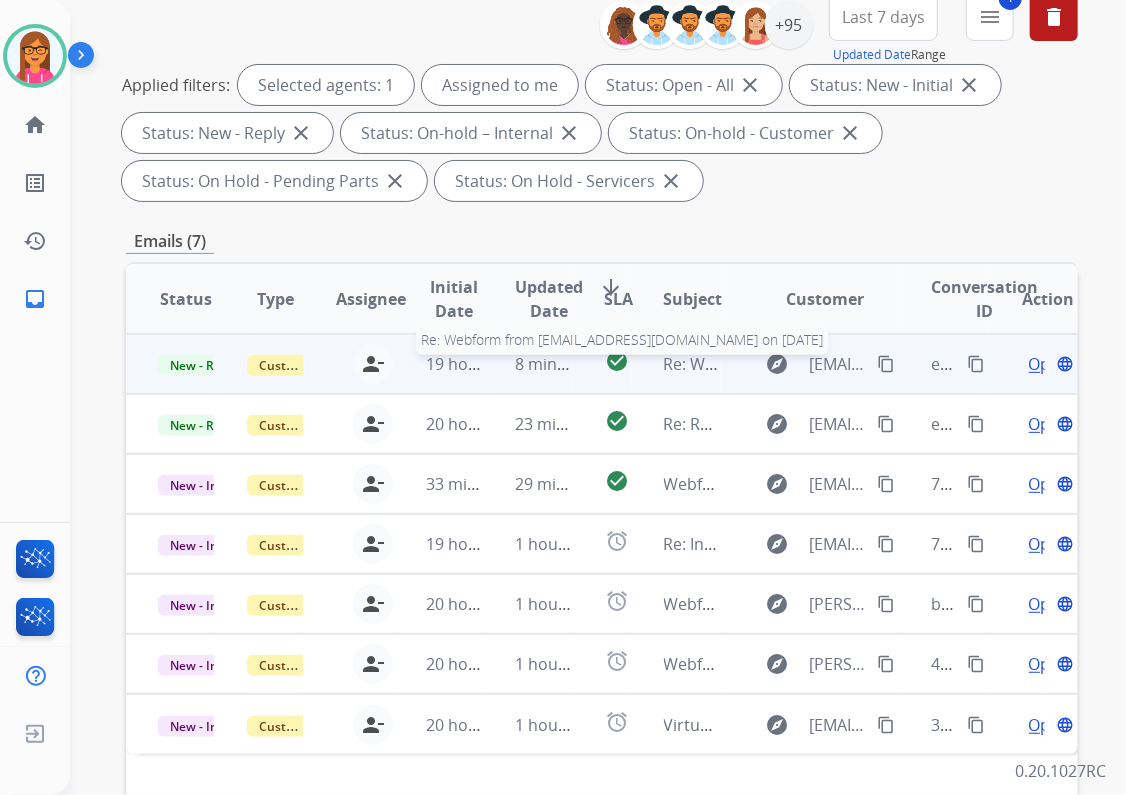 click on "Re: Webform from [EMAIL_ADDRESS][DOMAIN_NAME] on [DATE]" at bounding box center (904, 364) 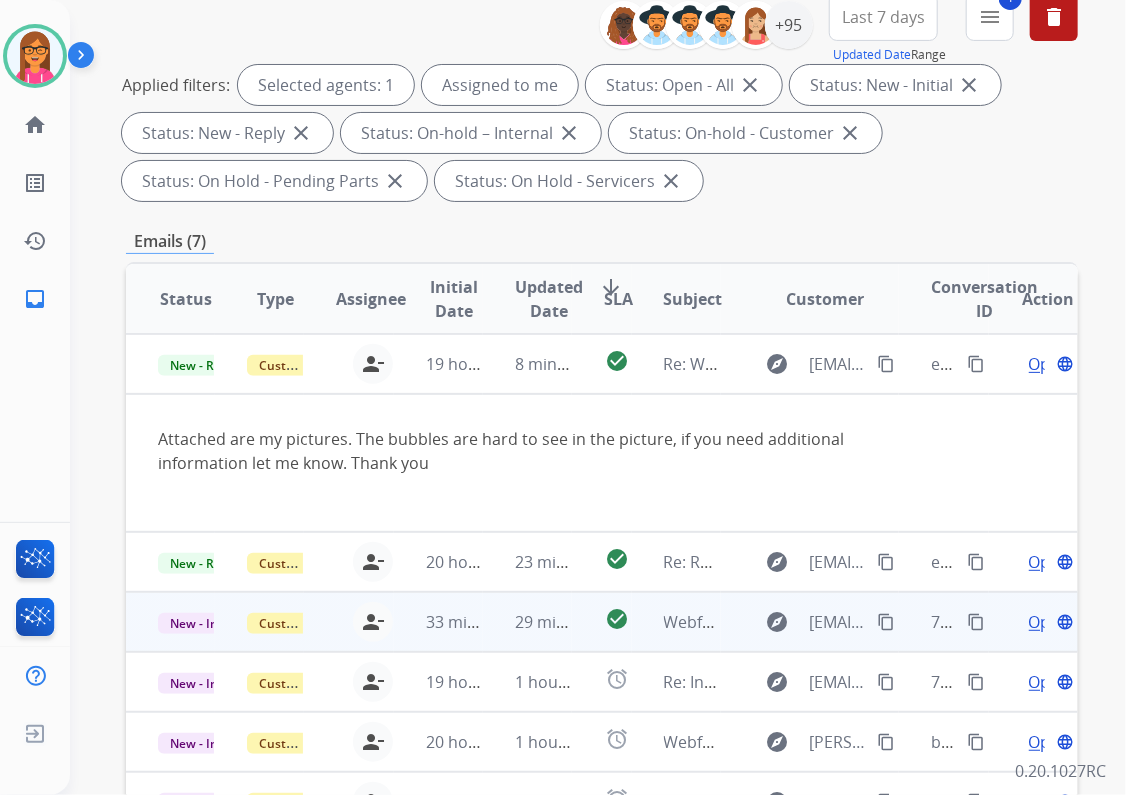 click on "explore [EMAIL_ADDRESS][DOMAIN_NAME] content_copy" at bounding box center [810, 562] 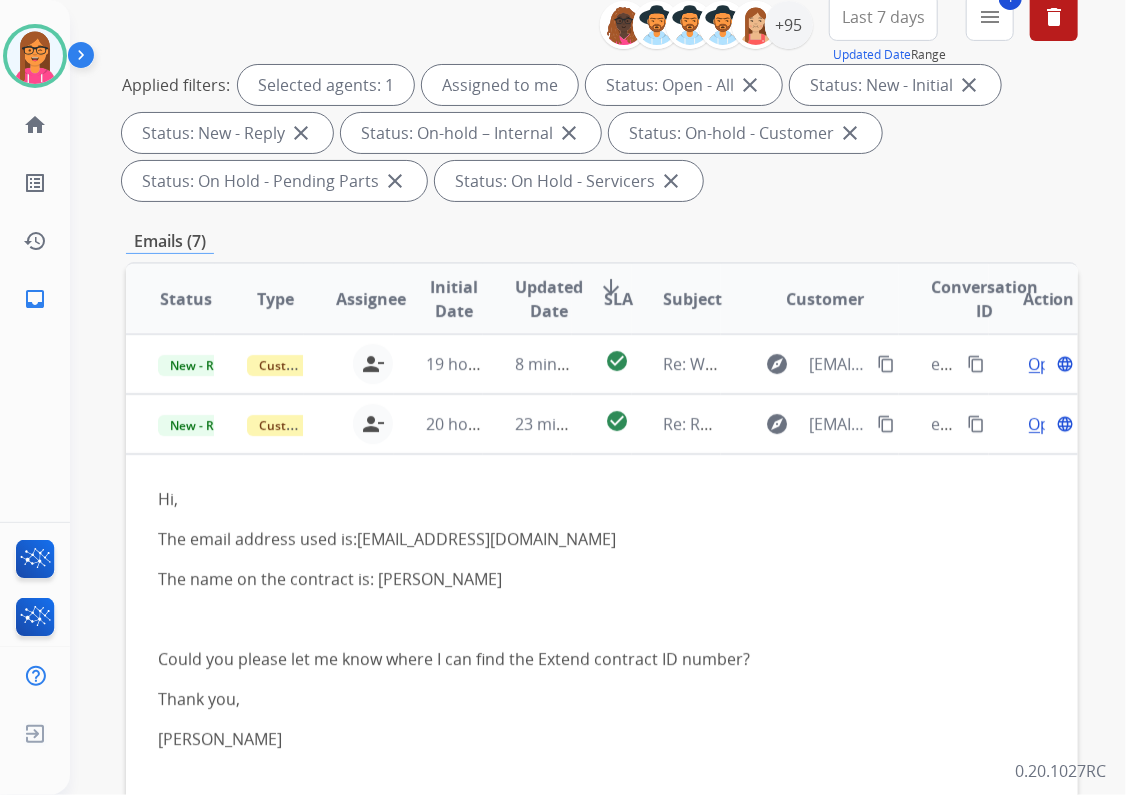 scroll, scrollTop: 60, scrollLeft: 0, axis: vertical 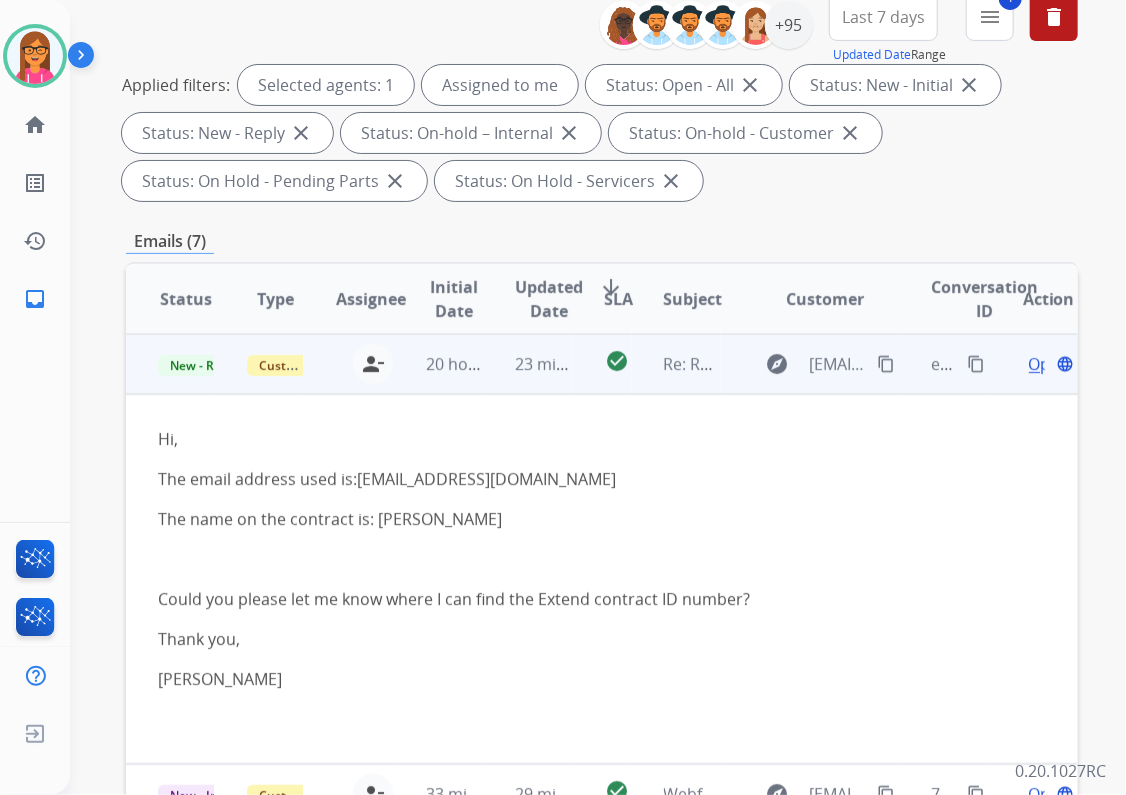 click on "Re: Requested Pictures" at bounding box center (676, 364) 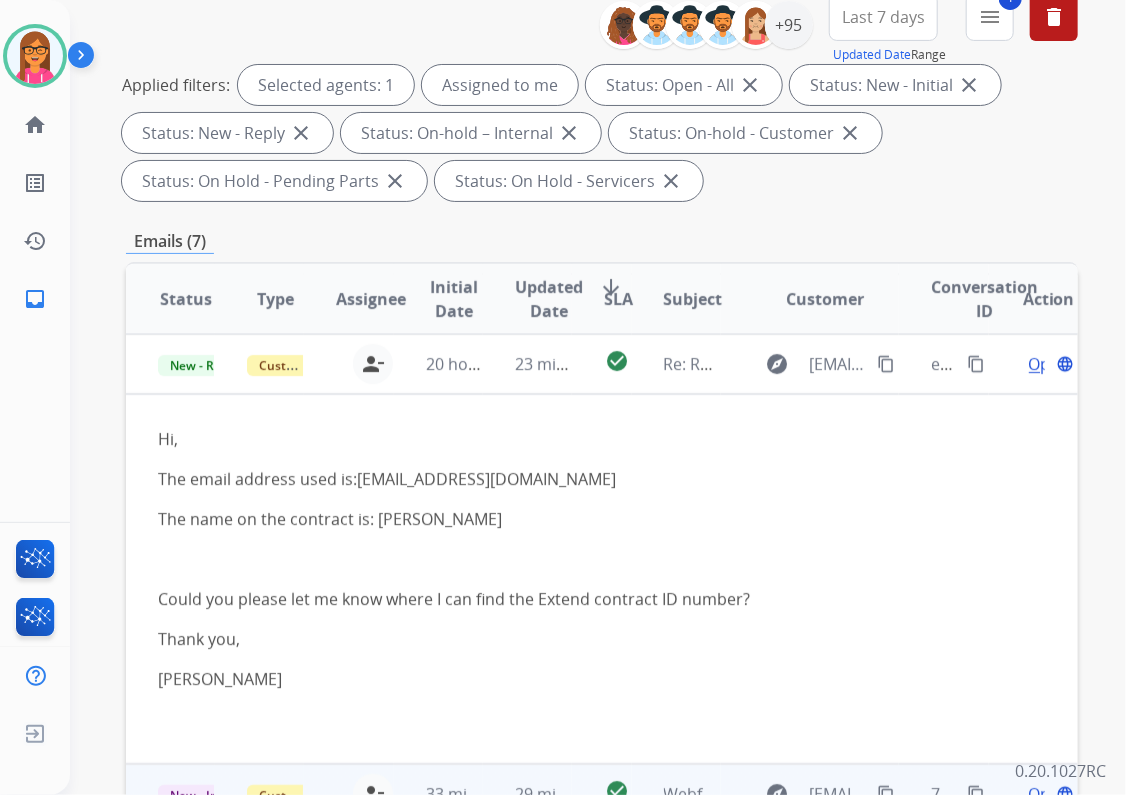 scroll, scrollTop: 0, scrollLeft: 0, axis: both 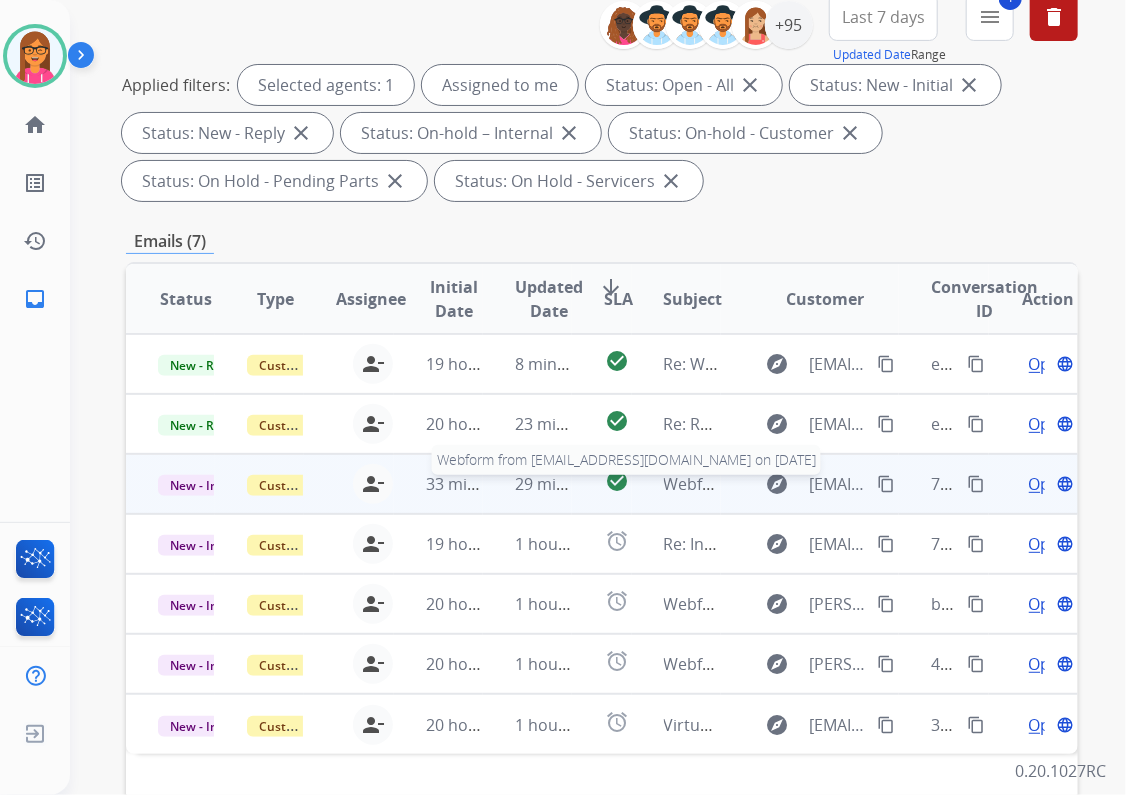 click on "Webform from [EMAIL_ADDRESS][DOMAIN_NAME] on [DATE]" at bounding box center (890, 484) 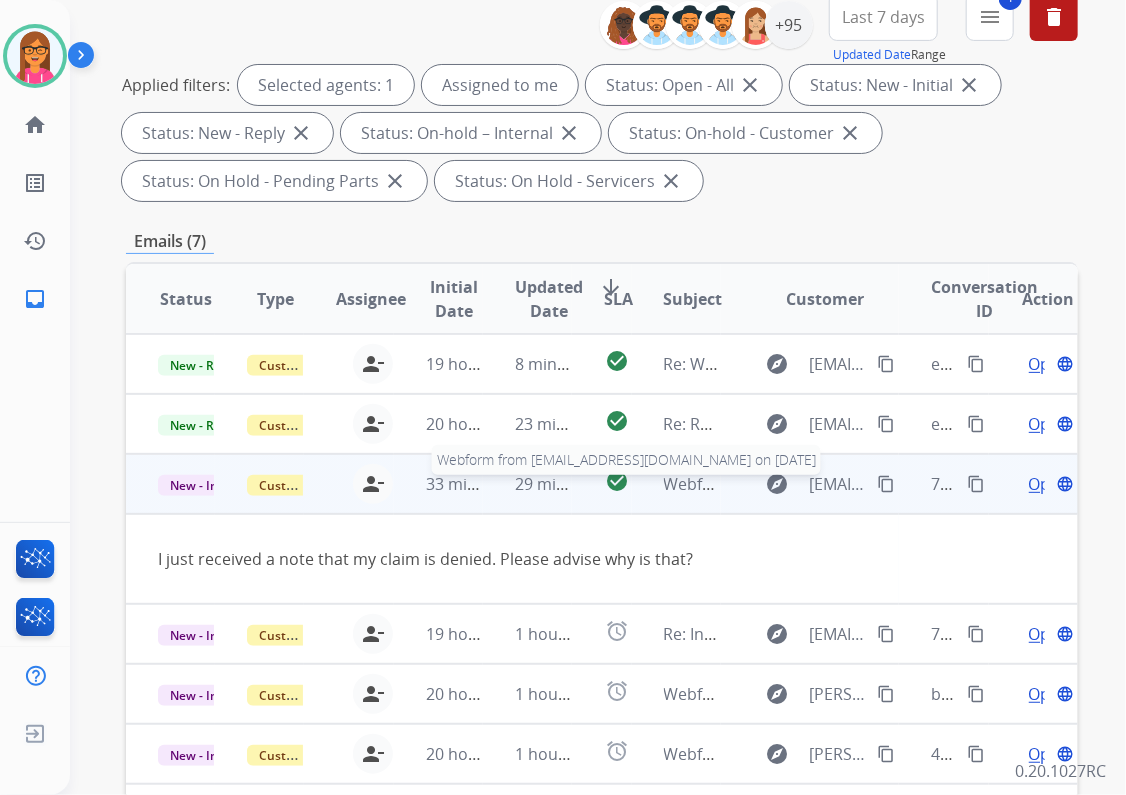 click on "Webform from [EMAIL_ADDRESS][DOMAIN_NAME] on [DATE]" at bounding box center [890, 484] 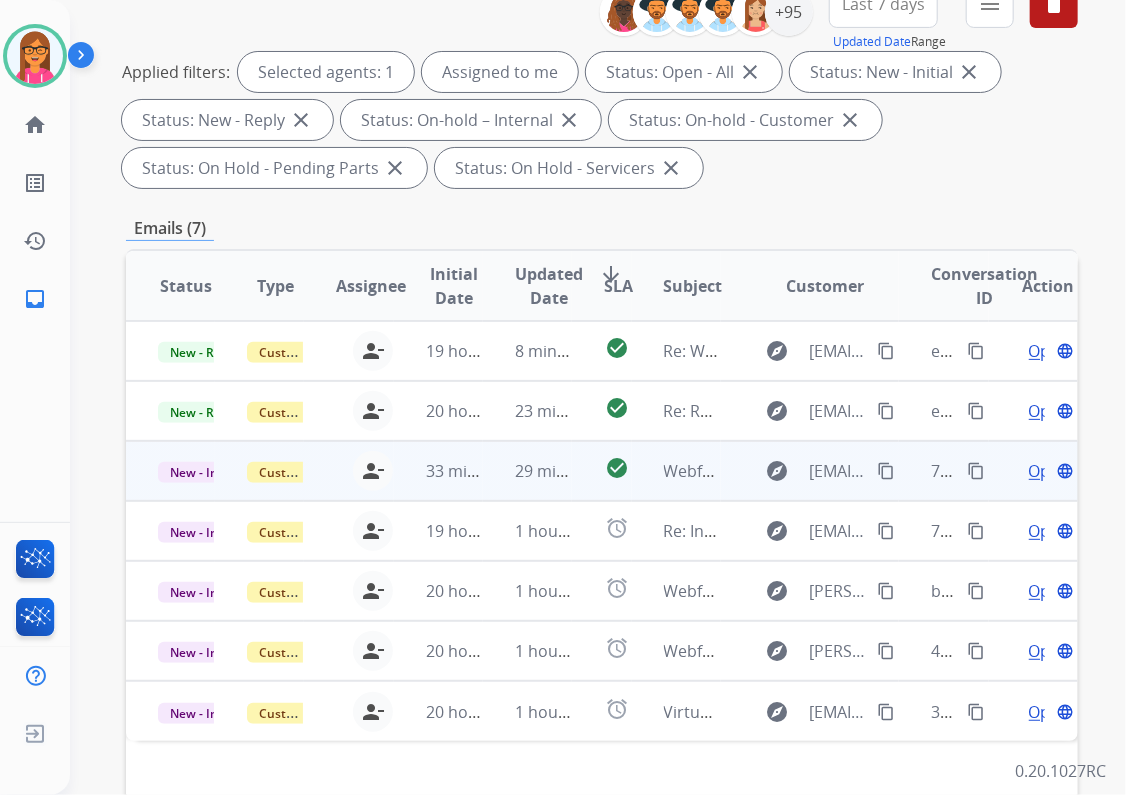 scroll, scrollTop: 240, scrollLeft: 0, axis: vertical 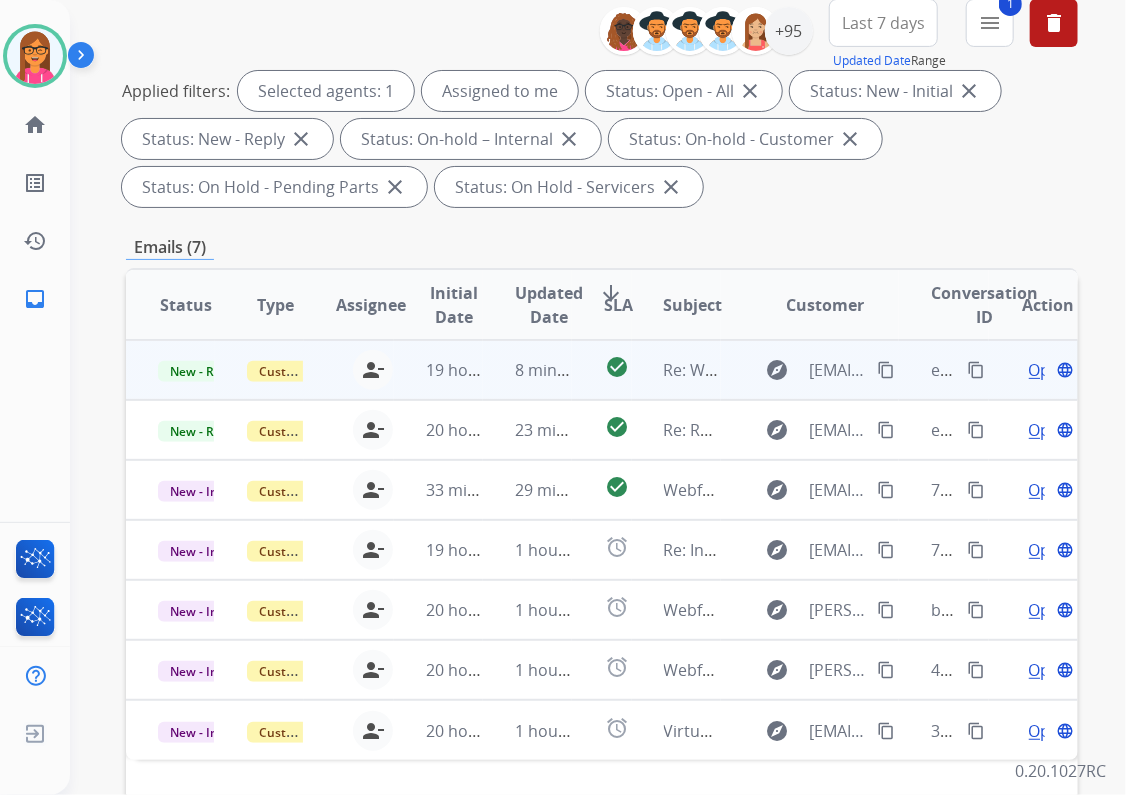 click on "Re: Webform from [EMAIL_ADDRESS][DOMAIN_NAME] on [DATE]" at bounding box center (676, 370) 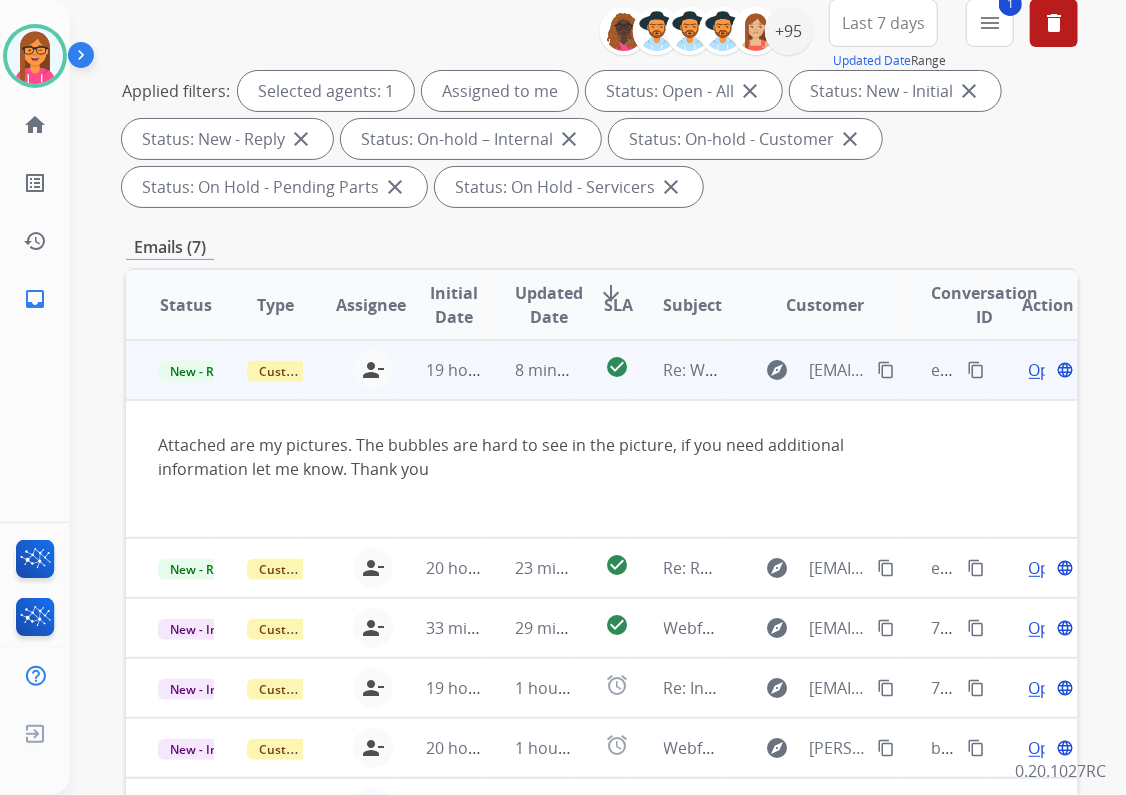 click on "Open" at bounding box center (1049, 370) 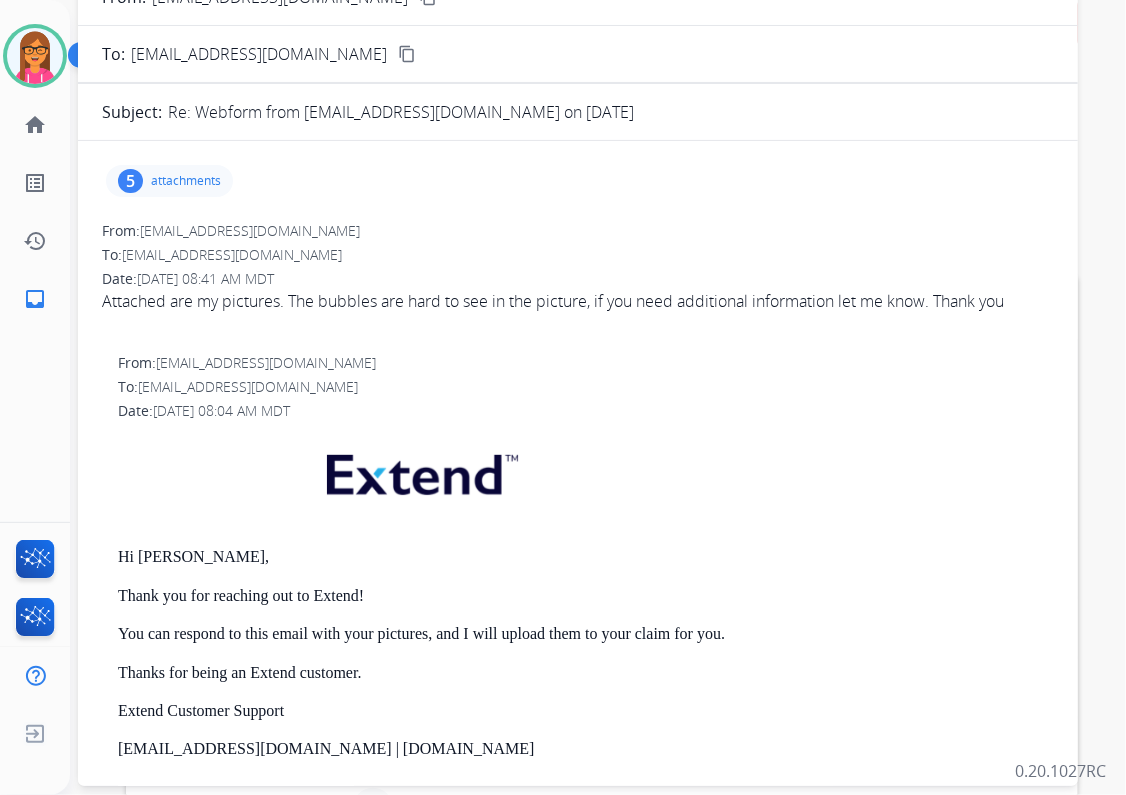 scroll, scrollTop: 160, scrollLeft: 0, axis: vertical 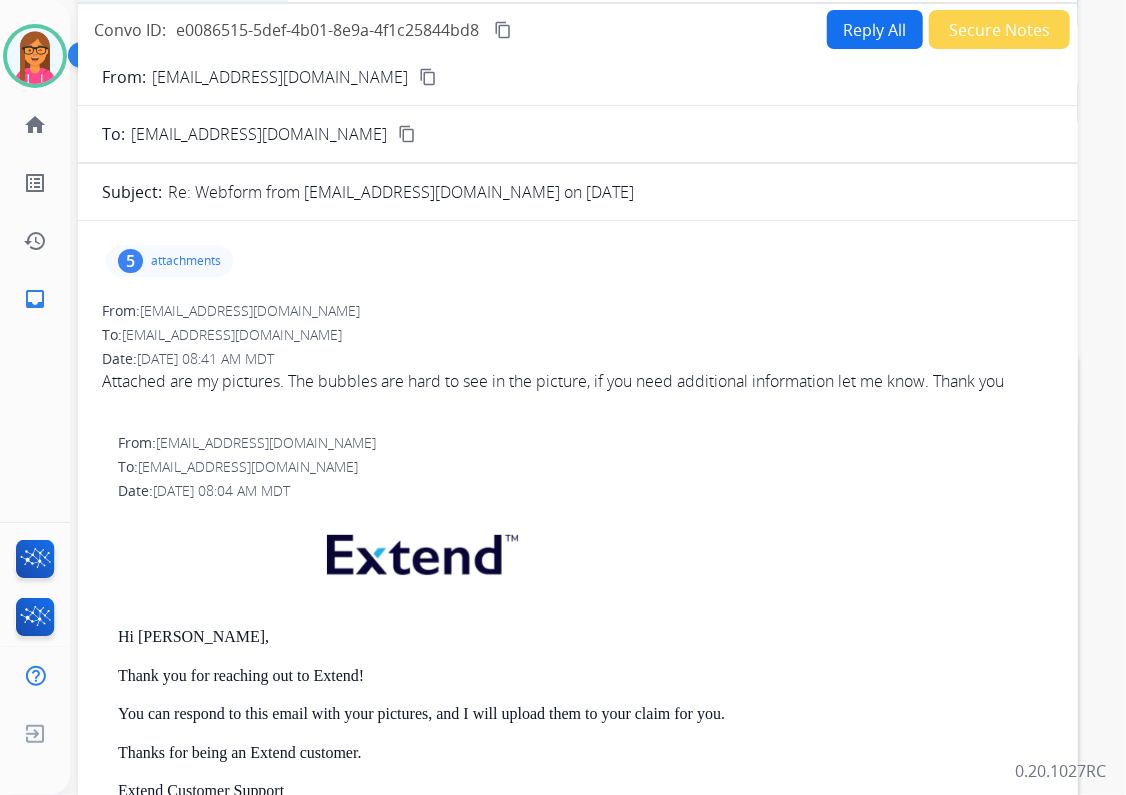 click on "5 attachments" at bounding box center (169, 261) 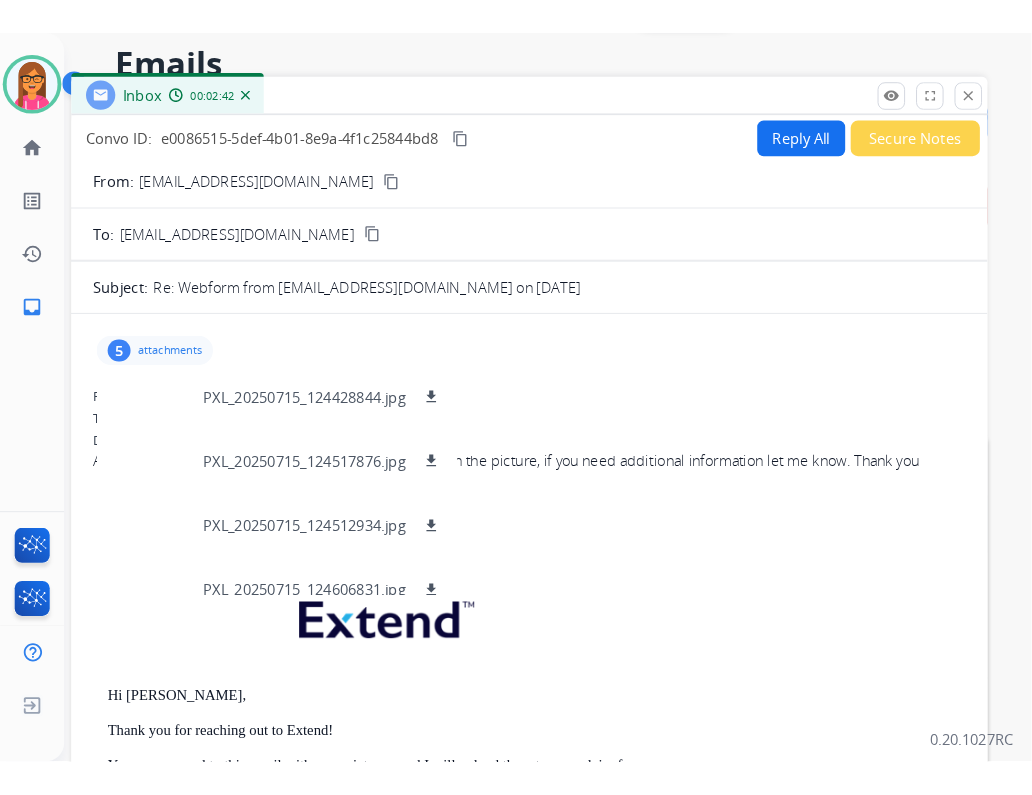 scroll, scrollTop: 0, scrollLeft: 0, axis: both 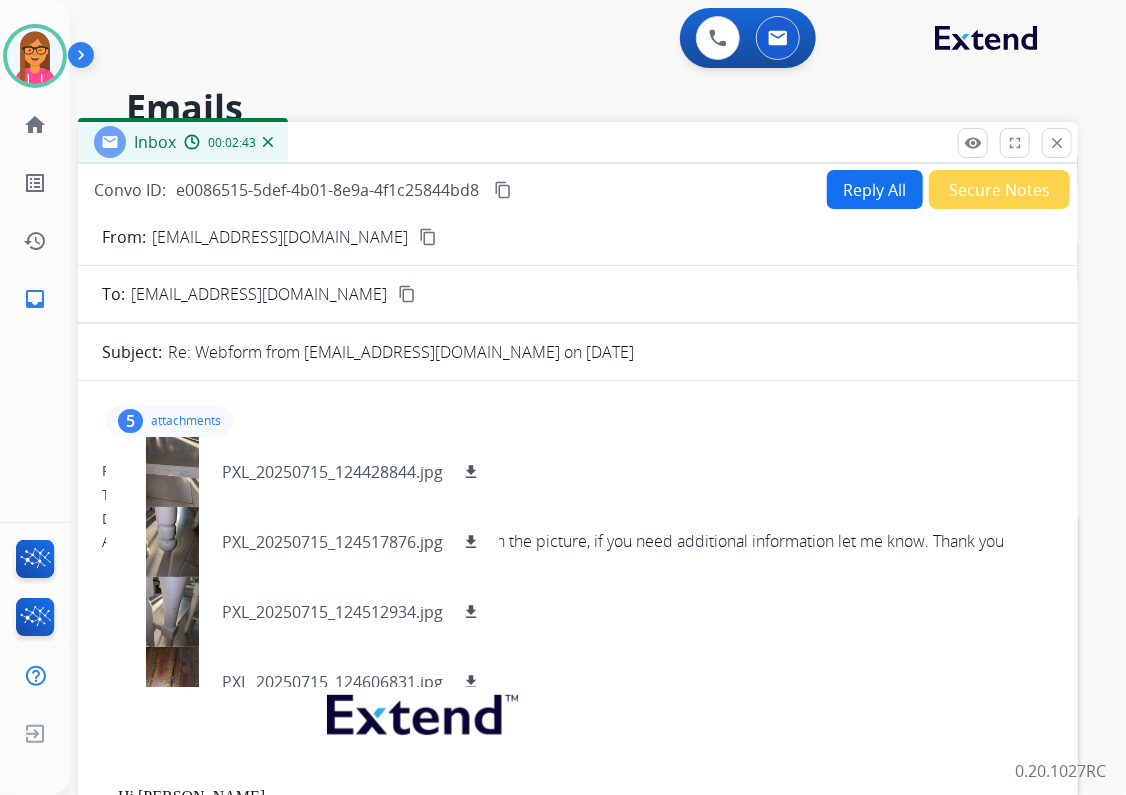 drag, startPoint x: 659, startPoint y: 129, endPoint x: 638, endPoint y: 357, distance: 228.96506 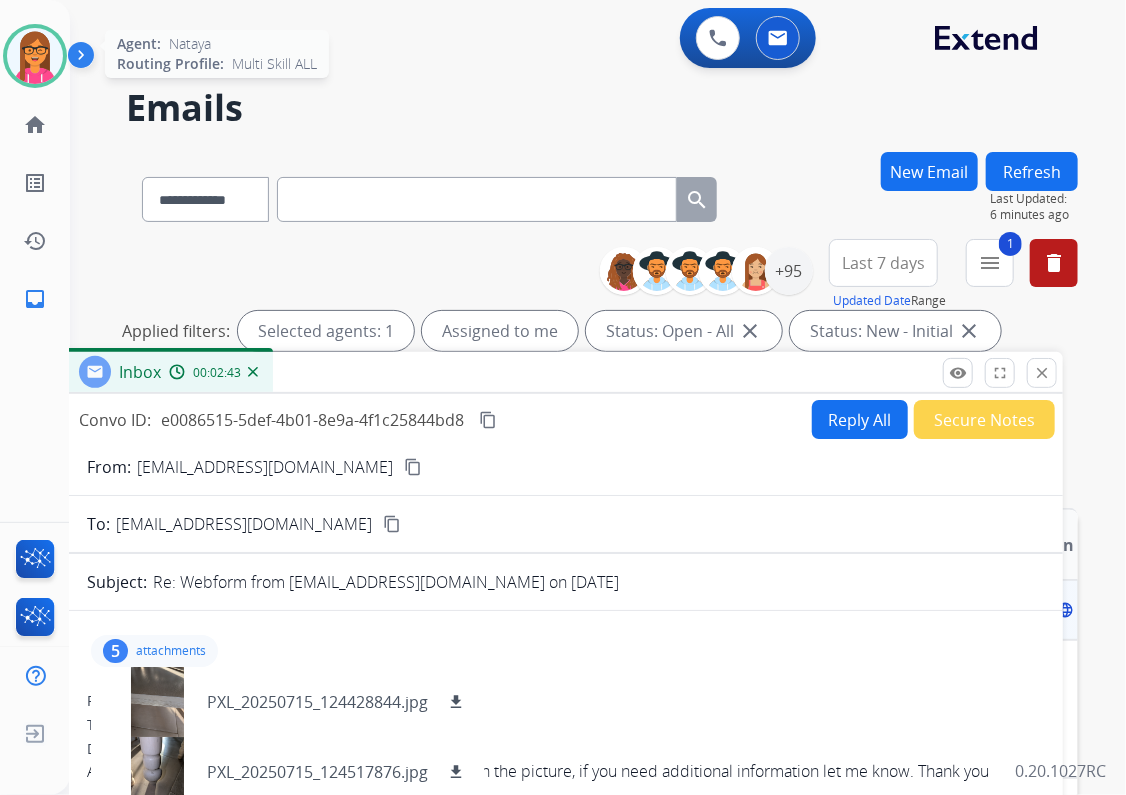 click at bounding box center [35, 56] 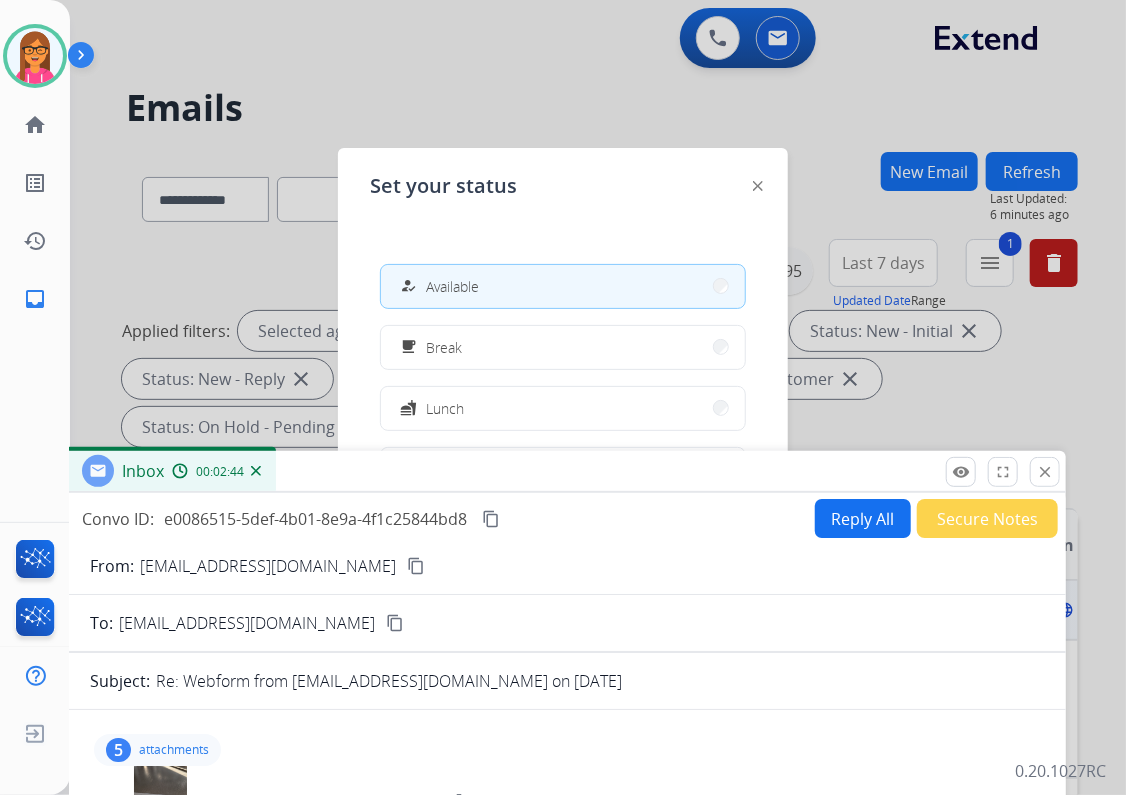 drag, startPoint x: 505, startPoint y: 362, endPoint x: 512, endPoint y: 598, distance: 236.10379 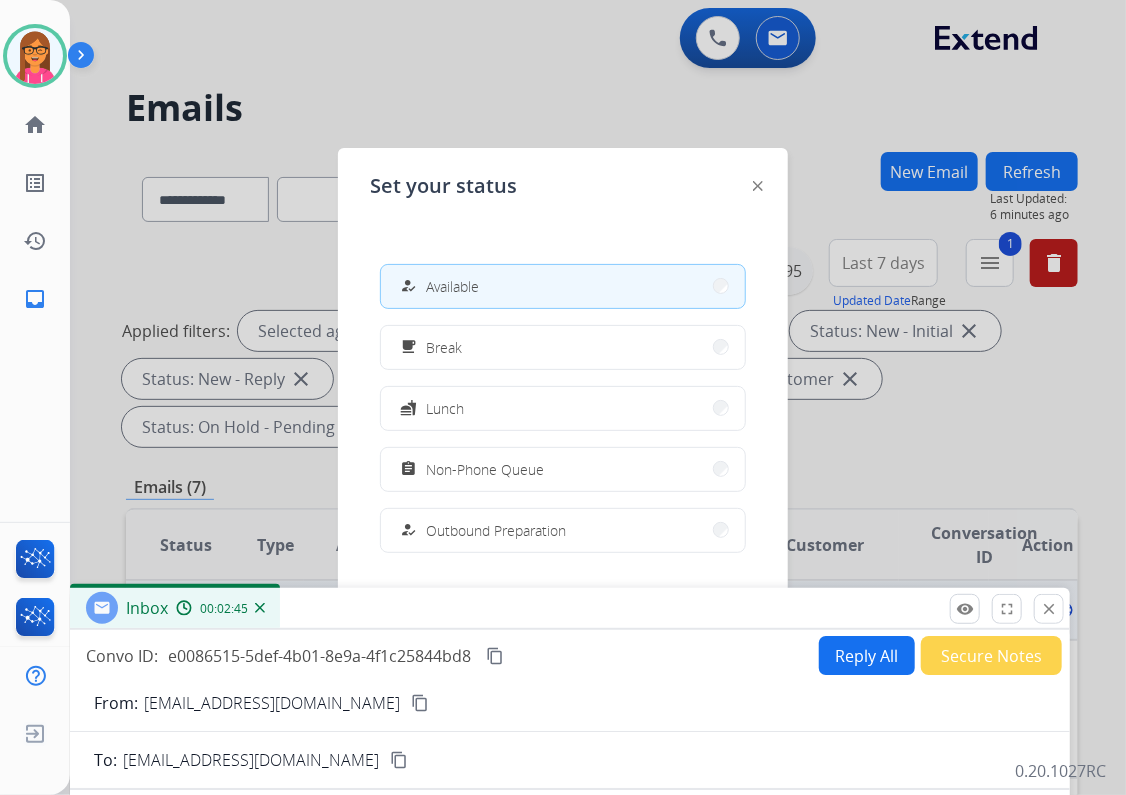 click on "assignment Non-Phone Queue" at bounding box center (563, 469) 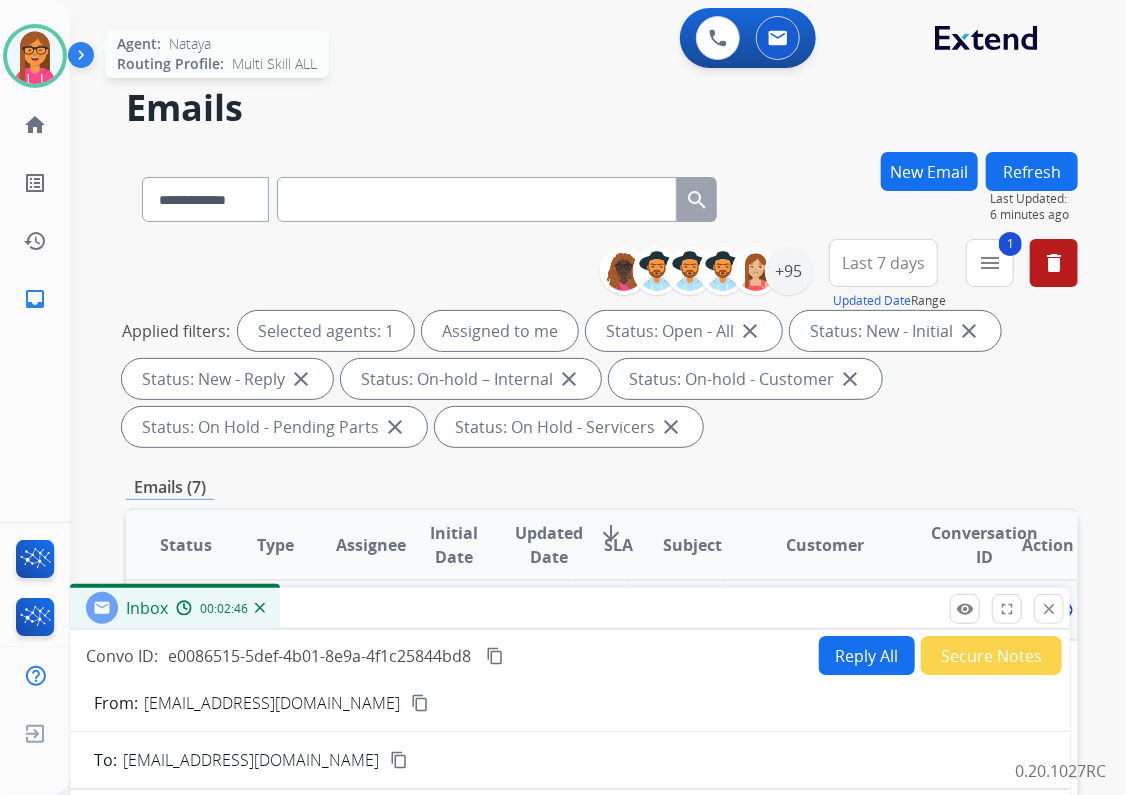 click at bounding box center (35, 56) 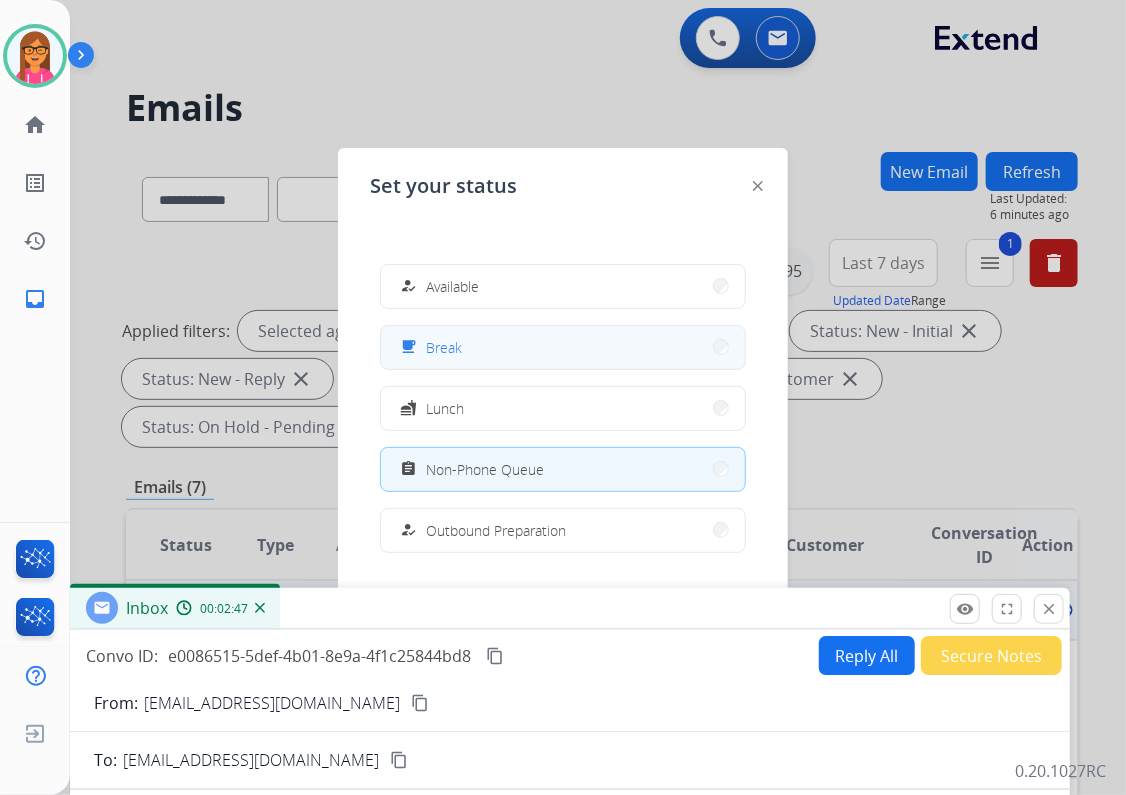 click on "free_breakfast Break" at bounding box center [563, 347] 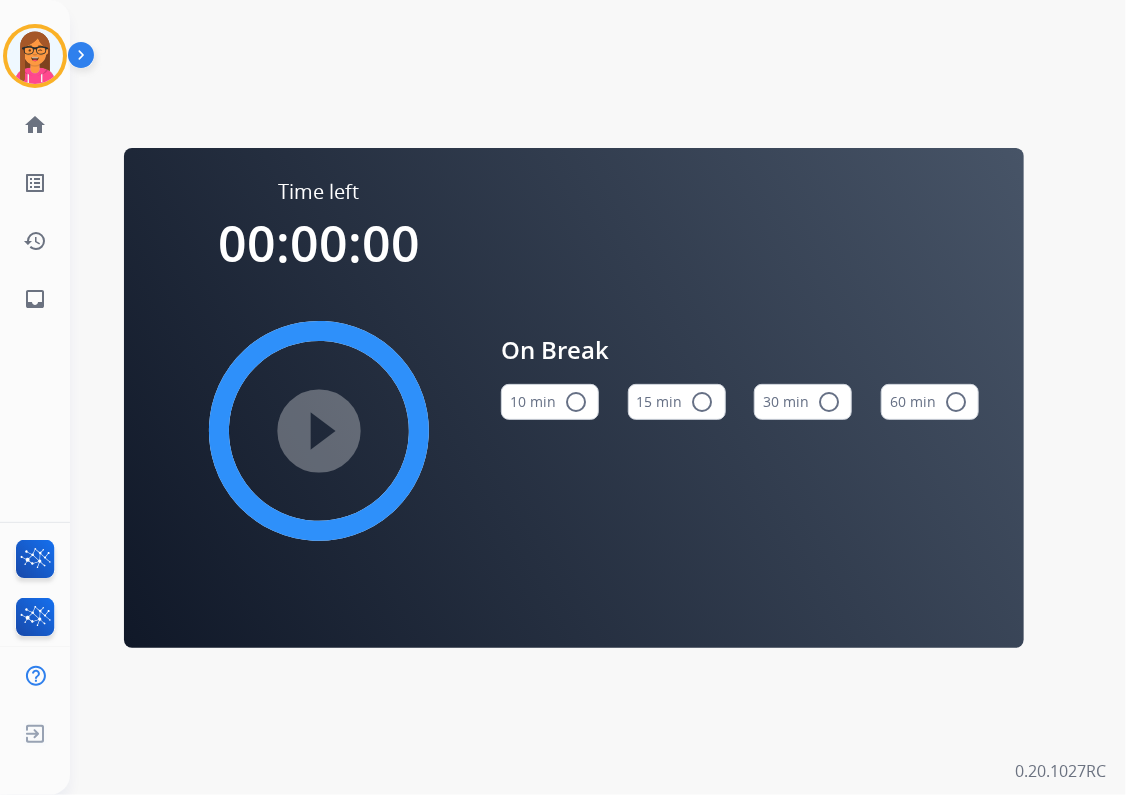 click on "radio_button_unchecked" at bounding box center (703, 402) 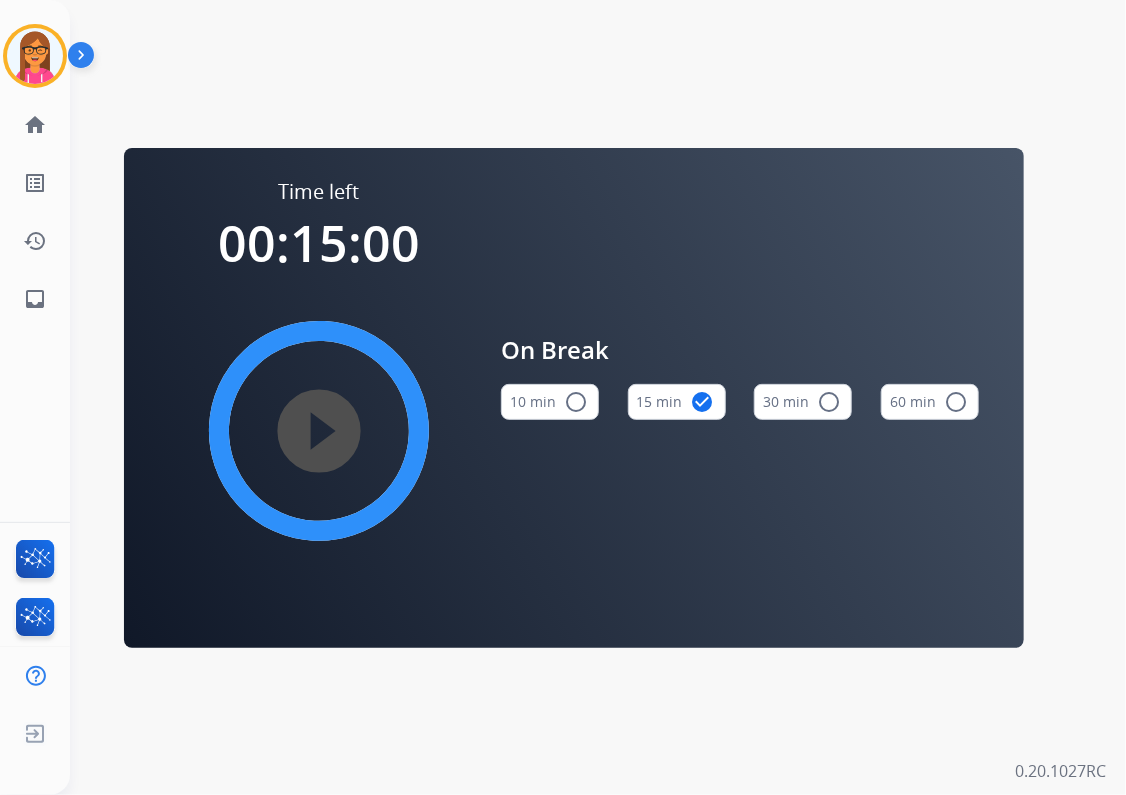 drag, startPoint x: 48, startPoint y: 81, endPoint x: 61, endPoint y: 92, distance: 17.029387 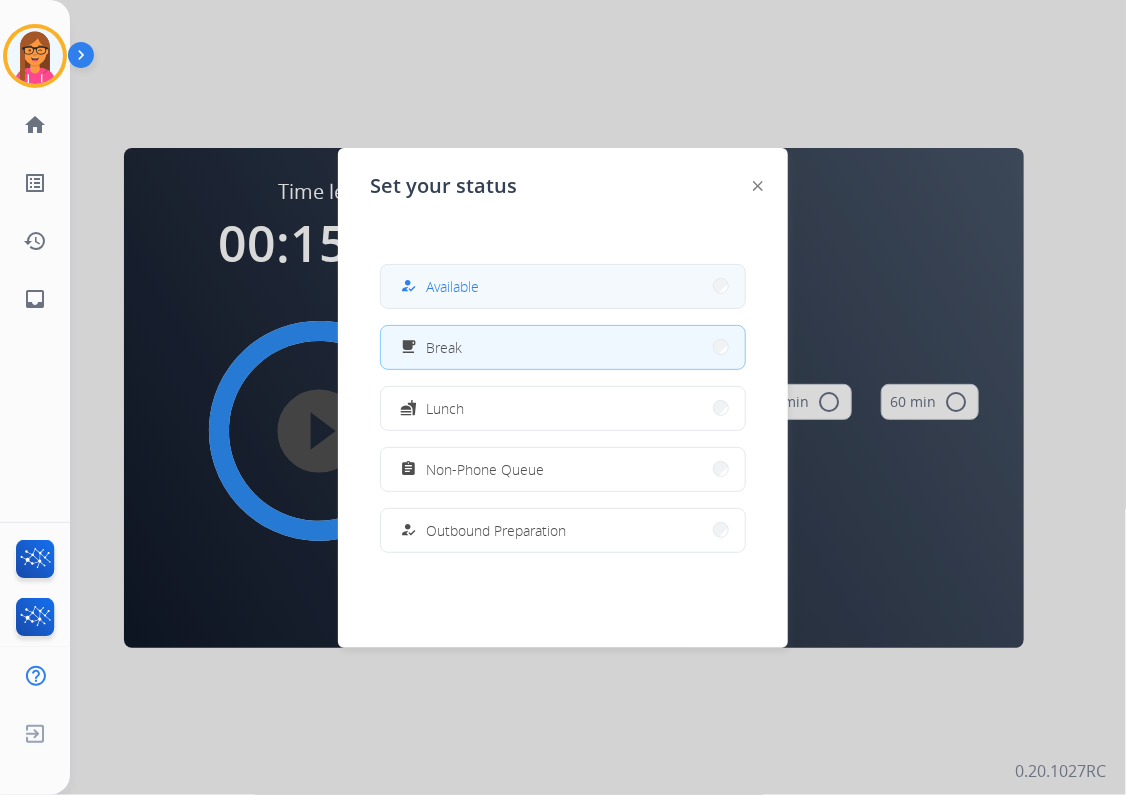 click on "how_to_reg Available" at bounding box center (563, 286) 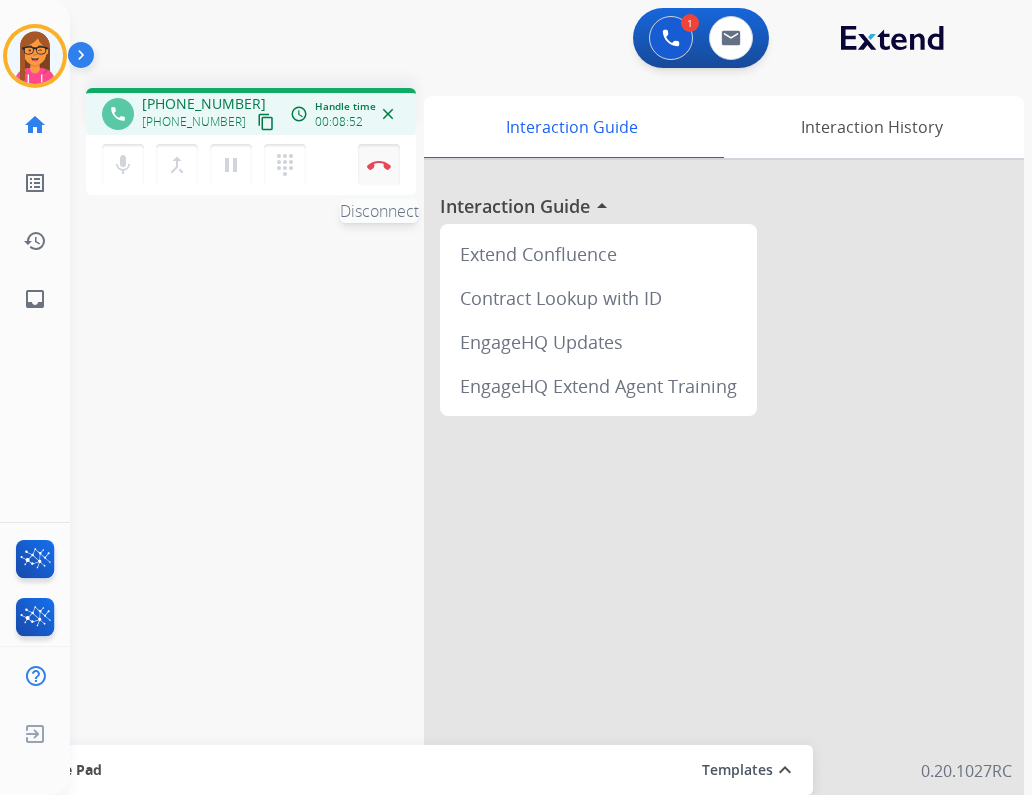 click on "Disconnect" at bounding box center [379, 165] 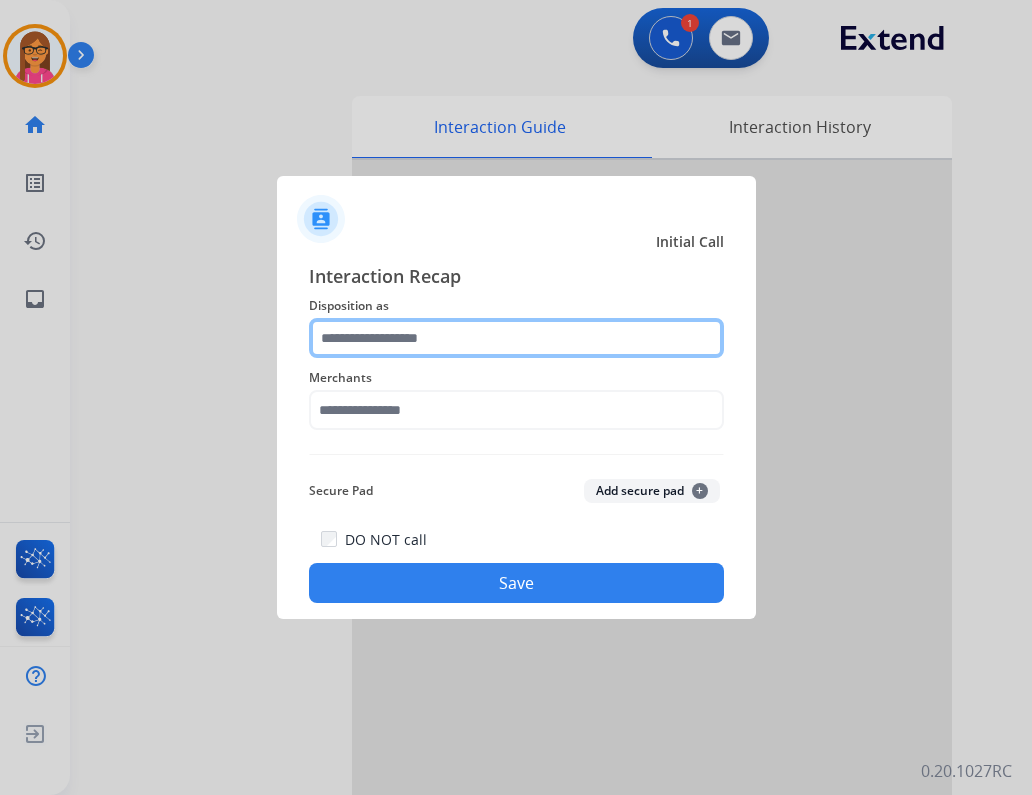 click 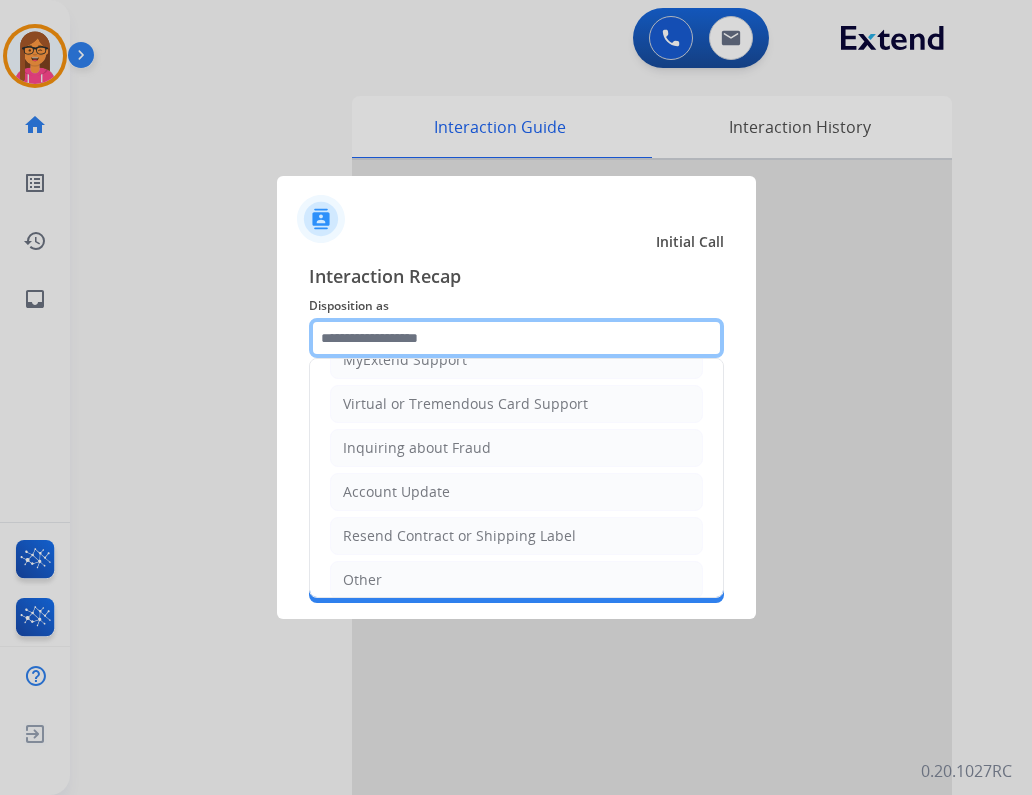 scroll, scrollTop: 306, scrollLeft: 0, axis: vertical 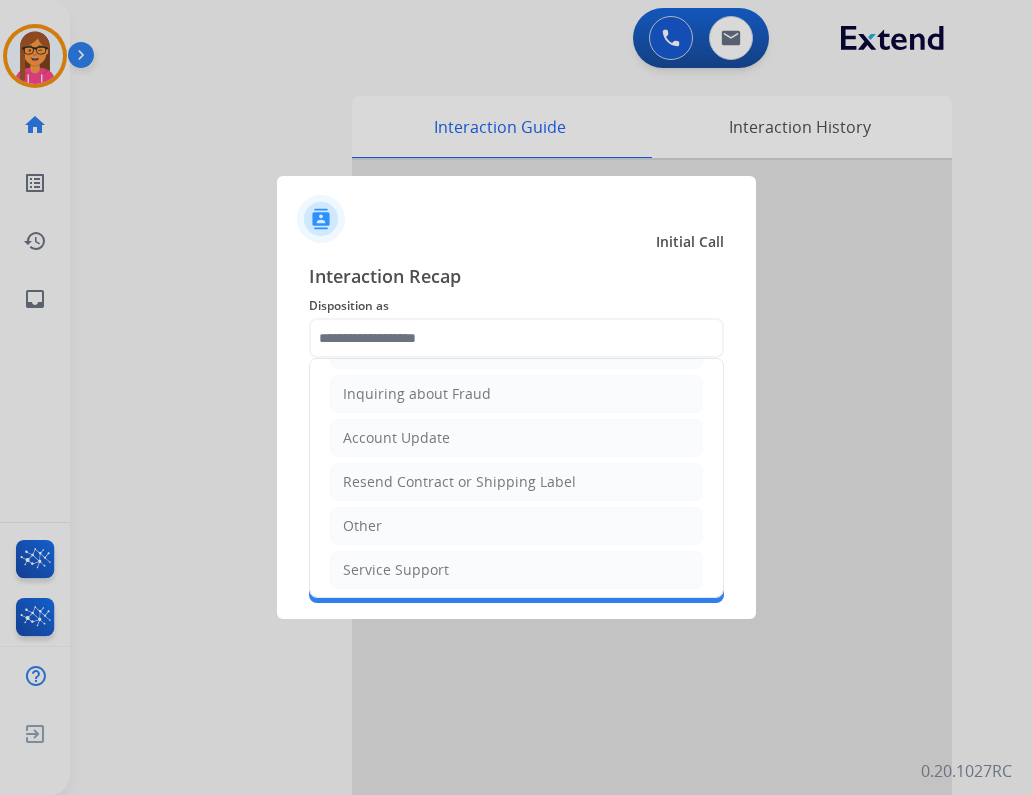 drag, startPoint x: 398, startPoint y: 560, endPoint x: 388, endPoint y: 493, distance: 67.74216 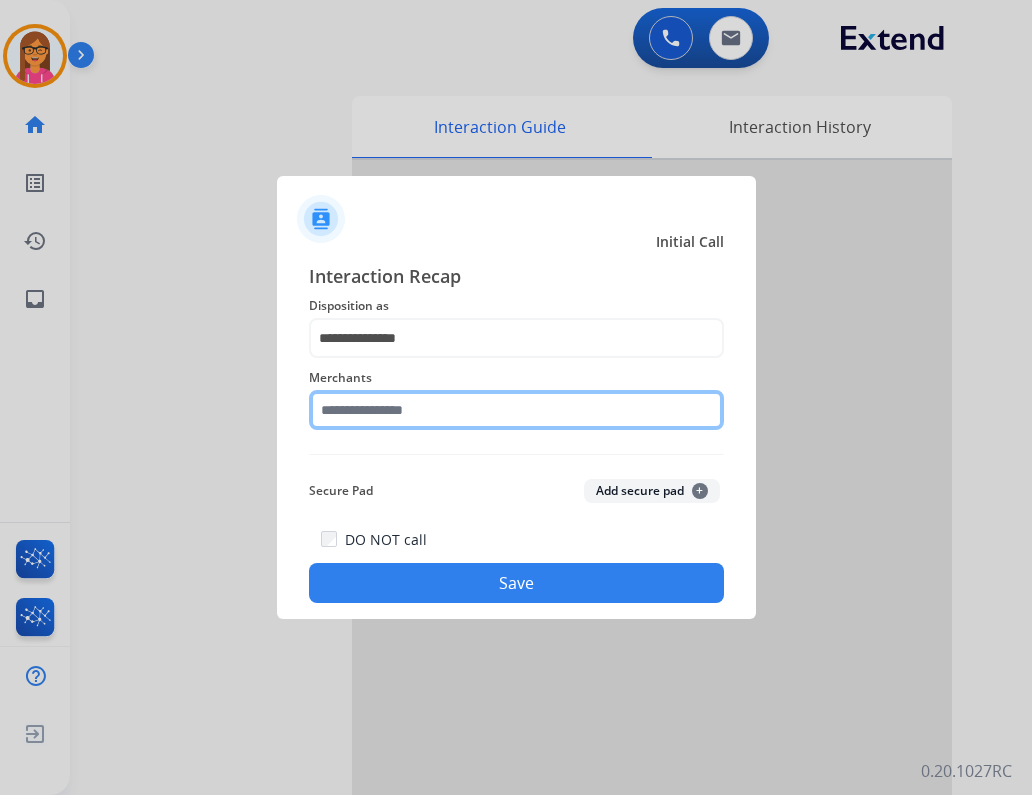 click 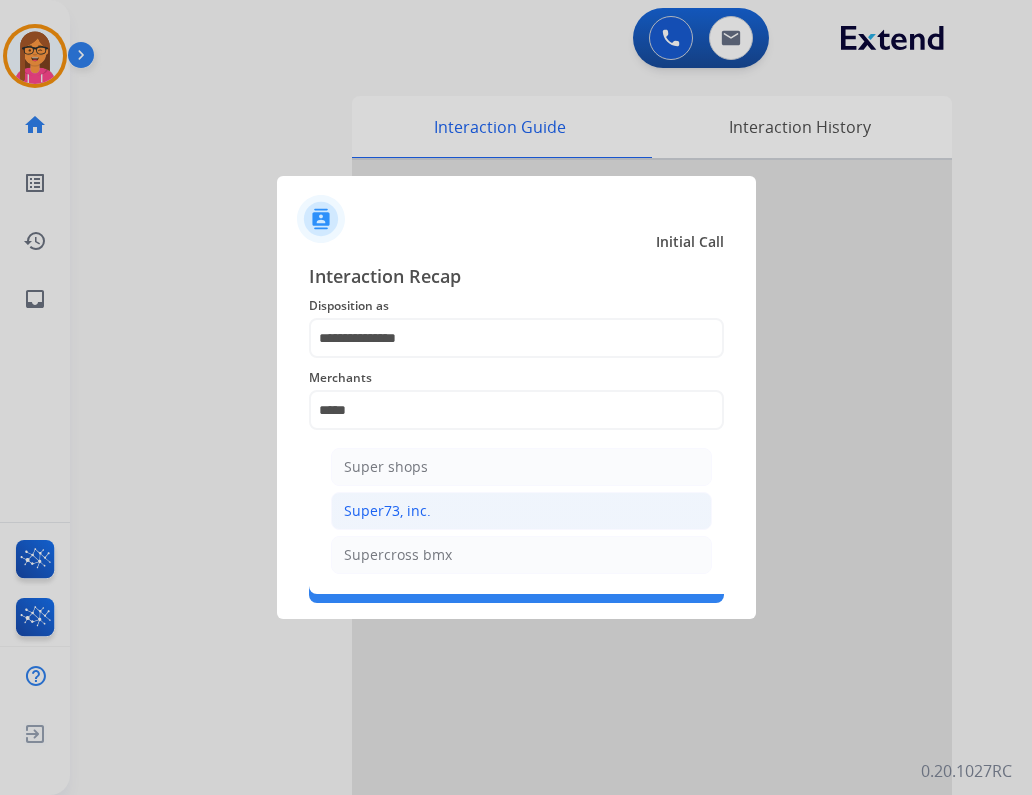 click on "Super73, inc." 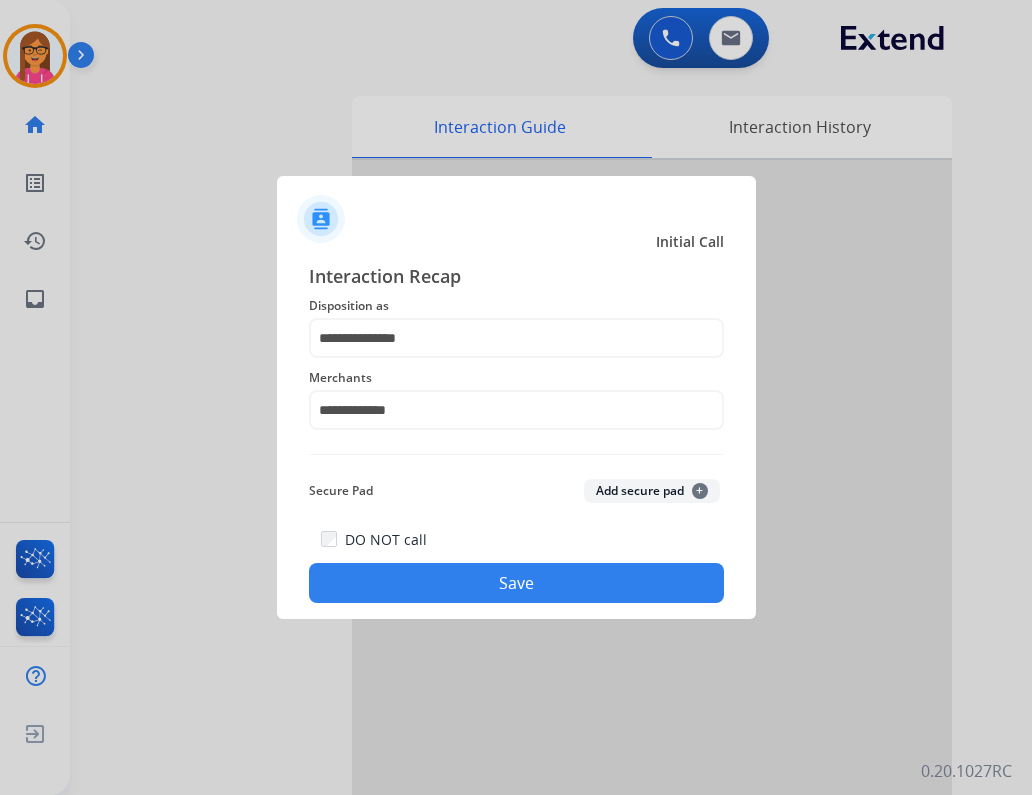 click on "Save" 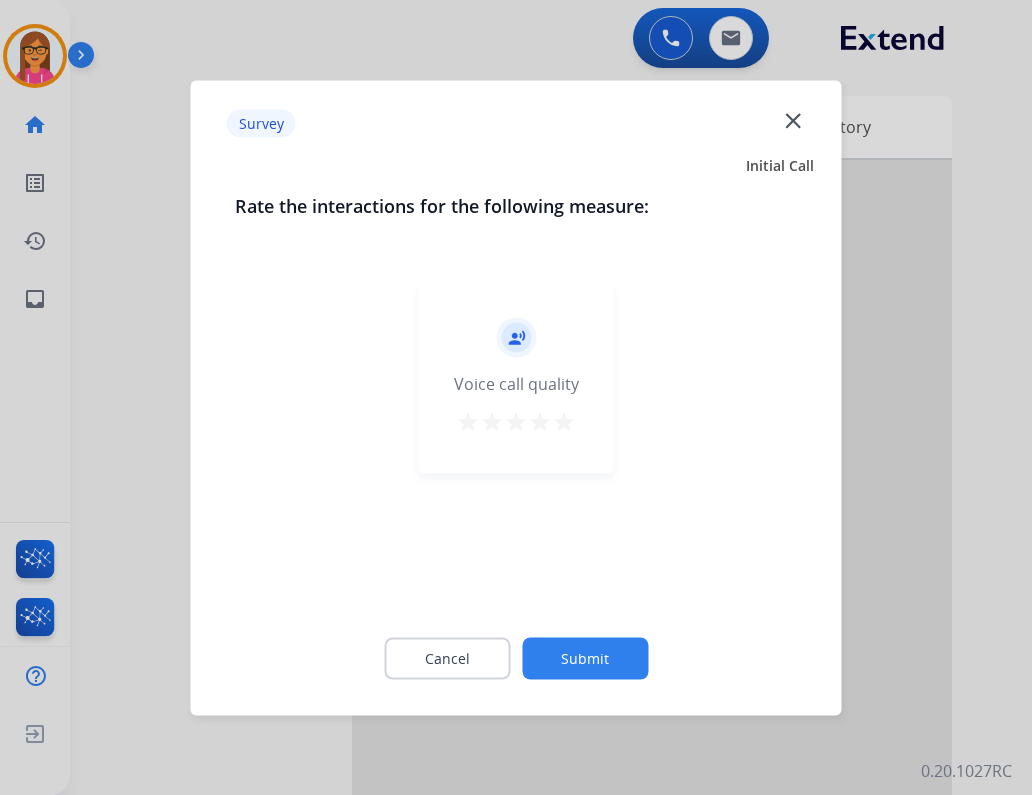 click on "star" at bounding box center [564, 421] 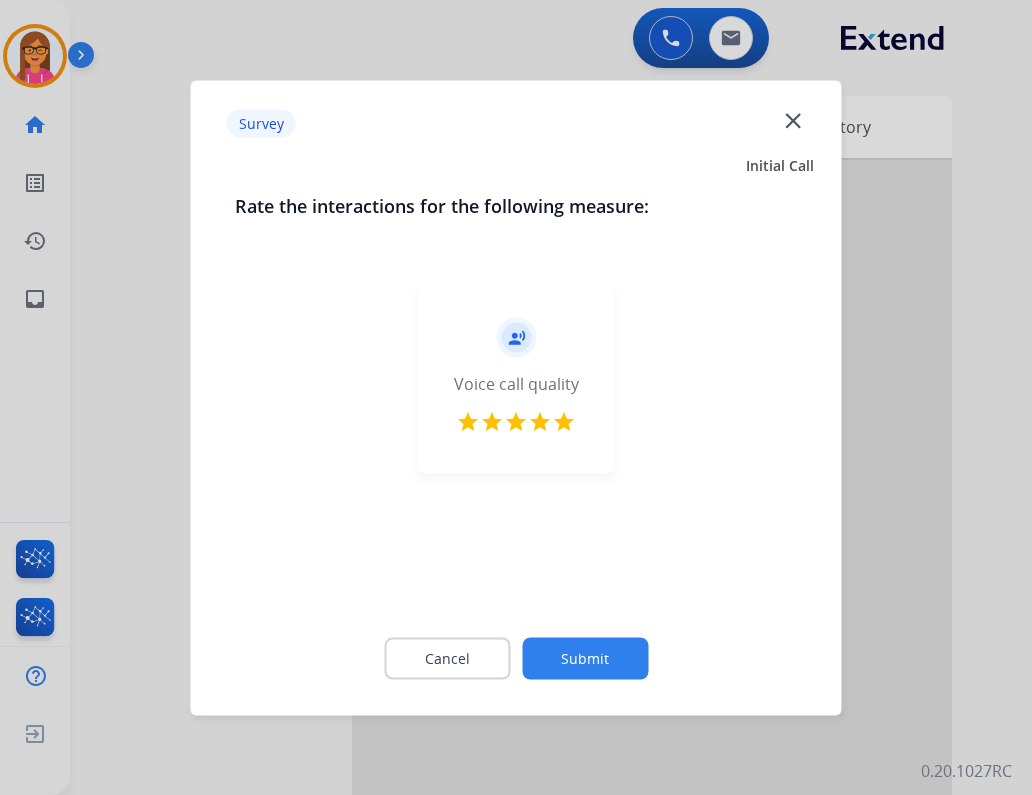 click on "Submit" 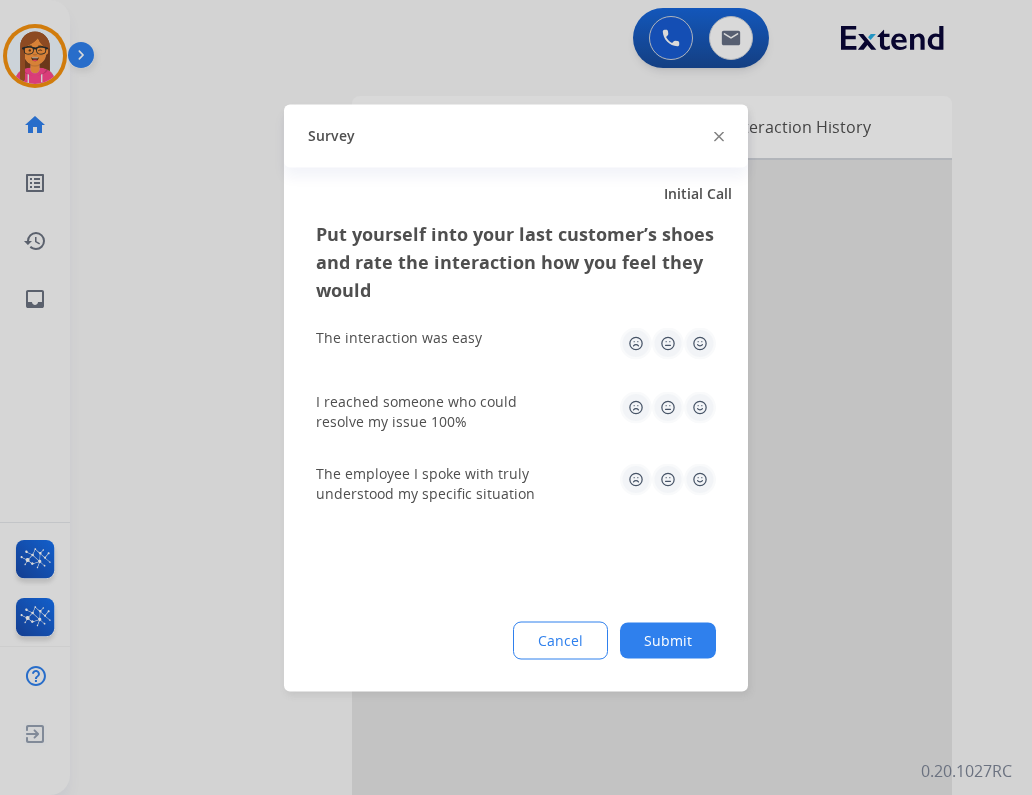 drag, startPoint x: 695, startPoint y: 348, endPoint x: 704, endPoint y: 397, distance: 49.819675 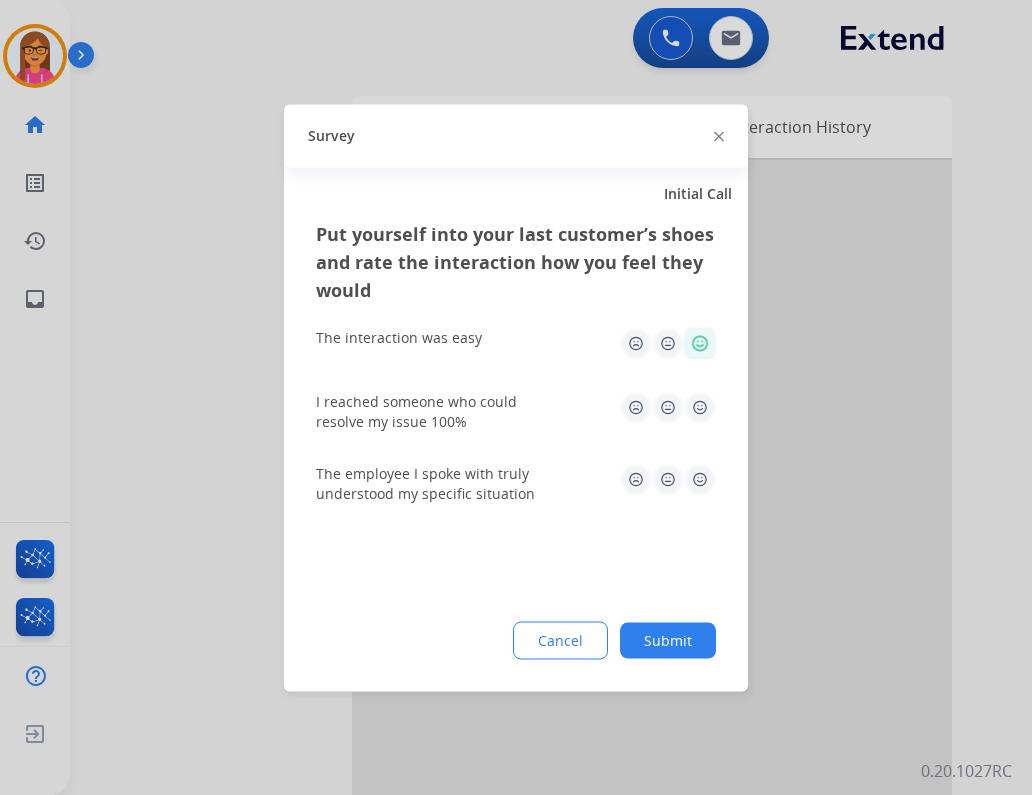 click 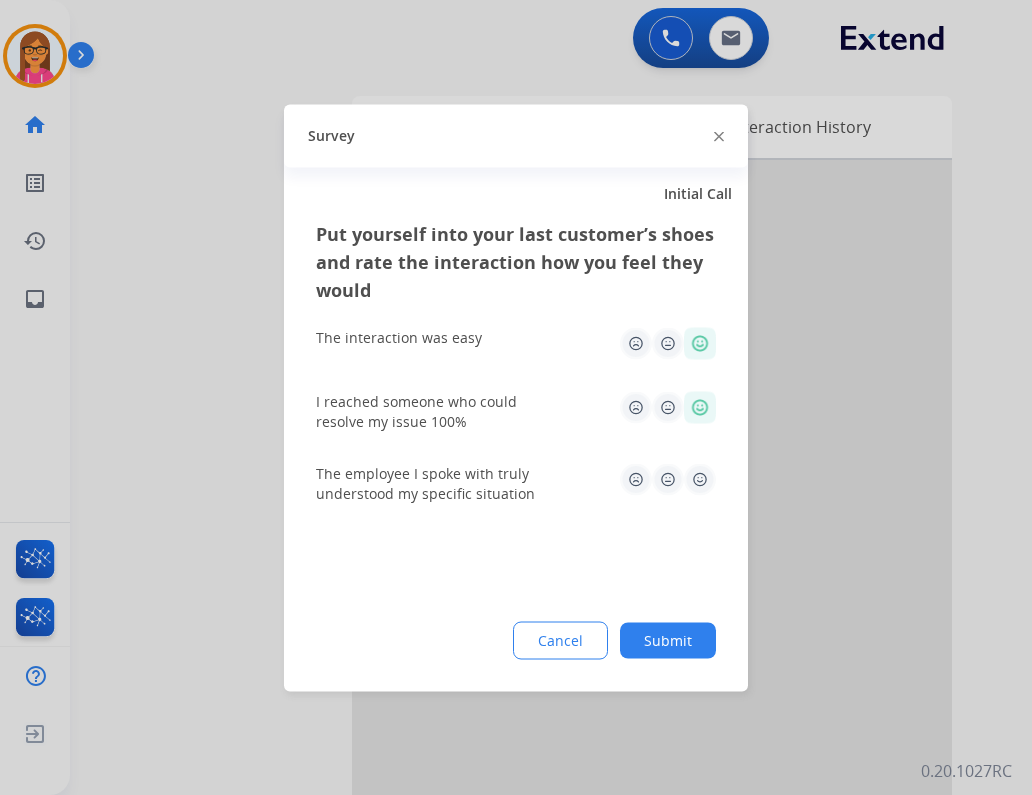 click 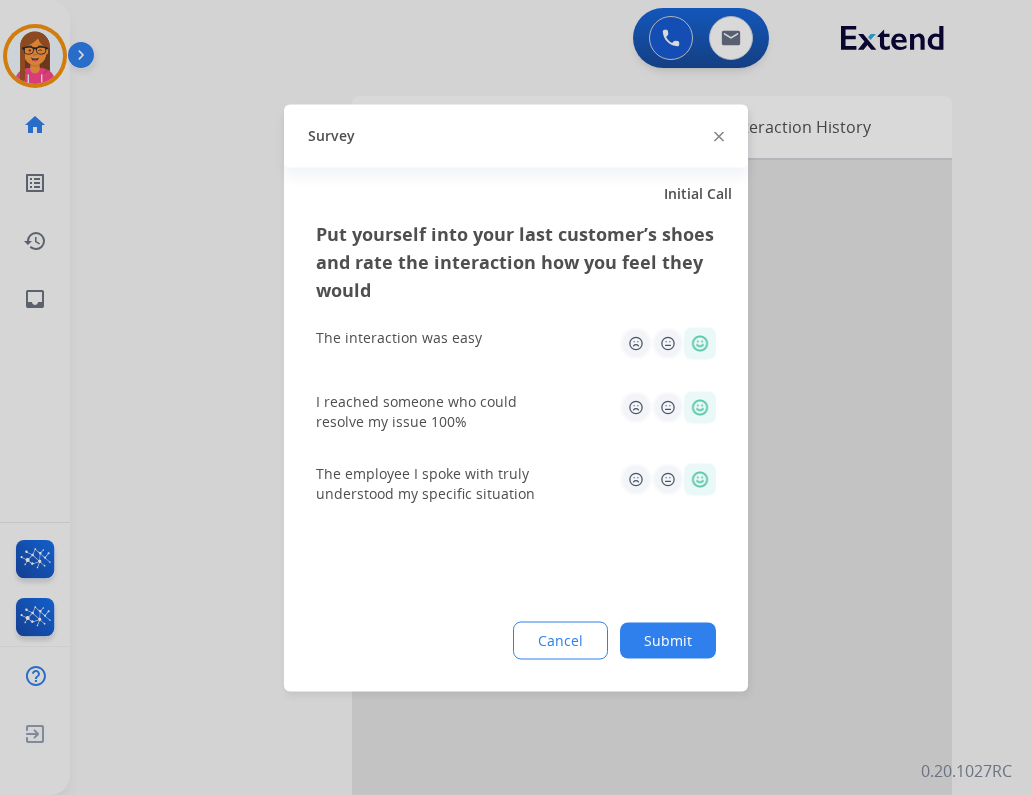 click on "Submit" 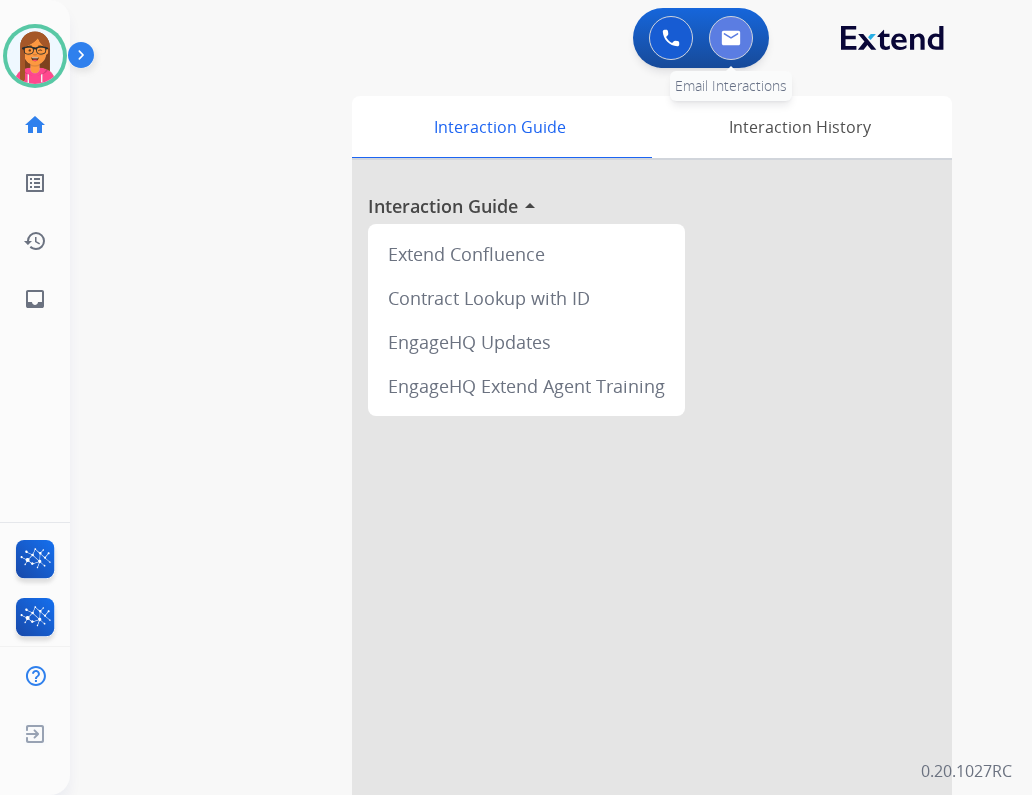 click at bounding box center [731, 38] 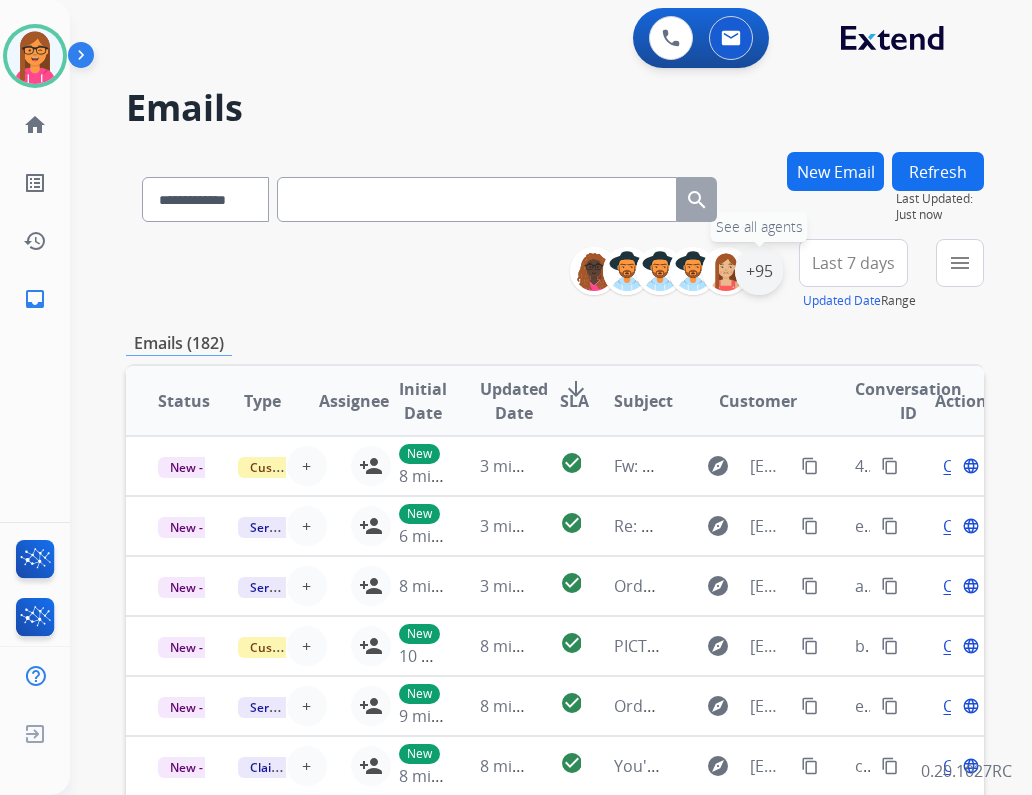 click on "+95" at bounding box center (759, 271) 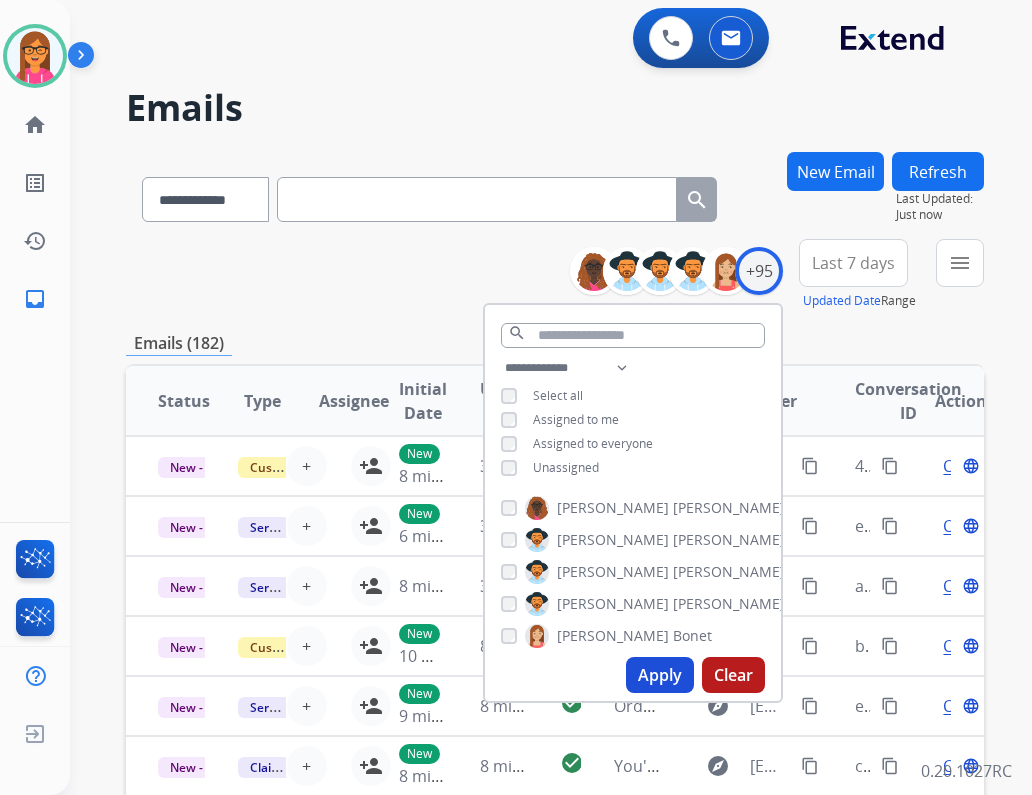 click on "Unassigned" at bounding box center (566, 467) 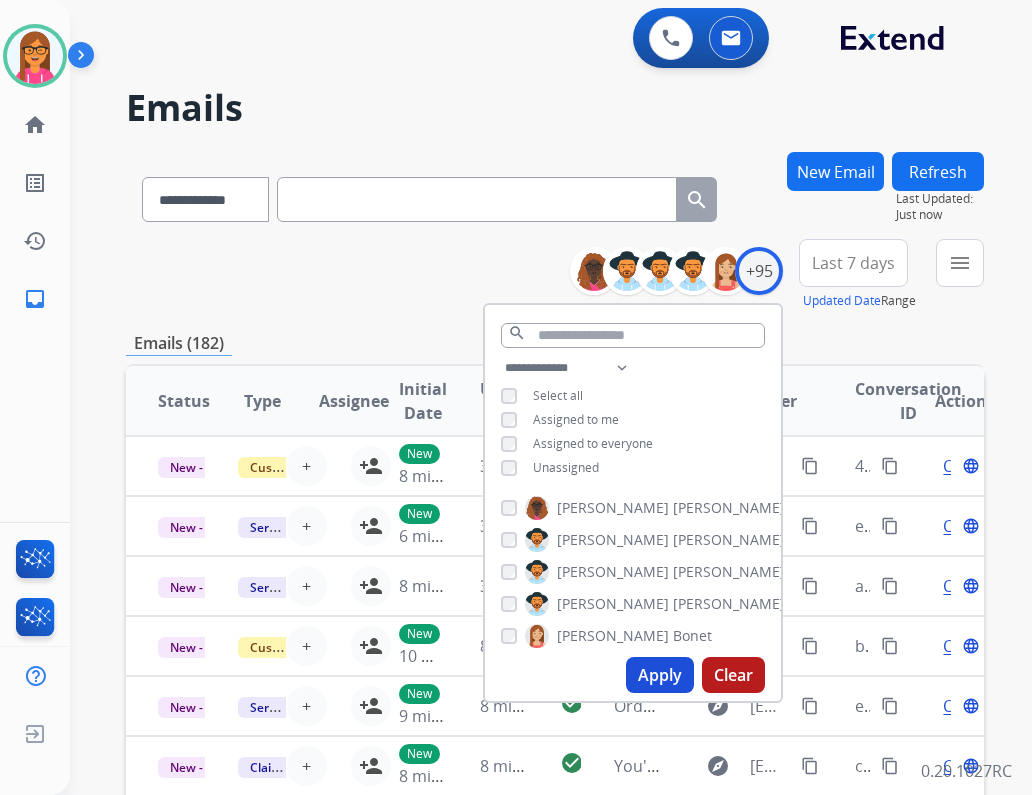 click on "Apply" at bounding box center [660, 675] 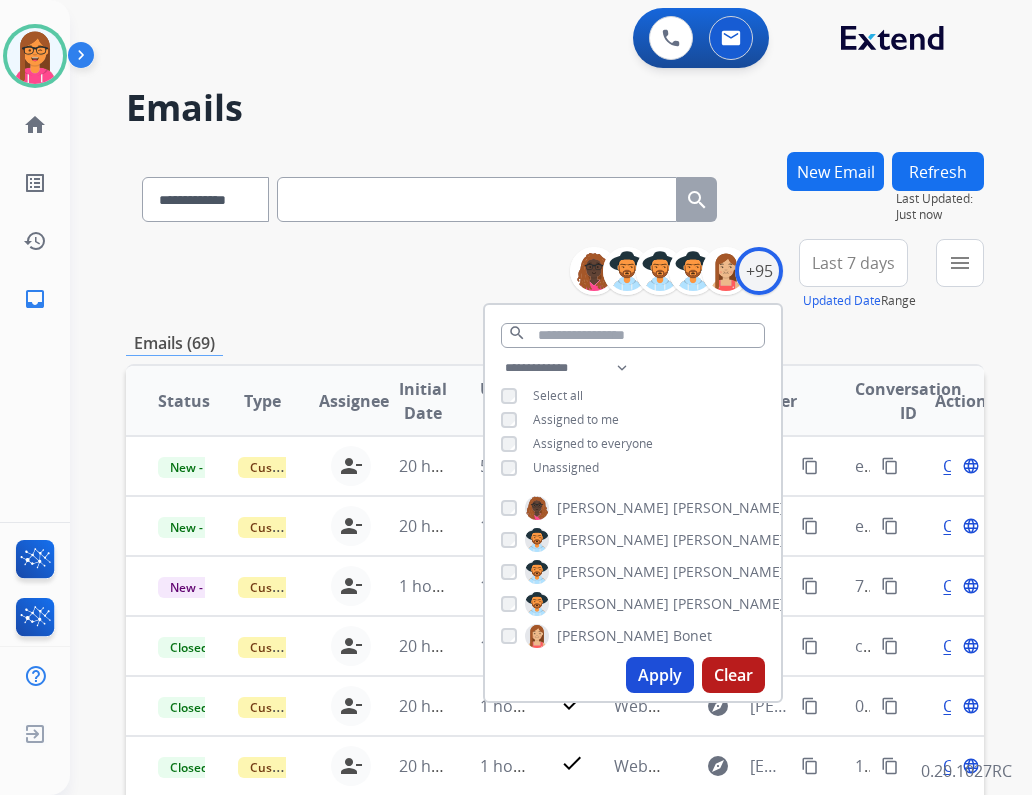 click on "**********" at bounding box center [555, 275] 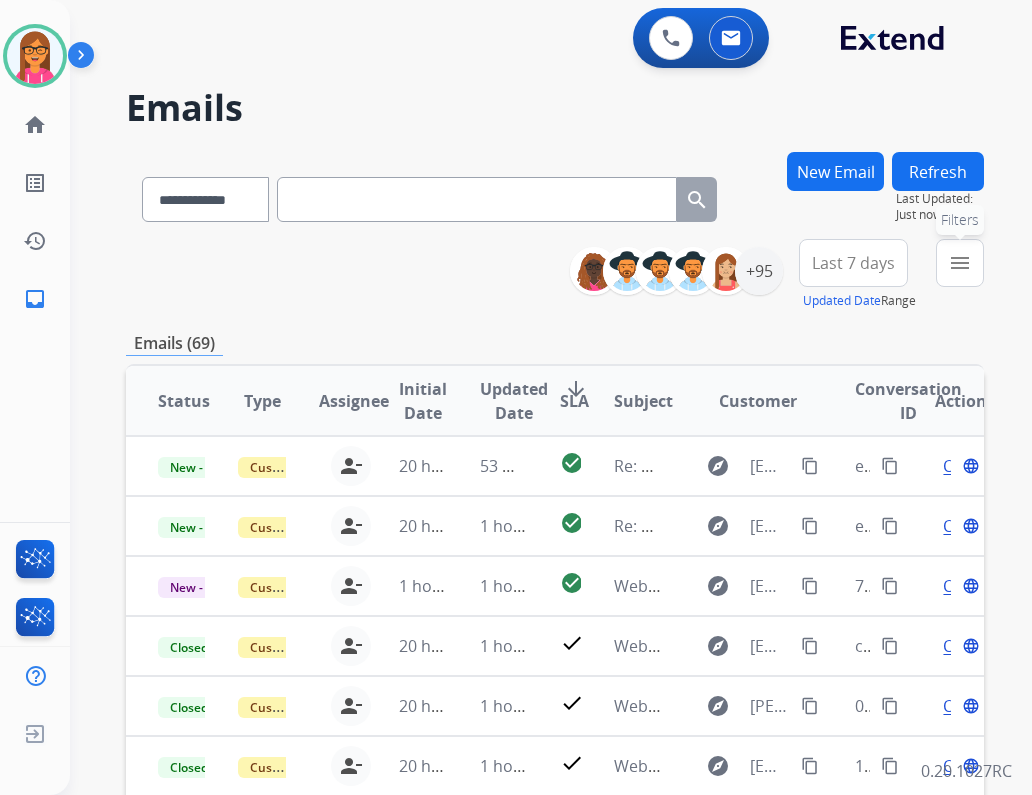 drag, startPoint x: 941, startPoint y: 263, endPoint x: 934, endPoint y: 275, distance: 13.892444 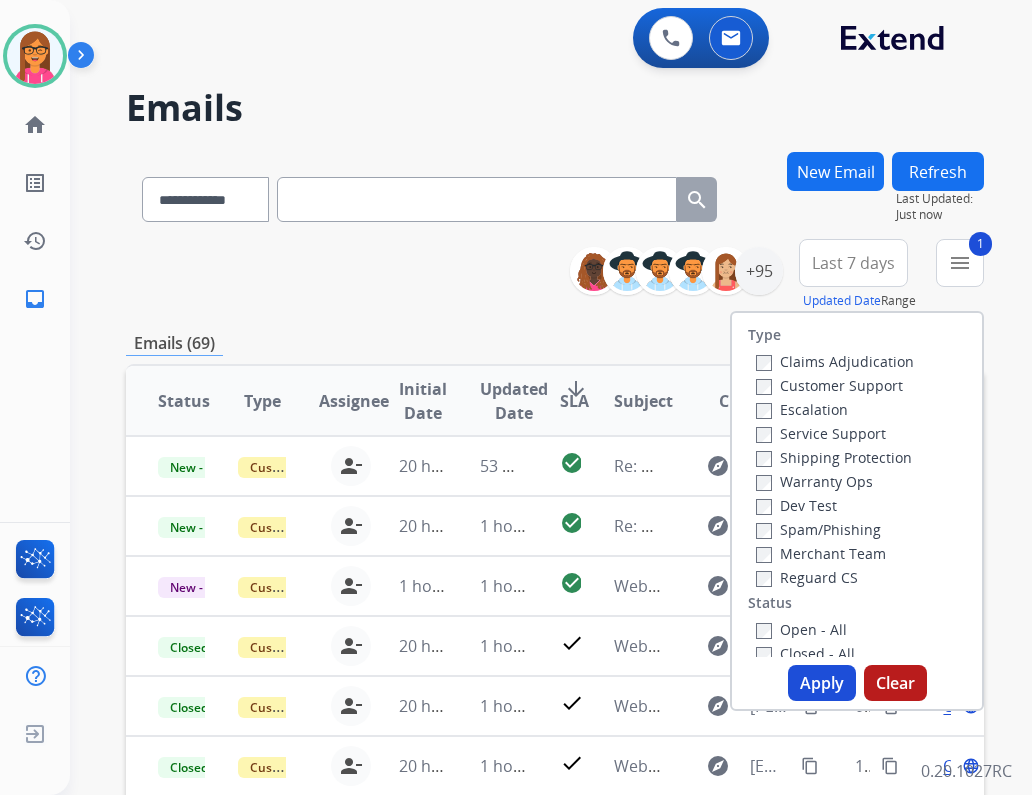 click on "Apply" at bounding box center (822, 683) 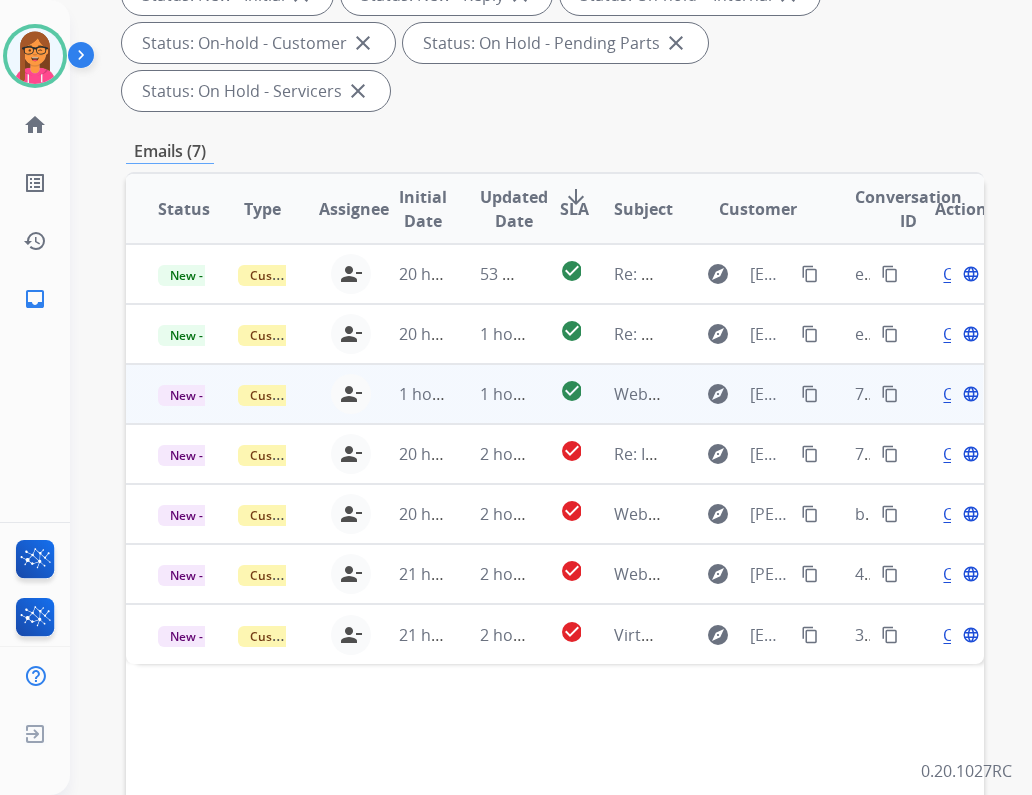 scroll, scrollTop: 400, scrollLeft: 0, axis: vertical 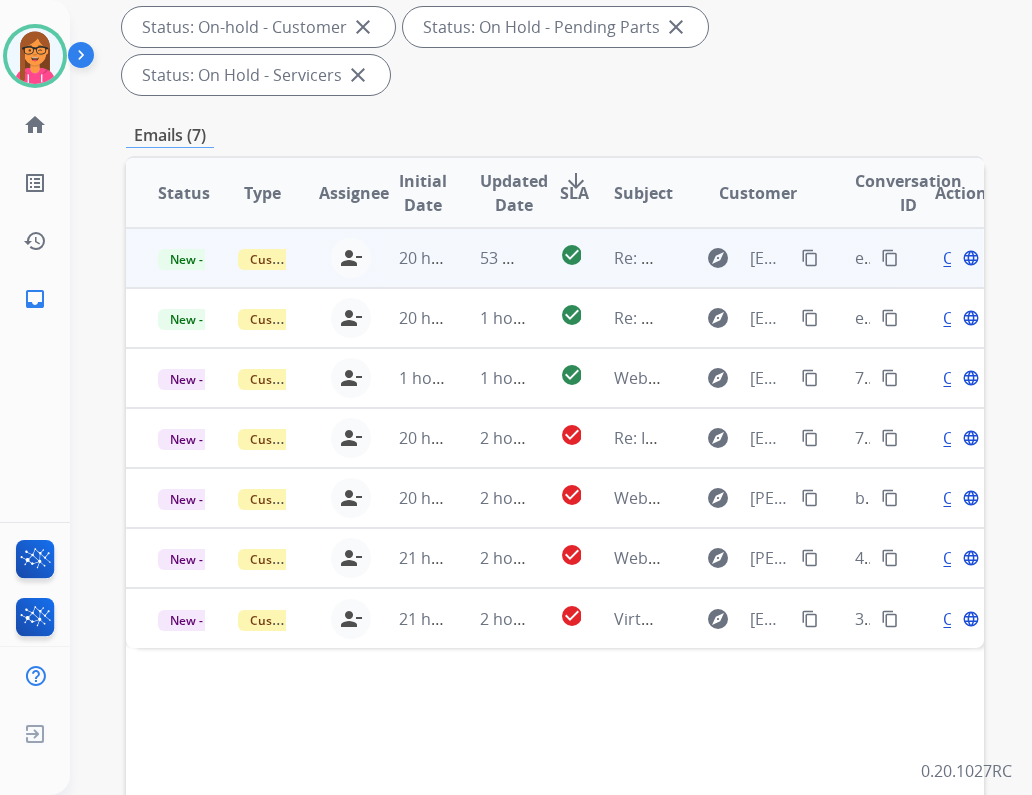 click on "Re: Webform from [EMAIL_ADDRESS][DOMAIN_NAME] on [DATE]" at bounding box center [622, 258] 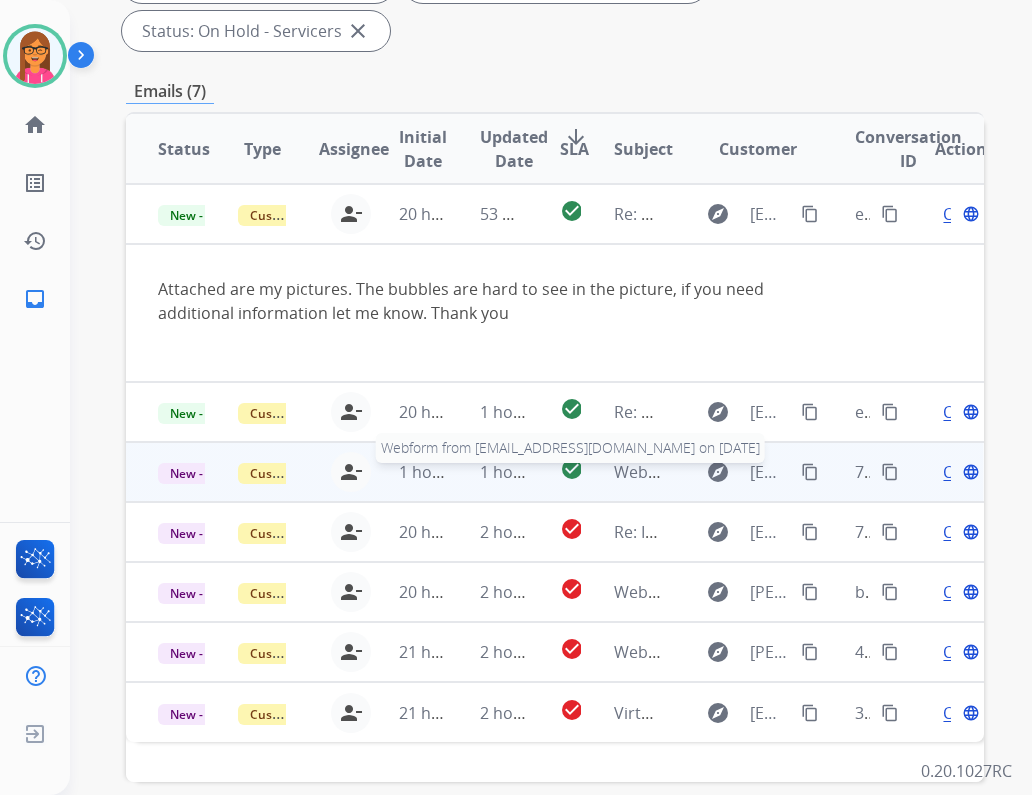 scroll, scrollTop: 326, scrollLeft: 0, axis: vertical 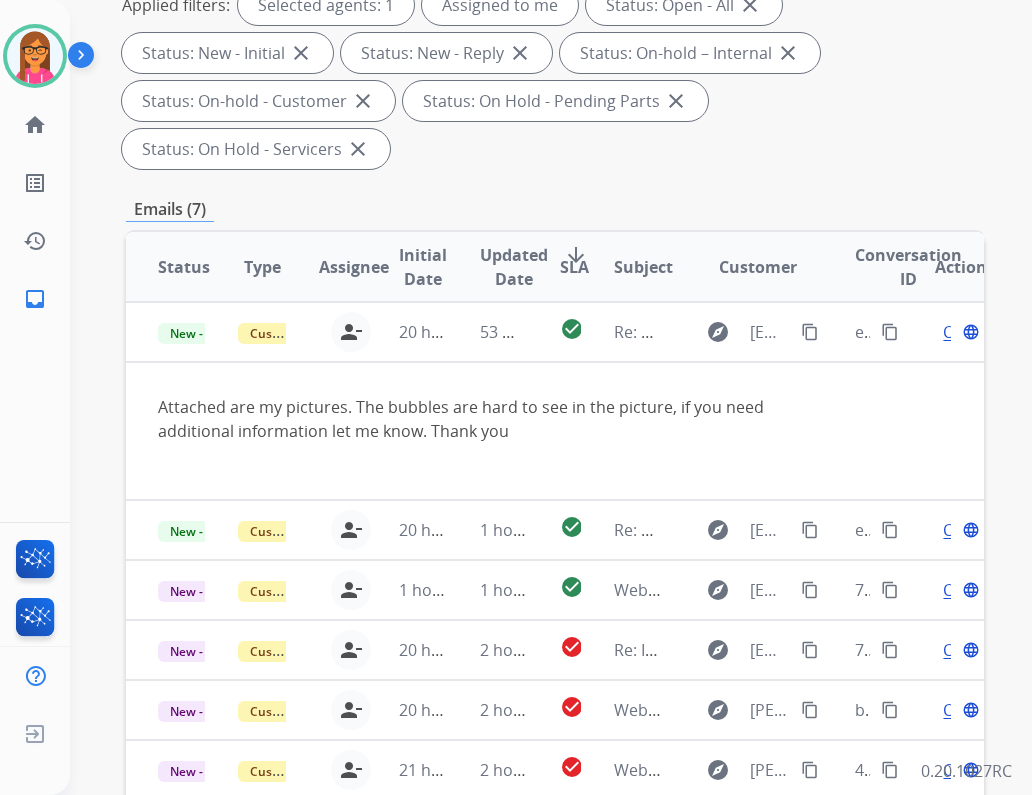 click on "SLA" at bounding box center [574, 267] 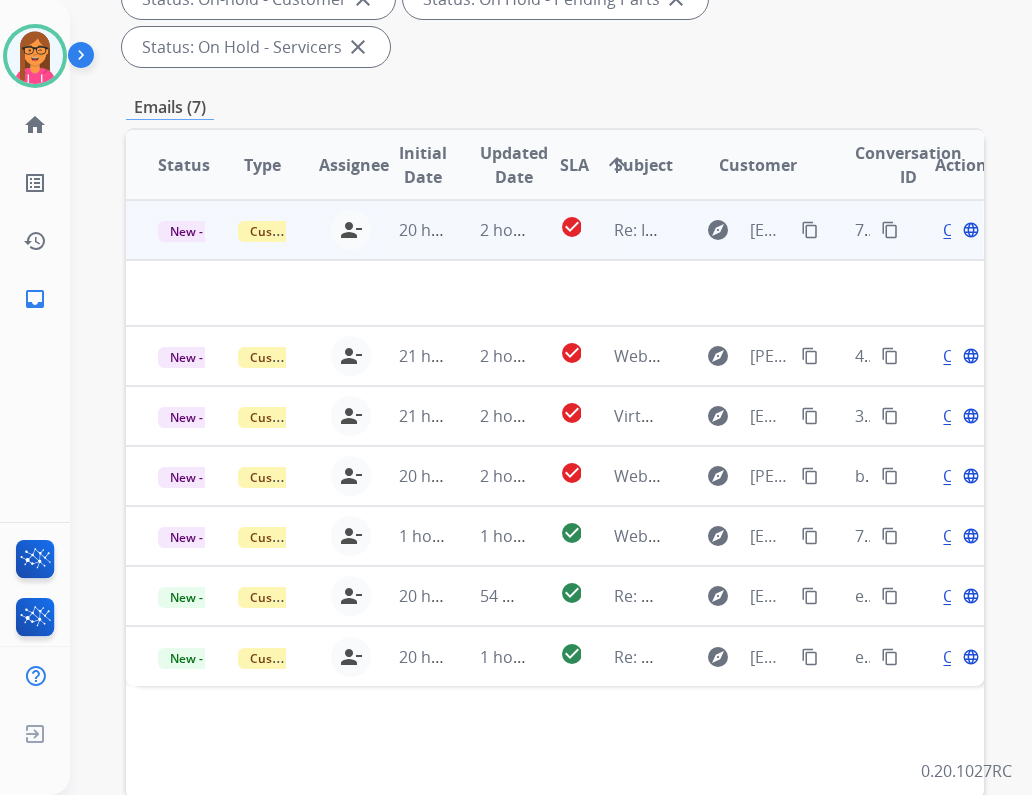 scroll, scrollTop: 400, scrollLeft: 0, axis: vertical 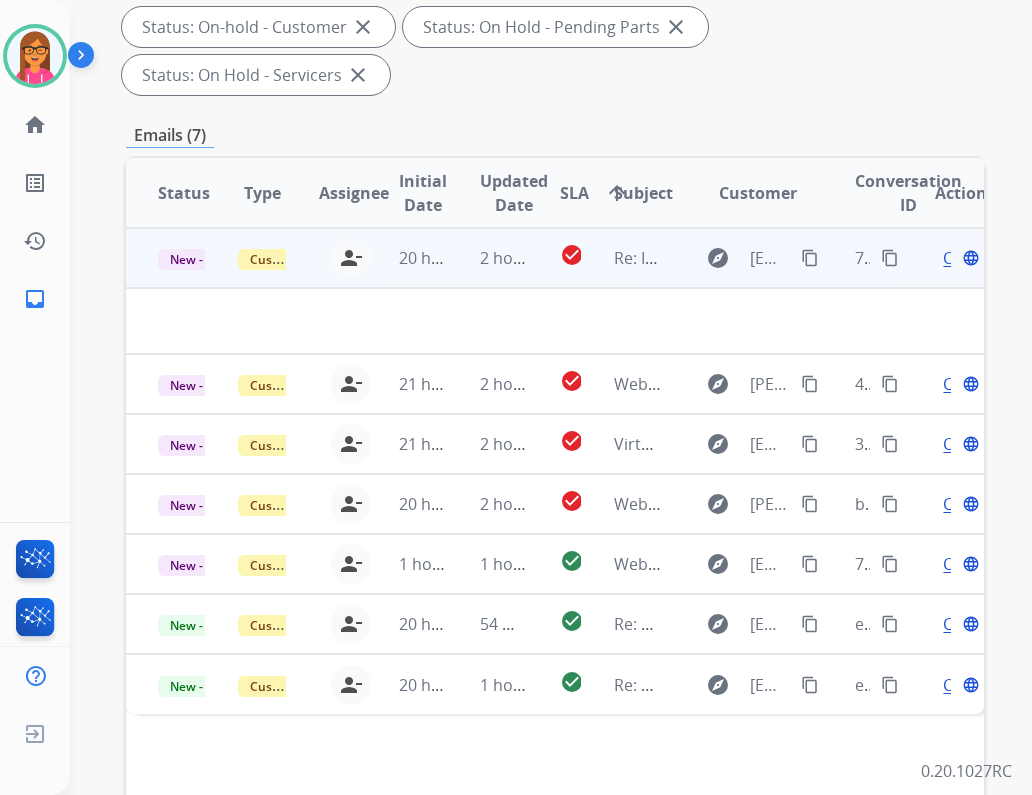 click on "Re: Inquiry Regarding Purchase Agreement and Request for Refund or Replacement" at bounding box center [622, 258] 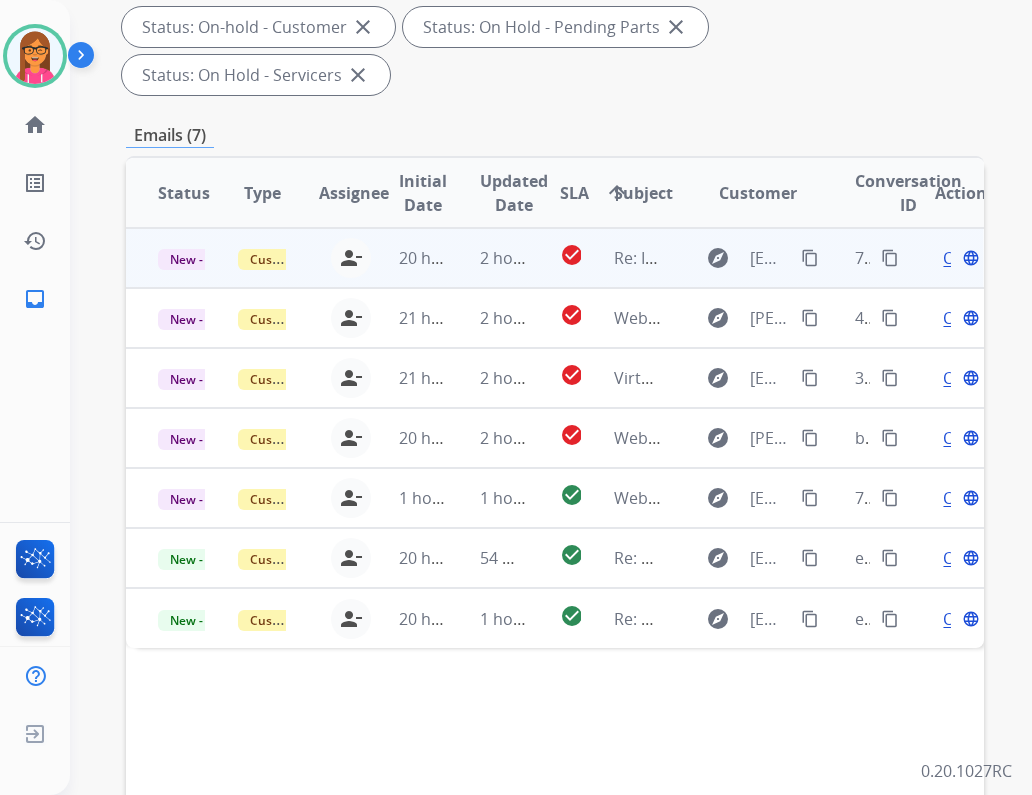 click on "content_copy" at bounding box center (810, 258) 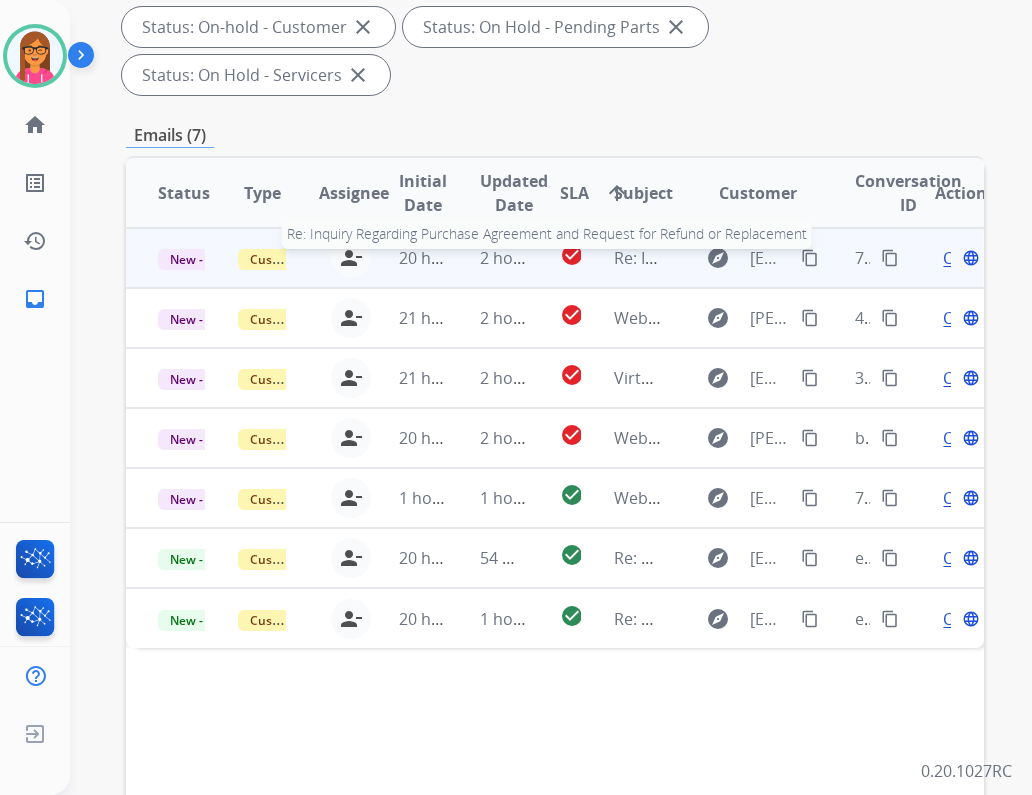 drag, startPoint x: 646, startPoint y: 220, endPoint x: 692, endPoint y: 238, distance: 49.396355 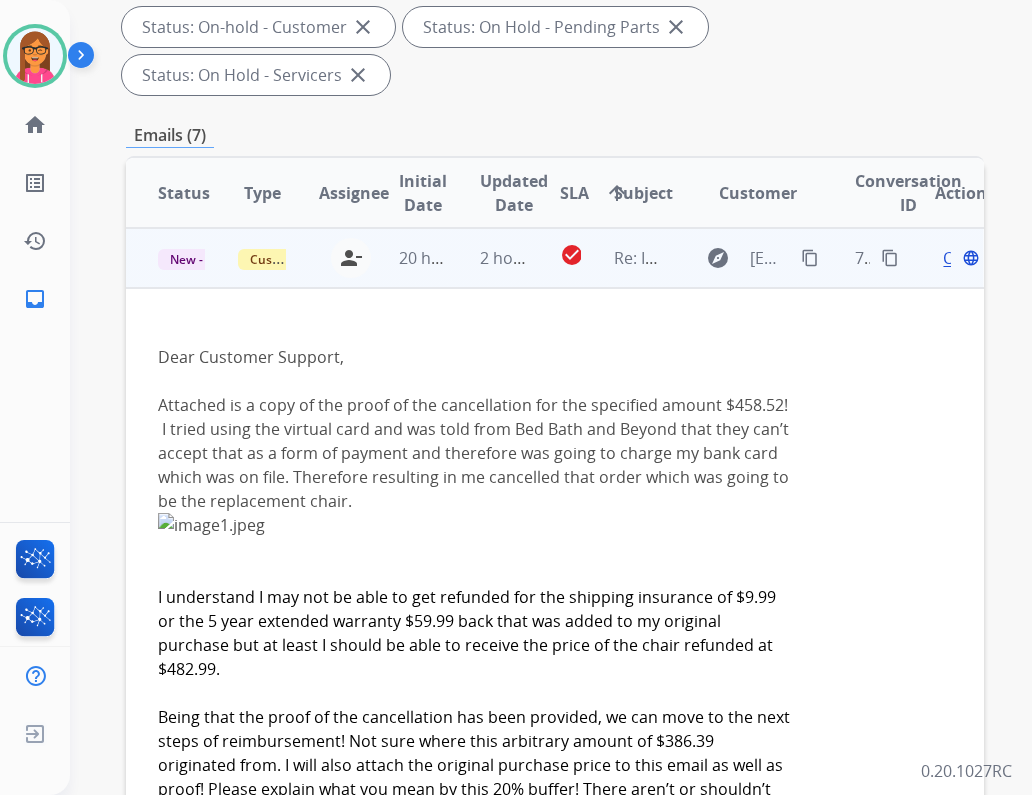 click on "Open" at bounding box center [963, 258] 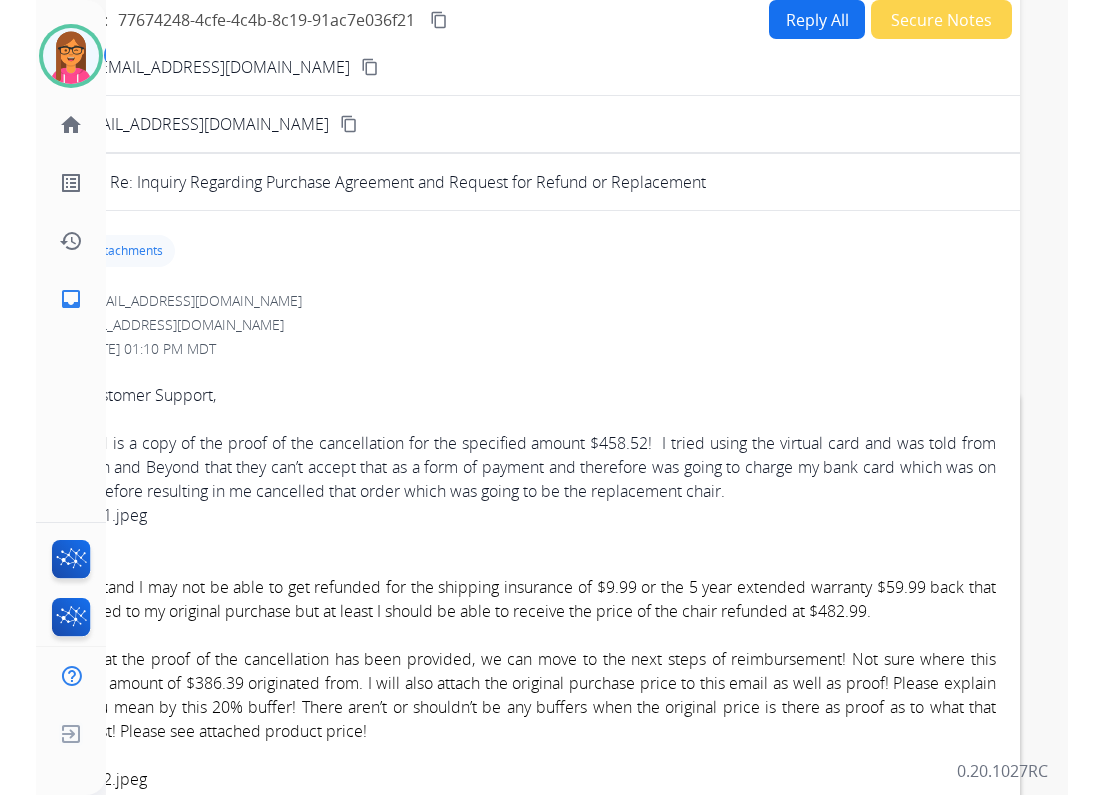 scroll, scrollTop: 0, scrollLeft: 0, axis: both 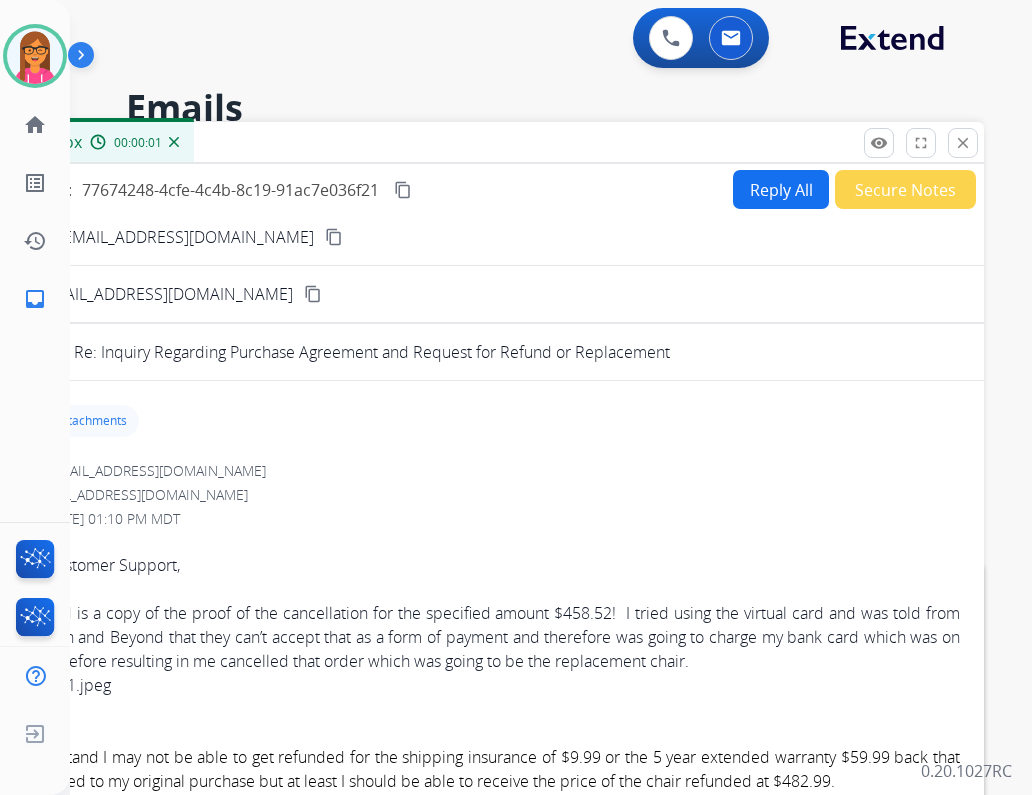click on "Reply All" at bounding box center (781, 189) 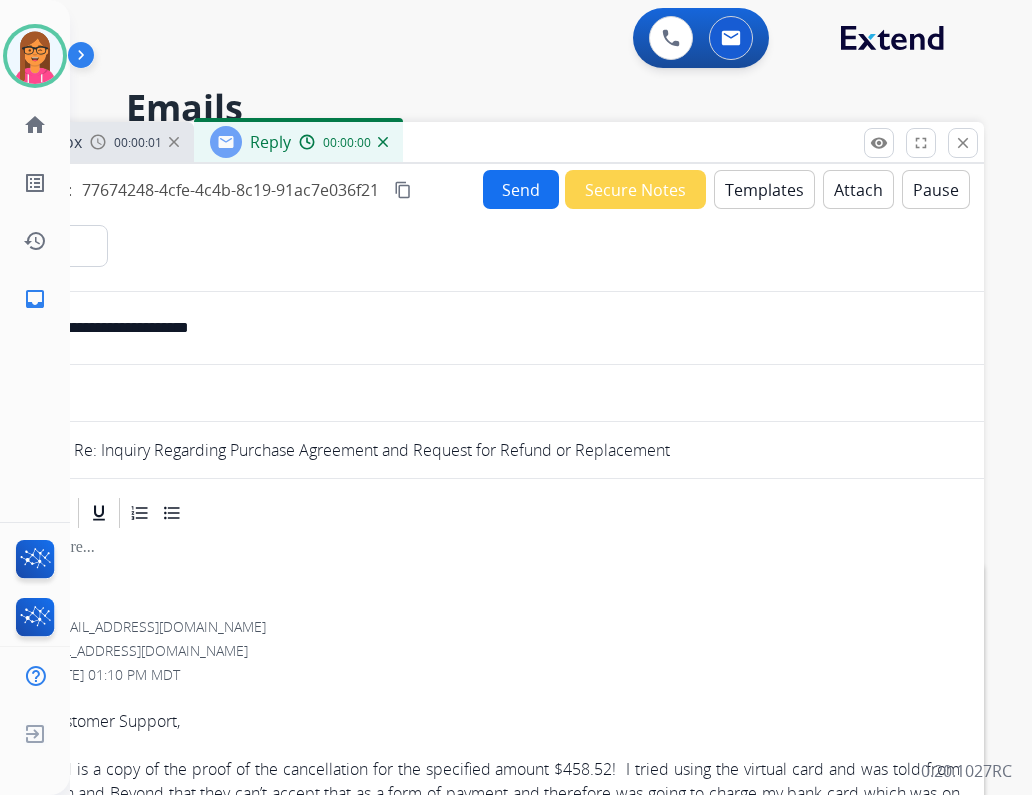 select on "**********" 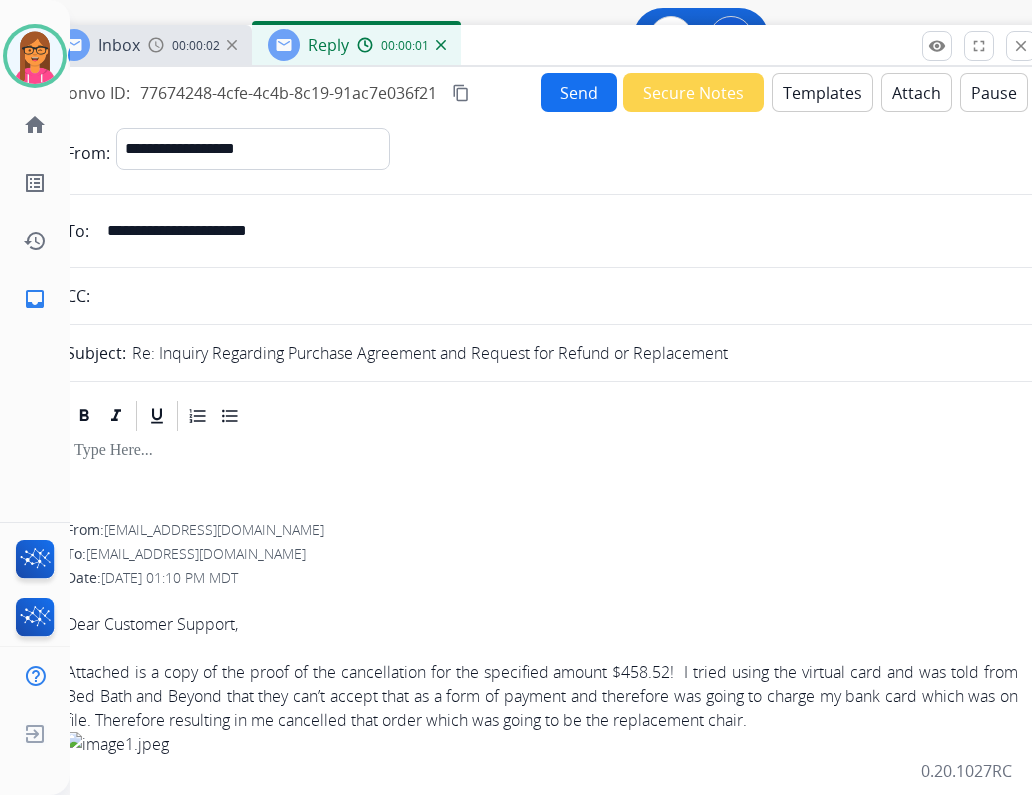 drag, startPoint x: 722, startPoint y: 139, endPoint x: 779, endPoint y: 41, distance: 113.37107 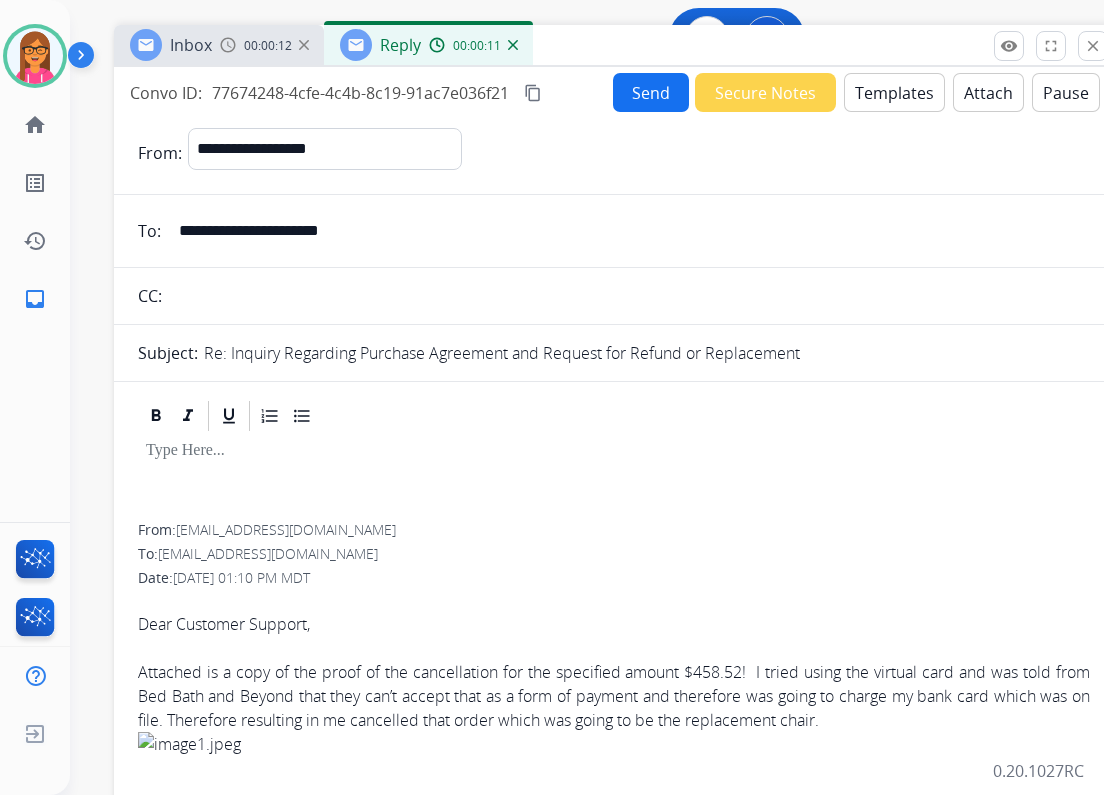 click on "Templates" at bounding box center (894, 92) 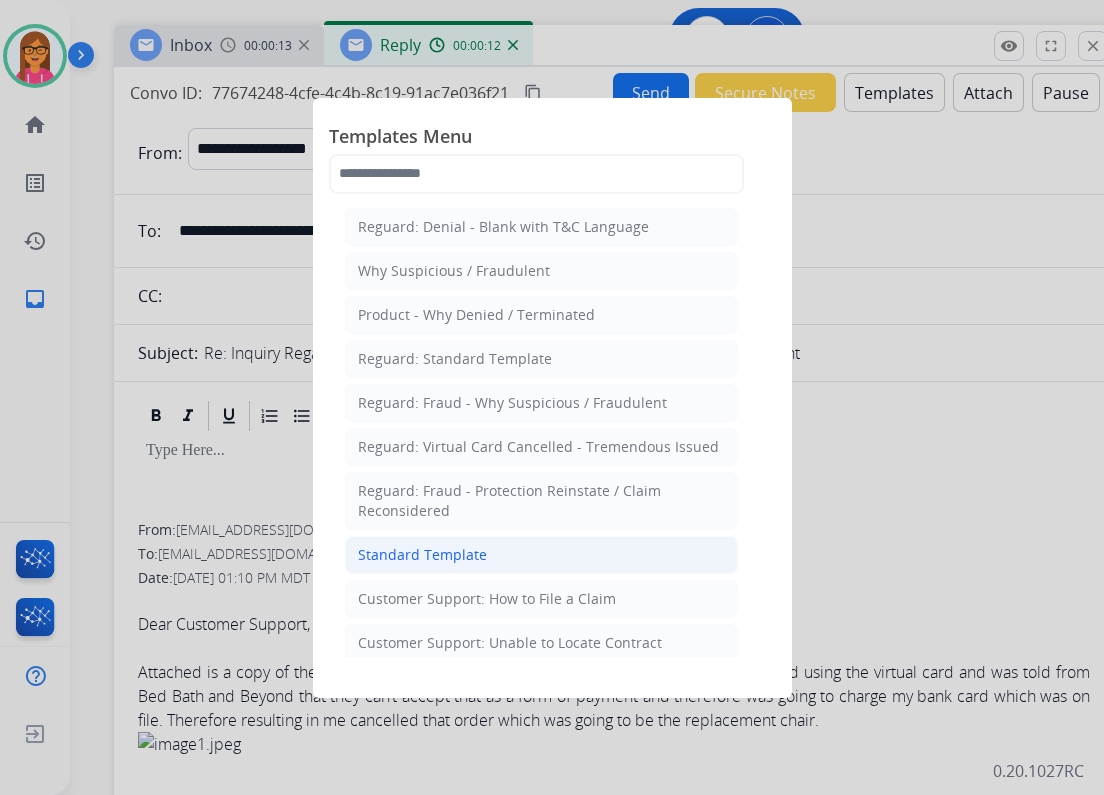 click on "Standard Template" 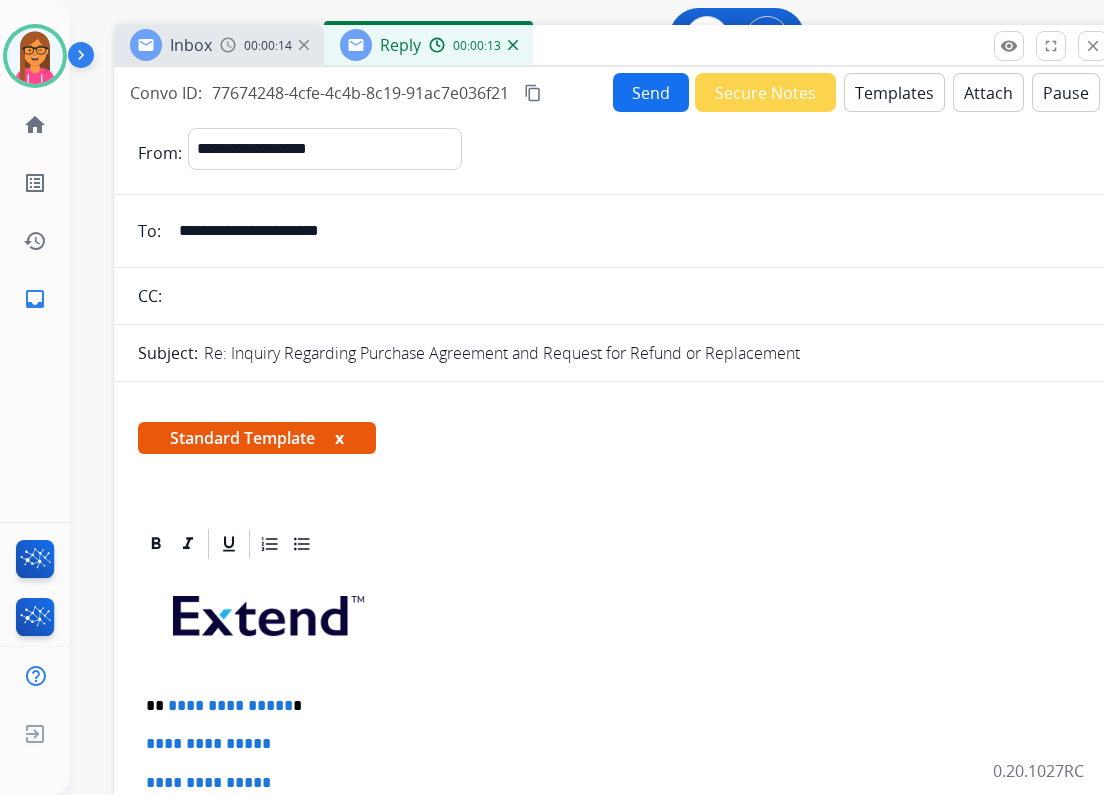 click on "x" at bounding box center (339, 438) 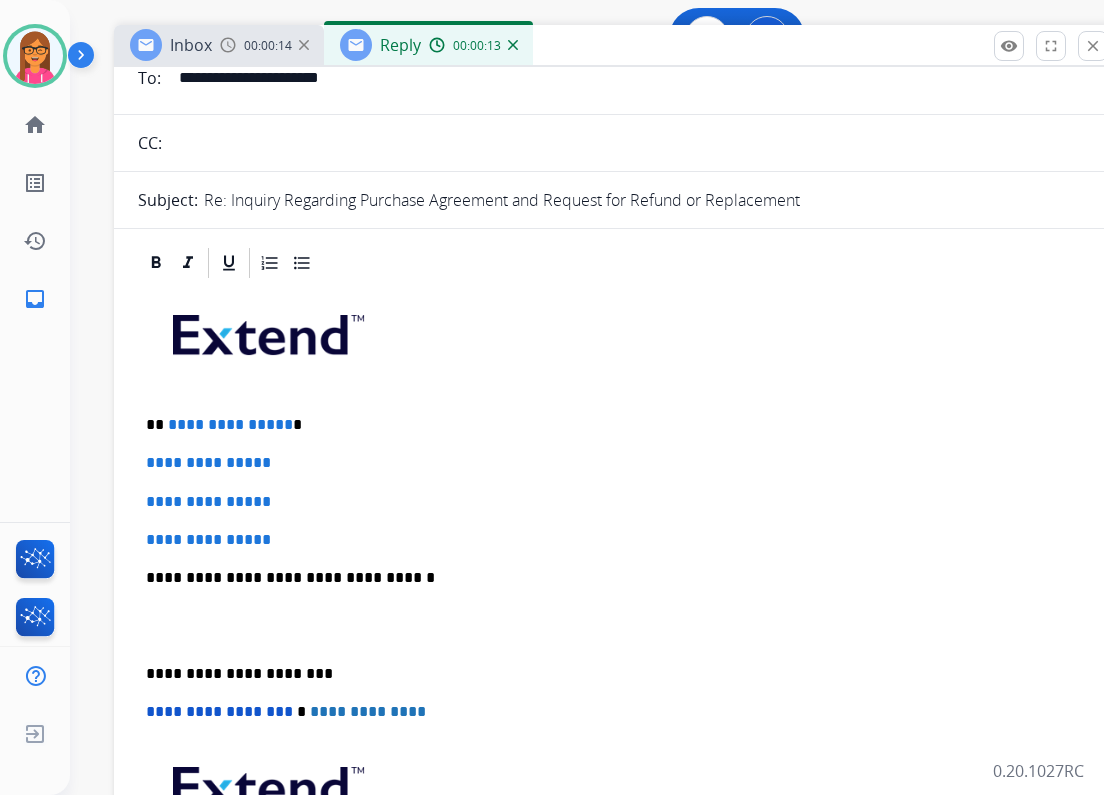 scroll, scrollTop: 160, scrollLeft: 0, axis: vertical 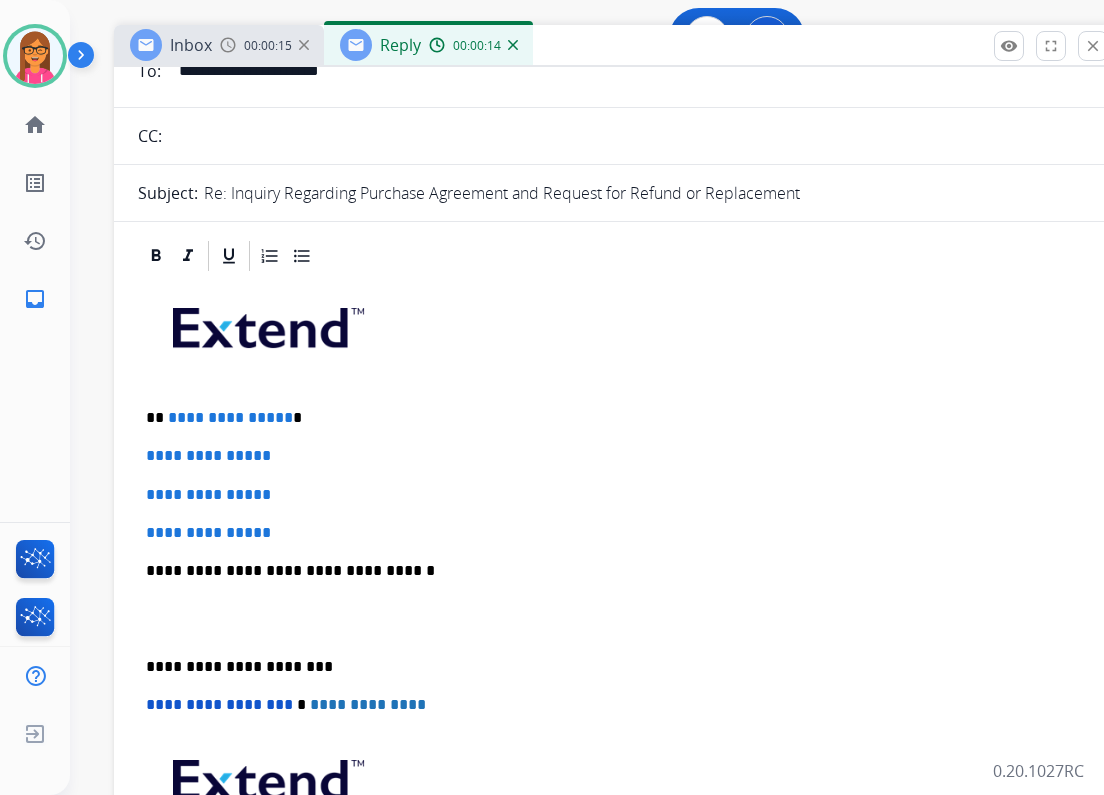 click on "**********" at bounding box center [606, 418] 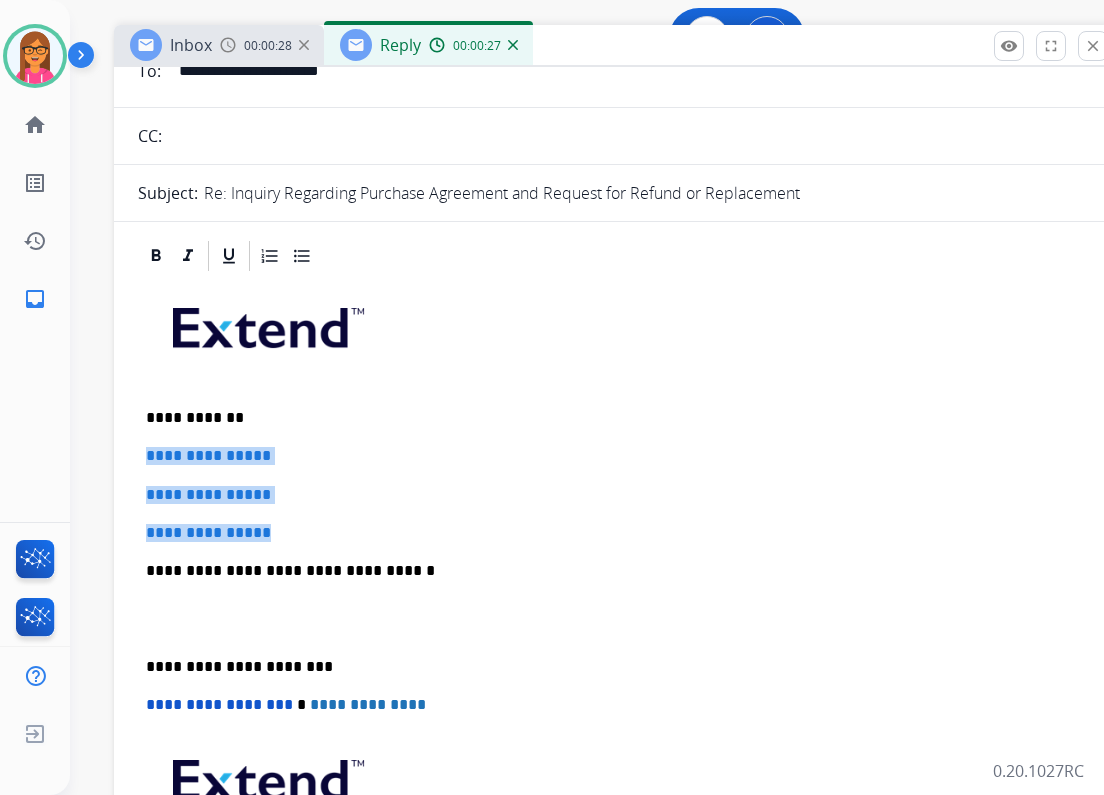 drag, startPoint x: 301, startPoint y: 524, endPoint x: 141, endPoint y: 452, distance: 175.4537 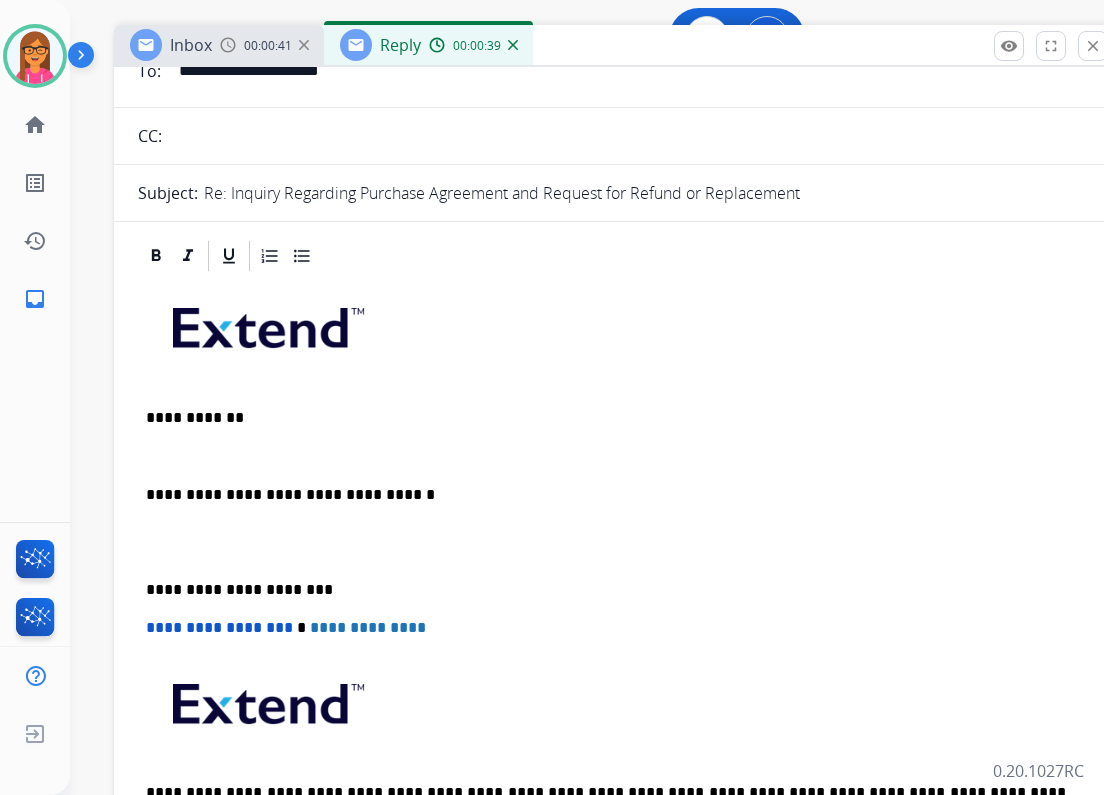 click at bounding box center (614, 456) 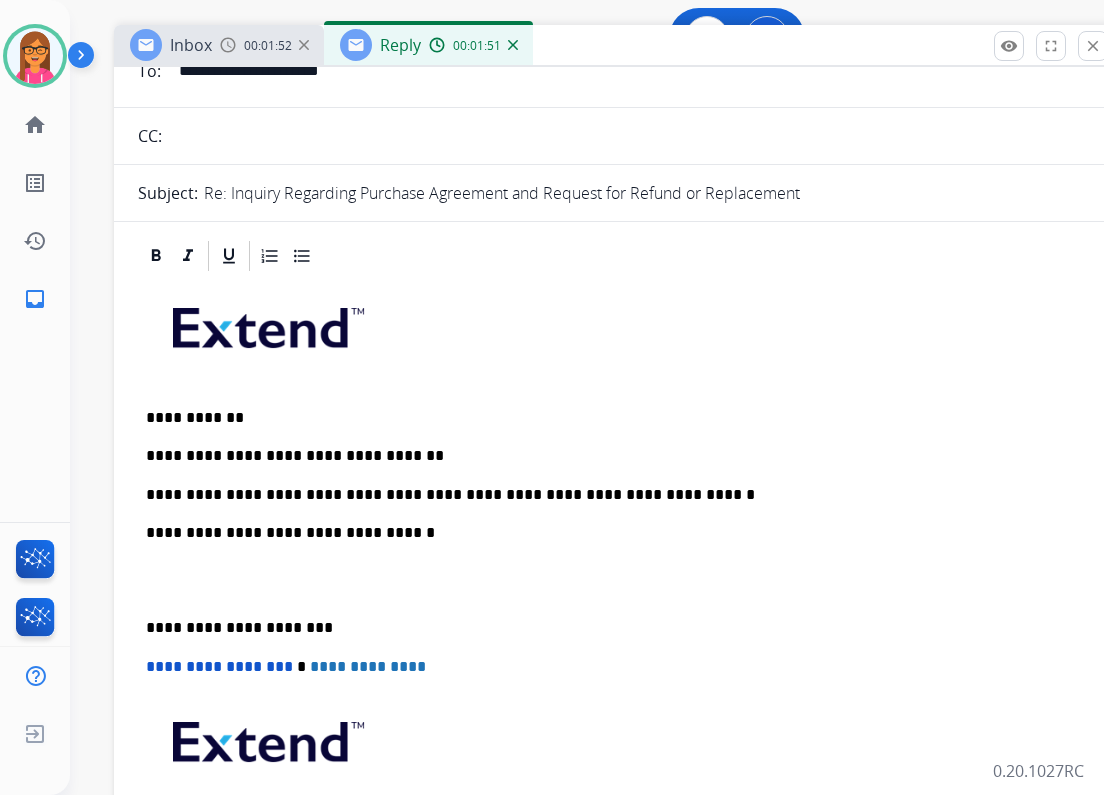 click on "**********" at bounding box center [606, 495] 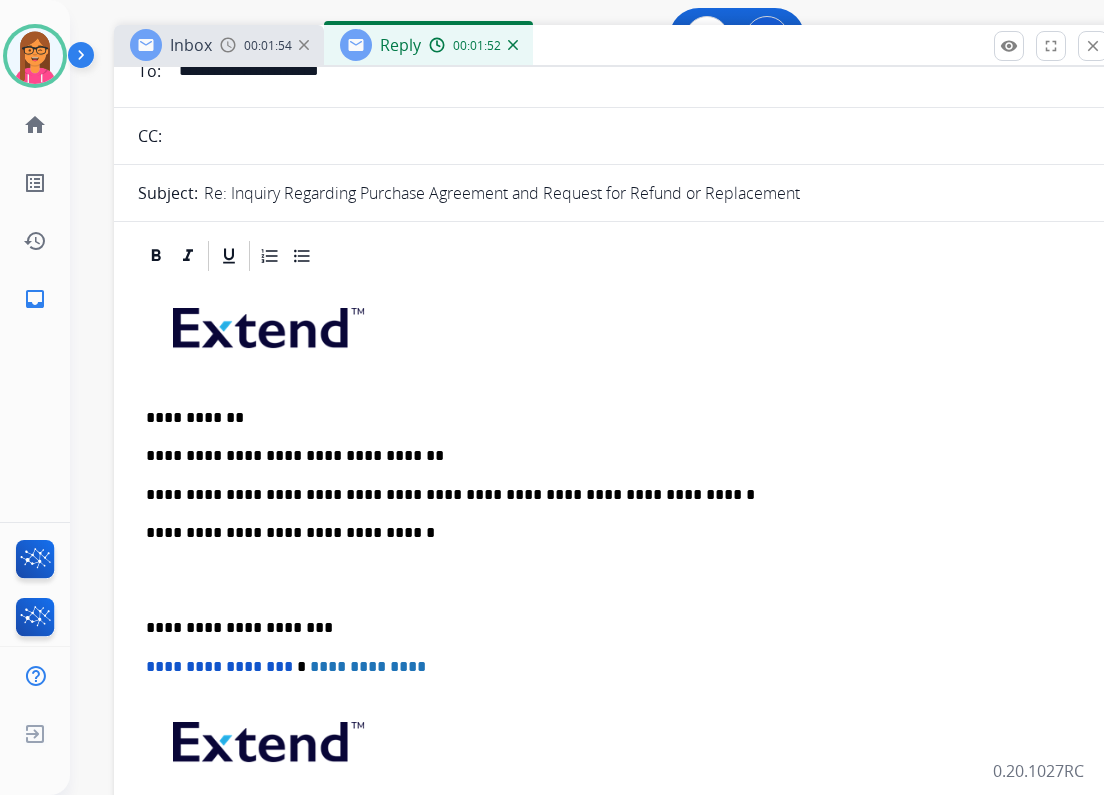 click on "**********" at bounding box center (606, 495) 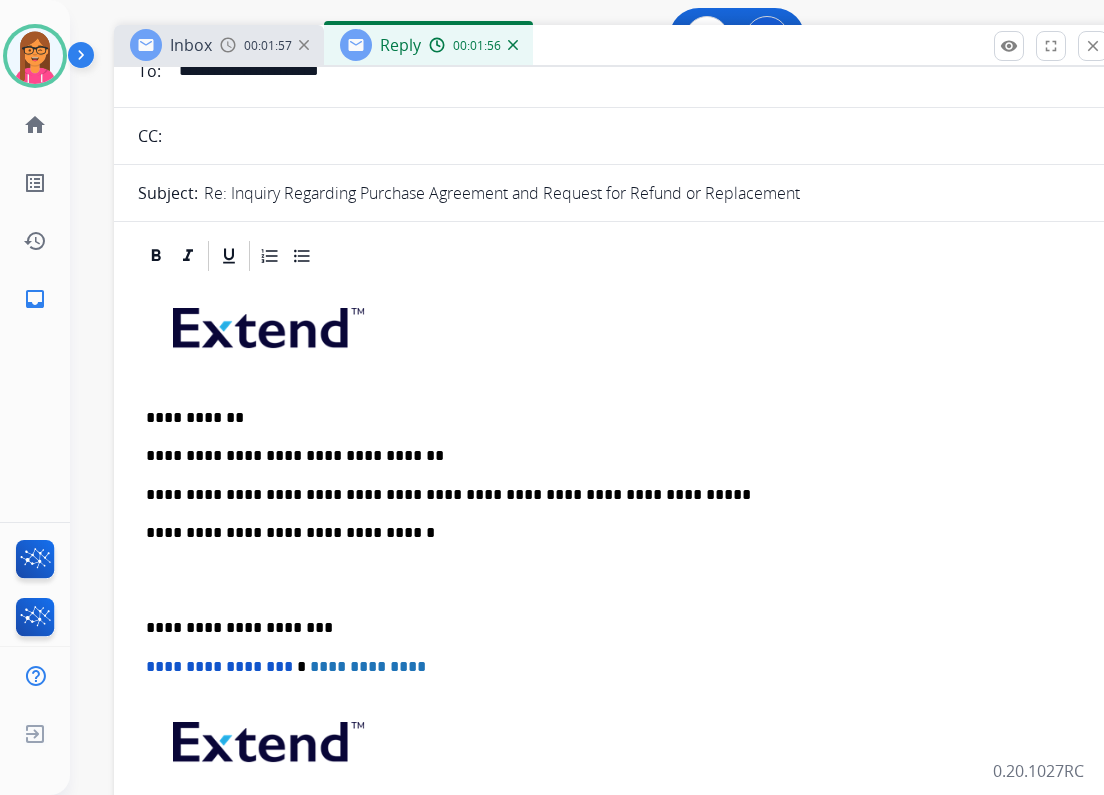 click on "**********" at bounding box center (606, 495) 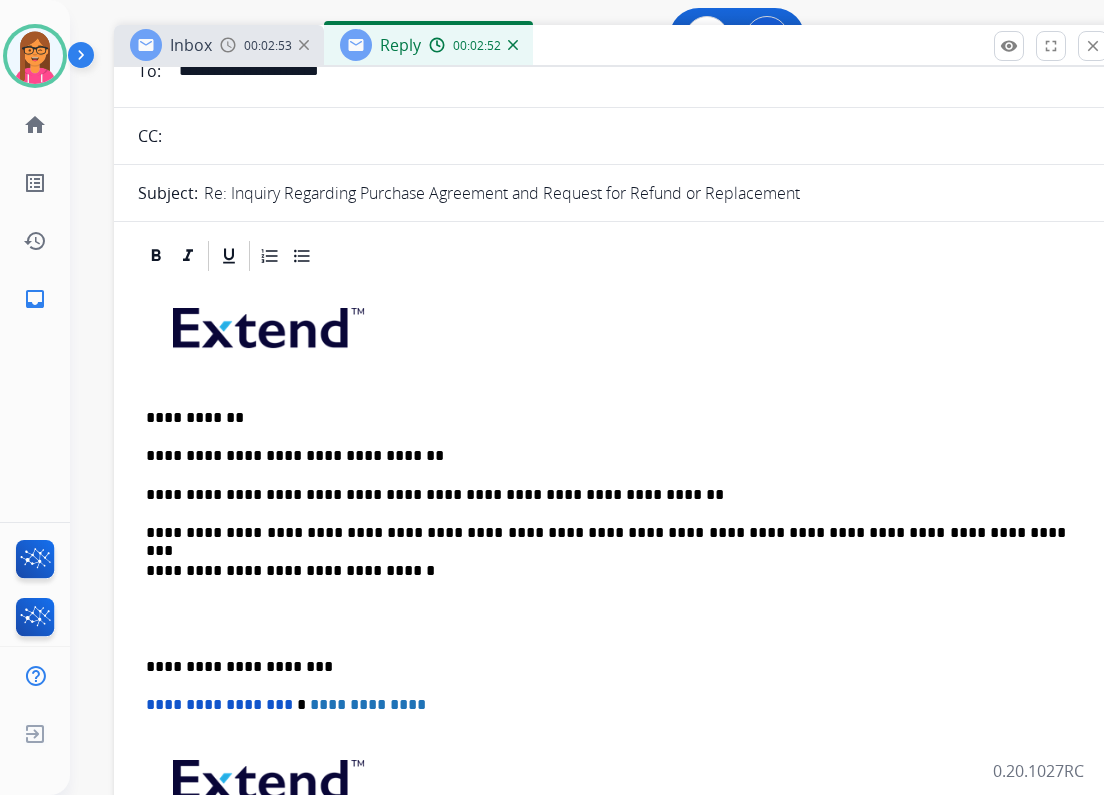 click on "**********" at bounding box center [606, 533] 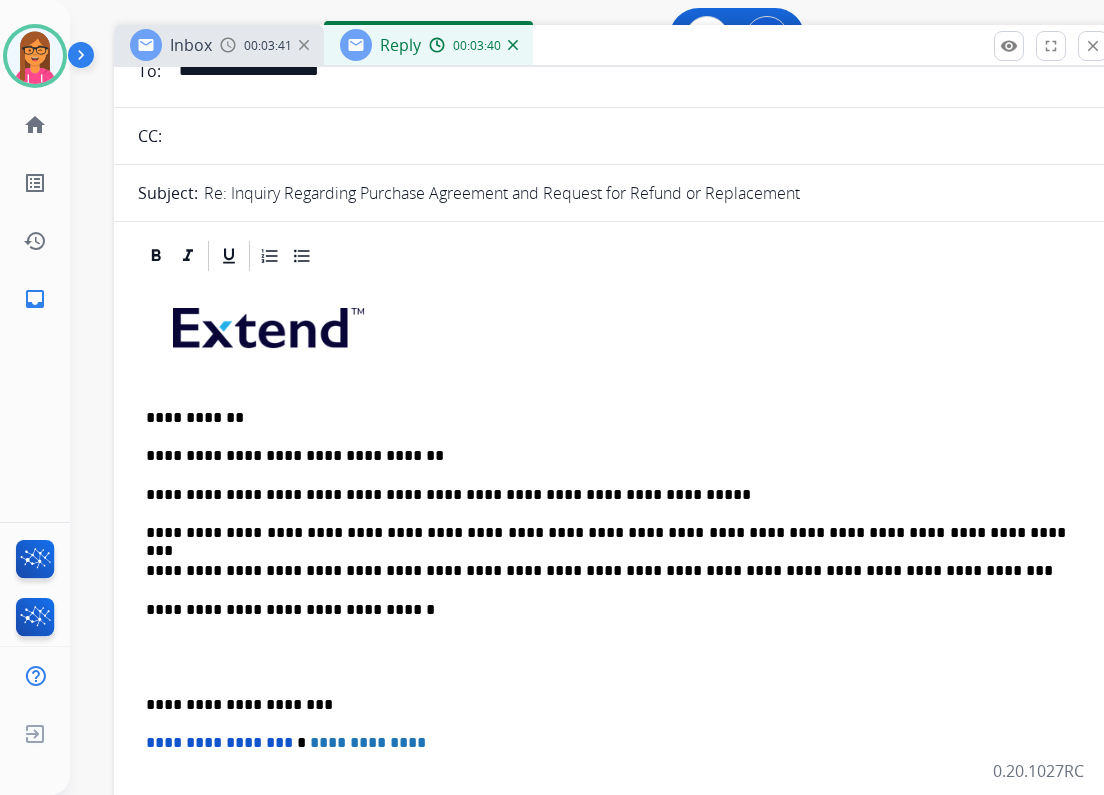 click on "**********" at bounding box center (606, 705) 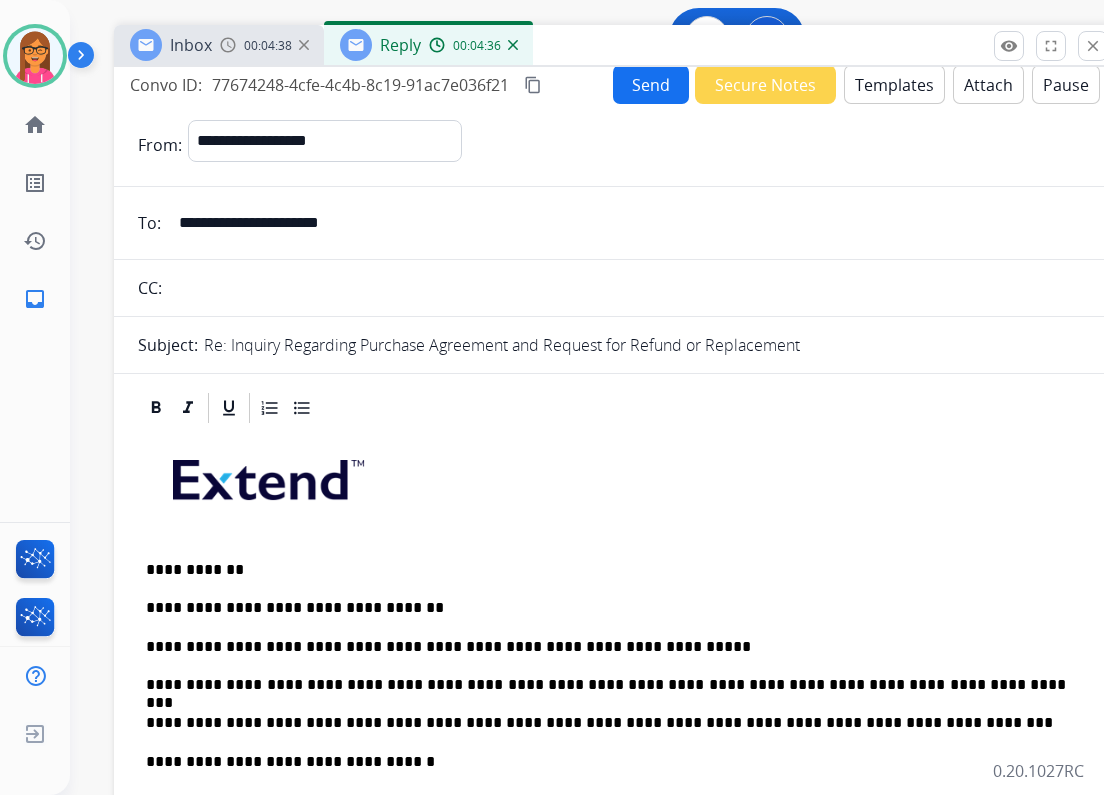scroll, scrollTop: 0, scrollLeft: 0, axis: both 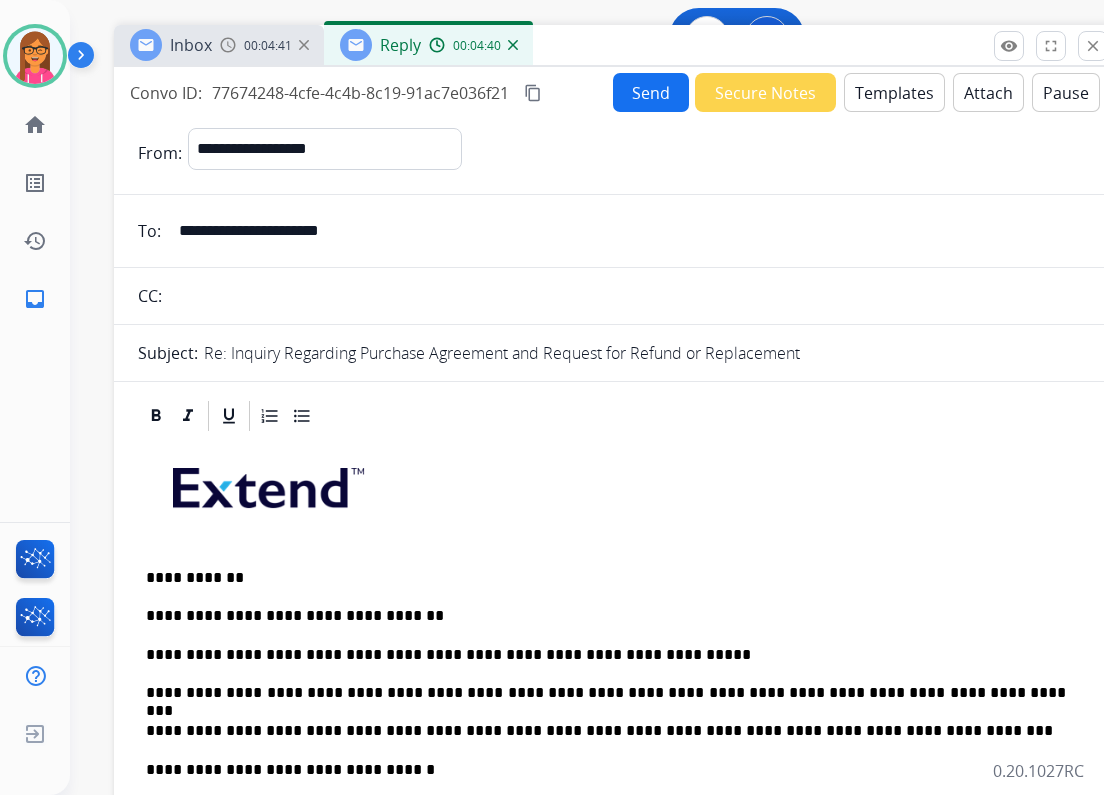 click on "Send" at bounding box center (651, 92) 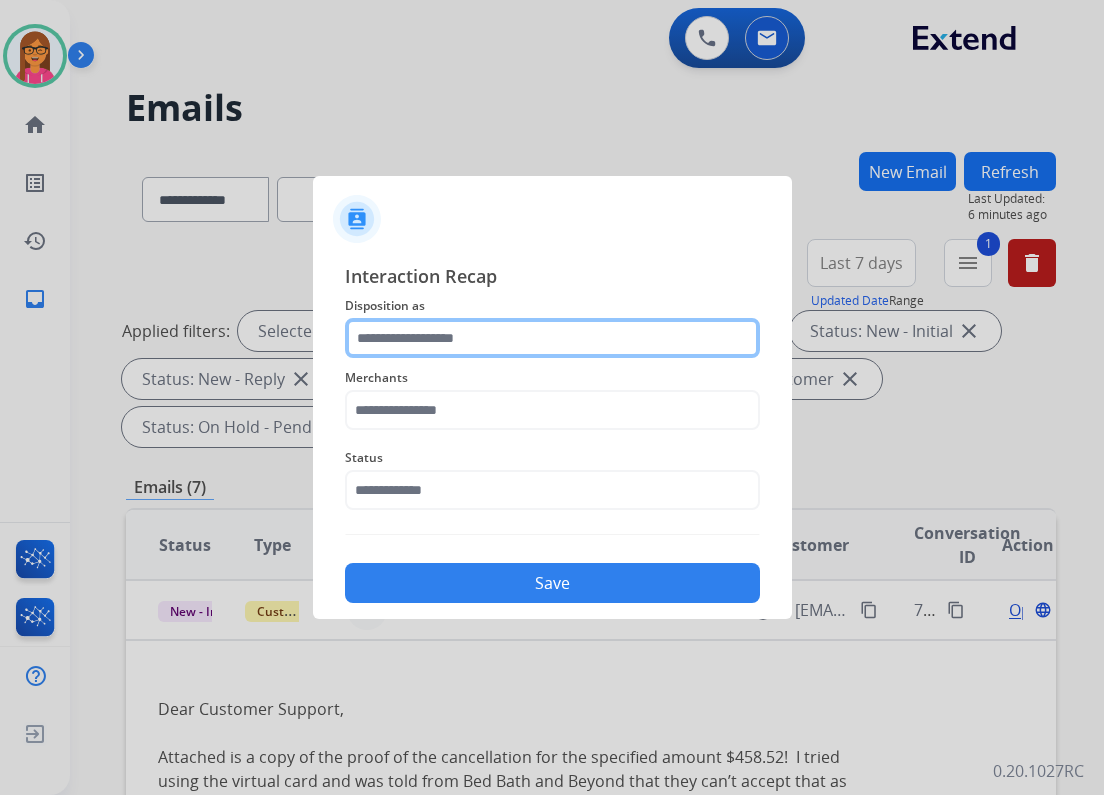 click 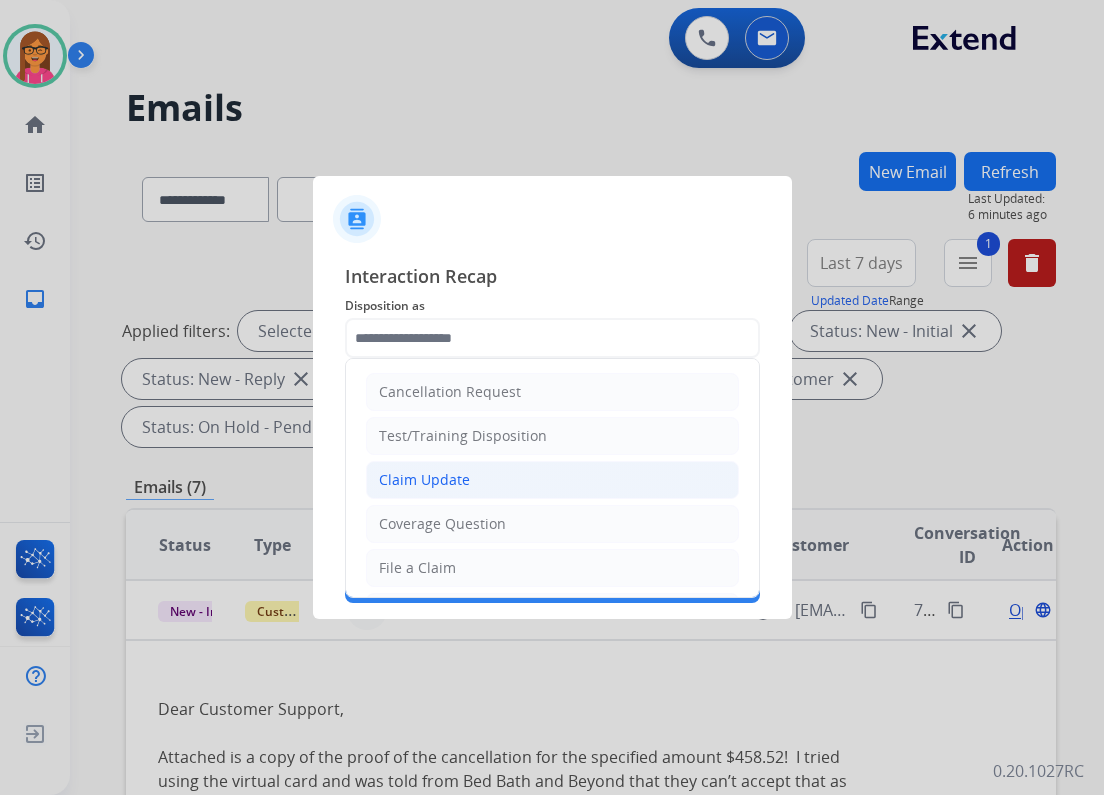 click on "Claim Update" 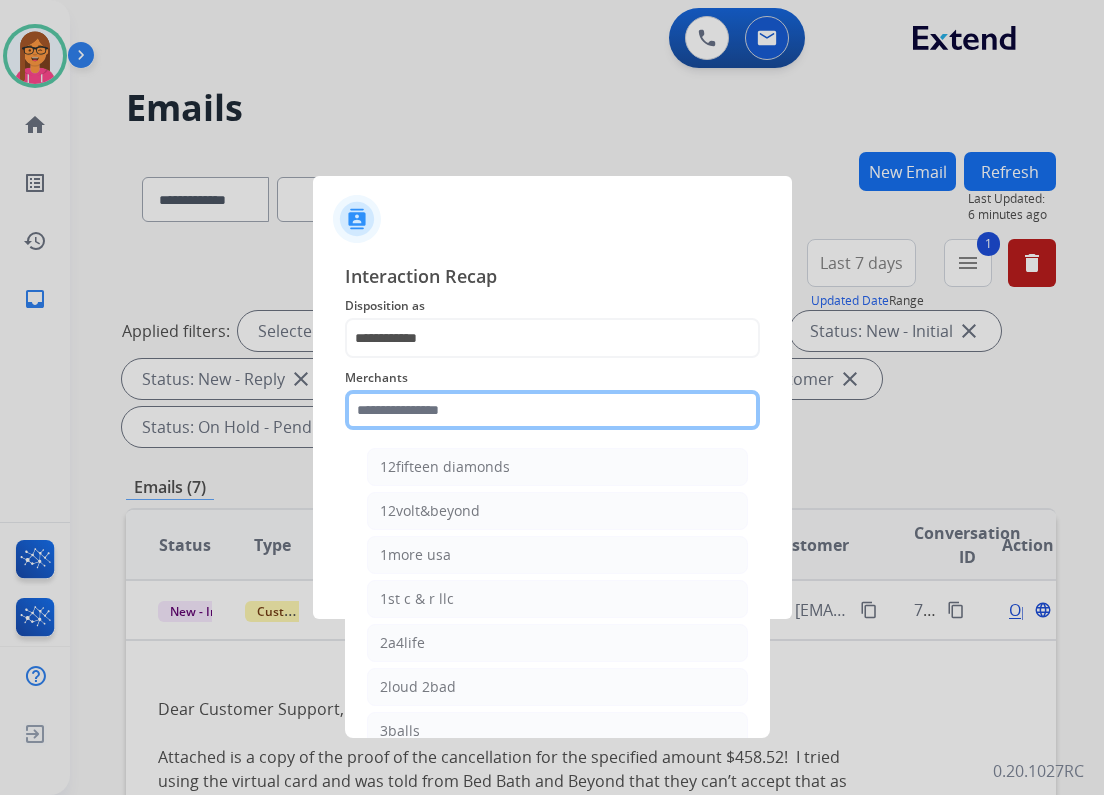 click 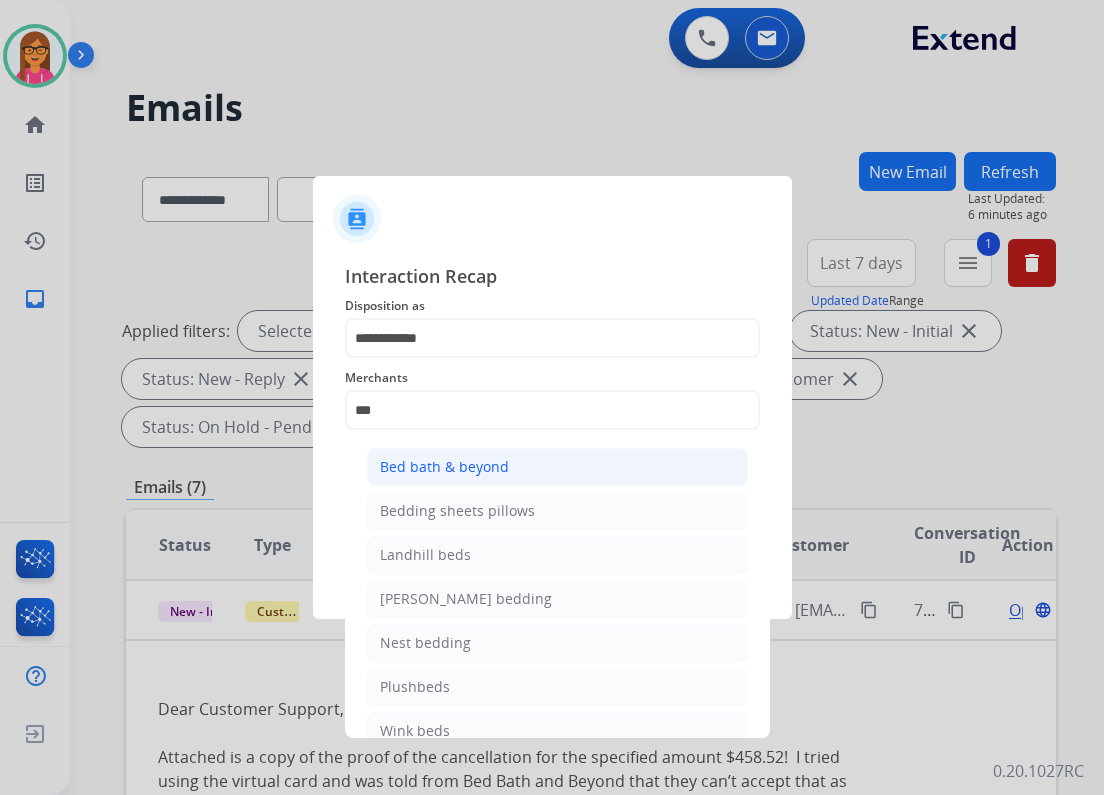 click on "Bed bath & beyond" 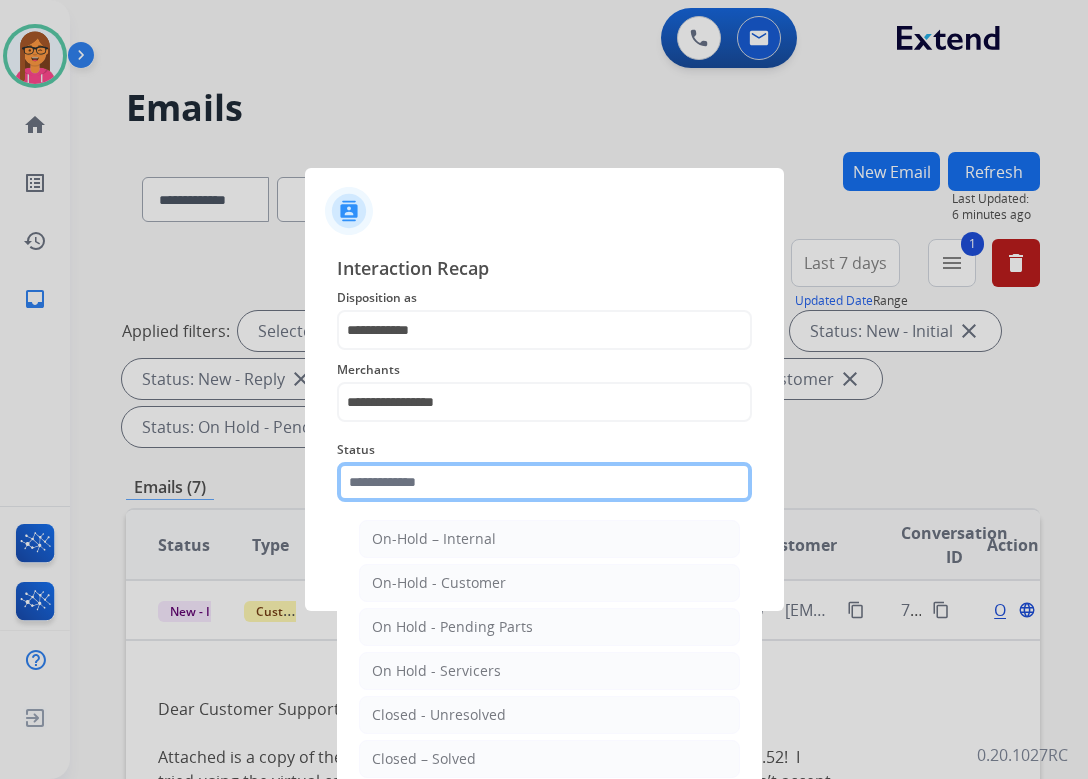 click 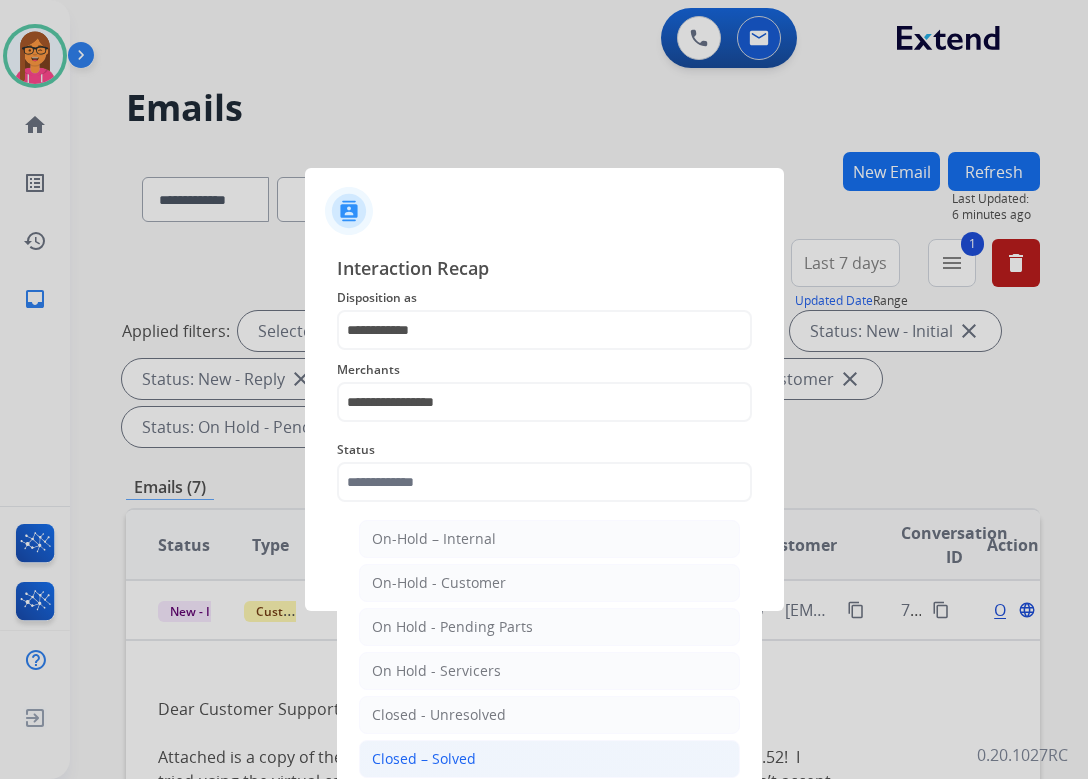 drag, startPoint x: 486, startPoint y: 748, endPoint x: 477, endPoint y: 731, distance: 19.235384 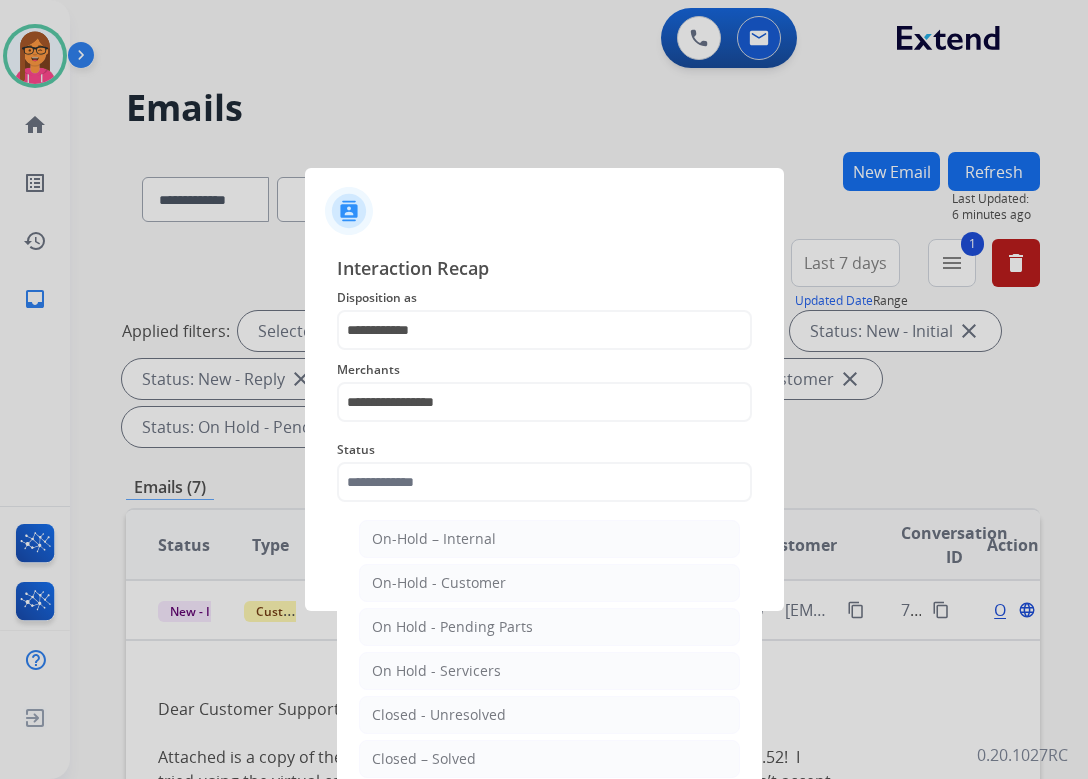 type on "**********" 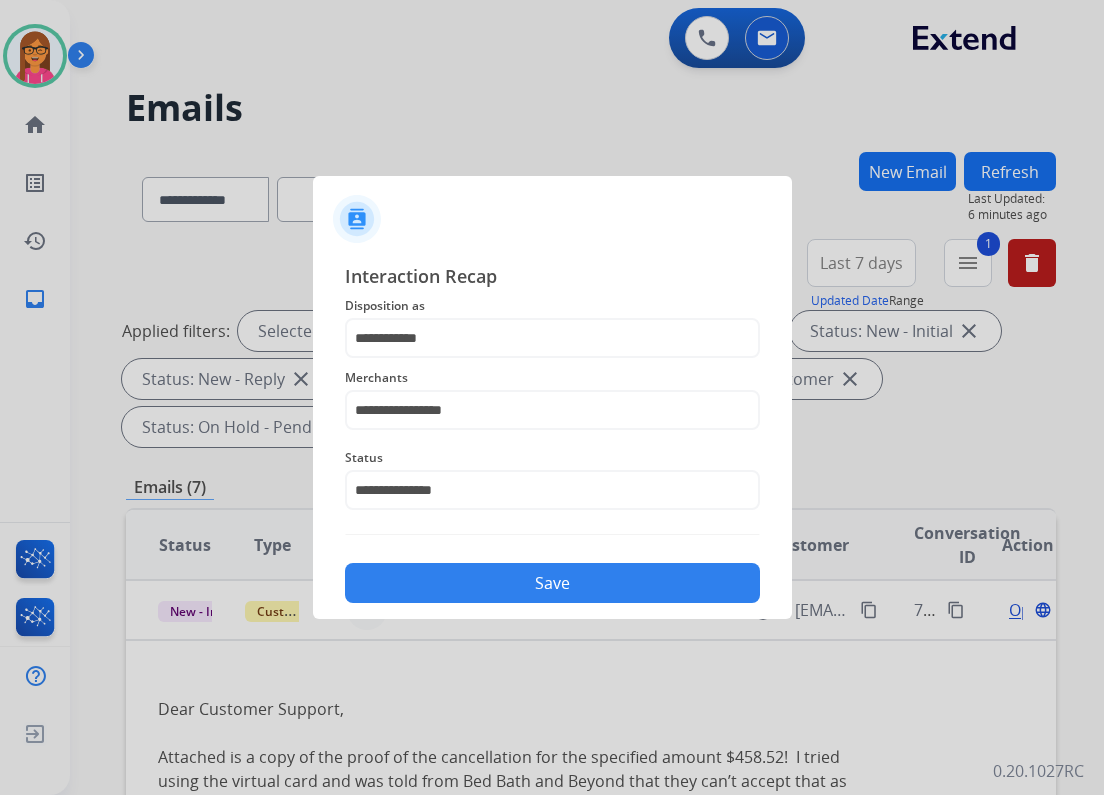click on "Save" 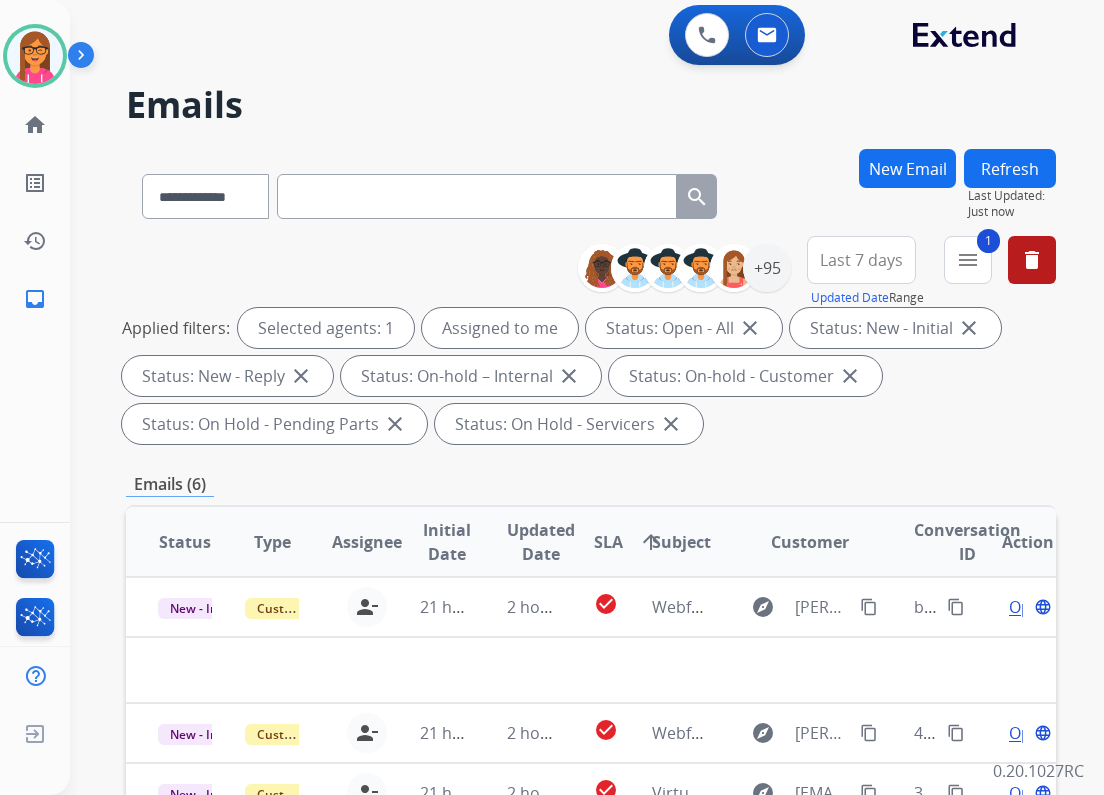 scroll, scrollTop: 0, scrollLeft: 0, axis: both 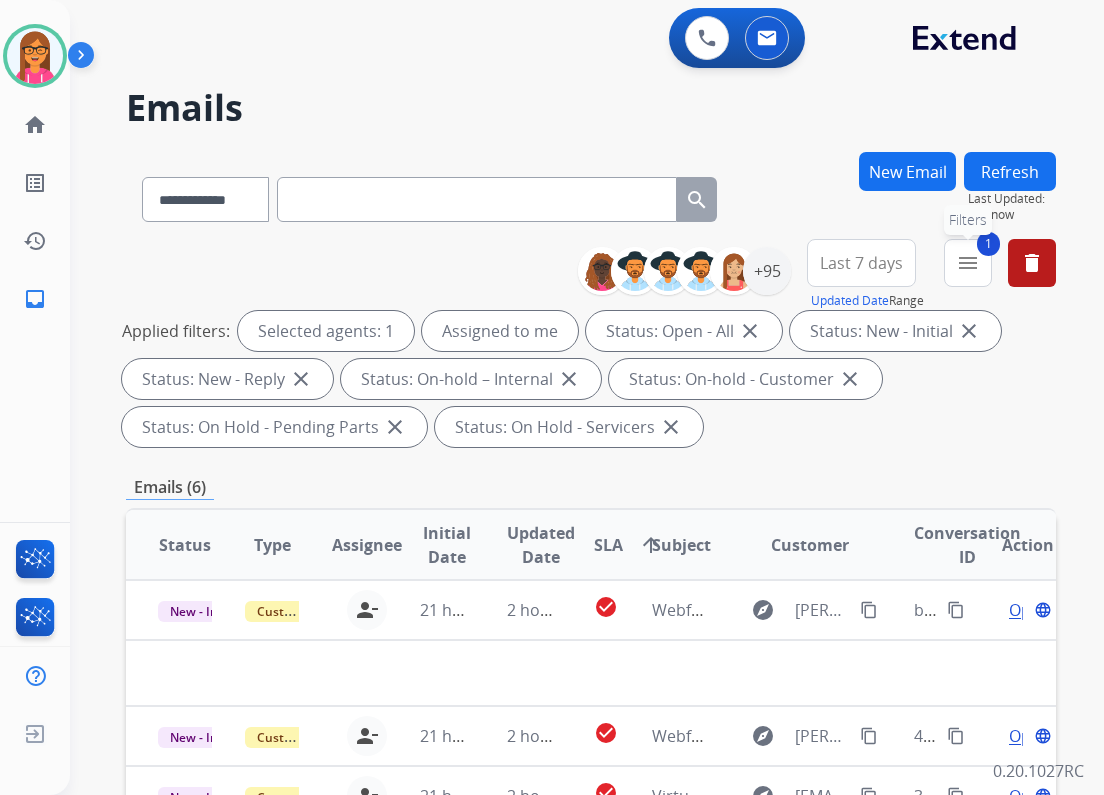 click on "menu" at bounding box center [968, 263] 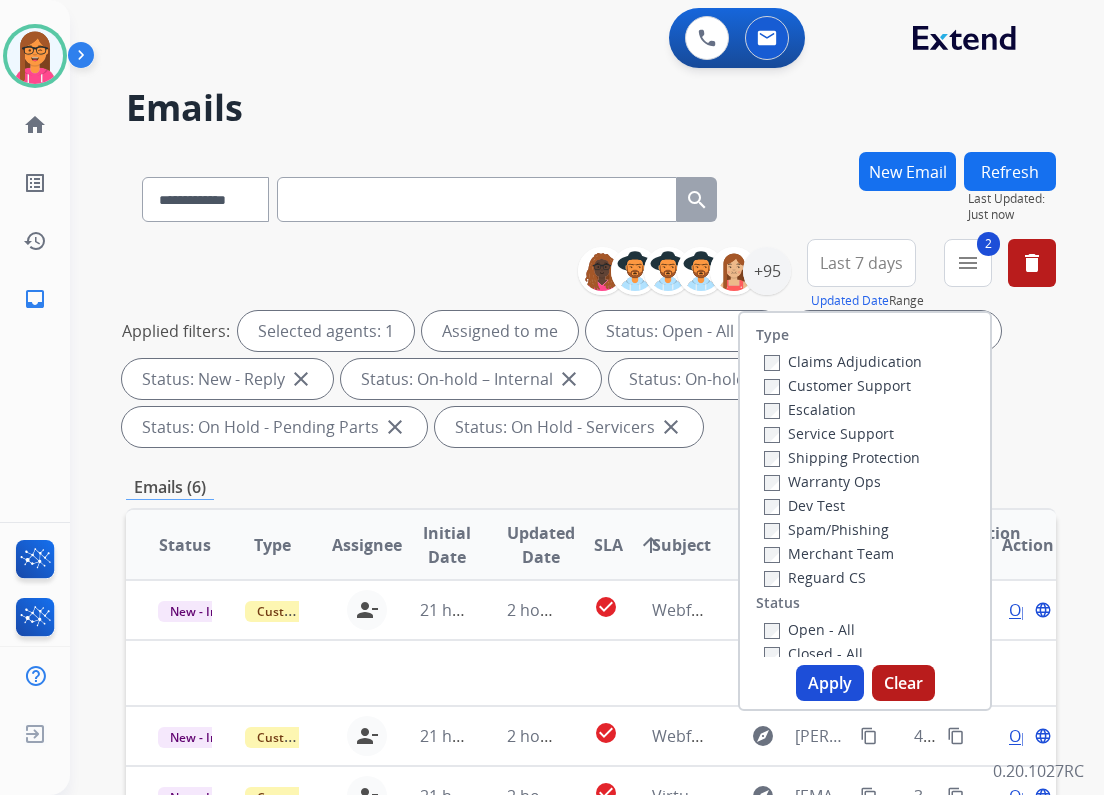 click on "Apply" at bounding box center [830, 683] 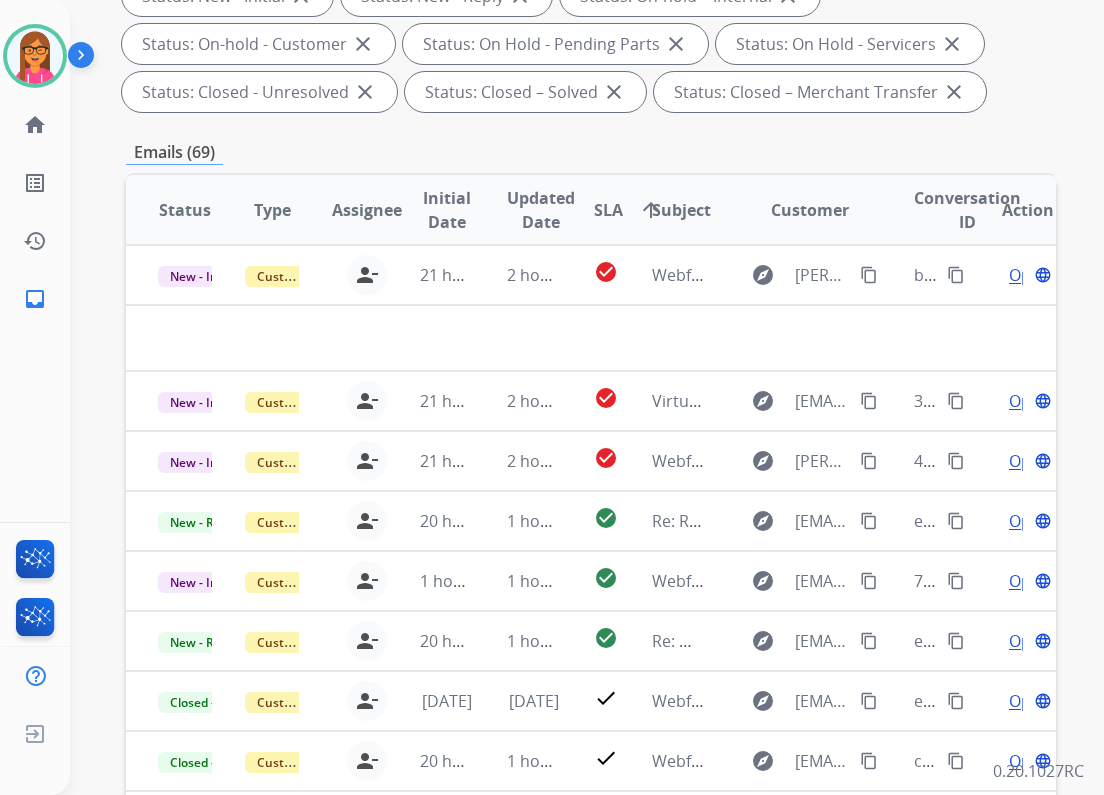 scroll, scrollTop: 400, scrollLeft: 0, axis: vertical 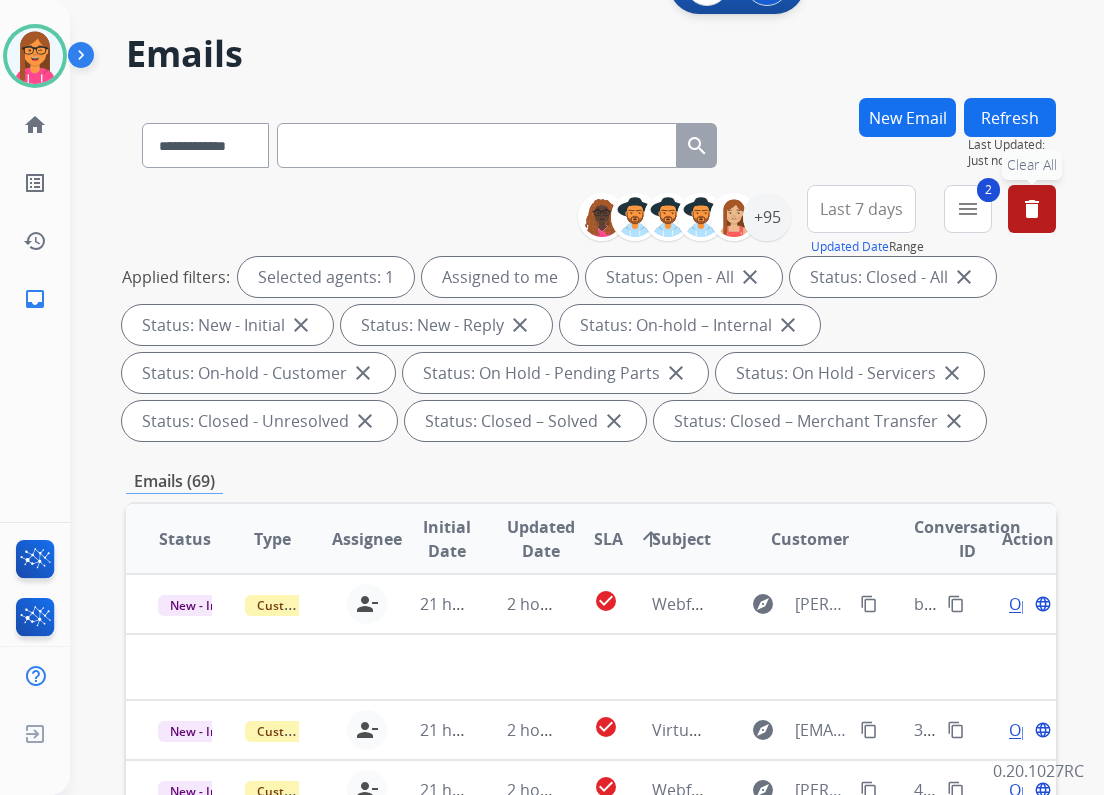 click on "delete  Clear All" at bounding box center [1032, 209] 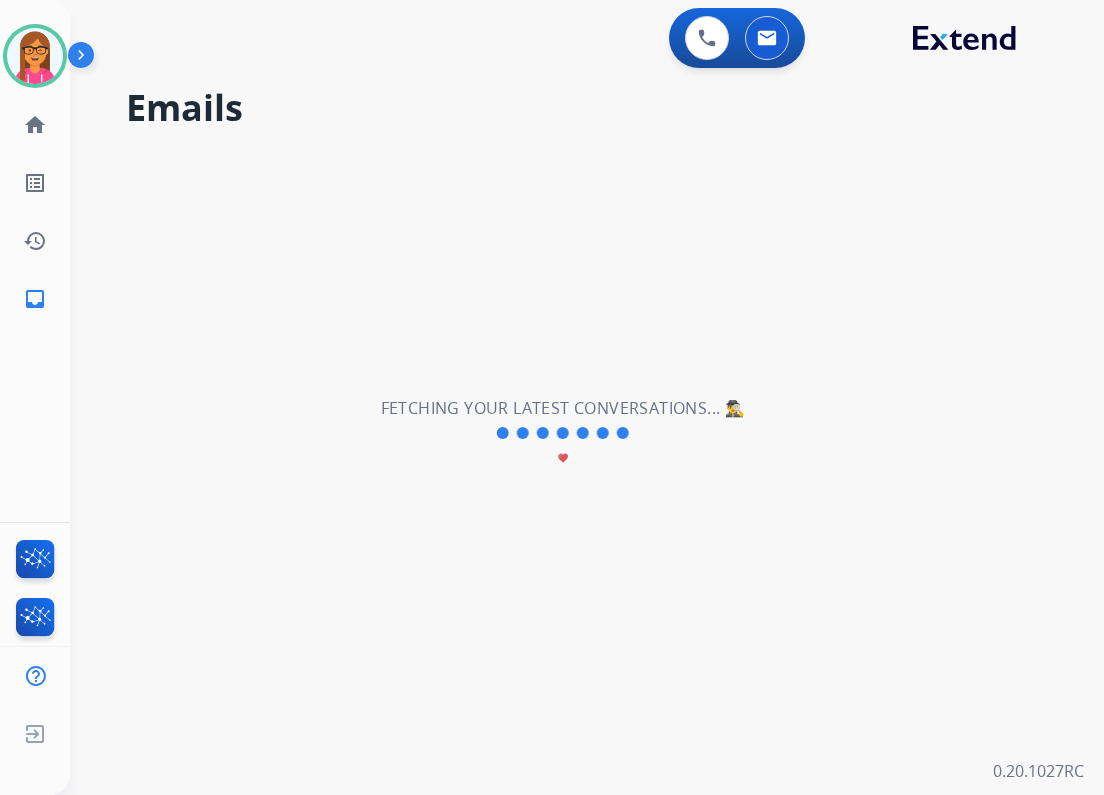 scroll, scrollTop: 0, scrollLeft: 0, axis: both 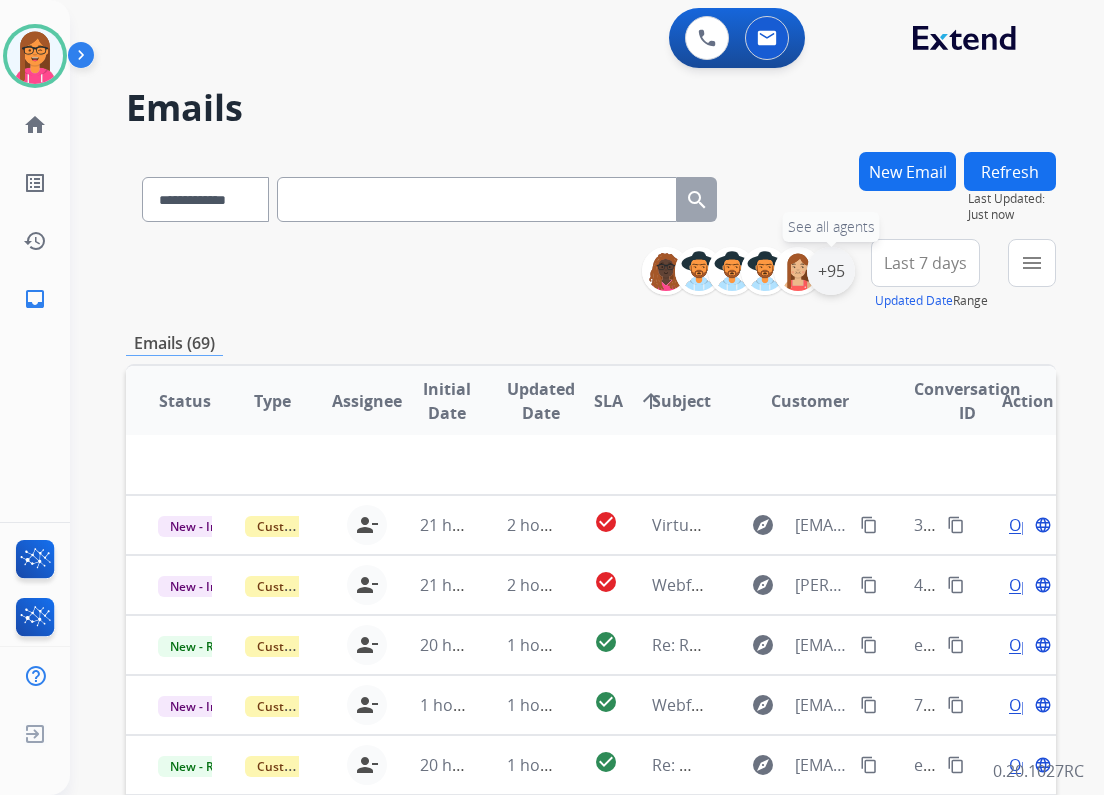 click on "+95" at bounding box center (831, 271) 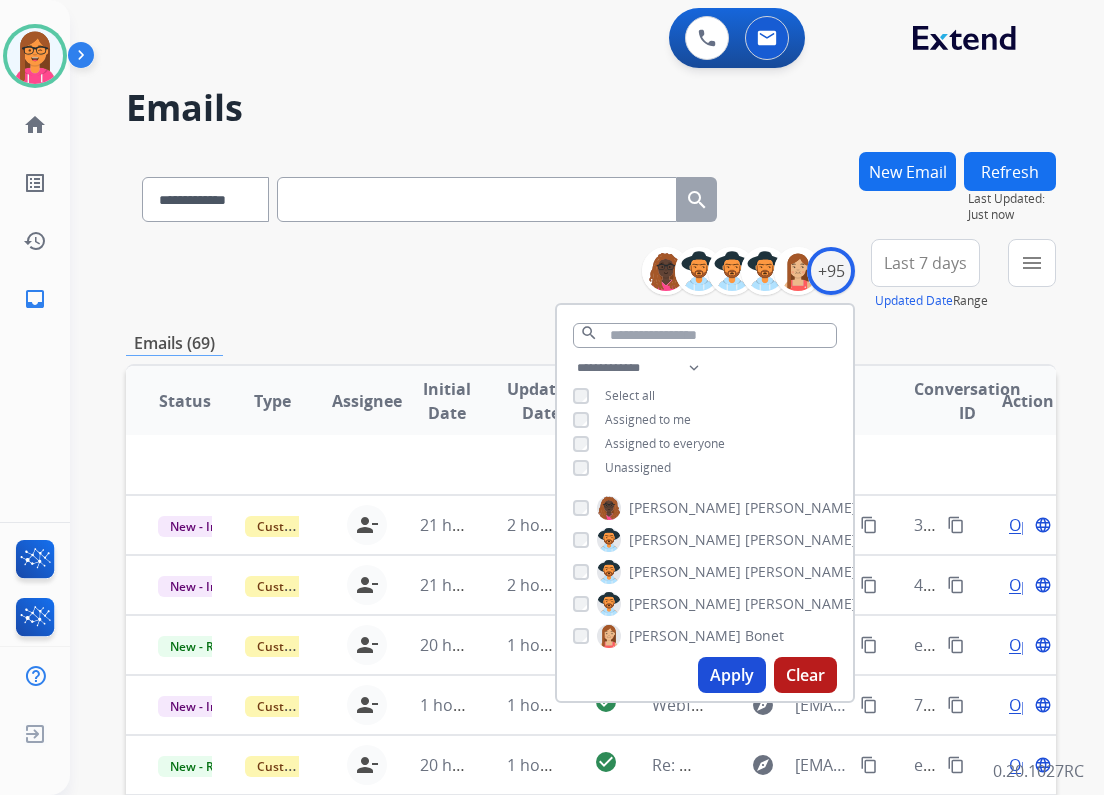 click on "Select all" at bounding box center (630, 395) 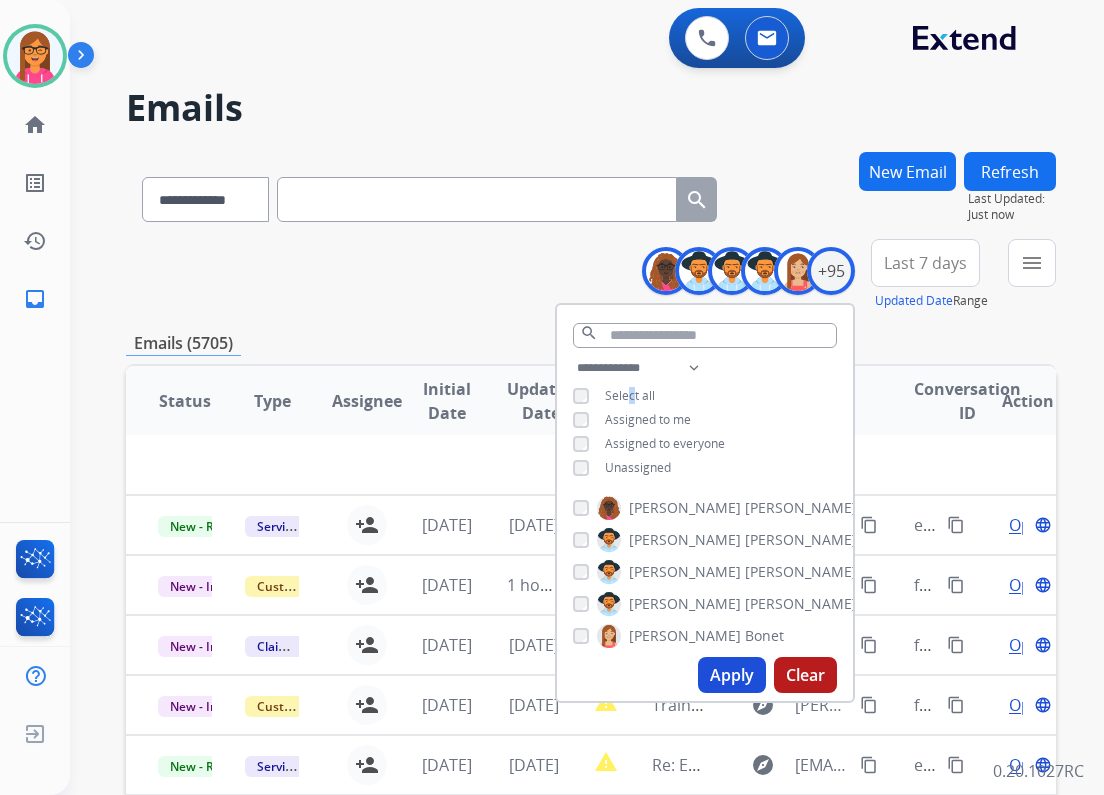 click on "Select all" at bounding box center (630, 395) 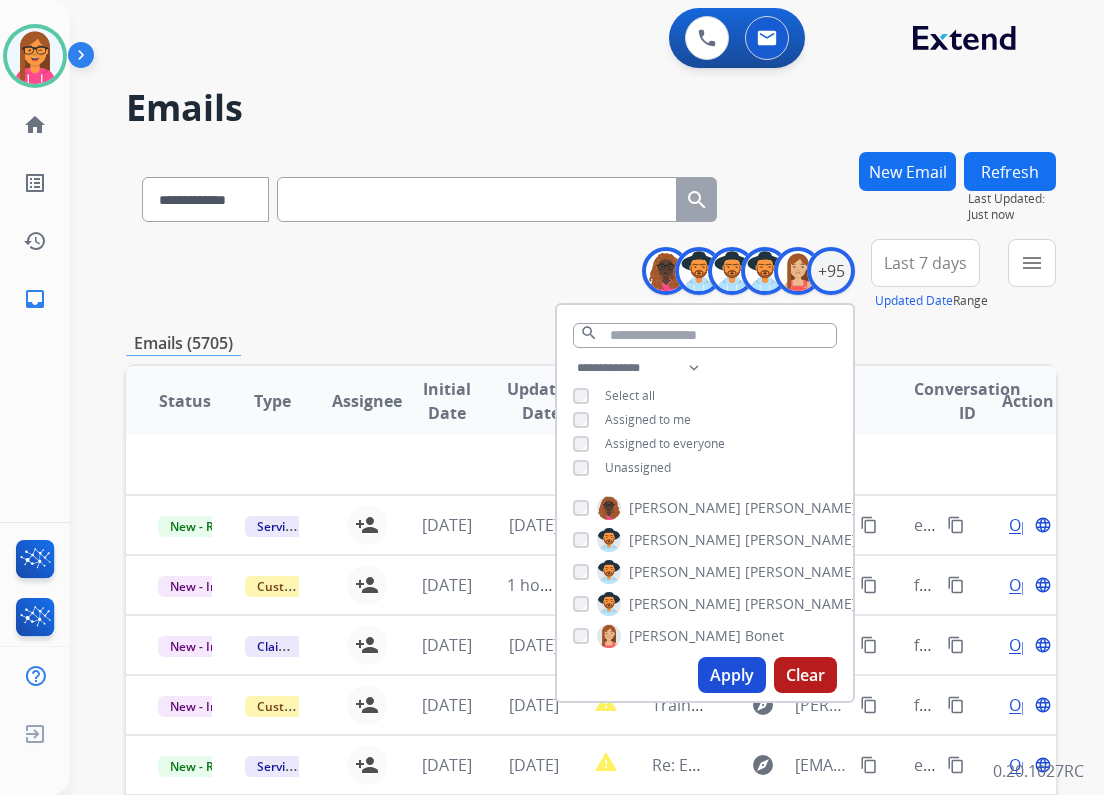 click on "Assigned to me" at bounding box center (648, 419) 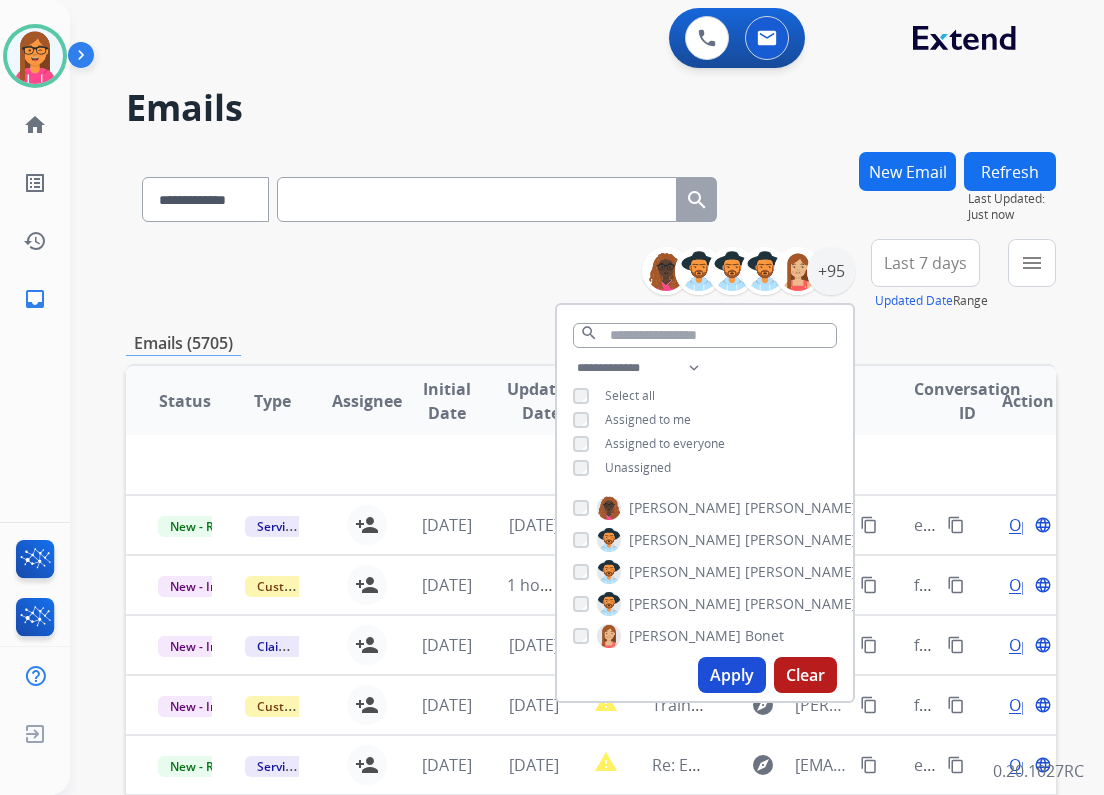 click on "Assigned to me" at bounding box center (632, 420) 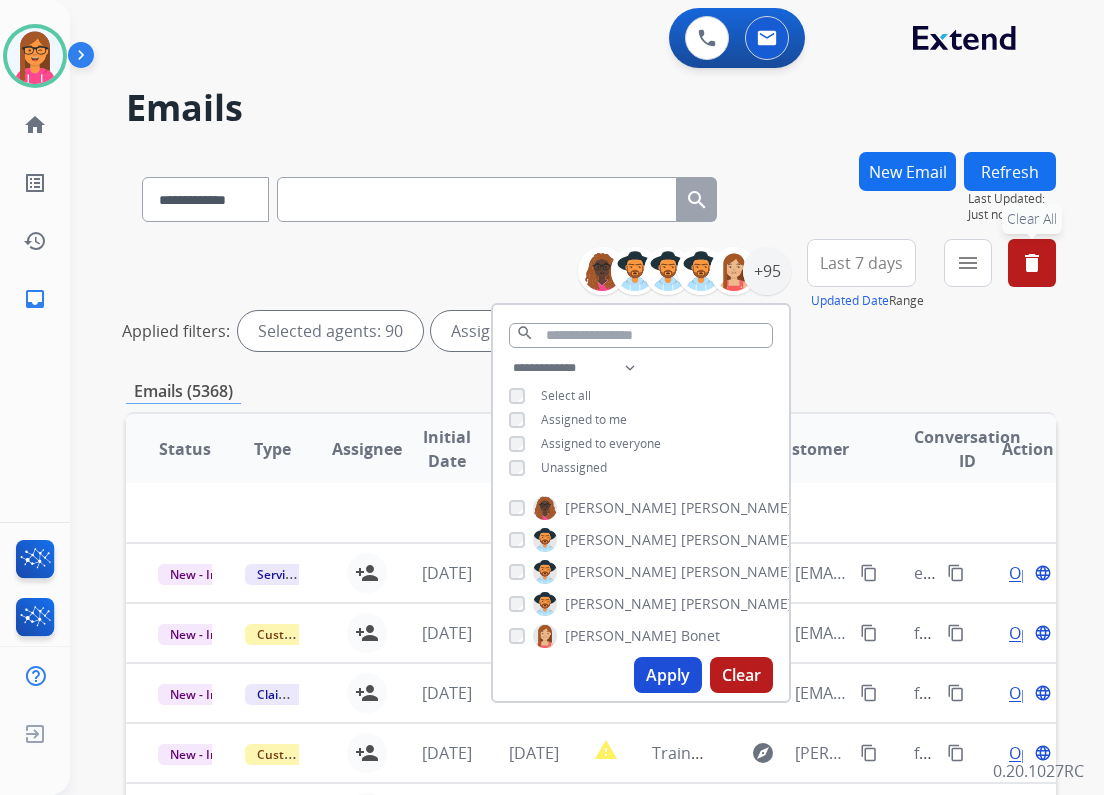 click on "**********" at bounding box center (591, 299) 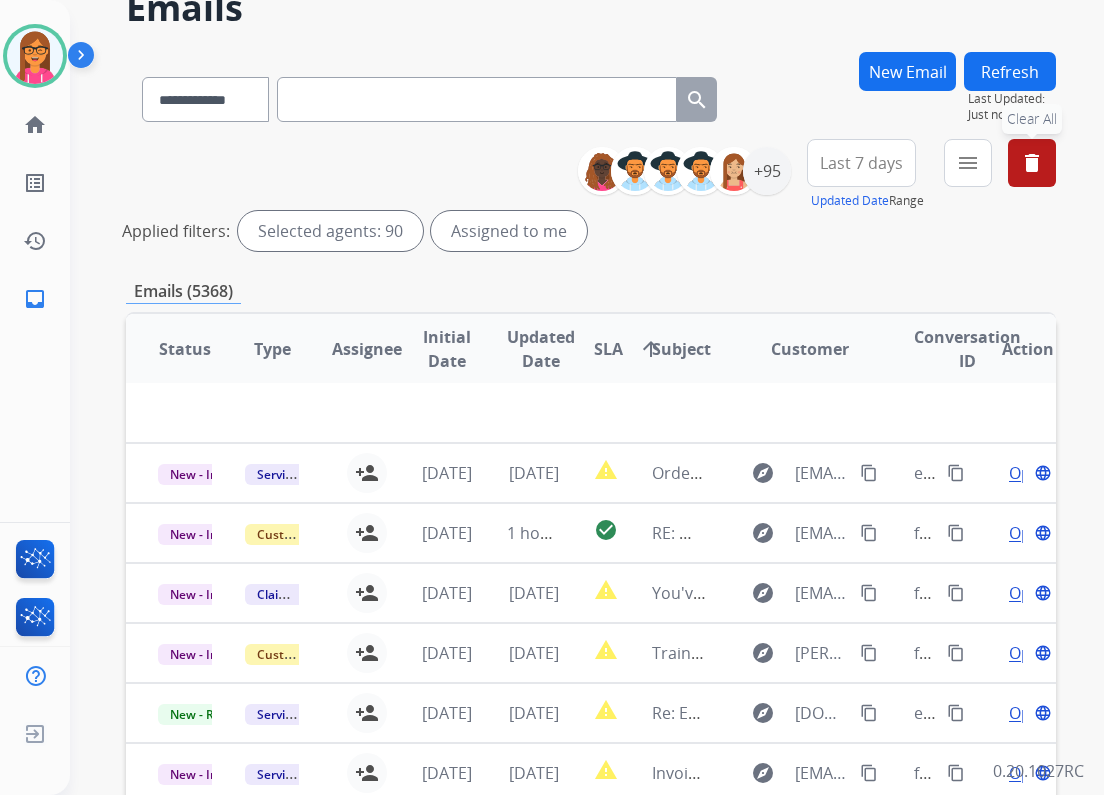 scroll, scrollTop: 240, scrollLeft: 0, axis: vertical 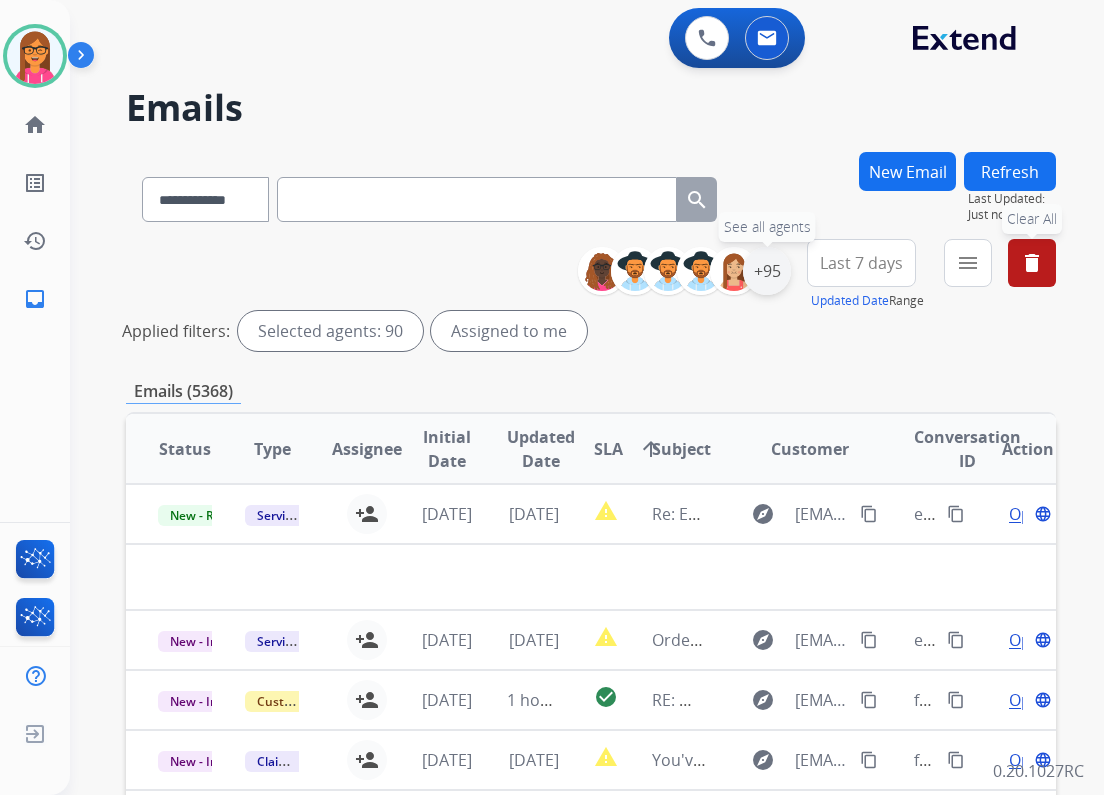 click on "+95" at bounding box center (767, 271) 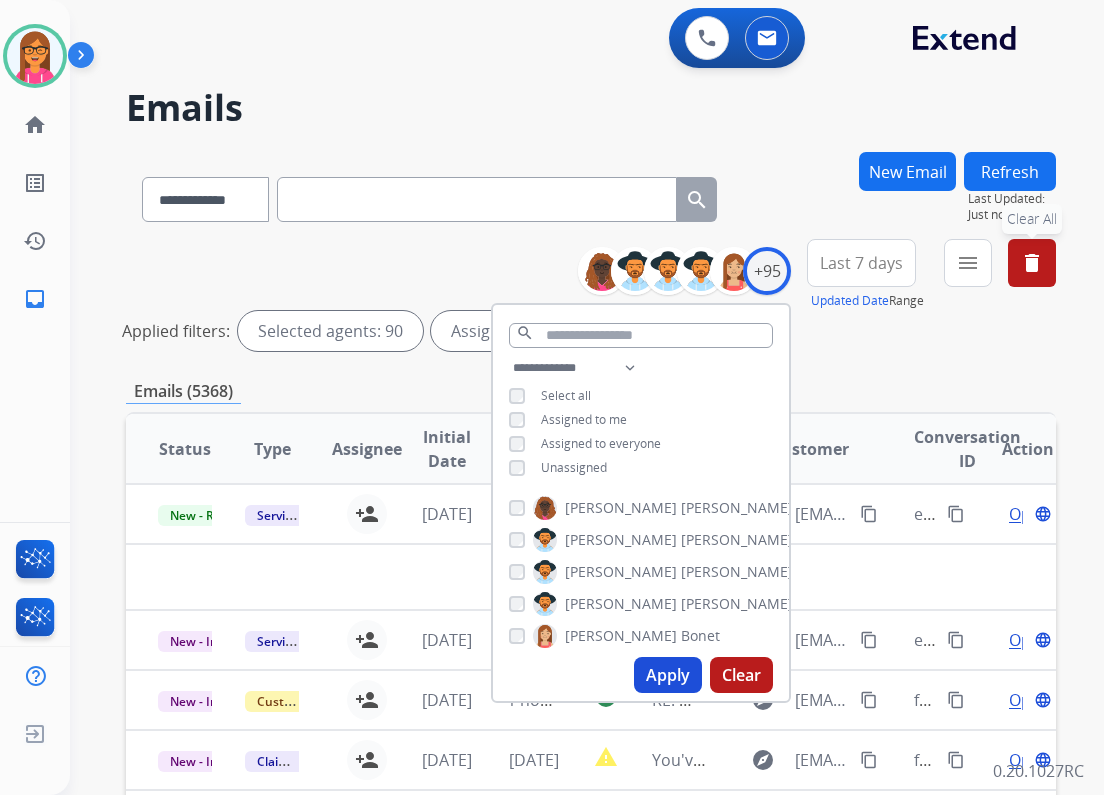 click on "delete" at bounding box center (1032, 263) 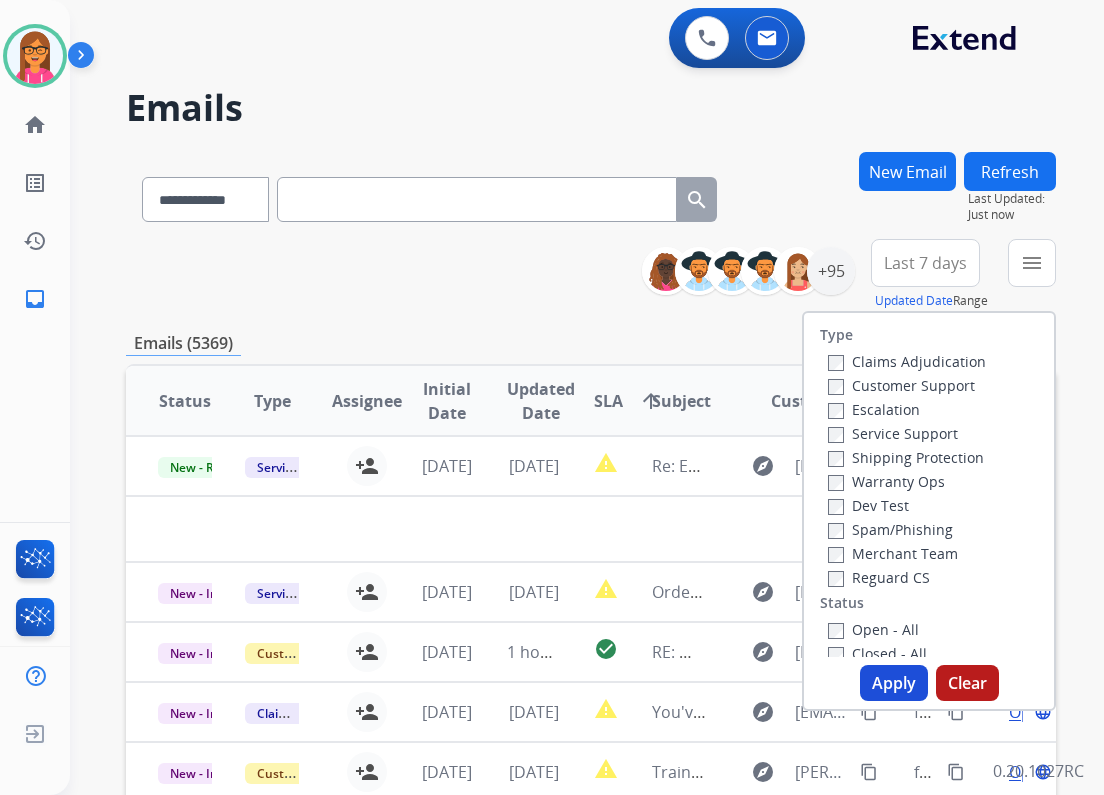 click on "Emails (5369)" at bounding box center [591, 343] 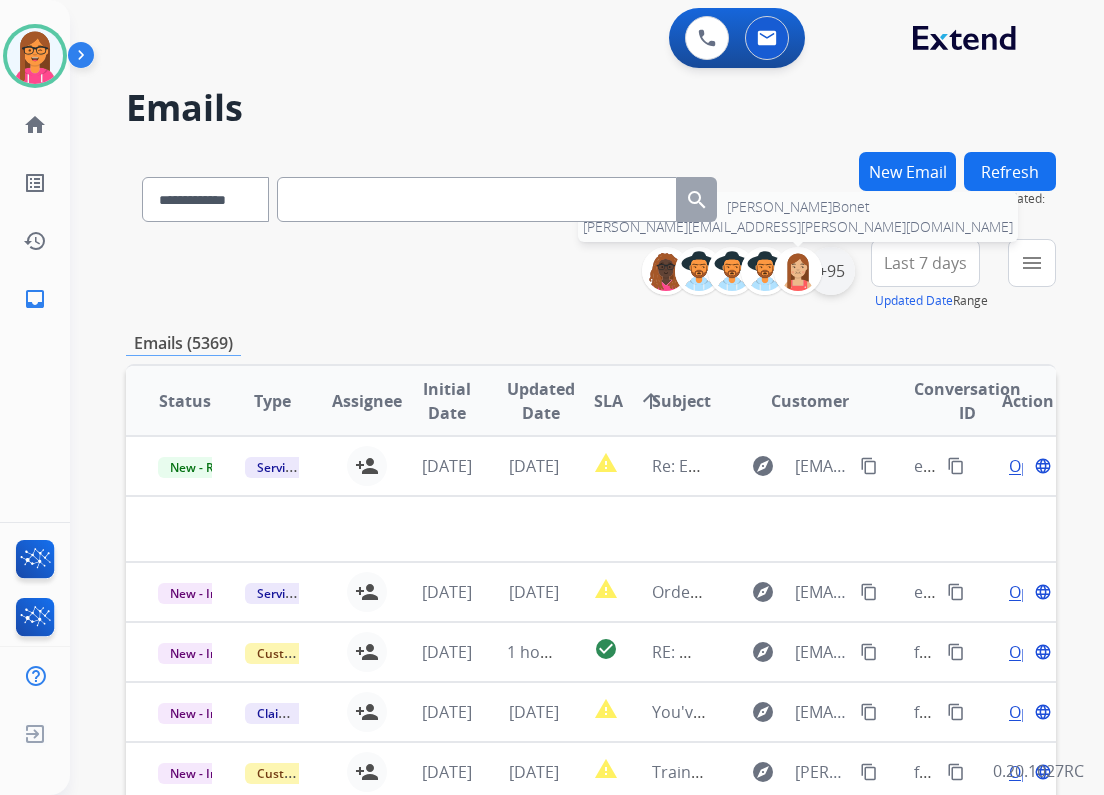 click on "[PERSON_NAME]  [PERSON_NAME]  [PERSON_NAME][EMAIL_ADDRESS][PERSON_NAME][DOMAIN_NAME]   +95" at bounding box center (756, 271) 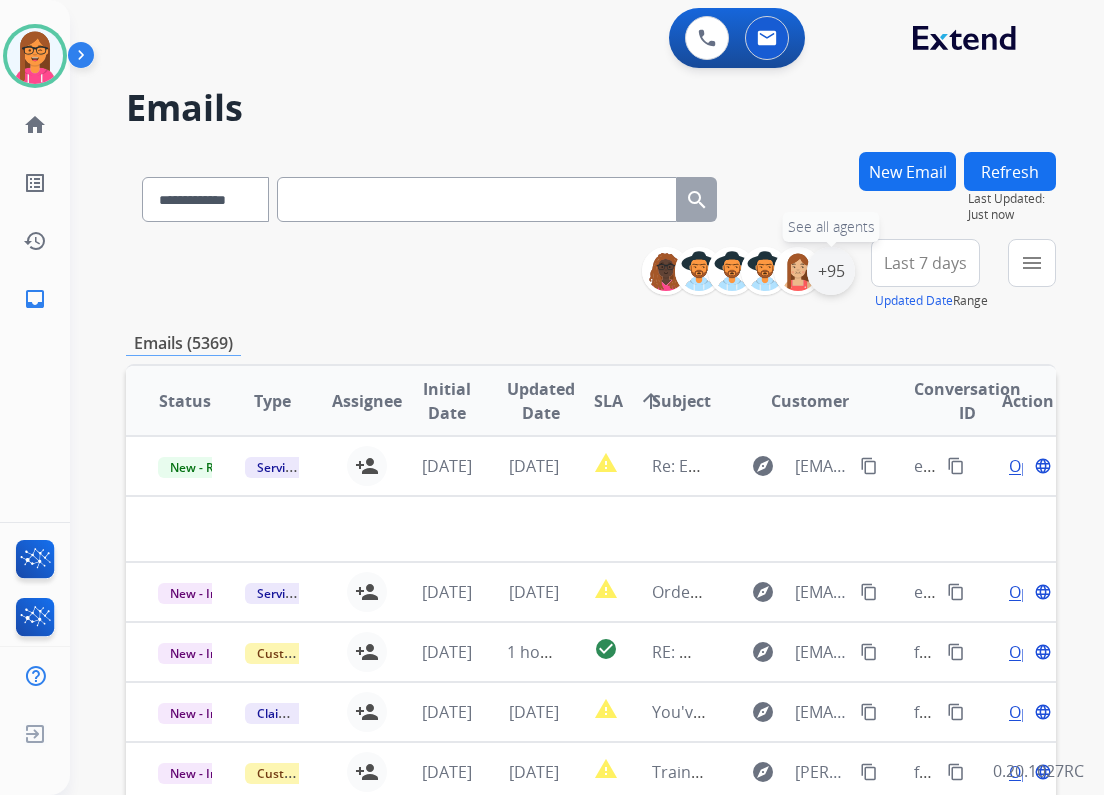 click on "+95" at bounding box center (831, 271) 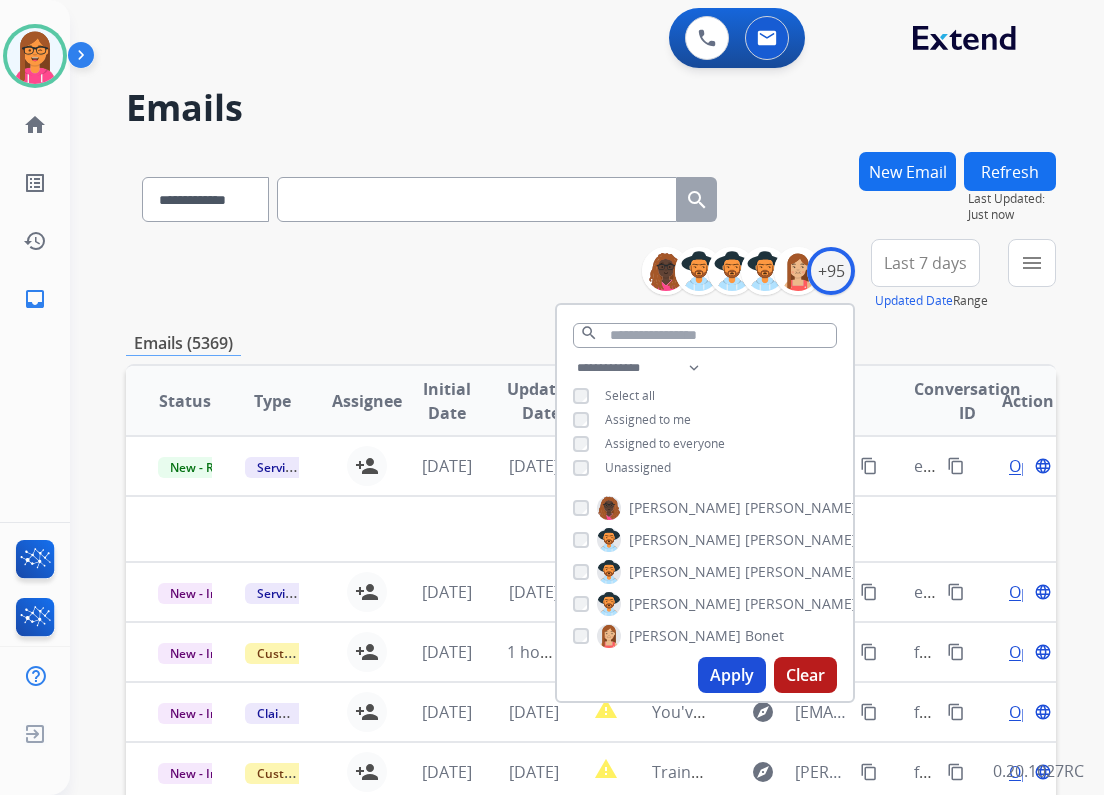 click on "Assigned to me" at bounding box center (632, 420) 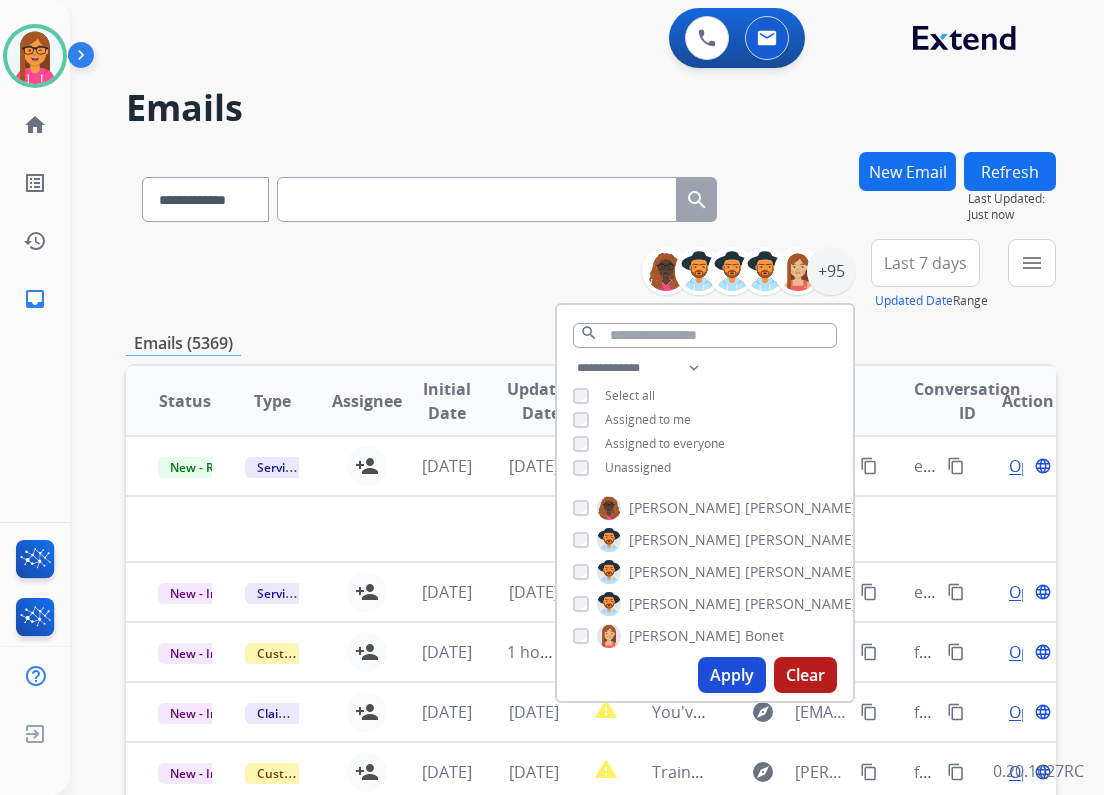 click on "Assigned to me" at bounding box center [632, 420] 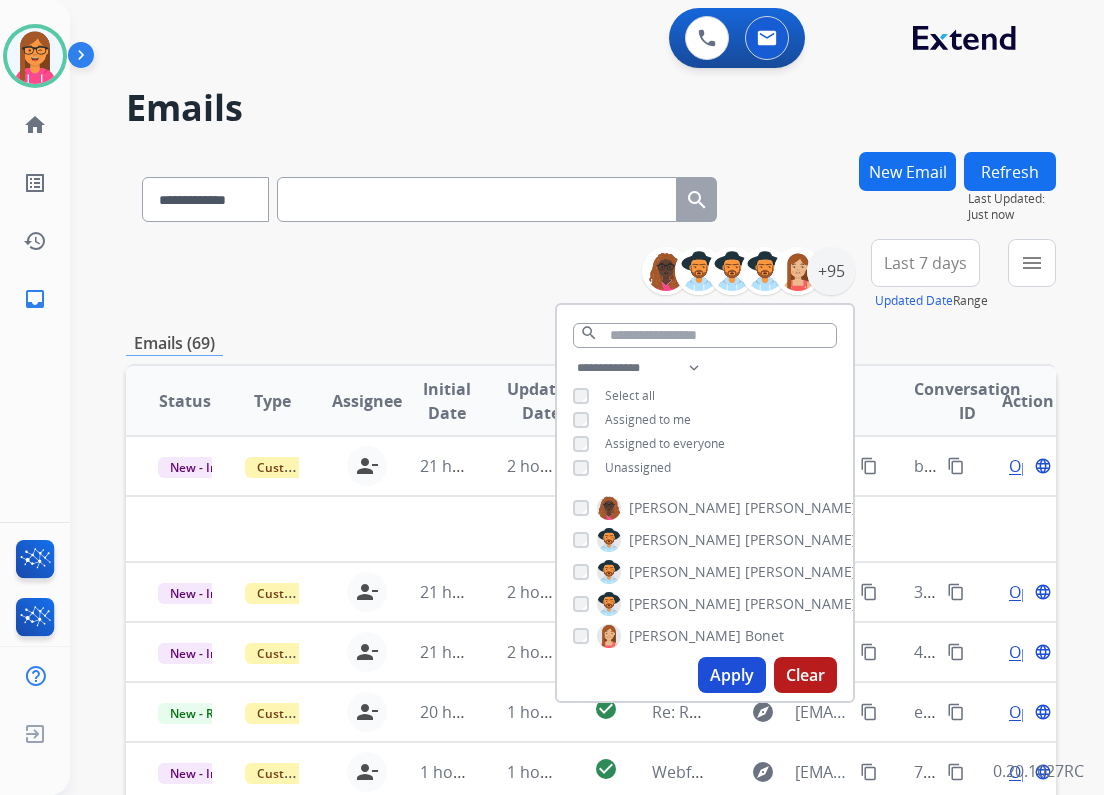 click on "**********" at bounding box center [591, 275] 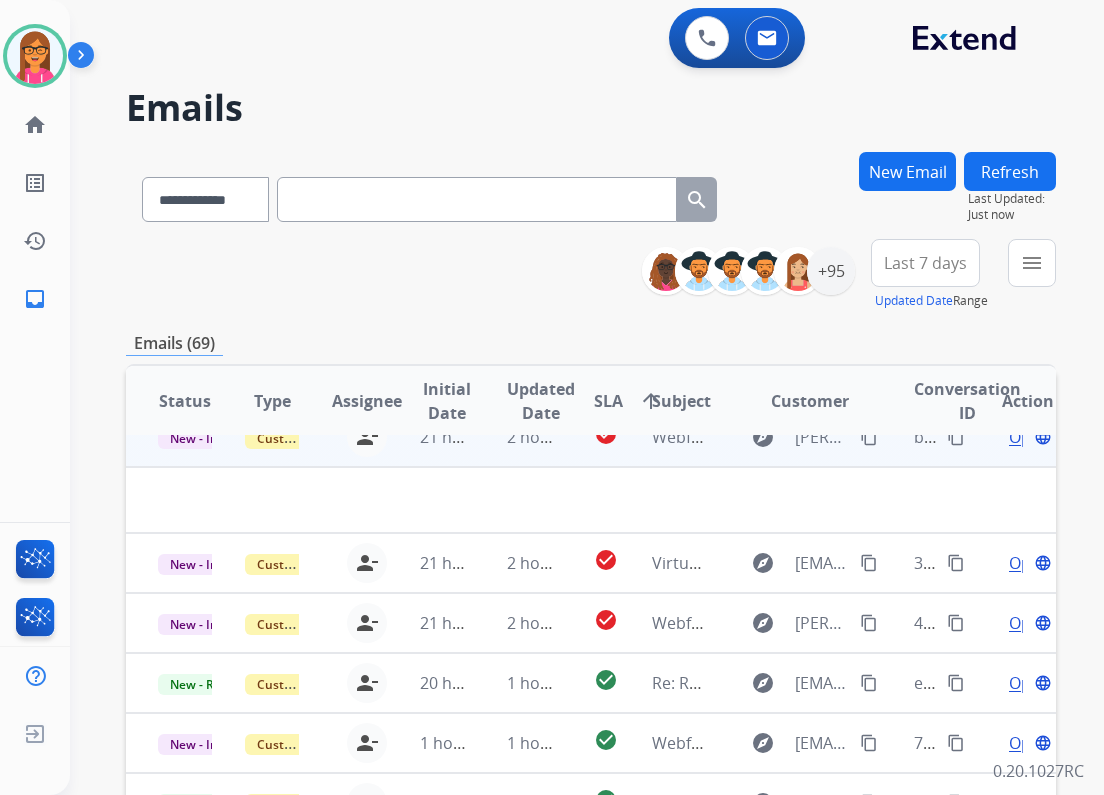 scroll, scrollTop: 0, scrollLeft: 0, axis: both 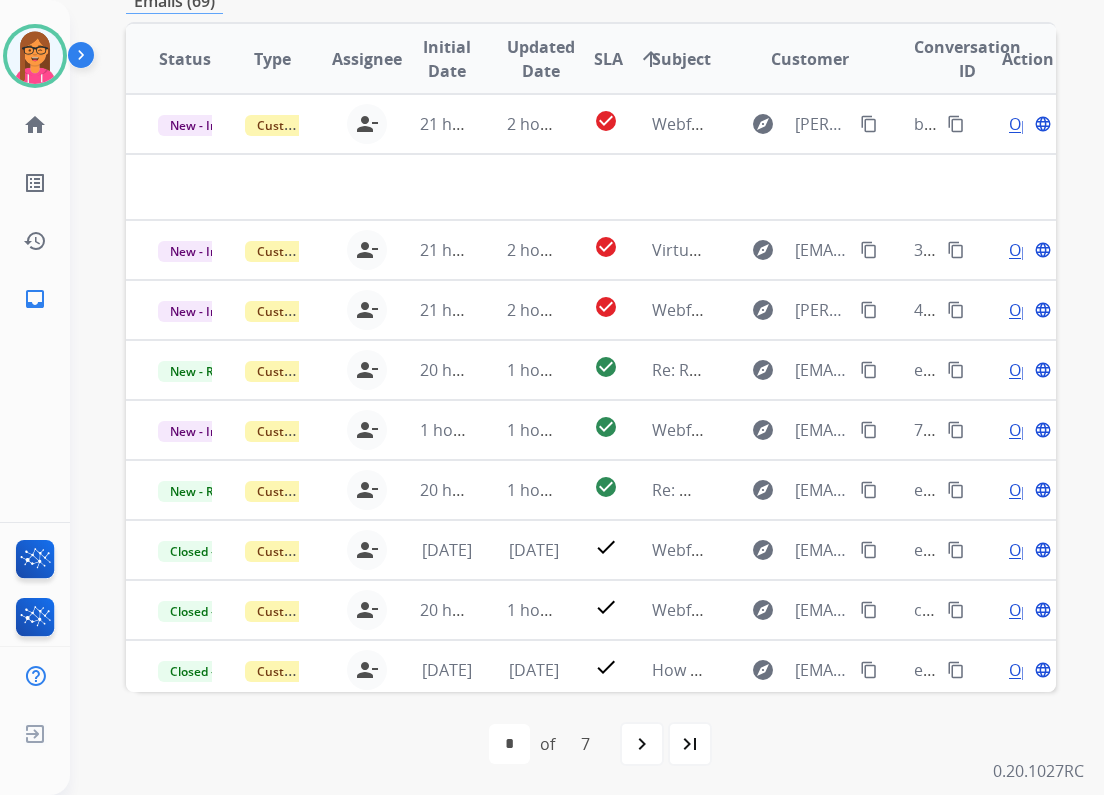 click on "SLA" at bounding box center [608, 59] 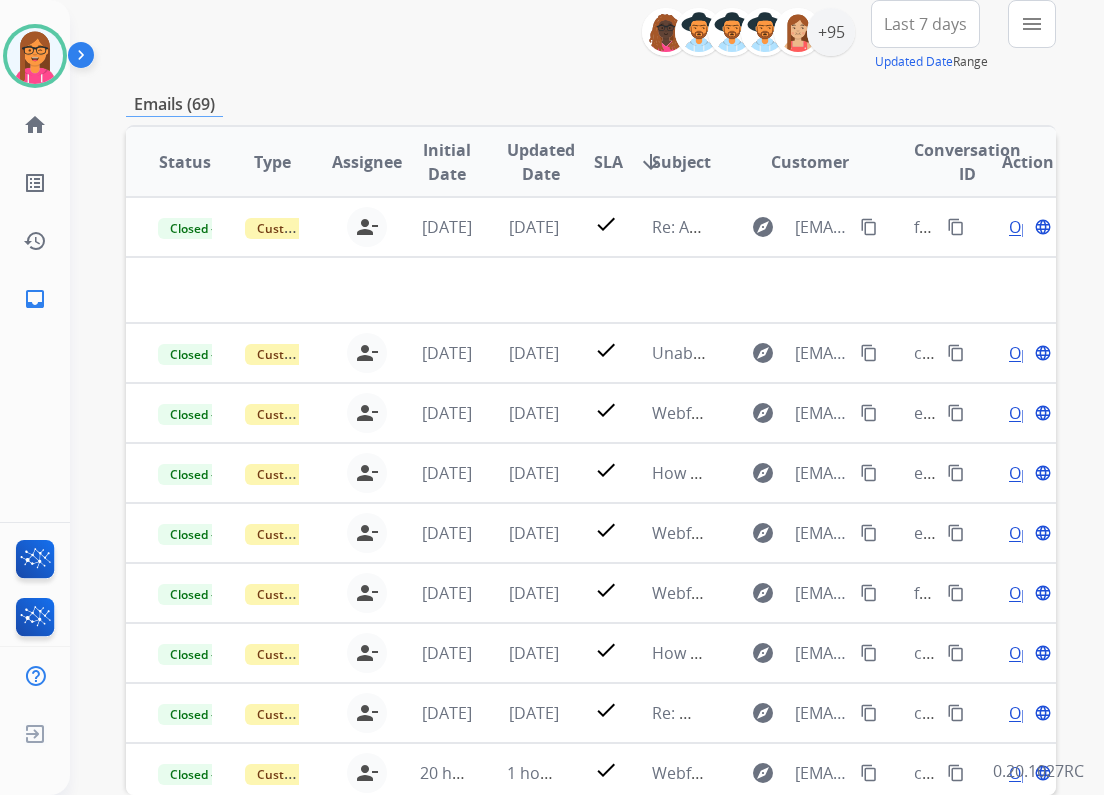 scroll, scrollTop: 240, scrollLeft: 0, axis: vertical 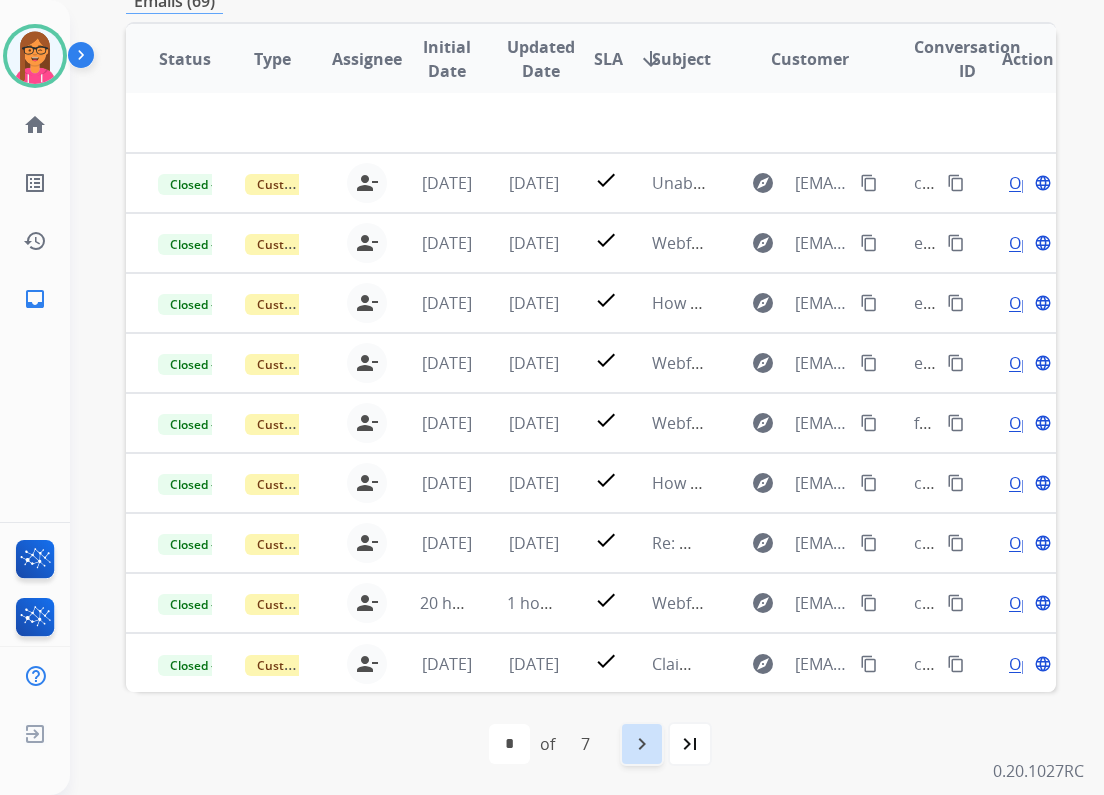 click on "navigate_next" at bounding box center (642, 744) 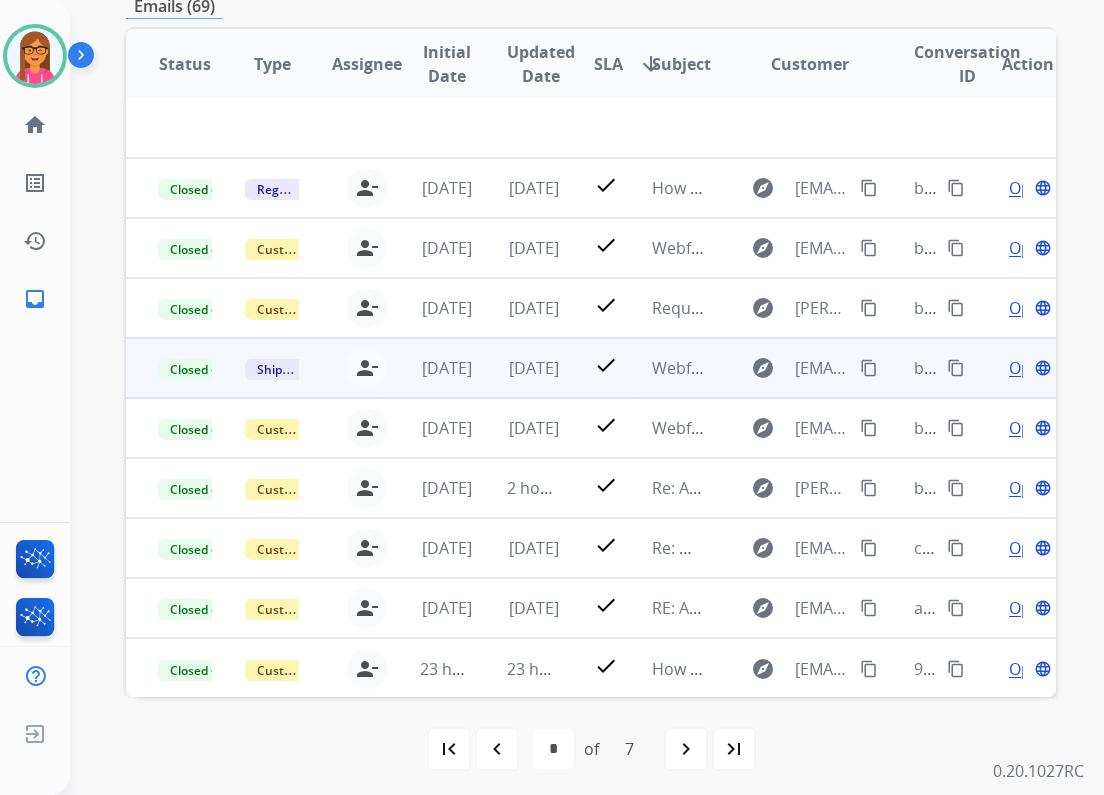 scroll, scrollTop: 342, scrollLeft: 0, axis: vertical 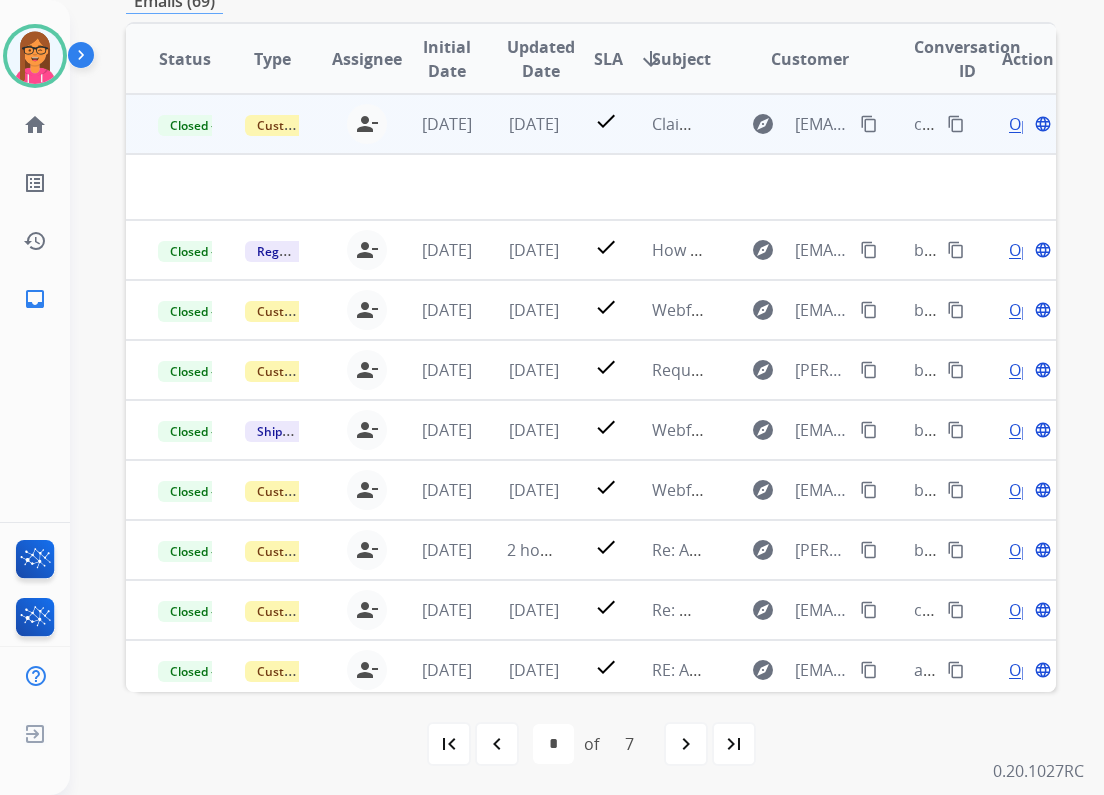 click on "explore [EMAIL_ADDRESS][DOMAIN_NAME] content_copy" at bounding box center (794, 124) 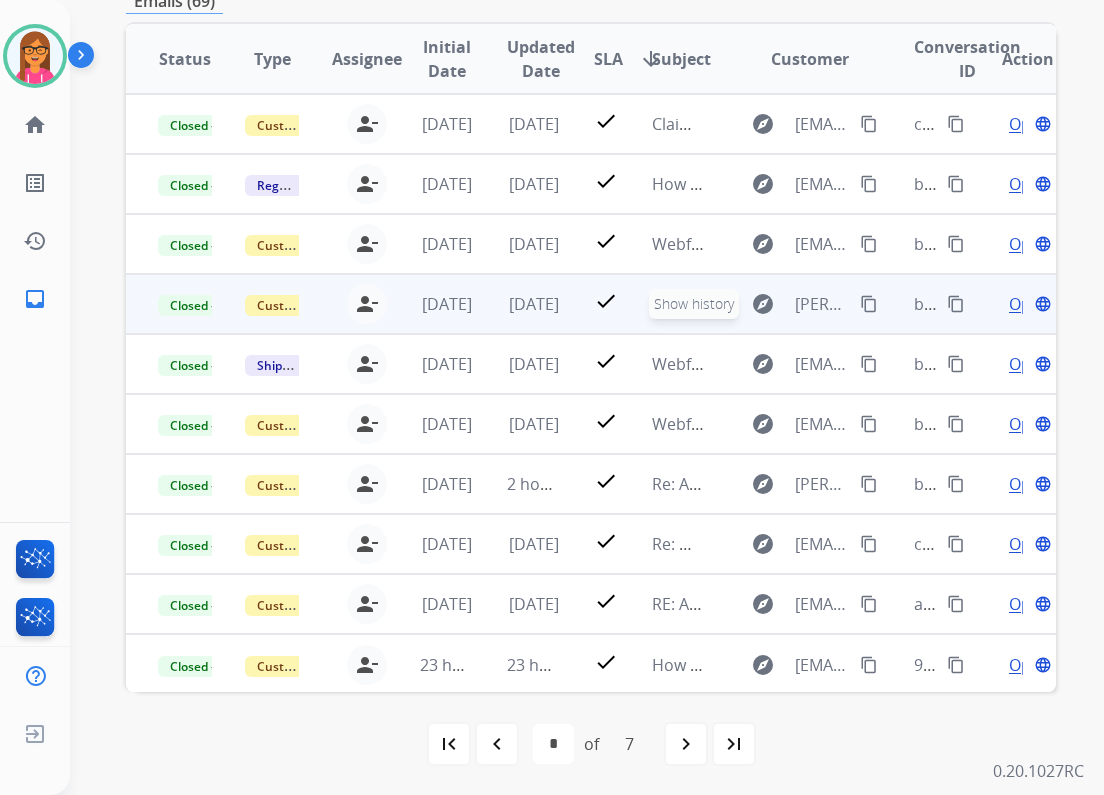 scroll, scrollTop: 1, scrollLeft: 0, axis: vertical 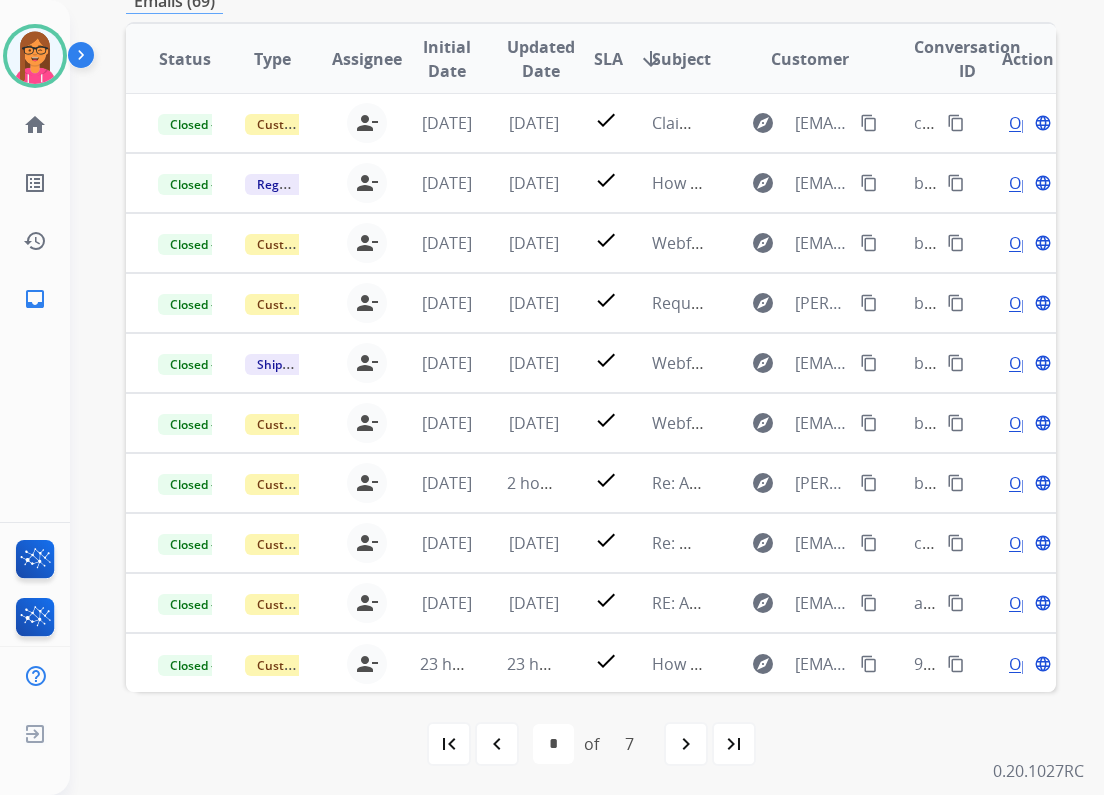 click on "navigate_next" at bounding box center (686, 744) 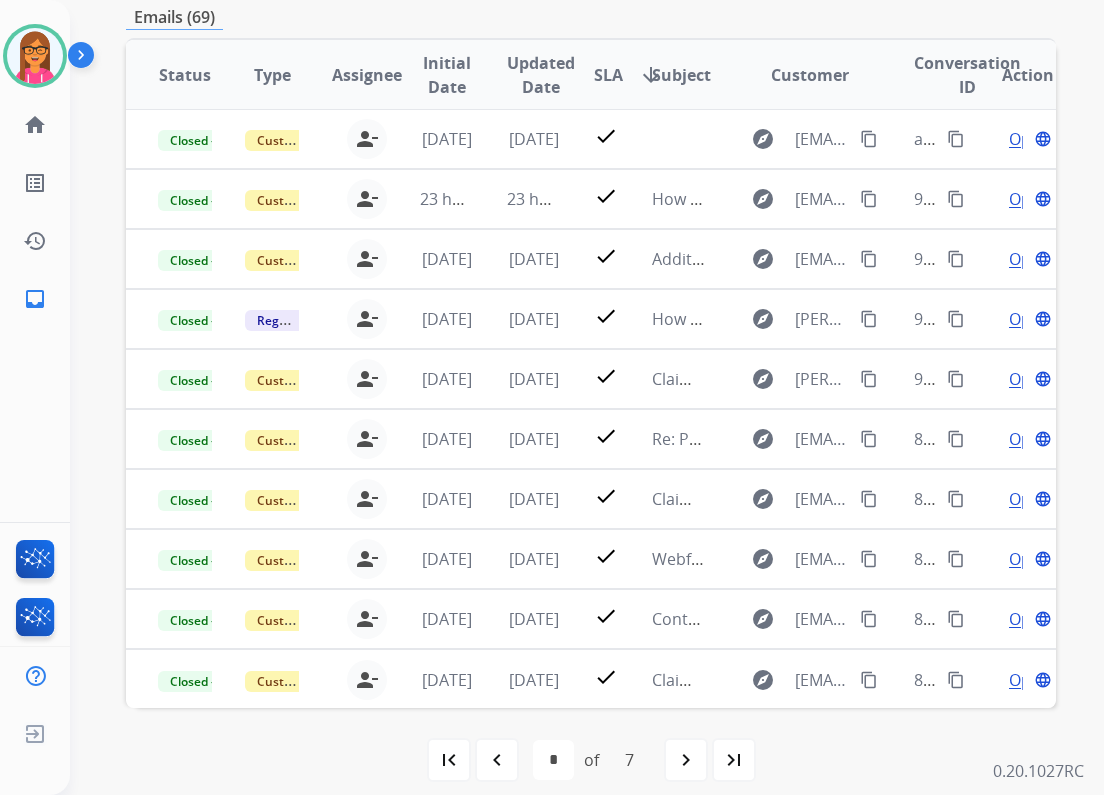 scroll, scrollTop: 342, scrollLeft: 0, axis: vertical 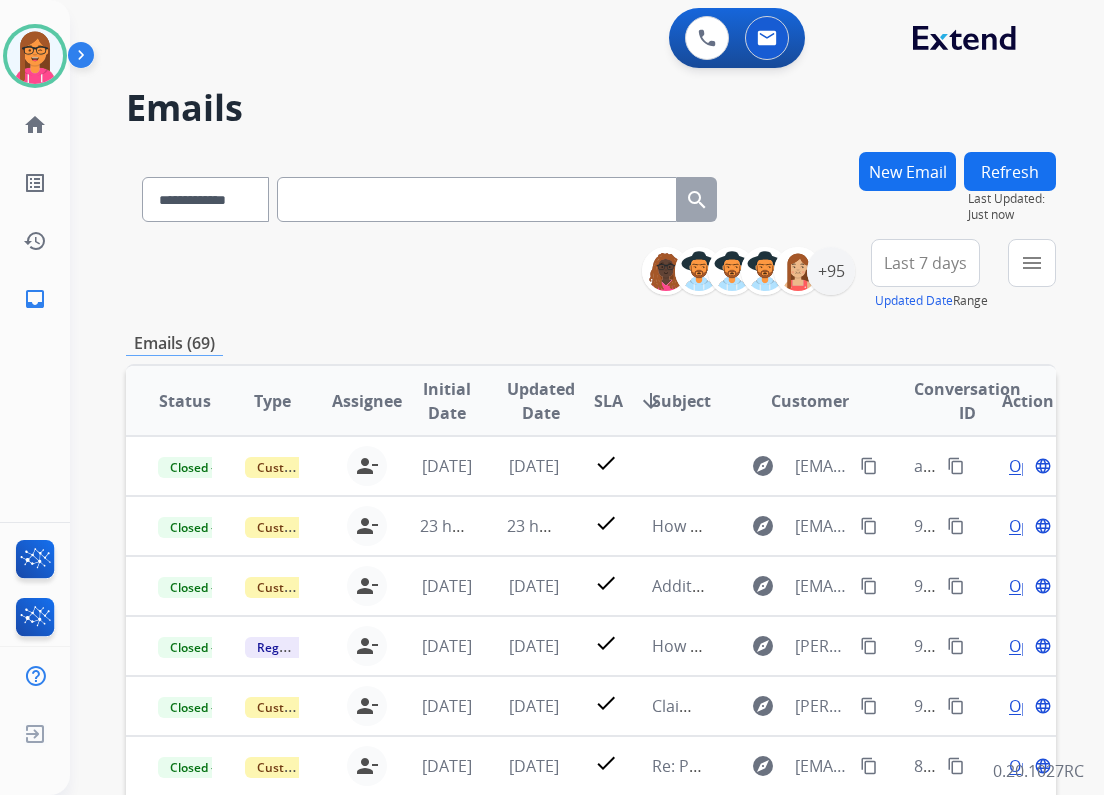 click at bounding box center (477, 199) 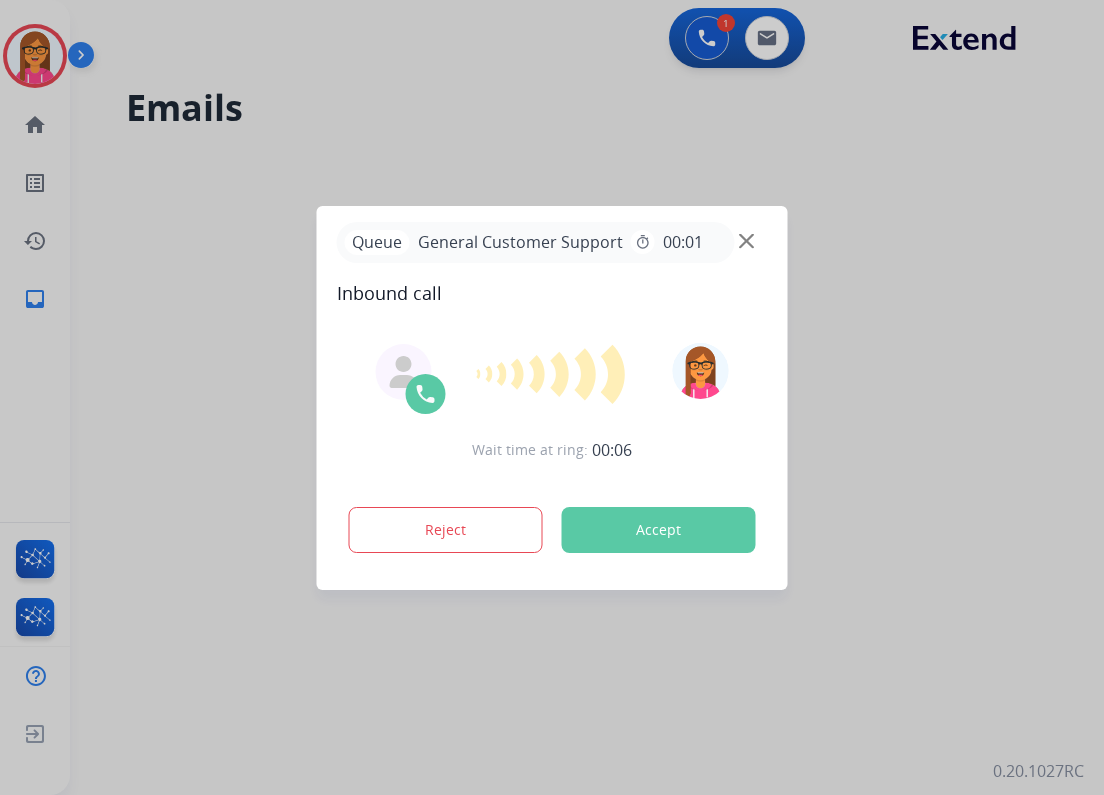 select on "*" 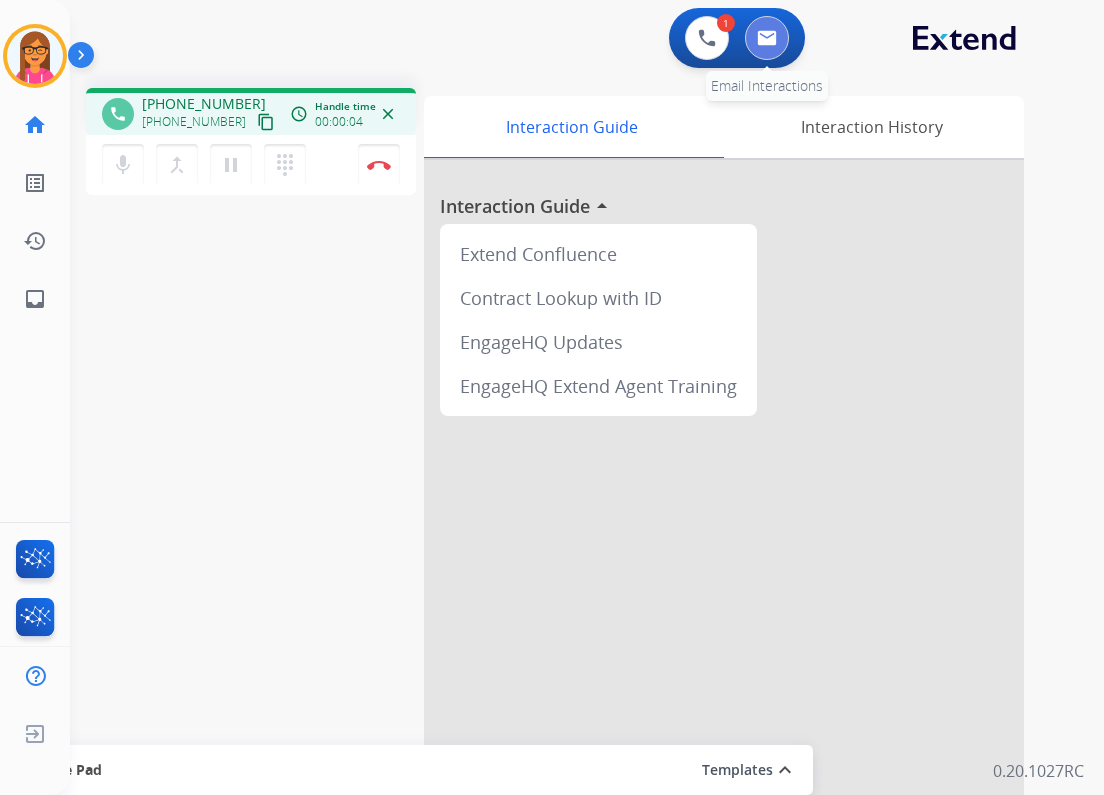 click at bounding box center [767, 38] 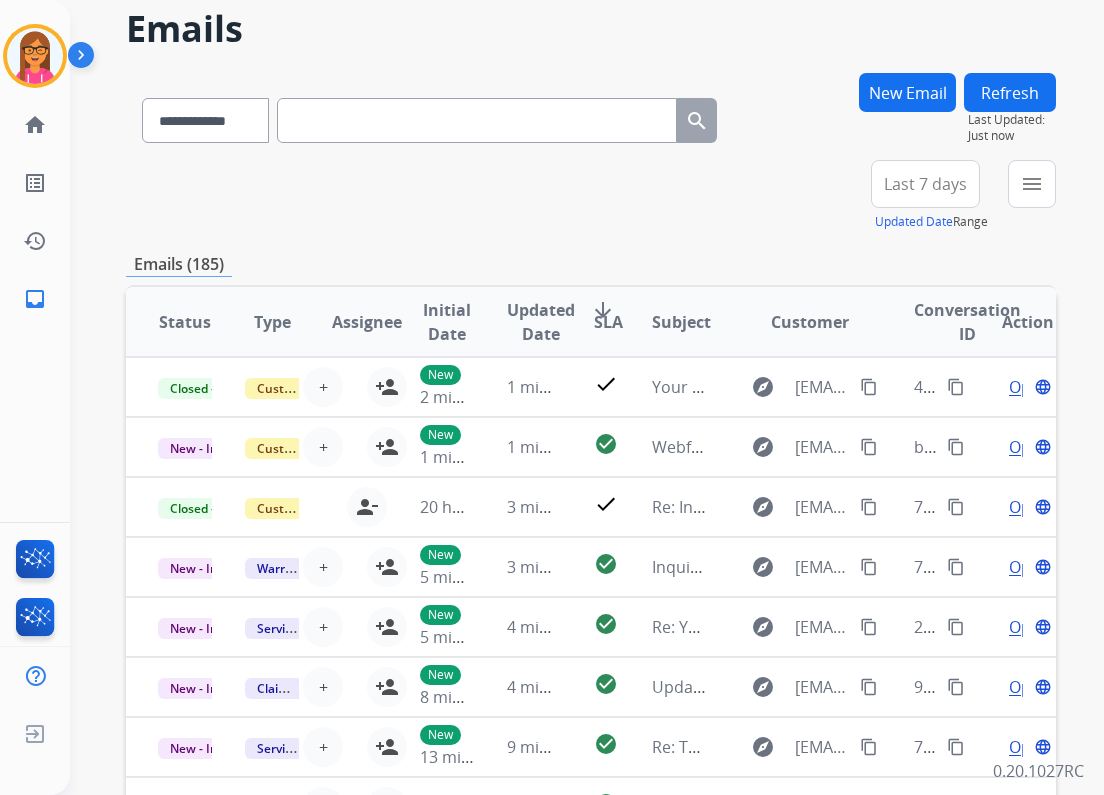 scroll, scrollTop: 160, scrollLeft: 0, axis: vertical 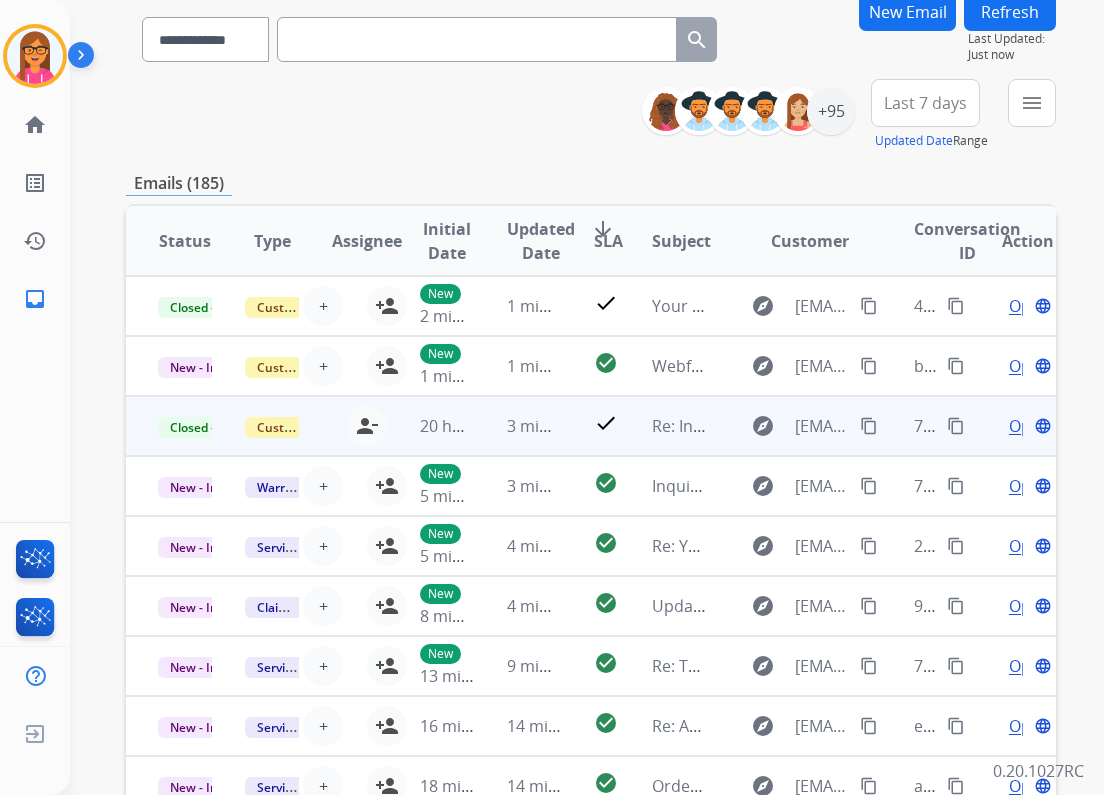 click on "content_copy" at bounding box center [956, 426] 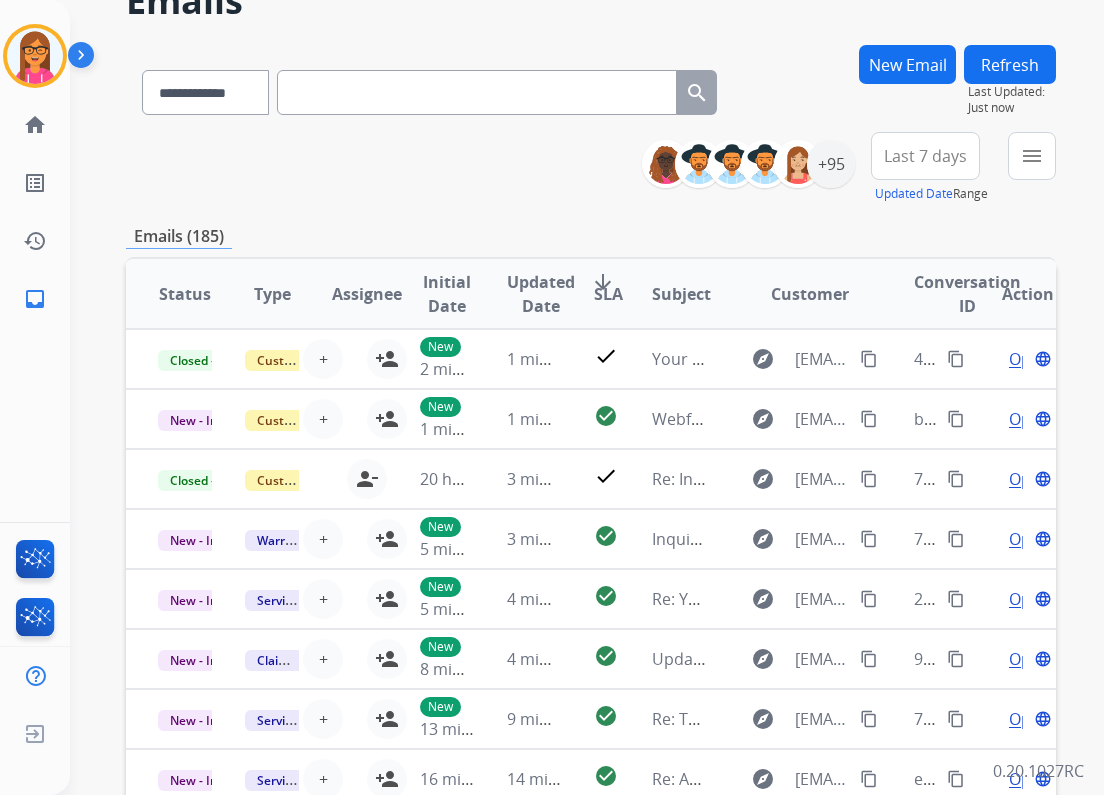 scroll, scrollTop: 80, scrollLeft: 0, axis: vertical 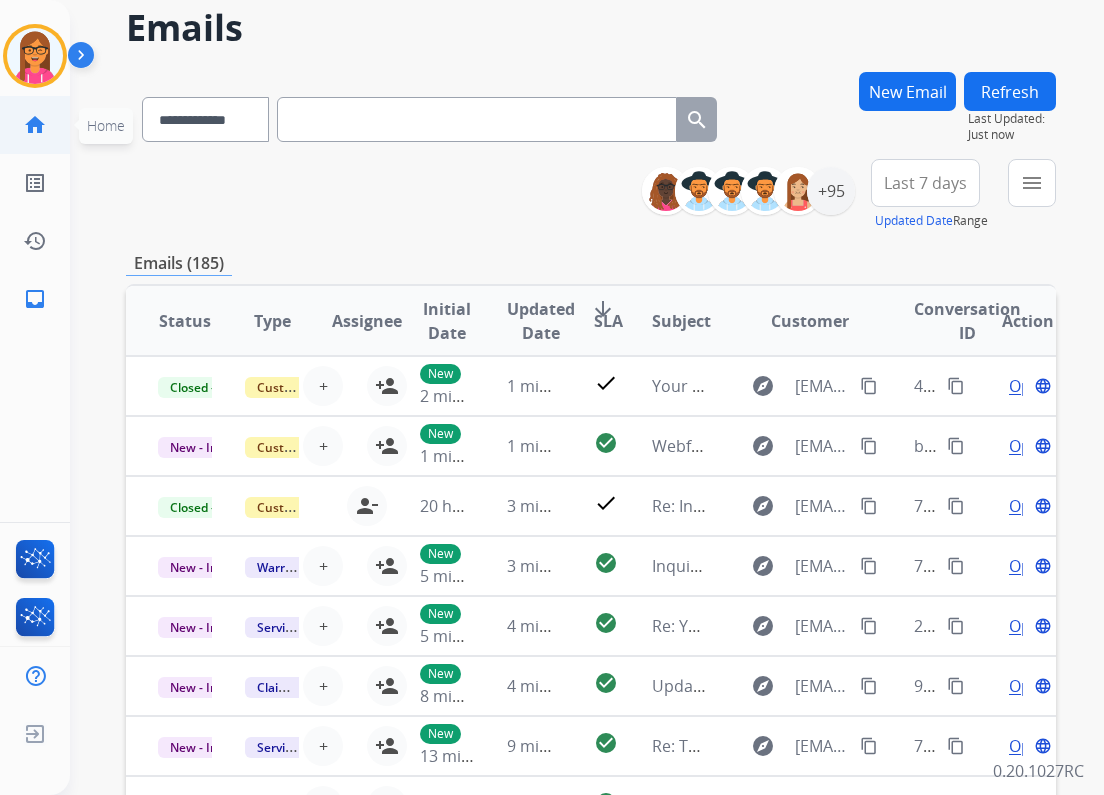 click on "home" 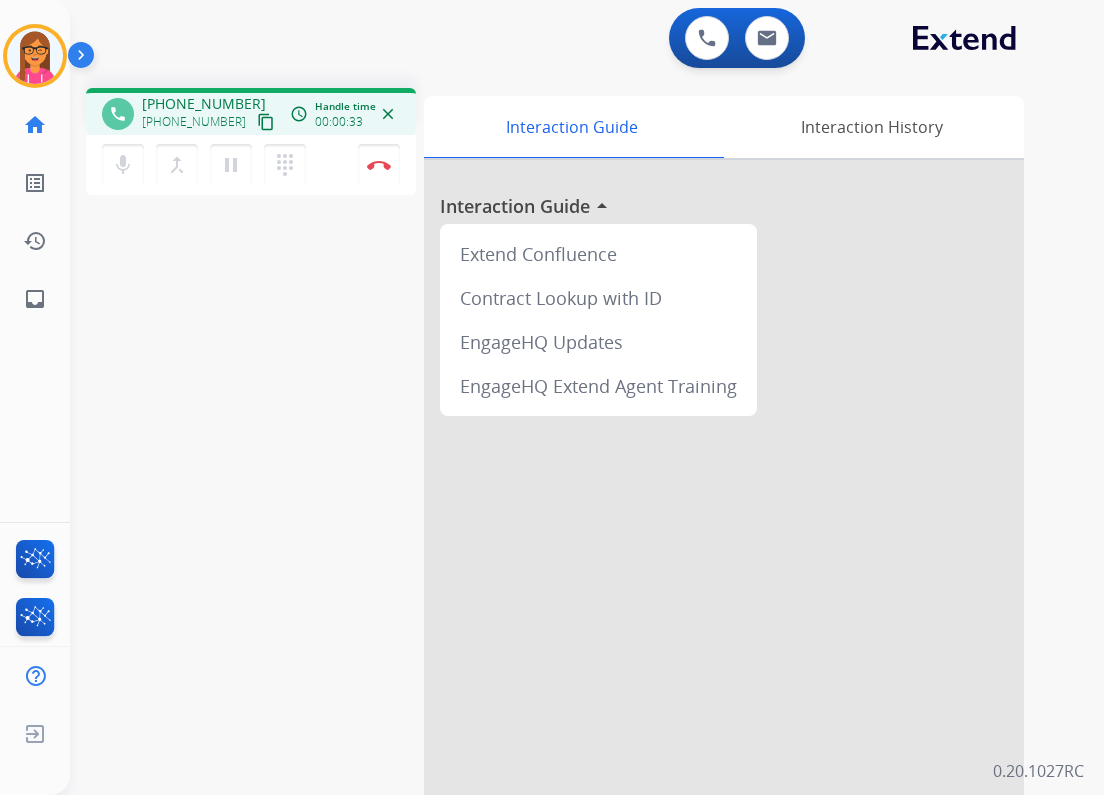 click on "content_copy" at bounding box center (266, 122) 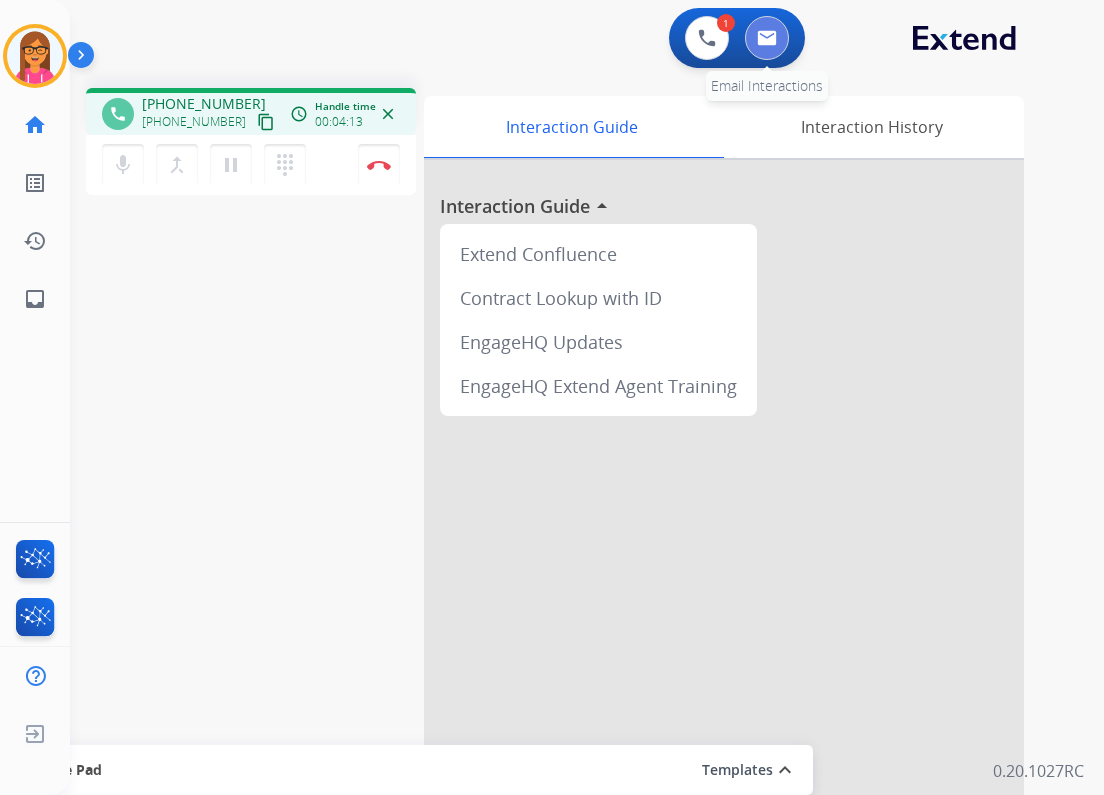 click at bounding box center [767, 38] 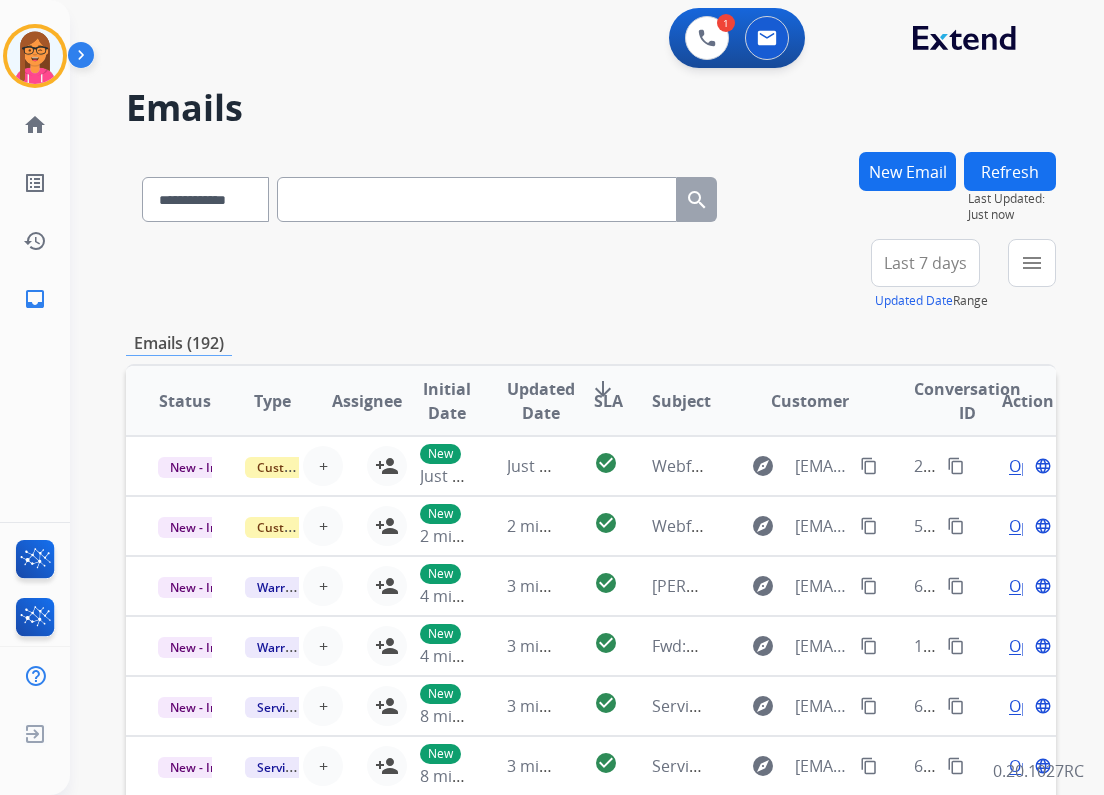 click on "New Email" at bounding box center (907, 171) 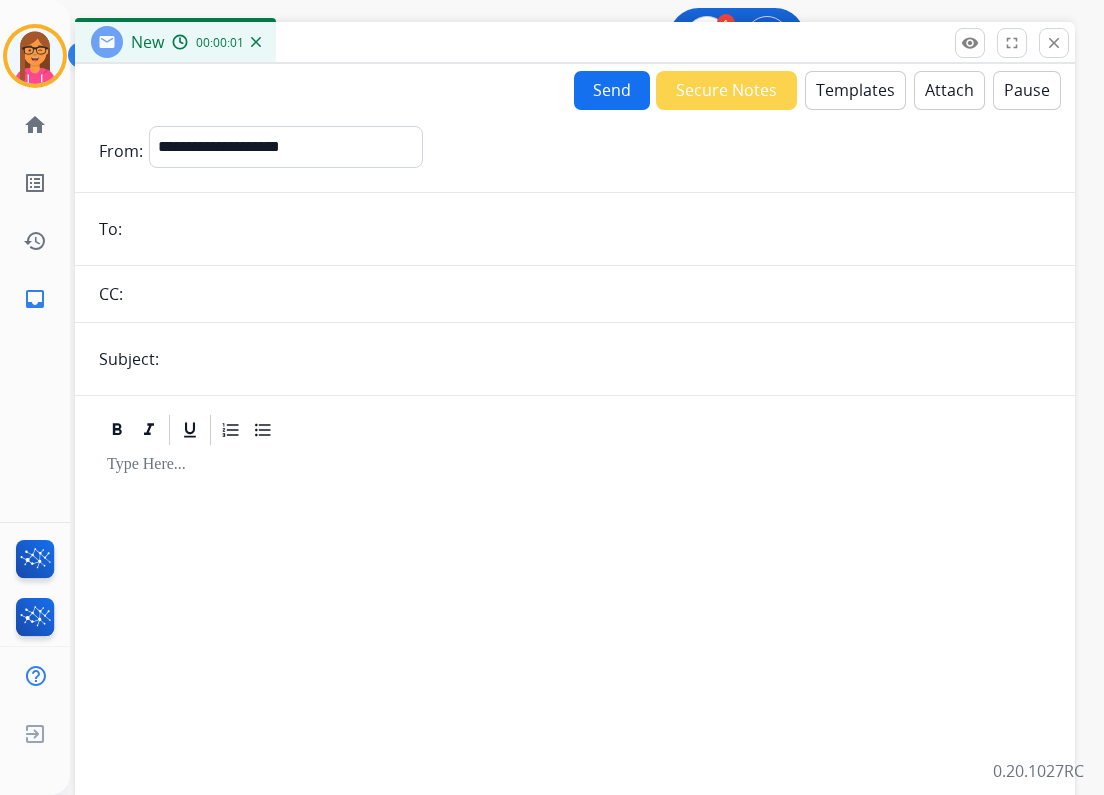 drag, startPoint x: 368, startPoint y: 143, endPoint x: 376, endPoint y: 55, distance: 88.362885 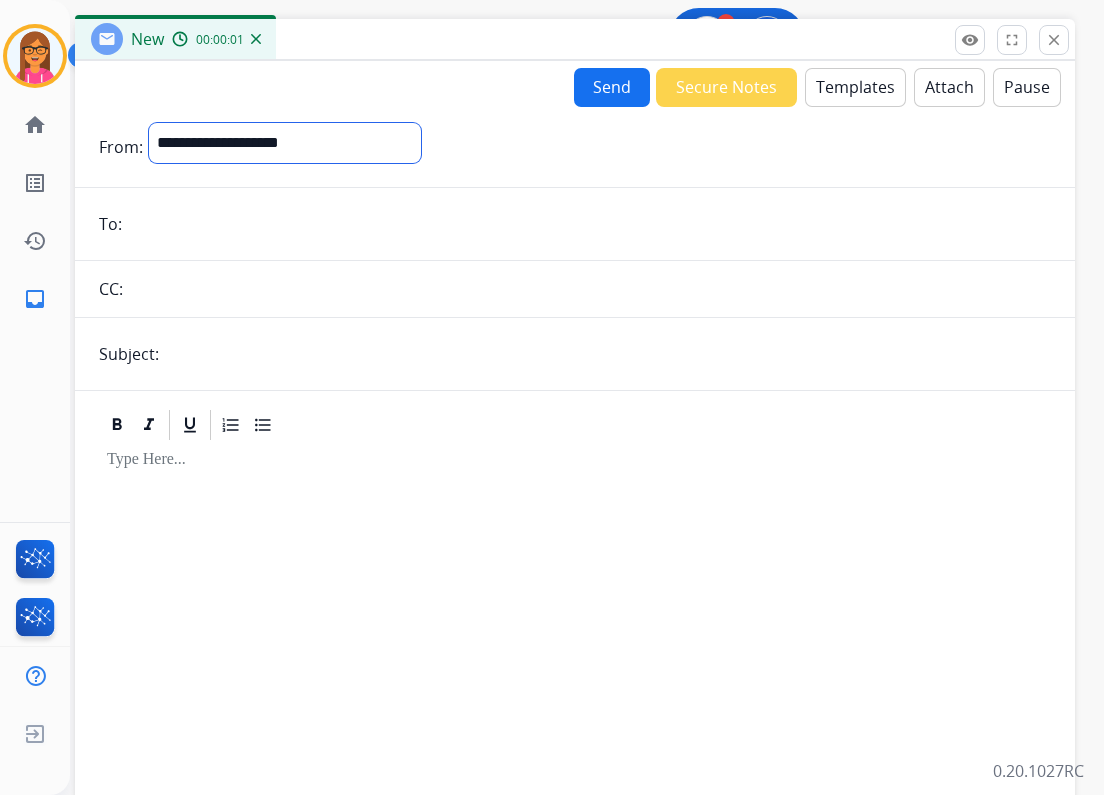 click on "**********" at bounding box center (285, 143) 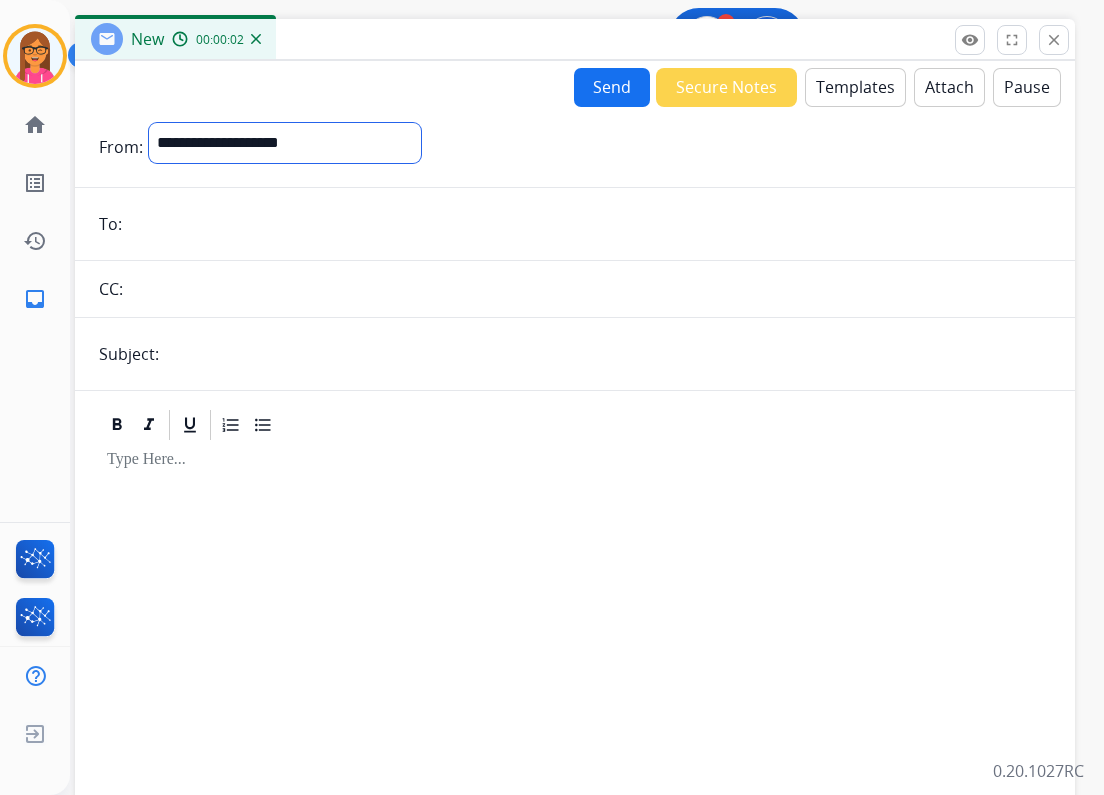 select on "**********" 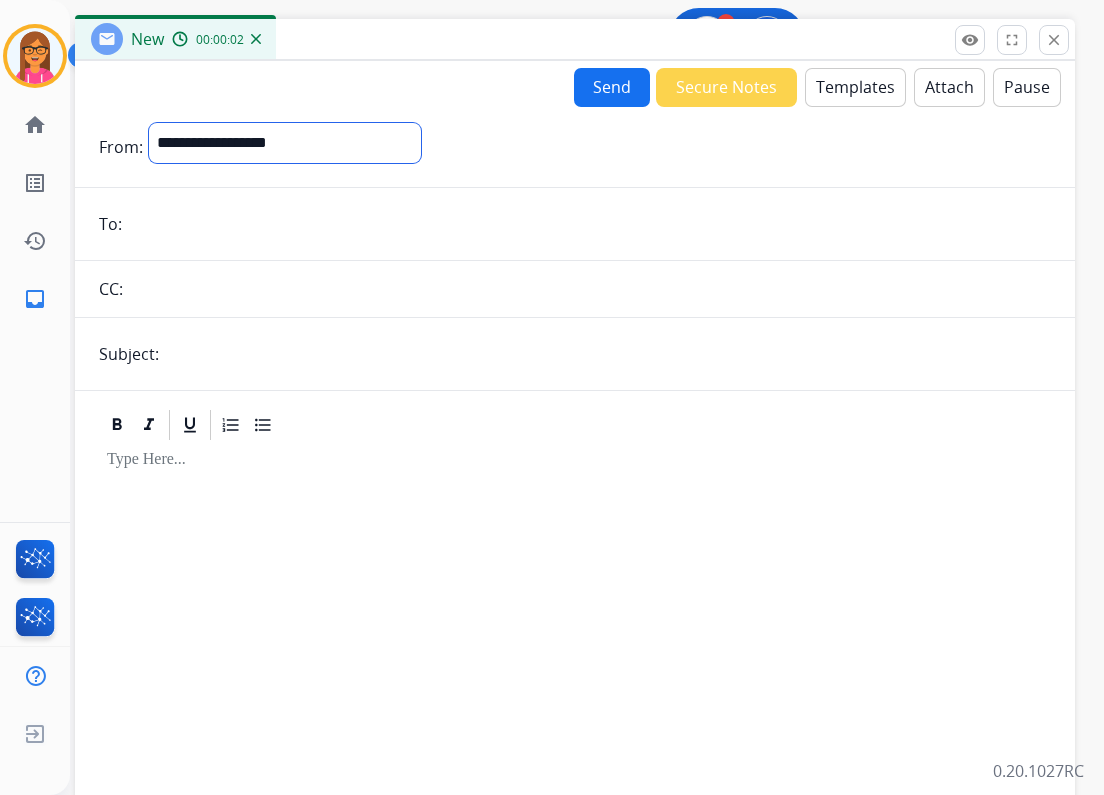 click on "**********" at bounding box center [285, 143] 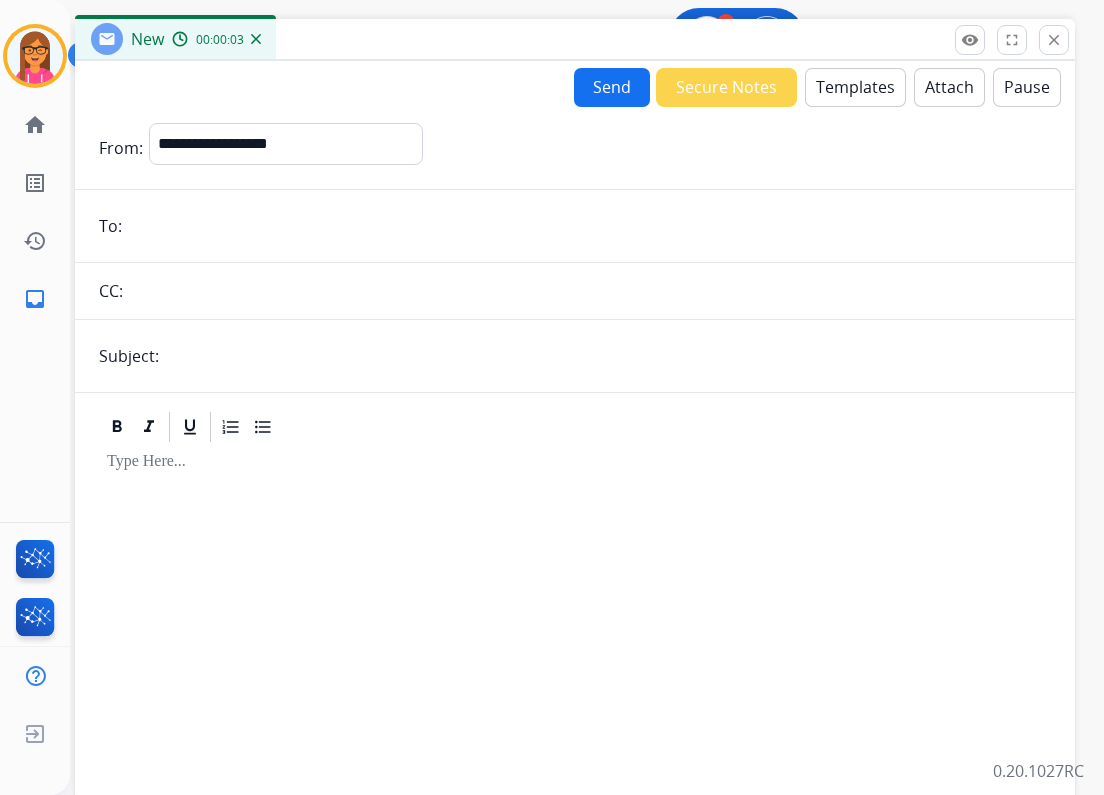 click at bounding box center (589, 226) 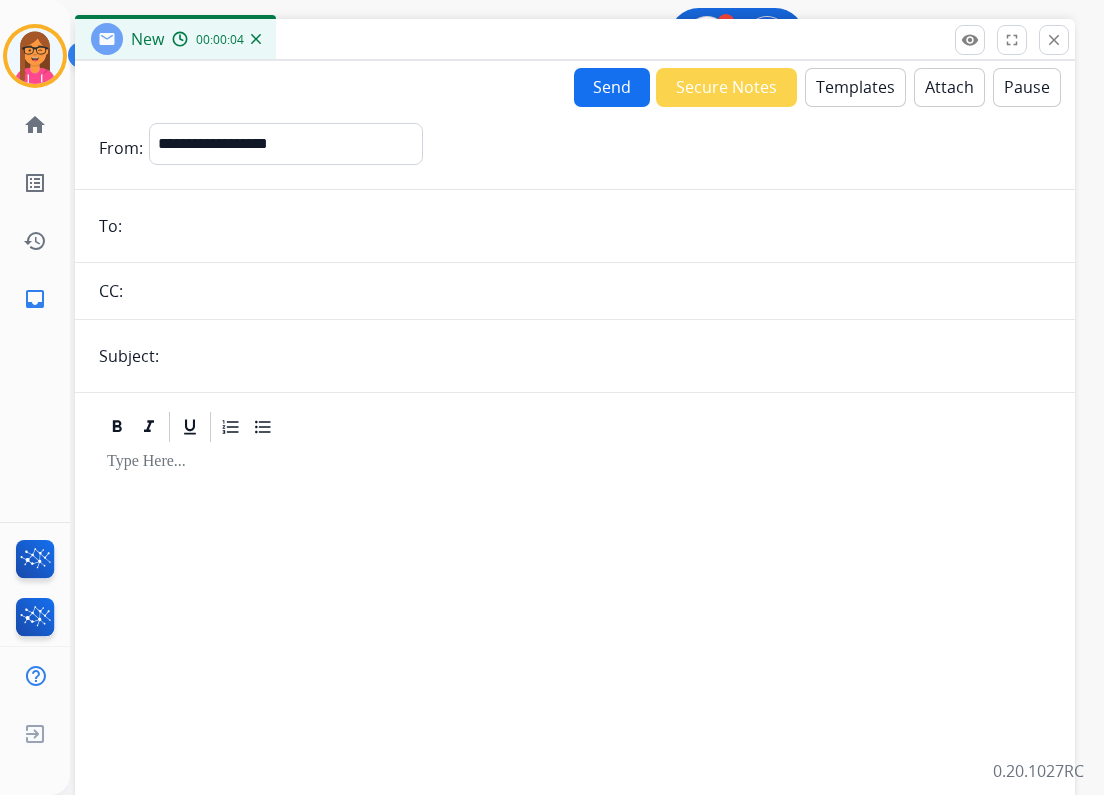 paste on "**********" 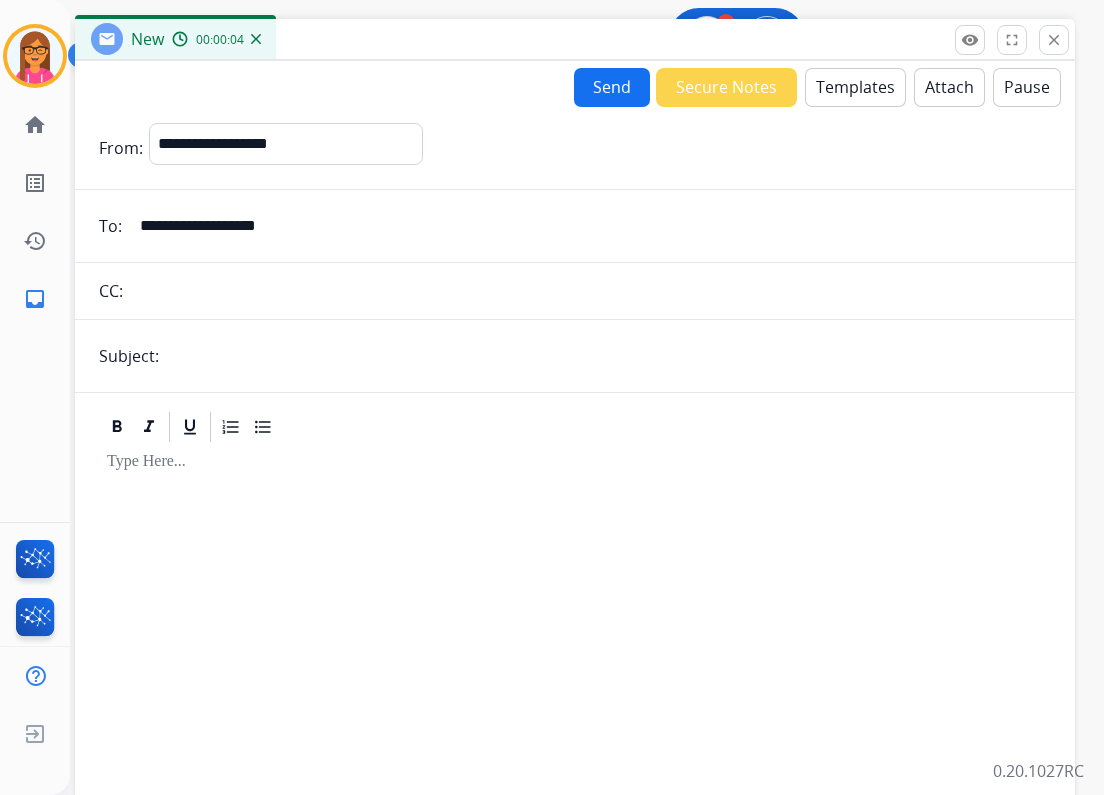 type on "**********" 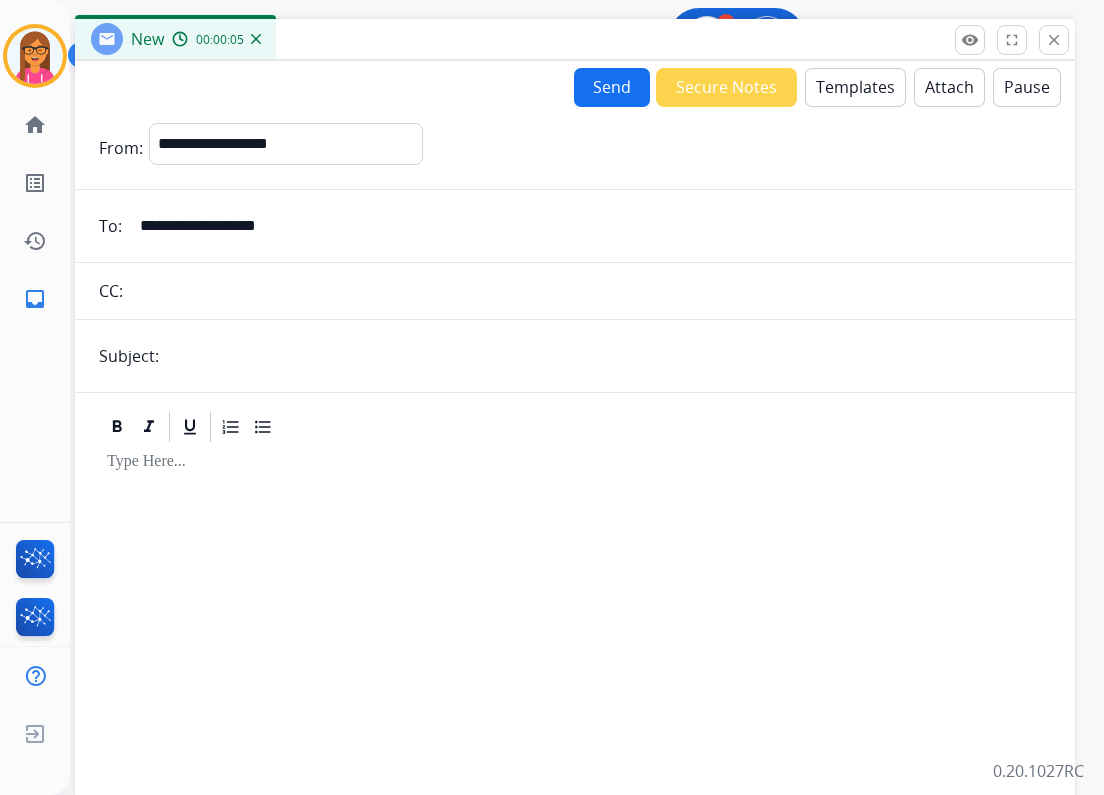 type on "**********" 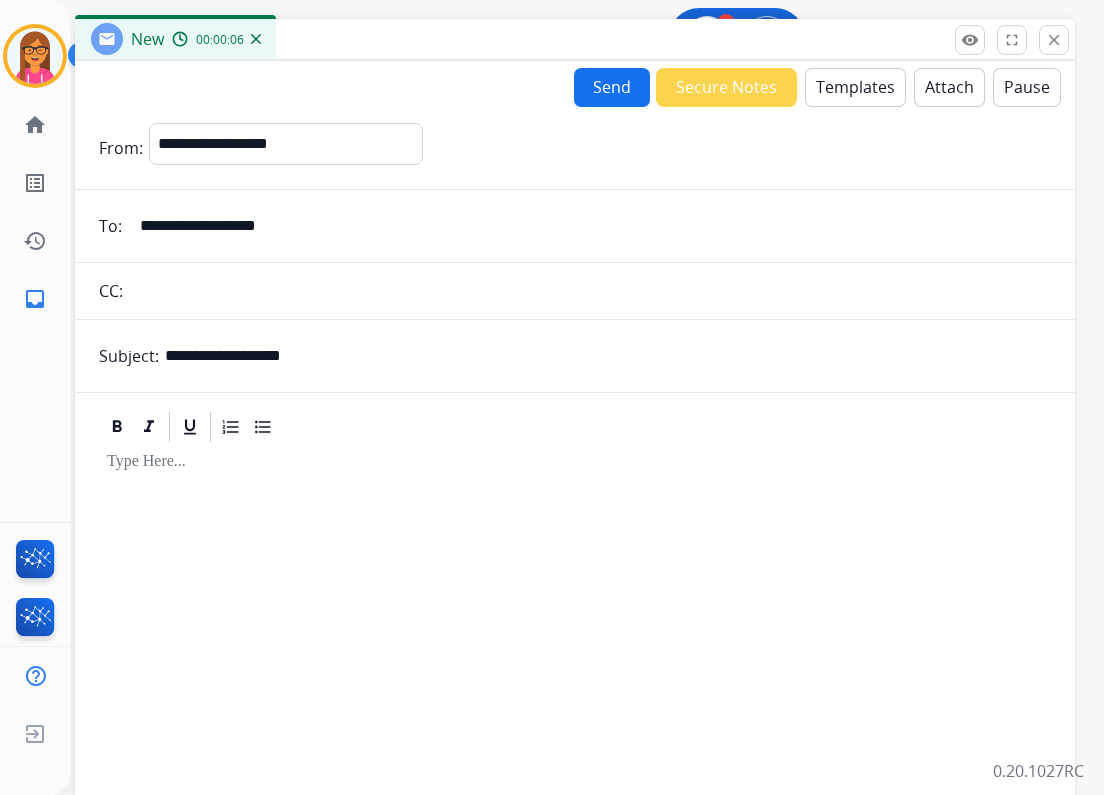 click on "Templates" at bounding box center (855, 87) 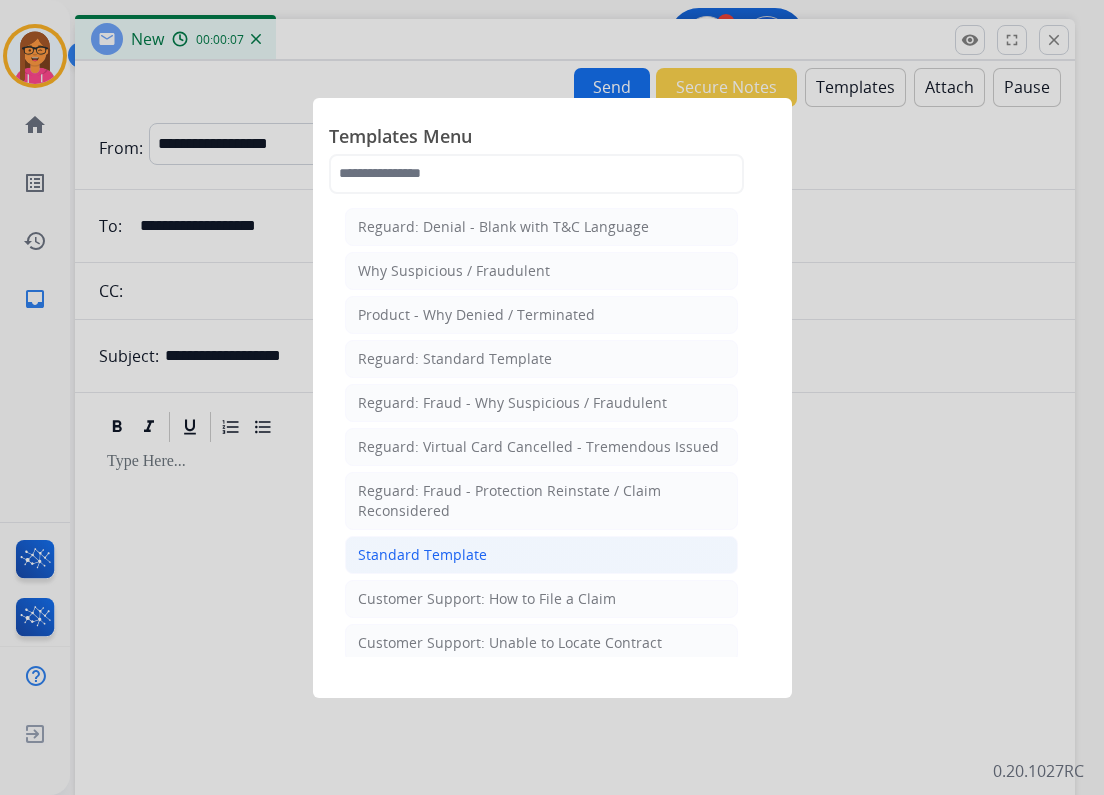 click on "Standard Template" 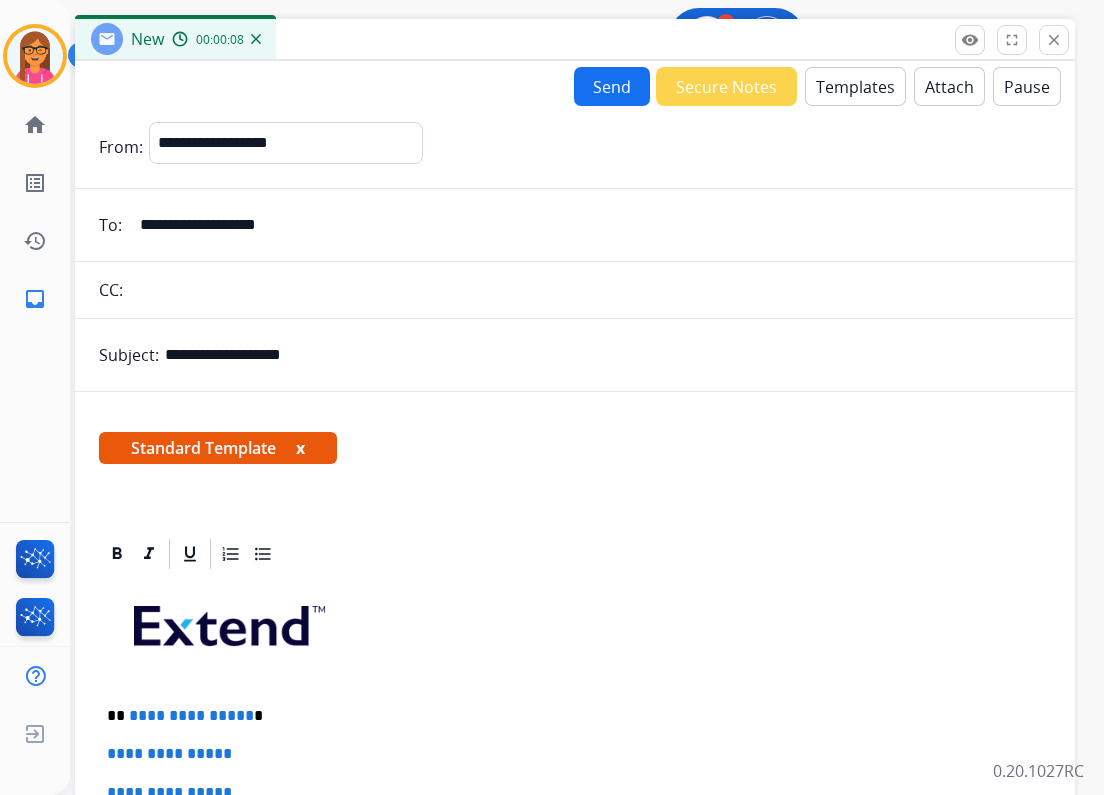 click on "x" at bounding box center (300, 448) 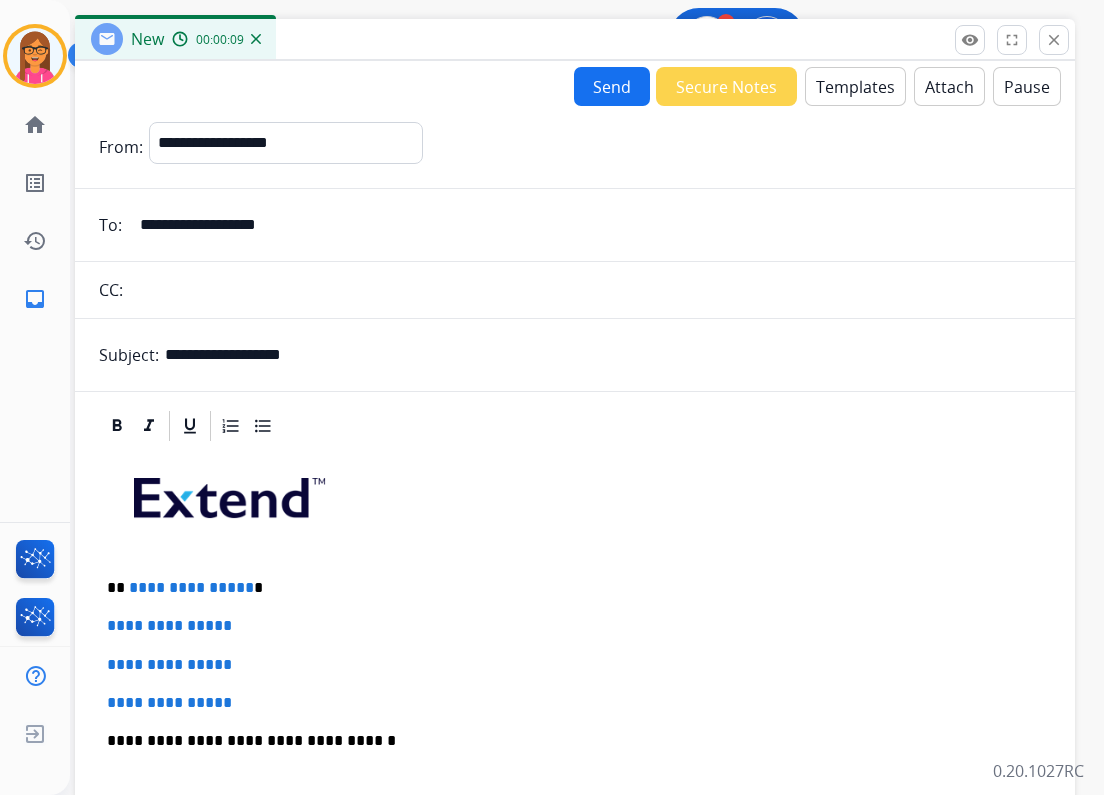 click on "**********" at bounding box center [567, 588] 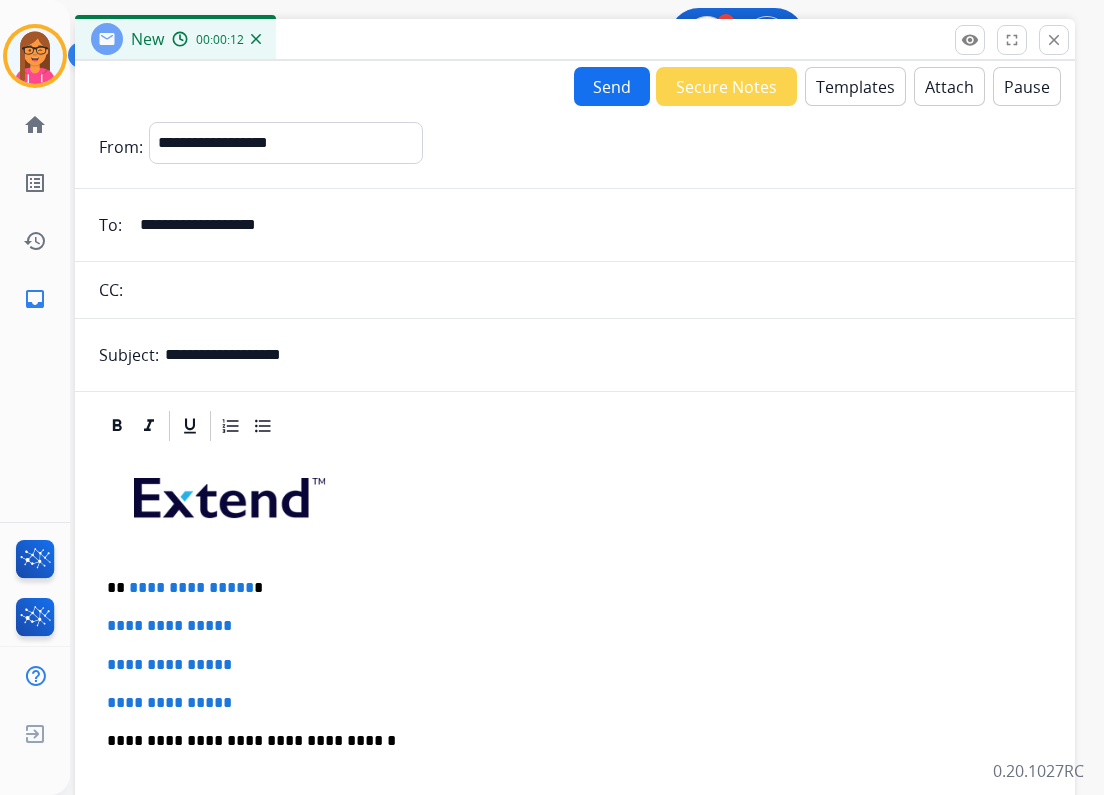 type 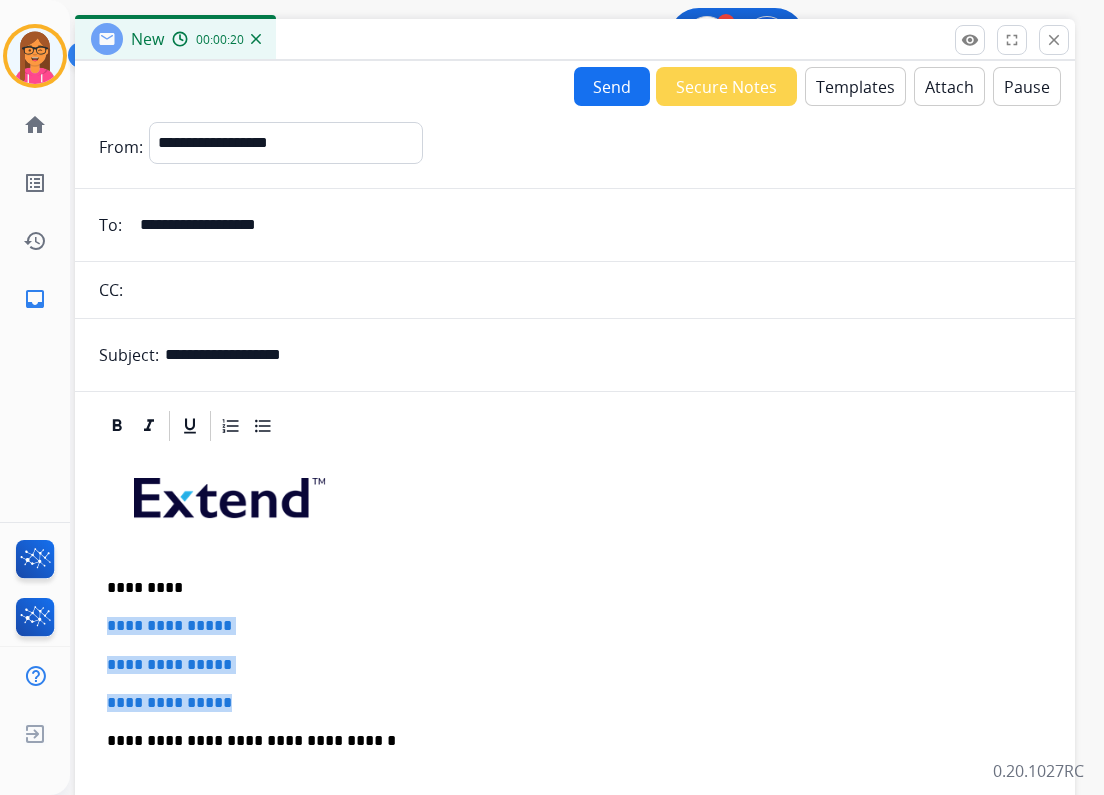 drag, startPoint x: 264, startPoint y: 700, endPoint x: 100, endPoint y: 608, distance: 188.04254 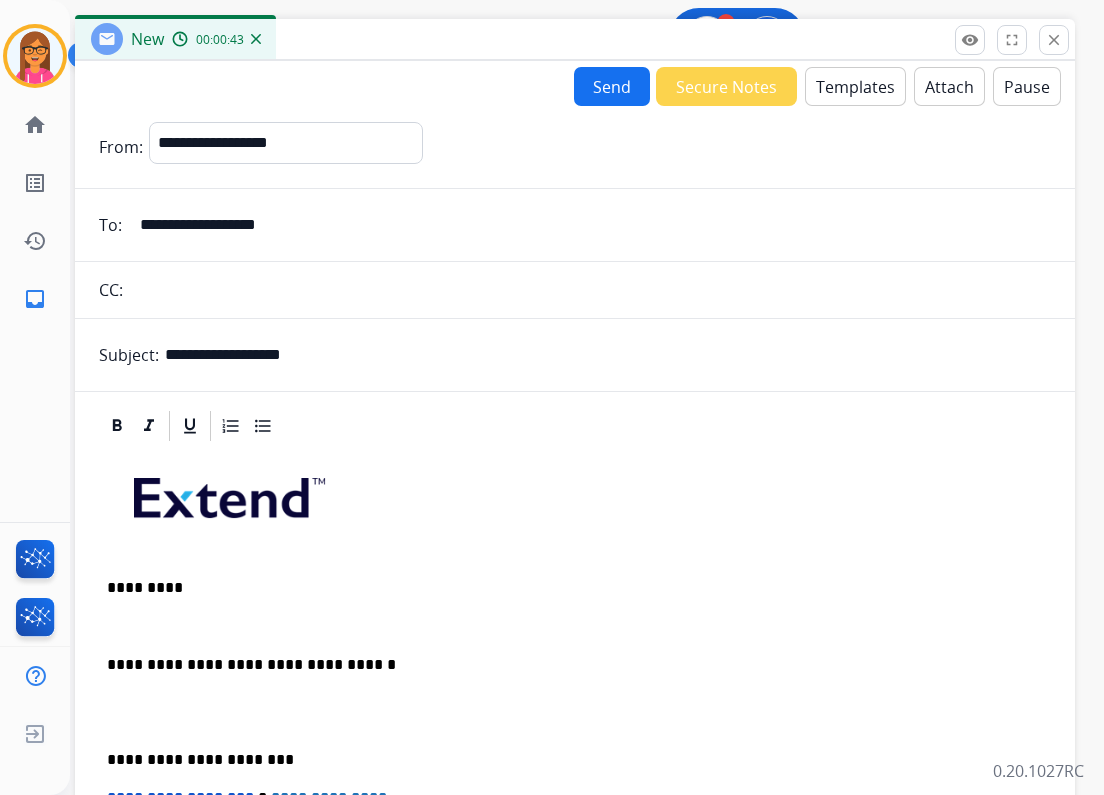 scroll, scrollTop: 160, scrollLeft: 0, axis: vertical 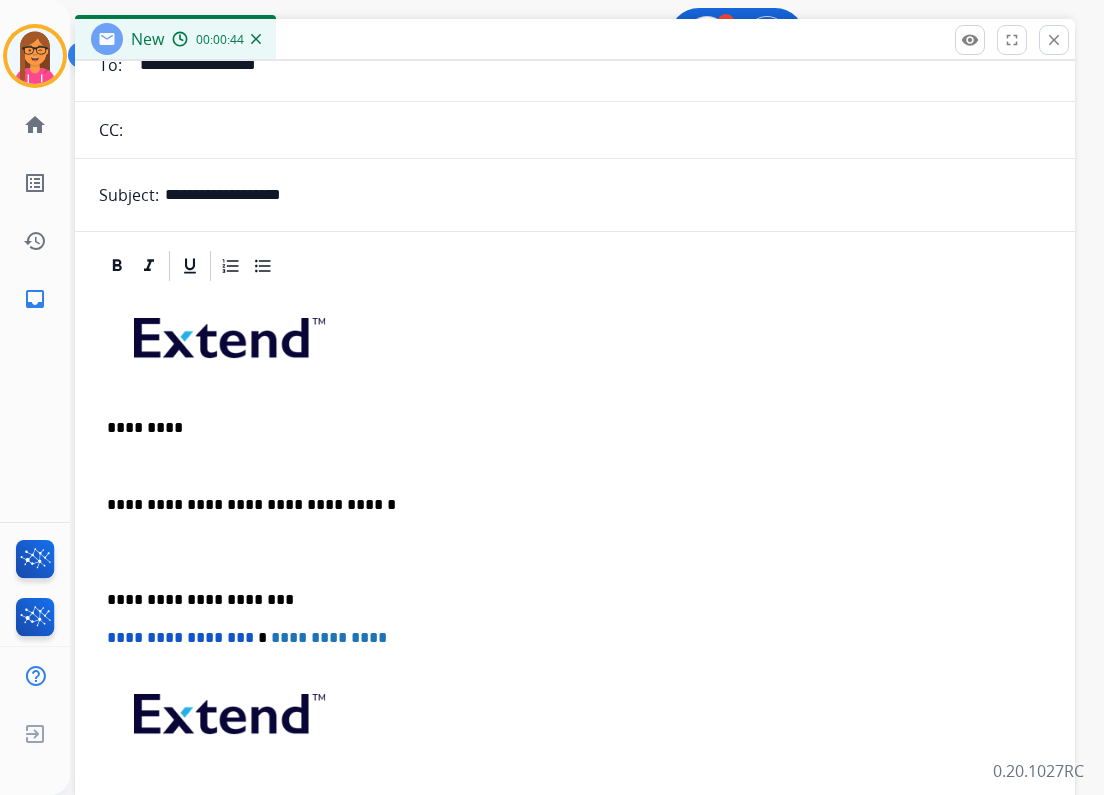 click on "**********" at bounding box center [575, 589] 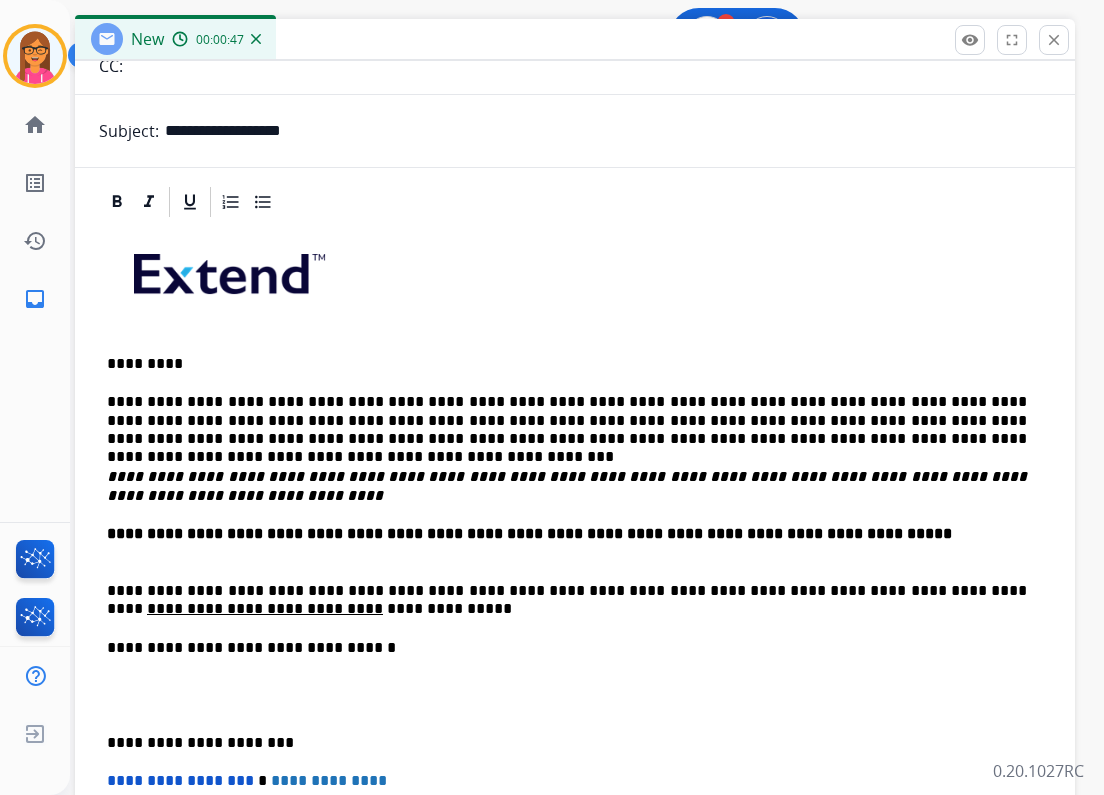 scroll, scrollTop: 320, scrollLeft: 0, axis: vertical 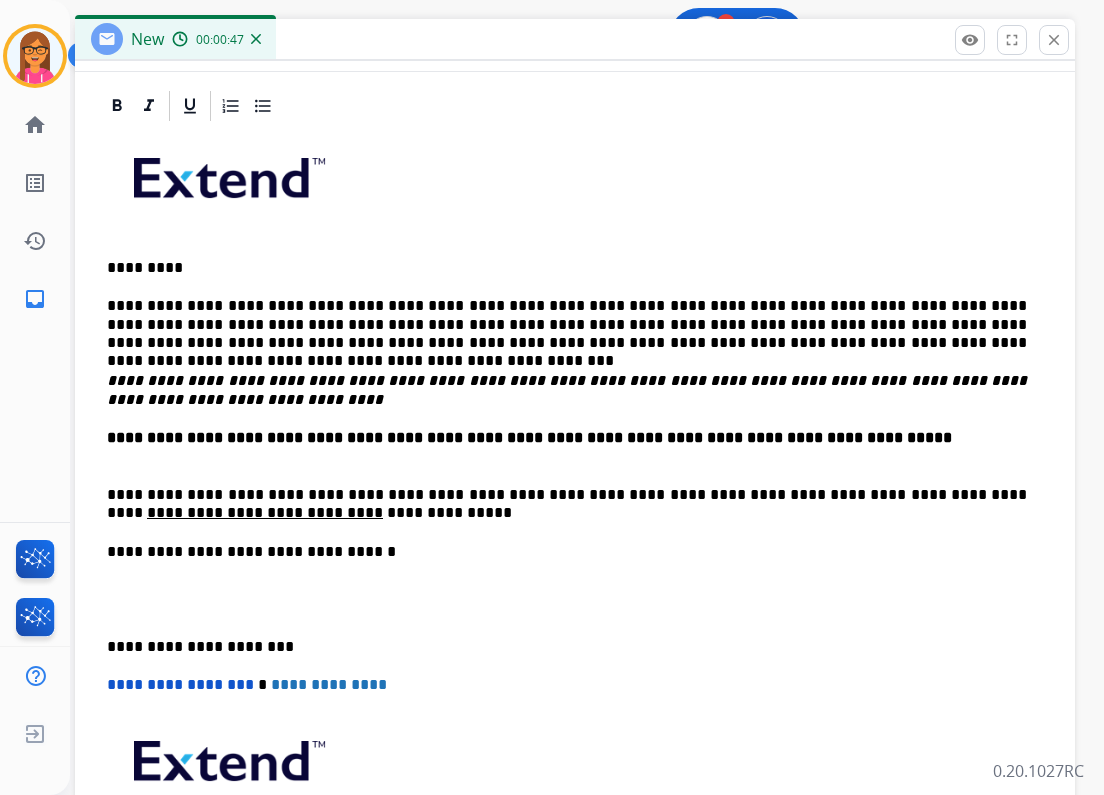 click on "**********" at bounding box center (575, 533) 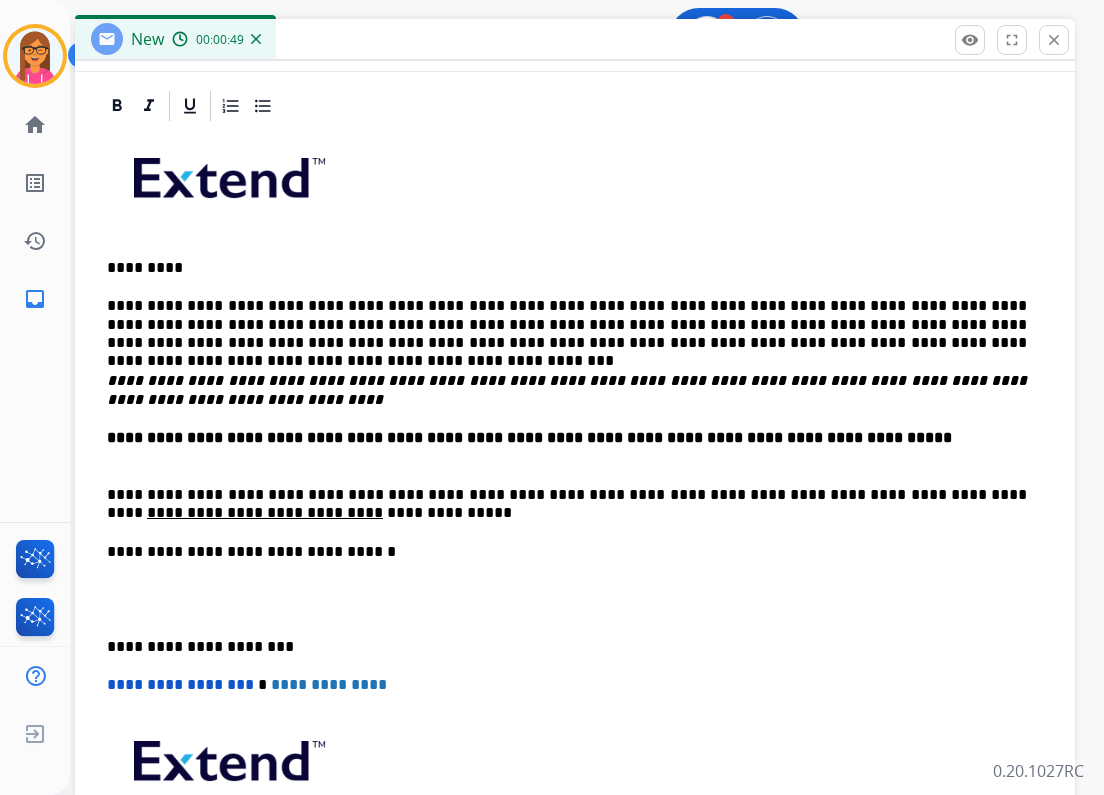 click on "**********" at bounding box center (575, 533) 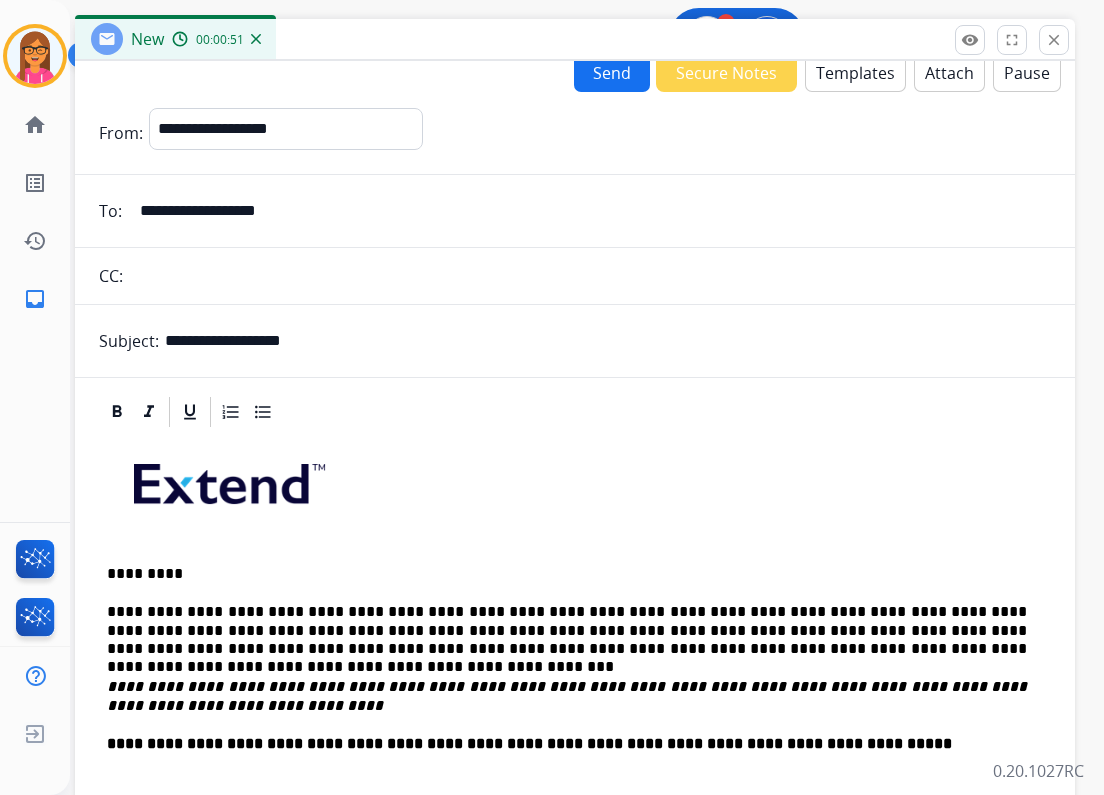scroll, scrollTop: 0, scrollLeft: 0, axis: both 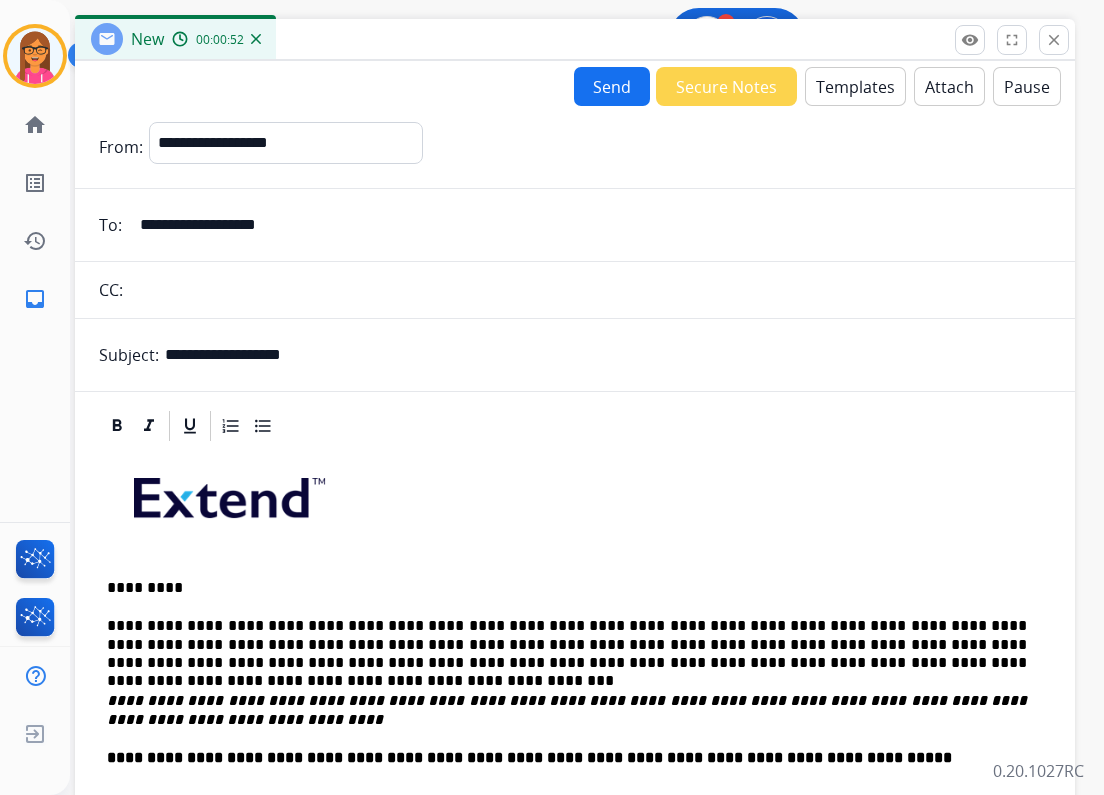 click on "Send" at bounding box center [612, 86] 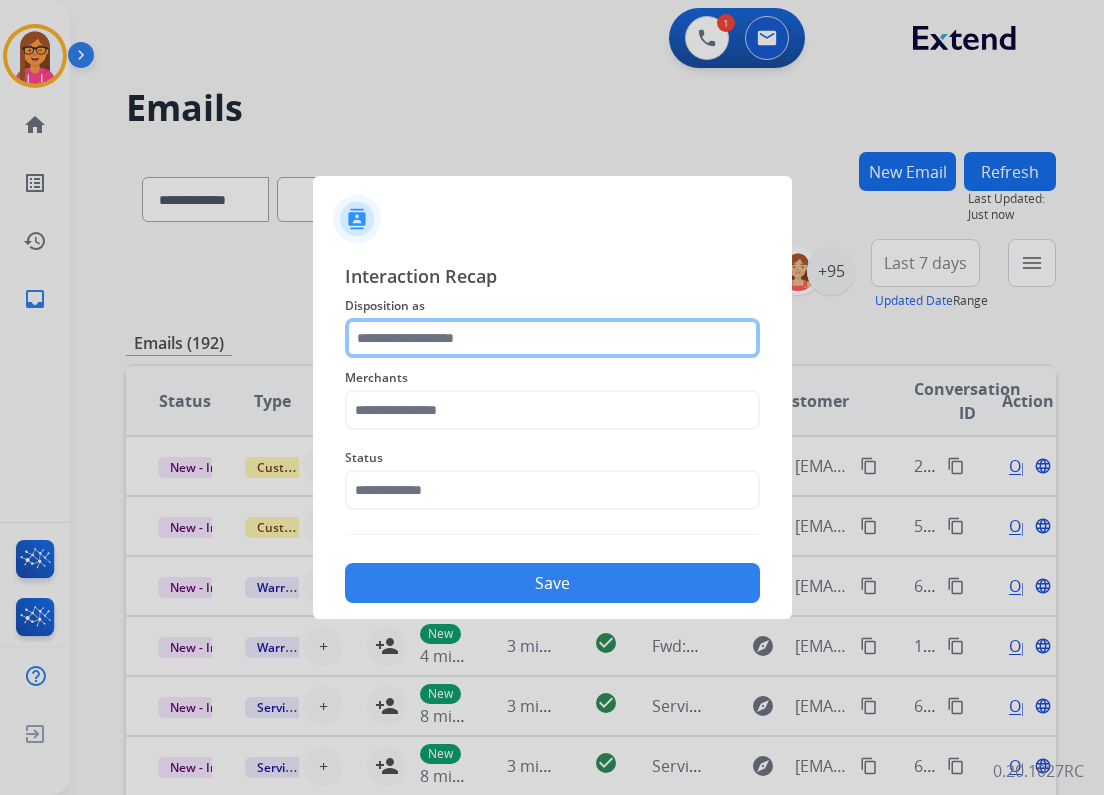 click 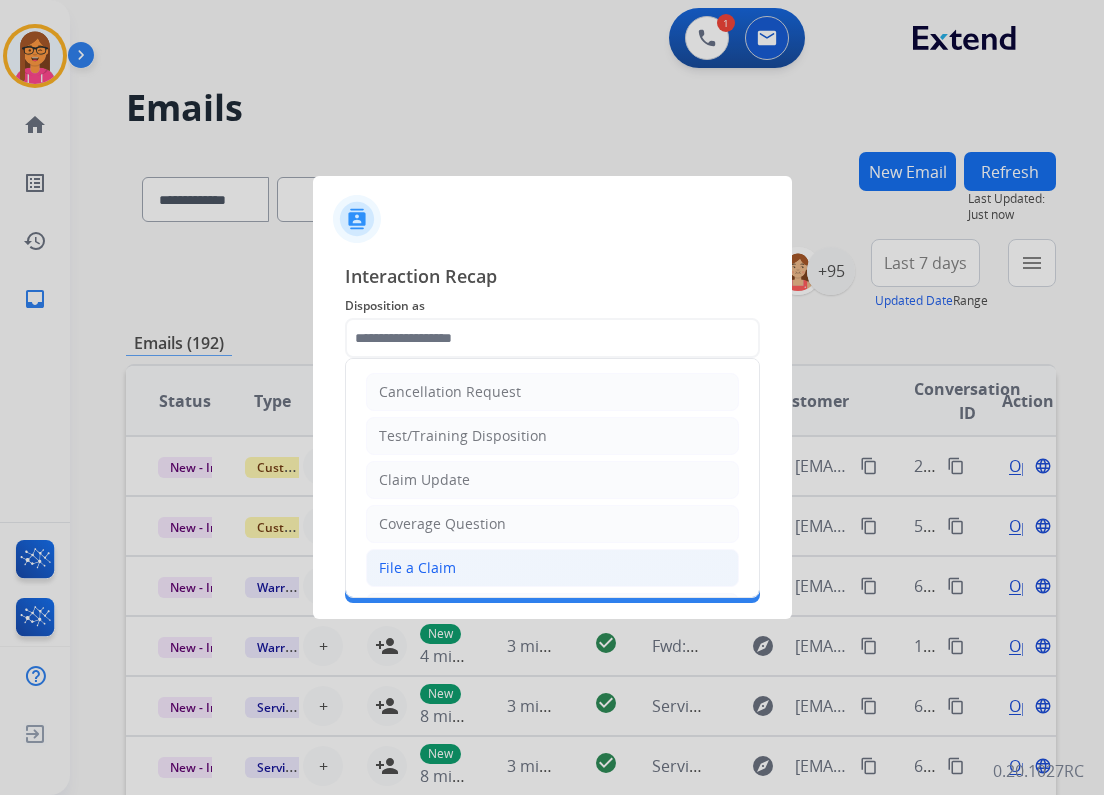 click on "File a Claim" 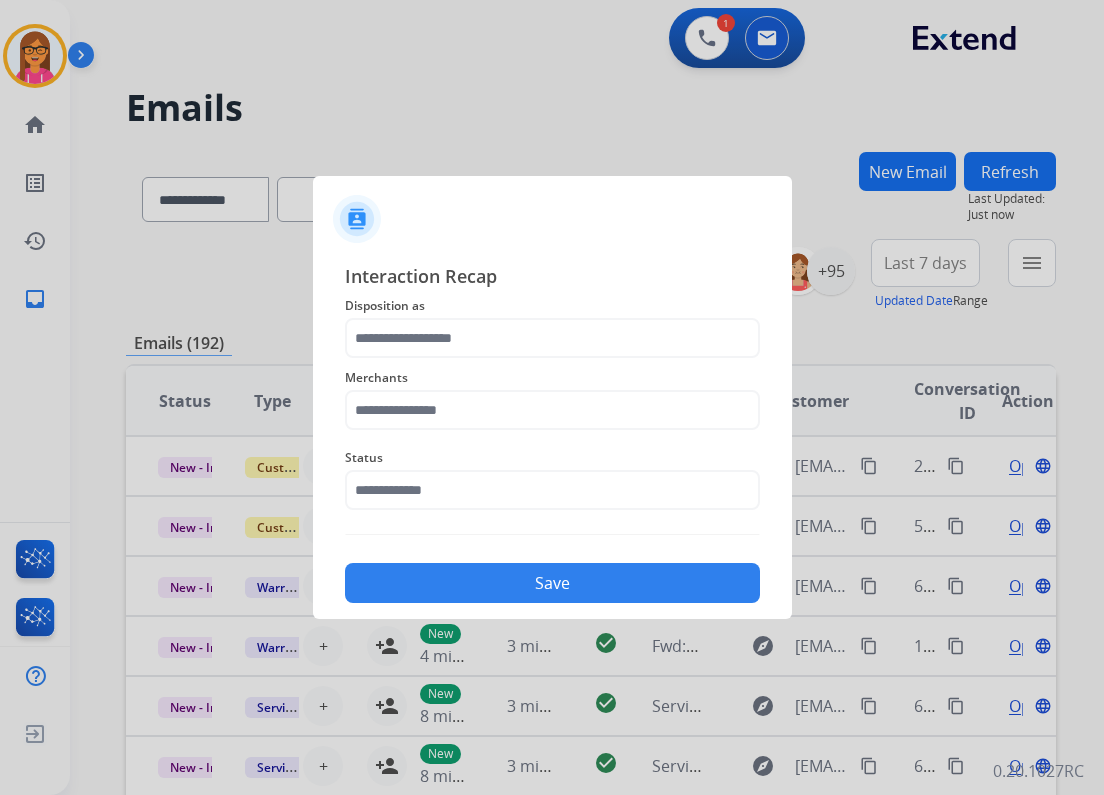 type on "**********" 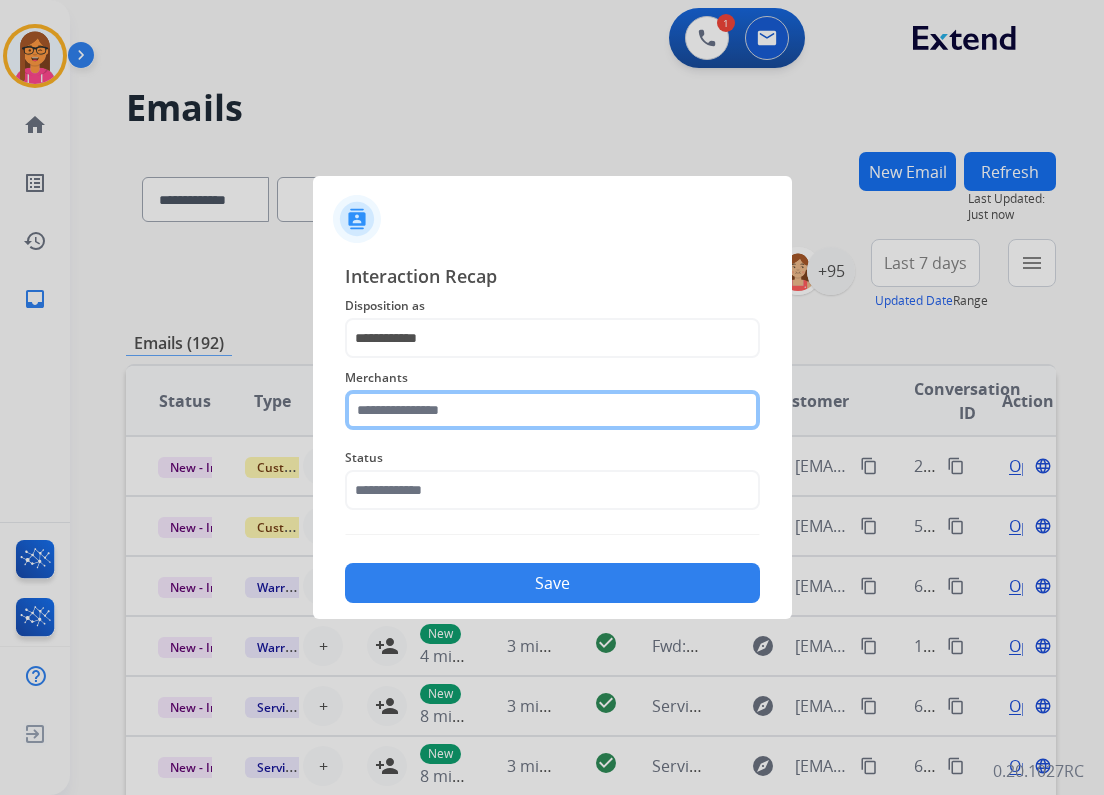 click 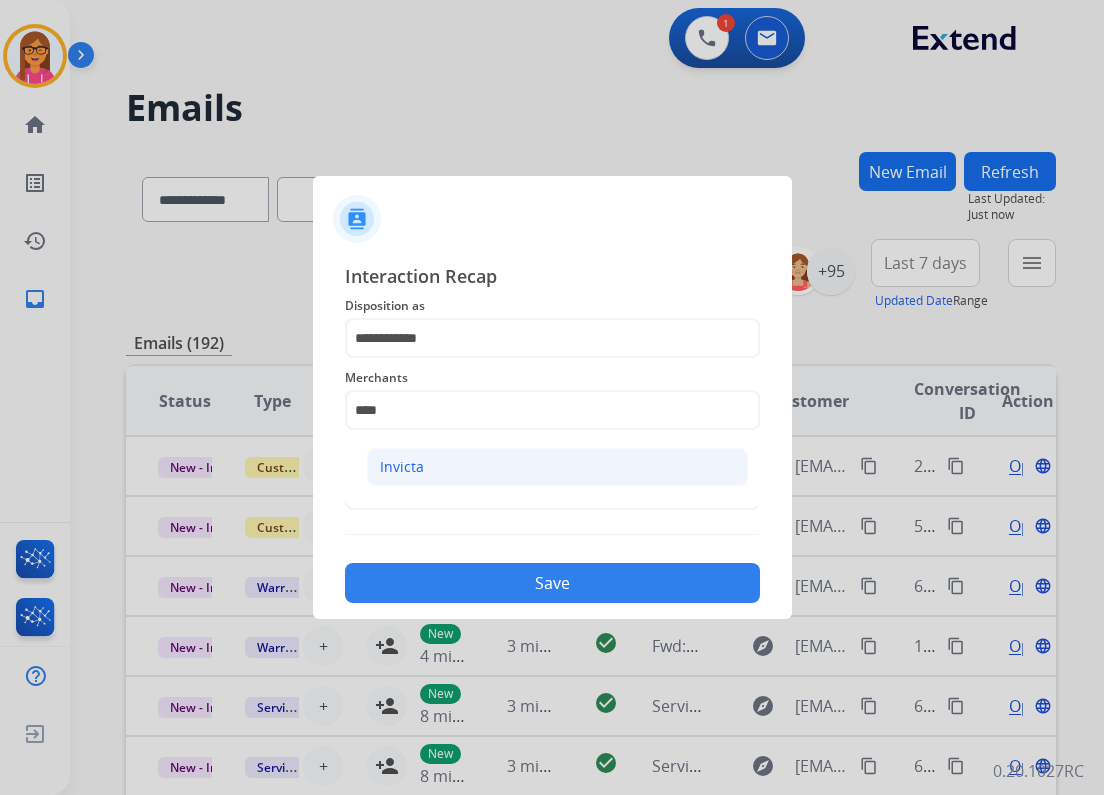 click on "Invicta" 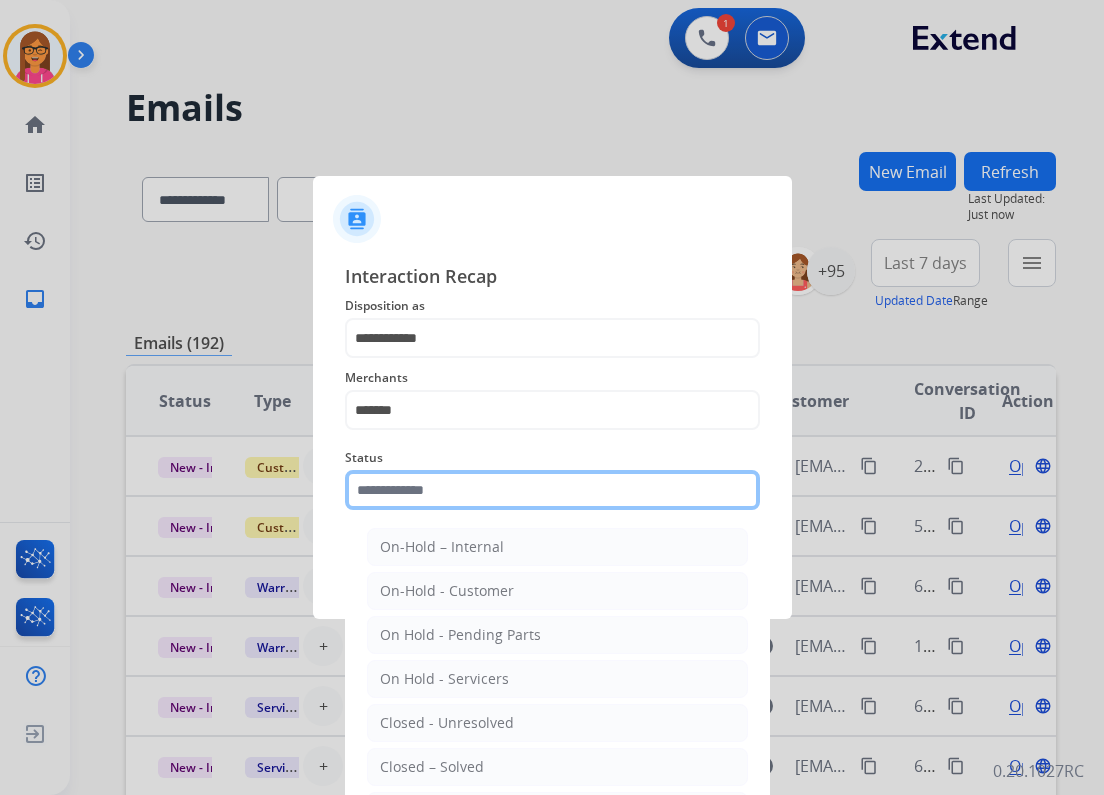 click 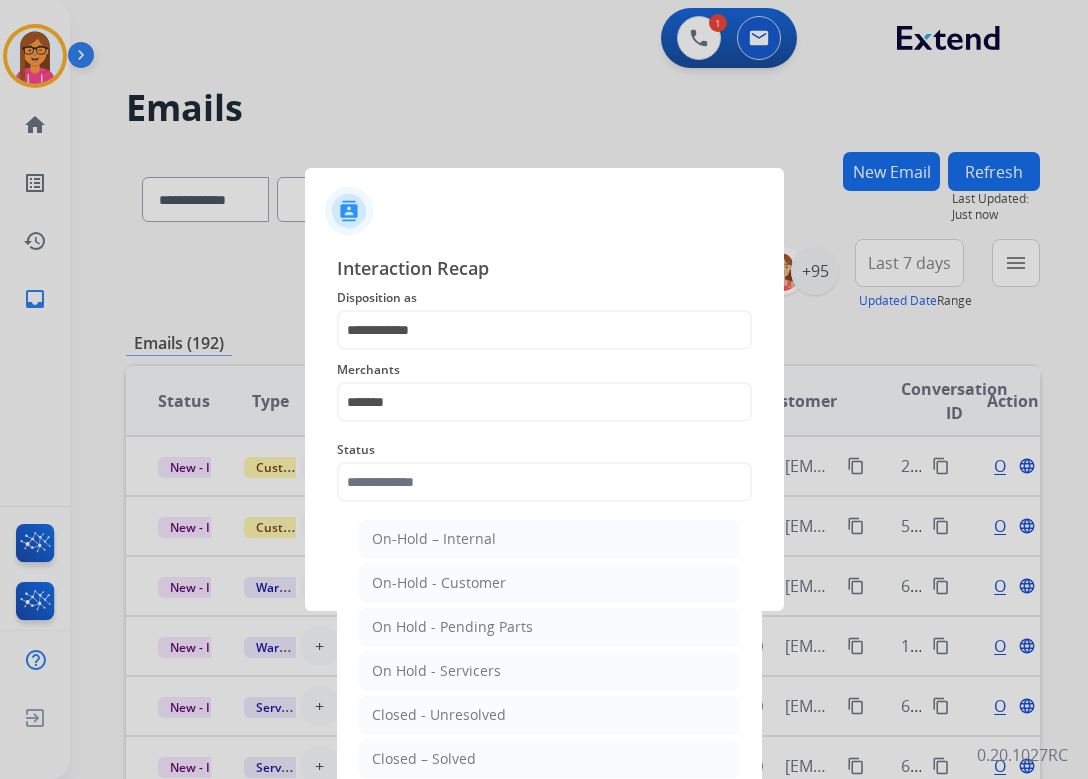 click on "Closed – Solved" 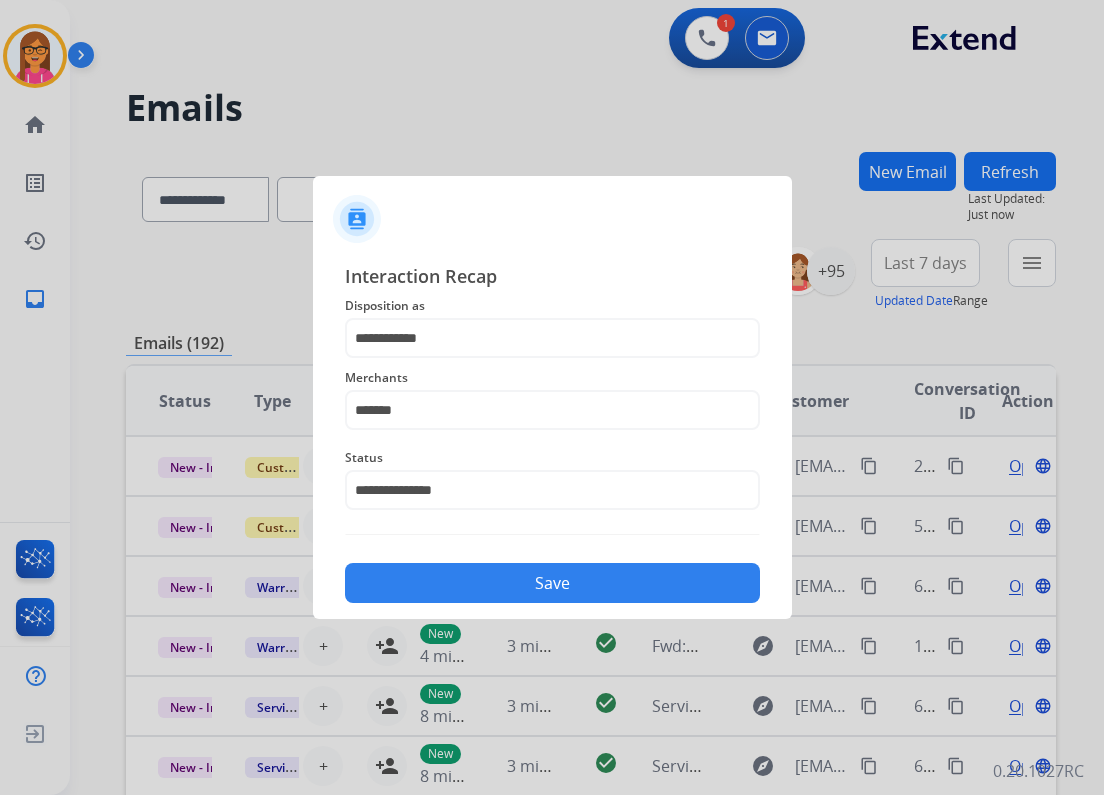 click on "Save" 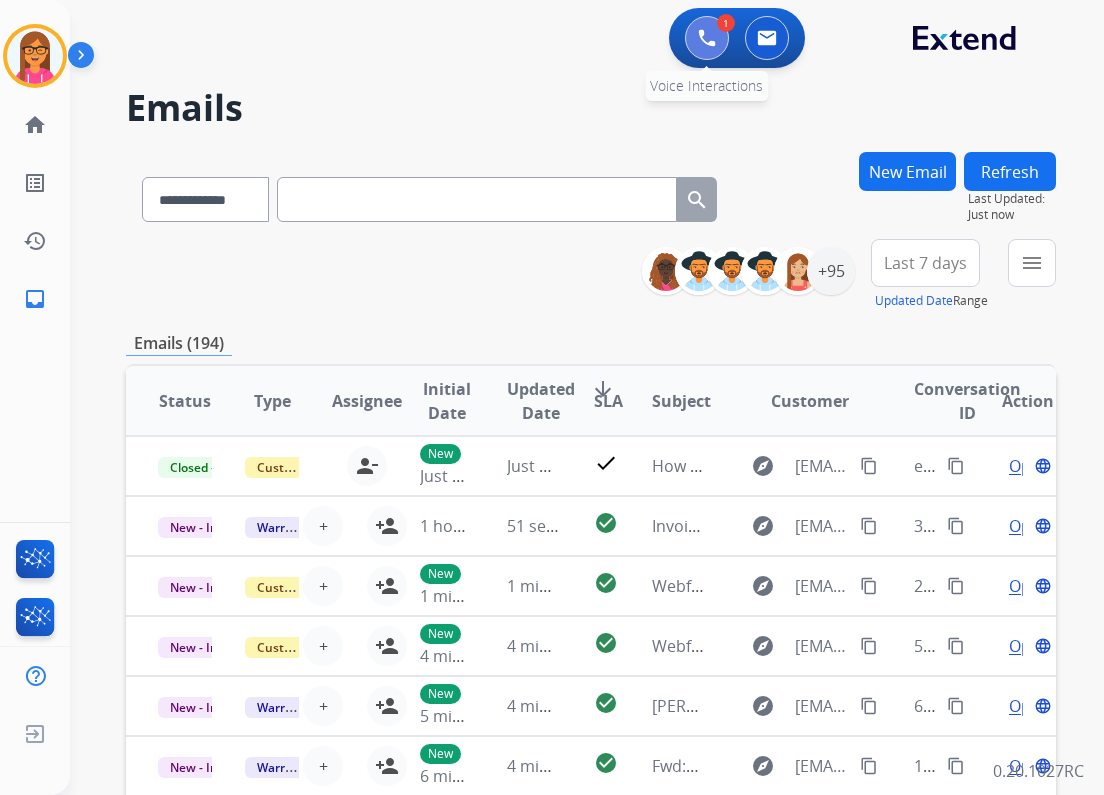 click at bounding box center (707, 38) 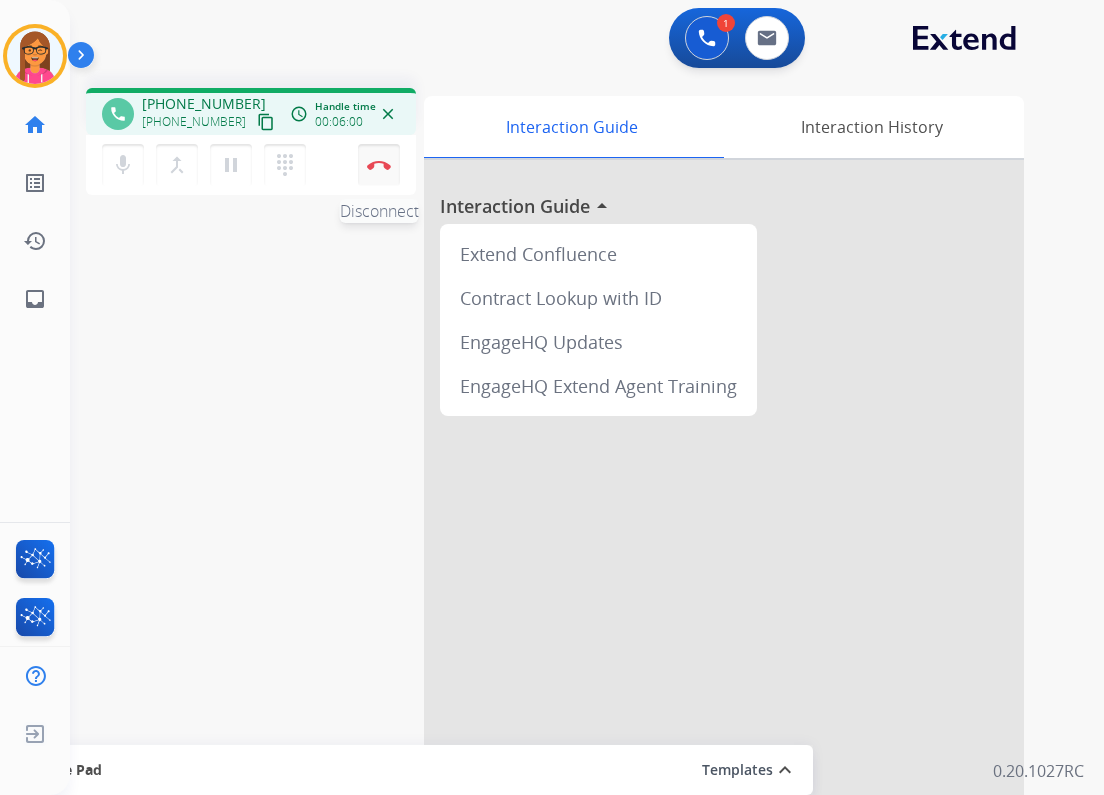 click at bounding box center [379, 165] 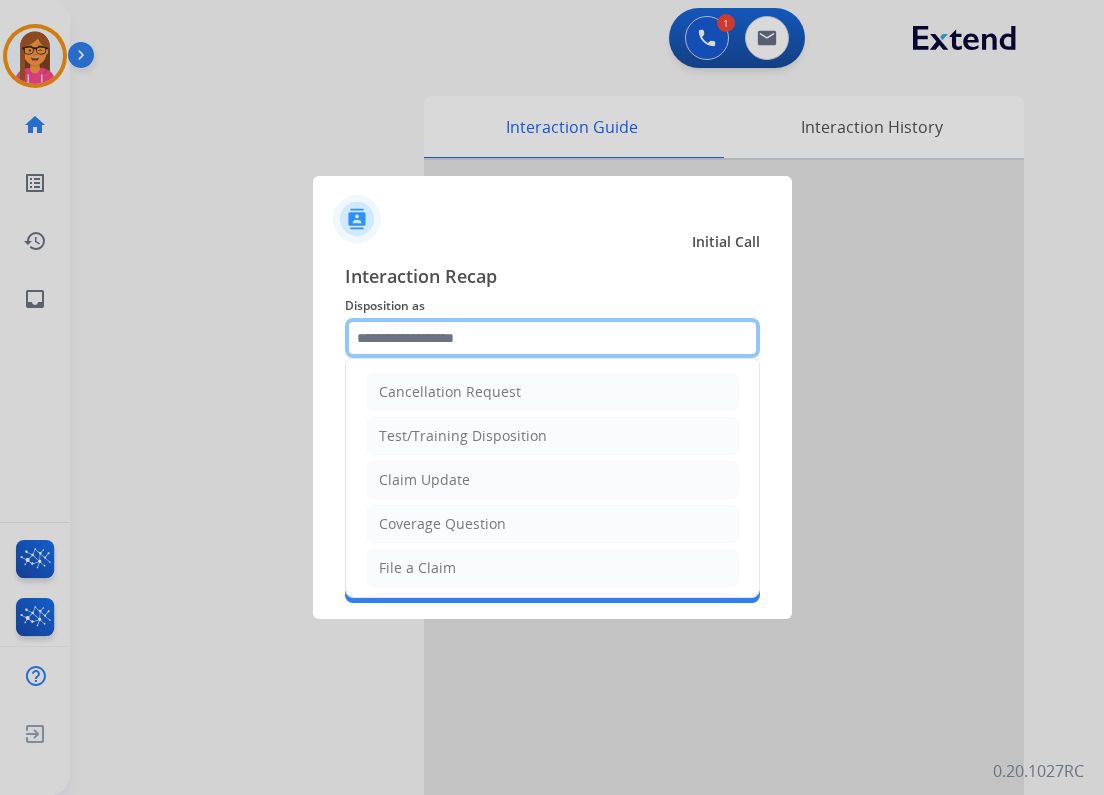 click 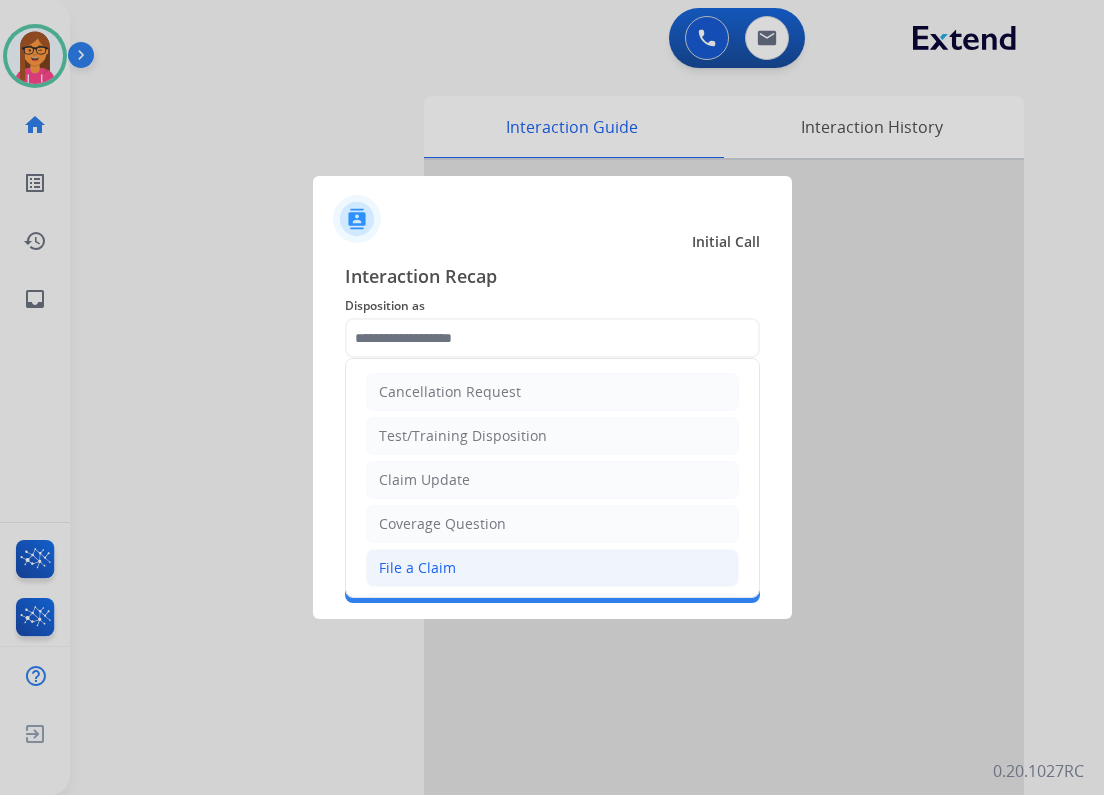 click on "File a Claim" 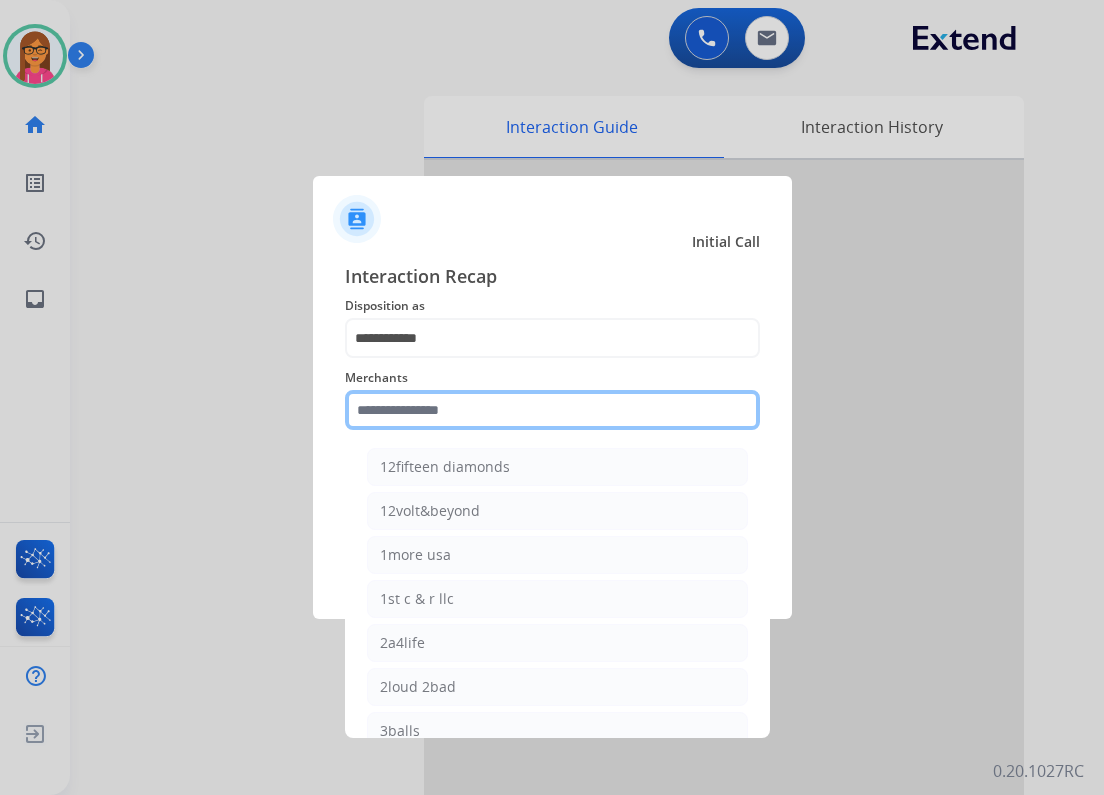 click 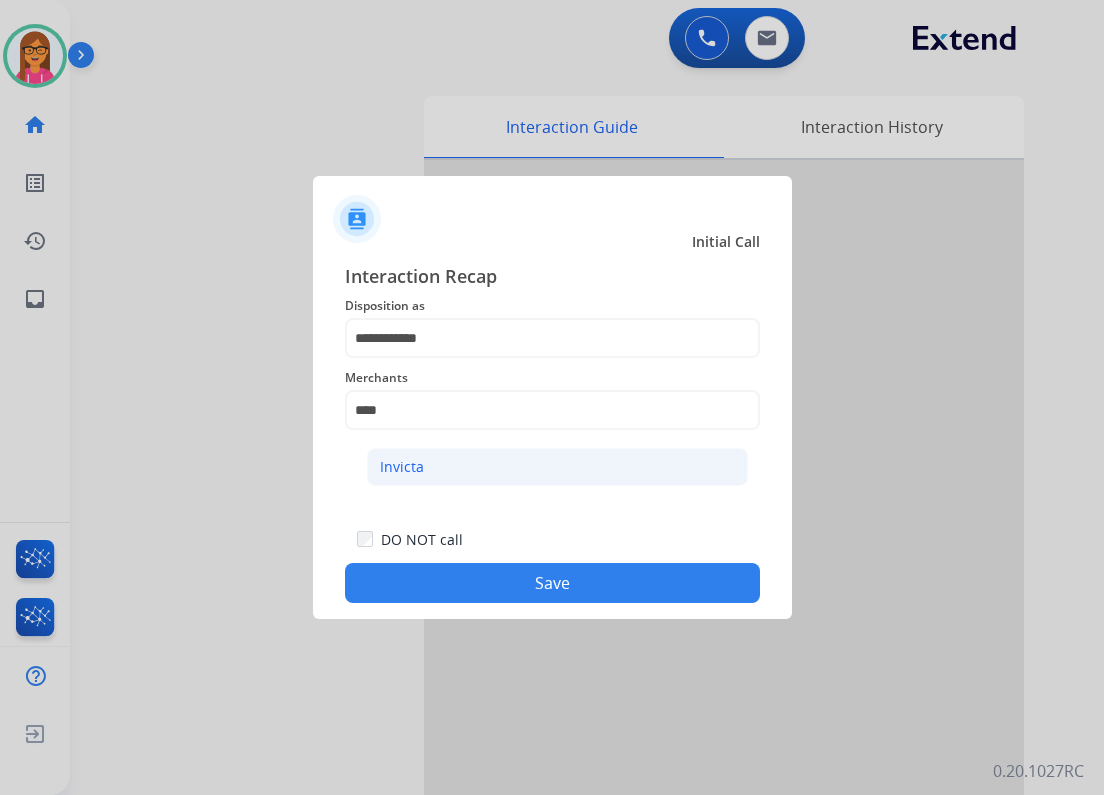 click on "Invicta" 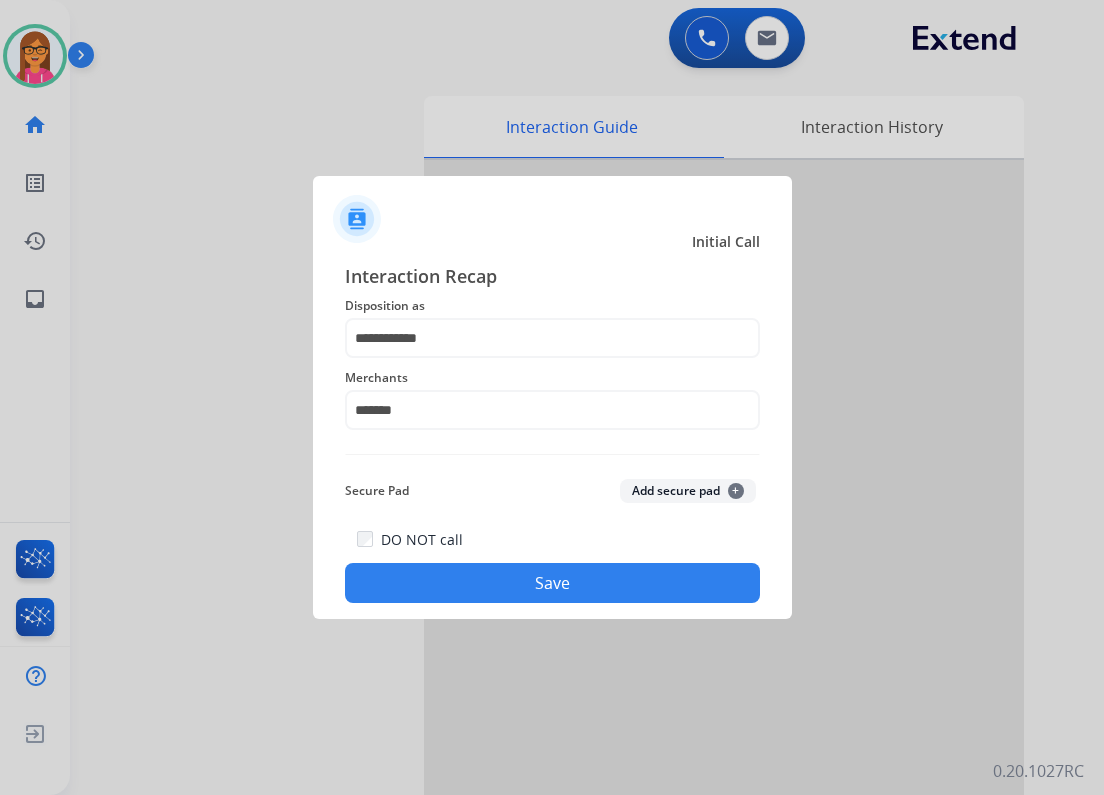 click on "Save" 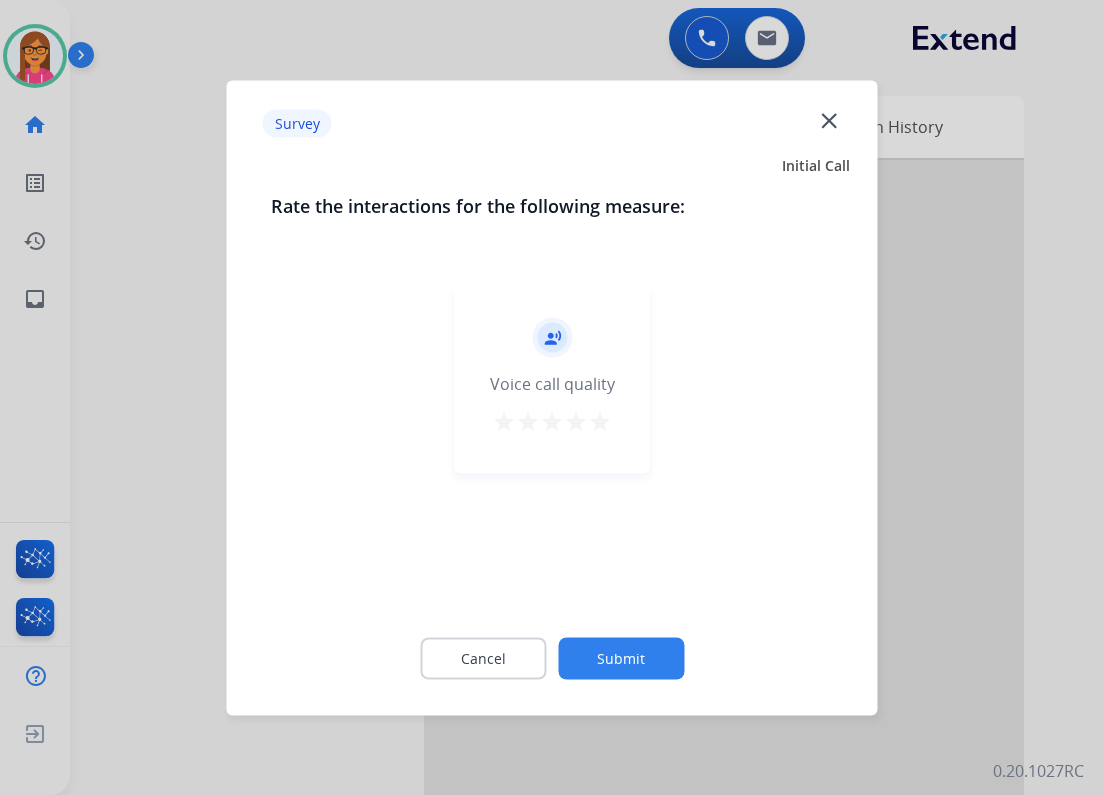click on "star" at bounding box center [600, 421] 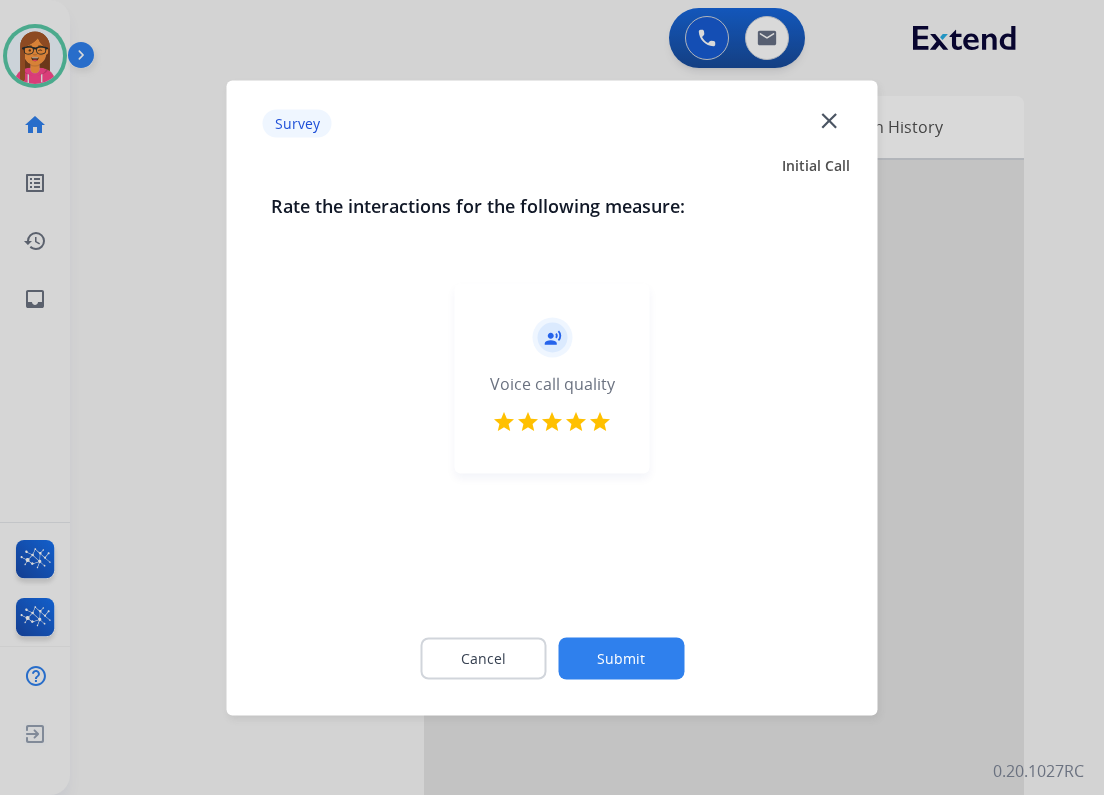 click on "Cancel Submit" 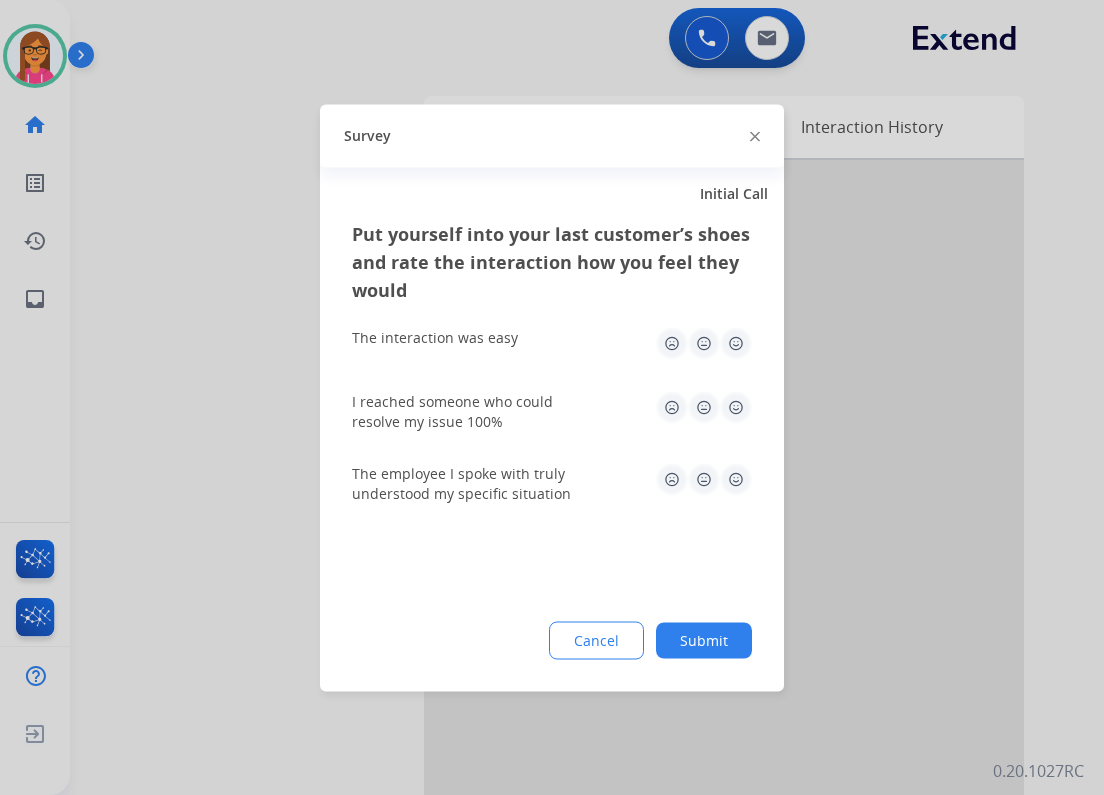 click 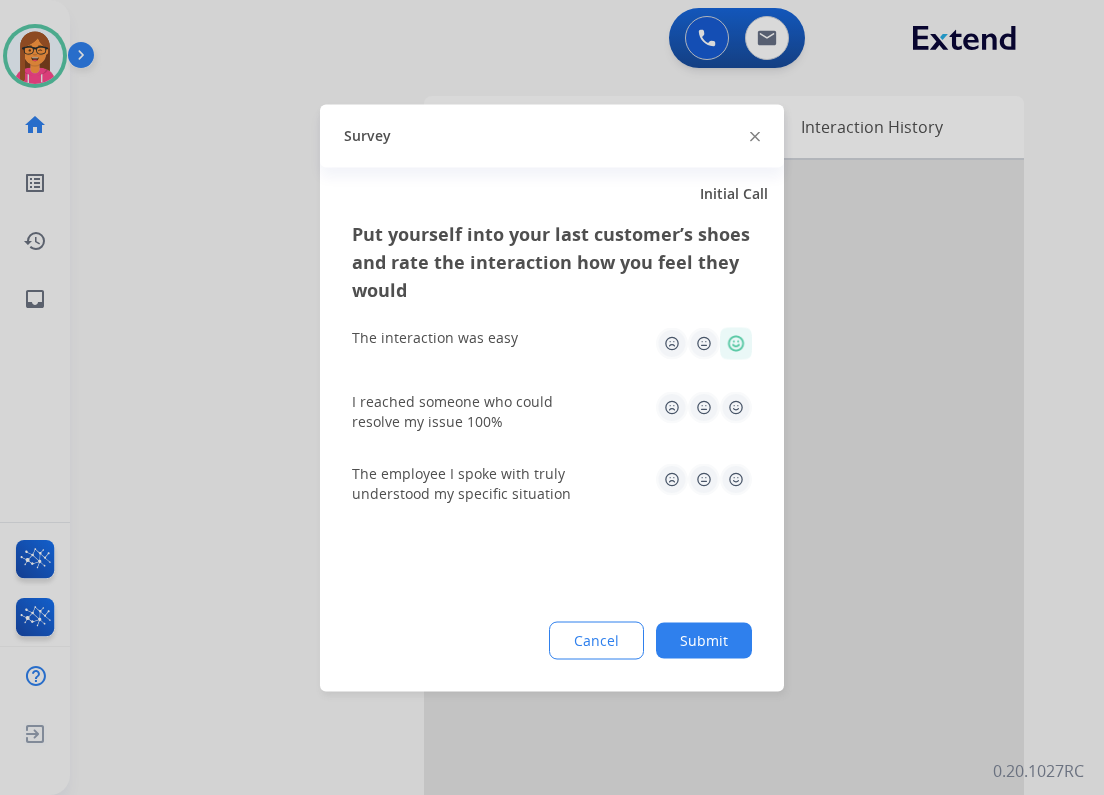 click 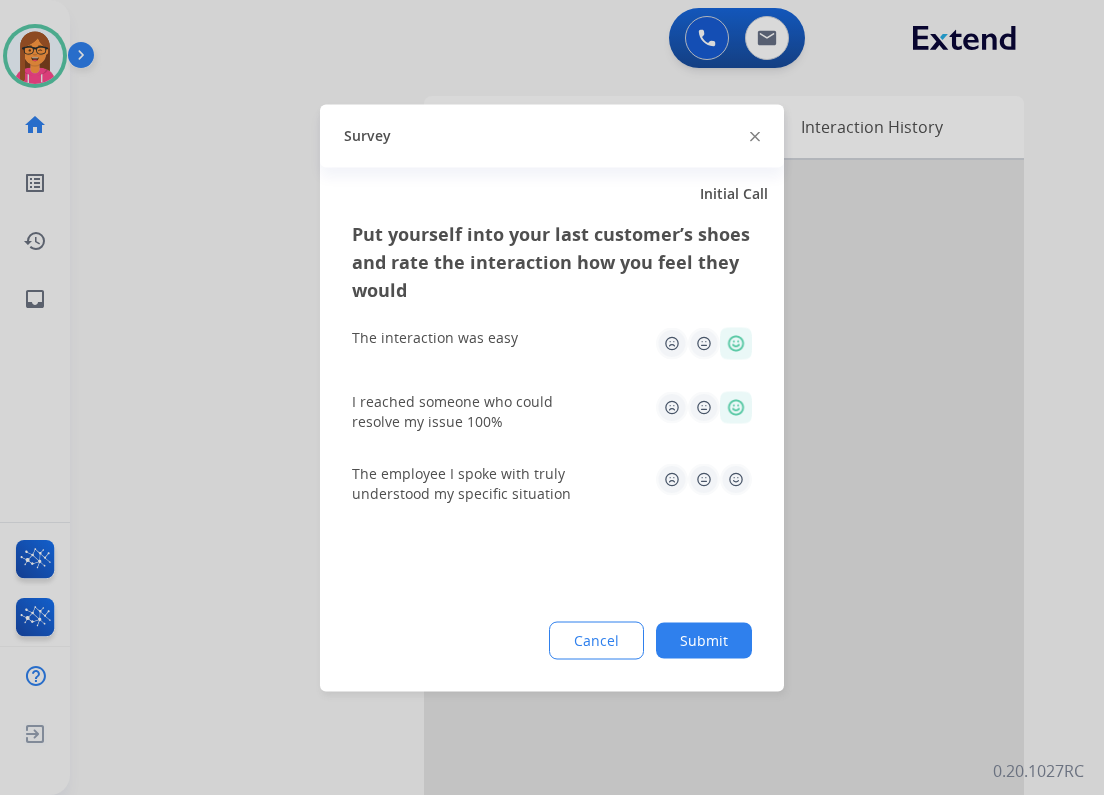 click 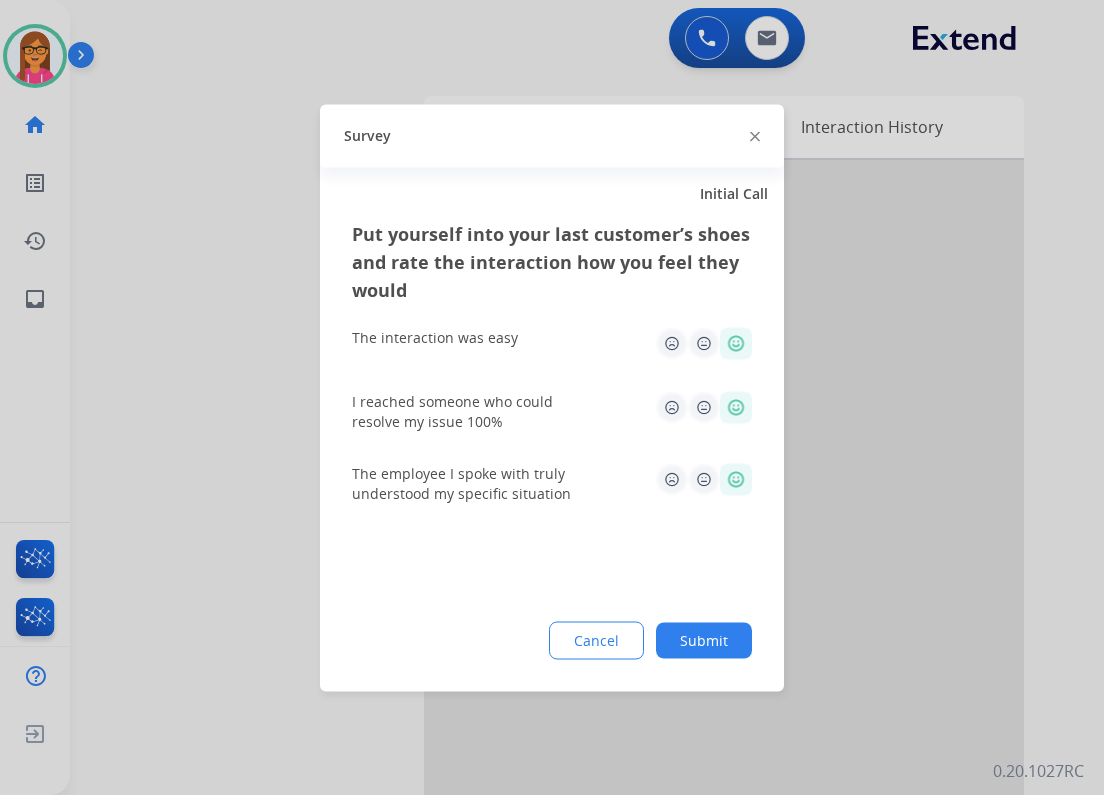 click on "Submit" 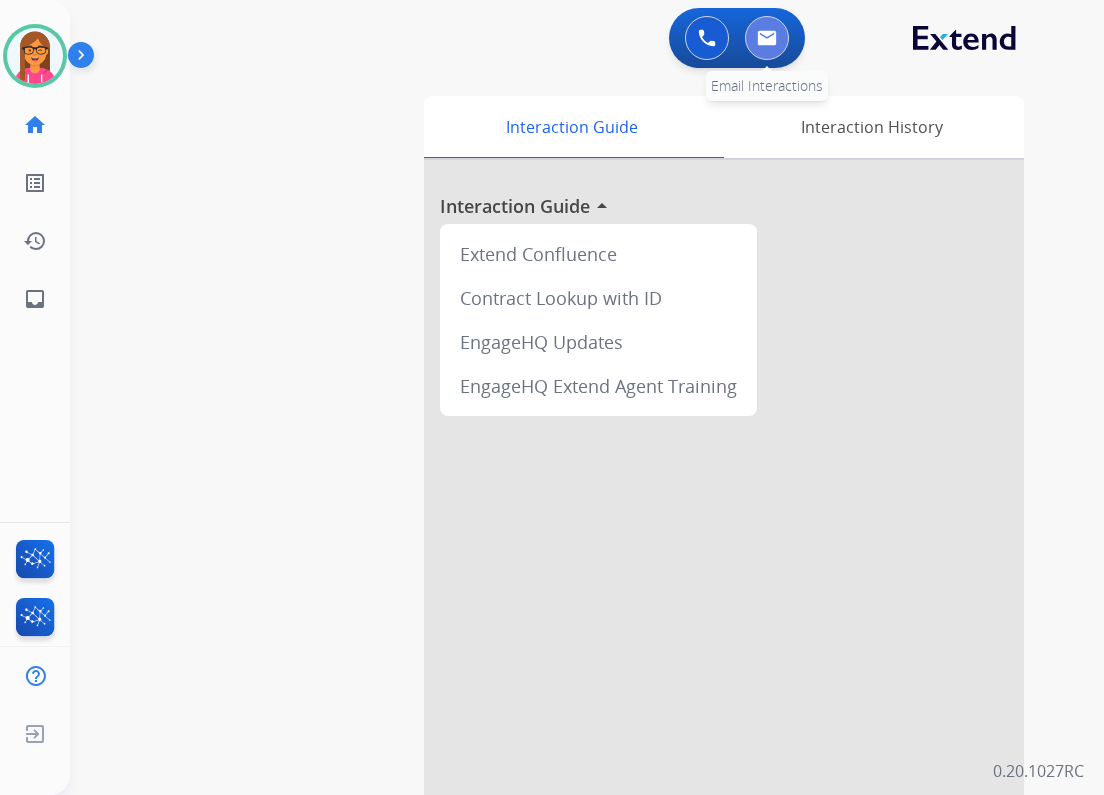 click at bounding box center (767, 38) 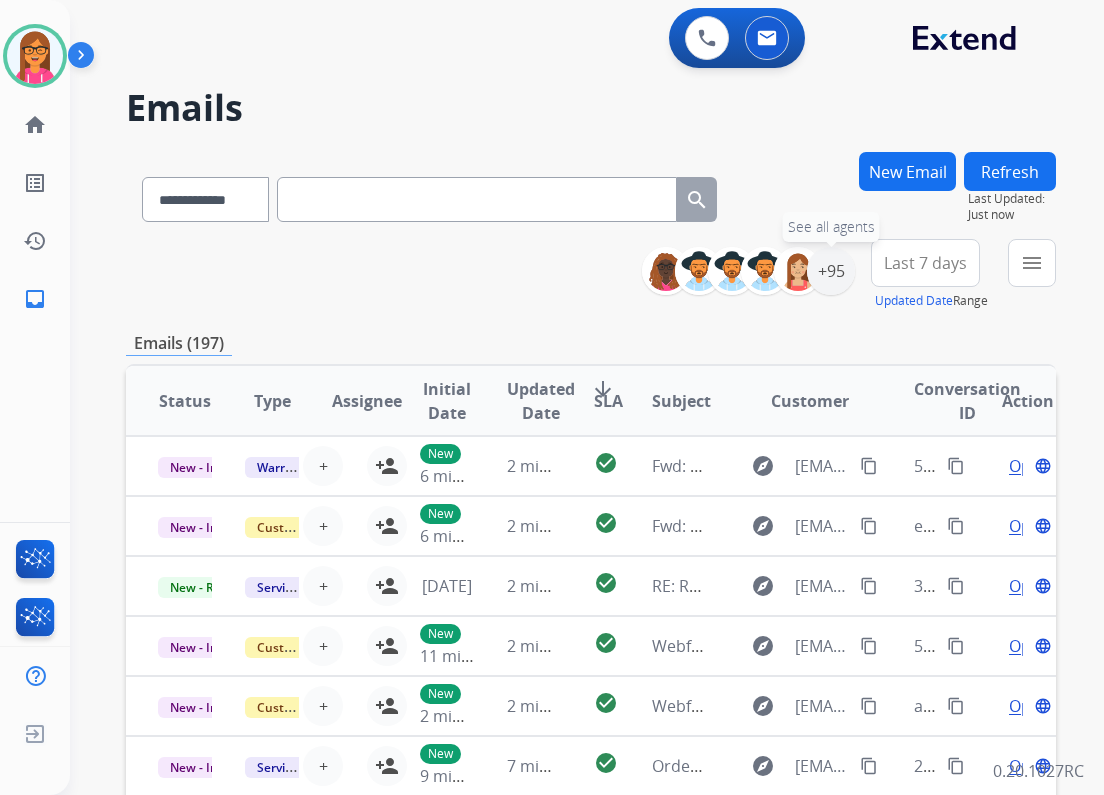 click on "+95" at bounding box center (831, 271) 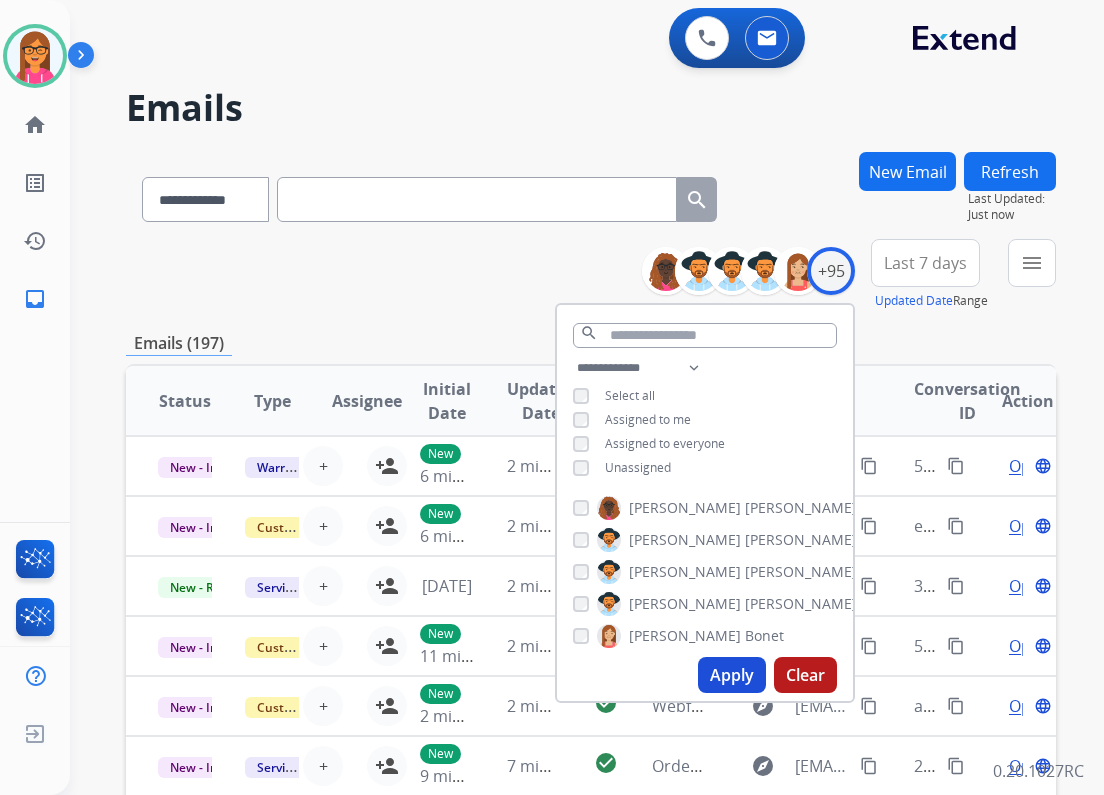 click on "Unassigned" at bounding box center (638, 467) 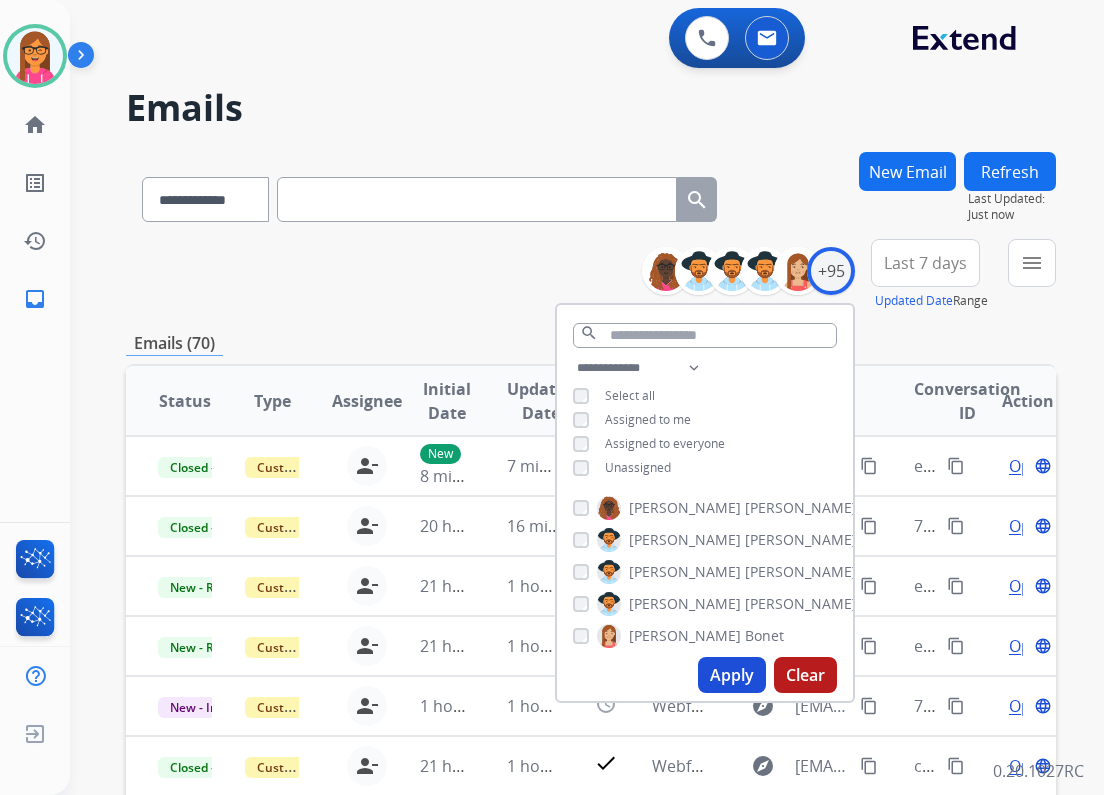 click on "**********" at bounding box center (591, 645) 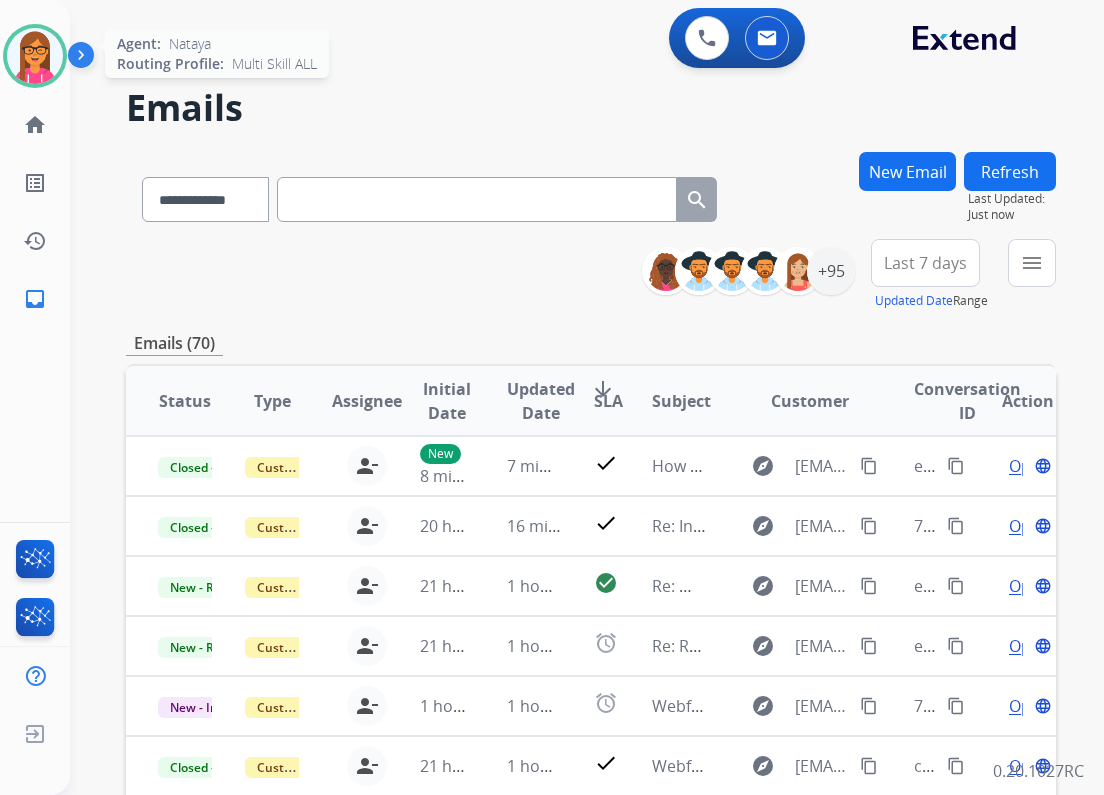 click at bounding box center (35, 56) 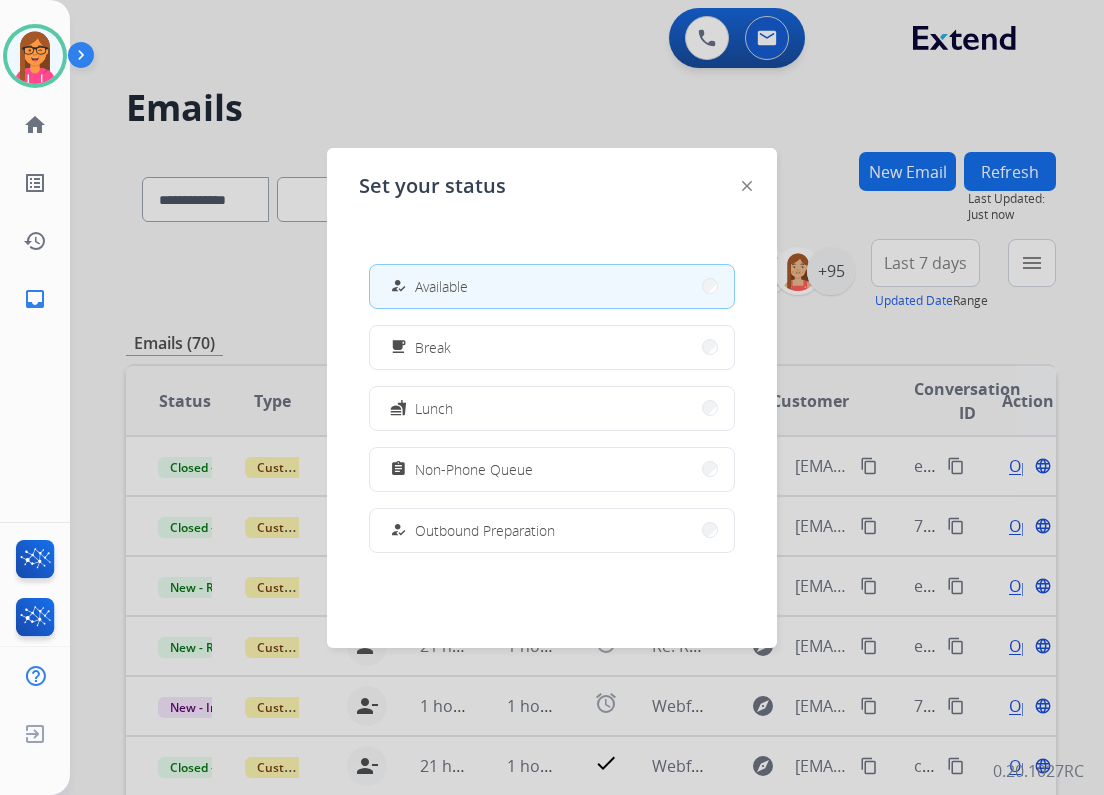 click at bounding box center [552, 397] 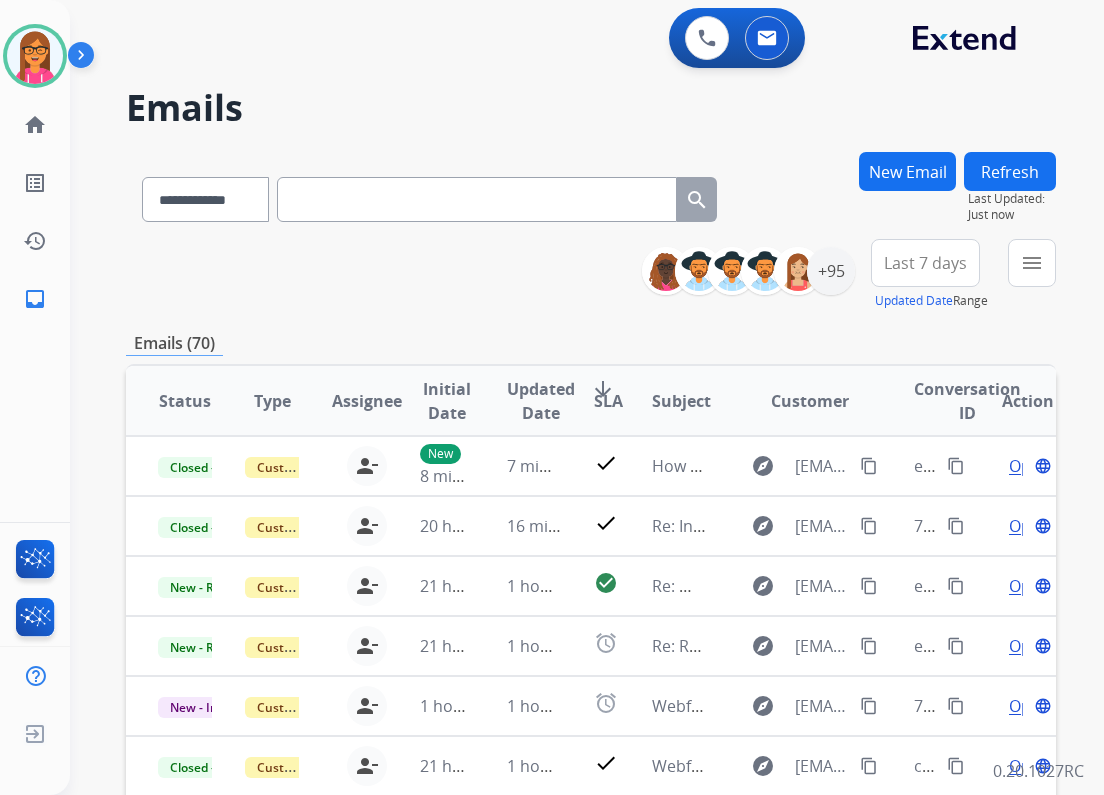 click at bounding box center (85, 59) 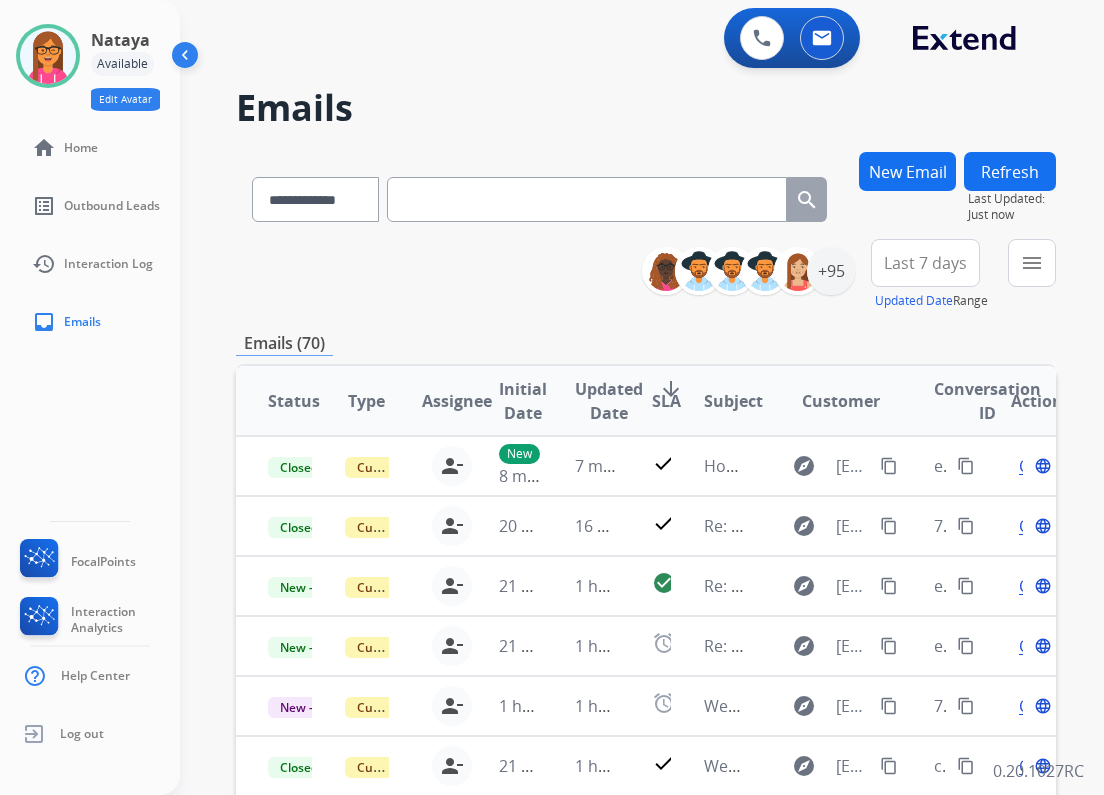 click on "Edit Avatar" 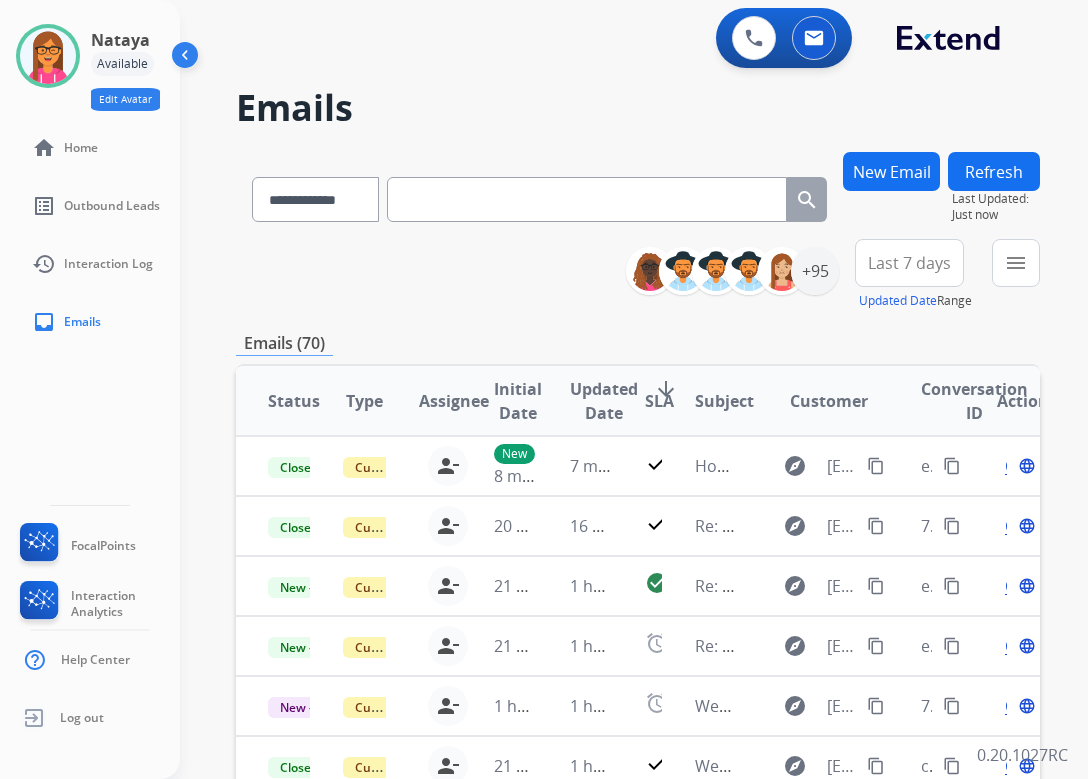select on "**********" 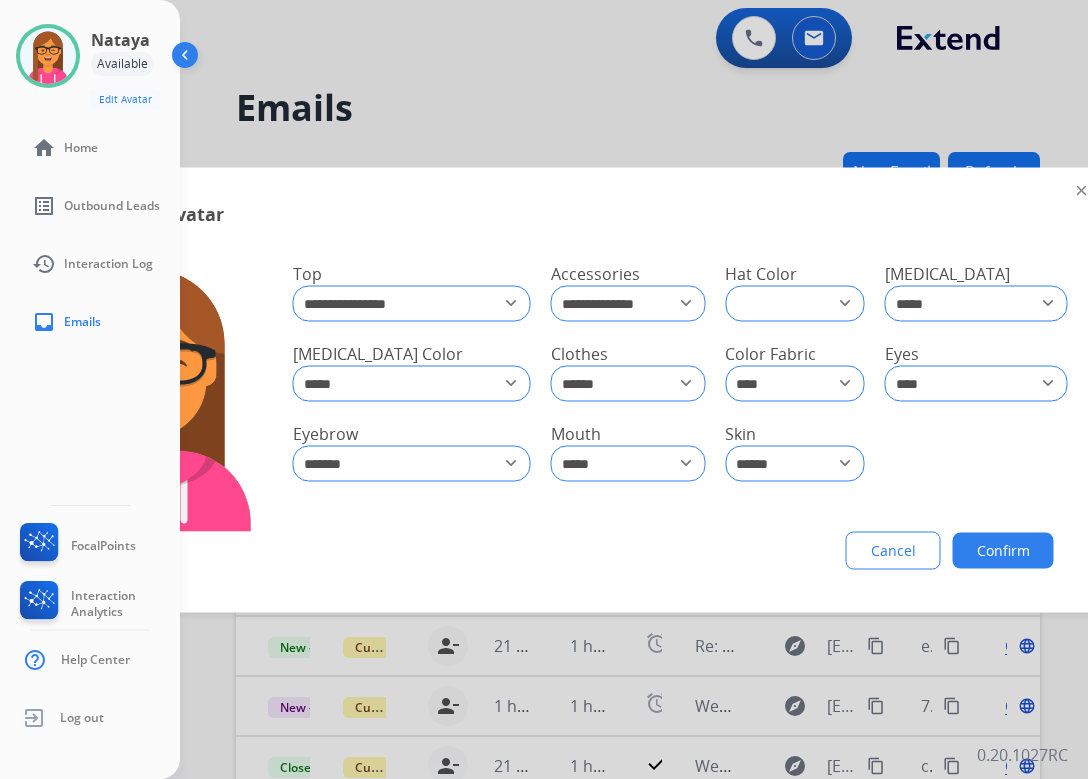 click on "**********" 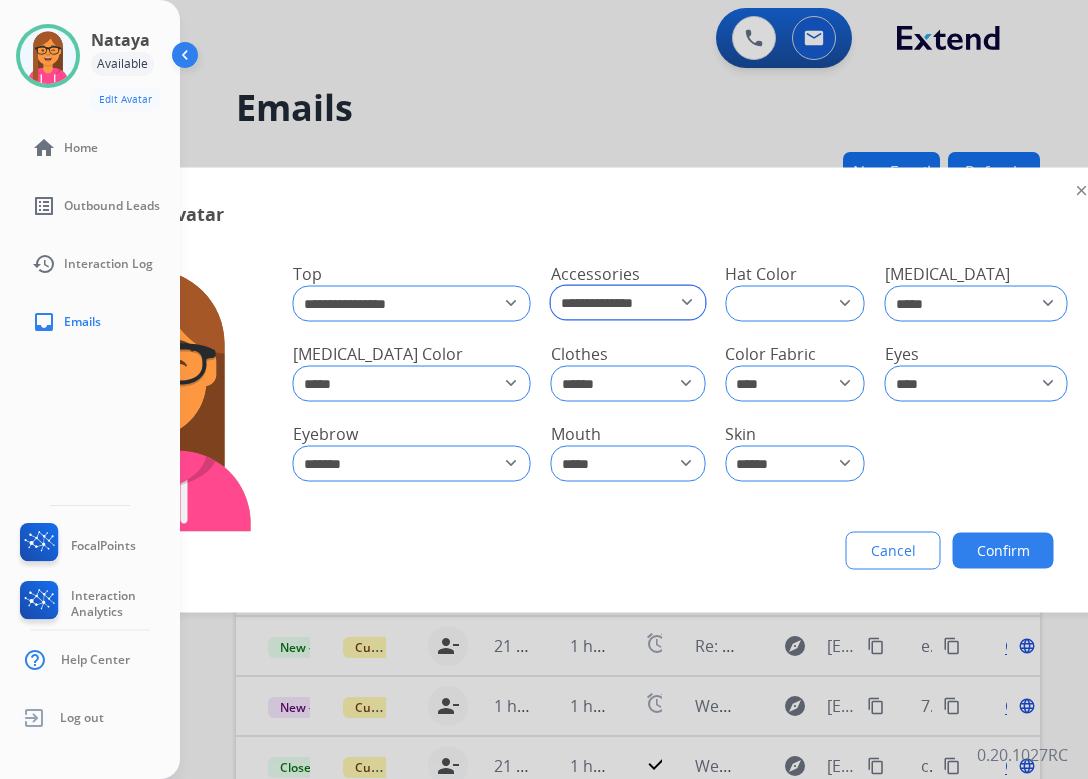 click on "**********" 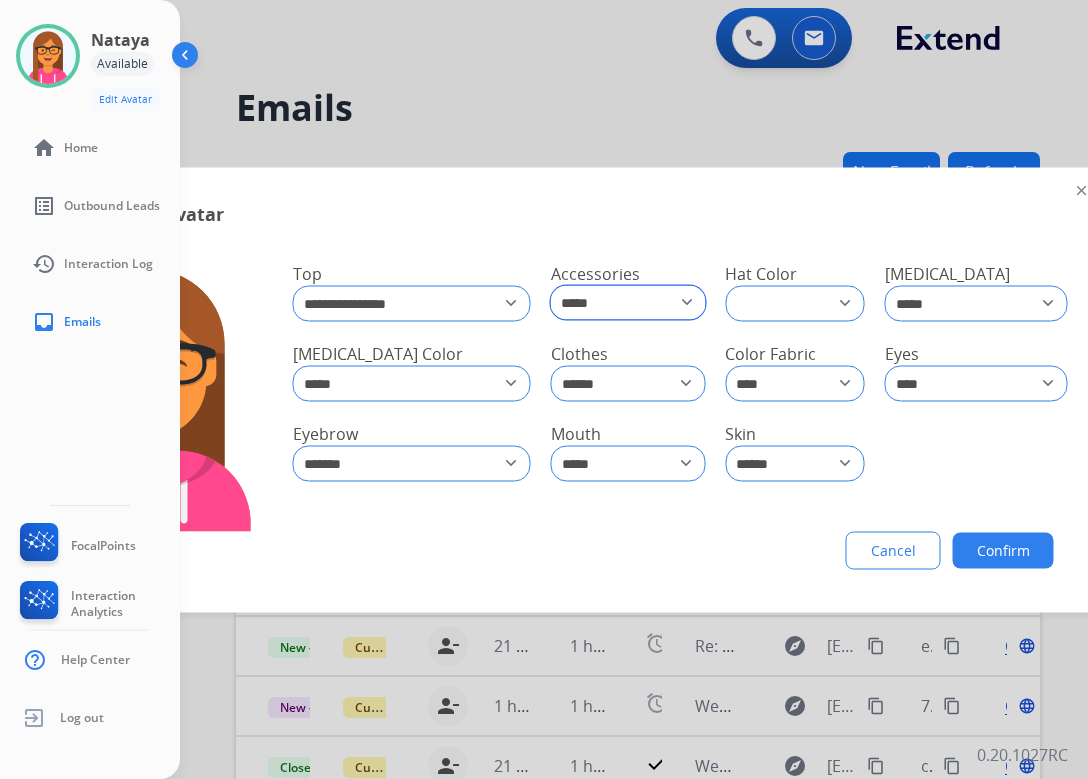 click on "**********" 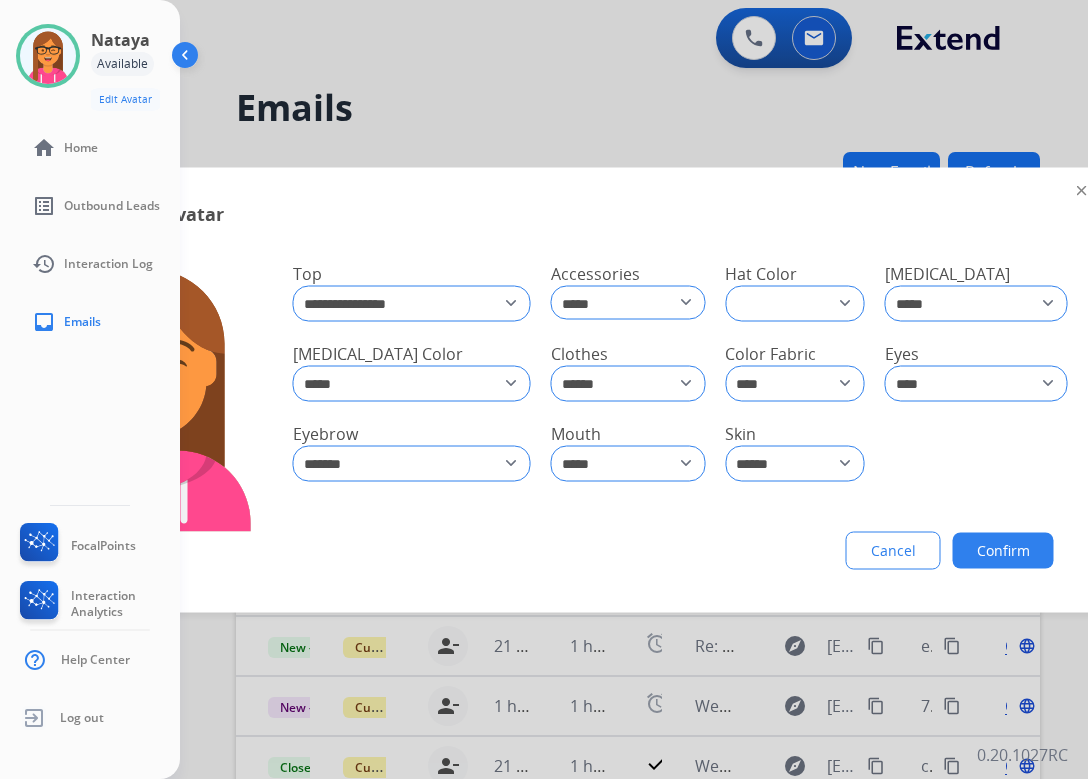 click at bounding box center [187, 59] 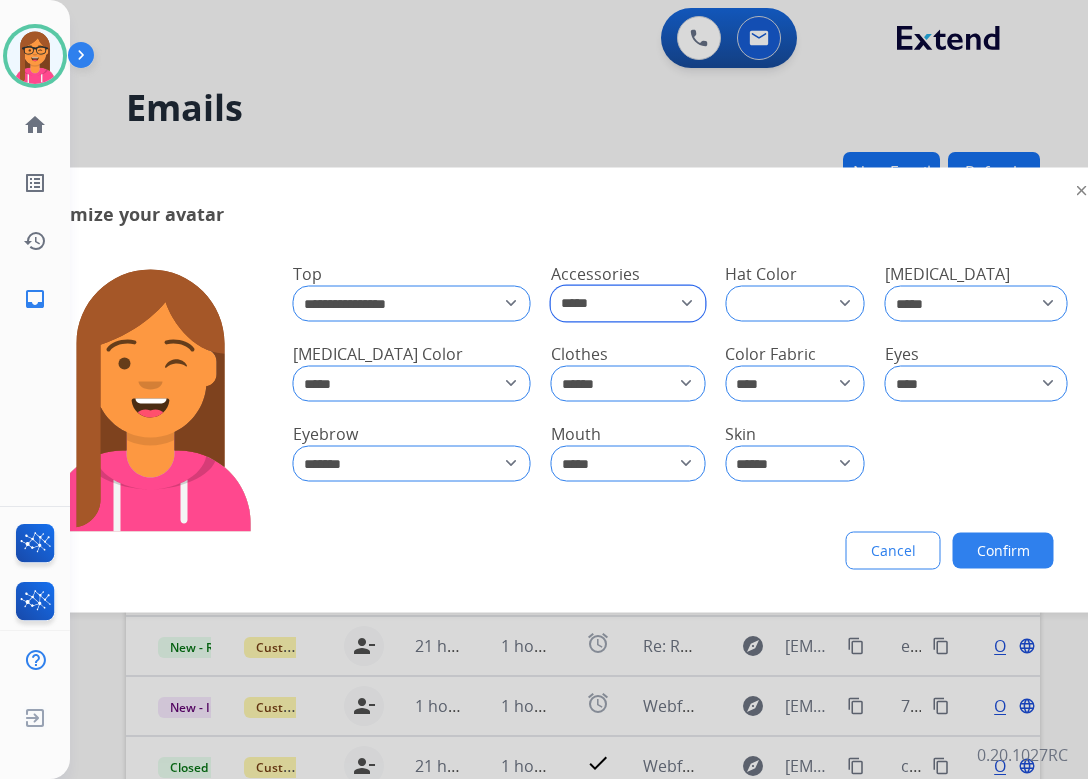 click on "**********" 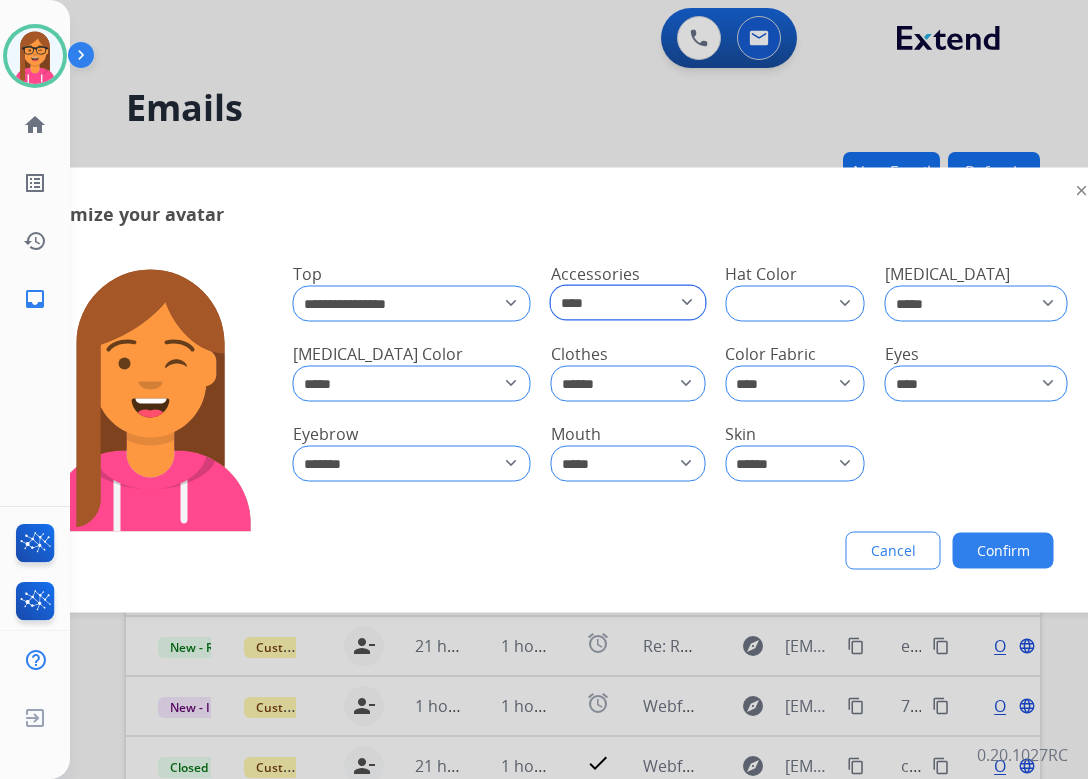 click on "**********" 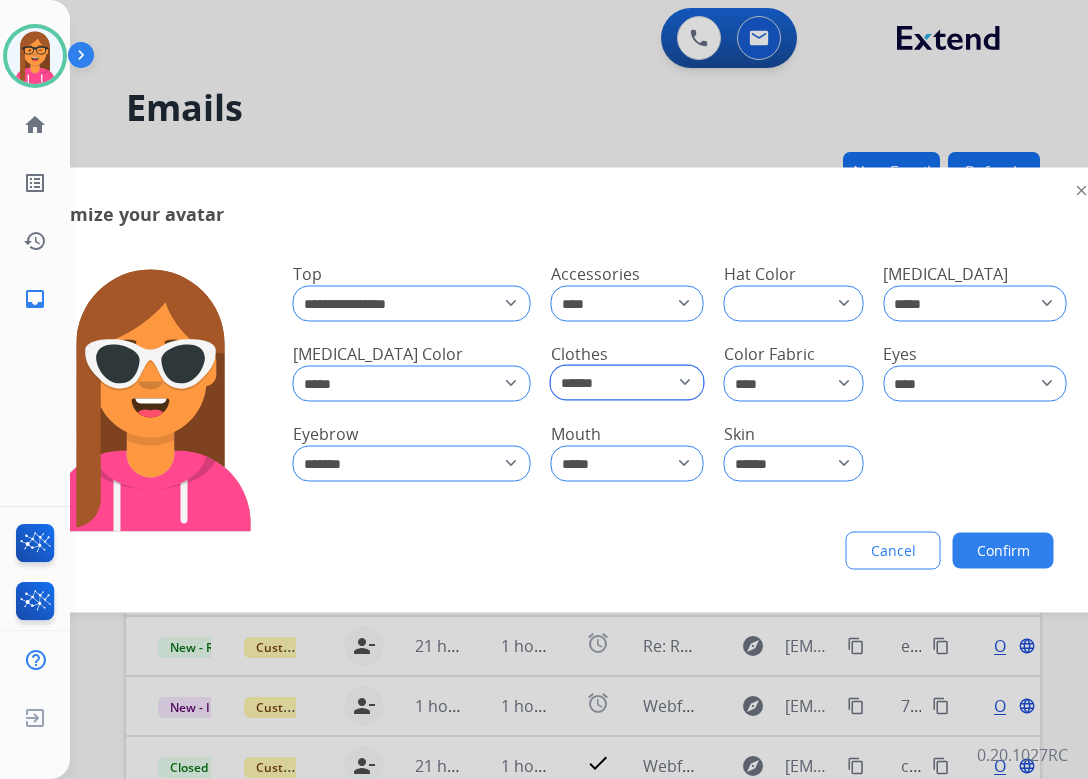 click on "**********" 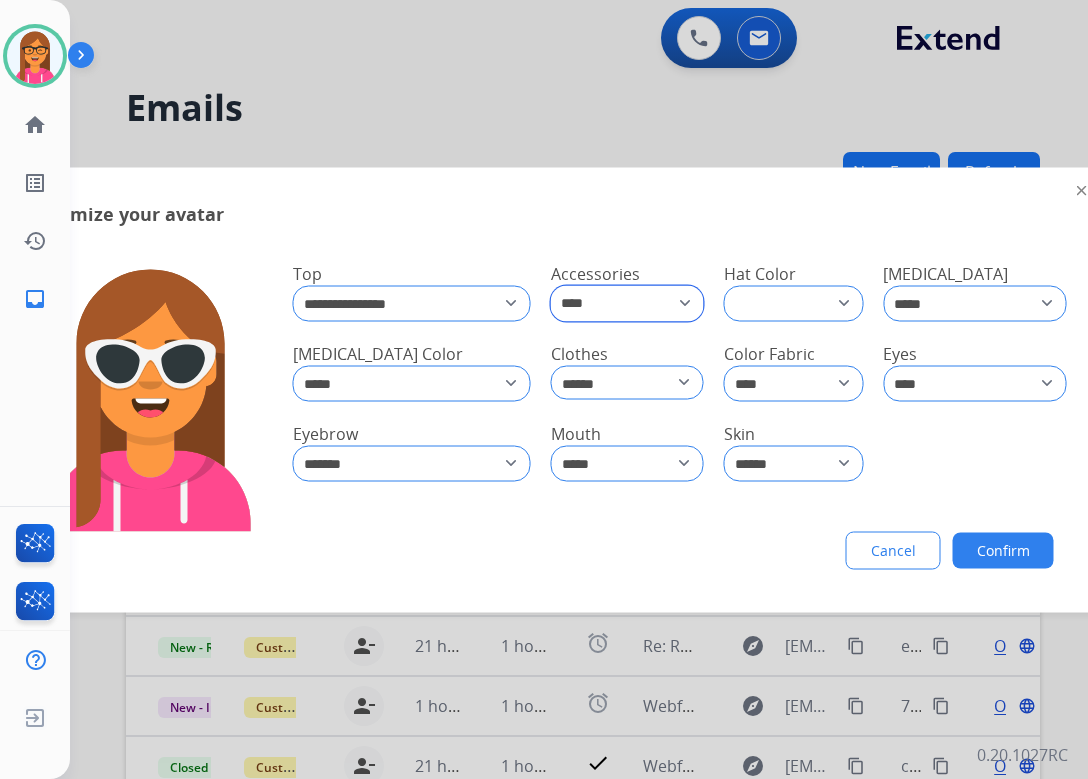 click on "**********" 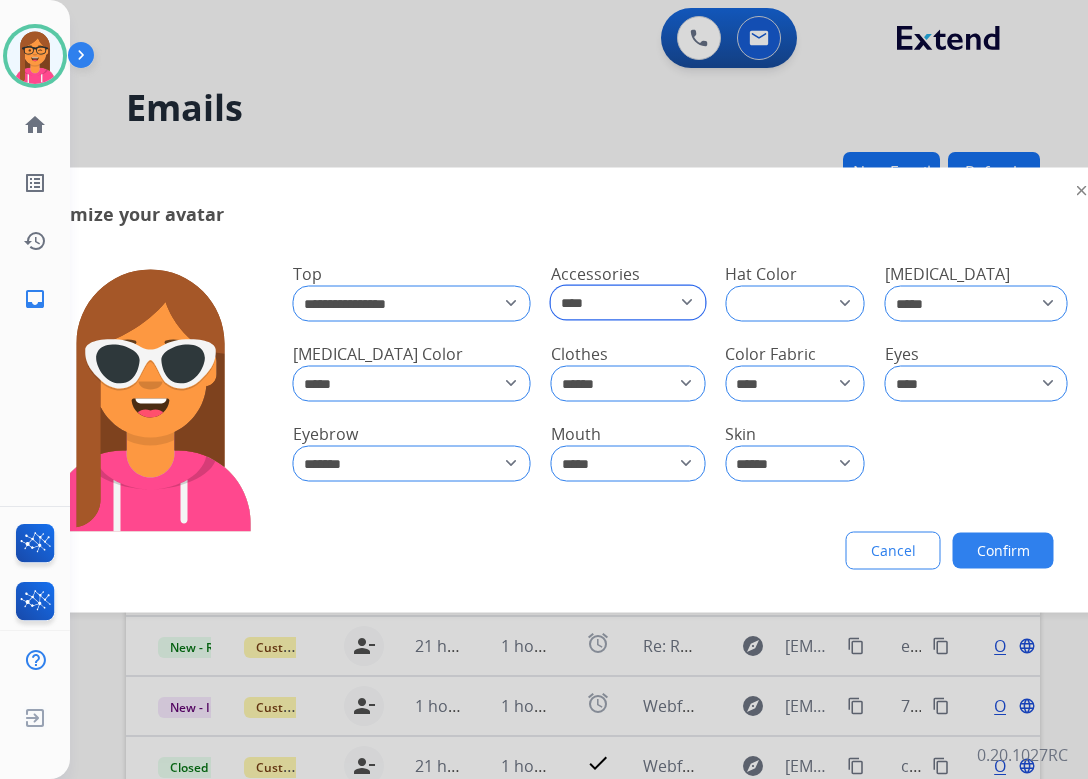 select on "*****" 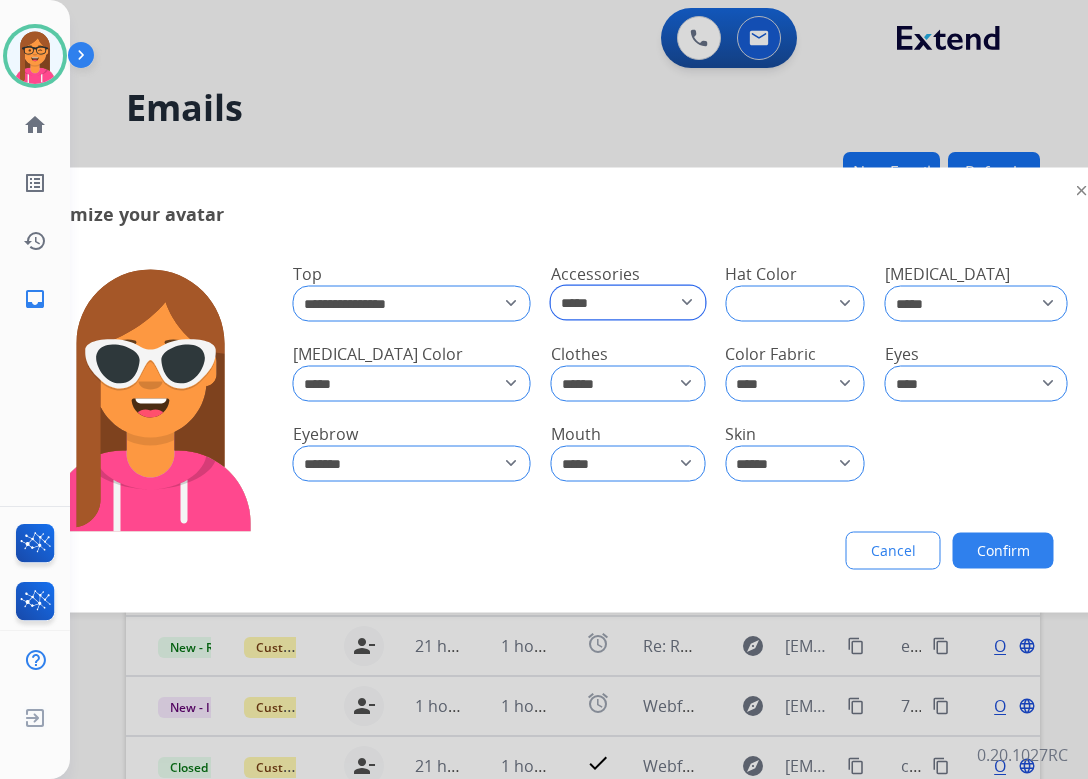 click on "**********" 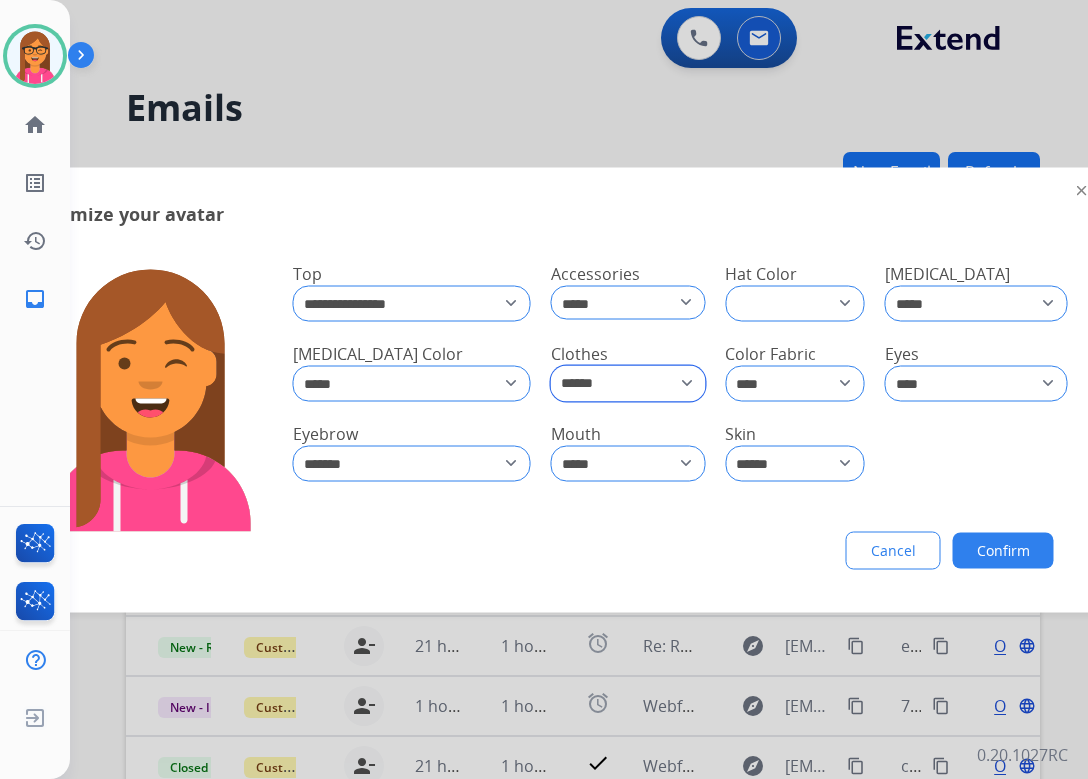 click on "**********" 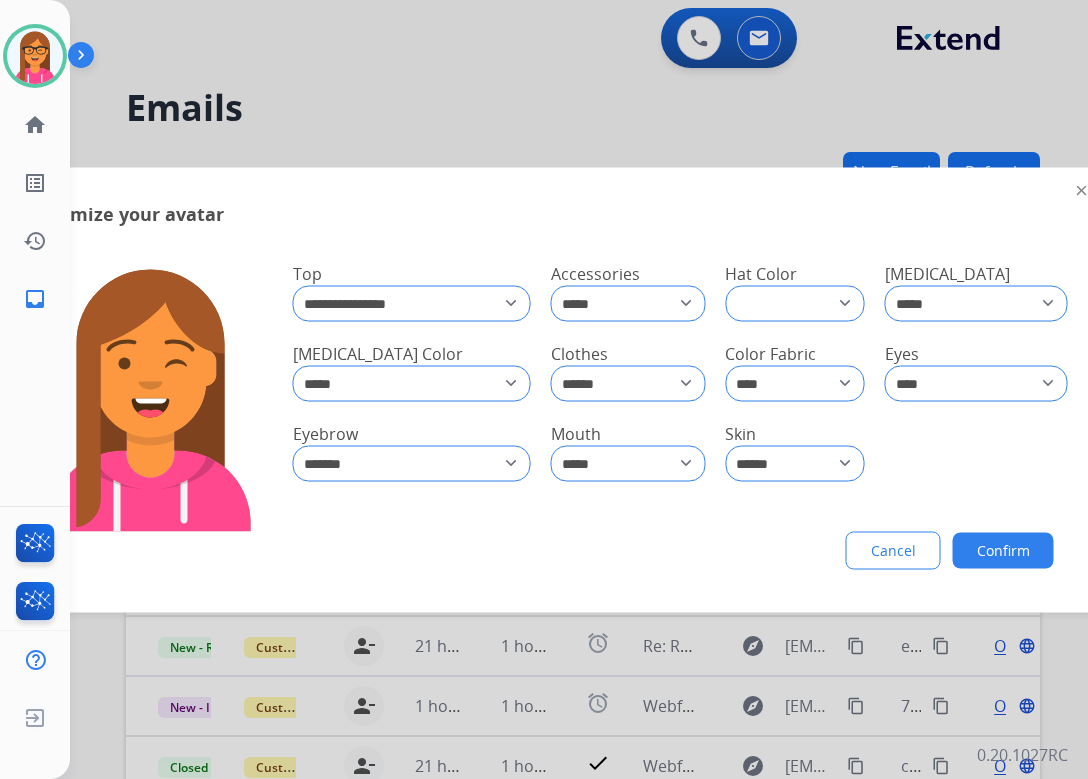 click on "Cancel Confirm" 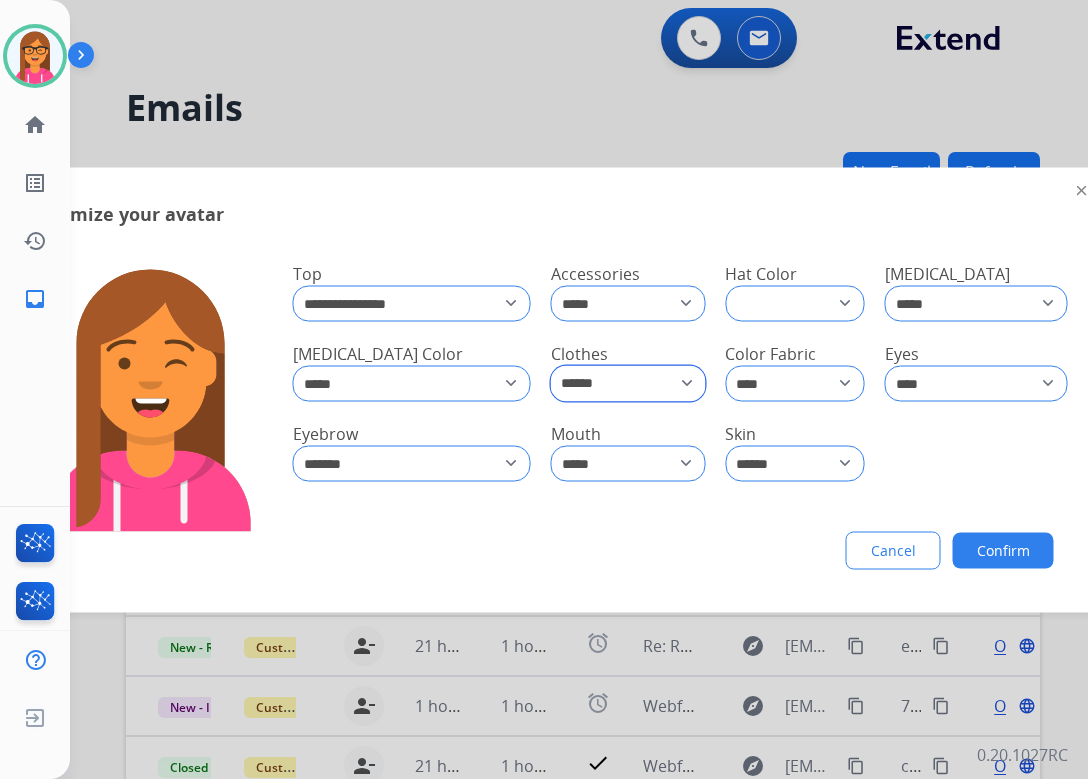 click on "**********" 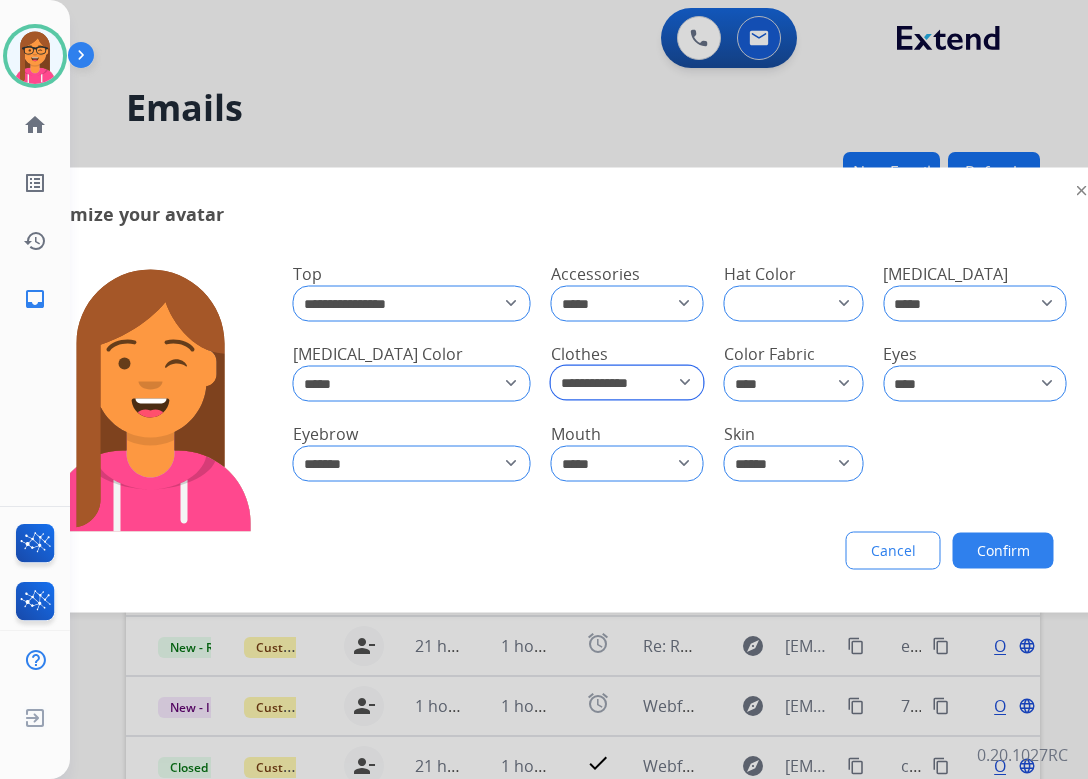 click on "**********" 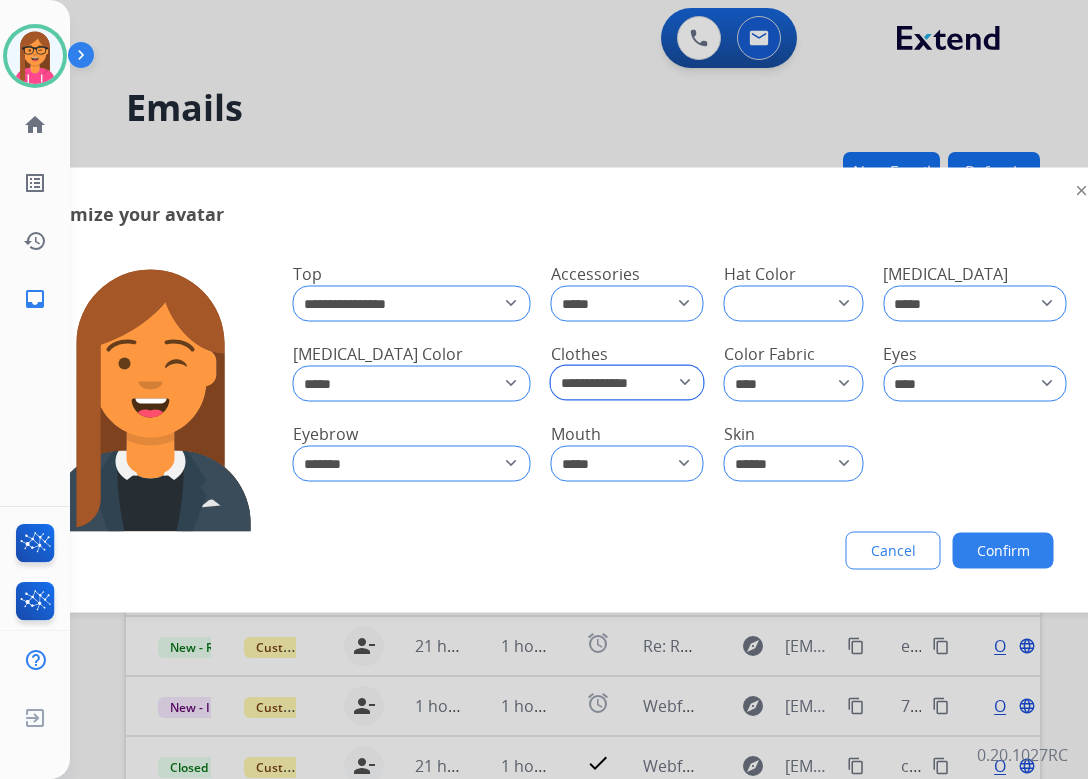 click on "**********" 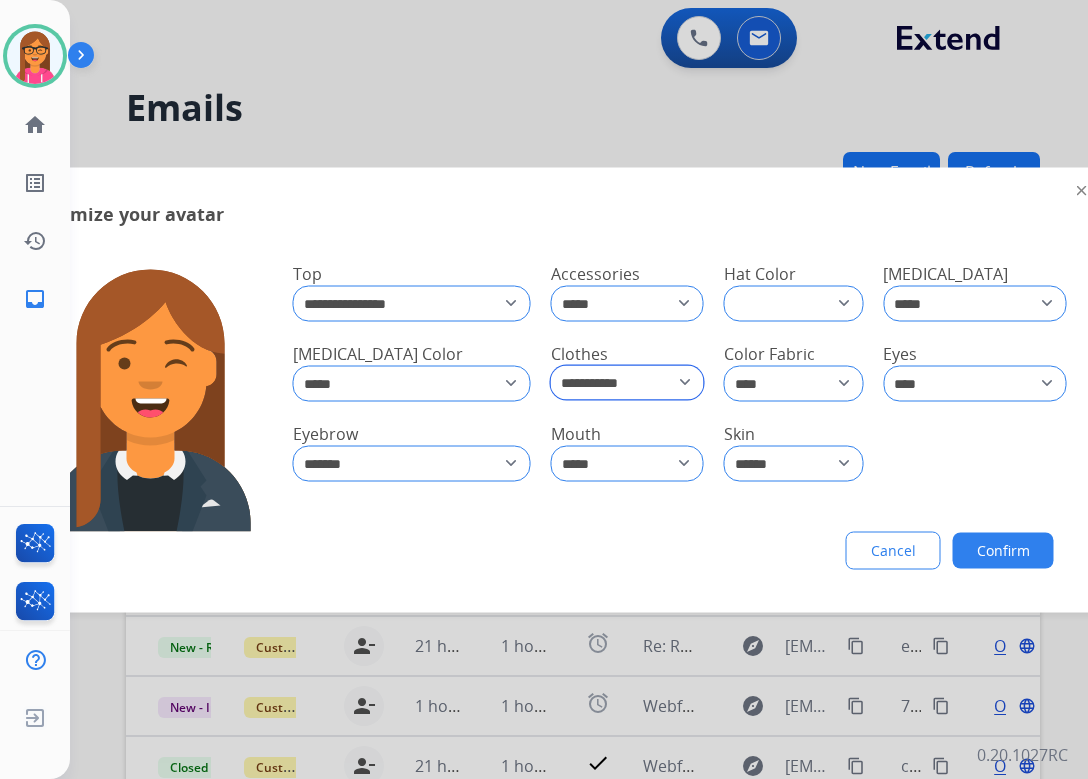 click on "**********" 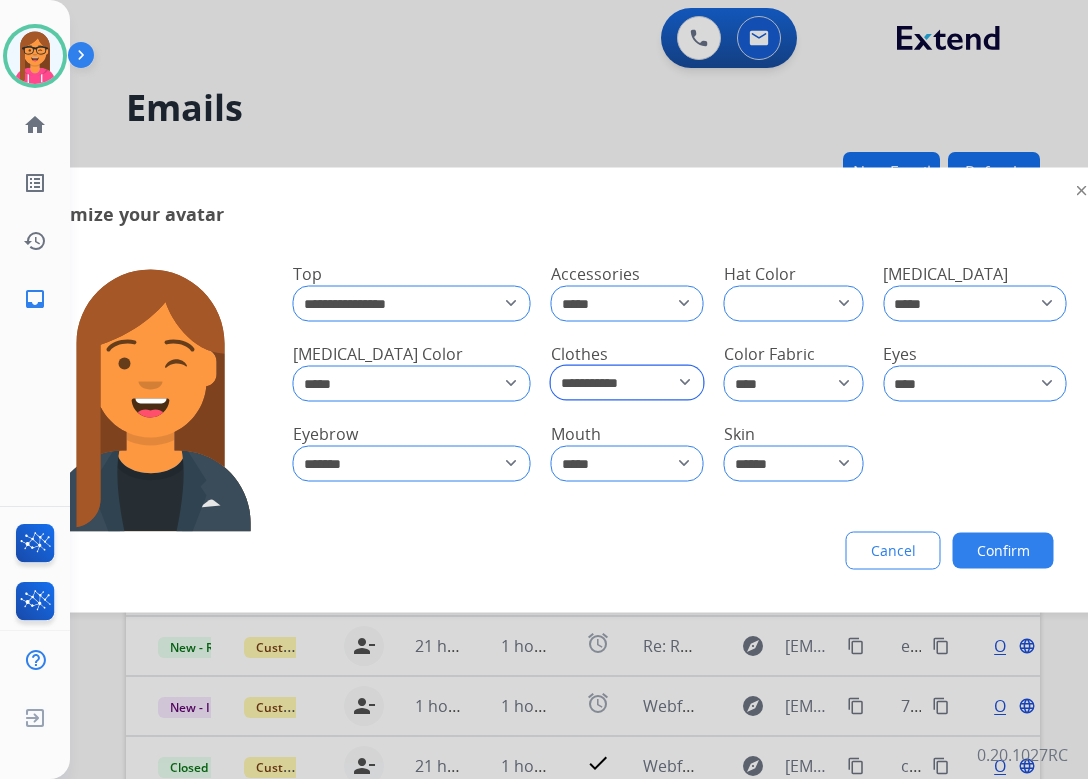 click on "**********" 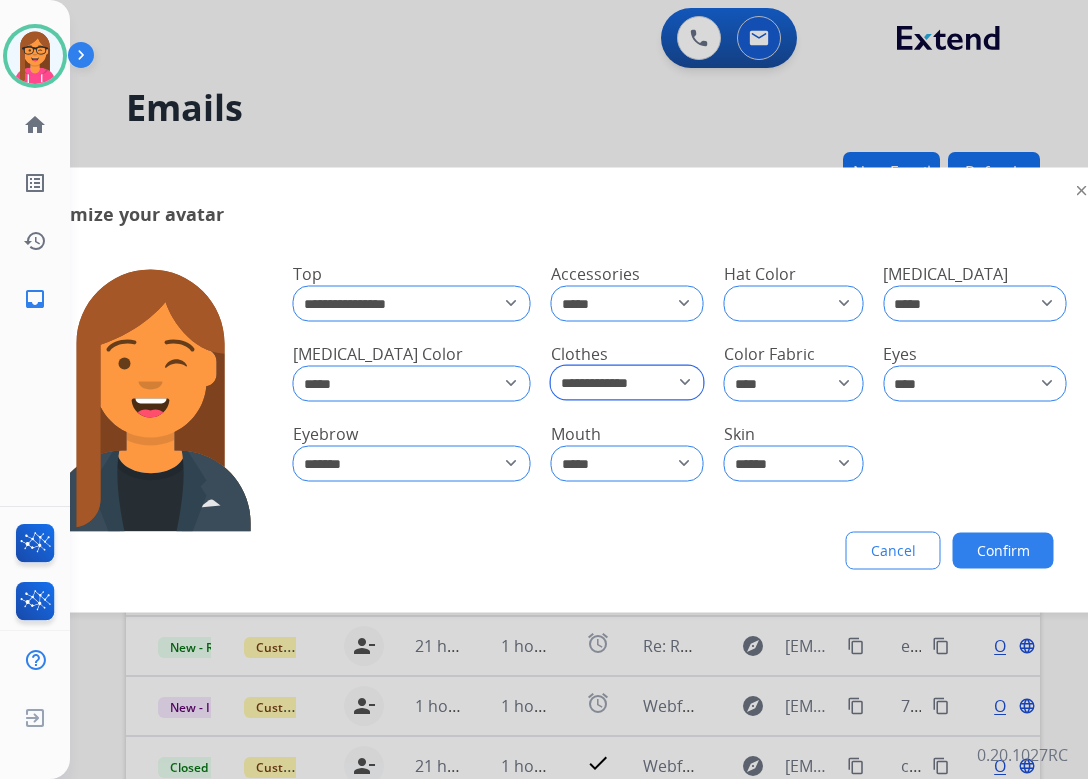click on "**********" 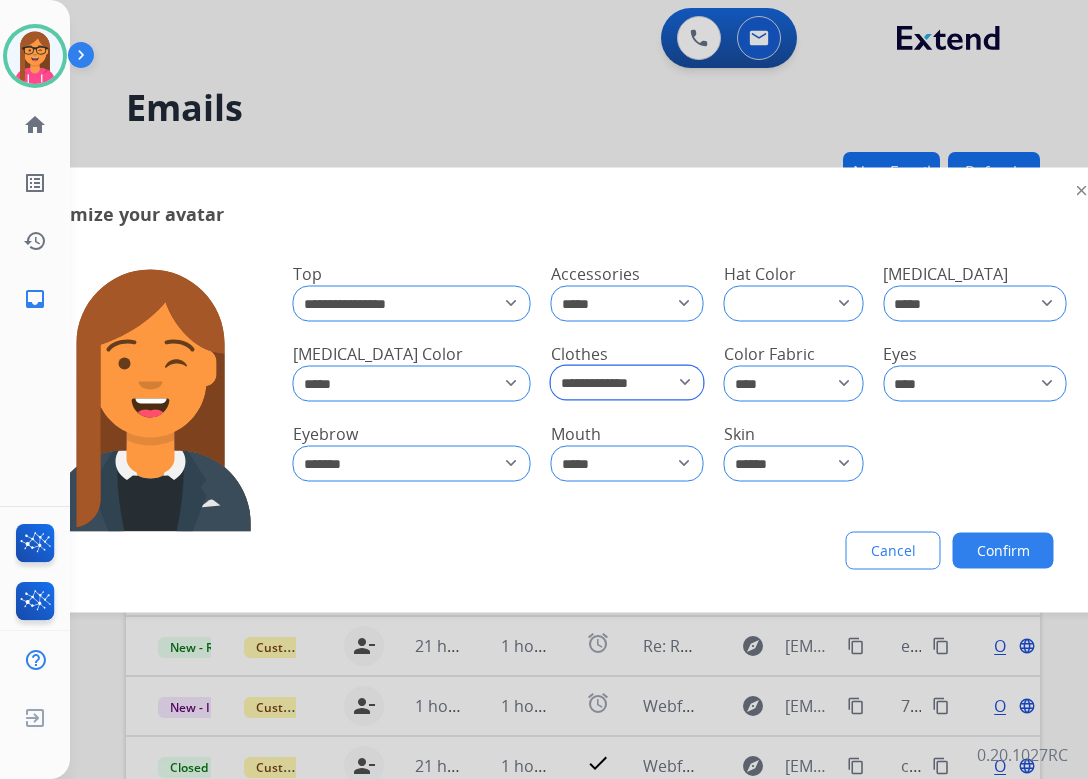 click on "**********" 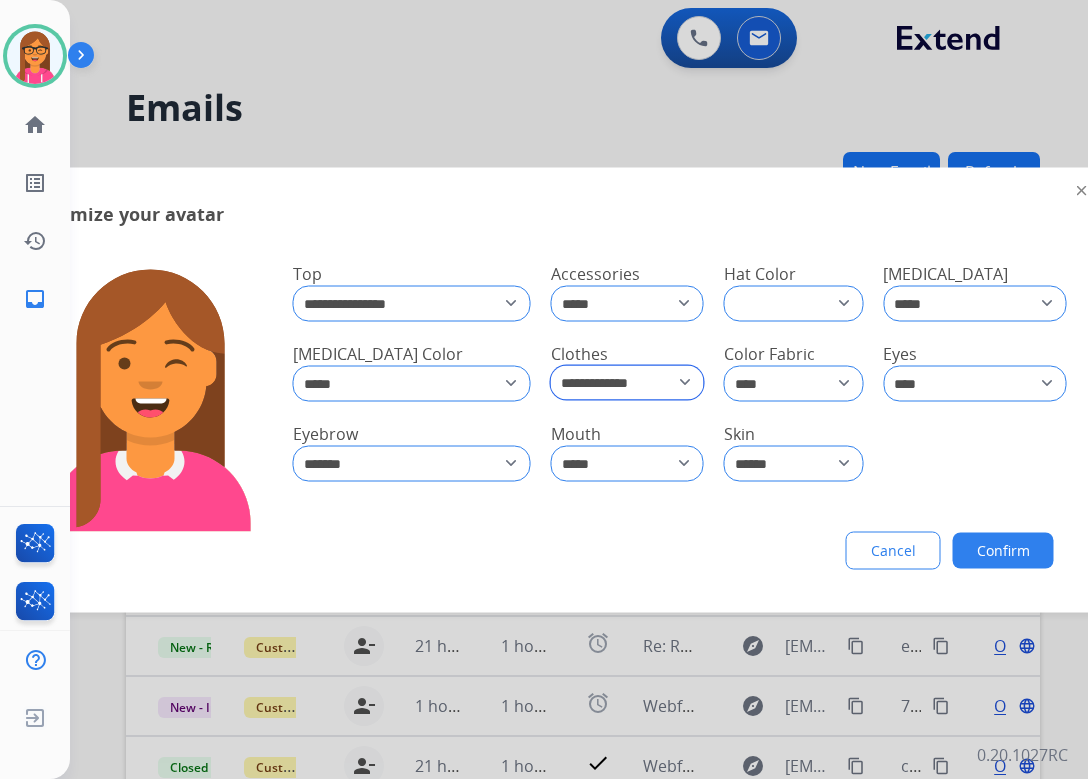 click on "**********" 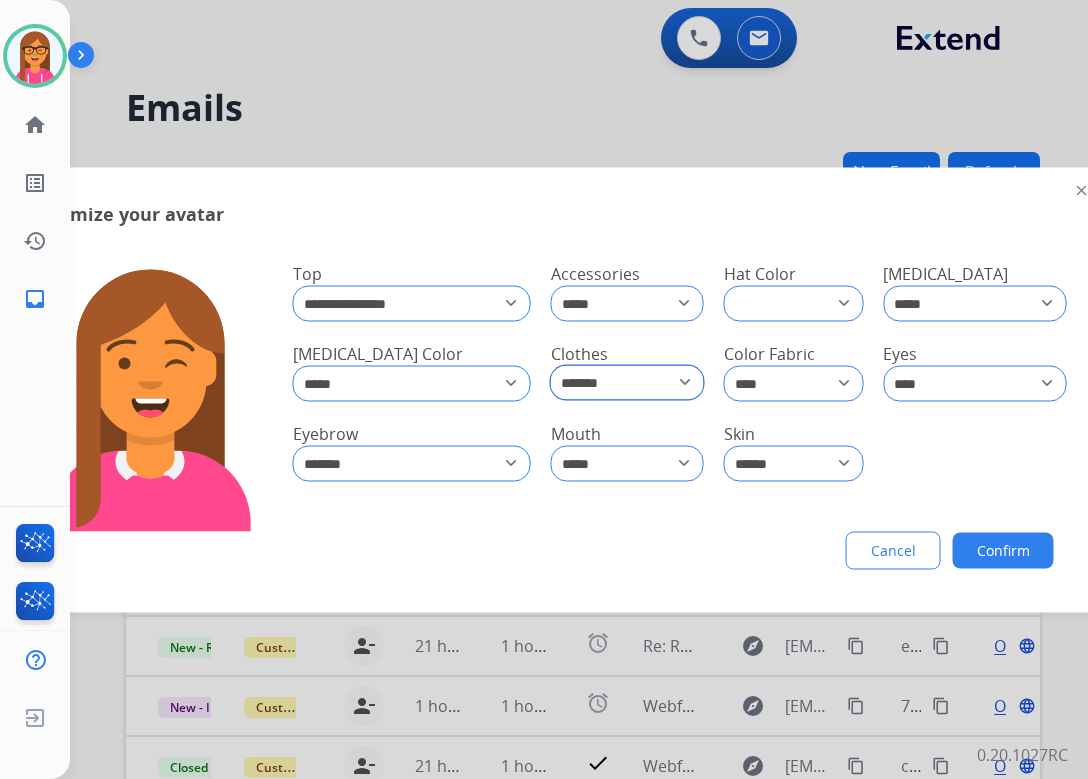 click on "**********" 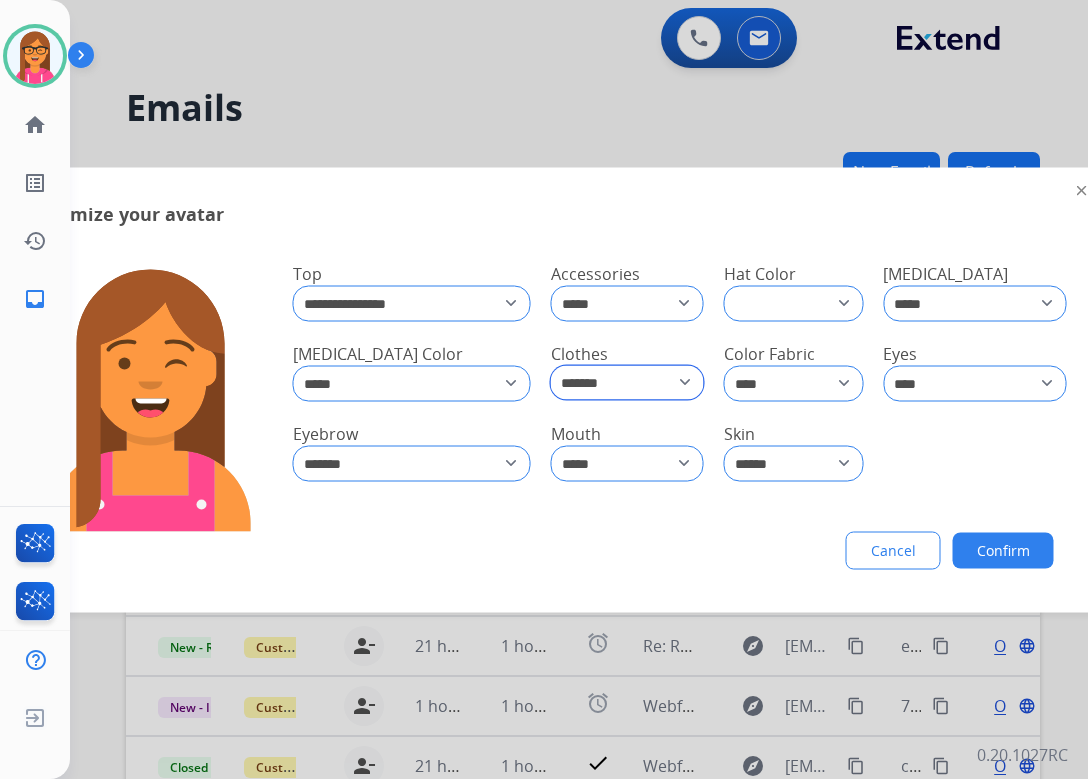 click on "**********" 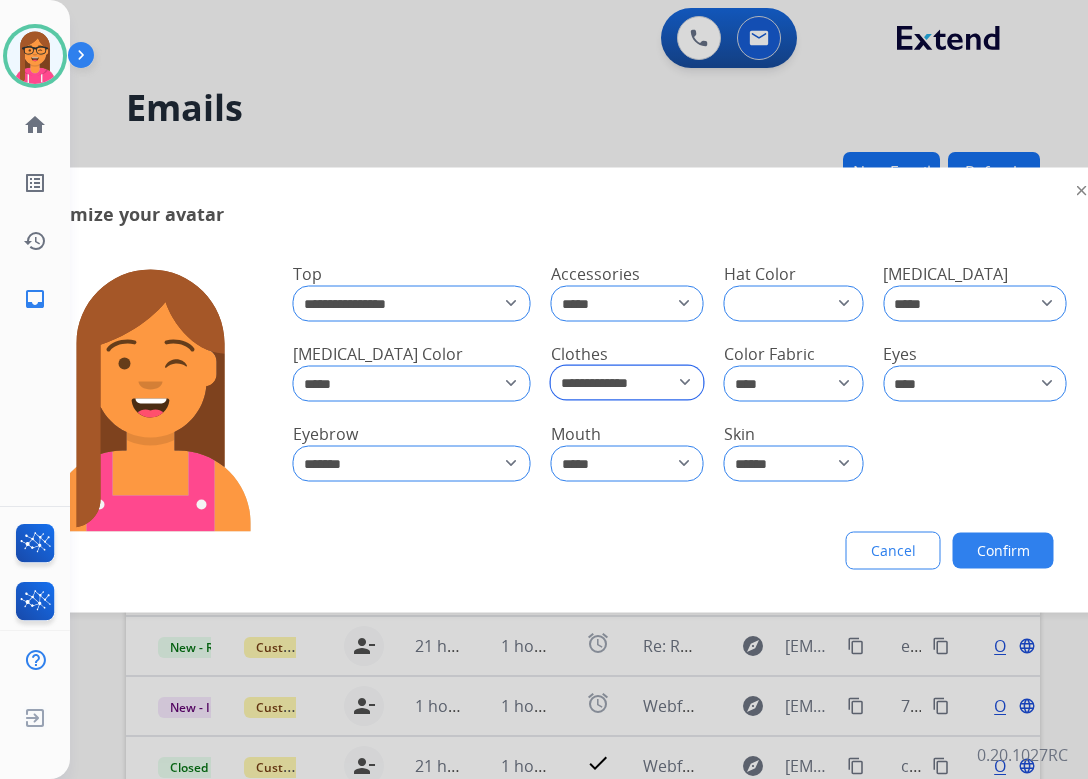 click on "**********" 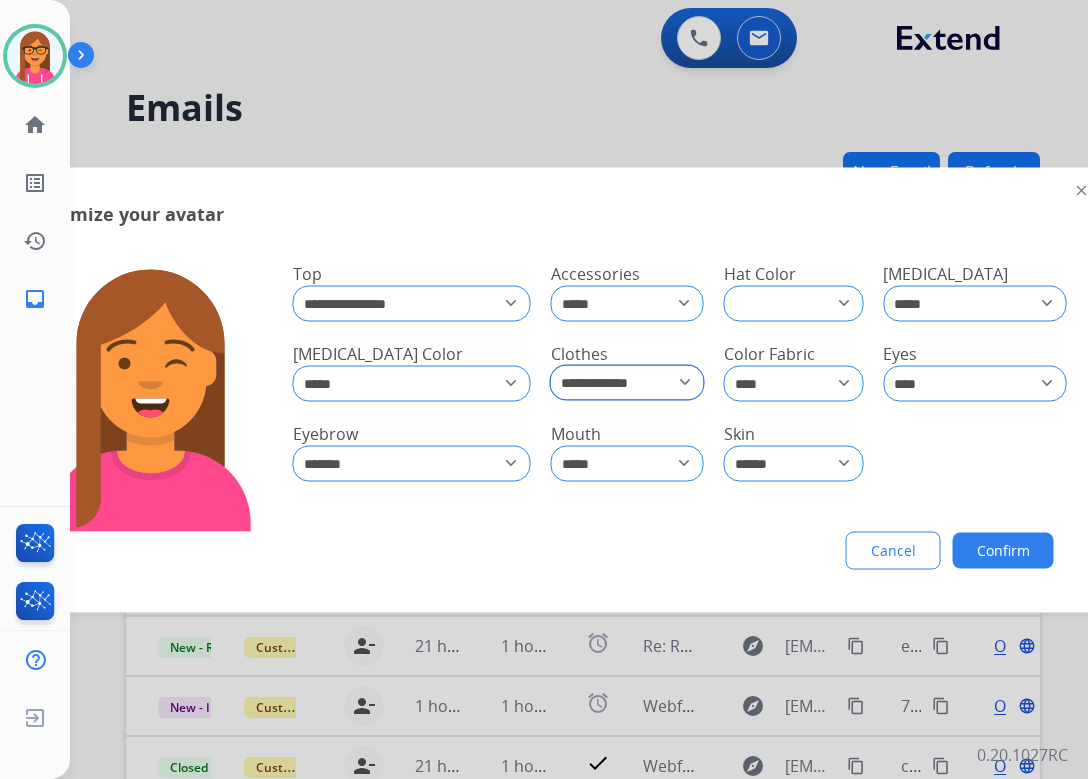 click on "**********" 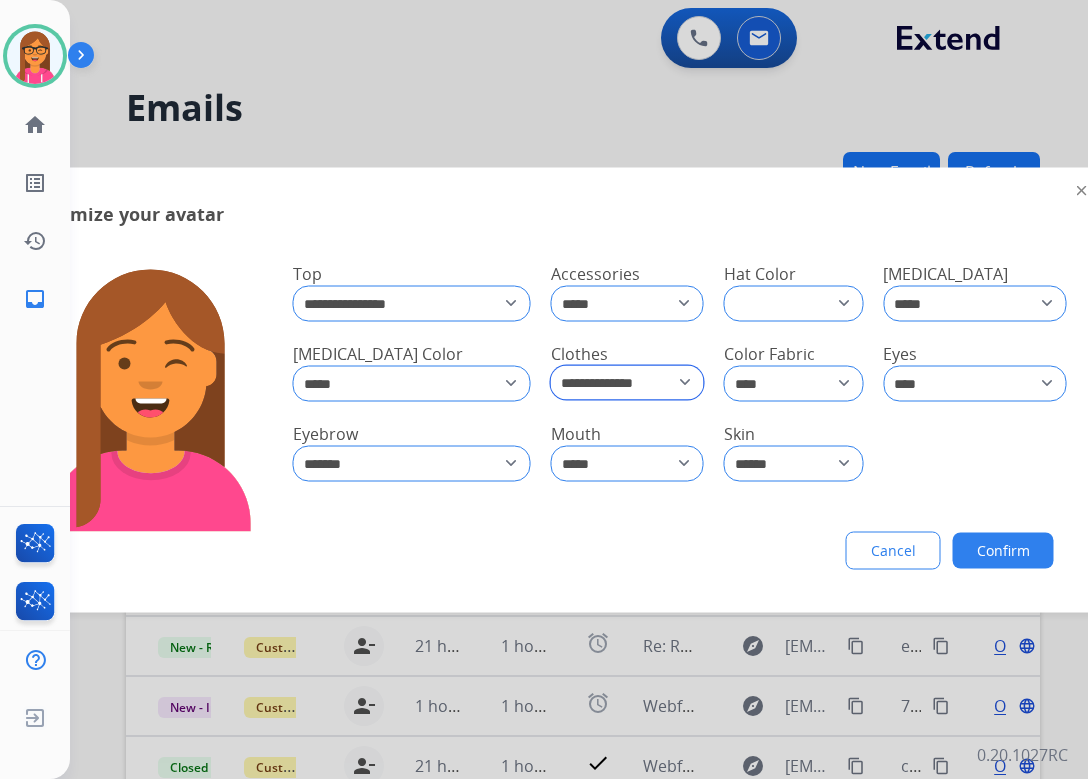 click on "**********" 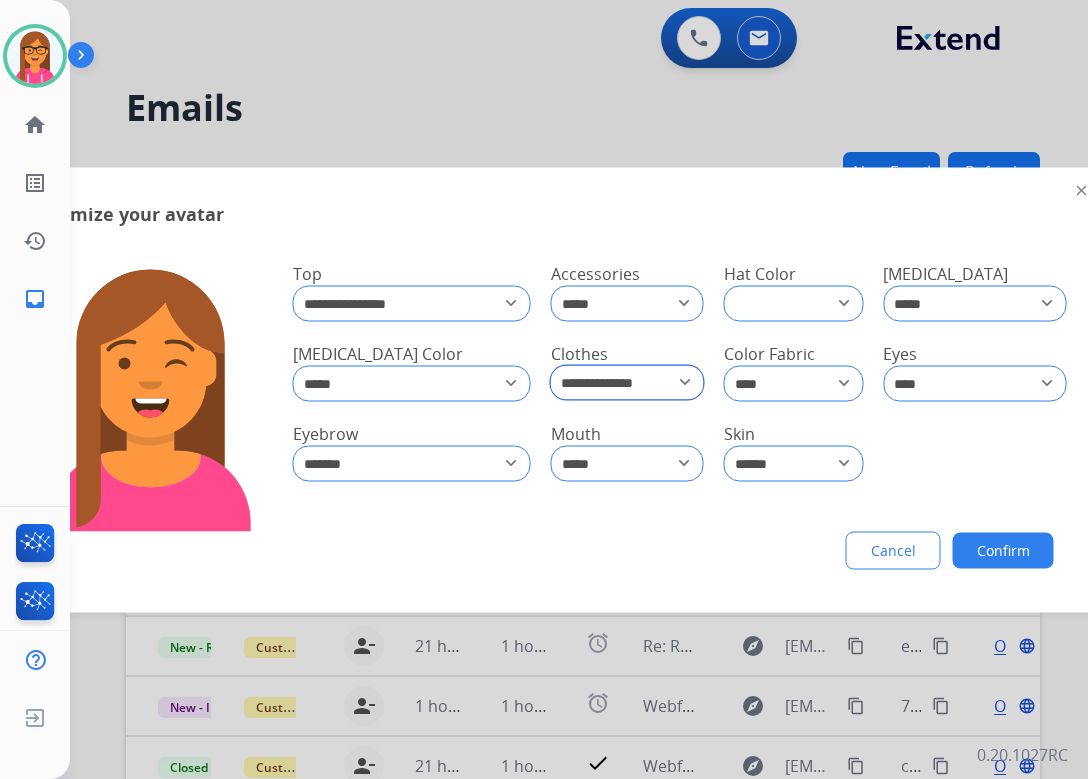 click on "**********" 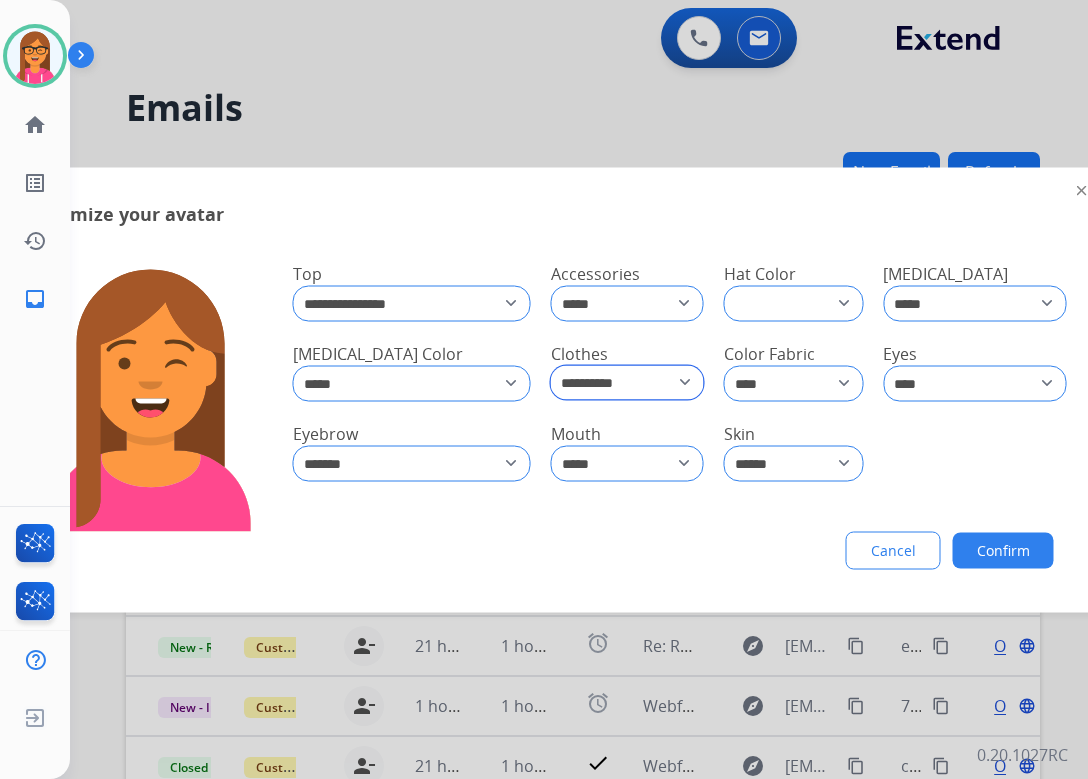 click on "**********" 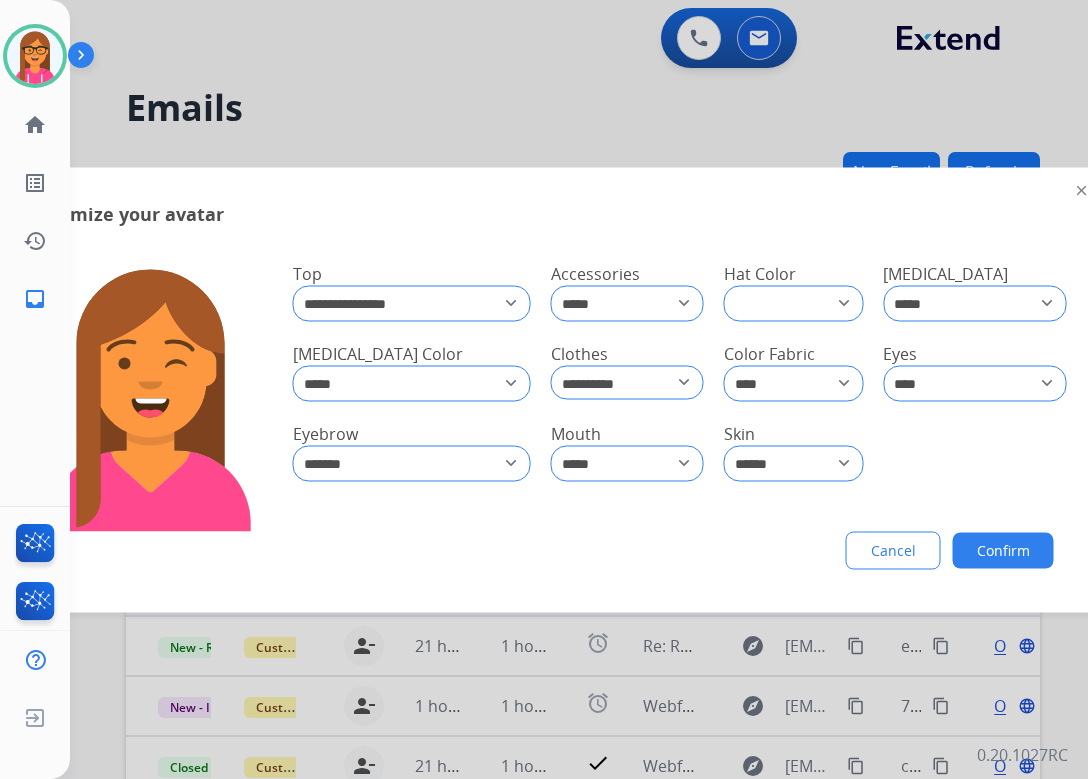 click on "Confirm" 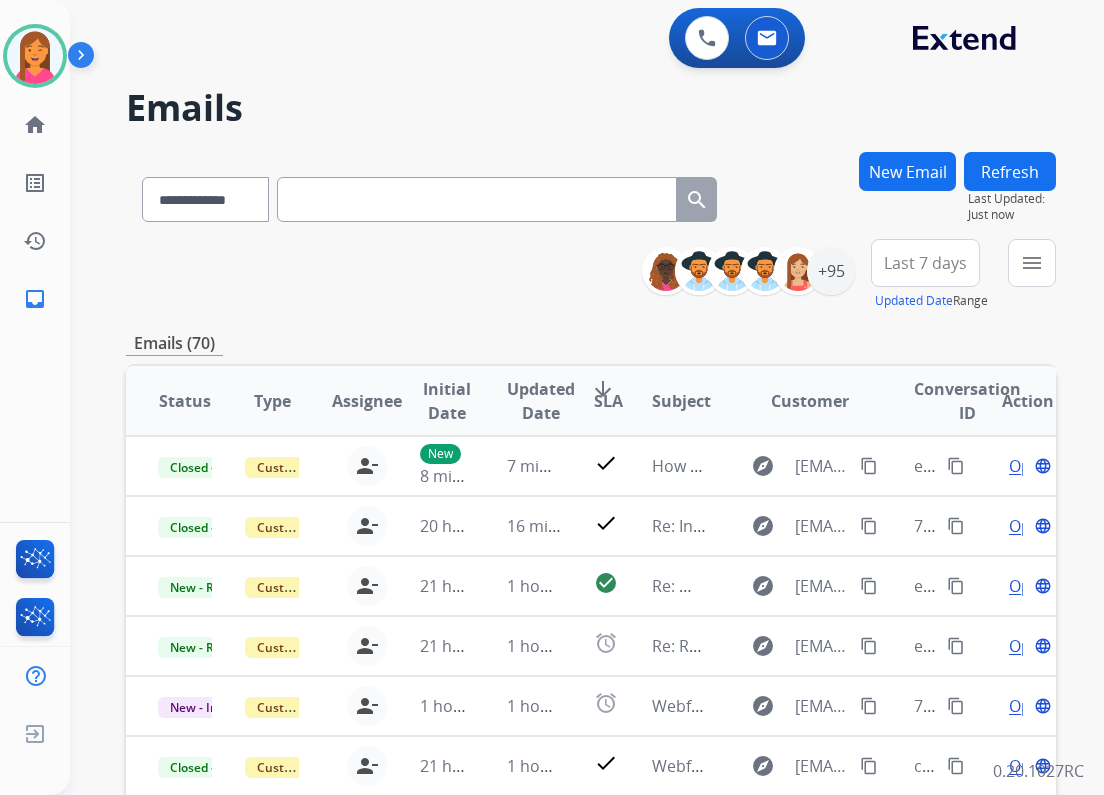 scroll, scrollTop: 1, scrollLeft: 0, axis: vertical 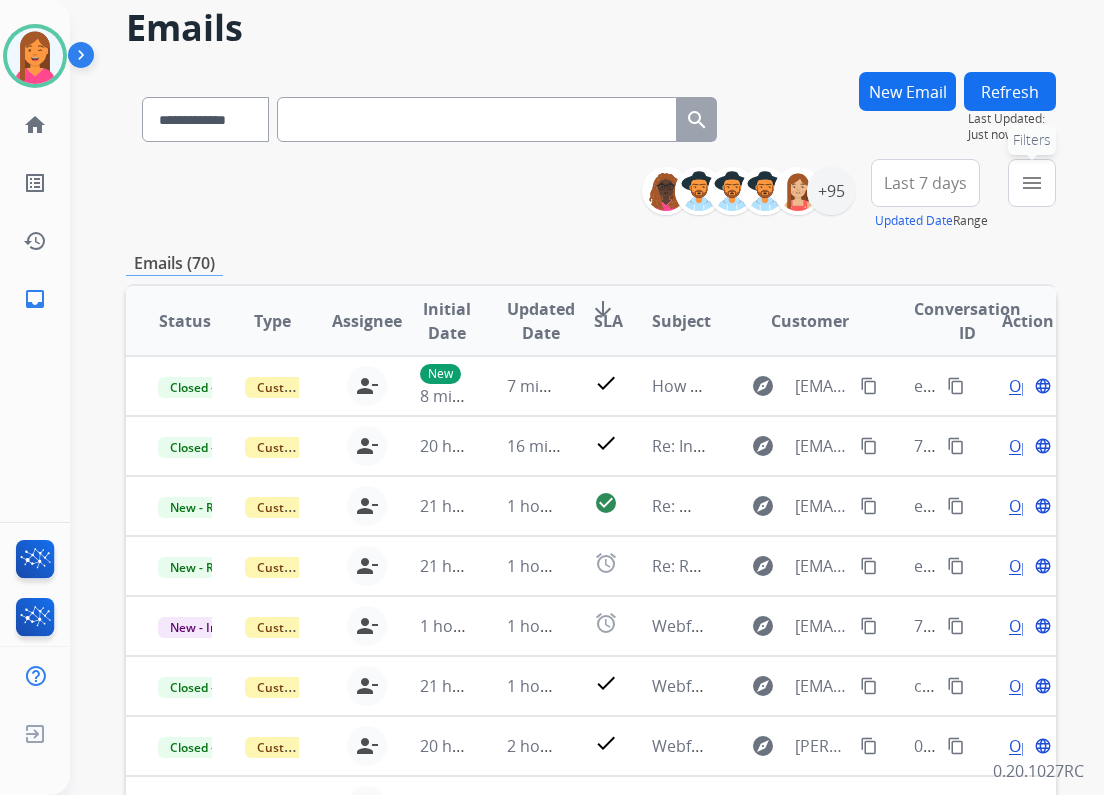 click on "menu" at bounding box center (1032, 183) 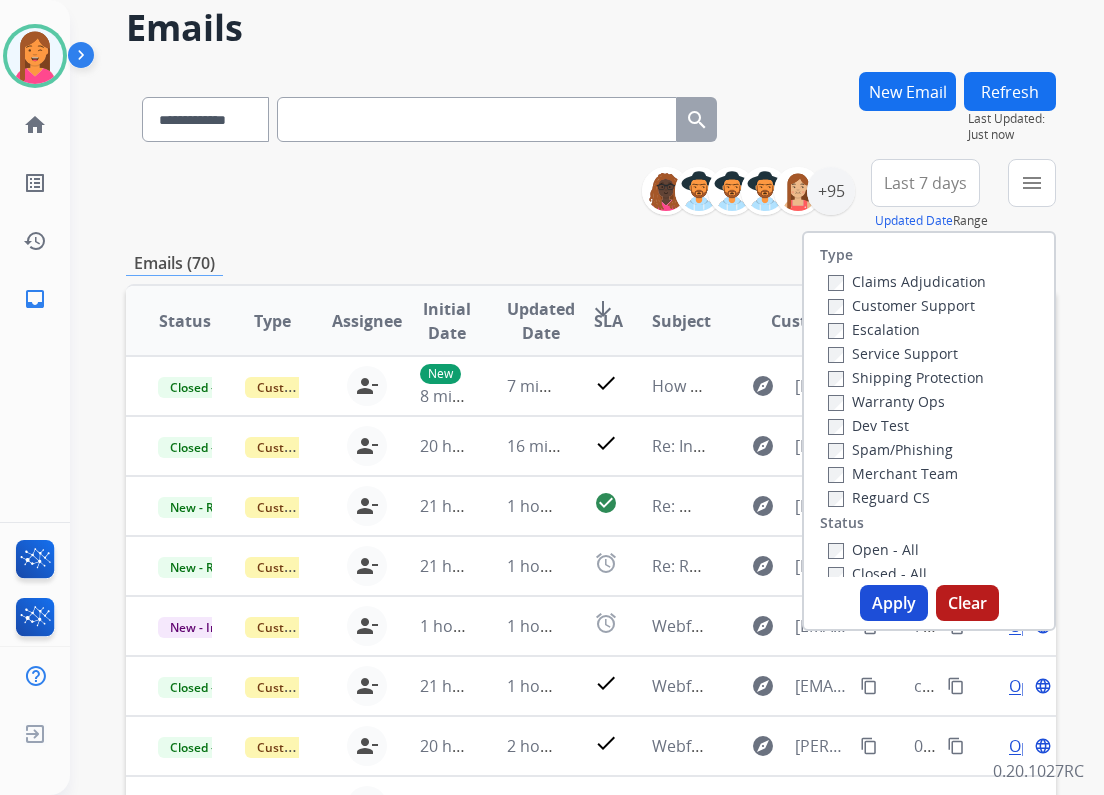 click on "Open - All" at bounding box center (873, 549) 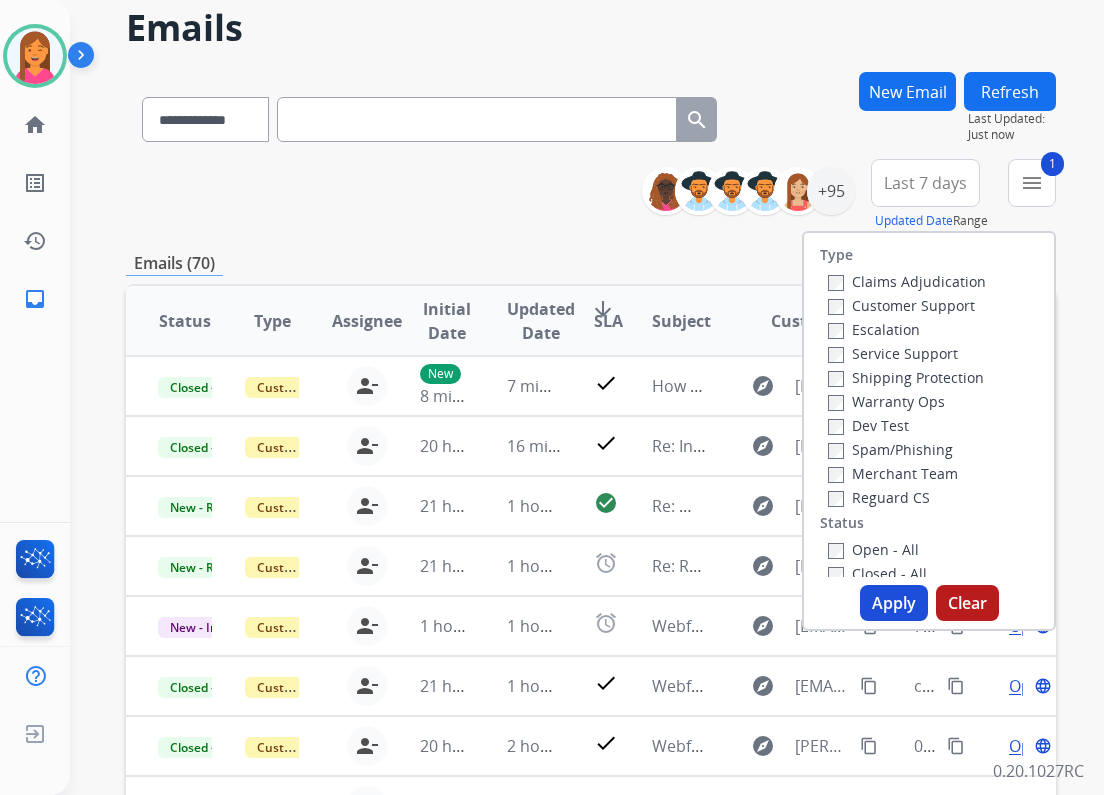 click on "Apply" at bounding box center [894, 603] 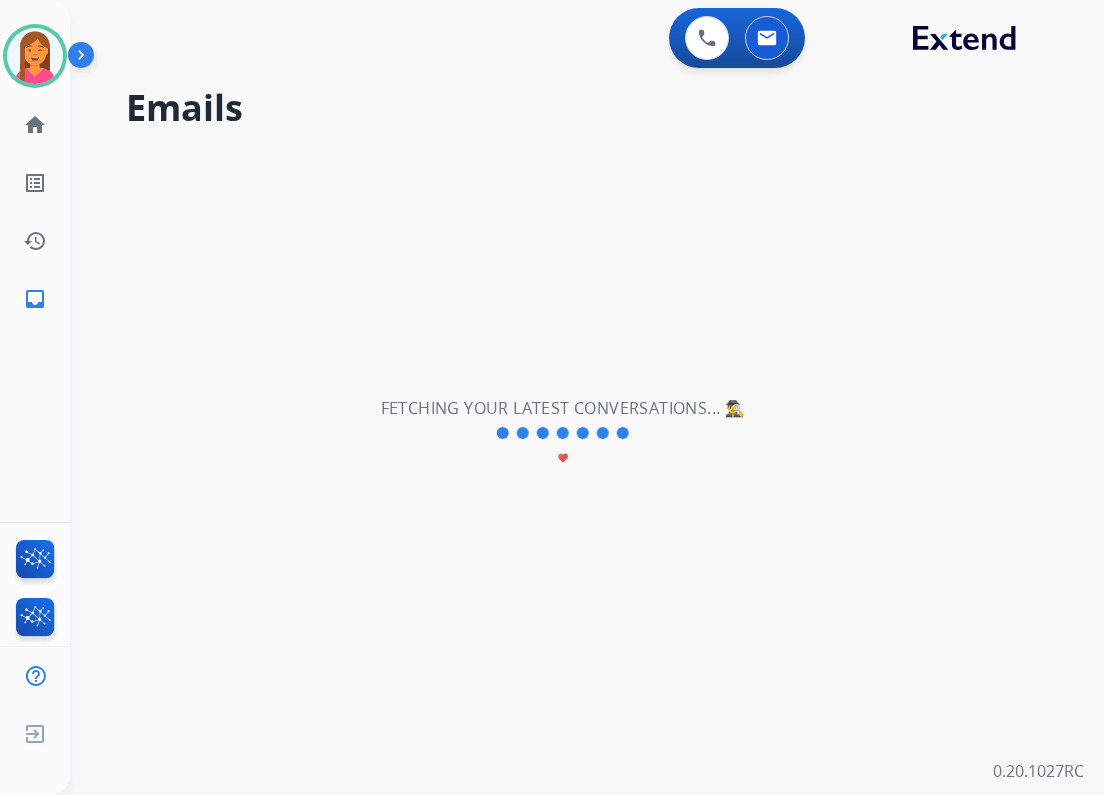 scroll, scrollTop: 0, scrollLeft: 0, axis: both 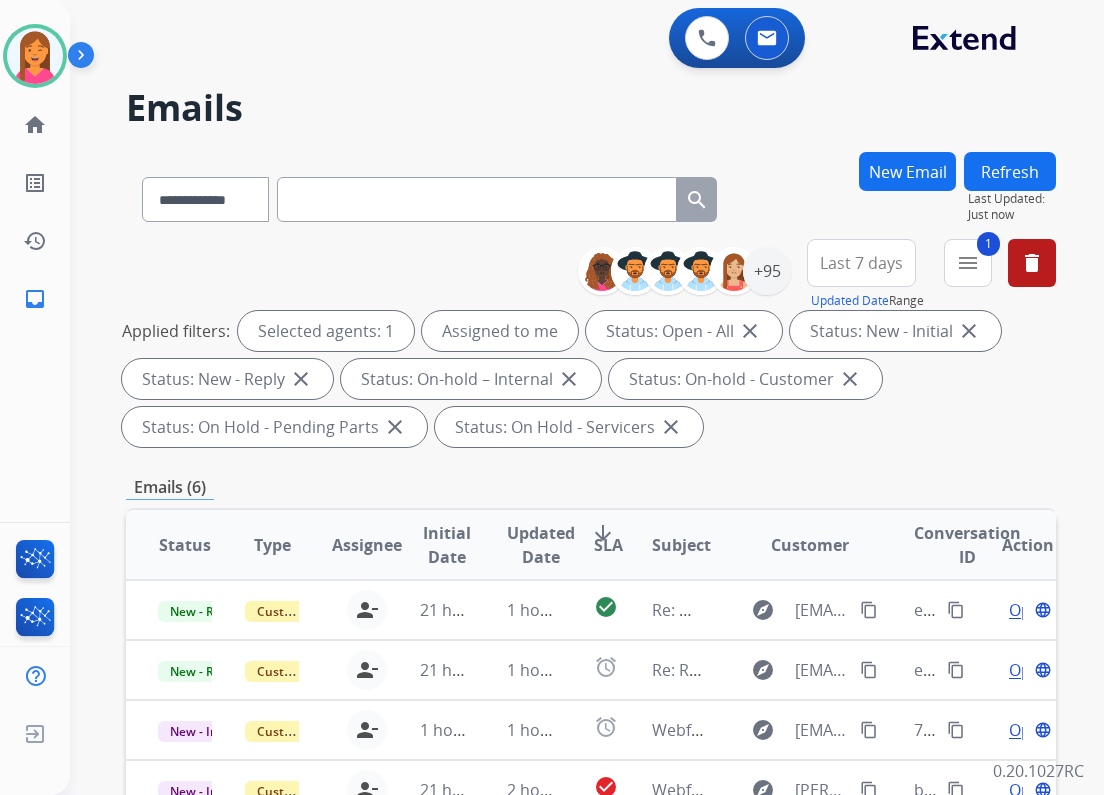 click on "**********" at bounding box center (591, 347) 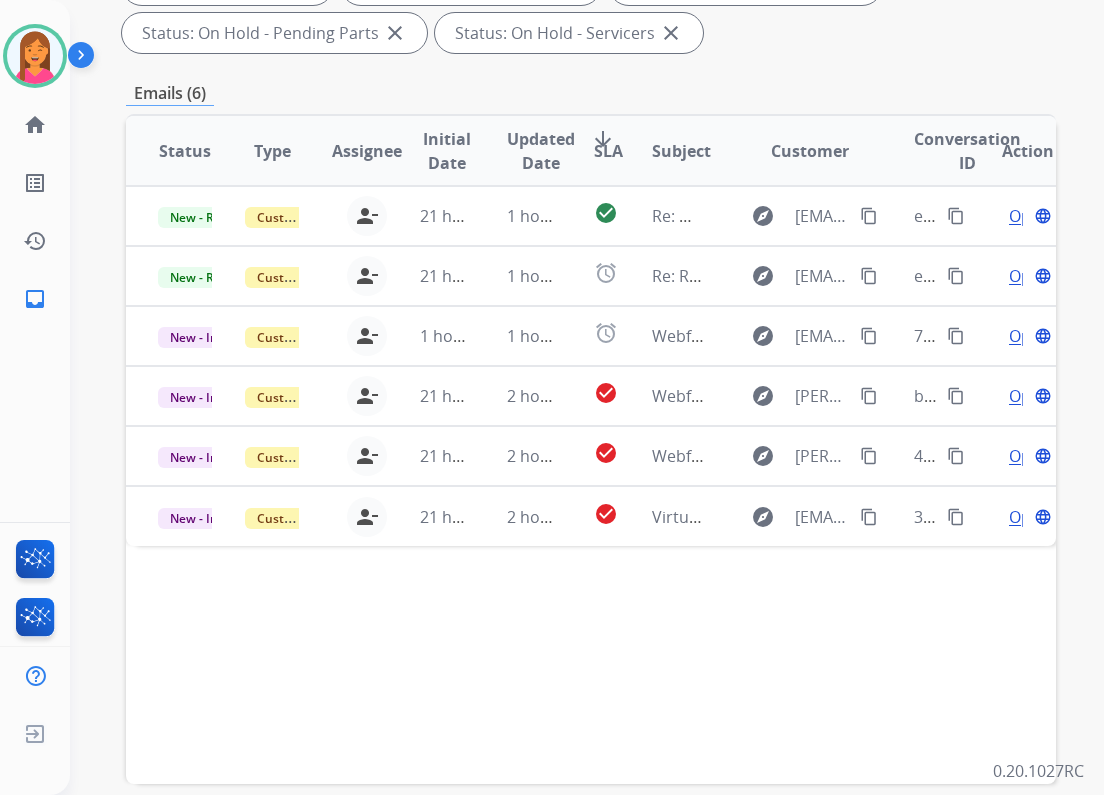scroll, scrollTop: 400, scrollLeft: 0, axis: vertical 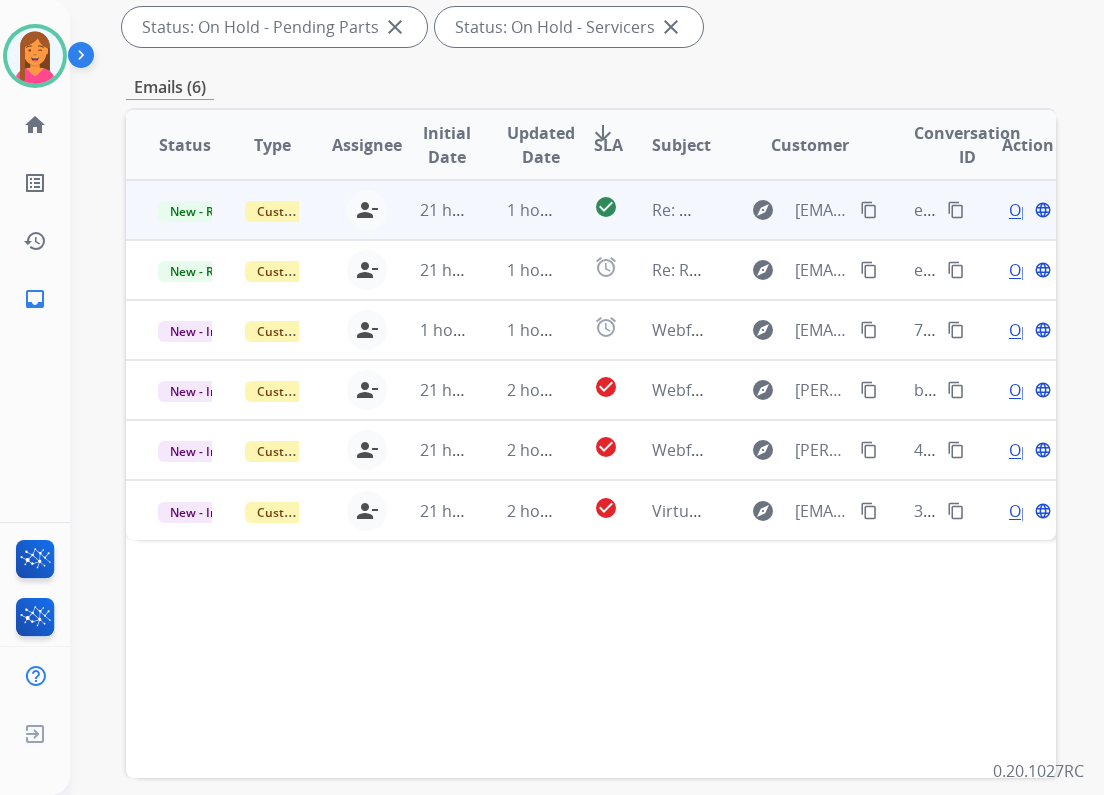 click on "Re: Webform from [EMAIL_ADDRESS][DOMAIN_NAME] on [DATE]" at bounding box center [663, 210] 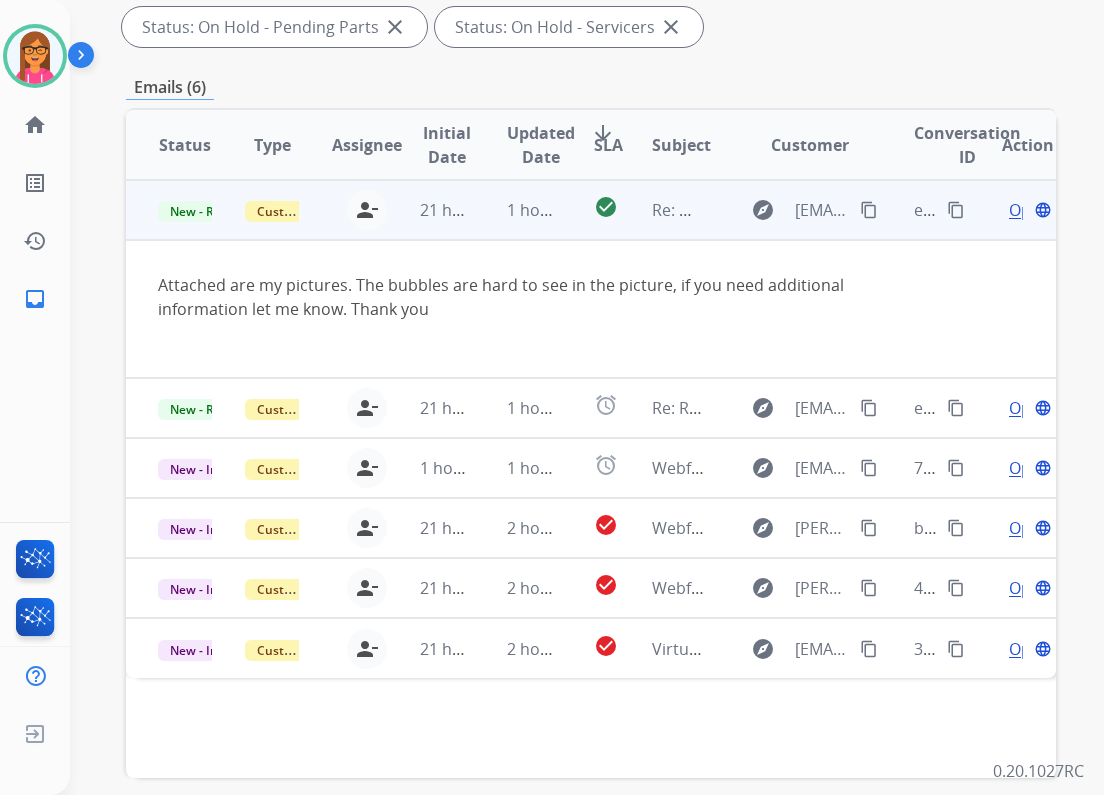 click on "Open" at bounding box center [1029, 210] 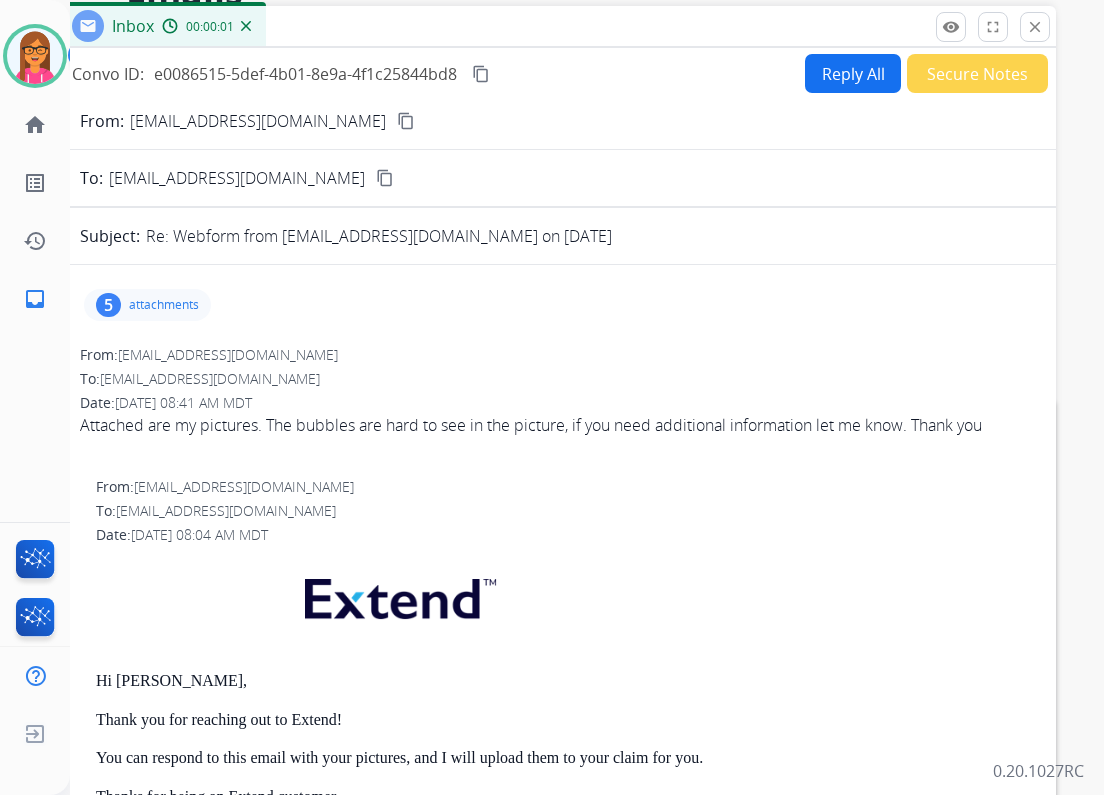 scroll, scrollTop: 80, scrollLeft: 0, axis: vertical 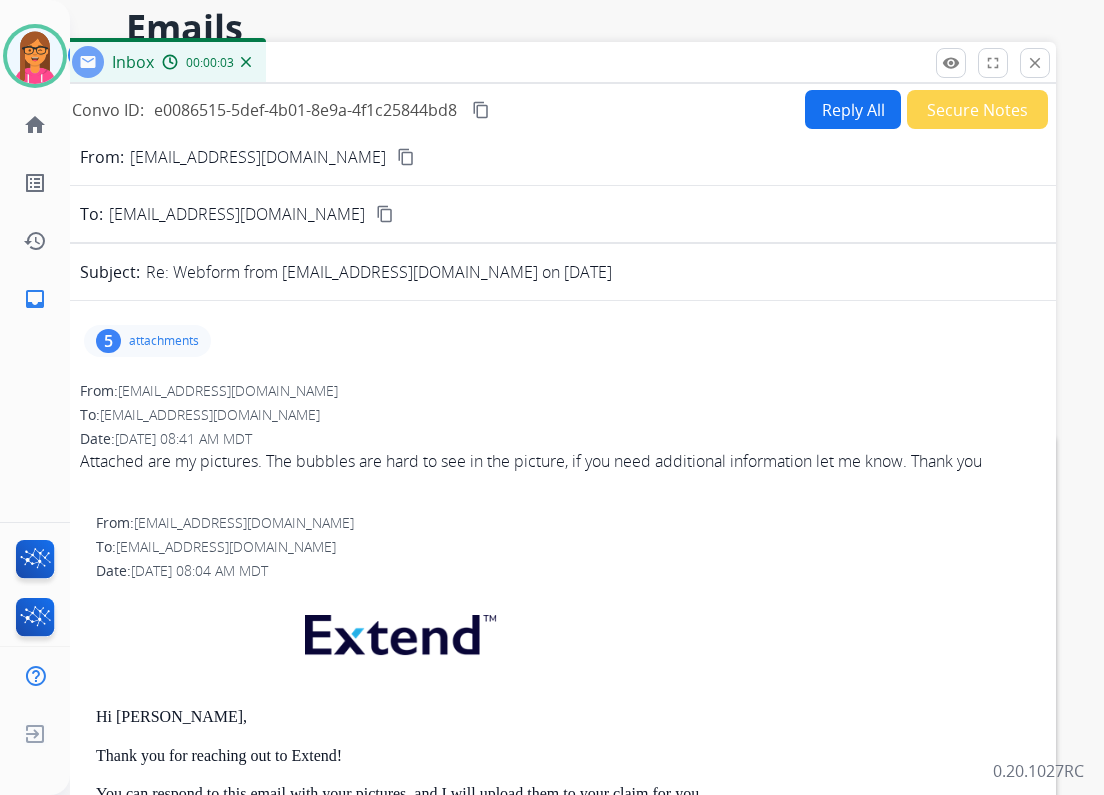 click on "content_copy" at bounding box center (406, 157) 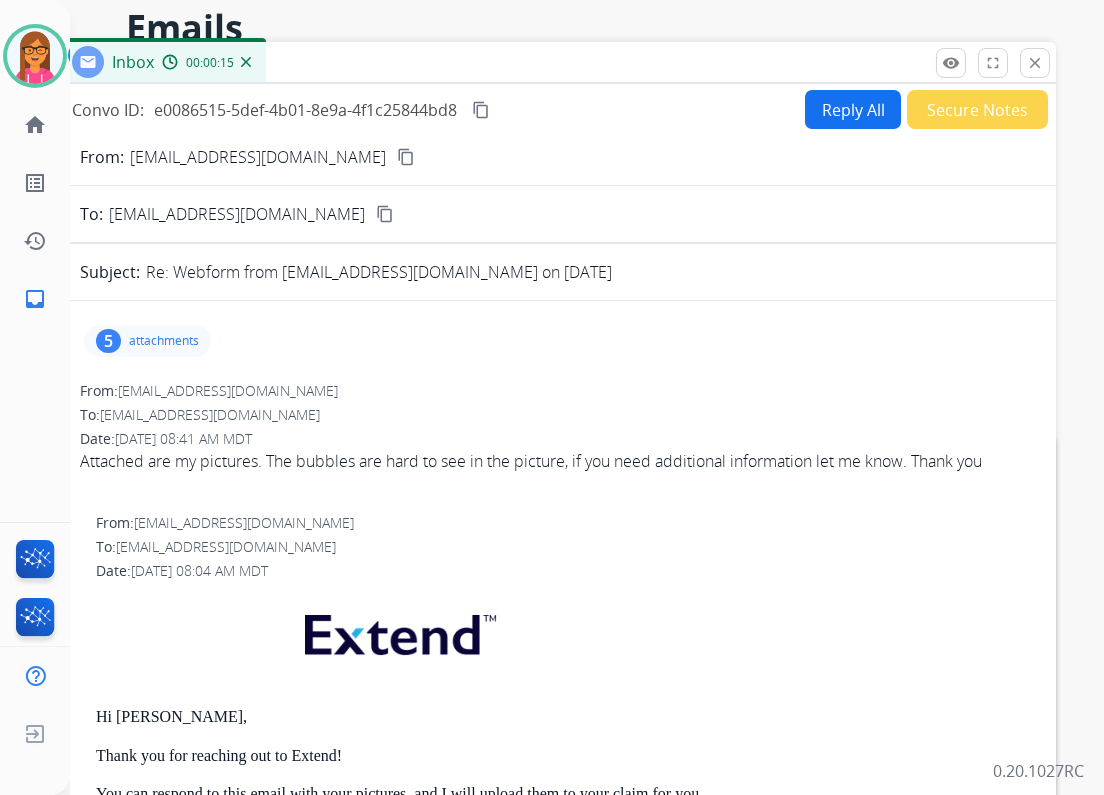 click on "attachments" at bounding box center [164, 341] 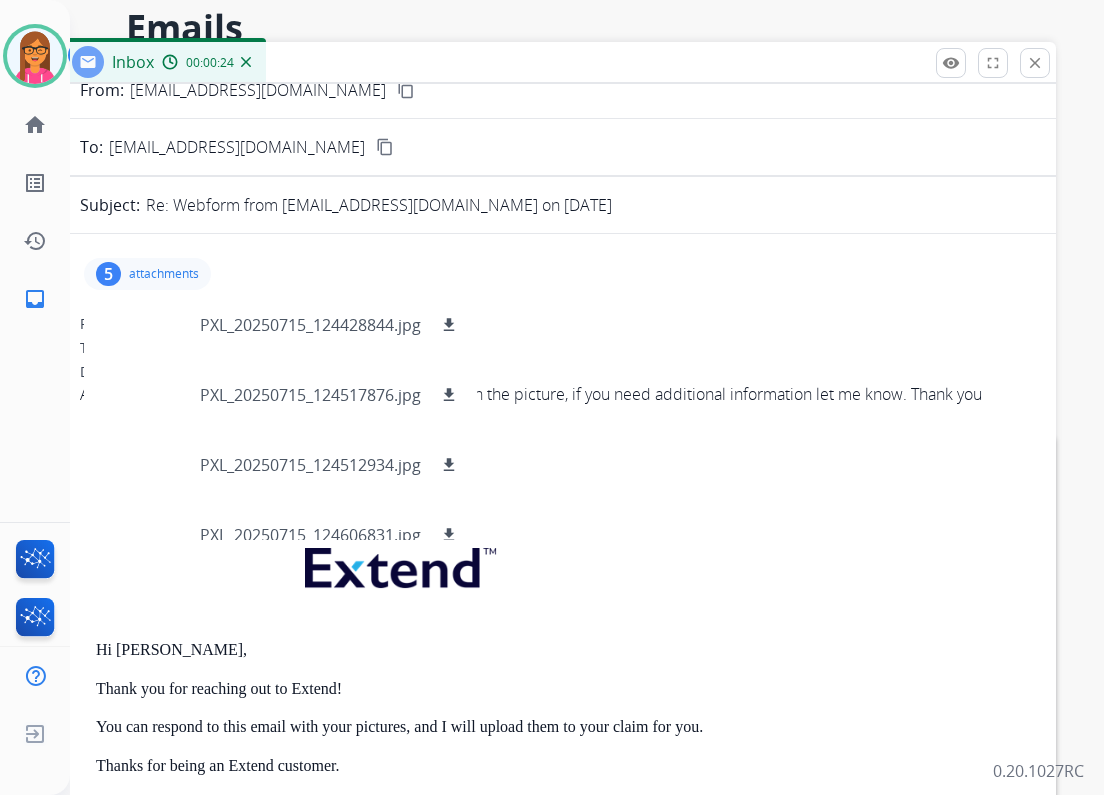 scroll, scrollTop: 0, scrollLeft: 0, axis: both 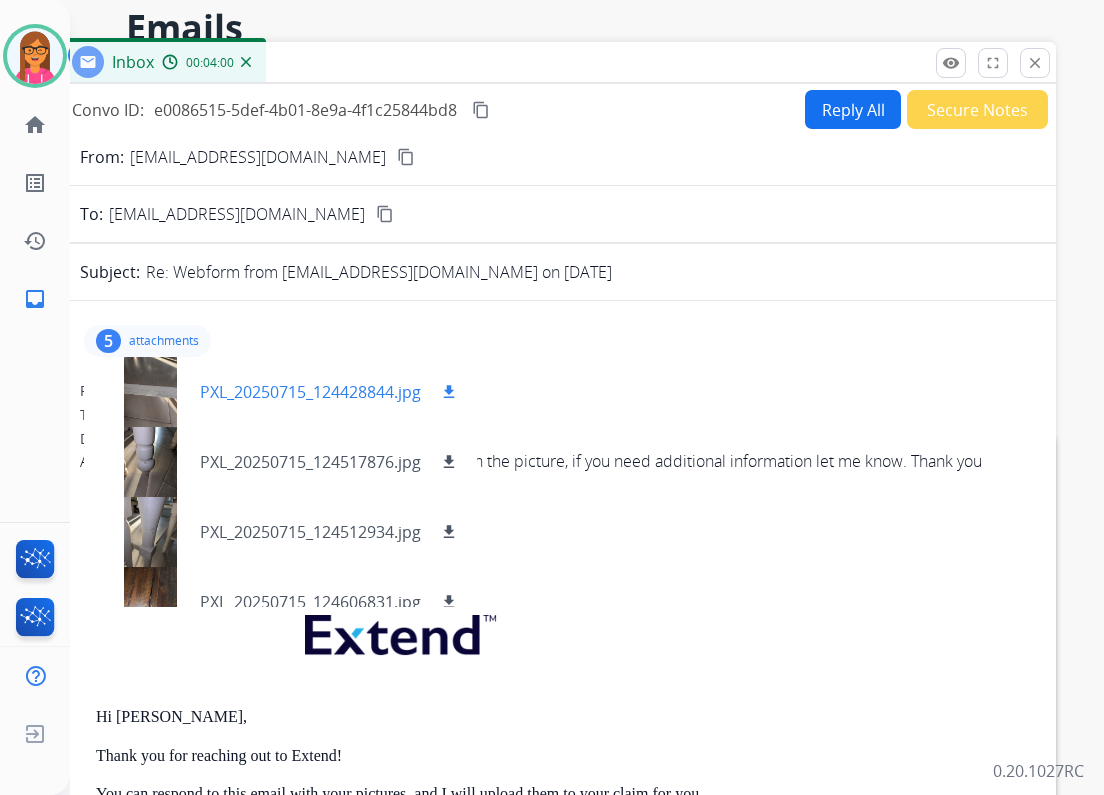 click on "PXL_20250715_124428844.jpg" at bounding box center (310, 392) 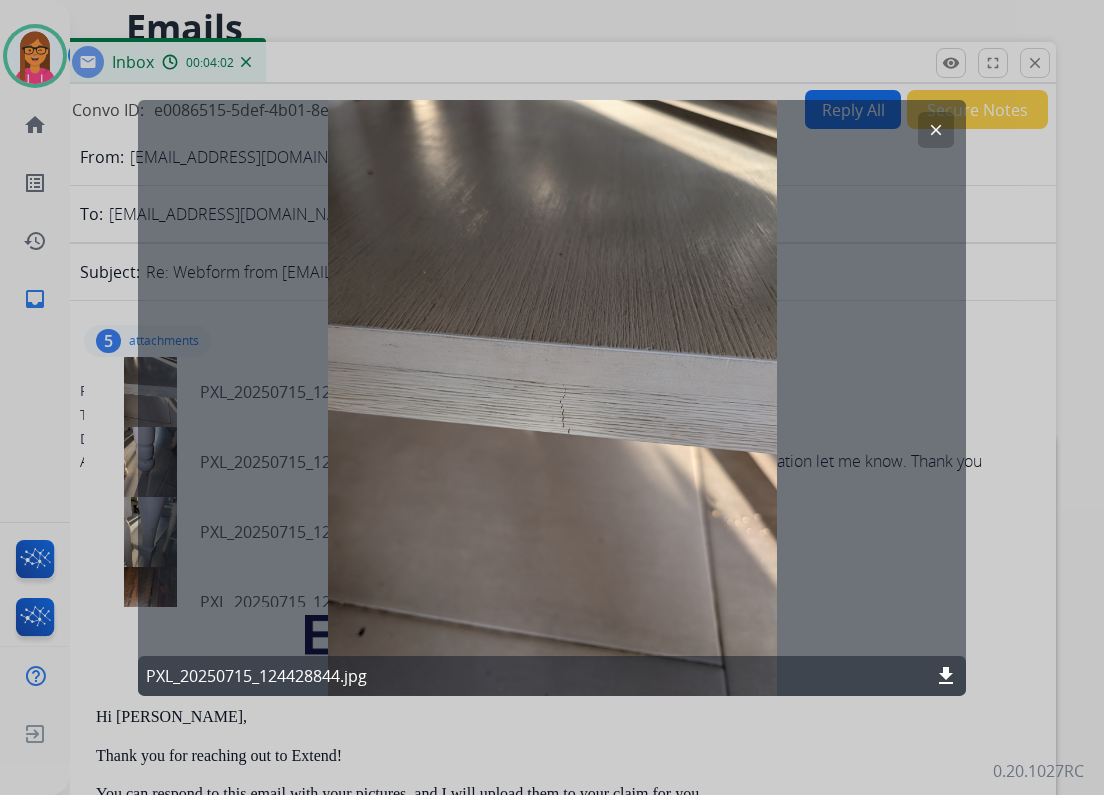 click on "clear" 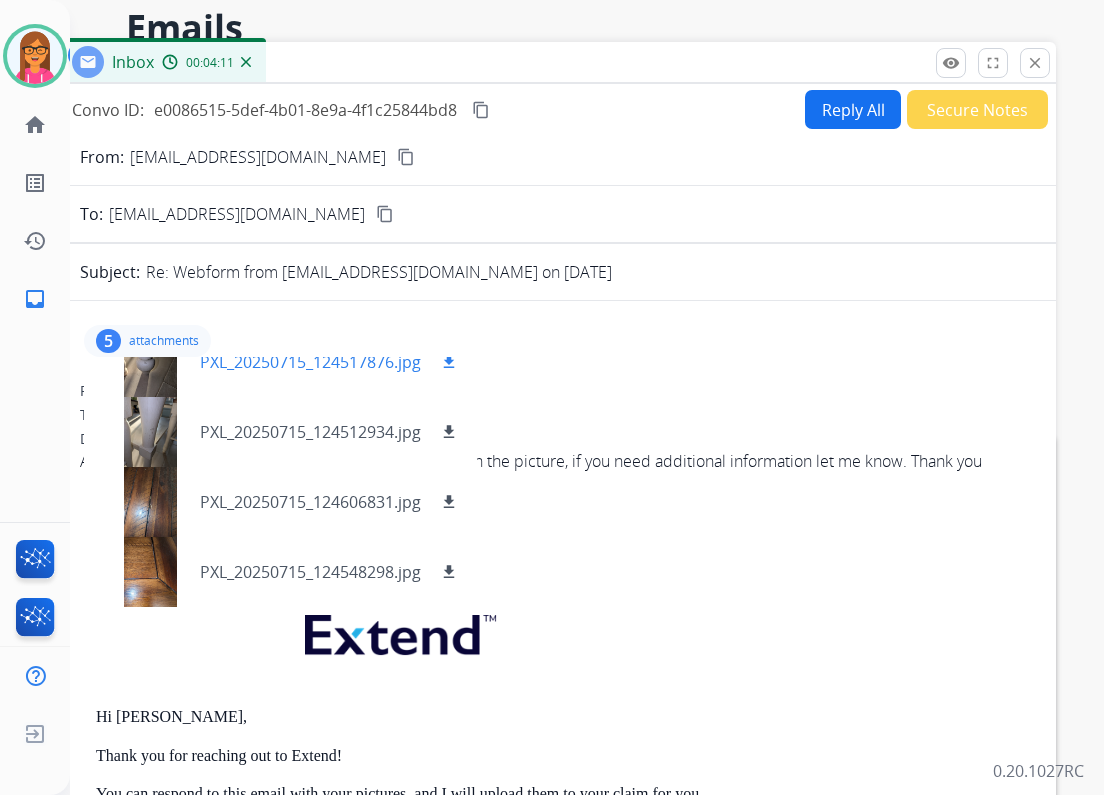 scroll, scrollTop: 0, scrollLeft: 0, axis: both 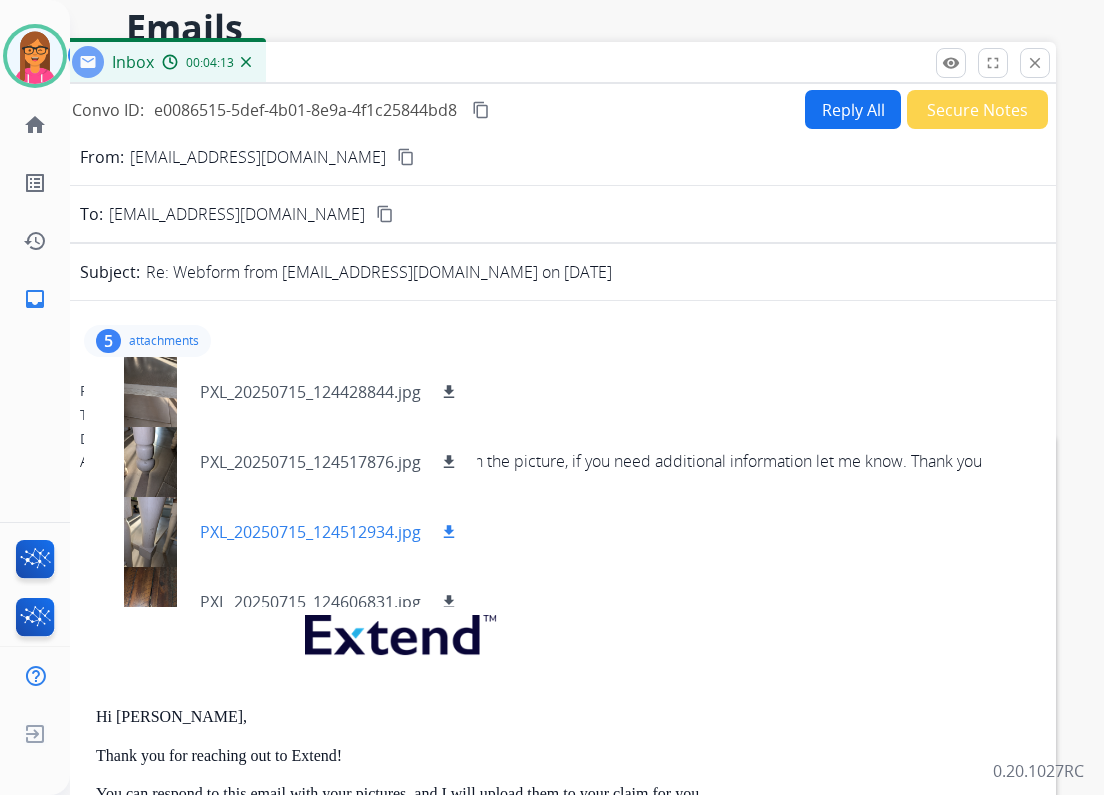 click at bounding box center (150, 532) 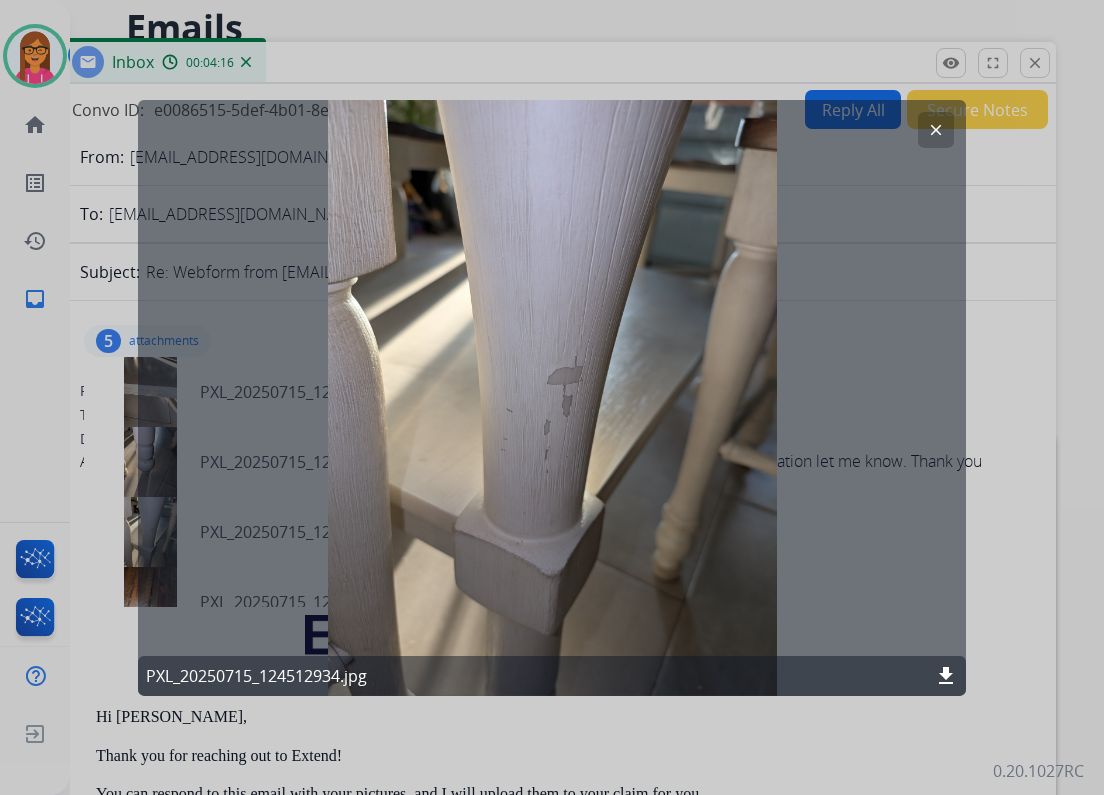 click on "clear" 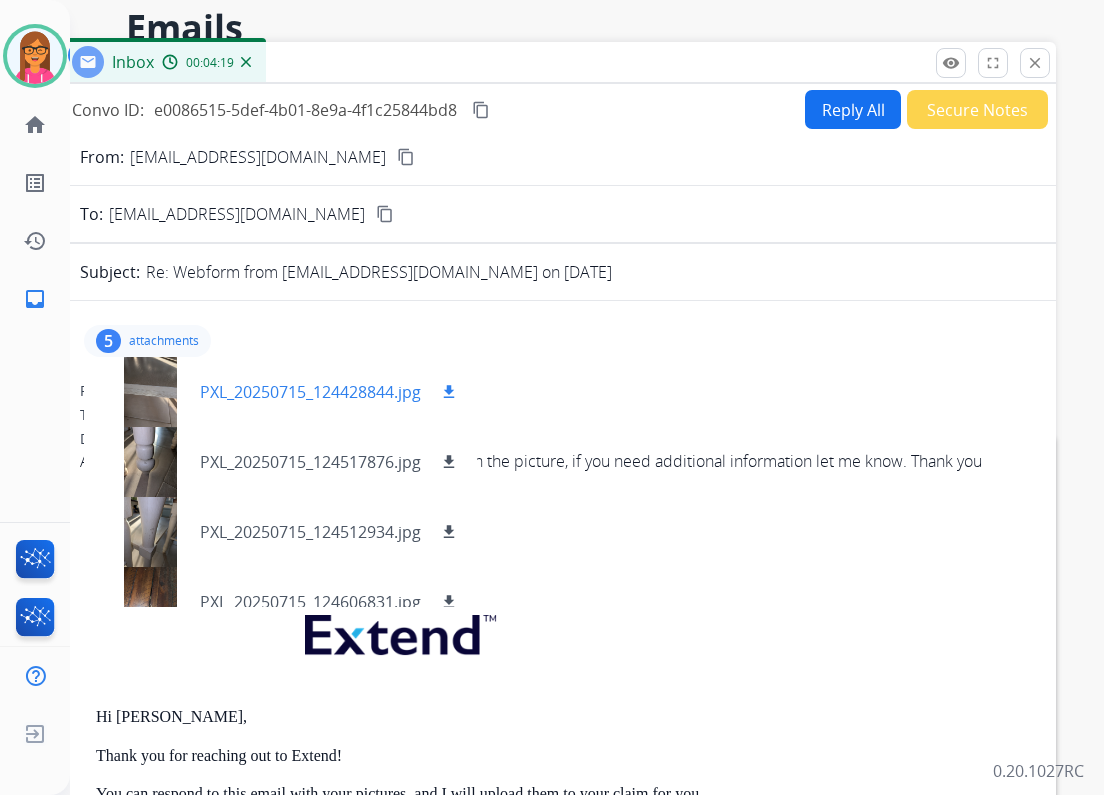 click on "PXL_20250715_124428844.jpg  download" at bounding box center [280, 392] 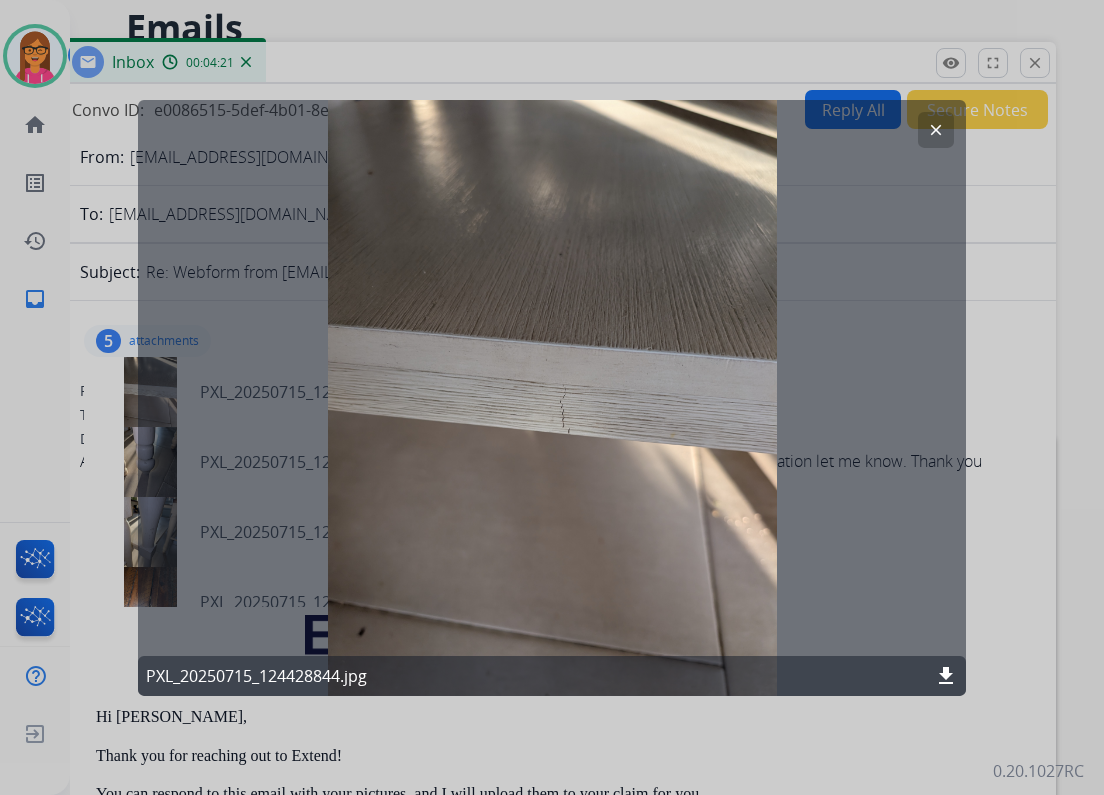 click on "download" 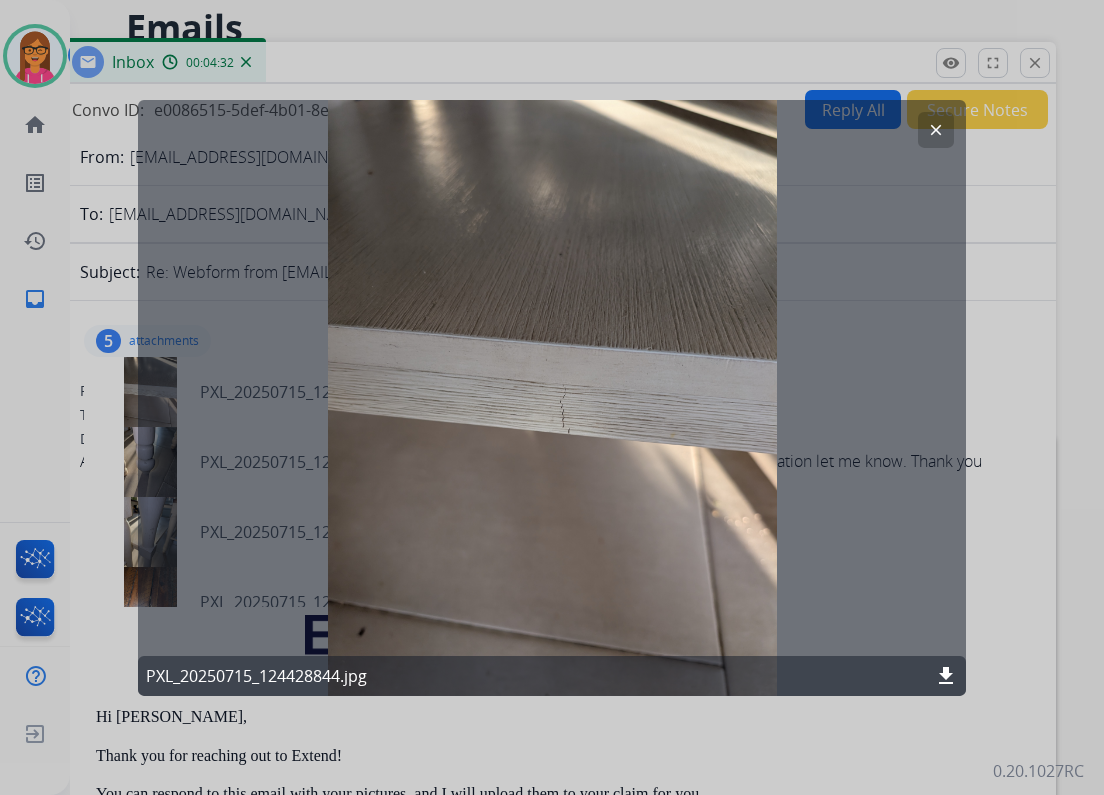 click 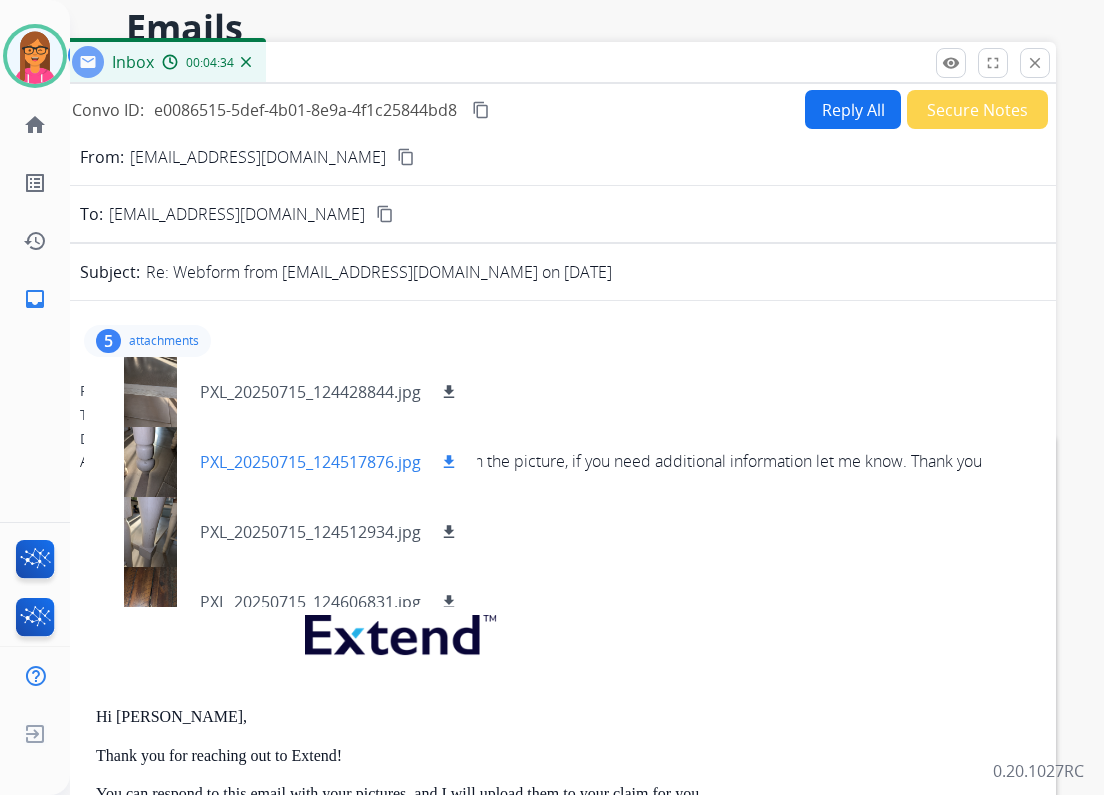 click at bounding box center [150, 462] 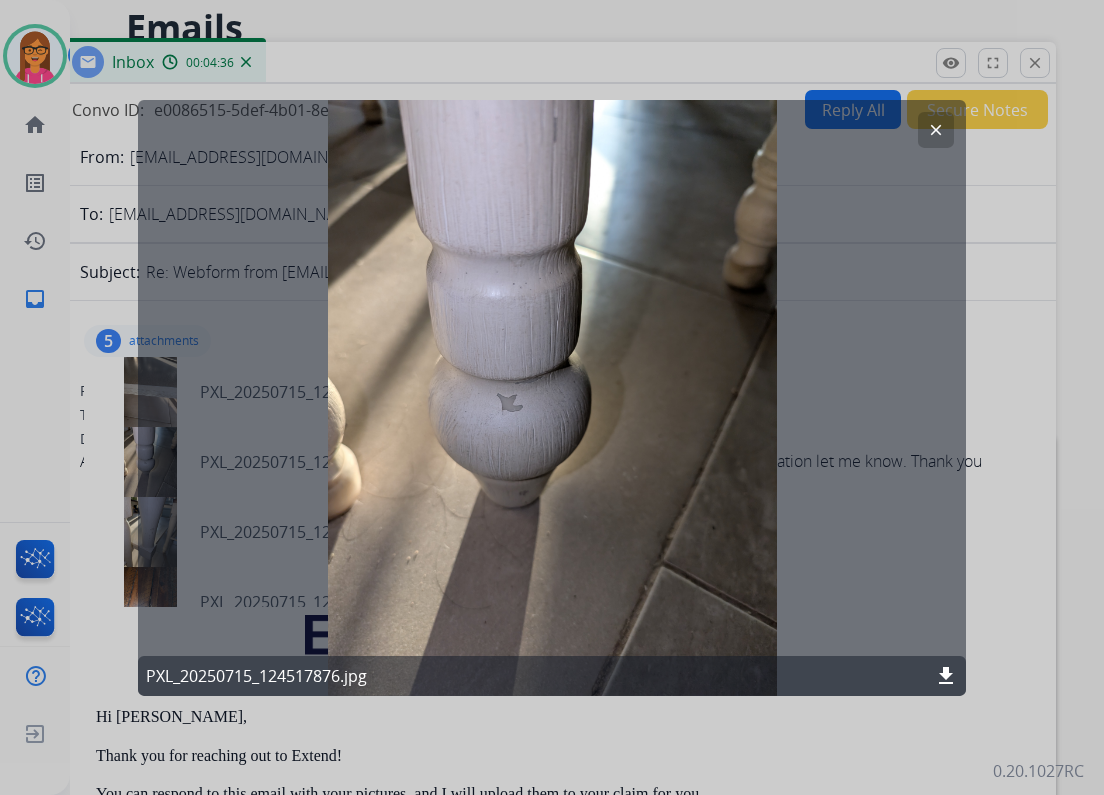 click on "download" 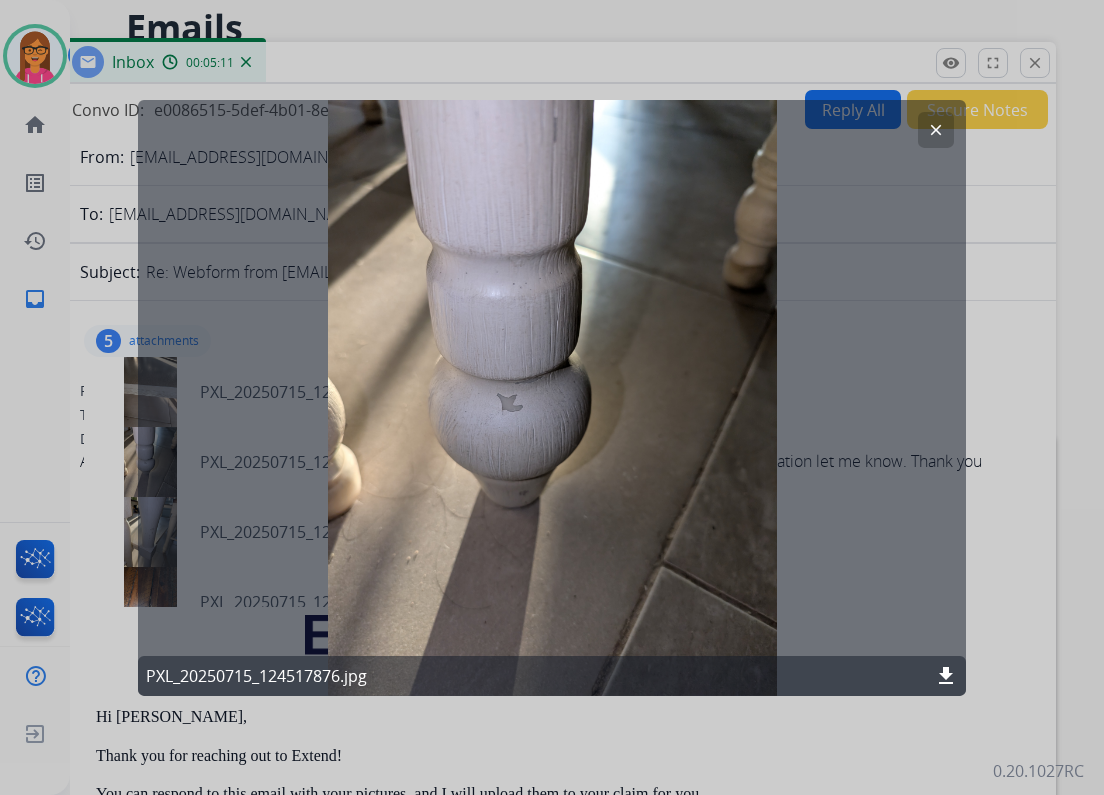 click 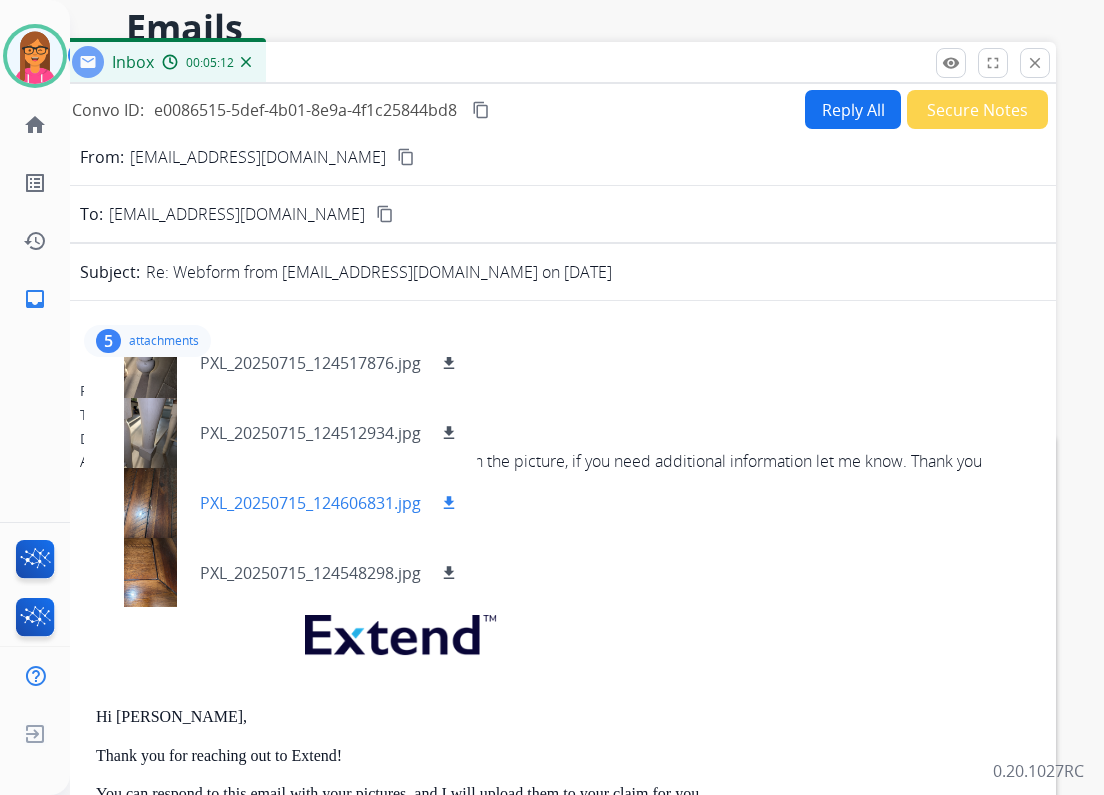 scroll, scrollTop: 100, scrollLeft: 0, axis: vertical 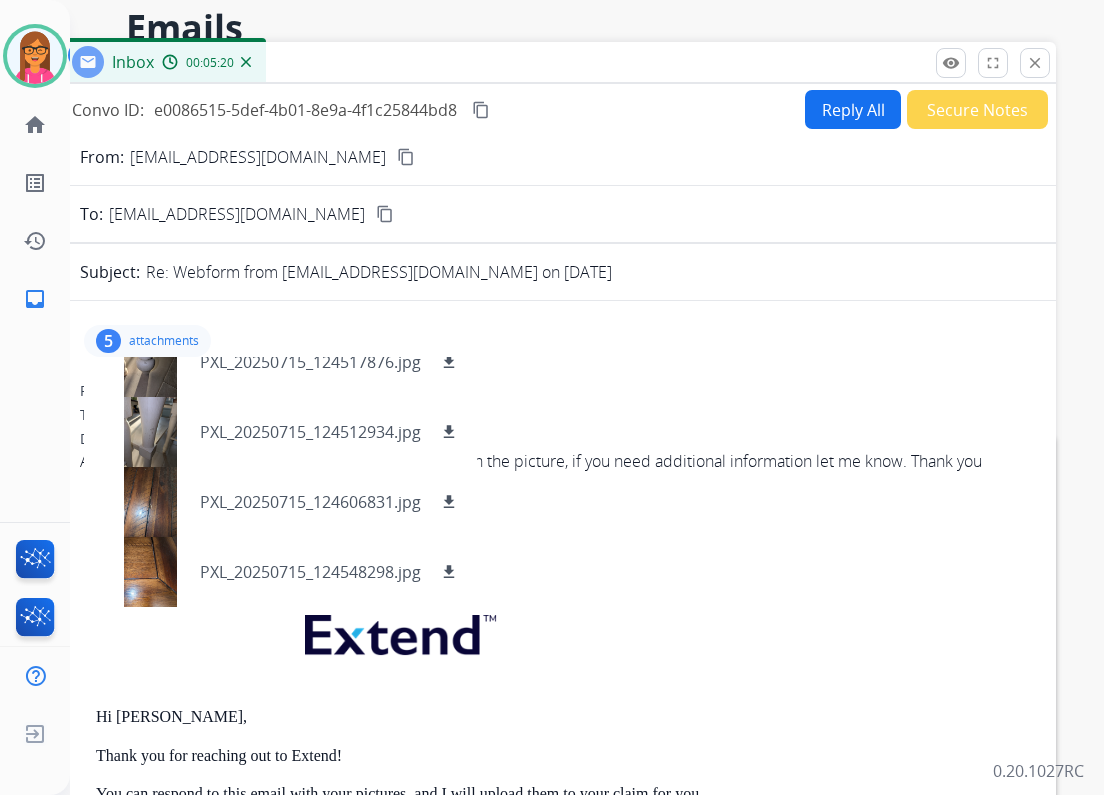 click on "5 attachments  PXL_20250715_124428844.jpg  download  PXL_20250715_124517876.jpg  download  PXL_20250715_124512934.jpg  download  PXL_20250715_124606831.jpg  download  PXL_20250715_124548298.jpg  download" at bounding box center (556, 341) 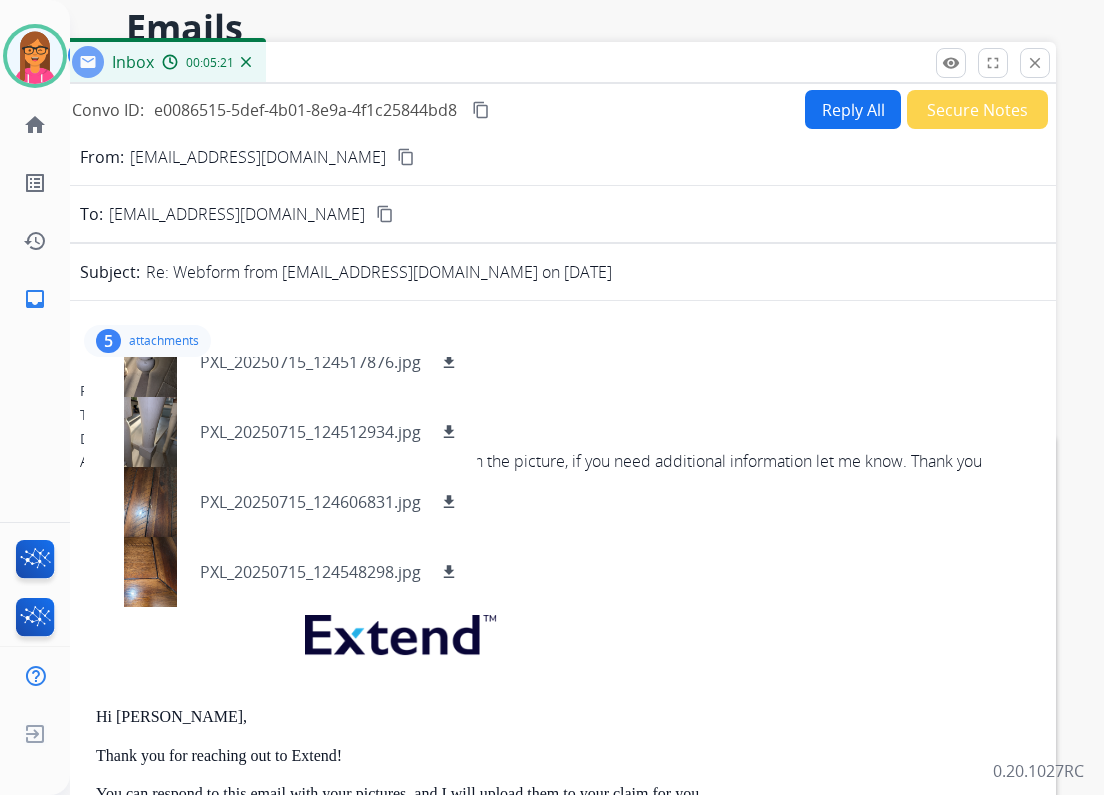 click on "Reply All" at bounding box center (853, 109) 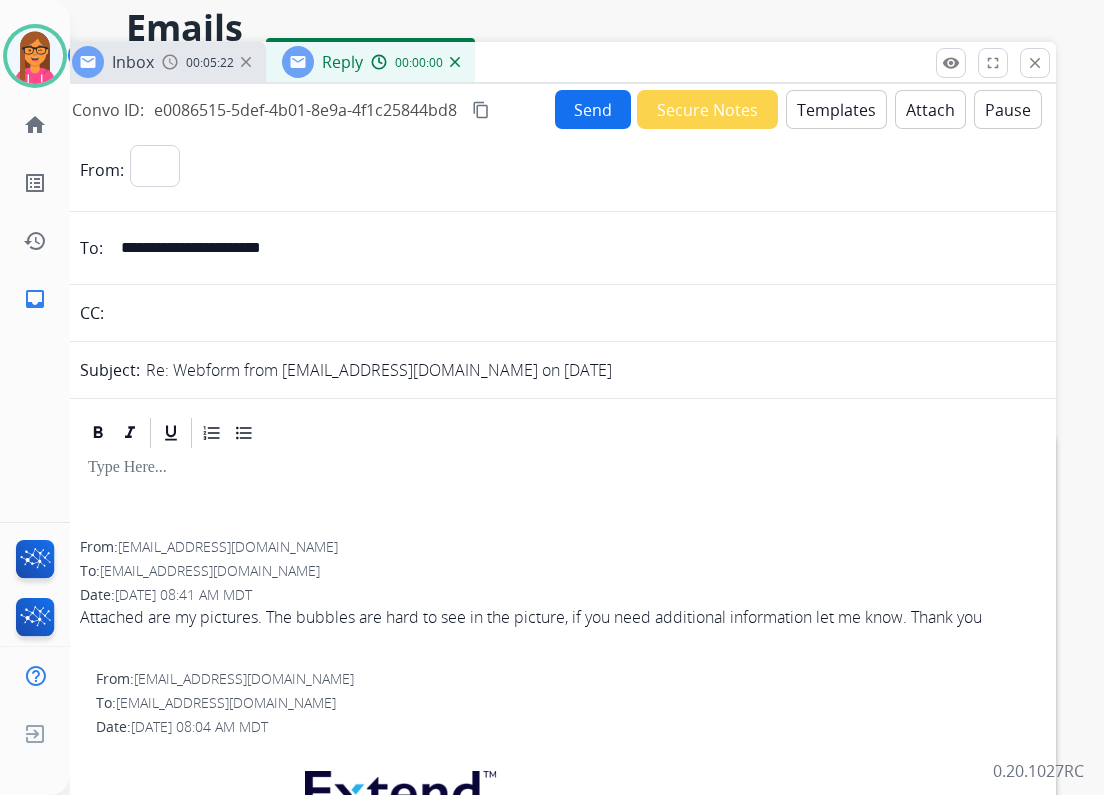 select on "**********" 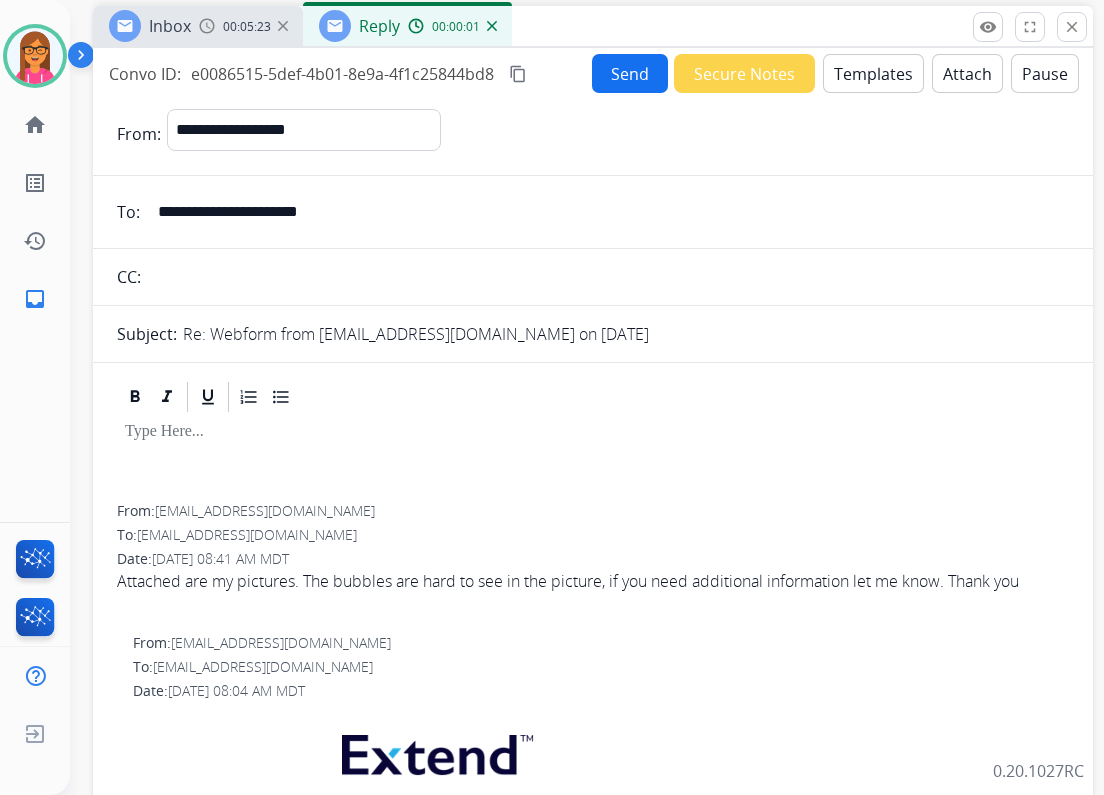 drag, startPoint x: 561, startPoint y: 68, endPoint x: 598, endPoint y: 32, distance: 51.62364 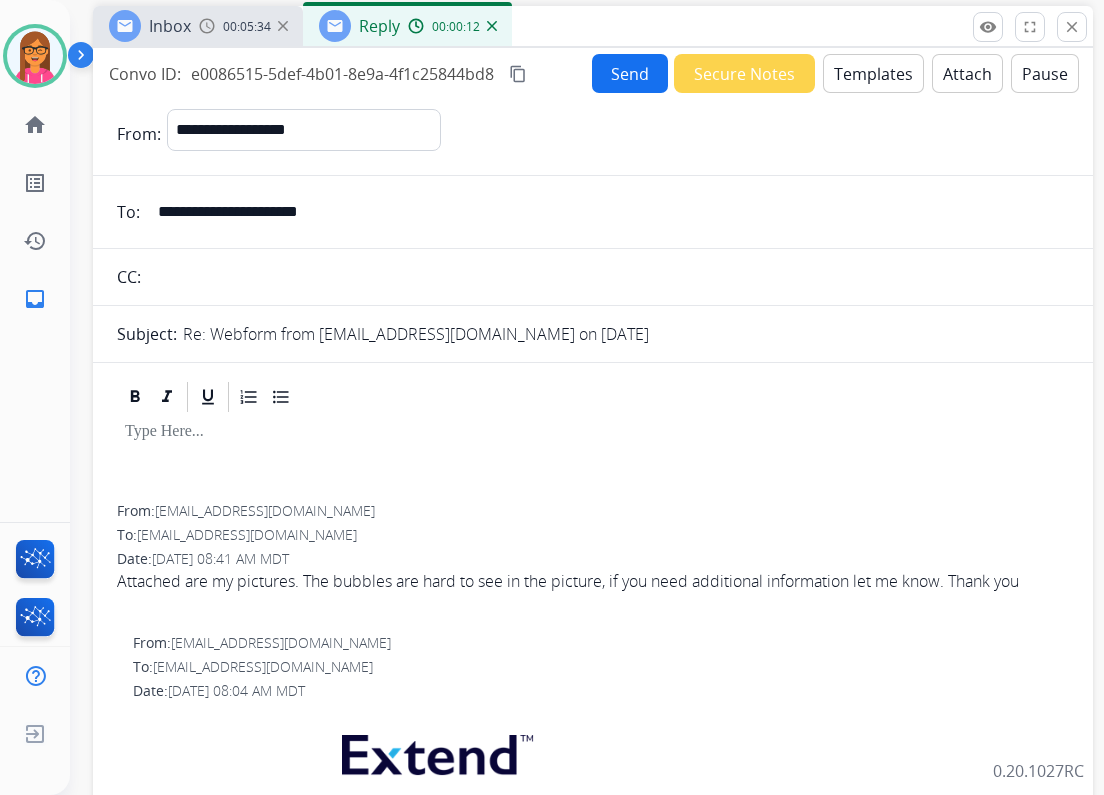 click on "Templates" at bounding box center [873, 73] 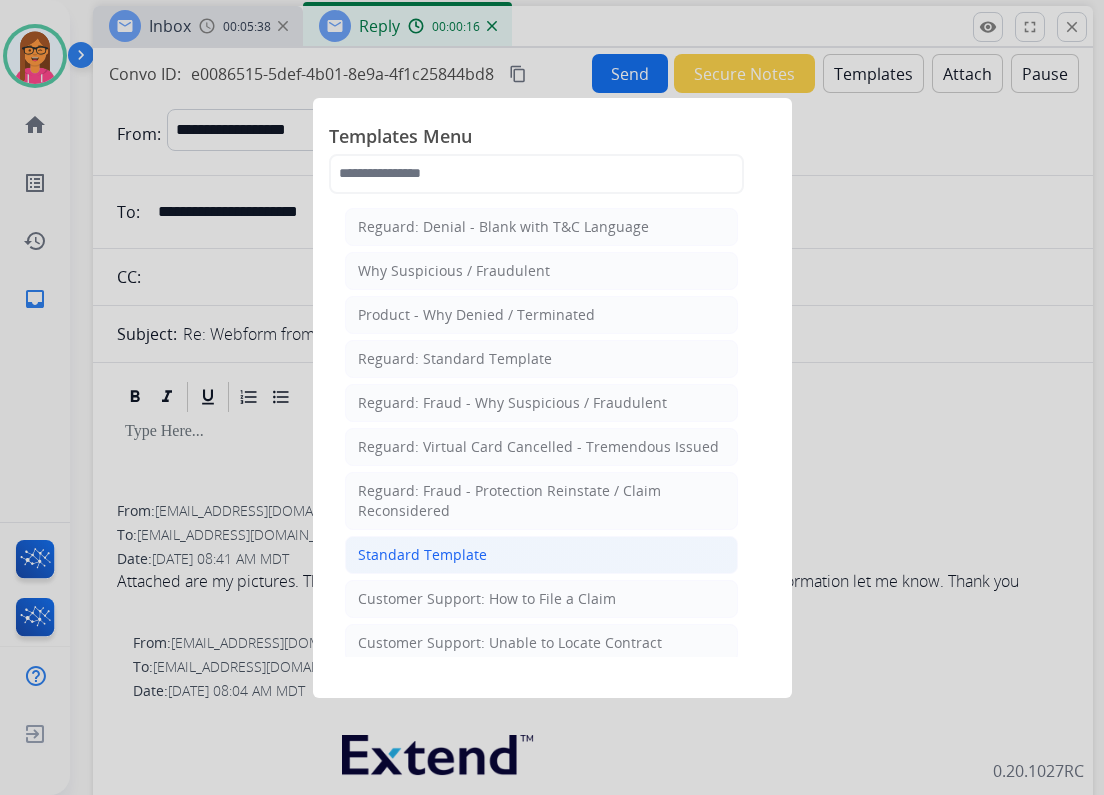 click on "Standard Template" 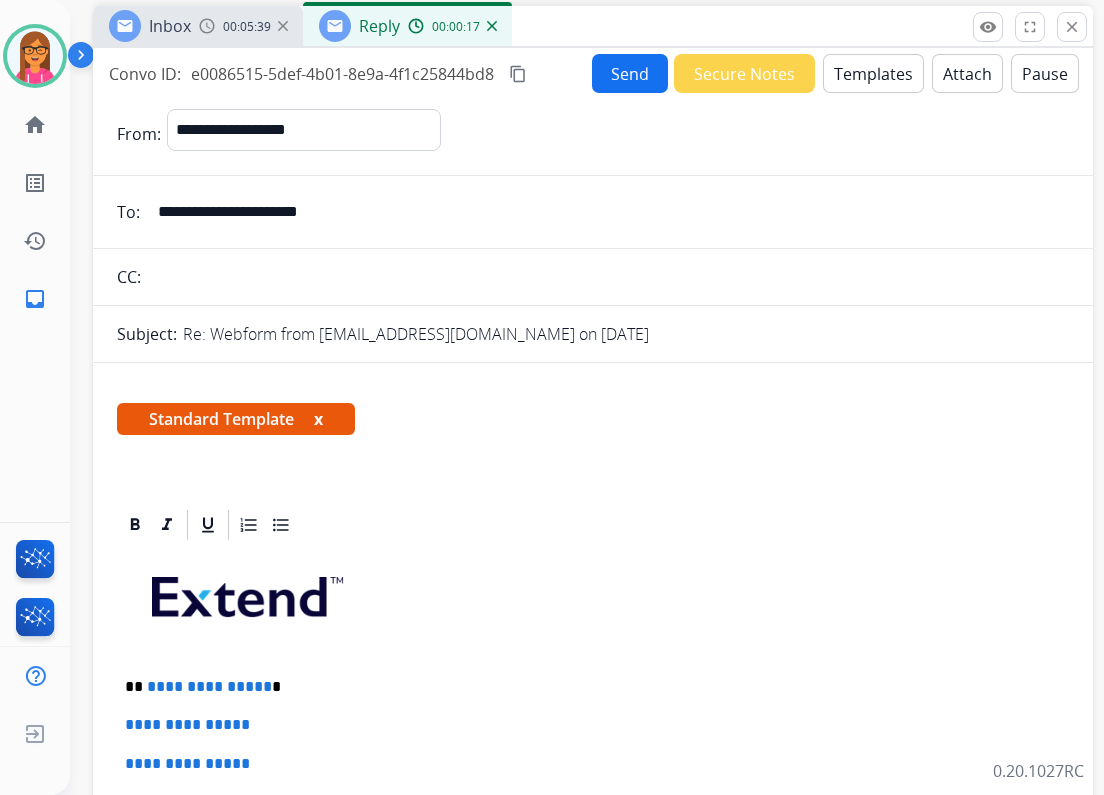 click on "x" at bounding box center (318, 419) 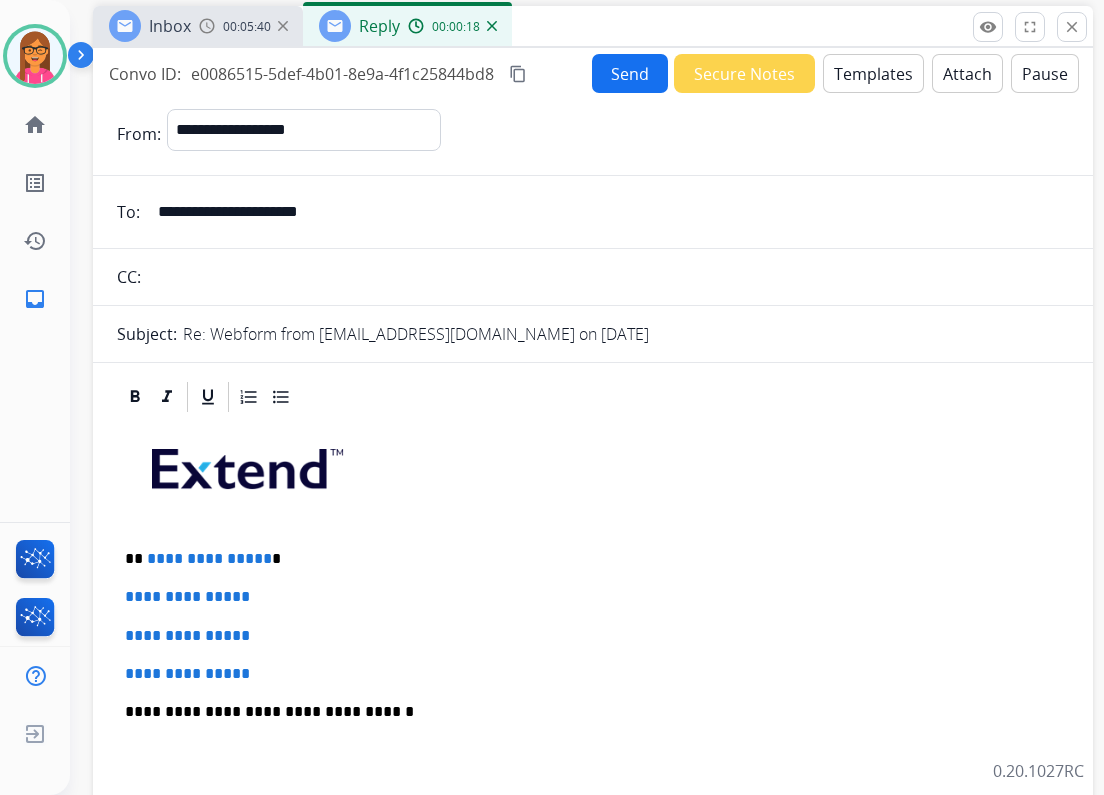 click on "**********" at bounding box center [585, 559] 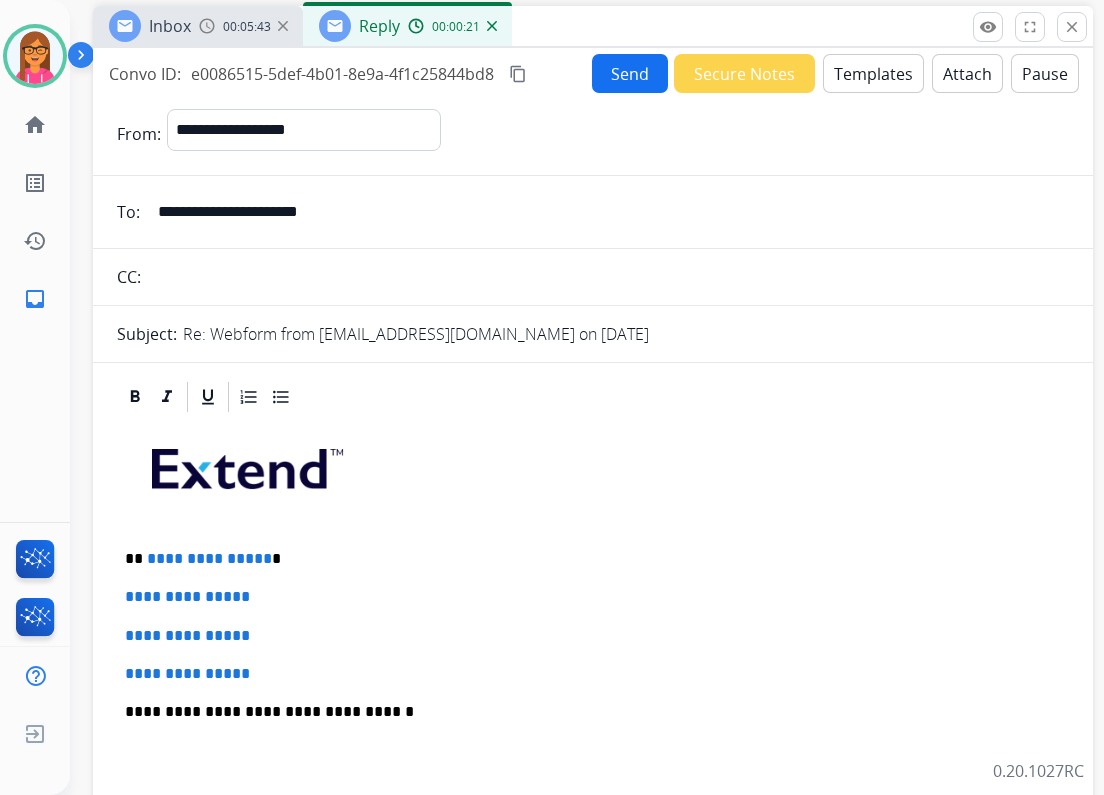 type 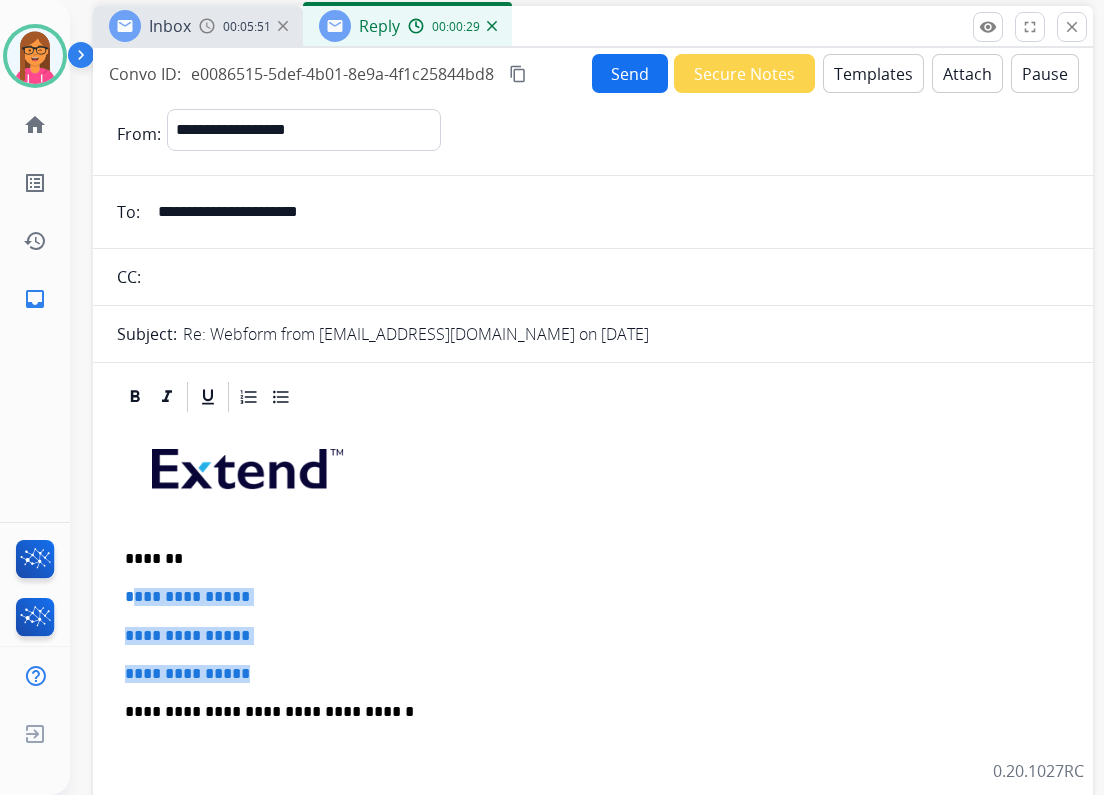drag, startPoint x: 271, startPoint y: 663, endPoint x: 120, endPoint y: 592, distance: 166.85922 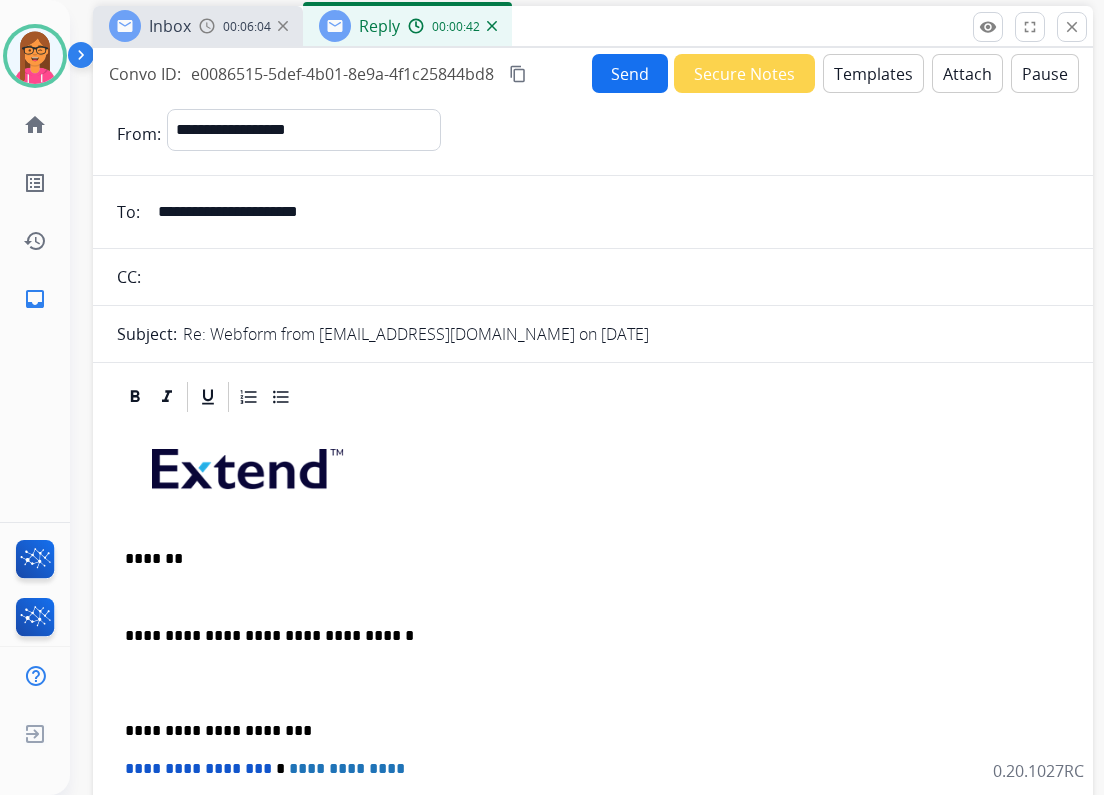 click at bounding box center (593, 597) 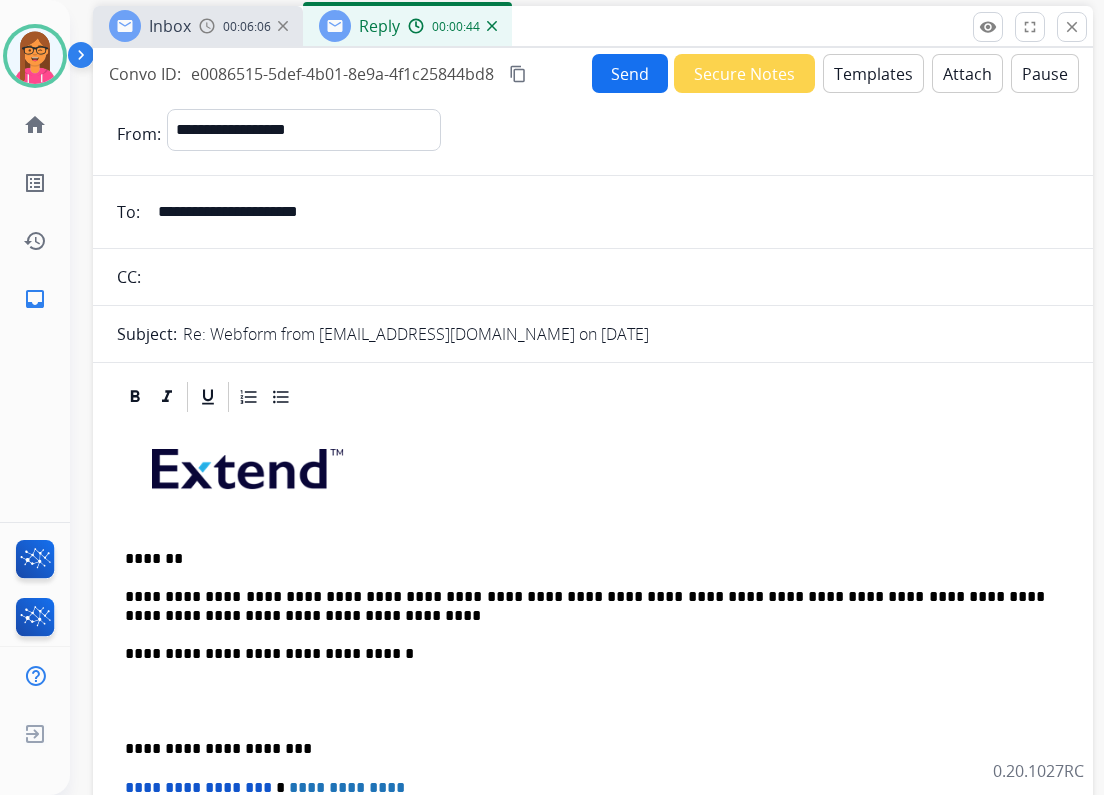 click on "**********" at bounding box center [585, 606] 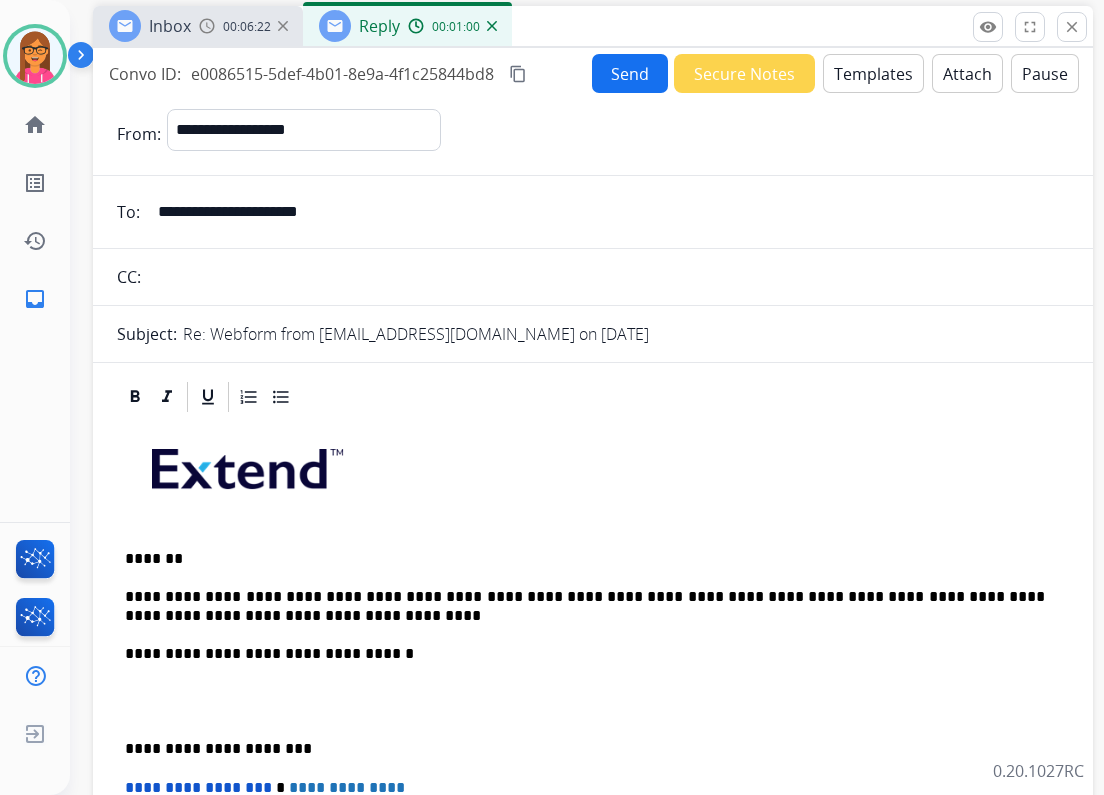 click on "**********" at bounding box center (585, 749) 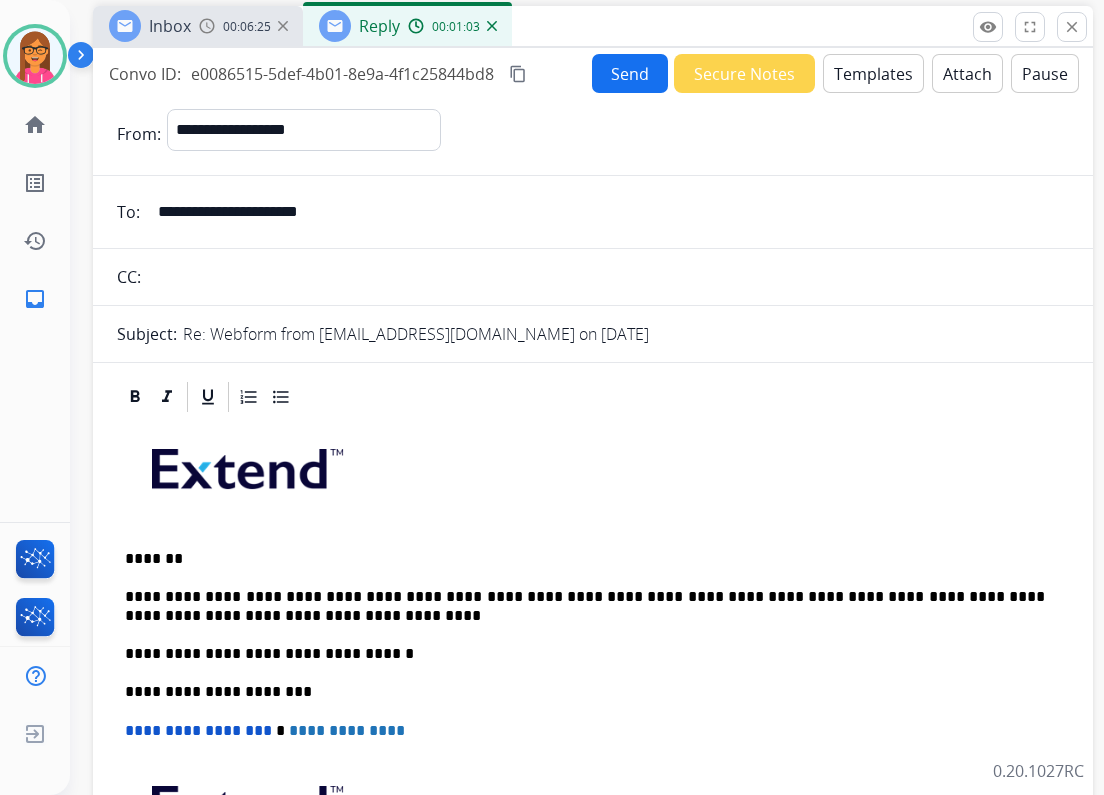 click on "Send" at bounding box center [630, 73] 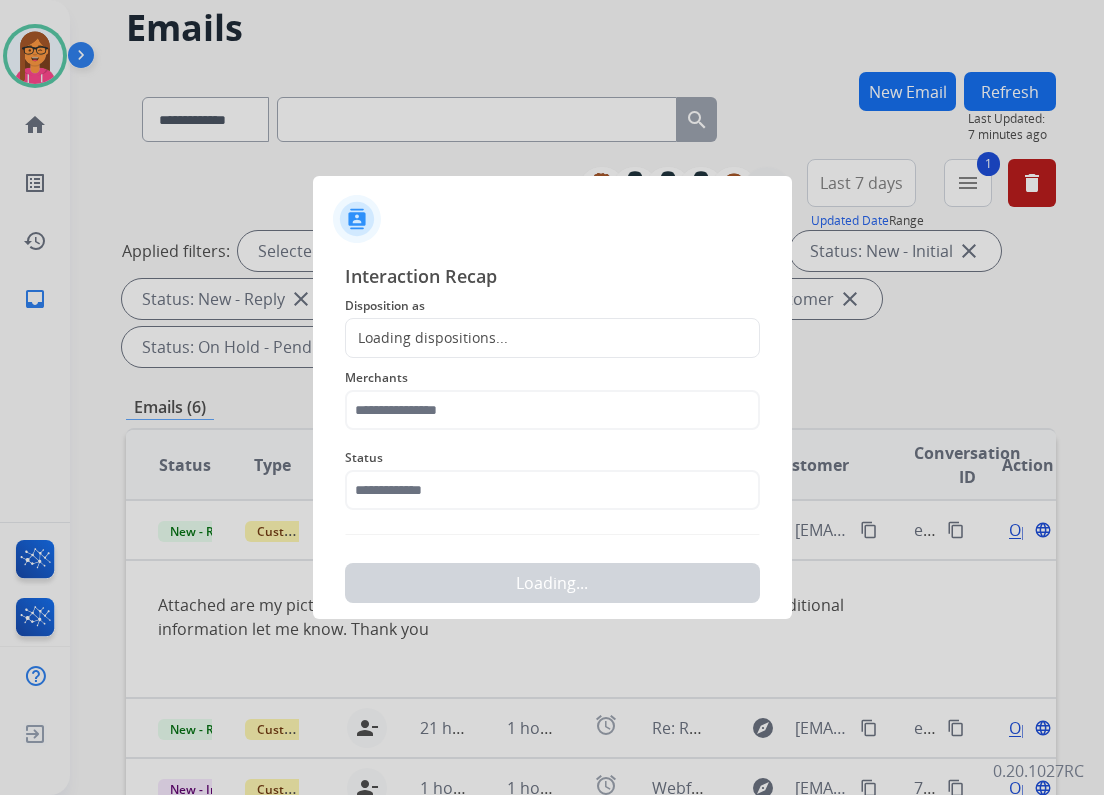 click on "Disposition as" 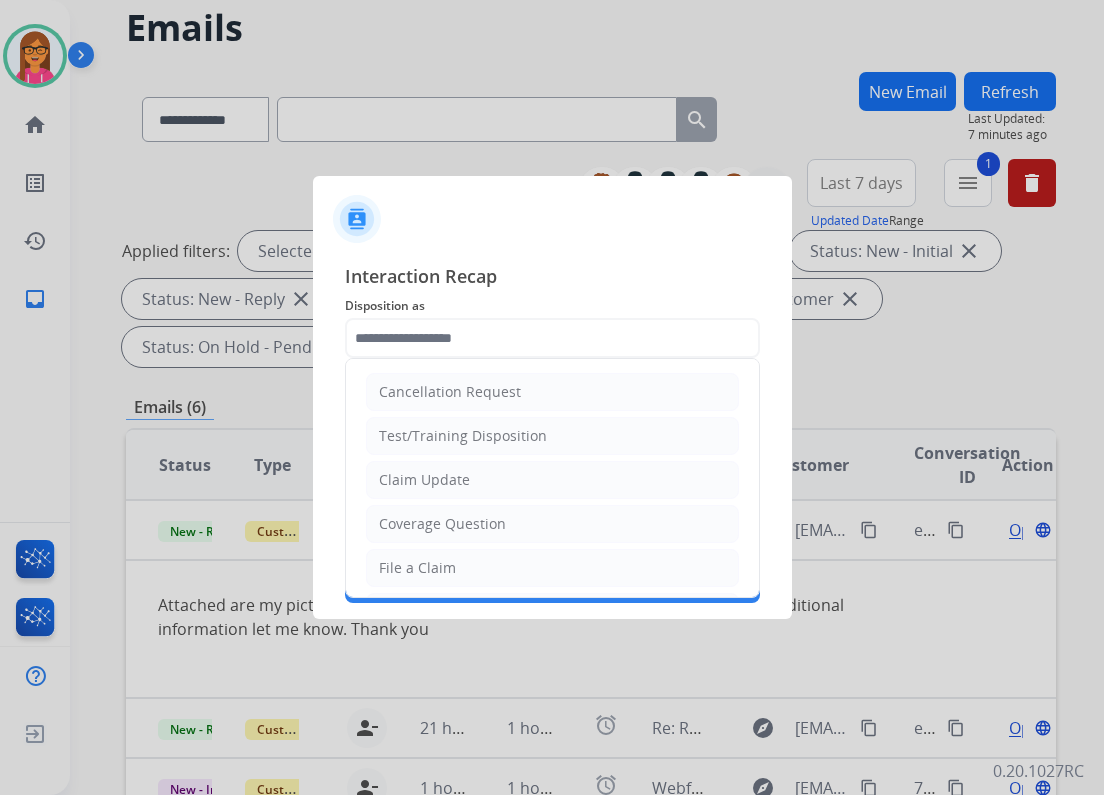 click 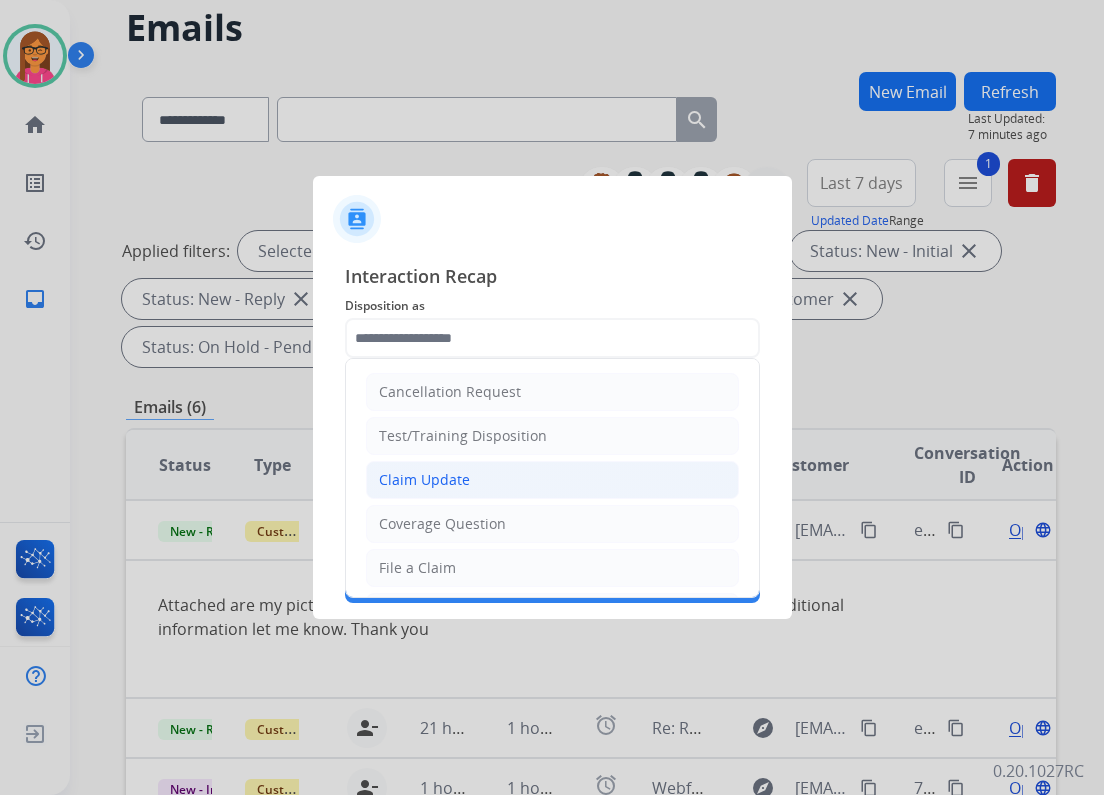 click on "Claim Update" 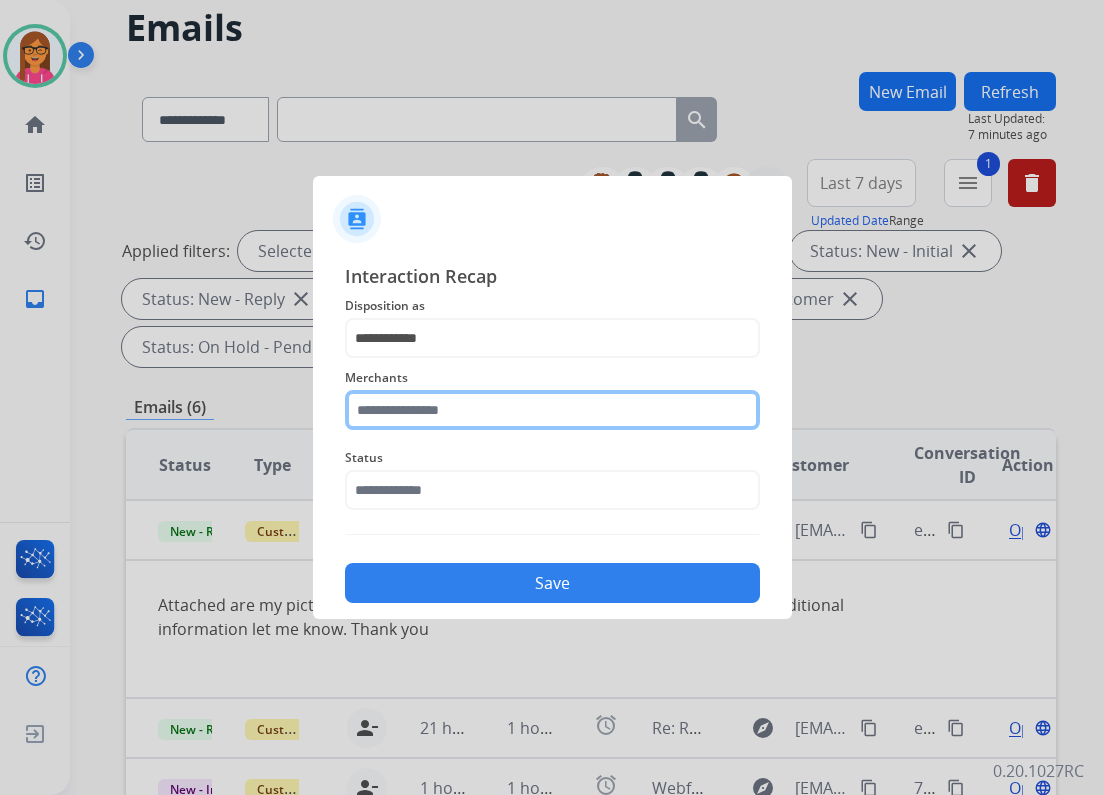 click 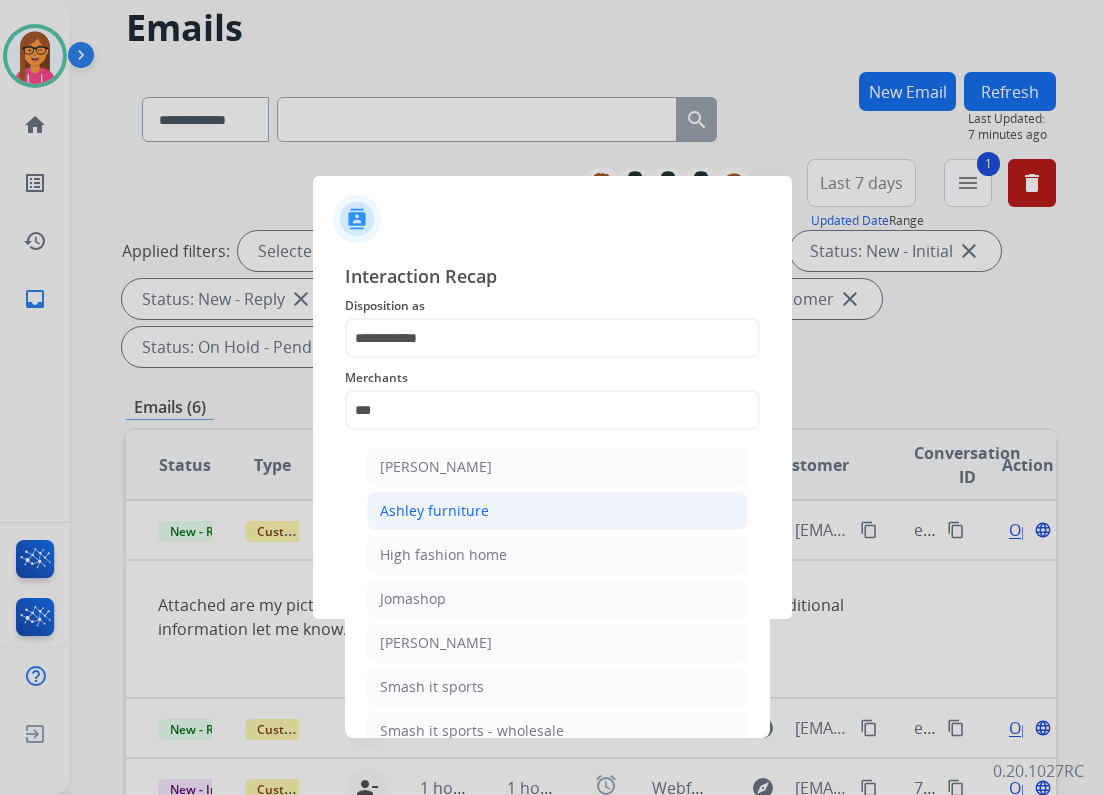 click on "Ashley furniture" 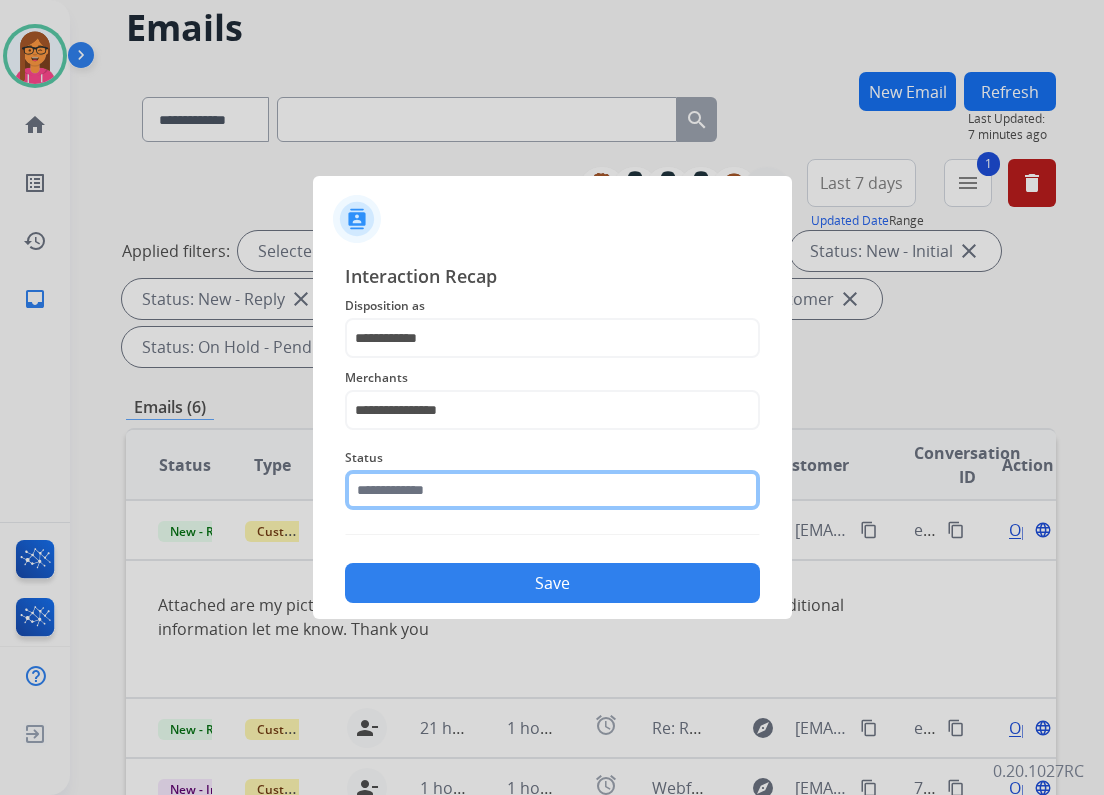 click on "Status" 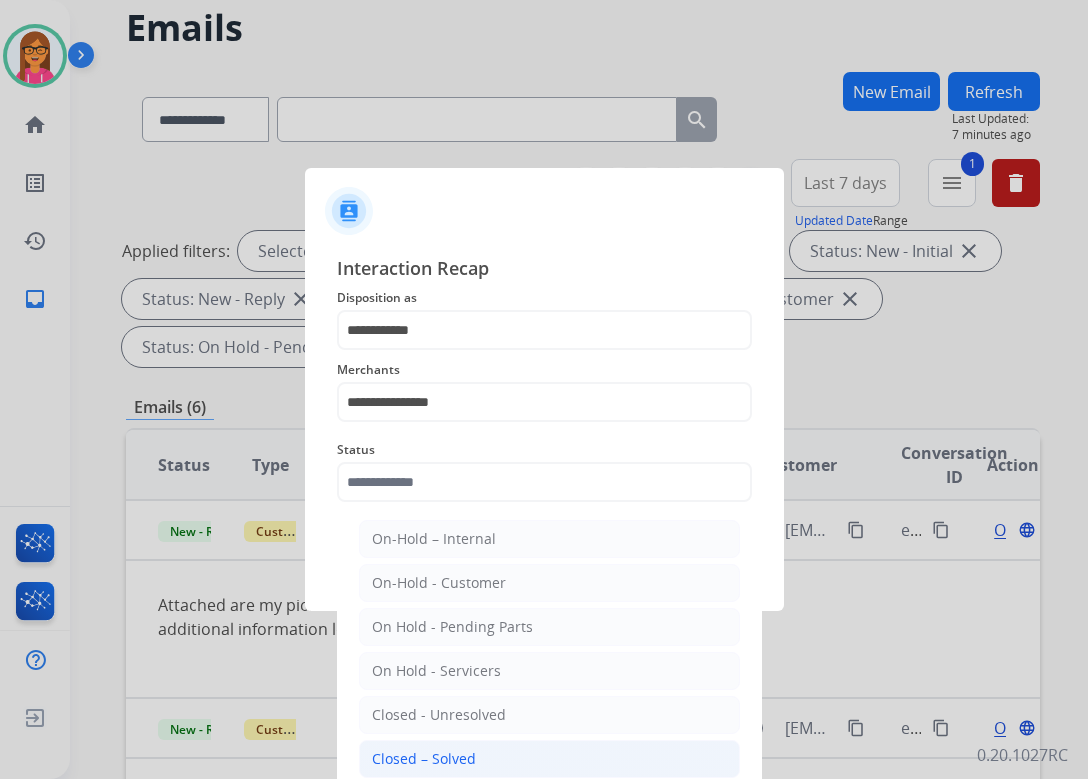 drag, startPoint x: 458, startPoint y: 746, endPoint x: 476, endPoint y: 621, distance: 126.28935 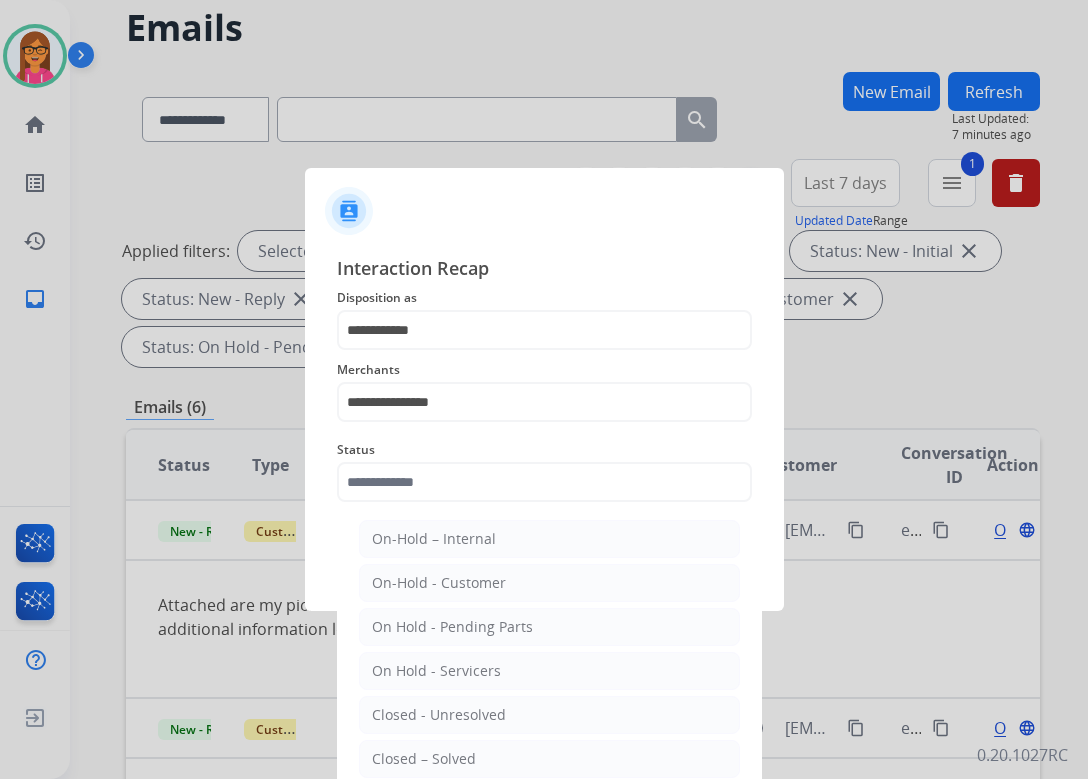 click on "Closed – Solved" 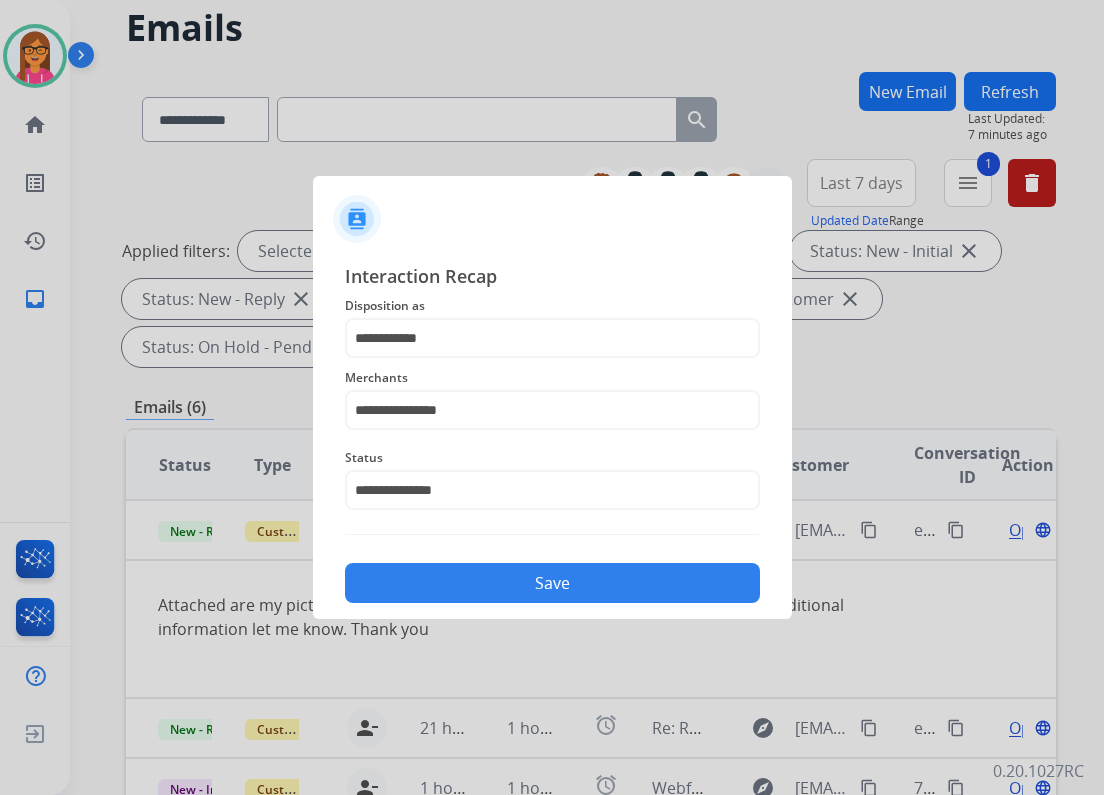 click on "Save" 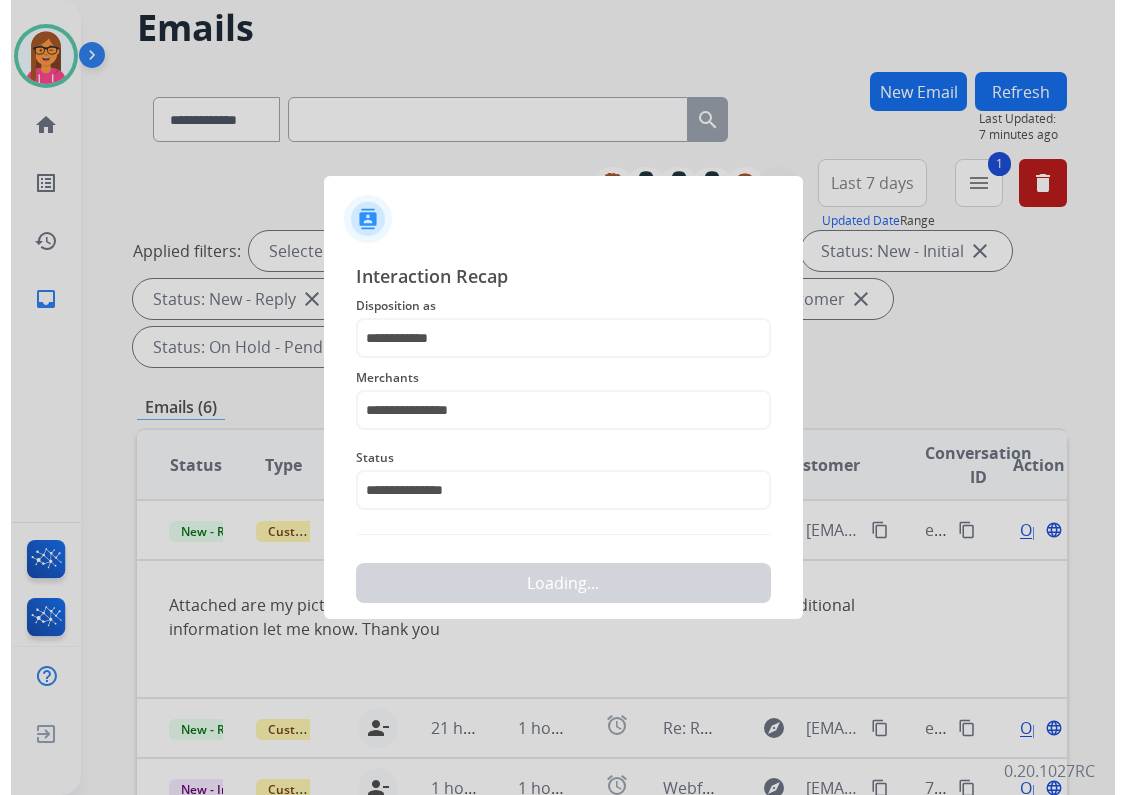 scroll, scrollTop: 0, scrollLeft: 0, axis: both 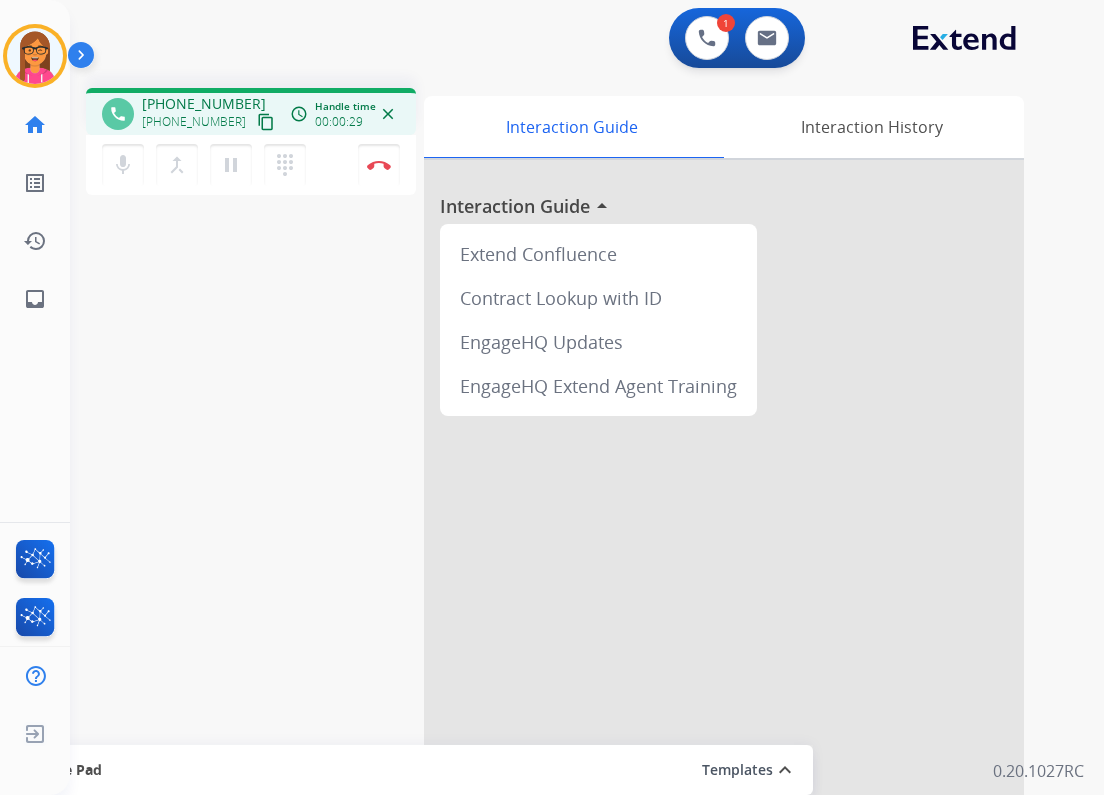 click on "content_copy" at bounding box center [266, 122] 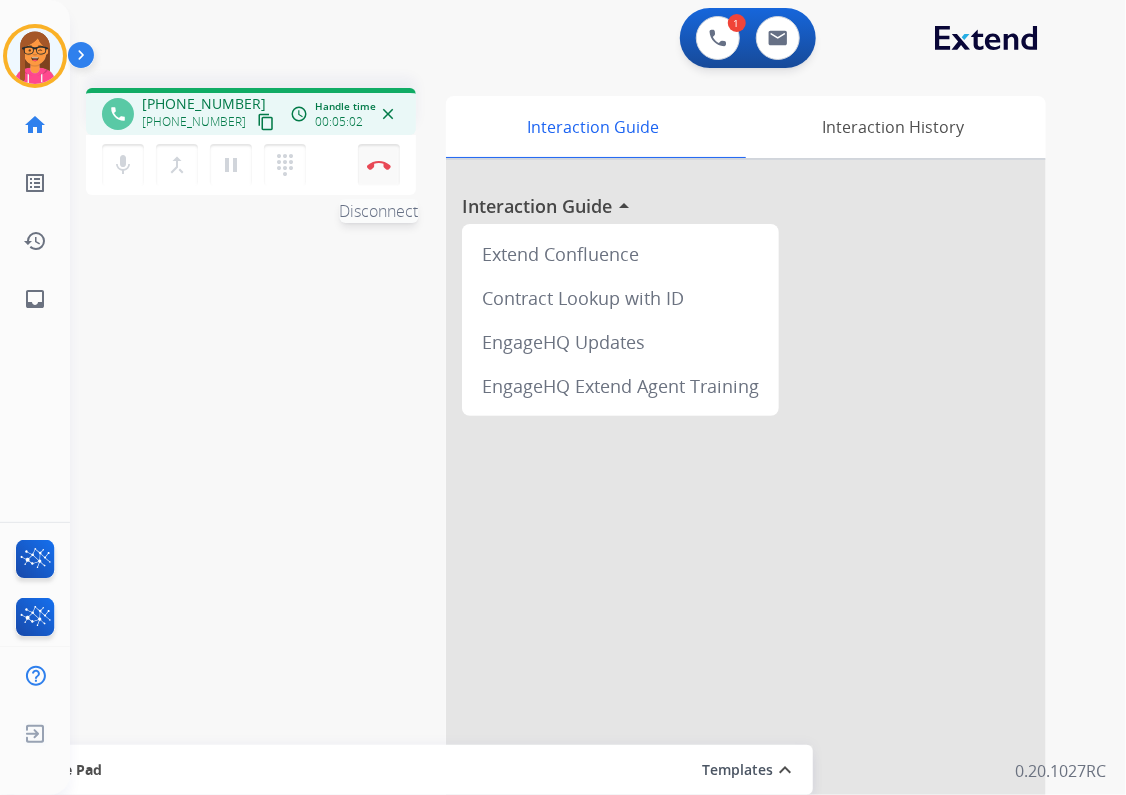 click on "Disconnect" at bounding box center (379, 165) 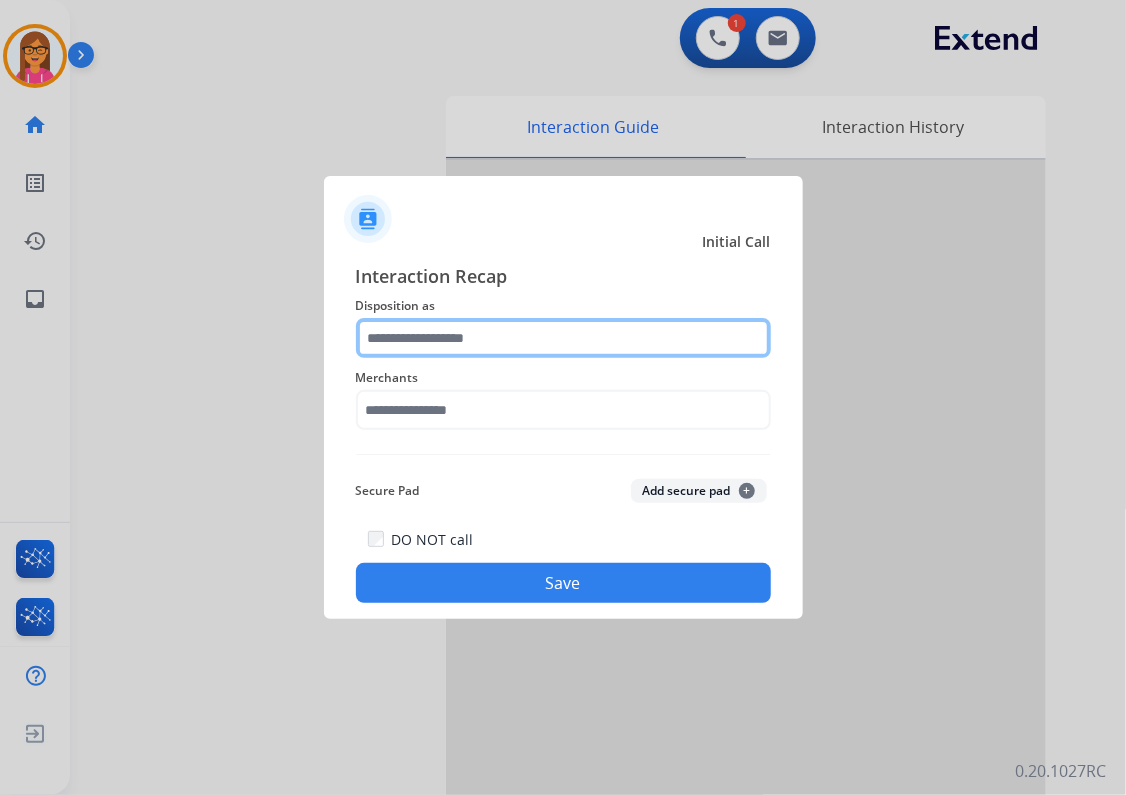 click 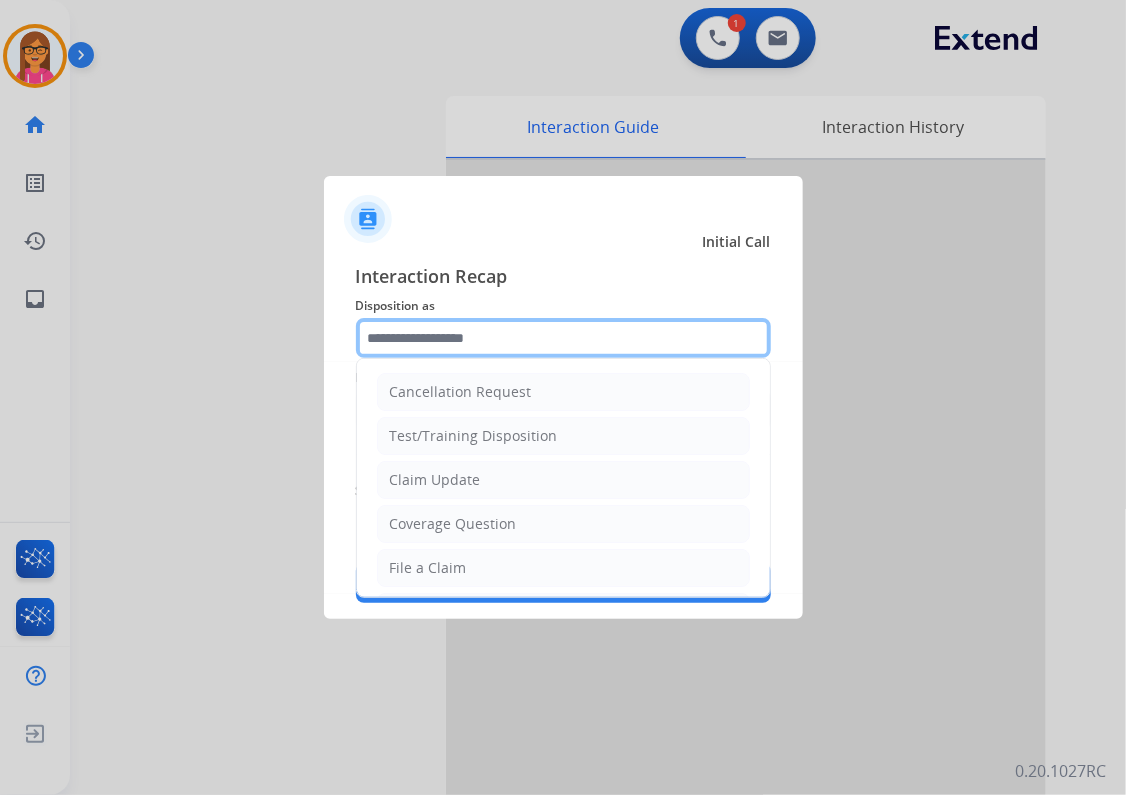 scroll, scrollTop: 240, scrollLeft: 0, axis: vertical 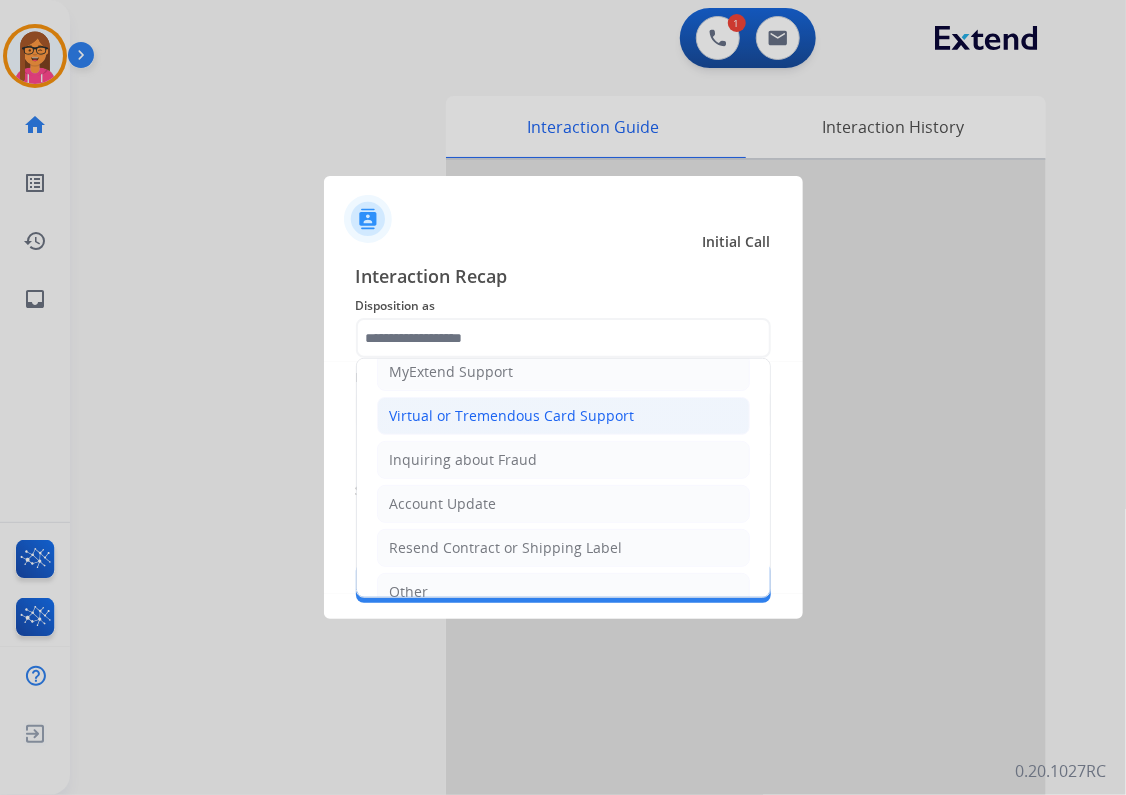 click on "Virtual or Tremendous Card Support" 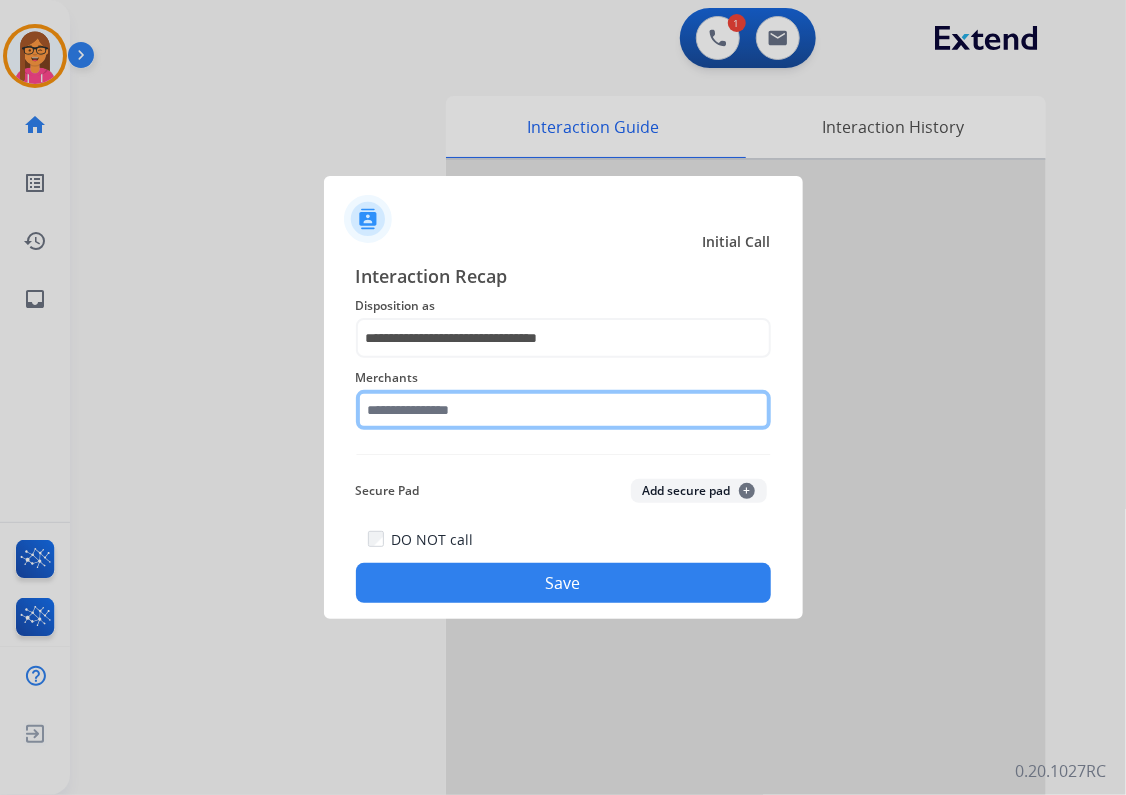 click 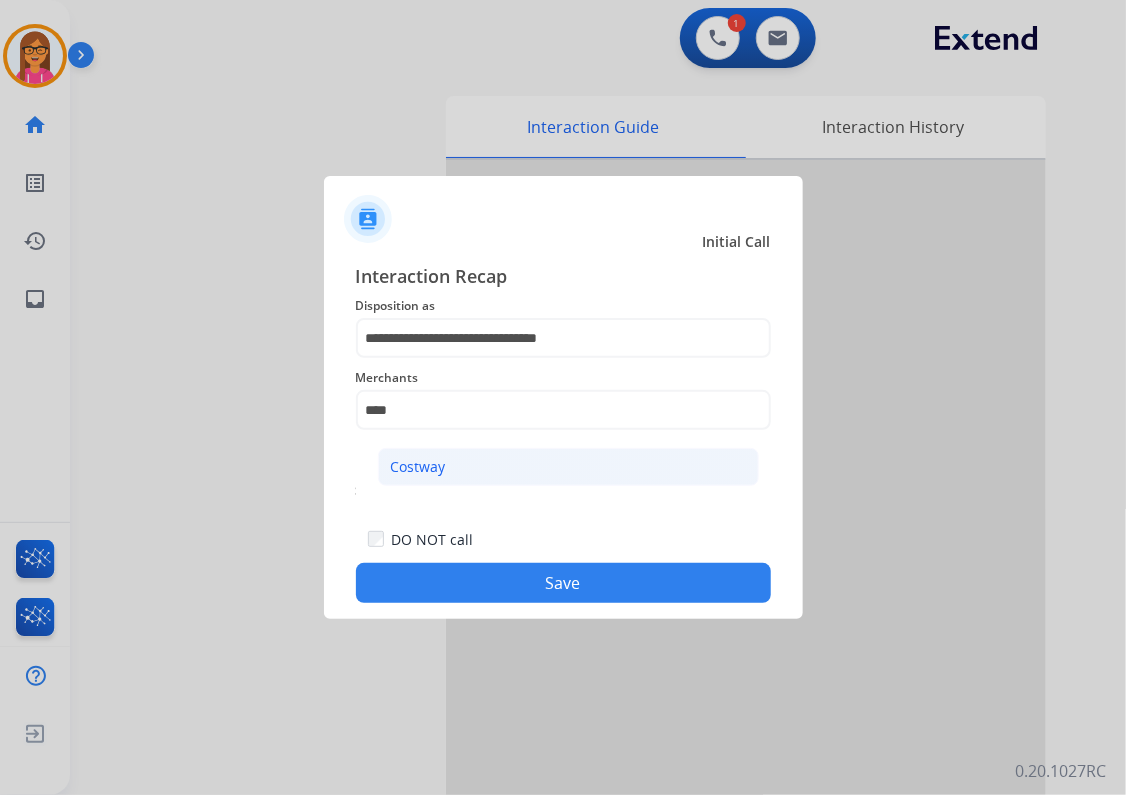 click on "Costway" 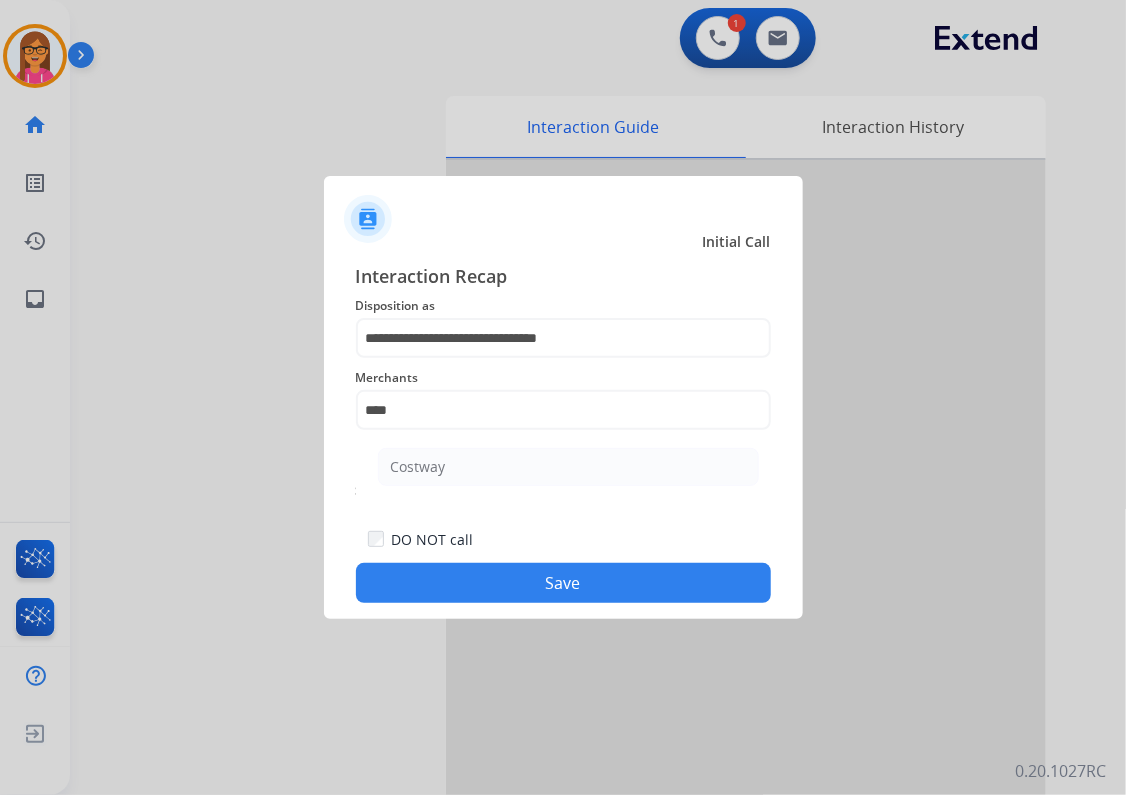 type on "*******" 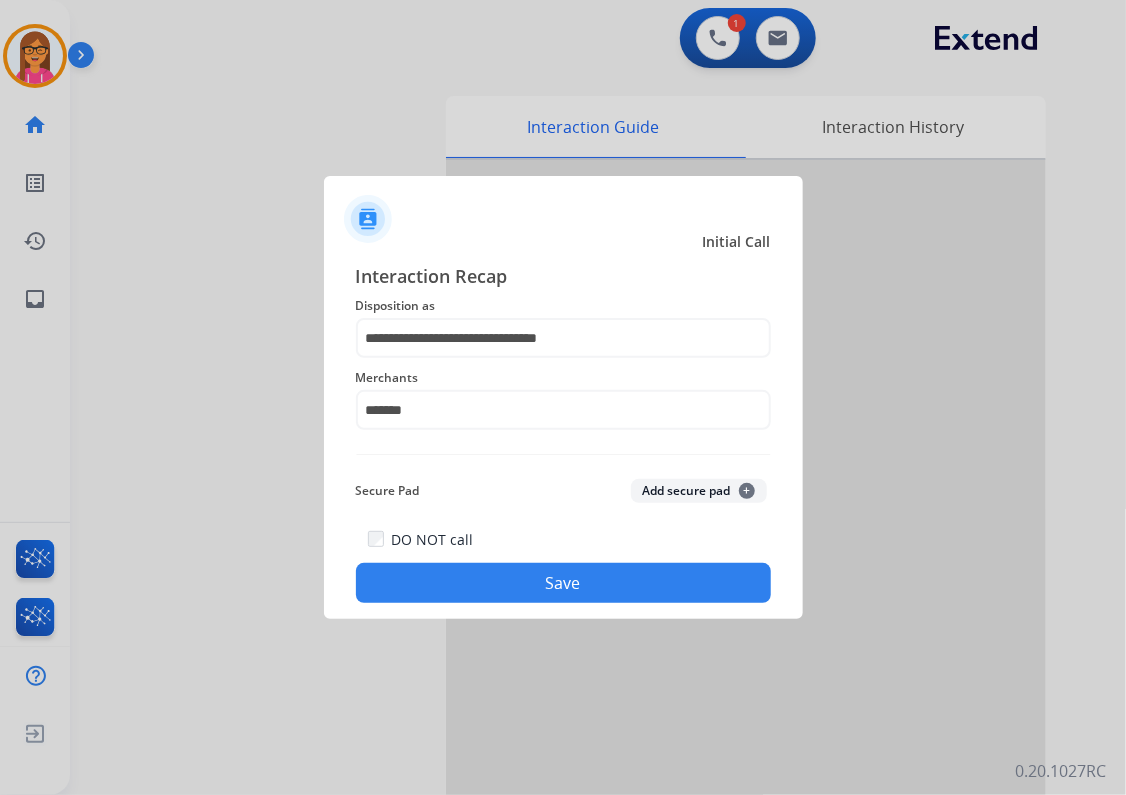click on "Save" 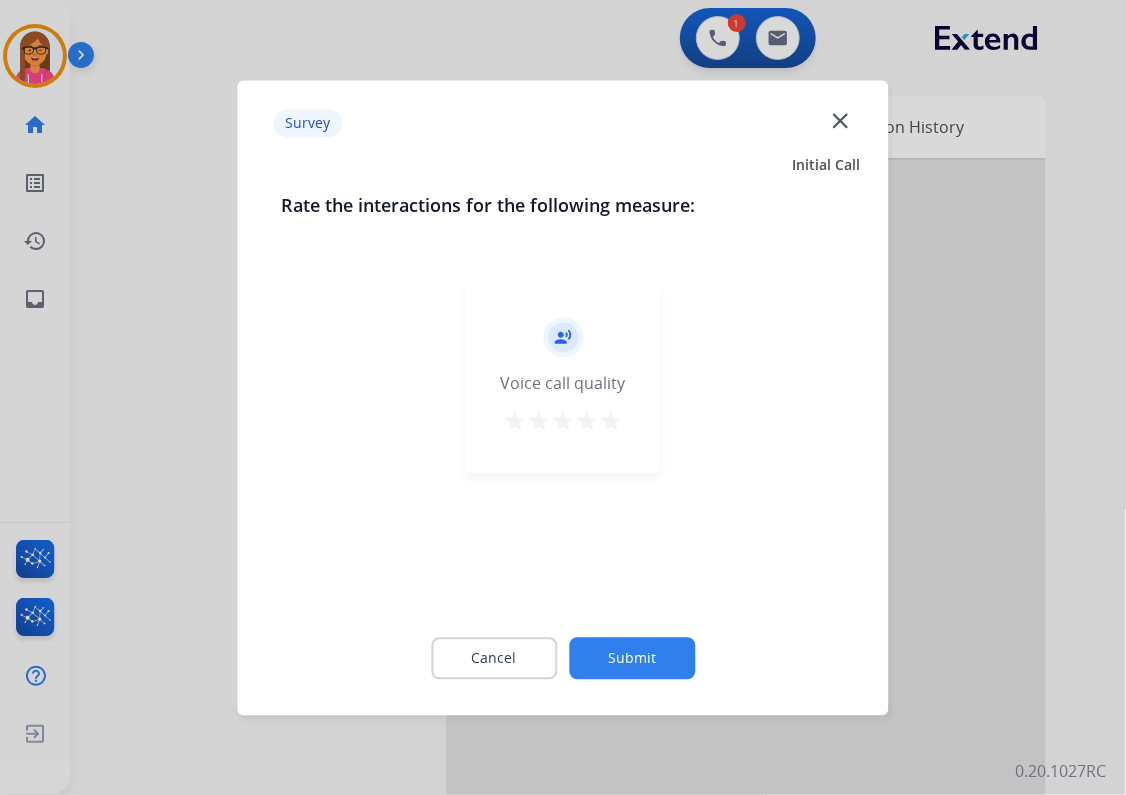 click on "star" at bounding box center (611, 421) 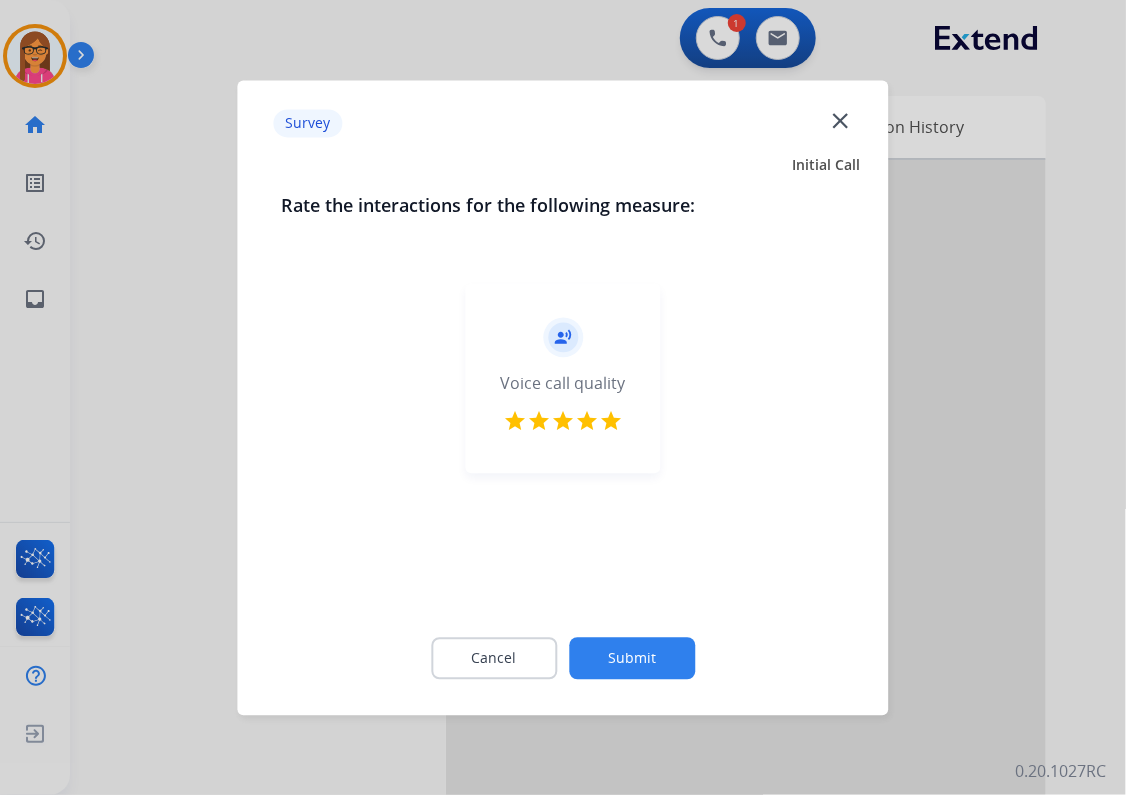 click on "Submit" 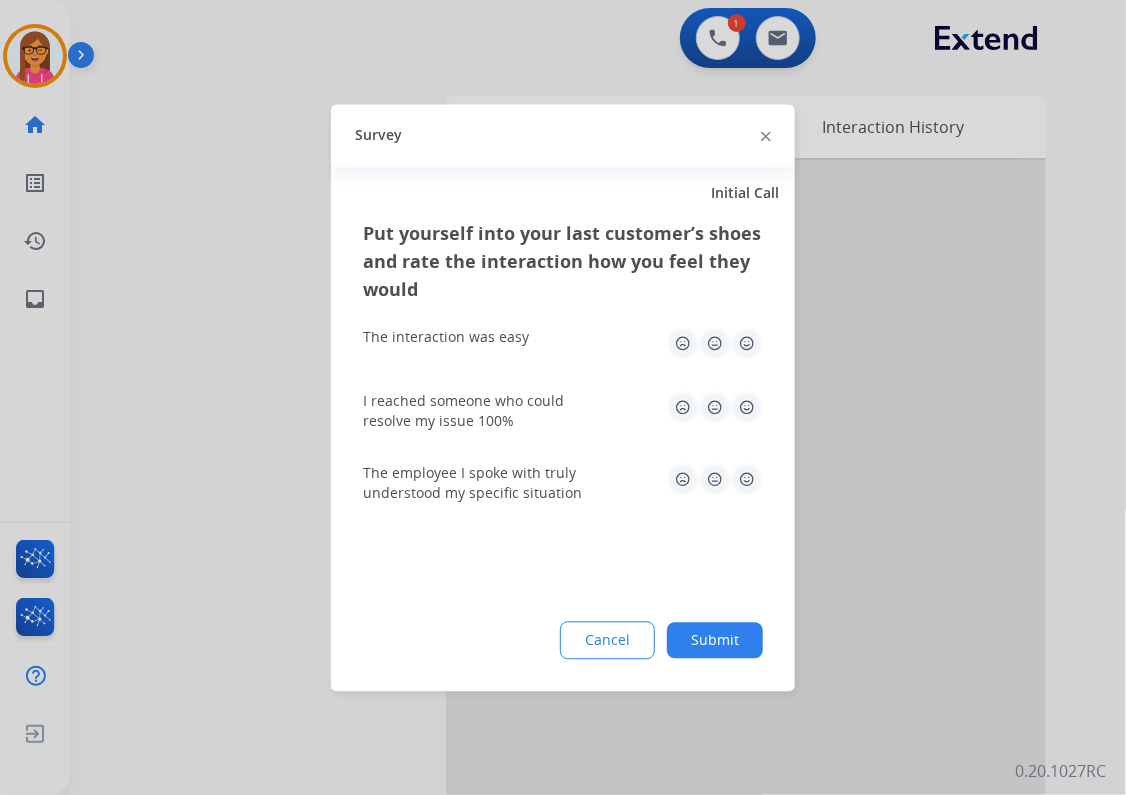 click 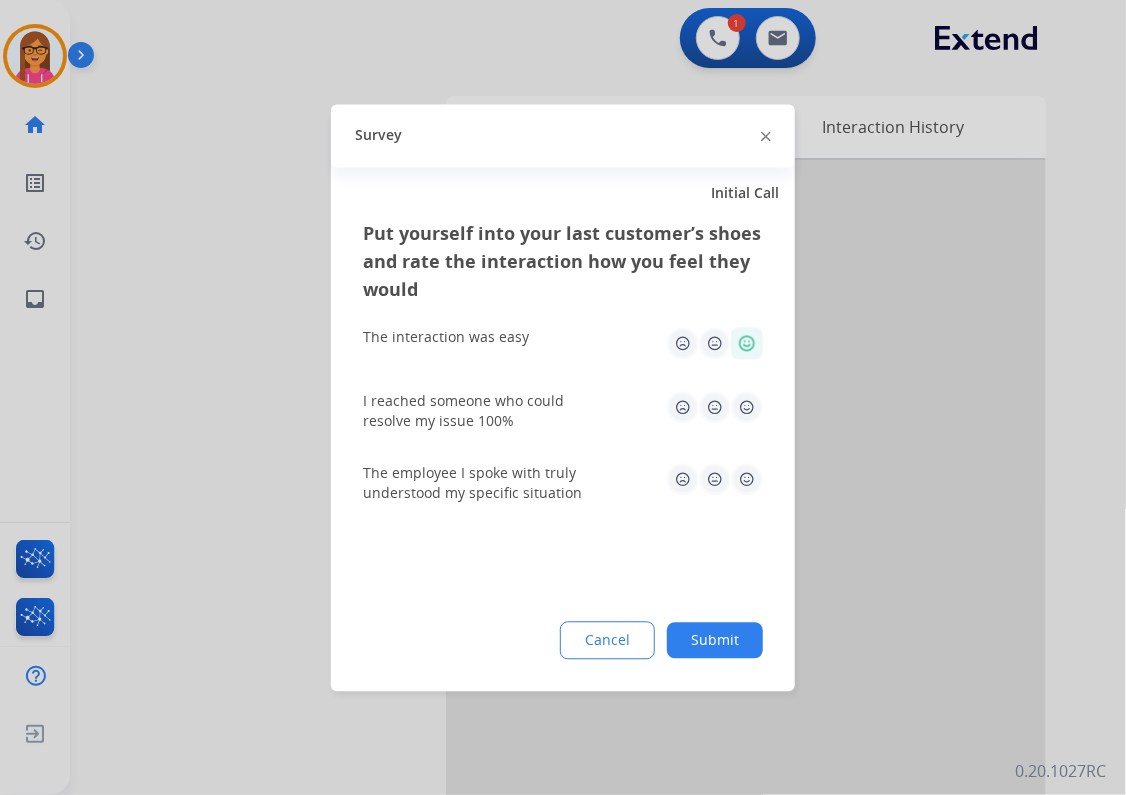 click 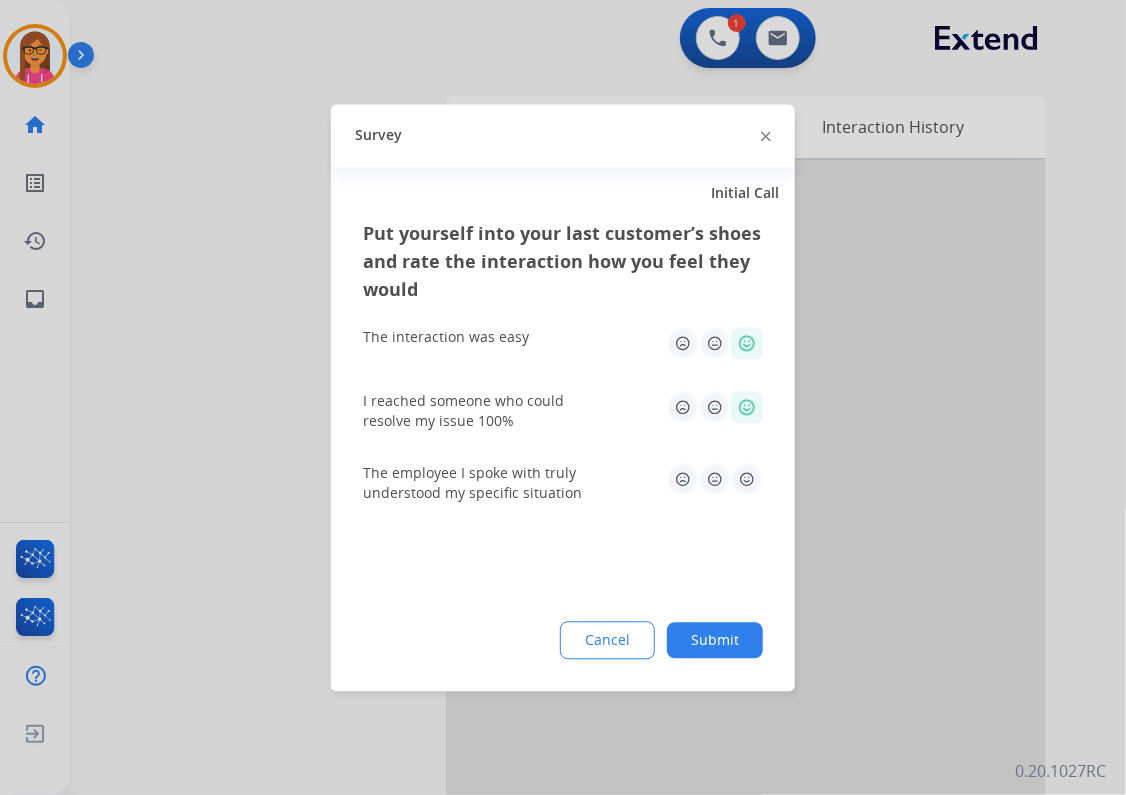 click 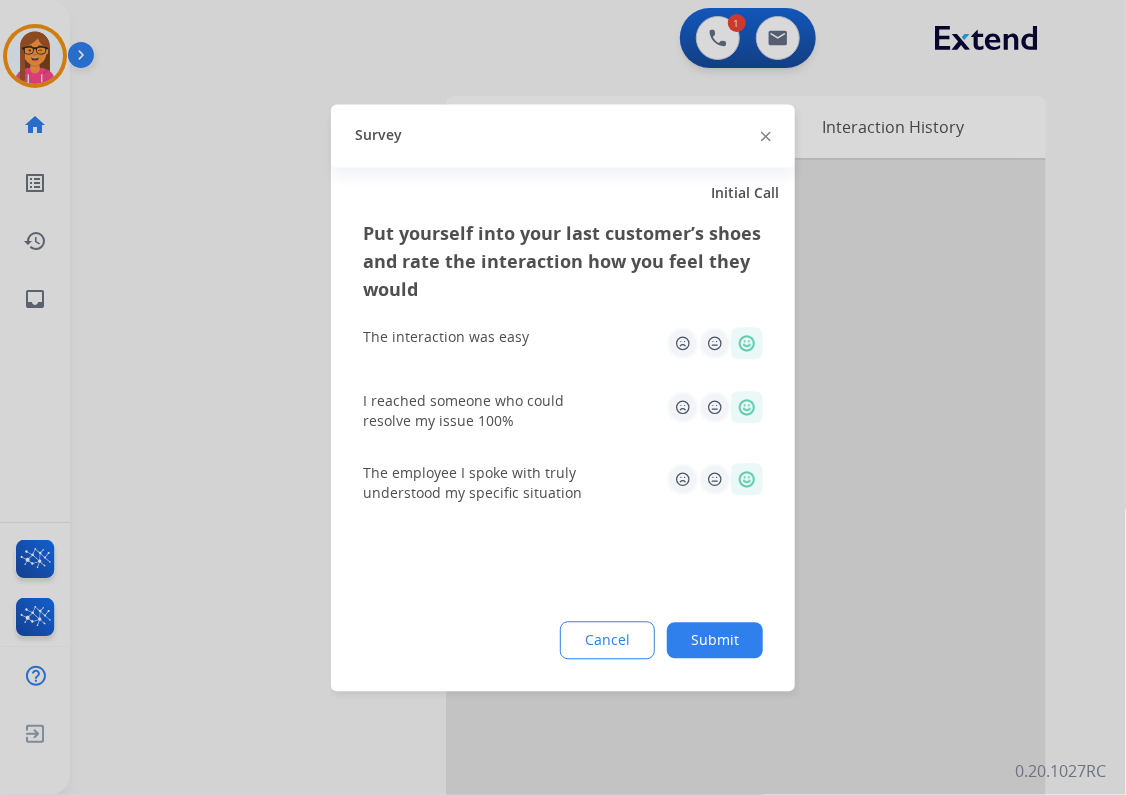 drag, startPoint x: 739, startPoint y: 634, endPoint x: 752, endPoint y: 637, distance: 13.341664 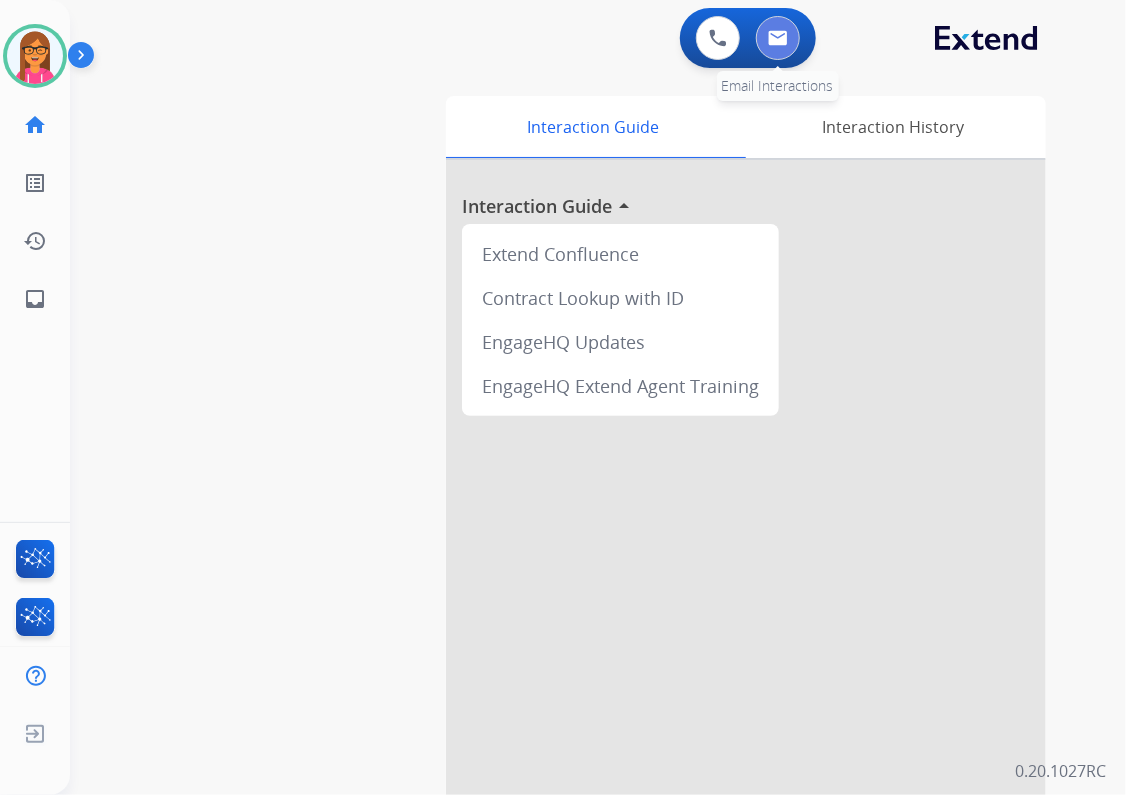 click at bounding box center (778, 38) 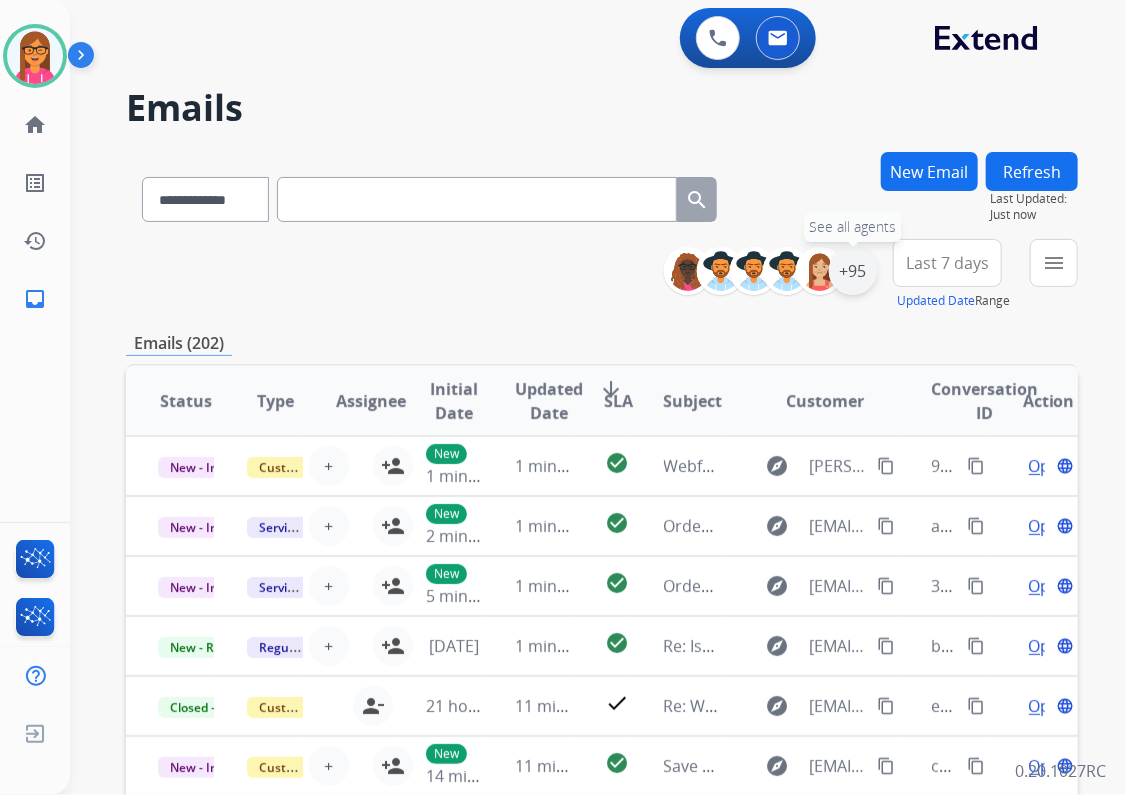 click on "+95" at bounding box center (853, 271) 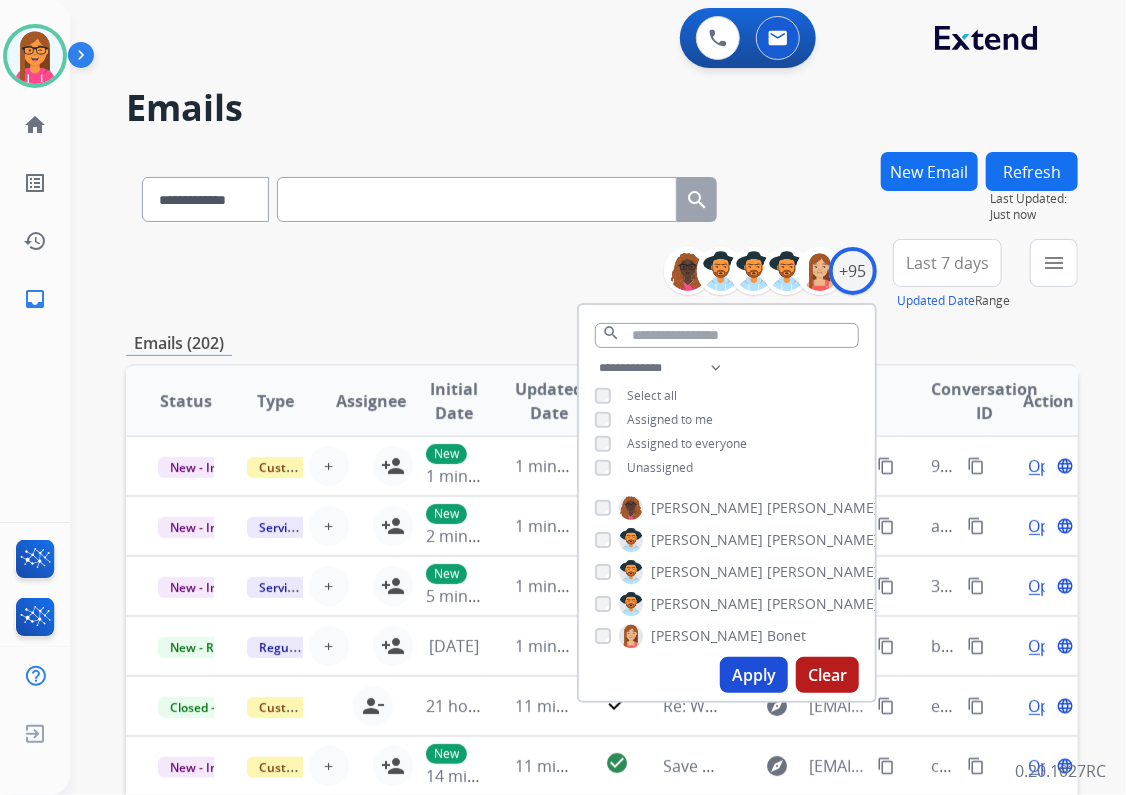 click on "Unassigned" at bounding box center [660, 467] 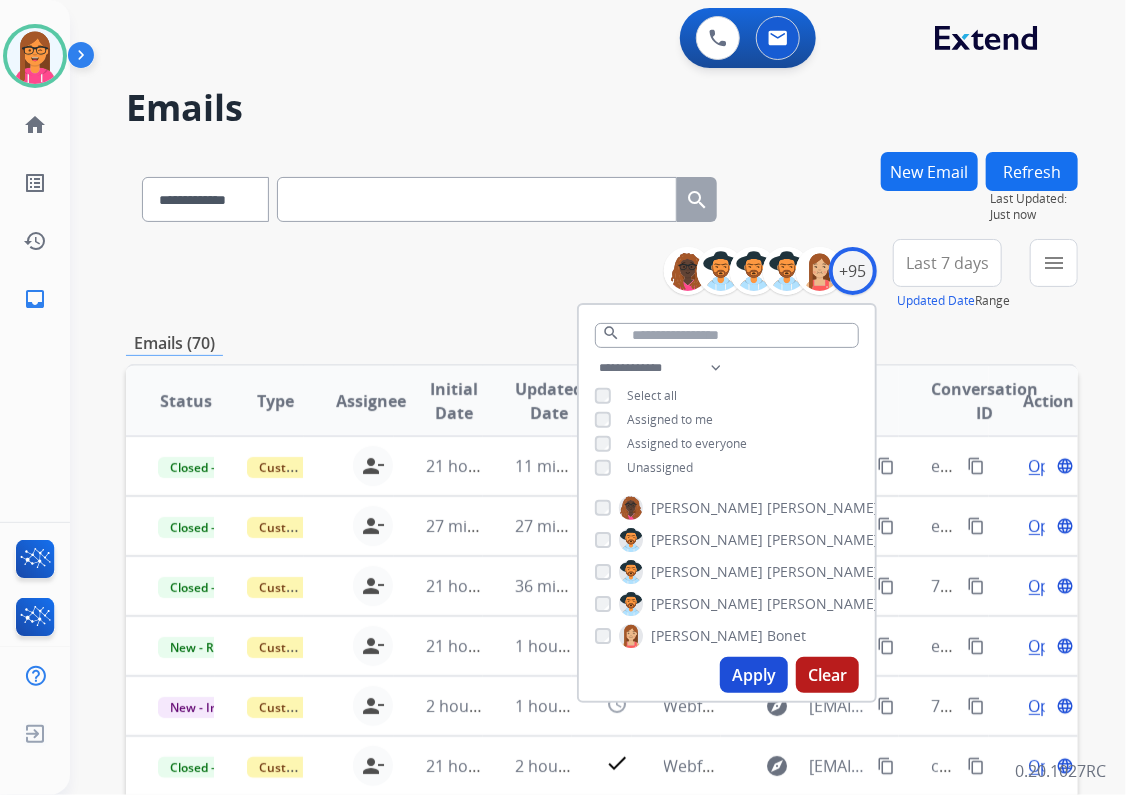 click on "**********" at bounding box center [602, 645] 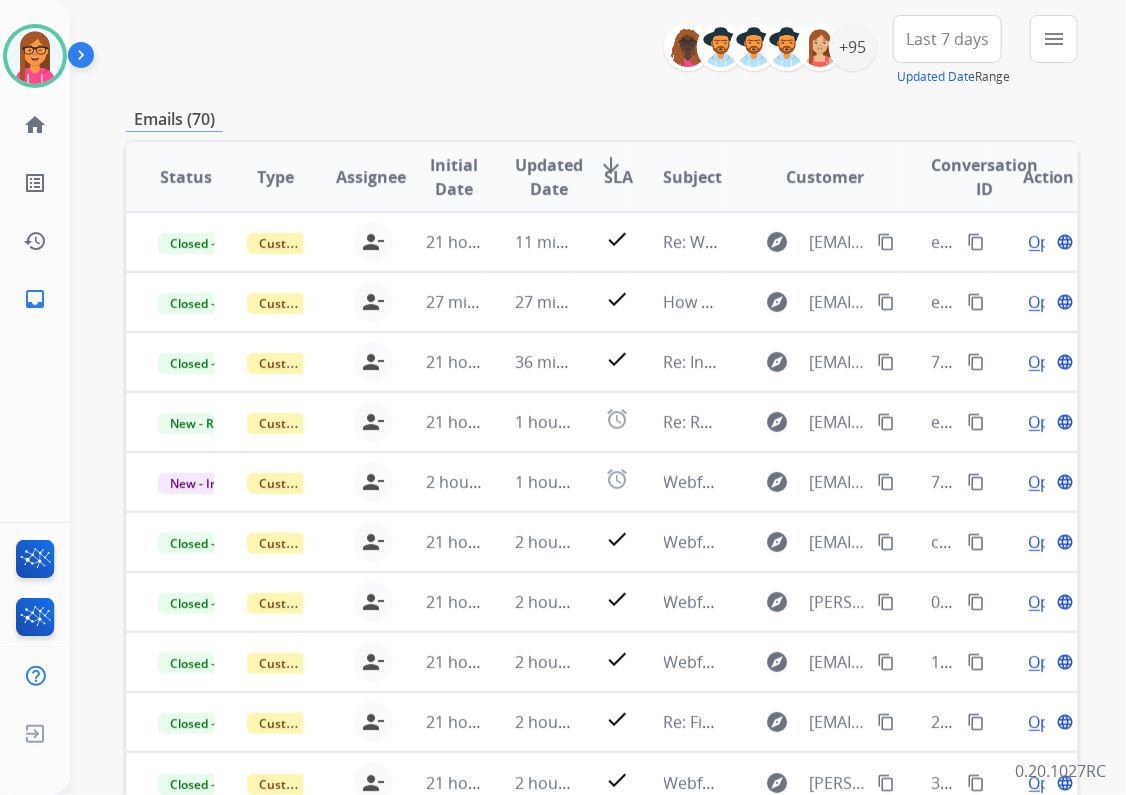 scroll, scrollTop: 240, scrollLeft: 0, axis: vertical 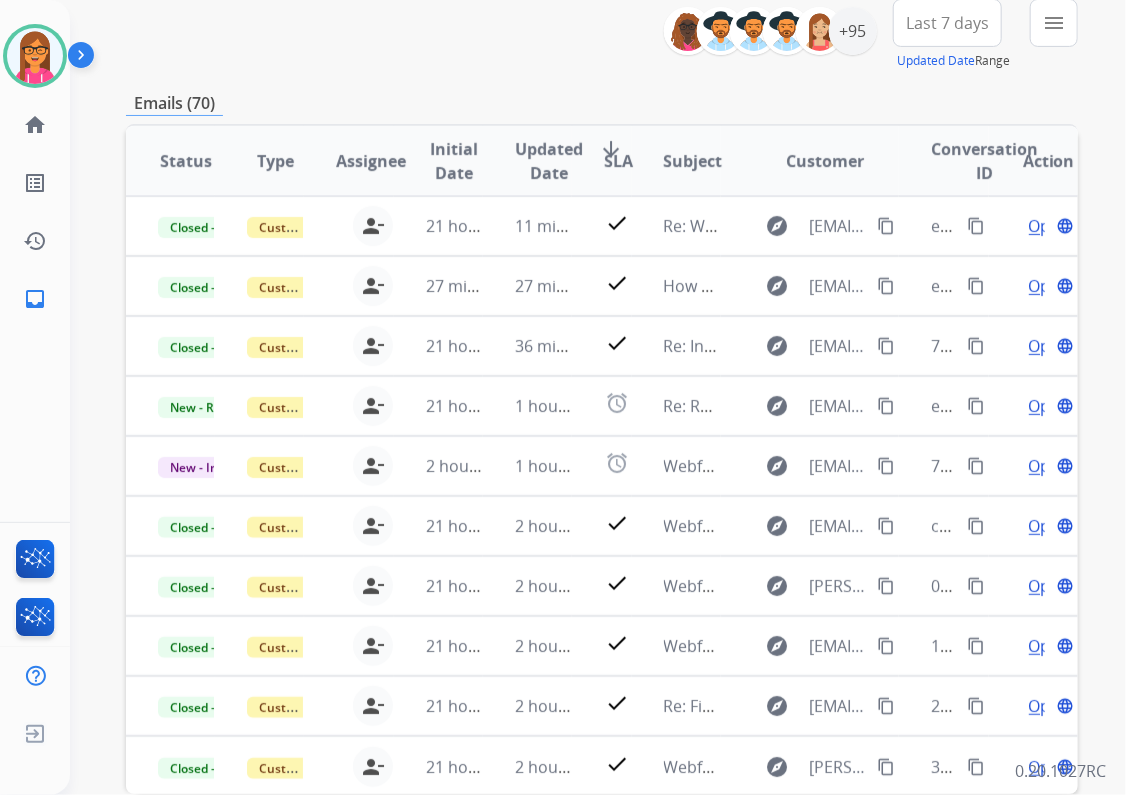 click on "menu" at bounding box center (1054, 23) 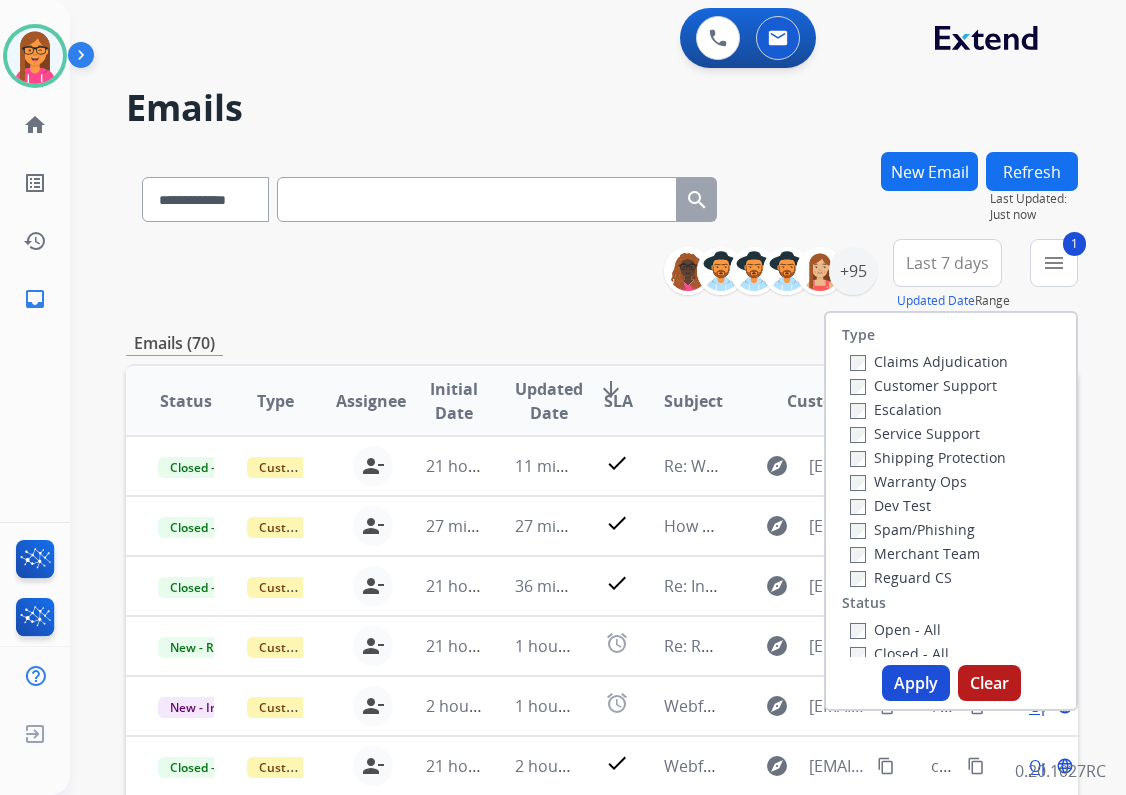 scroll, scrollTop: 0, scrollLeft: 0, axis: both 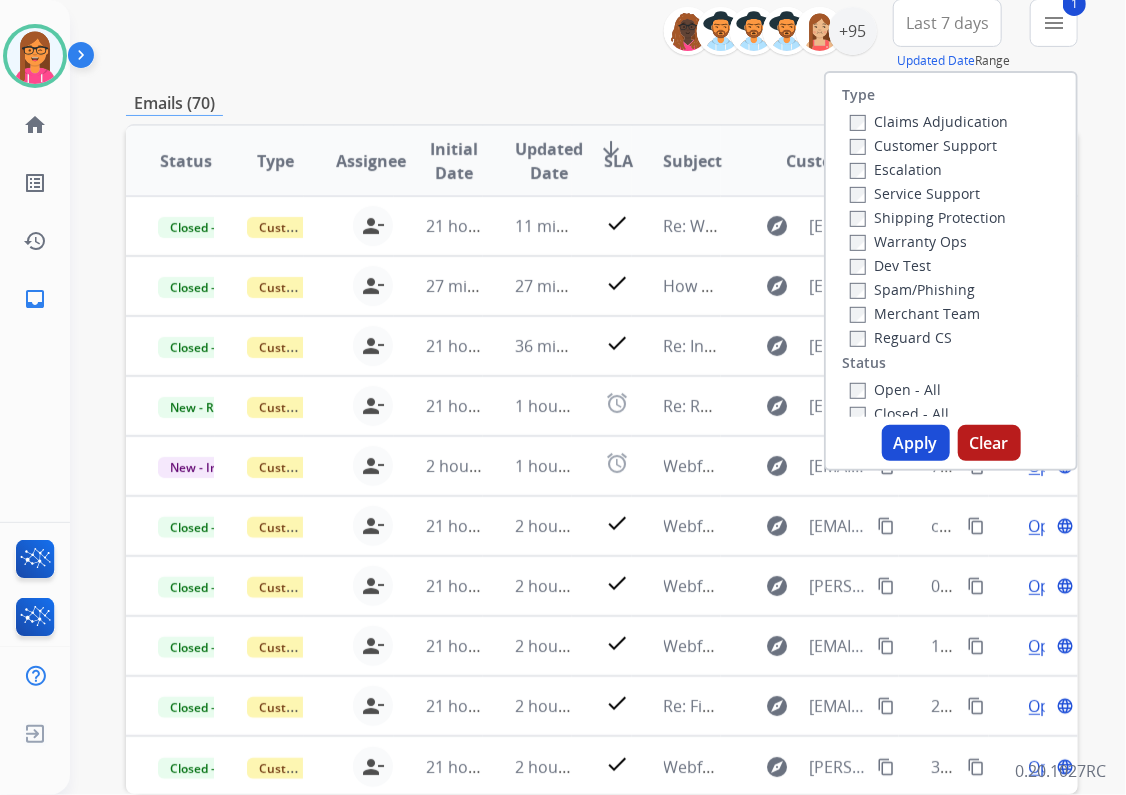 click on "Apply" at bounding box center [916, 443] 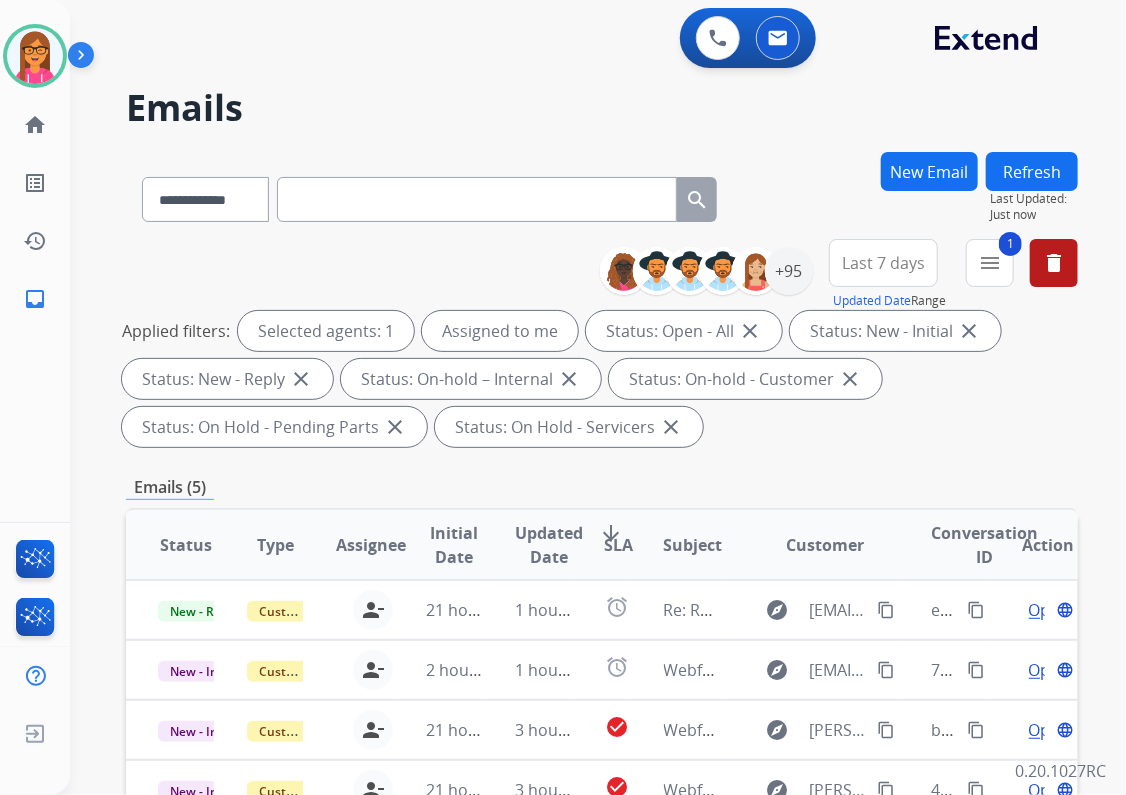 click on "**********" at bounding box center [602, 717] 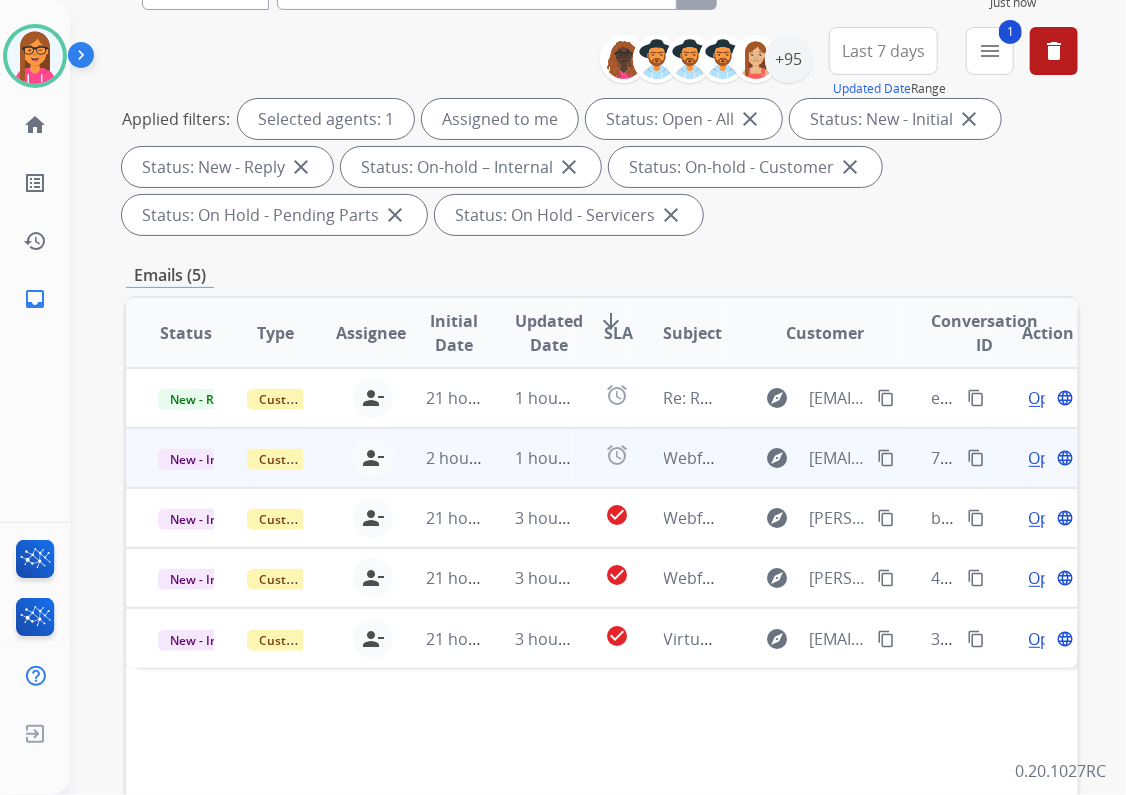 scroll, scrollTop: 240, scrollLeft: 0, axis: vertical 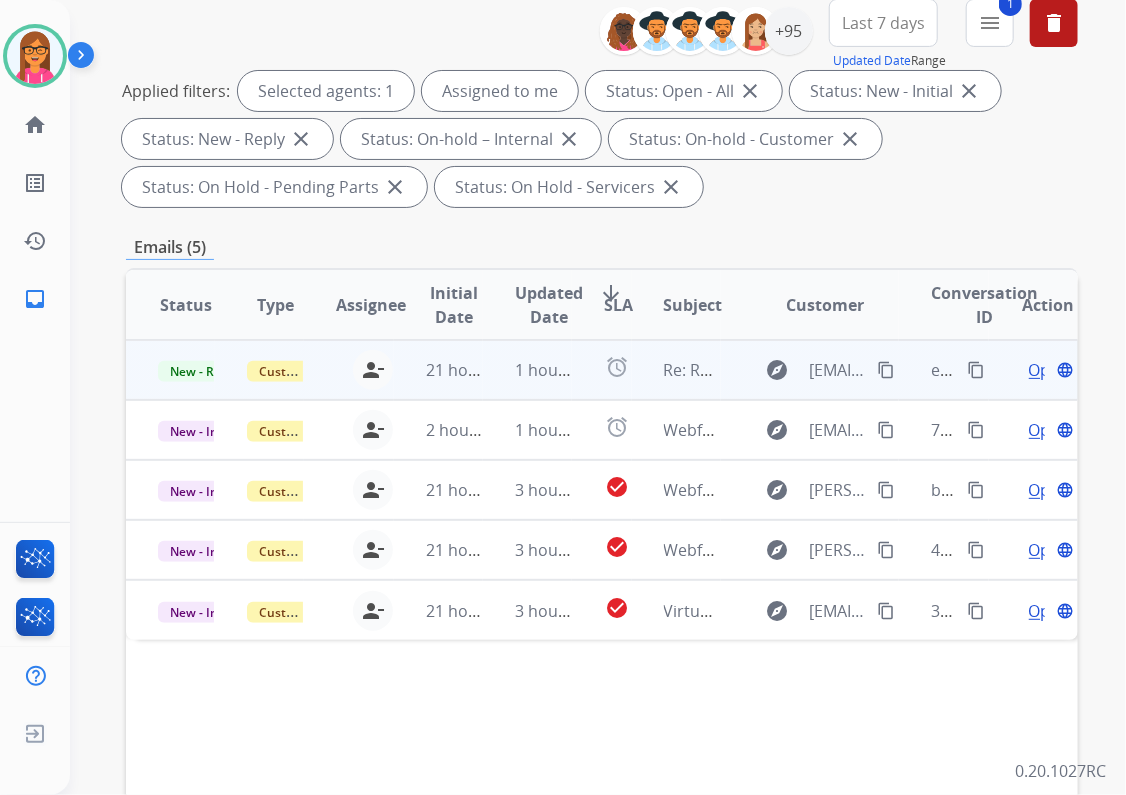 click on "Re: Requested Pictures" at bounding box center (676, 370) 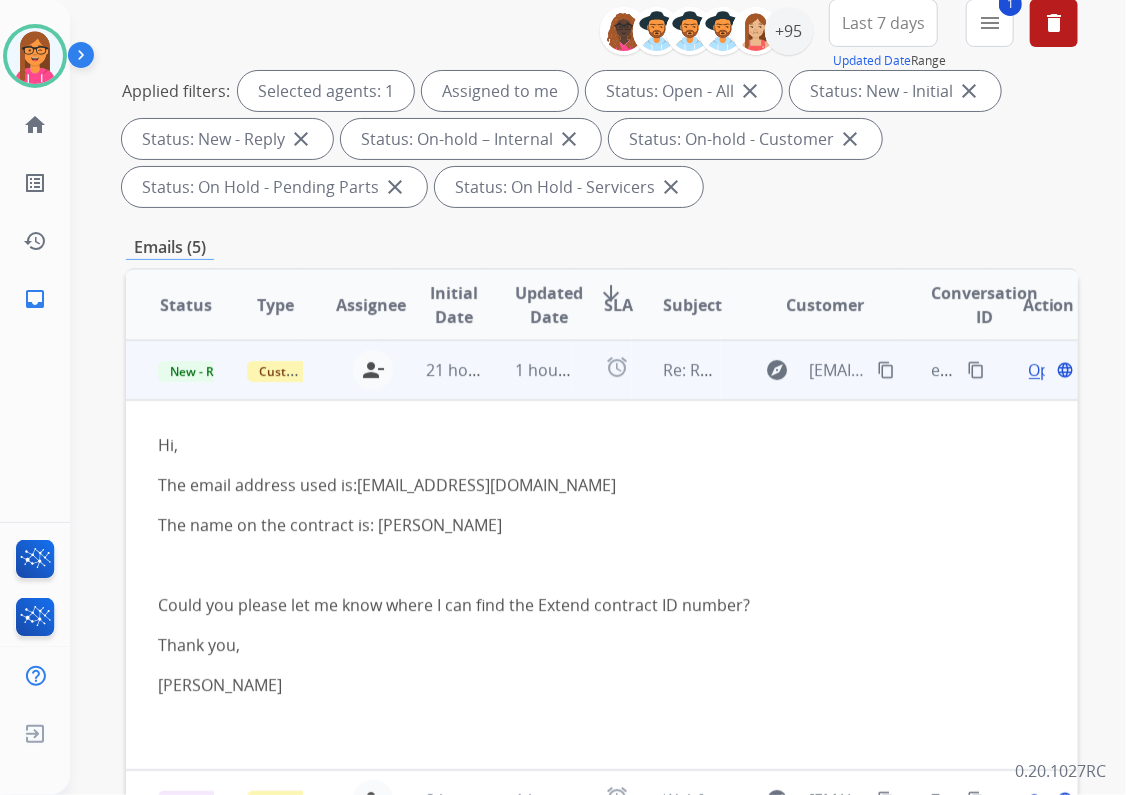 click on "Open" at bounding box center (1049, 370) 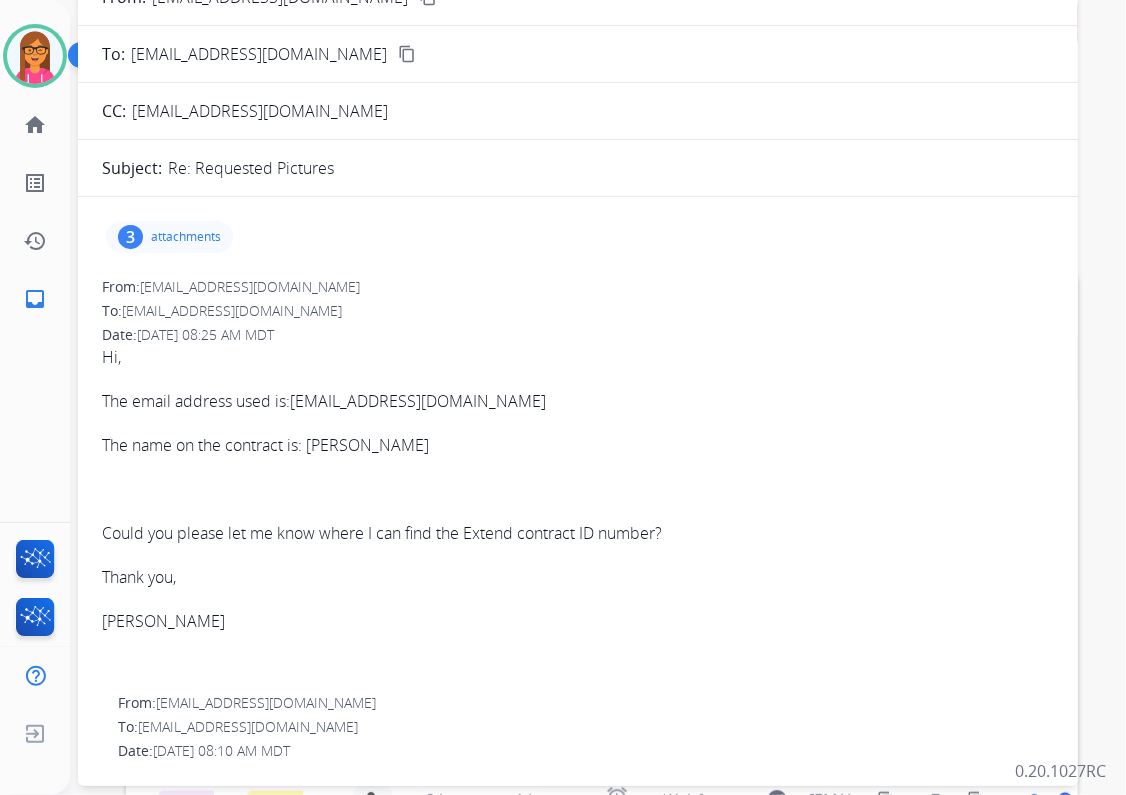 click on "attachments" at bounding box center (186, 237) 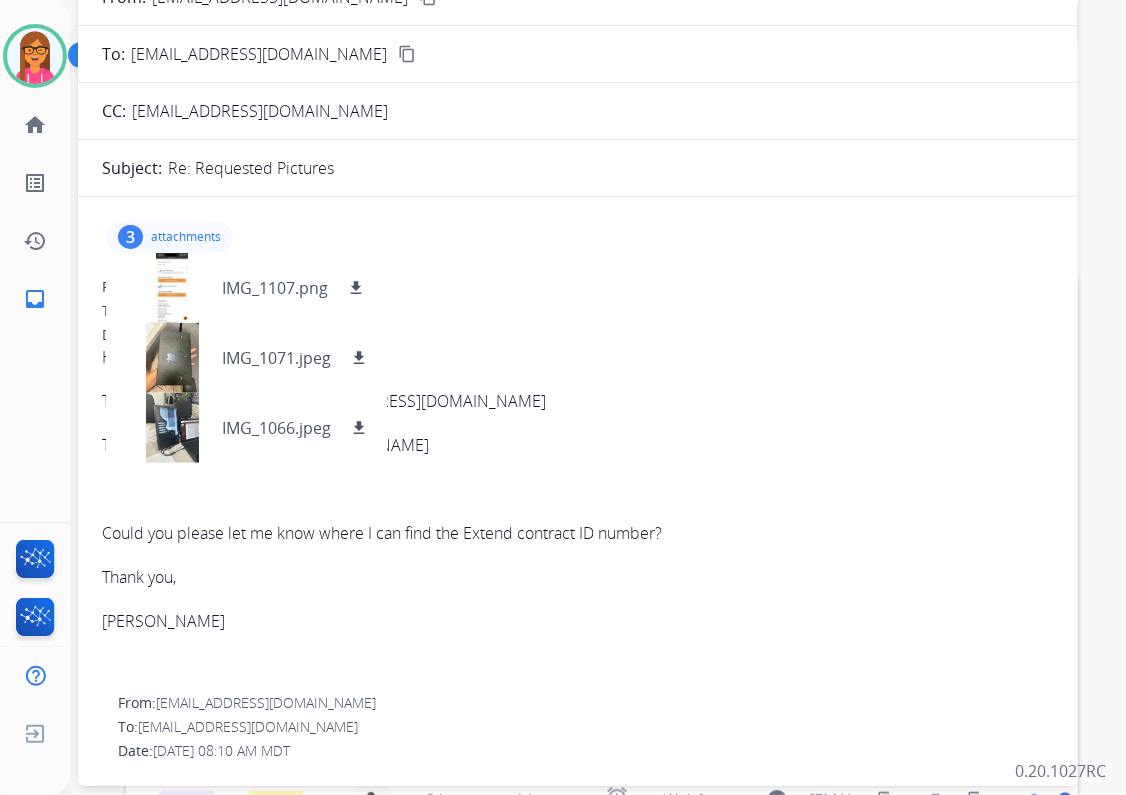 click on "Date:  [DATE] 08:25 AM MDT" at bounding box center [578, 335] 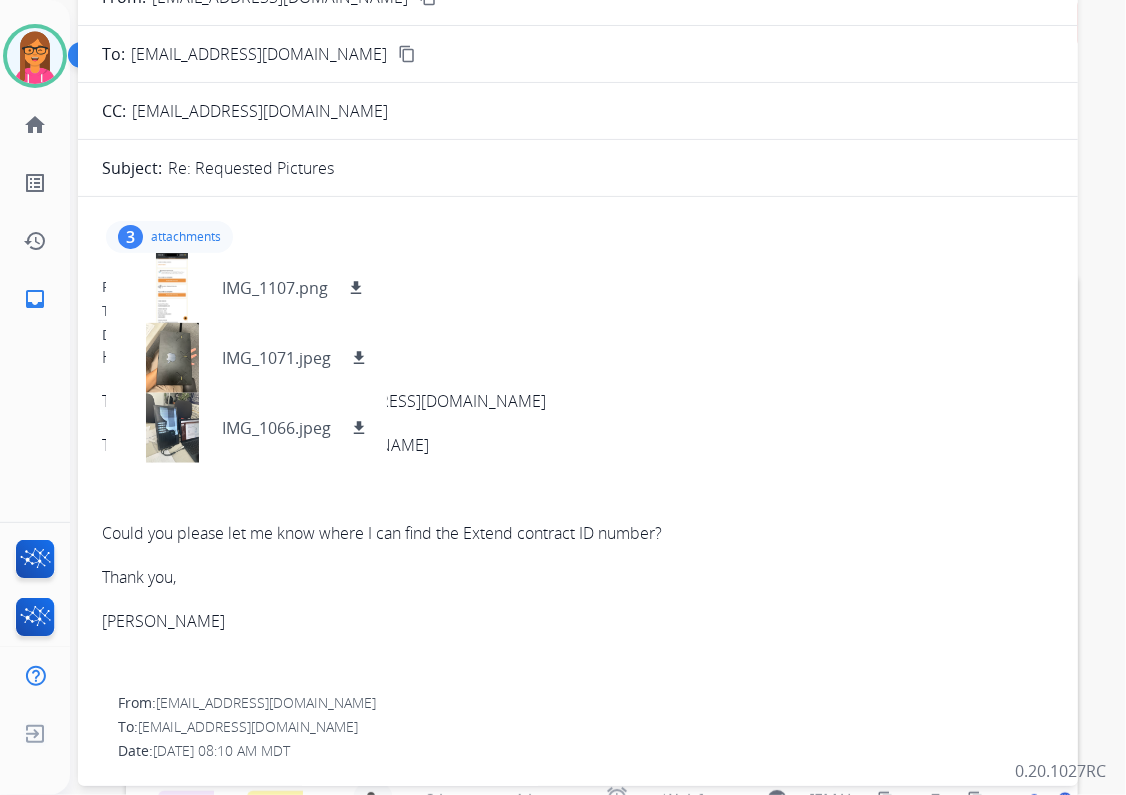 click on "3 attachments  IMG_1107.png  download  IMG_1071.jpeg  download  IMG_1066.jpeg  download" at bounding box center (169, 237) 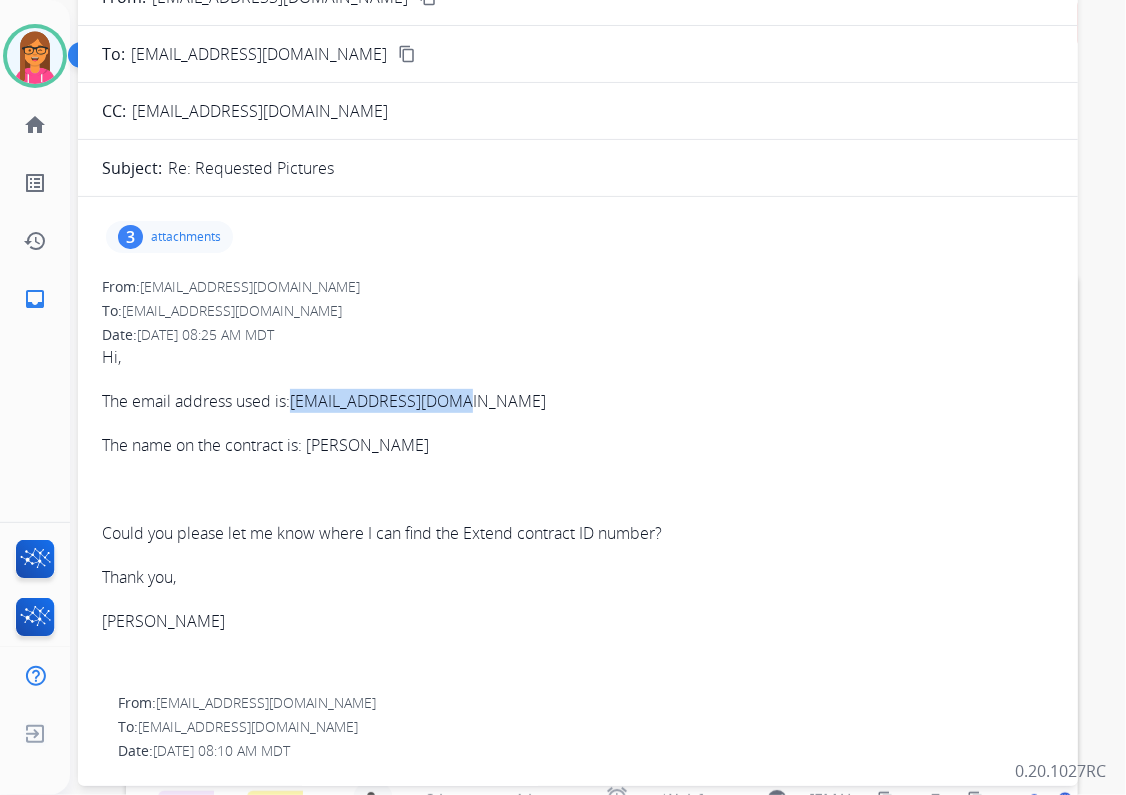 drag, startPoint x: 462, startPoint y: 399, endPoint x: 296, endPoint y: 408, distance: 166.24379 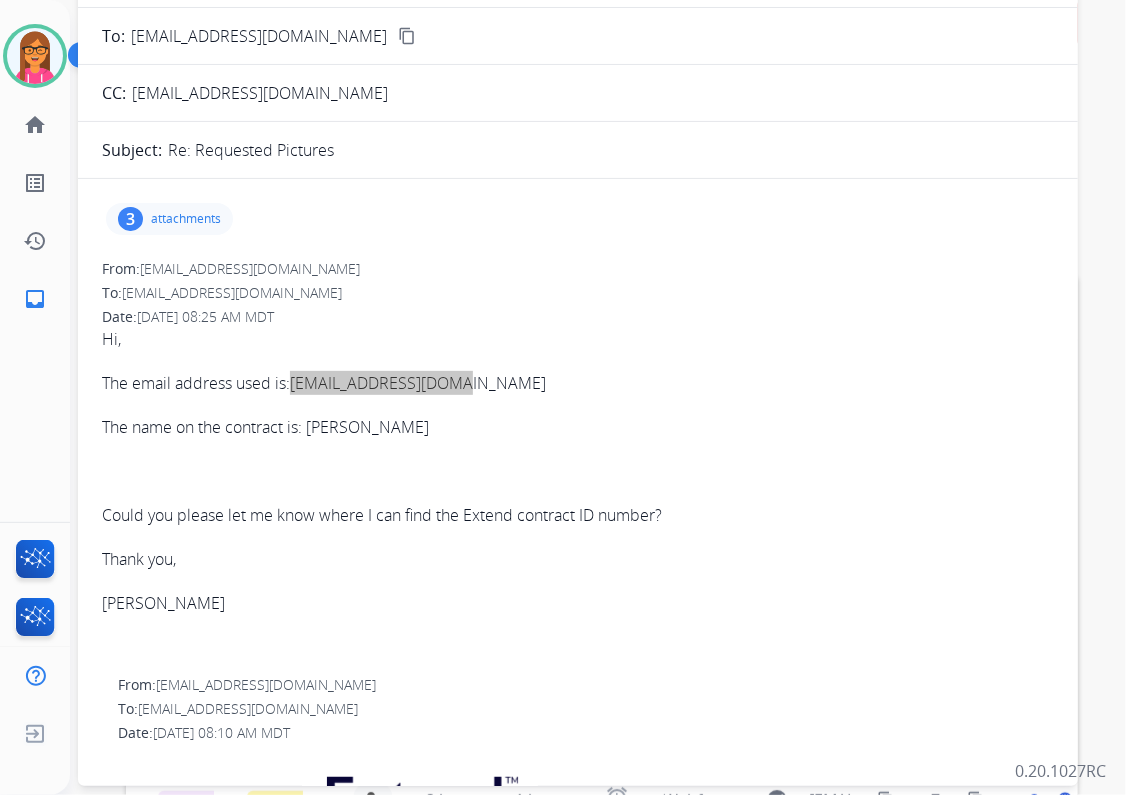 scroll, scrollTop: 0, scrollLeft: 0, axis: both 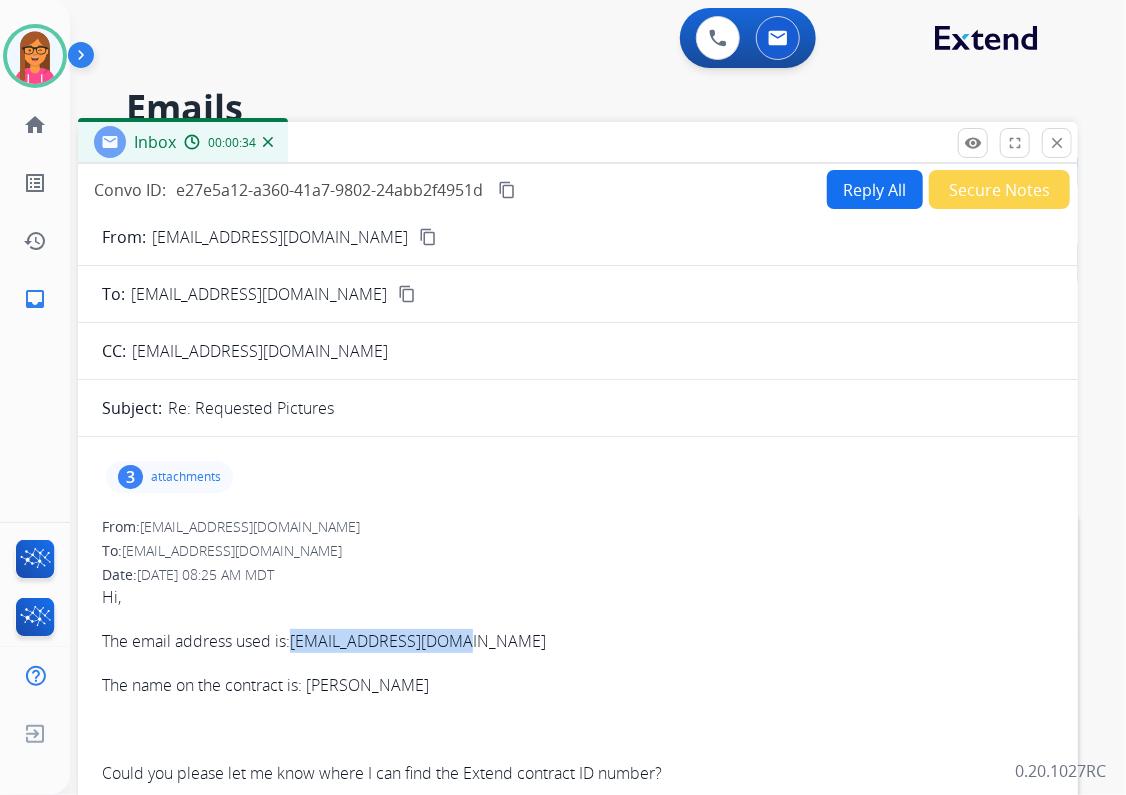 click on "Reply All" at bounding box center (875, 189) 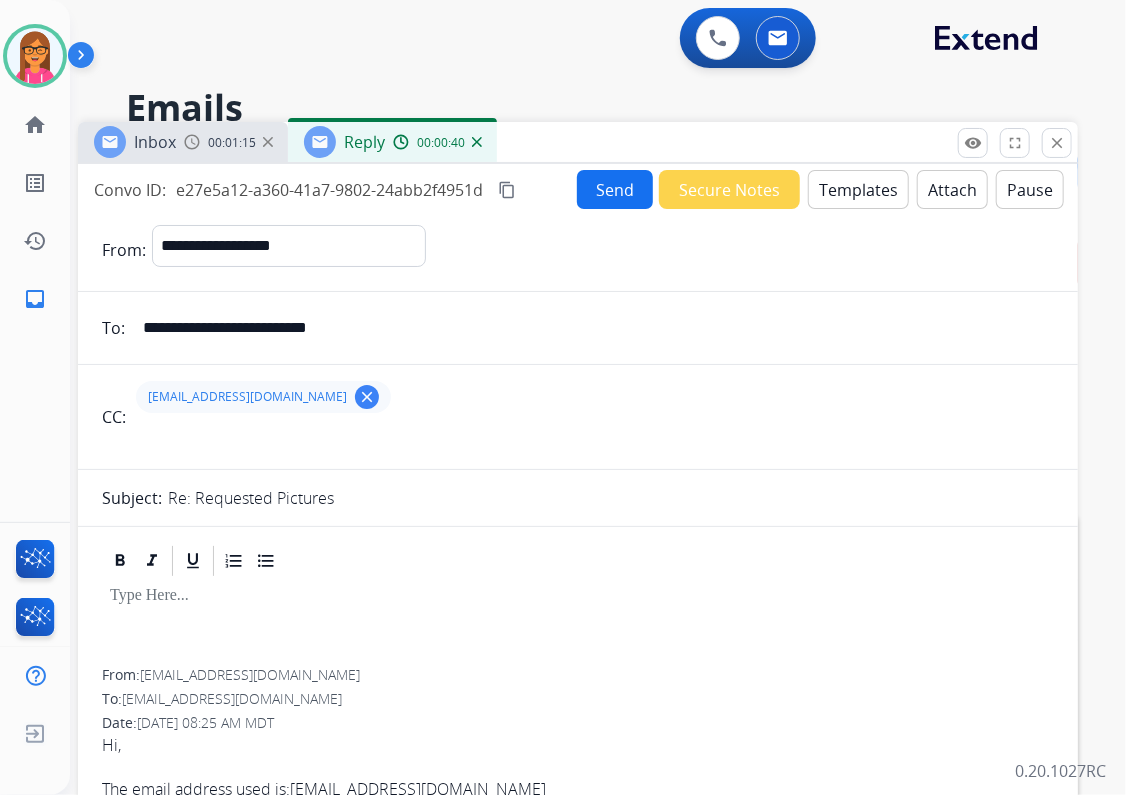 click on "Templates" at bounding box center (858, 189) 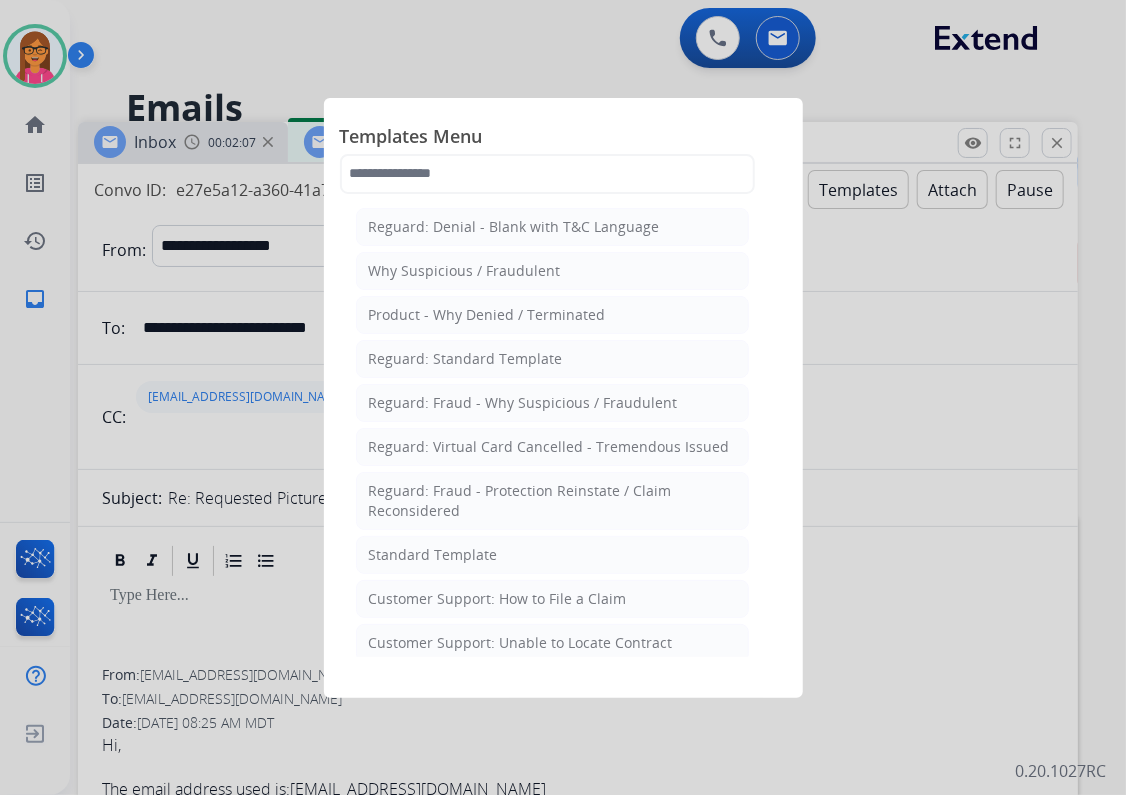 drag, startPoint x: 523, startPoint y: 544, endPoint x: 494, endPoint y: 522, distance: 36.40055 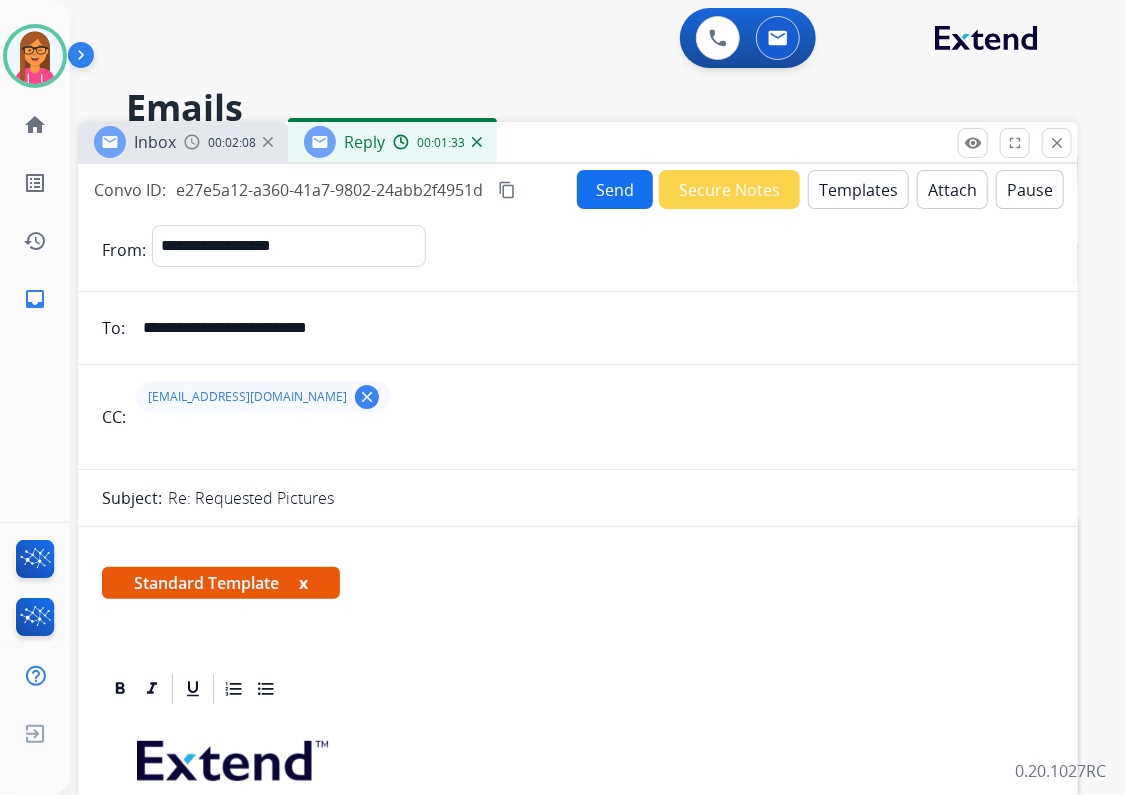 click on "x" at bounding box center [303, 583] 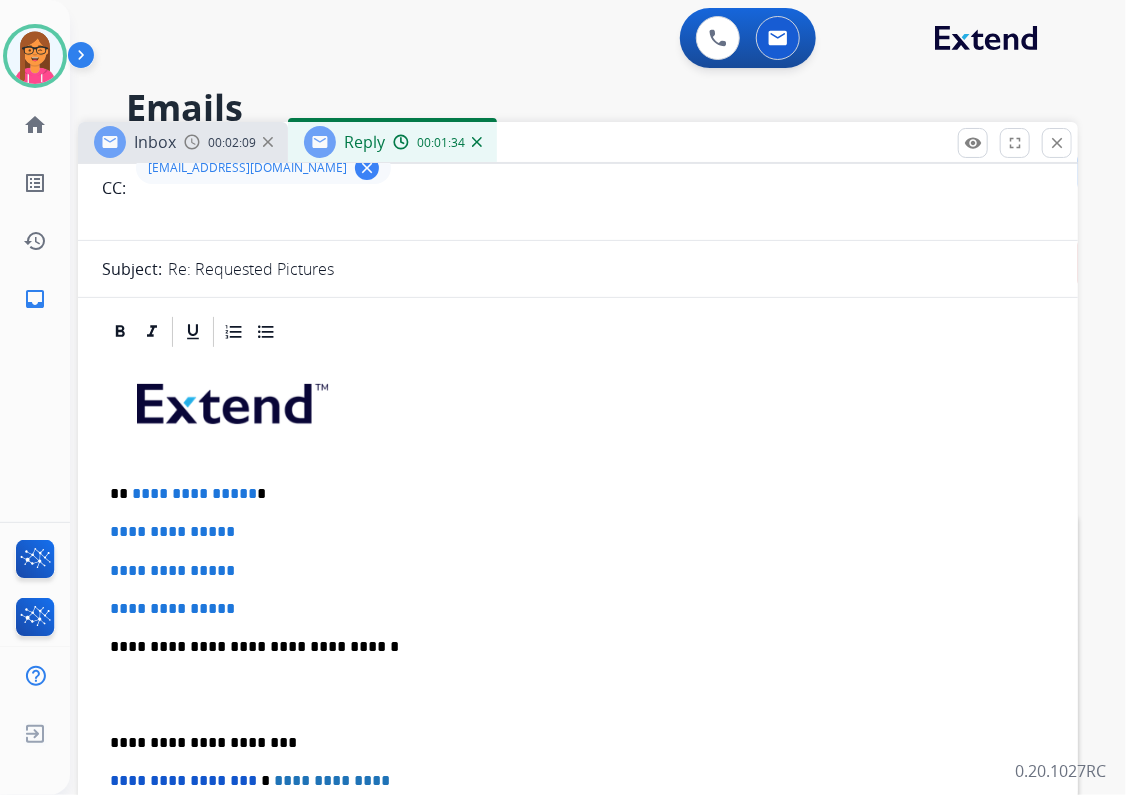 scroll, scrollTop: 240, scrollLeft: 0, axis: vertical 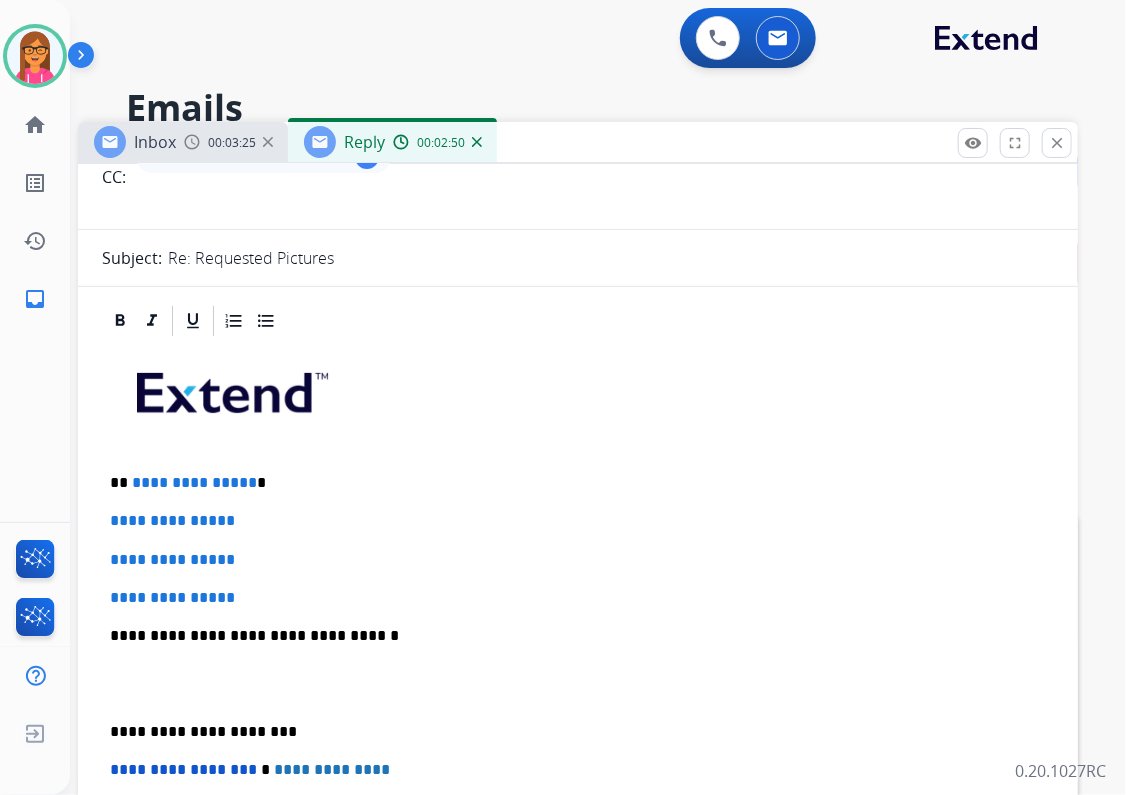click on "**********" at bounding box center (570, 483) 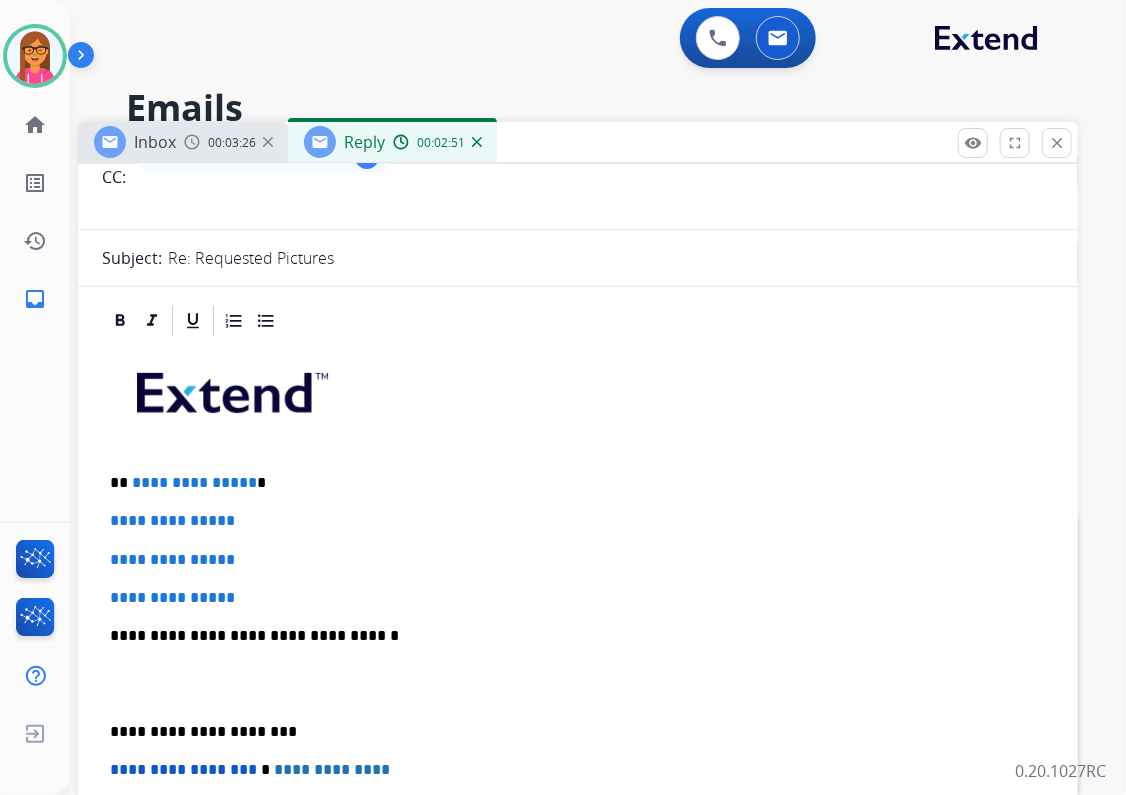 type 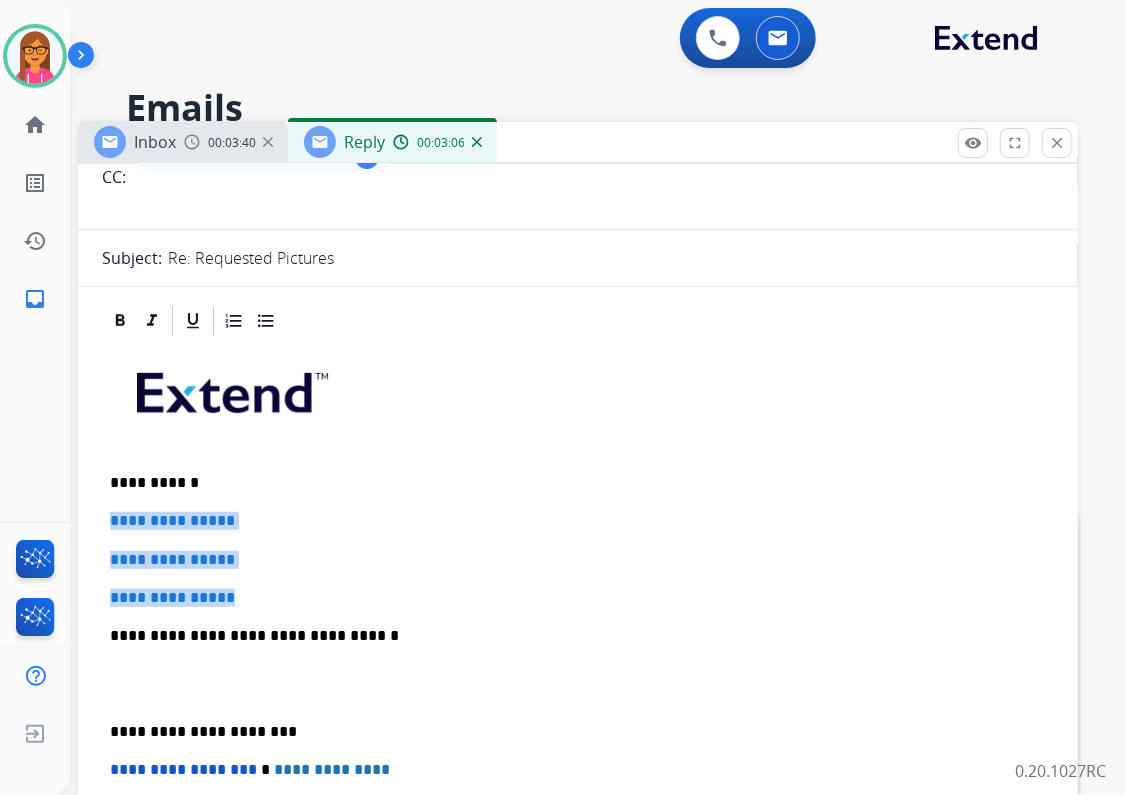 drag, startPoint x: 259, startPoint y: 599, endPoint x: 98, endPoint y: 512, distance: 183.00273 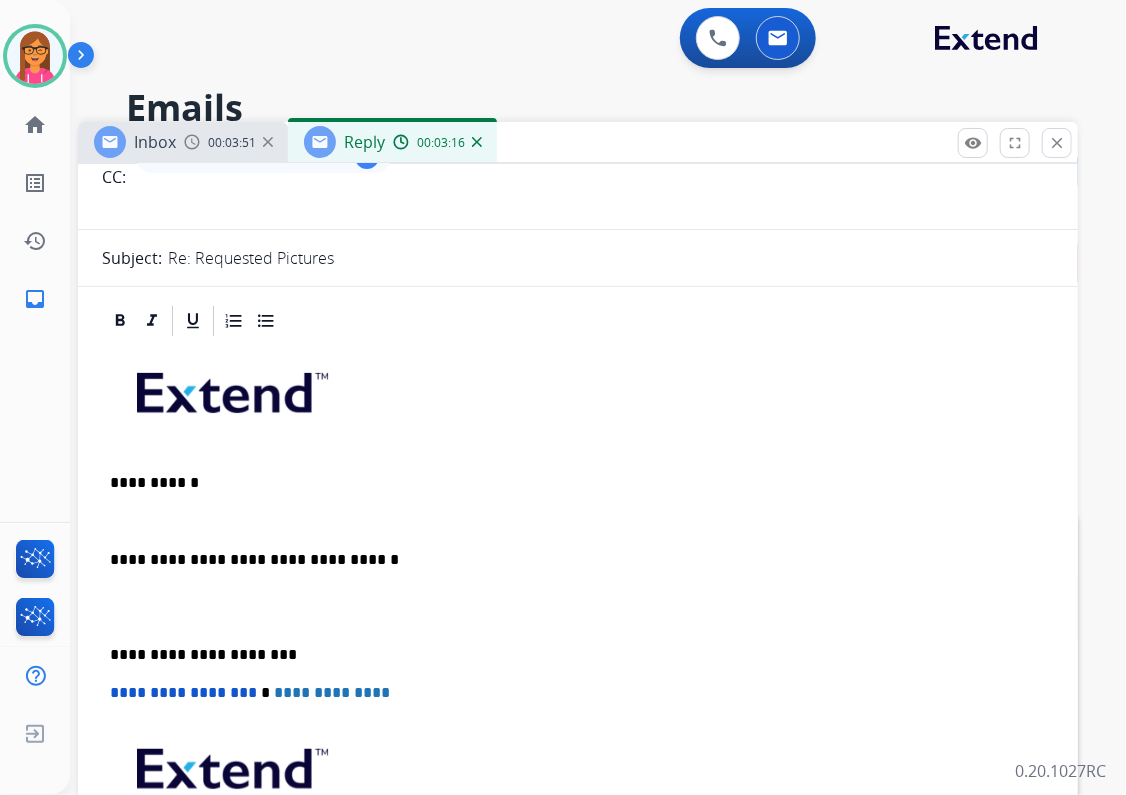 click at bounding box center [578, 521] 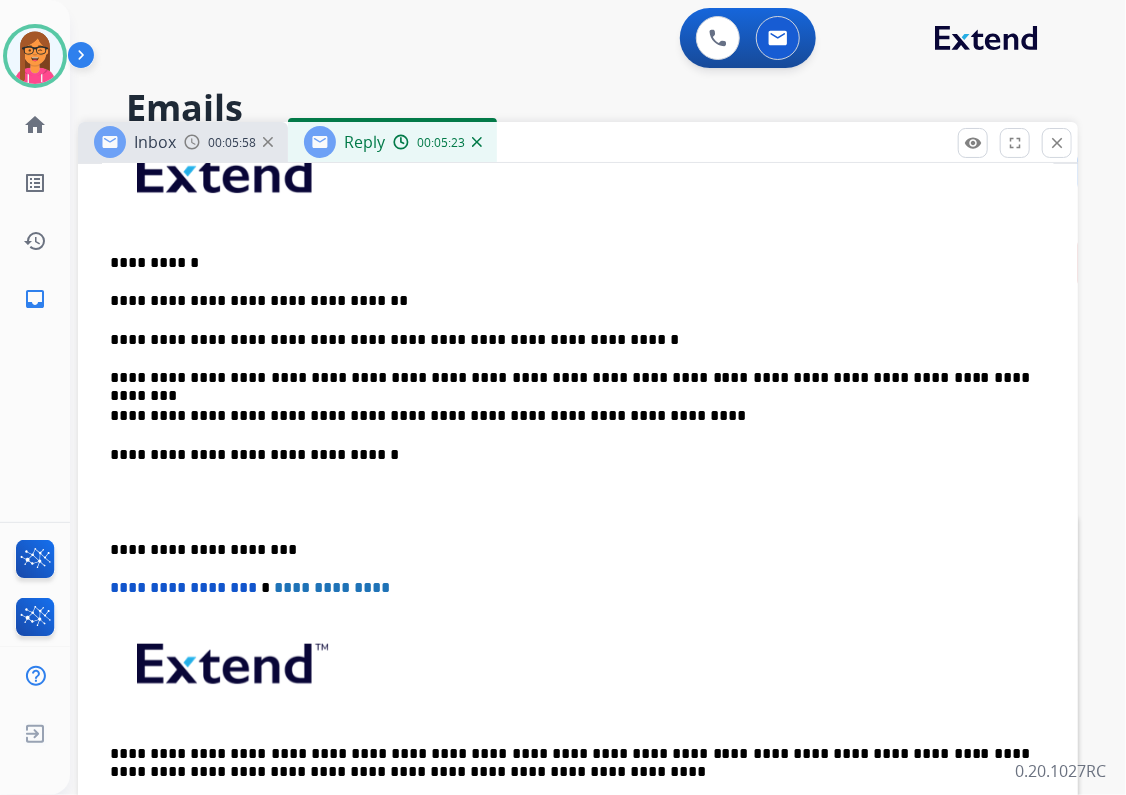 scroll, scrollTop: 480, scrollLeft: 0, axis: vertical 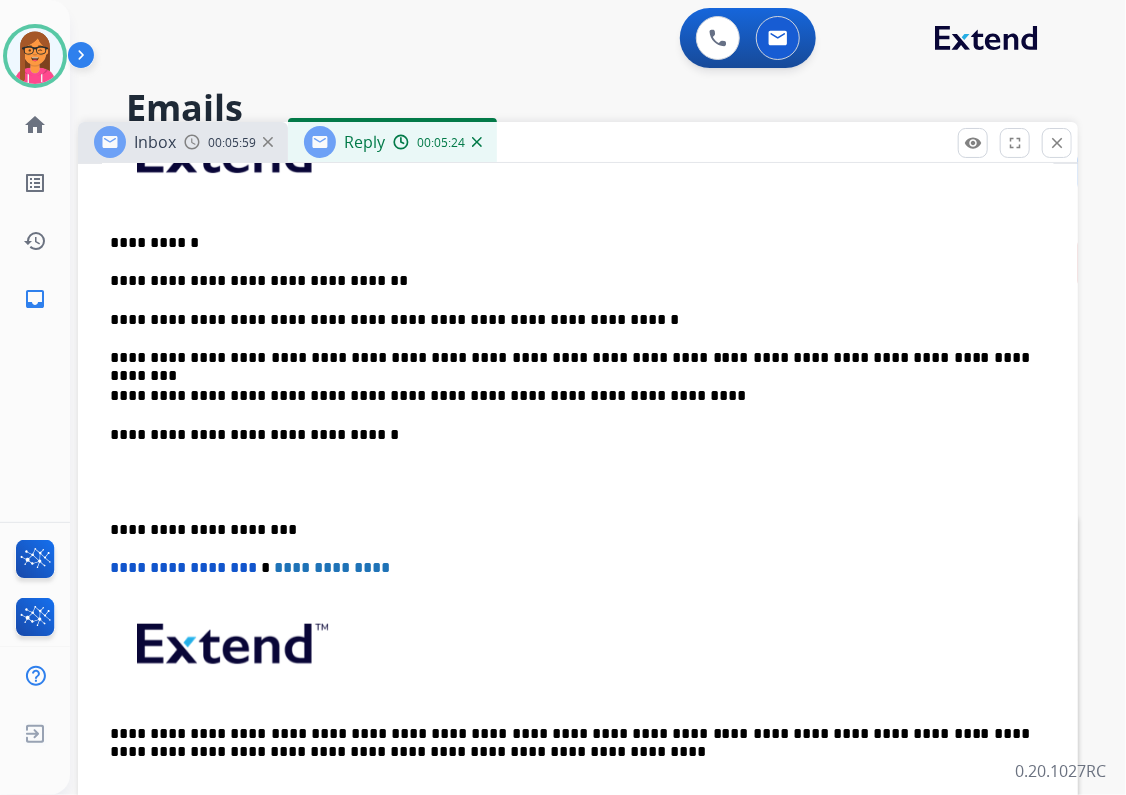 click on "**********" at bounding box center (570, 530) 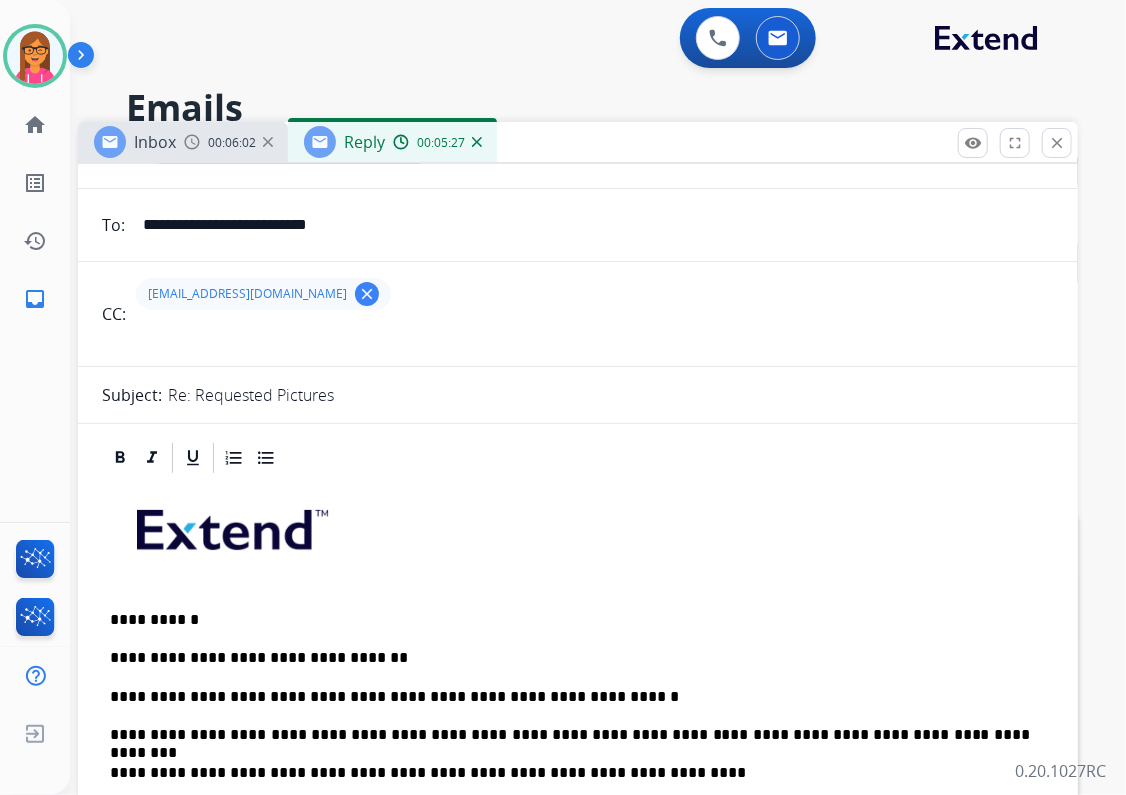 scroll, scrollTop: 0, scrollLeft: 0, axis: both 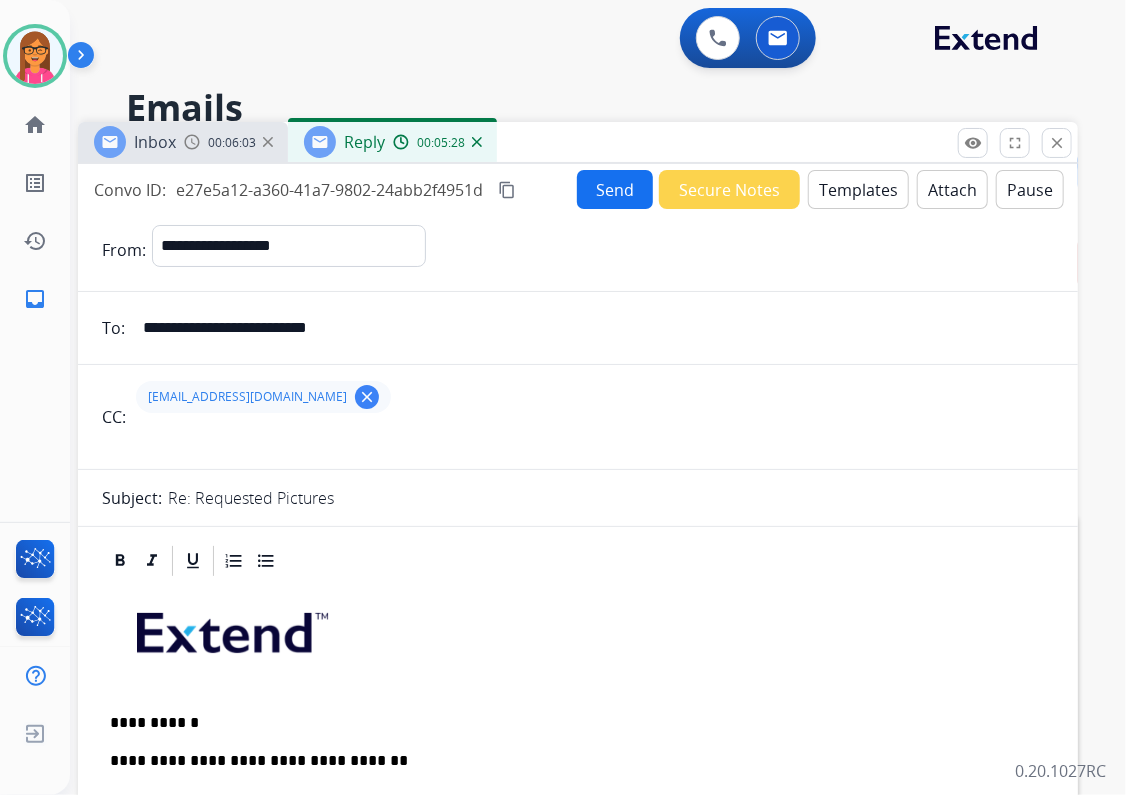 click on "Send" at bounding box center [615, 189] 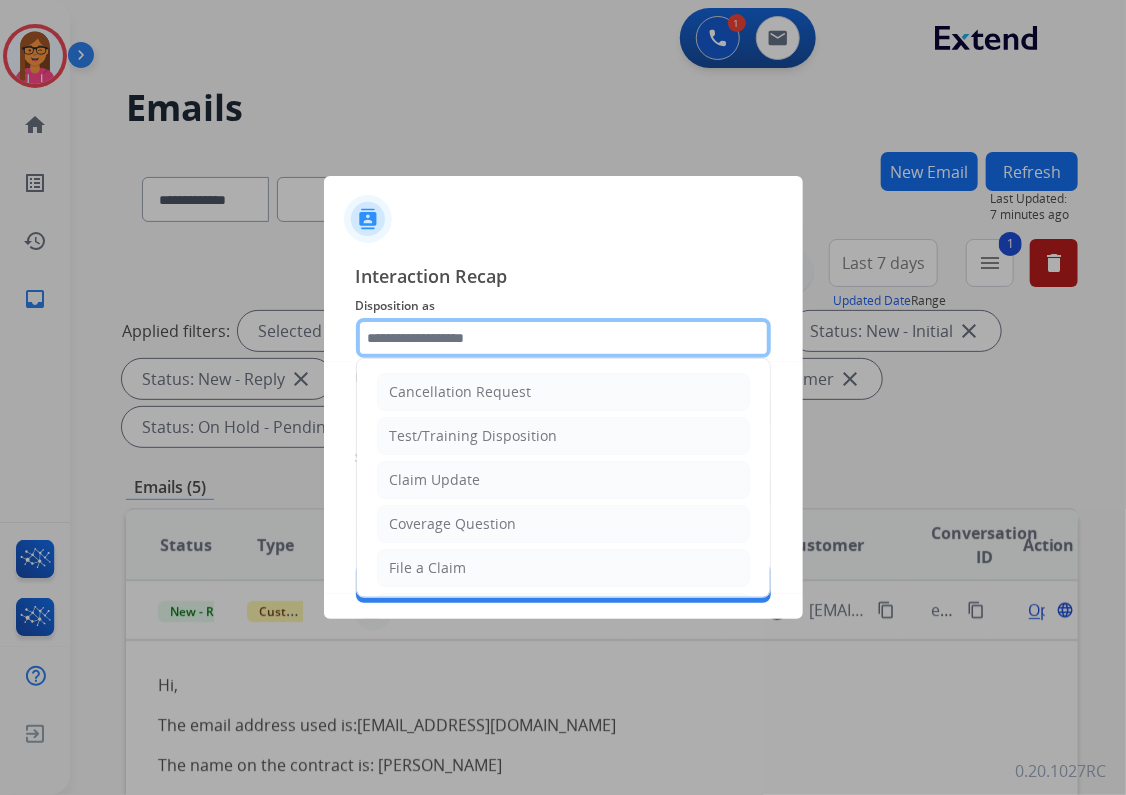 click 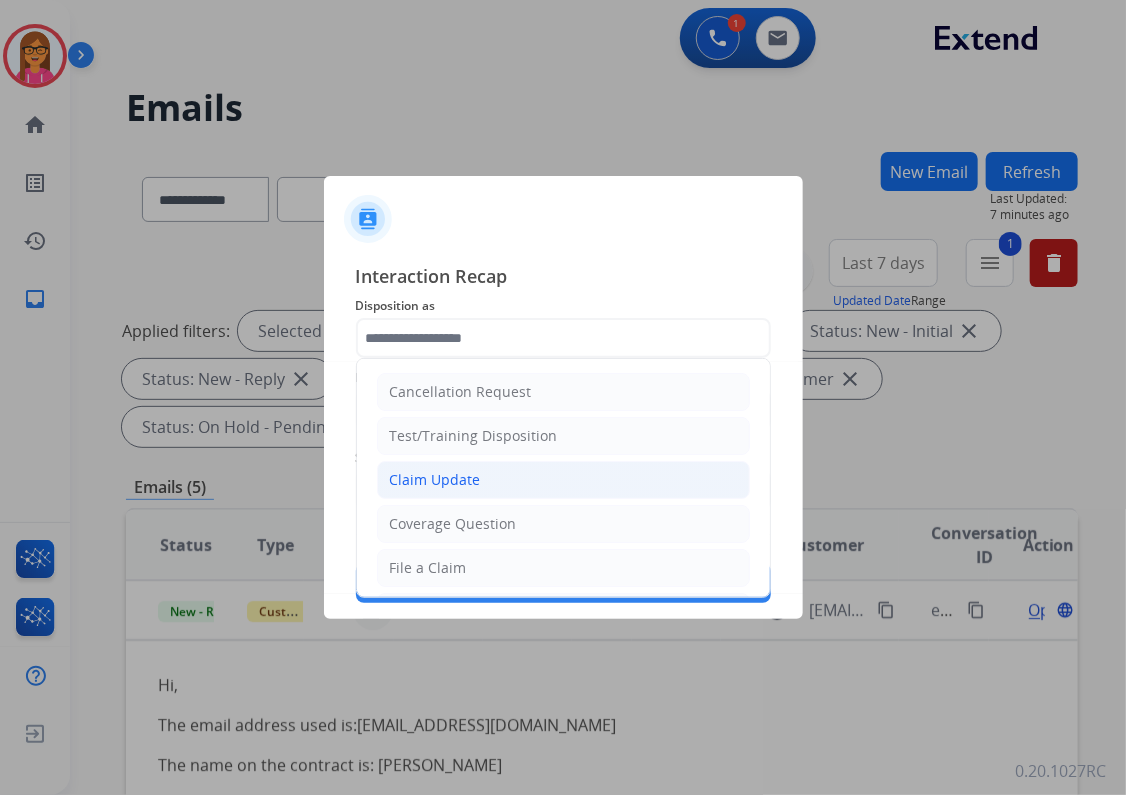 click on "Claim Update" 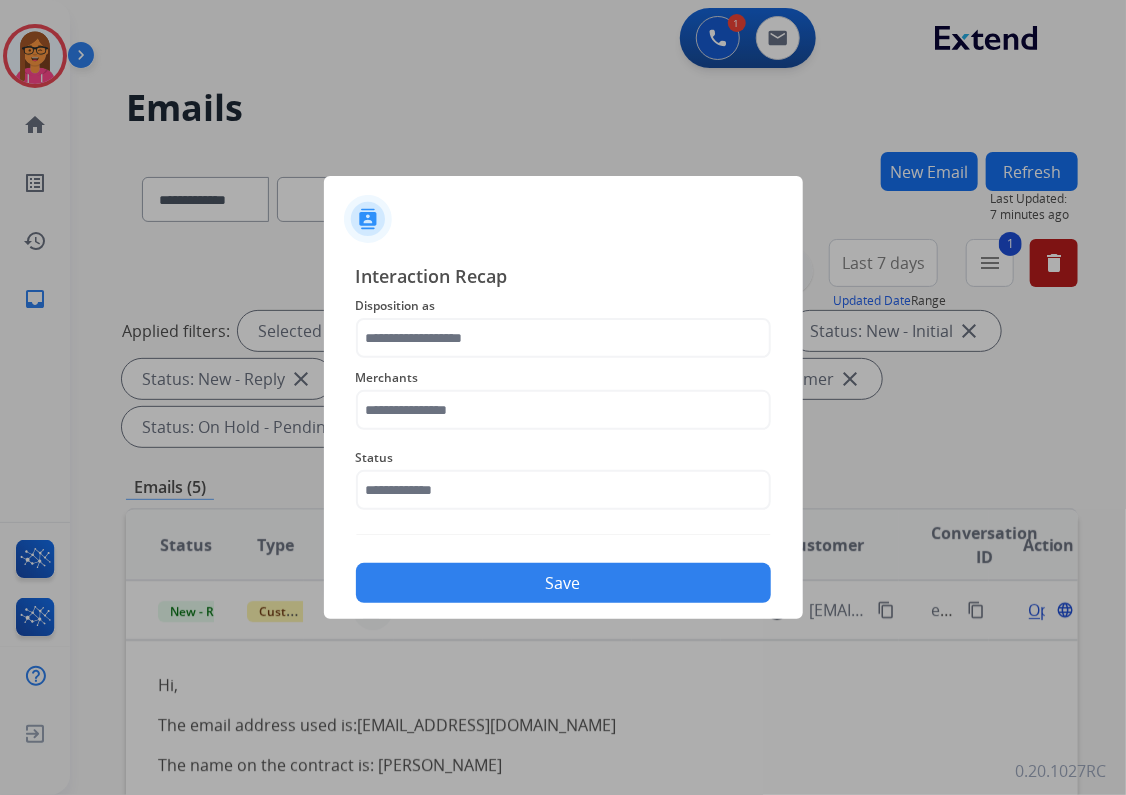 type on "**********" 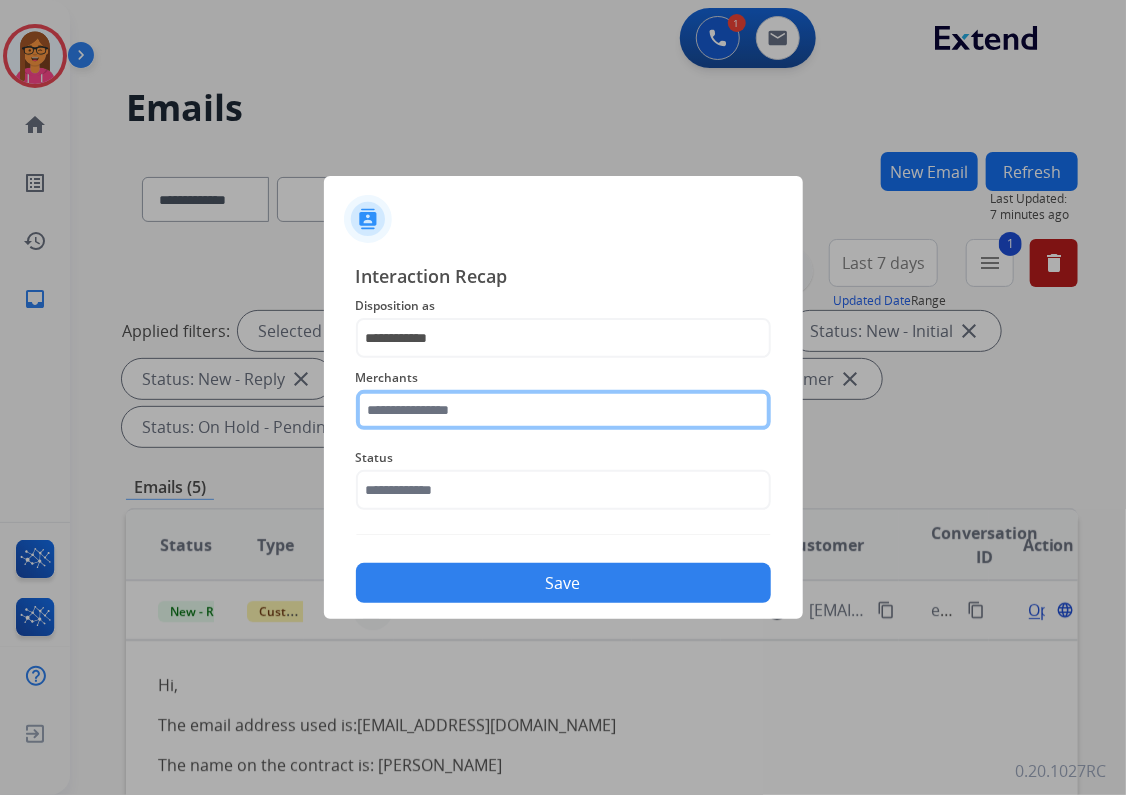 click 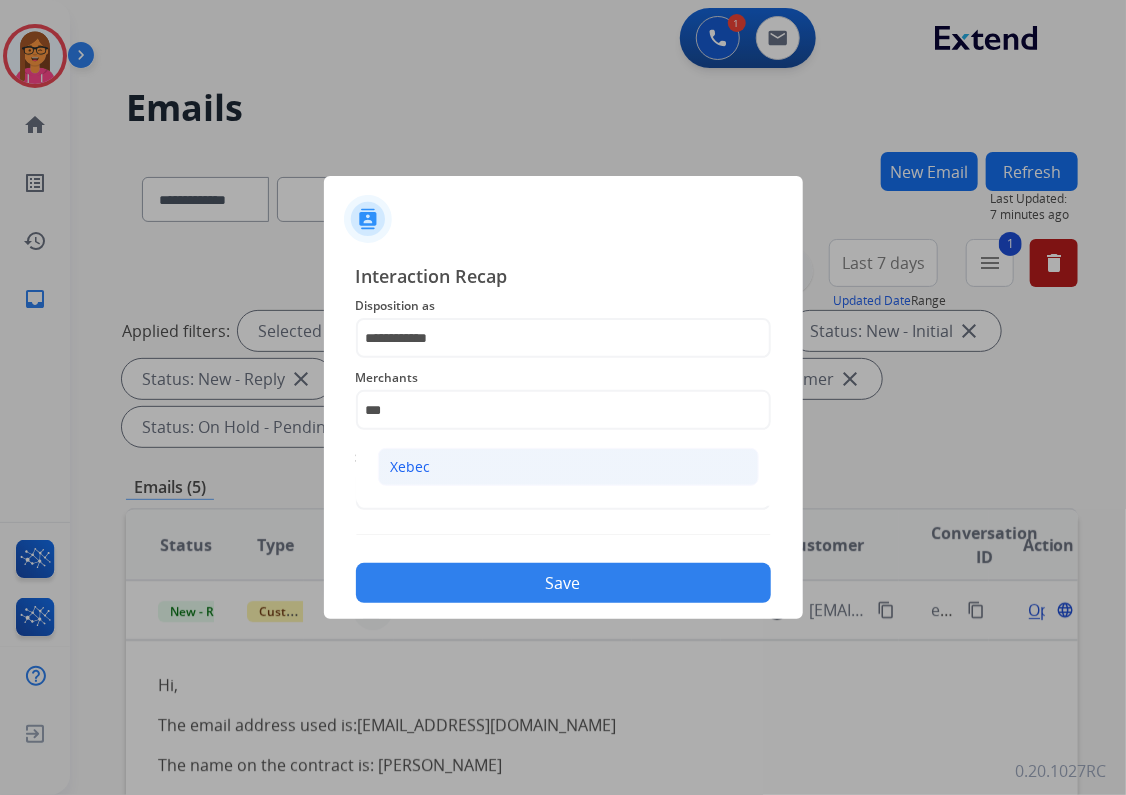 click on "Xebec" 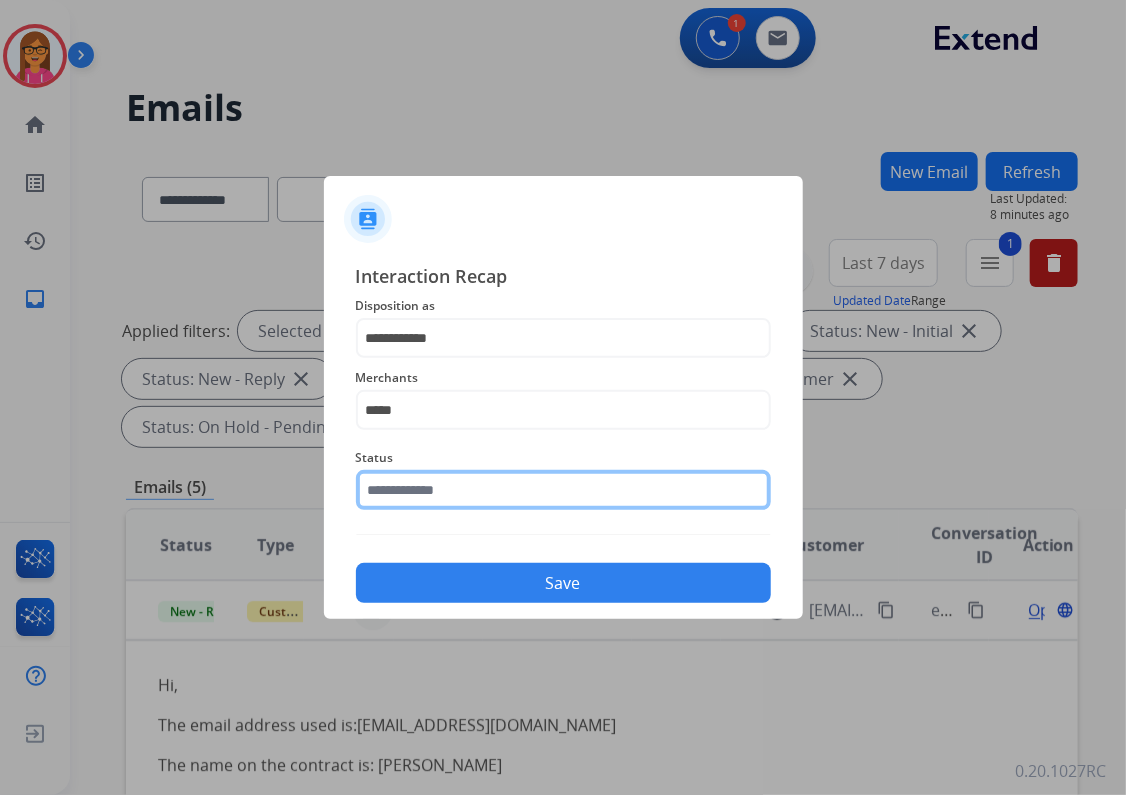click 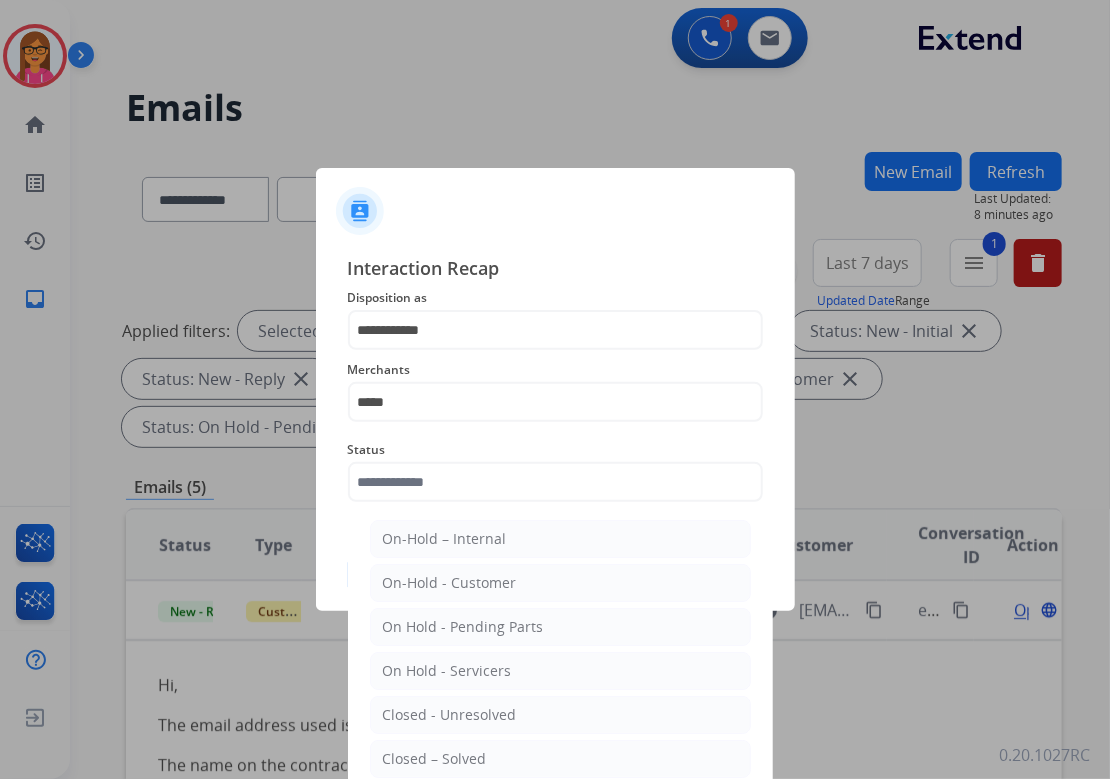 drag, startPoint x: 462, startPoint y: 754, endPoint x: 464, endPoint y: 688, distance: 66.0303 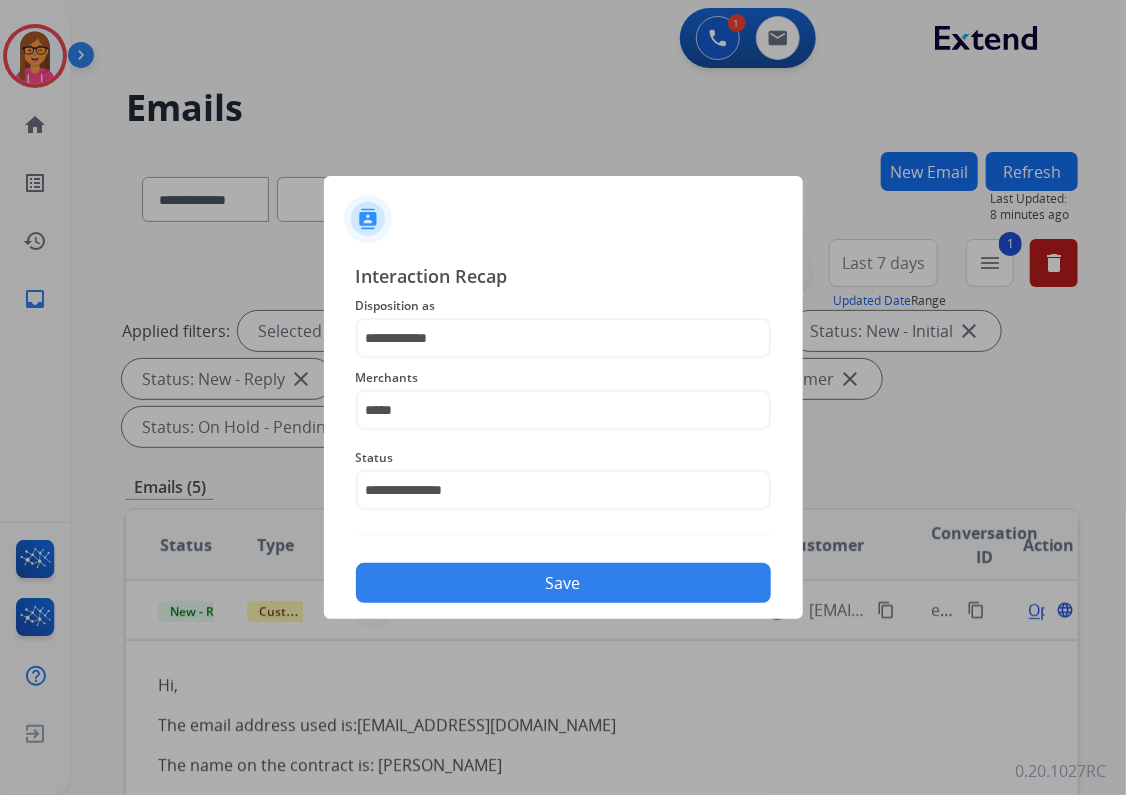 click on "Save" 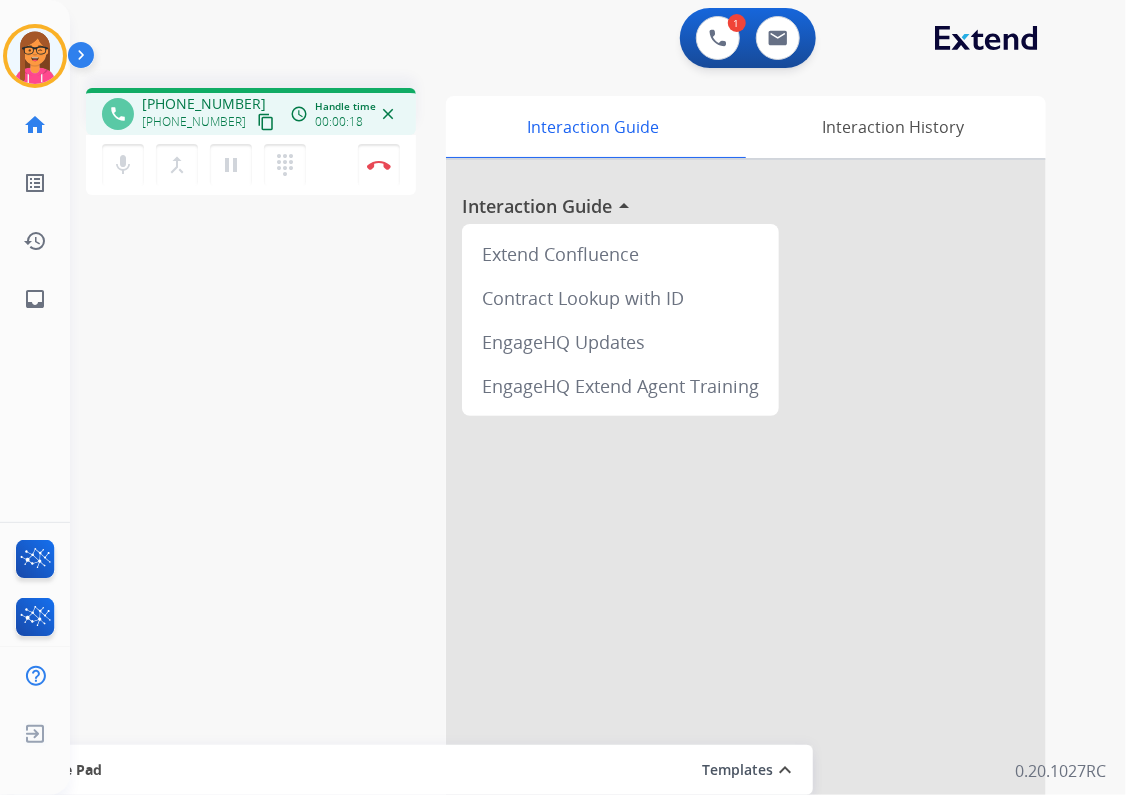 click on "content_copy" at bounding box center (266, 122) 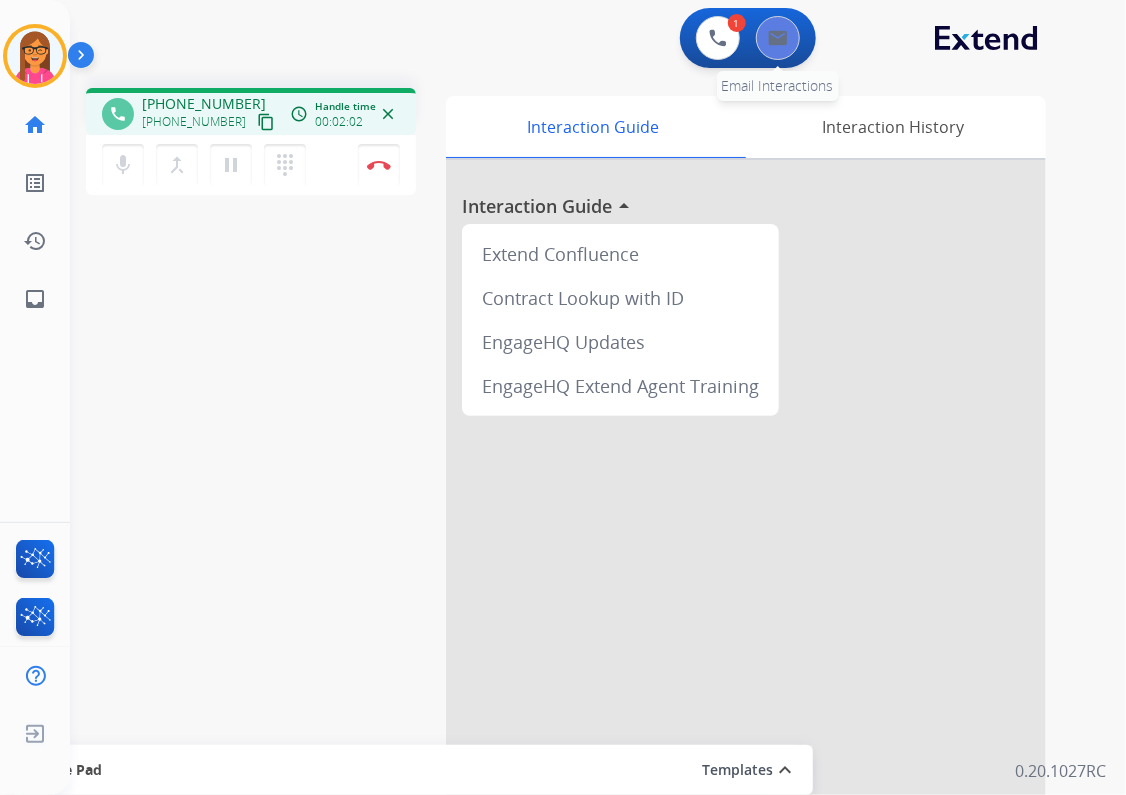 click on "0  Email Interactions" at bounding box center [778, 38] 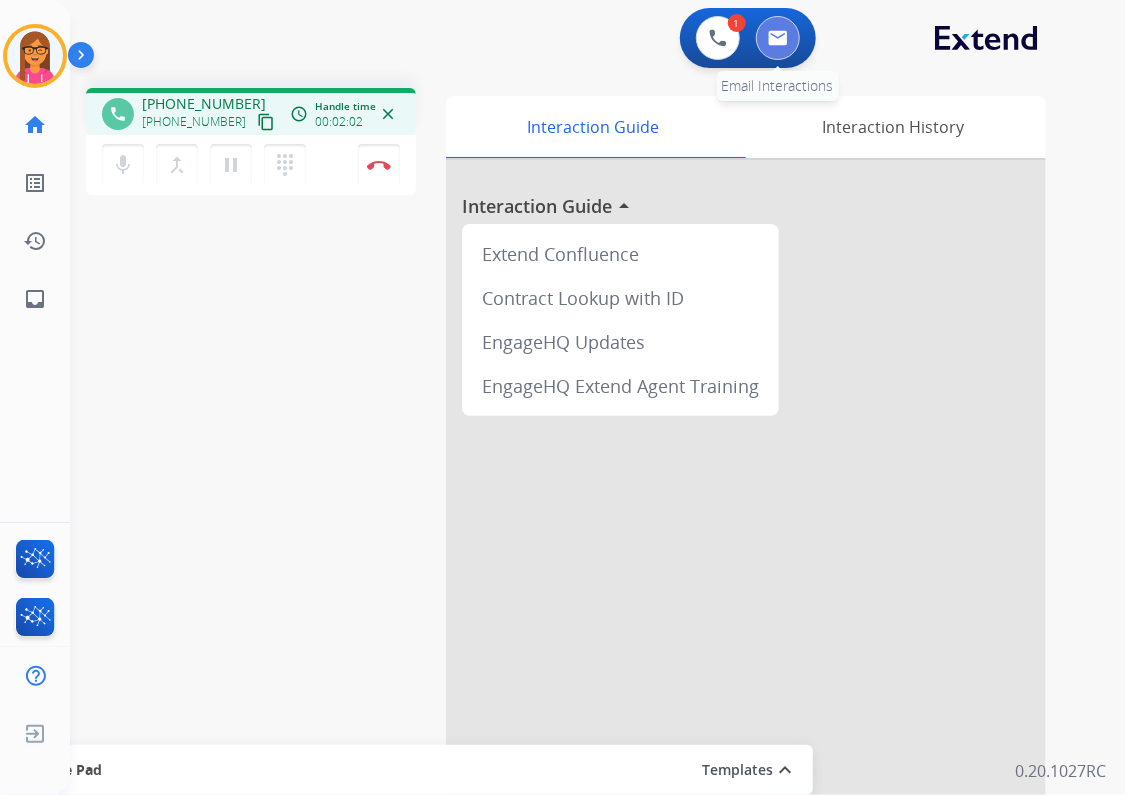 click at bounding box center (778, 38) 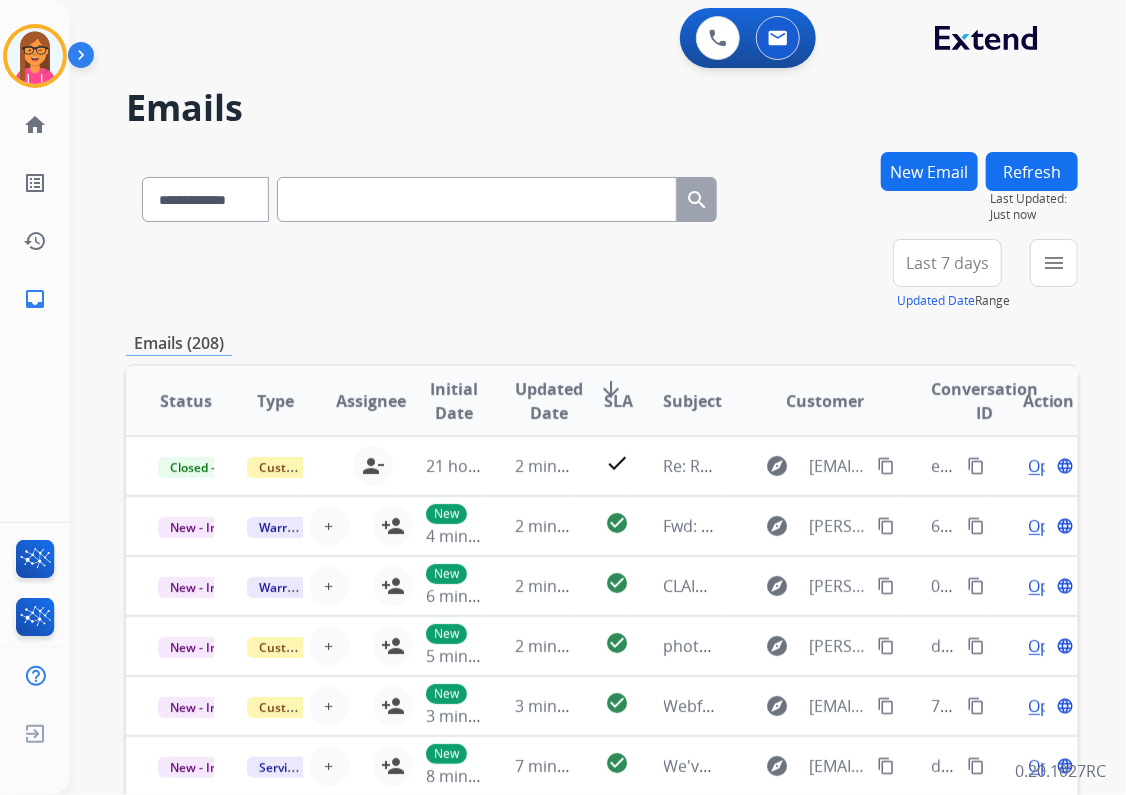click on "New Email" at bounding box center (929, 171) 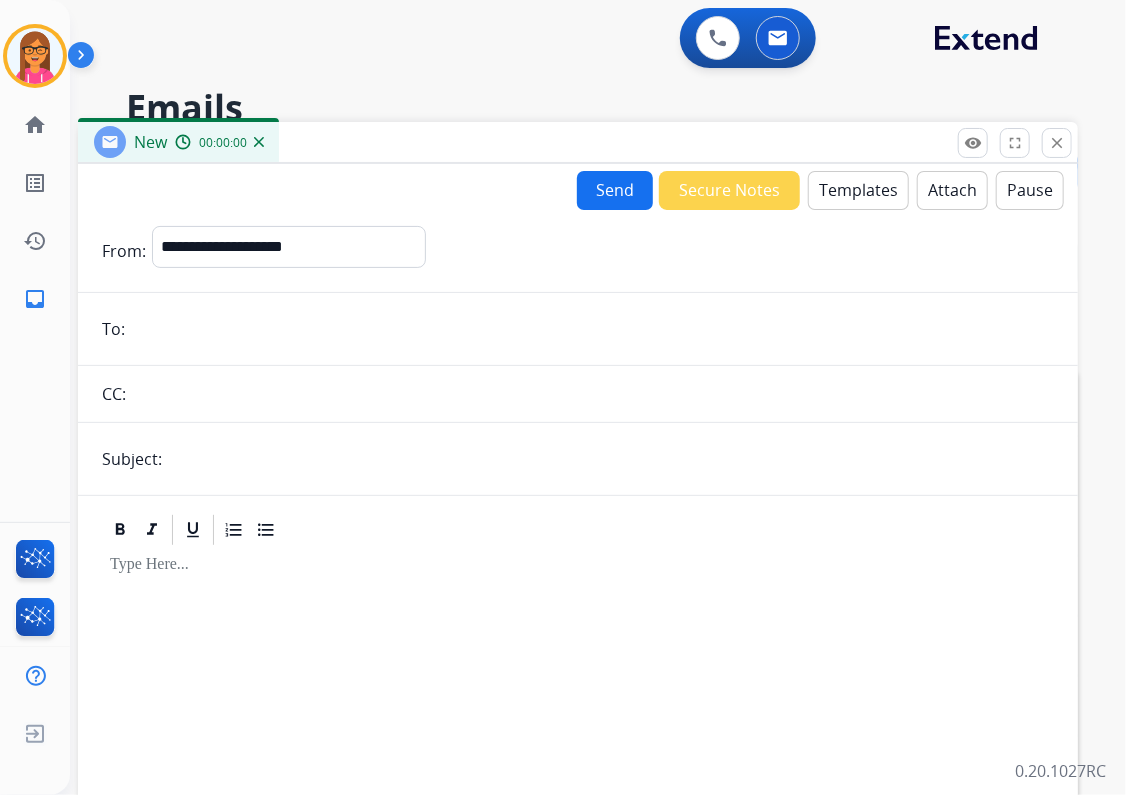 click on "Templates" at bounding box center (858, 190) 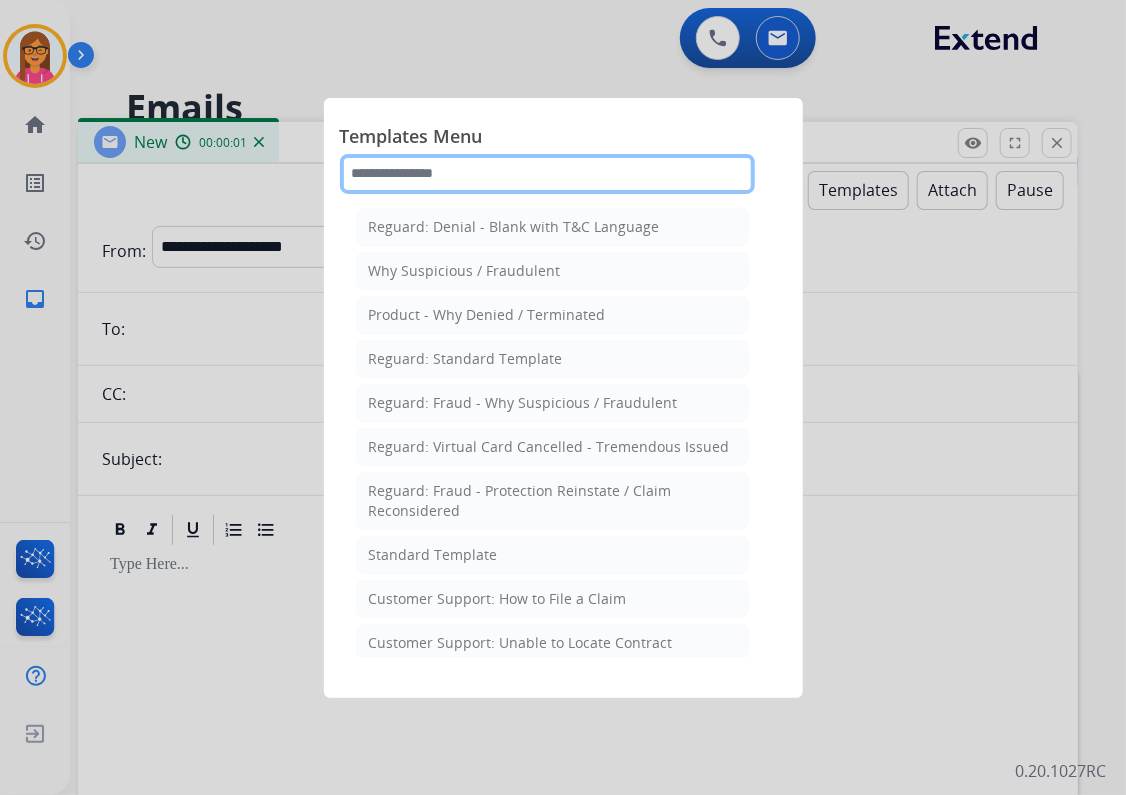click 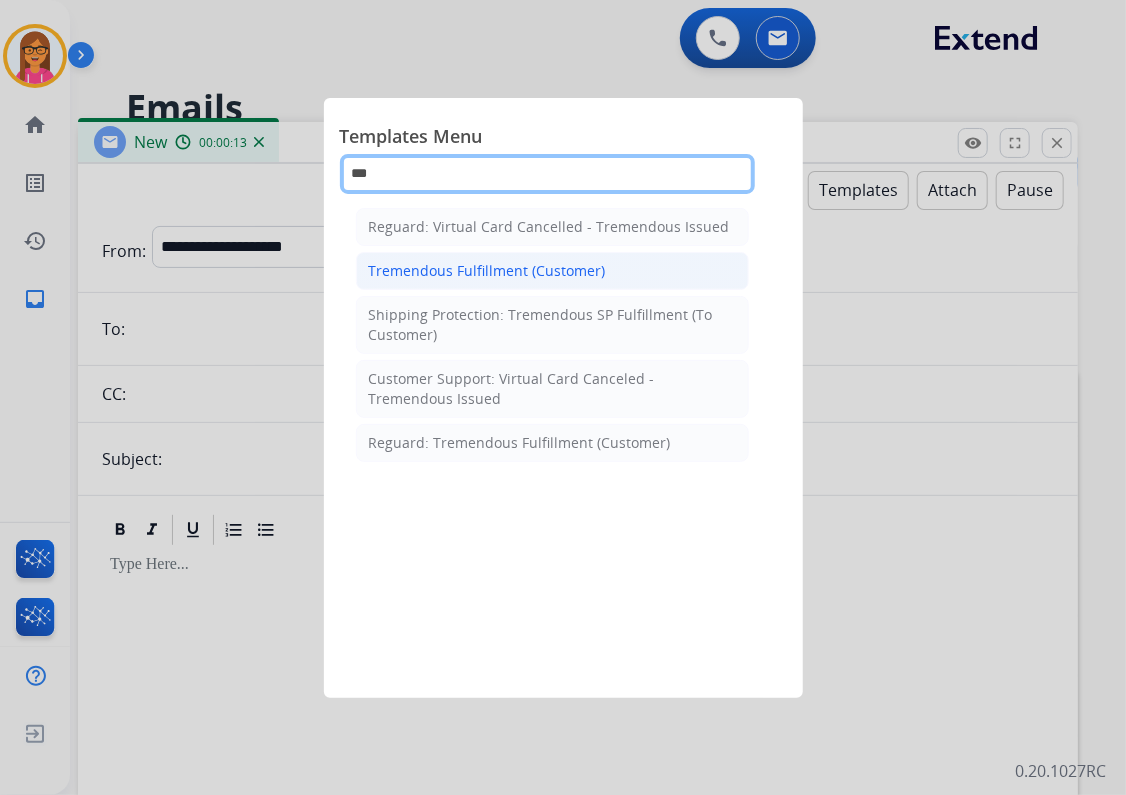 type on "***" 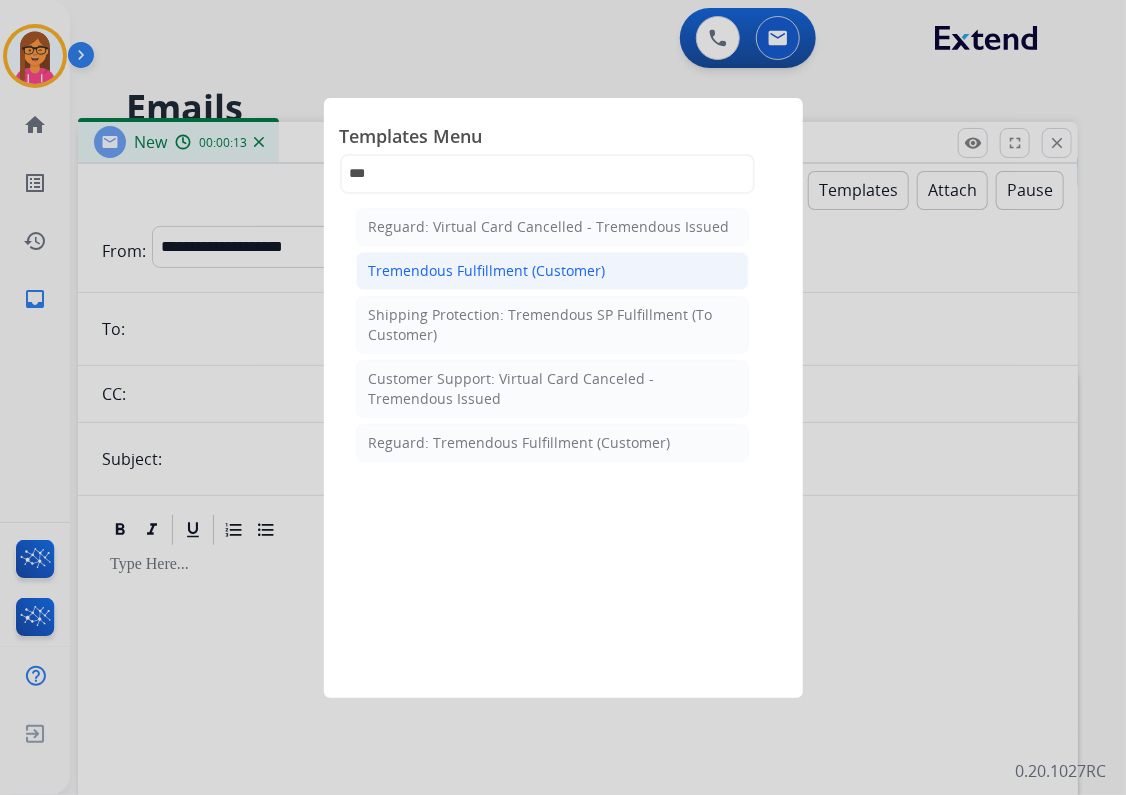 click on "Tremendous Fulfillment (Customer)" 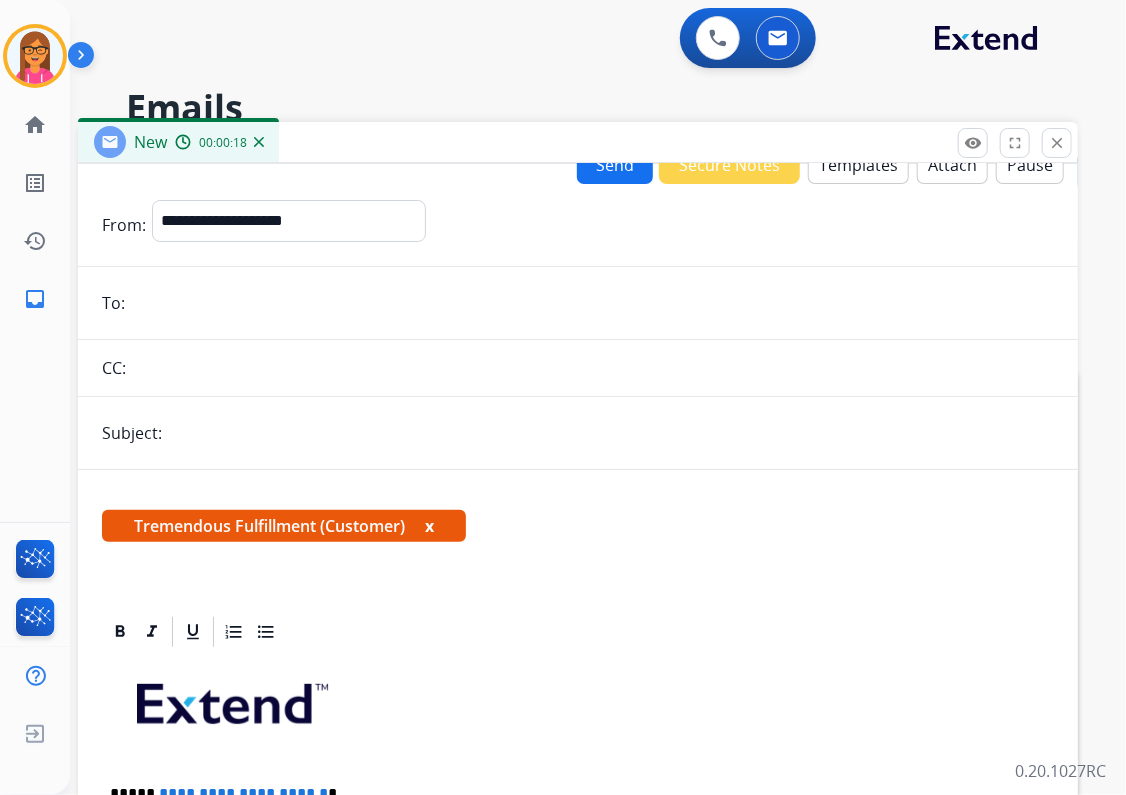 scroll, scrollTop: 0, scrollLeft: 0, axis: both 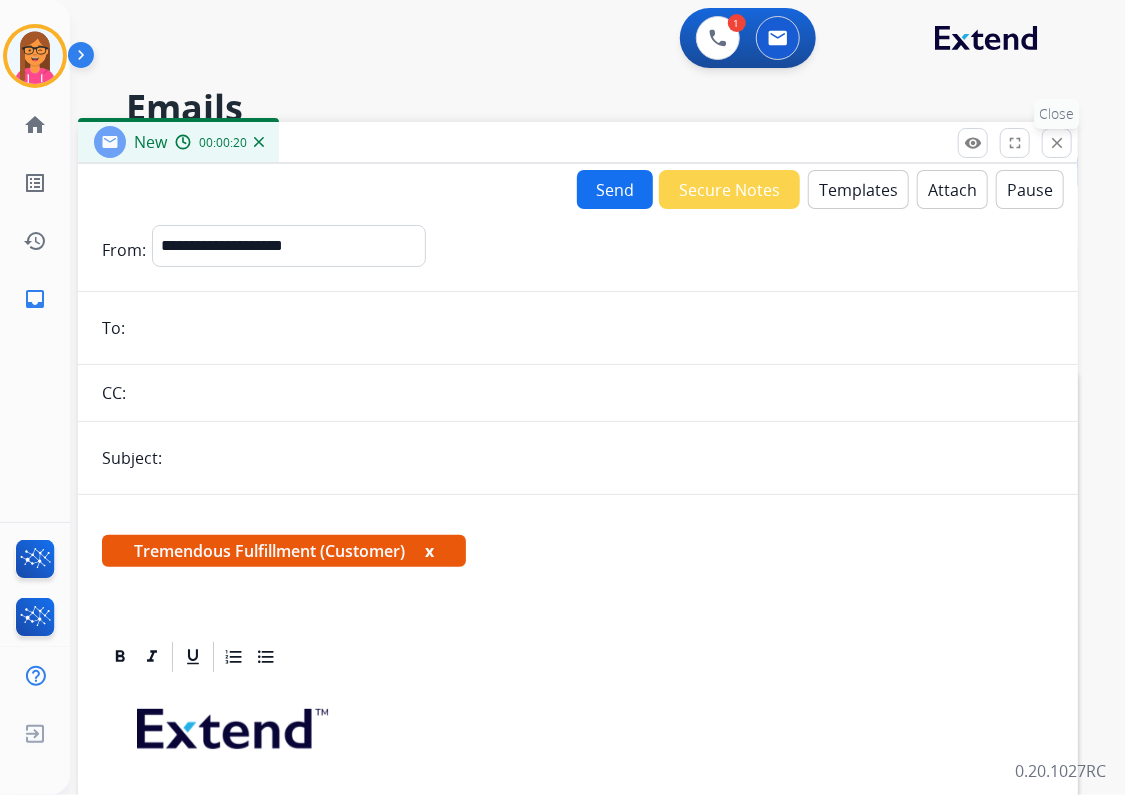click on "close" at bounding box center [1057, 143] 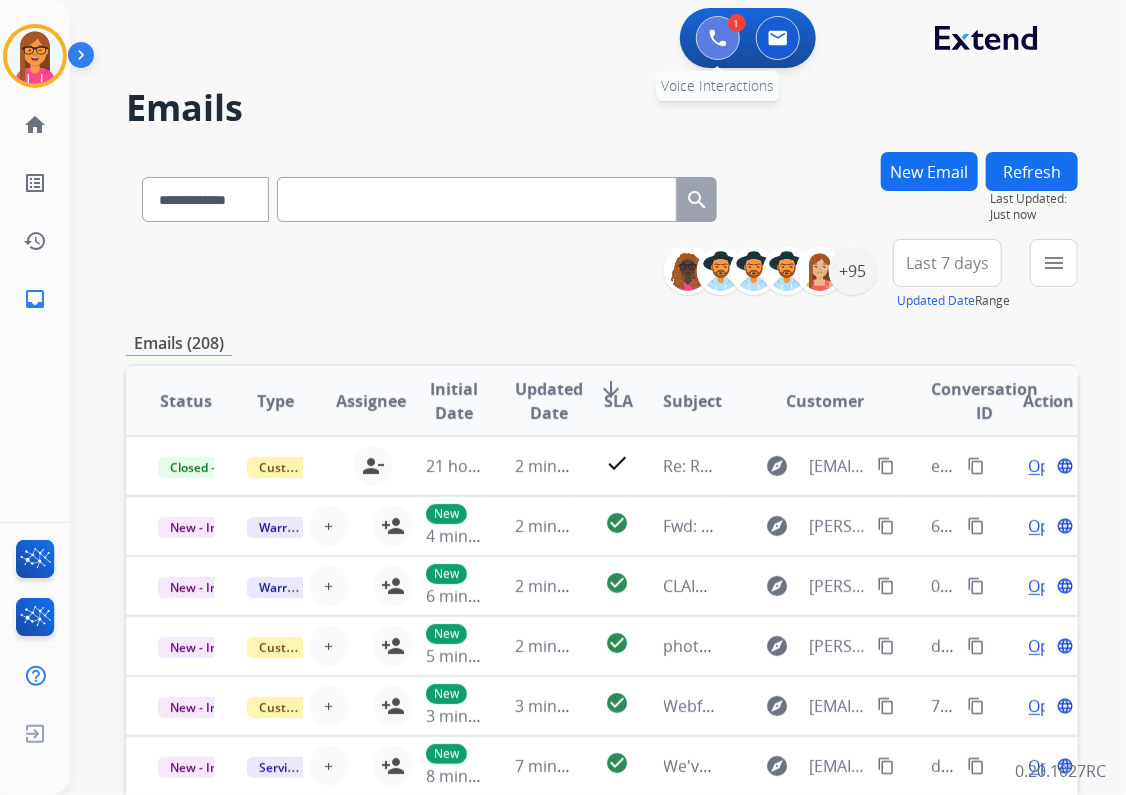 click at bounding box center (718, 38) 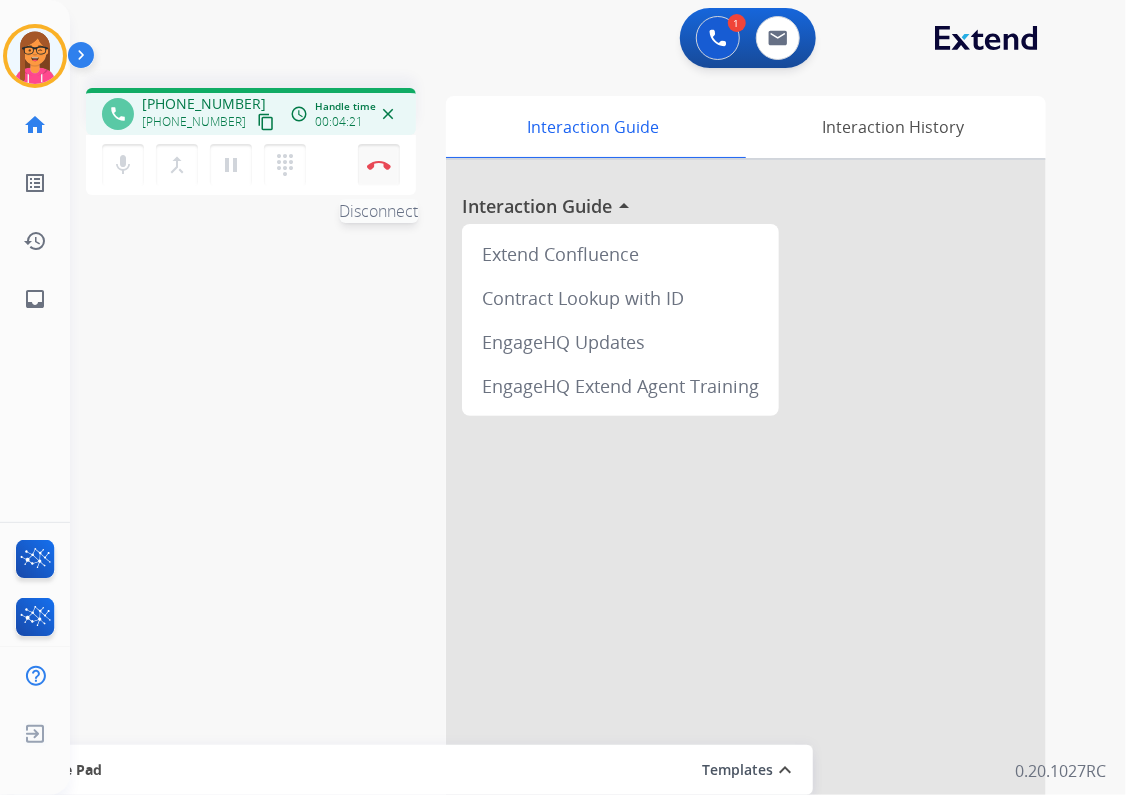 click on "Disconnect" at bounding box center [379, 165] 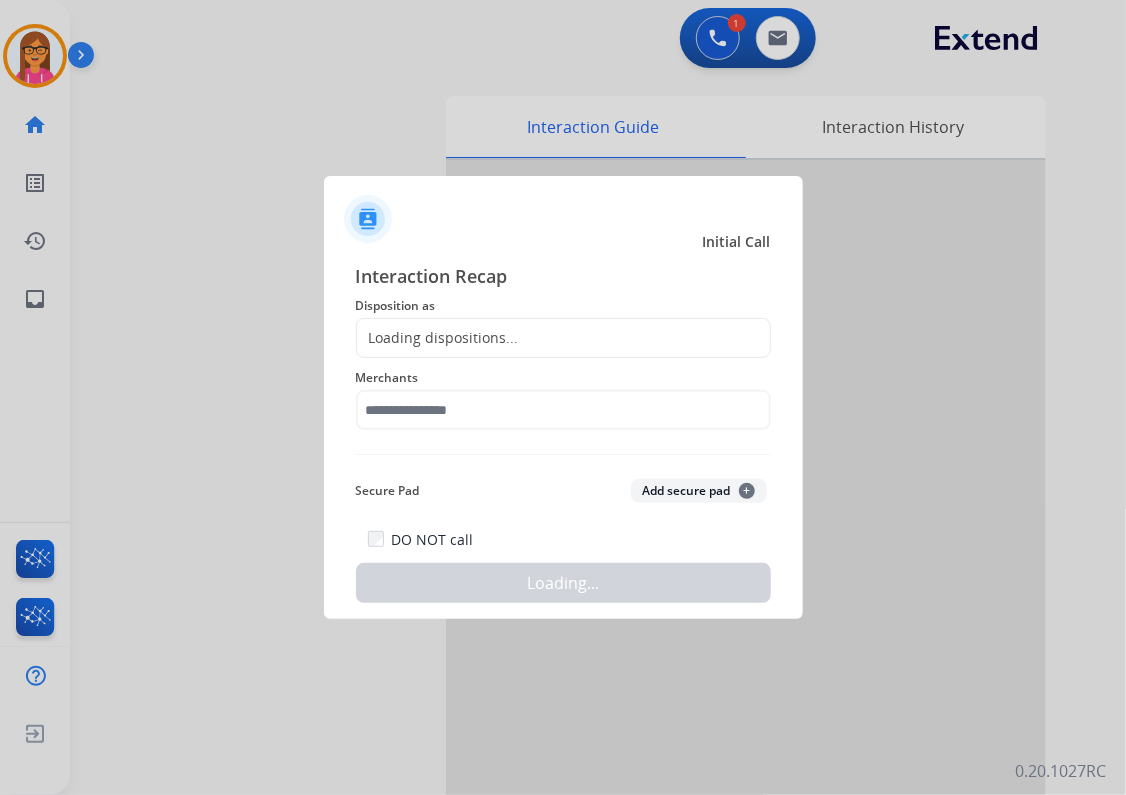 click on "Loading dispositions..." 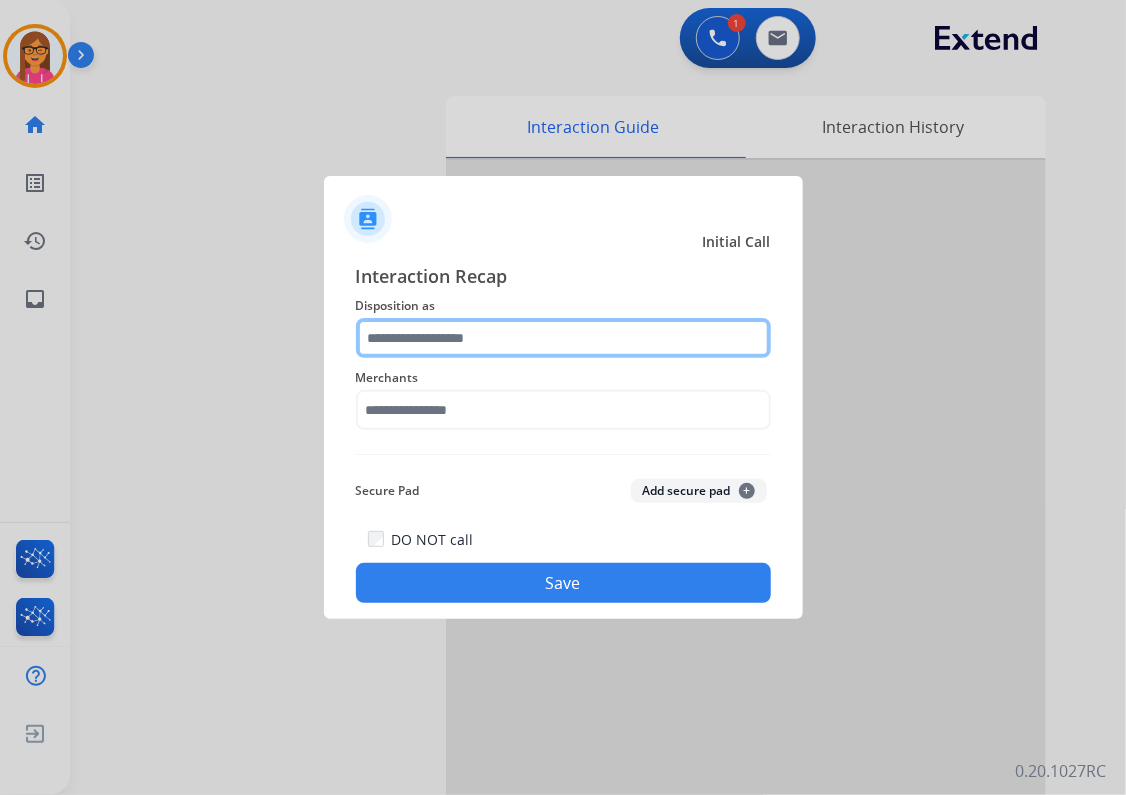 click 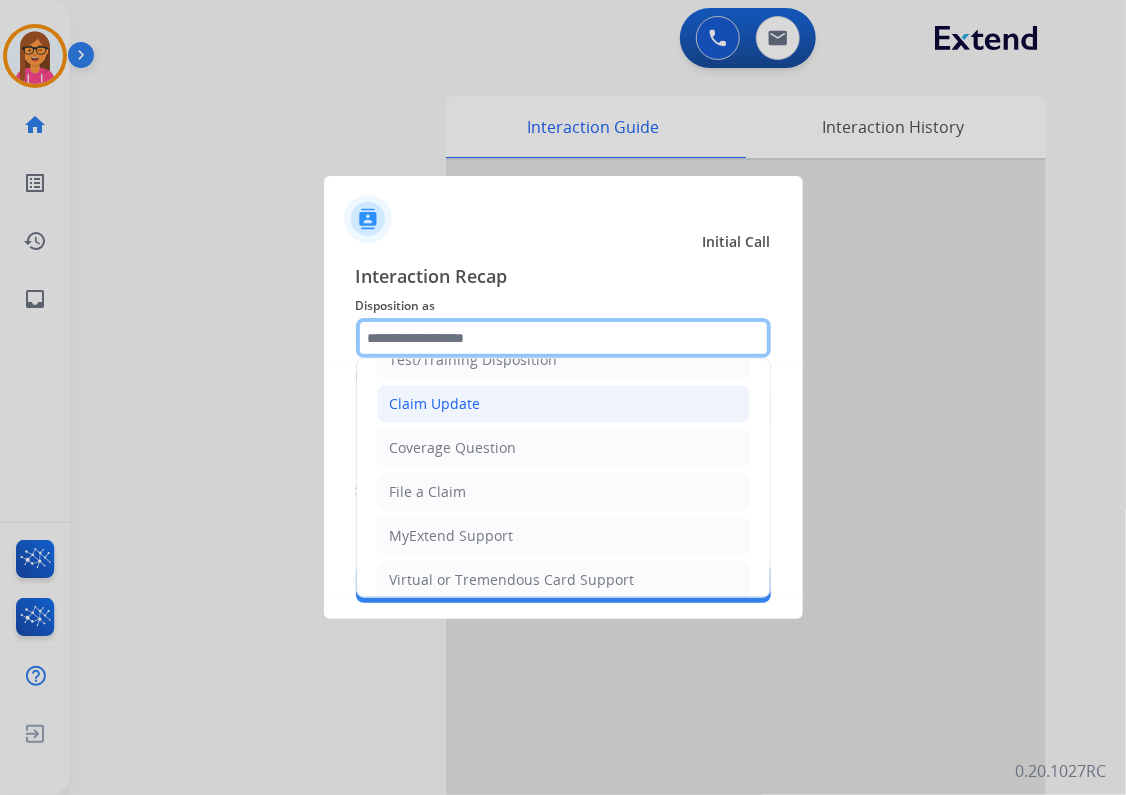 scroll, scrollTop: 80, scrollLeft: 0, axis: vertical 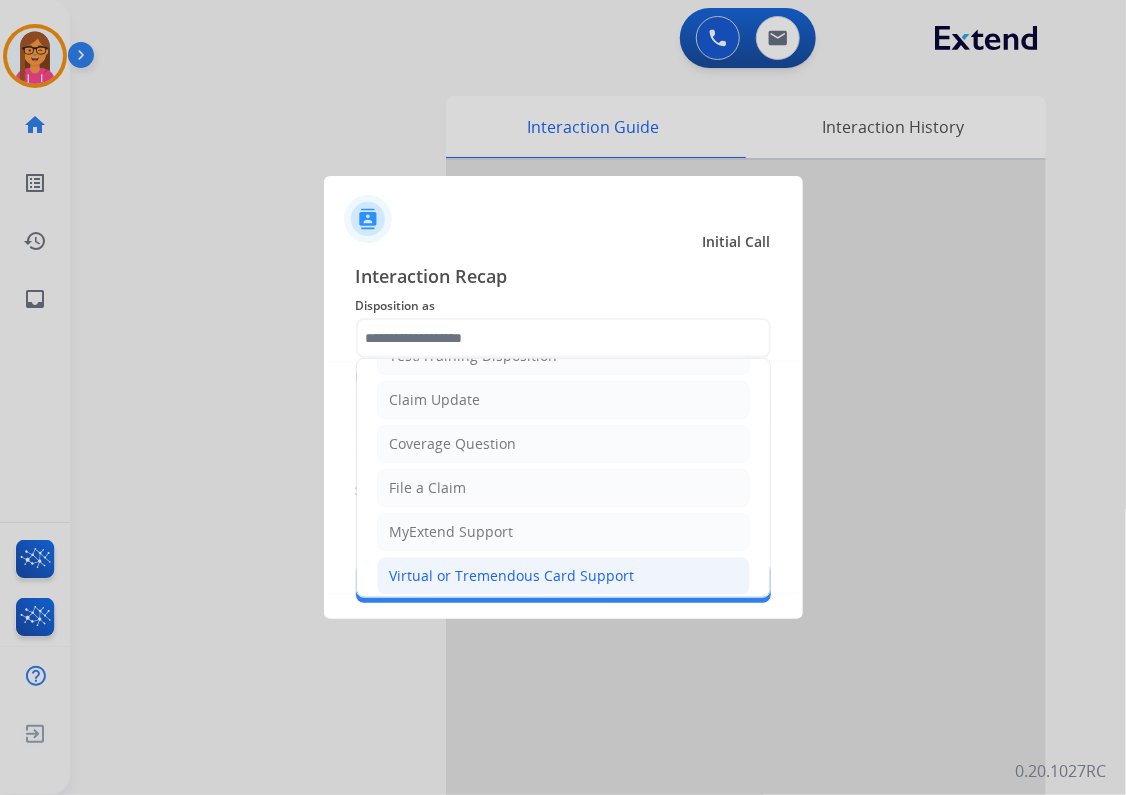 drag, startPoint x: 460, startPoint y: 572, endPoint x: 416, endPoint y: 459, distance: 121.264175 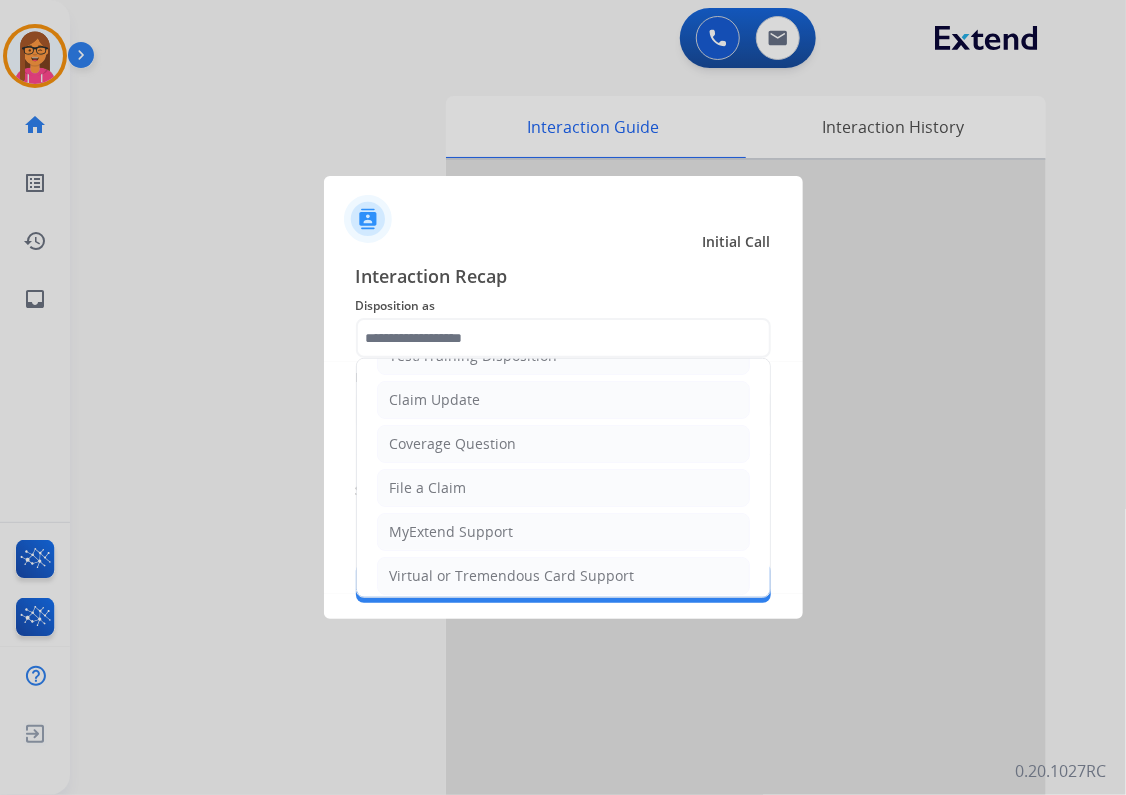 click on "Virtual or Tremendous Card Support" 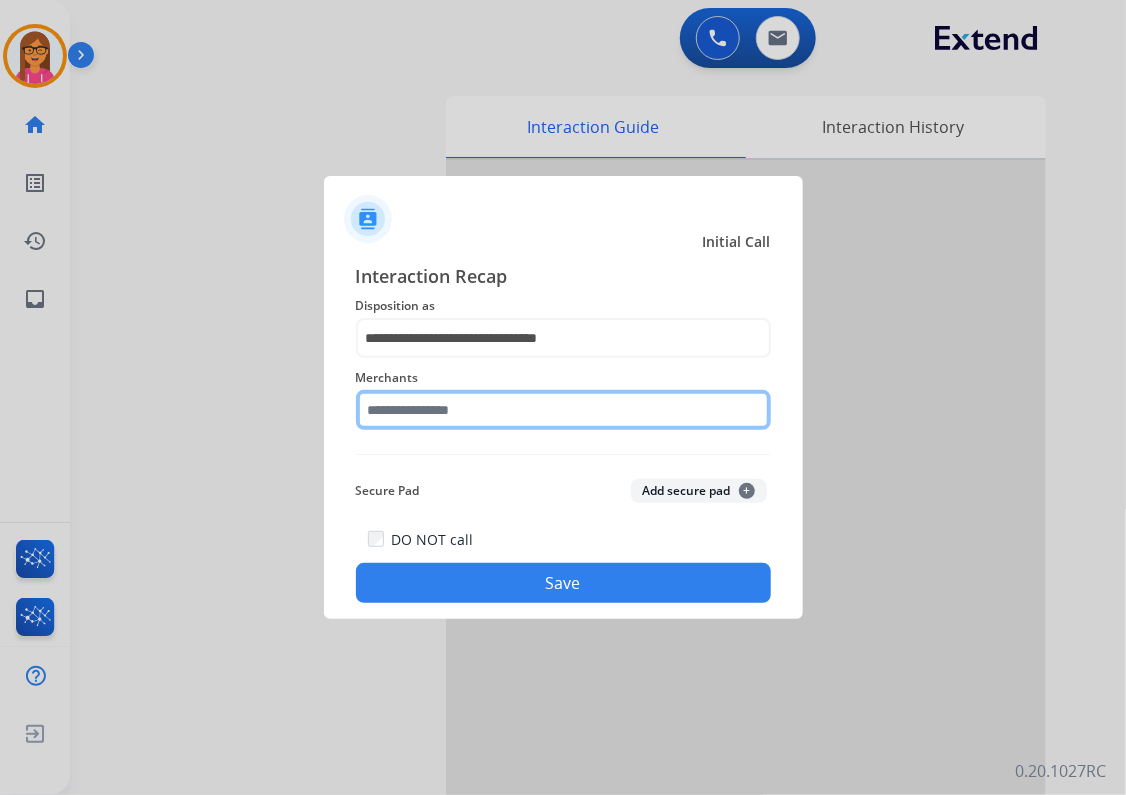 click 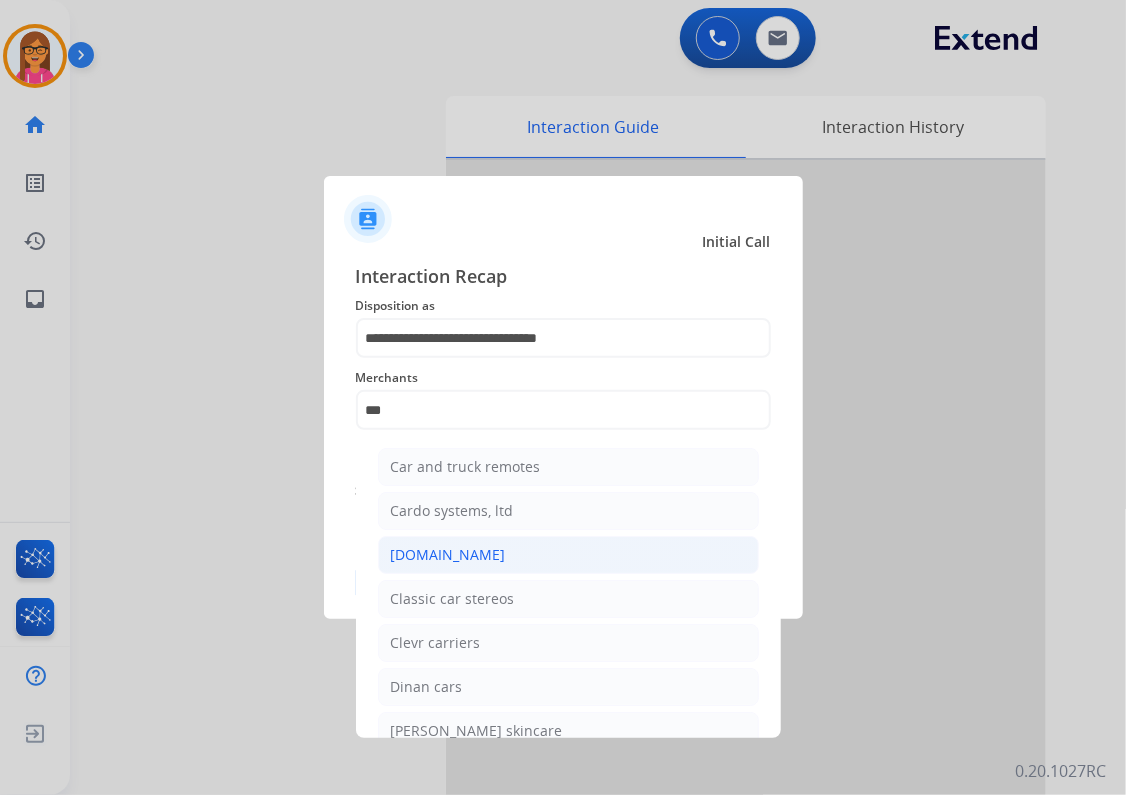 click on "[DOMAIN_NAME]" 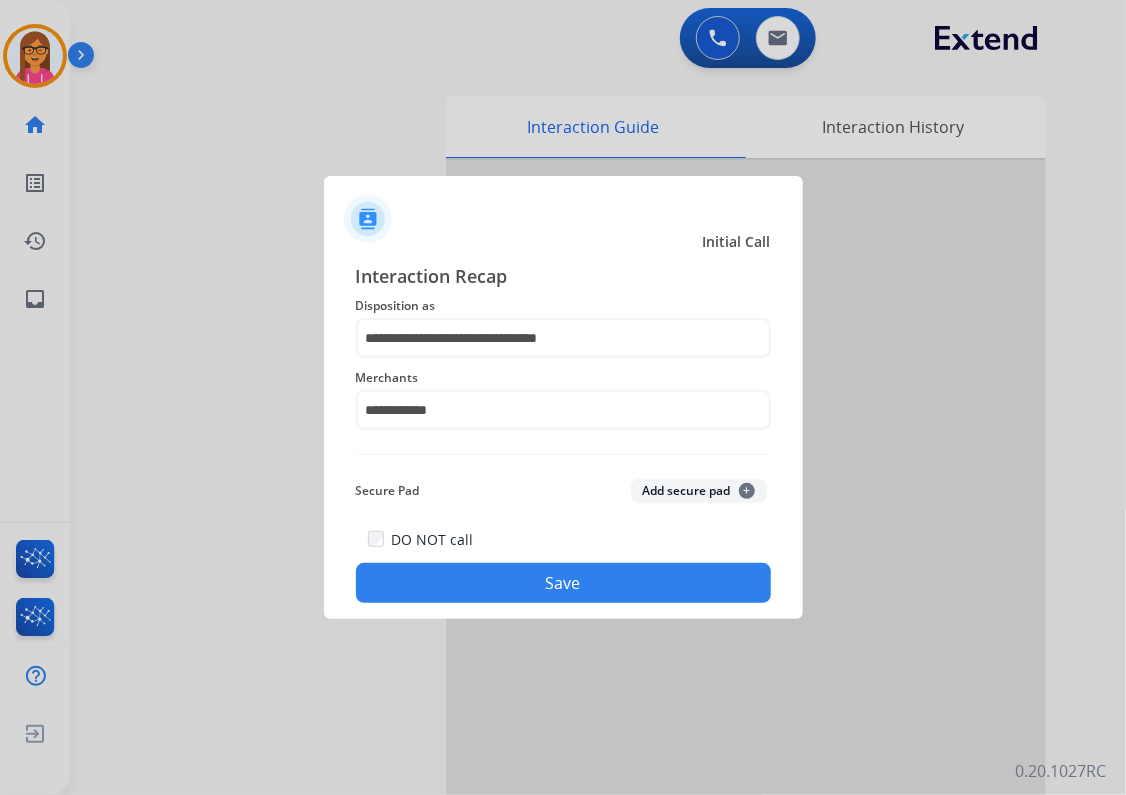 click on "Save" 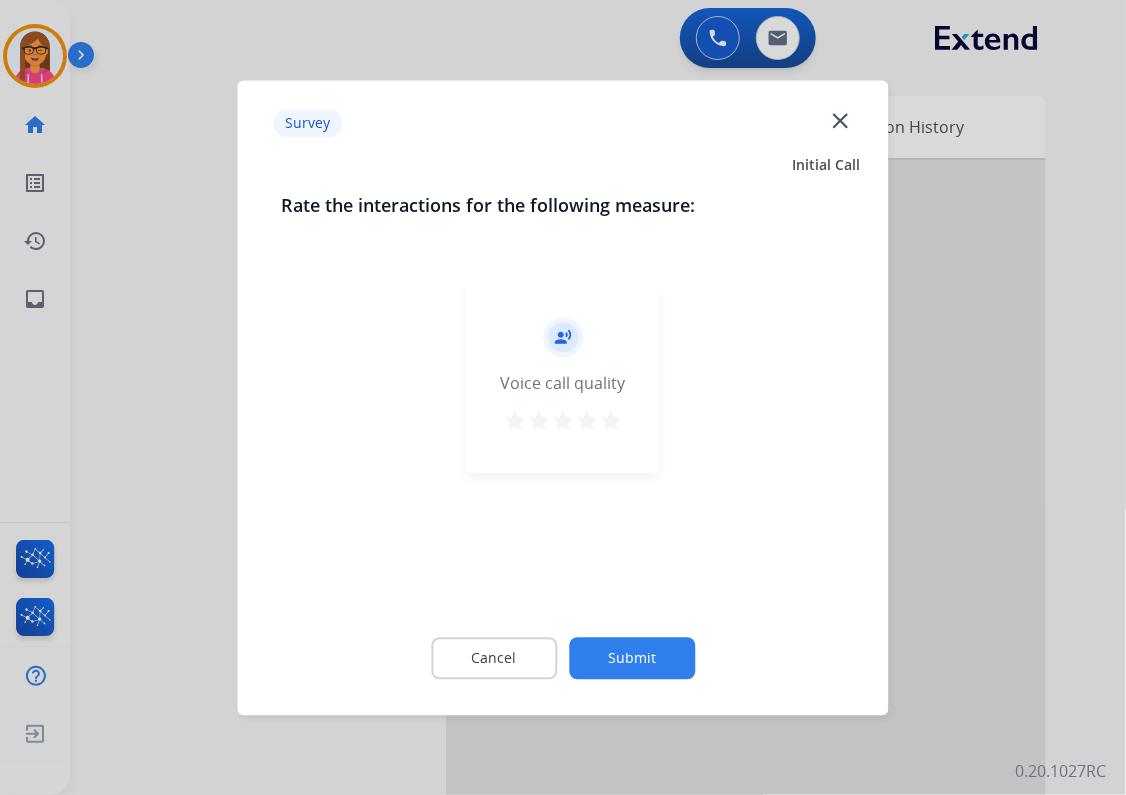 click on "star" at bounding box center (587, 421) 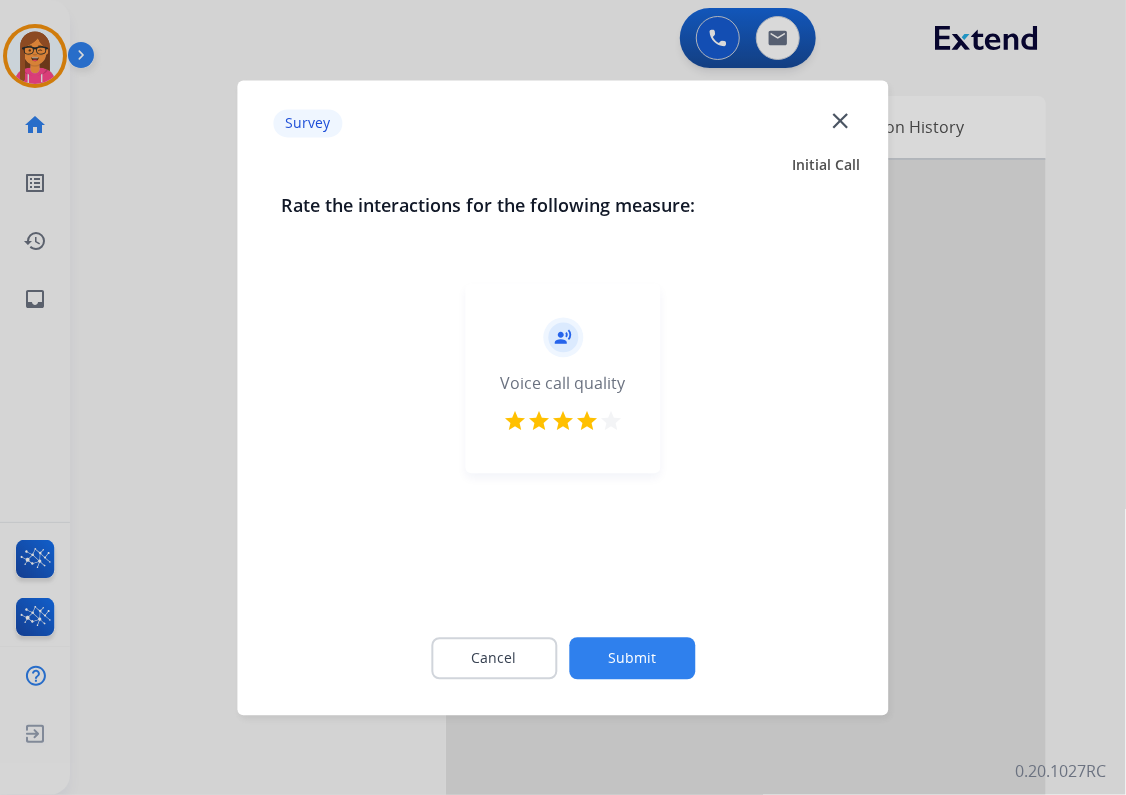 click on "star" at bounding box center [611, 421] 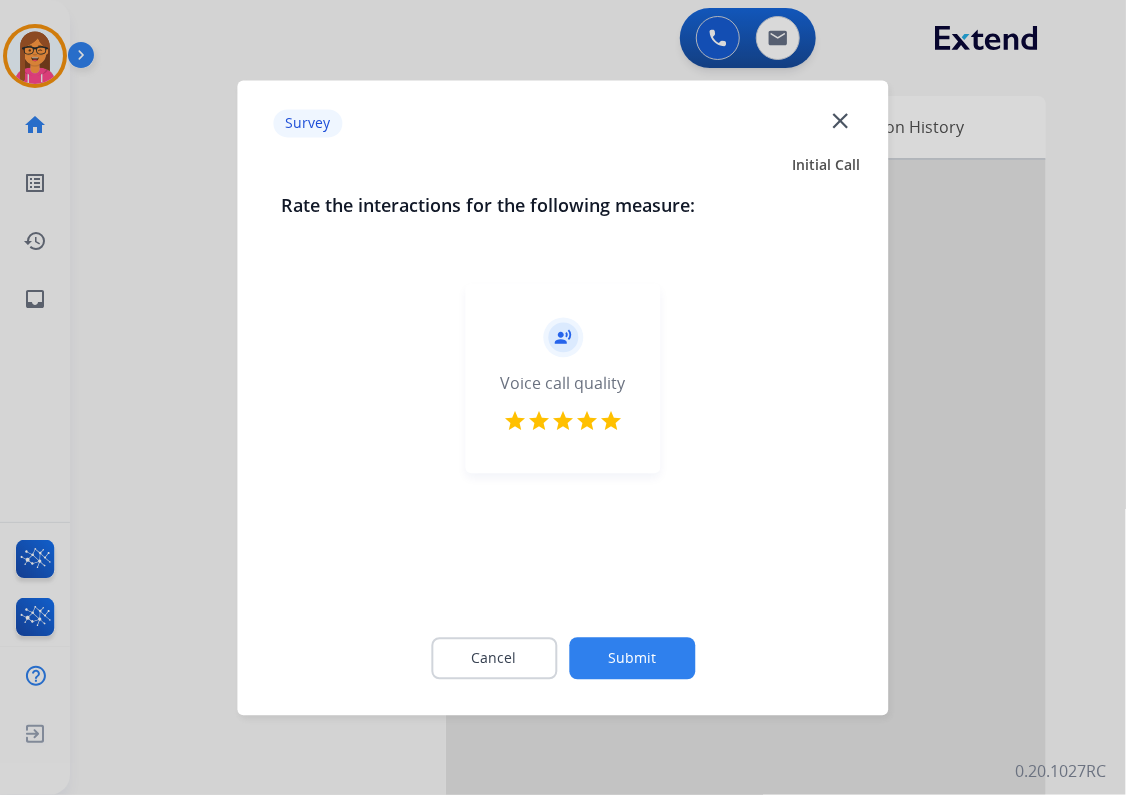 click on "Rate the interactions for the following measure:  record_voice_over   Voice call quality   star   star   star   star   star  Cancel Submit" 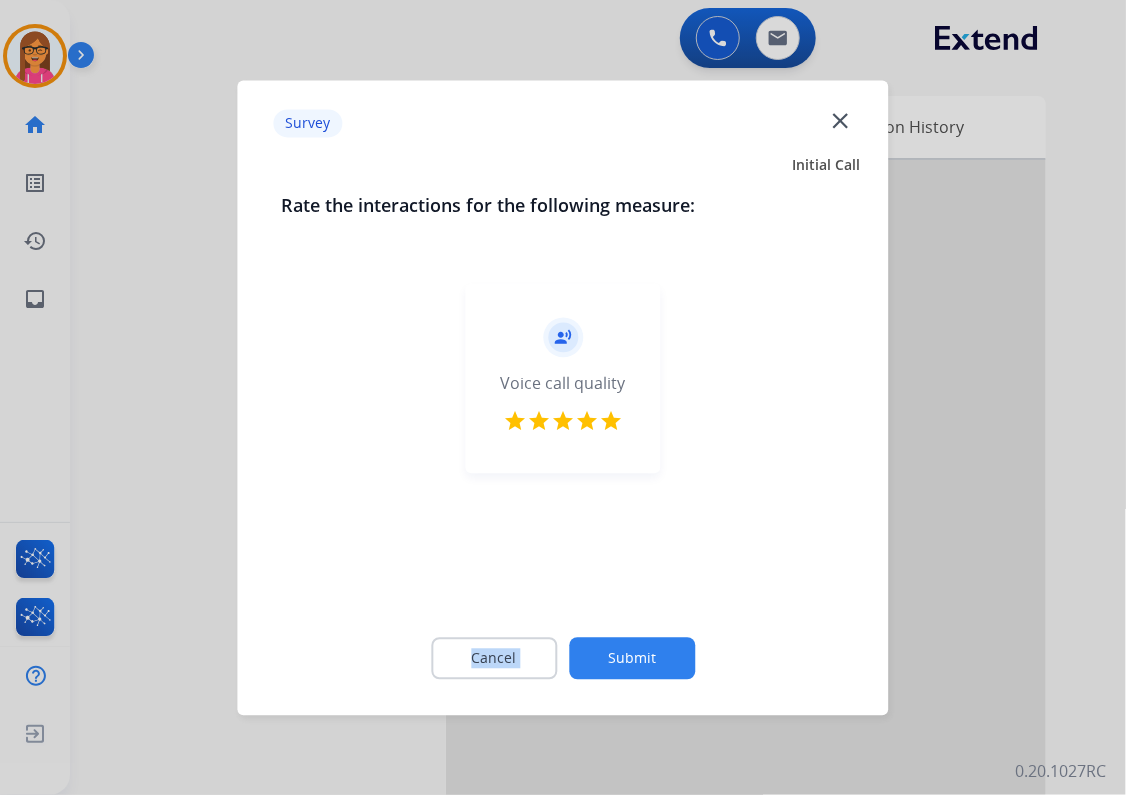 drag, startPoint x: 601, startPoint y: 614, endPoint x: 606, endPoint y: 651, distance: 37.336308 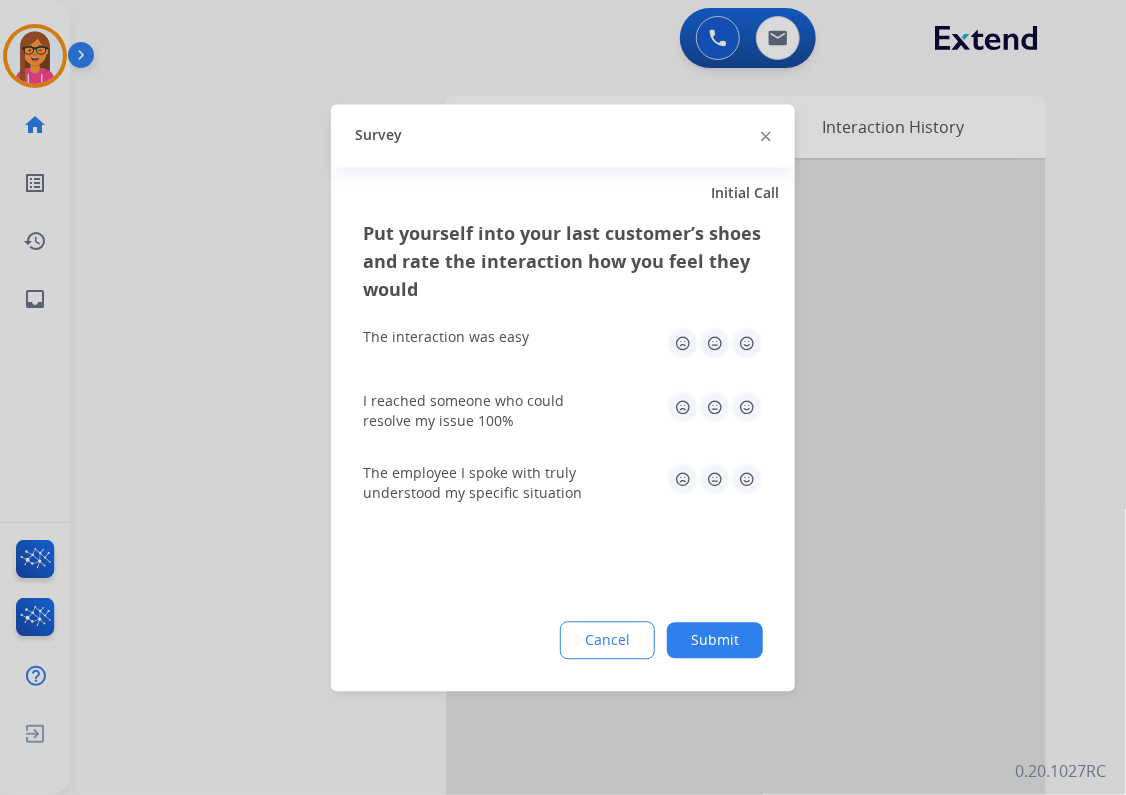 click 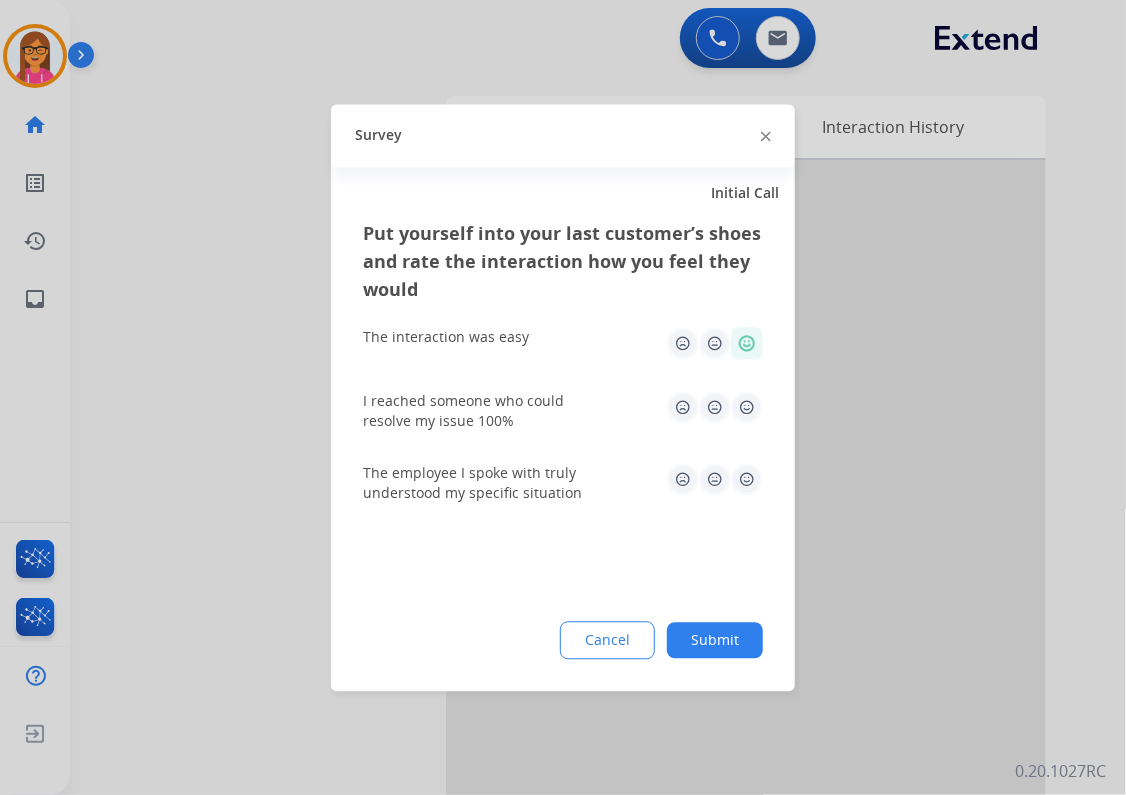 click 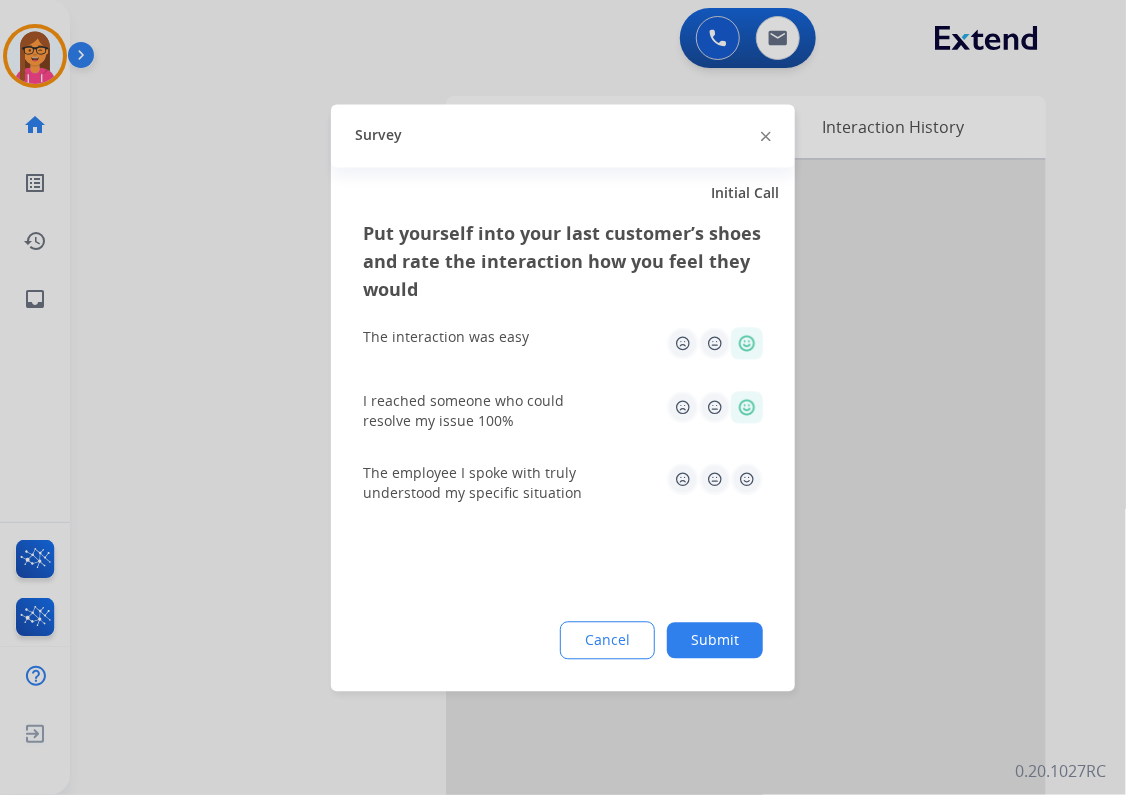 click on "The employee I spoke with truly understood my specific situation" 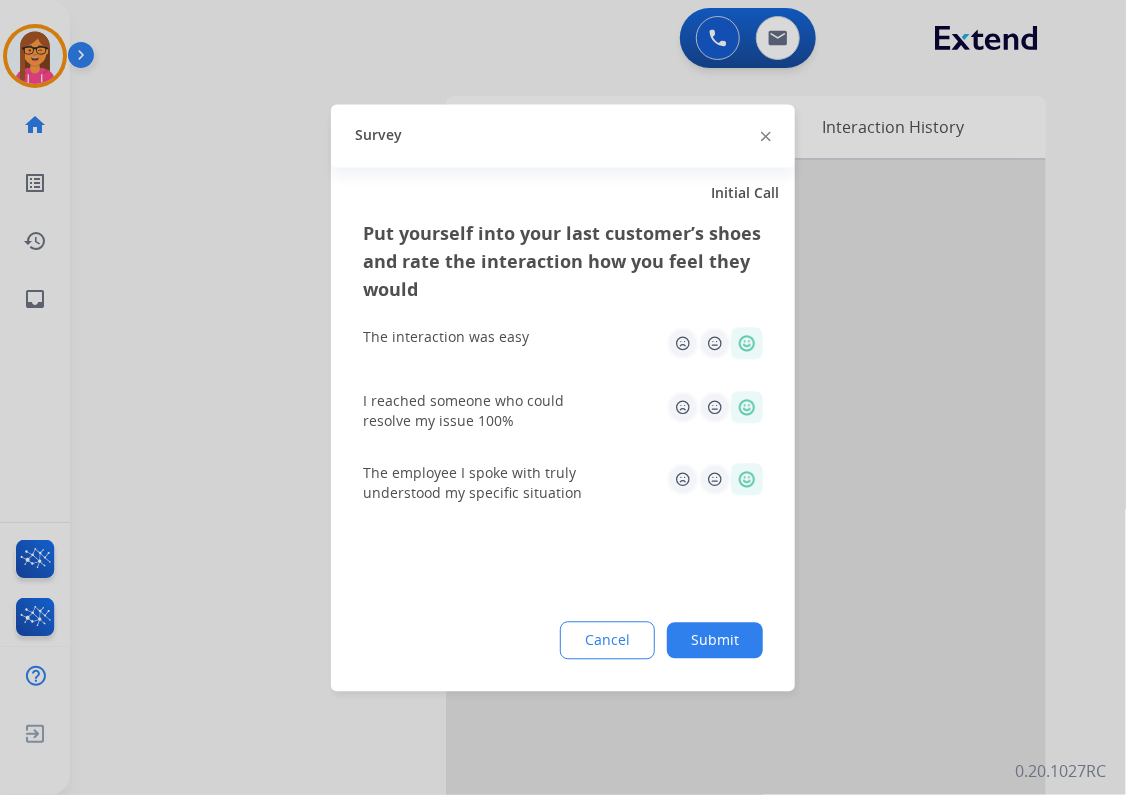 click on "Submit" 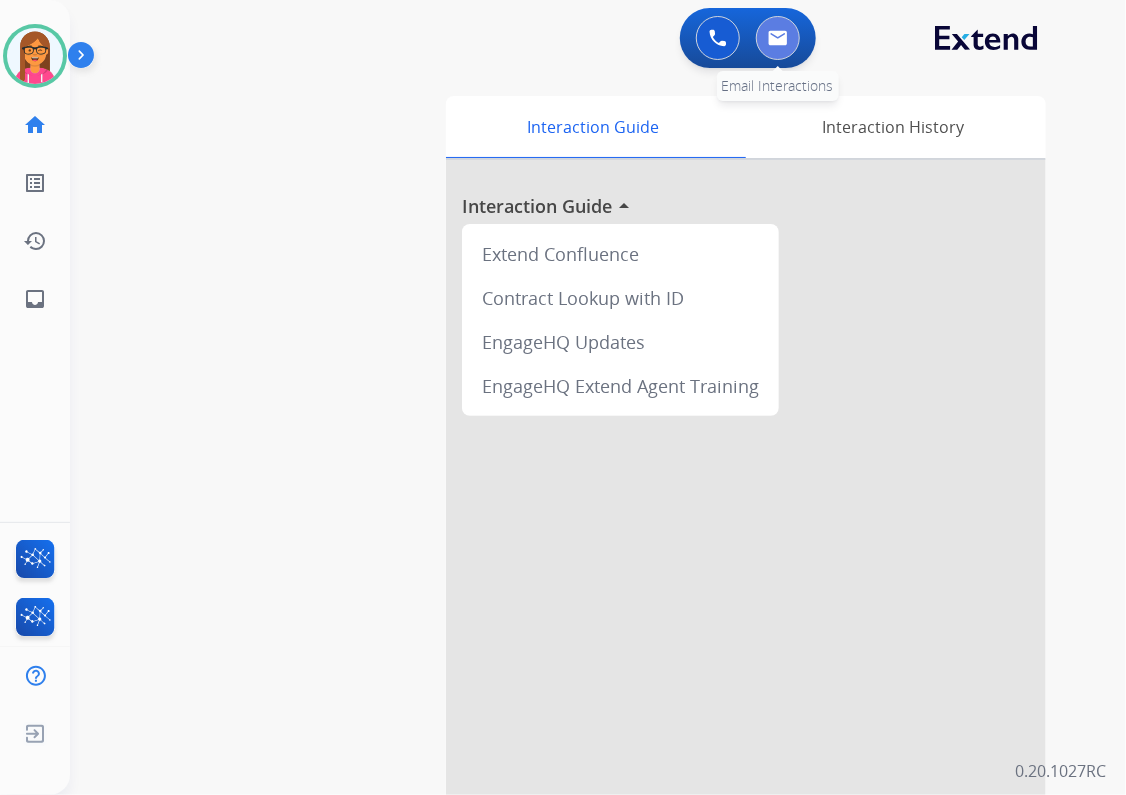 click at bounding box center [778, 38] 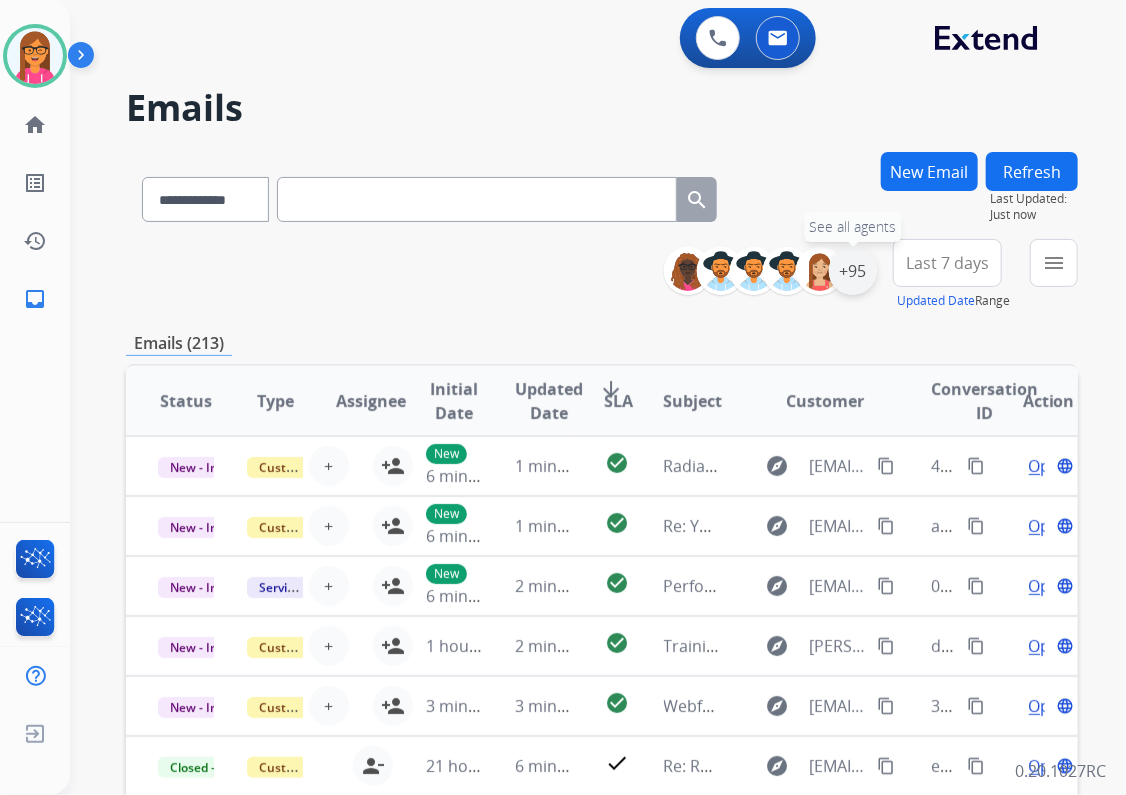 click on "+95" at bounding box center [853, 271] 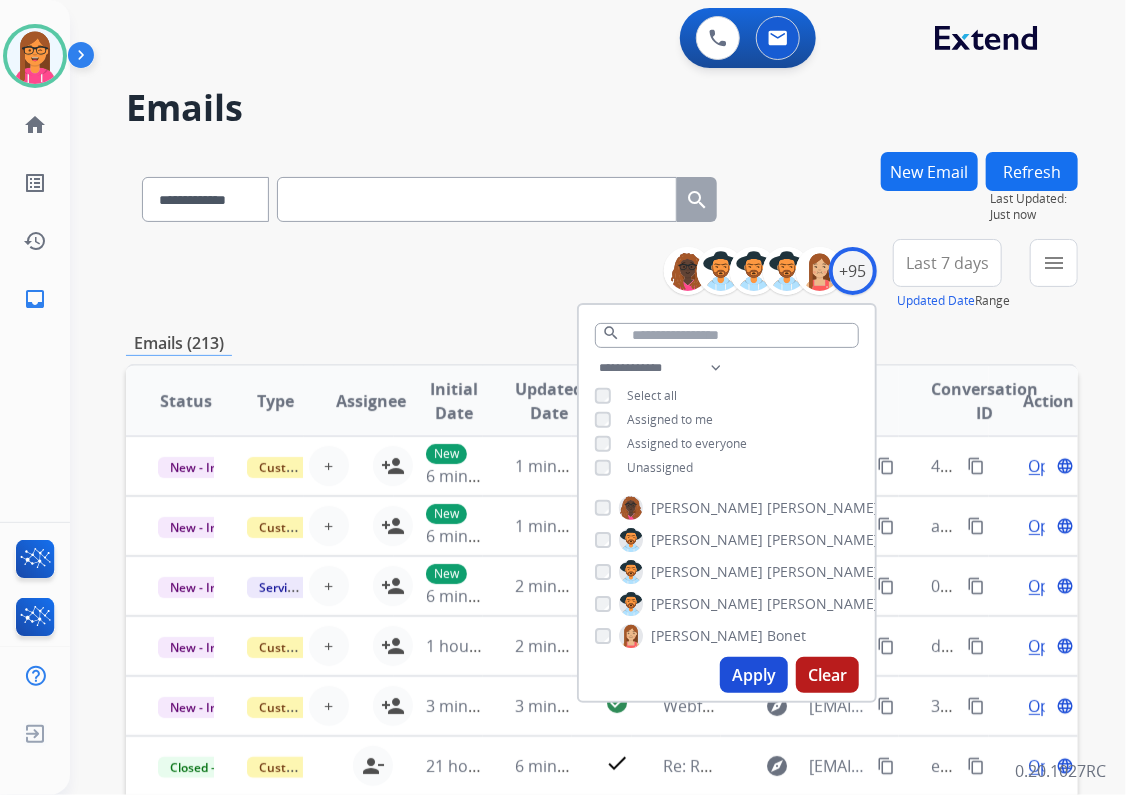click on "**********" at bounding box center (727, 420) 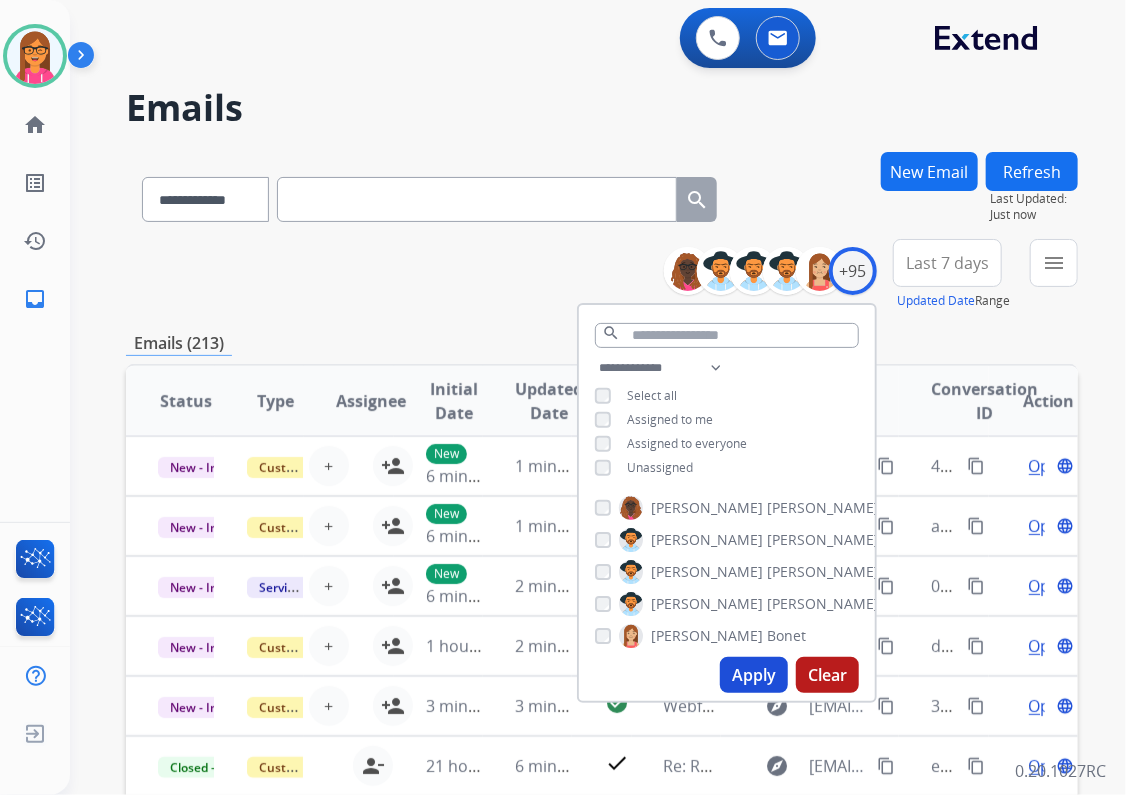 click on "Apply" at bounding box center [754, 675] 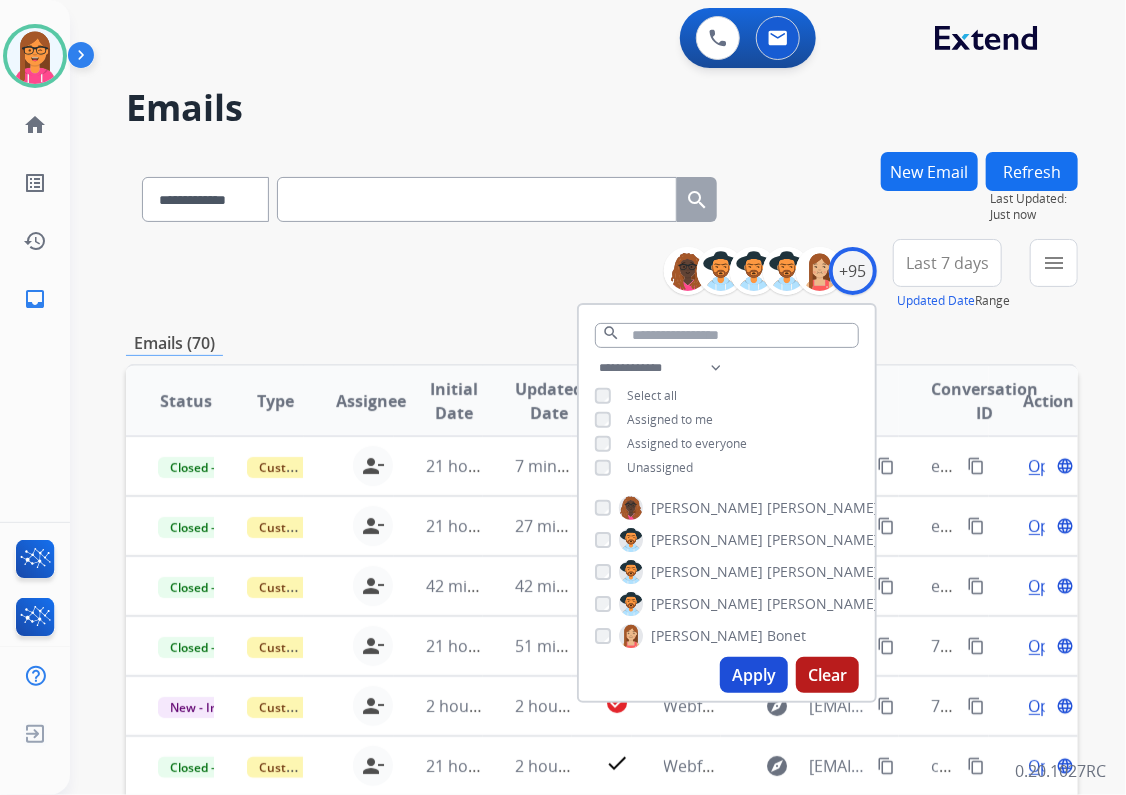 click on "**********" at bounding box center [602, 275] 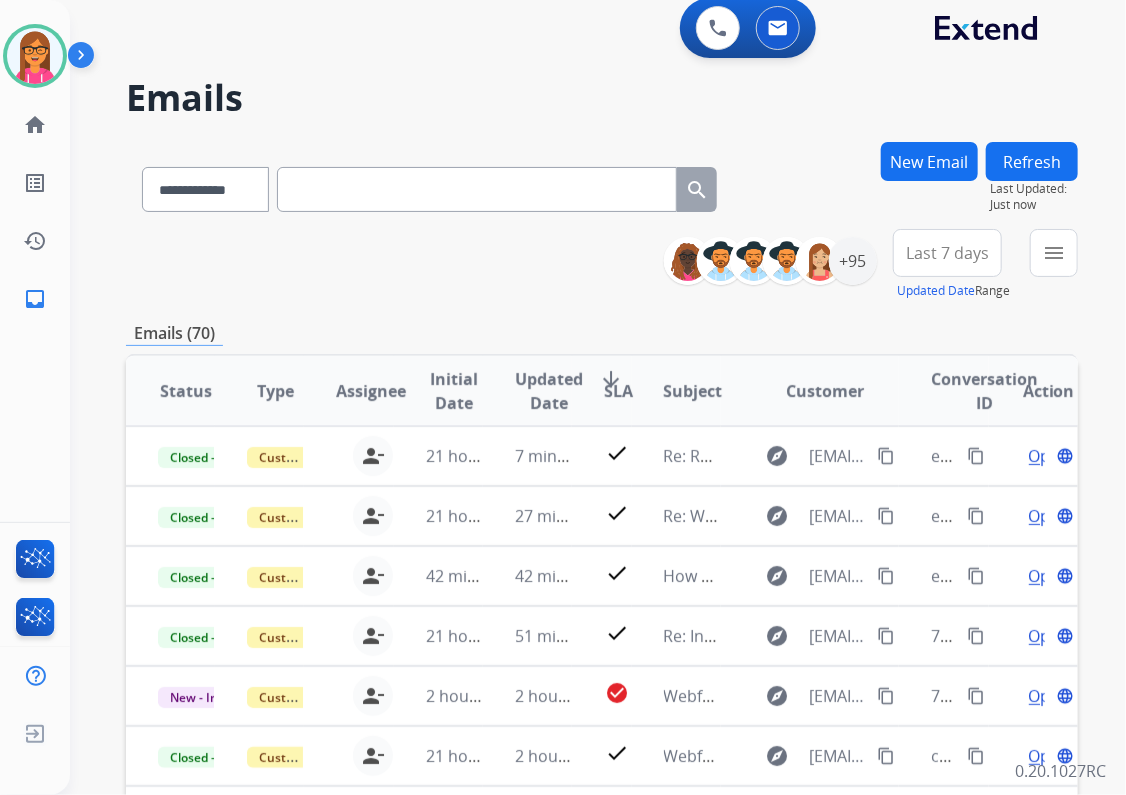 scroll, scrollTop: 0, scrollLeft: 0, axis: both 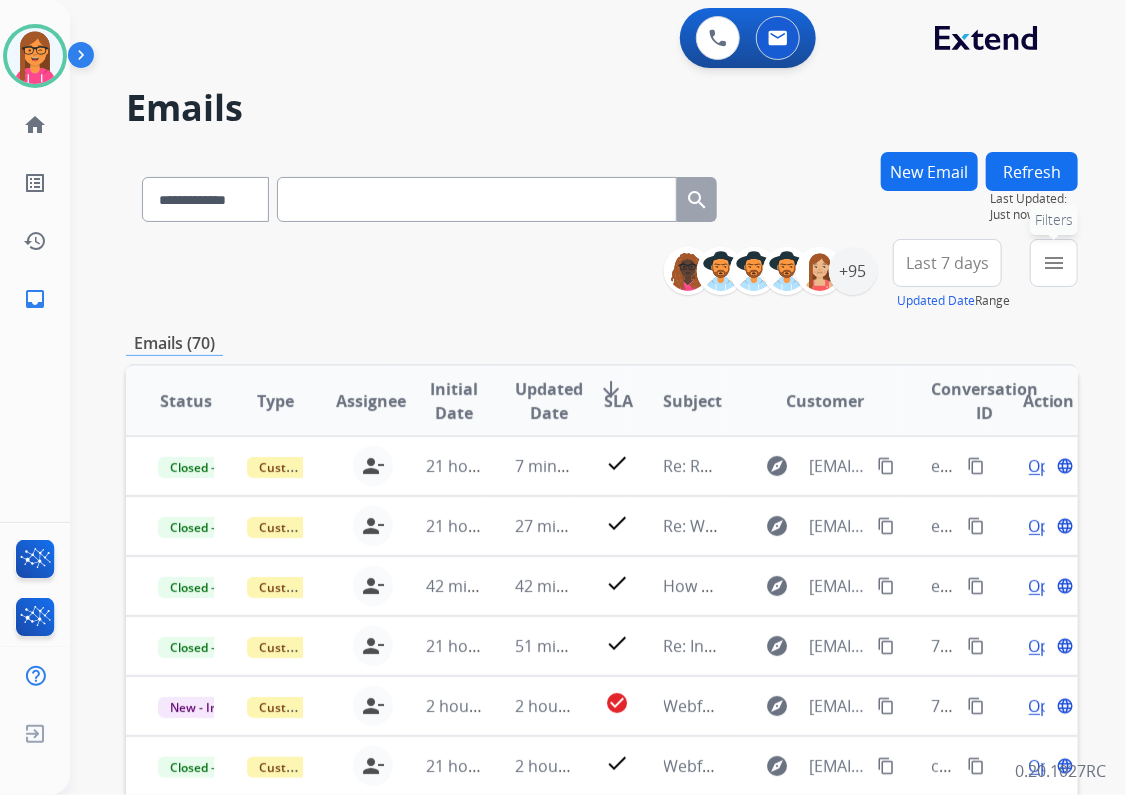 click on "menu" at bounding box center [1054, 263] 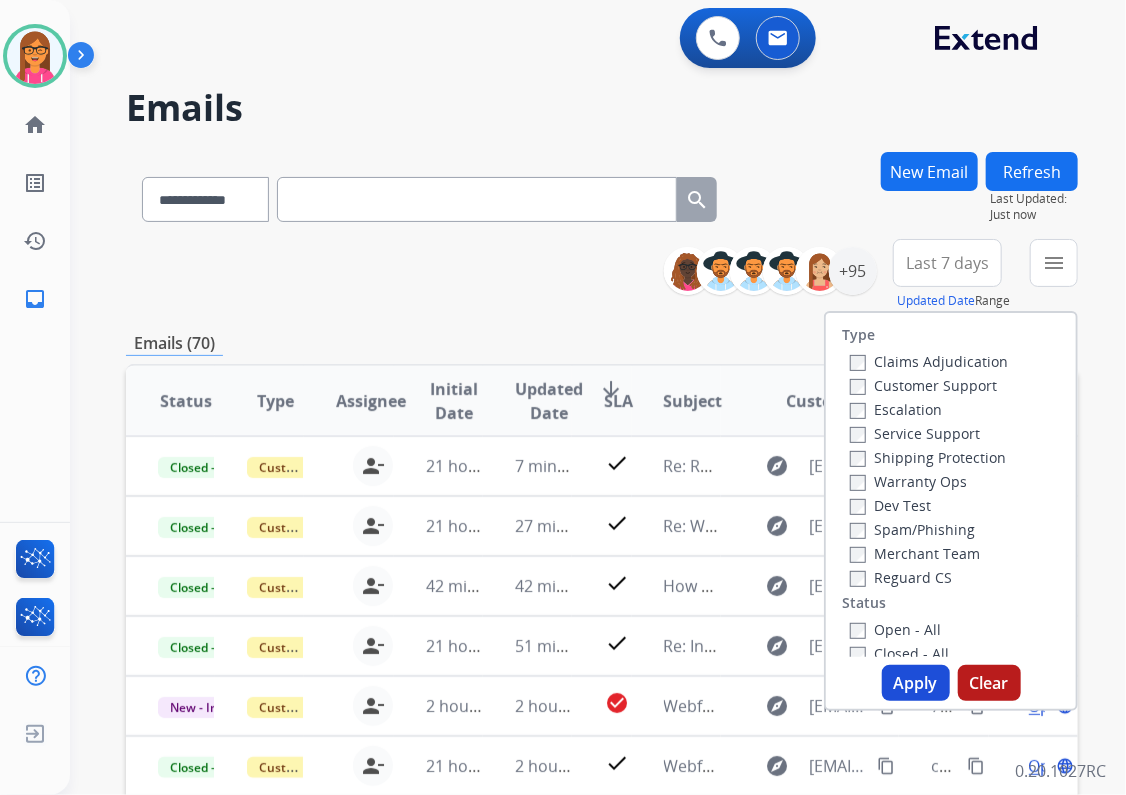 click on "Open - All" at bounding box center [955, 629] 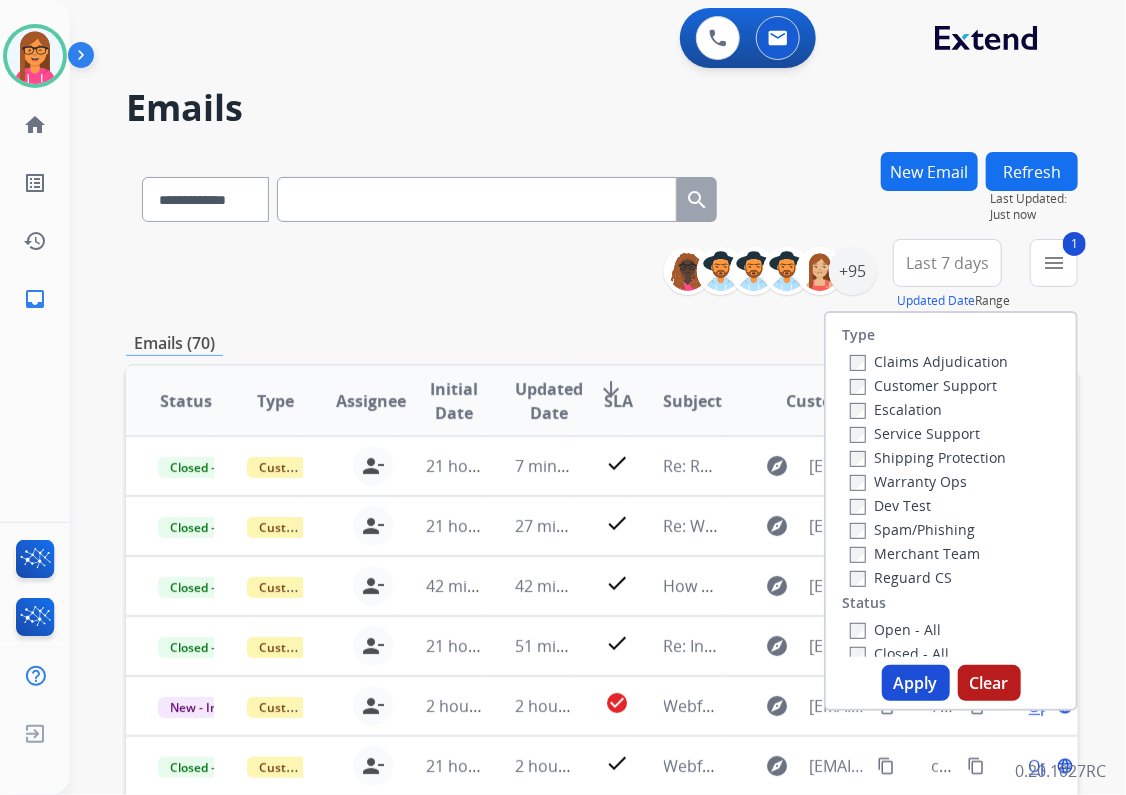 click on "Apply" at bounding box center [916, 683] 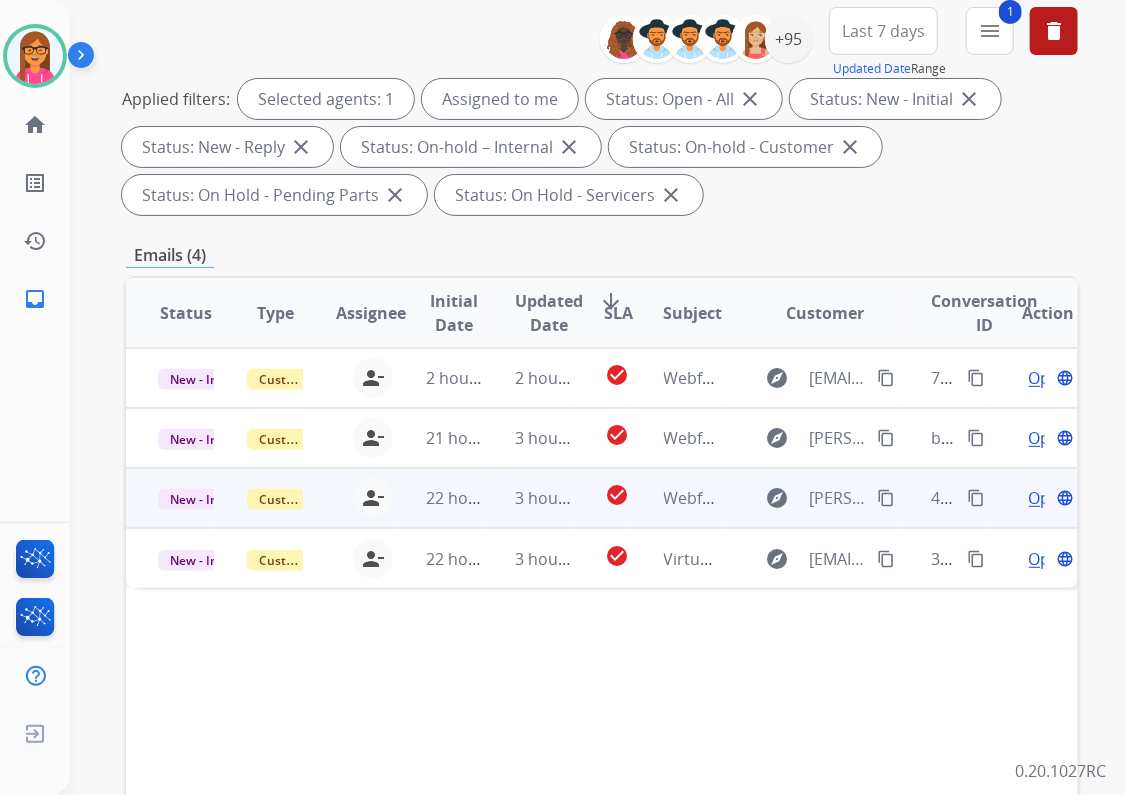 scroll, scrollTop: 400, scrollLeft: 0, axis: vertical 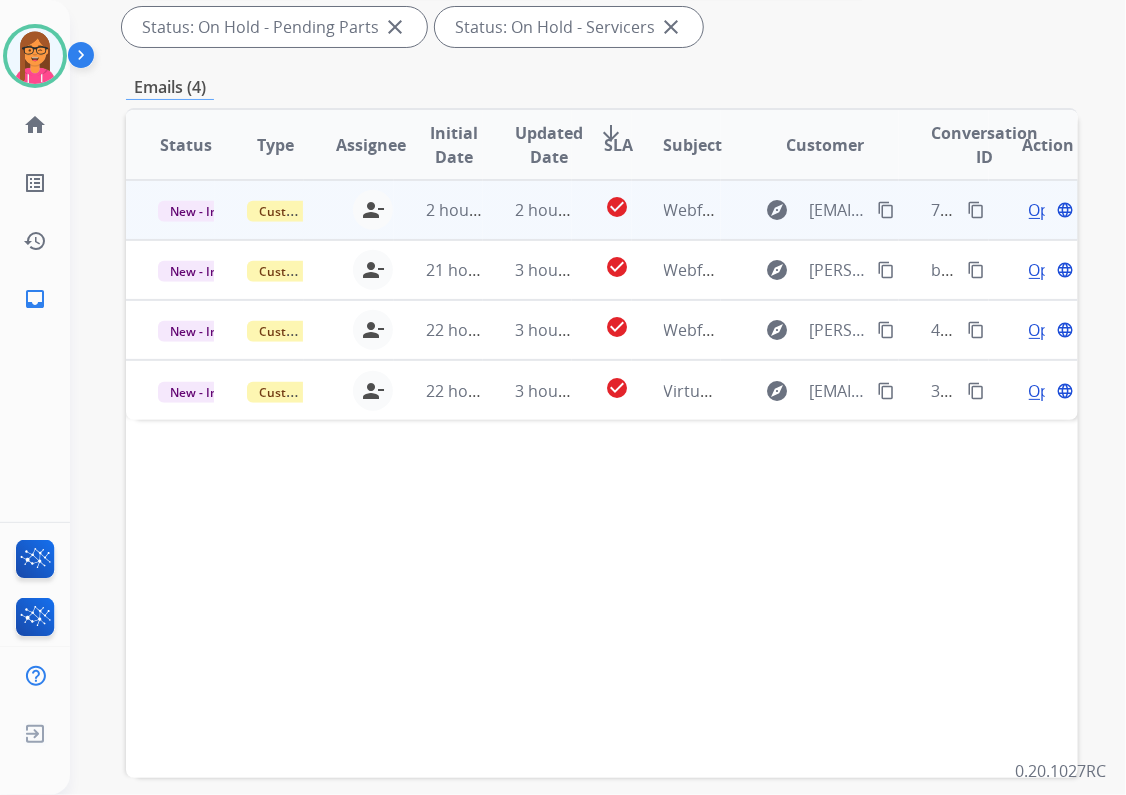 click on "Webform from [EMAIL_ADDRESS][DOMAIN_NAME] on [DATE]" at bounding box center [676, 210] 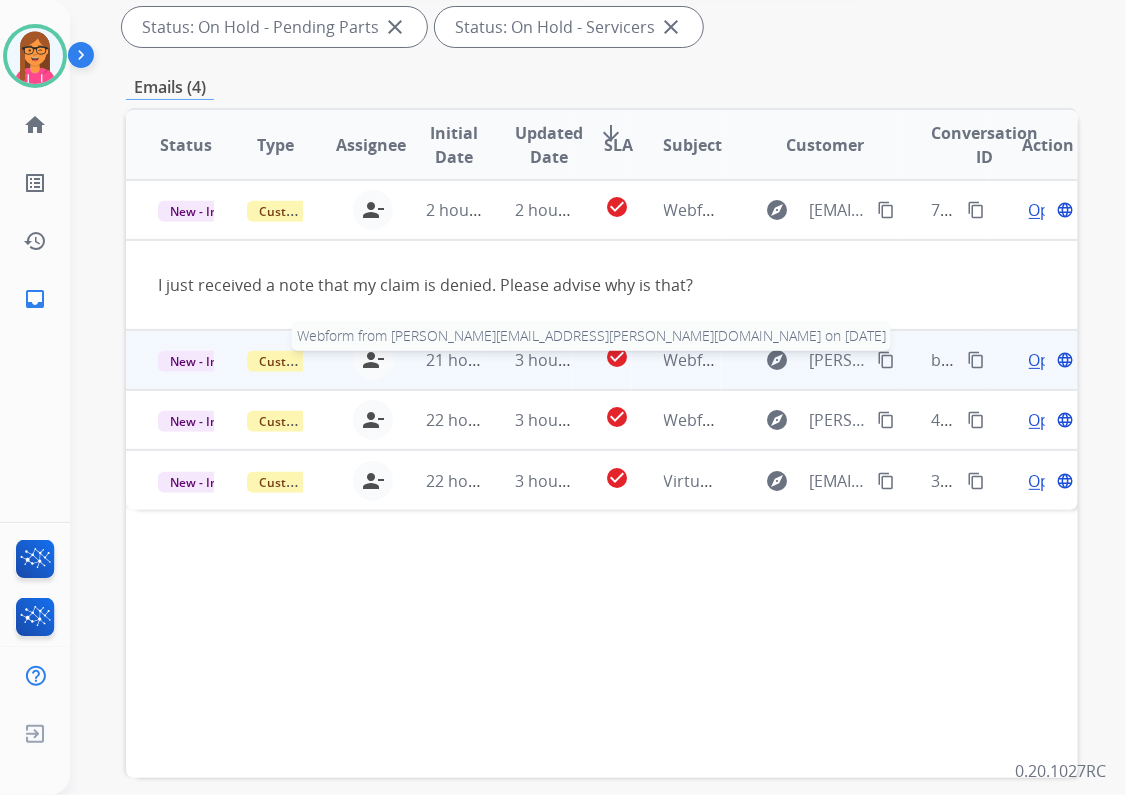 click on "Webform from [PERSON_NAME][EMAIL_ADDRESS][PERSON_NAME][DOMAIN_NAME] on [DATE]" at bounding box center [1014, 360] 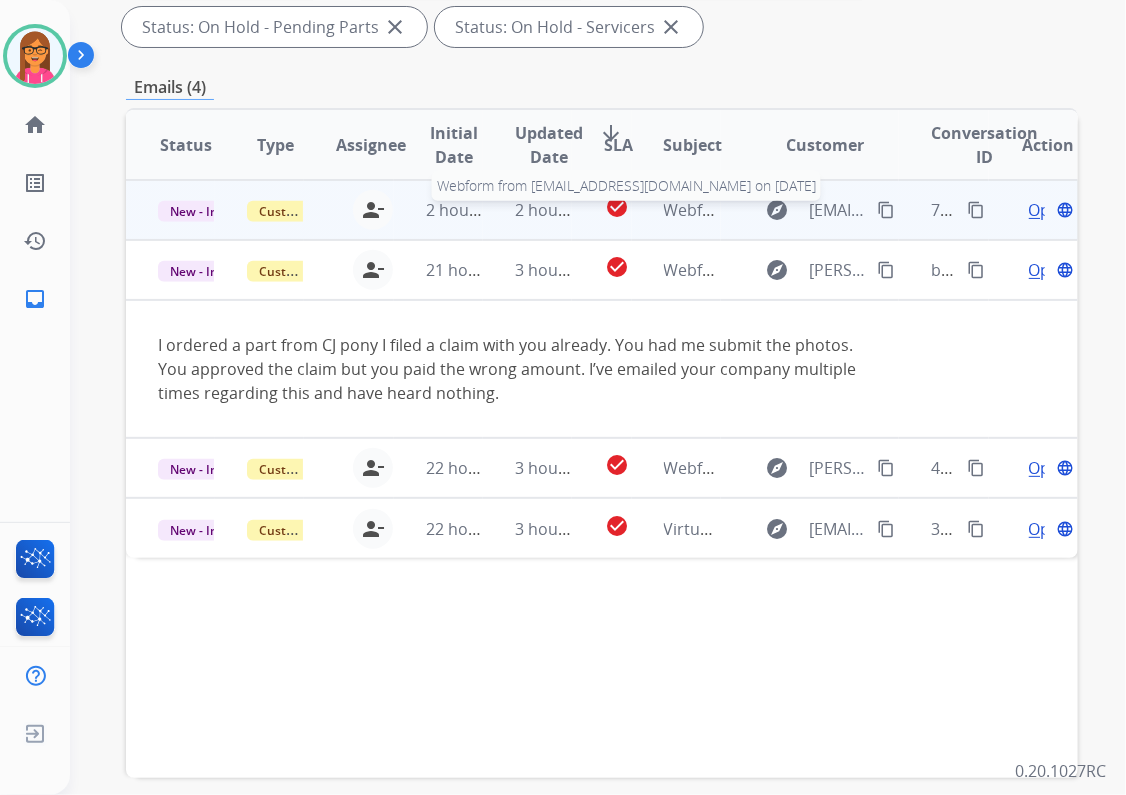 click on "Webform from [EMAIL_ADDRESS][DOMAIN_NAME] on [DATE]" at bounding box center (890, 210) 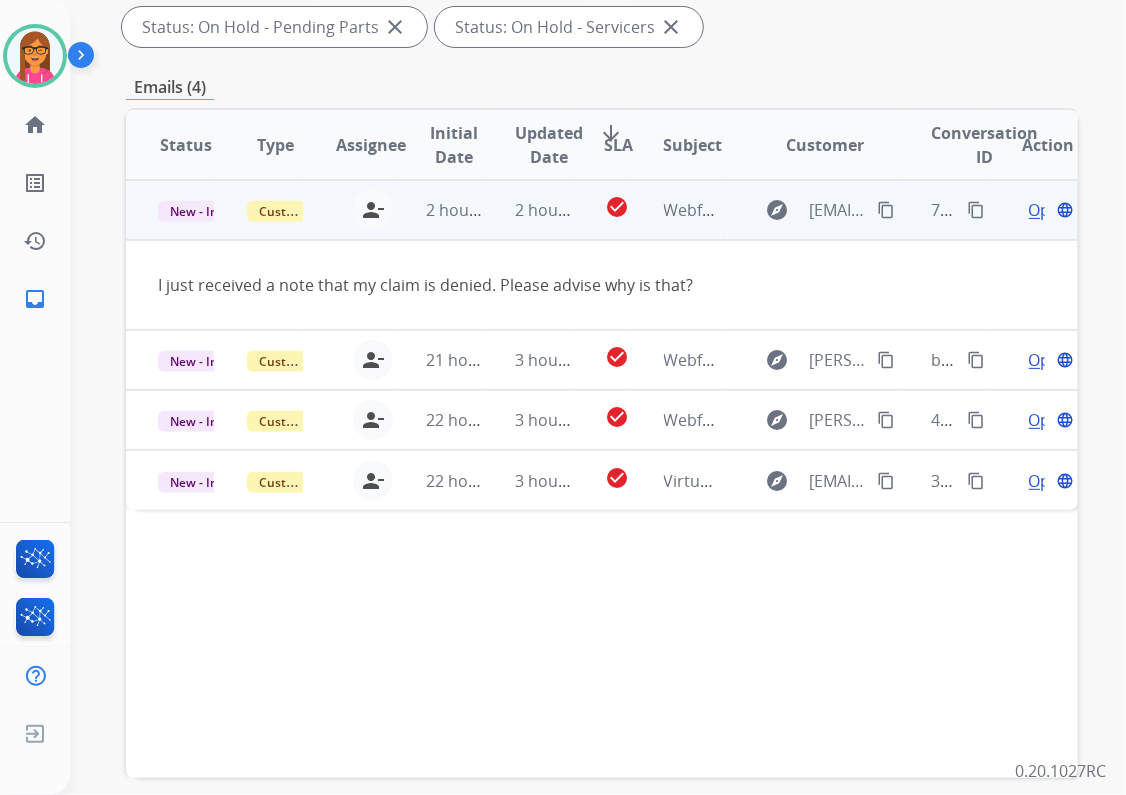 click on "content_copy" at bounding box center (886, 210) 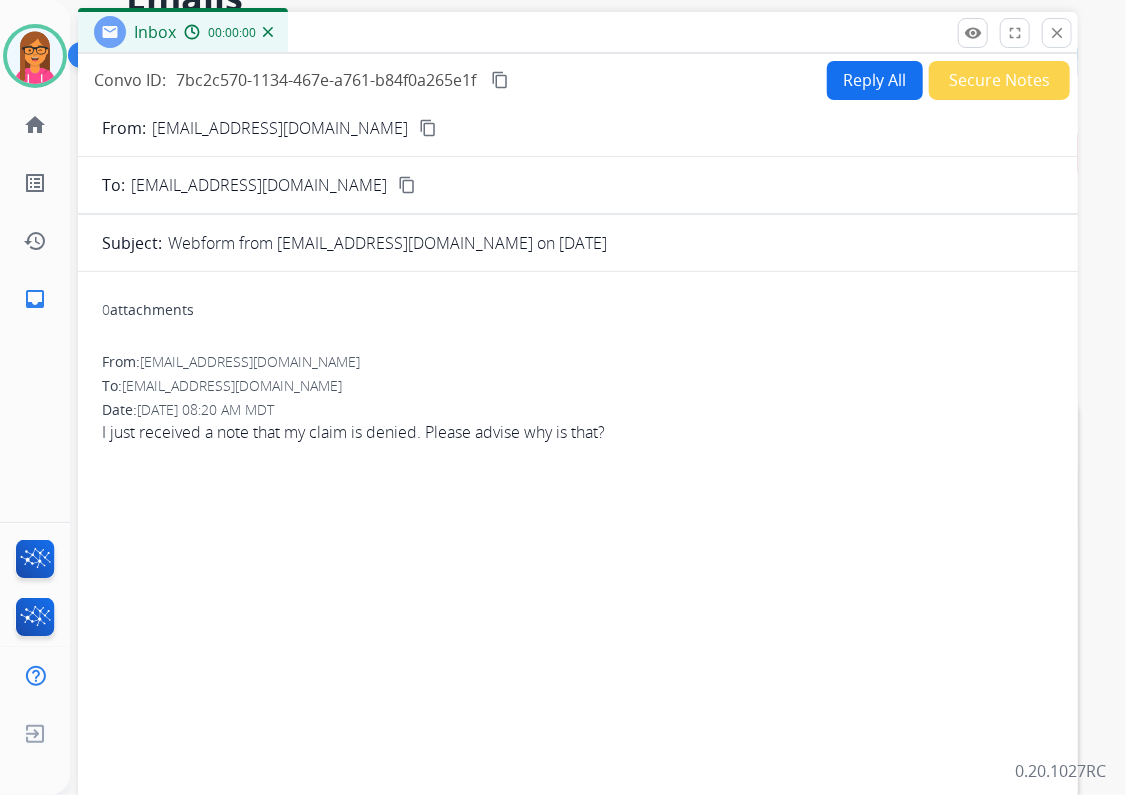 scroll, scrollTop: 0, scrollLeft: 0, axis: both 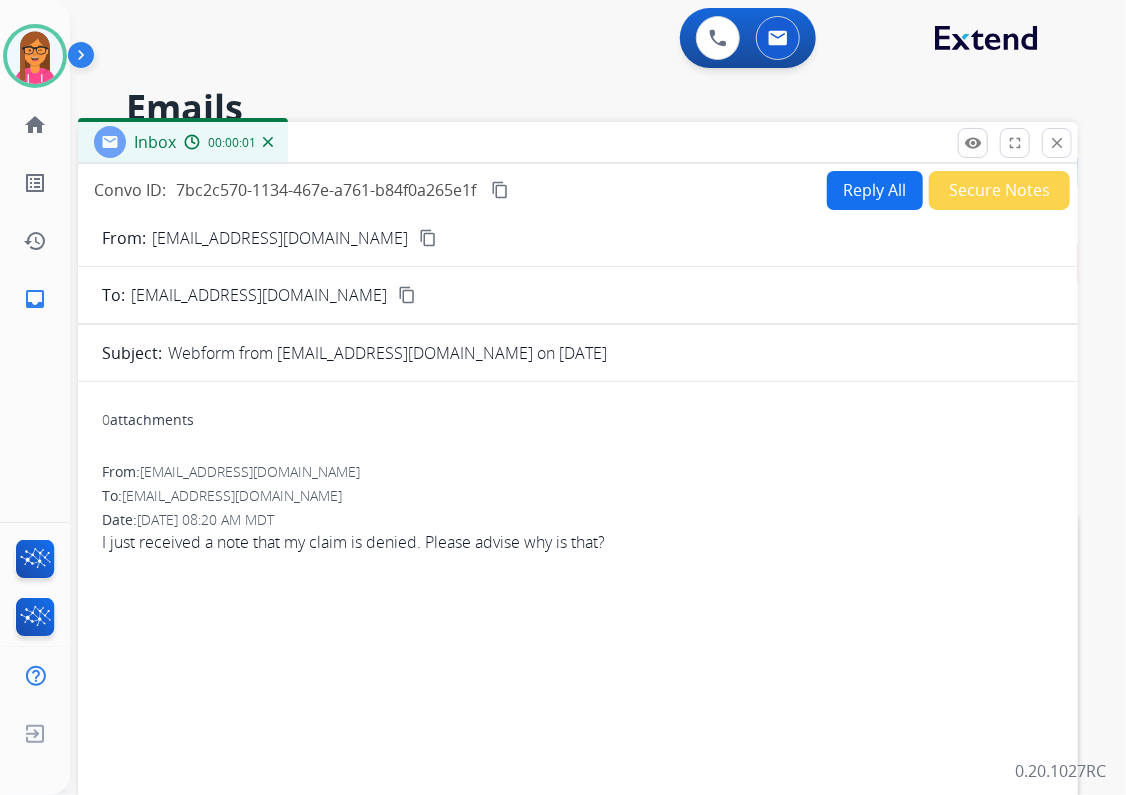click on "Reply All" at bounding box center (875, 190) 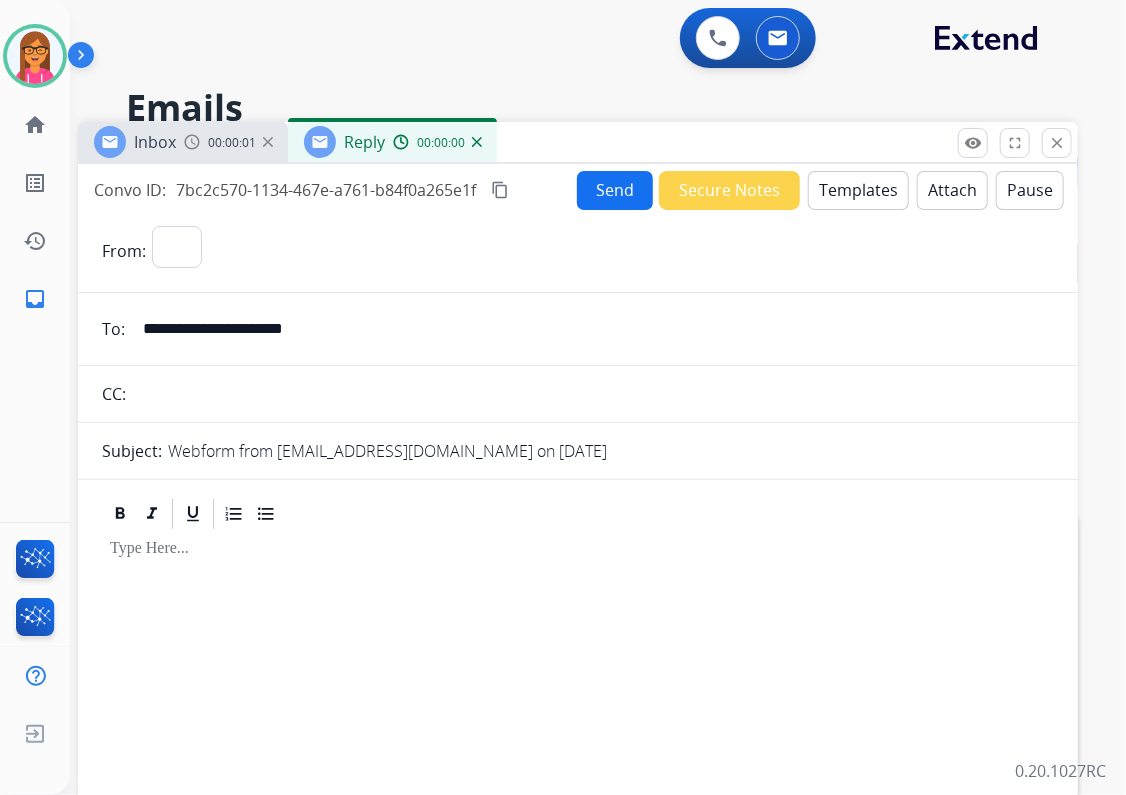 select on "**********" 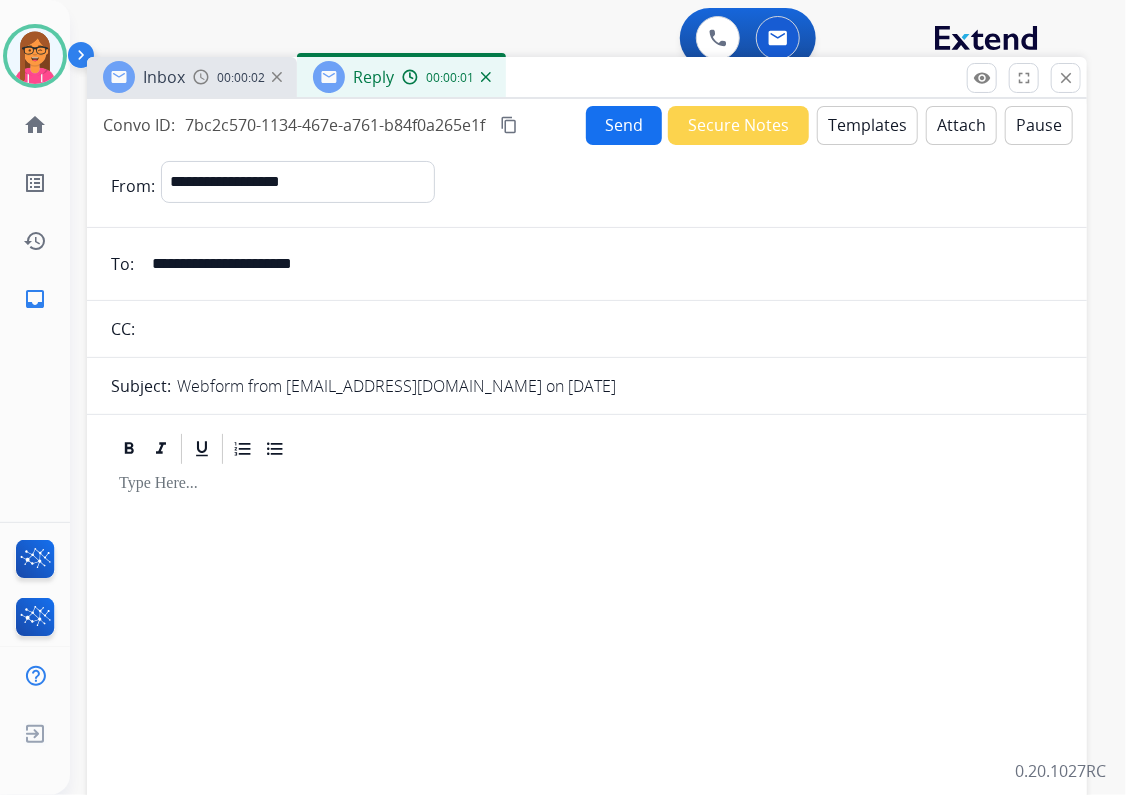 drag, startPoint x: 624, startPoint y: 143, endPoint x: 628, endPoint y: 56, distance: 87.0919 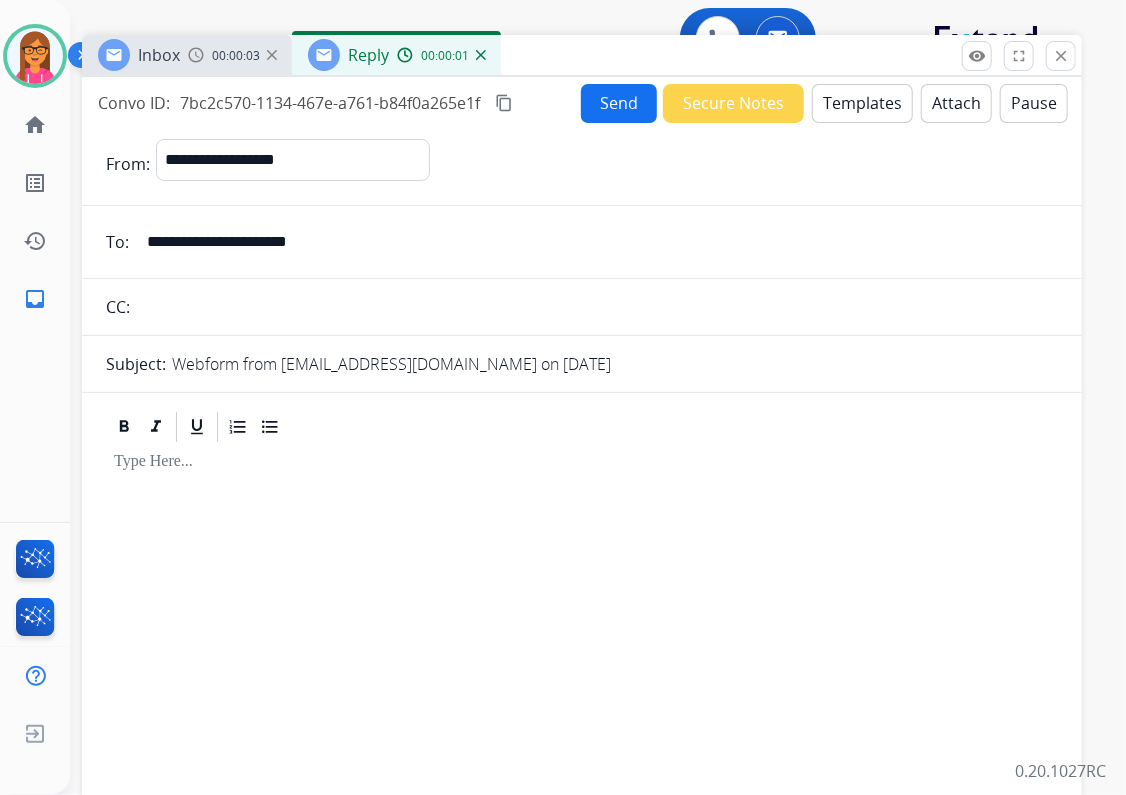 click on "Templates" at bounding box center (862, 103) 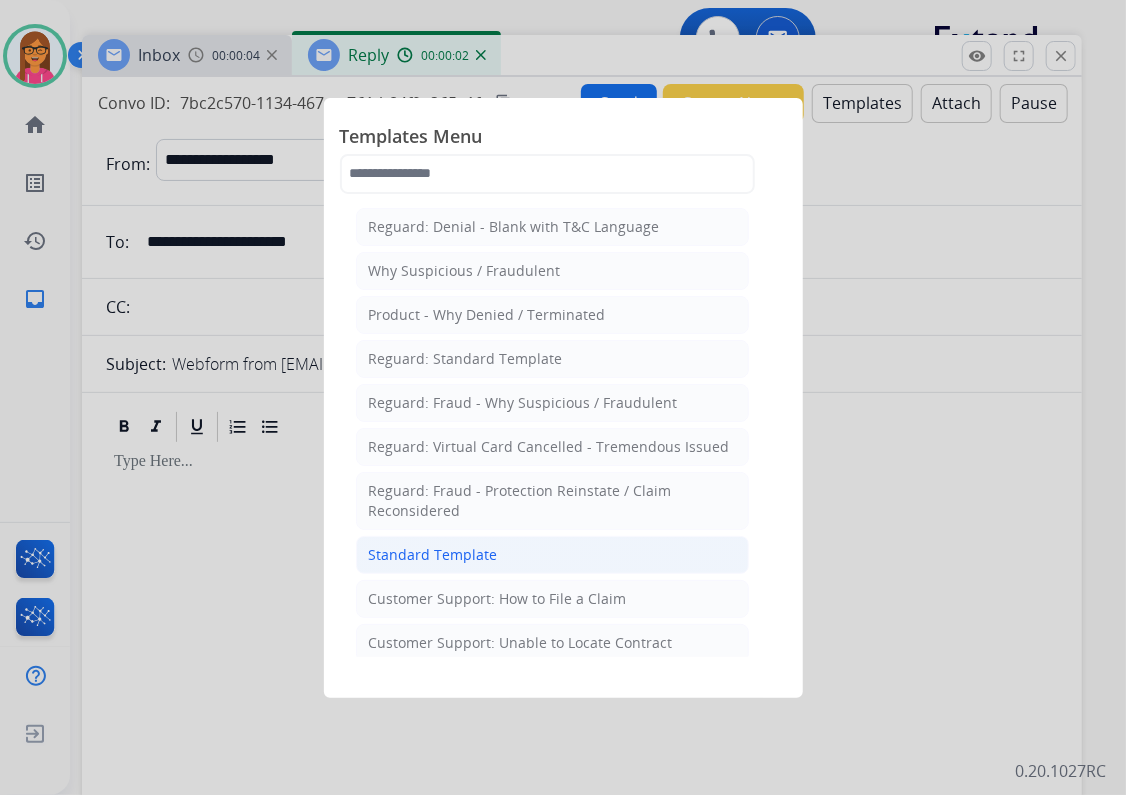 click on "Standard Template" 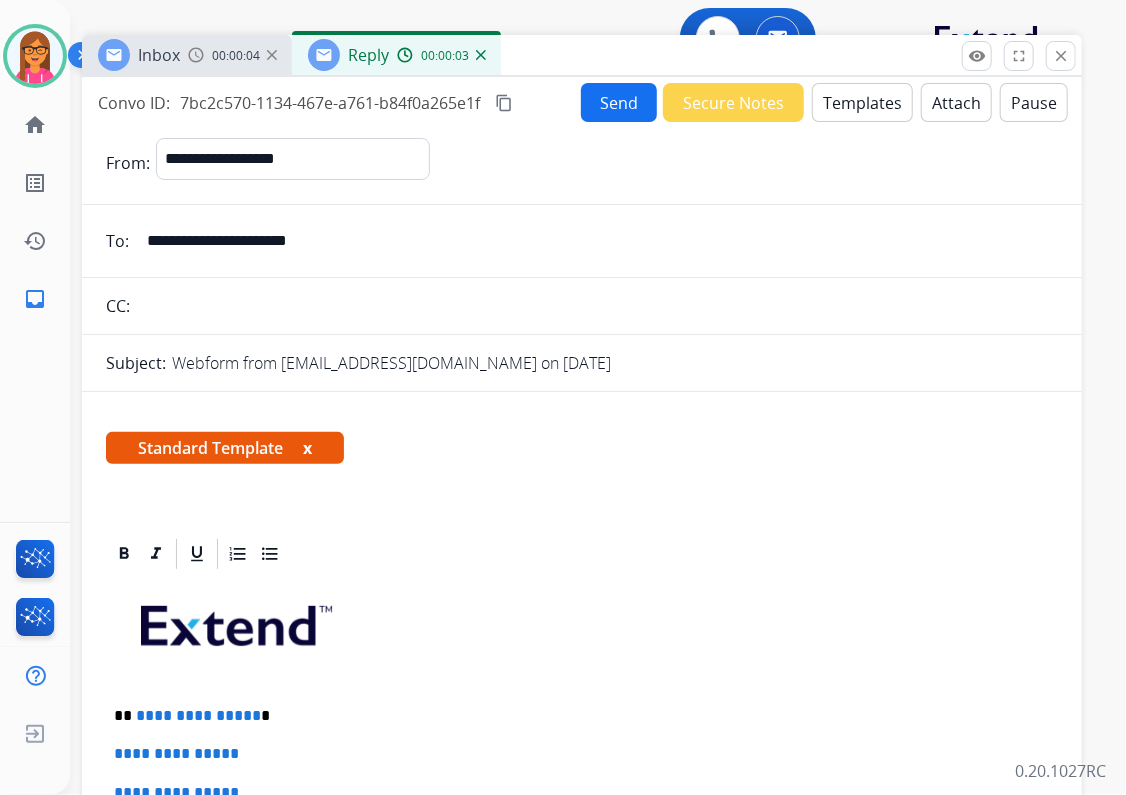 click on "Standard Template   x" at bounding box center (225, 448) 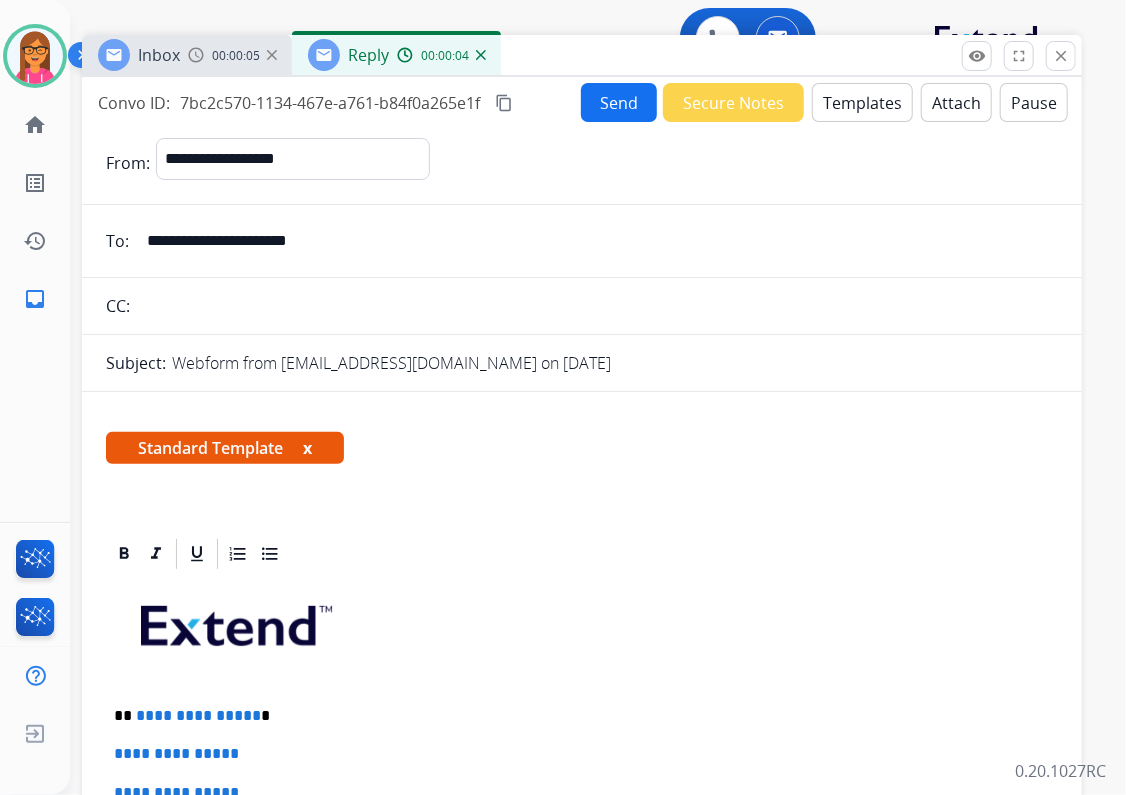 click on "x" at bounding box center [307, 448] 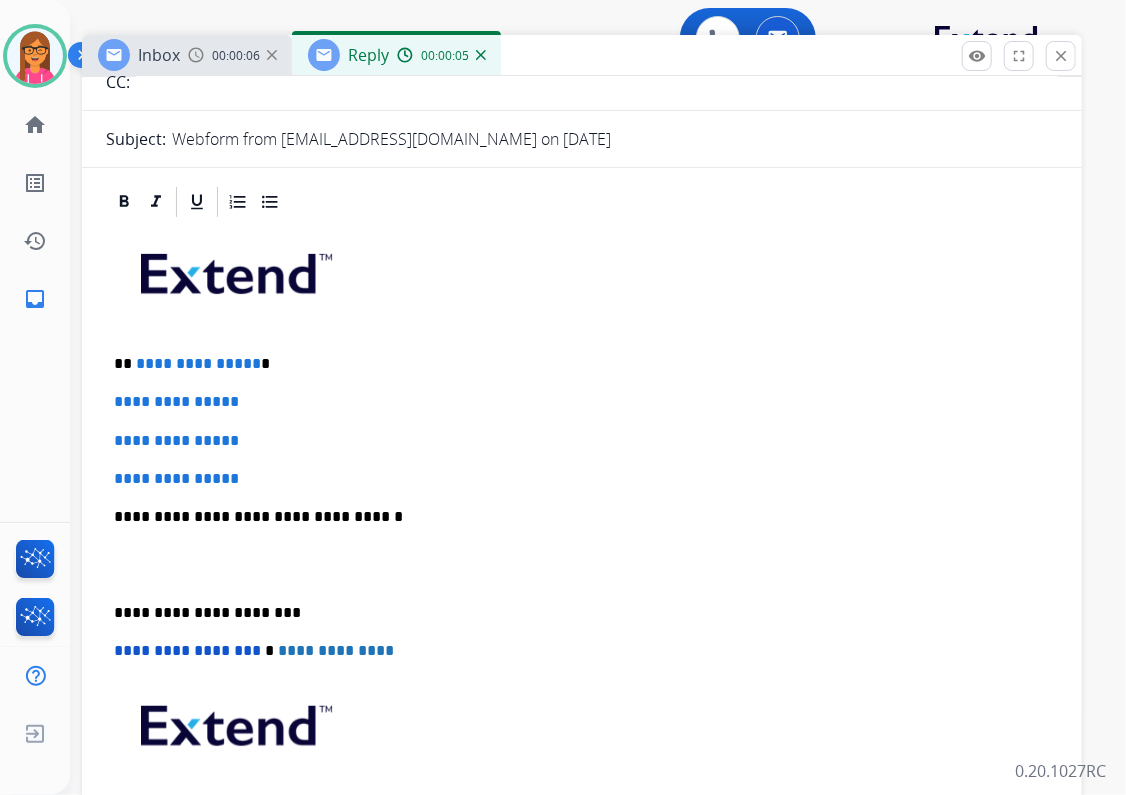 scroll, scrollTop: 240, scrollLeft: 0, axis: vertical 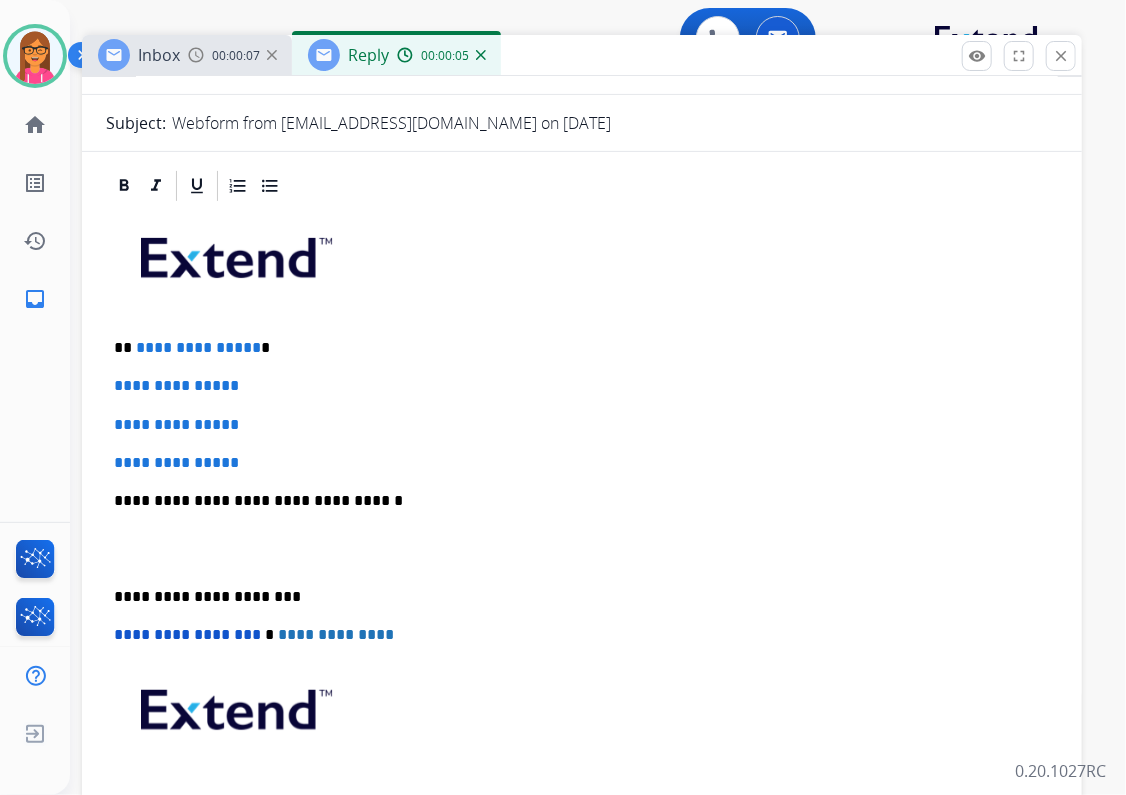 click on "**********" at bounding box center [574, 348] 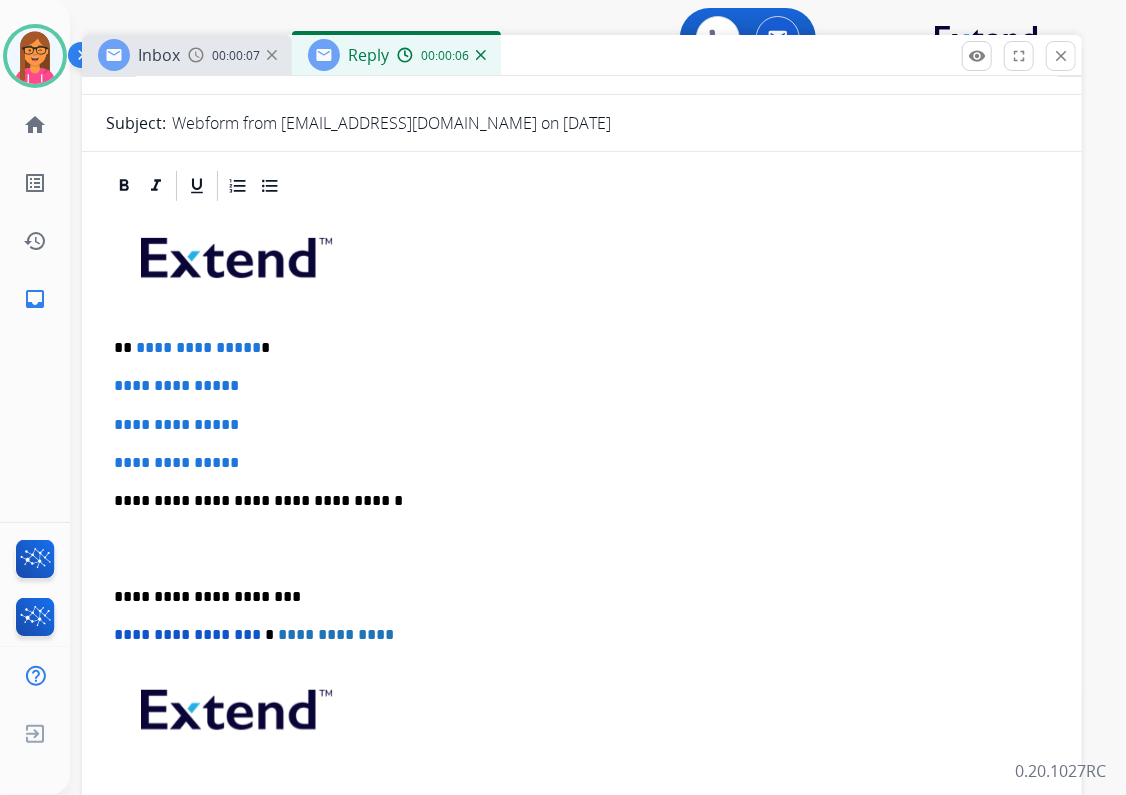 type 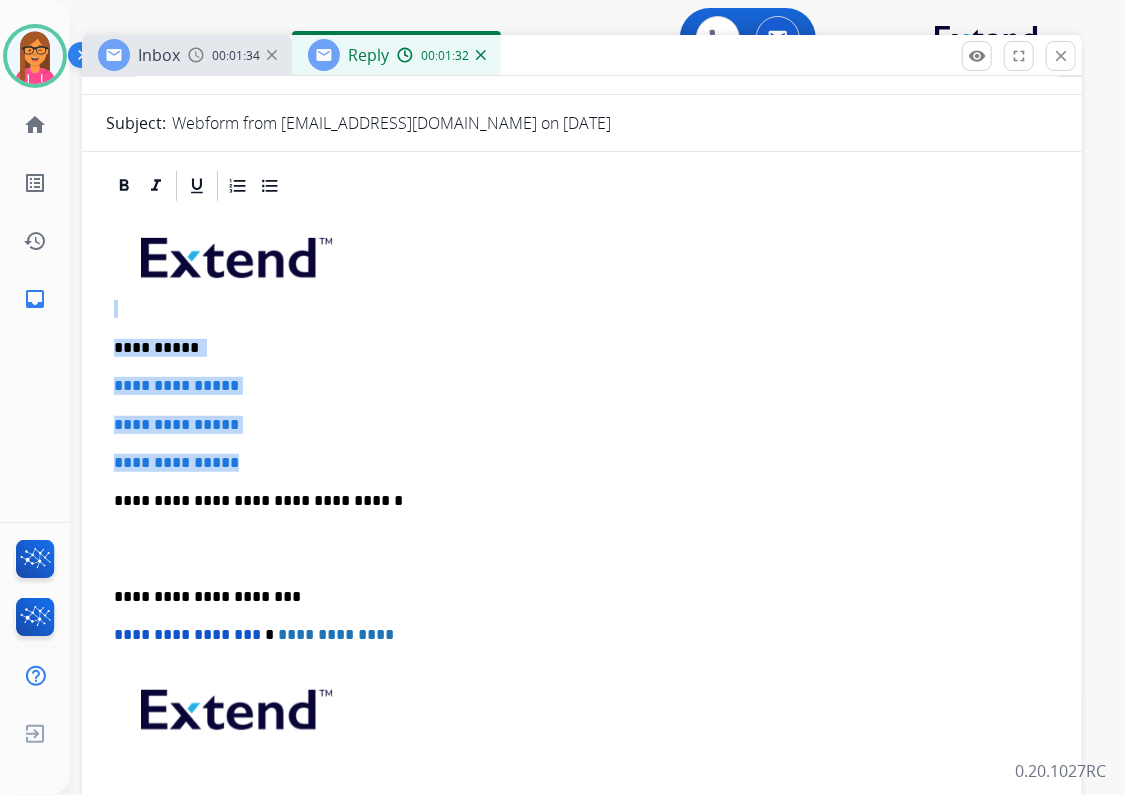 drag, startPoint x: 267, startPoint y: 461, endPoint x: 81, endPoint y: 383, distance: 201.69284 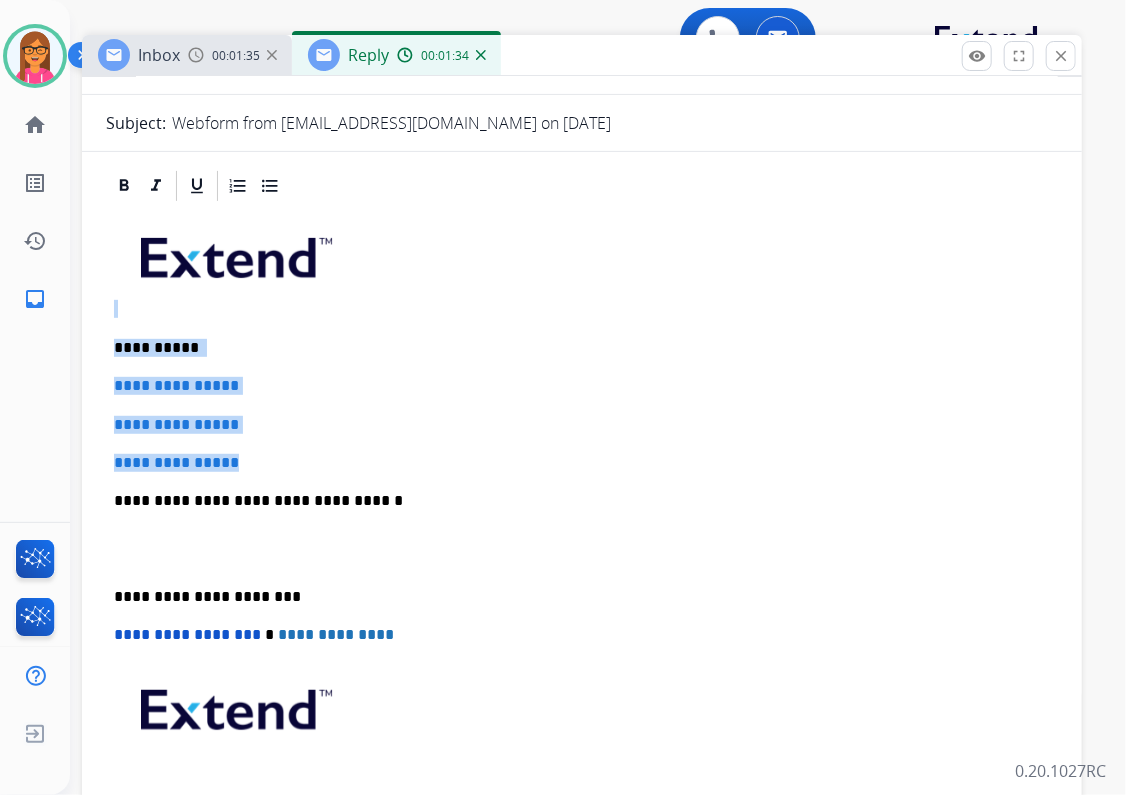 click on "**********" at bounding box center (582, 463) 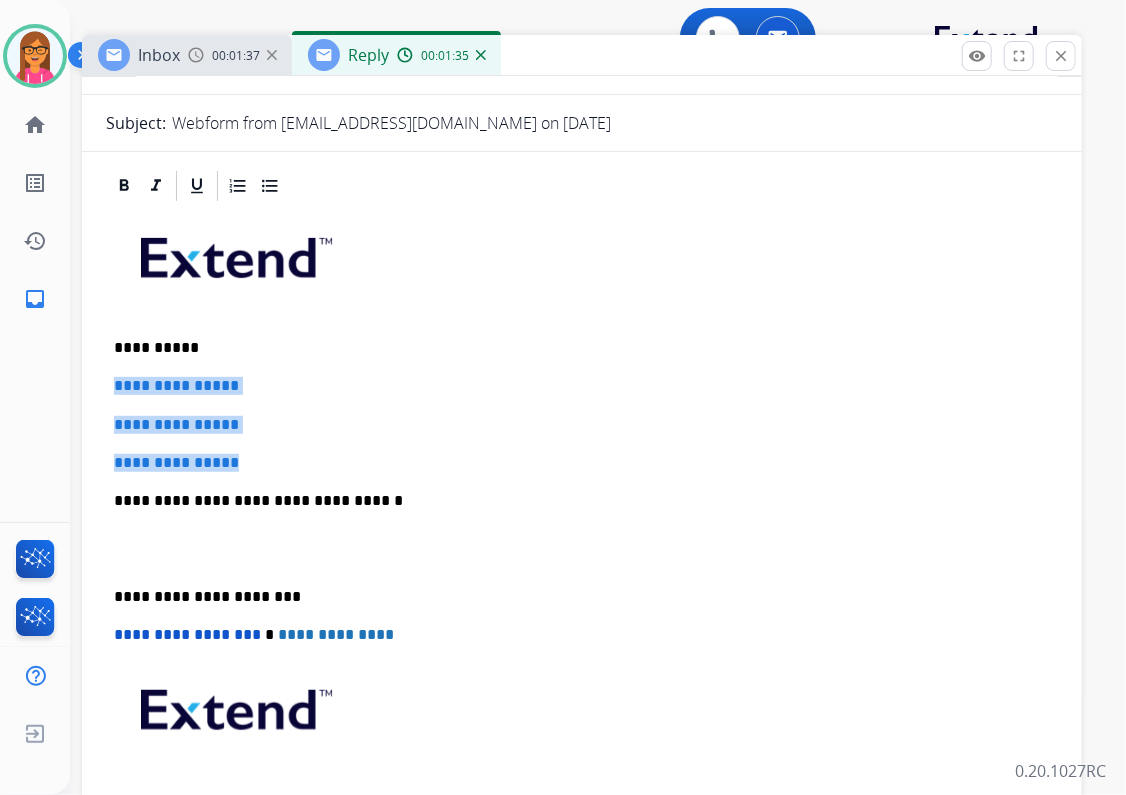 drag, startPoint x: 266, startPoint y: 463, endPoint x: 84, endPoint y: 384, distance: 198.40614 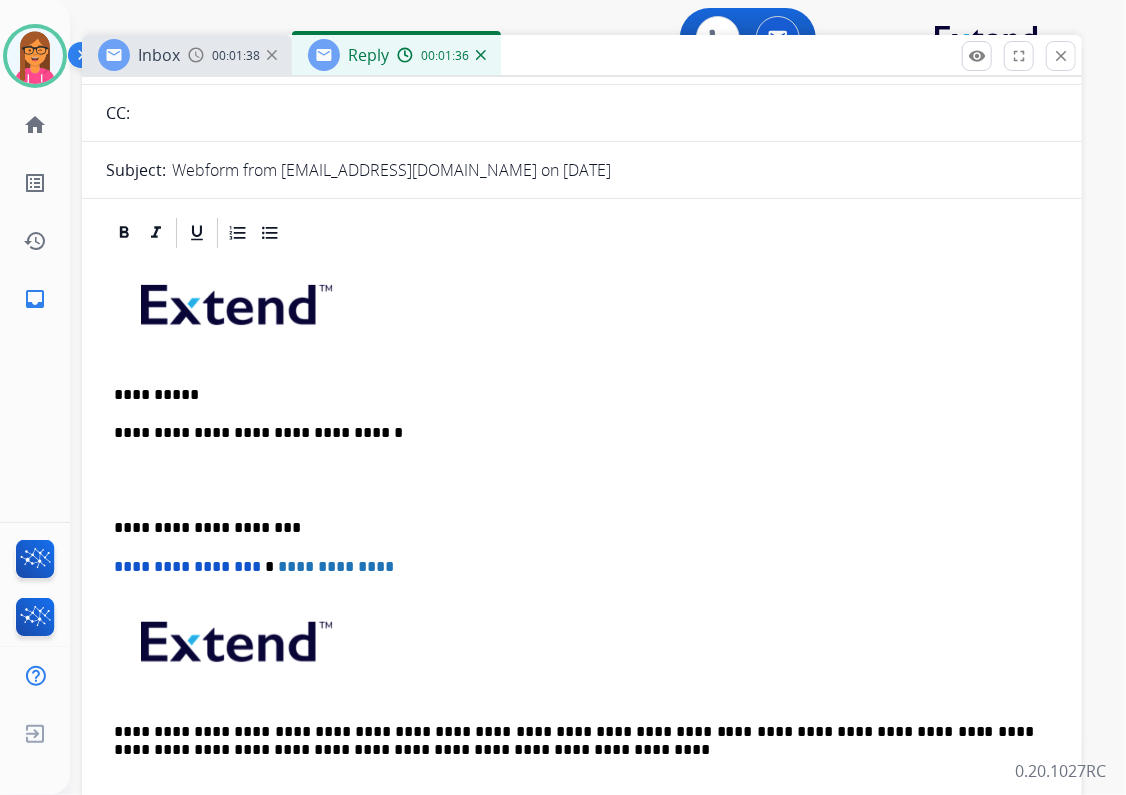 scroll, scrollTop: 232, scrollLeft: 0, axis: vertical 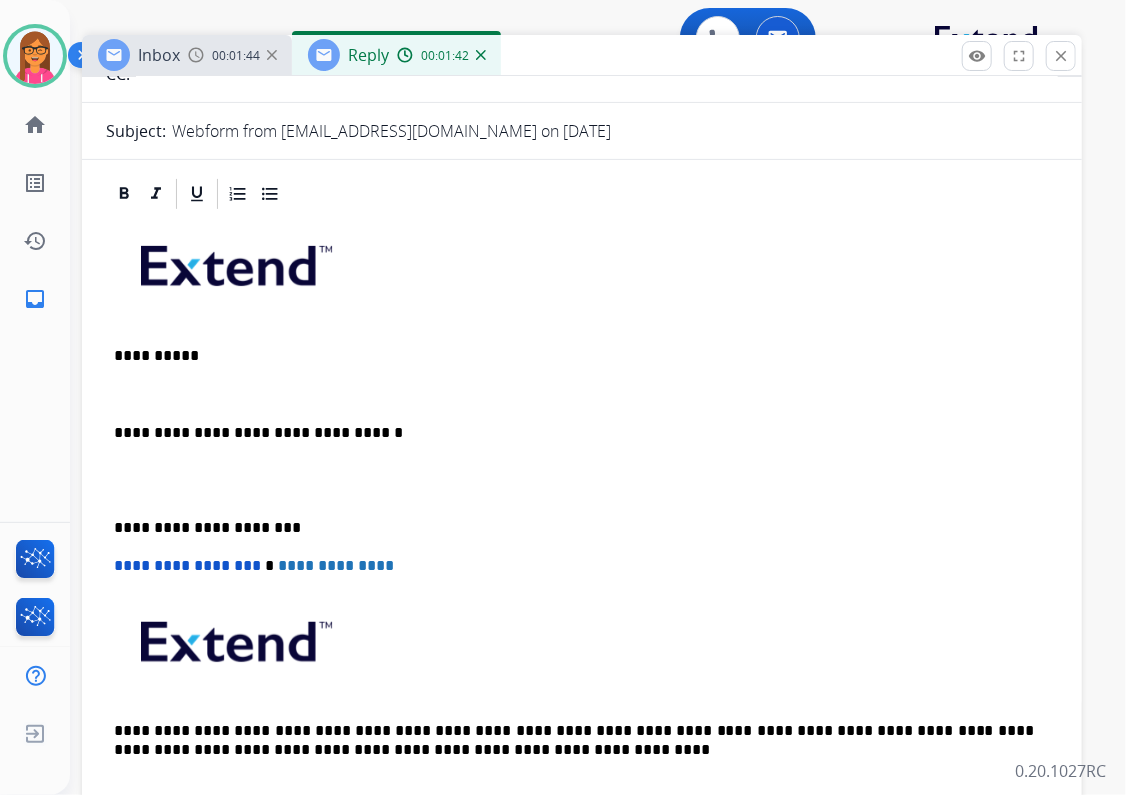 click on "**********" at bounding box center (582, 517) 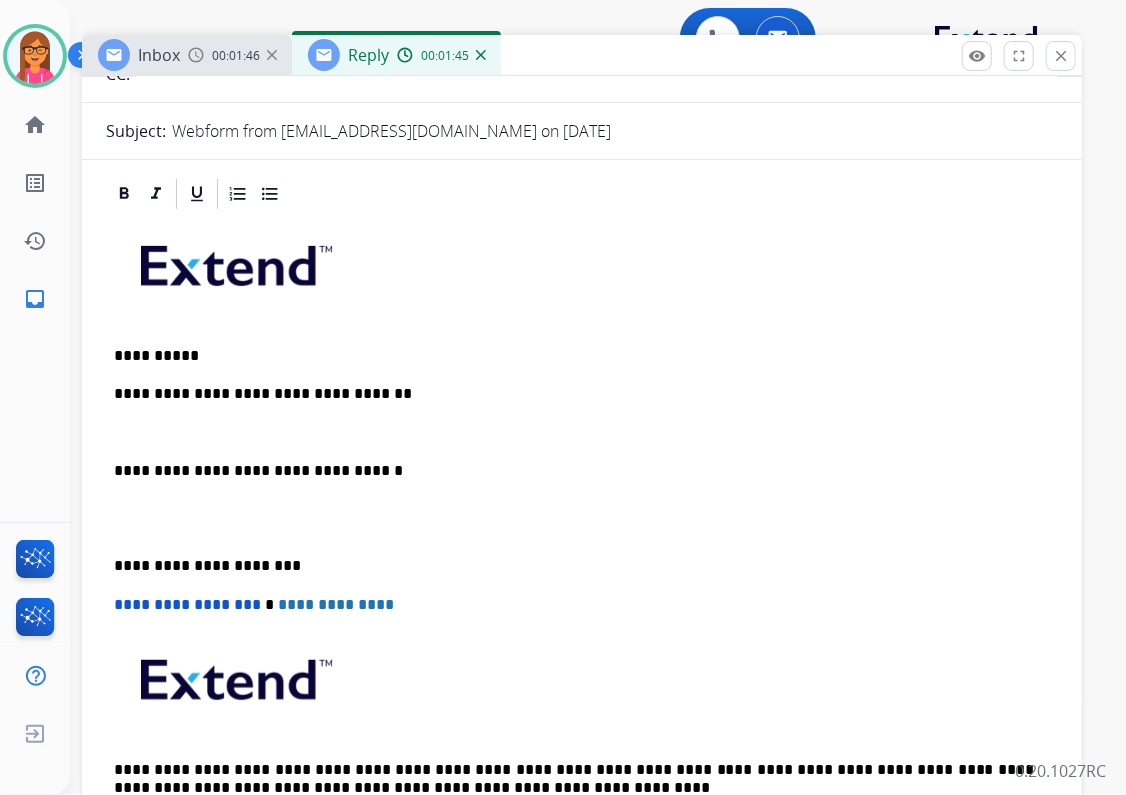scroll, scrollTop: 240, scrollLeft: 0, axis: vertical 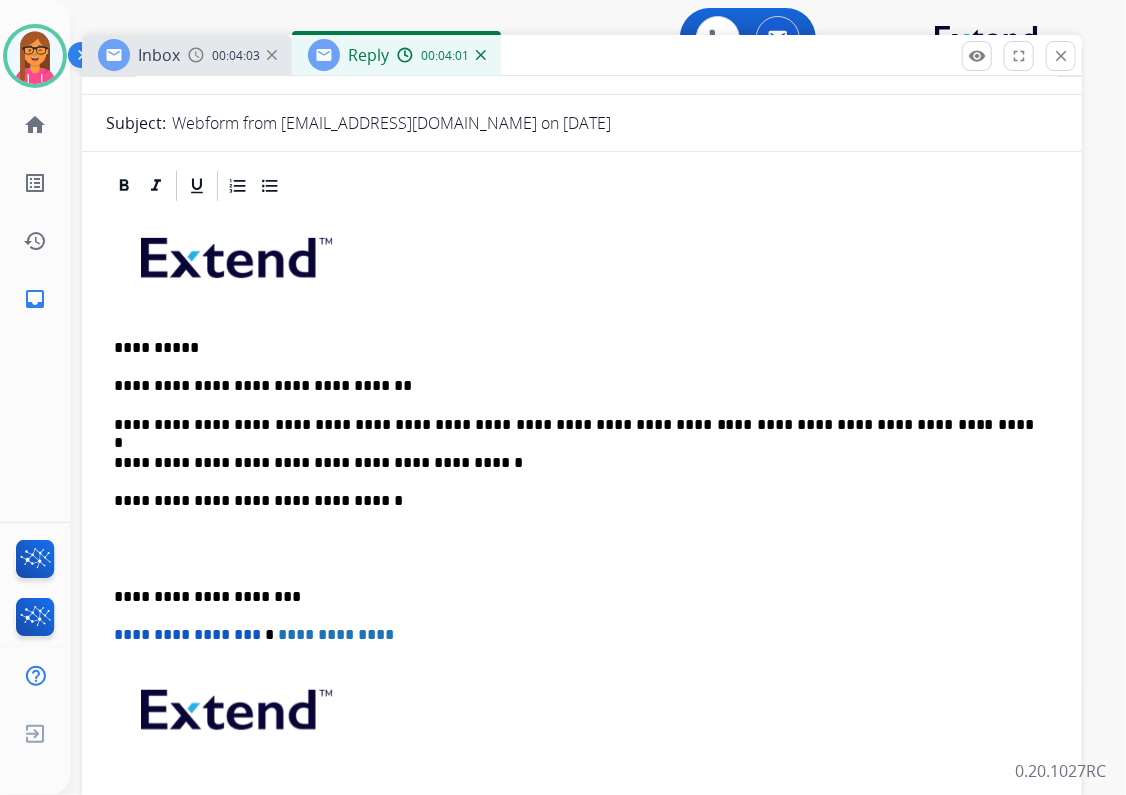 click on "**********" at bounding box center (574, 463) 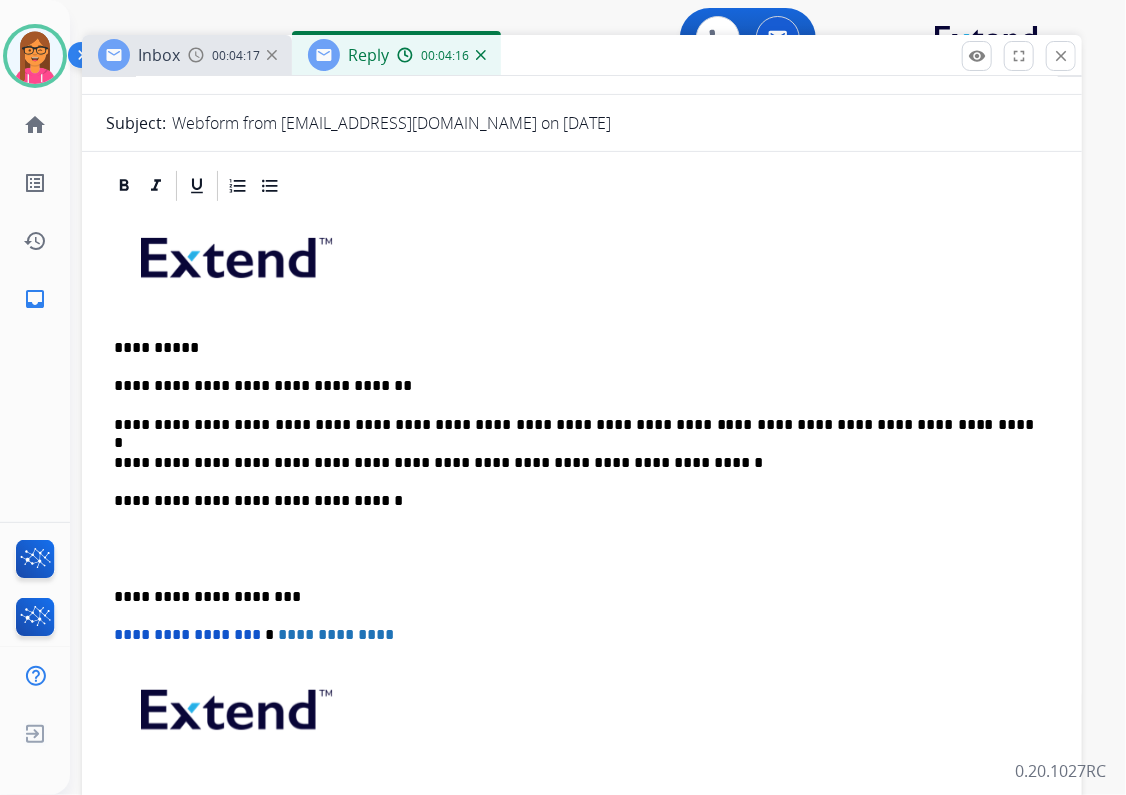 click on "**********" at bounding box center (574, 463) 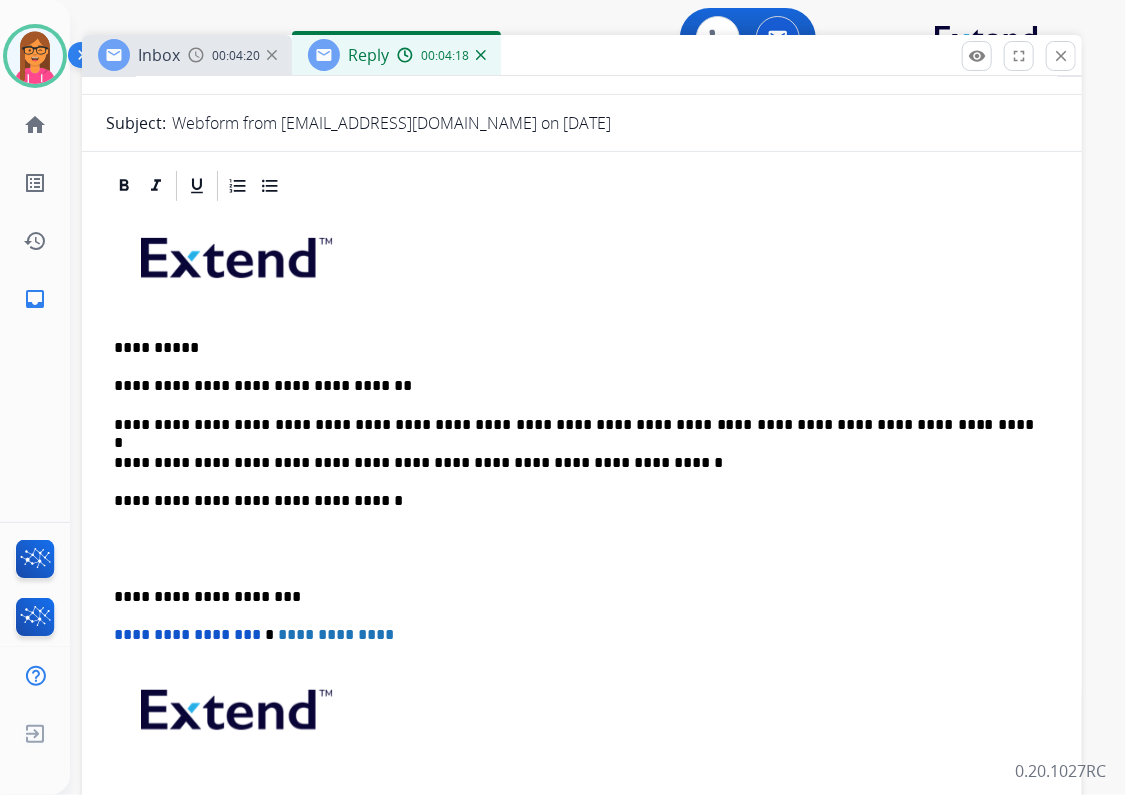 click on "**********" at bounding box center [574, 463] 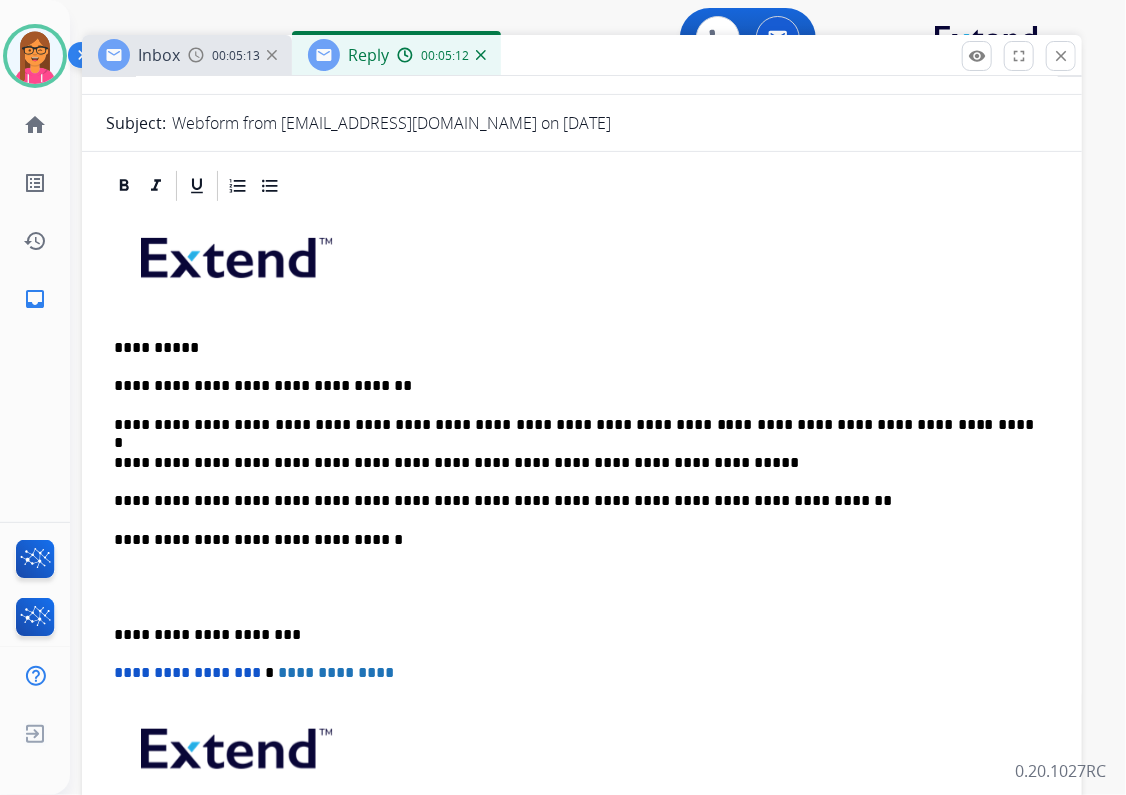 click on "**********" at bounding box center [582, 567] 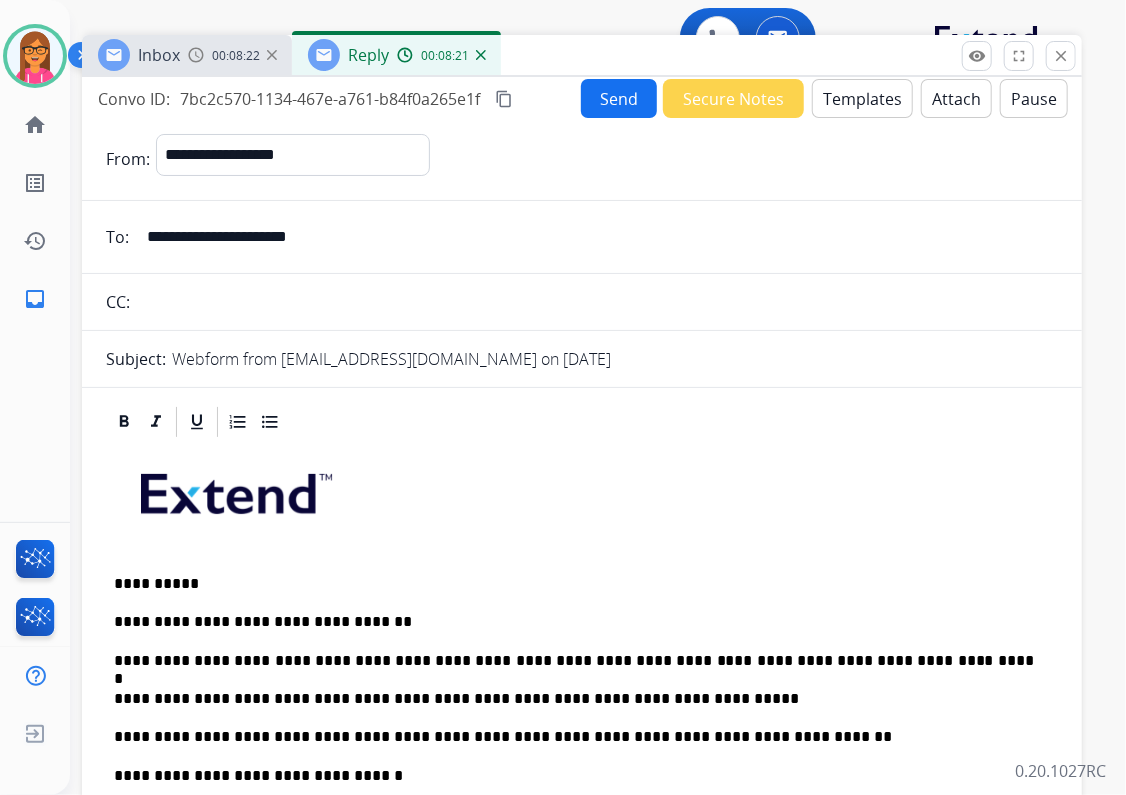 scroll, scrollTop: 0, scrollLeft: 0, axis: both 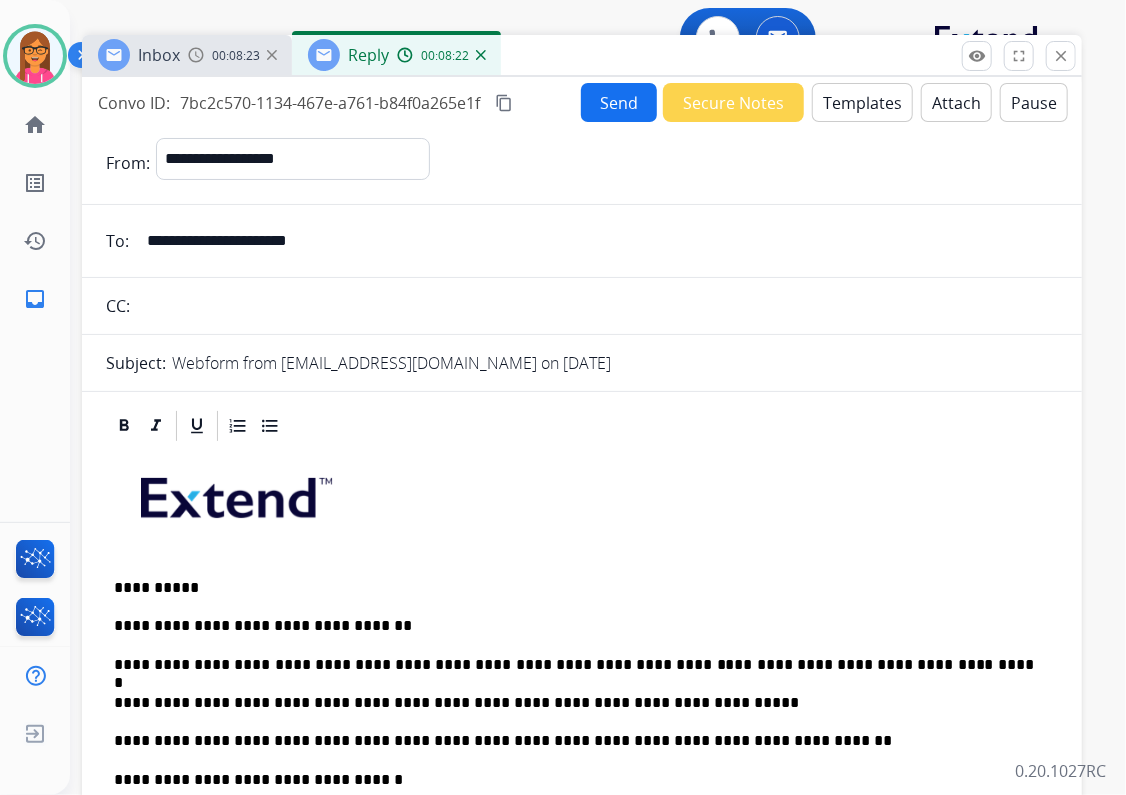 click on "Send" at bounding box center [619, 102] 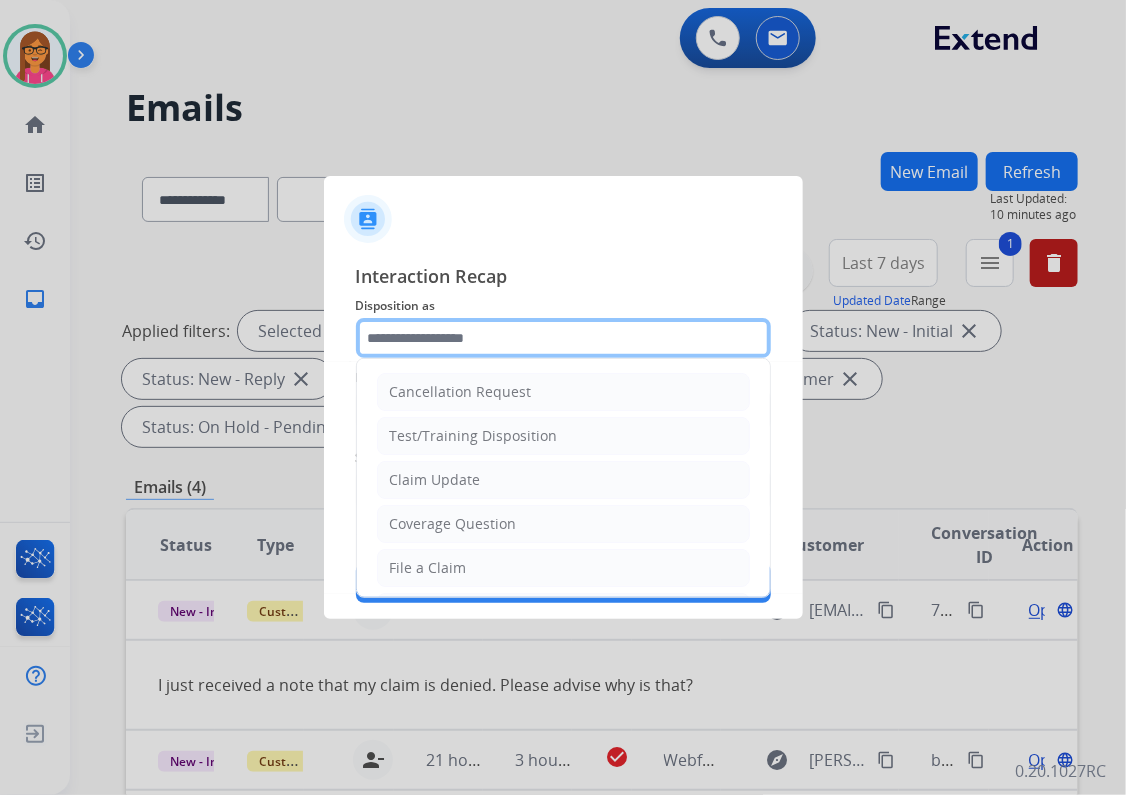 click 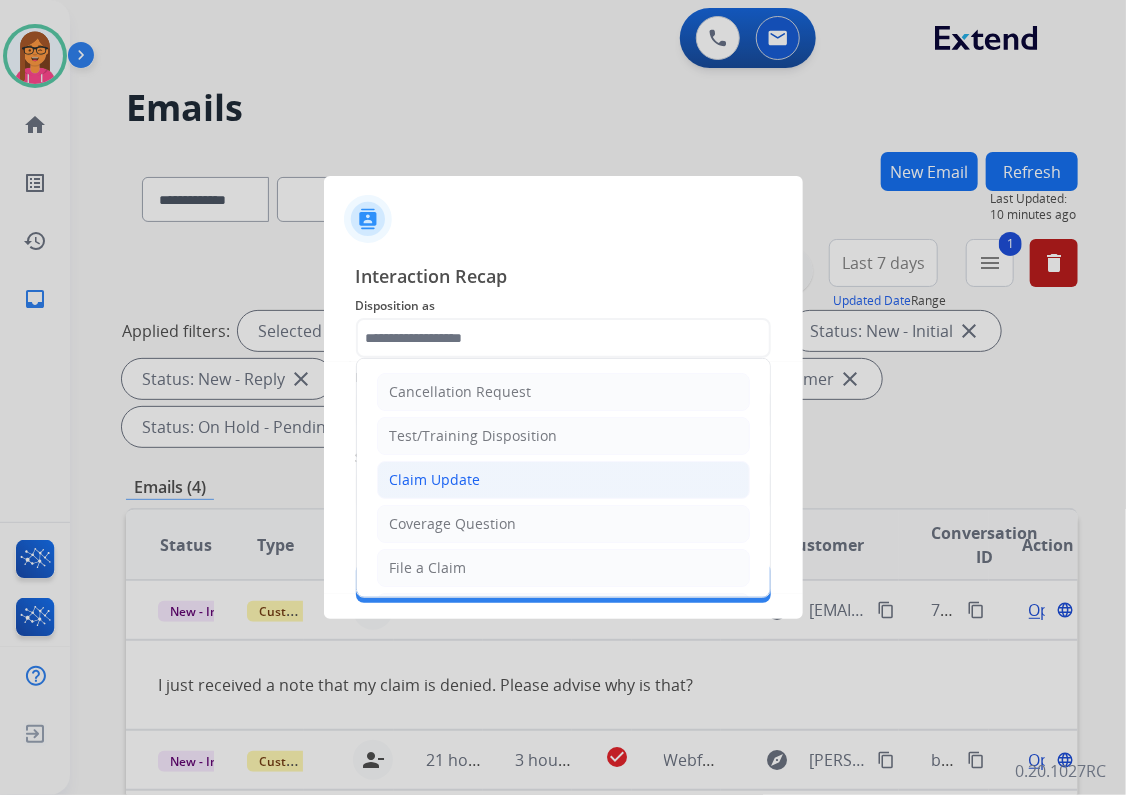 click on "Claim Update" 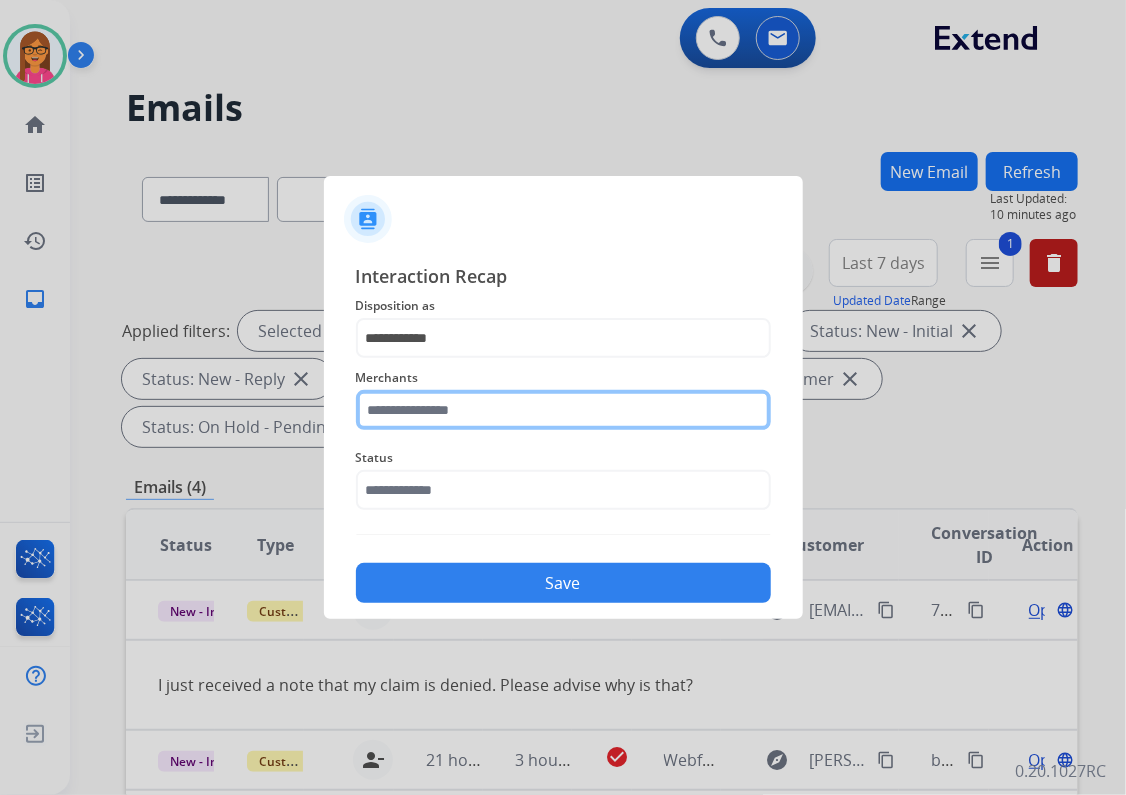 click 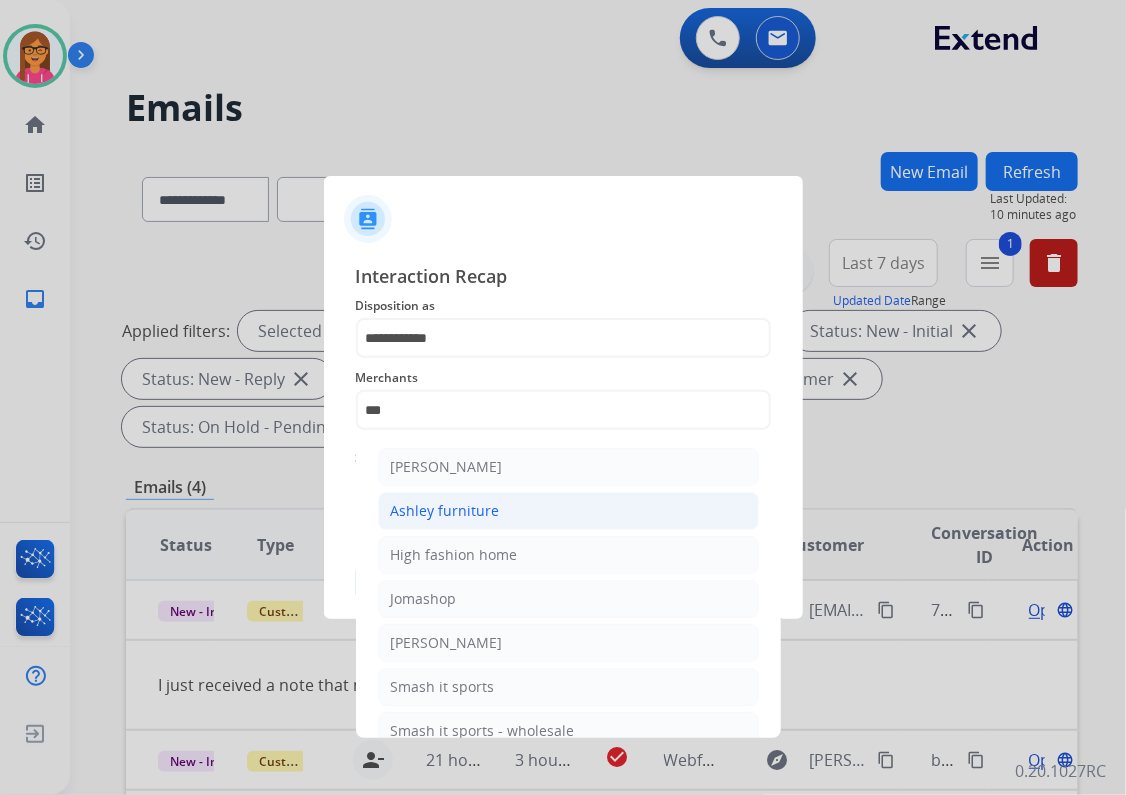 click on "Ashley furniture" 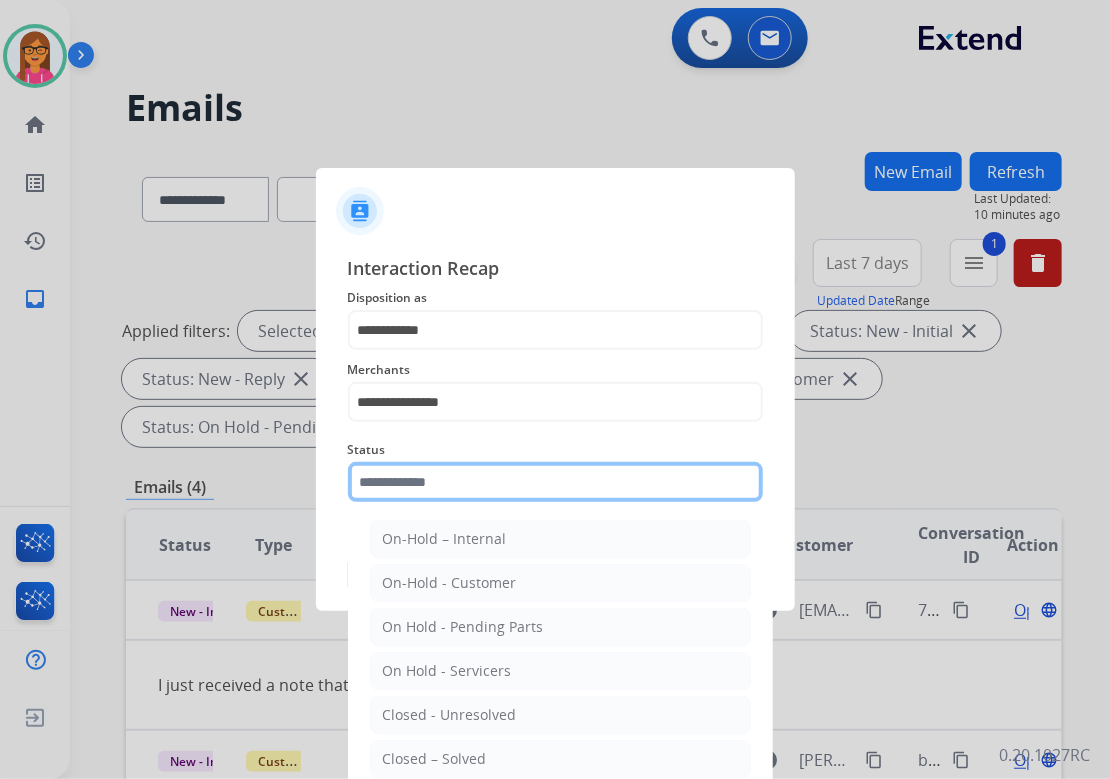 click 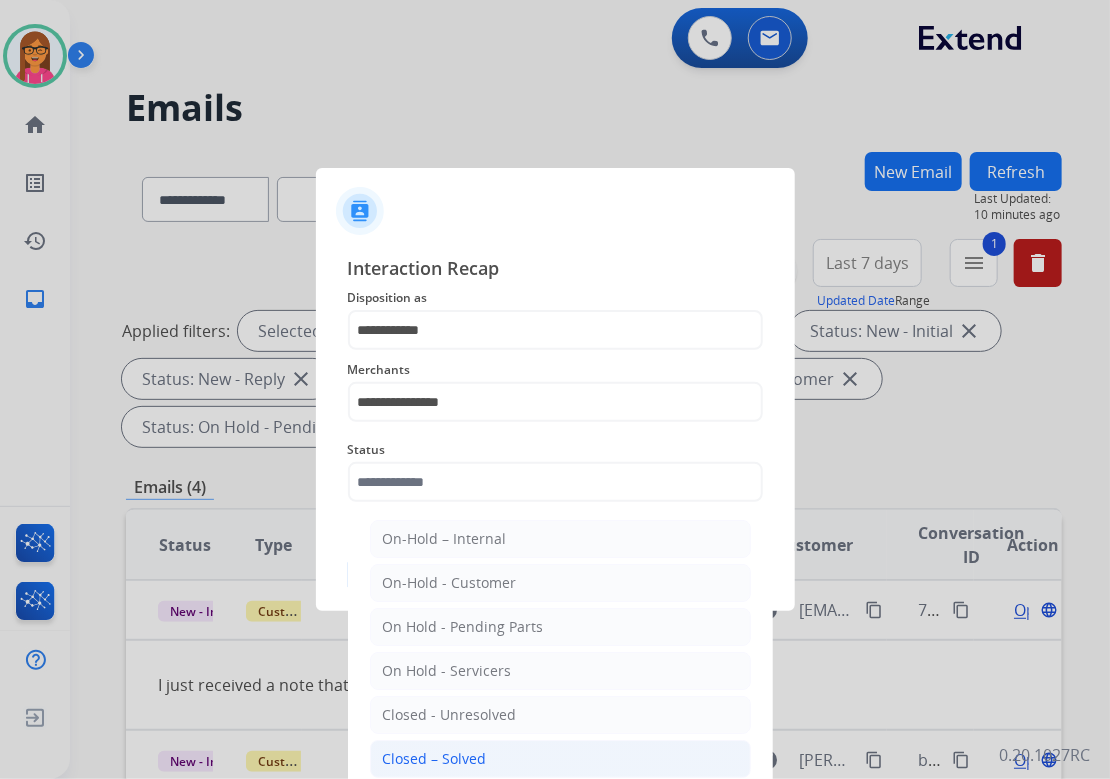 click on "Closed – Solved" 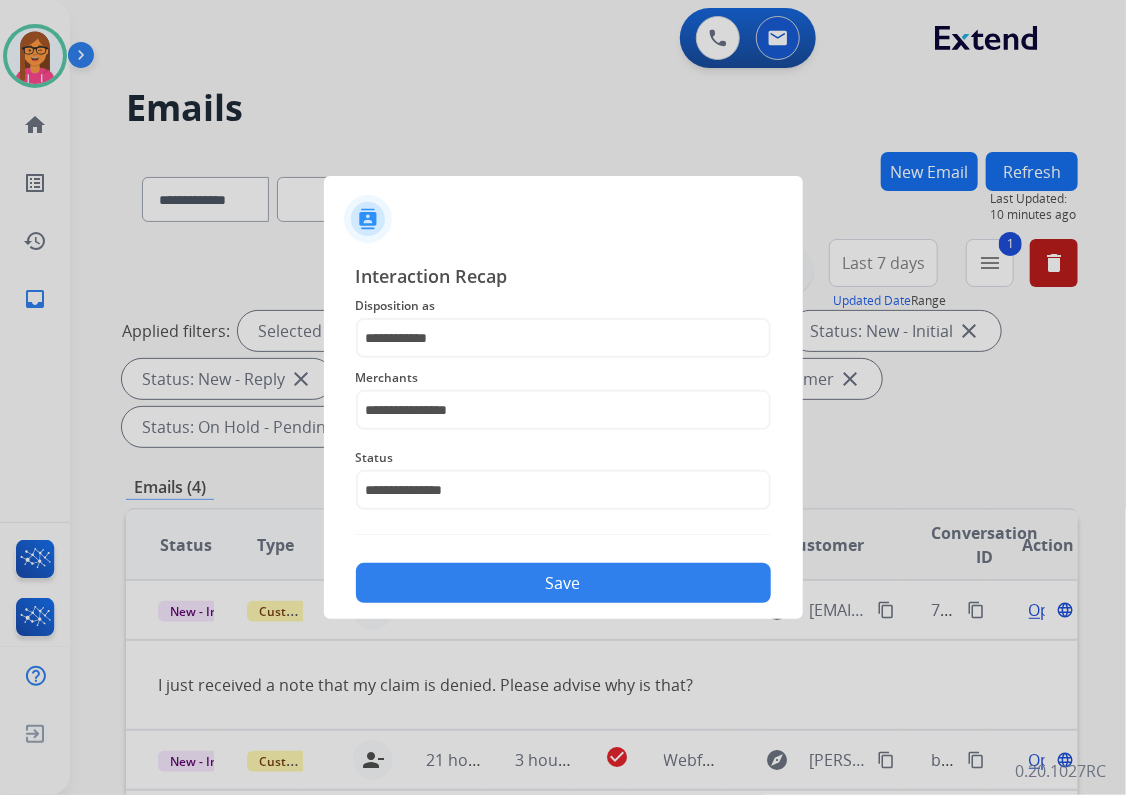 click on "Save" 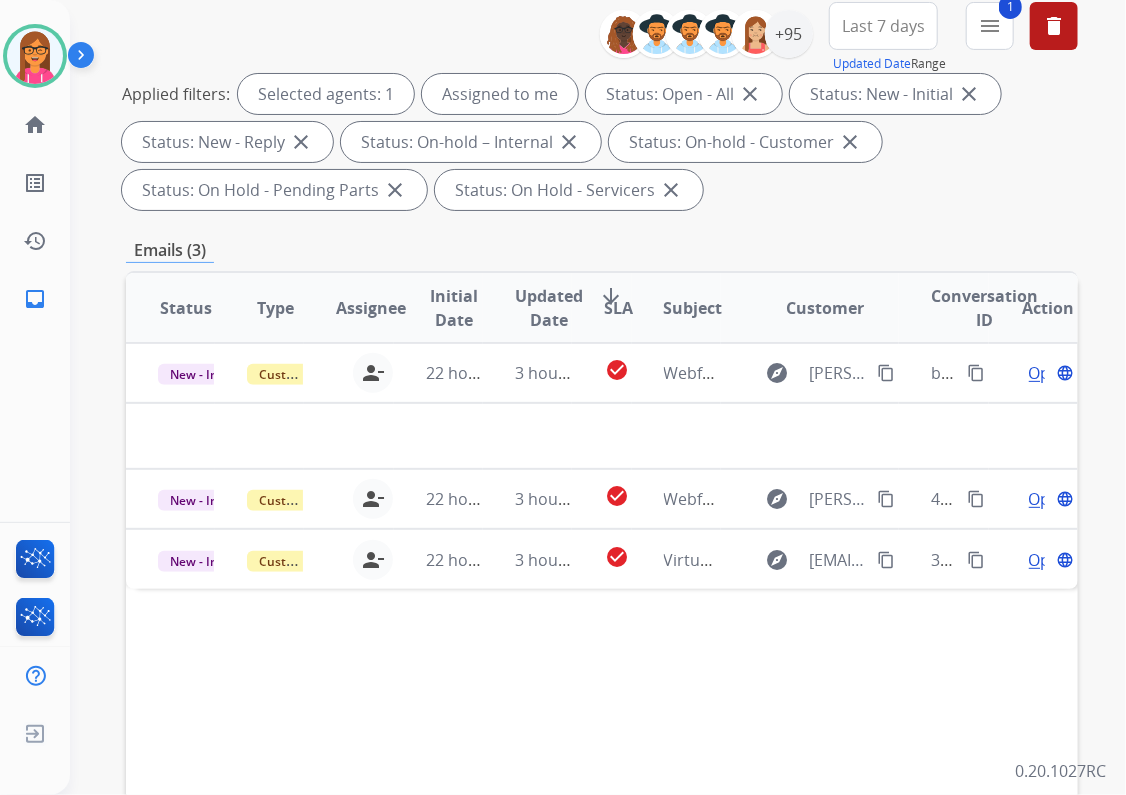 scroll, scrollTop: 320, scrollLeft: 0, axis: vertical 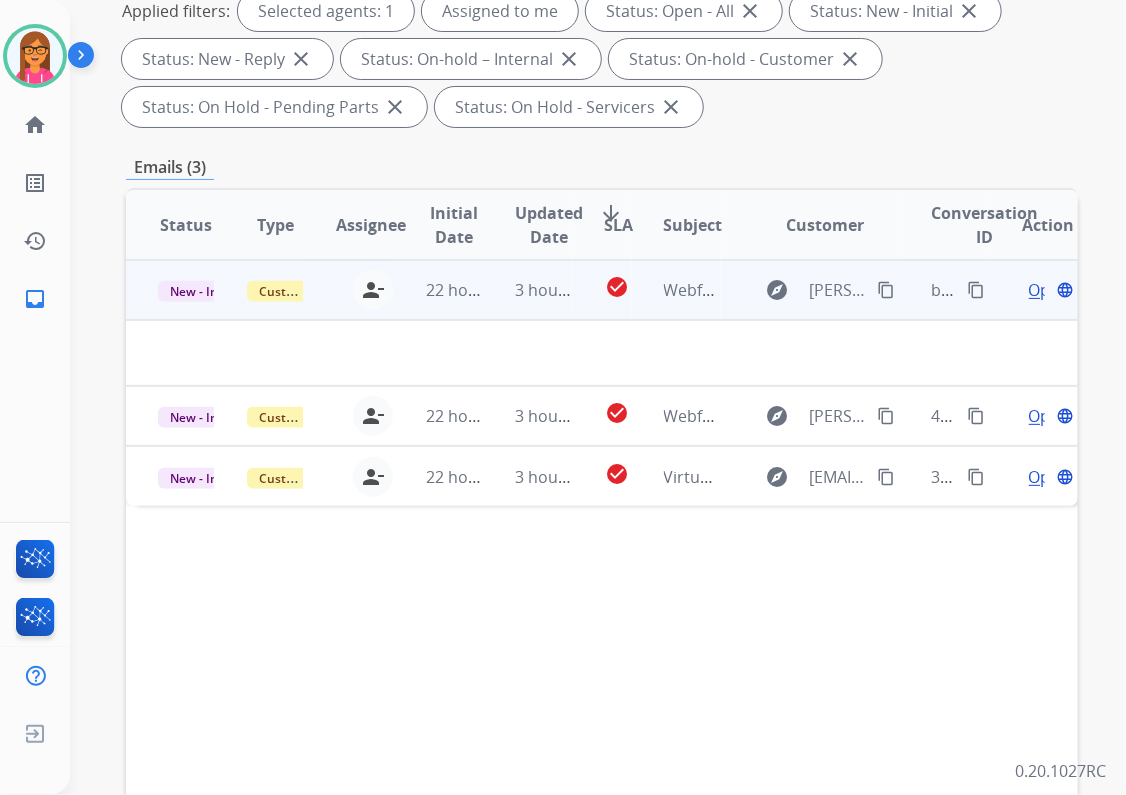 click on "Webform from [PERSON_NAME][EMAIL_ADDRESS][PERSON_NAME][DOMAIN_NAME] on [DATE]" at bounding box center (692, 290) 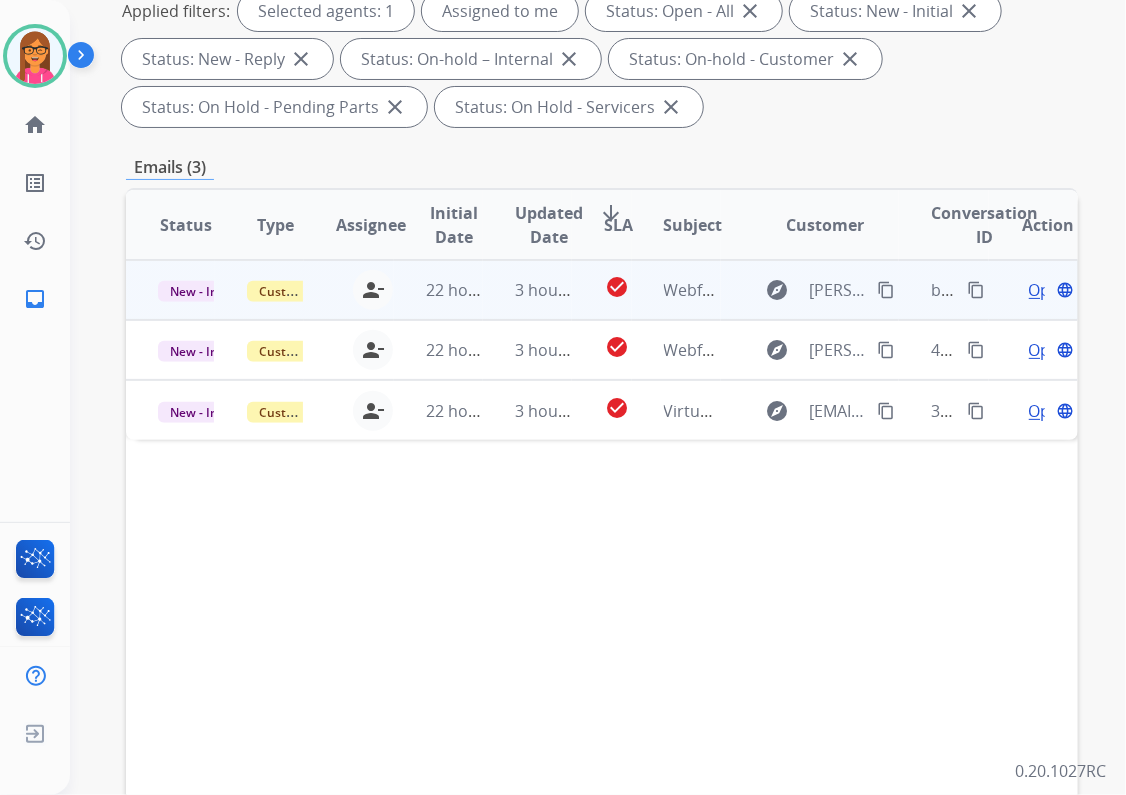 click on "Webform from [PERSON_NAME][EMAIL_ADDRESS][PERSON_NAME][DOMAIN_NAME] on [DATE]" at bounding box center (676, 290) 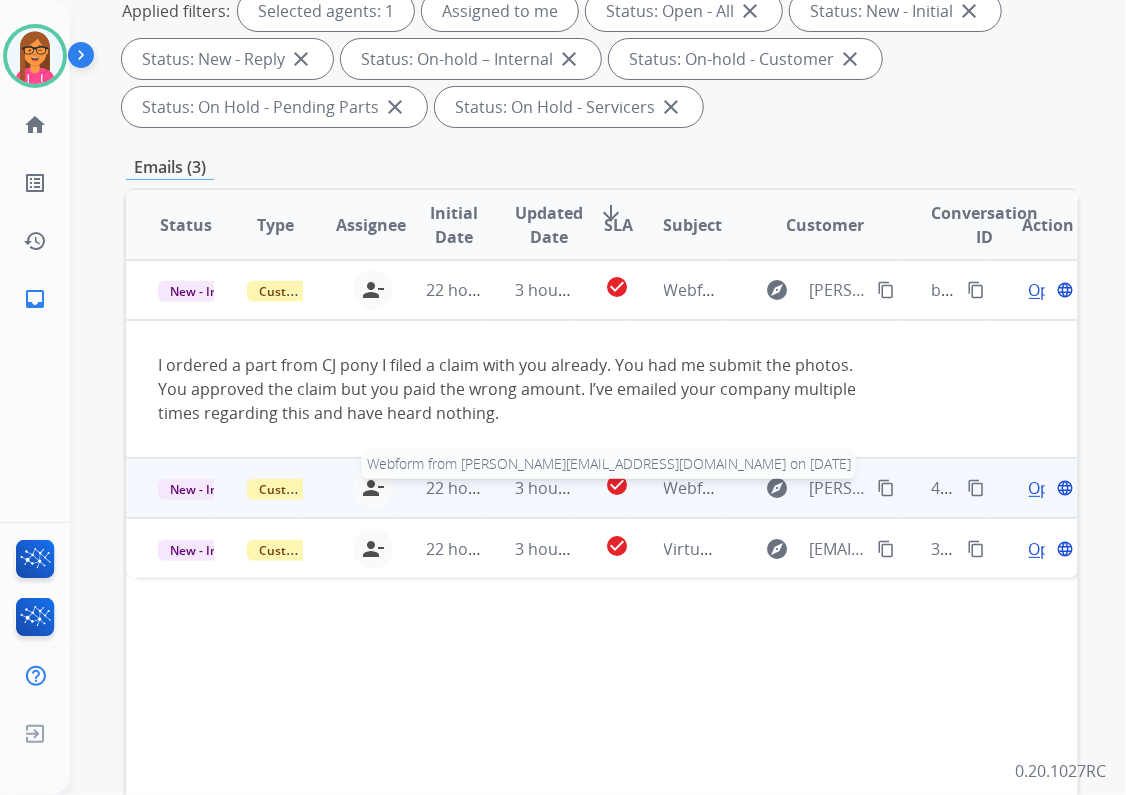 click on "Webform from [PERSON_NAME][EMAIL_ADDRESS][DOMAIN_NAME] on [DATE]" at bounding box center [952, 488] 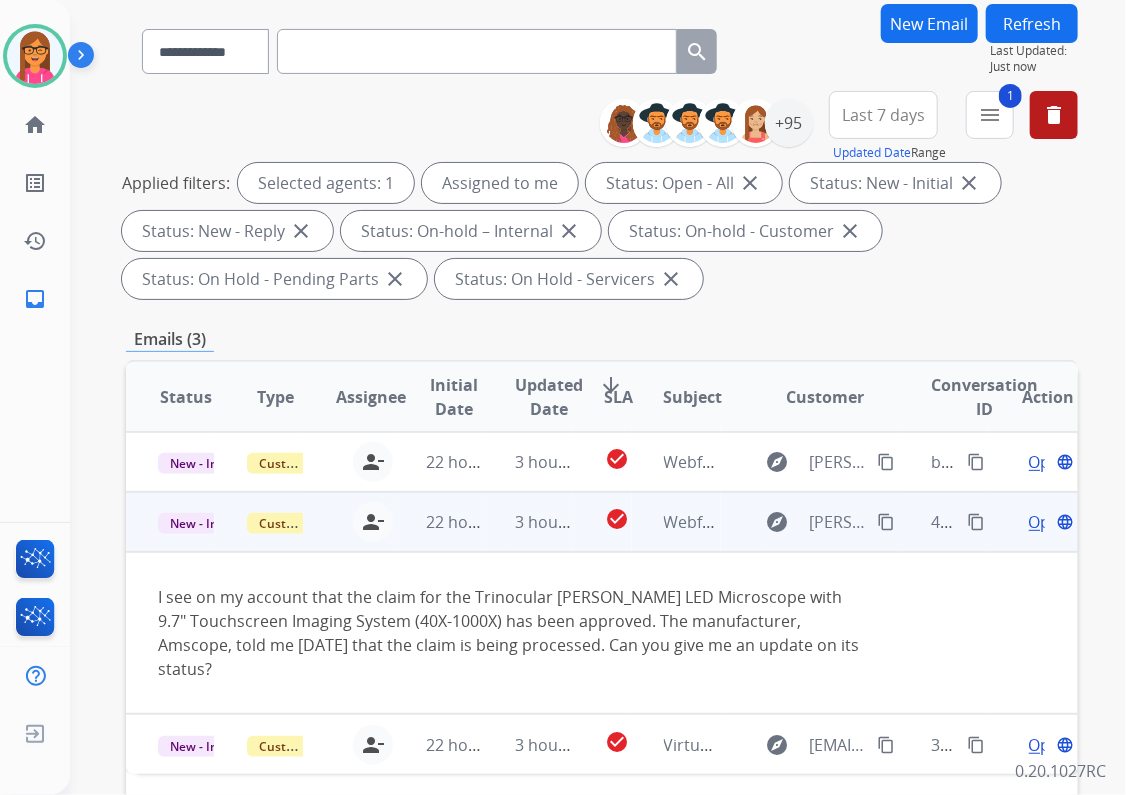 scroll, scrollTop: 0, scrollLeft: 0, axis: both 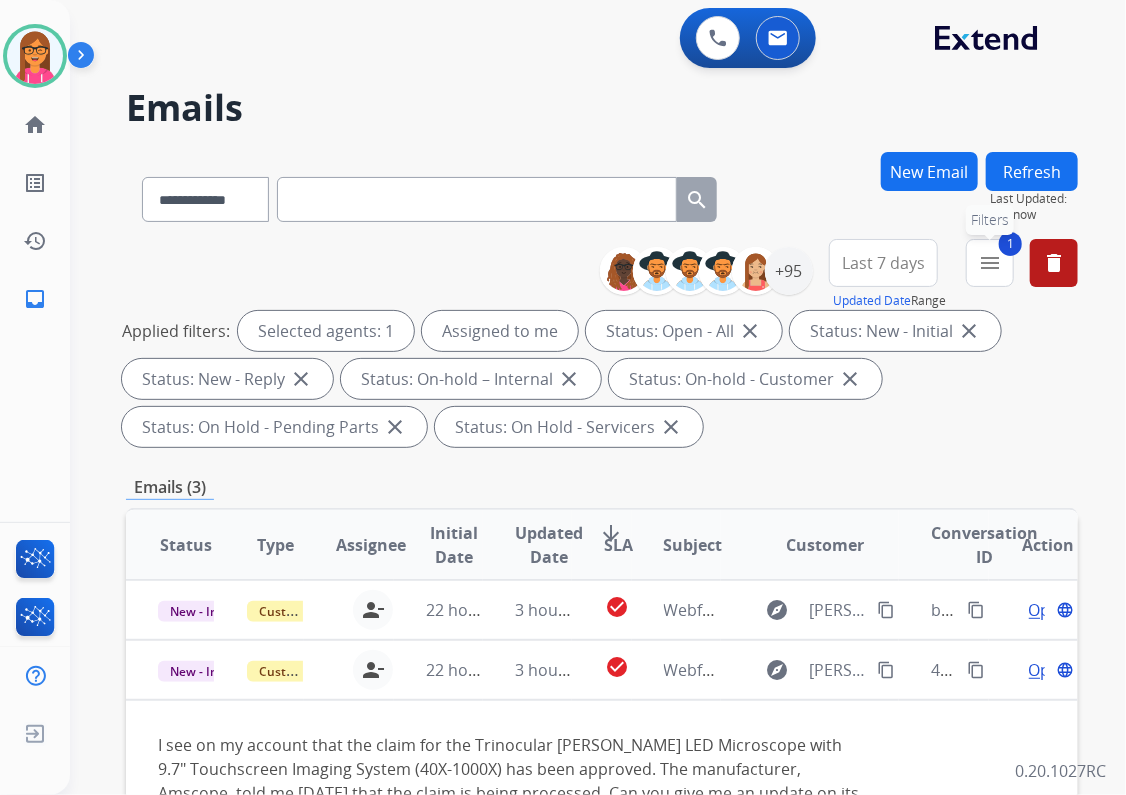 click on "menu" at bounding box center (990, 263) 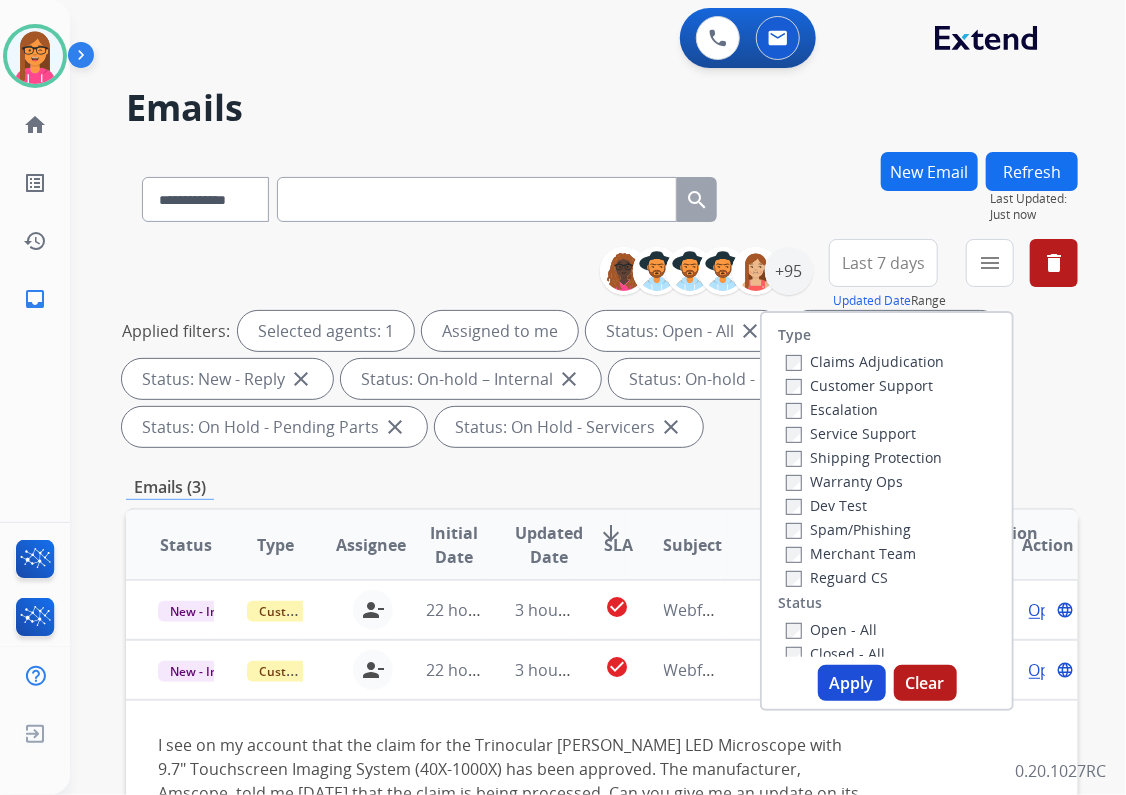 click on "**********" at bounding box center (602, 717) 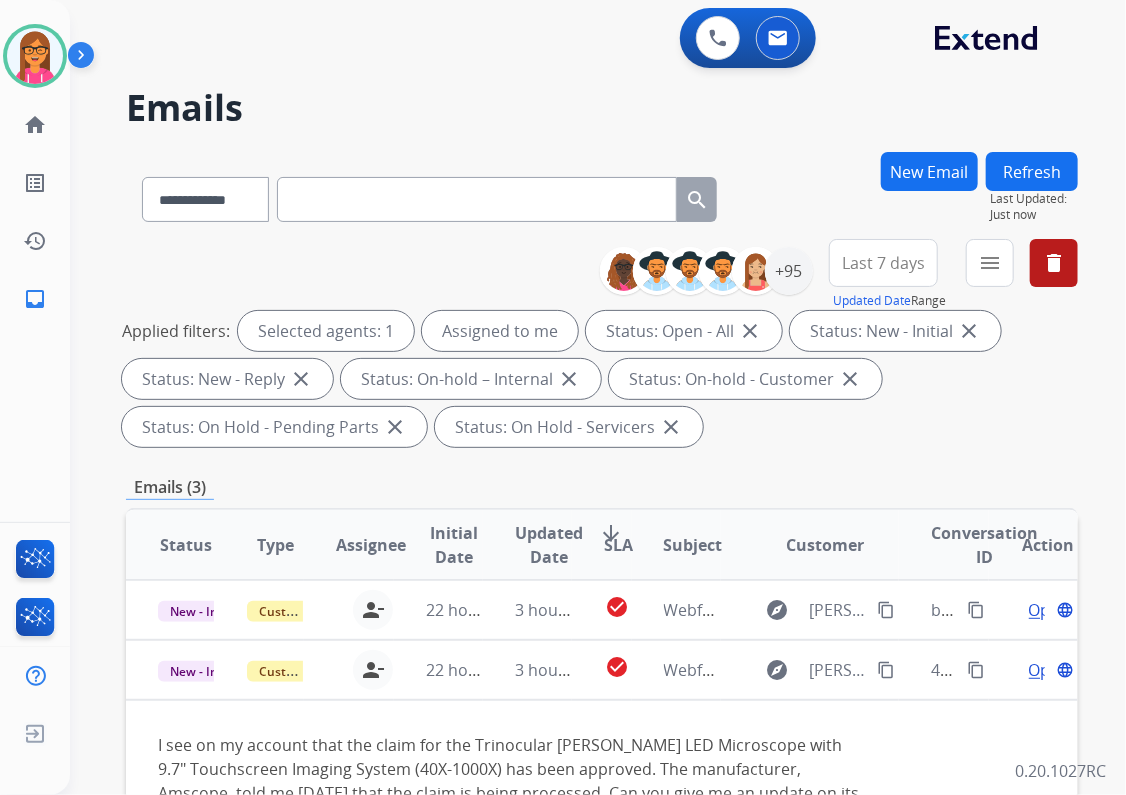 click on "Last 7 days" at bounding box center (883, 263) 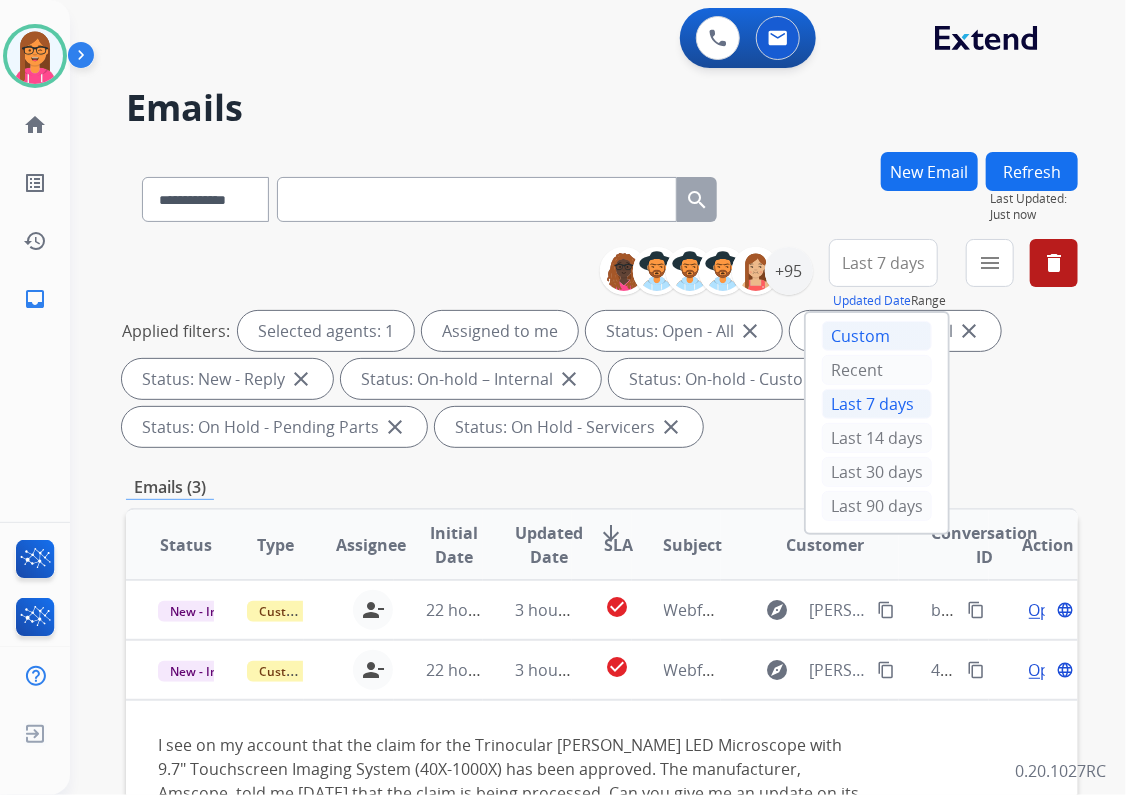 click on "Custom" at bounding box center (877, 336) 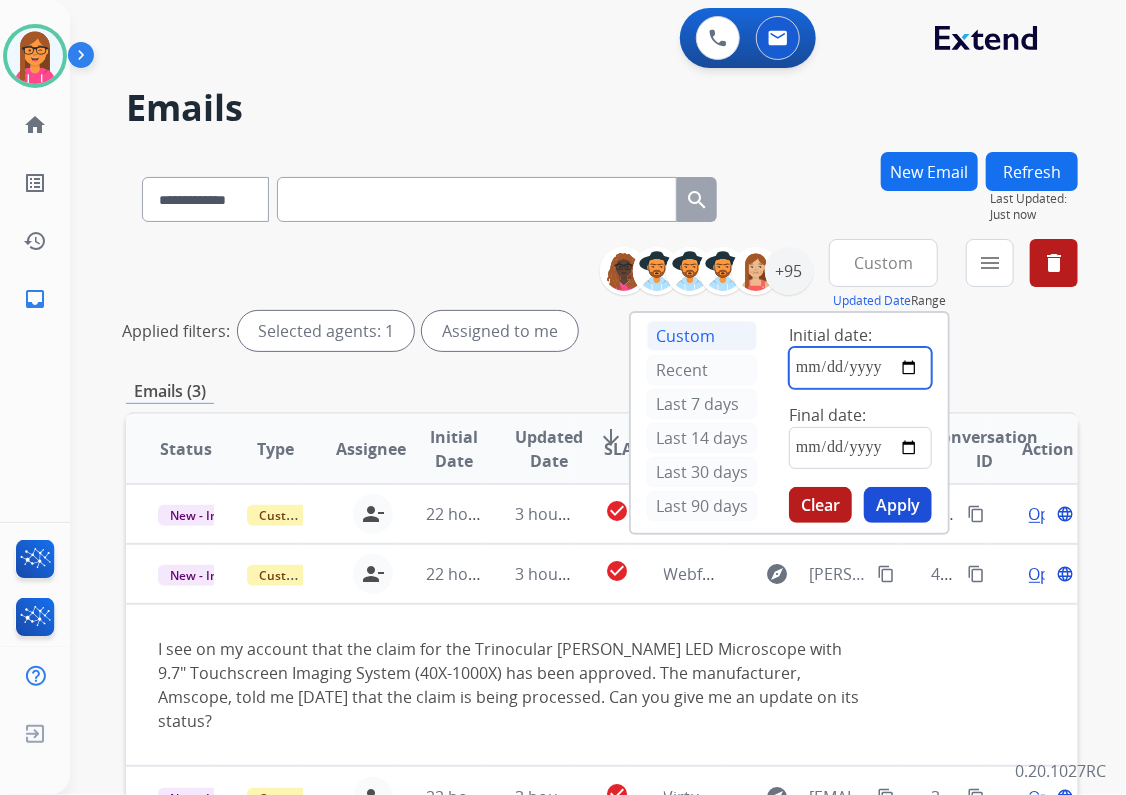 click at bounding box center [860, 368] 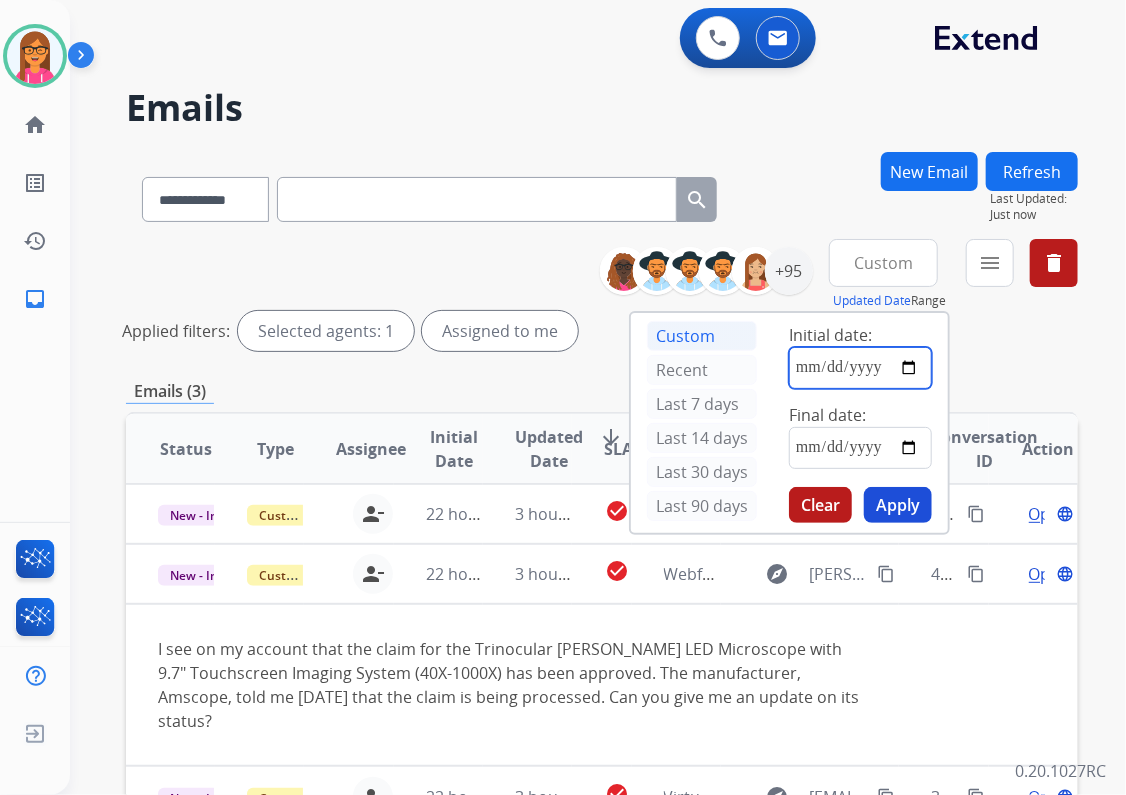 type on "**********" 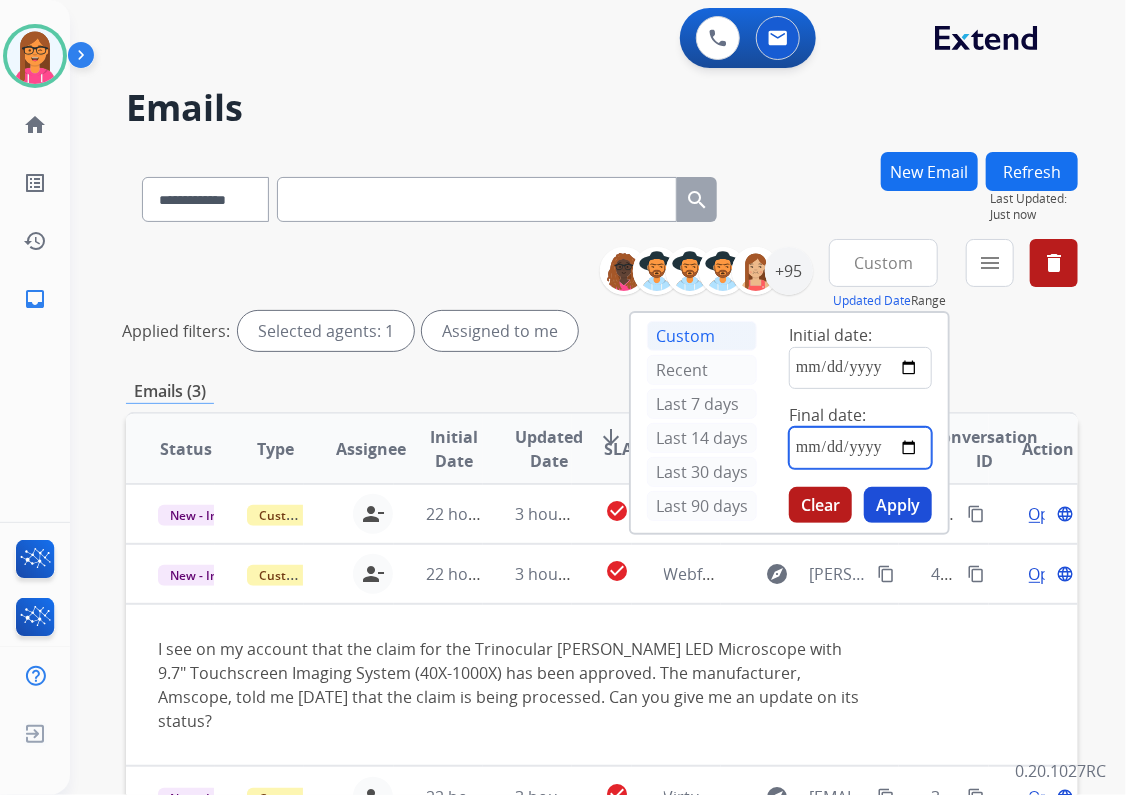 click at bounding box center (860, 448) 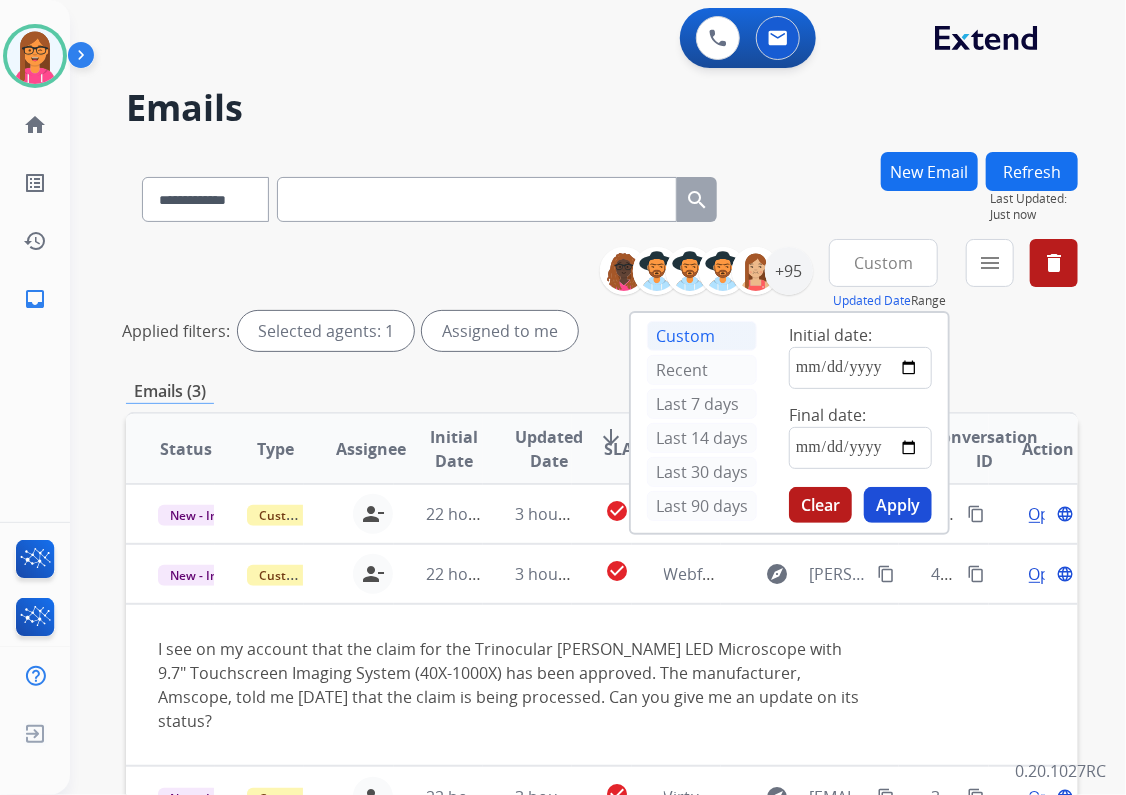 click on "Apply" at bounding box center [898, 505] 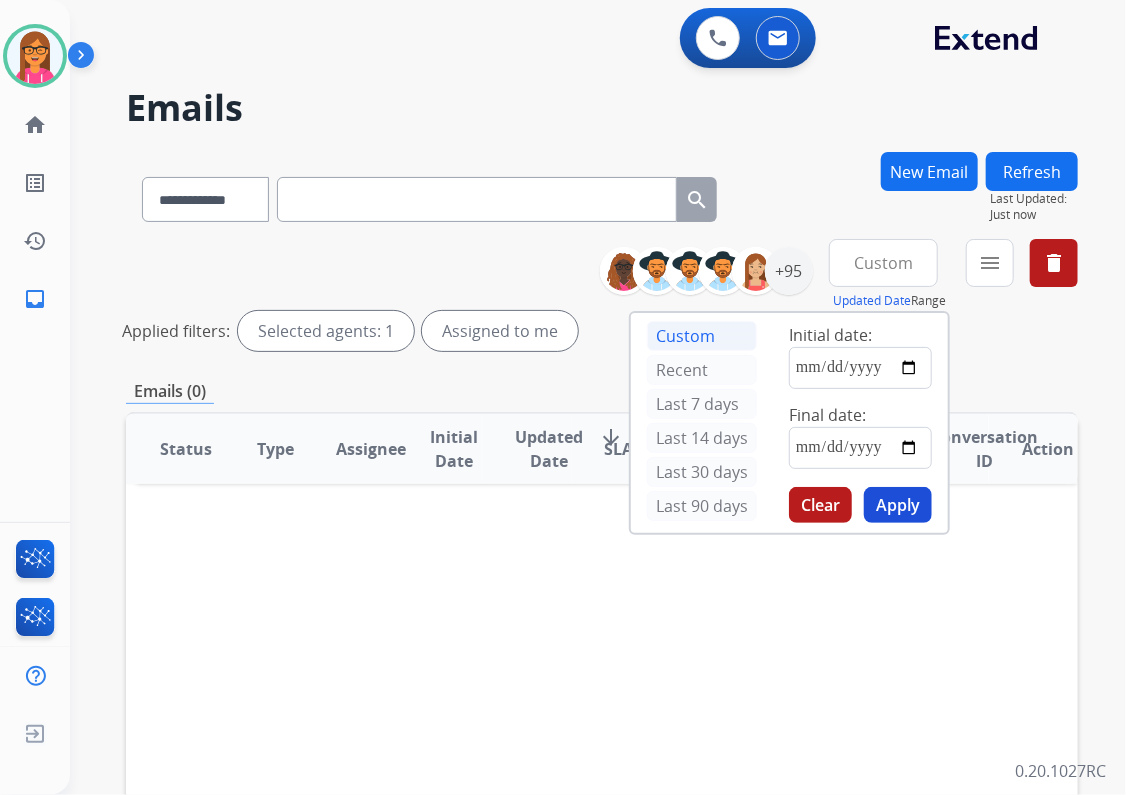 click on "Emails (0)" at bounding box center [602, 391] 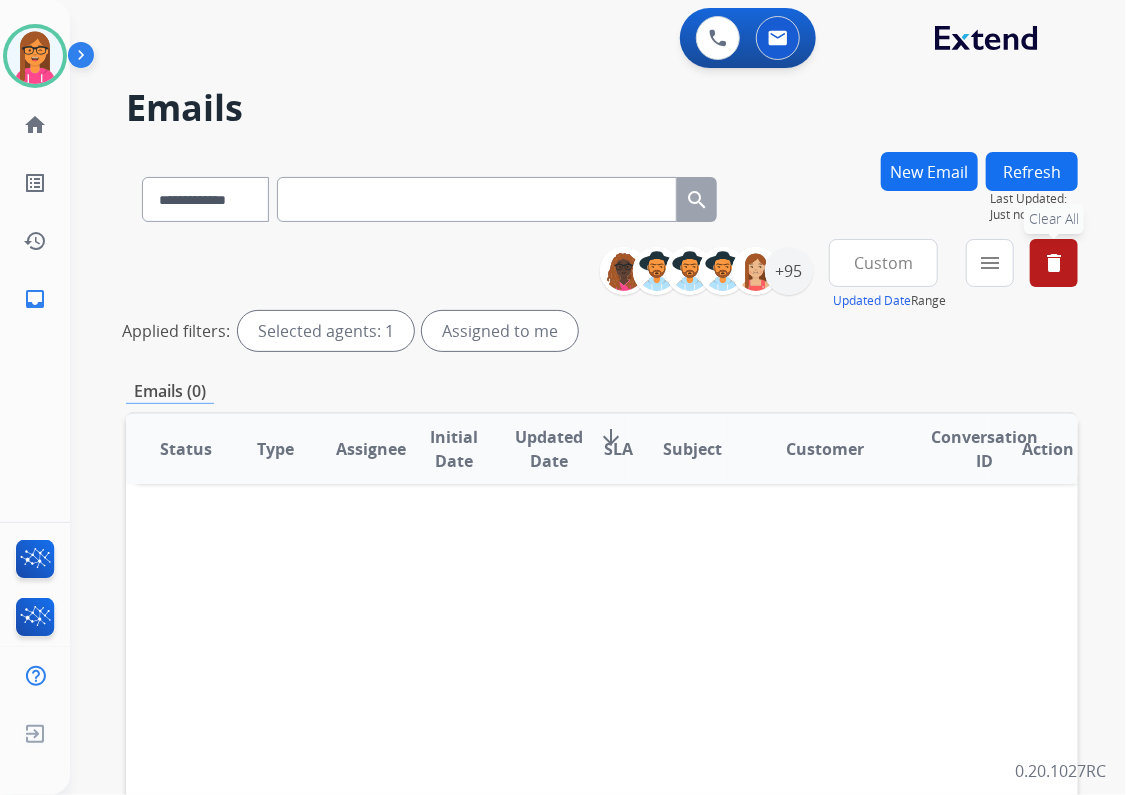 click on "delete" at bounding box center (1054, 263) 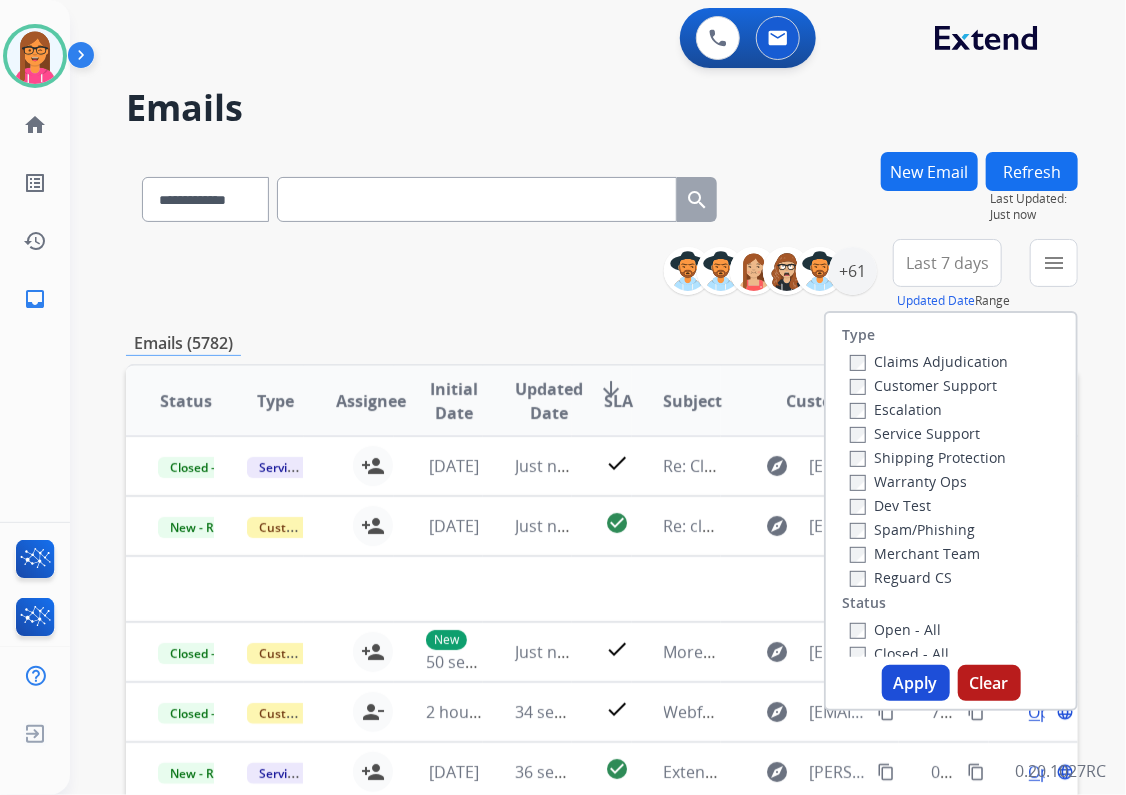 click on "Emails (5782)" at bounding box center [602, 343] 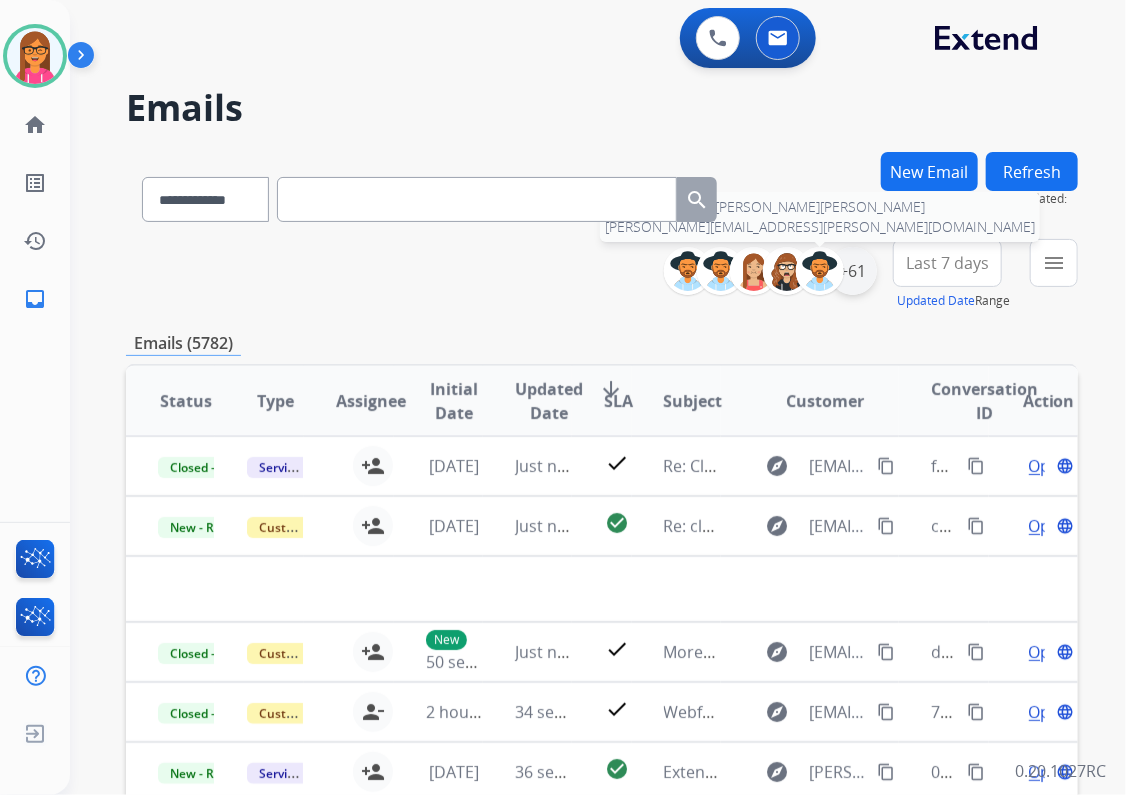 click on "+61" at bounding box center (853, 271) 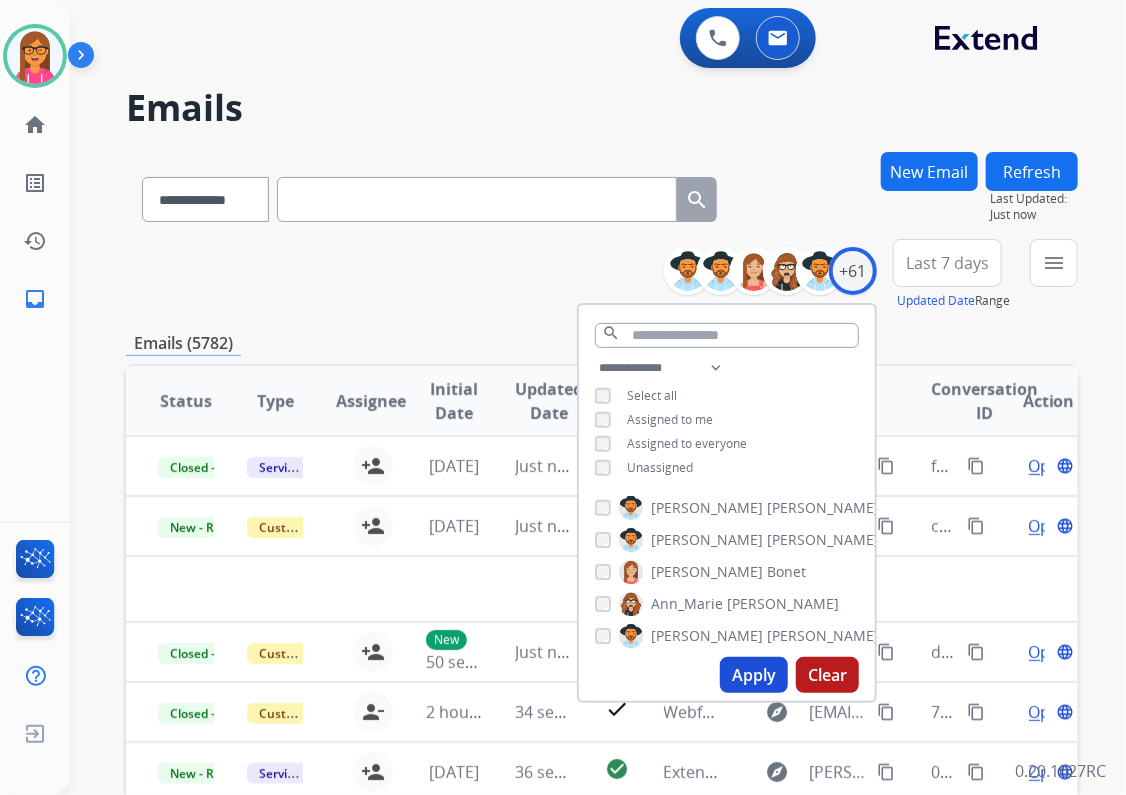 click on "Assigned to me" at bounding box center [670, 419] 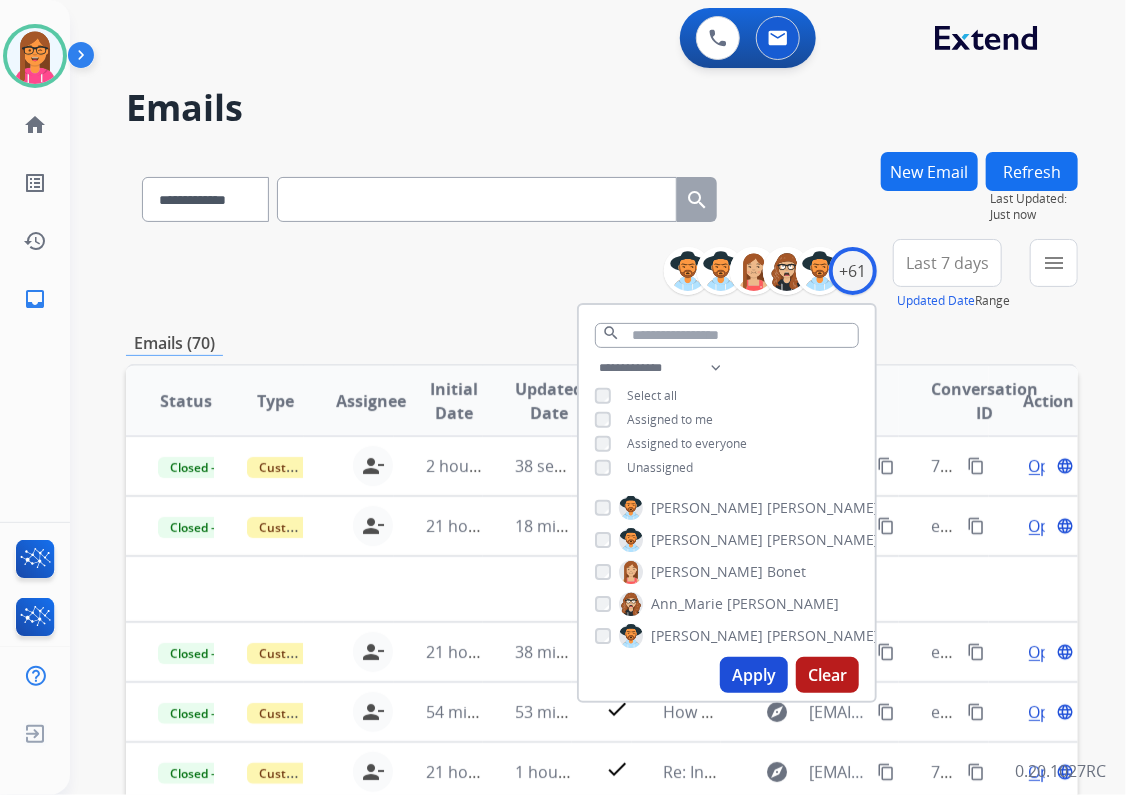 click on "**********" at bounding box center (602, 275) 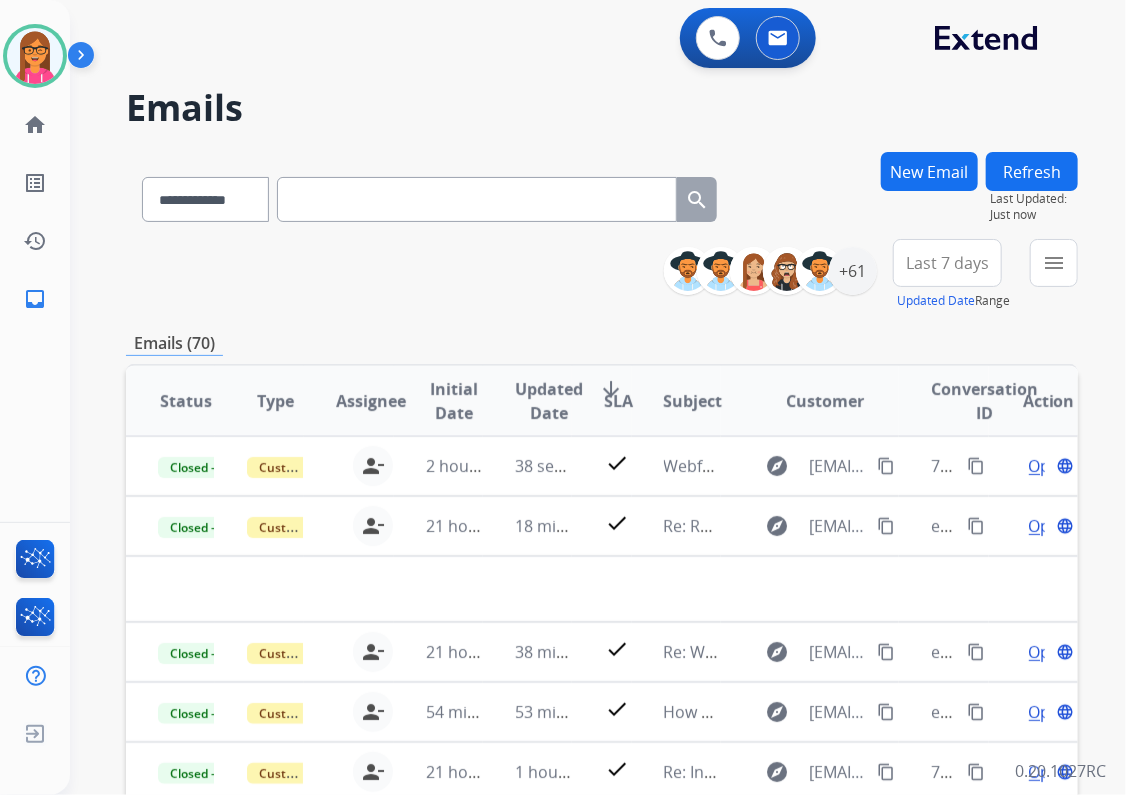 click on "Last 7 days" at bounding box center (947, 263) 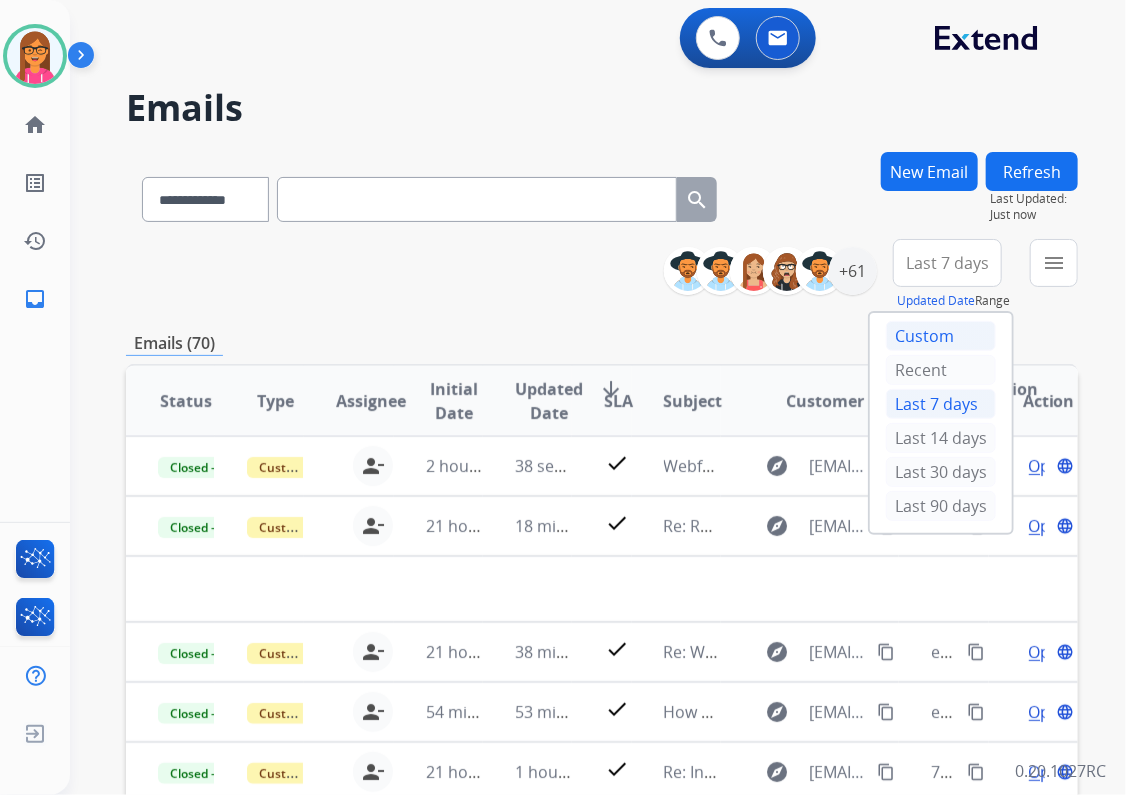 click on "Custom" at bounding box center [941, 336] 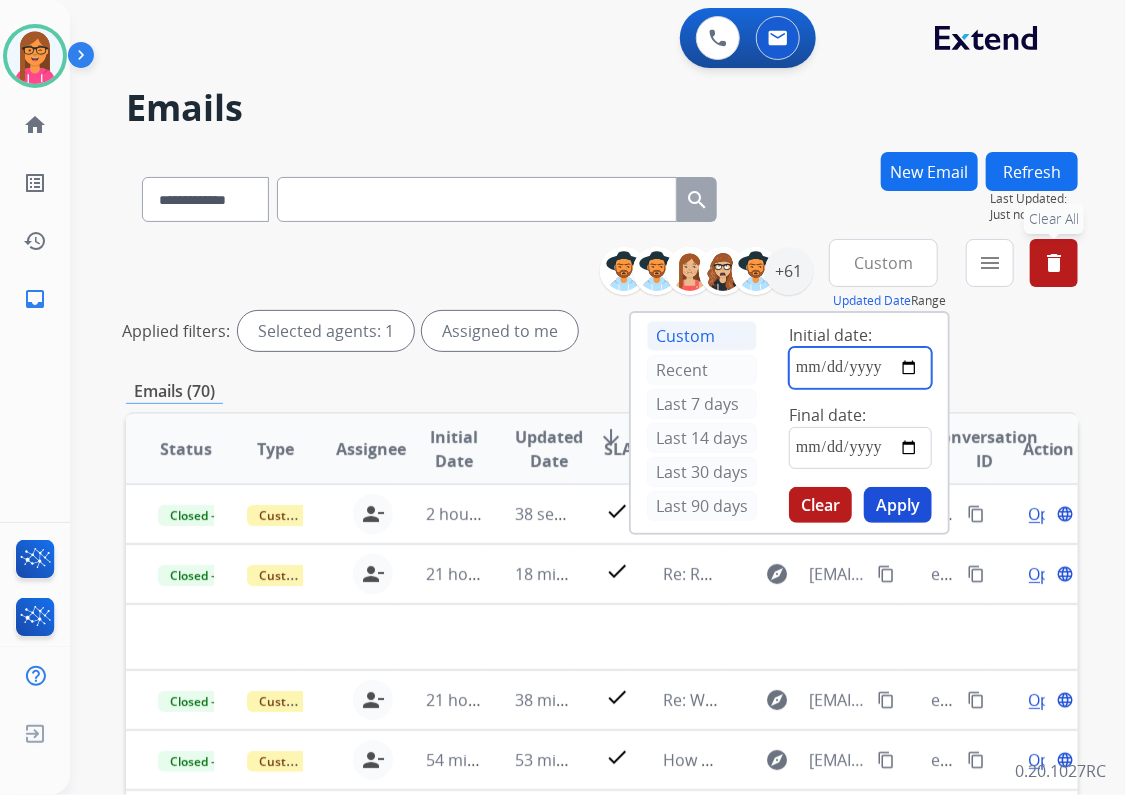 click at bounding box center [860, 368] 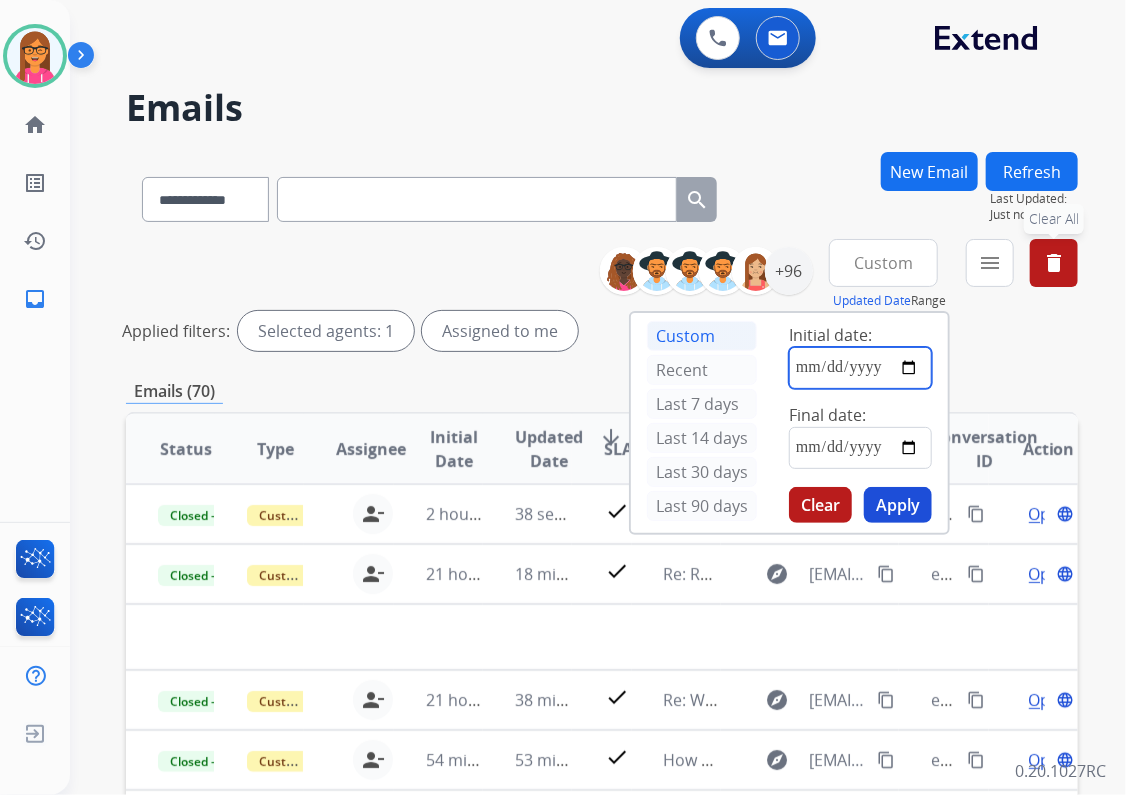 type on "**********" 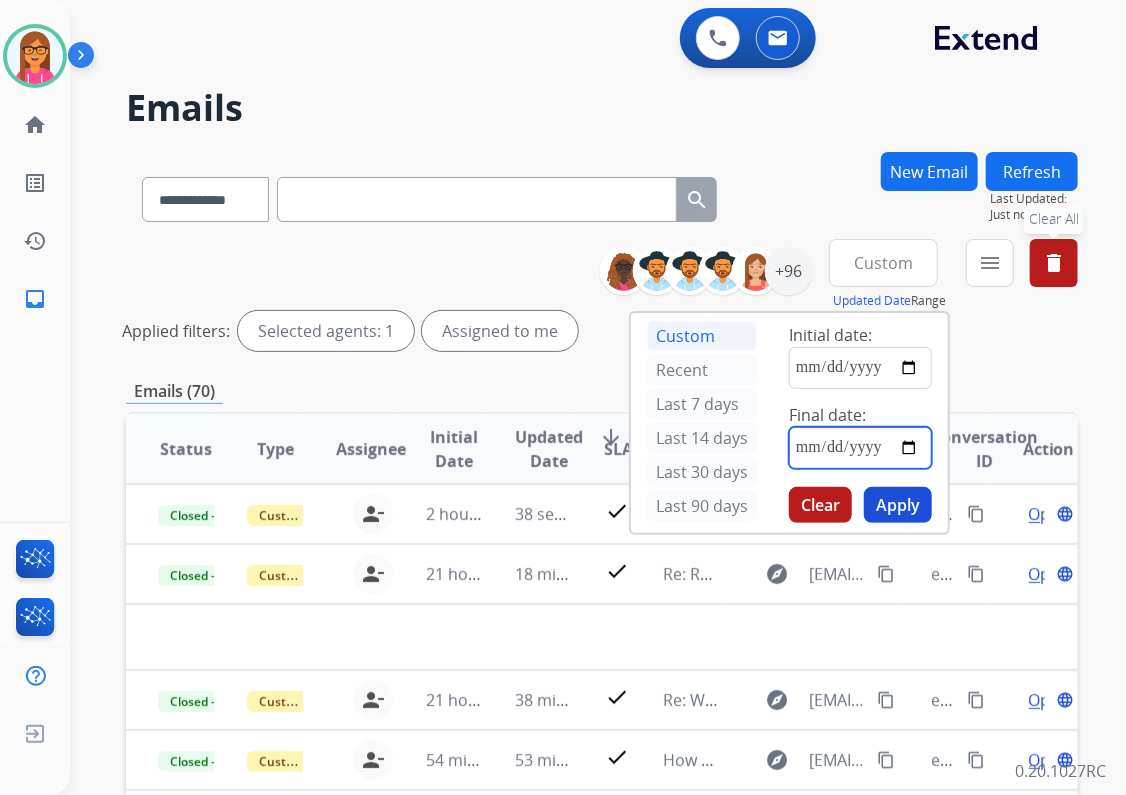 click at bounding box center [860, 448] 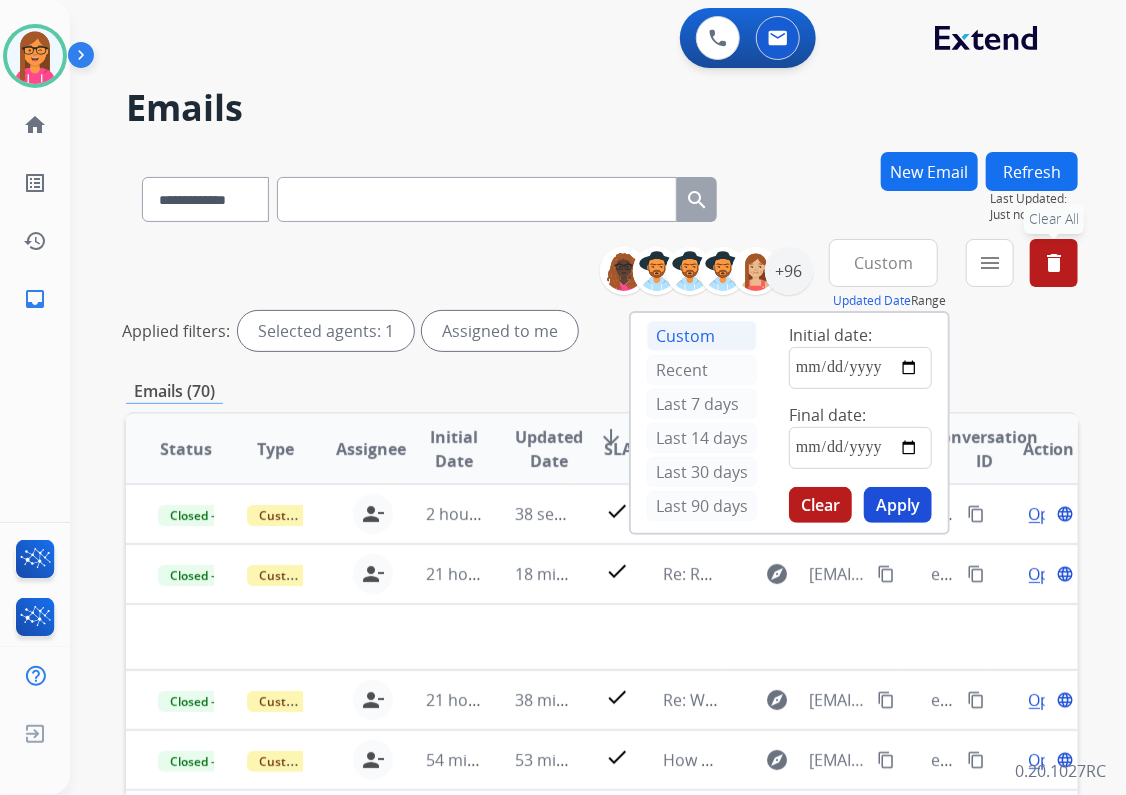 click on "**********" at bounding box center [860, 423] 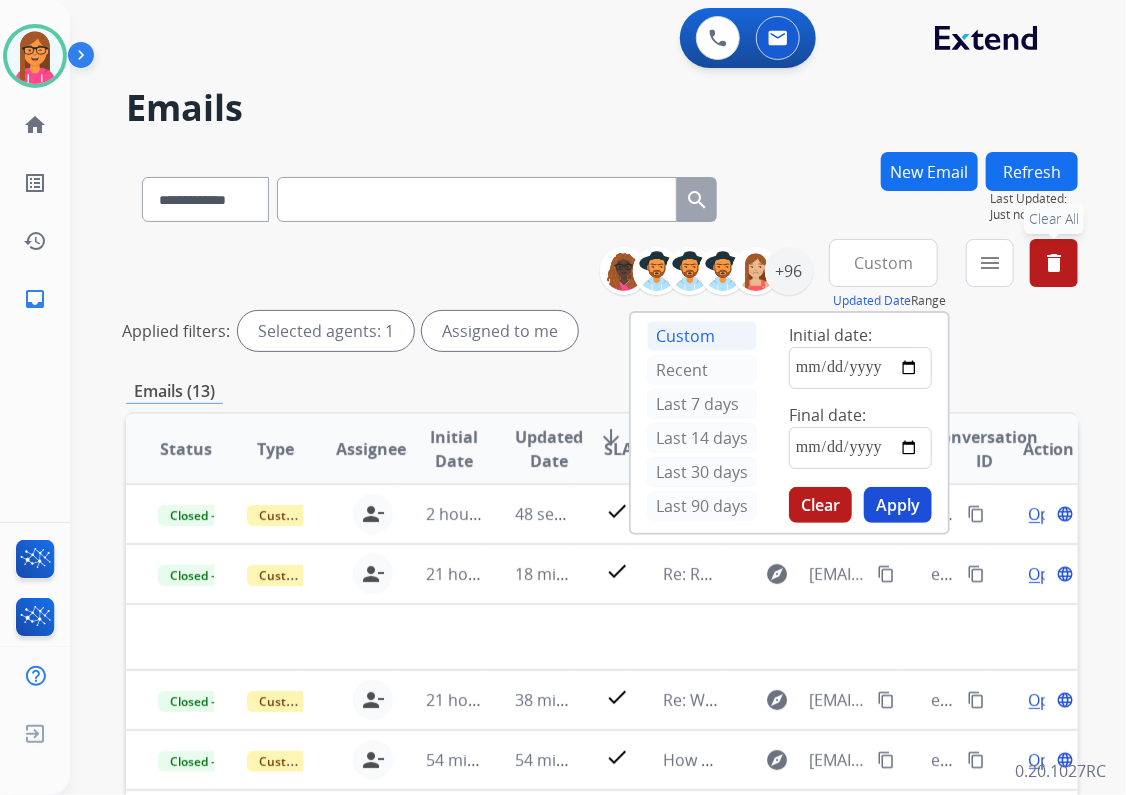 click on "Emails (13)" at bounding box center (602, 391) 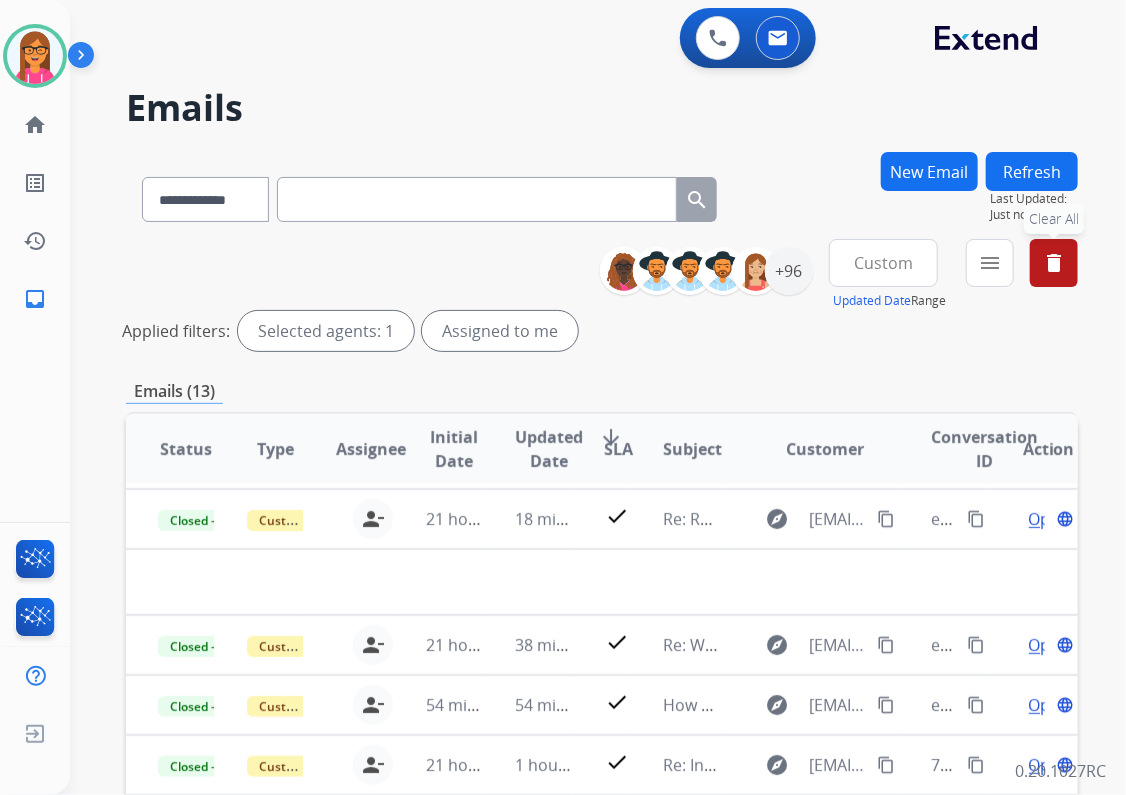 scroll, scrollTop: 67, scrollLeft: 0, axis: vertical 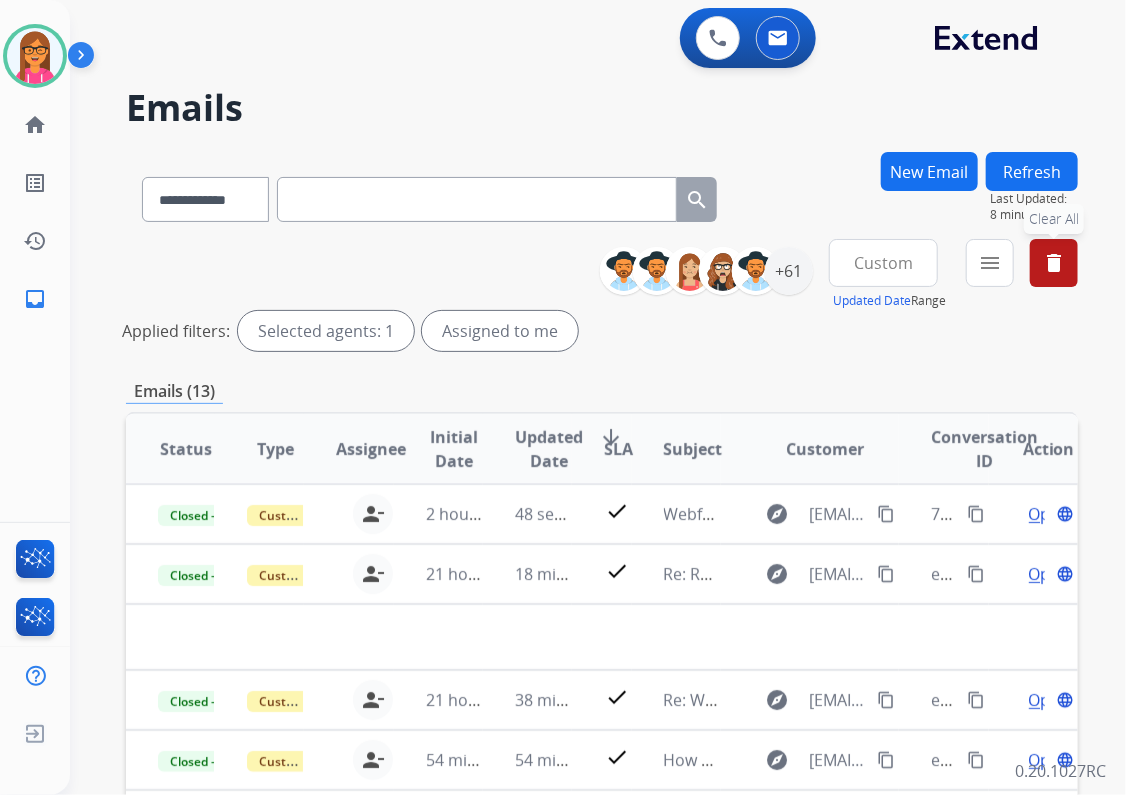 click on "delete" at bounding box center [1054, 263] 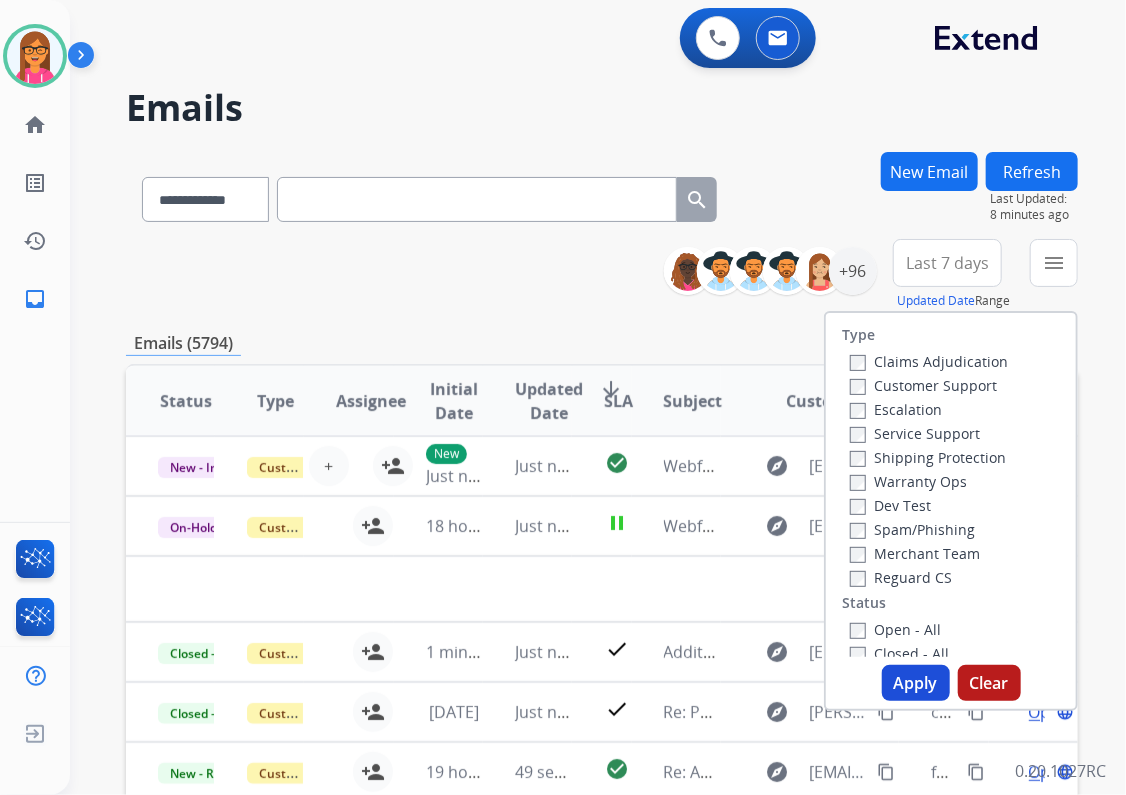 click on "**********" at bounding box center [602, 645] 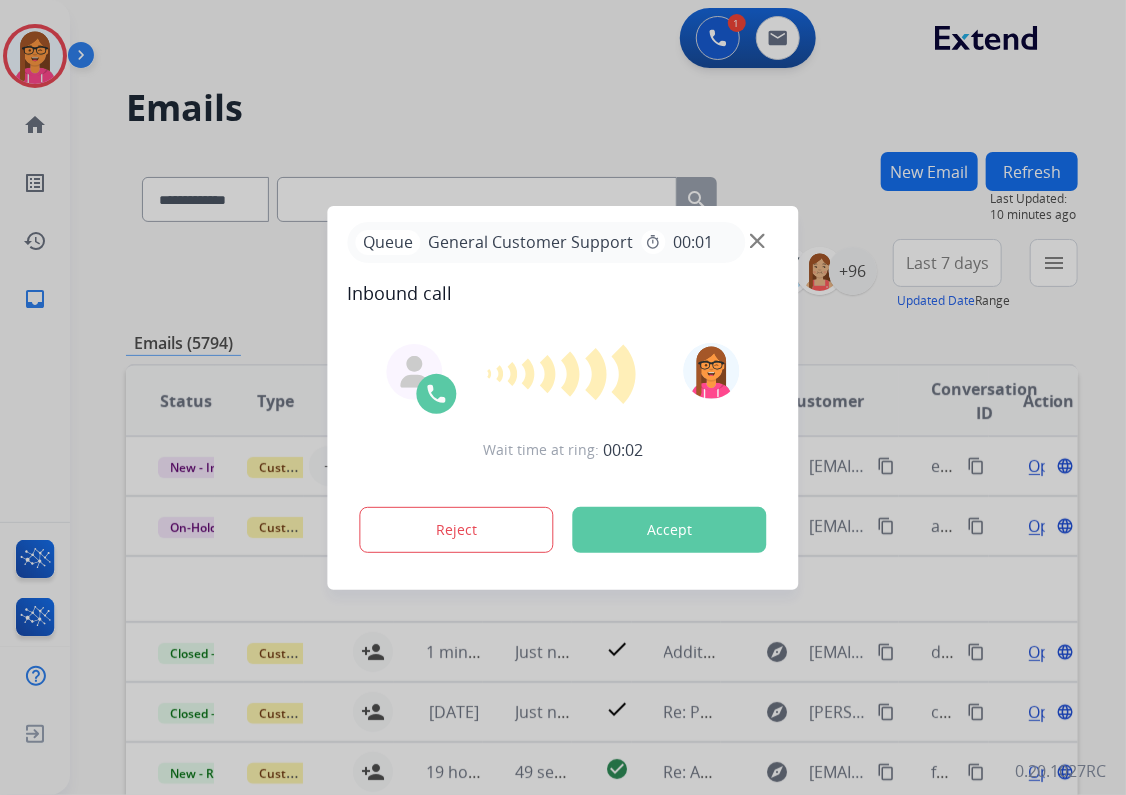 click at bounding box center [757, 240] 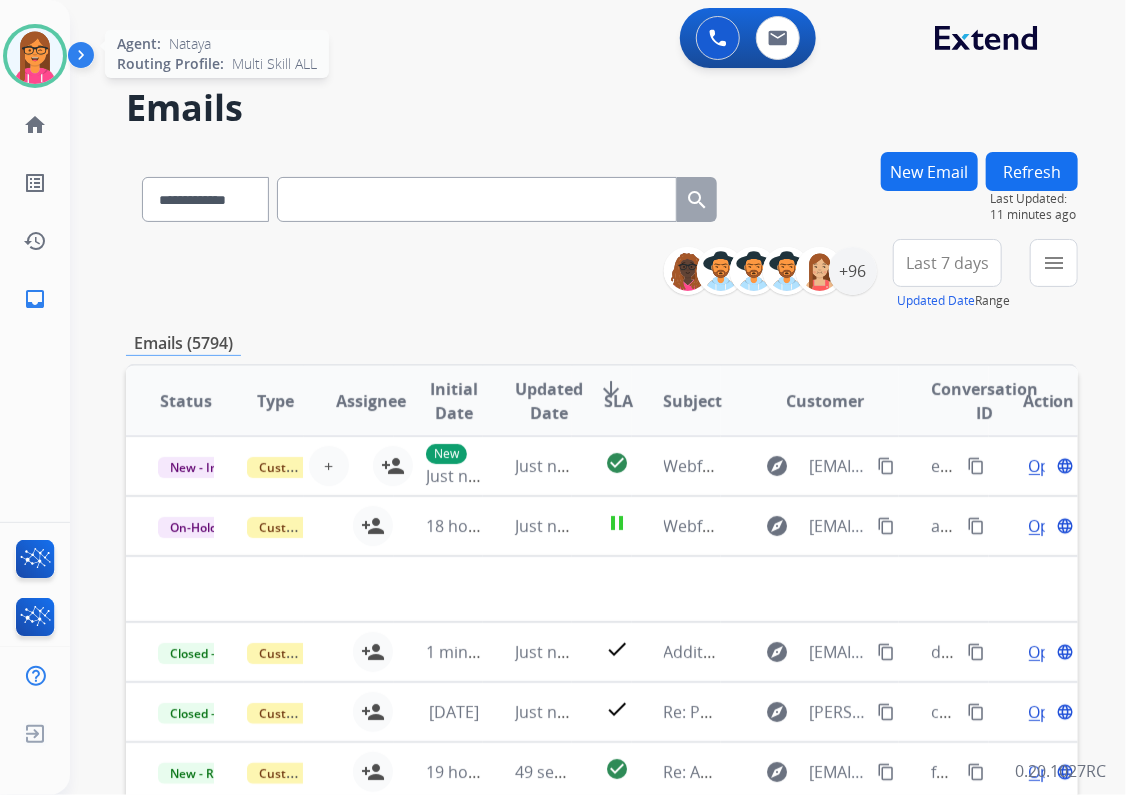 click at bounding box center (35, 56) 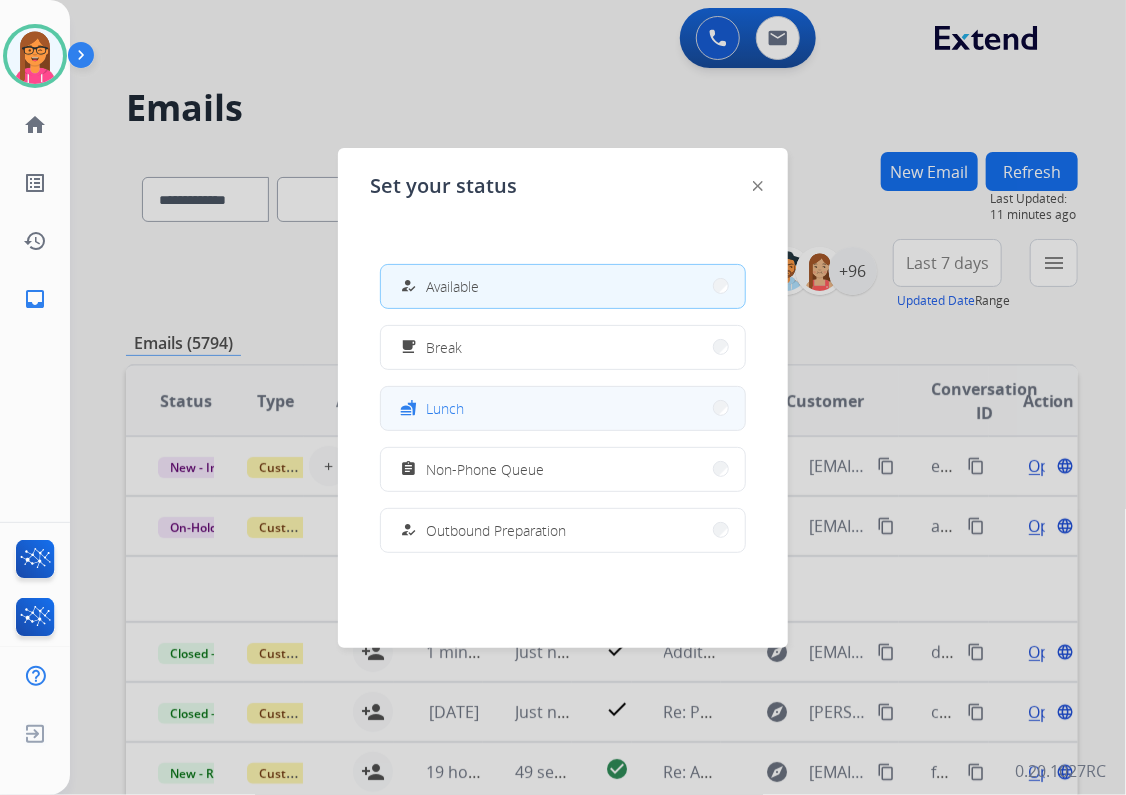 click on "fastfood Lunch" at bounding box center [563, 408] 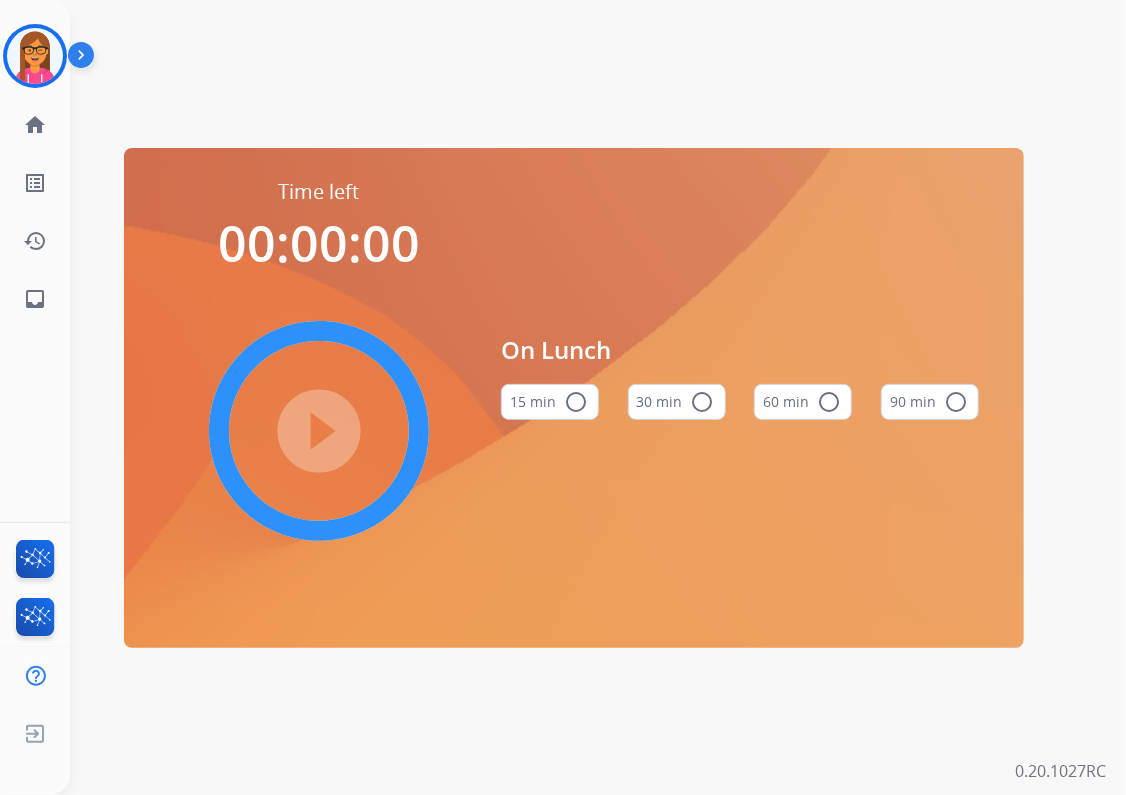 click on "radio_button_unchecked" at bounding box center [829, 402] 